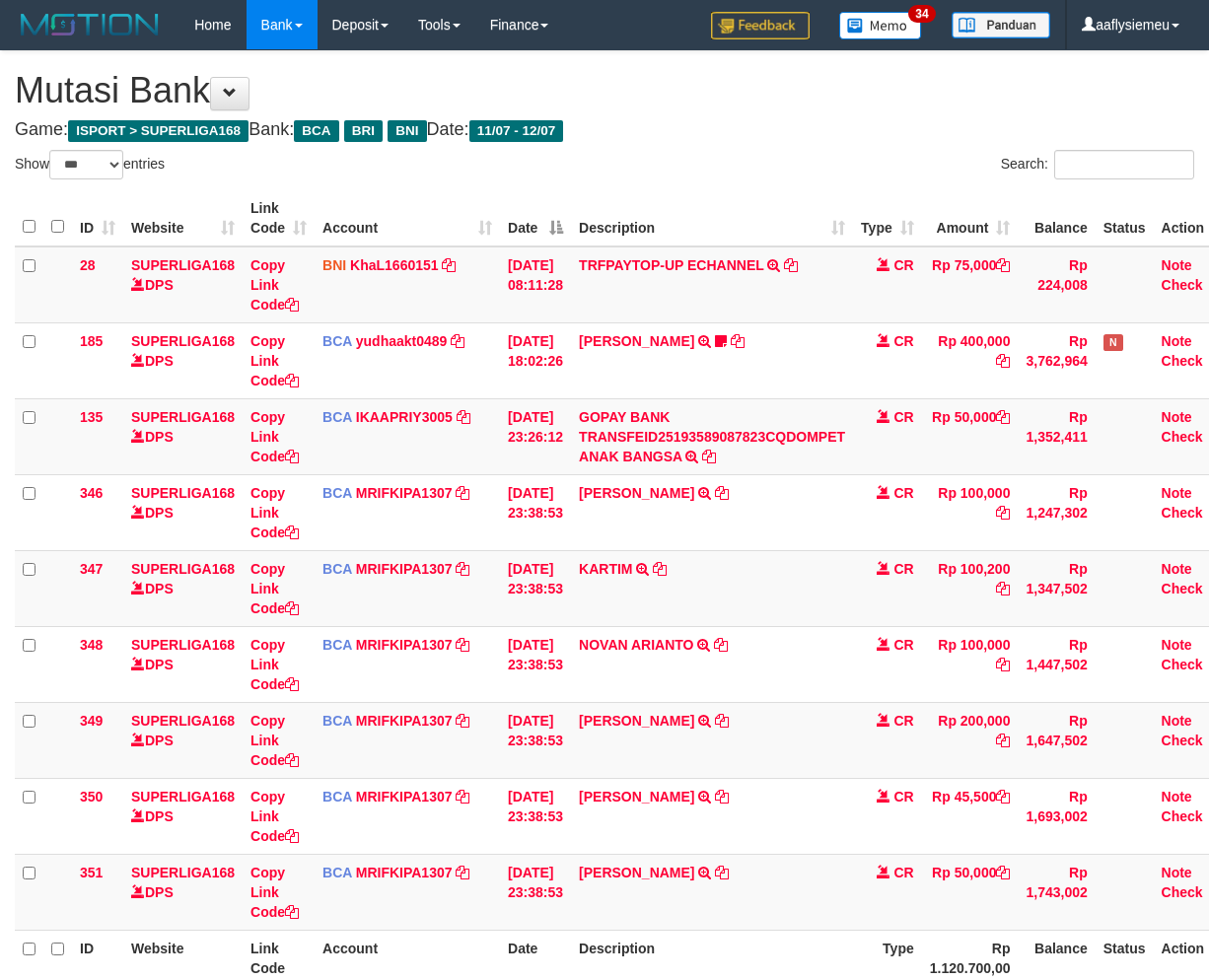 select on "***" 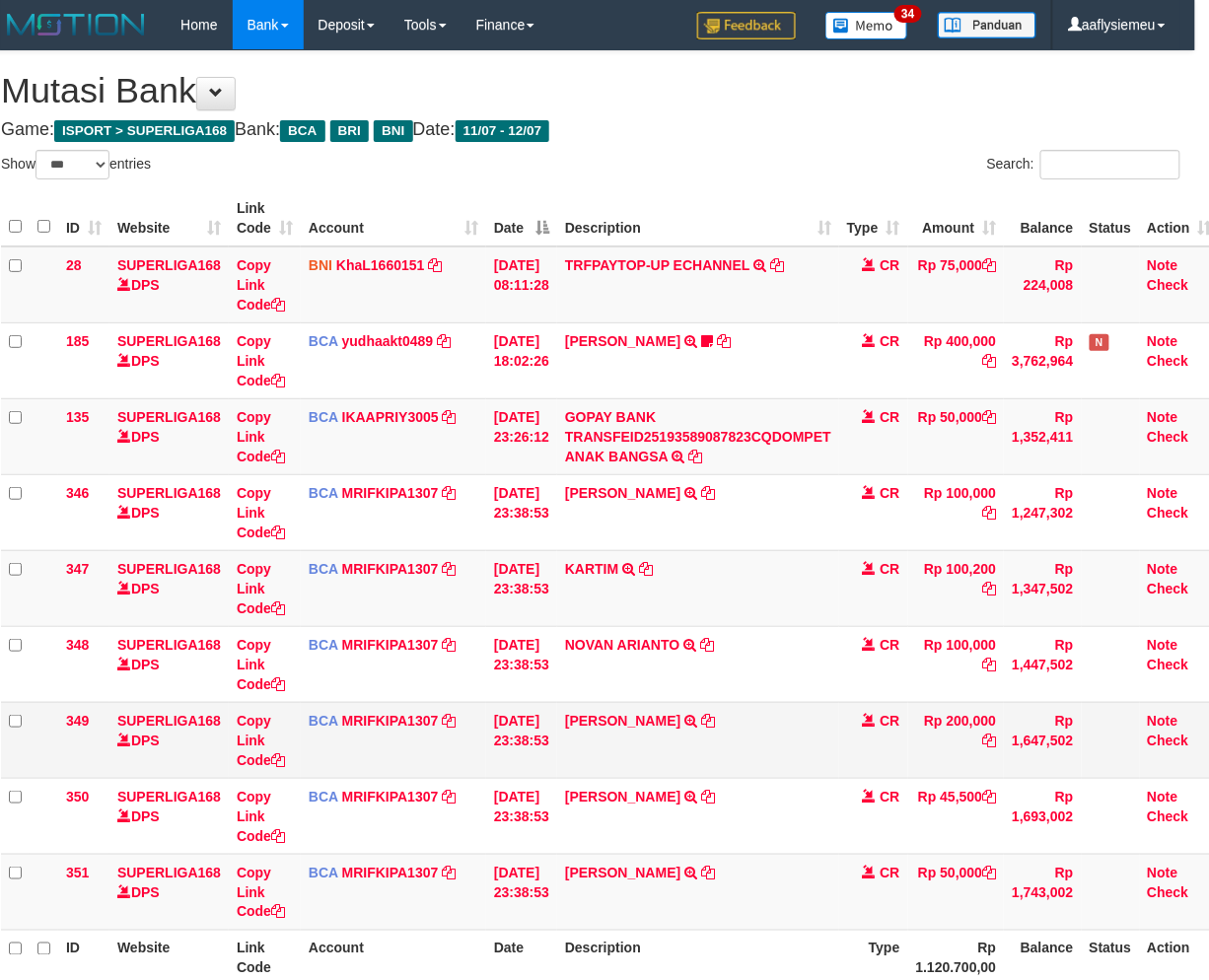 scroll, scrollTop: 47, scrollLeft: 14, axis: both 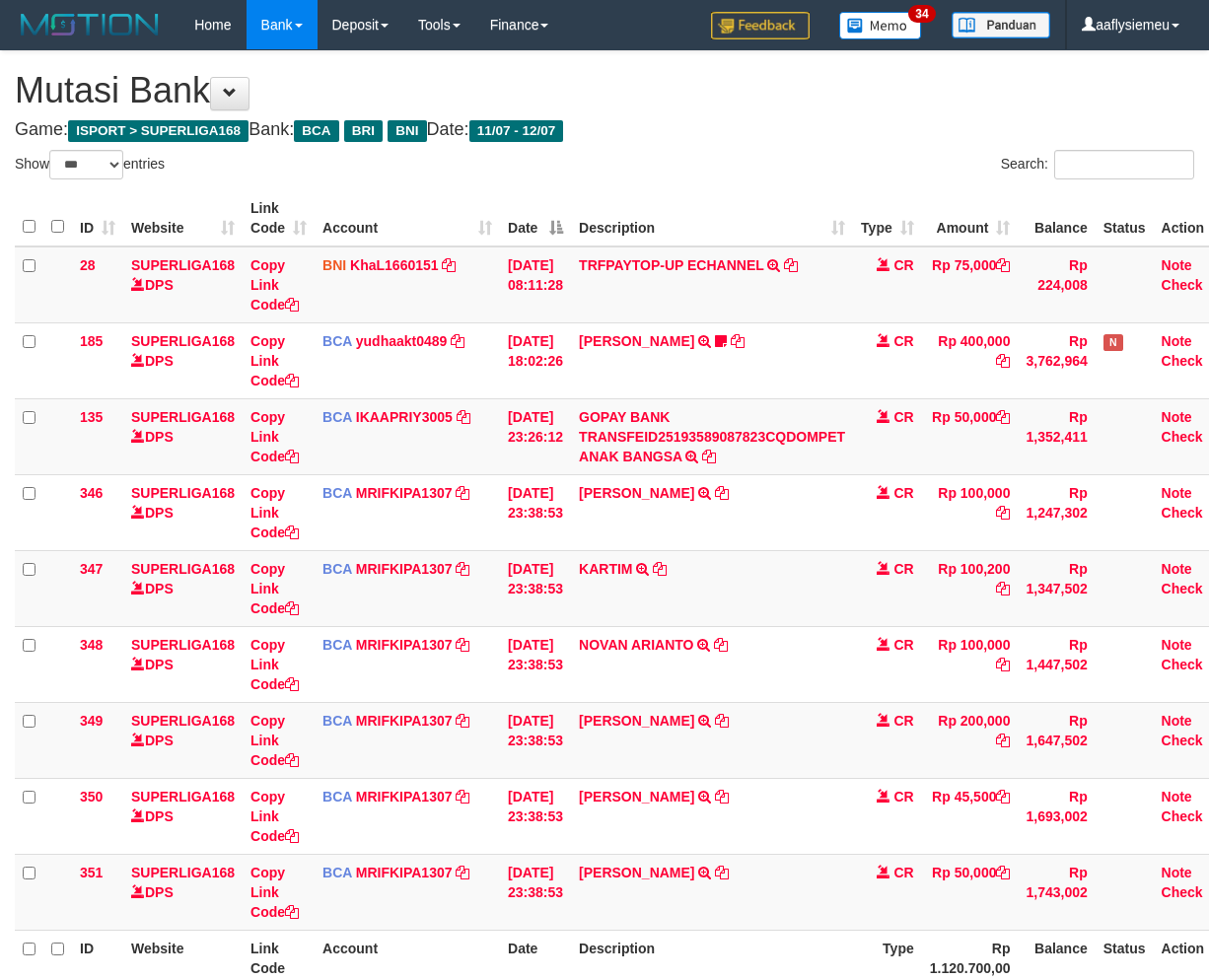 select on "***" 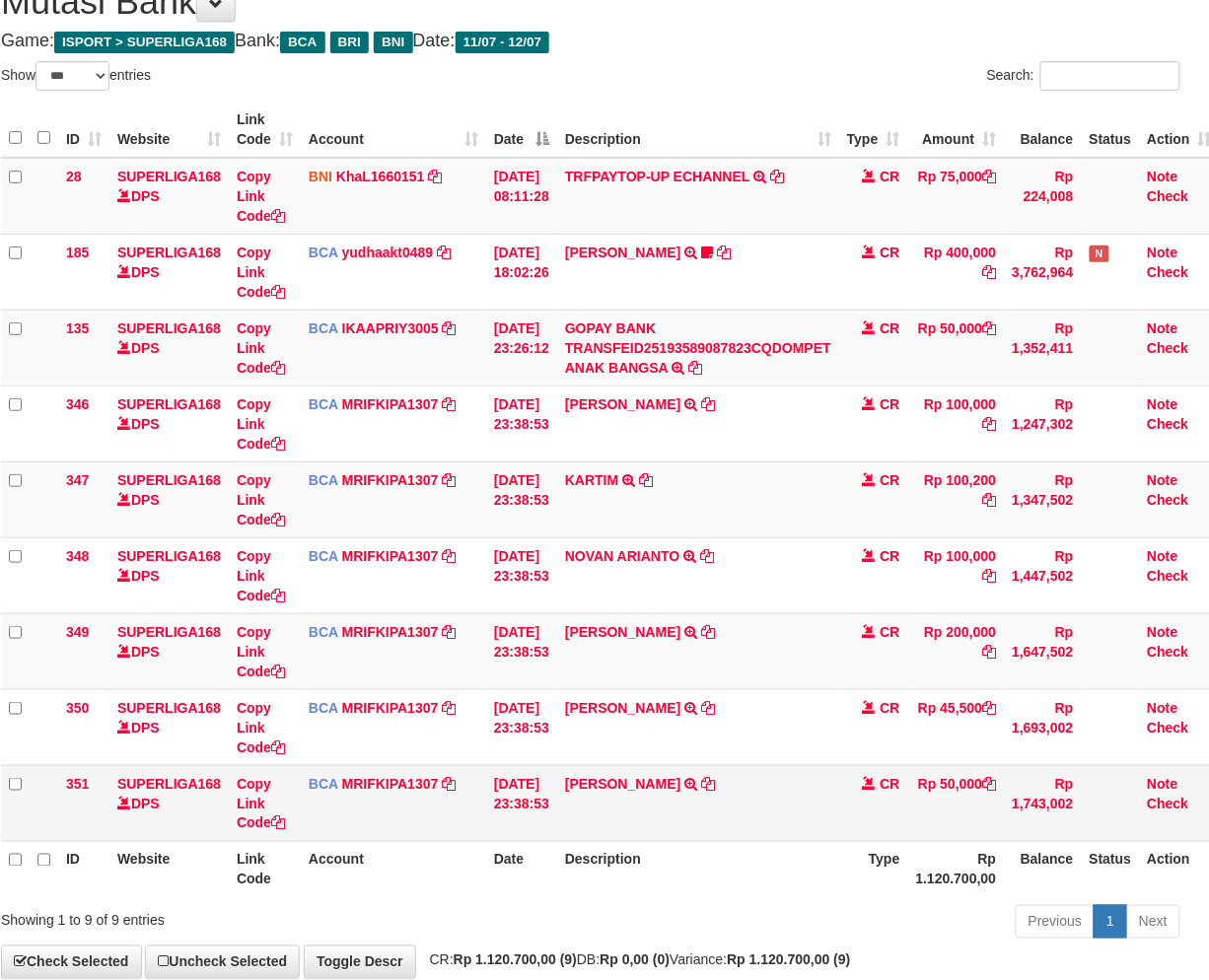 drag, startPoint x: 0, startPoint y: 0, endPoint x: 802, endPoint y: 782, distance: 1120.1464 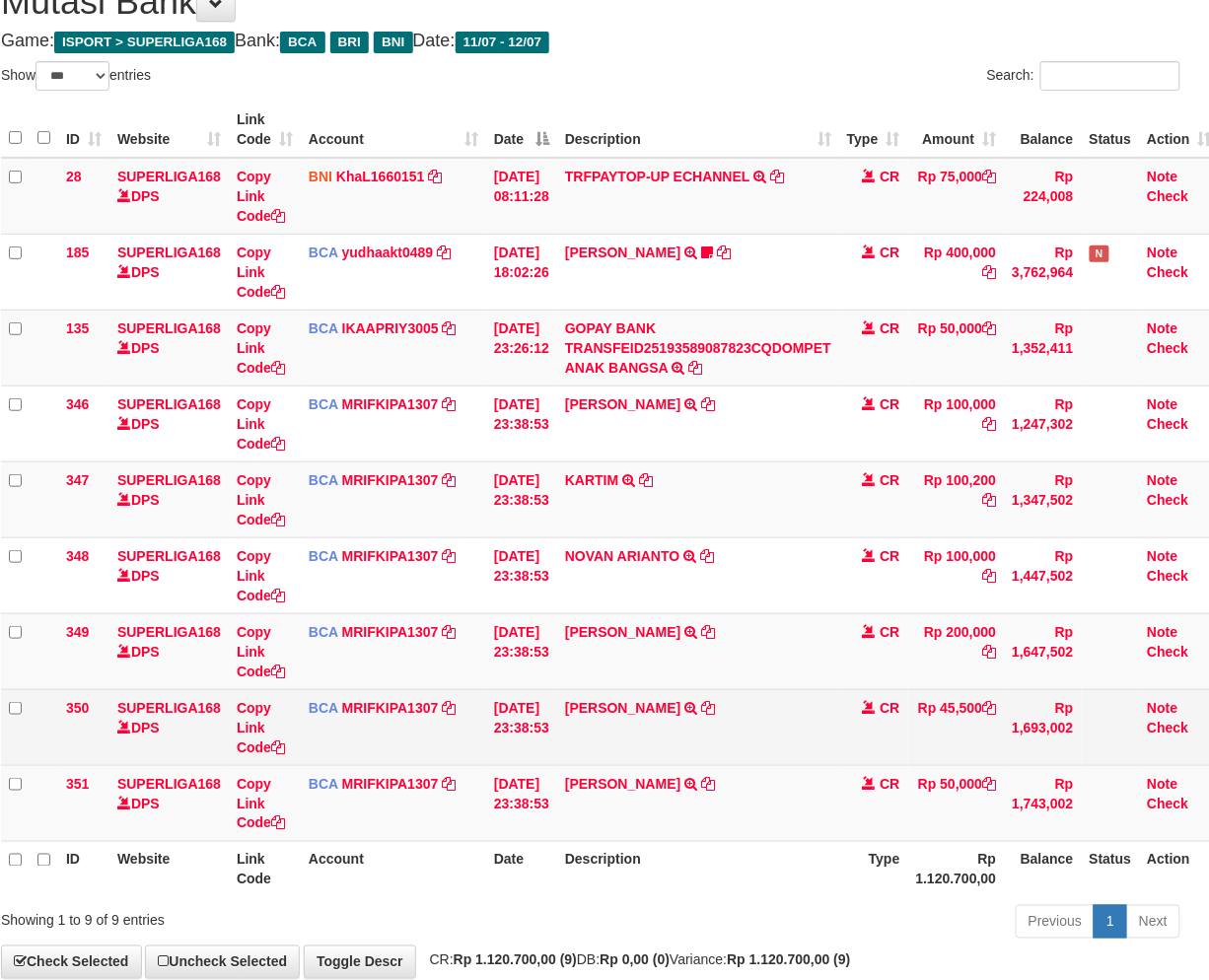 click on "CR" at bounding box center [874, 727] 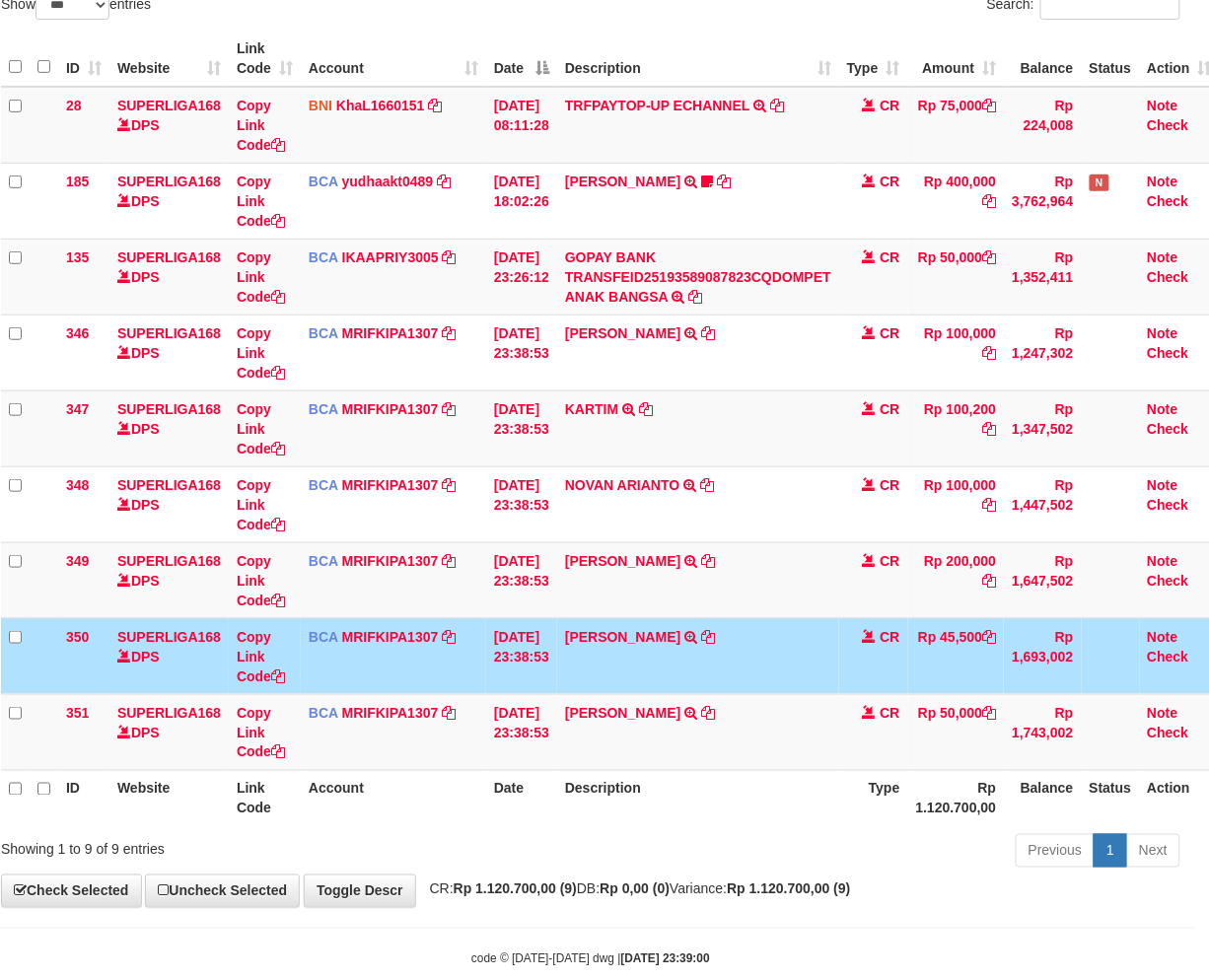 scroll, scrollTop: 198, scrollLeft: 14, axis: both 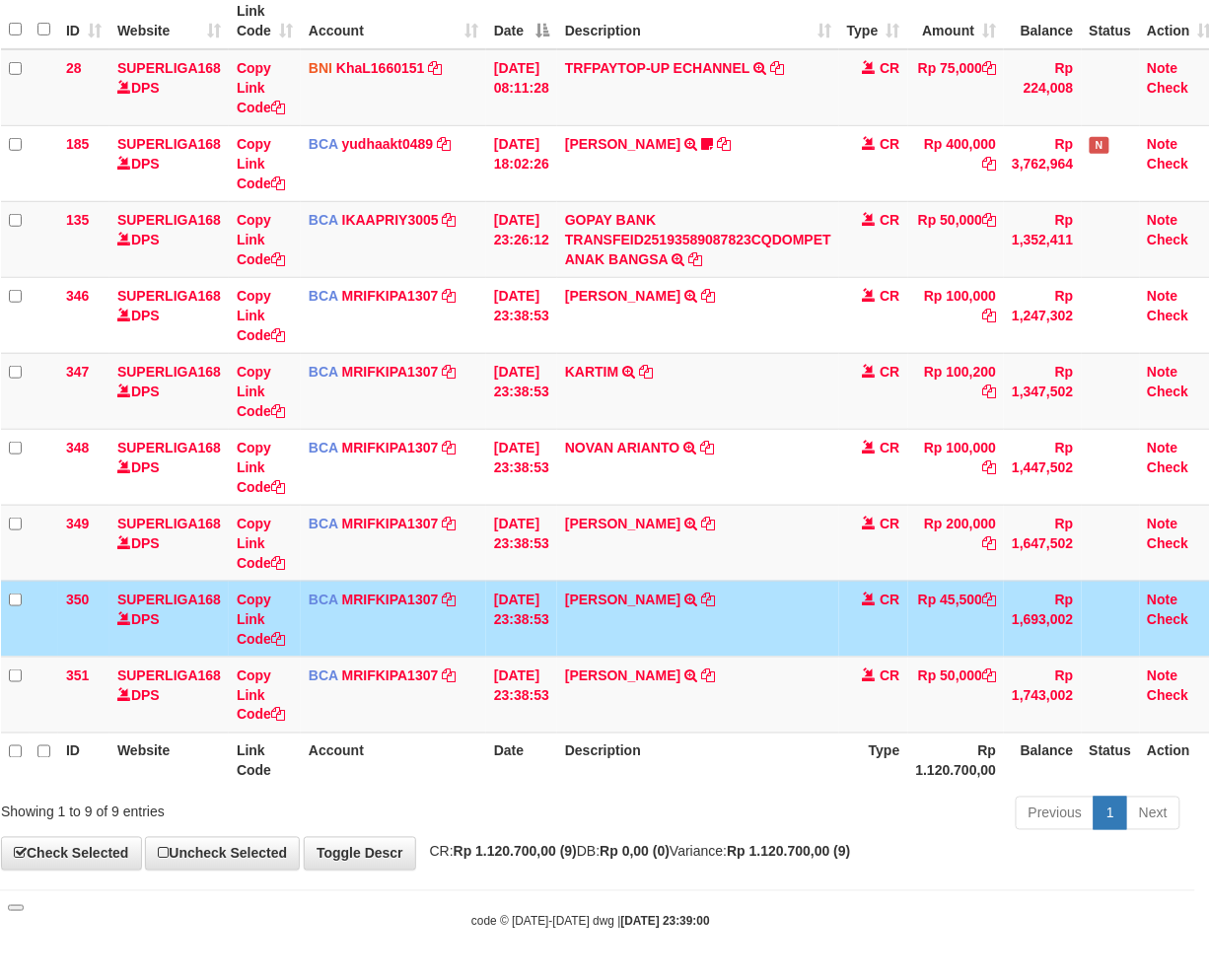 click on "Description" at bounding box center [698, 760] 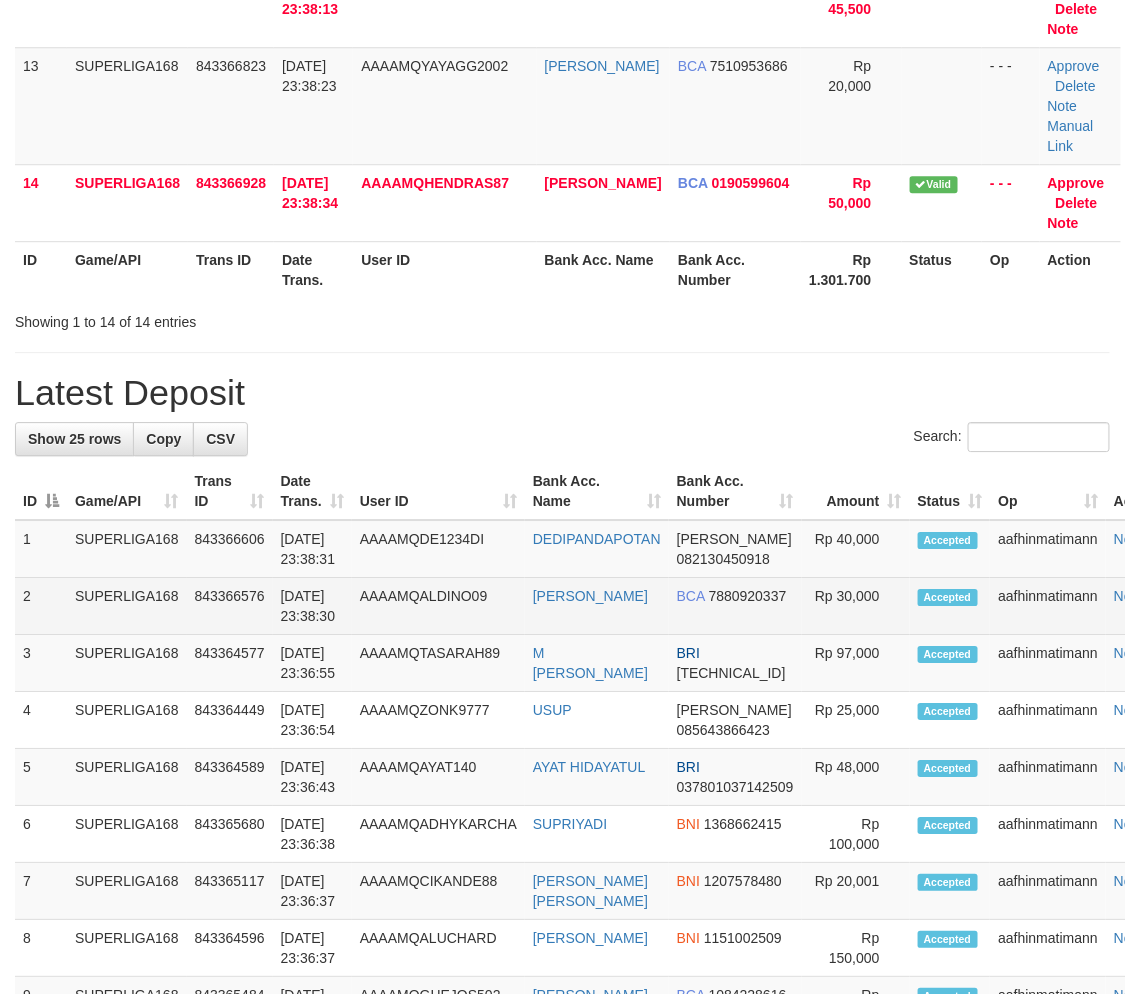 scroll, scrollTop: 1173, scrollLeft: 0, axis: vertical 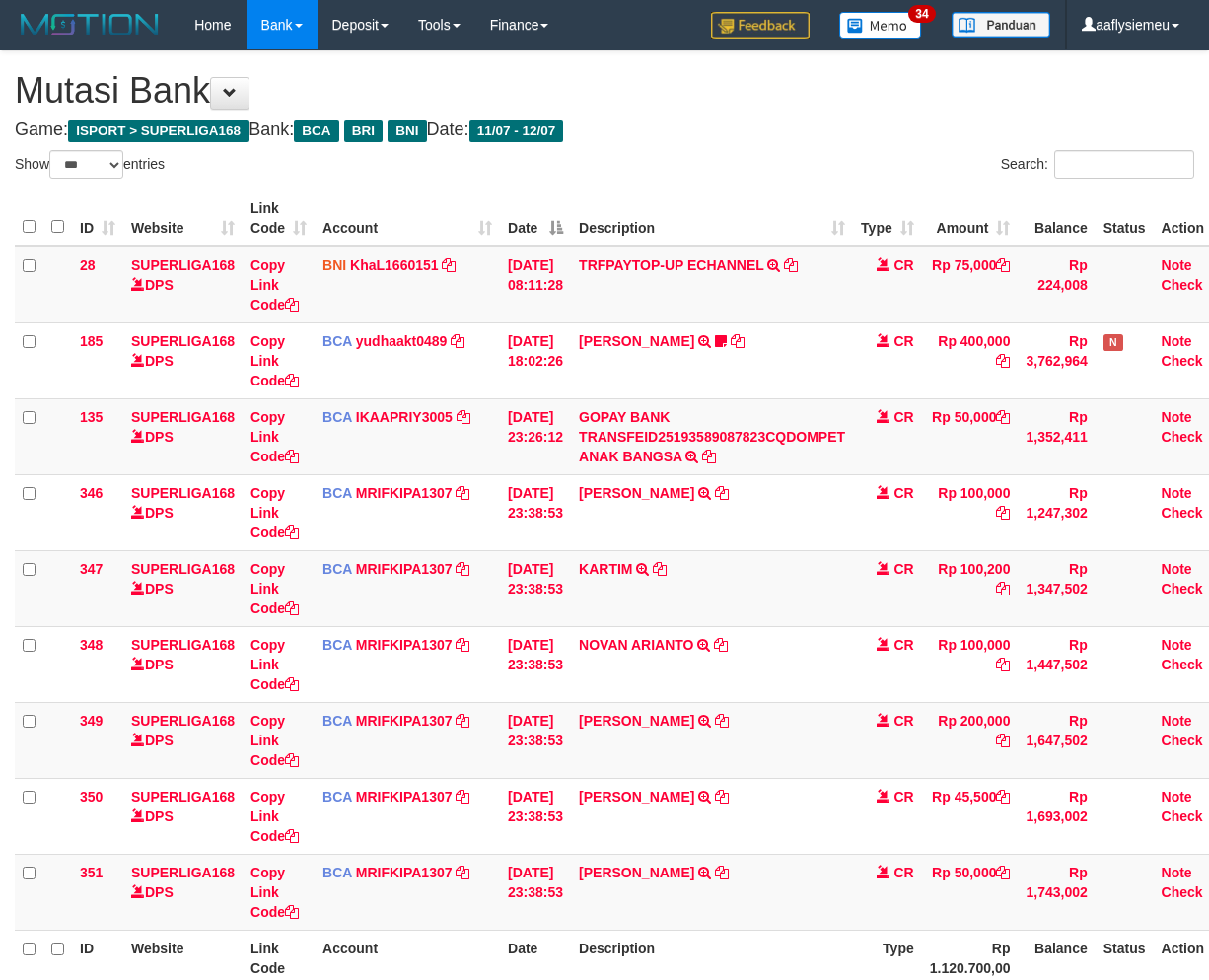 select on "***" 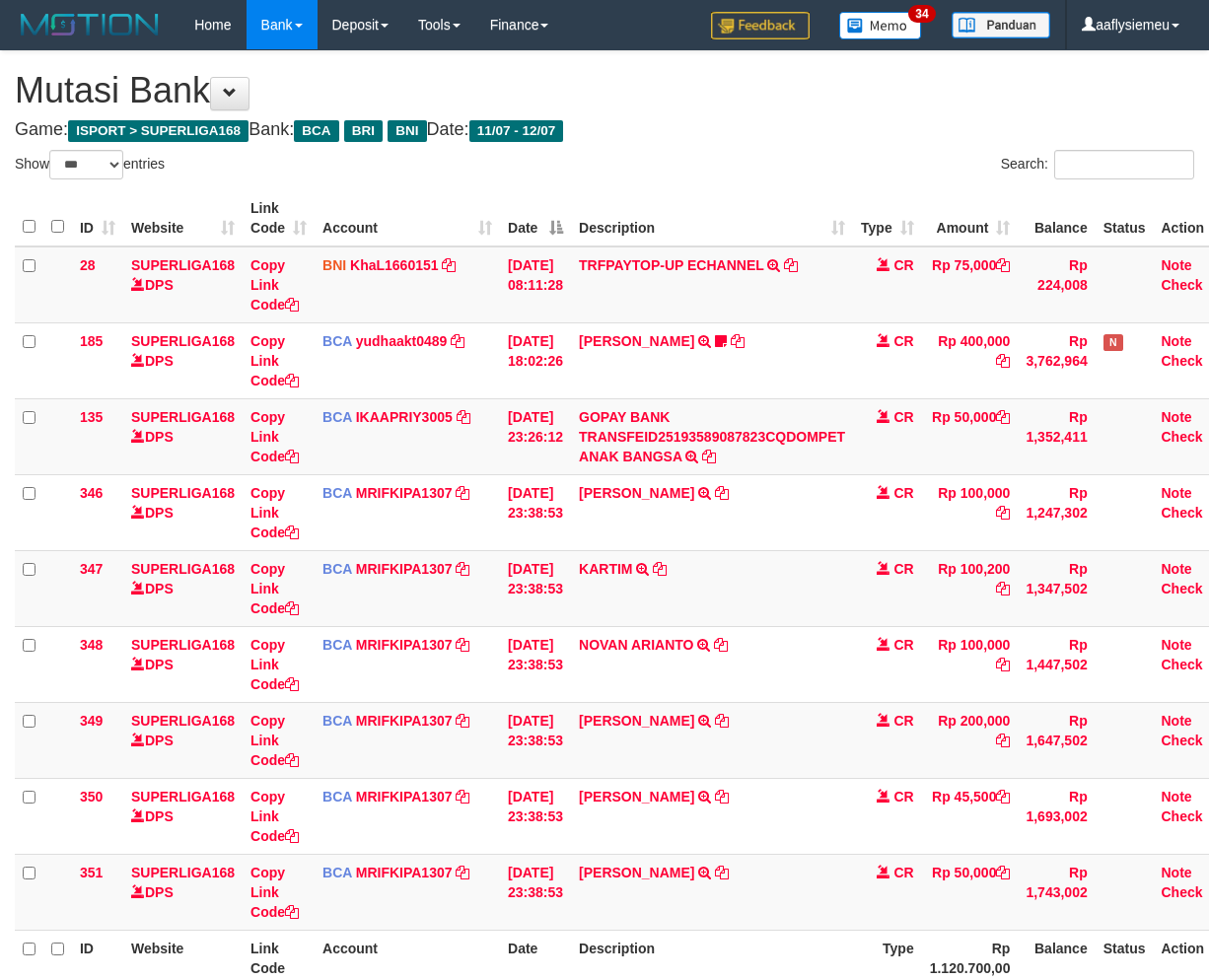 scroll, scrollTop: 198, scrollLeft: 14, axis: both 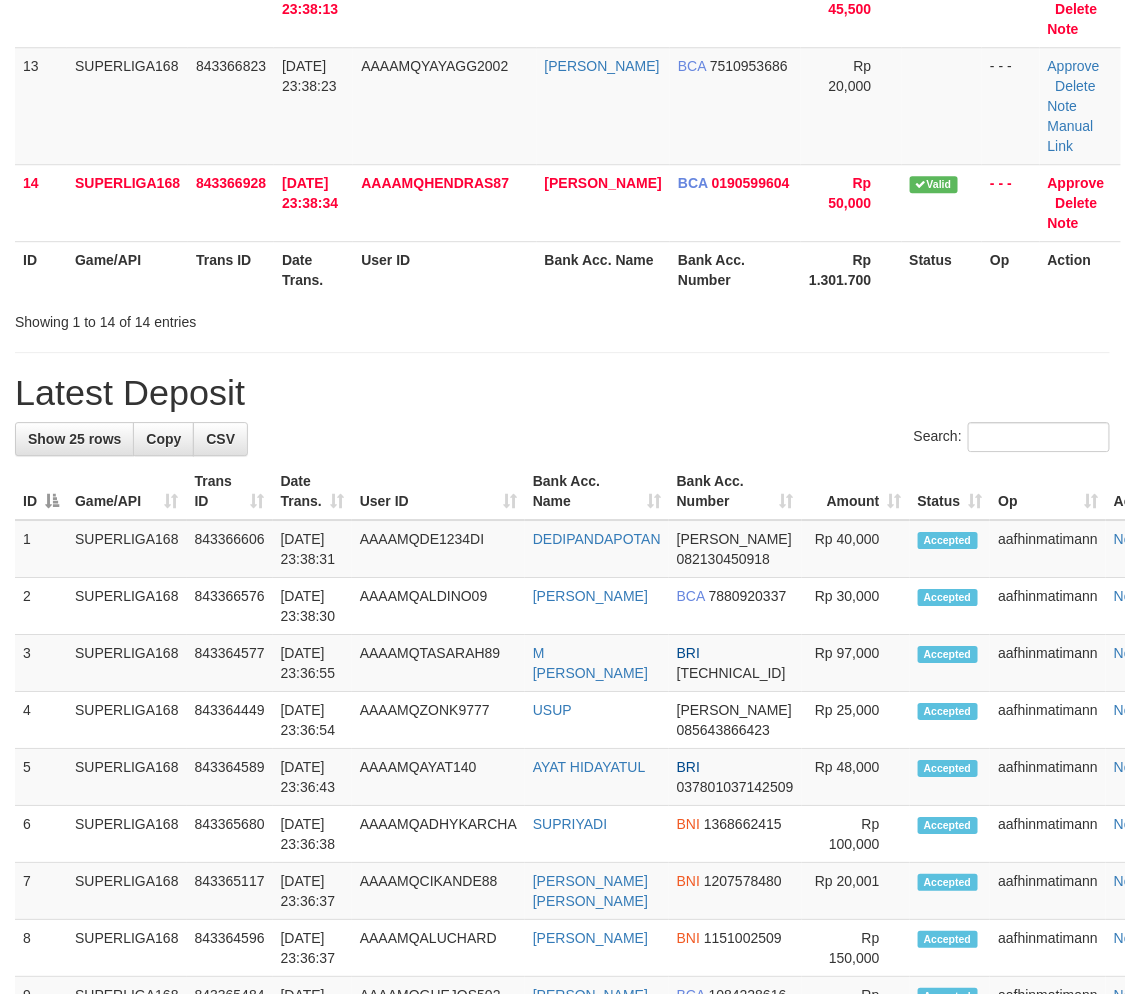 click on "Showing 1 to 14 of 14 entries" at bounding box center [234, 318] 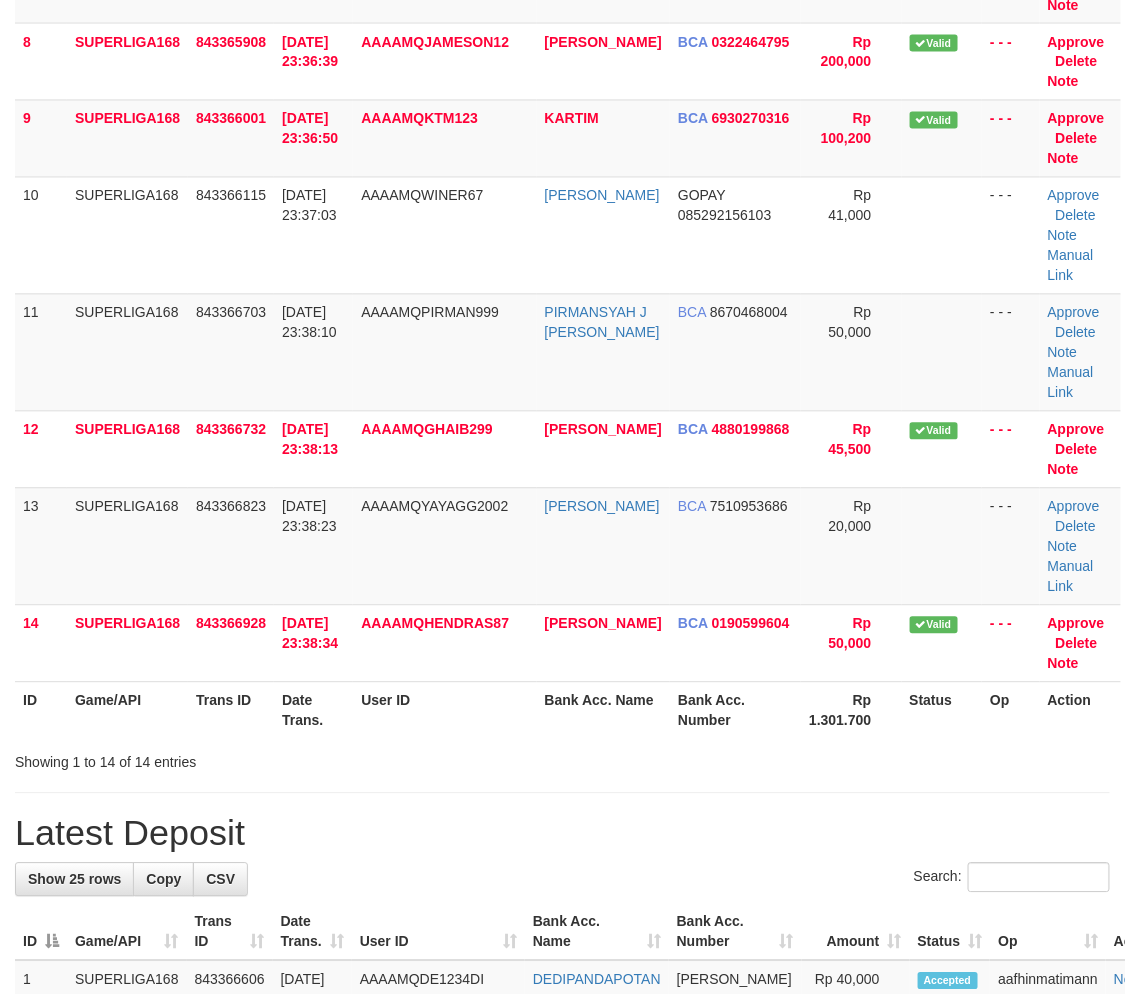 scroll, scrollTop: 617, scrollLeft: 0, axis: vertical 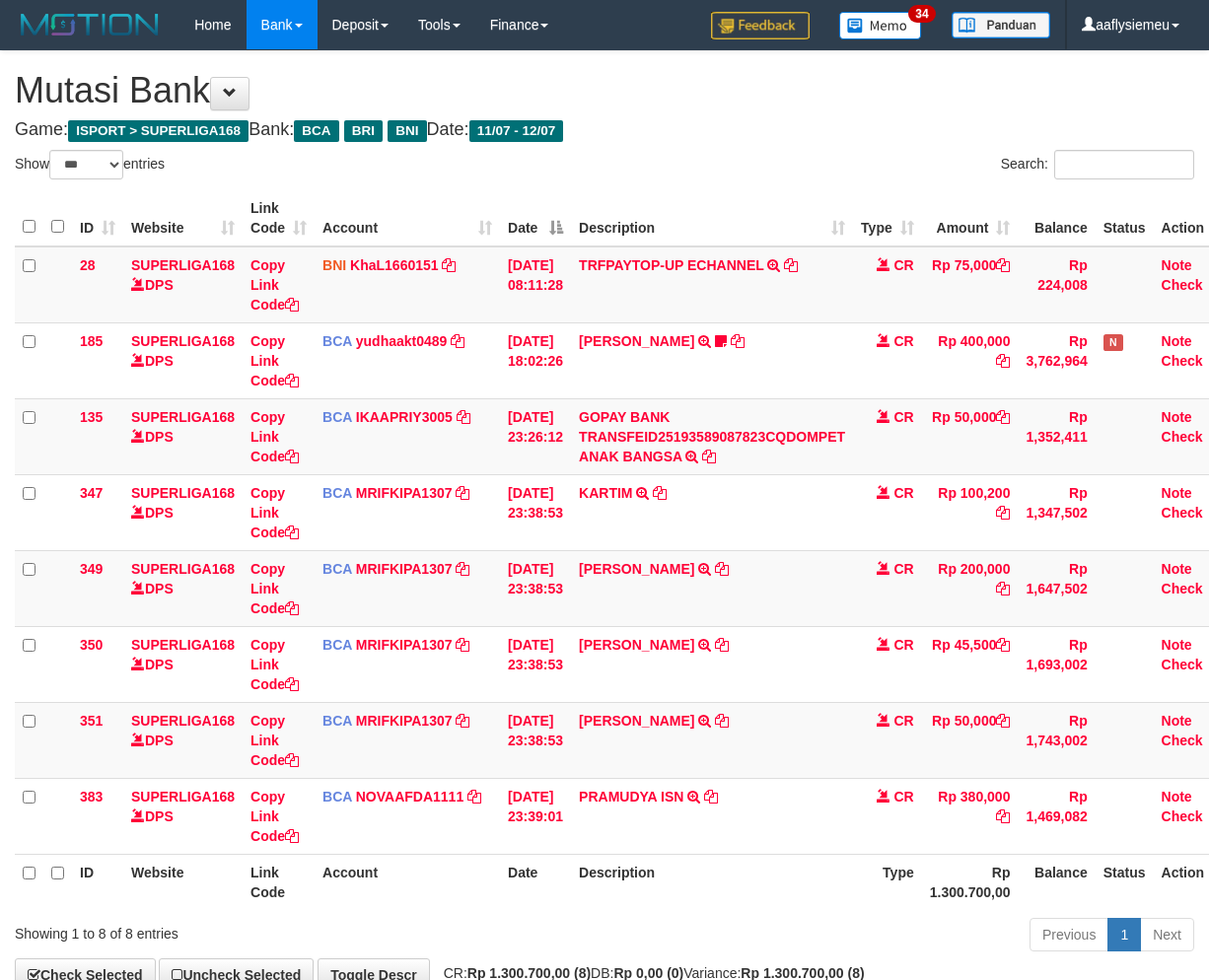 select on "***" 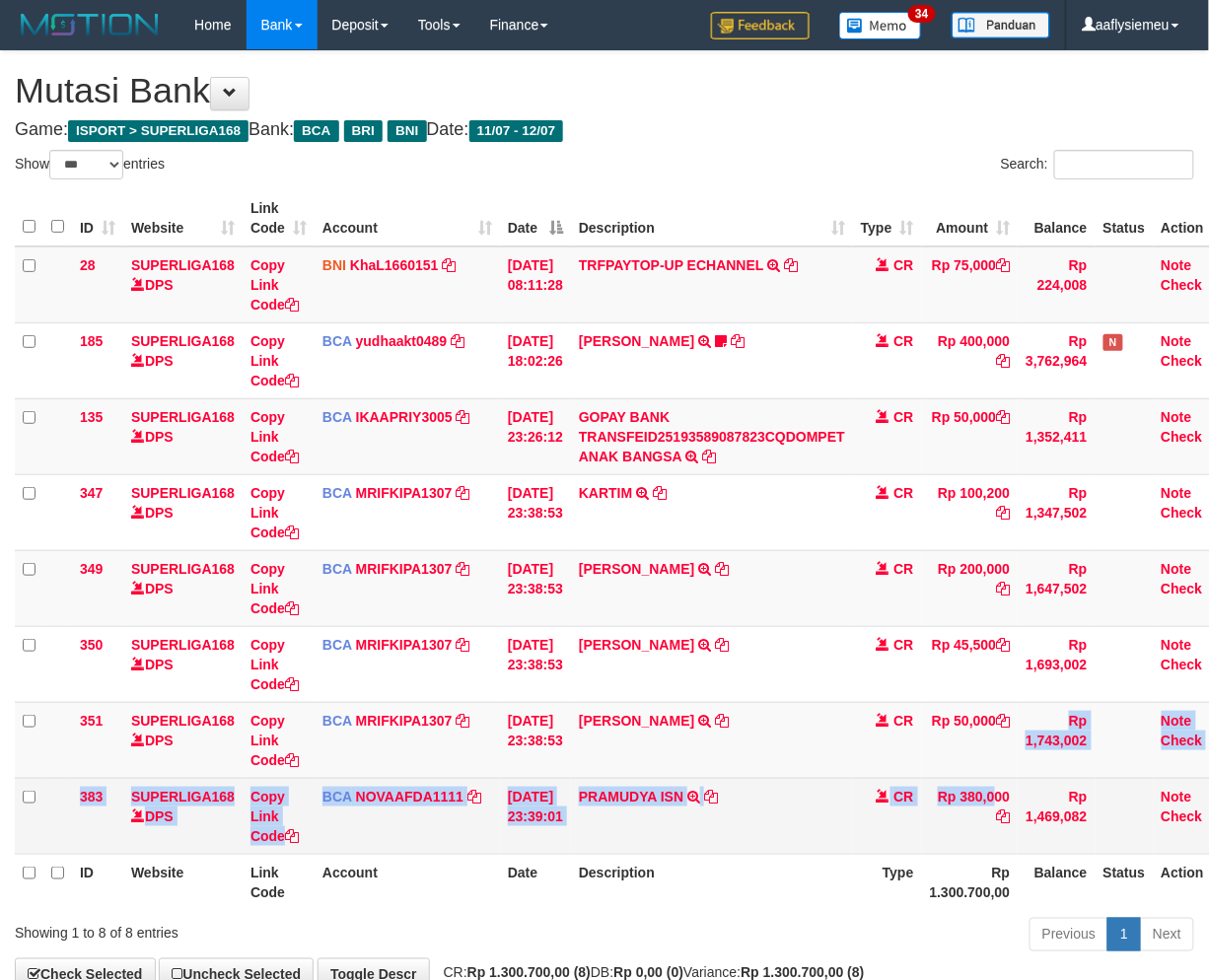 click on "28
SUPERLIGA168    DPS
Copy Link Code
BNI
KhaL1660151
DPS
KHEIR TSAR MUHAMMAD ALI
mutasi_20250712_4651 | 28
mutasi_20250712_4651 | 28
12/07/2025 08:11:28
TRFPAYTOP-UP ECHANNEL         TRF/PAY/TOP-UP ECHANNEL
CR
Rp 75,000
Rp 224,008
Note
Check
185
SUPERLIGA168    DPS
Copy Link Code
BCA
yudhaakt0489
DPS
YUDHA AKTARIANTO
mutasi_20250712_4856 | 185
mutasi_20250712_4856 | 185" at bounding box center [624, 550] 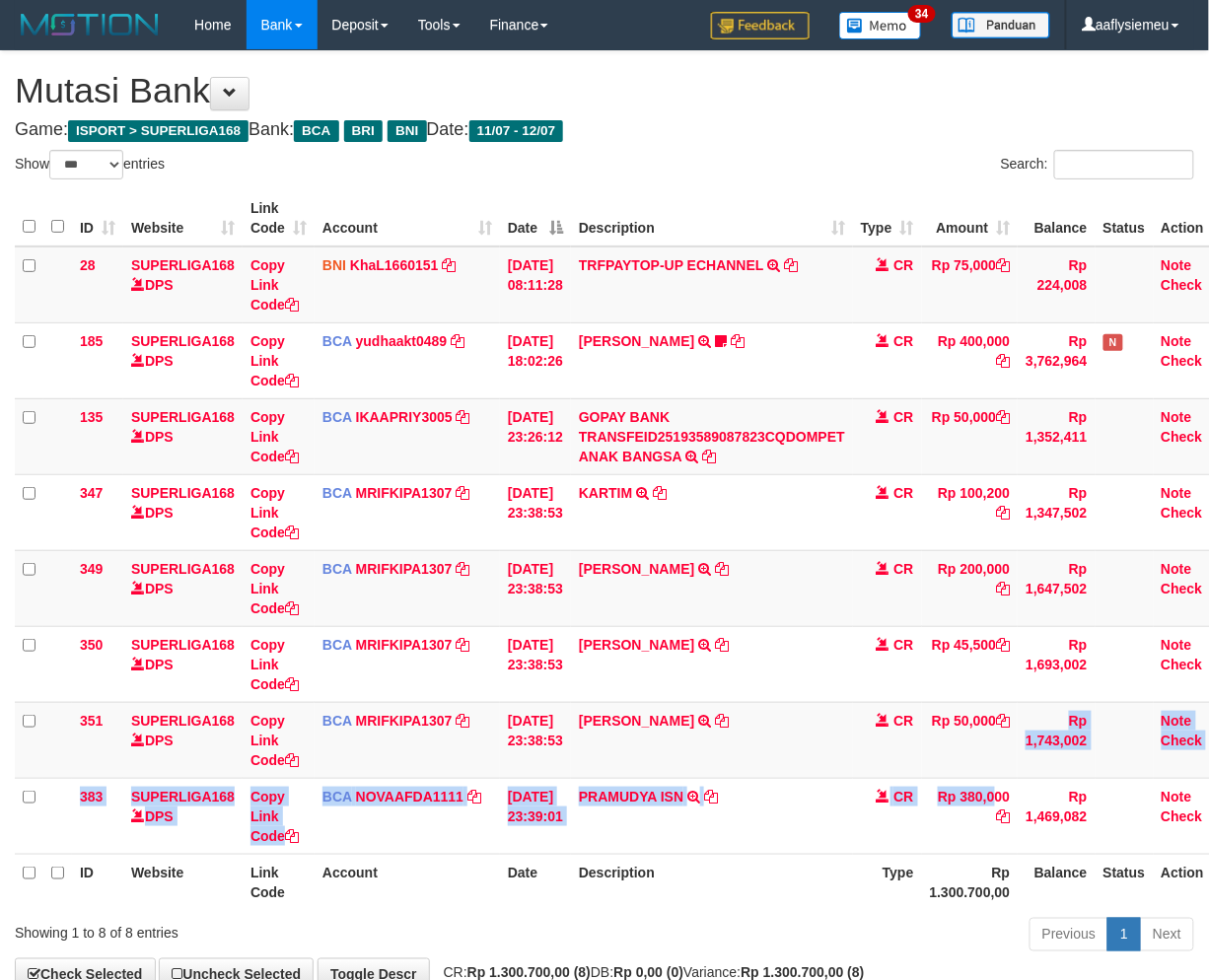 scroll, scrollTop: 121, scrollLeft: 14, axis: both 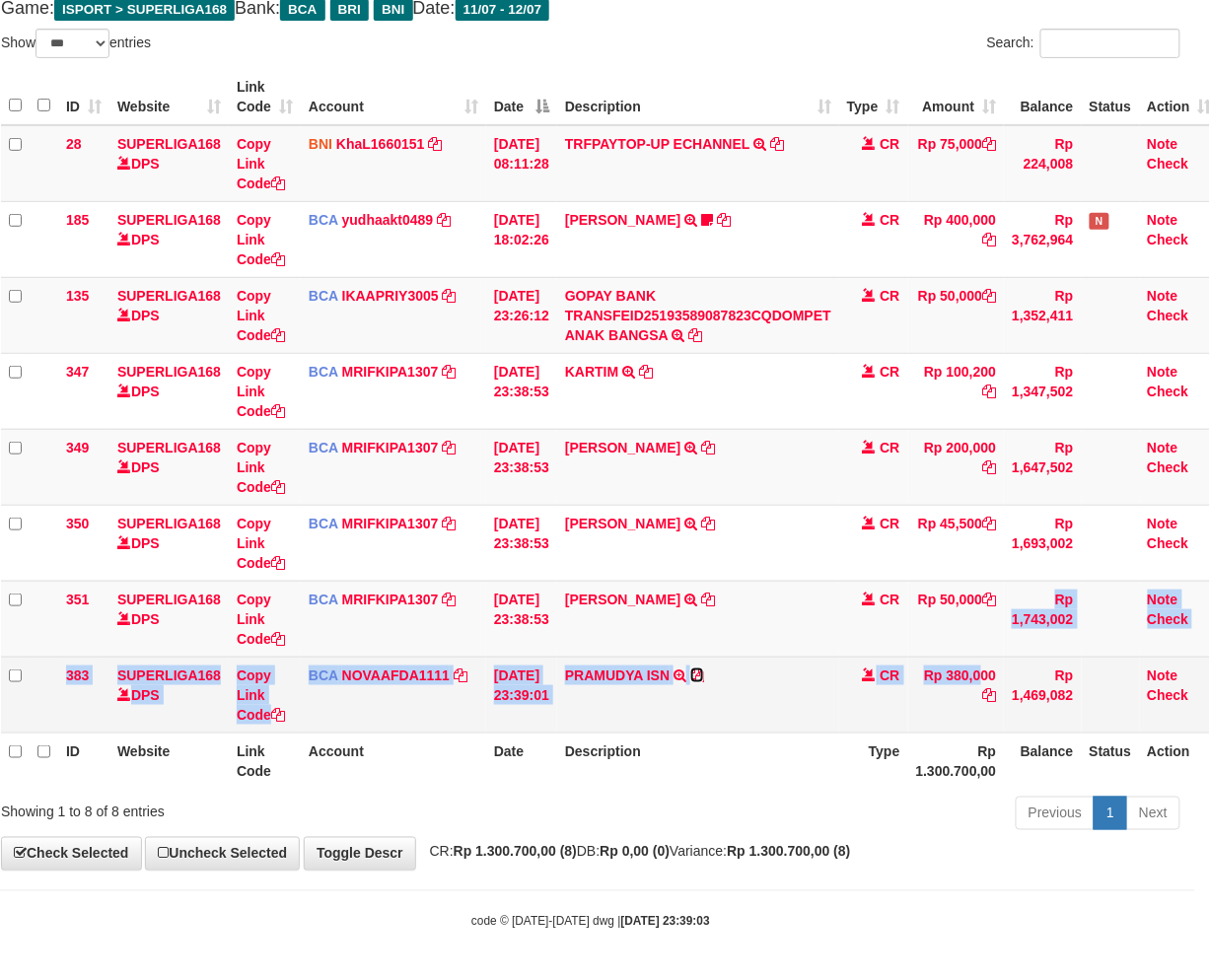 click at bounding box center [697, 675] 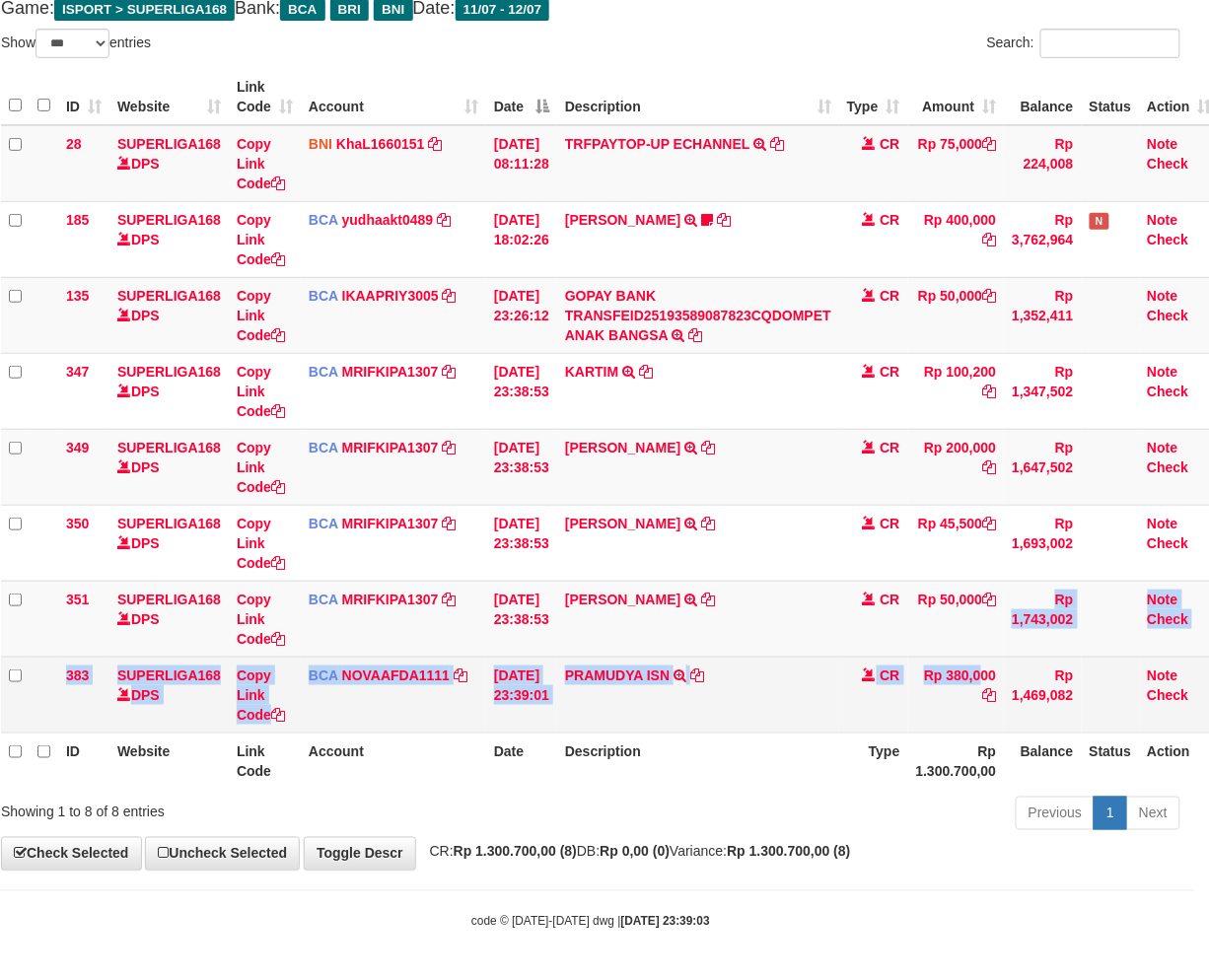 copy on "Rp 1,743,002
Note
Check
383
SUPERLIGA168    DPS
Copy Link Code
BCA
NOVAAFDA1111
DPS
NOVA AFDAILAH
mutasi_20250712_4789 | 383
mutasi_20250712_4789 | 383
12/07/2025 23:39:01
PRAMUDYA ISN         TRSF E-BANKING CR 1207/FTSCY/WS95051
380000.002025071275278475 TRFDN-PRAMUDYA ISNESPAY DEBIT INDONE
CR
Rp" 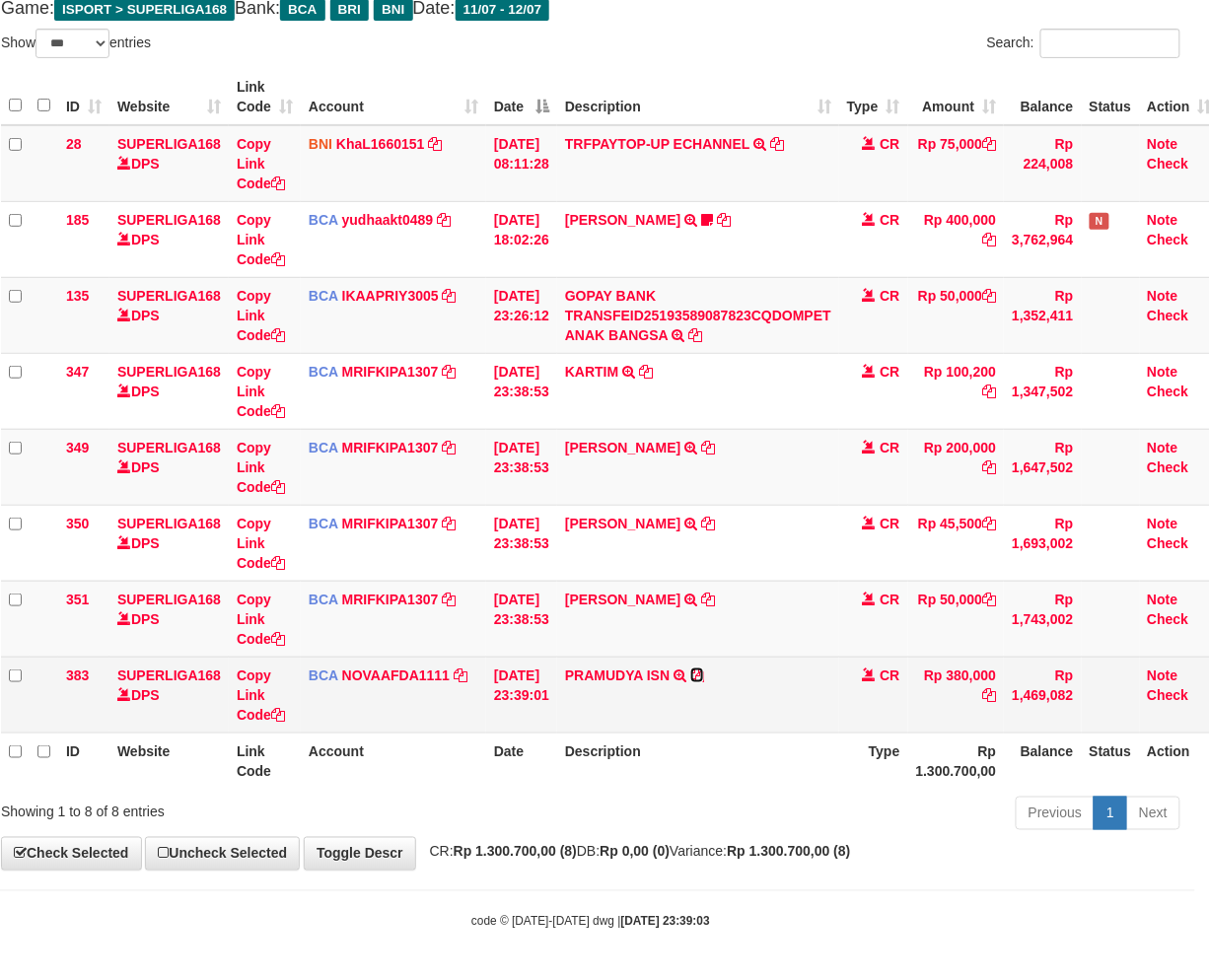 click at bounding box center (697, 675) 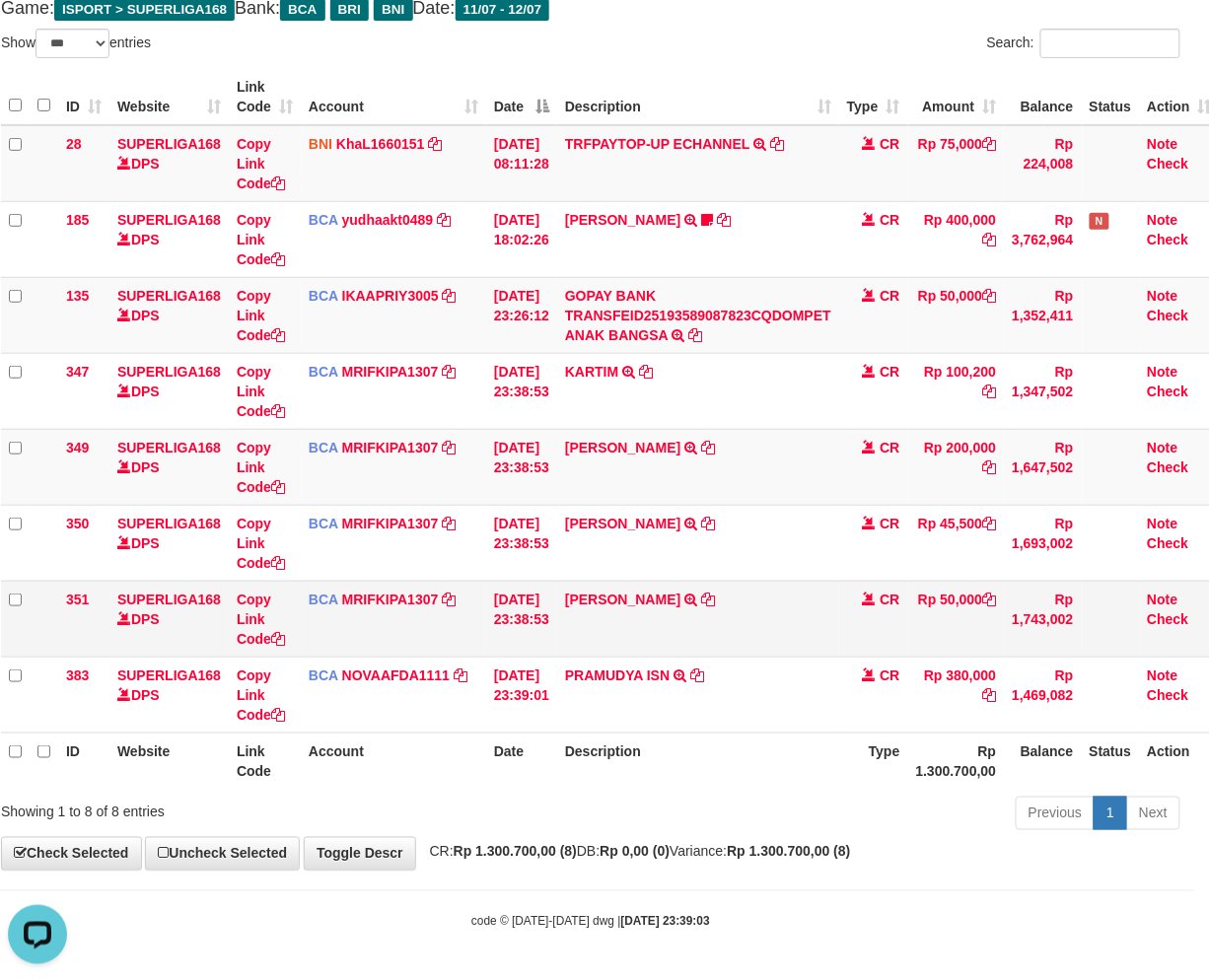 scroll, scrollTop: 0, scrollLeft: 0, axis: both 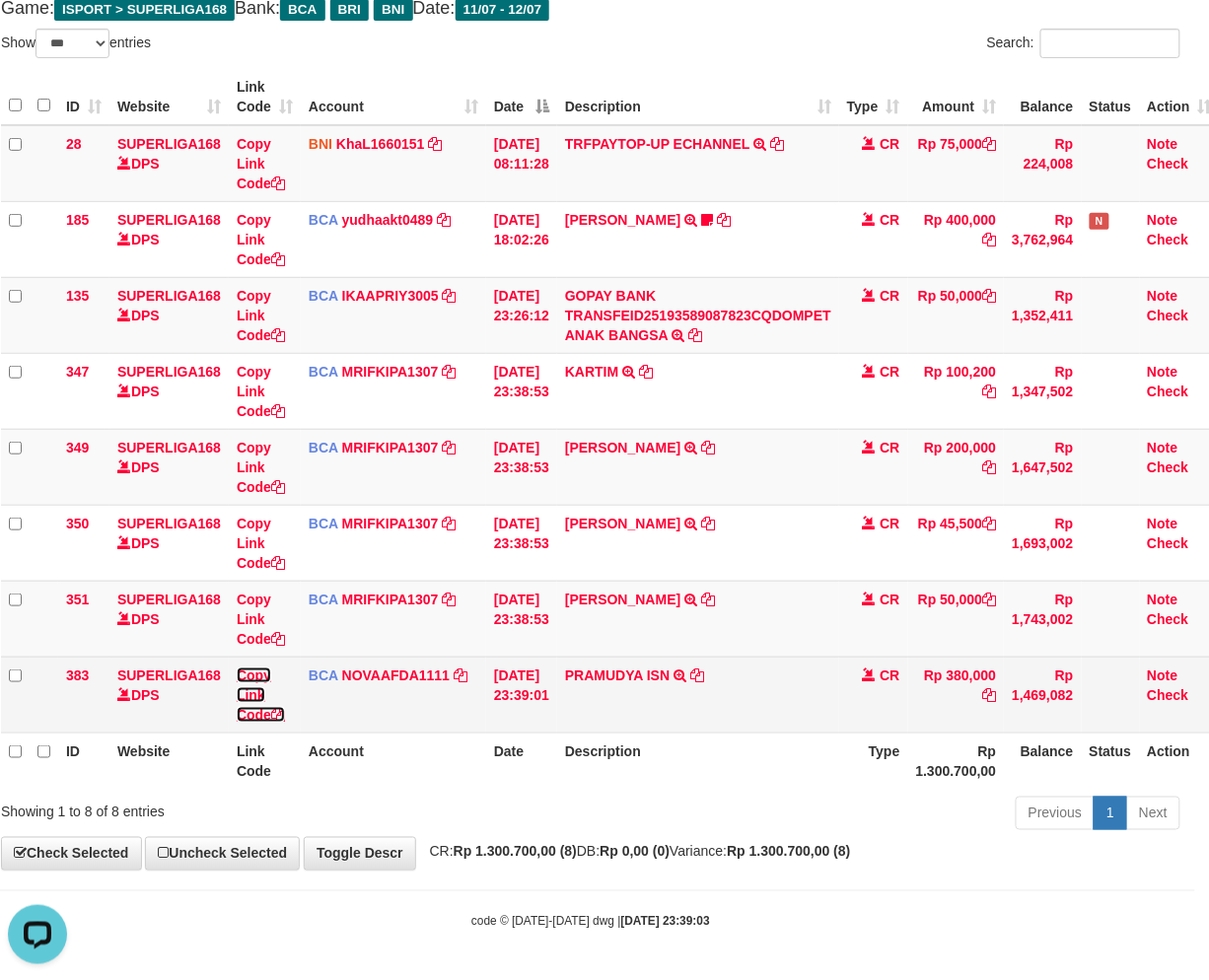 click on "Copy Link Code" at bounding box center (260, 695) 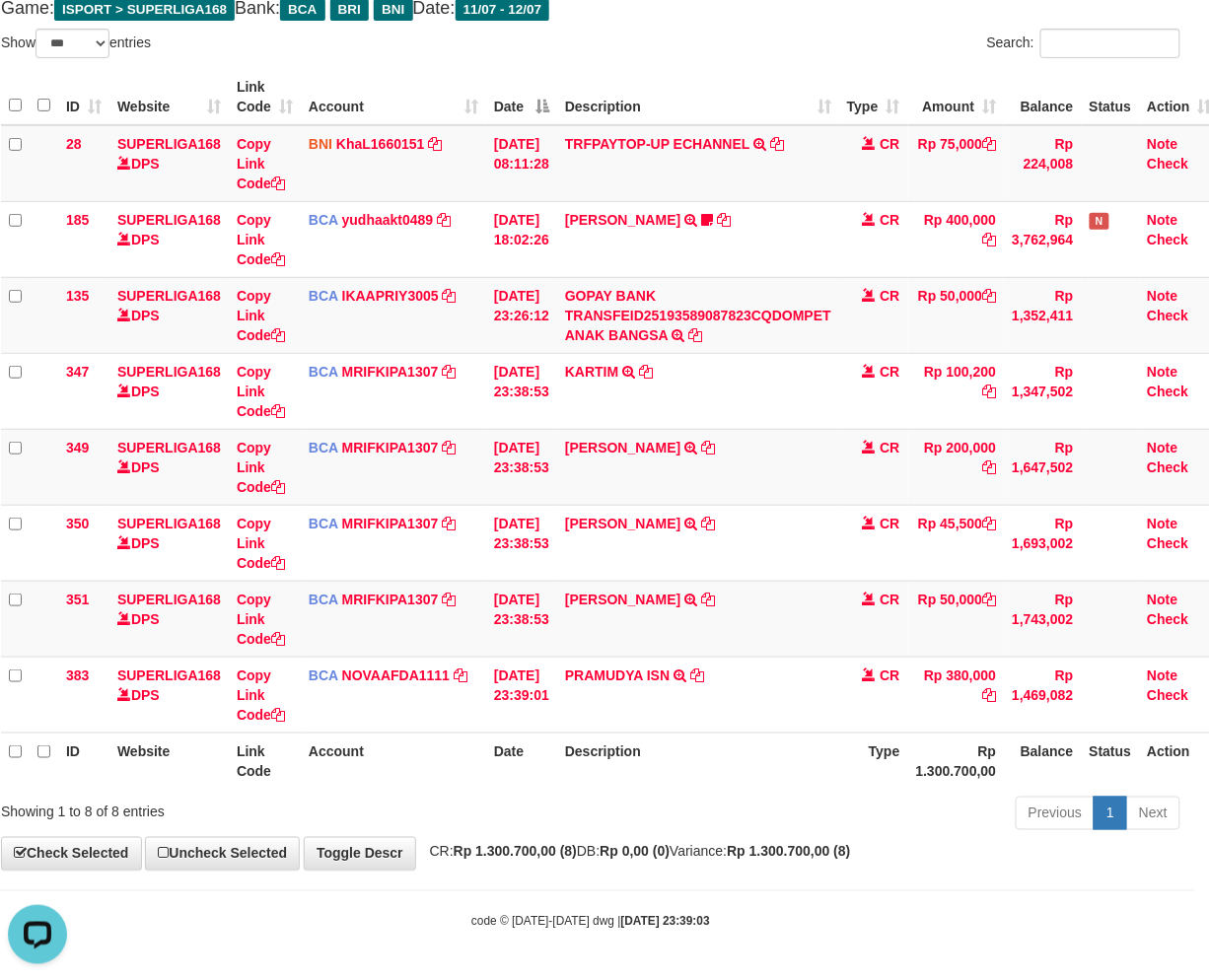 scroll, scrollTop: 315, scrollLeft: 0, axis: vertical 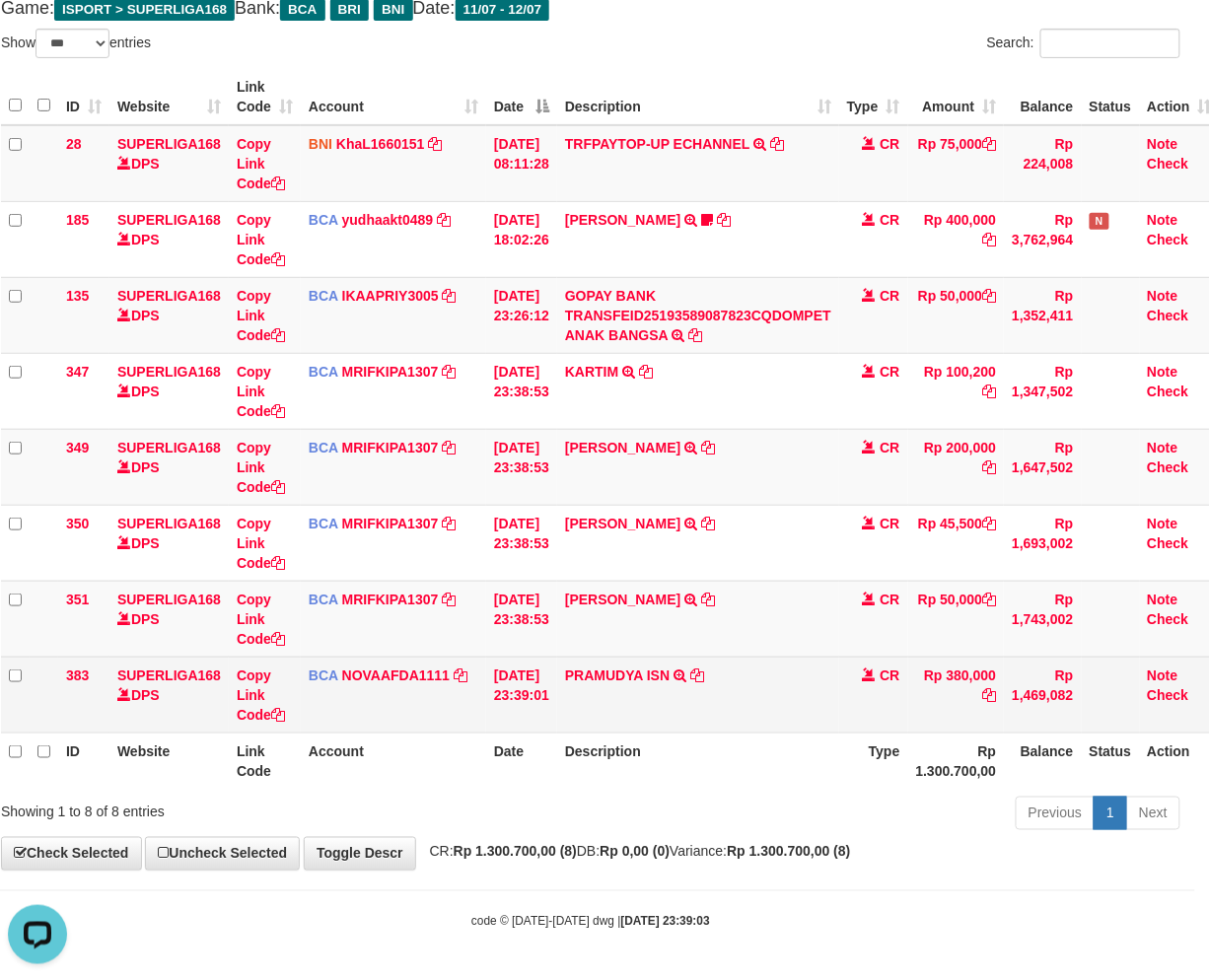 drag, startPoint x: 747, startPoint y: 811, endPoint x: 989, endPoint y: 696, distance: 267.93469 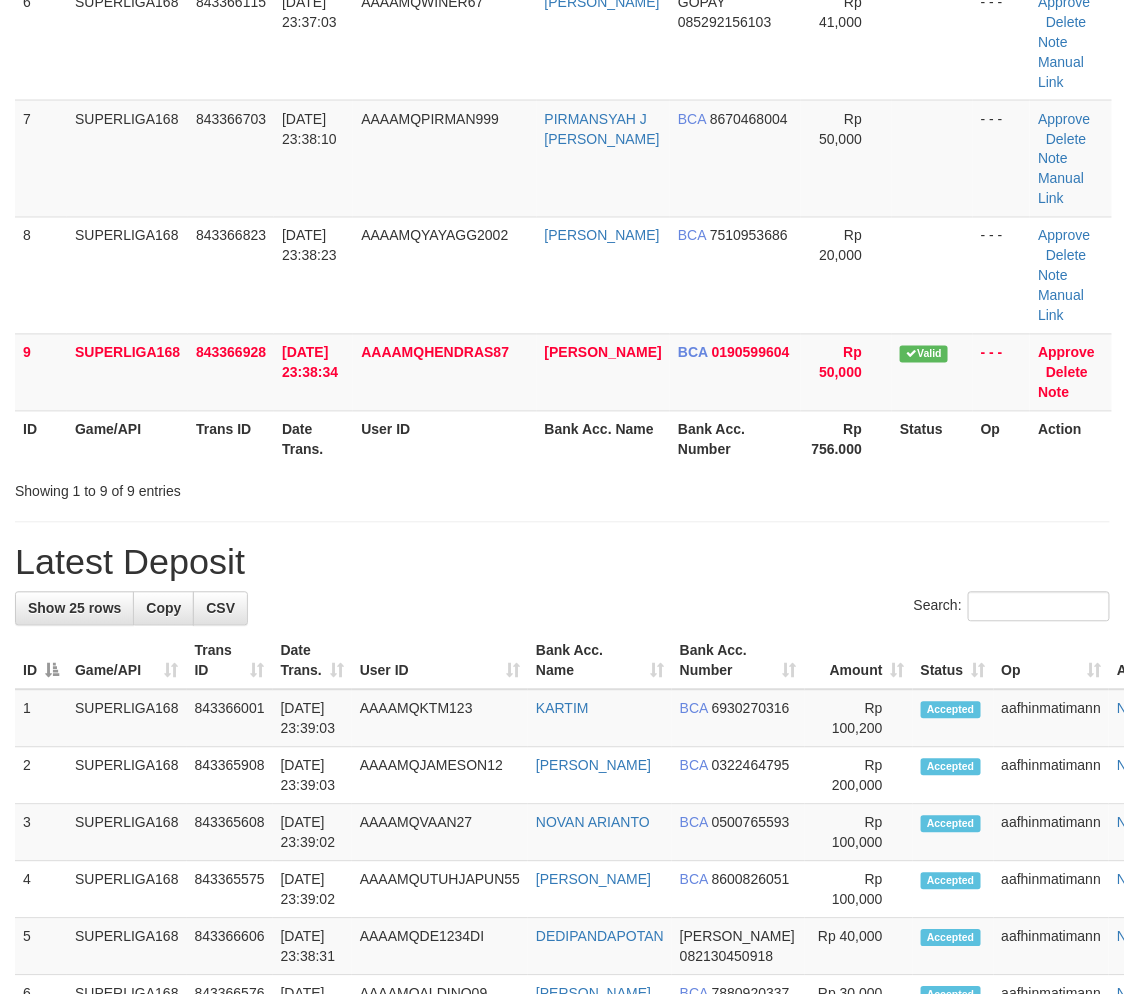 scroll, scrollTop: 617, scrollLeft: 0, axis: vertical 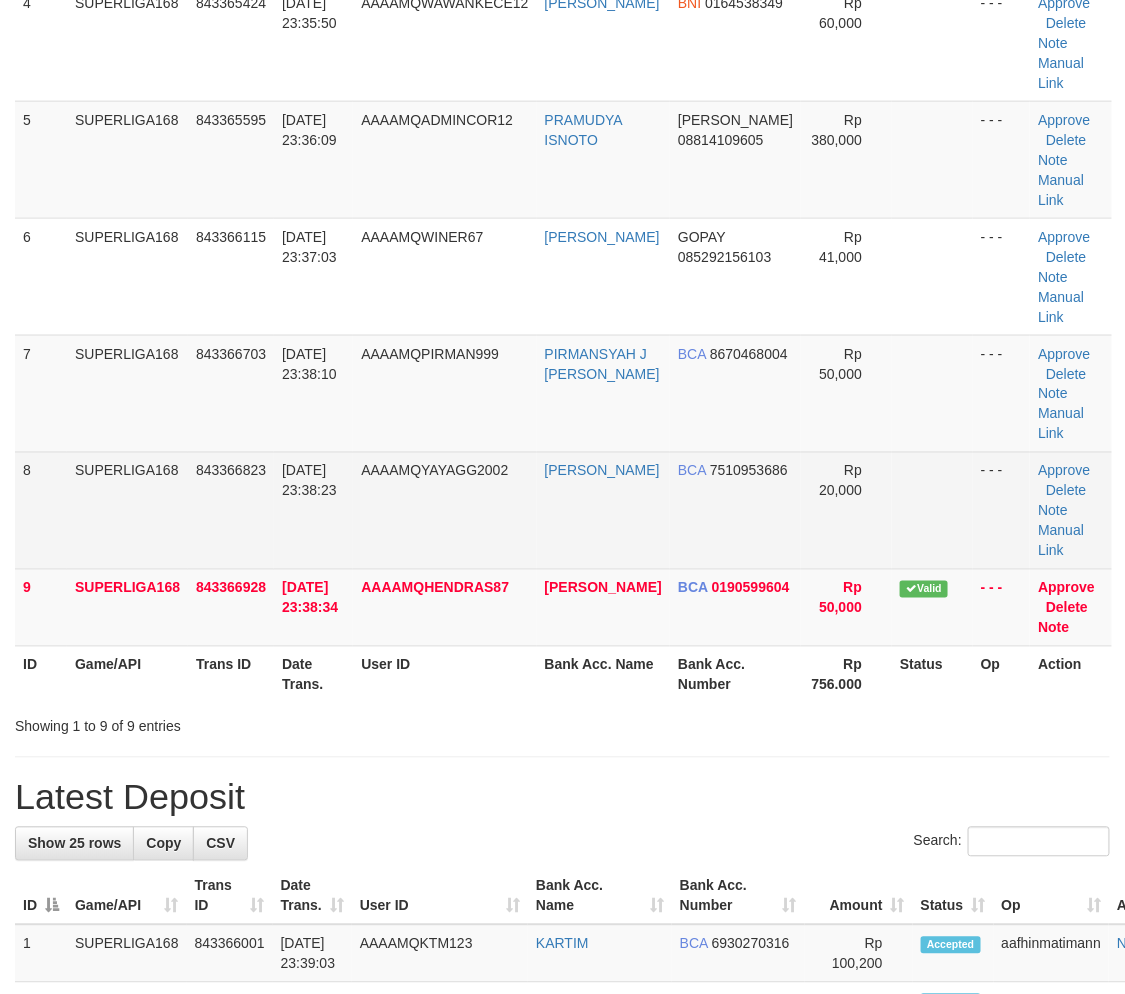 click on "AAAAMQYAYAGG2002" at bounding box center (434, 471) 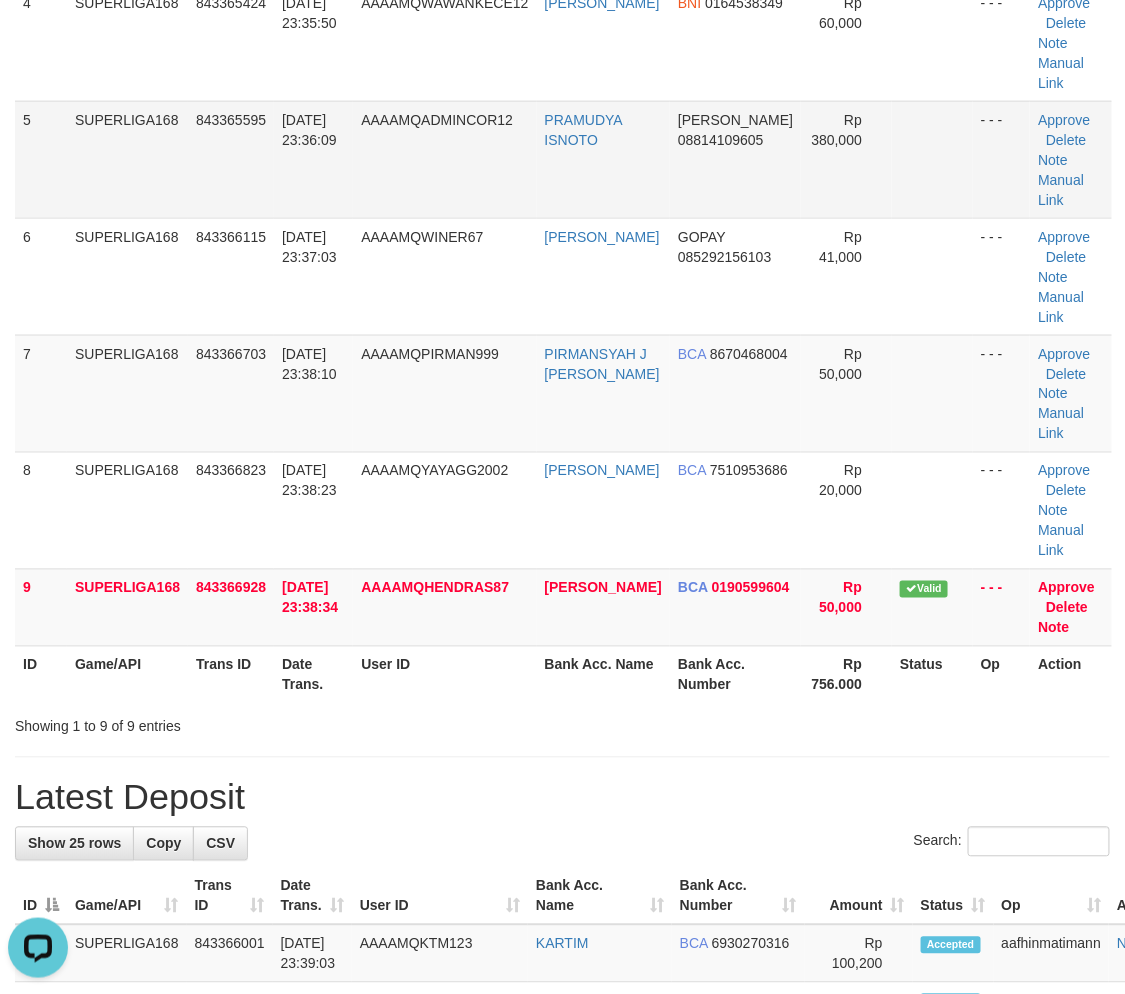 scroll, scrollTop: 0, scrollLeft: 0, axis: both 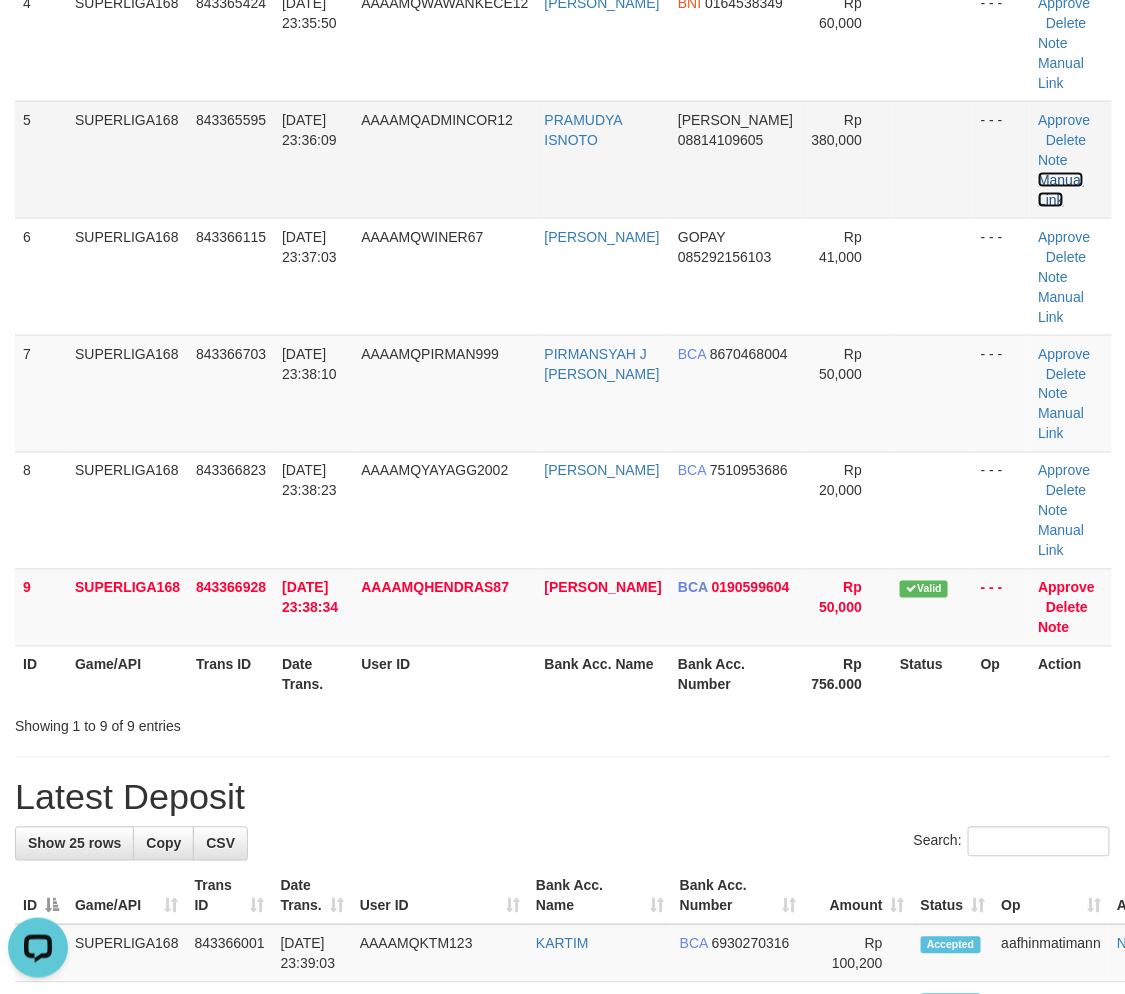 click on "Manual Link" at bounding box center (1061, 190) 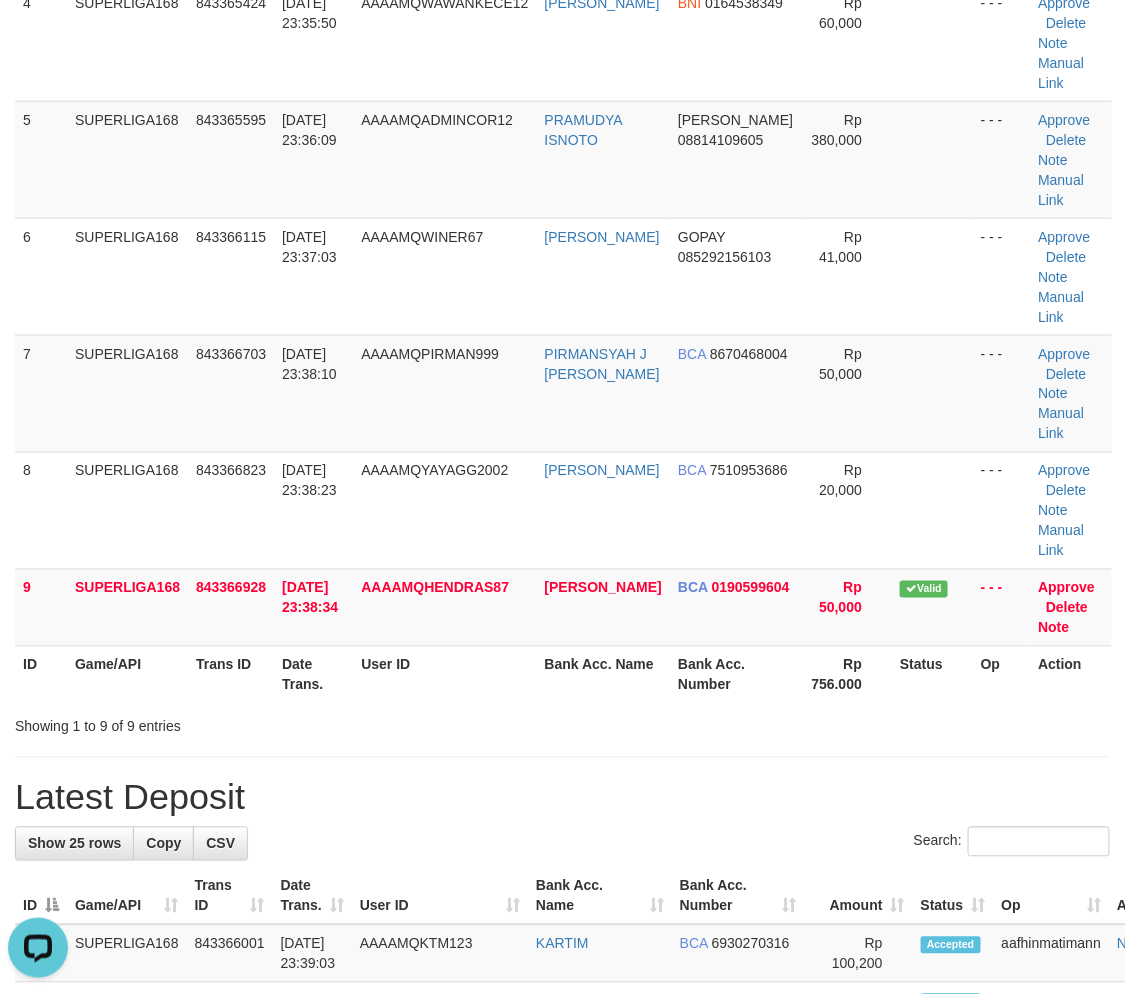 click on "Search:" at bounding box center (562, 844) 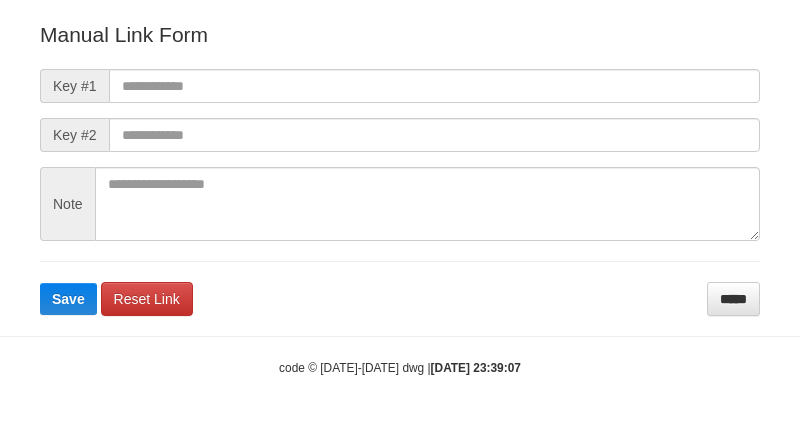 scroll, scrollTop: 222, scrollLeft: 0, axis: vertical 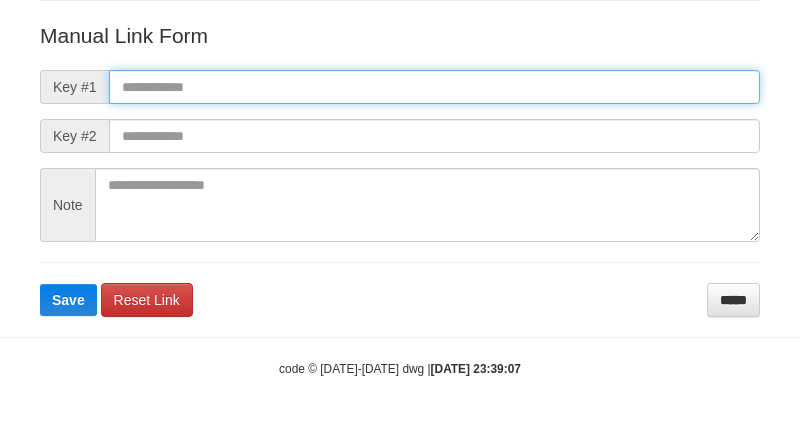 drag, startPoint x: 216, startPoint y: 83, endPoint x: 105, endPoint y: 261, distance: 209.77368 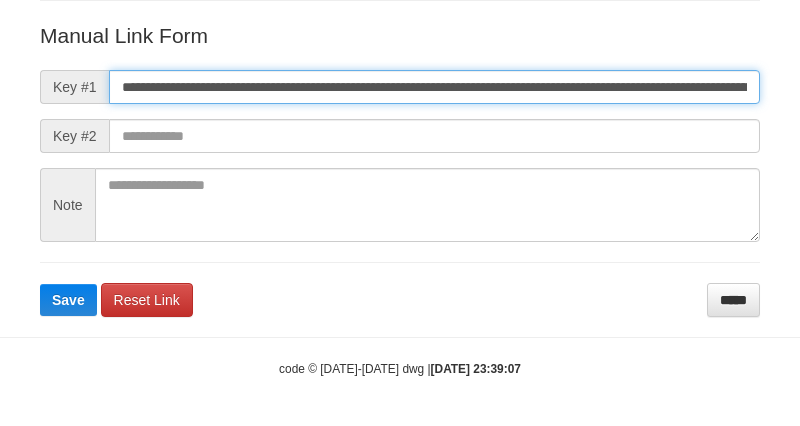 scroll, scrollTop: 0, scrollLeft: 1435, axis: horizontal 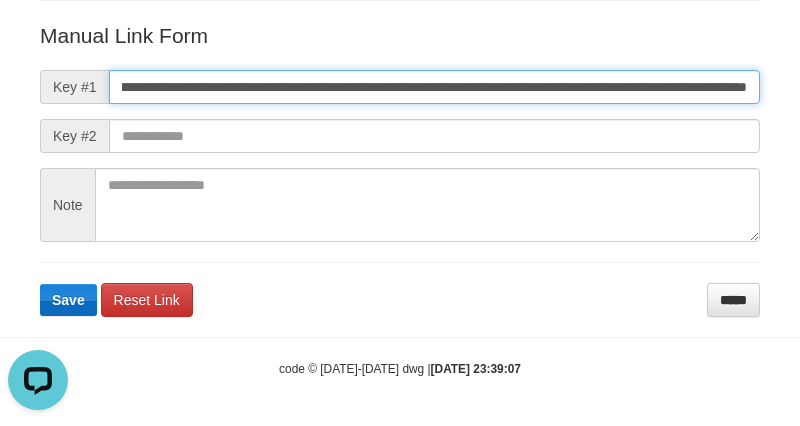 type on "**********" 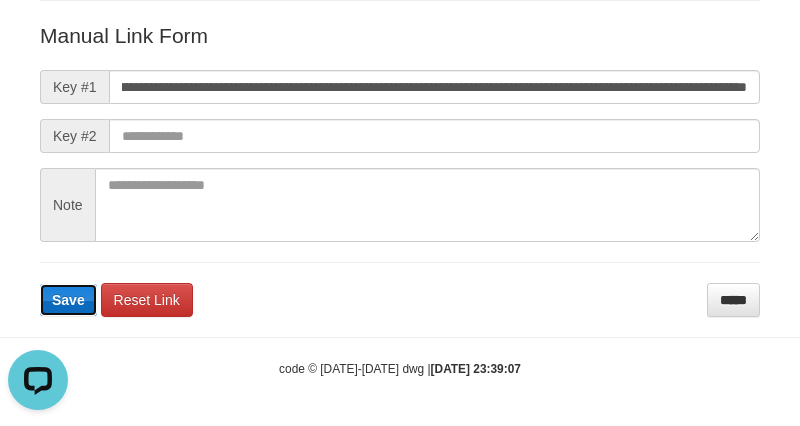 type 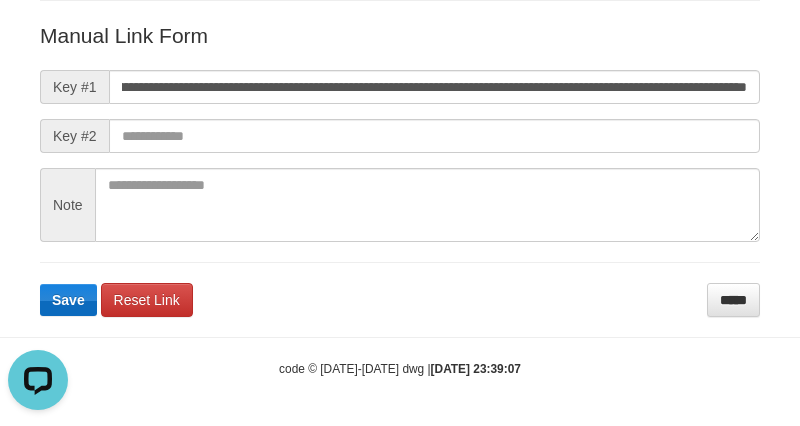 scroll, scrollTop: 0, scrollLeft: 0, axis: both 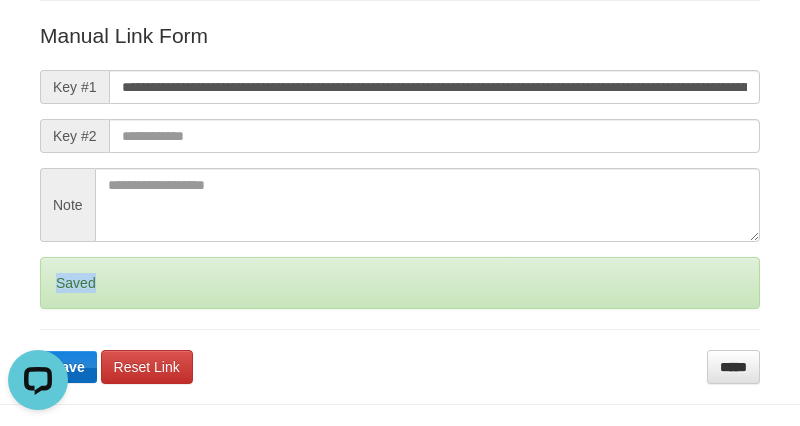click on "Saved" at bounding box center (400, 283) 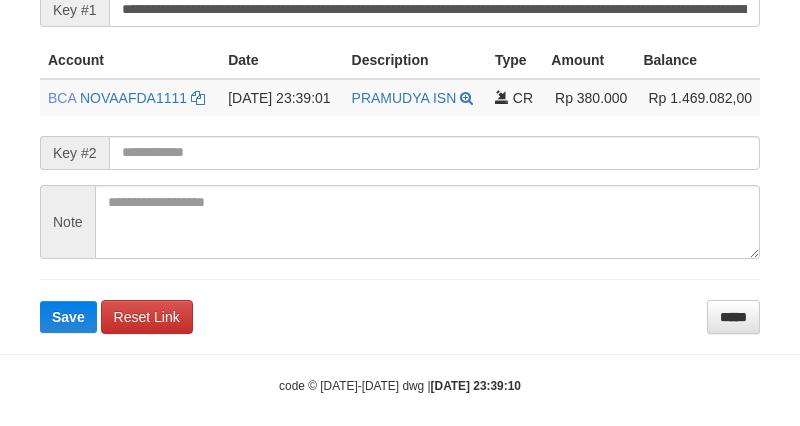 scroll, scrollTop: 480, scrollLeft: 0, axis: vertical 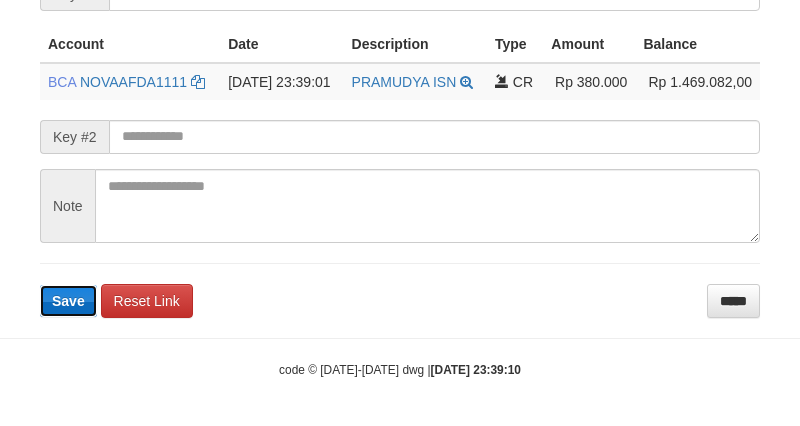 type 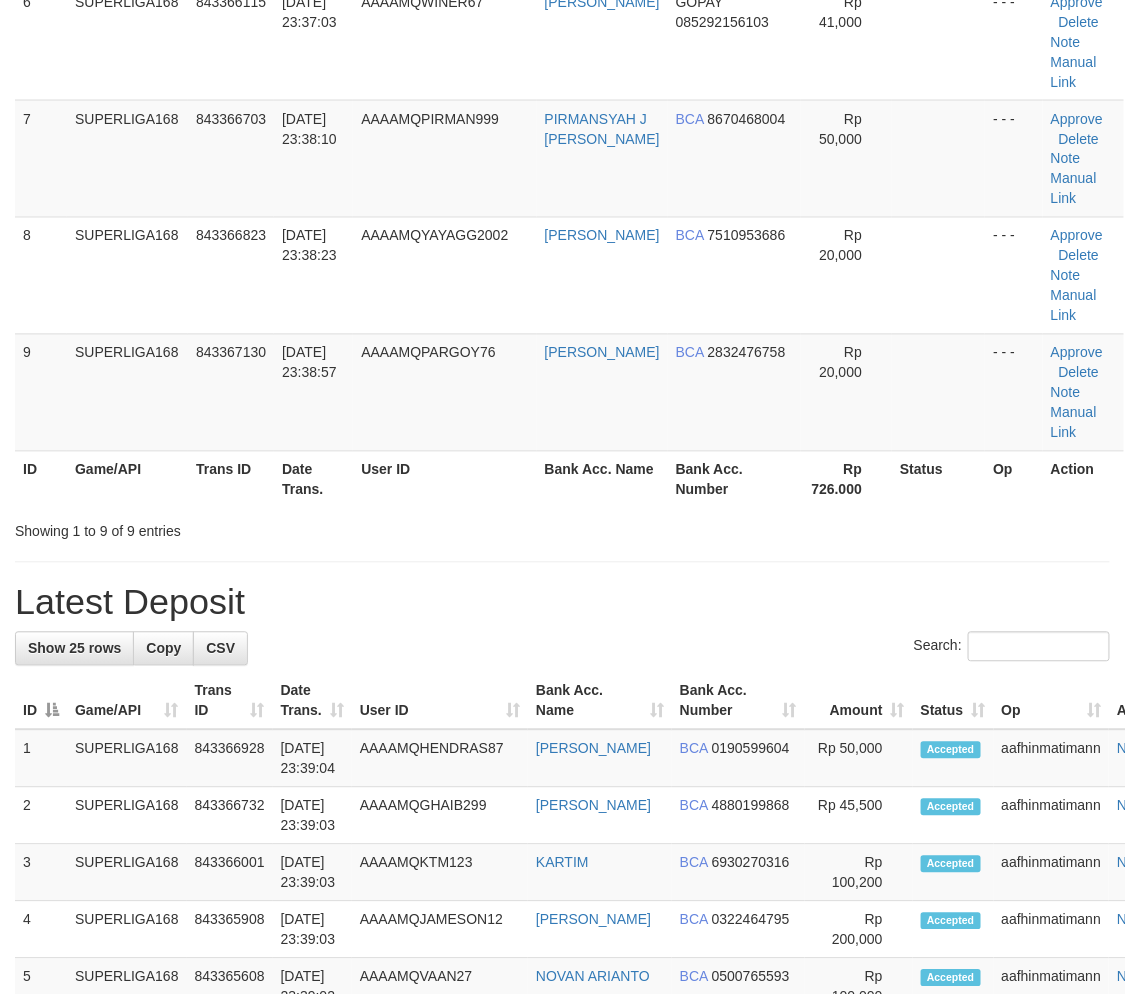 scroll, scrollTop: 617, scrollLeft: 0, axis: vertical 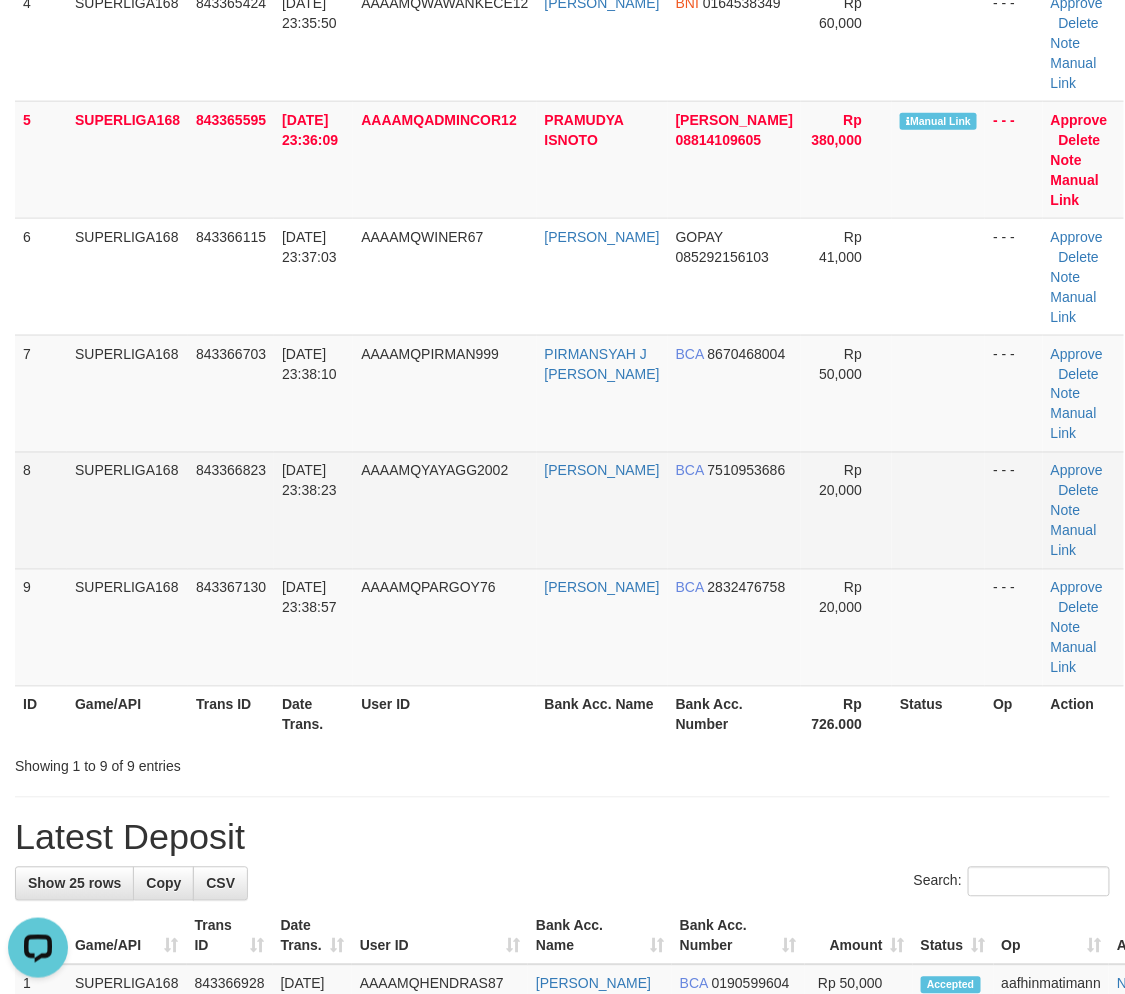 click on "12/07/2025 23:38:23" at bounding box center (313, 510) 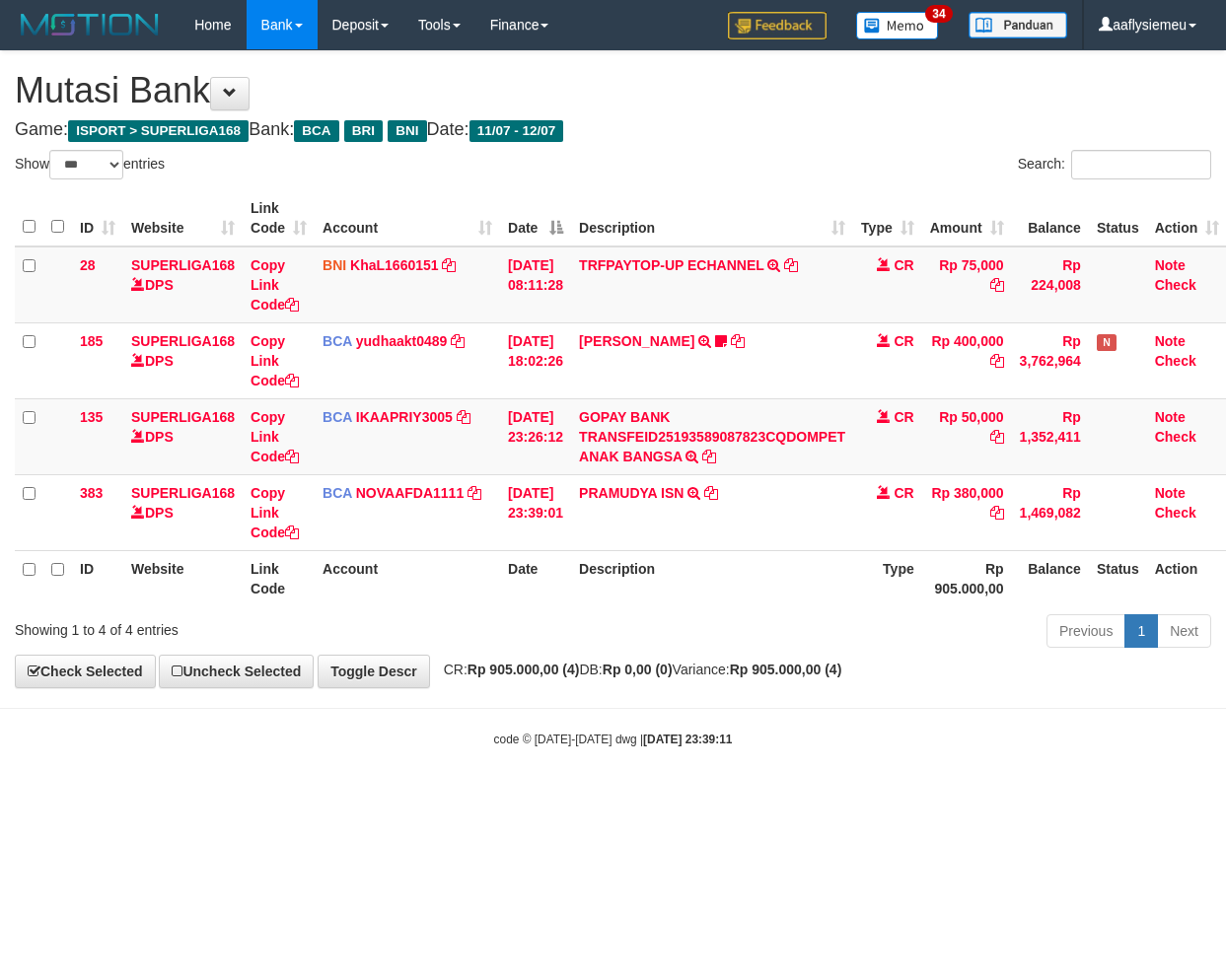 select on "***" 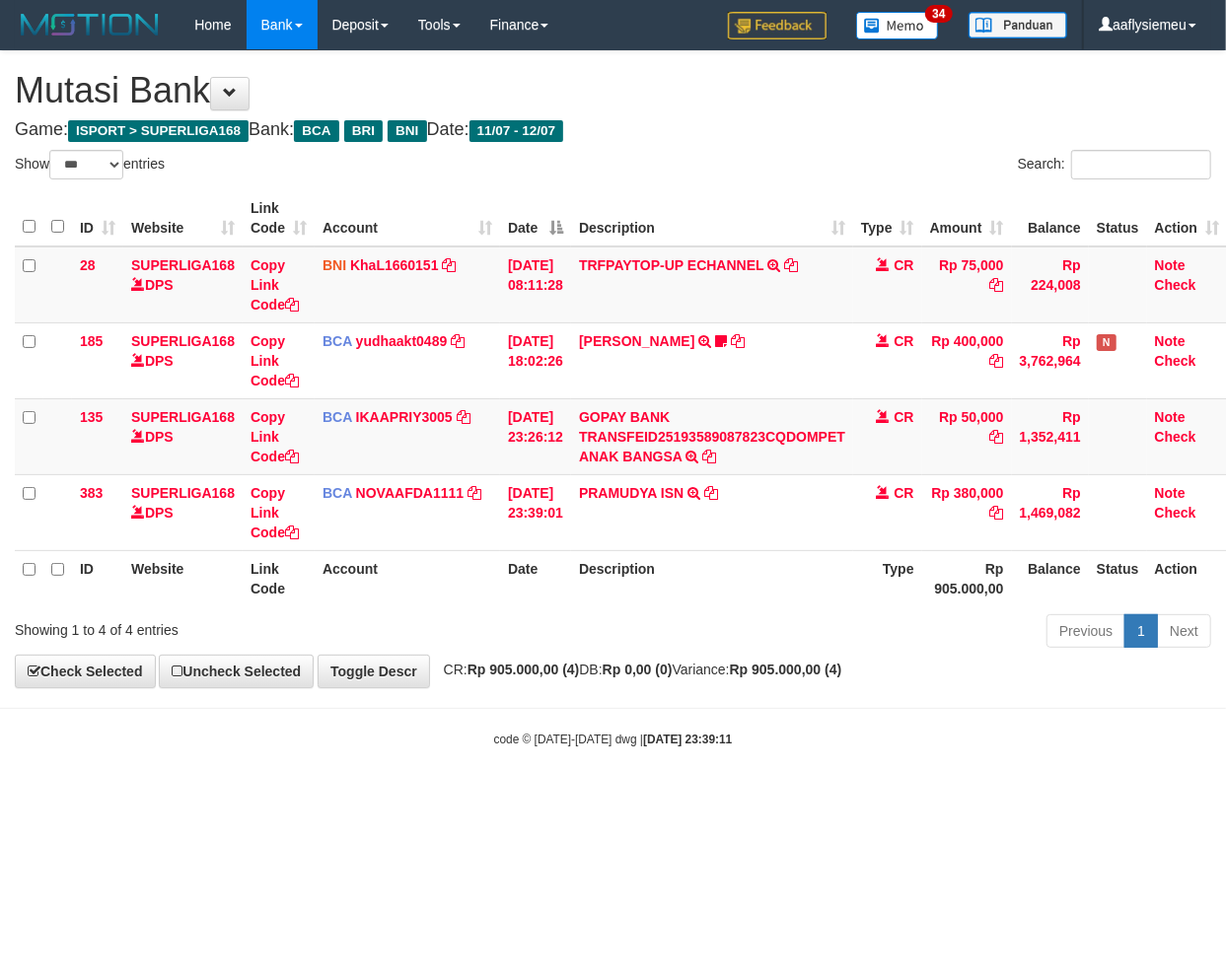 scroll, scrollTop: 0, scrollLeft: 14, axis: horizontal 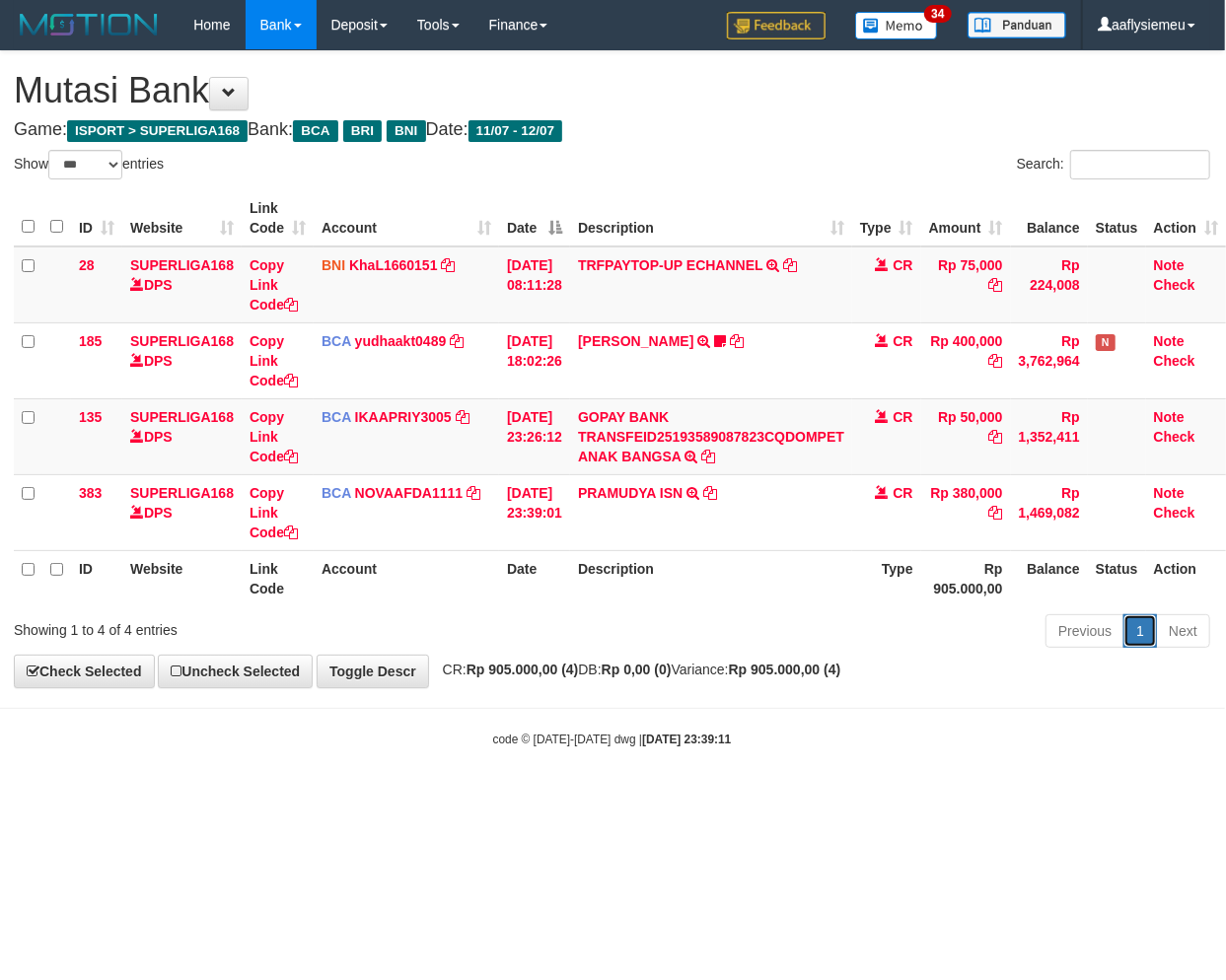 click on "1" at bounding box center (1140, 631) 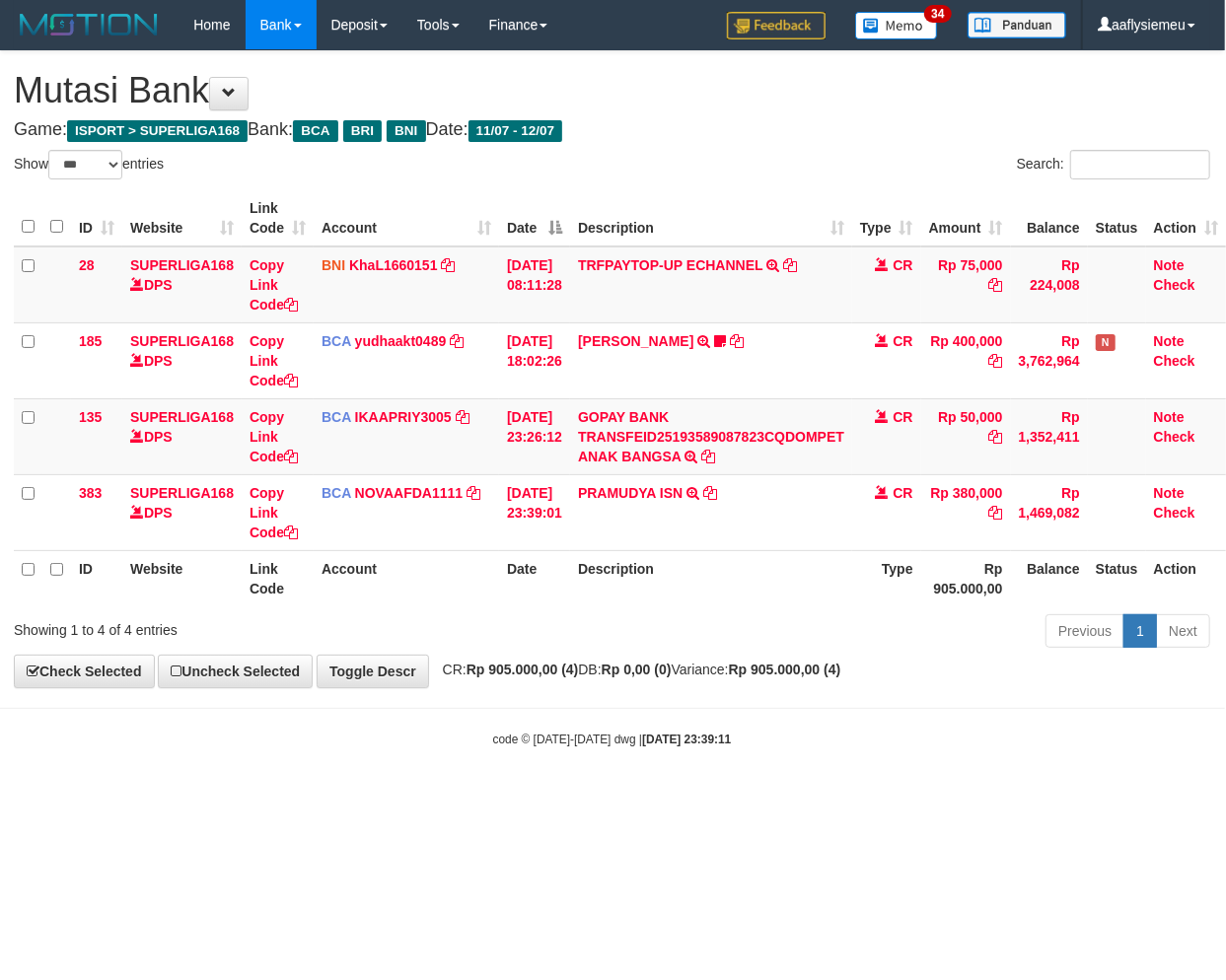 click on "Toggle navigation
Home
Bank
Account List
Load
By Website
Group
[ISPORT]													SUPERLIGA168
By Load Group (DPS)" at bounding box center [612, 398] 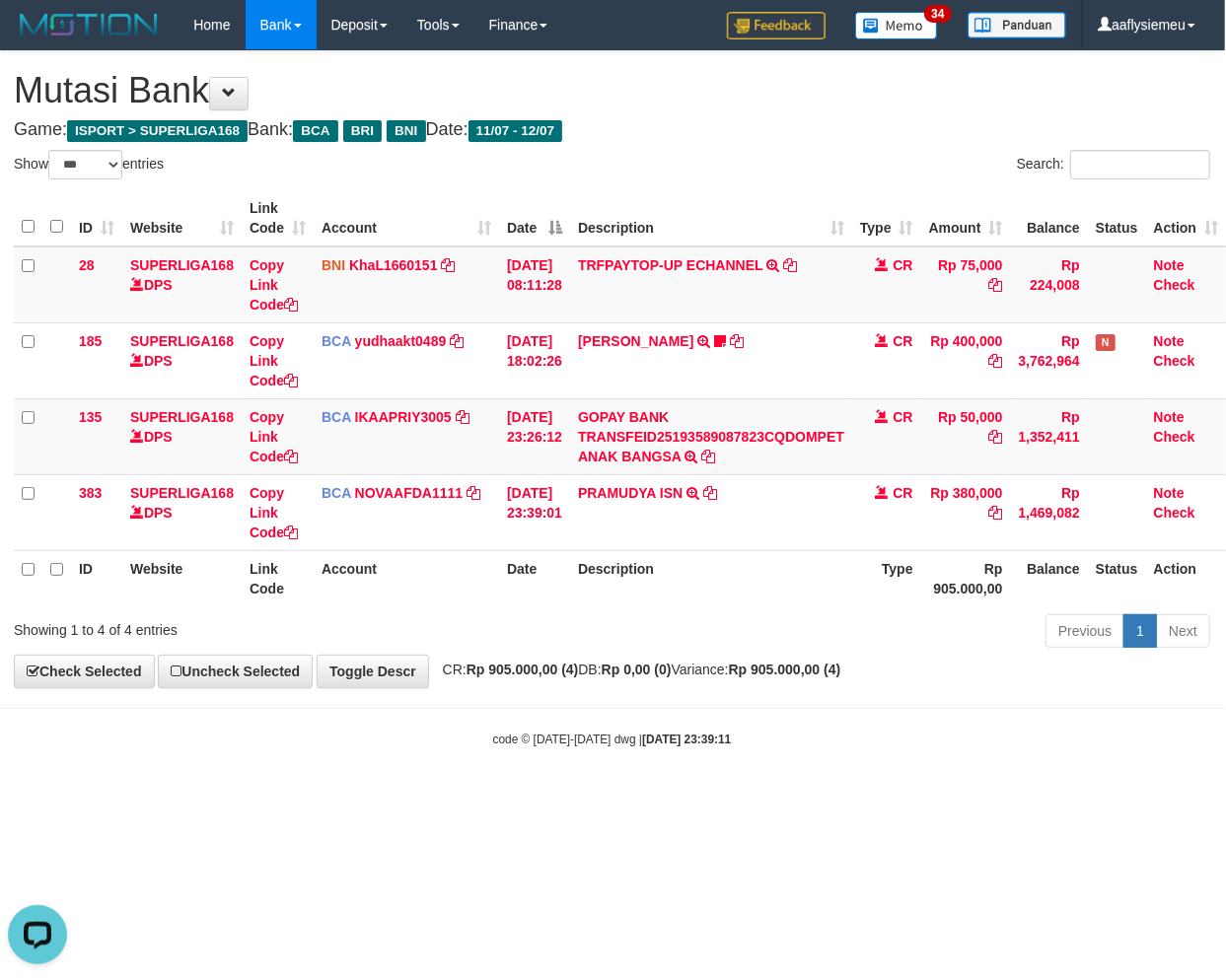scroll, scrollTop: 0, scrollLeft: 0, axis: both 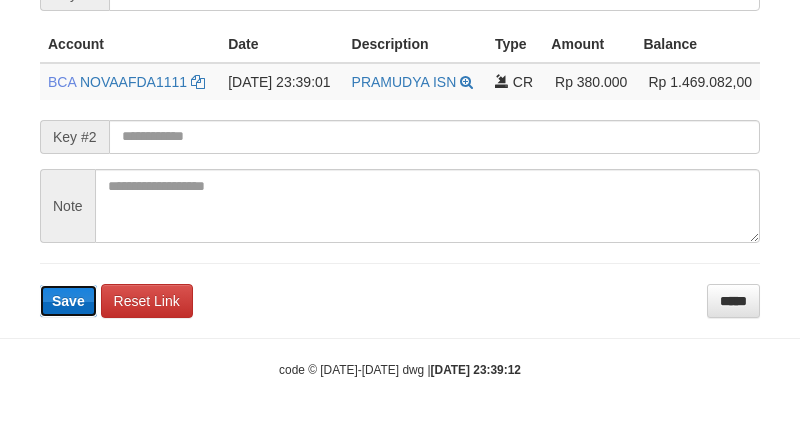 click on "Save" at bounding box center (68, 301) 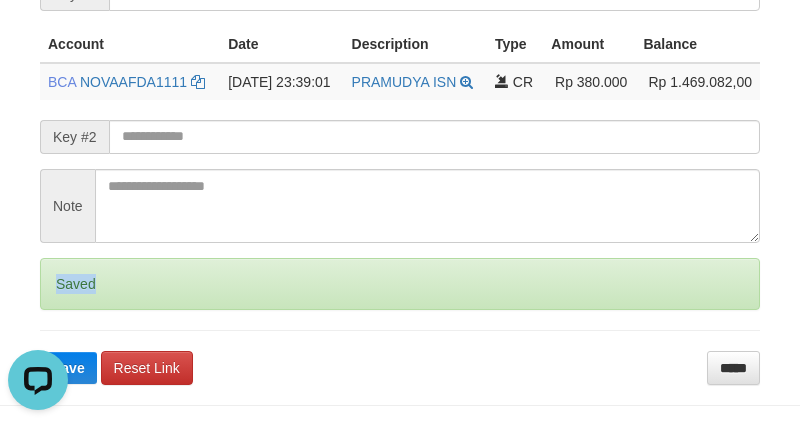 scroll, scrollTop: 0, scrollLeft: 0, axis: both 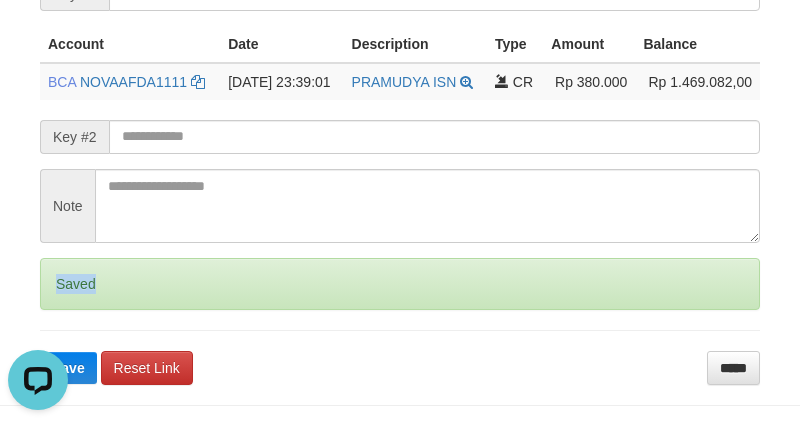 click on "Saved" at bounding box center (400, 284) 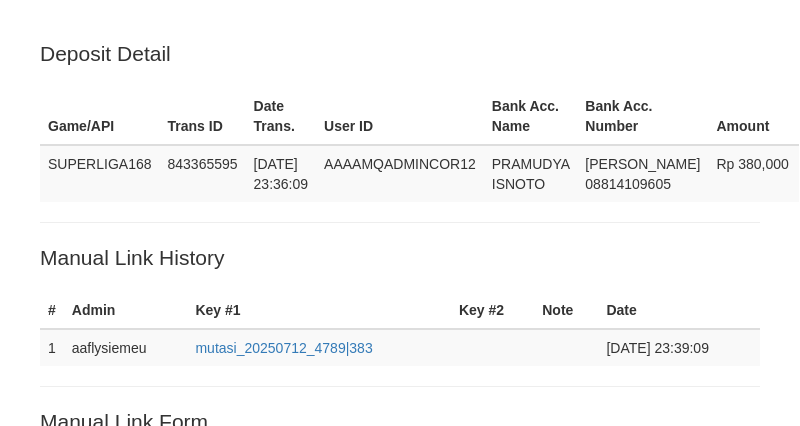 scroll, scrollTop: 480, scrollLeft: 0, axis: vertical 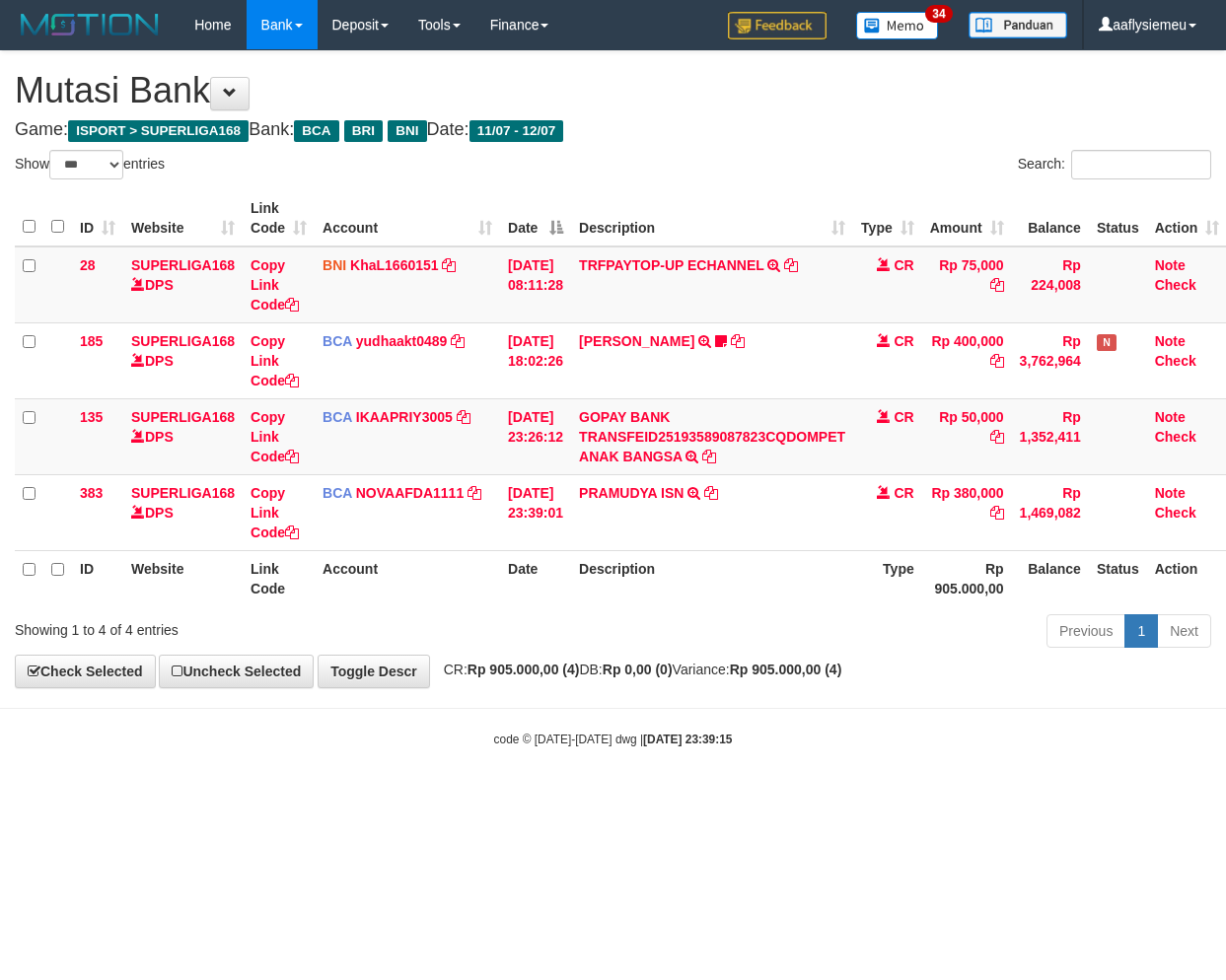select on "***" 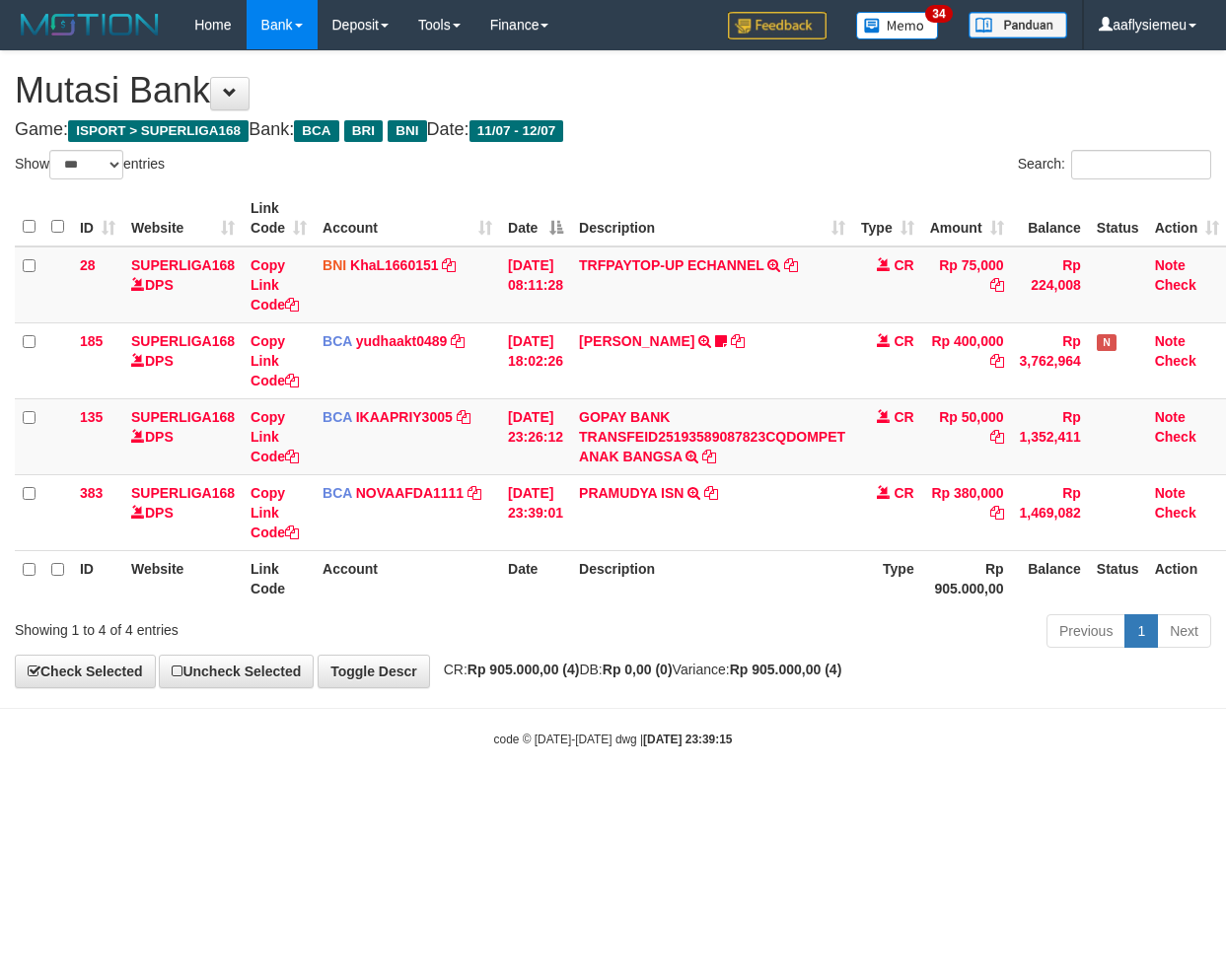 scroll, scrollTop: 0, scrollLeft: 14, axis: horizontal 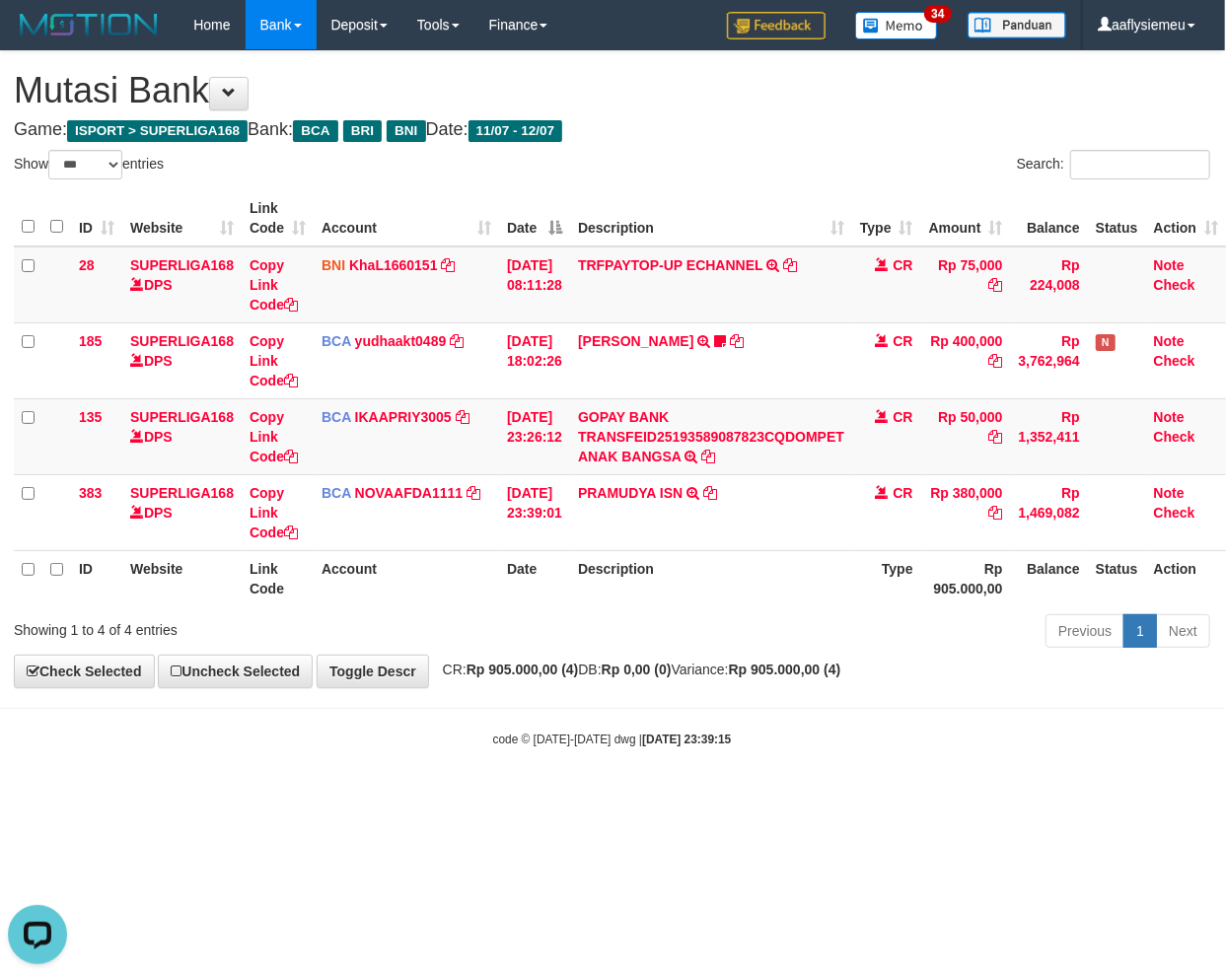 drag, startPoint x: 854, startPoint y: 759, endPoint x: 873, endPoint y: 751, distance: 20.615528 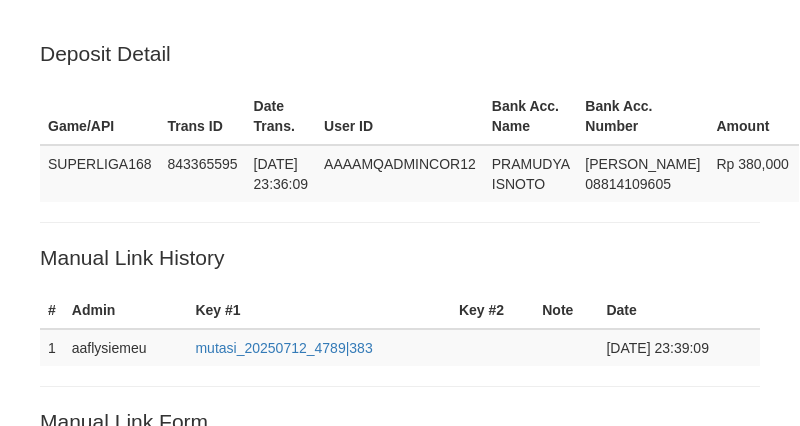 scroll, scrollTop: 480, scrollLeft: 0, axis: vertical 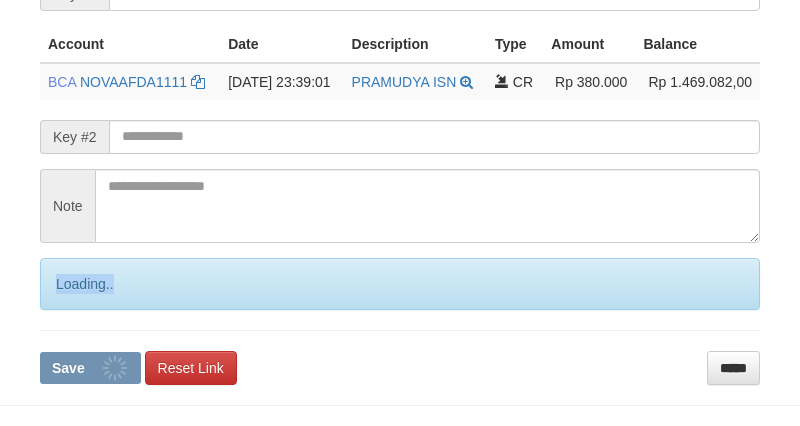 click on "Loading.." at bounding box center [400, 284] 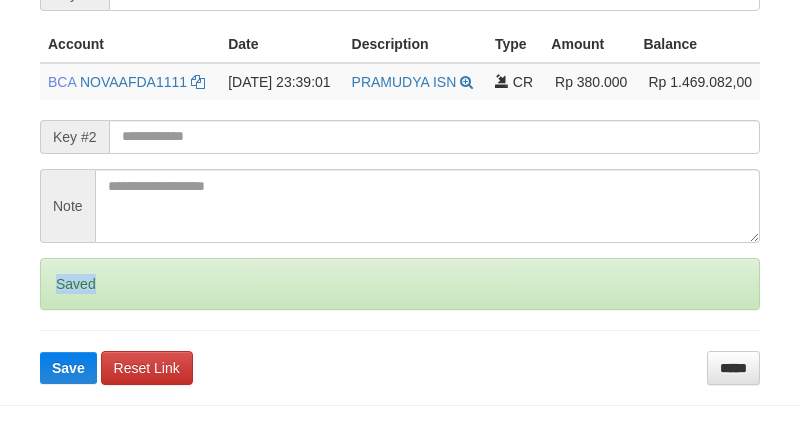 click on "Saved" at bounding box center [400, 284] 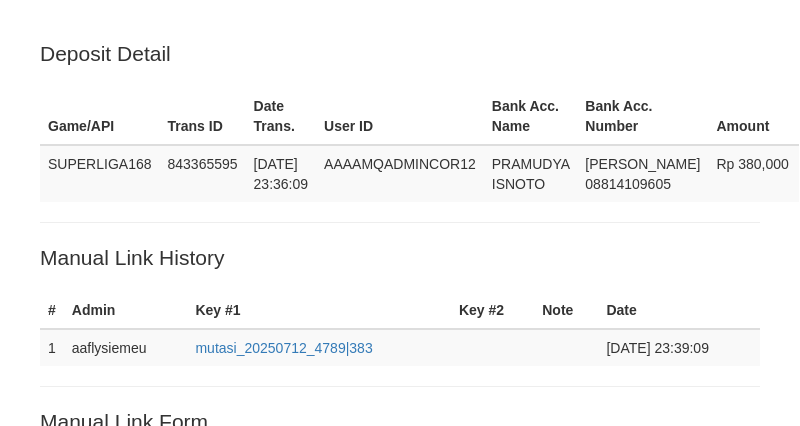scroll, scrollTop: 480, scrollLeft: 0, axis: vertical 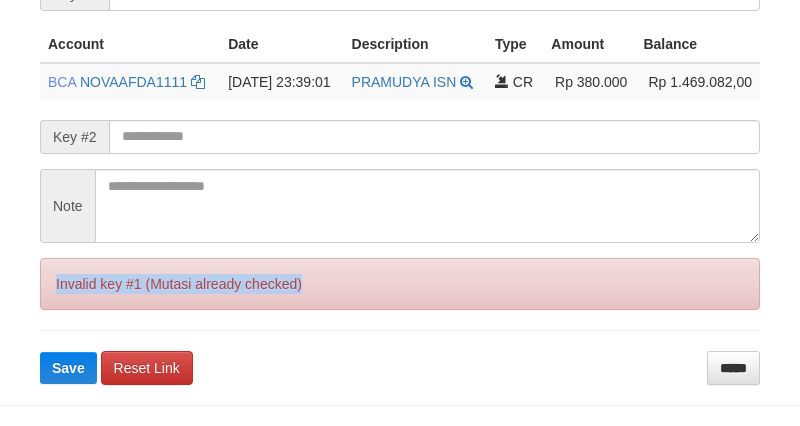 click on "Invalid key #1 (Mutasi already checked)" at bounding box center (400, 284) 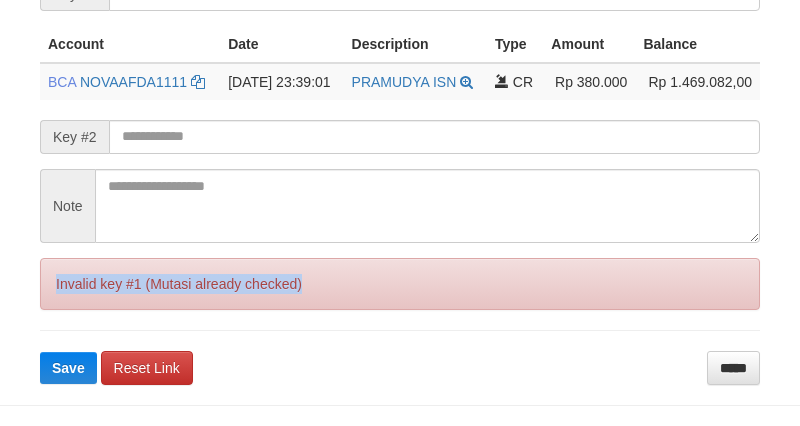 drag, startPoint x: 0, startPoint y: 0, endPoint x: 81, endPoint y: 294, distance: 304.9541 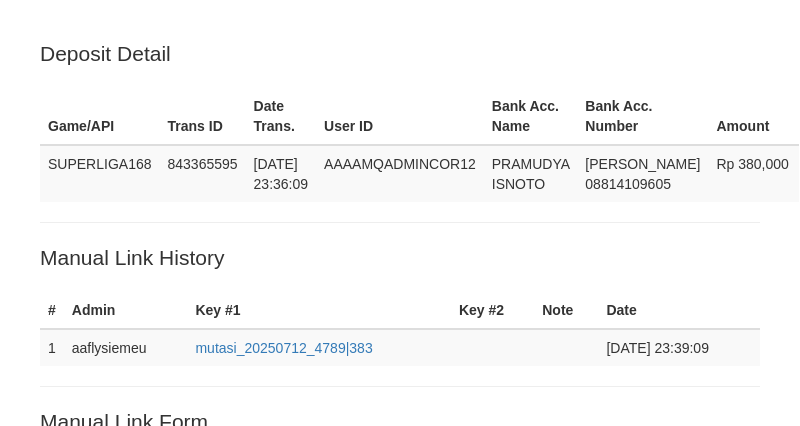 scroll, scrollTop: 257, scrollLeft: 0, axis: vertical 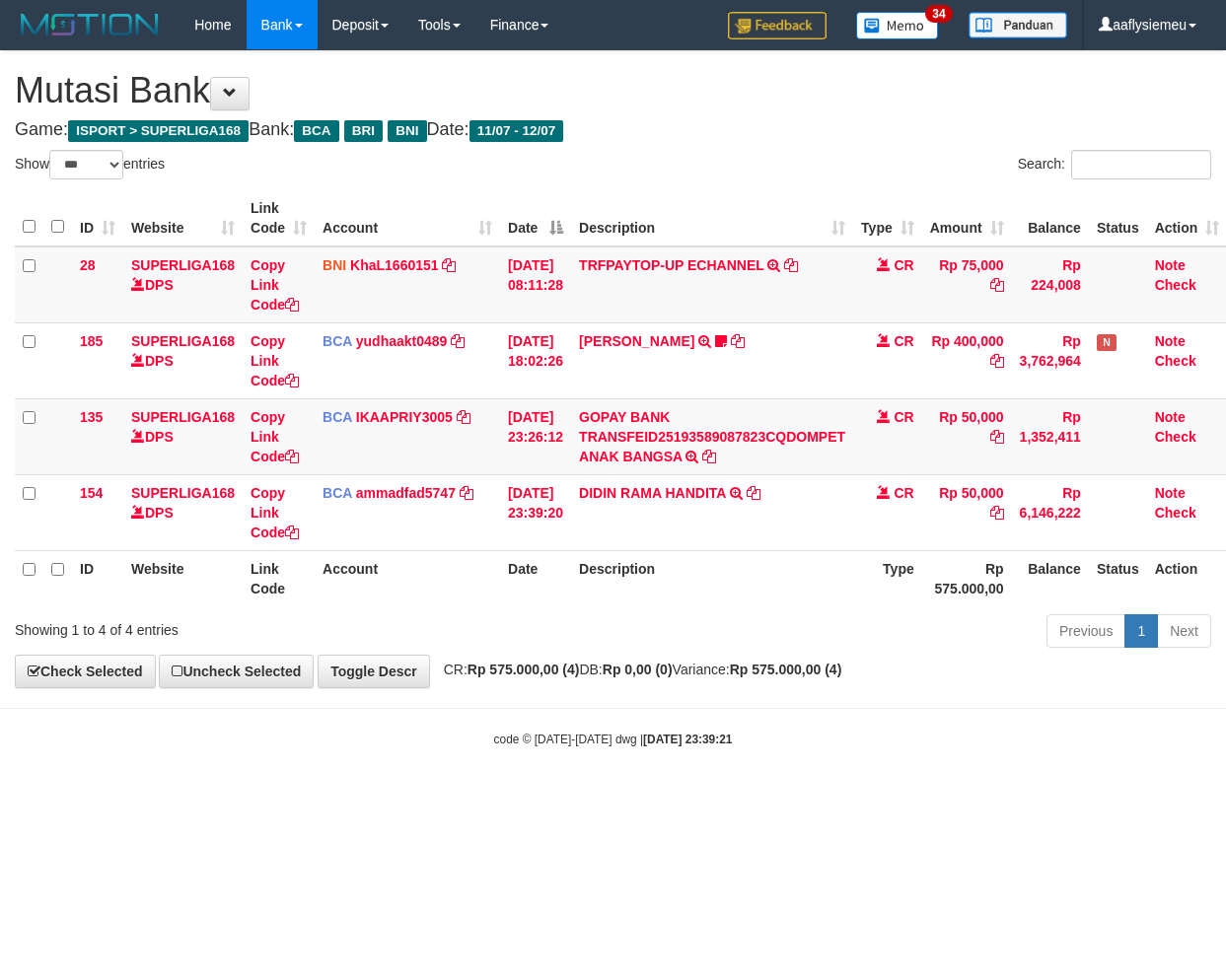 select on "***" 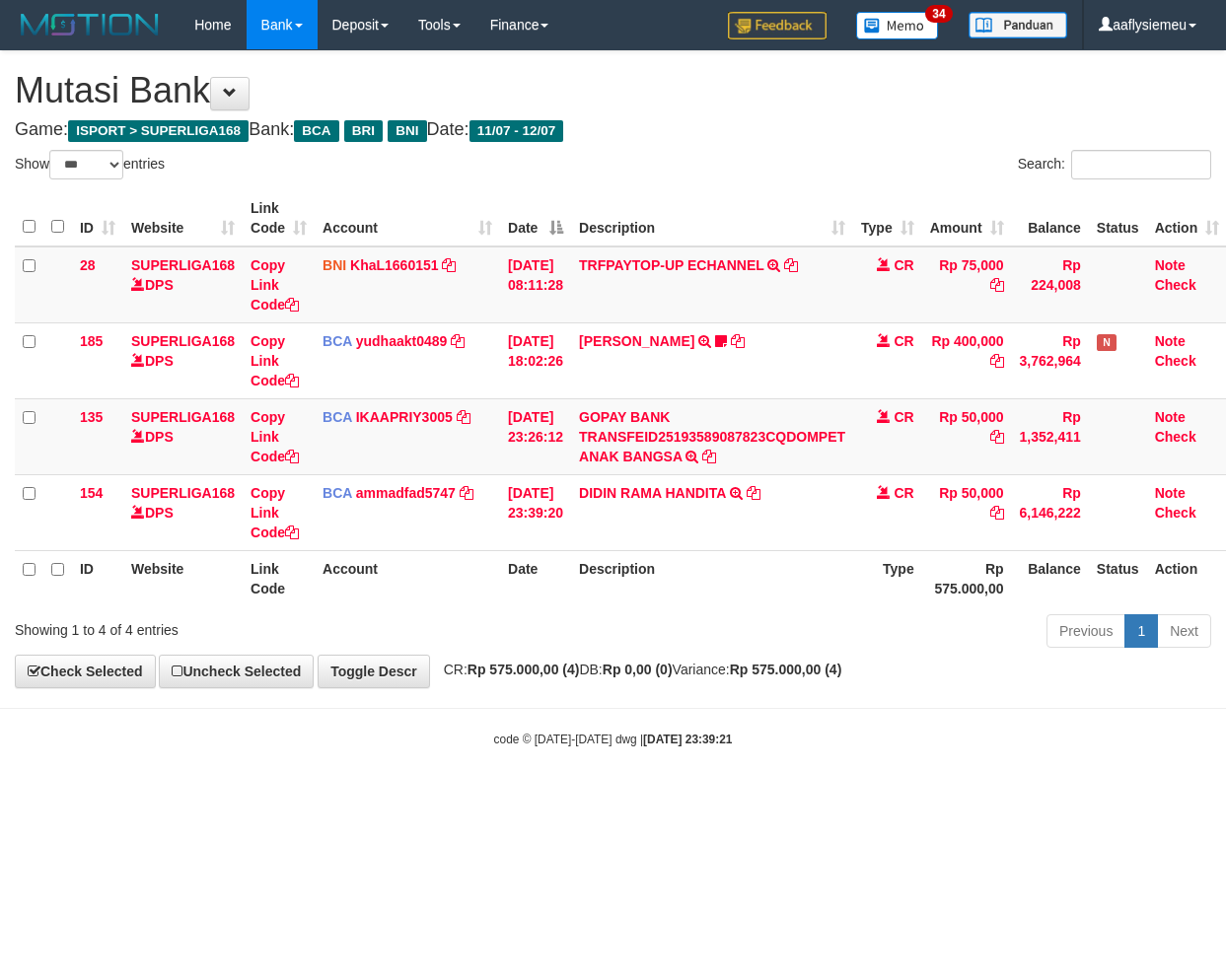 scroll, scrollTop: 0, scrollLeft: 14, axis: horizontal 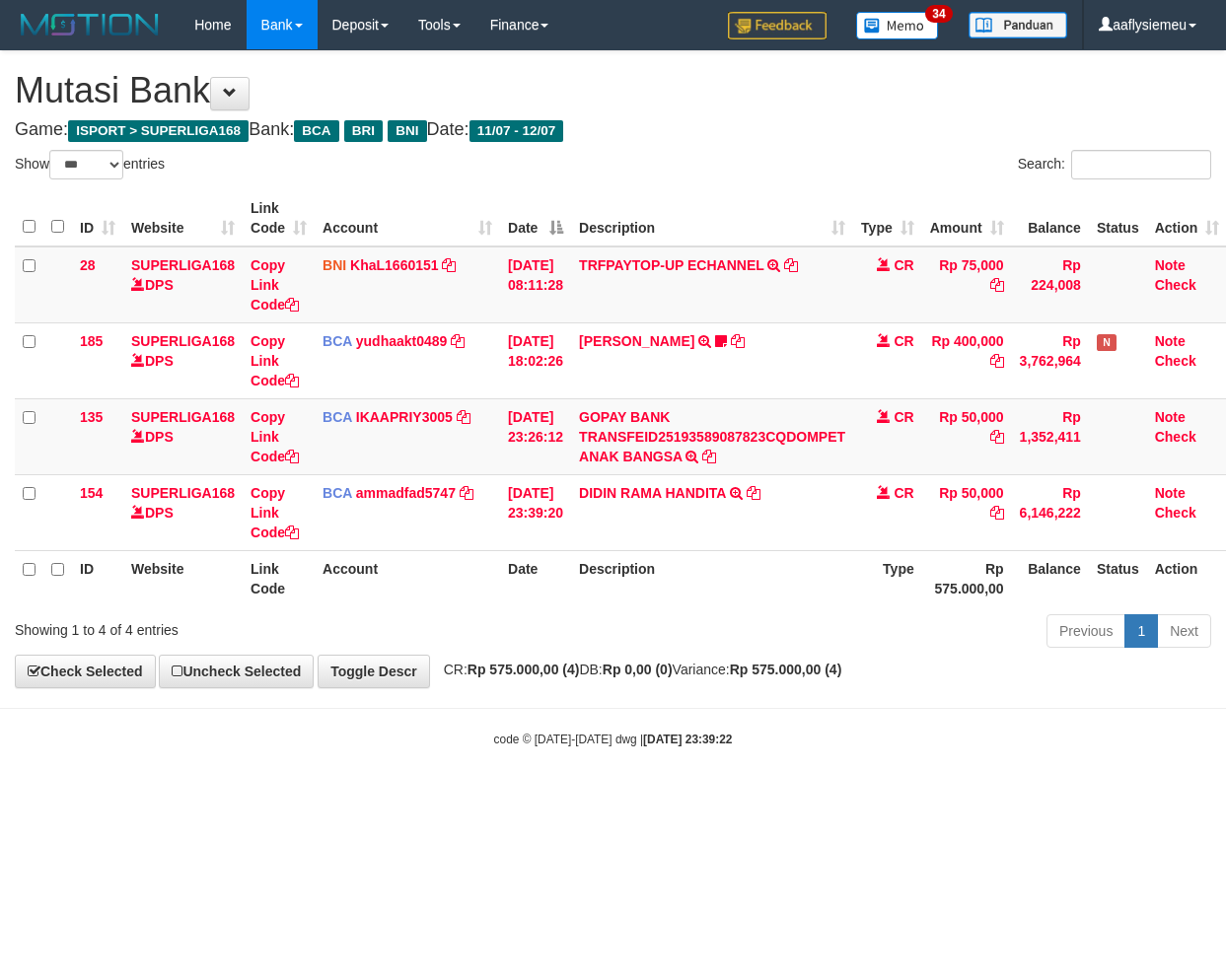 select on "***" 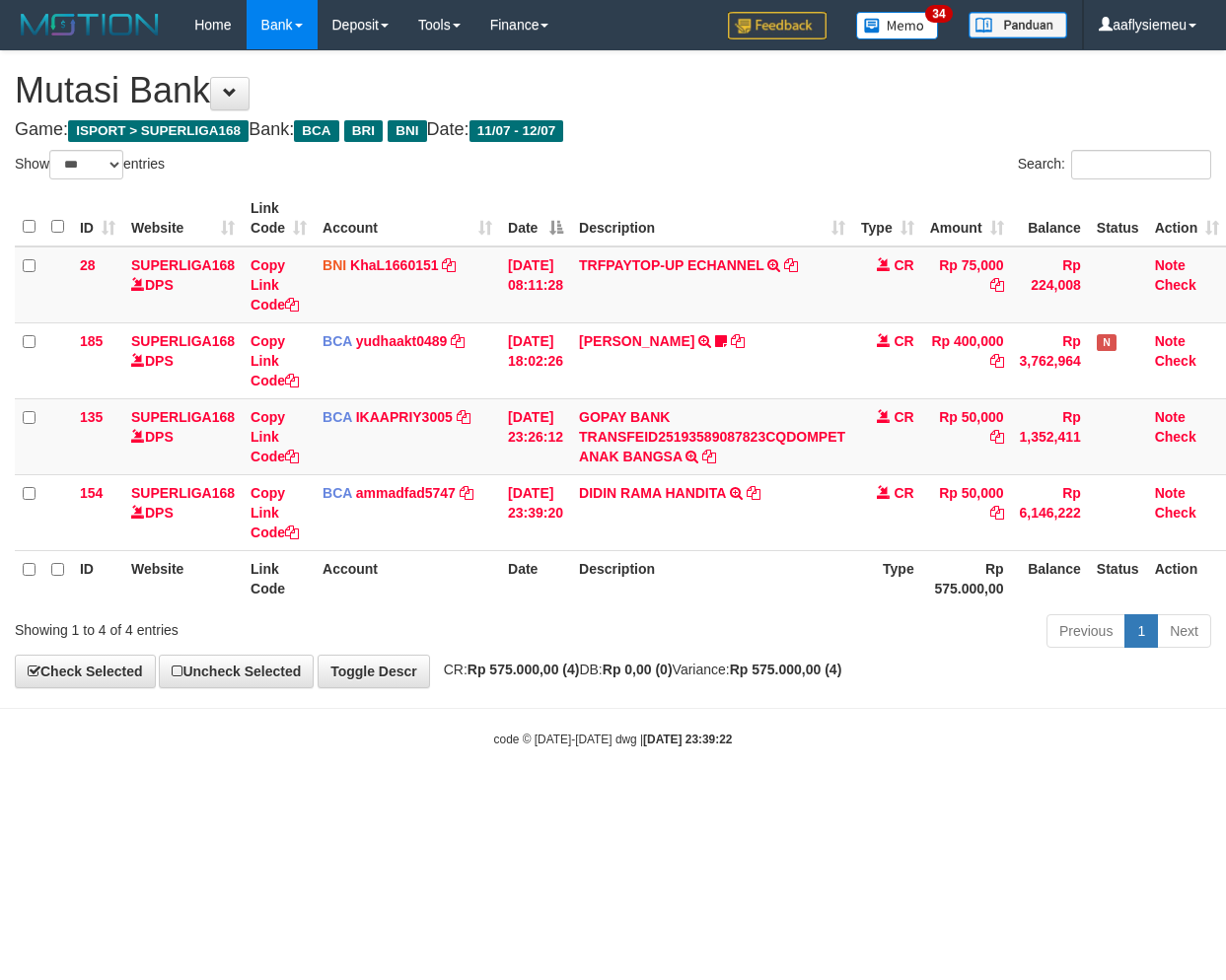 scroll, scrollTop: 0, scrollLeft: 14, axis: horizontal 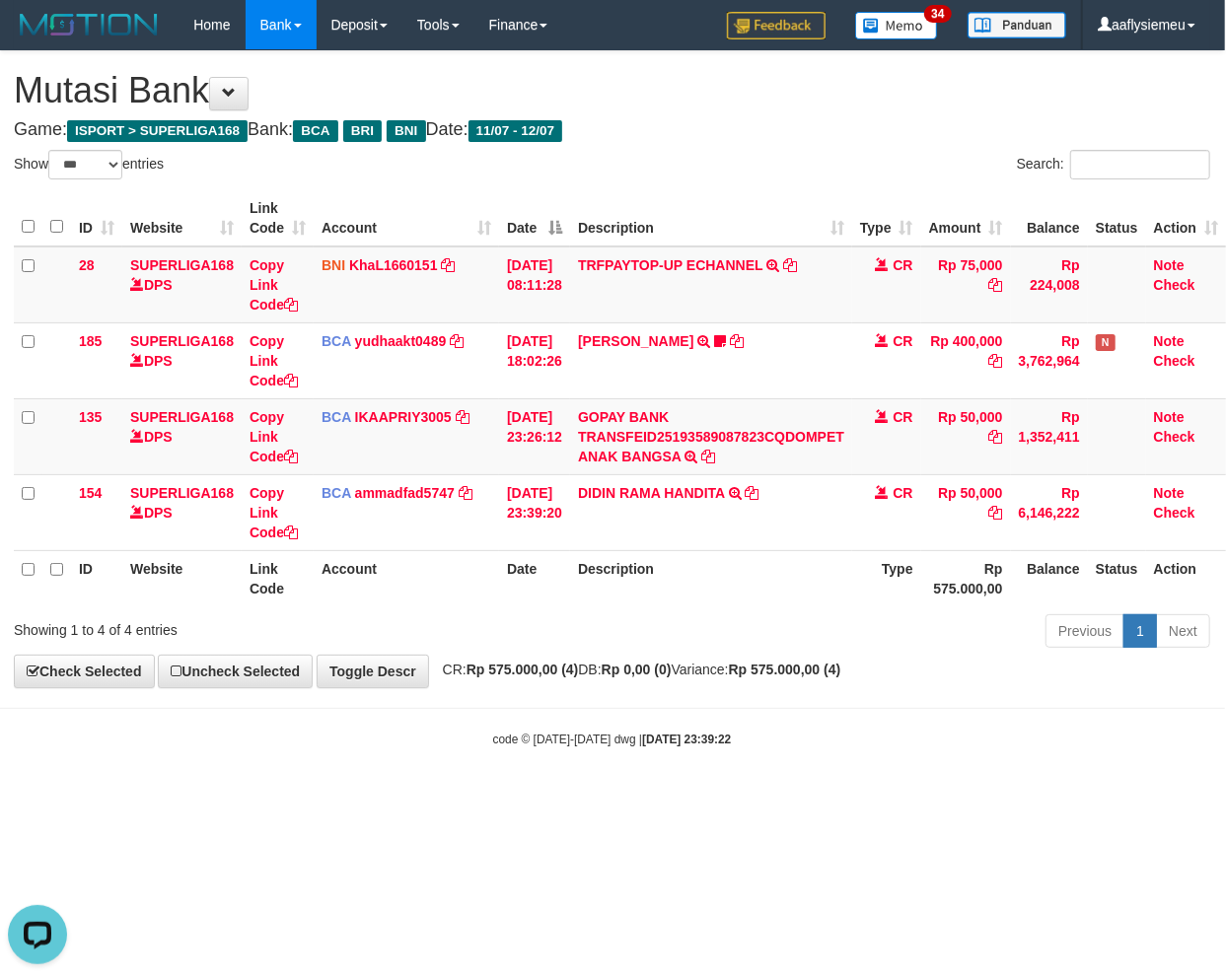 drag, startPoint x: 834, startPoint y: 820, endPoint x: 1220, endPoint y: 765, distance: 389.8987 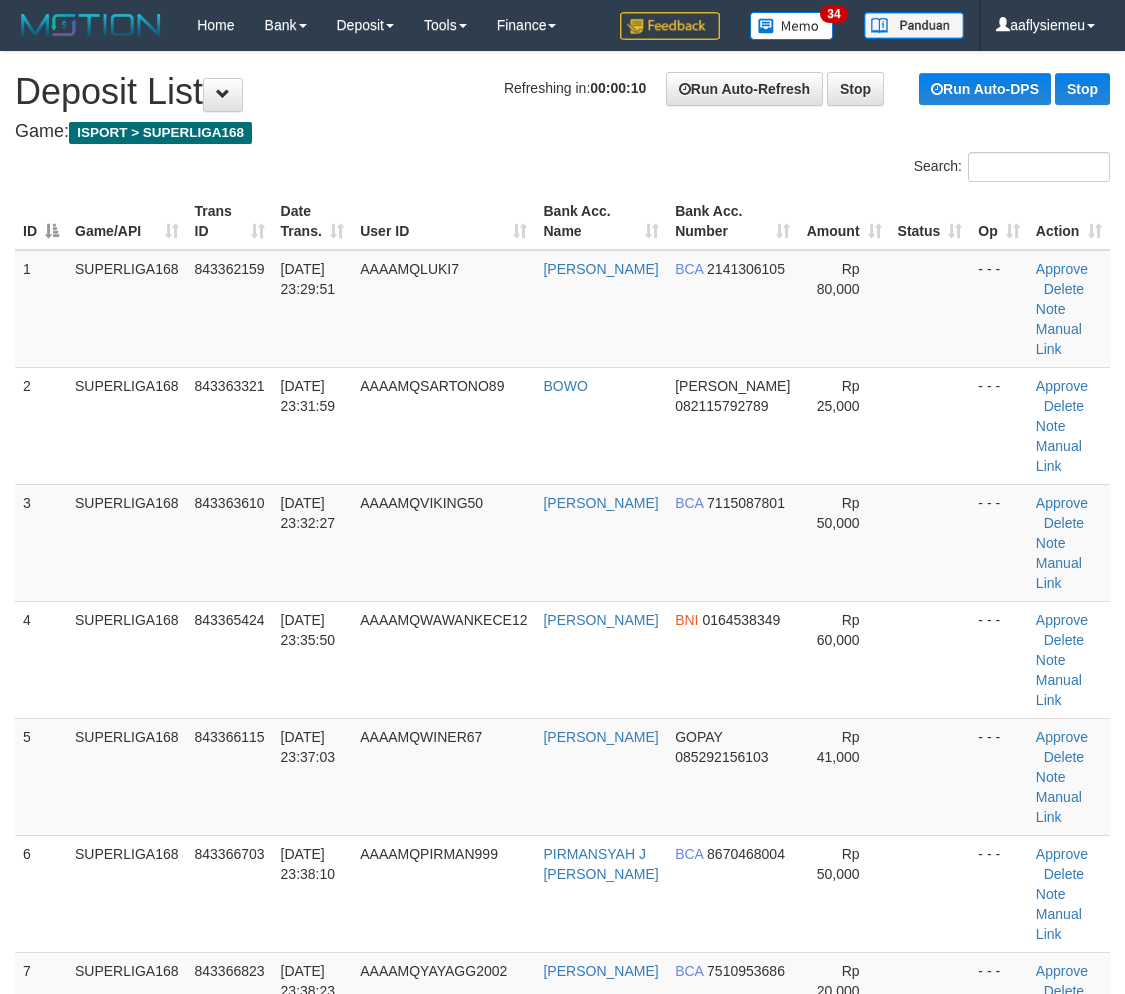 scroll, scrollTop: 0, scrollLeft: 0, axis: both 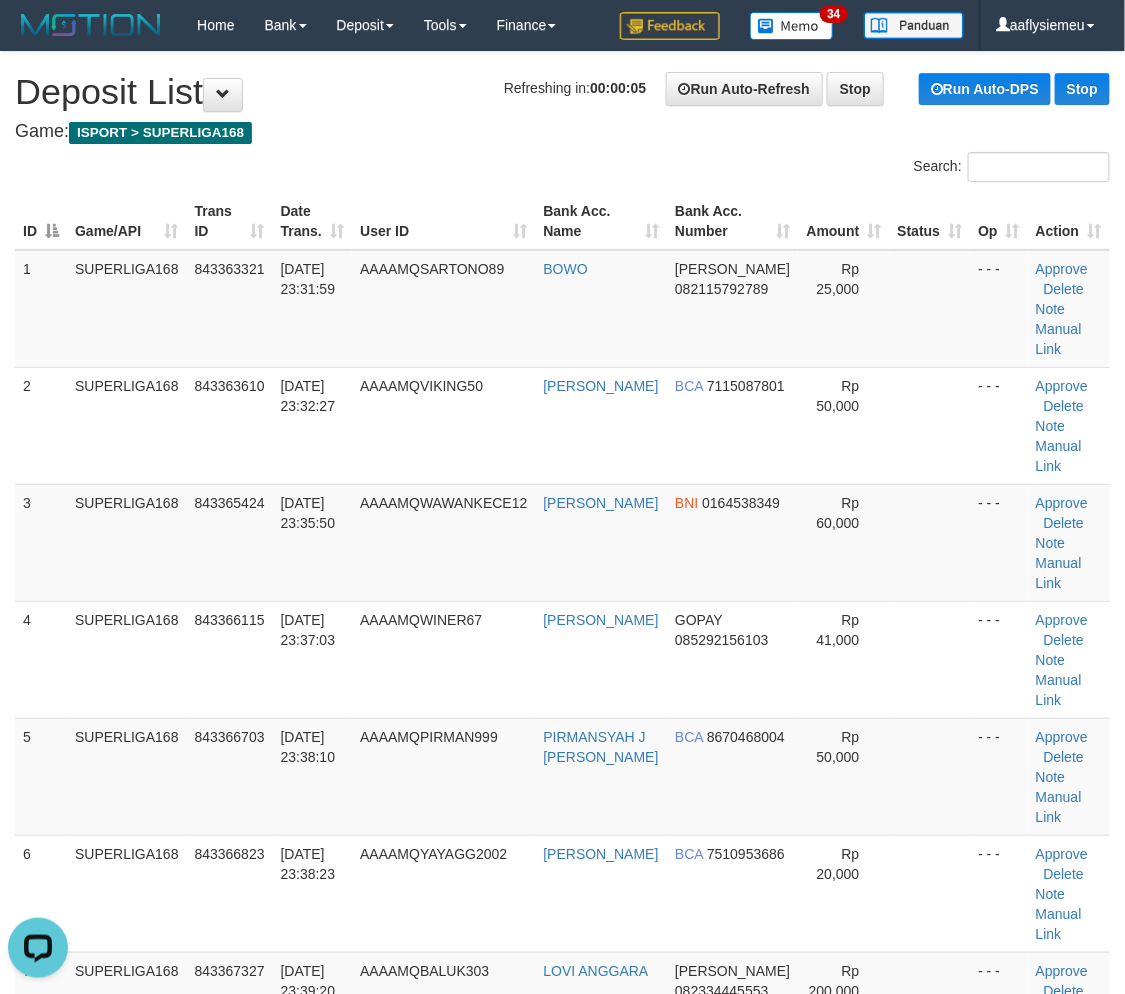 drag, startPoint x: 203, startPoint y: 617, endPoint x: 4, endPoint y: 667, distance: 205.18529 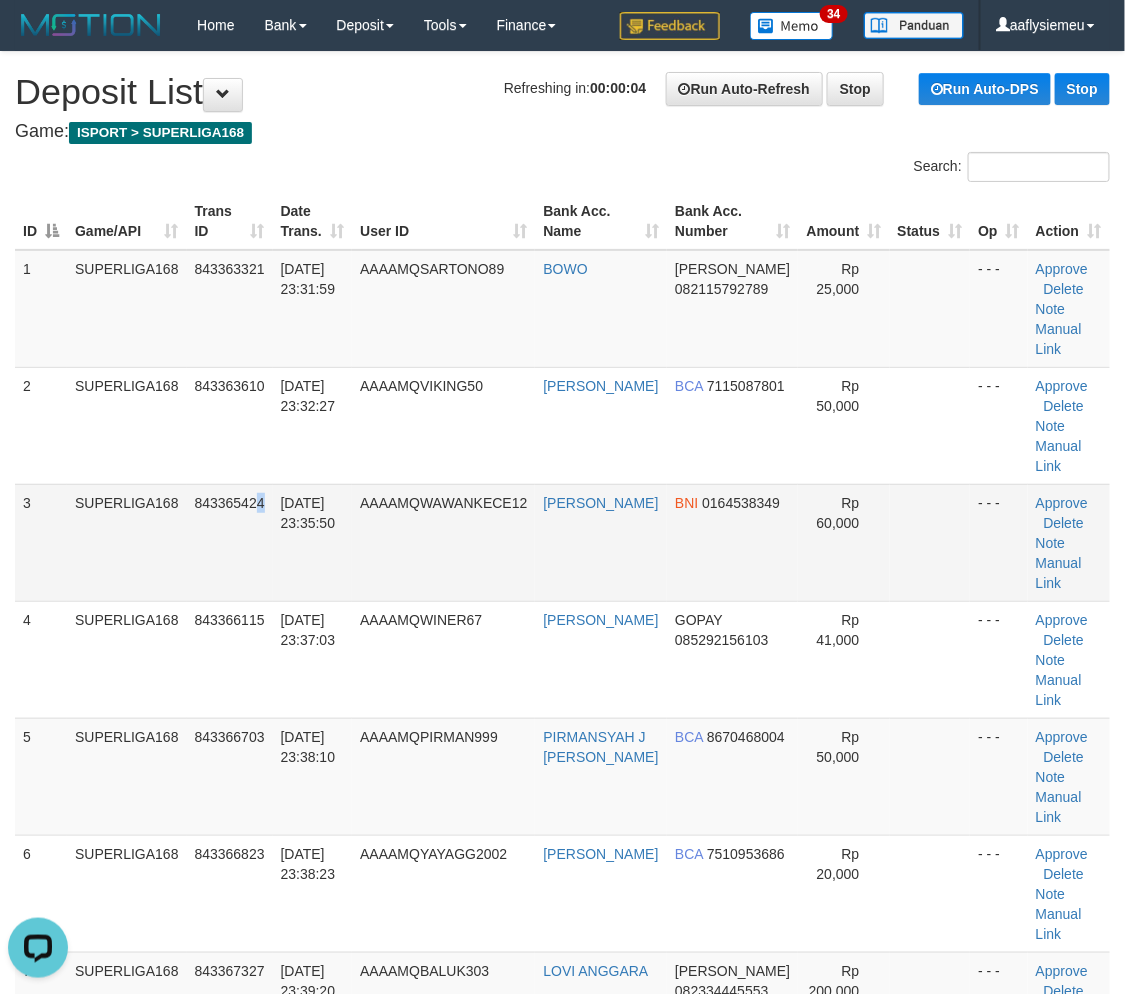 drag, startPoint x: 262, startPoint y: 492, endPoint x: 244, endPoint y: 501, distance: 20.12461 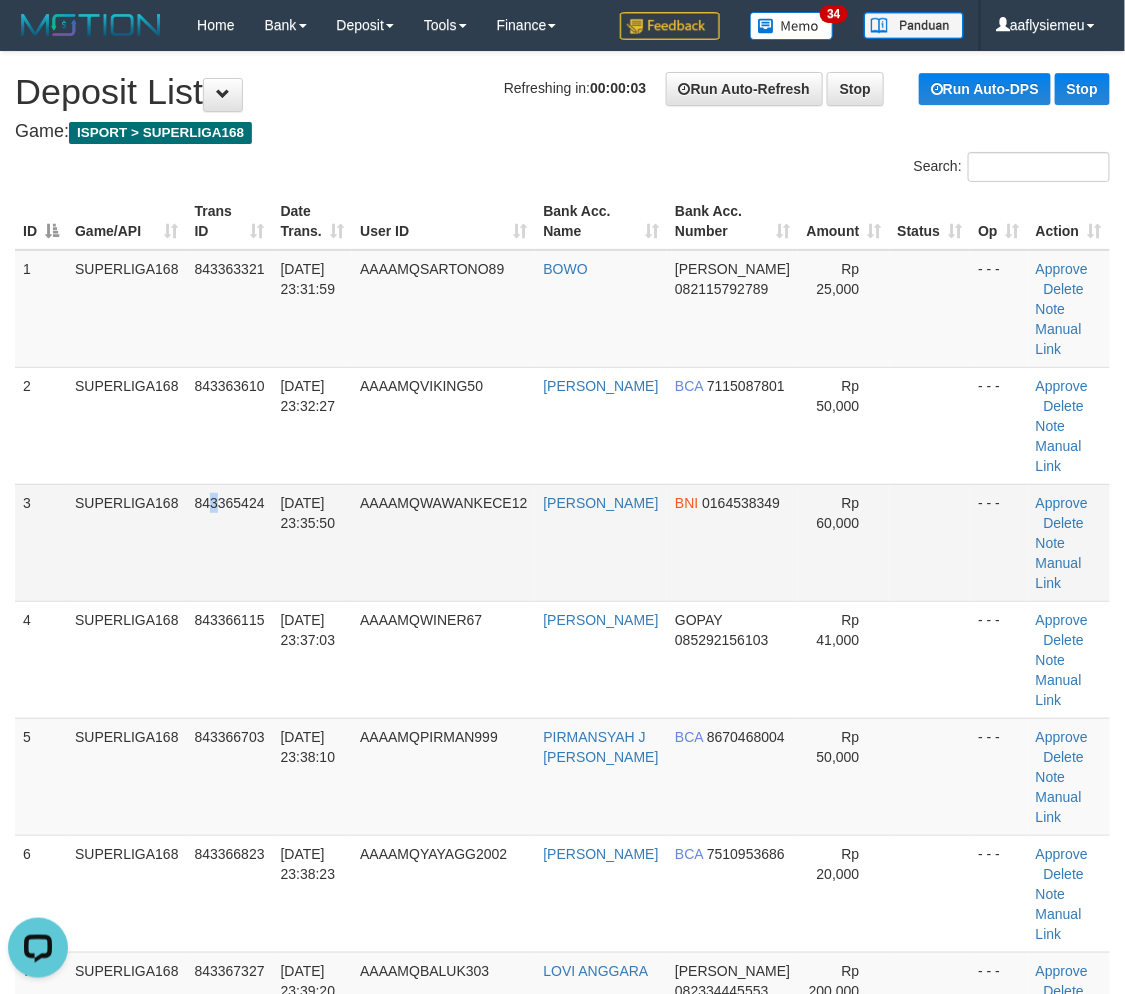 click on "843365424" at bounding box center [230, 542] 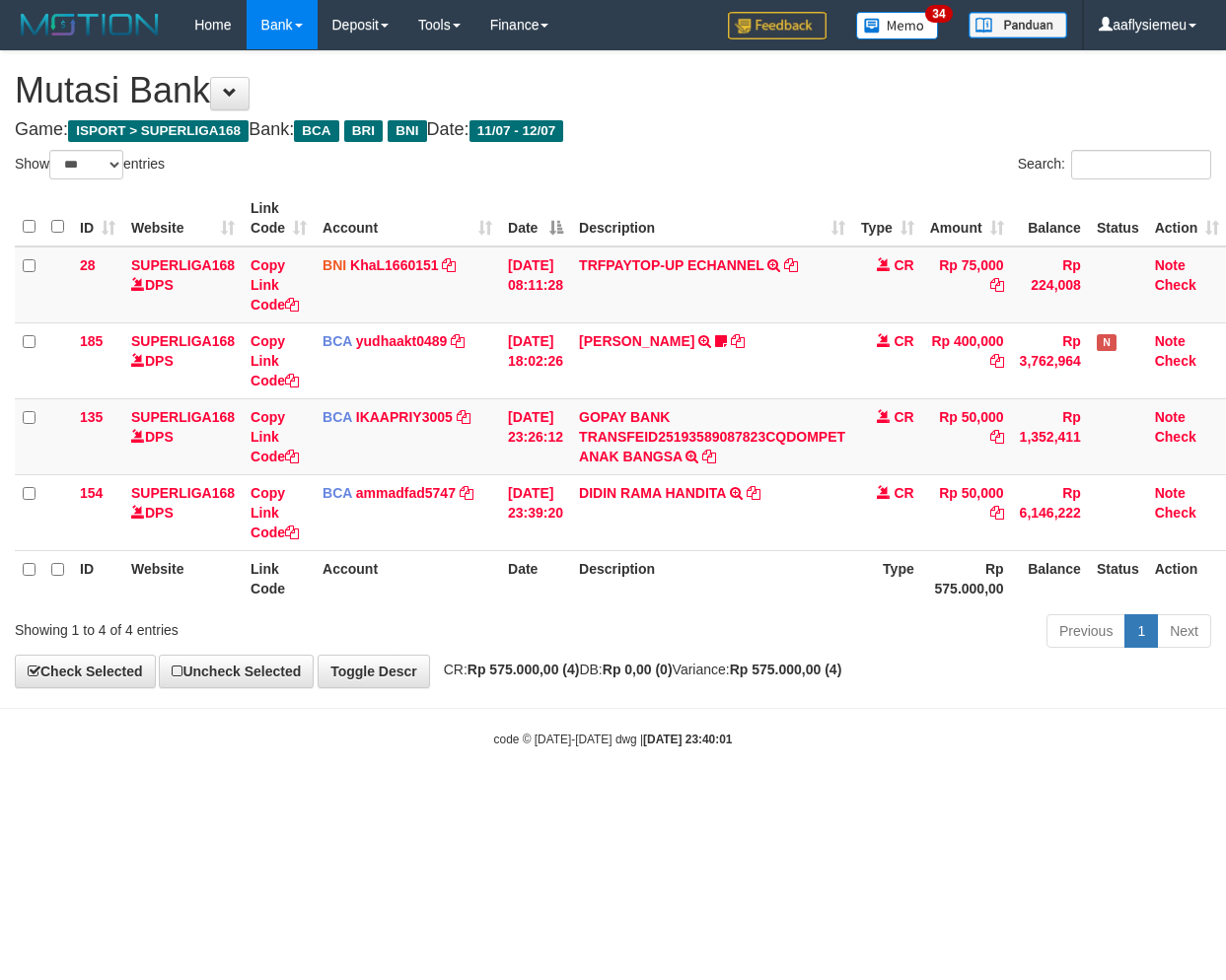 select on "***" 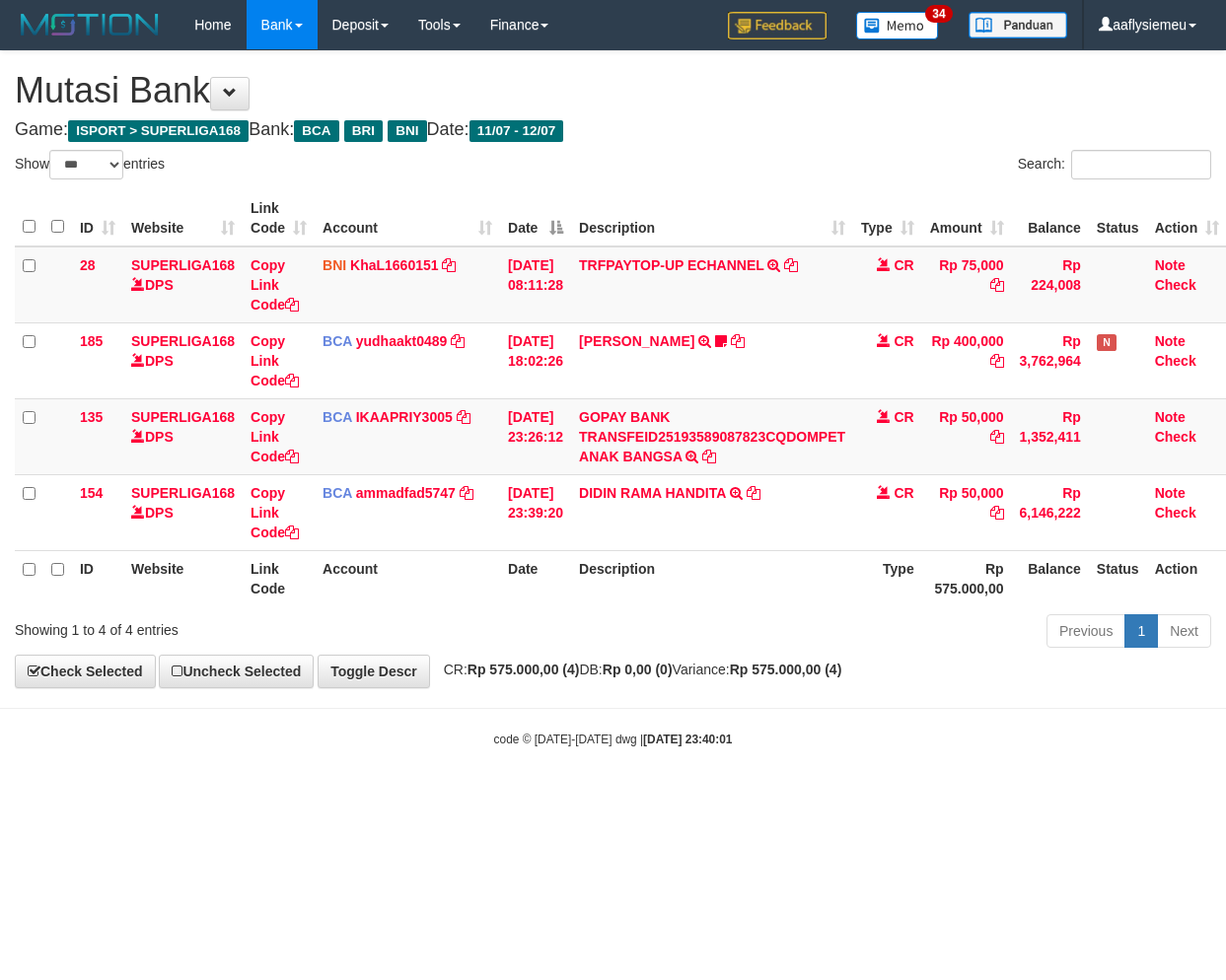 scroll, scrollTop: 0, scrollLeft: 14, axis: horizontal 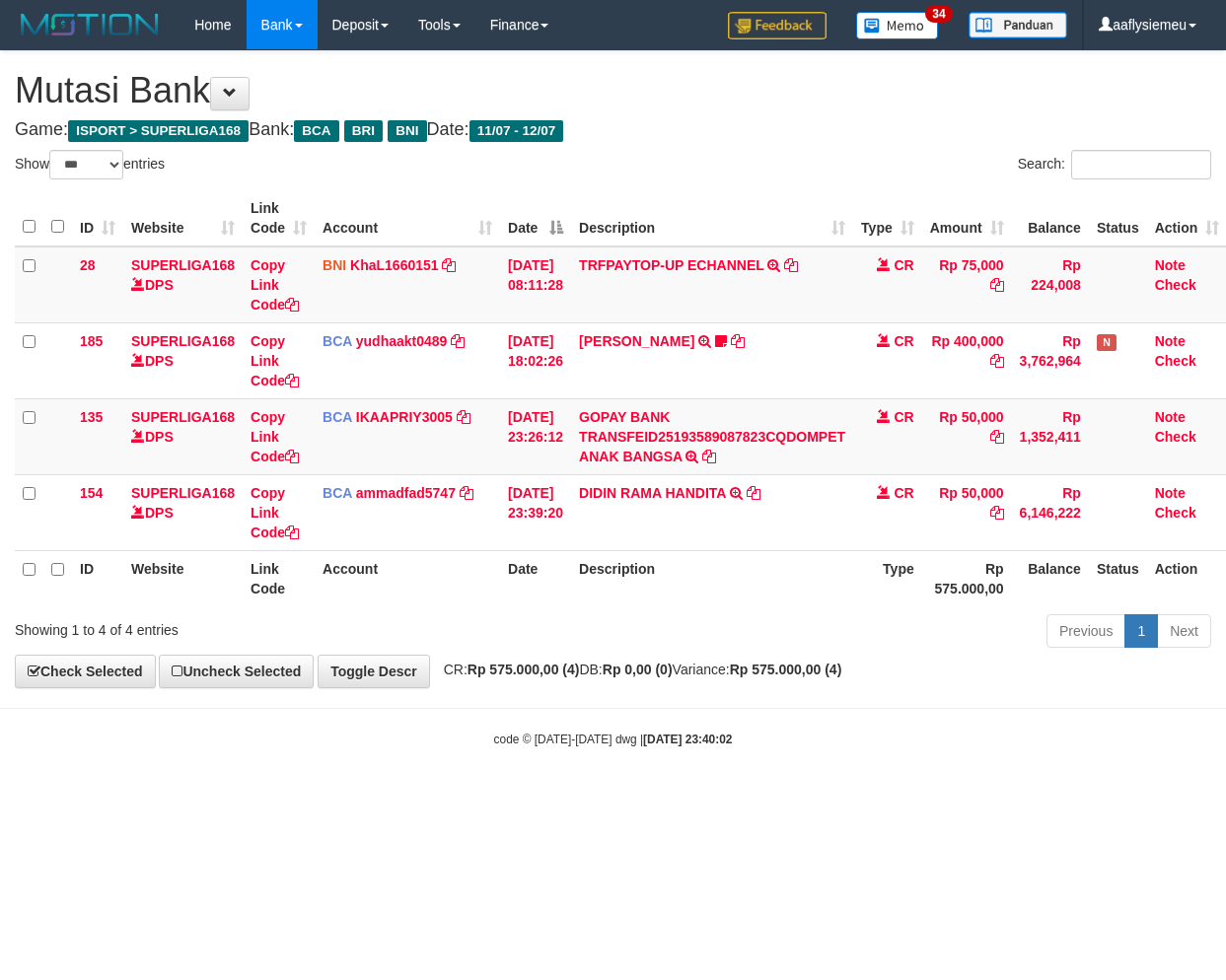 select on "***" 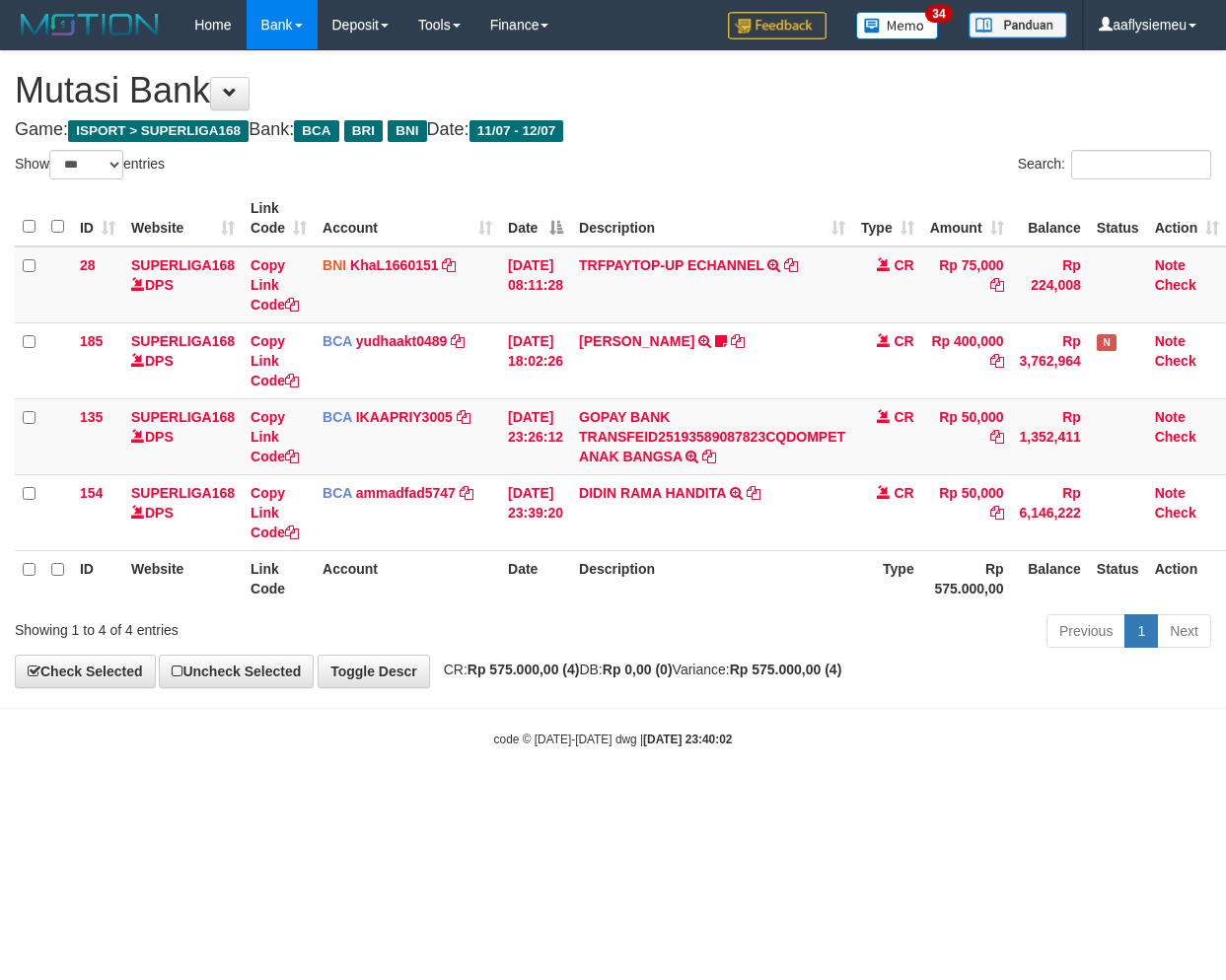 scroll, scrollTop: 0, scrollLeft: 14, axis: horizontal 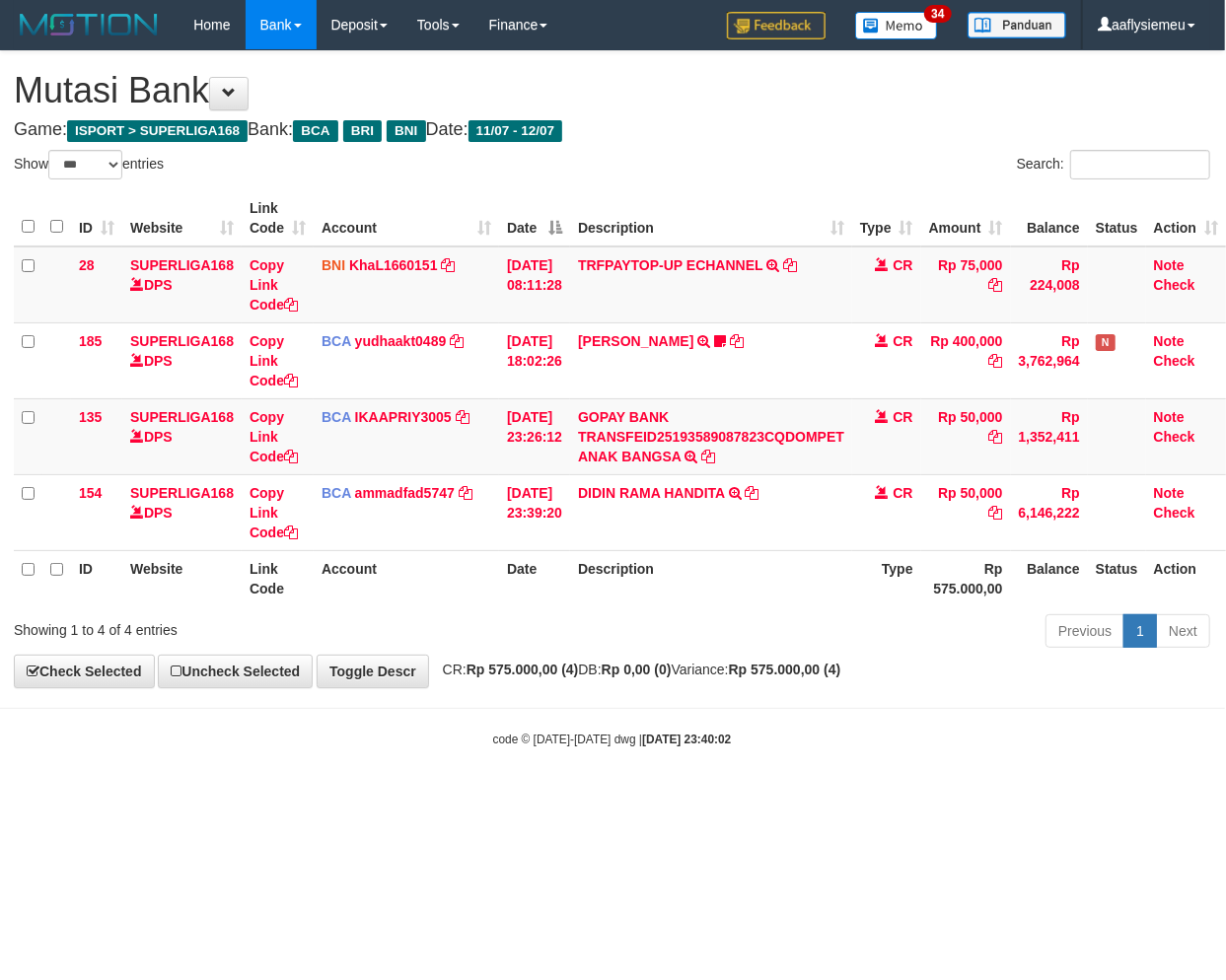 click on "**********" at bounding box center (612, 369) 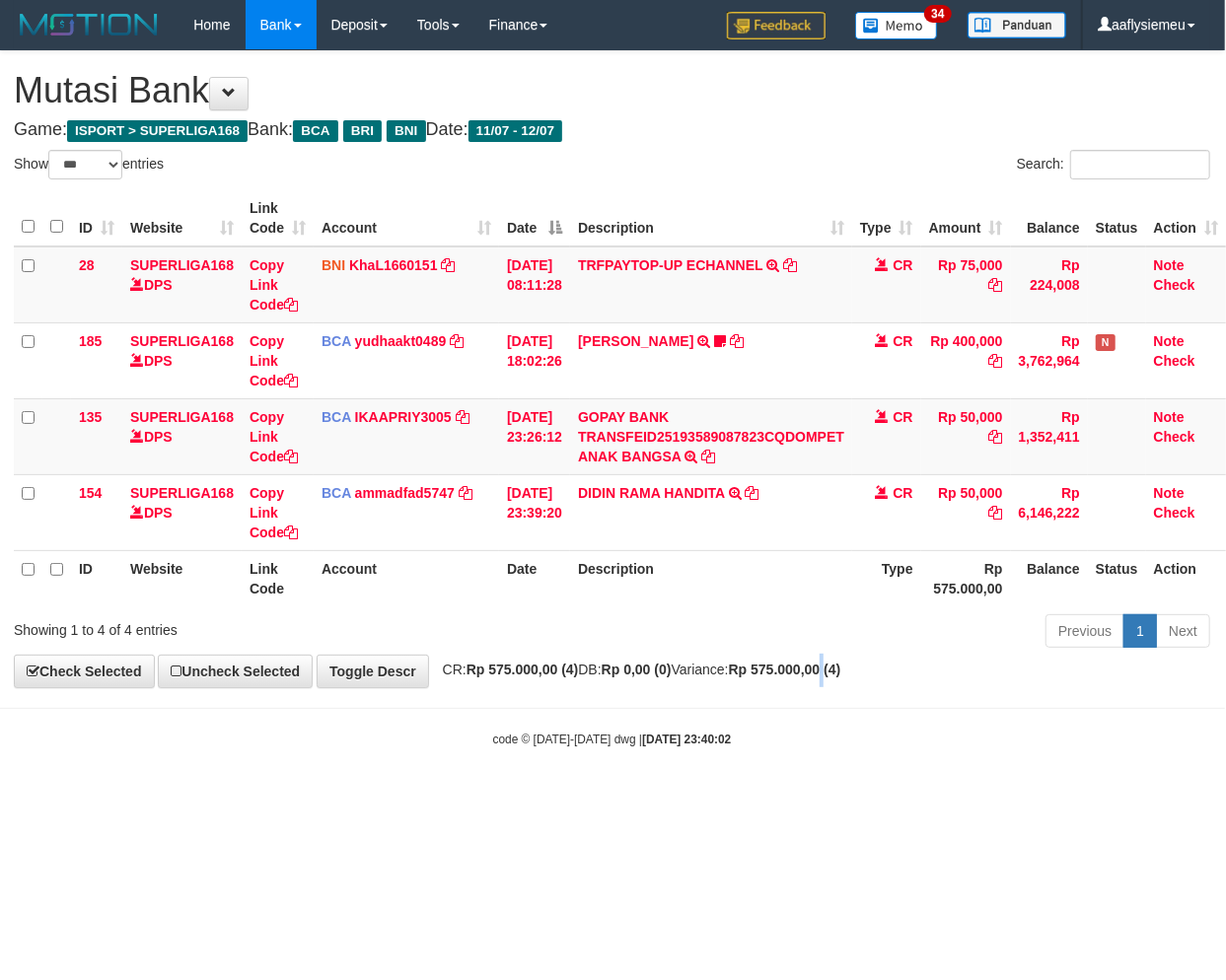 click on "**********" at bounding box center (612, 369) 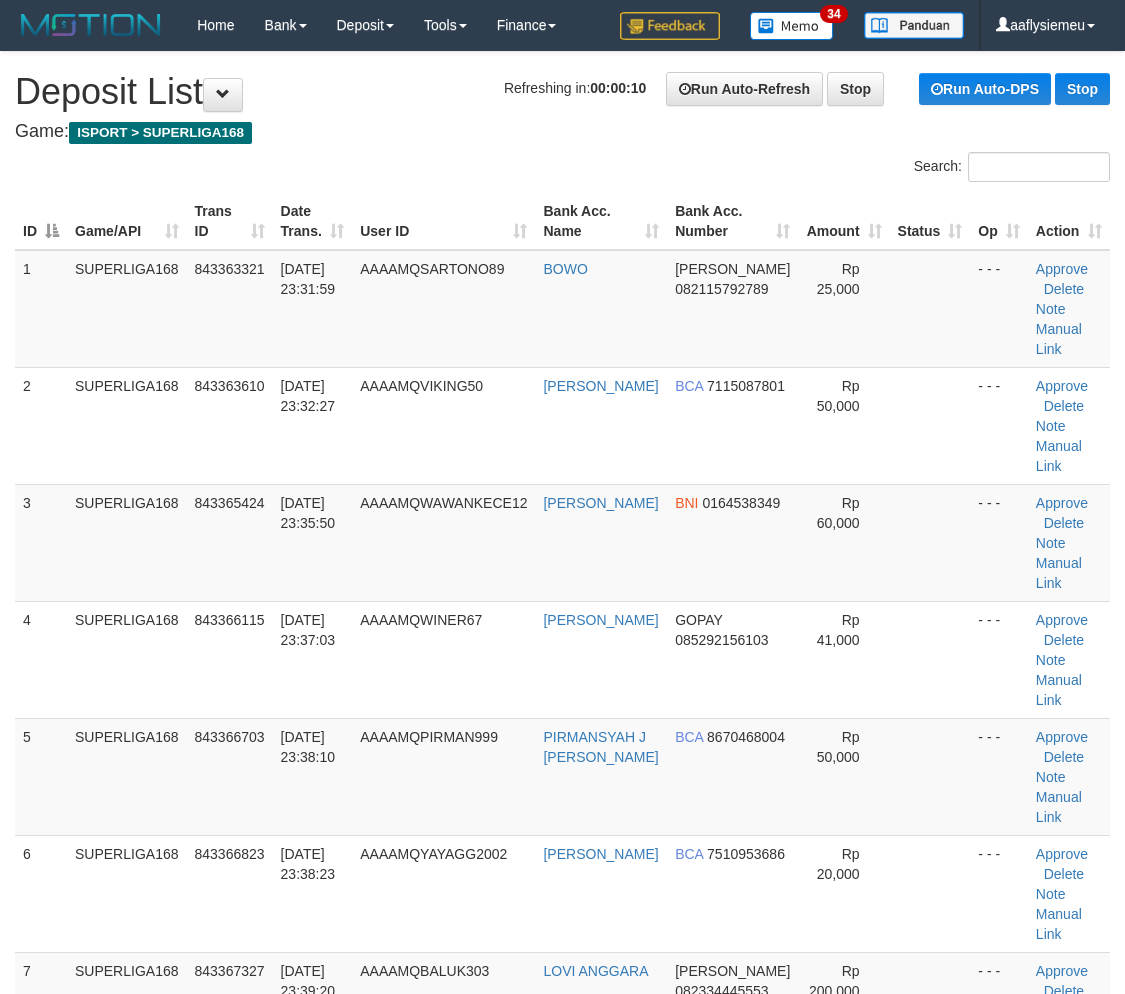scroll, scrollTop: 0, scrollLeft: 0, axis: both 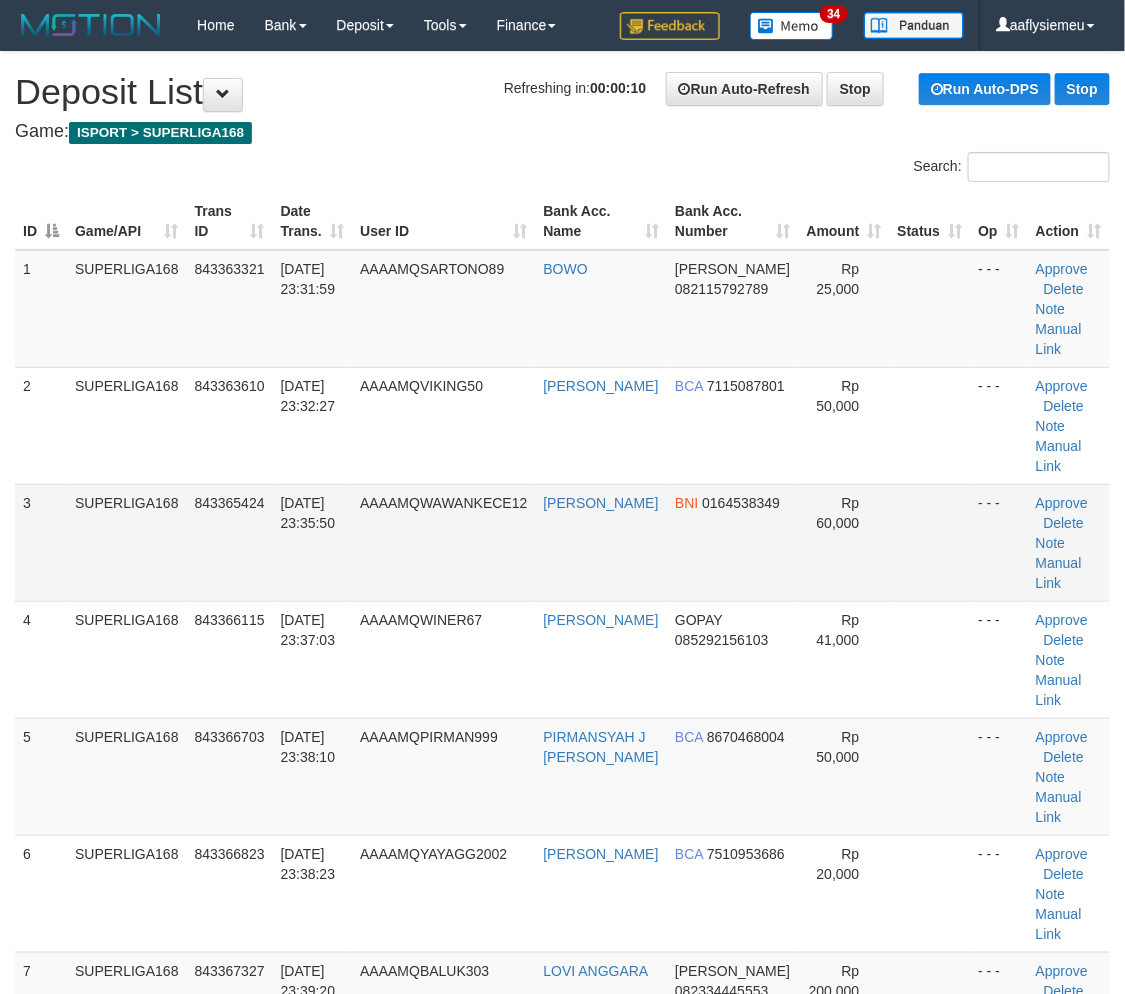 drag, startPoint x: 176, startPoint y: 501, endPoint x: 156, endPoint y: 512, distance: 22.825424 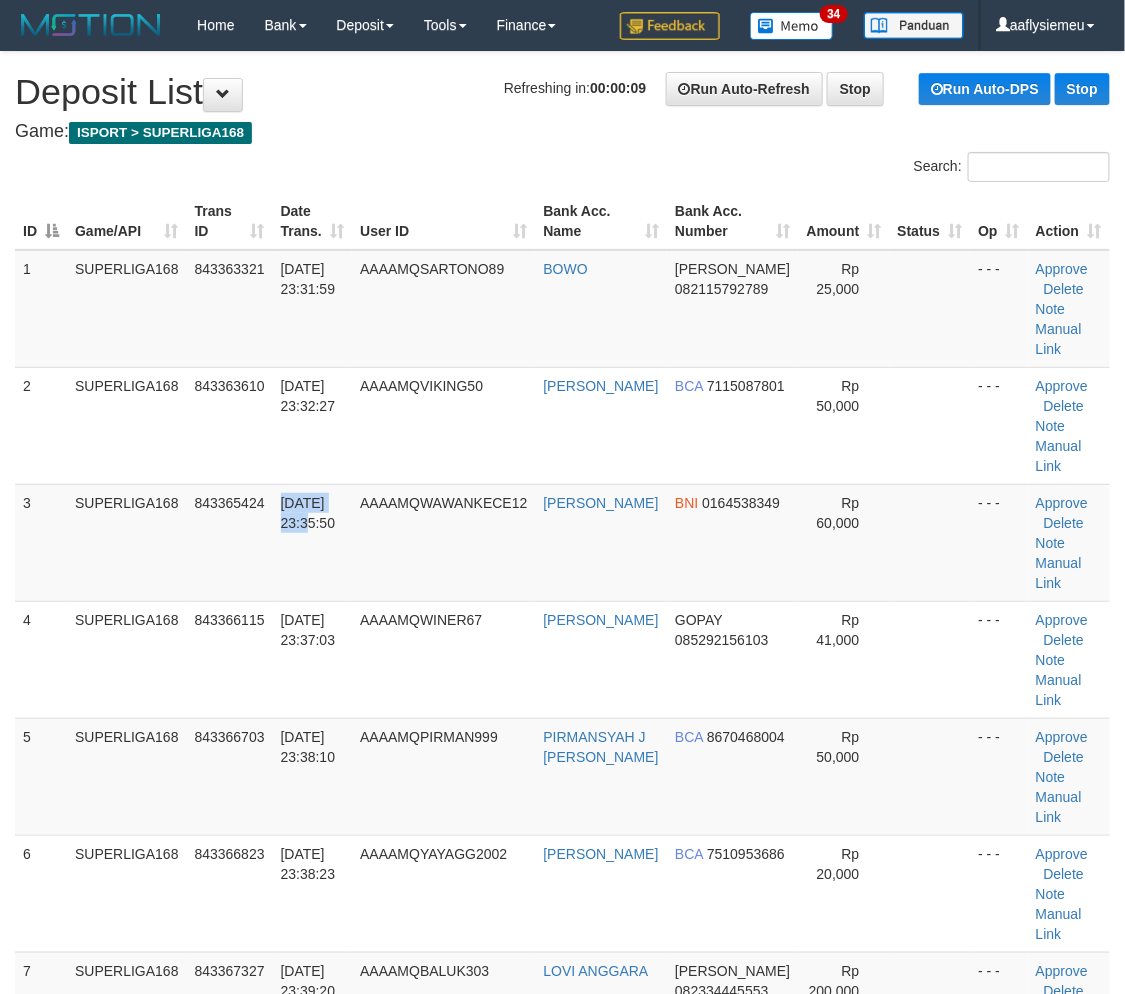 drag, startPoint x: 273, startPoint y: 522, endPoint x: 3, endPoint y: 607, distance: 283.0636 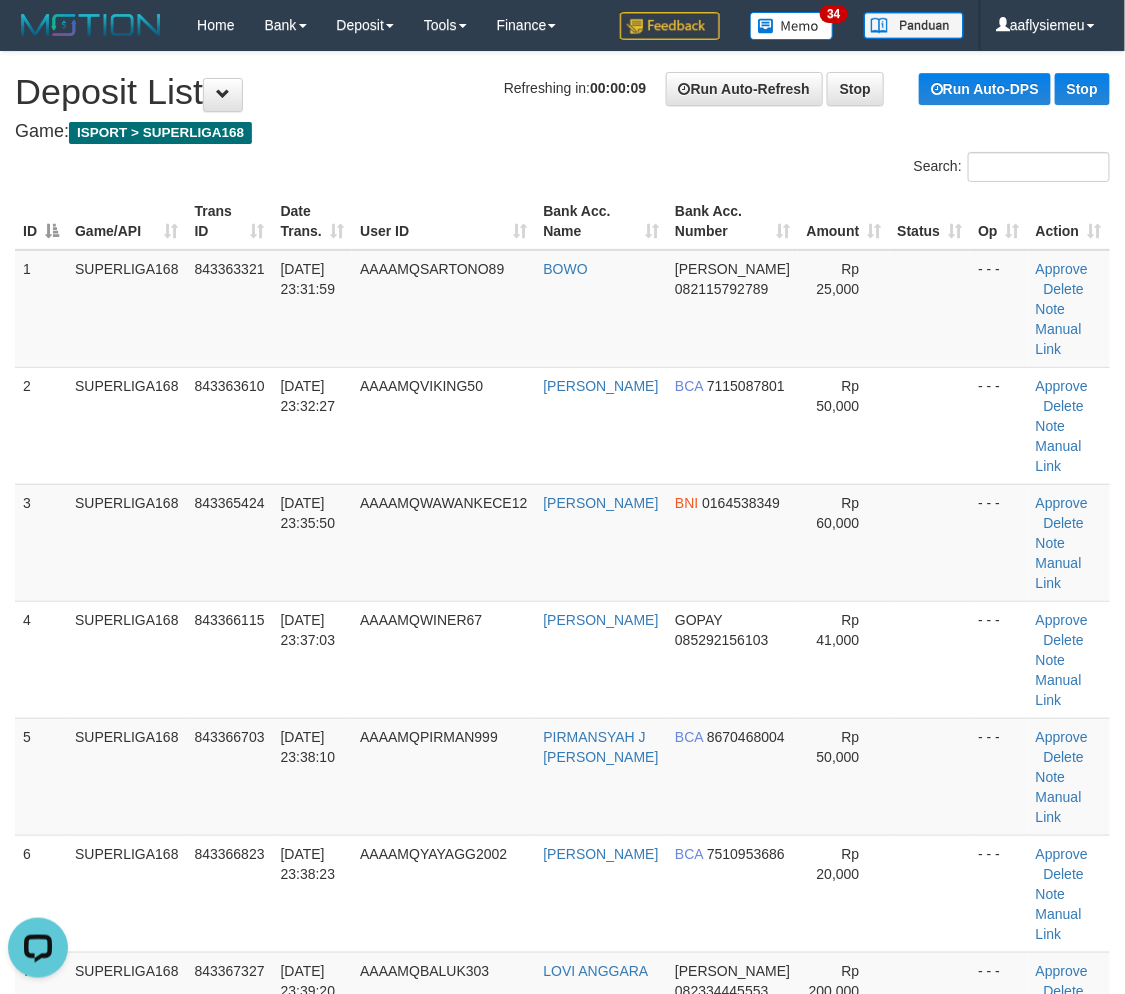 scroll, scrollTop: 0, scrollLeft: 0, axis: both 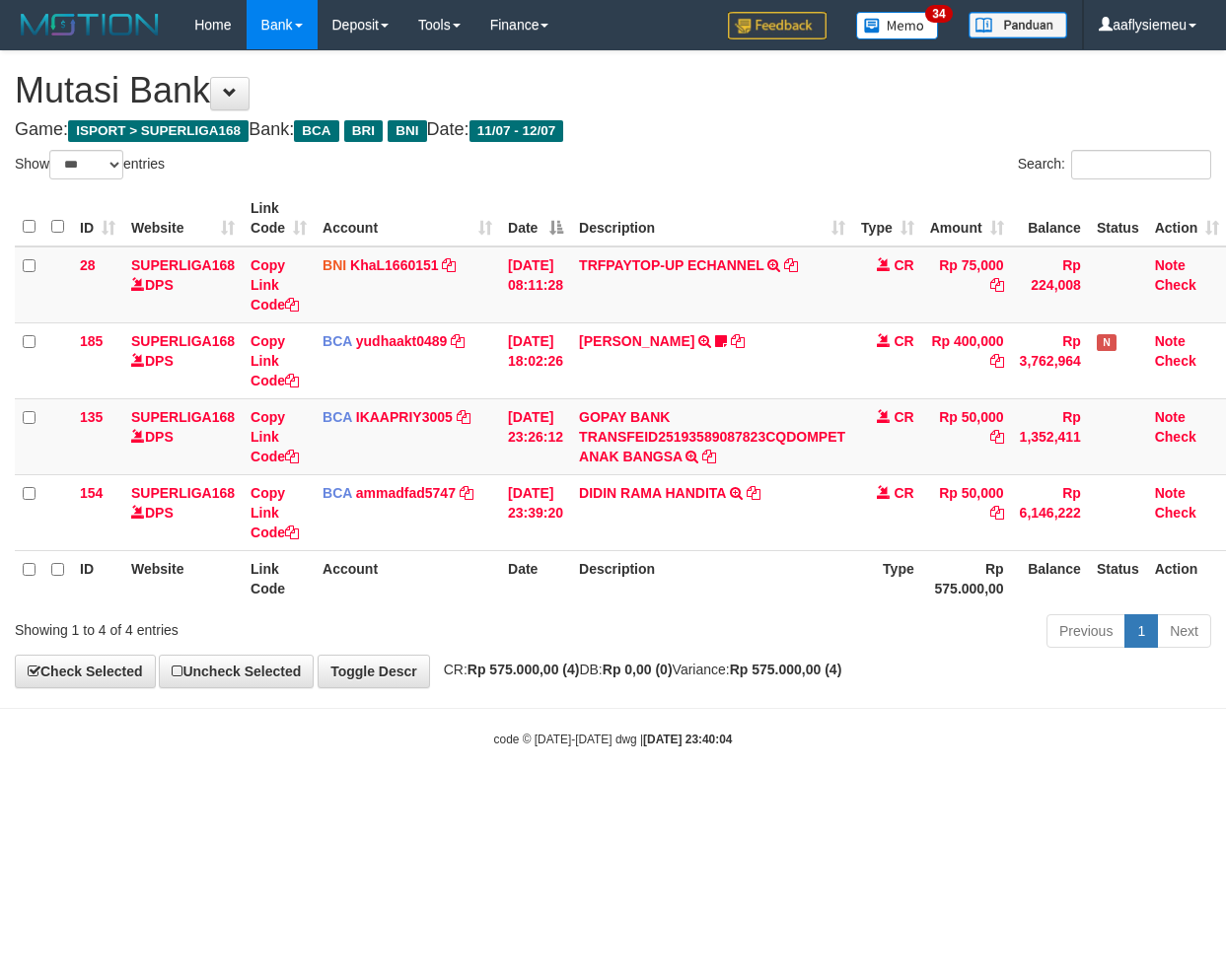 select on "***" 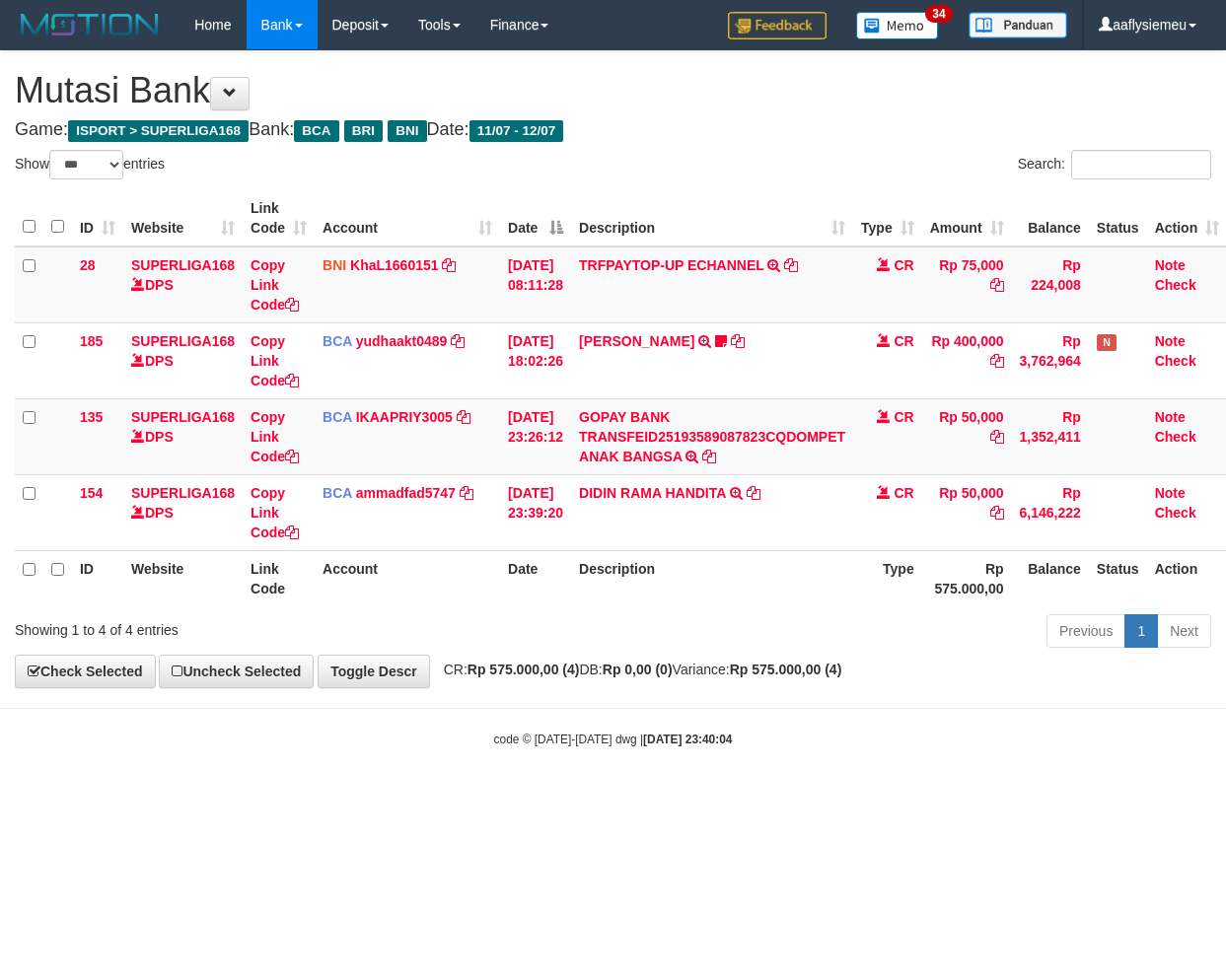 scroll, scrollTop: 0, scrollLeft: 14, axis: horizontal 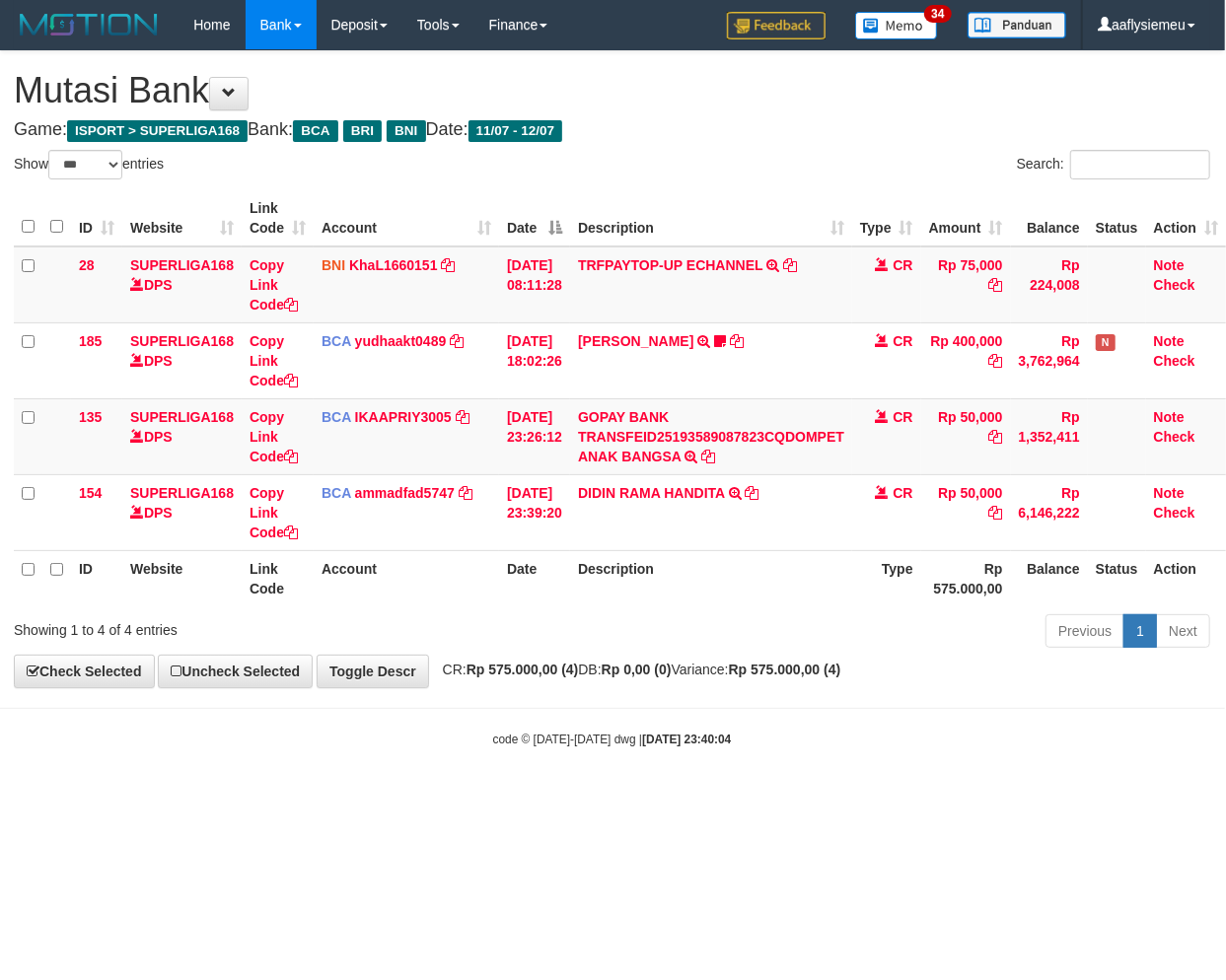 click on "Toggle navigation
Home
Bank
Account List
Load
By Website
Group
[ISPORT]													SUPERLIGA168
By Load Group (DPS)
34" at bounding box center (612, 398) 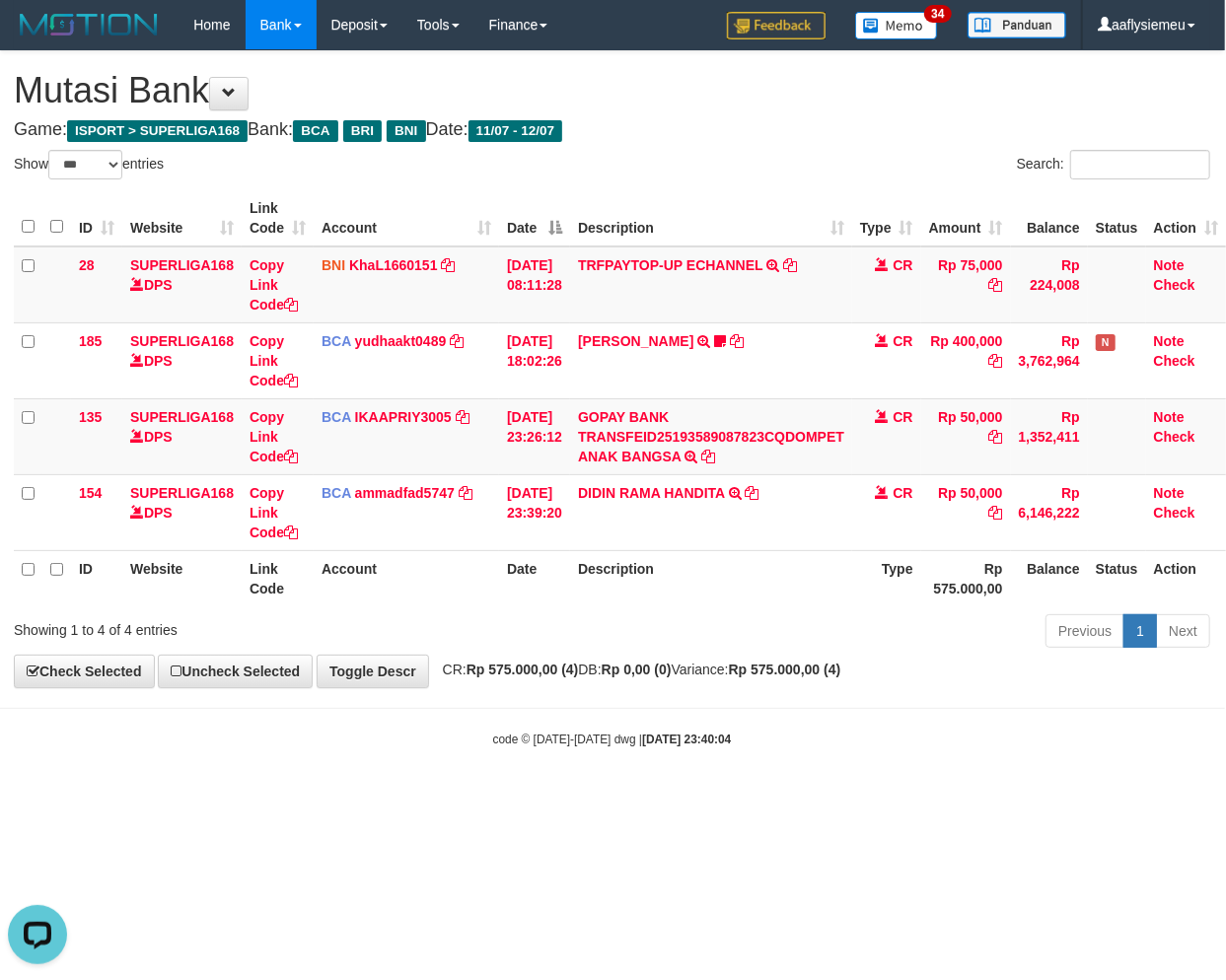 scroll, scrollTop: 0, scrollLeft: 0, axis: both 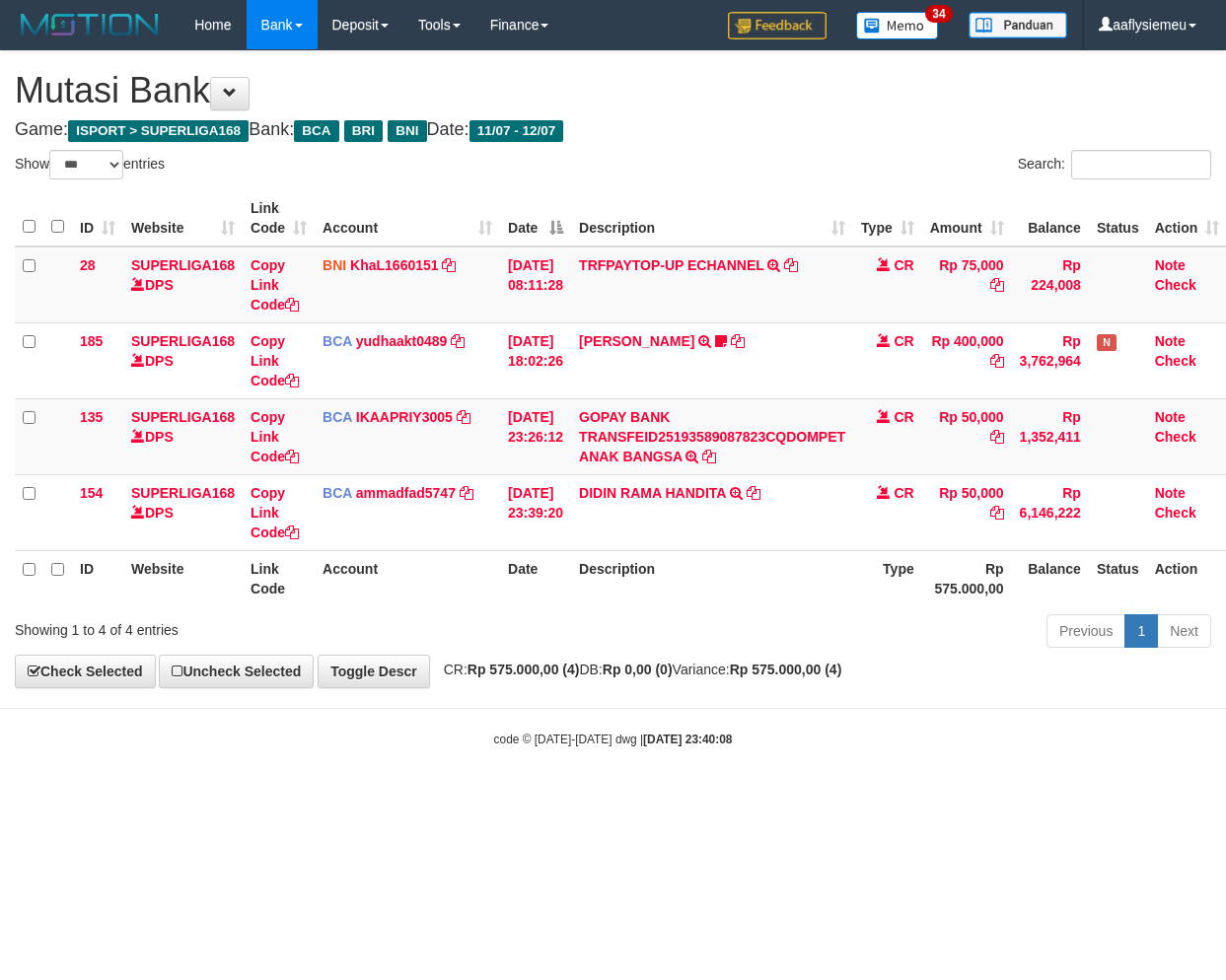 select on "***" 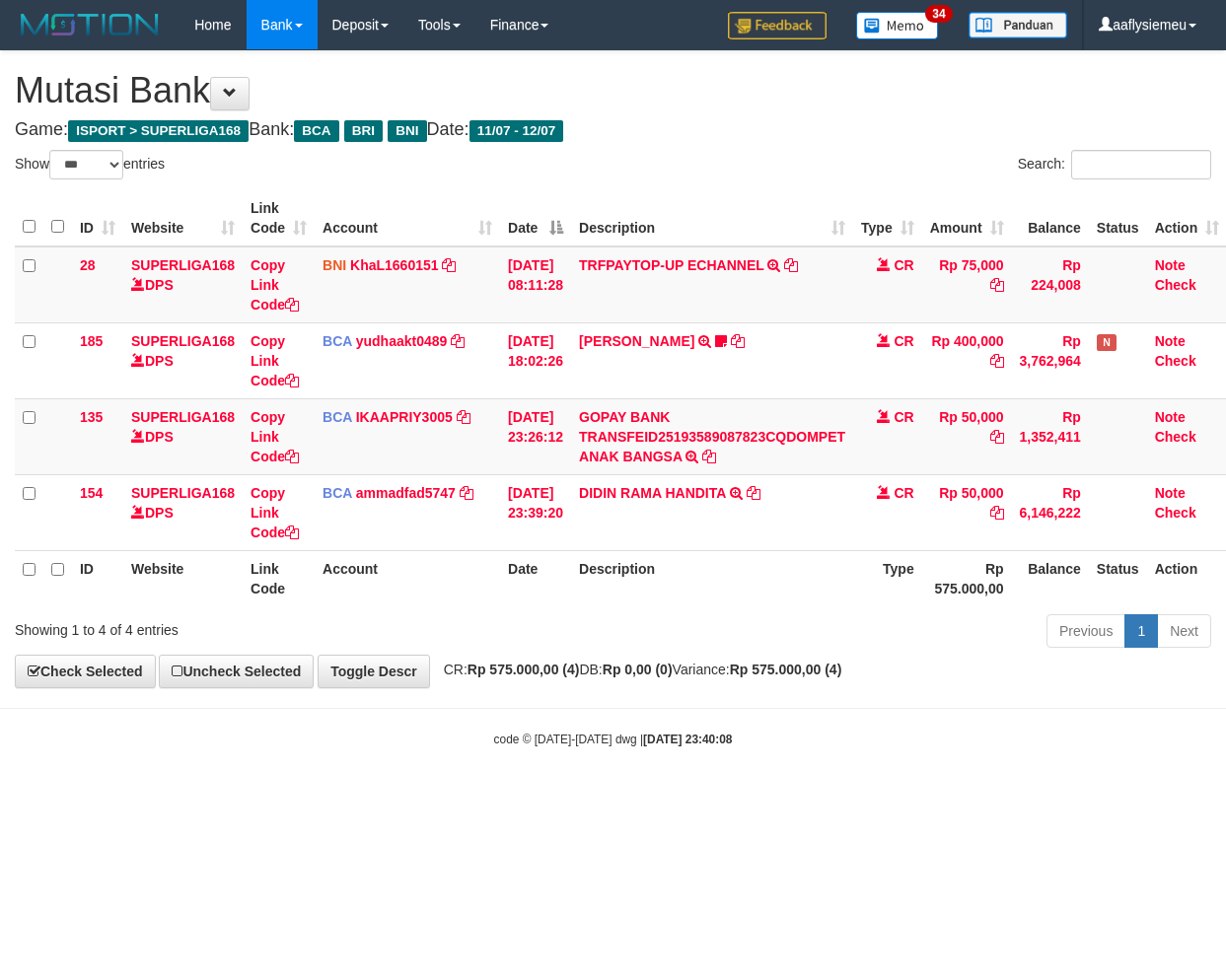 scroll, scrollTop: 0, scrollLeft: 14, axis: horizontal 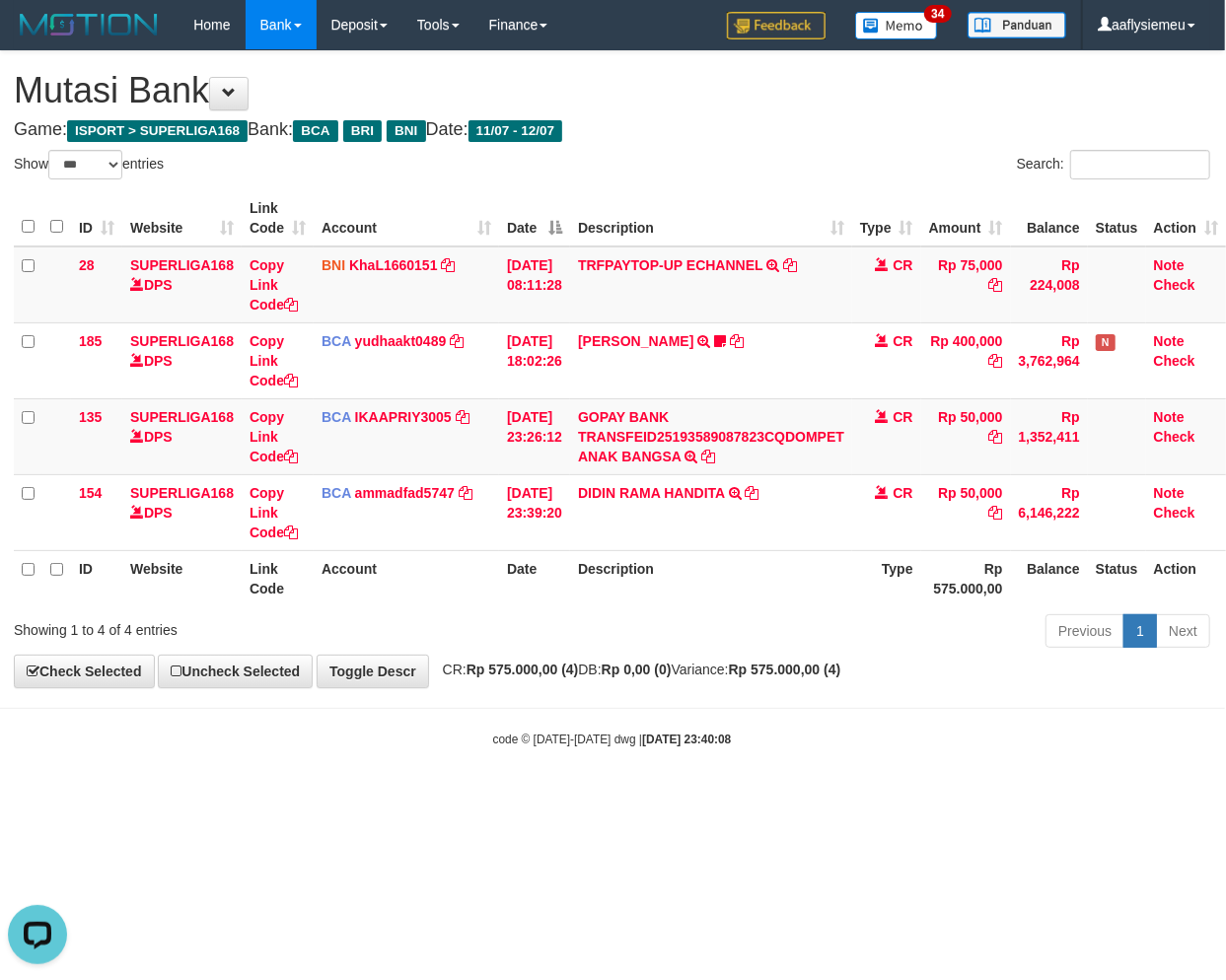 drag, startPoint x: 663, startPoint y: 776, endPoint x: 323, endPoint y: 836, distance: 345.25353 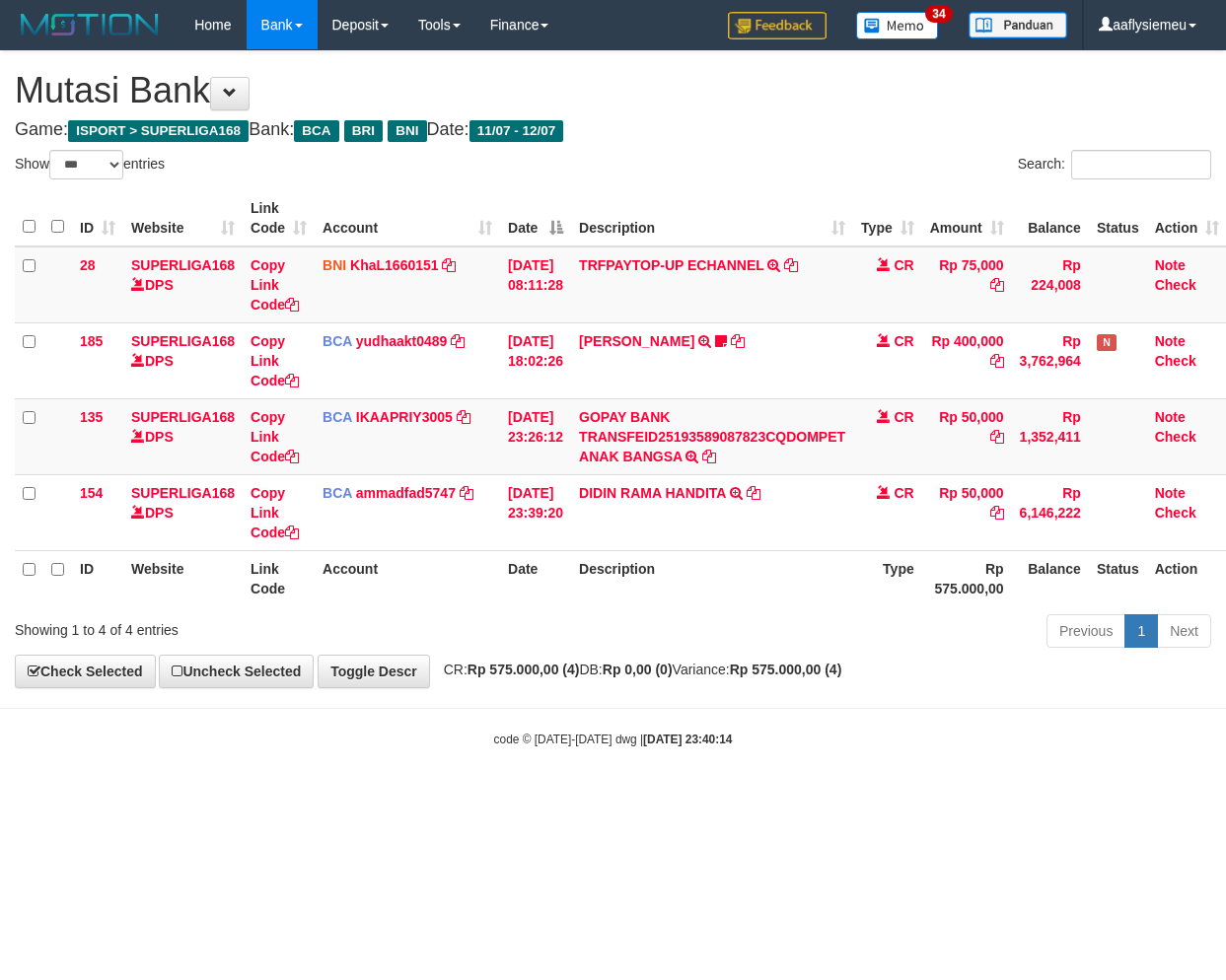 select on "***" 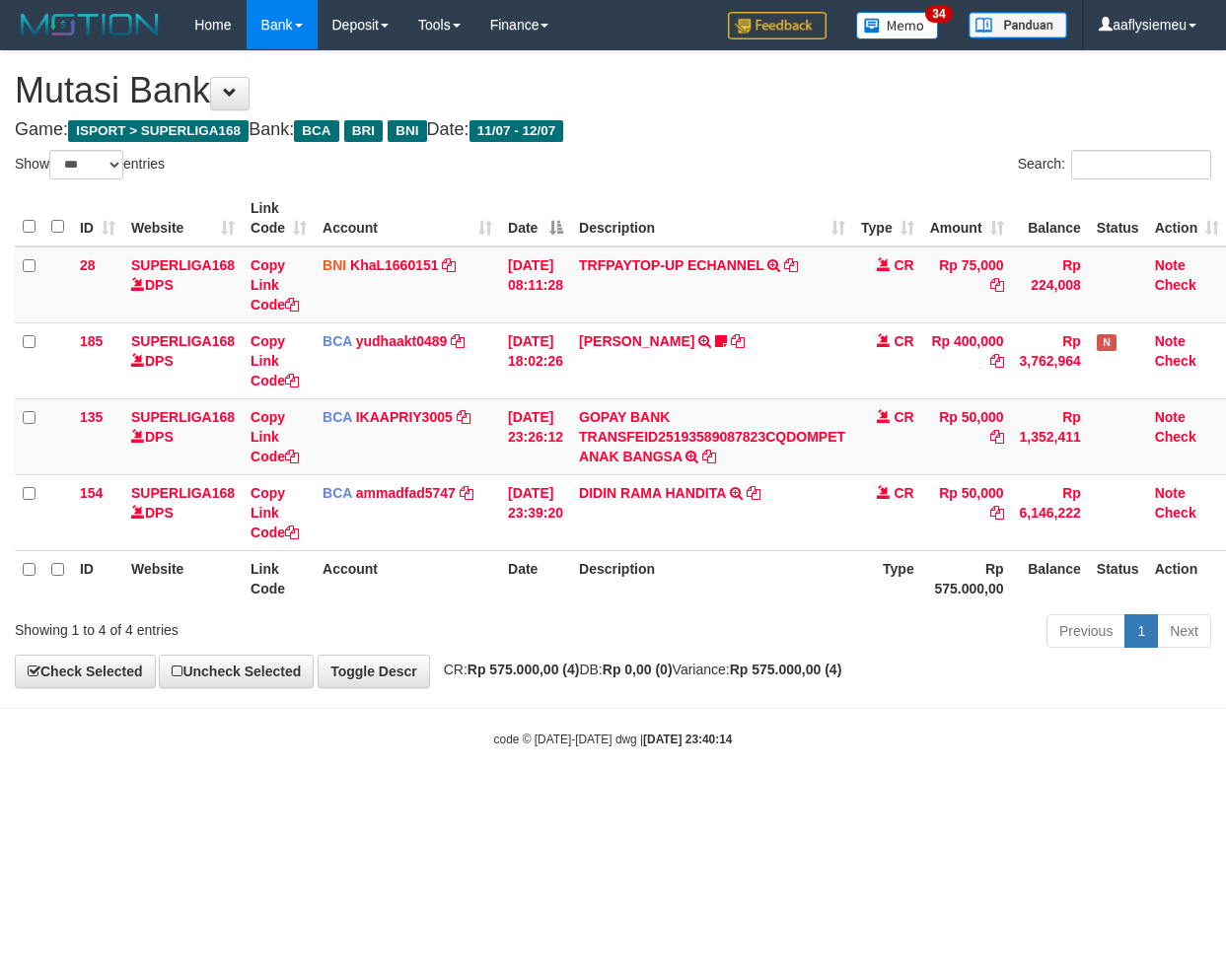 scroll, scrollTop: 0, scrollLeft: 14, axis: horizontal 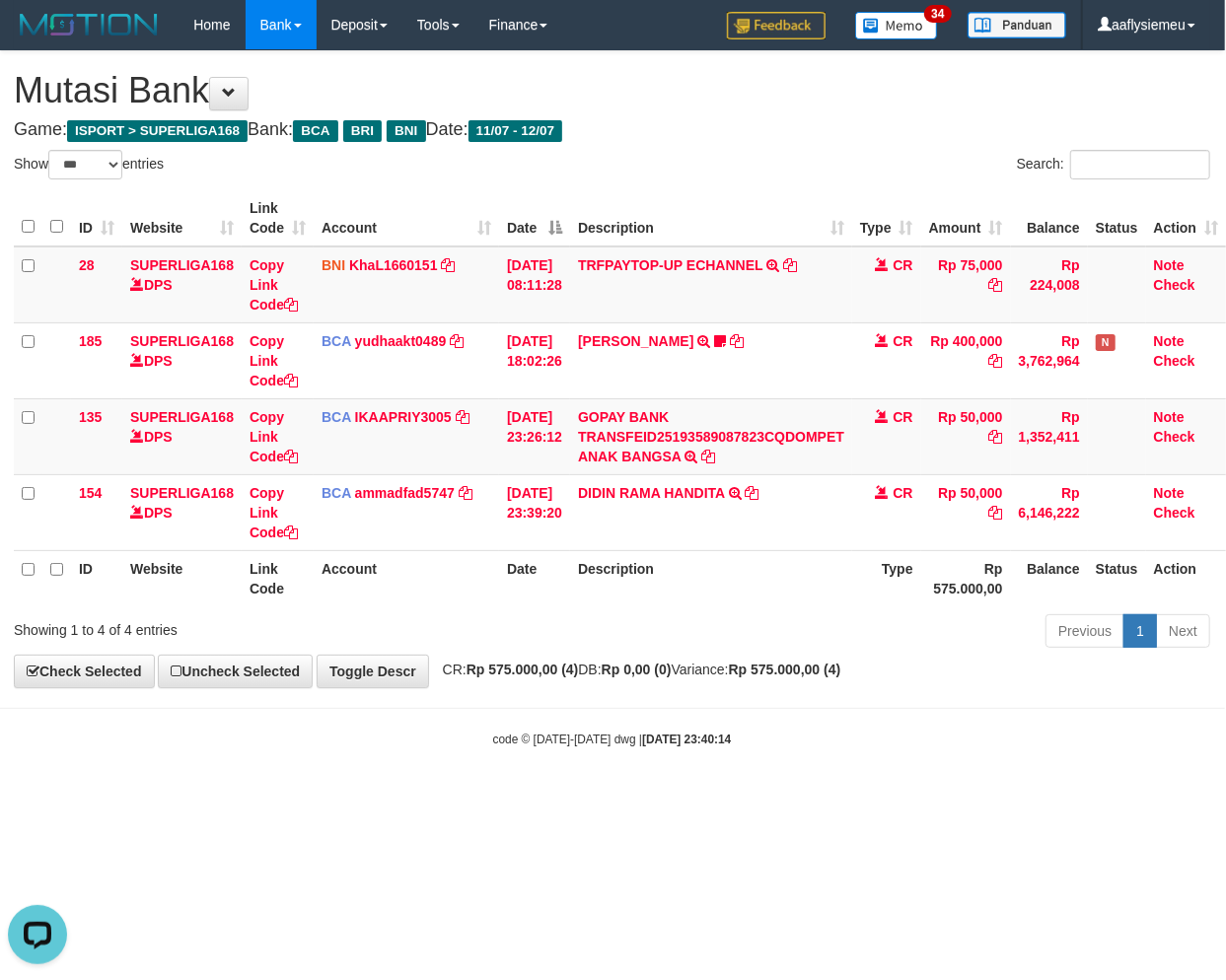 click on "**********" at bounding box center [612, 369] 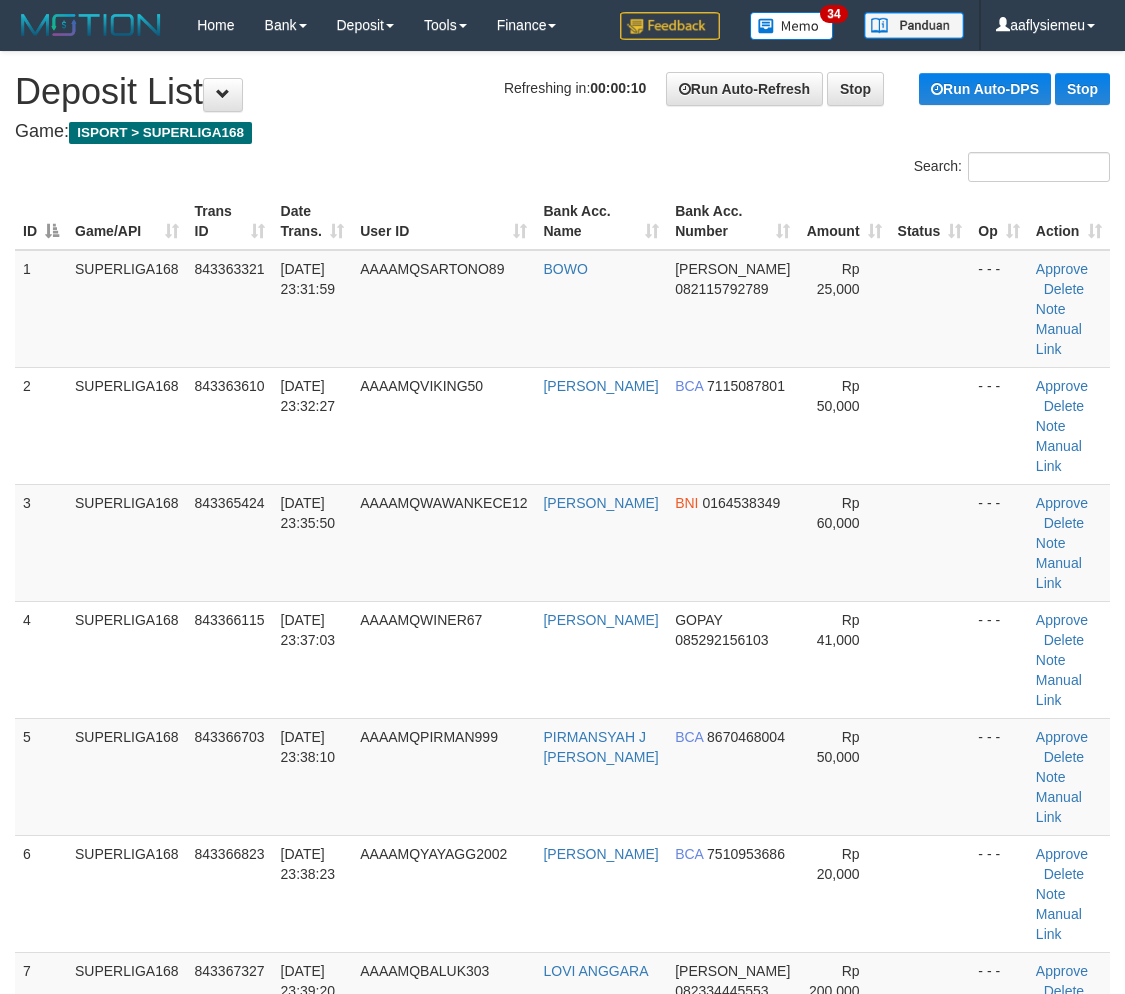 scroll, scrollTop: 0, scrollLeft: 0, axis: both 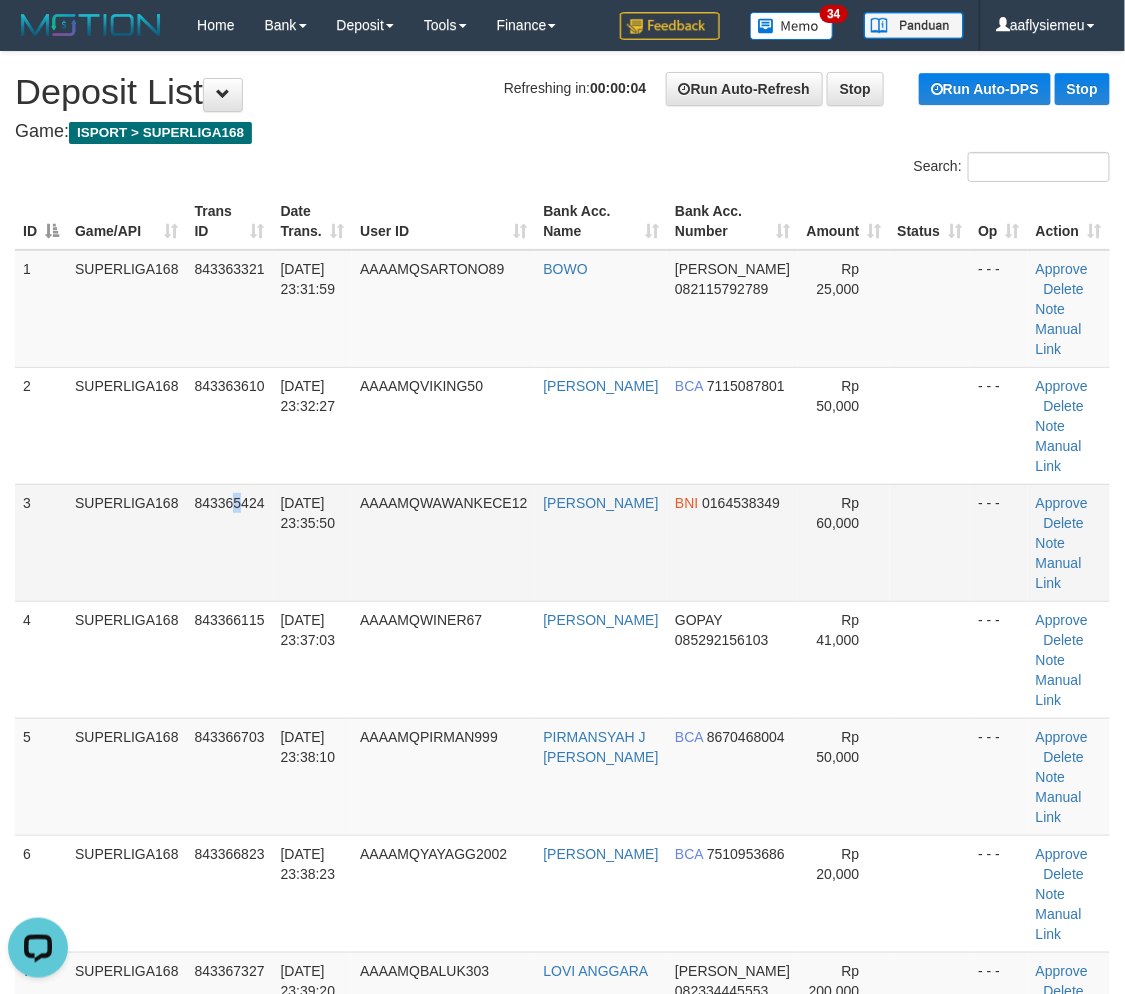 click on "843365424" at bounding box center (230, 542) 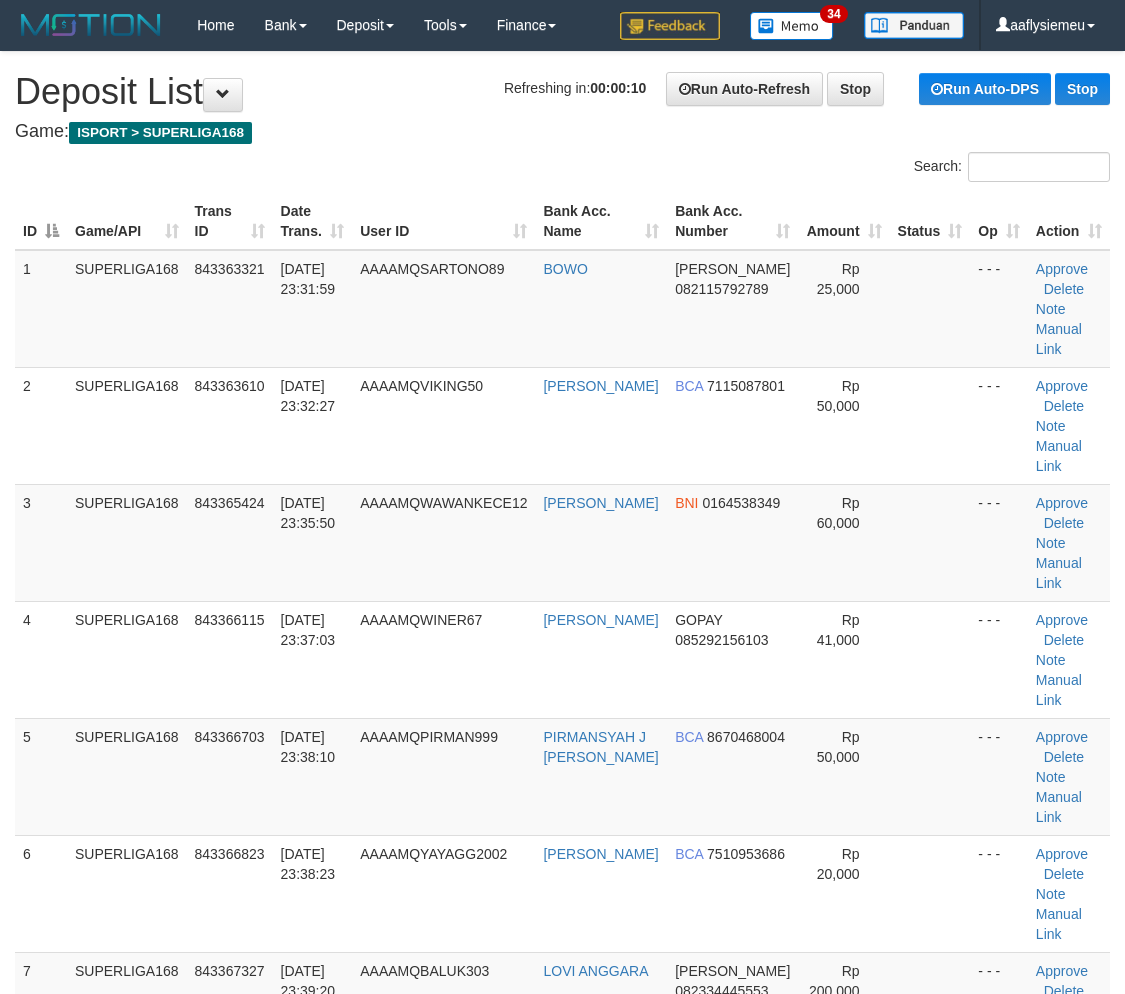 scroll, scrollTop: 0, scrollLeft: 0, axis: both 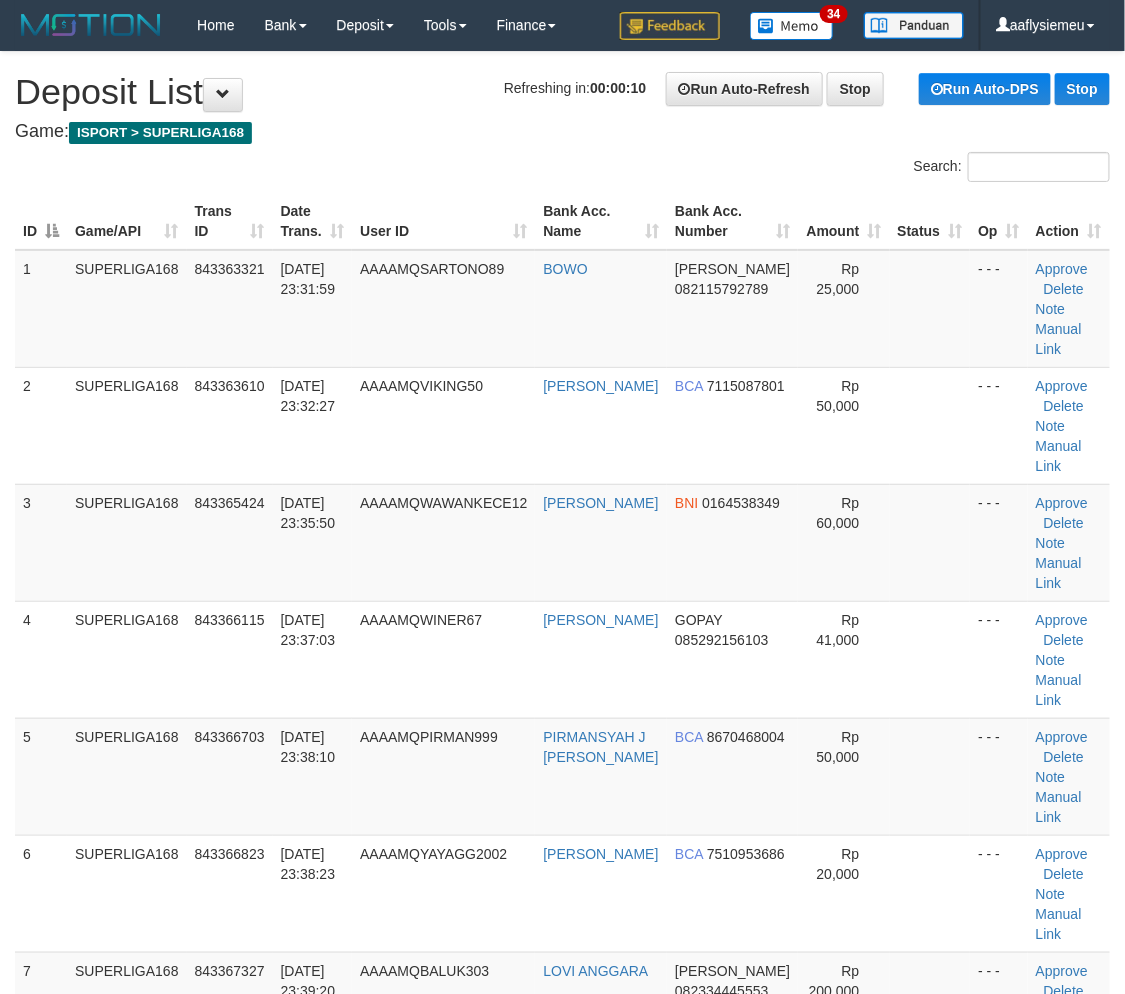 click on "ID Game/API Trans ID Date Trans. User ID Bank Acc. Name Bank Acc. Number Amount Status Op Action
1
SUPERLIGA168
843363321
[DATE] 23:31:59
AAAAMQSARTONO89
[GEOGRAPHIC_DATA][PERSON_NAME]
082115792789
Rp 25,000
- - -
Approve
[GEOGRAPHIC_DATA]
Note
Manual Link
2
SUPERLIGA168
843363610
[DATE] 23:32:27
AAAAMQVIKING50
RAIVIKHY NASRUN
BCA
7115087801
ID" at bounding box center [562, 835] 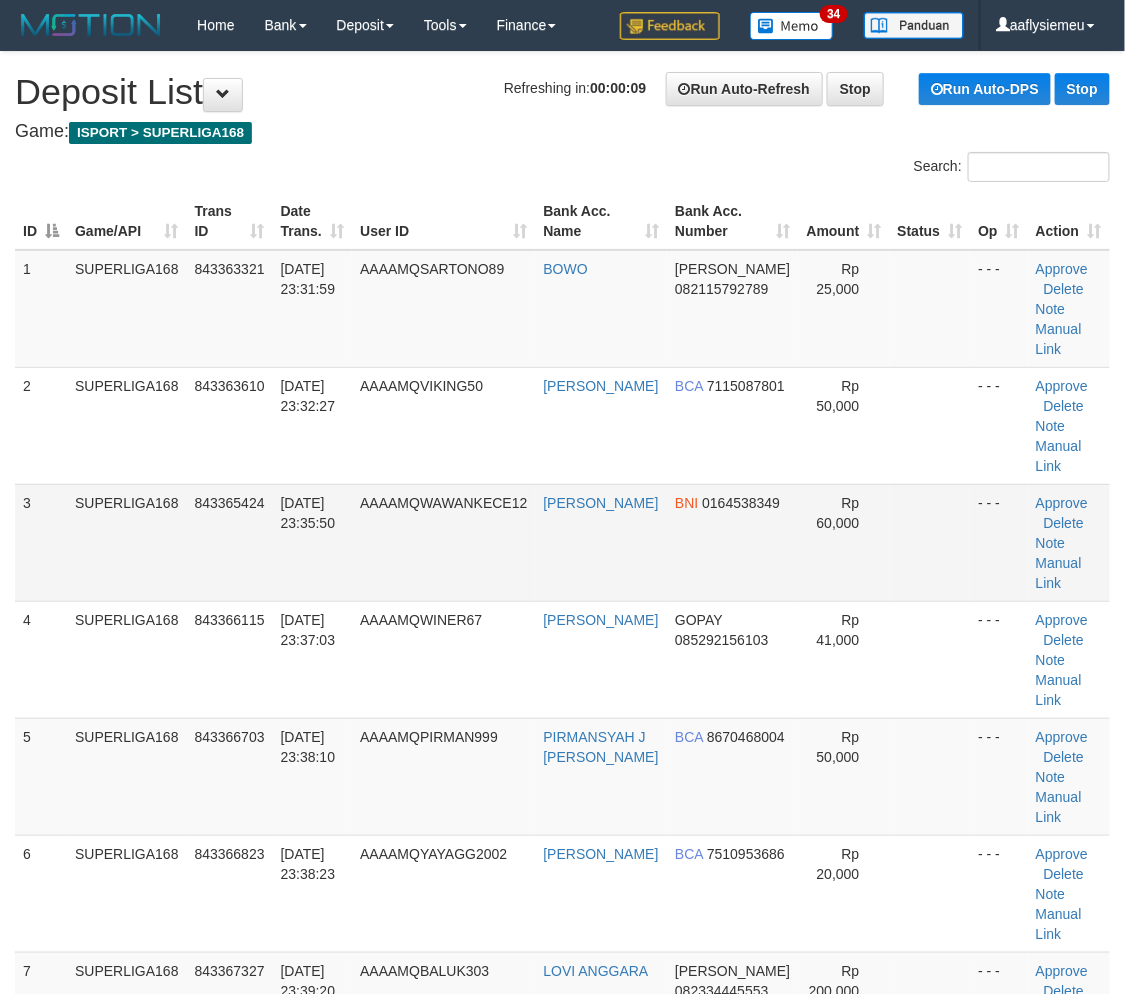 click on "SUPERLIGA168" at bounding box center [127, 542] 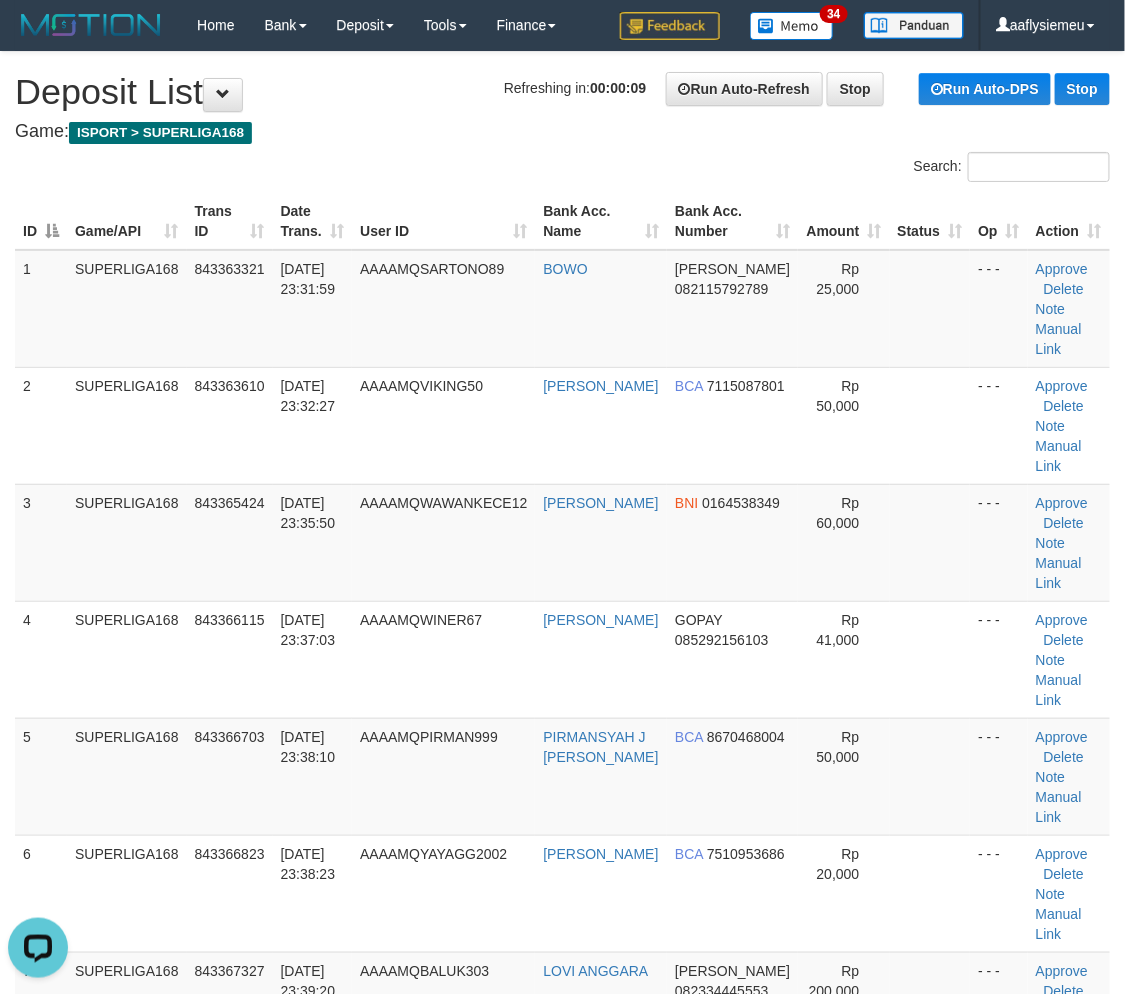 scroll, scrollTop: 0, scrollLeft: 0, axis: both 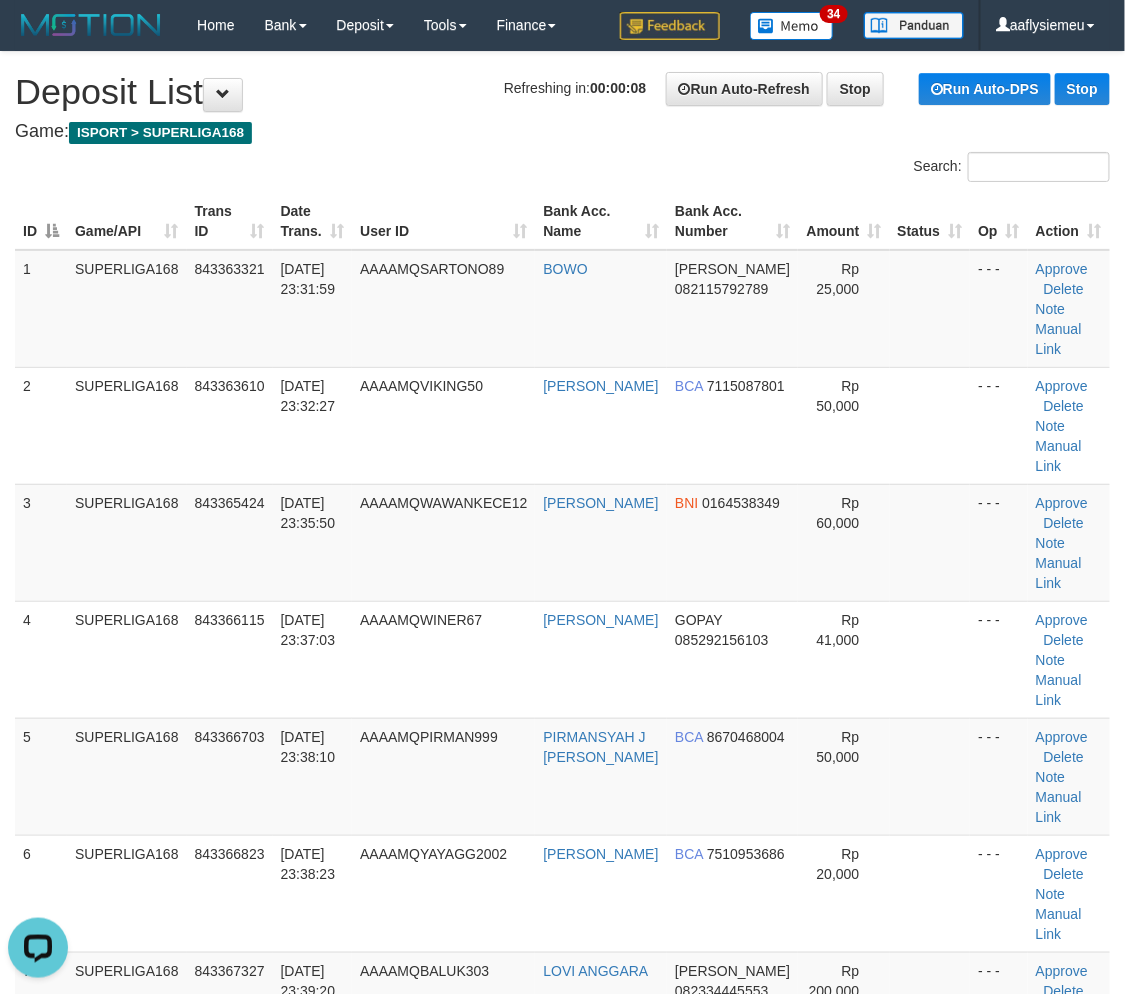 drag, startPoint x: 32, startPoint y: 601, endPoint x: 0, endPoint y: 614, distance: 34.539833 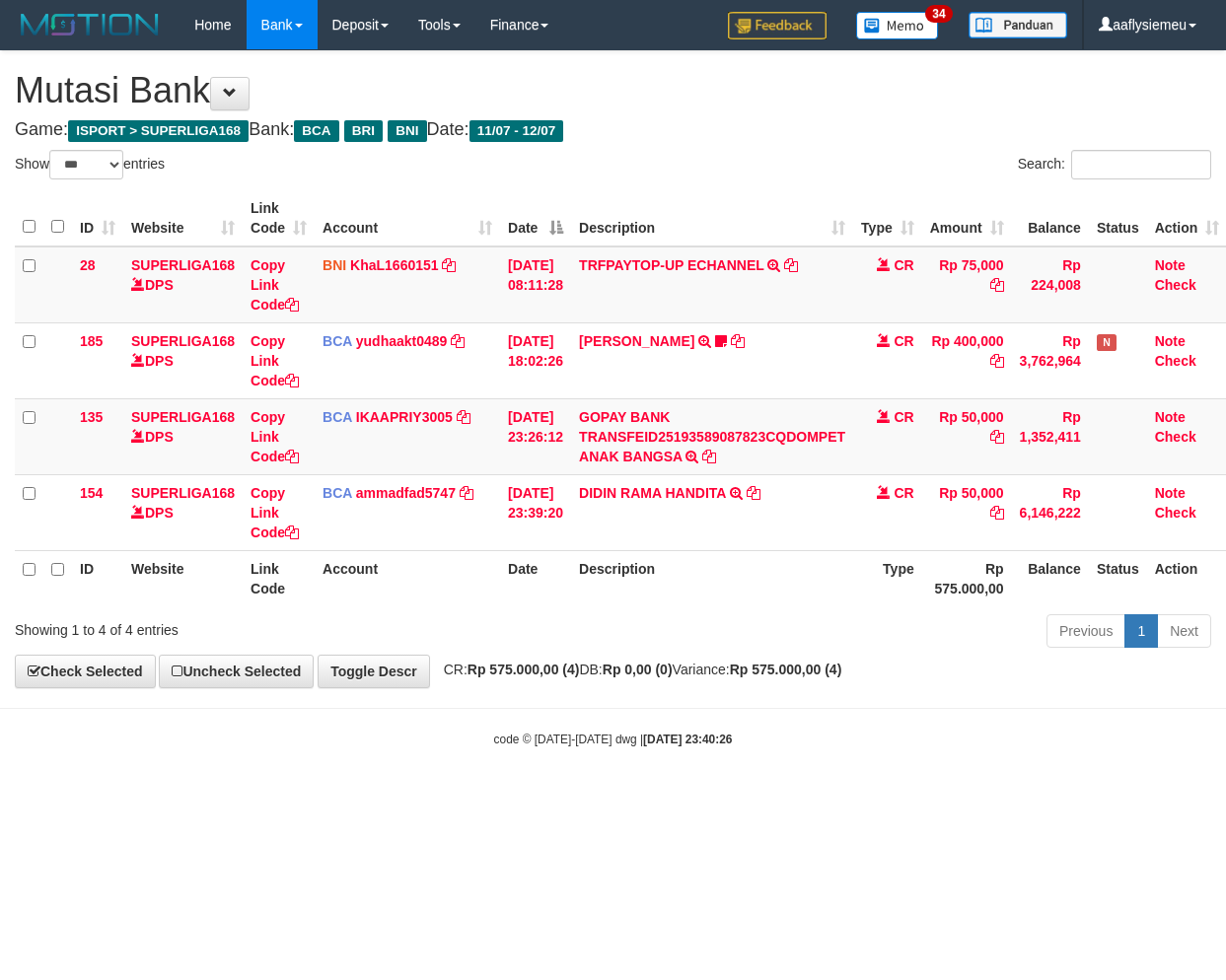 select on "***" 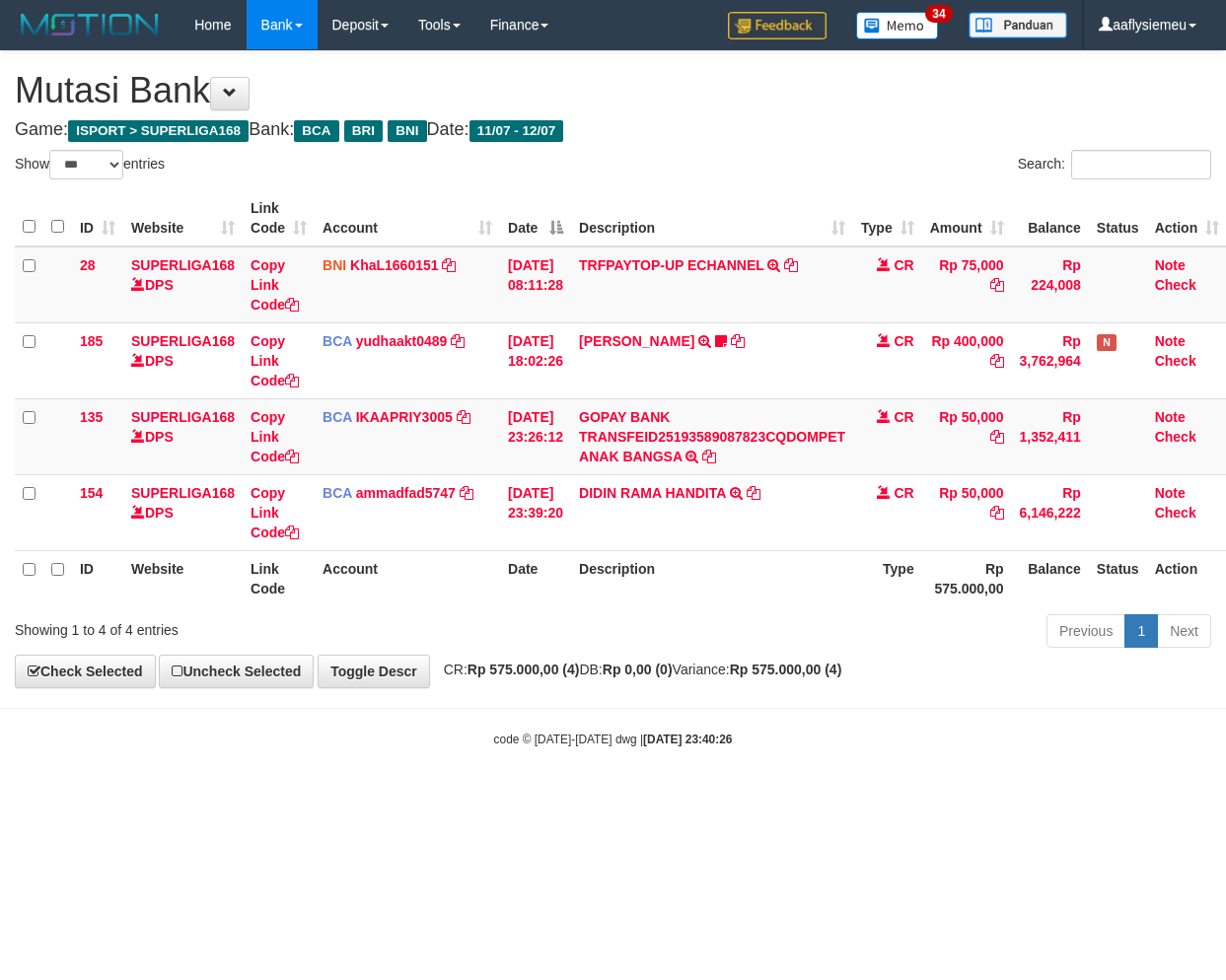 scroll, scrollTop: 0, scrollLeft: 14, axis: horizontal 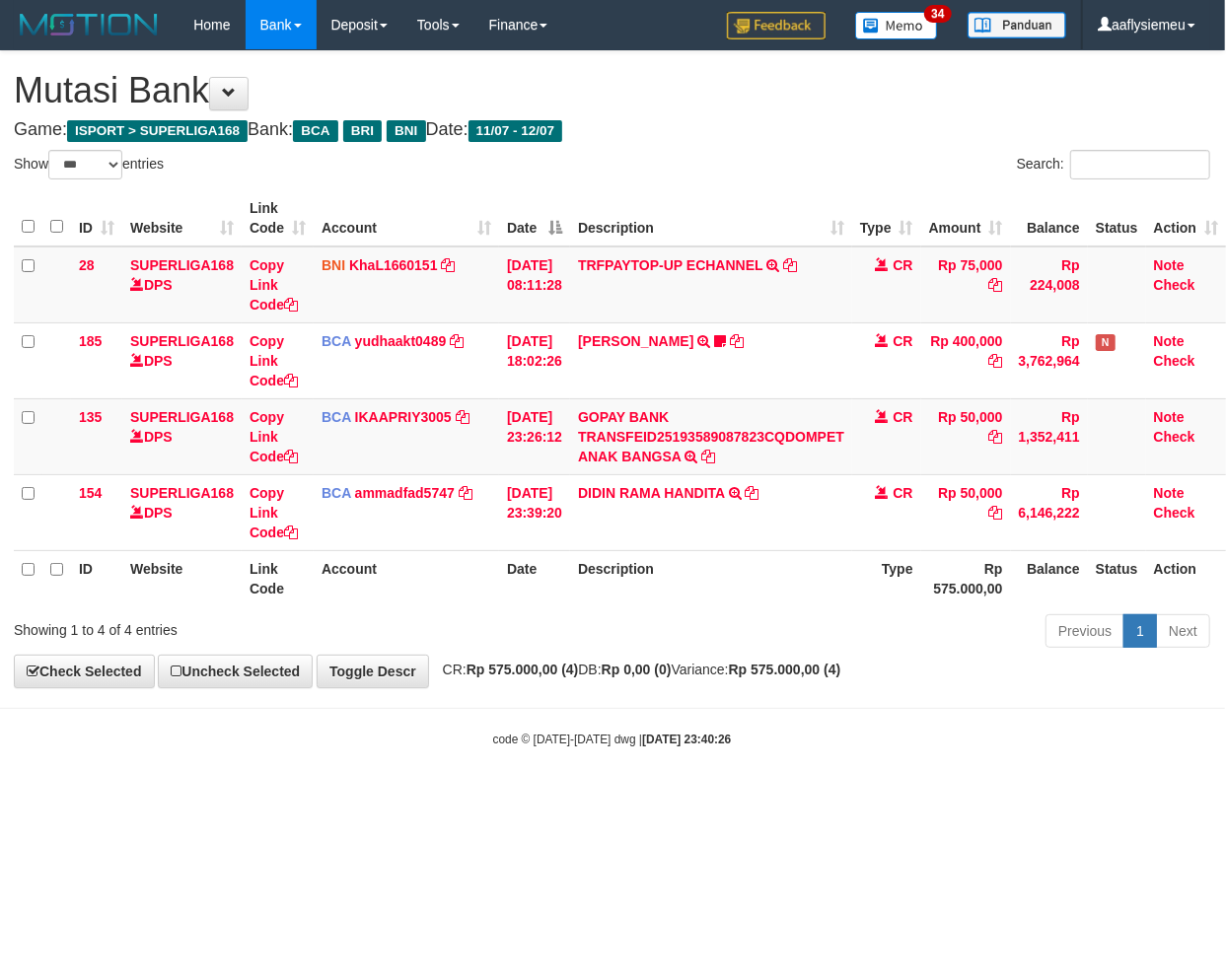 drag, startPoint x: 819, startPoint y: 754, endPoint x: 356, endPoint y: 816, distance: 467.13274 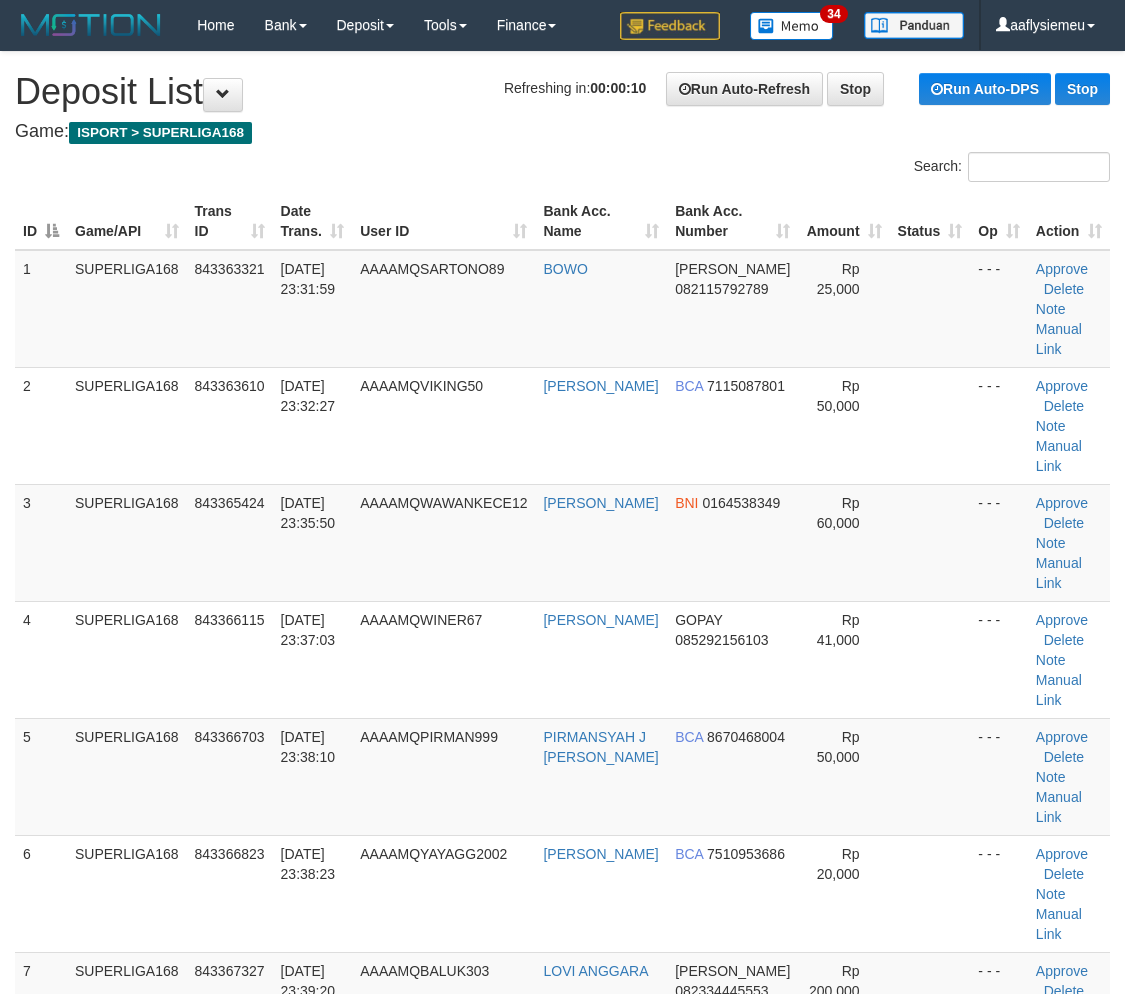 scroll, scrollTop: 0, scrollLeft: 0, axis: both 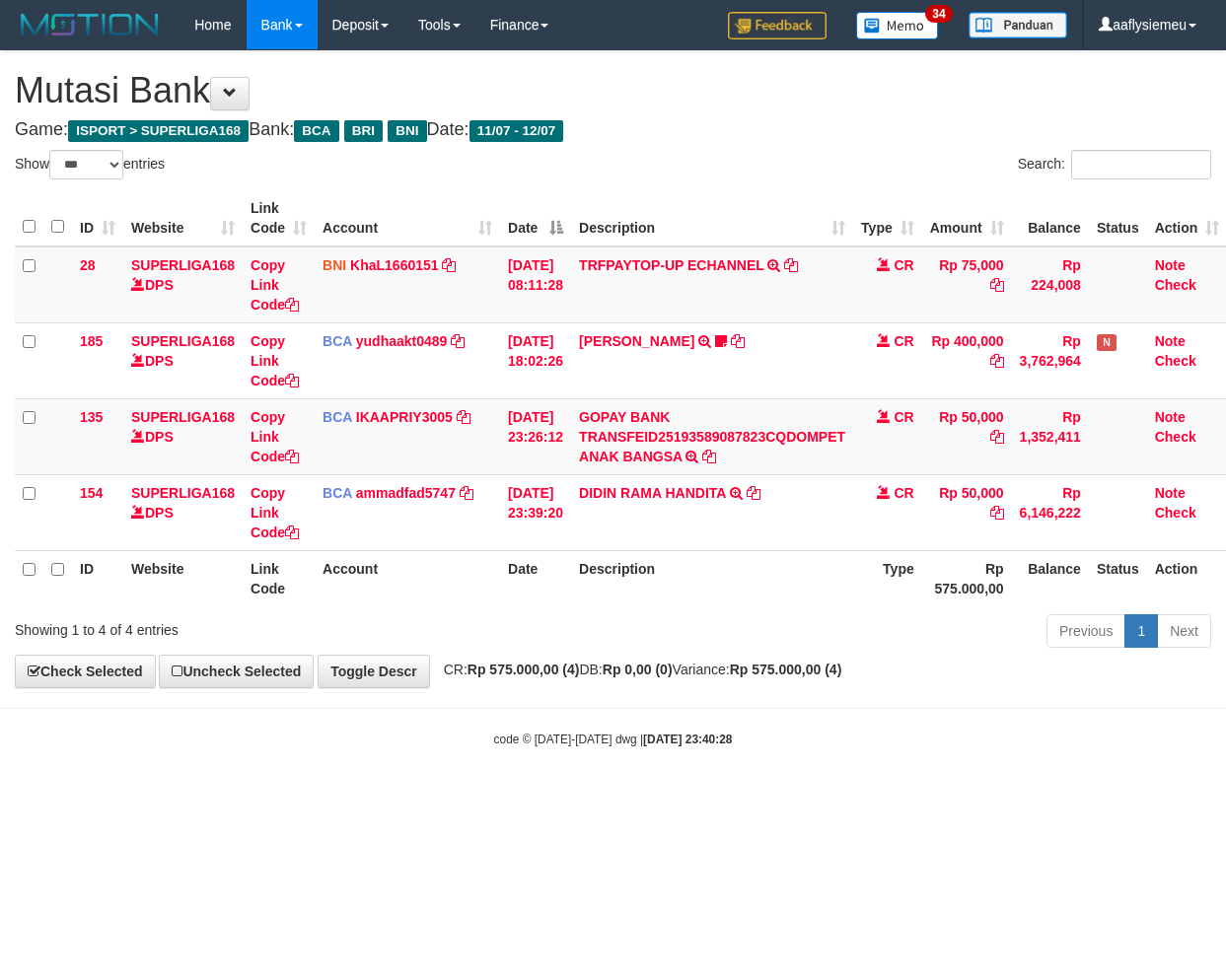 select on "***" 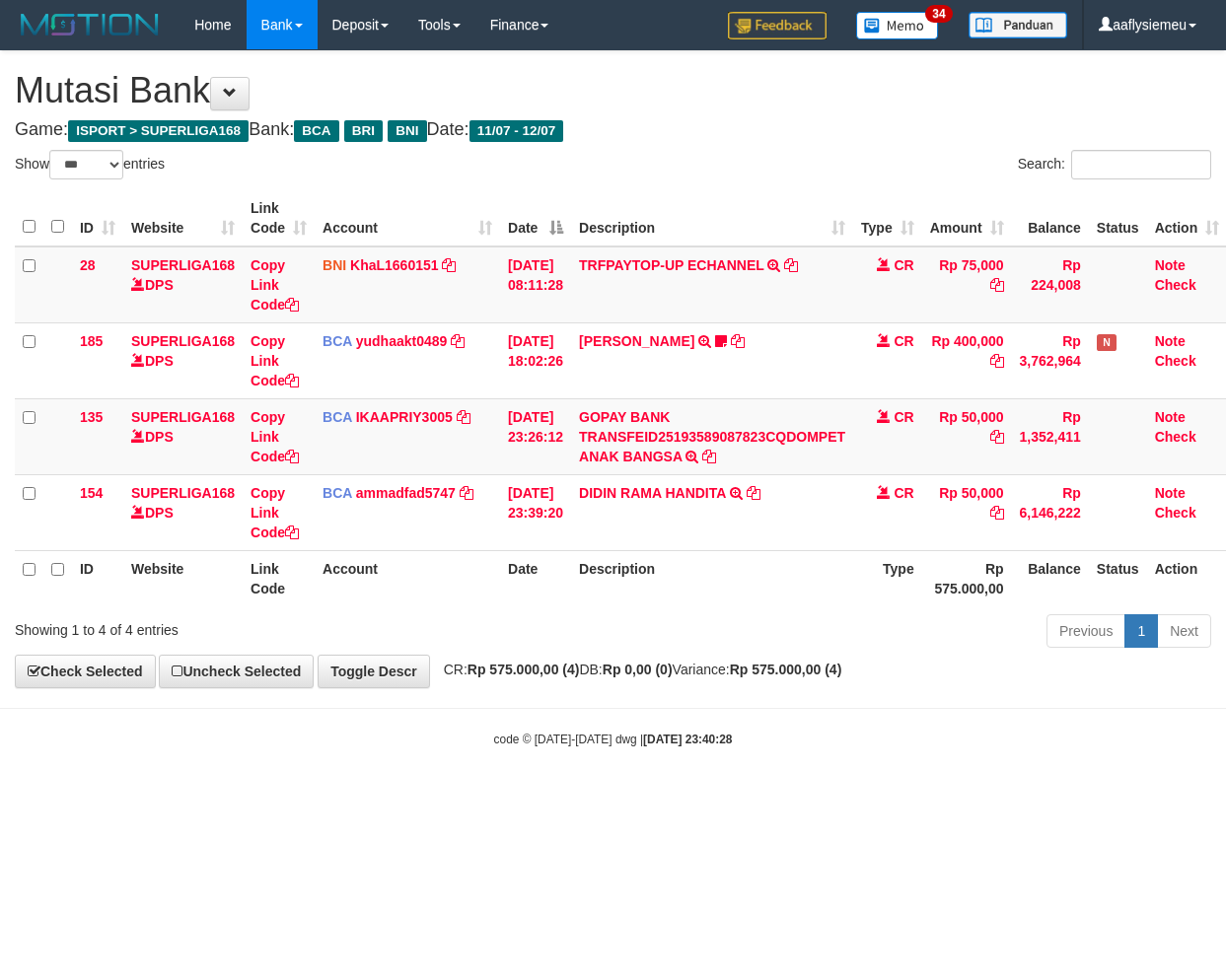 scroll, scrollTop: 0, scrollLeft: 14, axis: horizontal 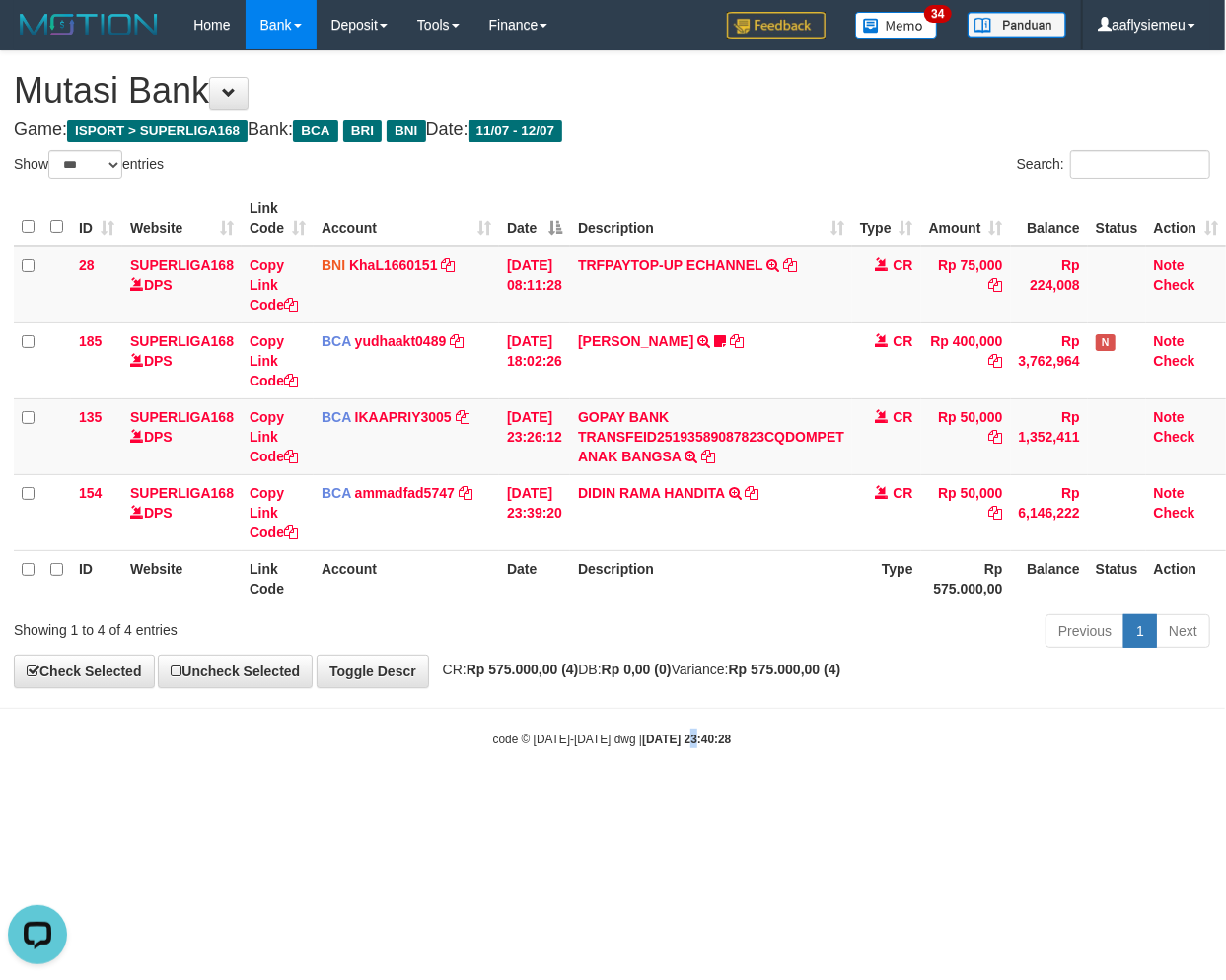 drag, startPoint x: 654, startPoint y: 749, endPoint x: 958, endPoint y: 704, distance: 307.3125 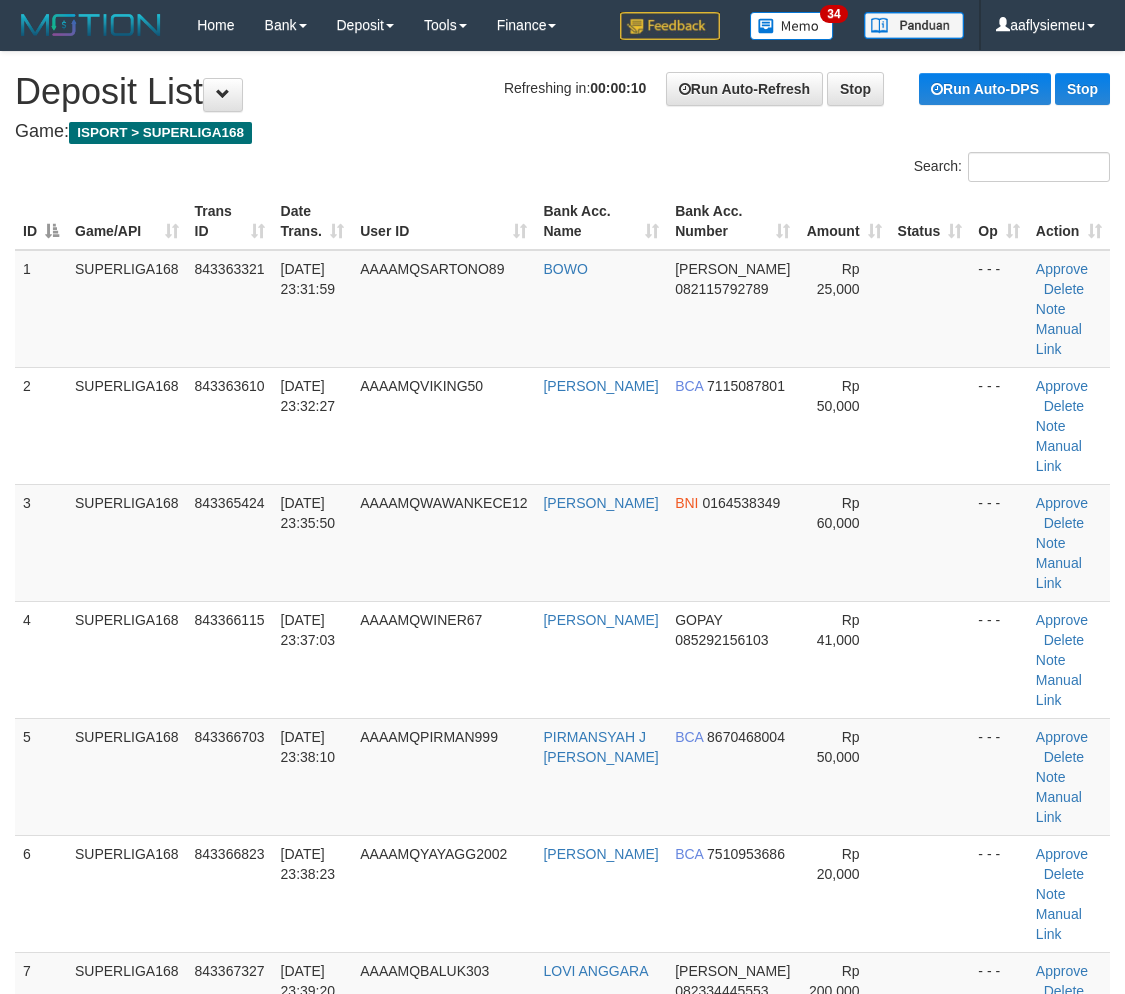 scroll, scrollTop: 0, scrollLeft: 0, axis: both 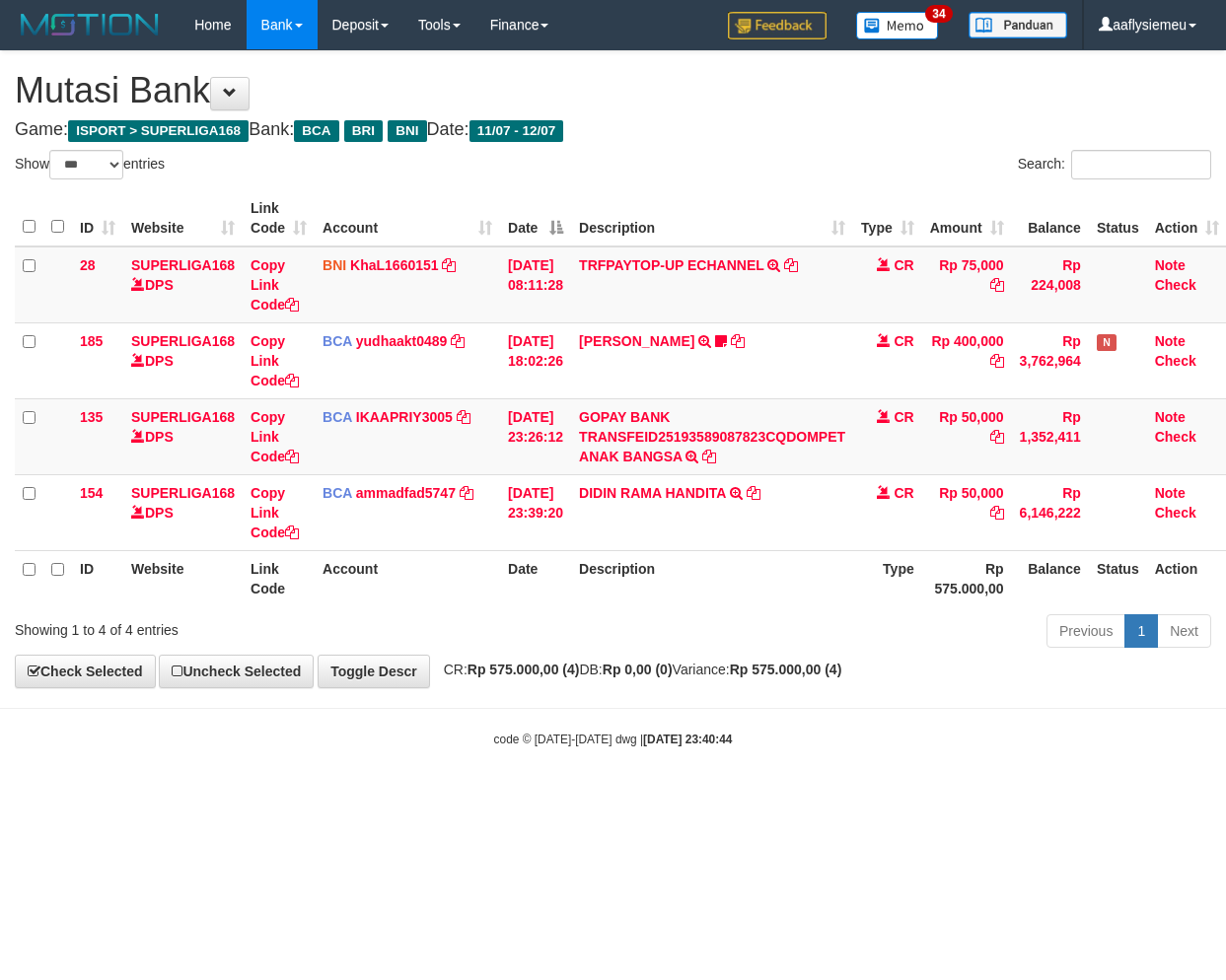 select on "***" 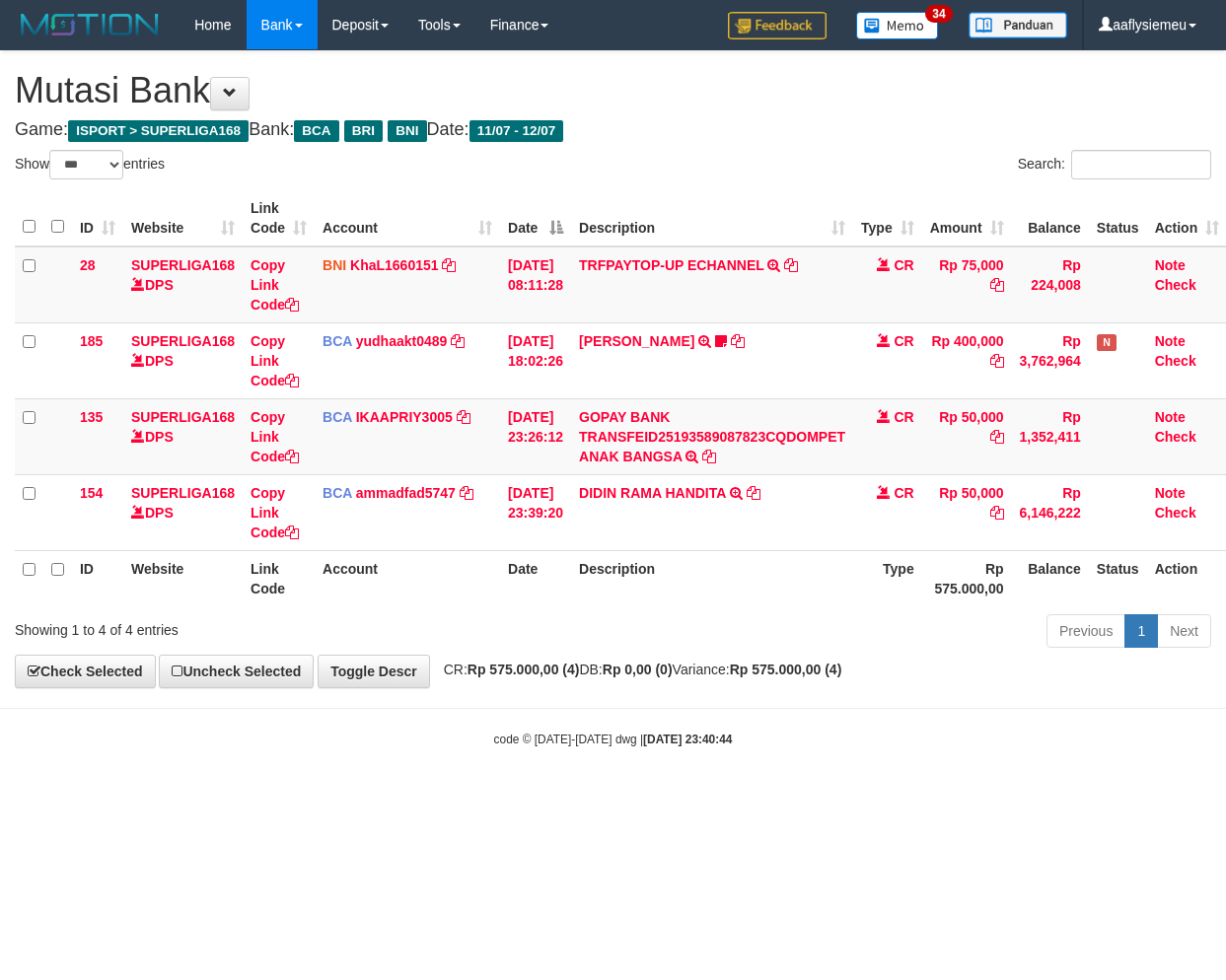 scroll, scrollTop: 0, scrollLeft: 14, axis: horizontal 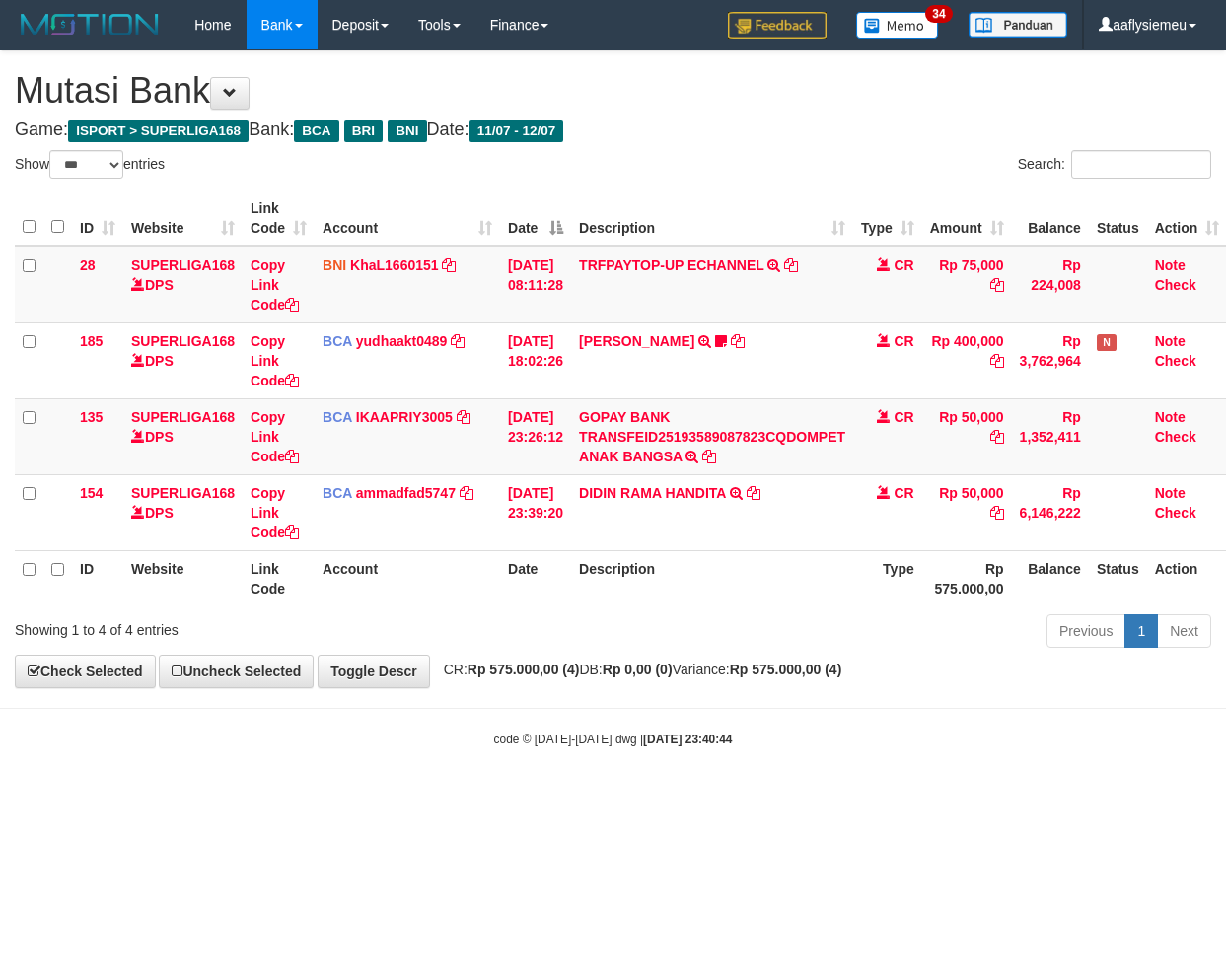select on "***" 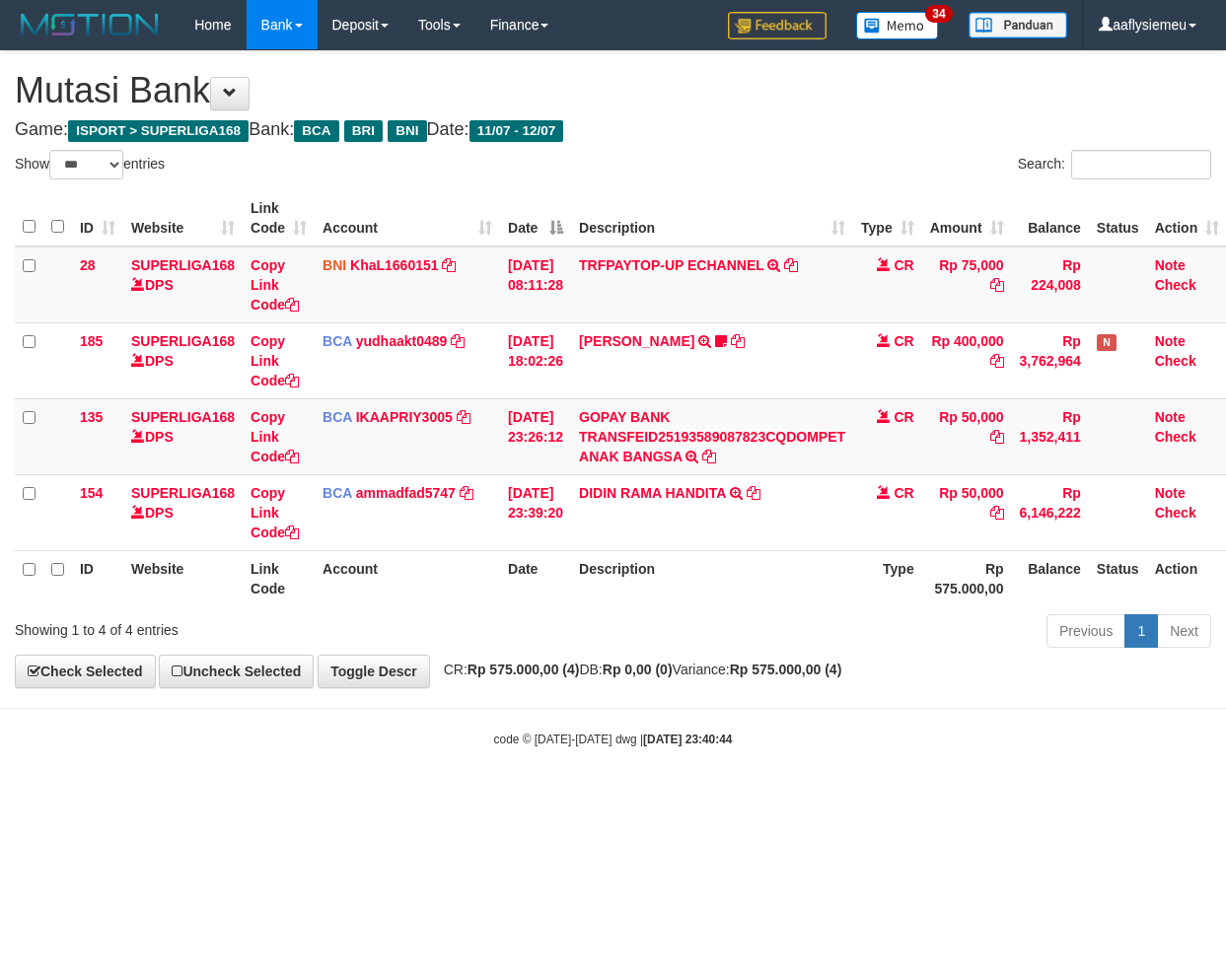 scroll, scrollTop: 0, scrollLeft: 14, axis: horizontal 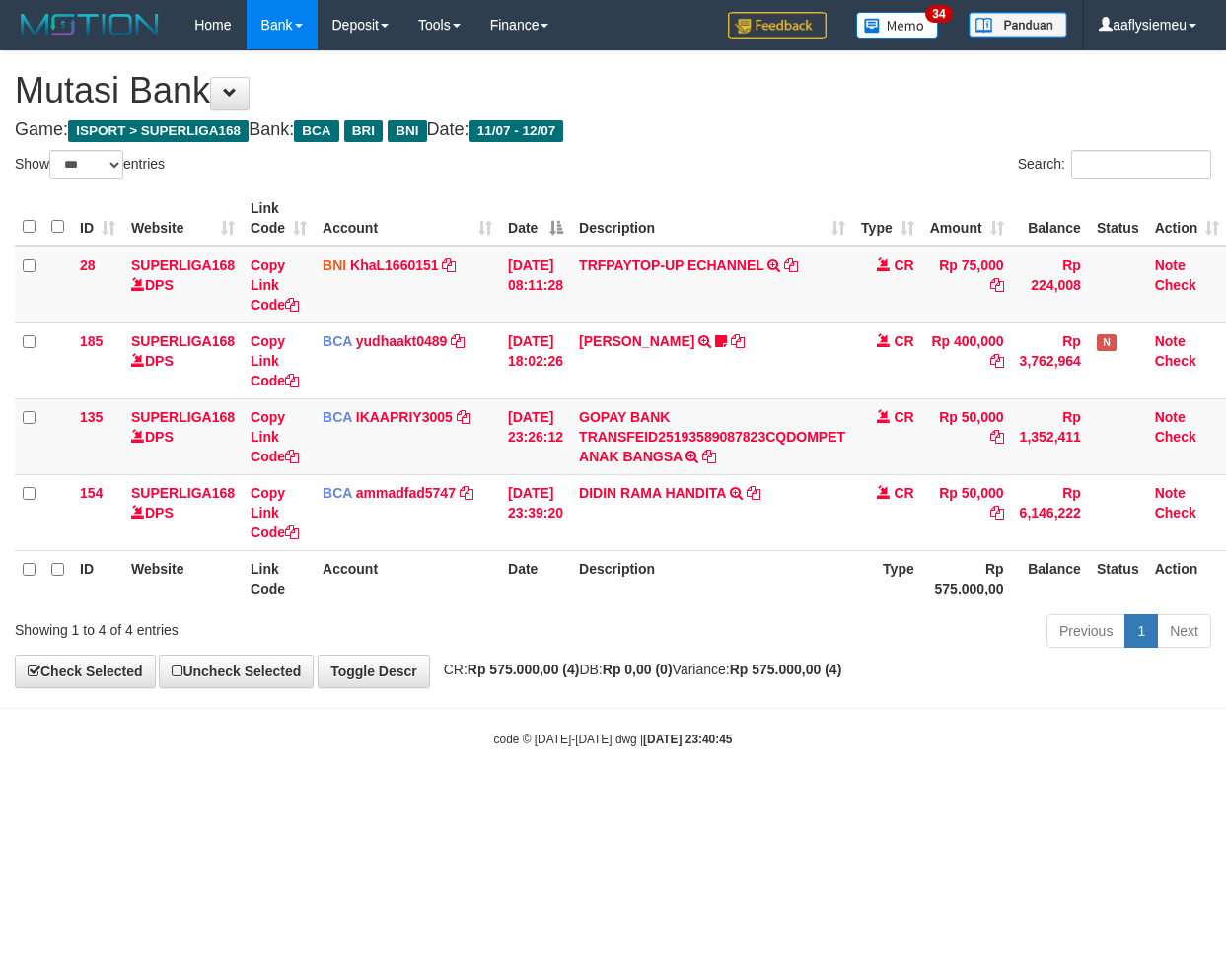 select on "***" 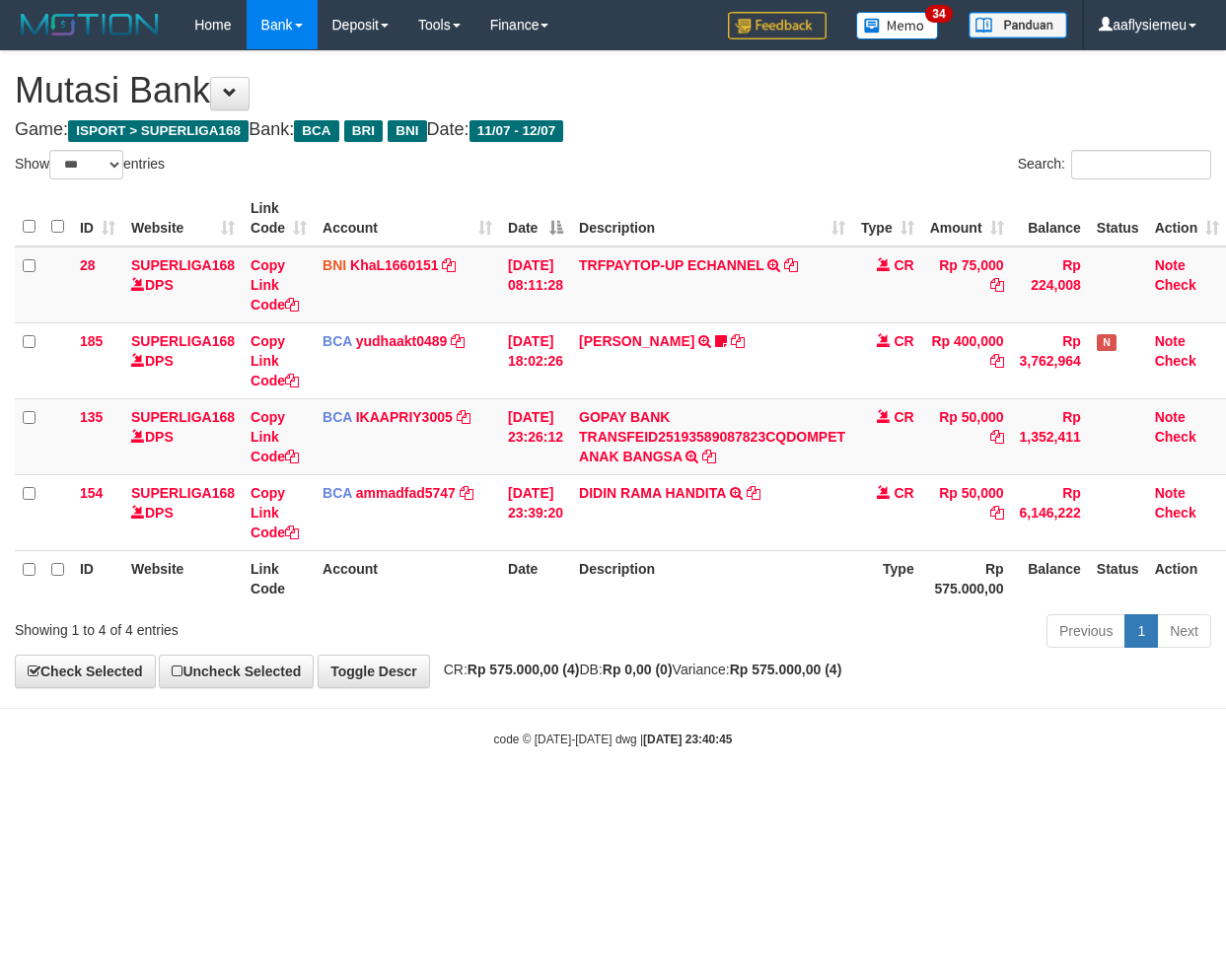 scroll, scrollTop: 0, scrollLeft: 14, axis: horizontal 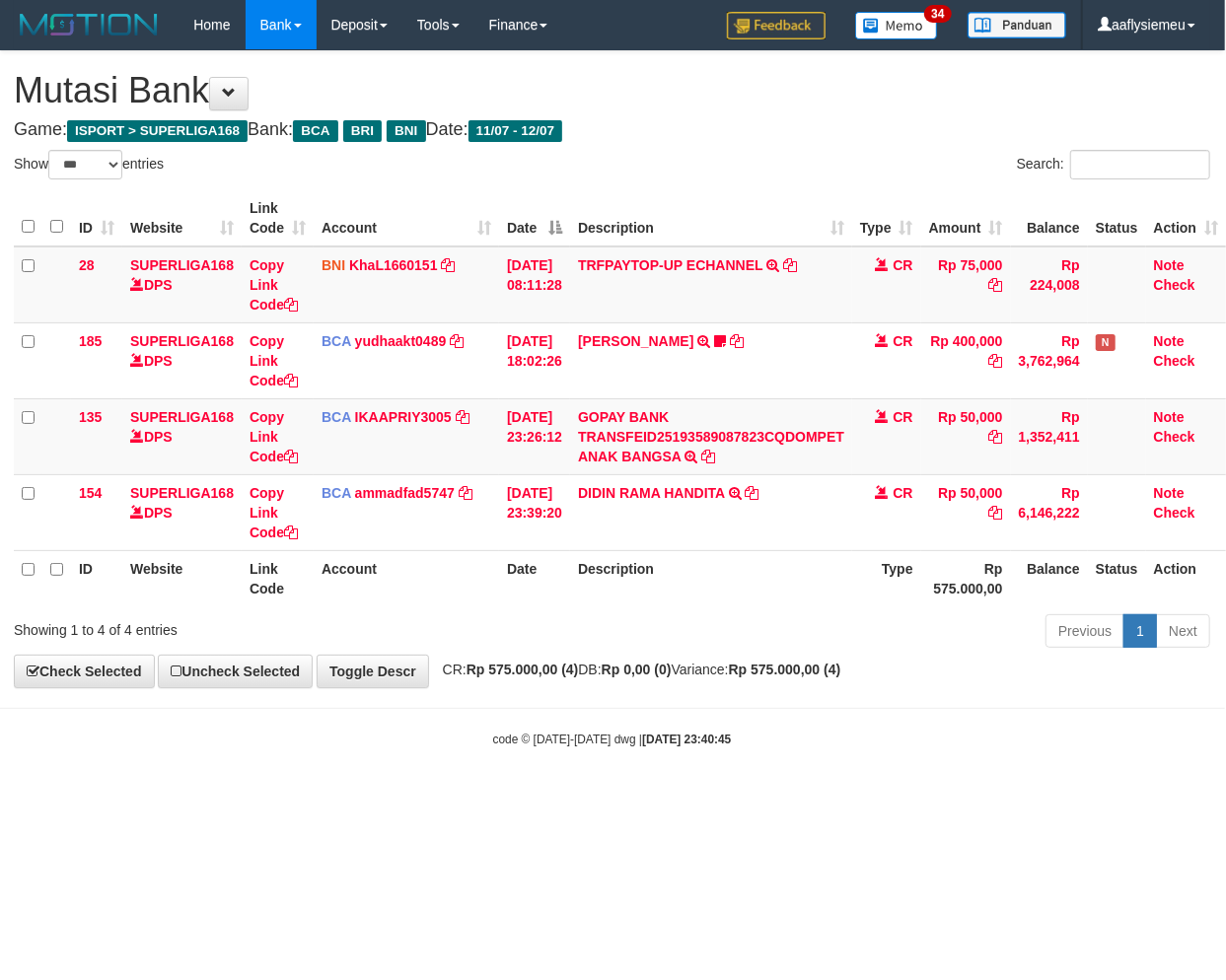 click on "Toggle navigation
Home
Bank
Account List
Load
By Website
Group
[ISPORT]													SUPERLIGA168
By Load Group (DPS)
34" at bounding box center (612, 398) 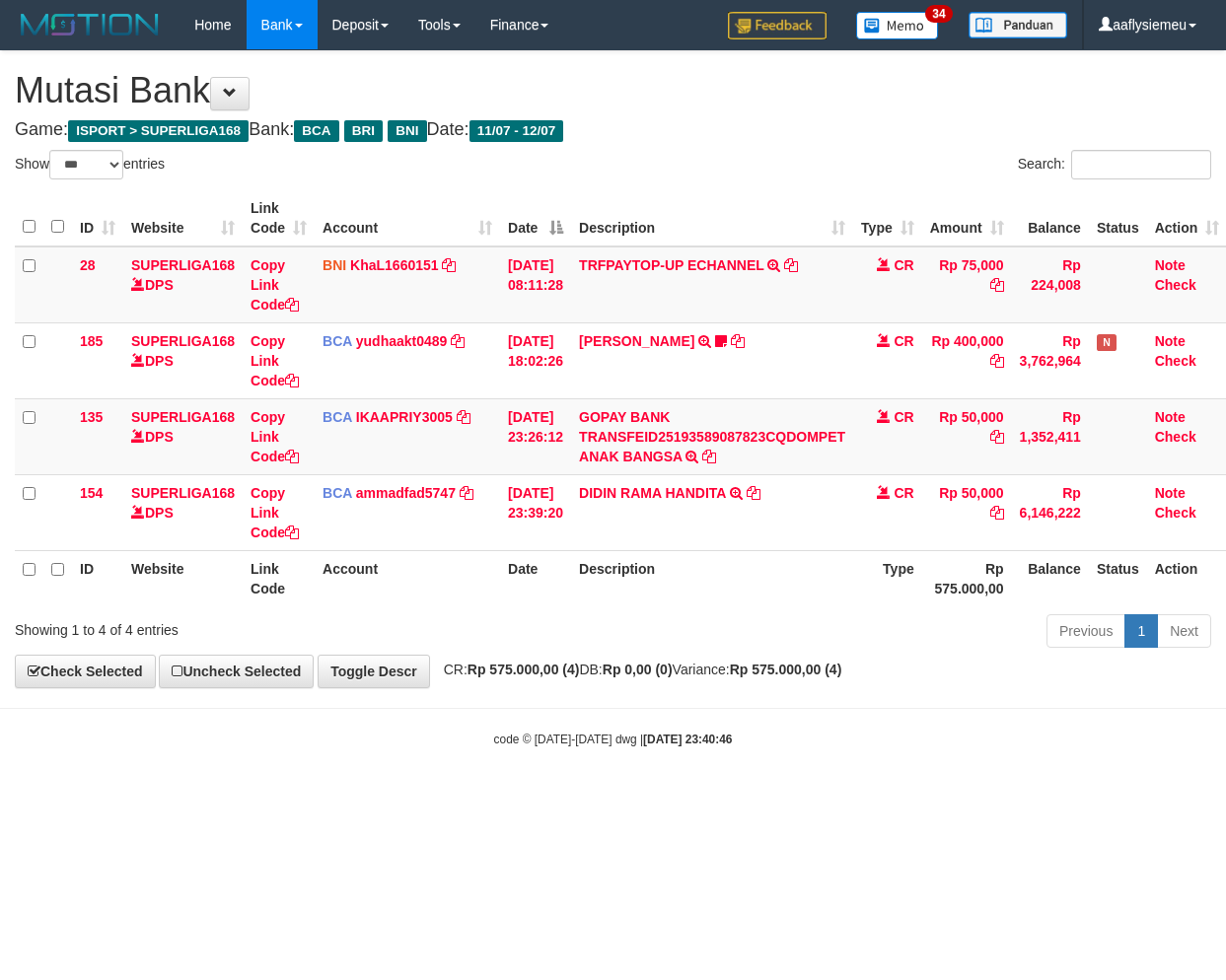 select on "***" 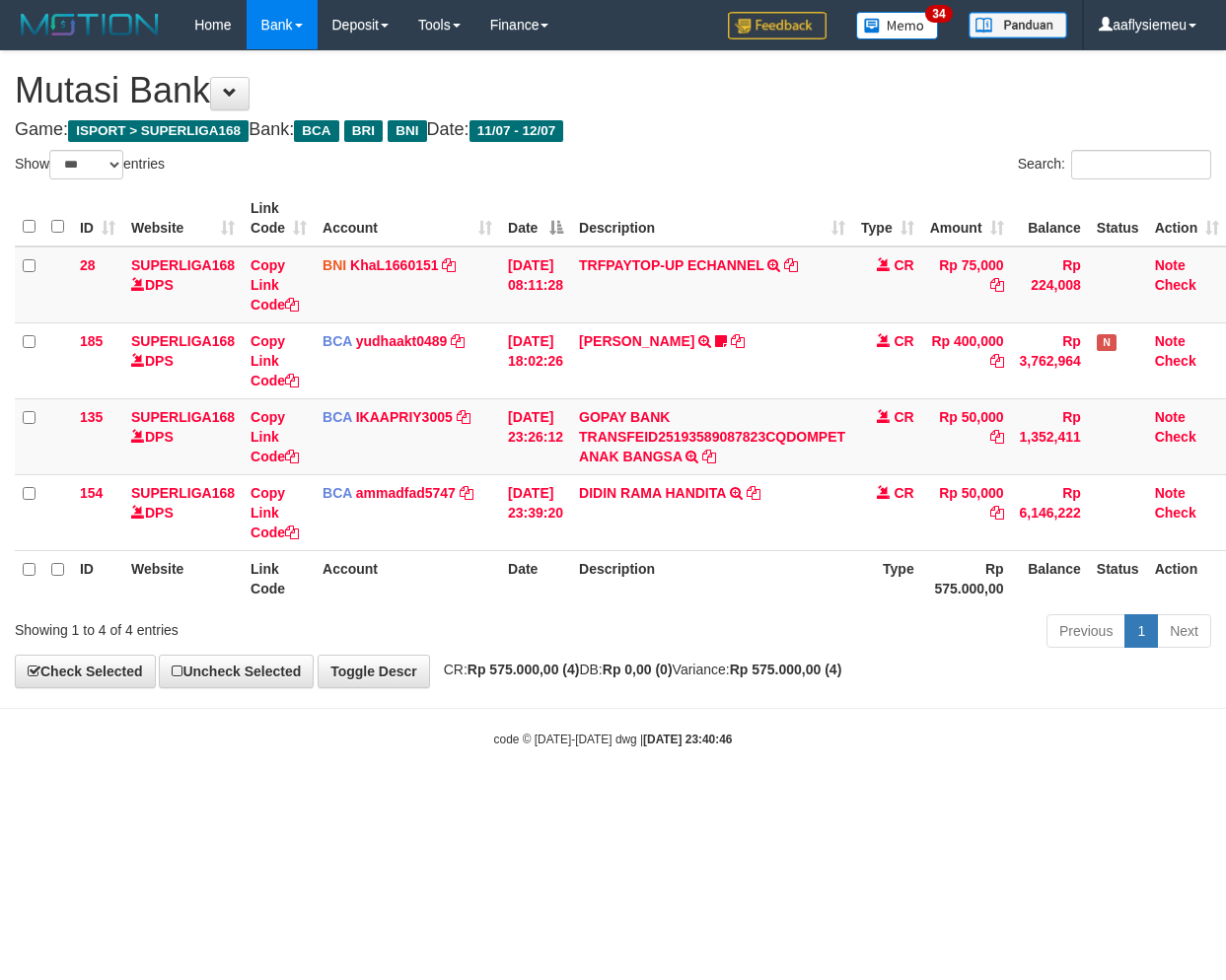 scroll, scrollTop: 0, scrollLeft: 14, axis: horizontal 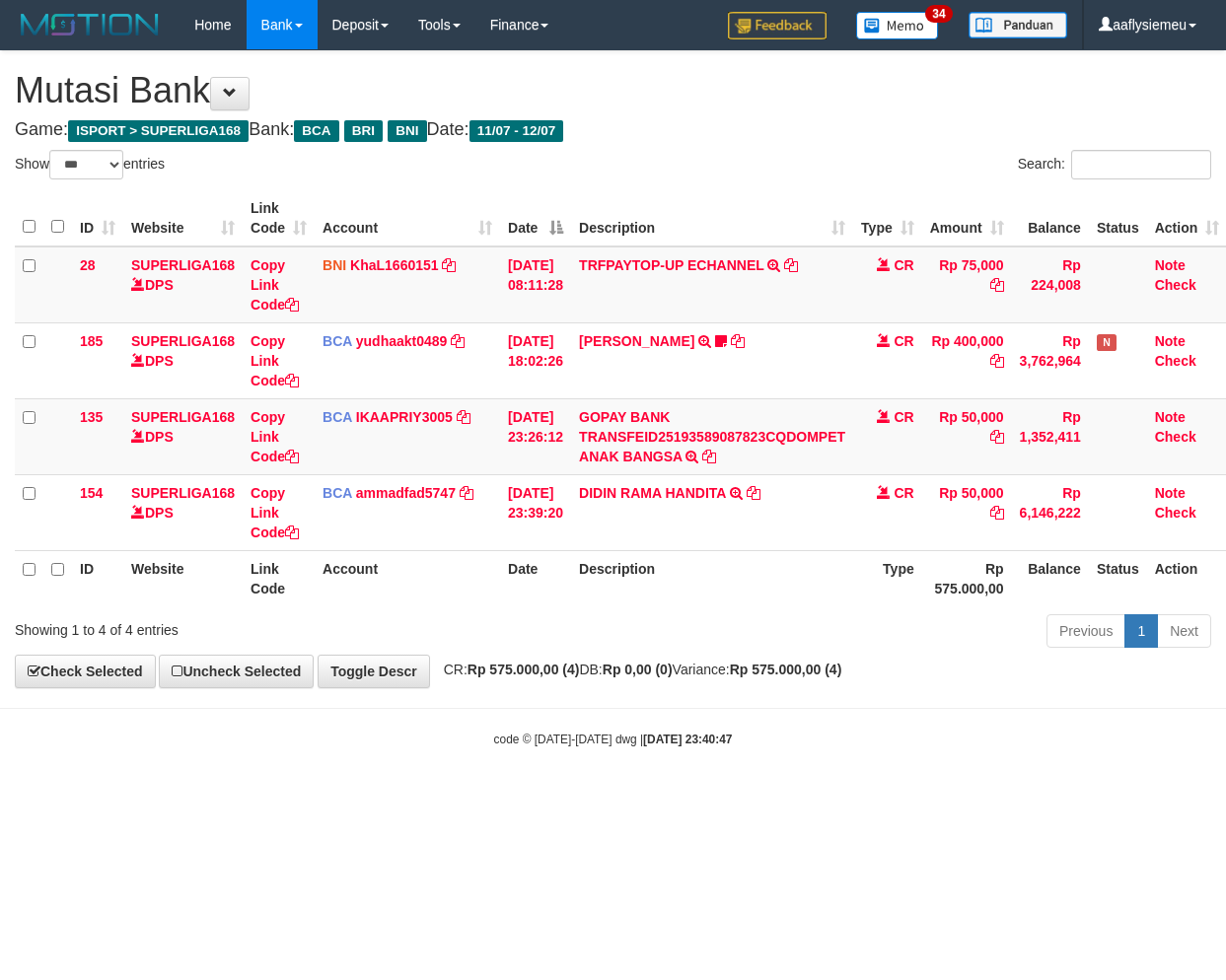 select on "***" 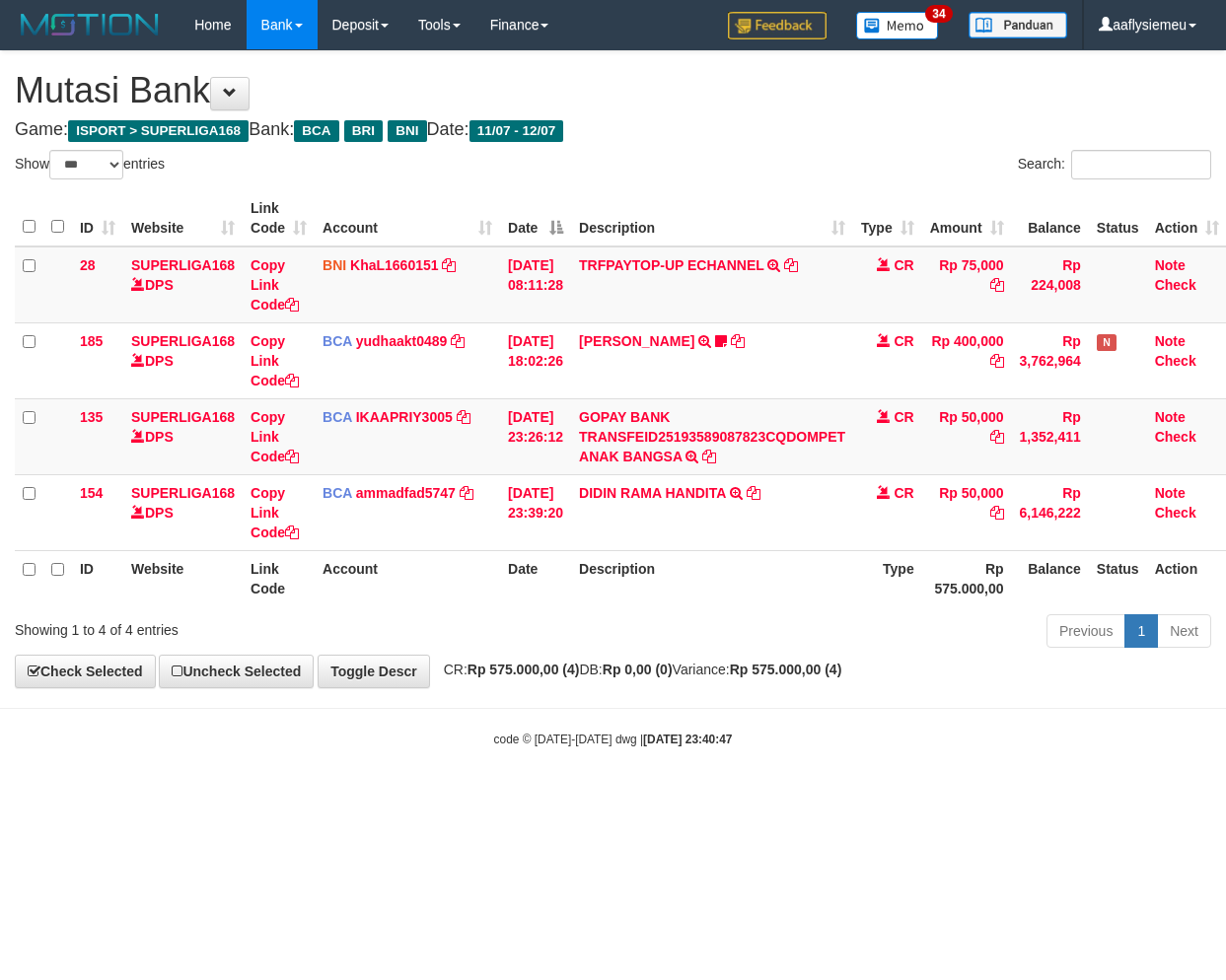 scroll, scrollTop: 0, scrollLeft: 14, axis: horizontal 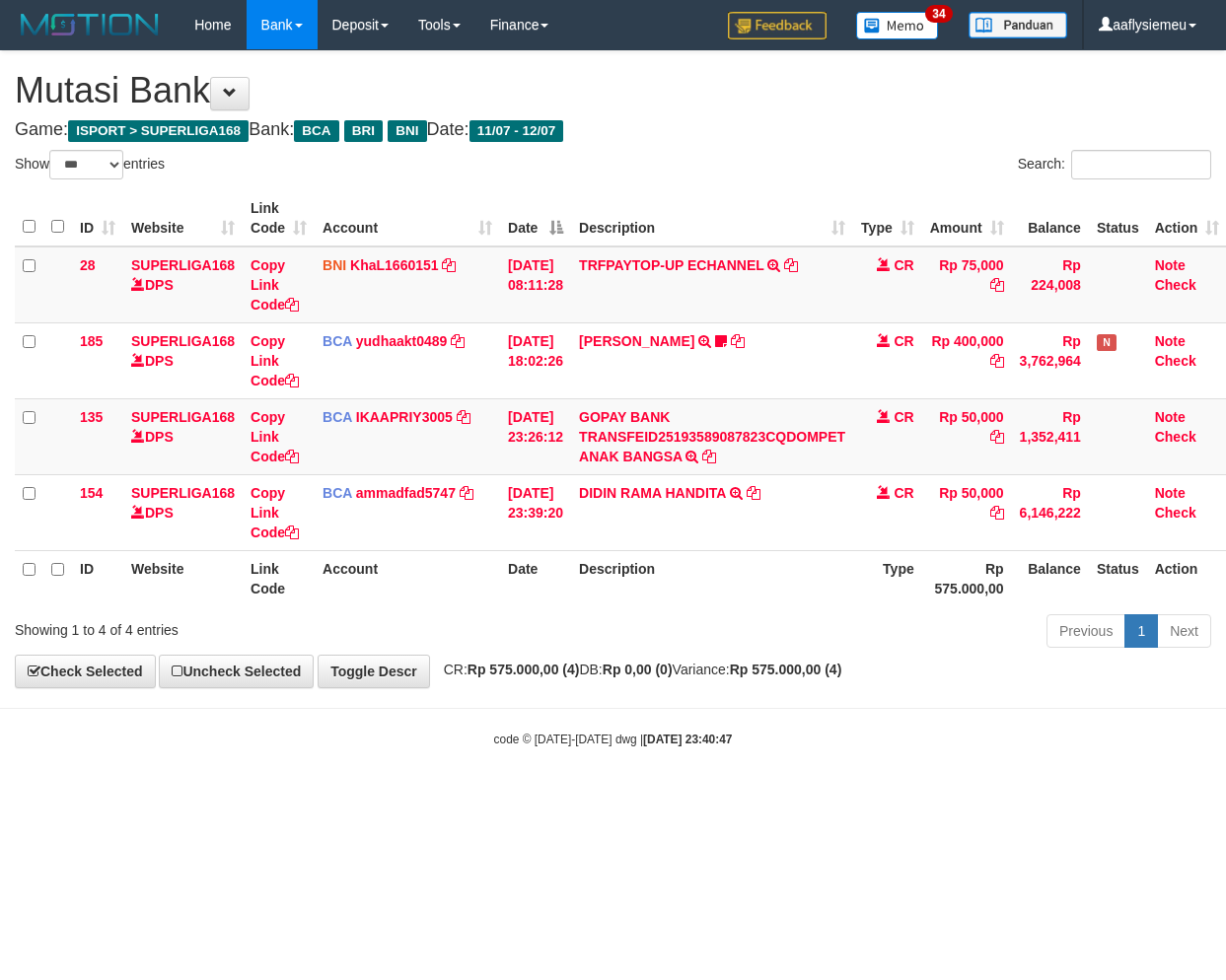 select on "***" 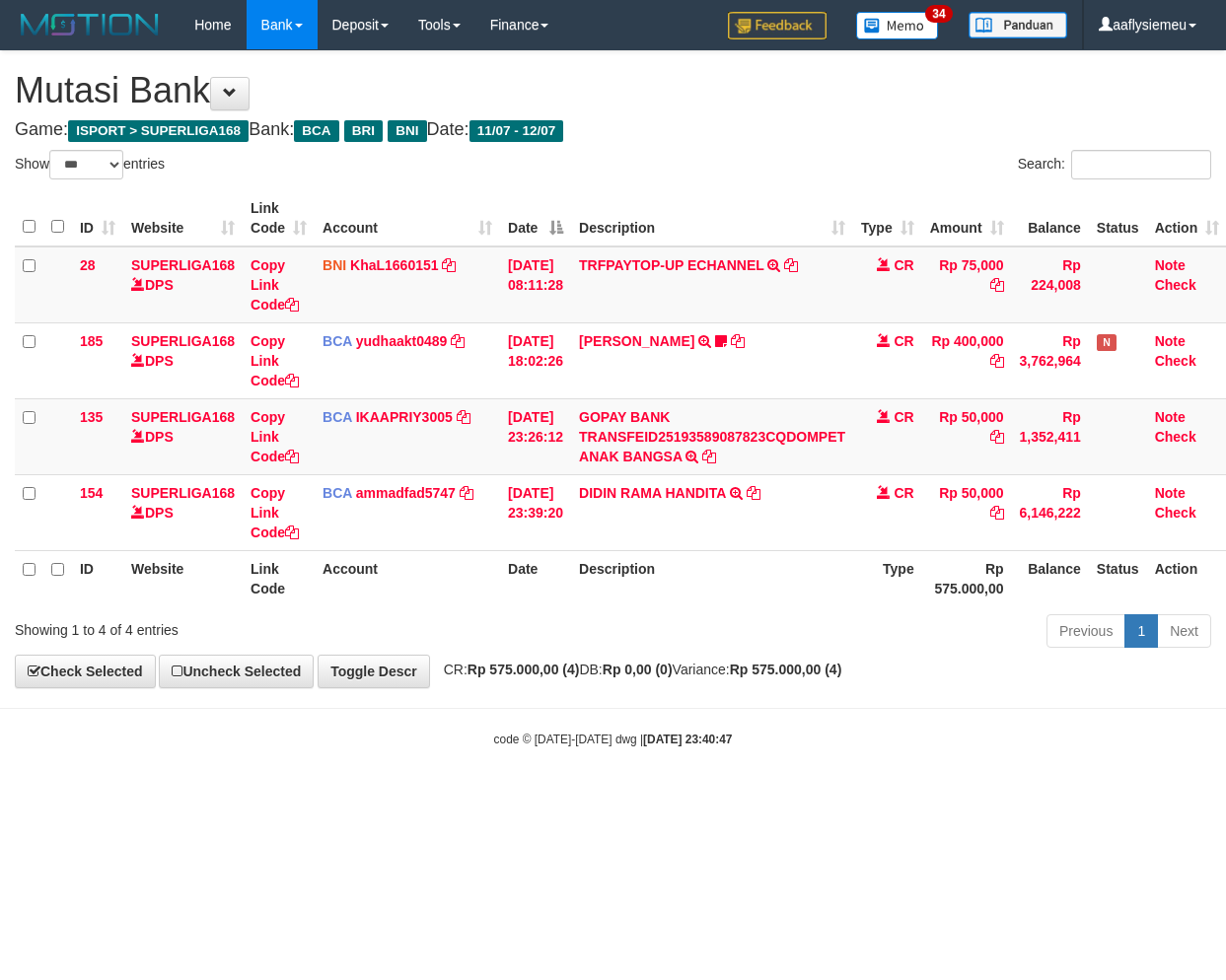 scroll, scrollTop: 0, scrollLeft: 14, axis: horizontal 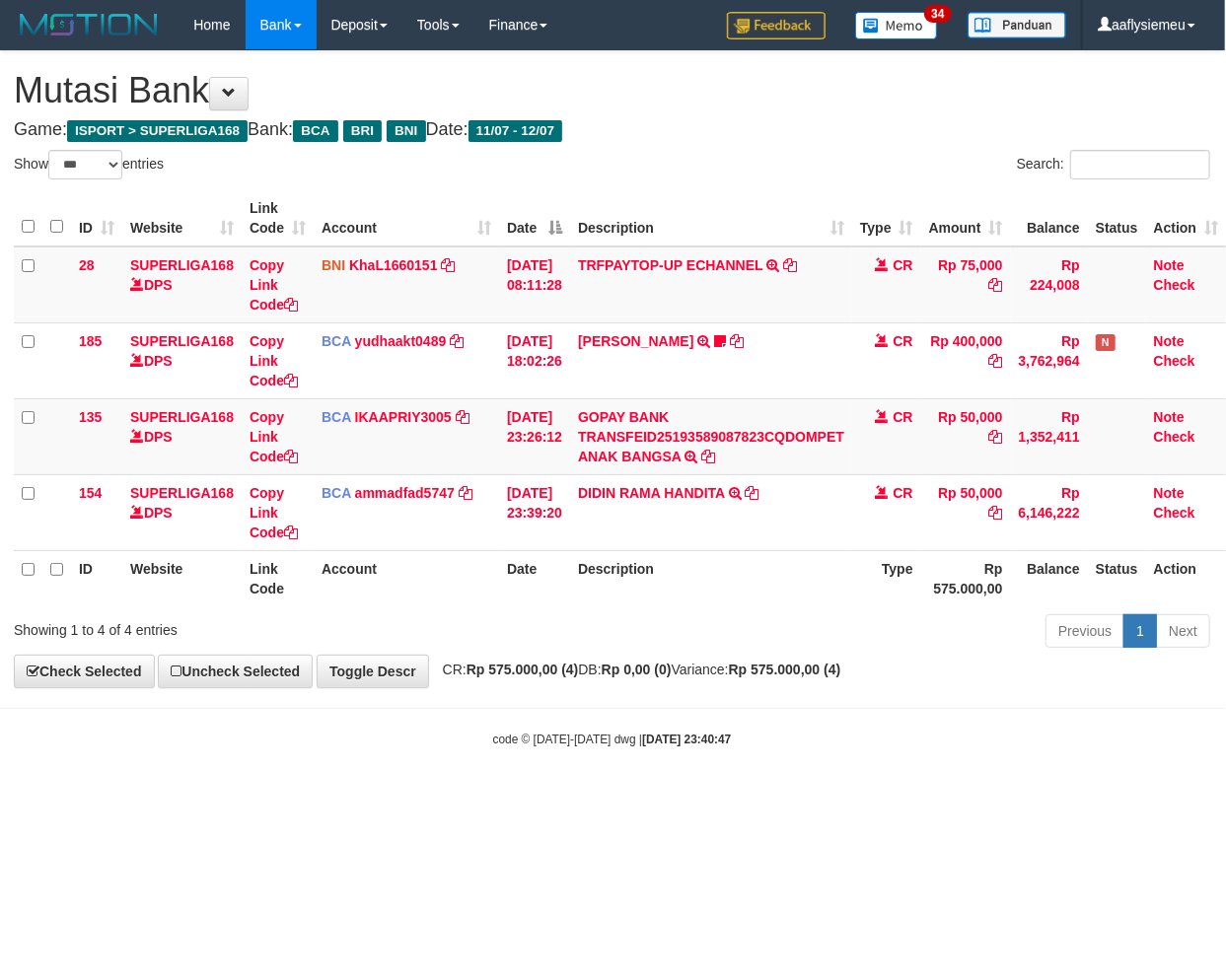 click on "Toggle navigation
Home
Bank
Account List
Load
By Website
Group
[ISPORT]													SUPERLIGA168
By Load Group (DPS)" at bounding box center [612, 398] 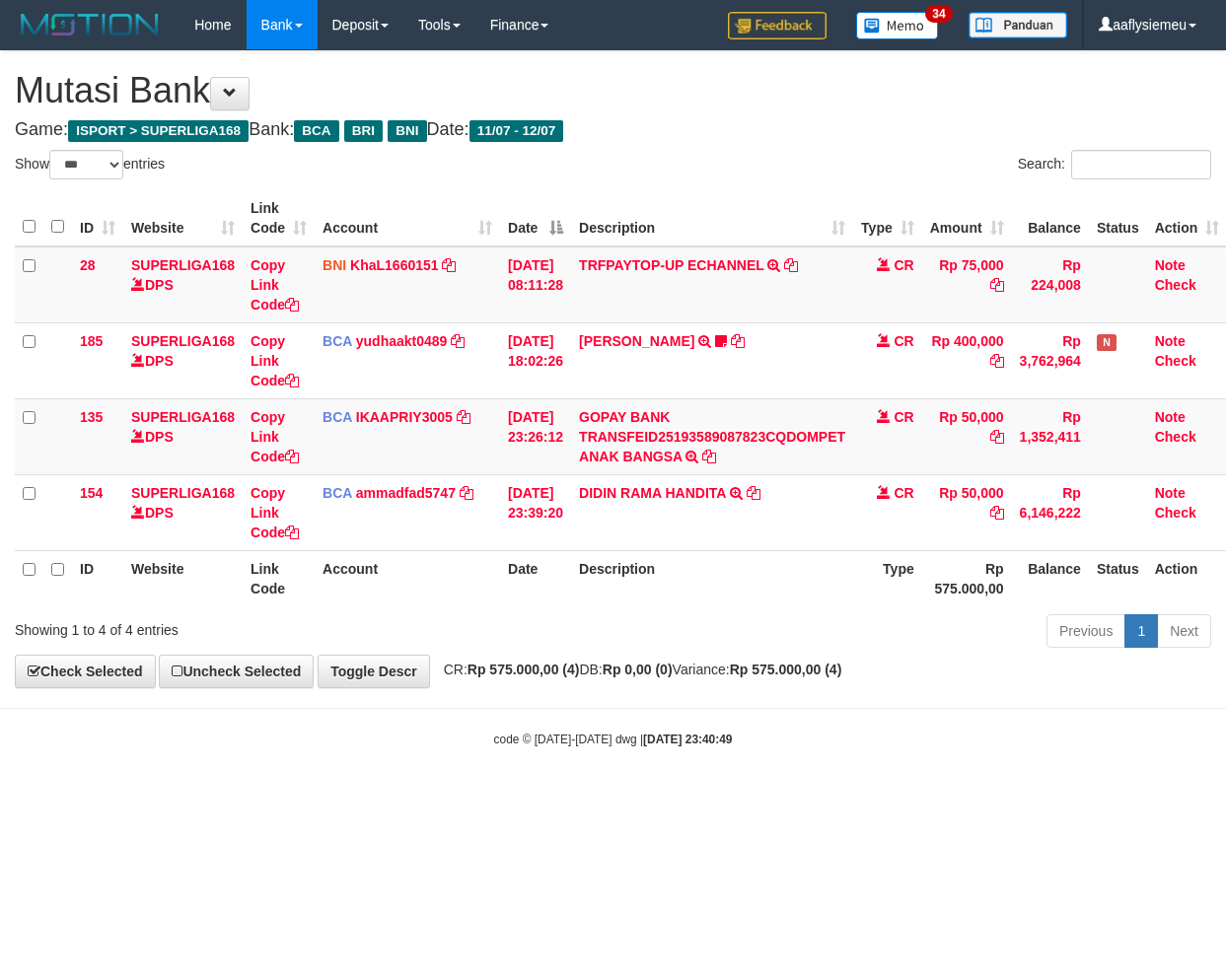 select on "***" 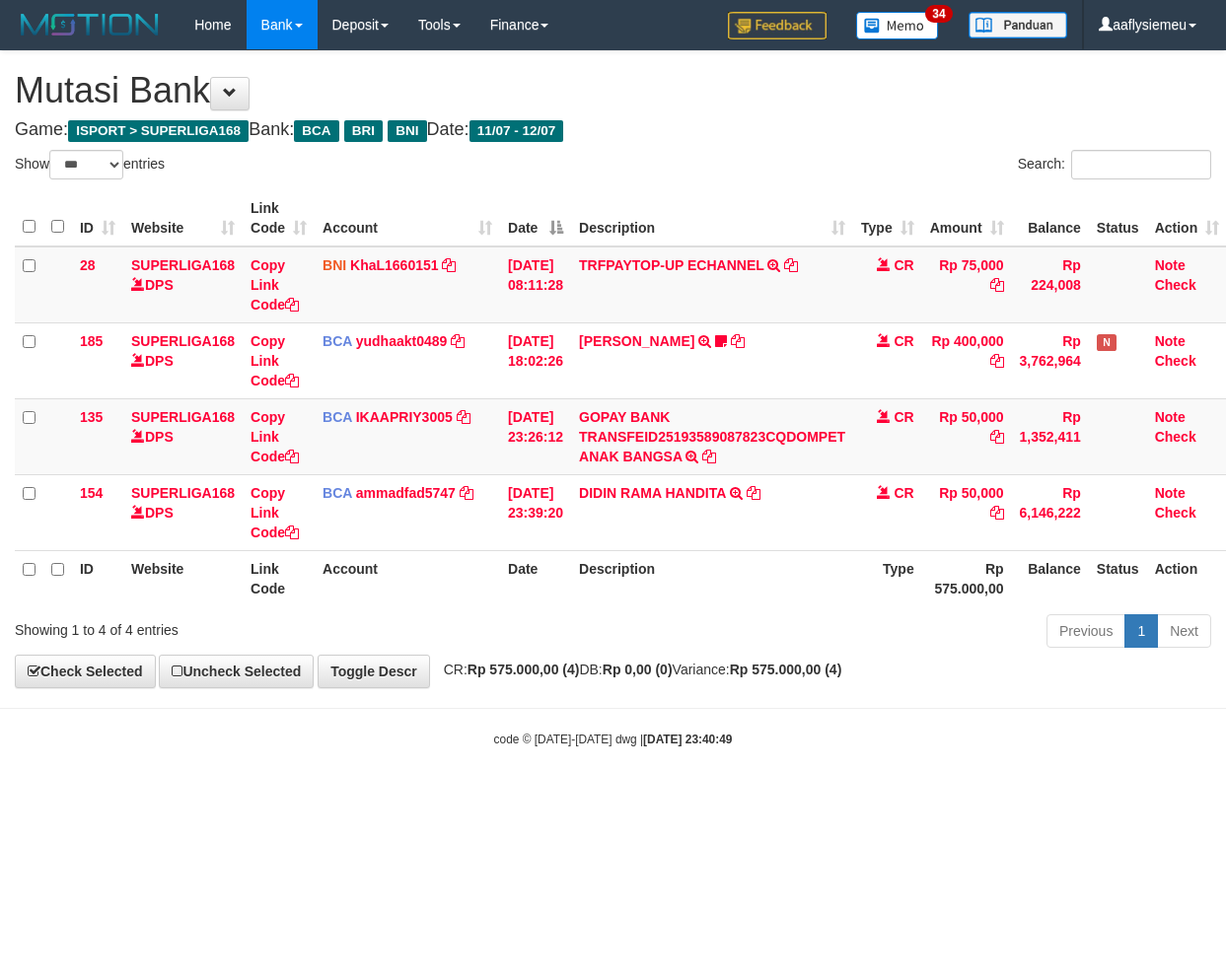 scroll, scrollTop: 0, scrollLeft: 14, axis: horizontal 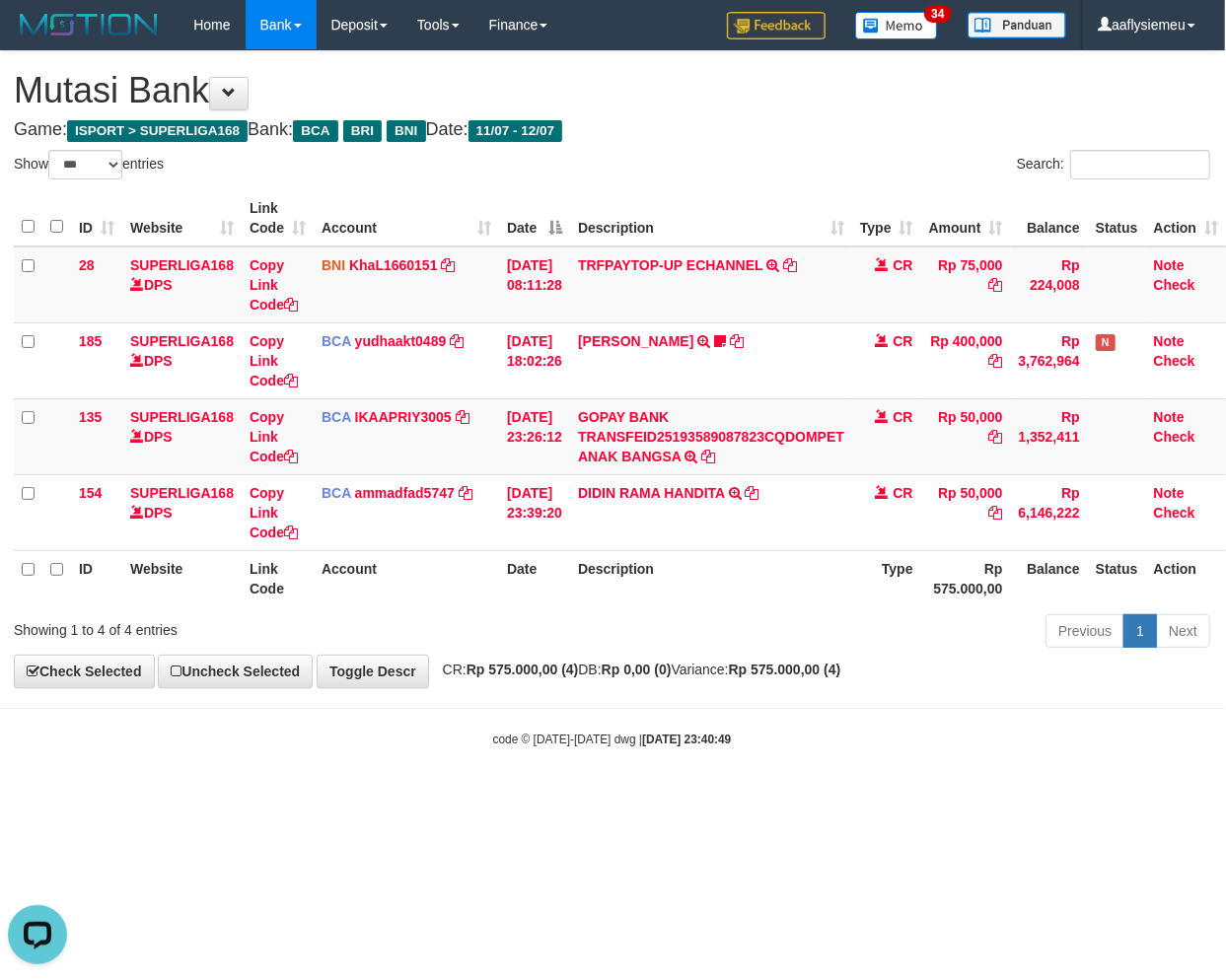 click on "Toggle navigation
Home
Bank
Account List
Load
By Website
Group
[ISPORT]													SUPERLIGA168
By Load Group (DPS)" at bounding box center [612, 398] 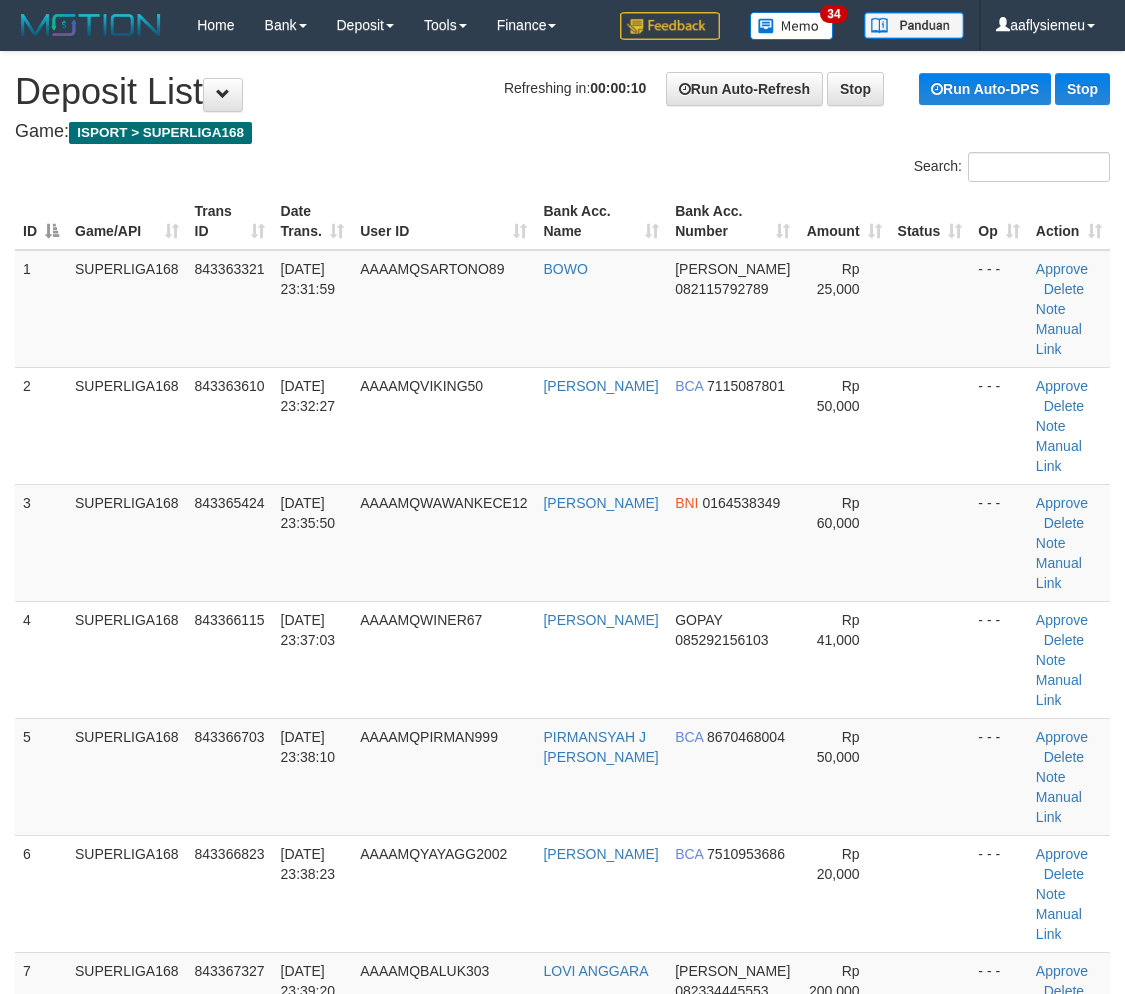 scroll, scrollTop: 0, scrollLeft: 0, axis: both 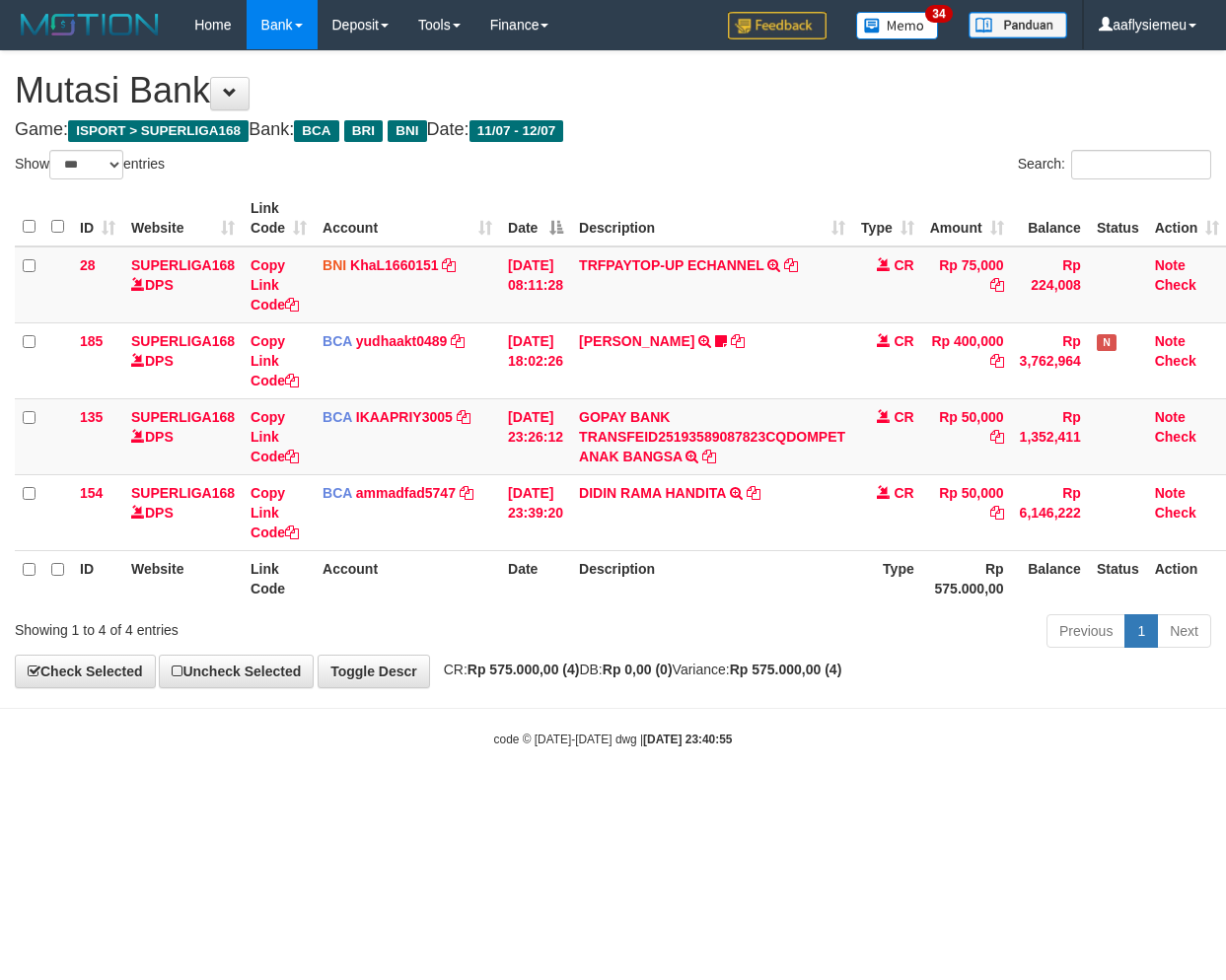 select on "***" 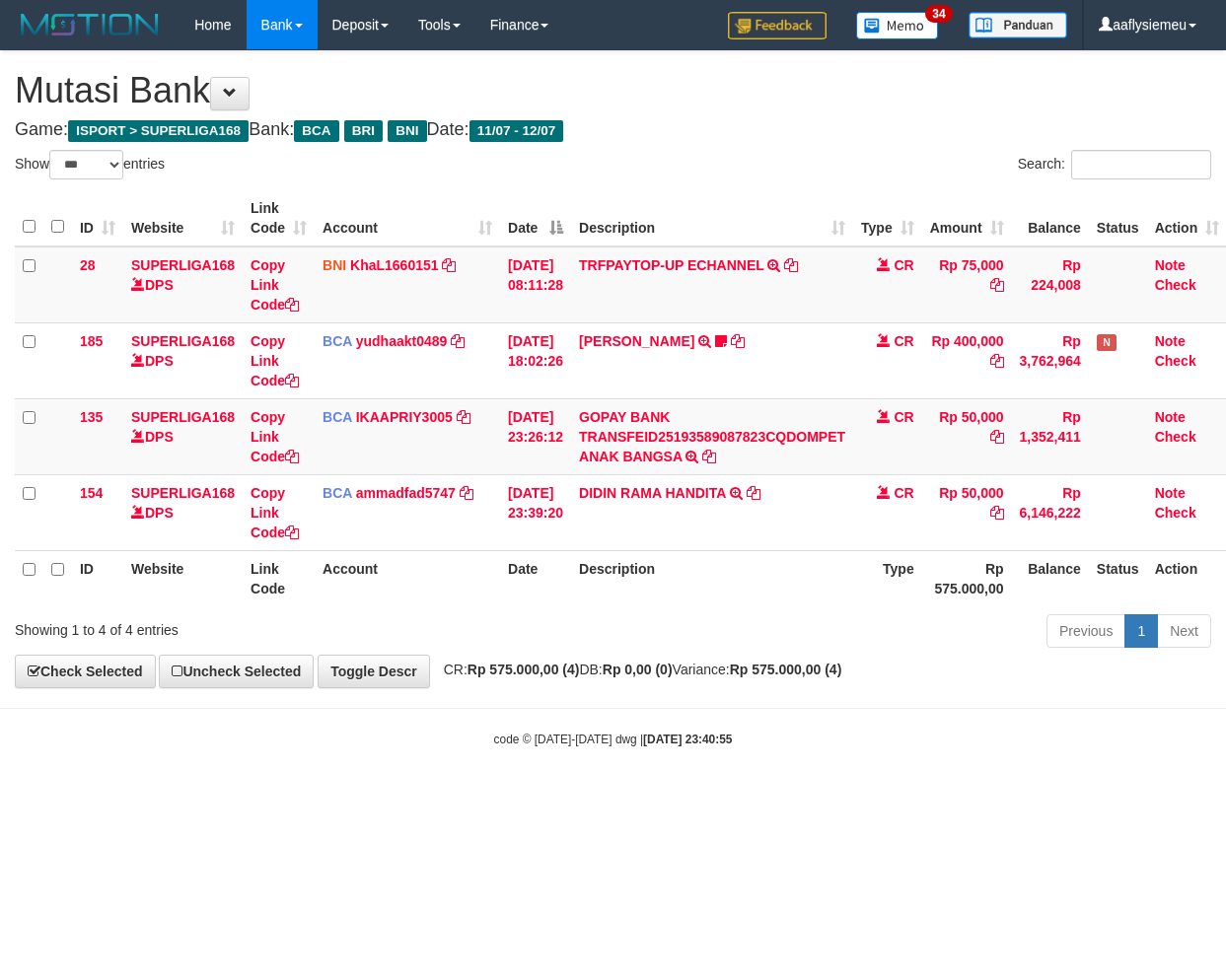 scroll, scrollTop: 0, scrollLeft: 14, axis: horizontal 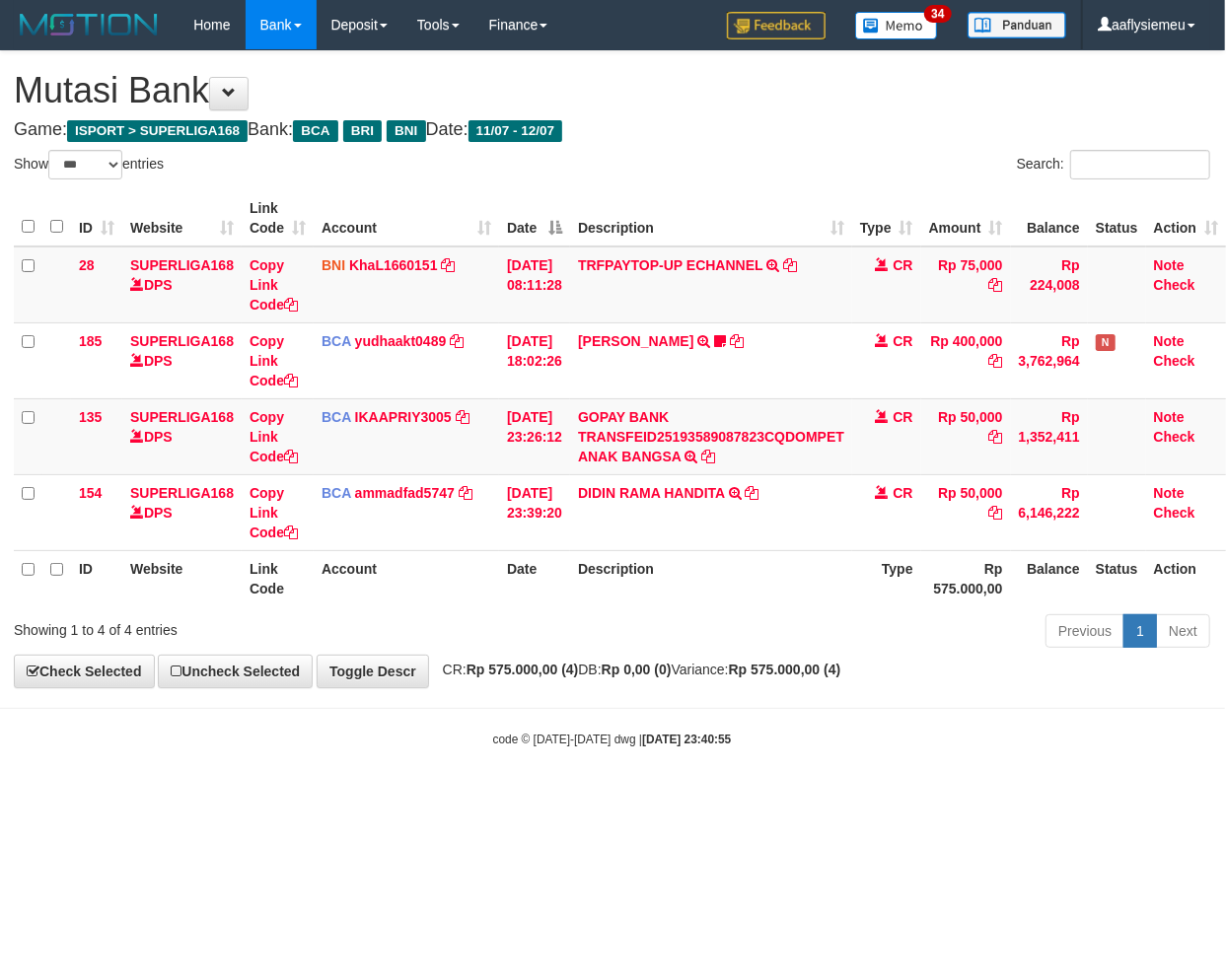 click on "Toggle navigation
Home
Bank
Account List
Load
By Website
Group
[ISPORT]													SUPERLIGA168
By Load Group (DPS)
34" at bounding box center [612, 398] 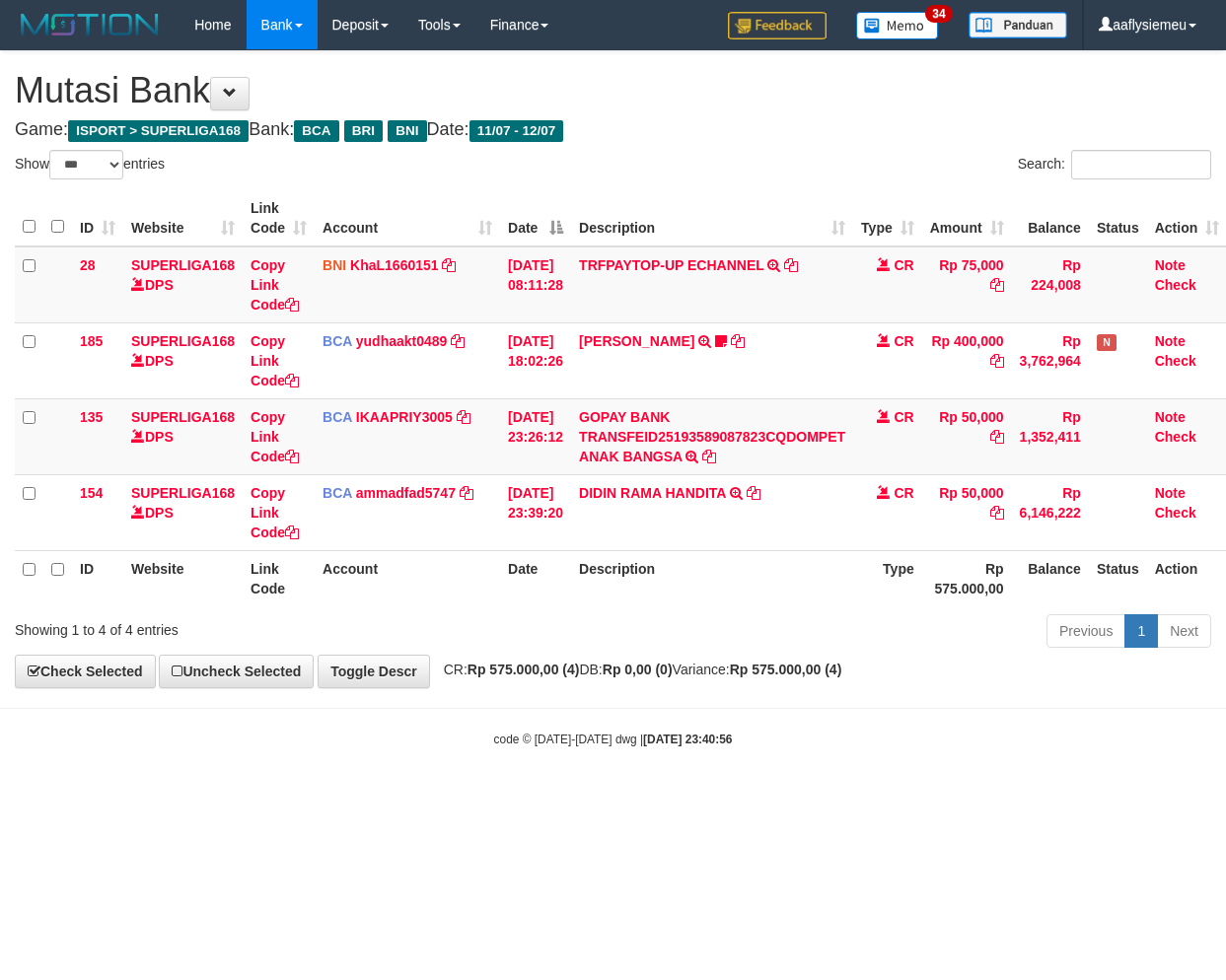 select on "***" 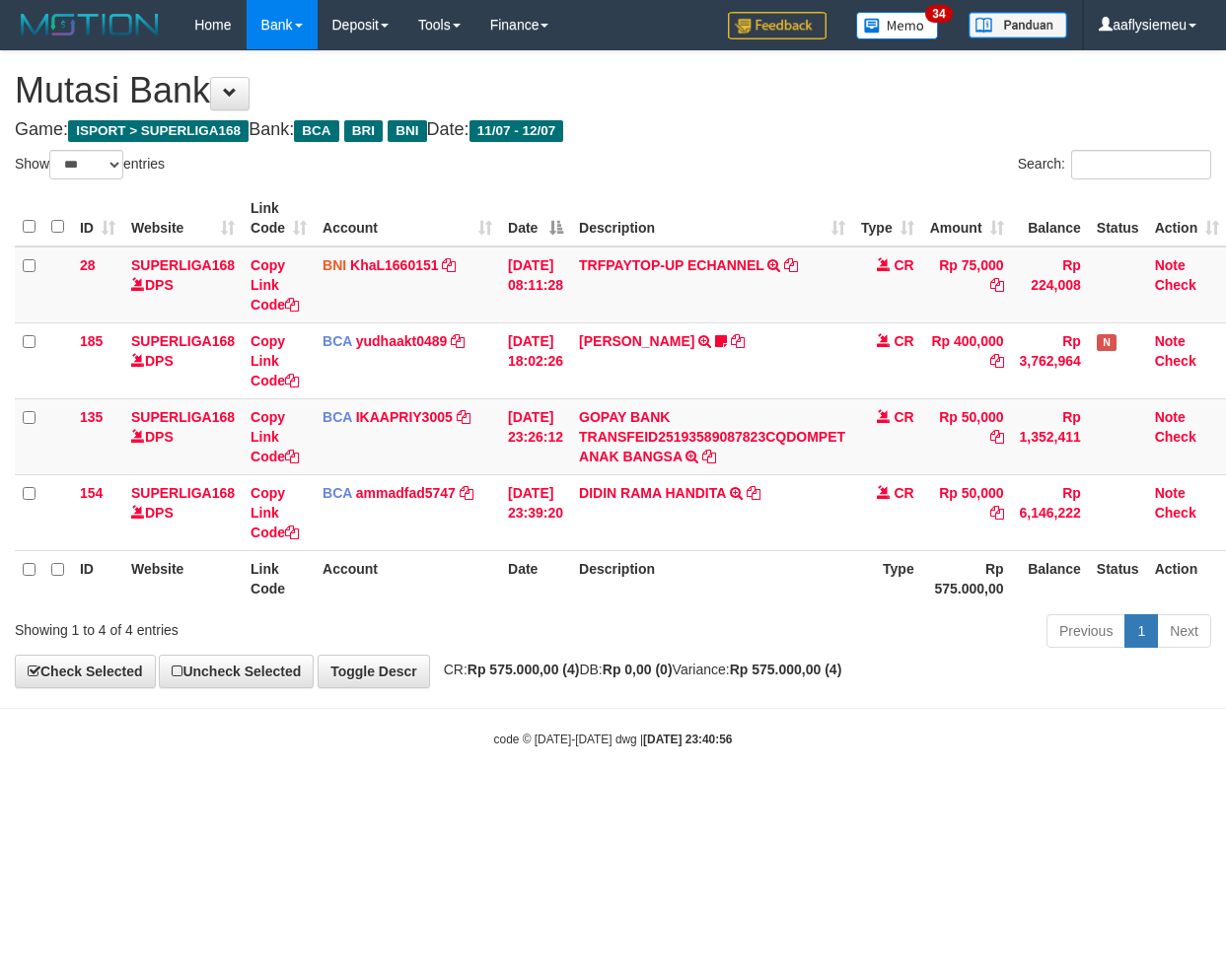 scroll, scrollTop: 0, scrollLeft: 14, axis: horizontal 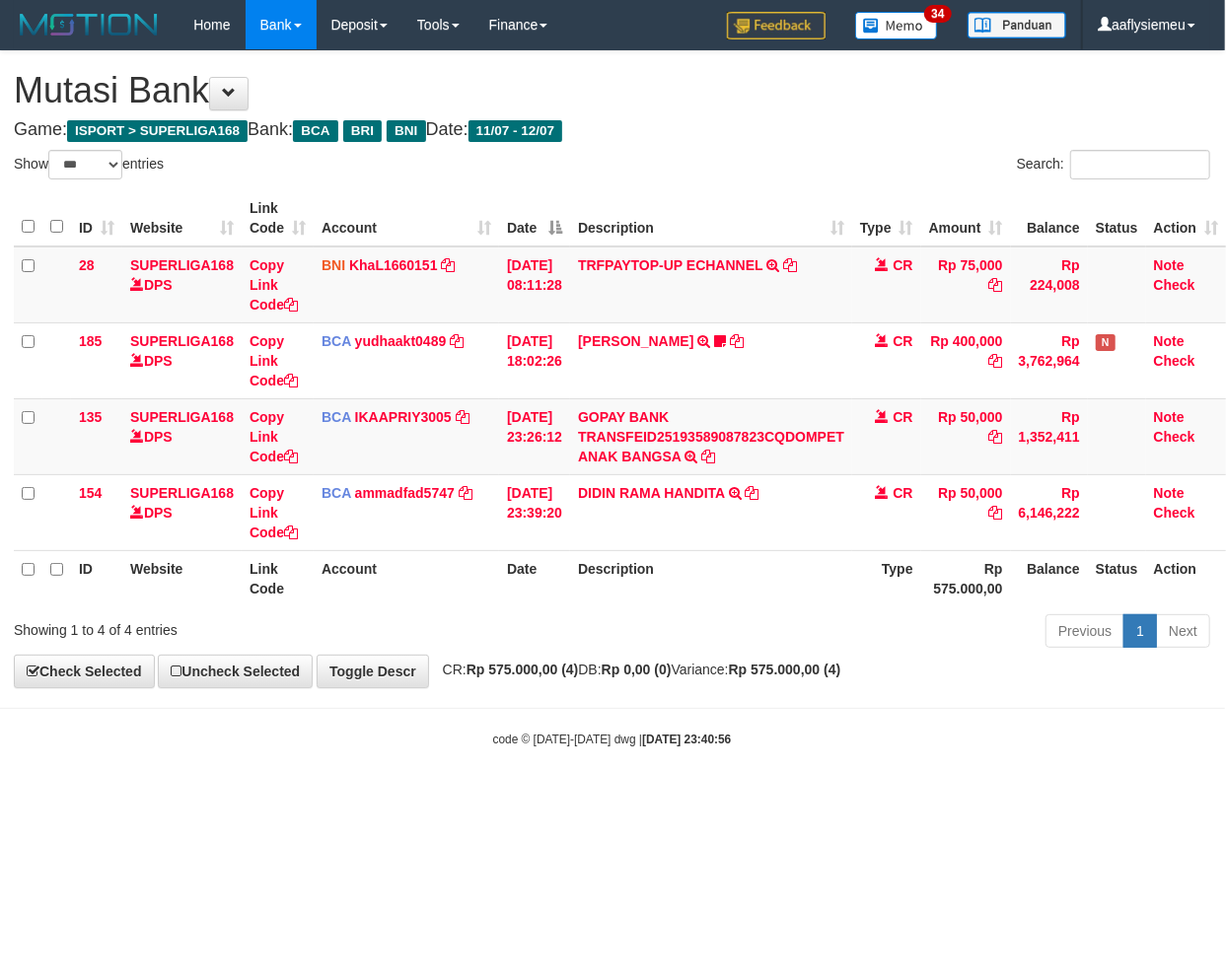 click on "[DATE] 23:40:56" at bounding box center (686, 739) 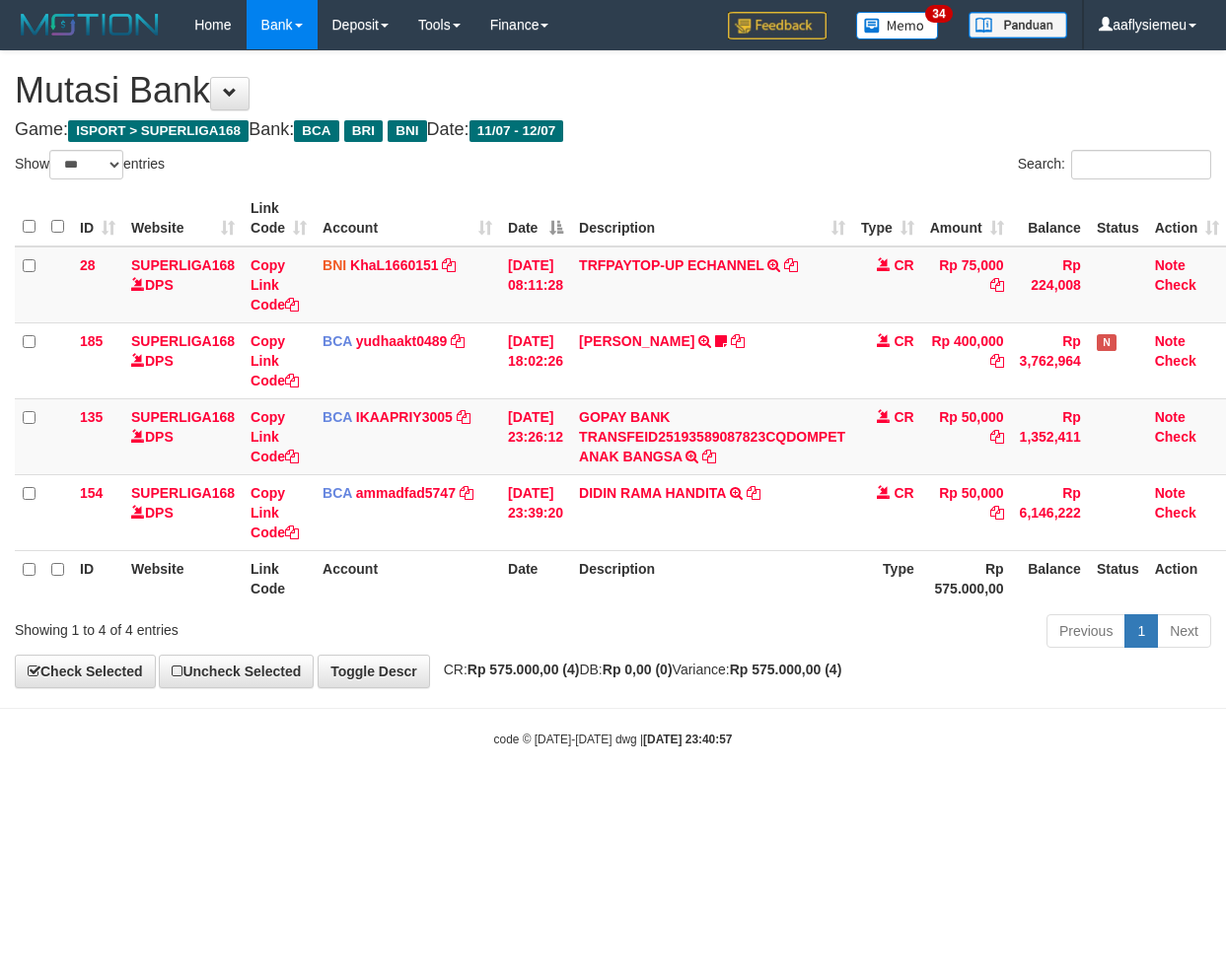 select on "***" 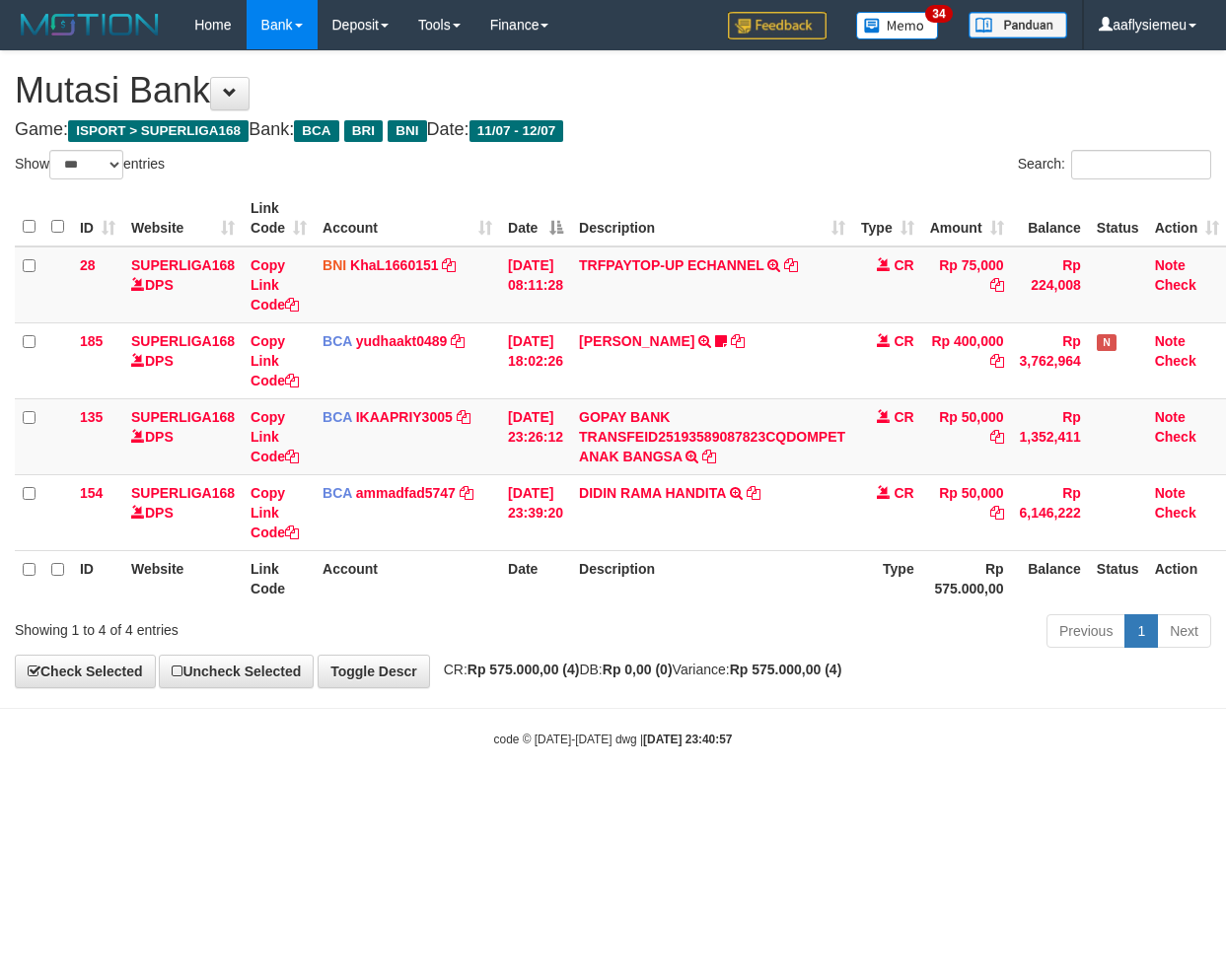 scroll, scrollTop: 0, scrollLeft: 14, axis: horizontal 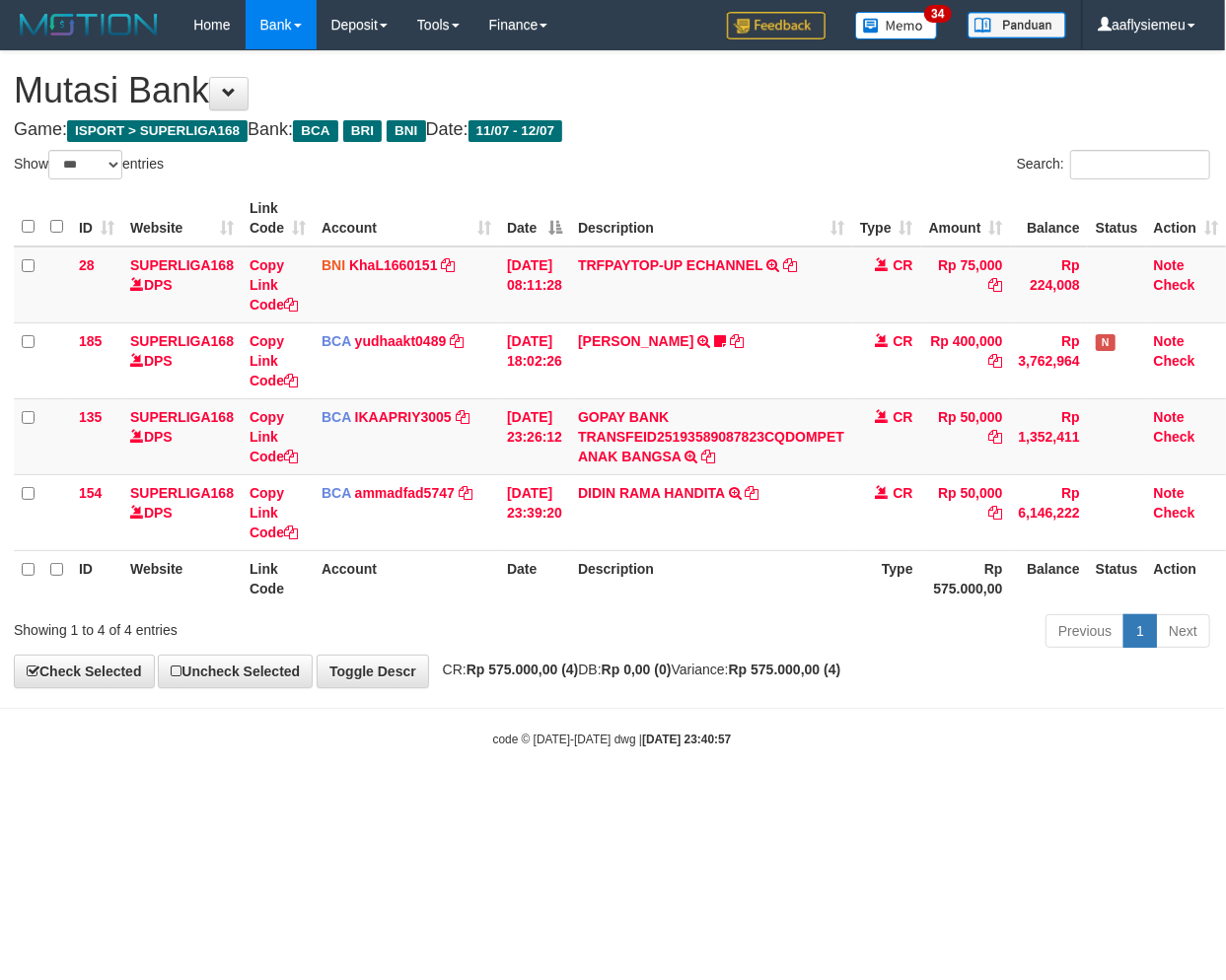 click on "Toggle navigation
Home
Bank
Account List
Load
By Website
Group
[ISPORT]													SUPERLIGA168
By Load Group (DPS)" at bounding box center (612, 398) 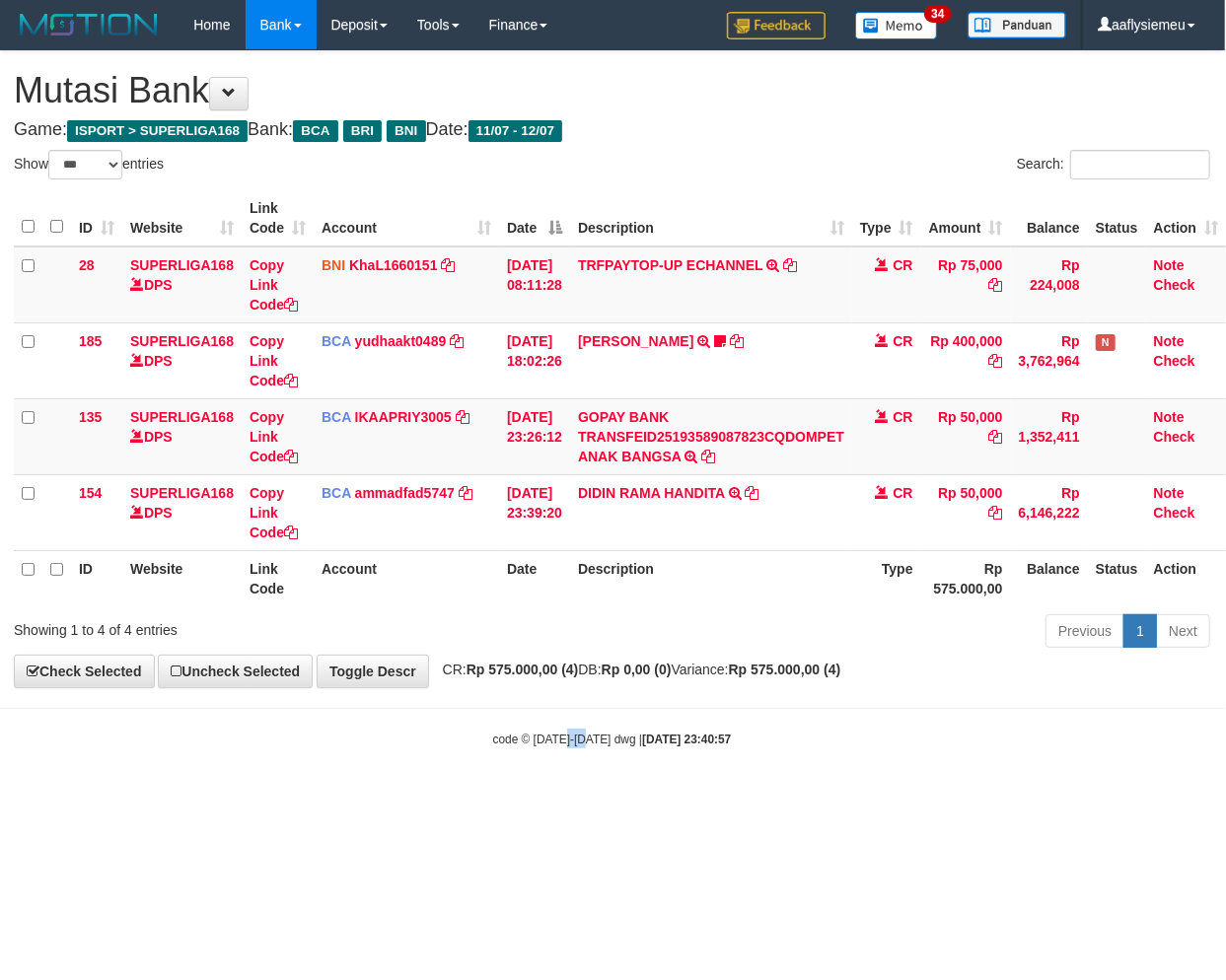 click on "Toggle navigation
Home
Bank
Account List
Load
By Website
Group
[ISPORT]													SUPERLIGA168
By Load Group (DPS)" at bounding box center (612, 398) 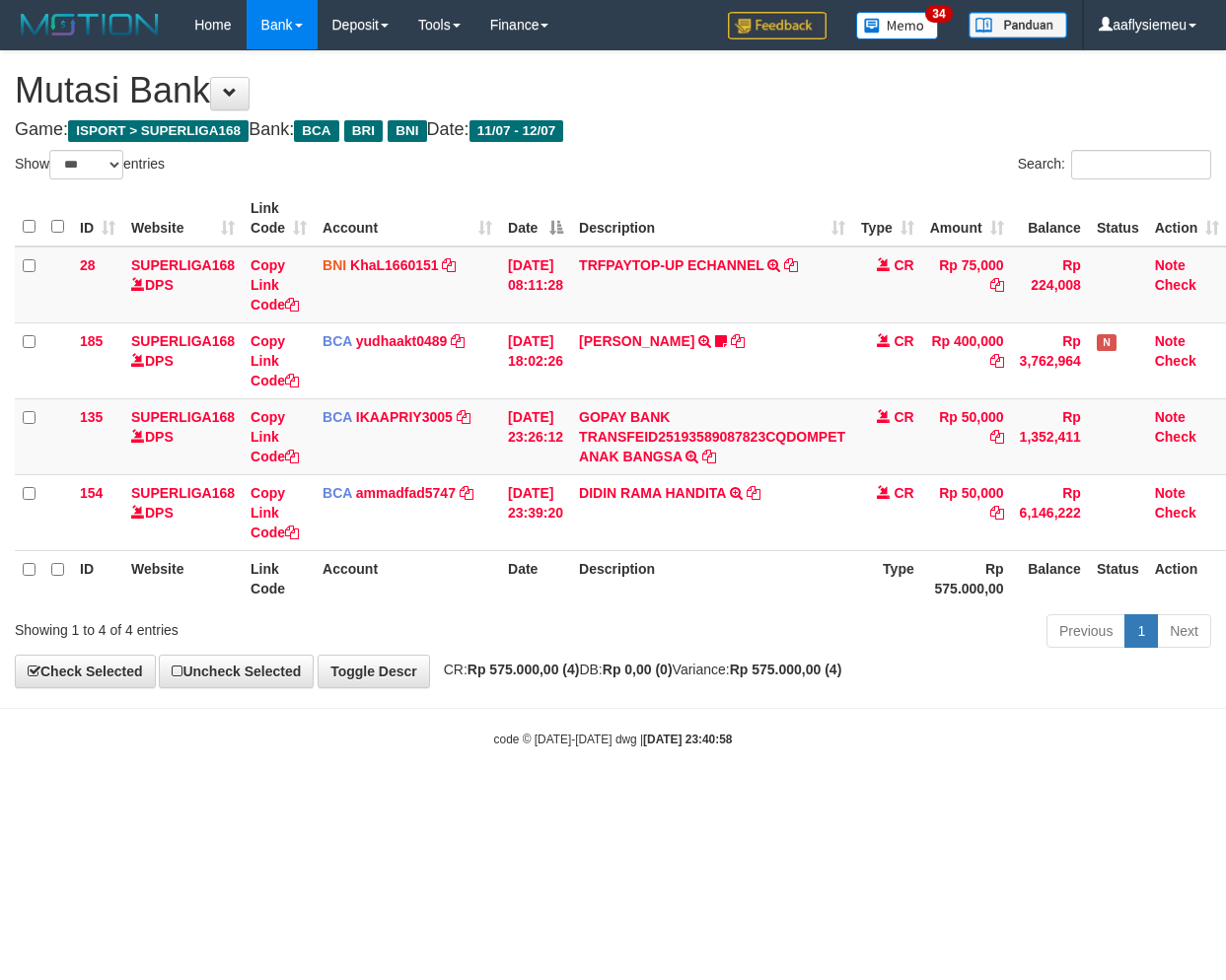 select on "***" 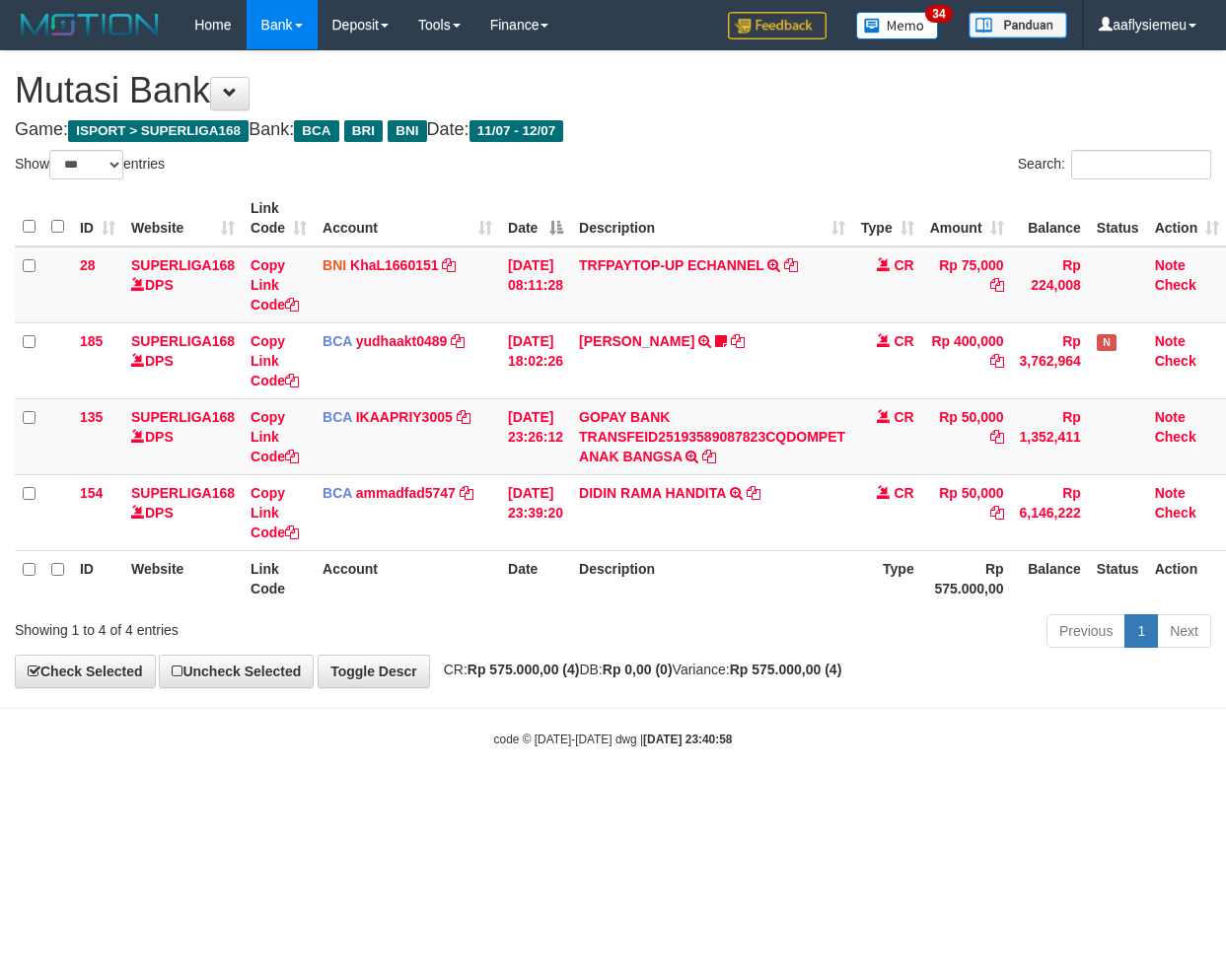 scroll, scrollTop: 0, scrollLeft: 14, axis: horizontal 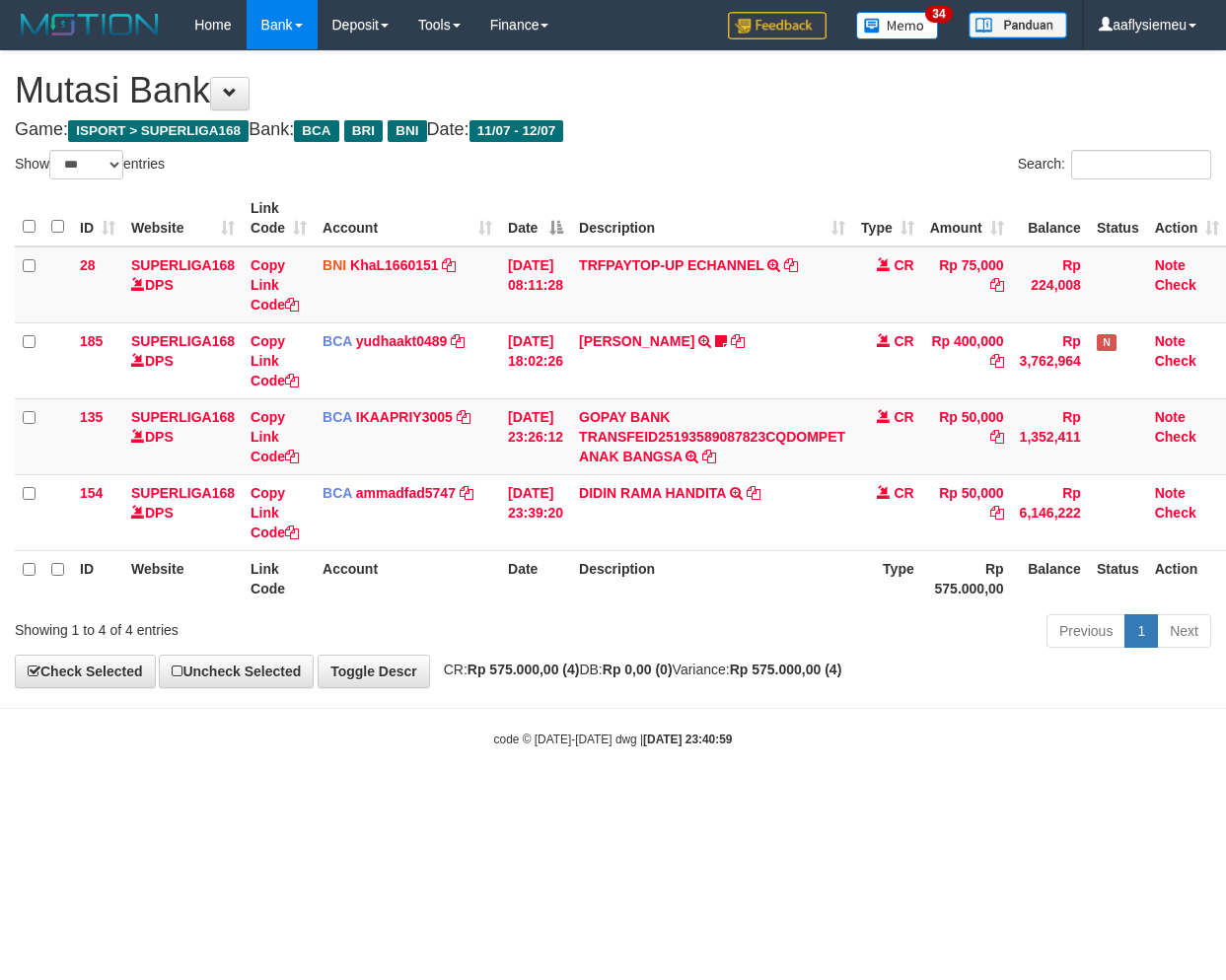 select on "***" 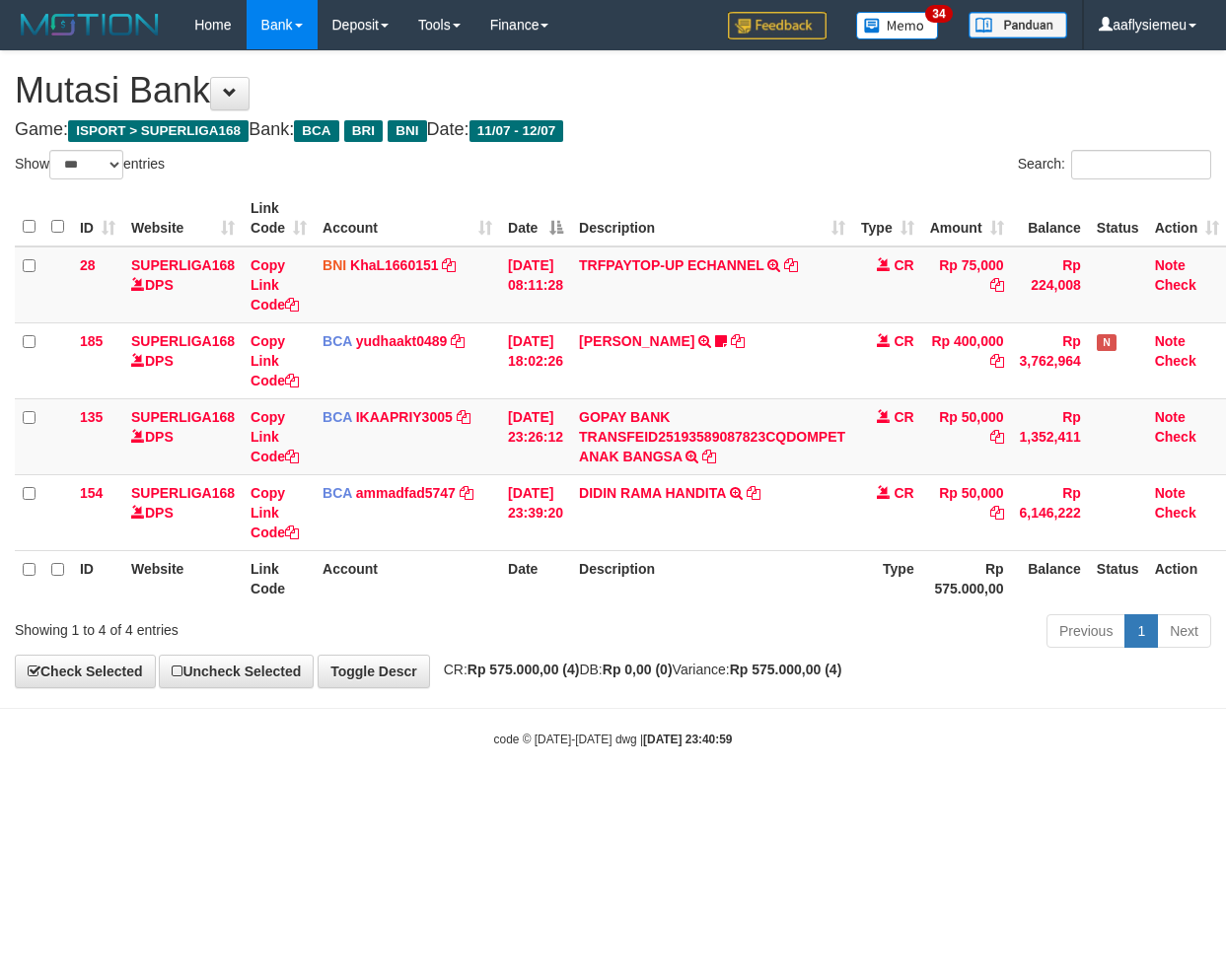 scroll, scrollTop: 0, scrollLeft: 14, axis: horizontal 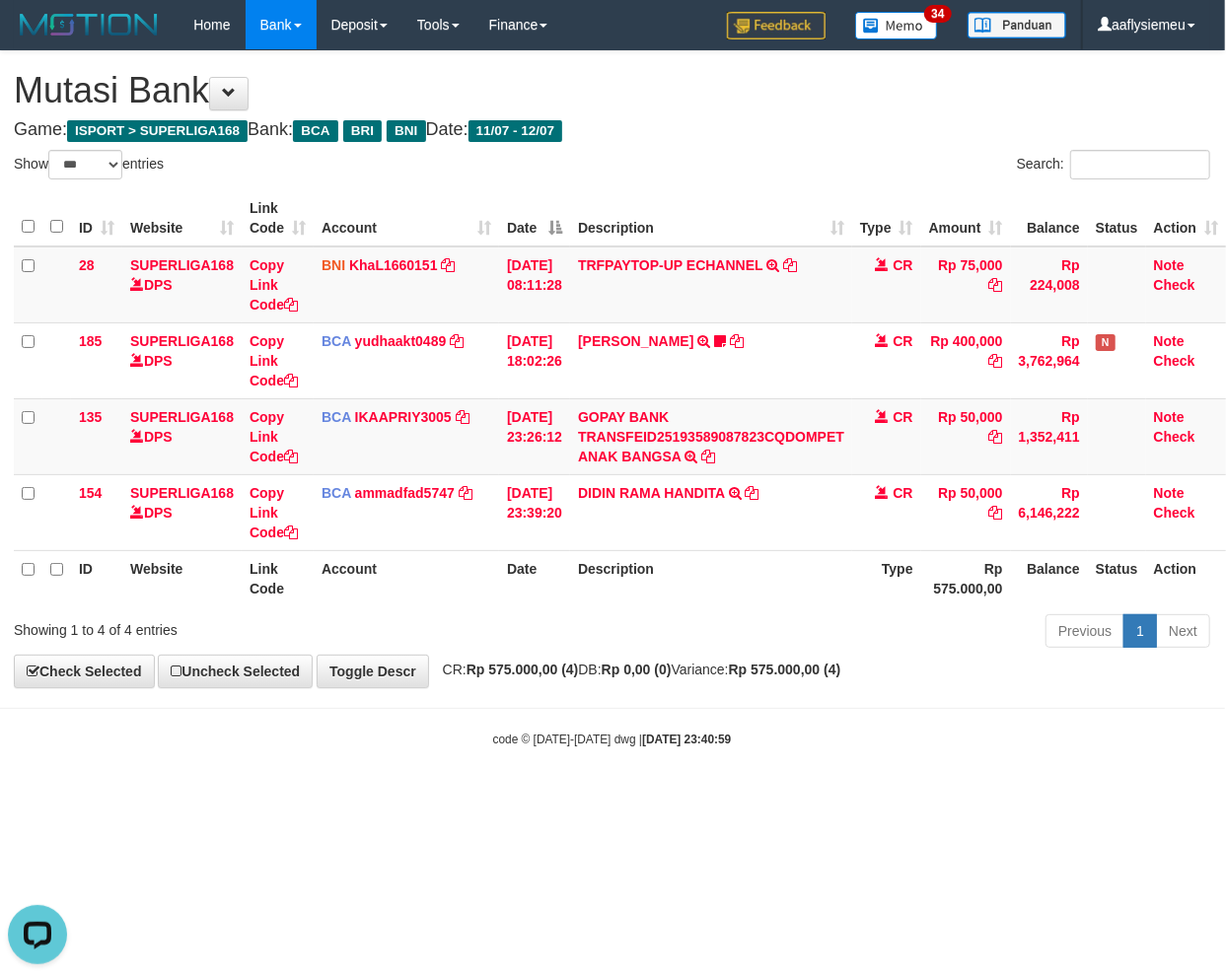 click on "Toggle navigation
Home
Bank
Account List
Load
By Website
Group
[ISPORT]													SUPERLIGA168
By Load Group (DPS)
34" at bounding box center [612, 398] 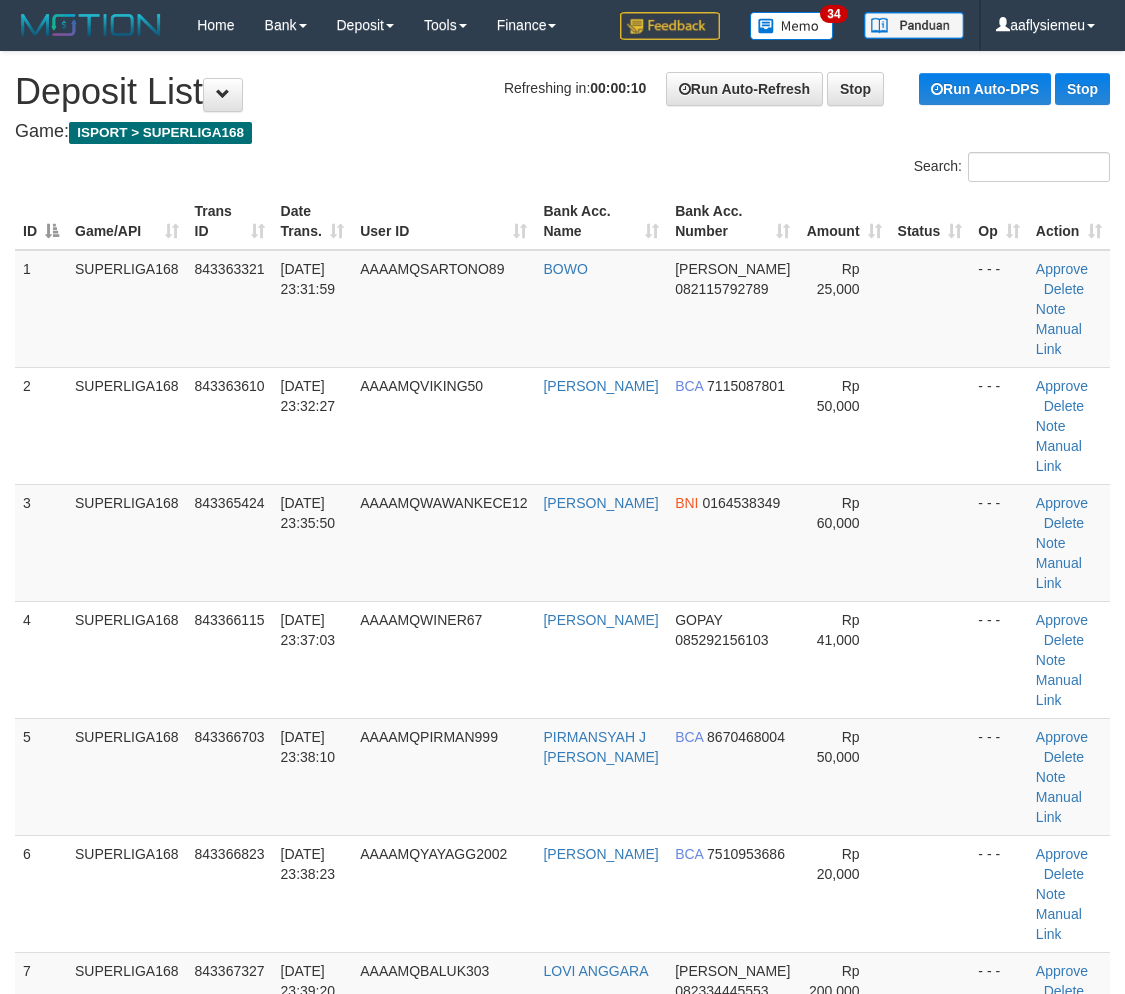 scroll, scrollTop: 0, scrollLeft: 0, axis: both 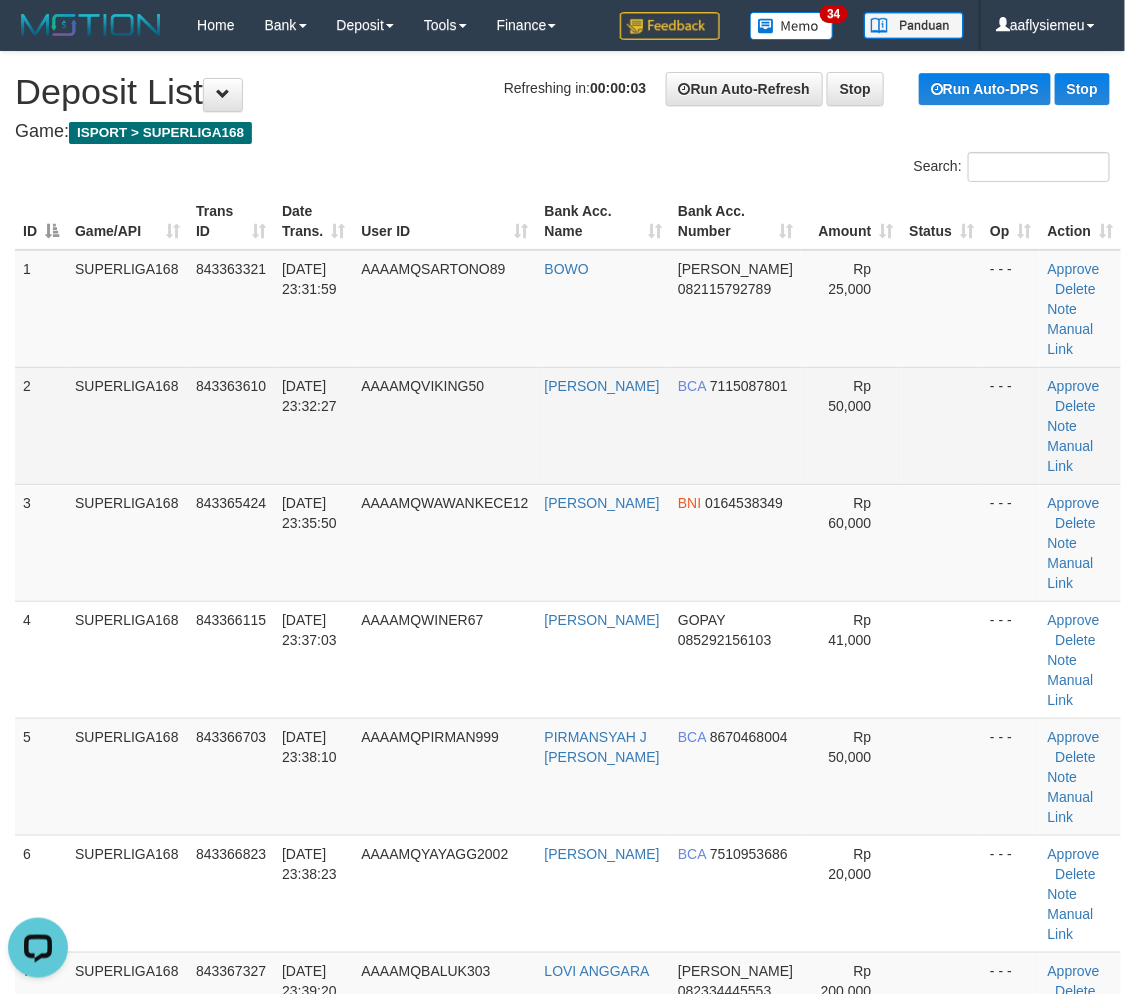 click on "SUPERLIGA168" at bounding box center [127, 425] 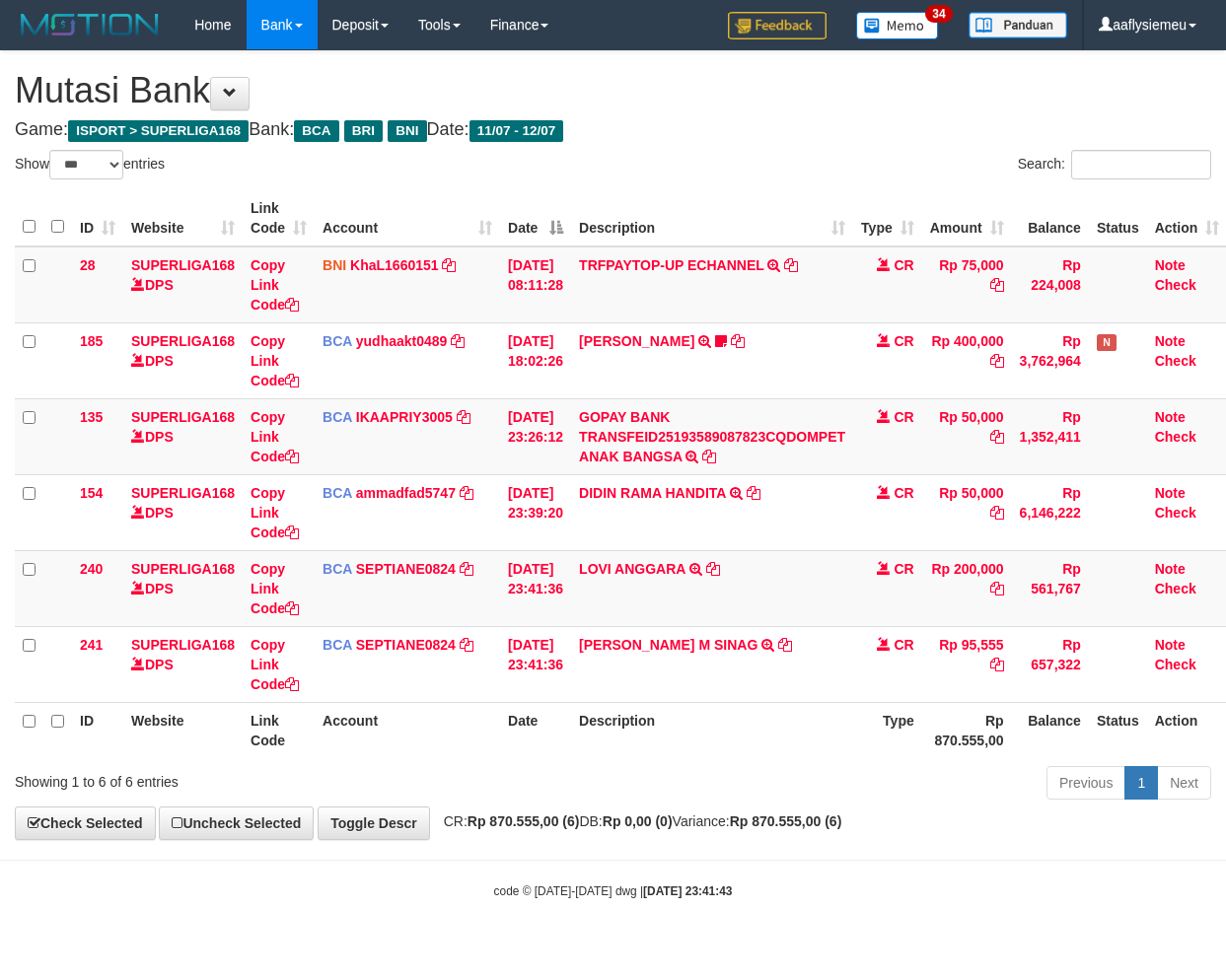 select on "***" 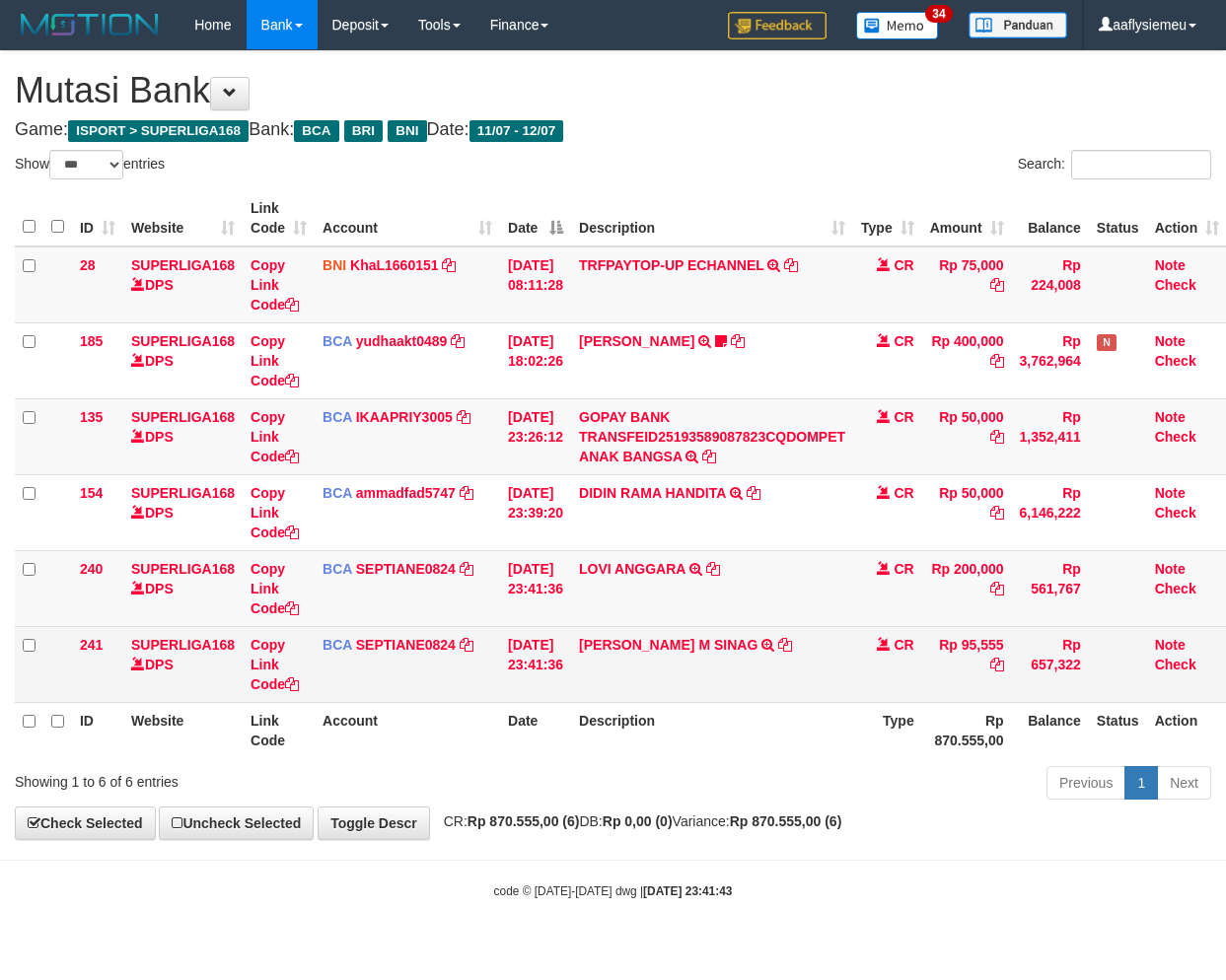 scroll, scrollTop: 0, scrollLeft: 14, axis: horizontal 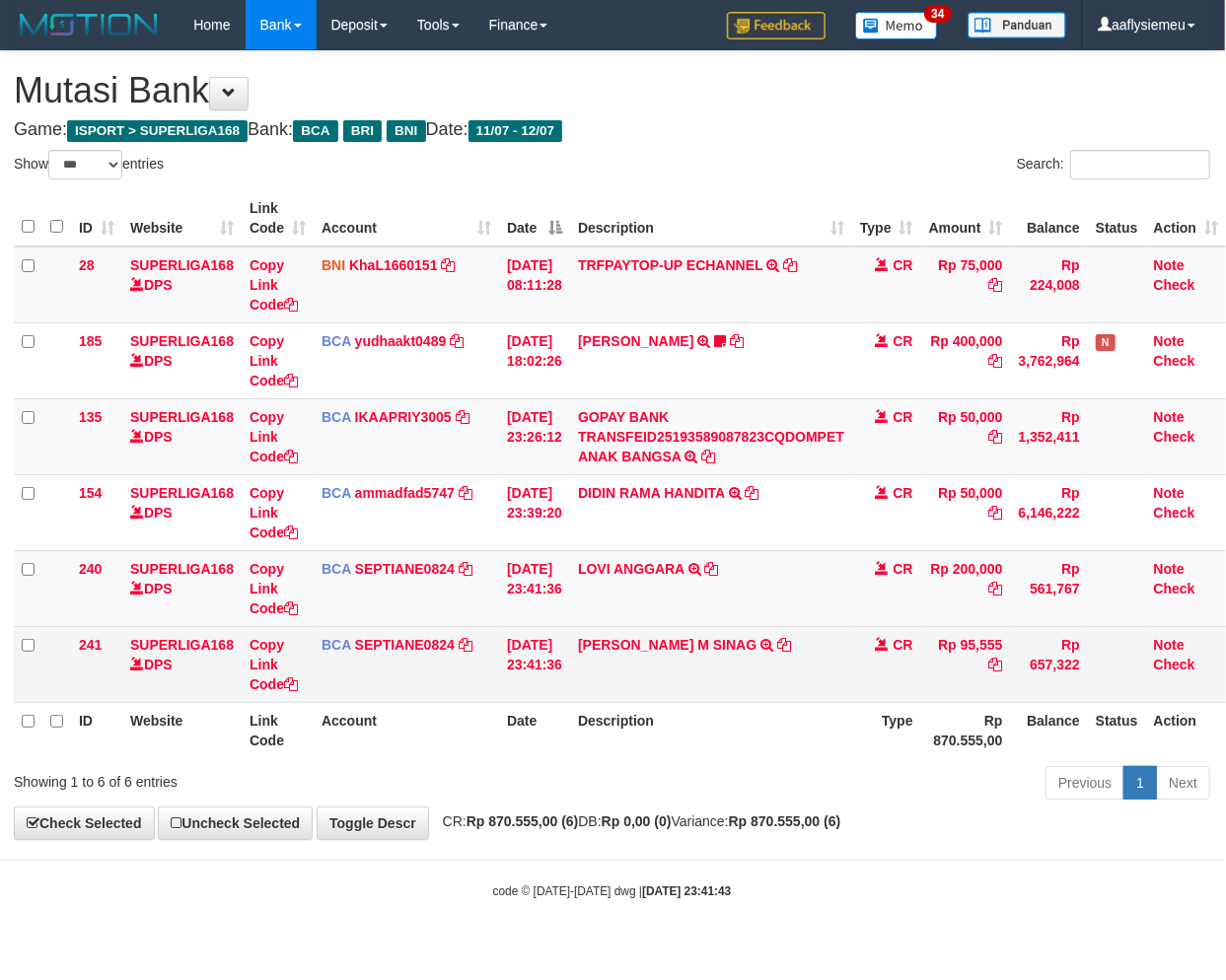 click on "BENEDICTUS M SINAG         TRSF E-BANKING CR 1207/FTSCY/WS95031
95555.00BENEDICTUS M SINAG" at bounding box center [711, 664] 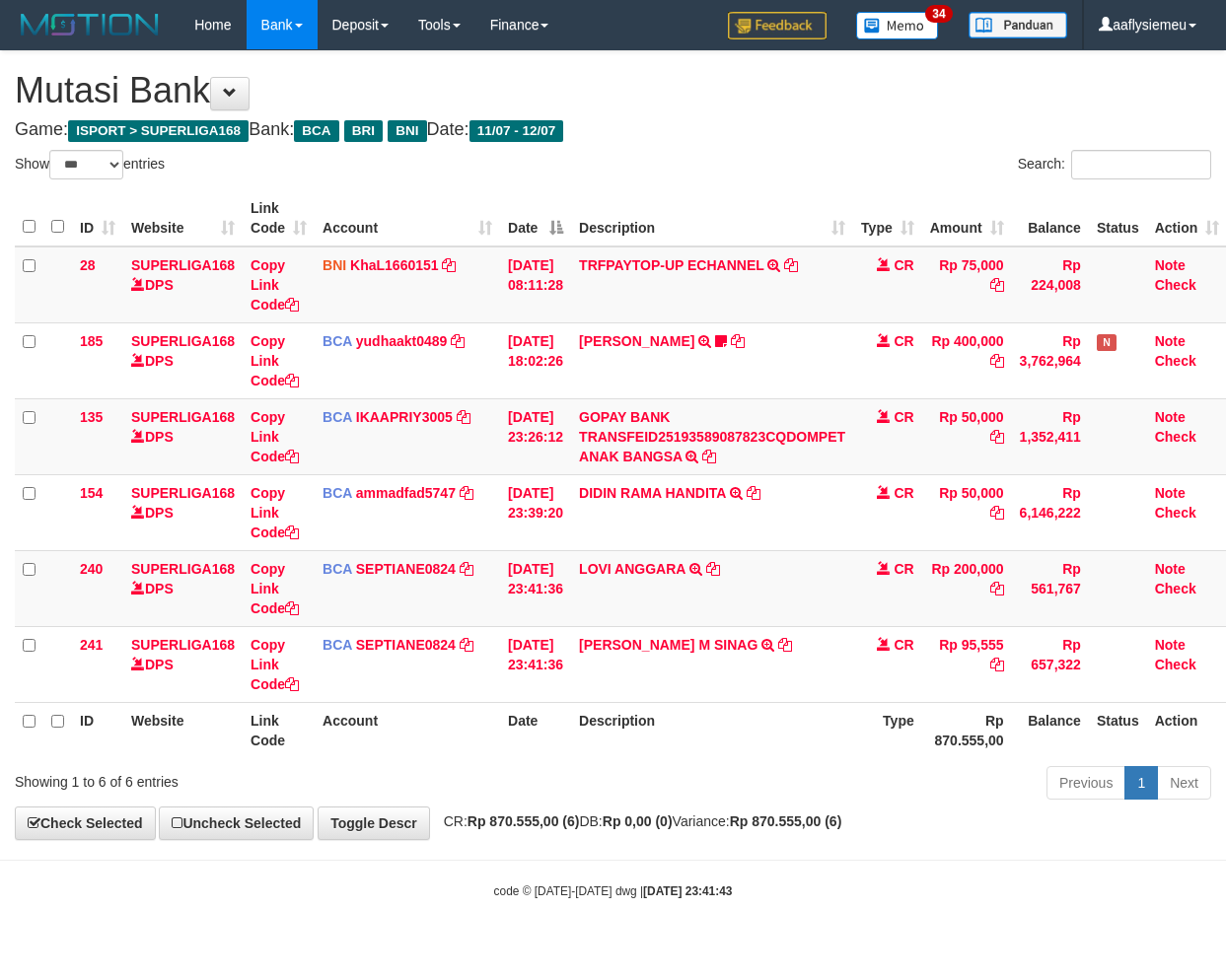select on "***" 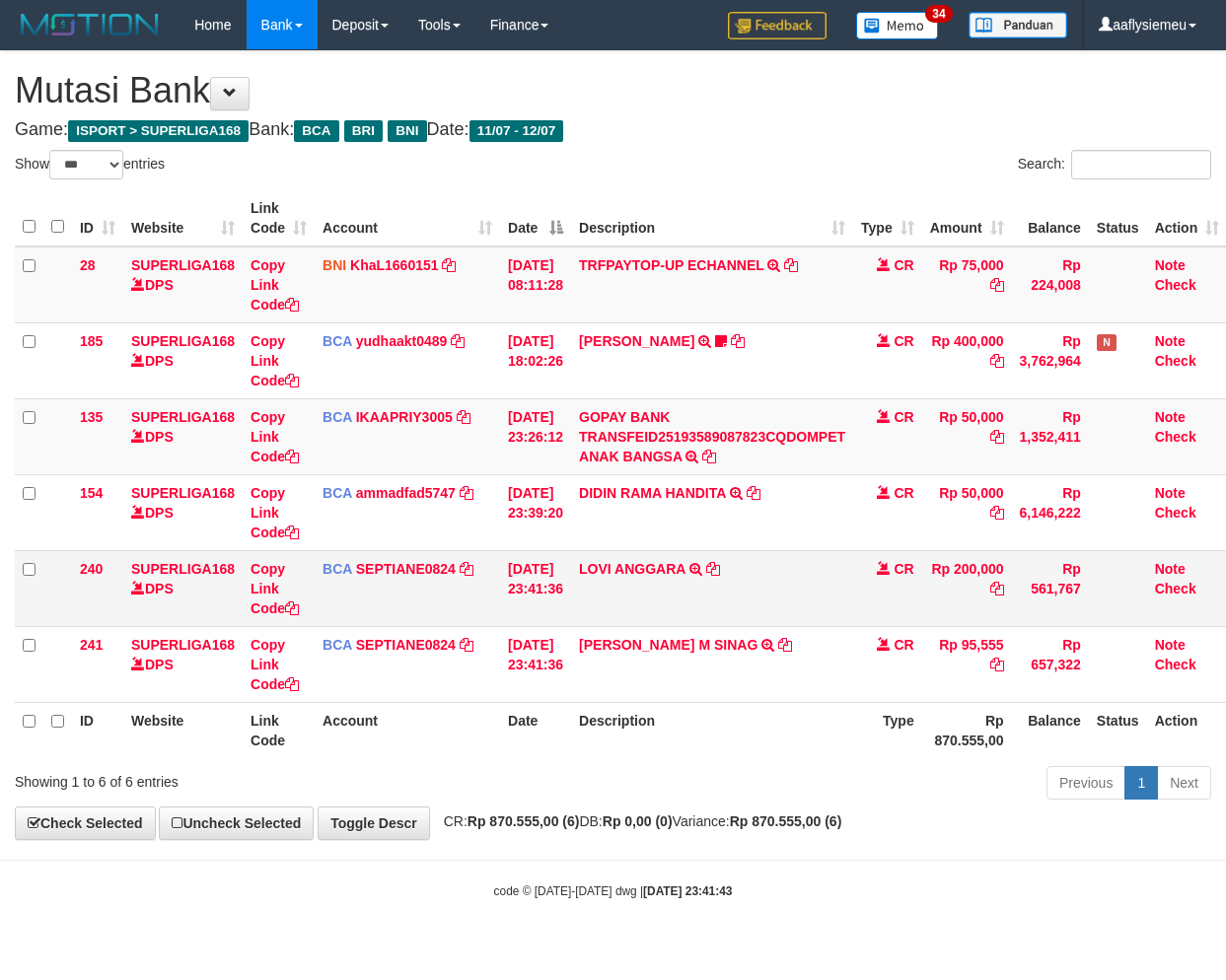 scroll, scrollTop: 0, scrollLeft: 14, axis: horizontal 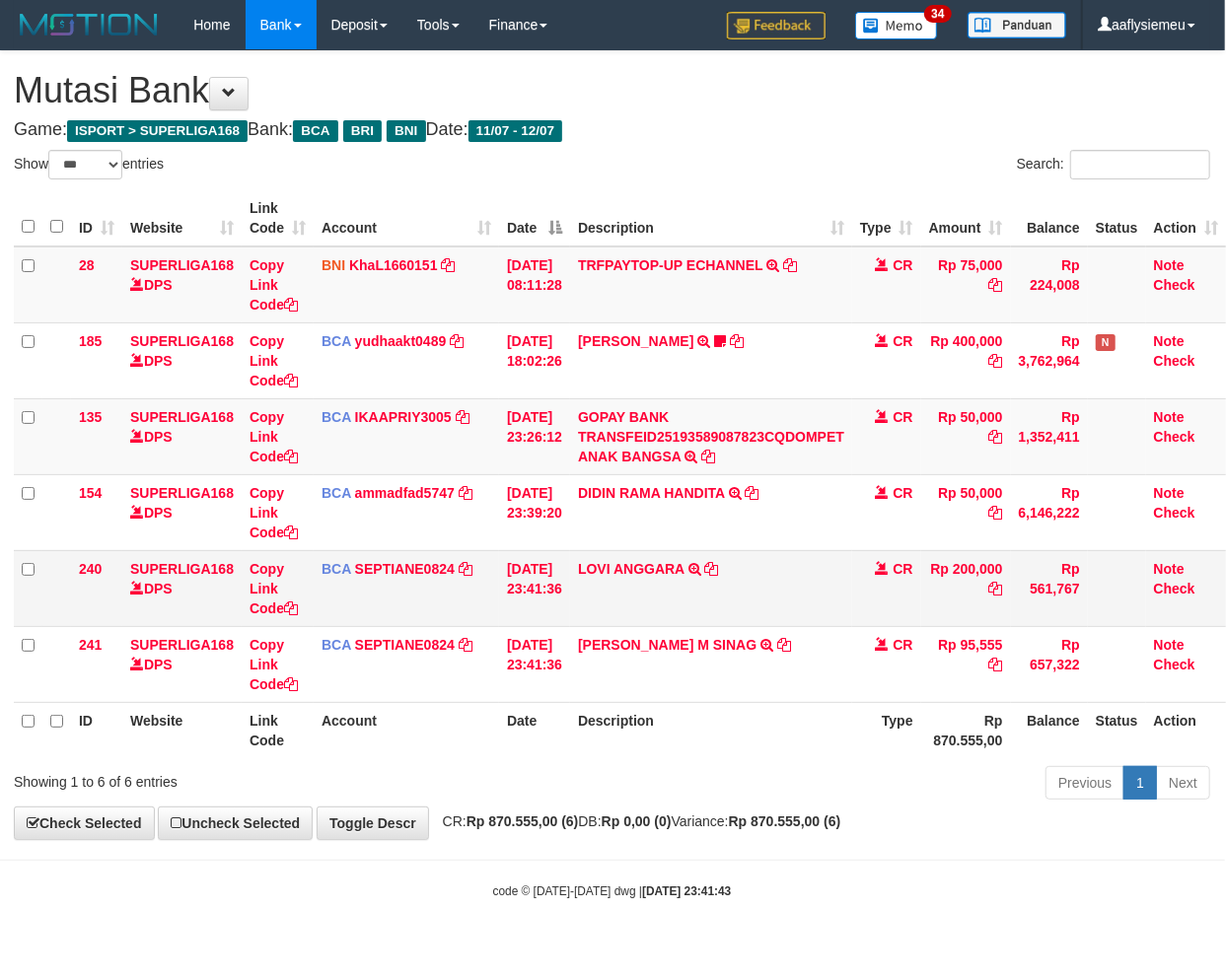 click on "LOVI ANGGARA         TRSF E-BANKING CR 1207/FTSCY/WS95051
200000.002025071294808518 TRFDN-LOVI ANGGARAESPAY DEBIT INDONE" at bounding box center (711, 588) 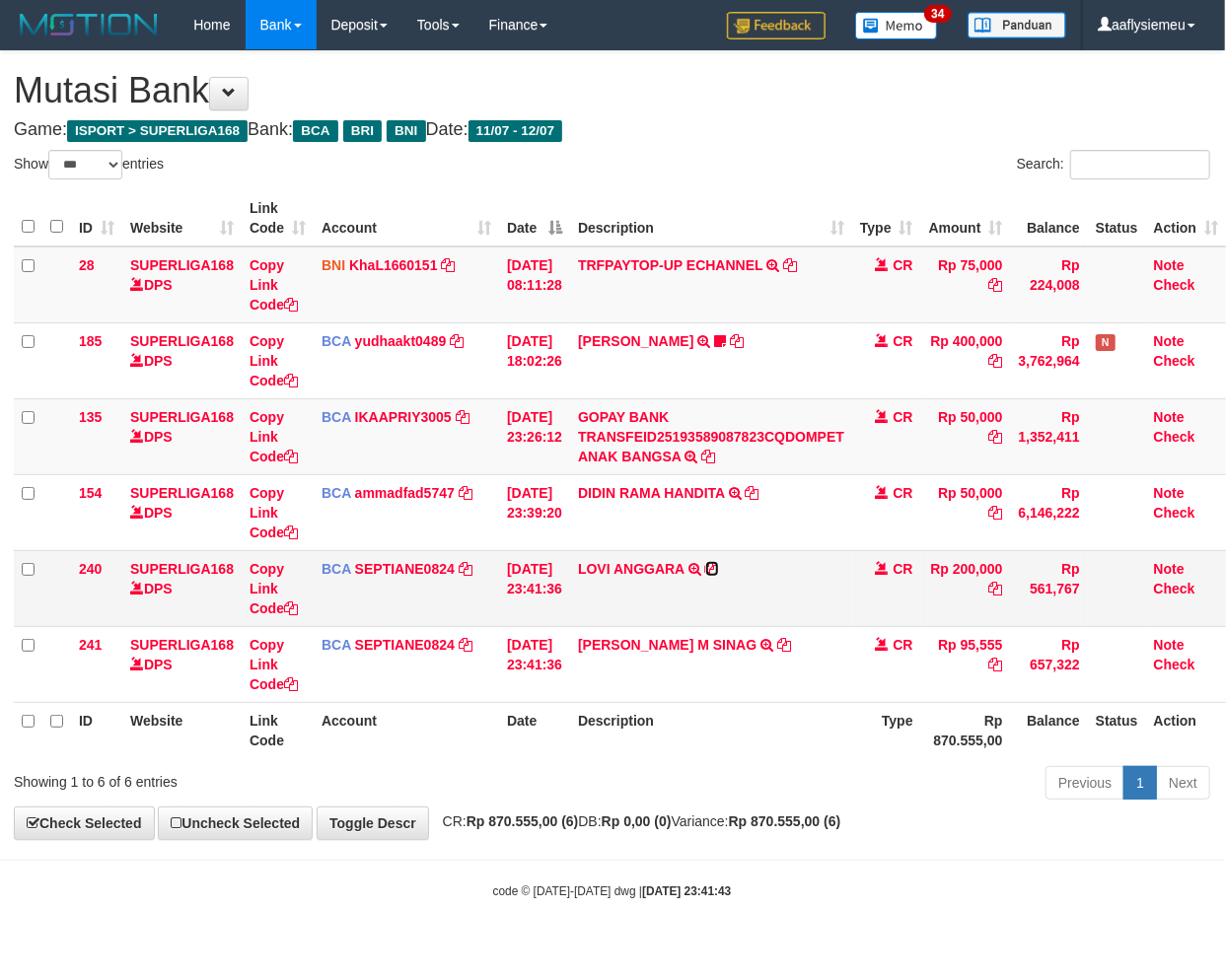 click at bounding box center [712, 569] 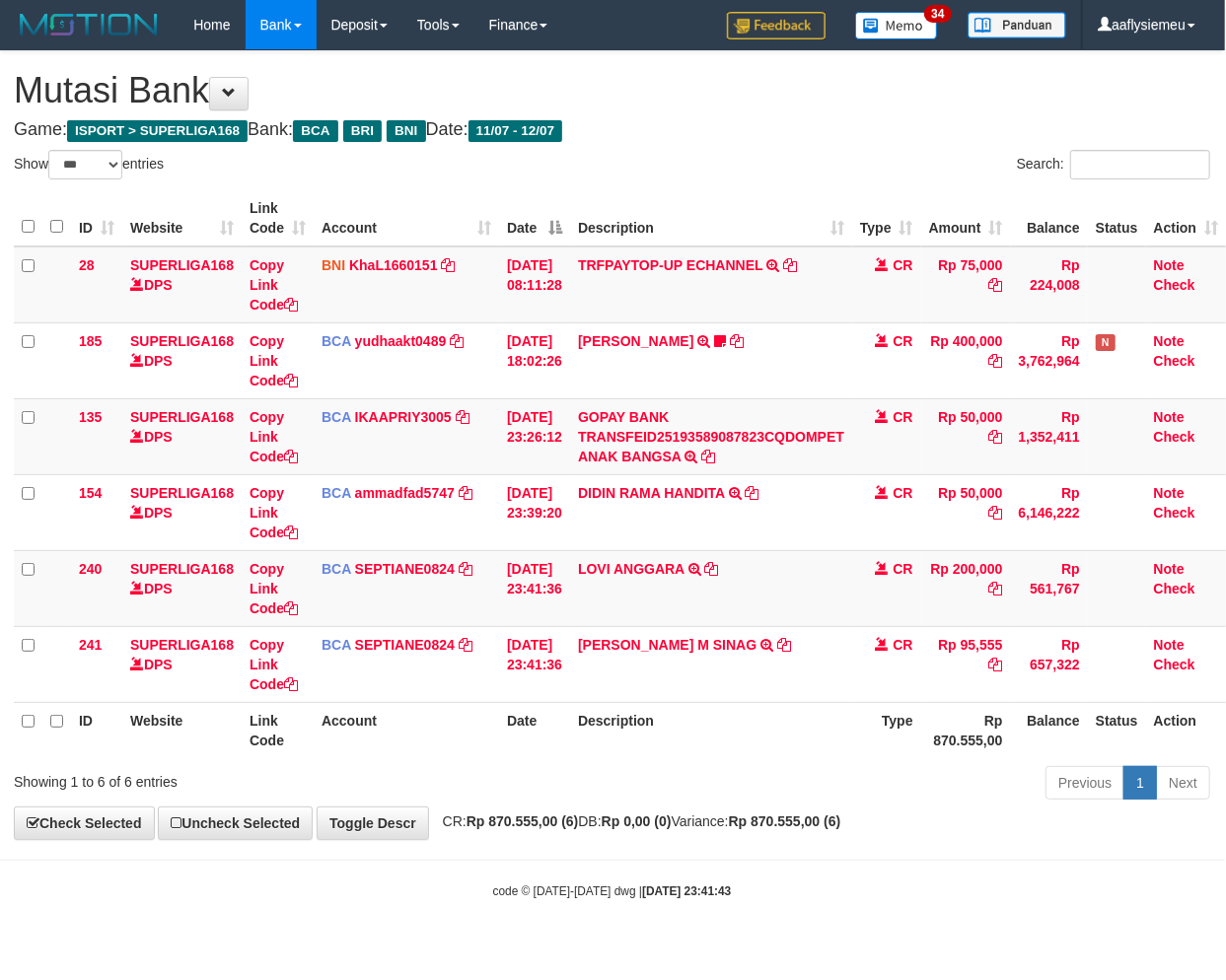 drag, startPoint x: 1190, startPoint y: 745, endPoint x: 1224, endPoint y: 736, distance: 35.171011 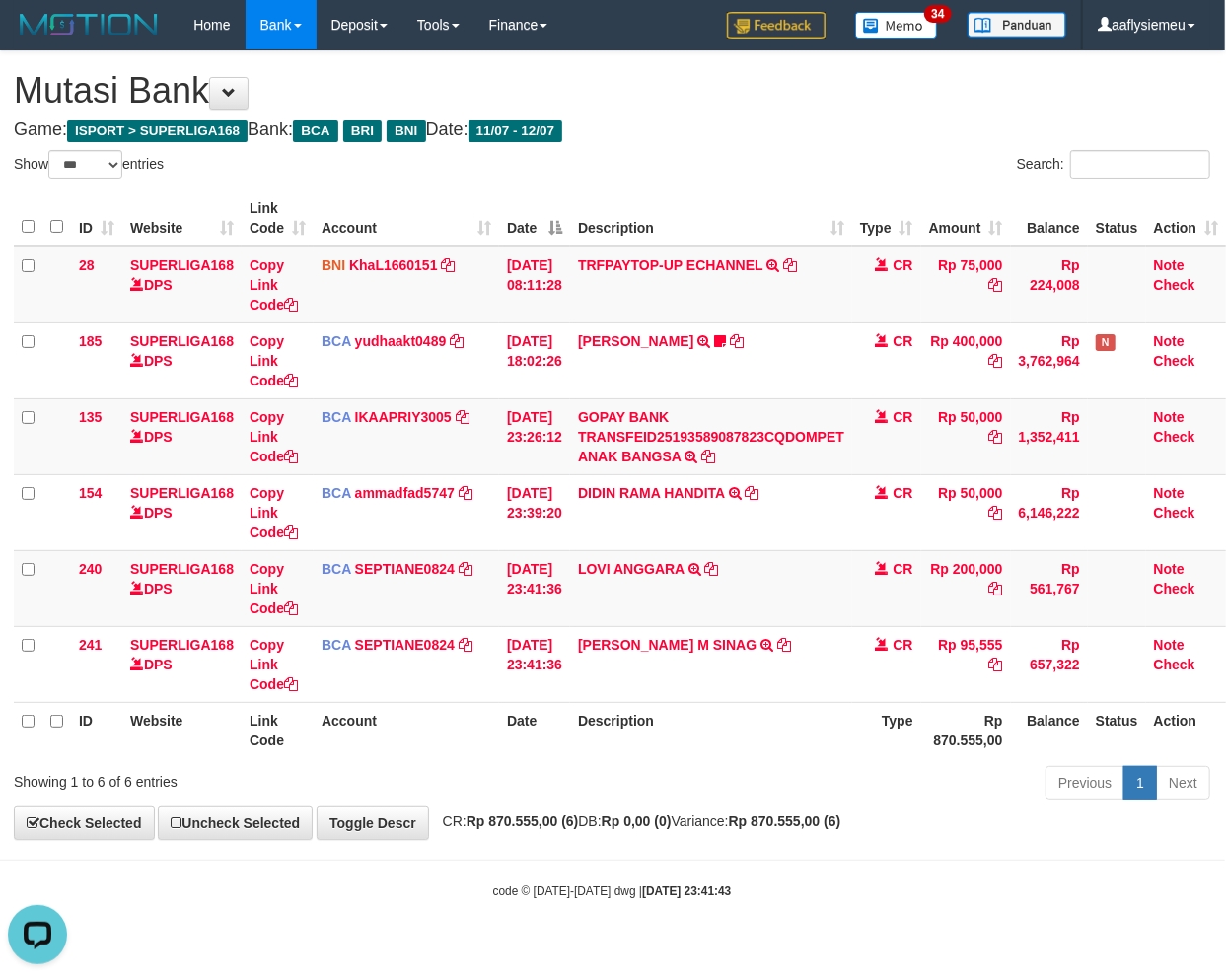 scroll, scrollTop: 0, scrollLeft: 0, axis: both 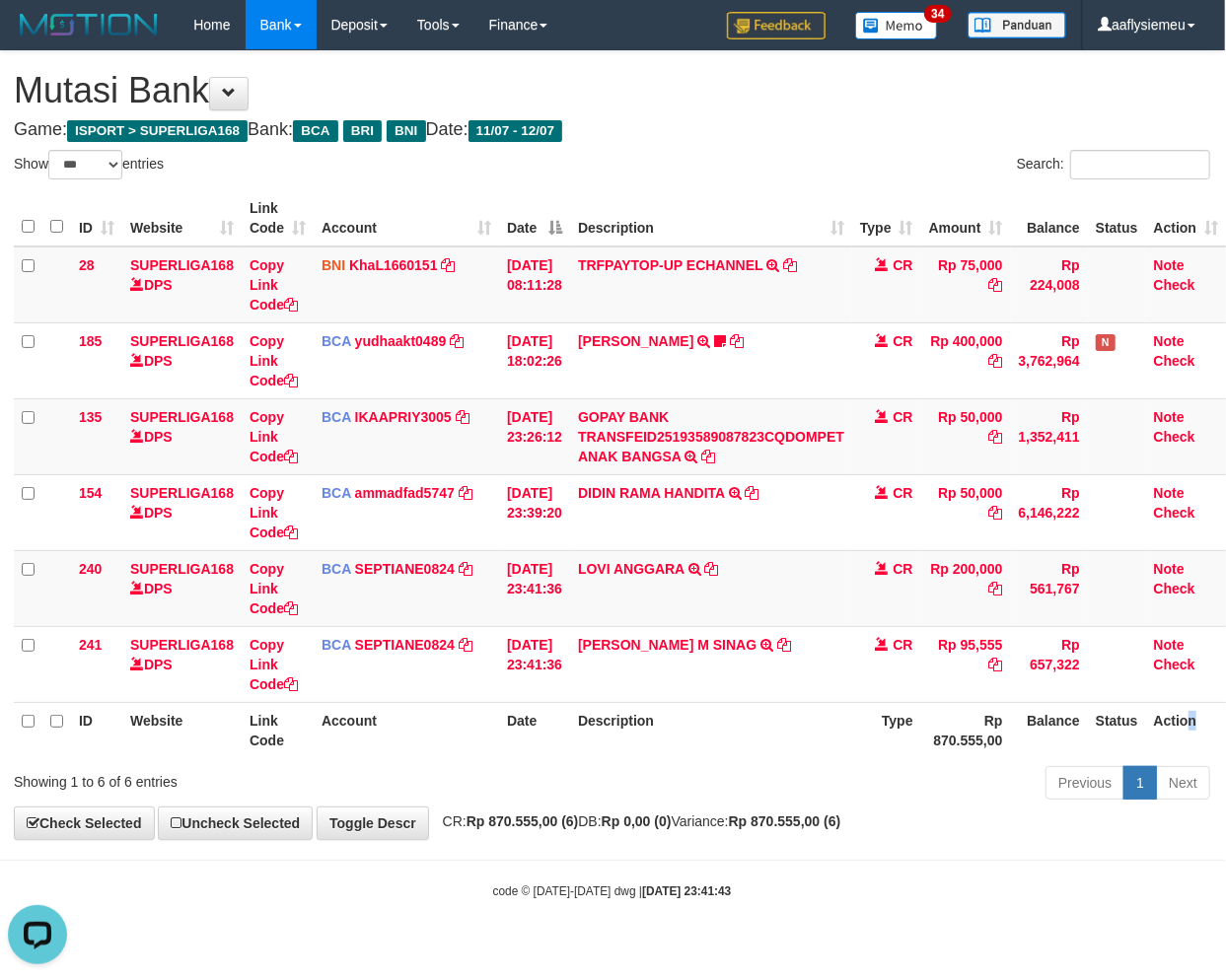 click on "**********" at bounding box center (612, 445) 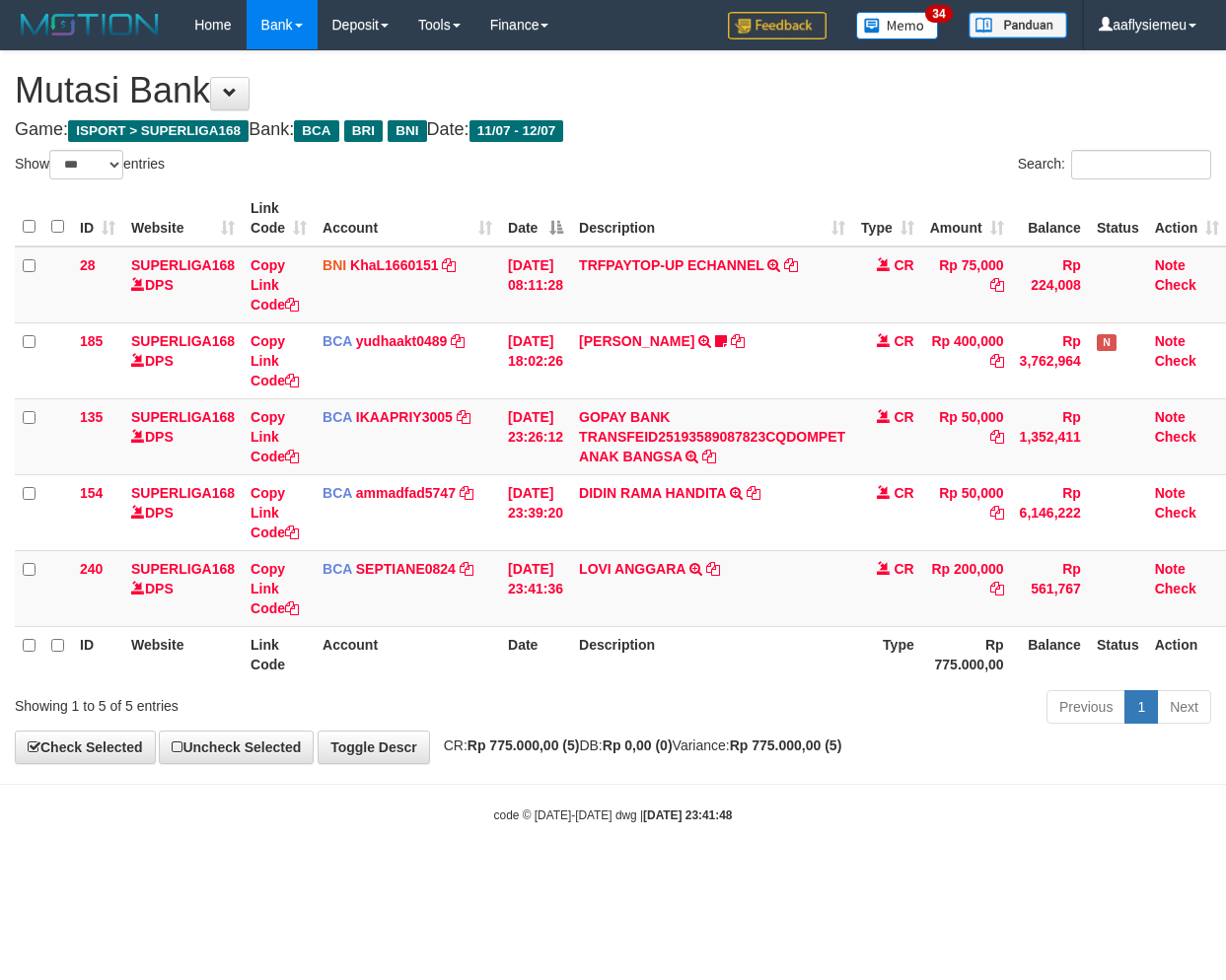select on "***" 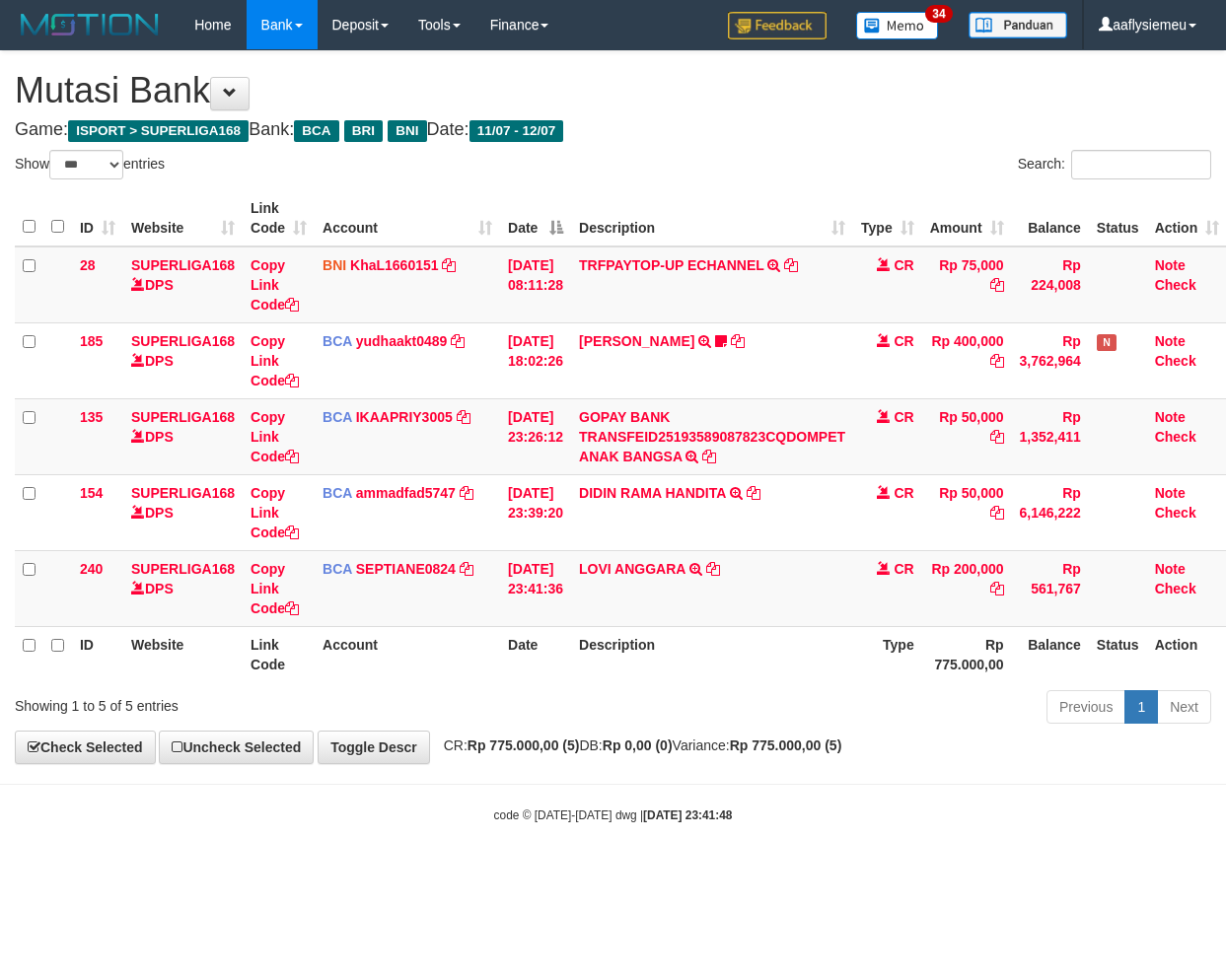 scroll, scrollTop: 0, scrollLeft: 14, axis: horizontal 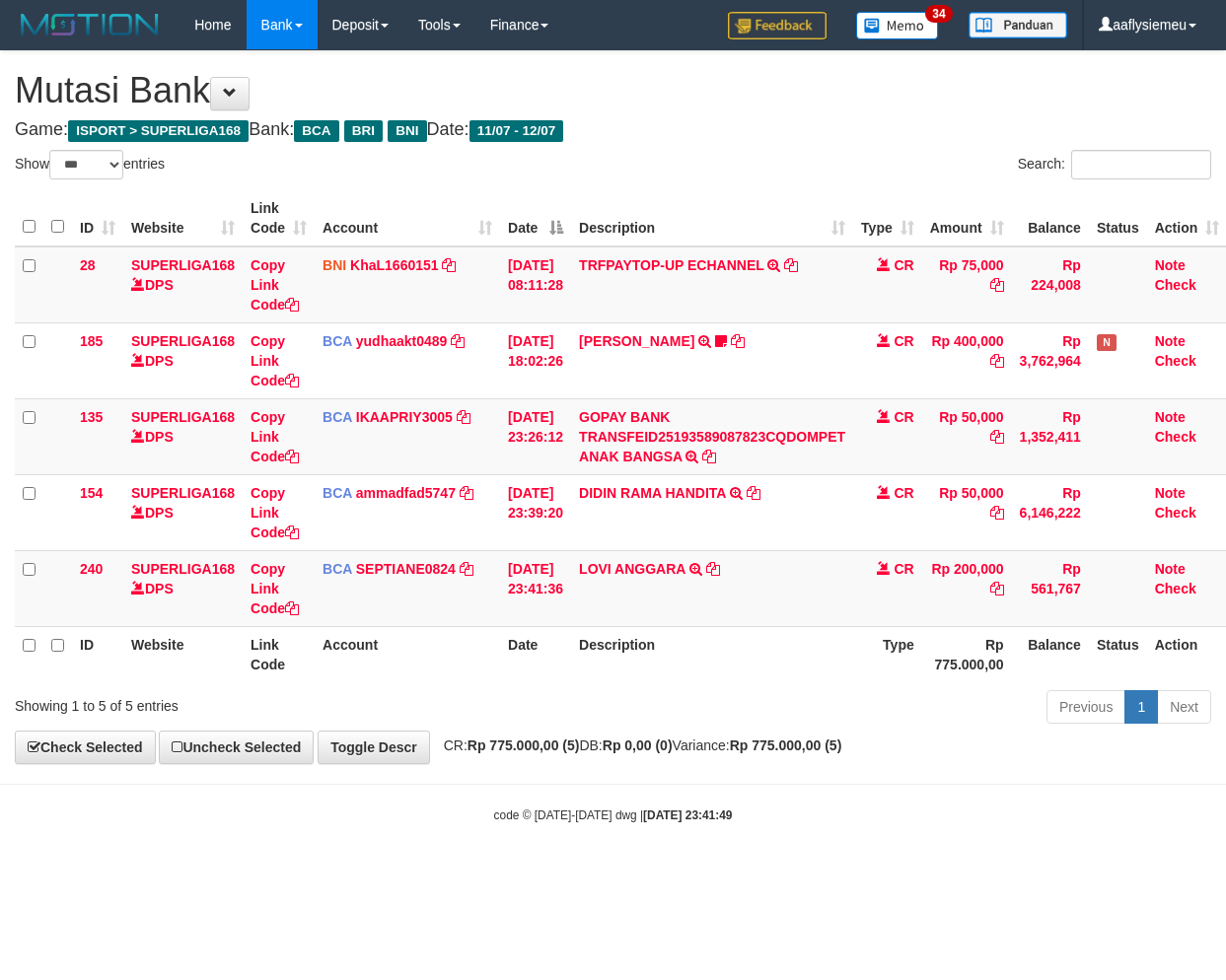 select on "***" 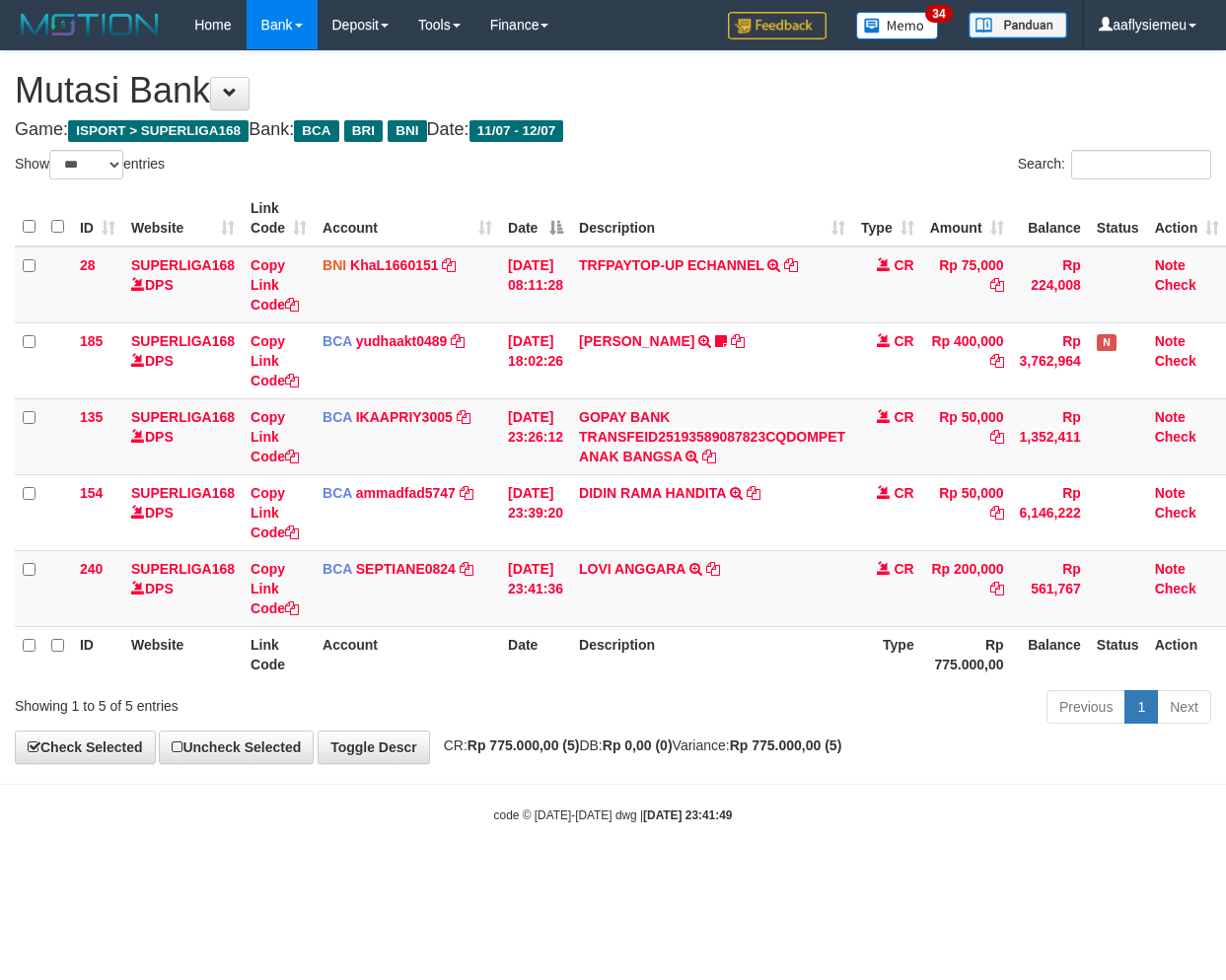 scroll, scrollTop: 0, scrollLeft: 14, axis: horizontal 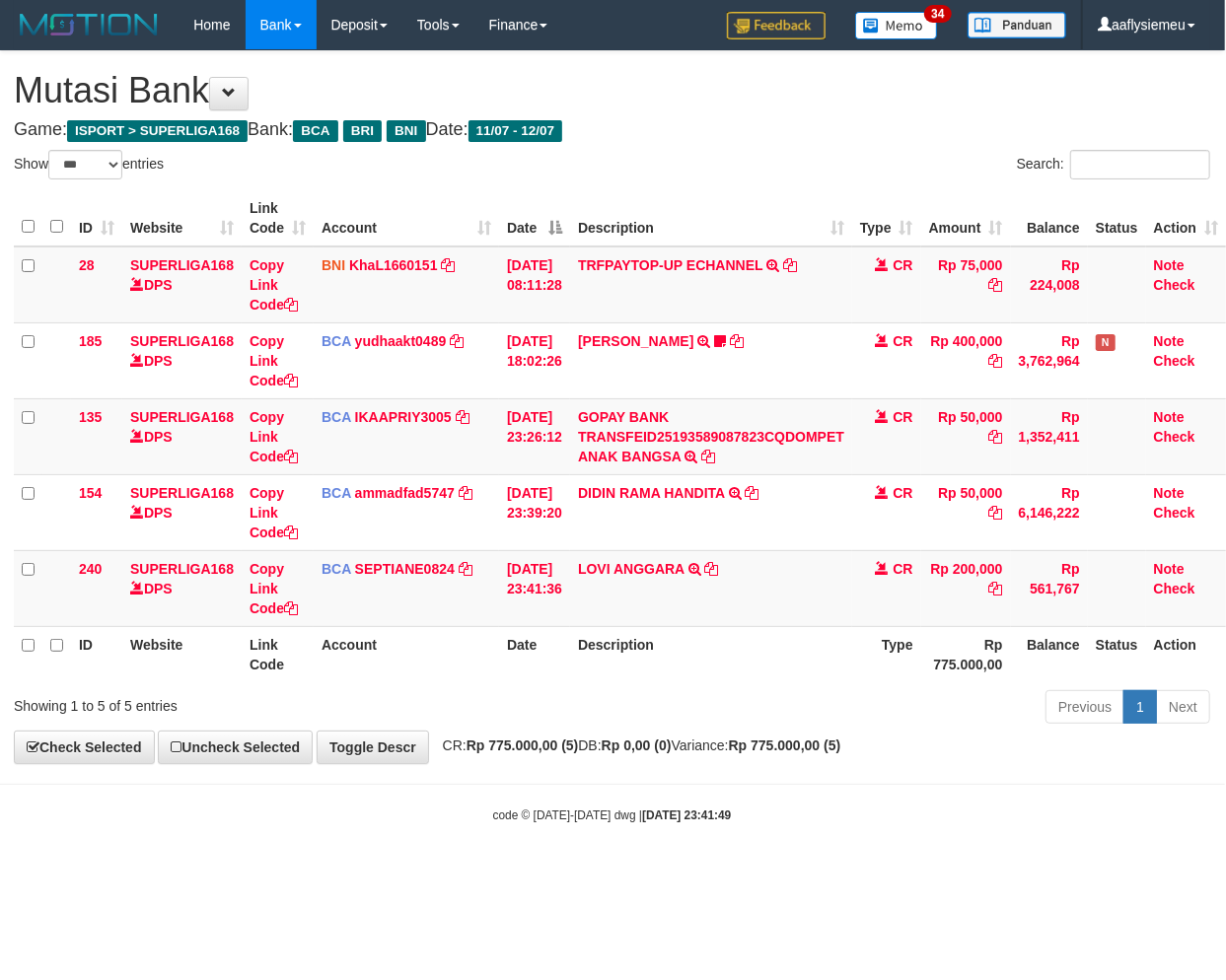 drag, startPoint x: 1112, startPoint y: 740, endPoint x: 1225, endPoint y: 723, distance: 114.27161 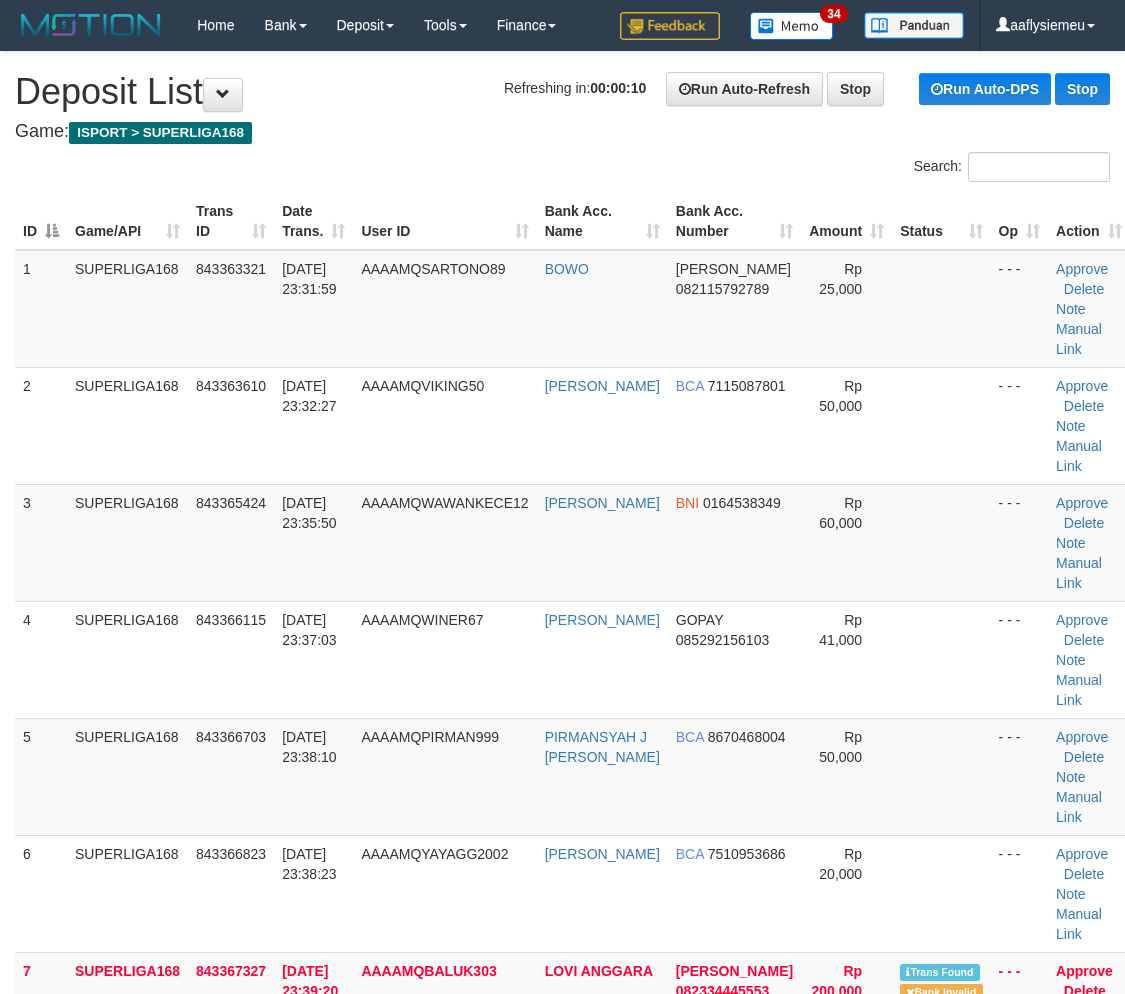 scroll, scrollTop: 0, scrollLeft: 0, axis: both 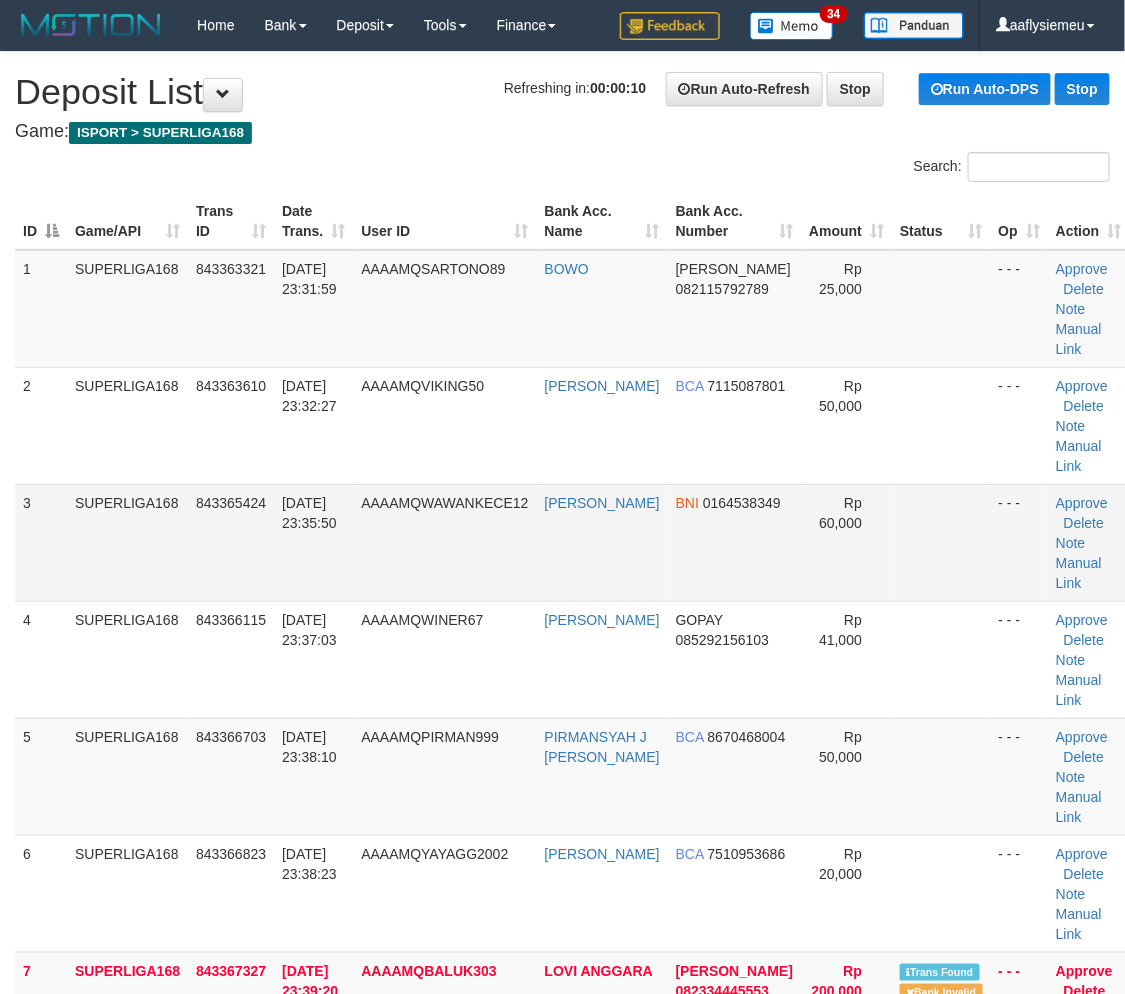 drag, startPoint x: 325, startPoint y: 547, endPoint x: 304, endPoint y: 565, distance: 27.658634 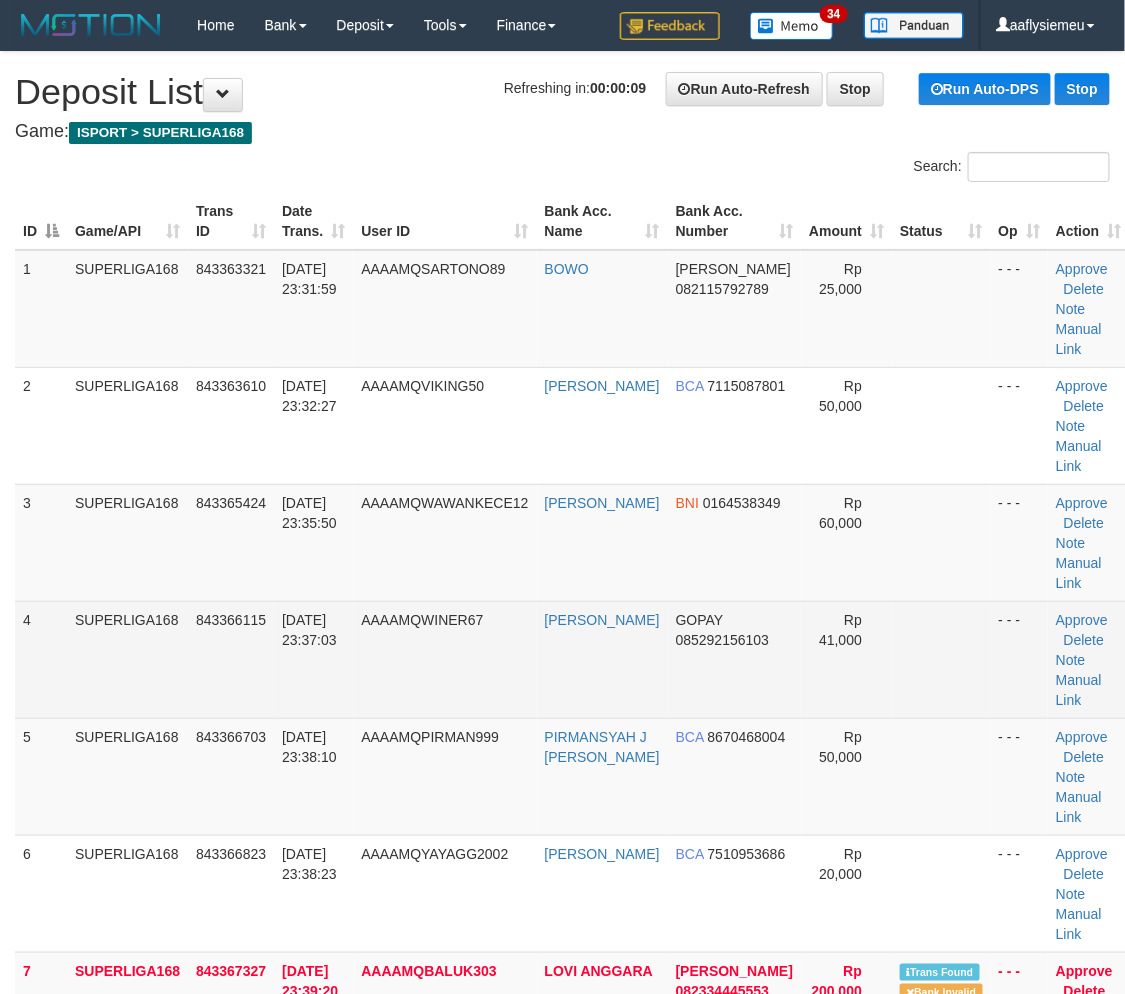 click on "SUPERLIGA168" at bounding box center (127, 659) 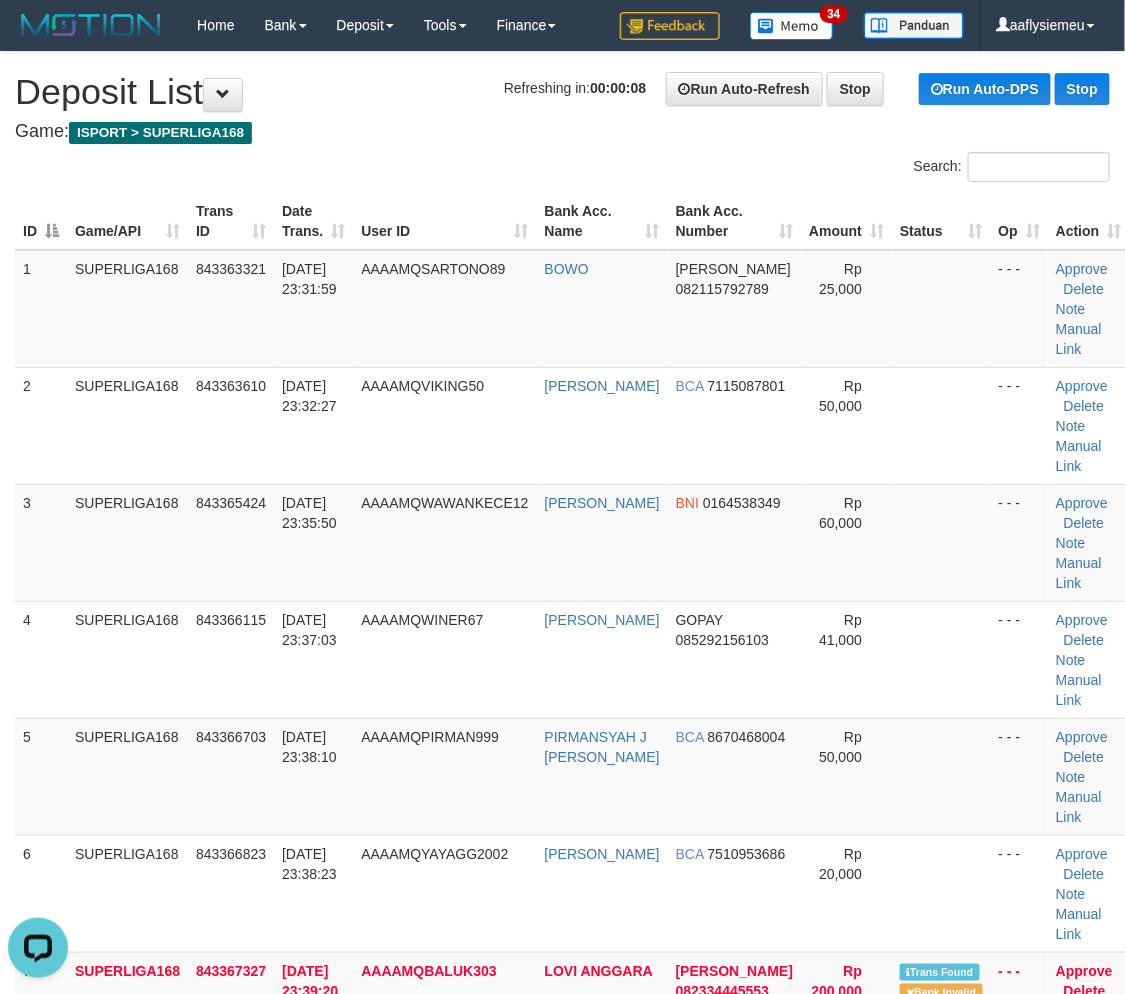 scroll, scrollTop: 0, scrollLeft: 0, axis: both 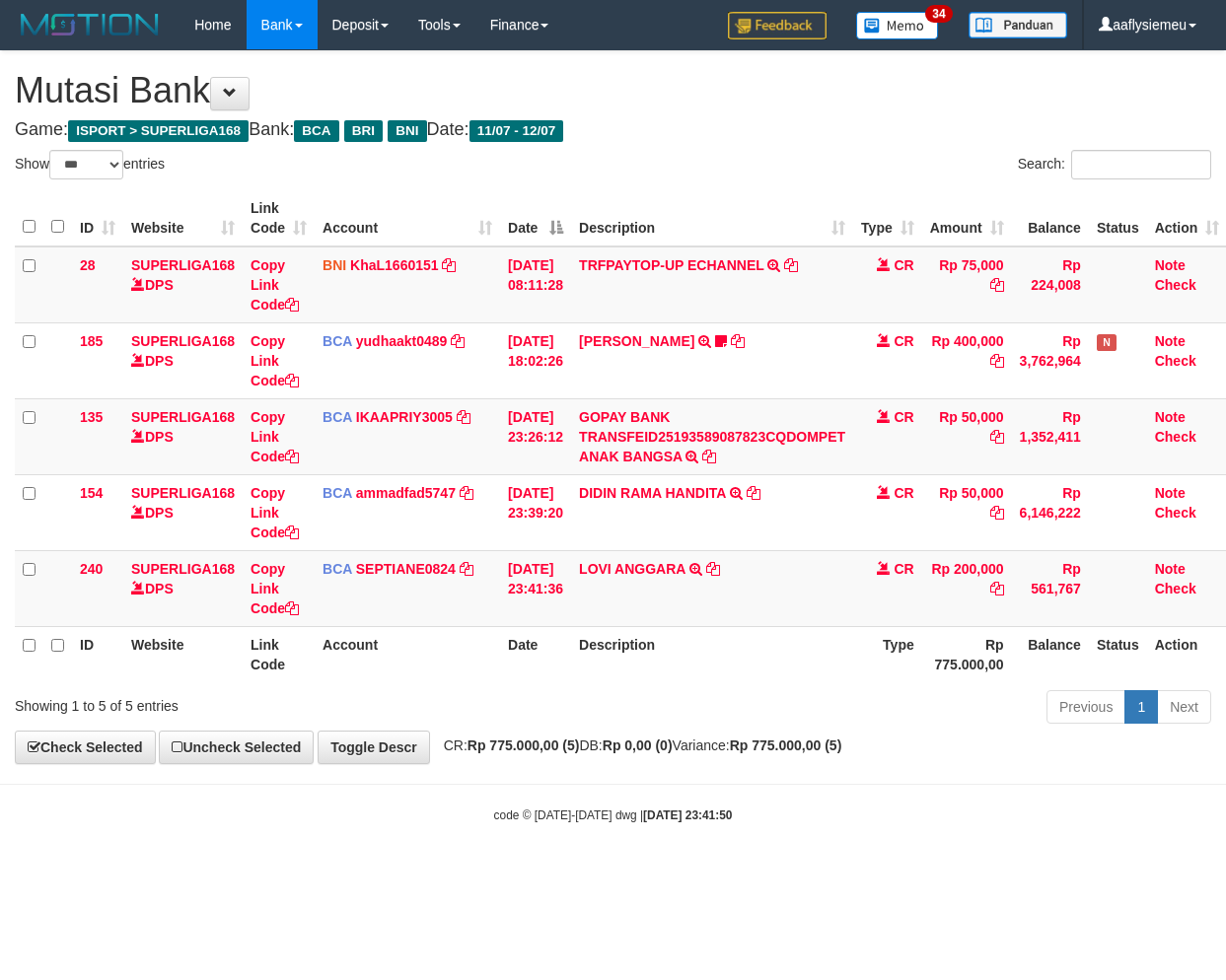 select on "***" 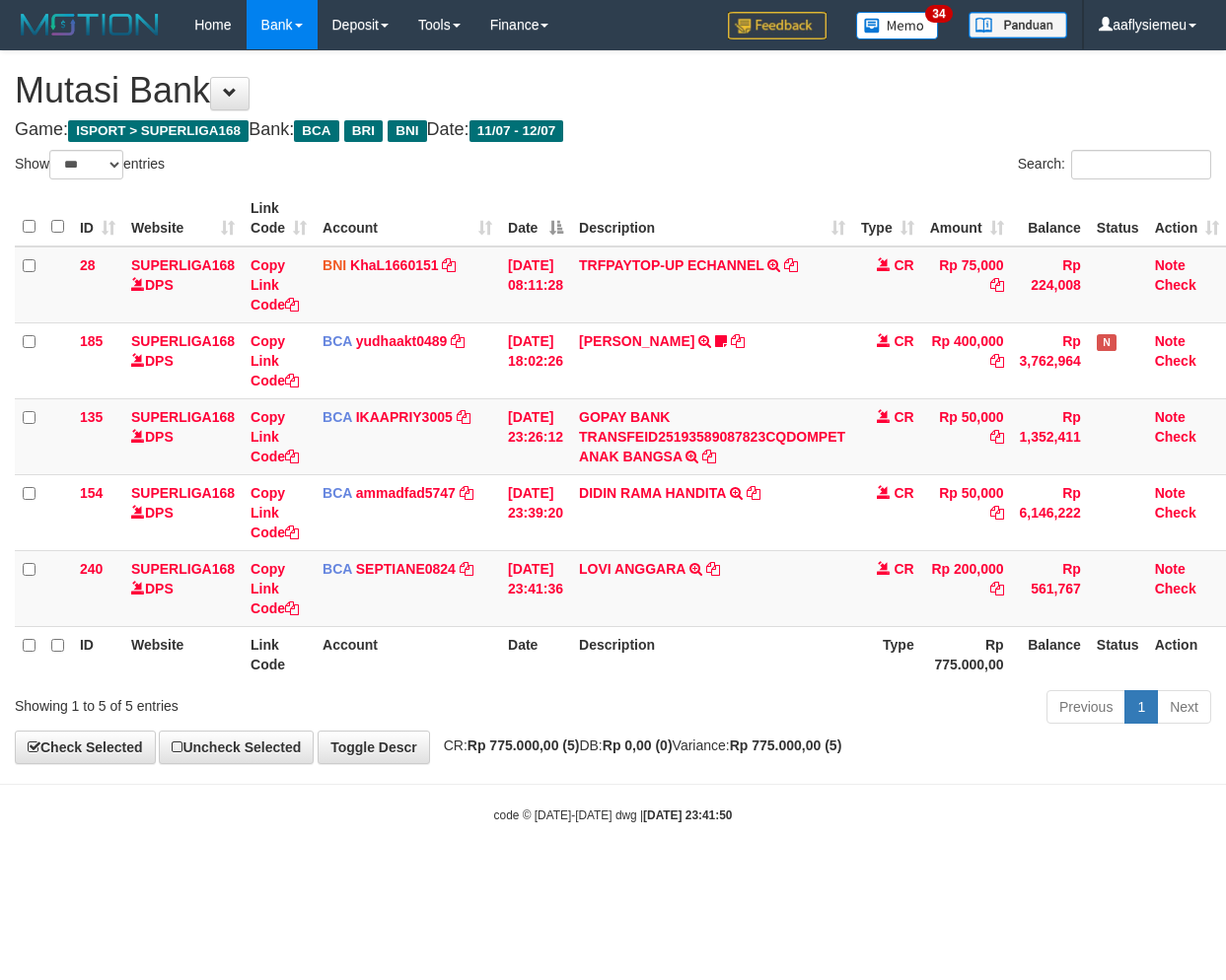 scroll, scrollTop: 0, scrollLeft: 14, axis: horizontal 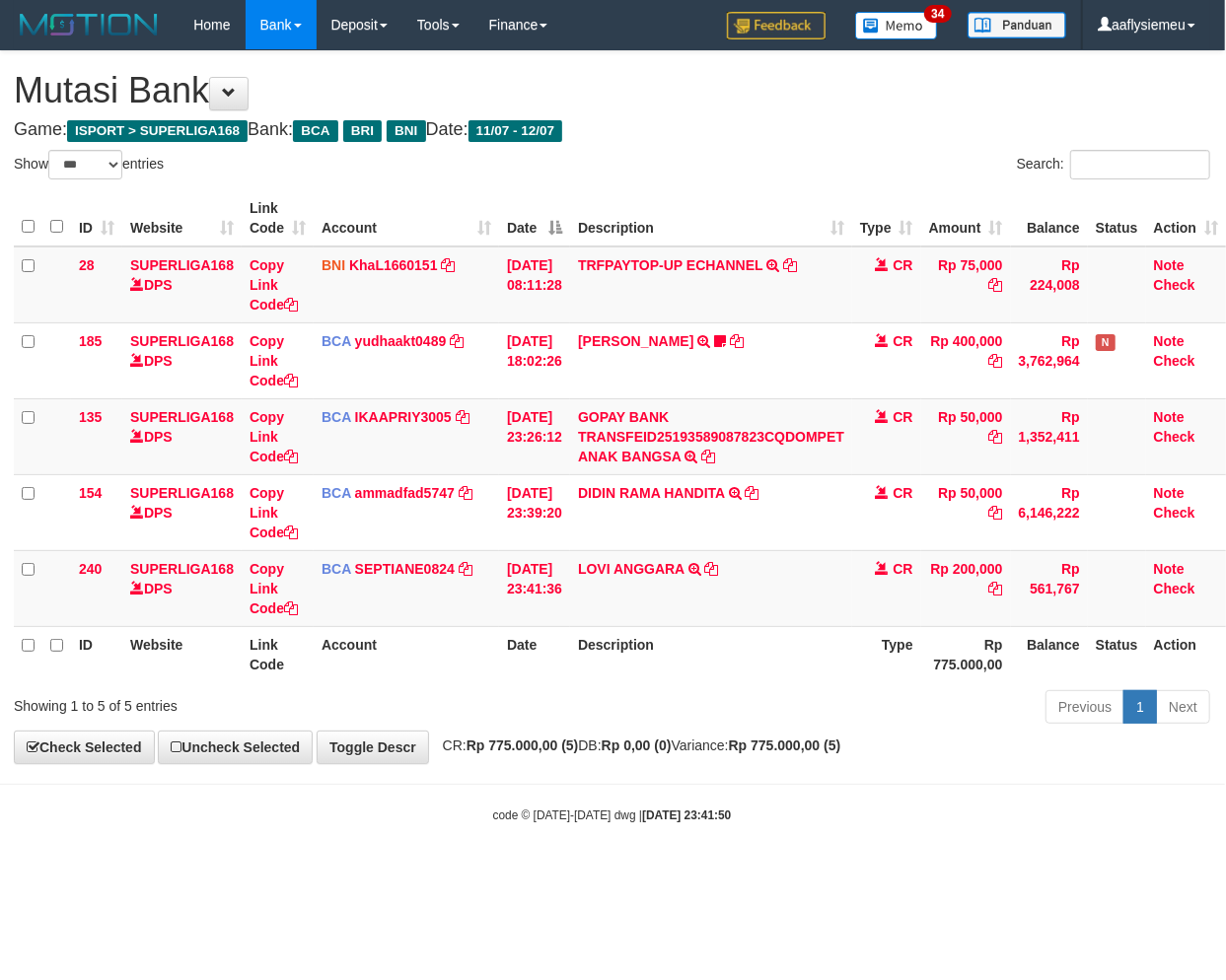 click on "**********" at bounding box center (612, 407) 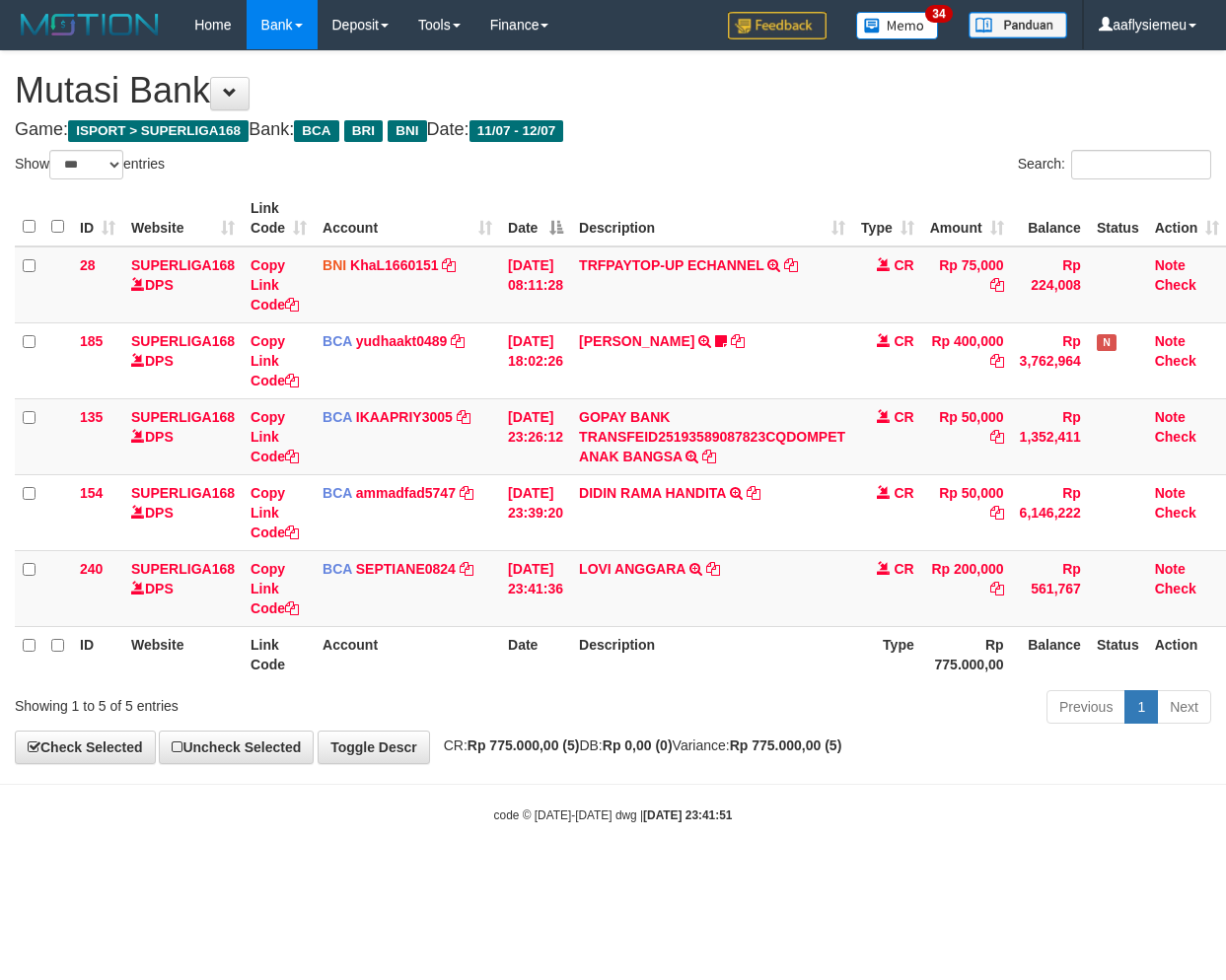 select on "***" 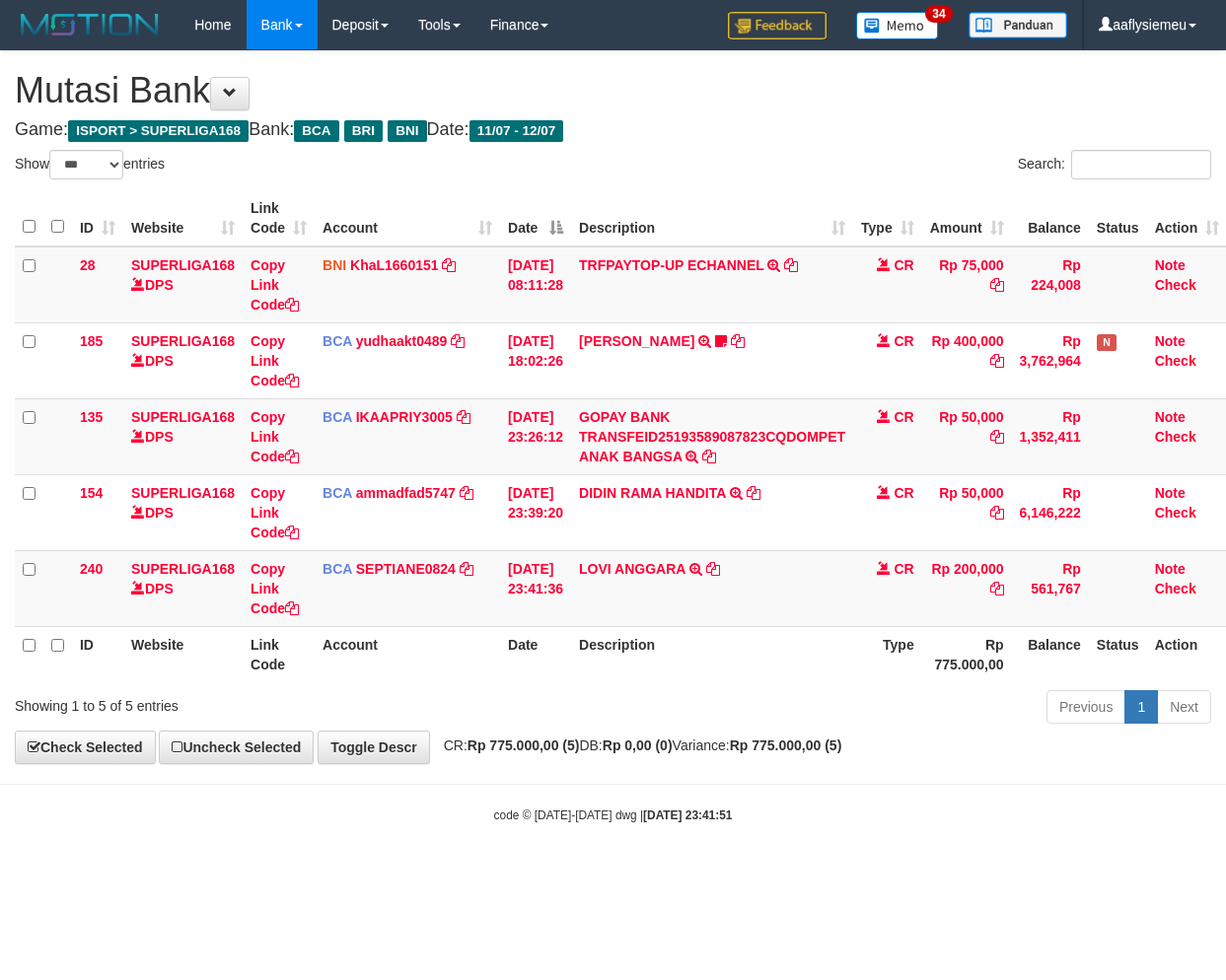 scroll, scrollTop: 0, scrollLeft: 14, axis: horizontal 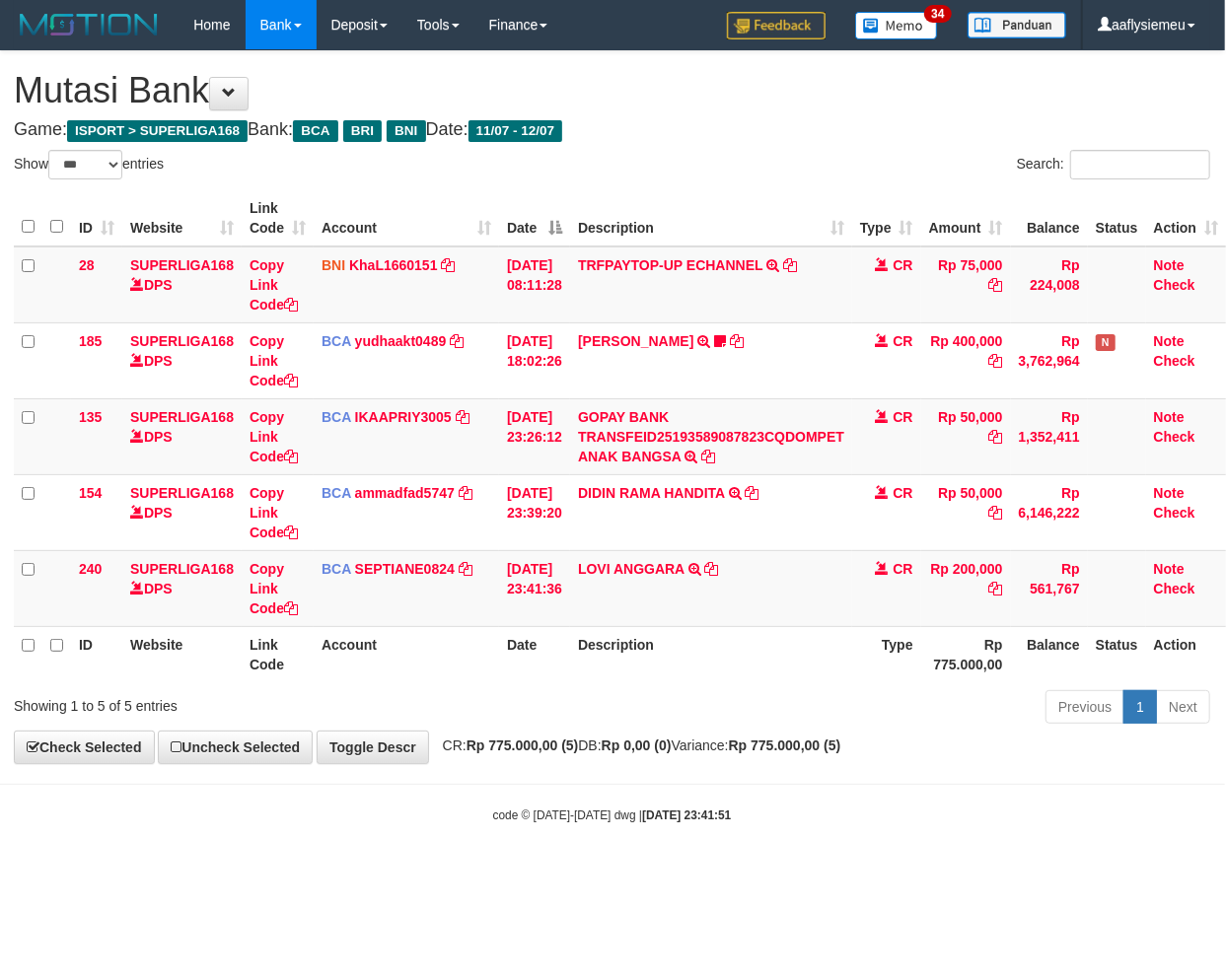 click on "**********" at bounding box center [612, 407] 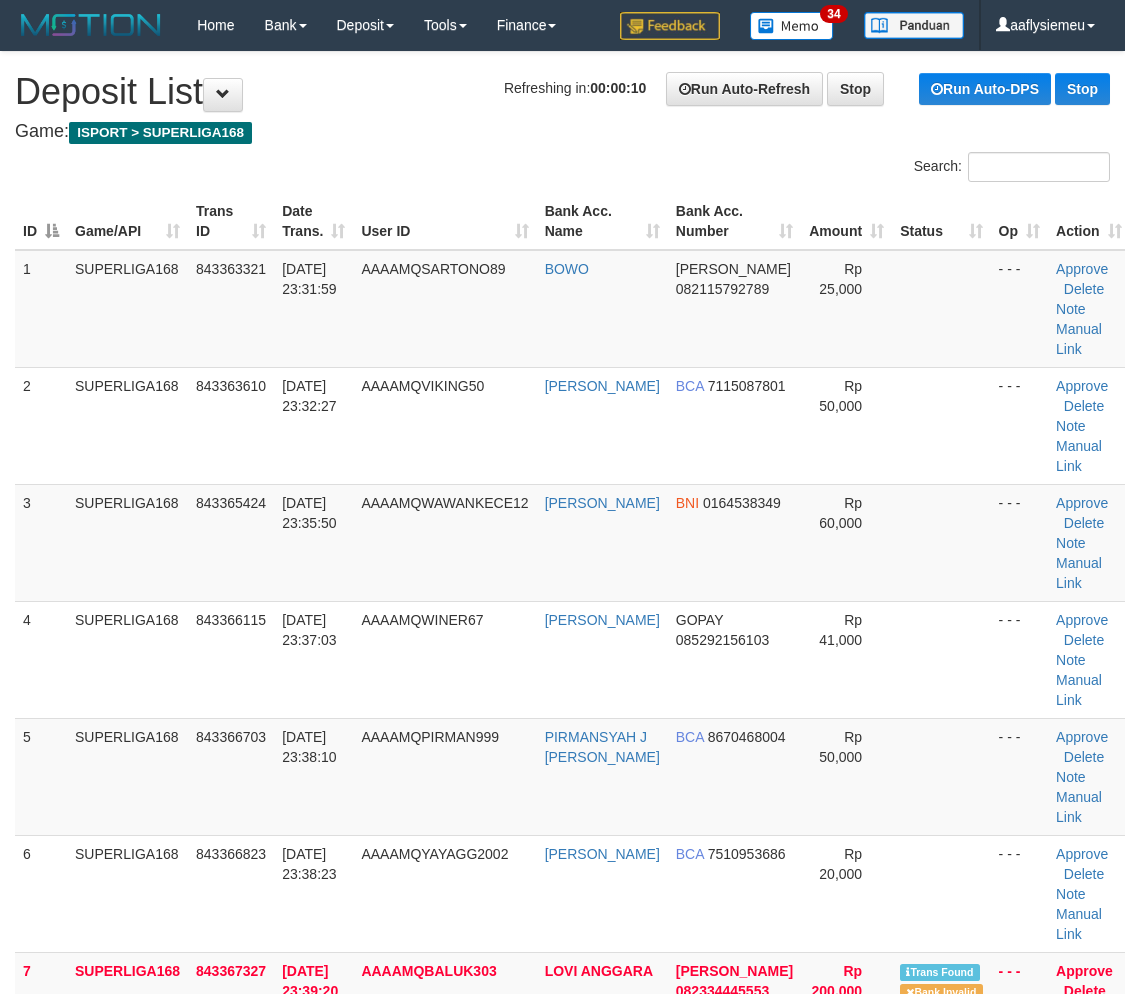 scroll, scrollTop: 0, scrollLeft: 0, axis: both 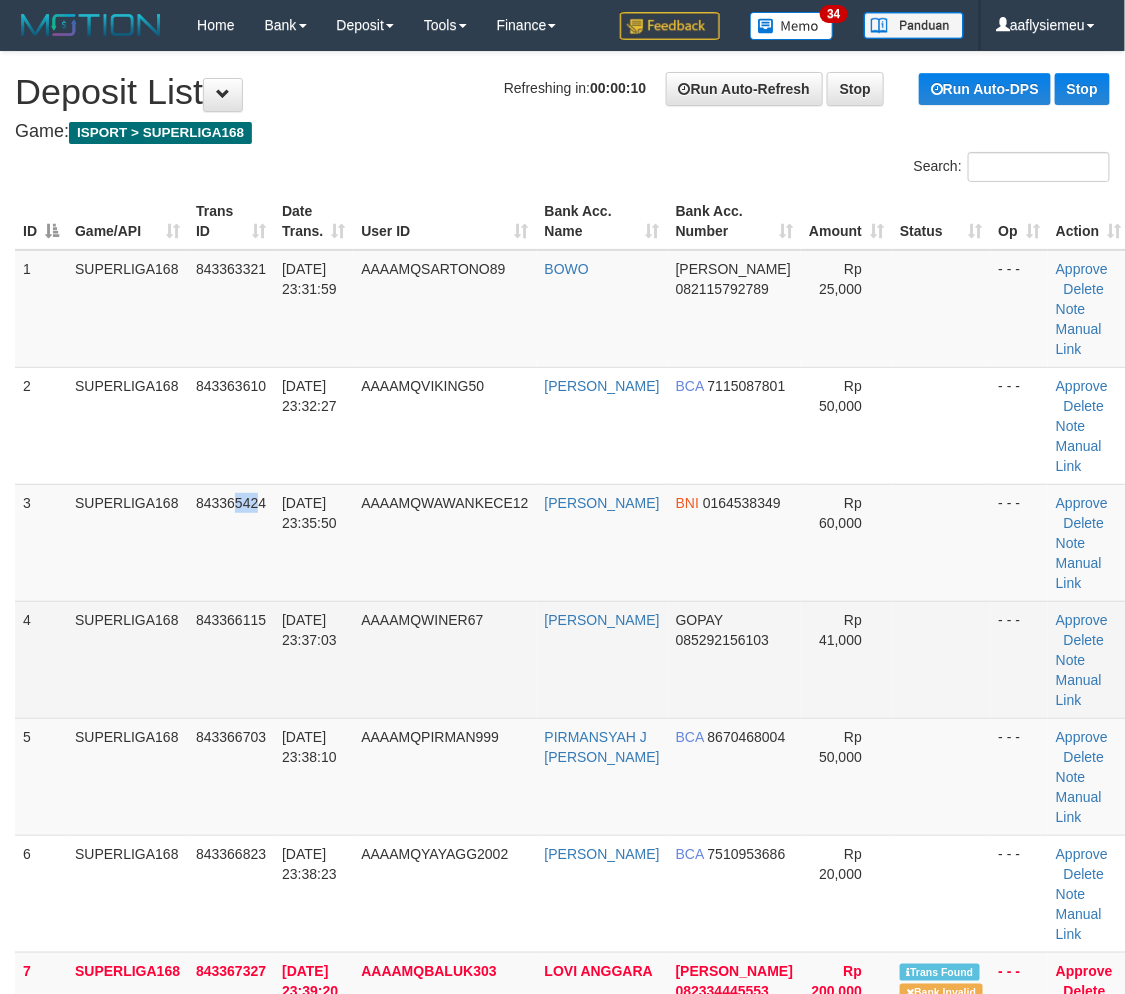 drag, startPoint x: 234, startPoint y: 537, endPoint x: 35, endPoint y: 612, distance: 212.66405 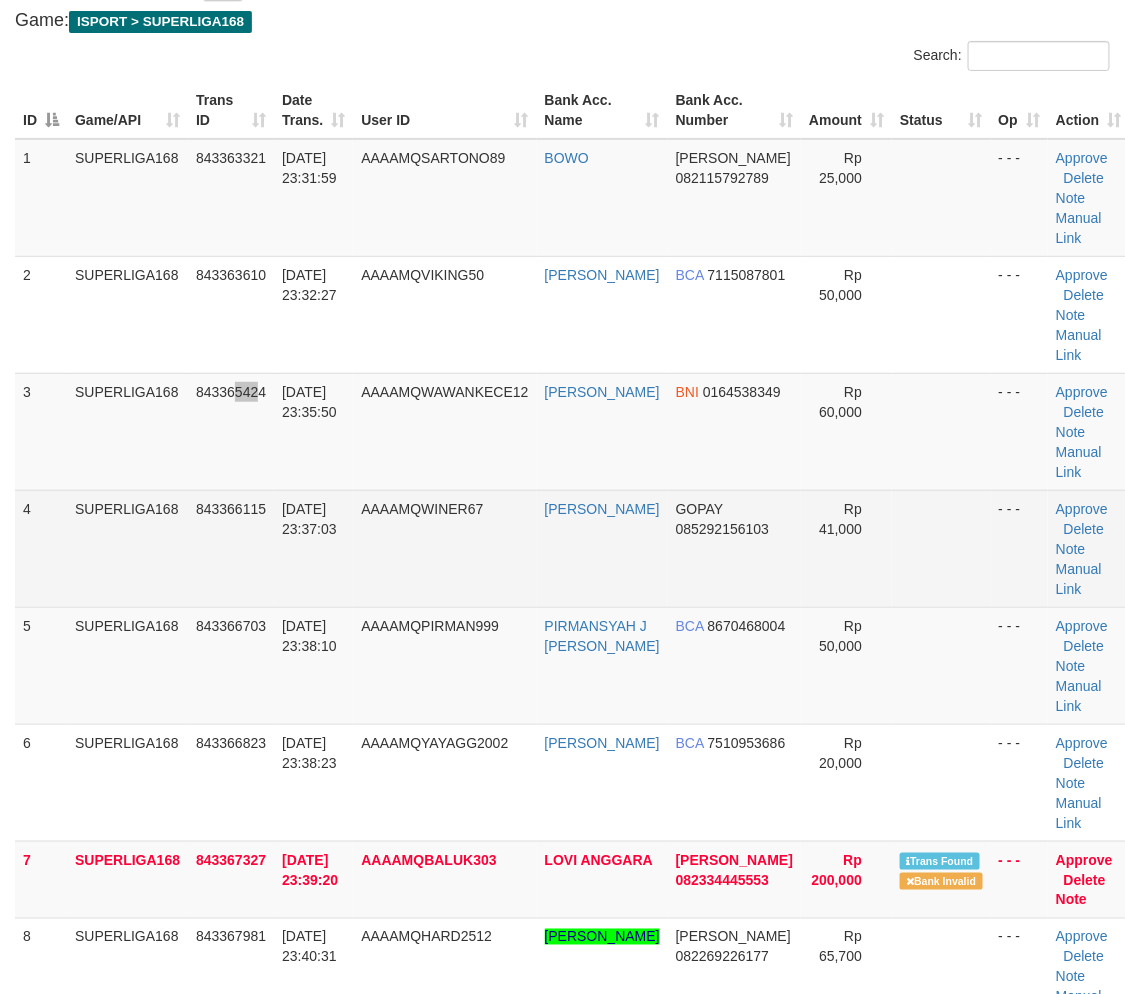 scroll, scrollTop: 57, scrollLeft: 0, axis: vertical 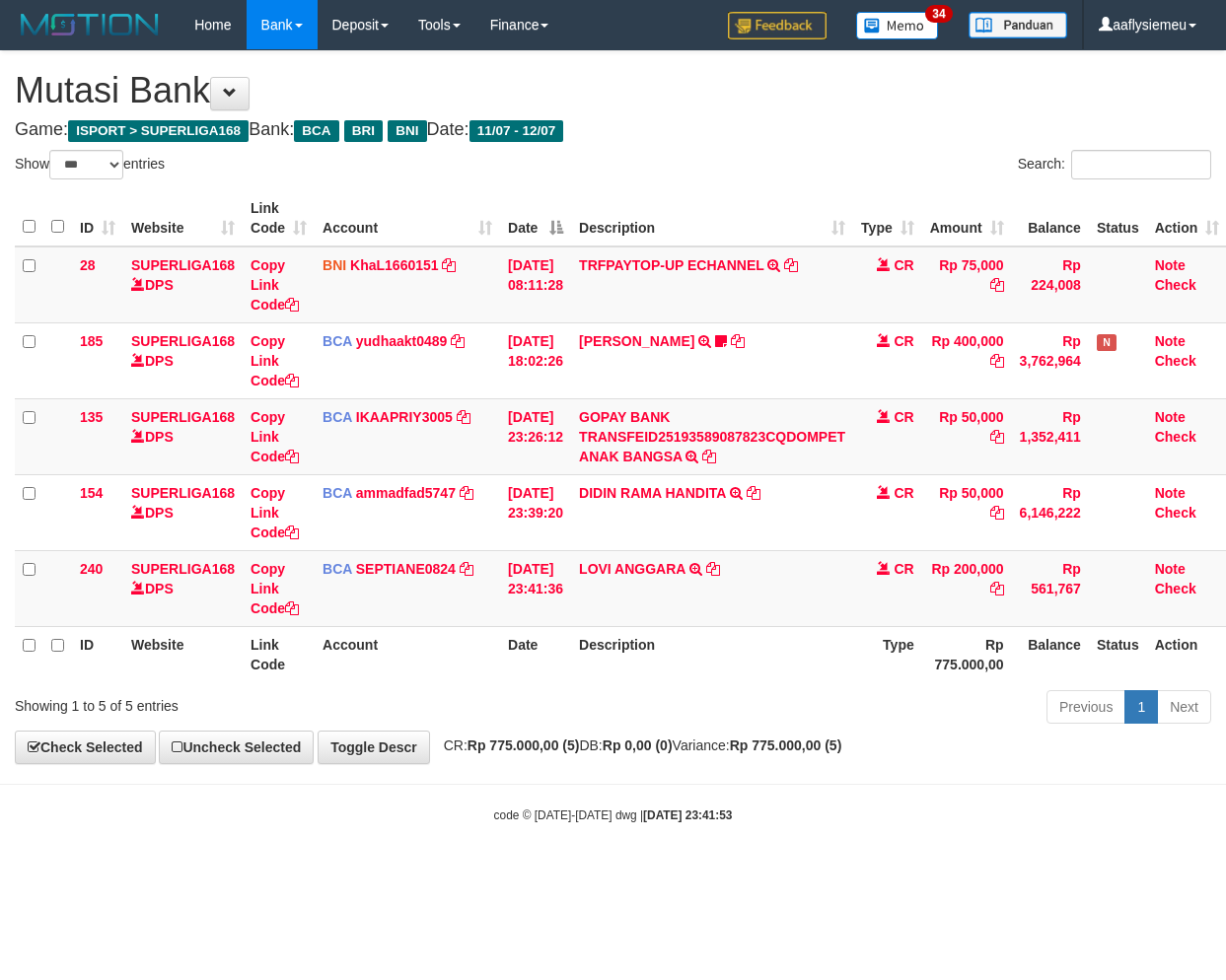 select on "***" 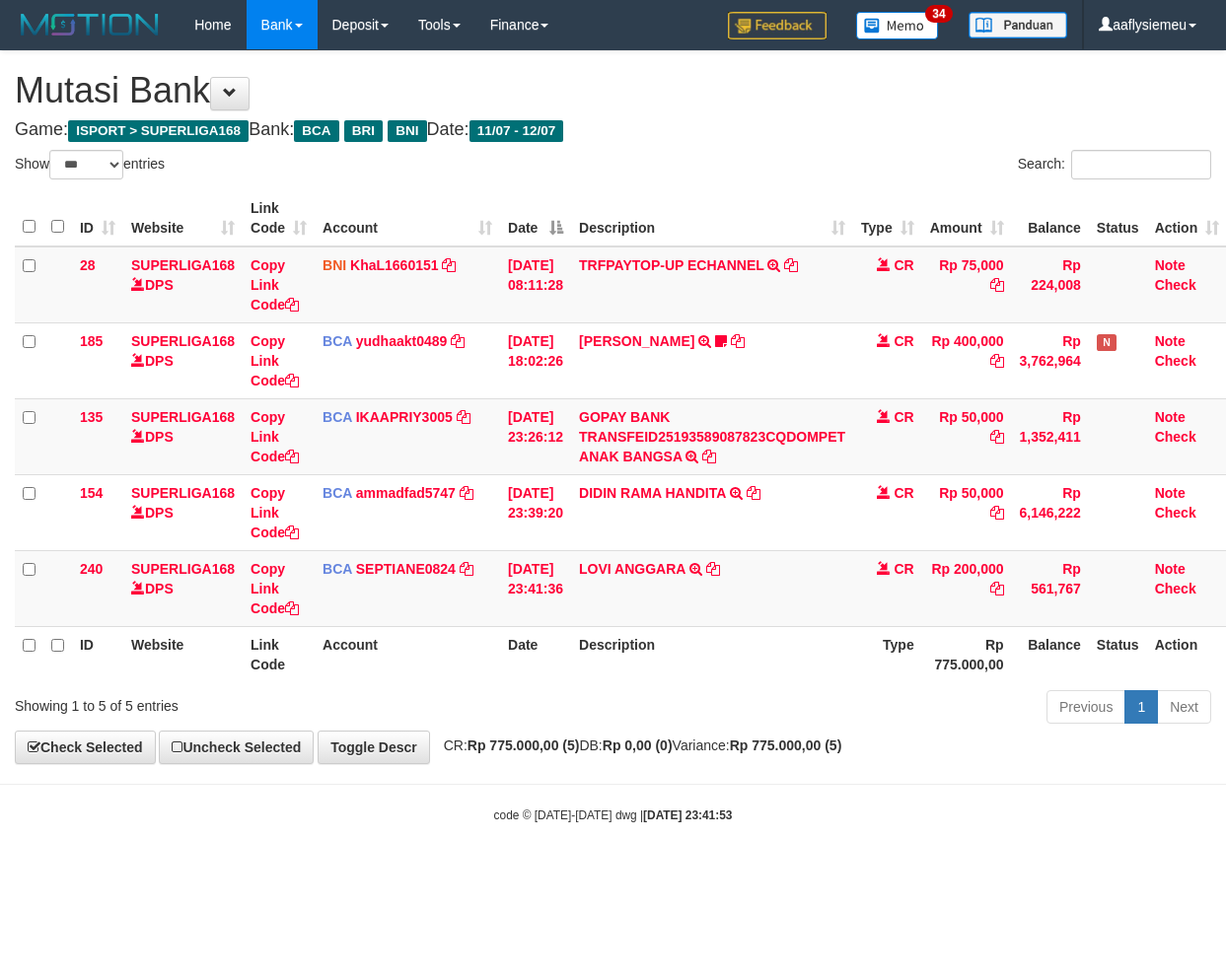 scroll, scrollTop: 0, scrollLeft: 14, axis: horizontal 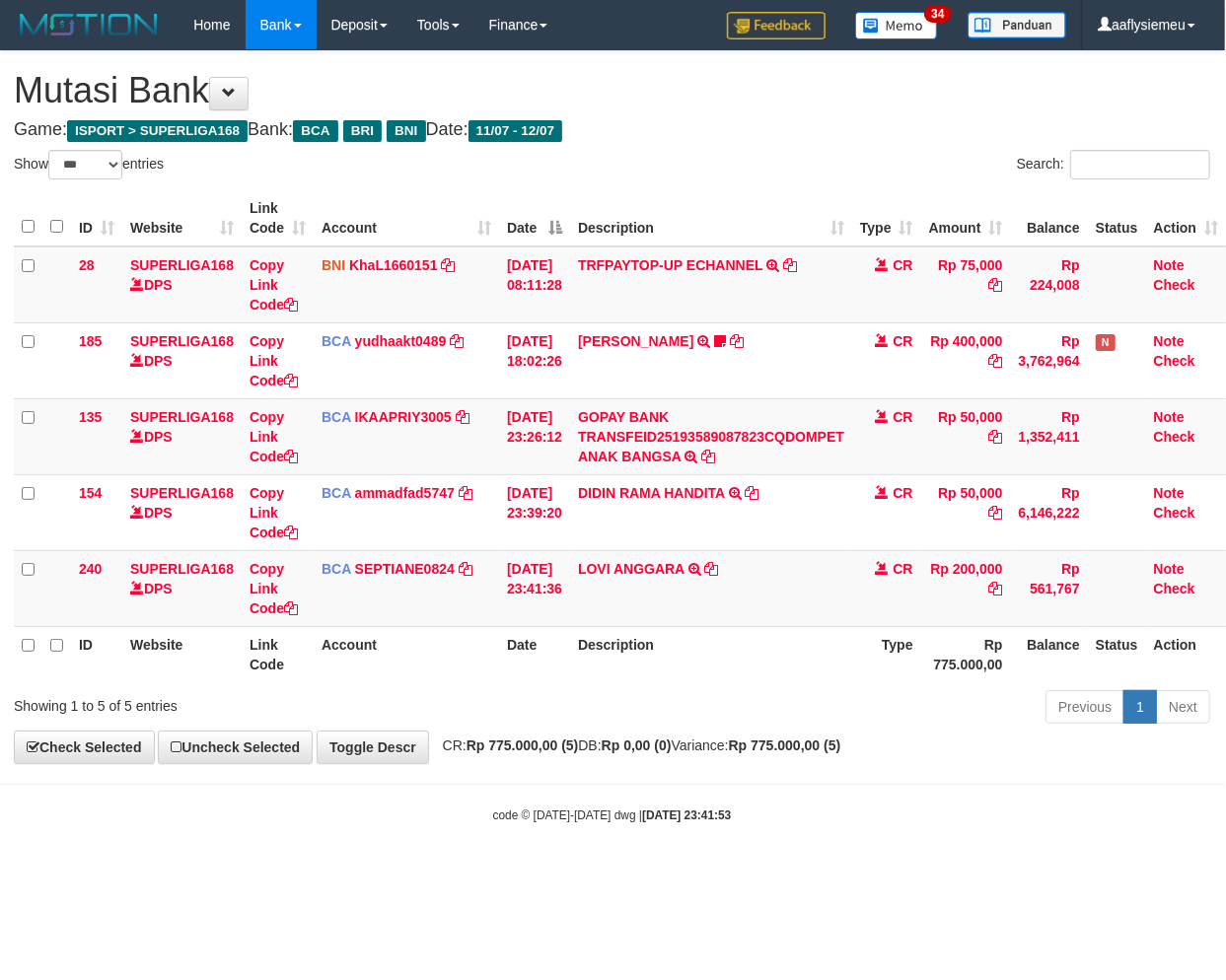 drag, startPoint x: 874, startPoint y: 793, endPoint x: 968, endPoint y: 761, distance: 99.2975 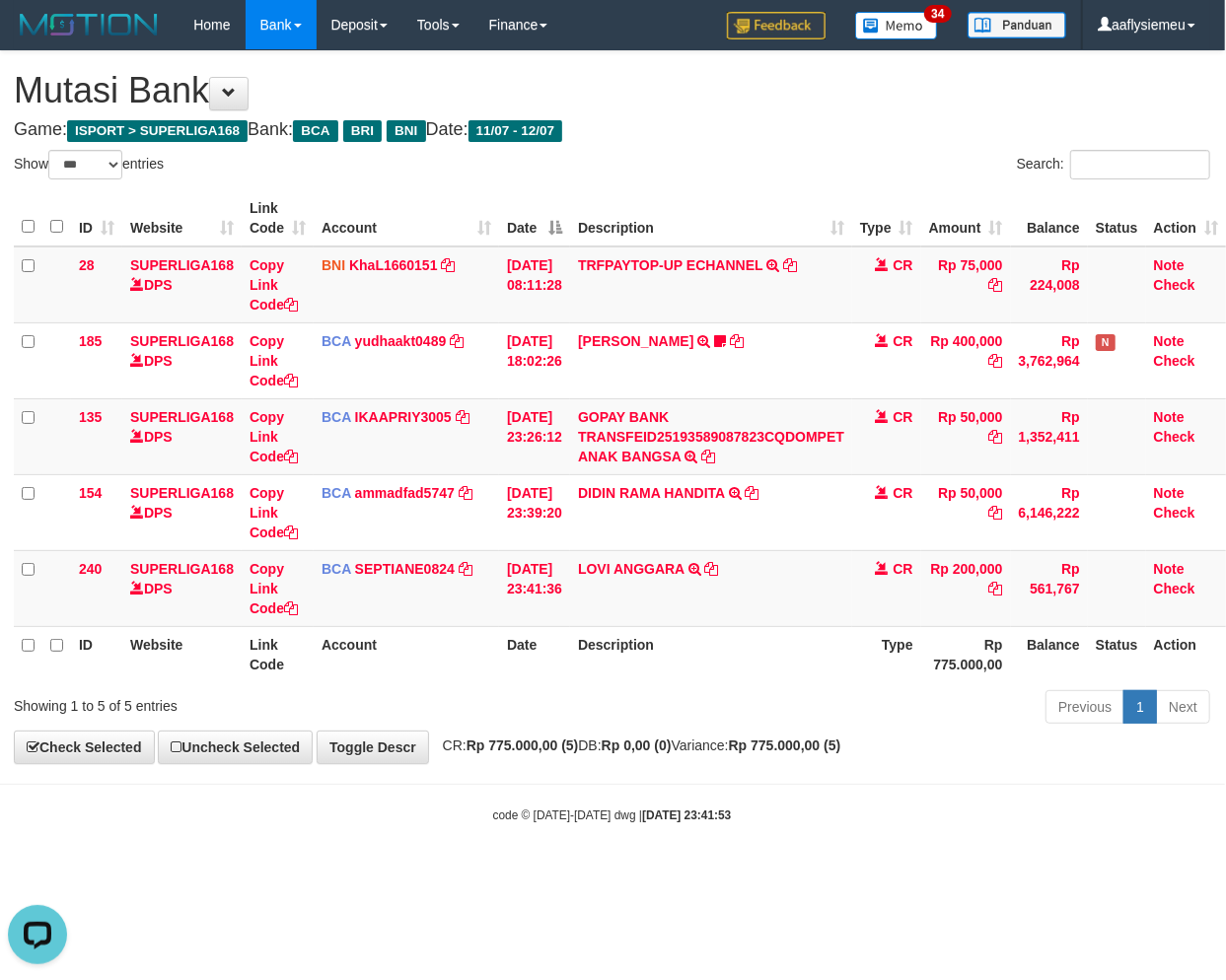 scroll, scrollTop: 0, scrollLeft: 0, axis: both 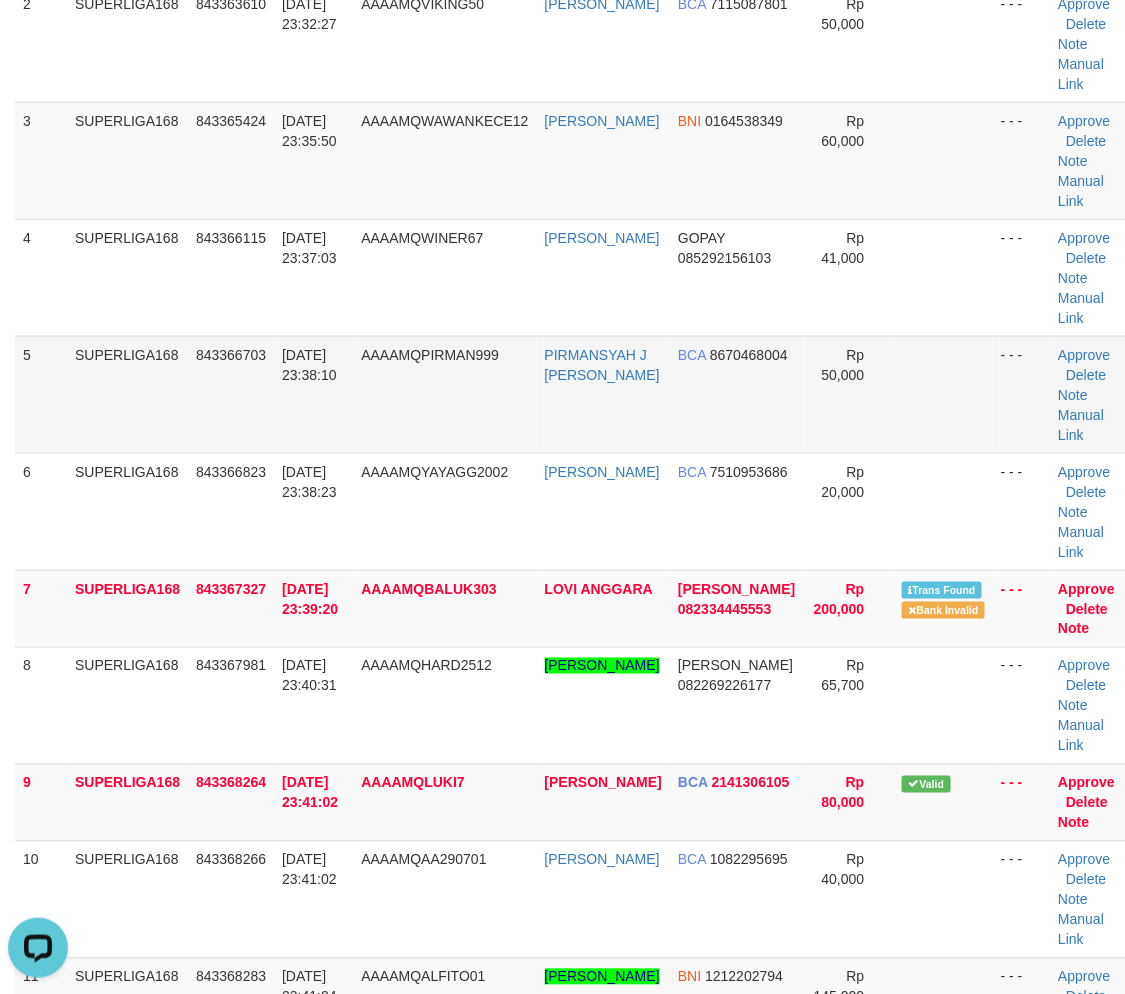 click on "12/07/2025 23:38:10" at bounding box center (313, 394) 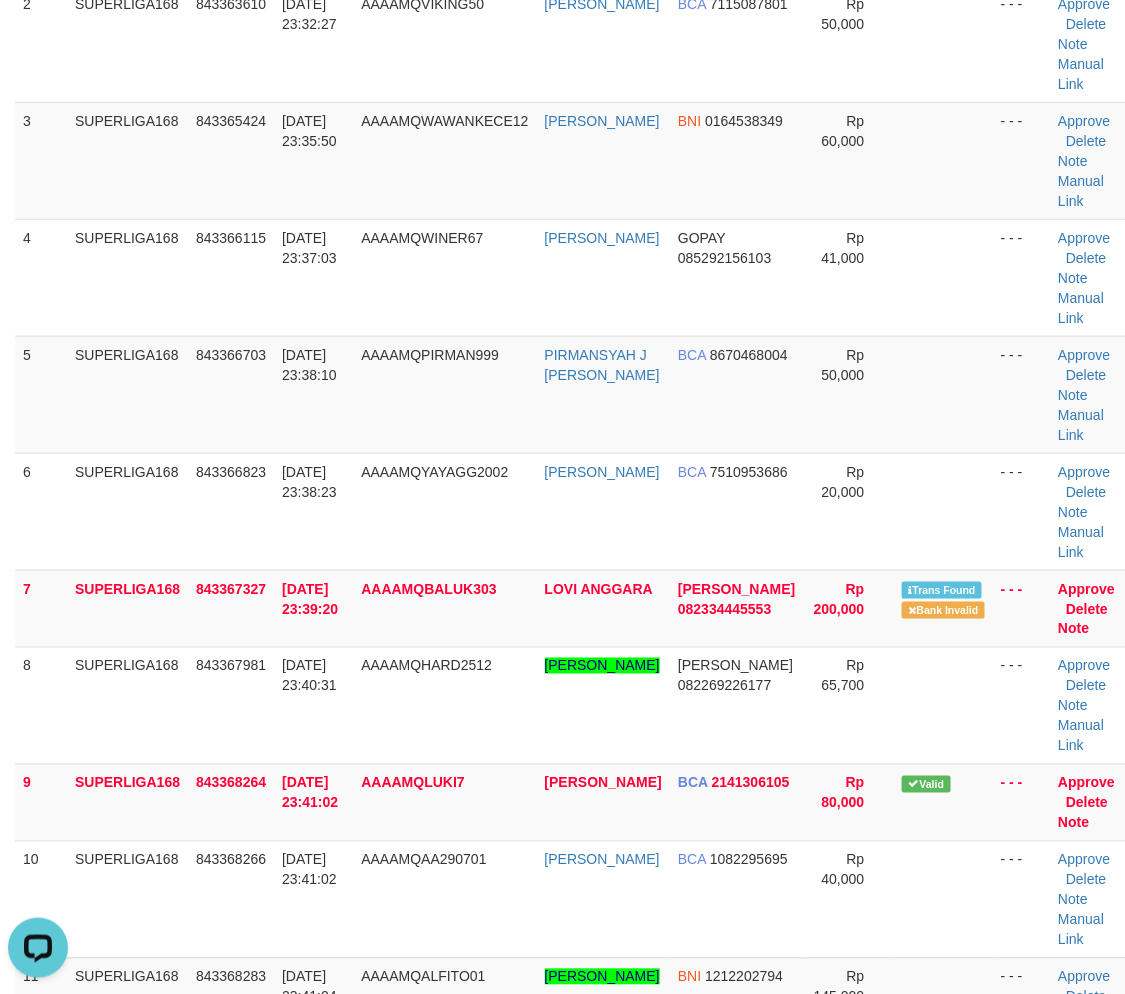 drag, startPoint x: 186, startPoint y: 397, endPoint x: 2, endPoint y: 470, distance: 197.95201 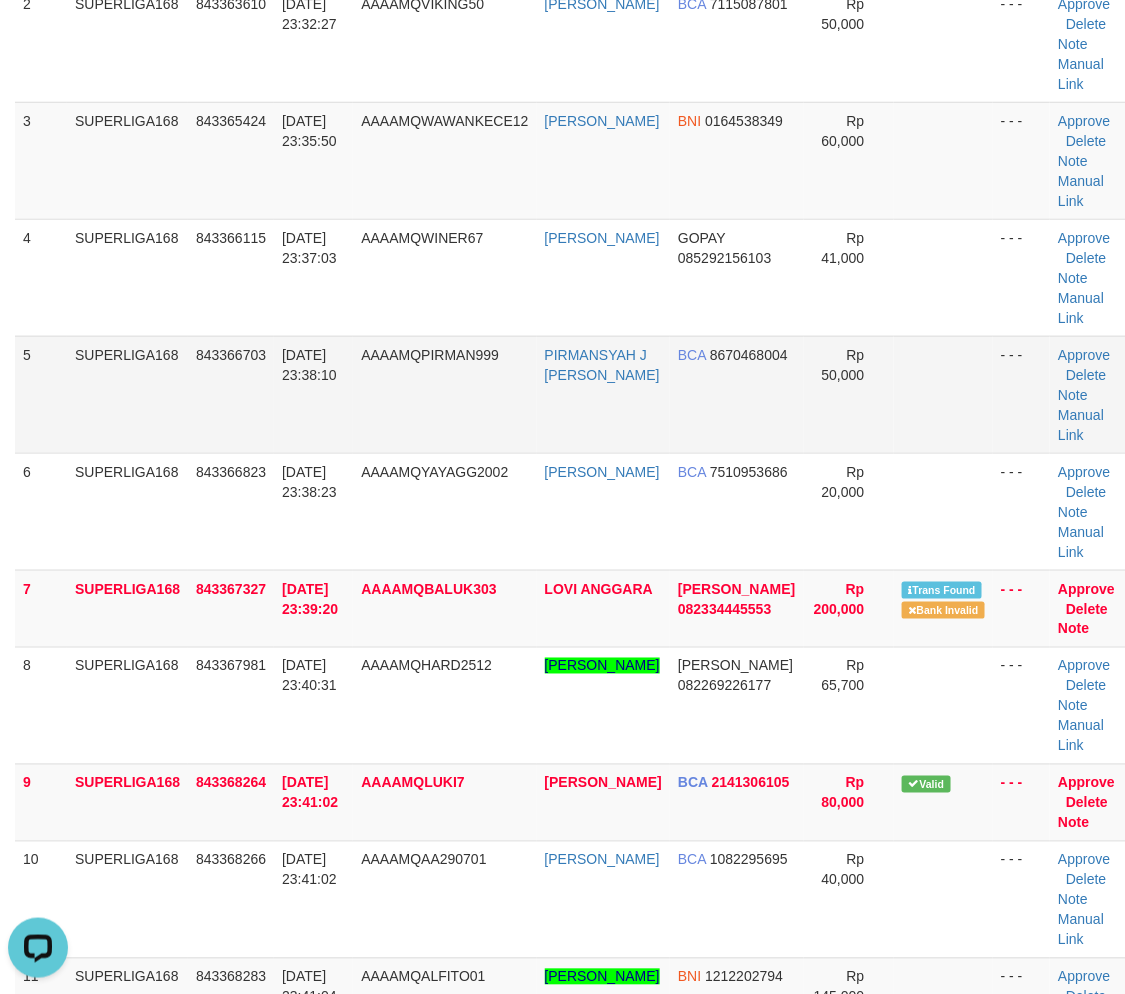 scroll, scrollTop: 0, scrollLeft: 0, axis: both 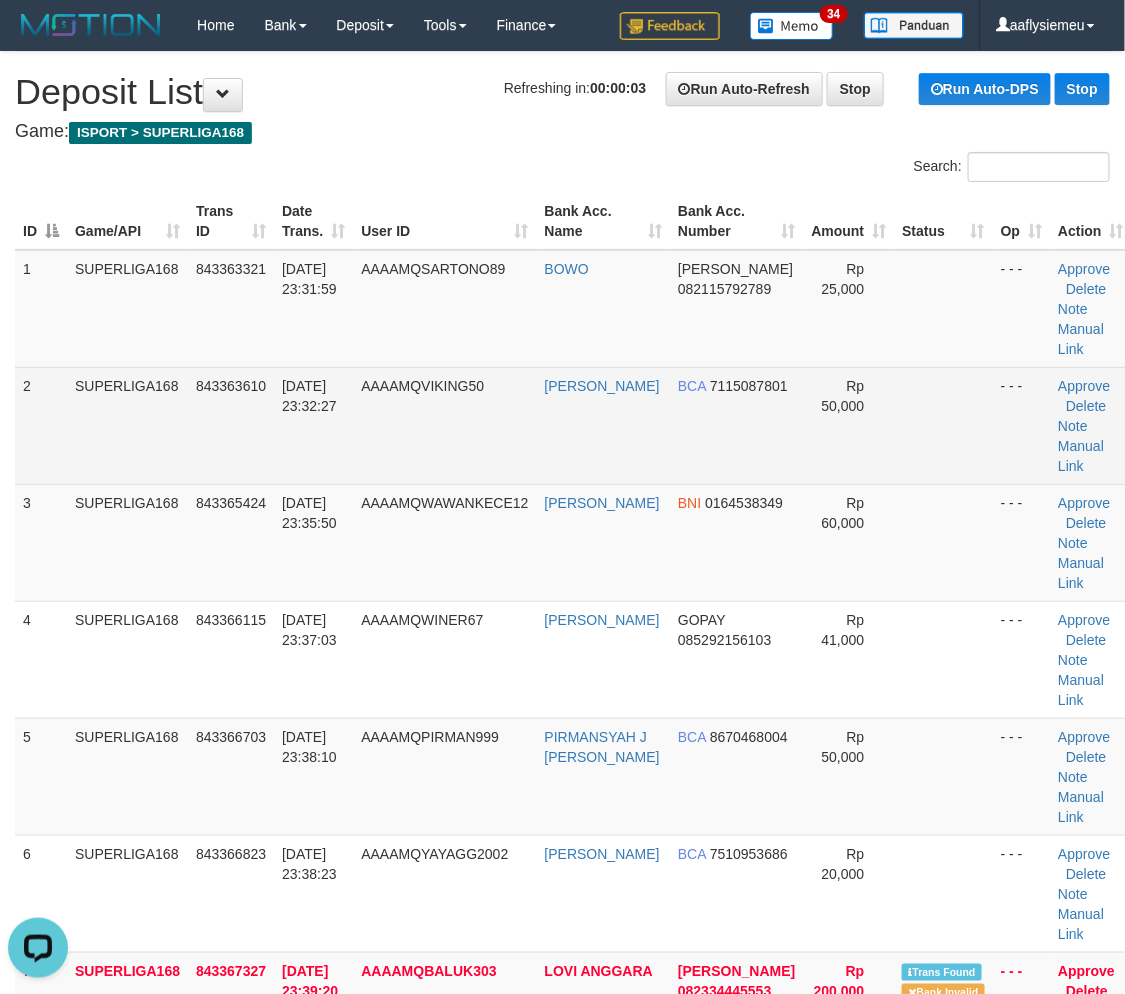 click on "2" at bounding box center [41, 425] 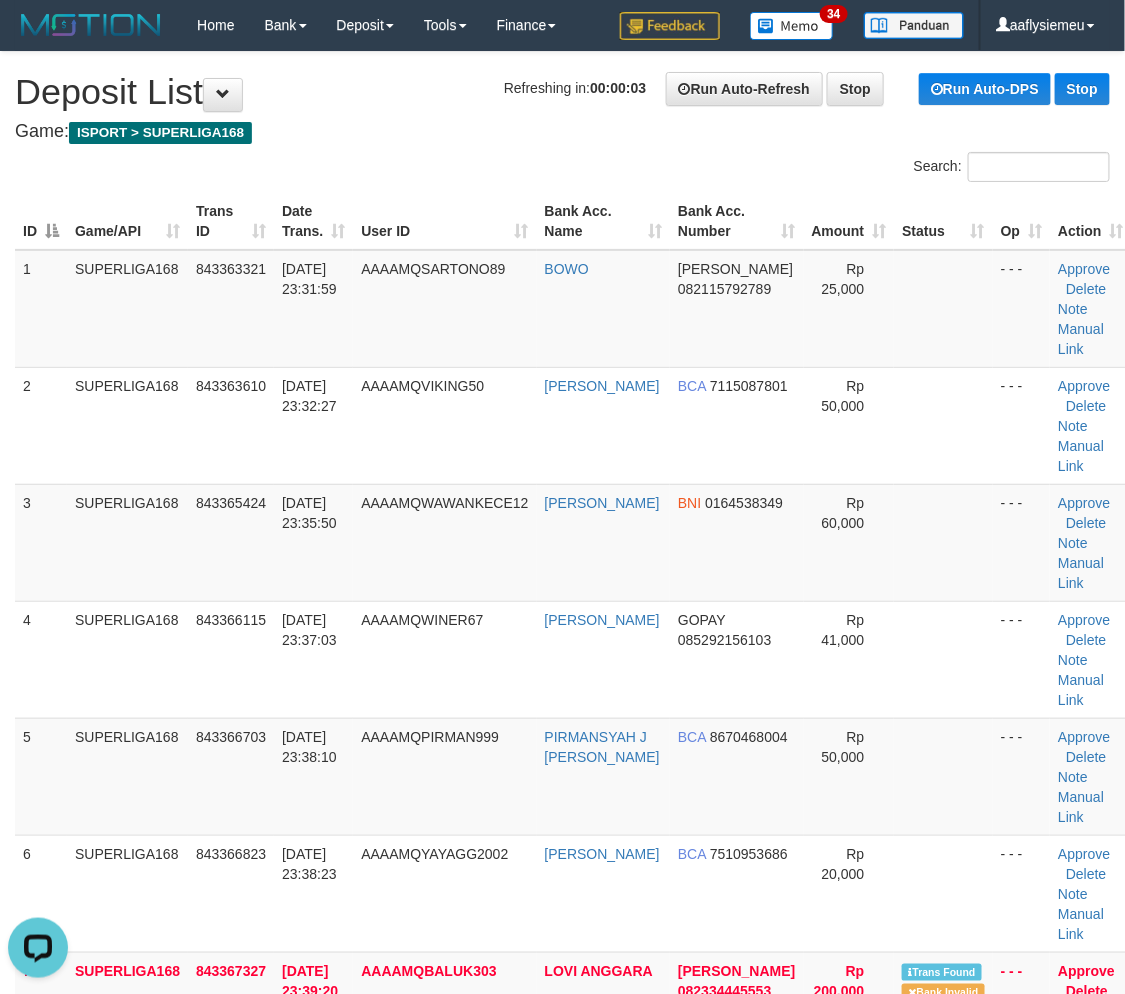 drag, startPoint x: 106, startPoint y: 551, endPoint x: 2, endPoint y: 596, distance: 113.31814 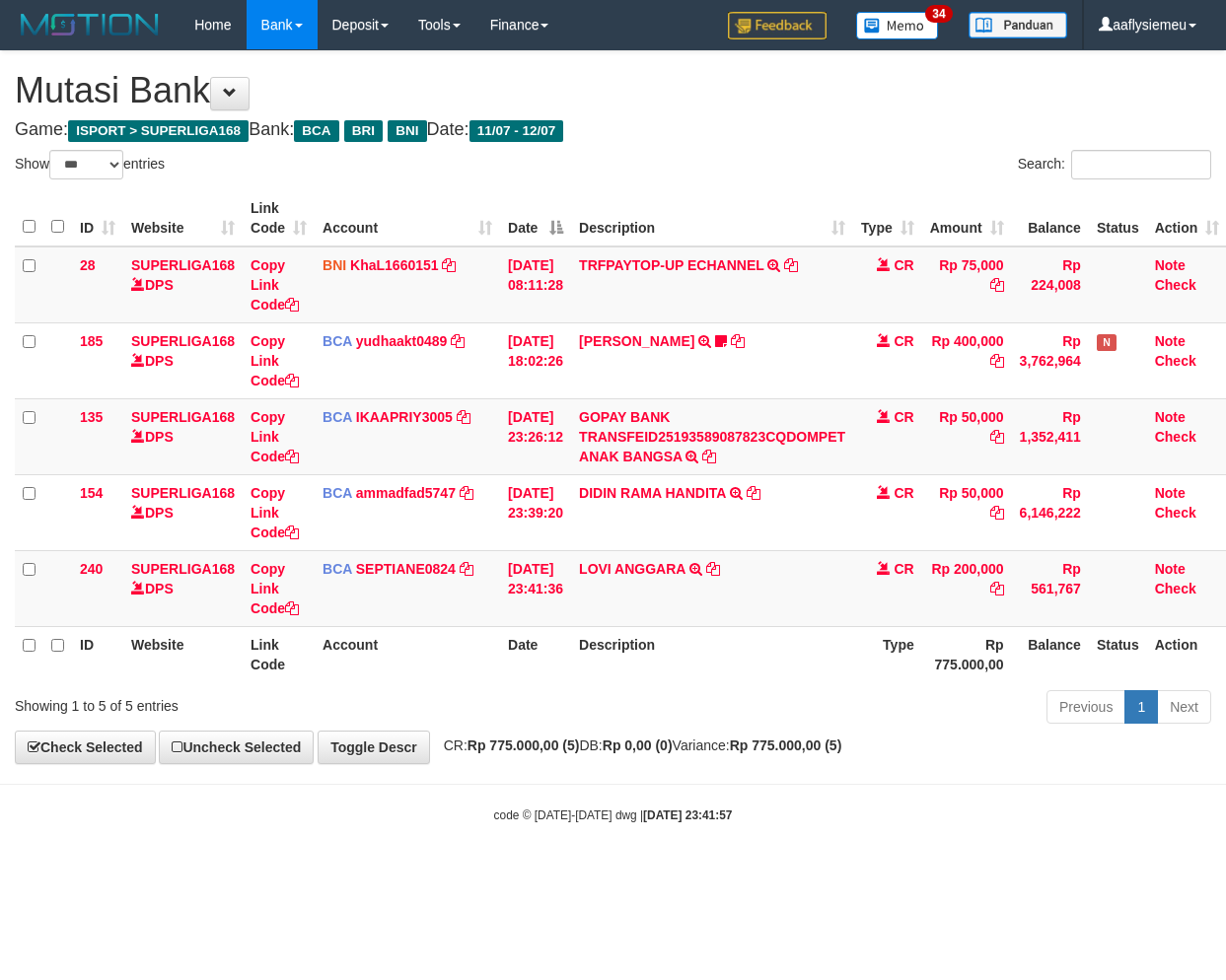 select on "***" 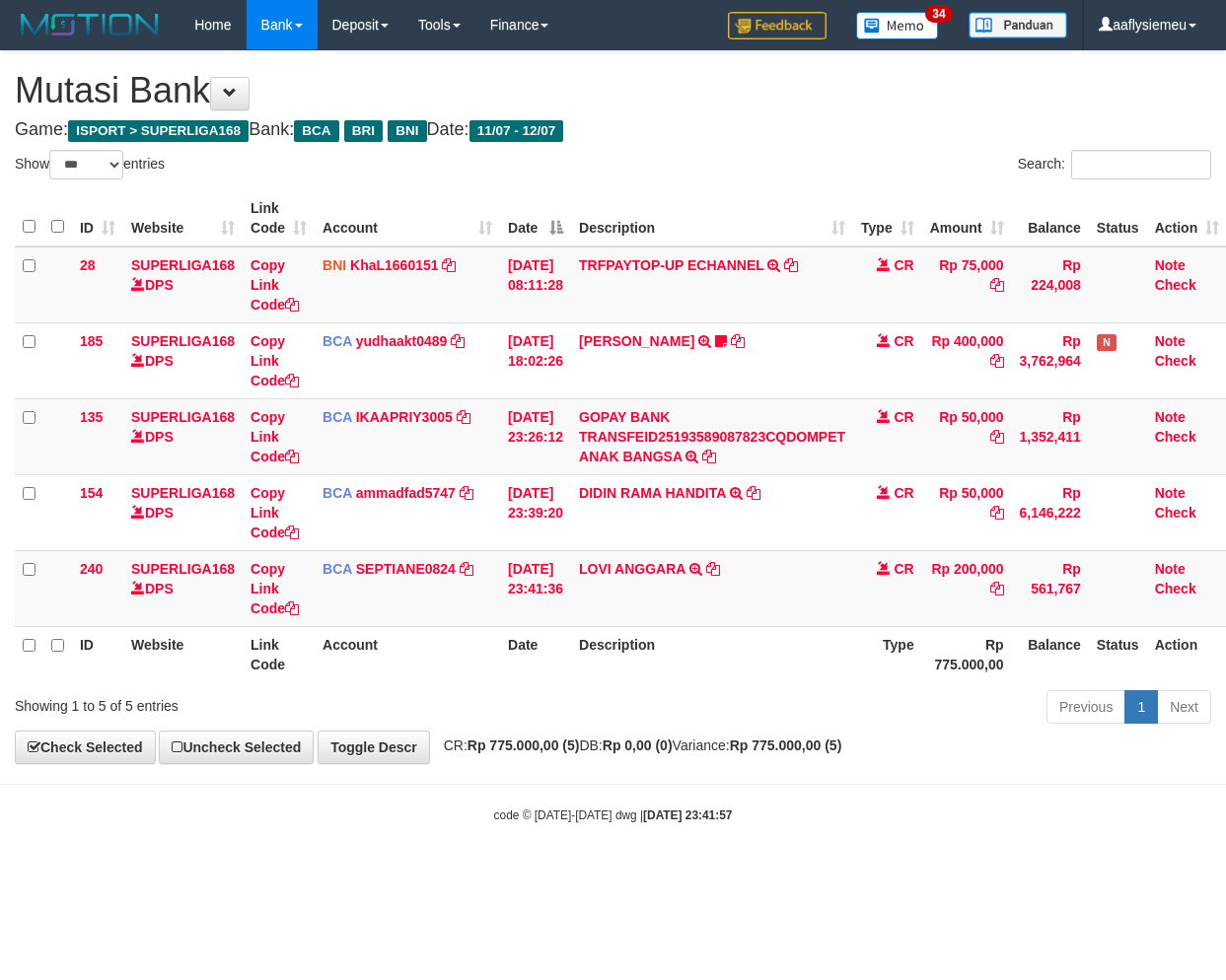 scroll, scrollTop: 0, scrollLeft: 14, axis: horizontal 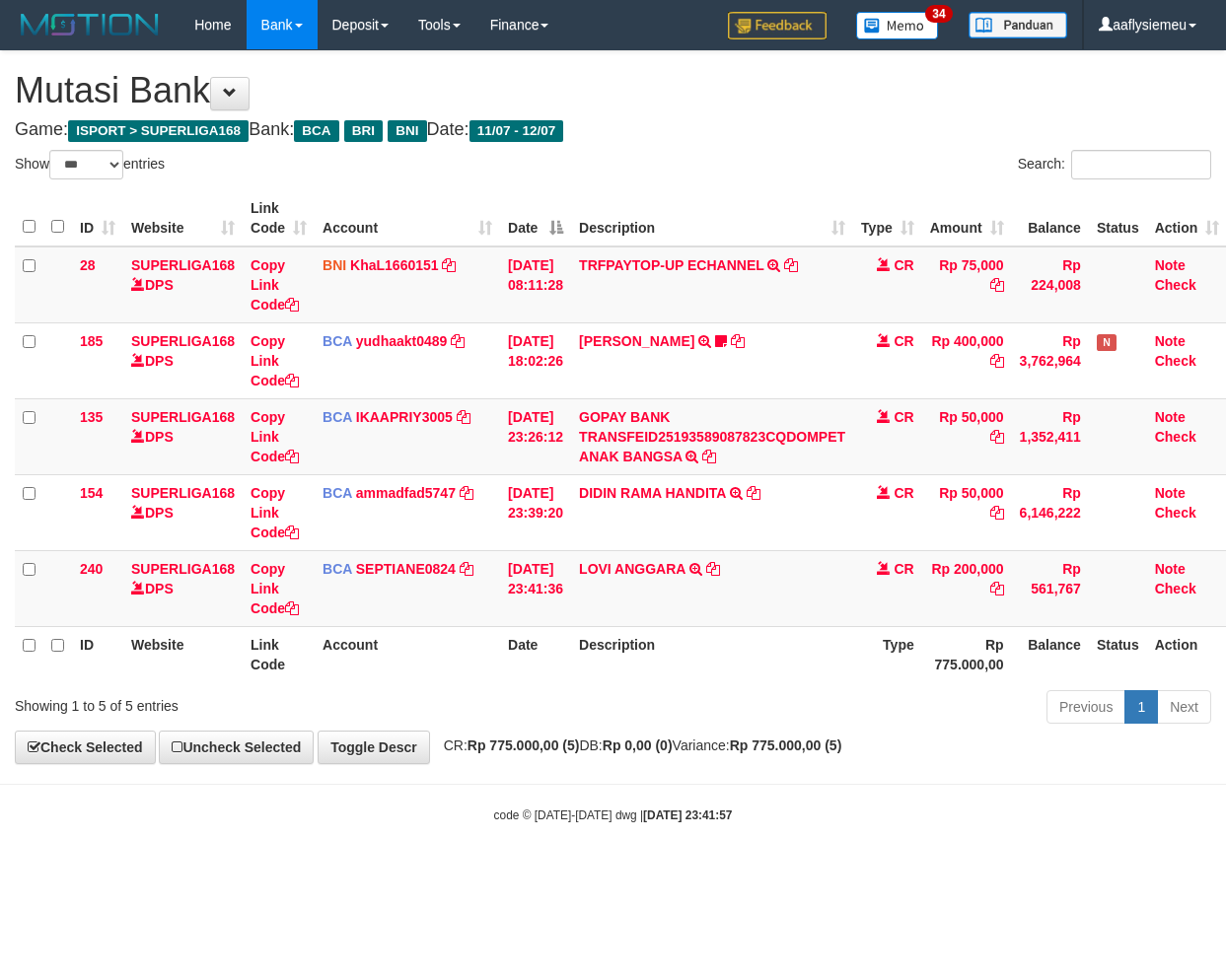 select on "***" 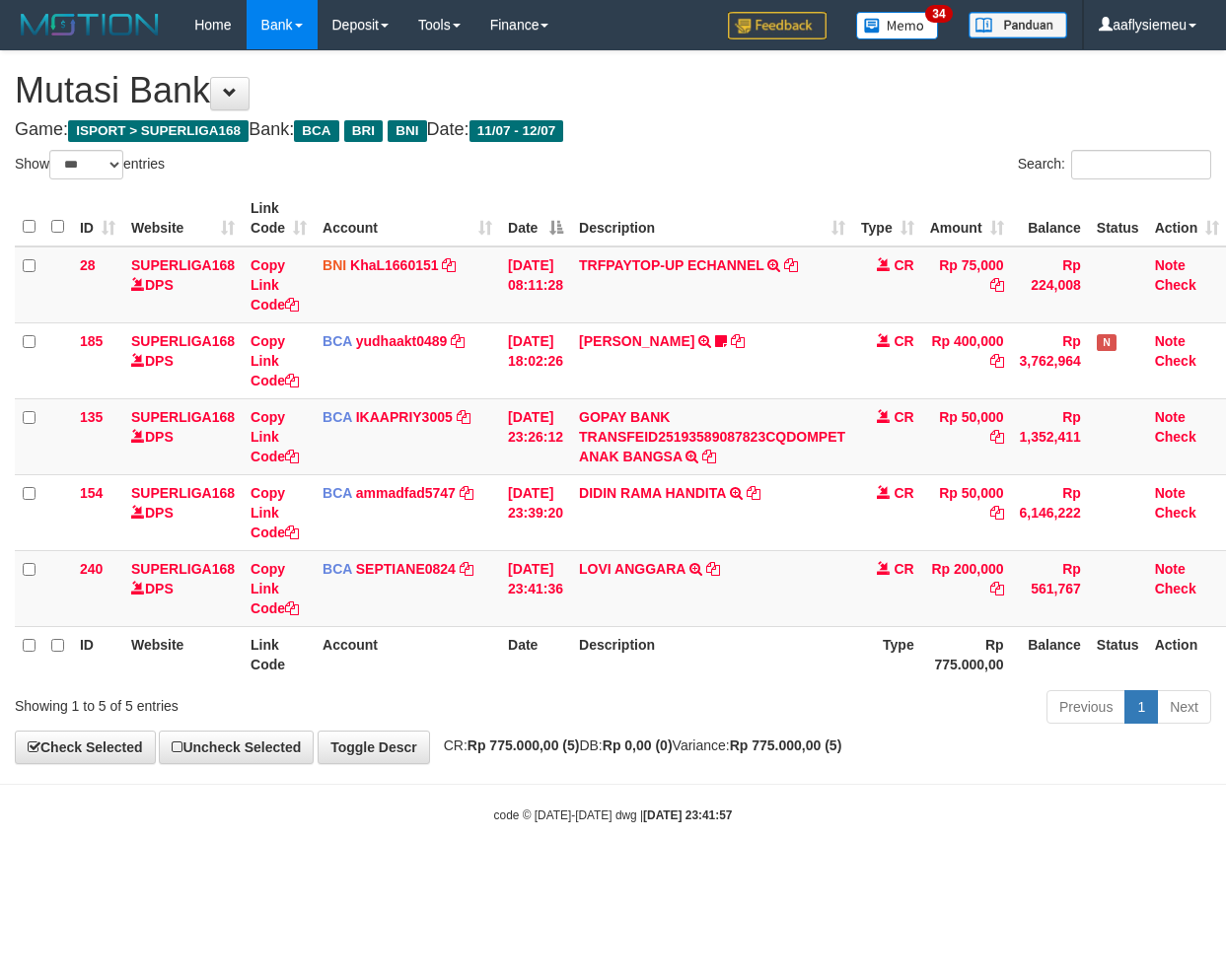 scroll, scrollTop: 0, scrollLeft: 14, axis: horizontal 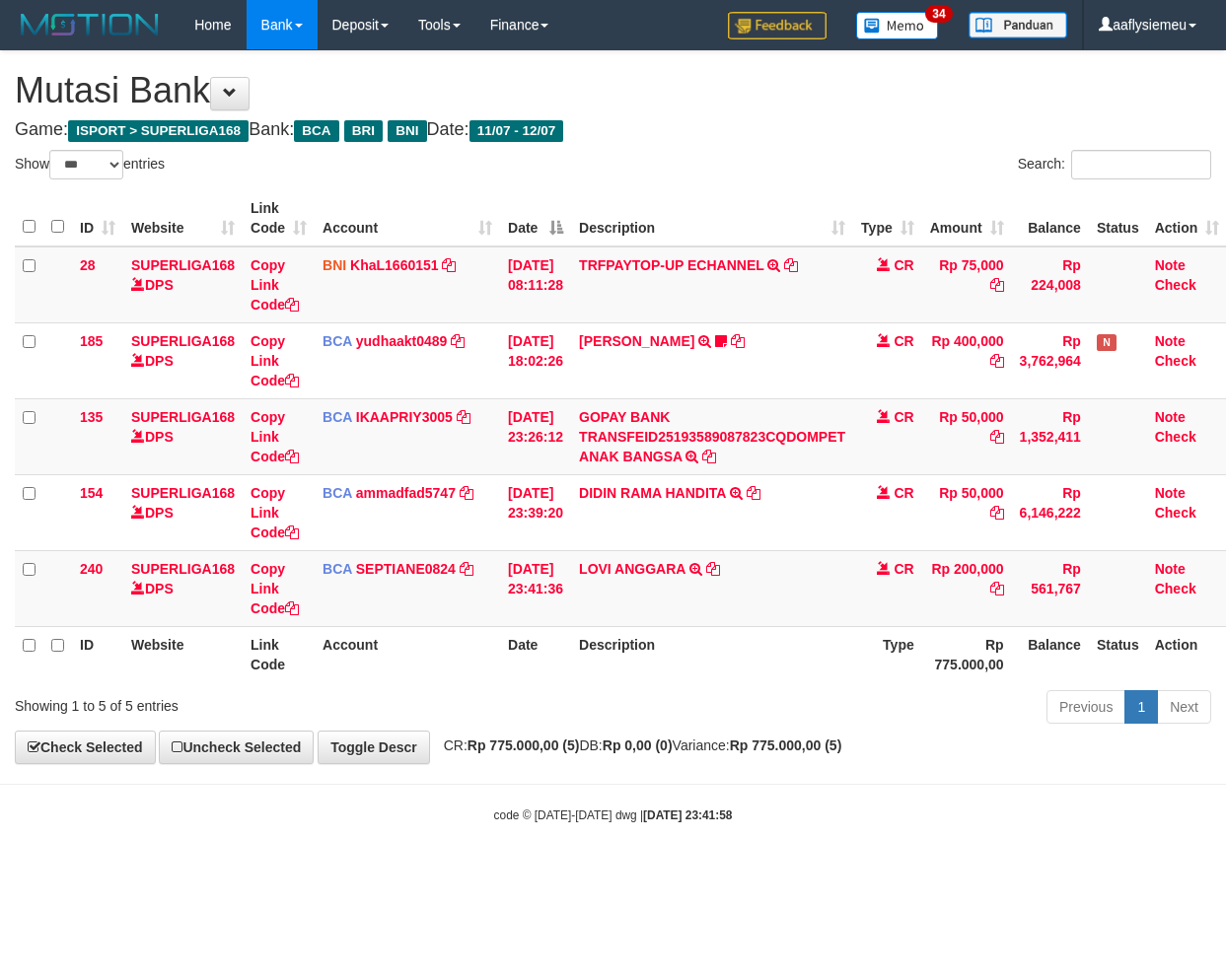 select on "***" 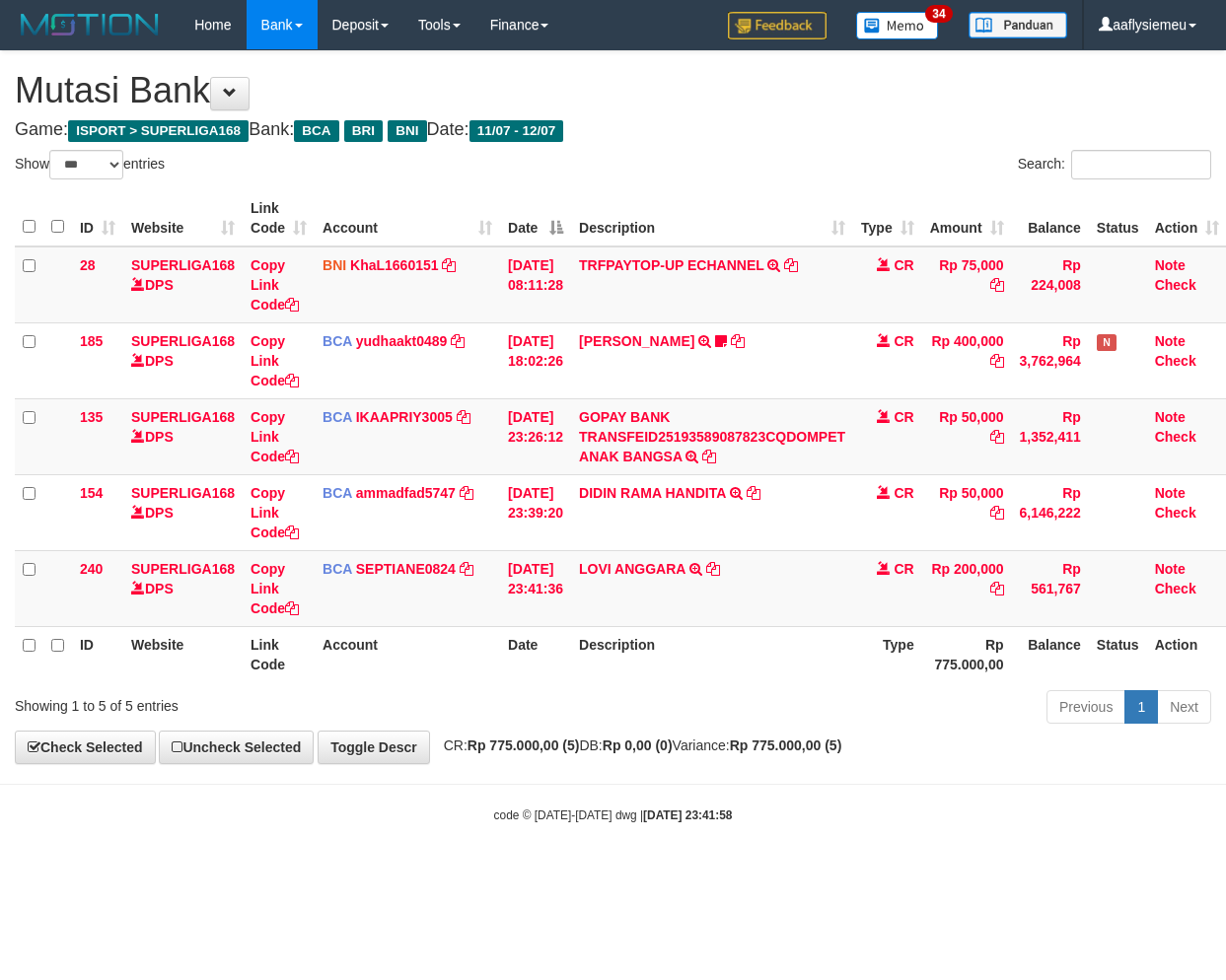 scroll, scrollTop: 0, scrollLeft: 14, axis: horizontal 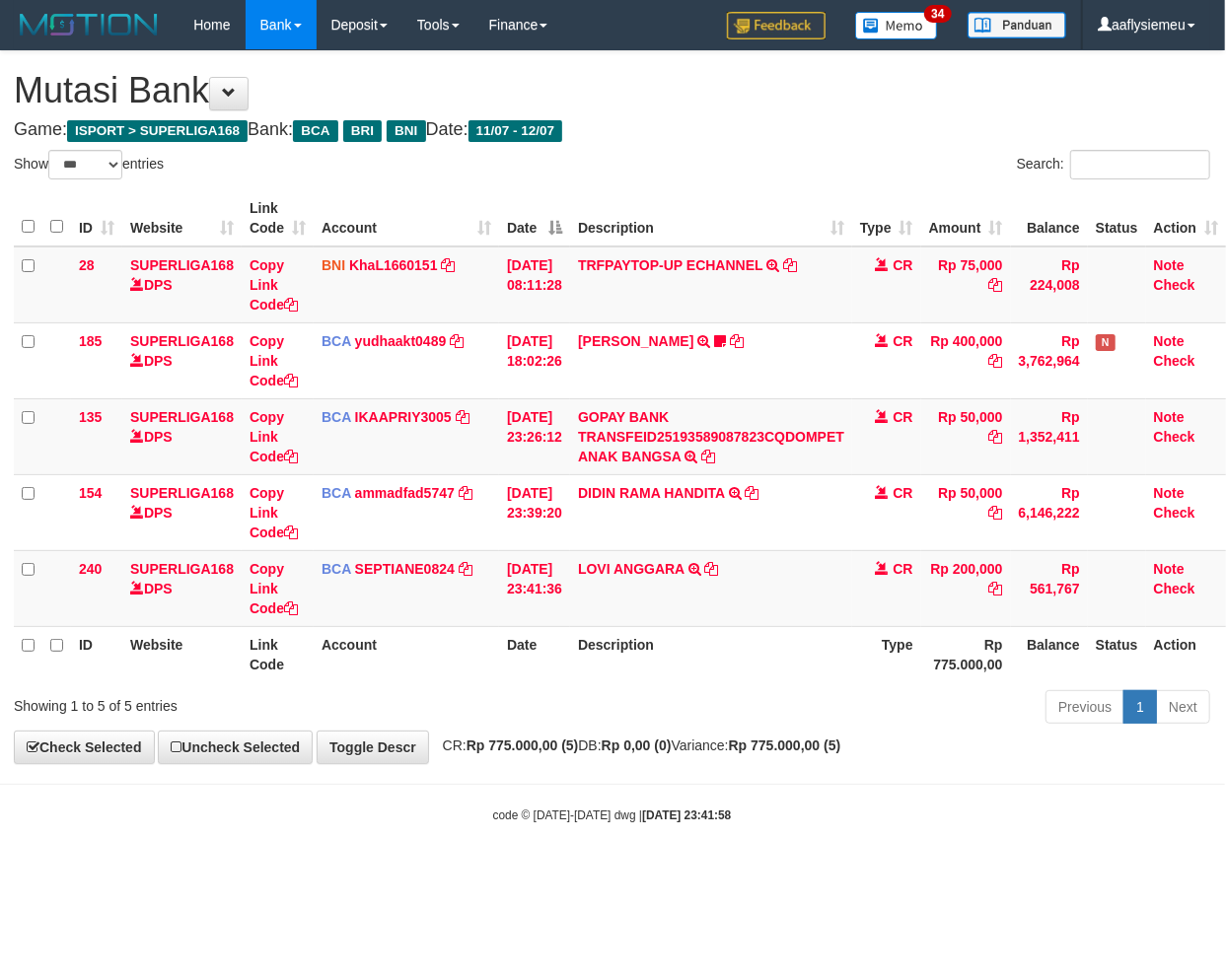 click on "ID Website Link Code Account Date Description Type Amount Balance Status Action
28
SUPERLIGA168    DPS
Copy Link Code
BNI
KhaL1660151
DPS
KHEIR TSAR MUHAMMAD ALI
mutasi_20250712_4651 | 28
mutasi_20250712_4651 | 28
12/07/2025 08:11:28
TRFPAYTOP-UP ECHANNEL         TRF/PAY/TOP-UP ECHANNEL
CR
Rp 75,000
Rp 224,008
Note
Check
185
SUPERLIGA168    DPS
Copy Link Code
BCA
yudhaakt0489
DPS
YUDHA AKTARIANTO" at bounding box center (612, 436) 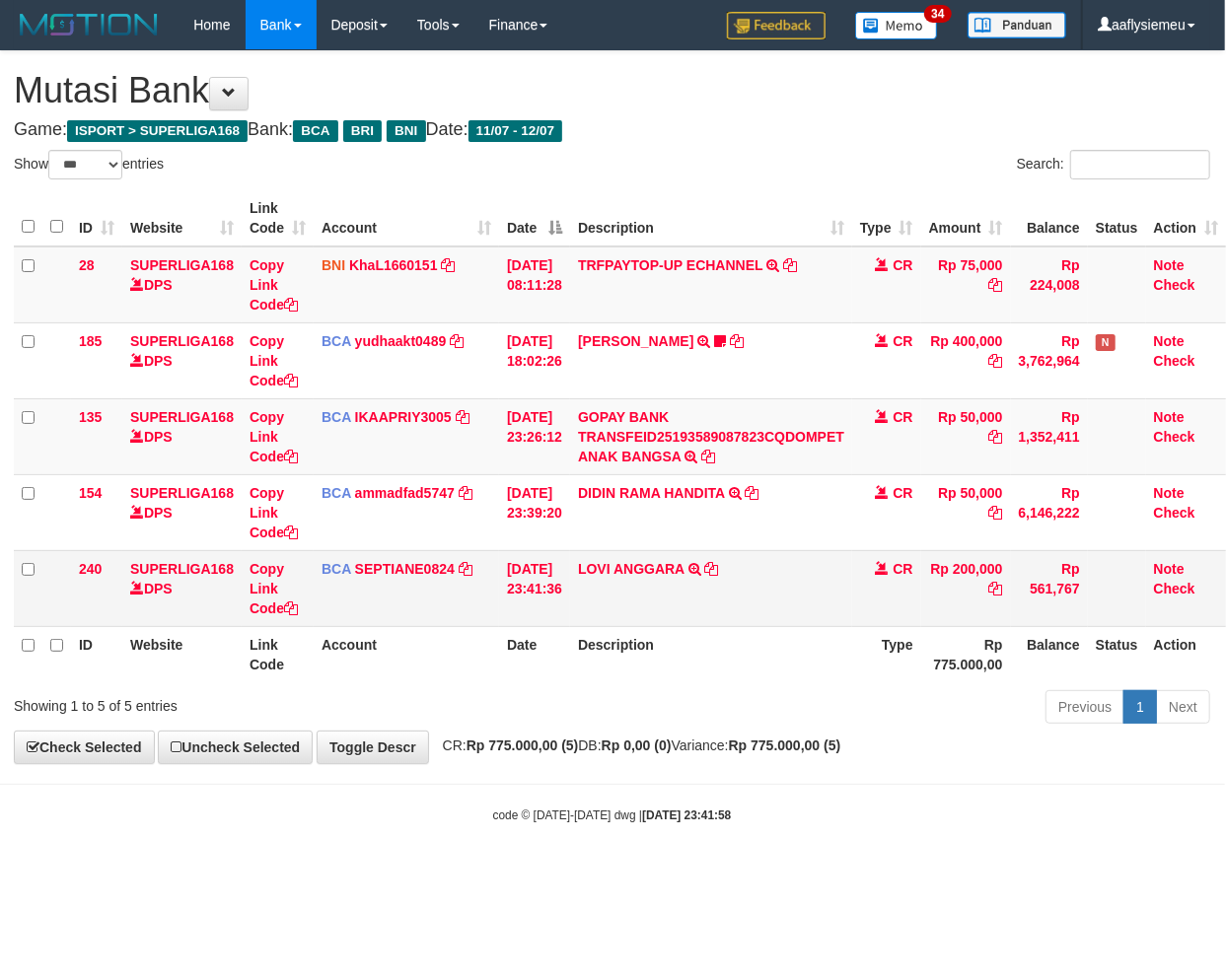 drag, startPoint x: 932, startPoint y: 664, endPoint x: 1219, endPoint y: 605, distance: 293.00171 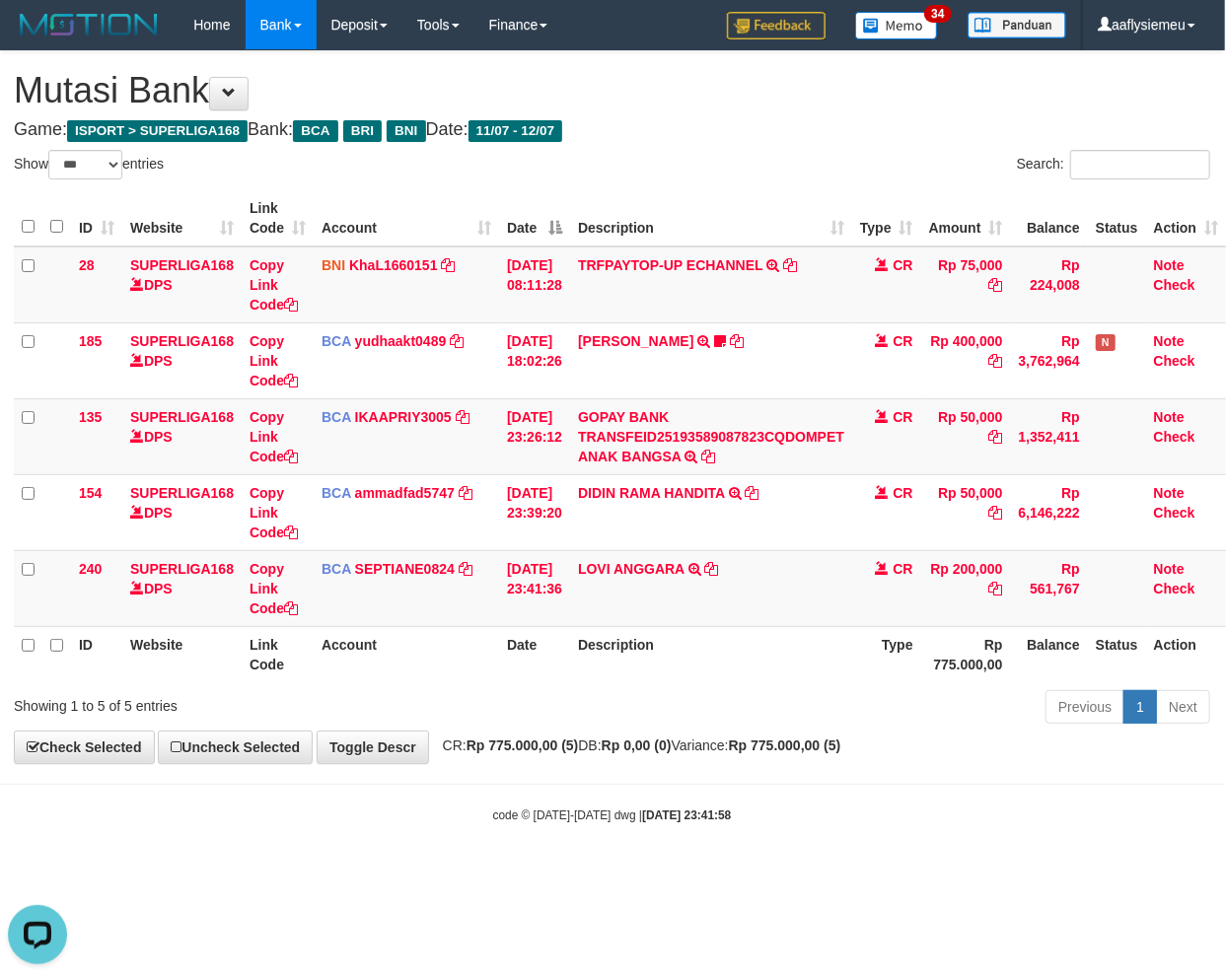 scroll, scrollTop: 0, scrollLeft: 0, axis: both 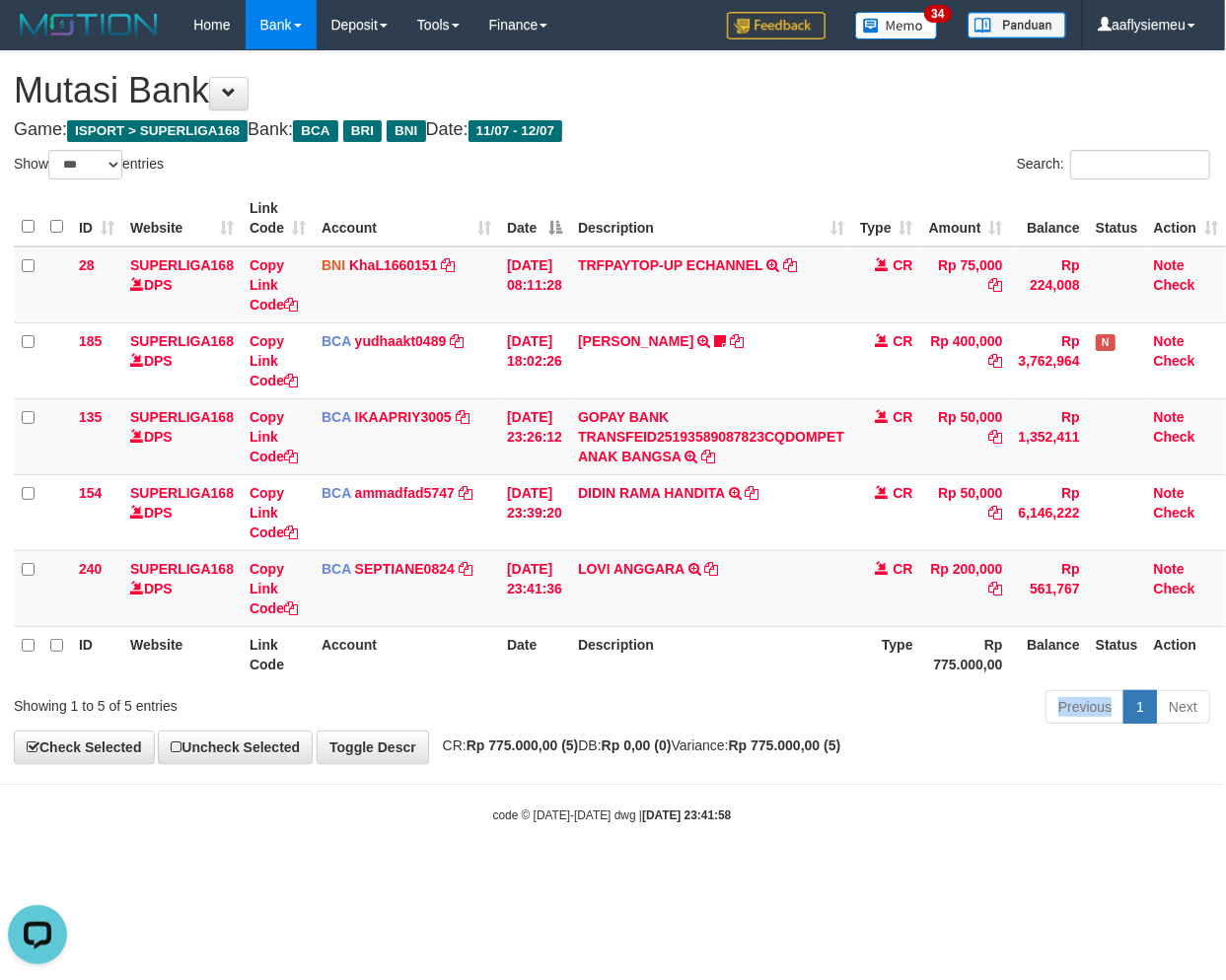 drag, startPoint x: 967, startPoint y: 718, endPoint x: 959, endPoint y: 731, distance: 15.264338 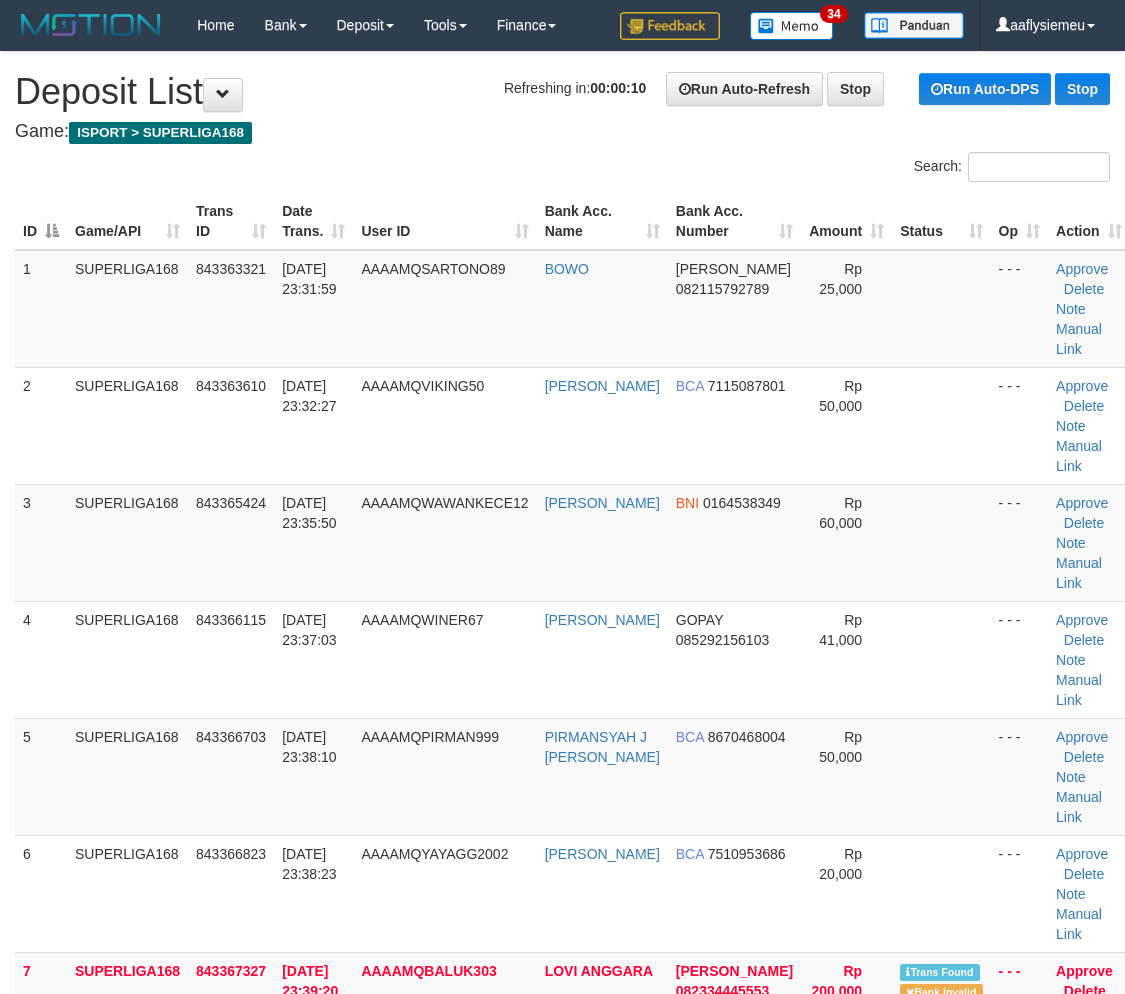 scroll, scrollTop: 0, scrollLeft: 0, axis: both 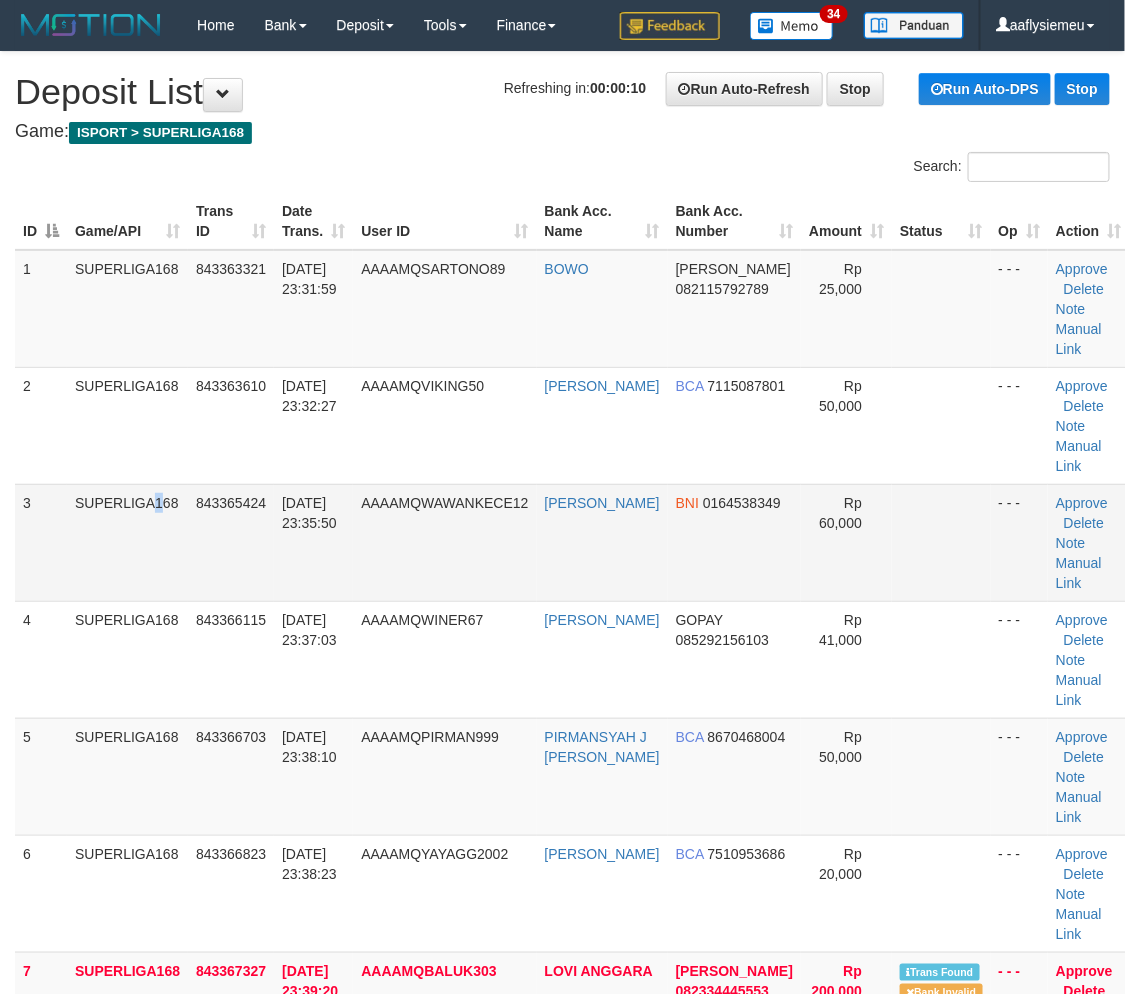 click on "SUPERLIGA168" at bounding box center (127, 542) 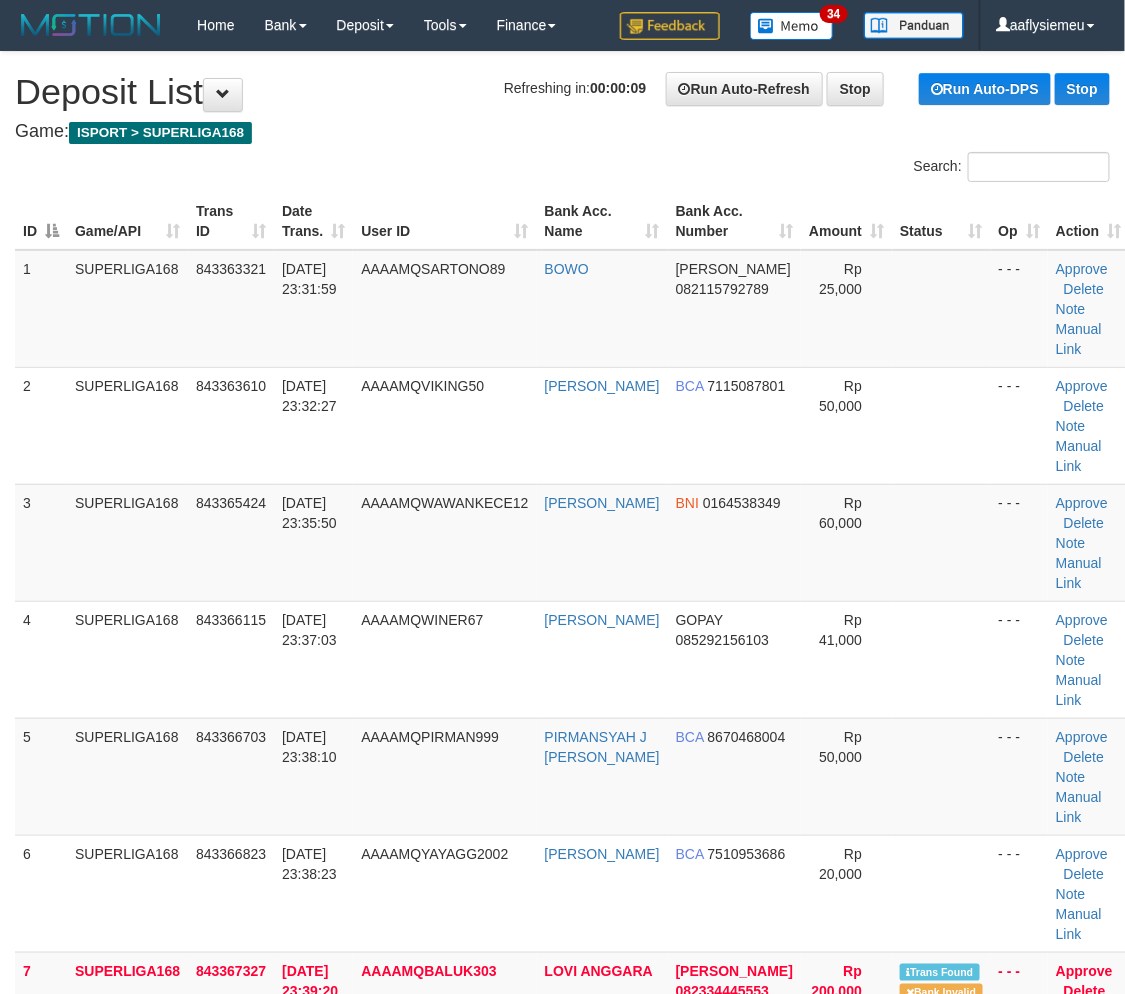 drag, startPoint x: 171, startPoint y: 476, endPoint x: 4, endPoint y: 531, distance: 175.82378 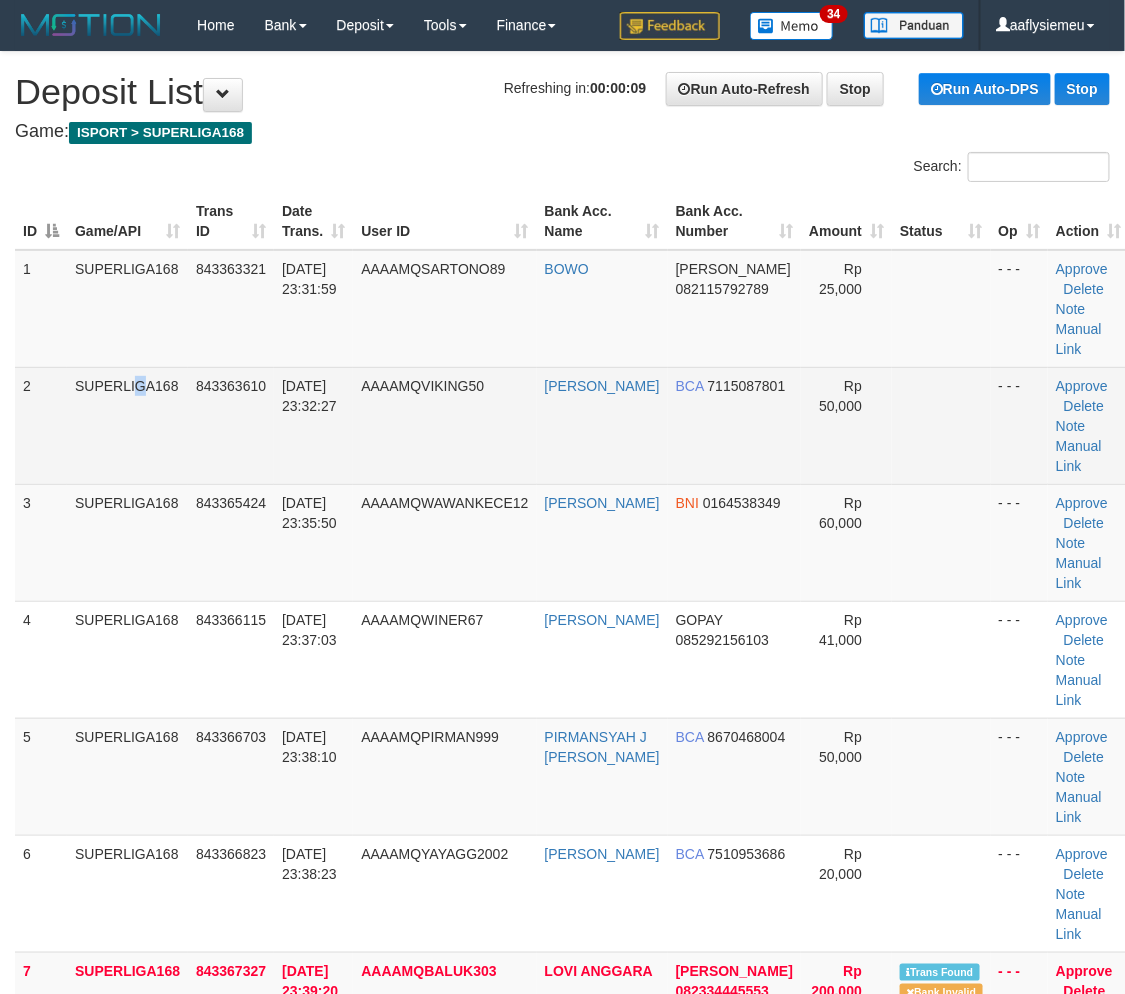 click on "SUPERLIGA168" at bounding box center (127, 425) 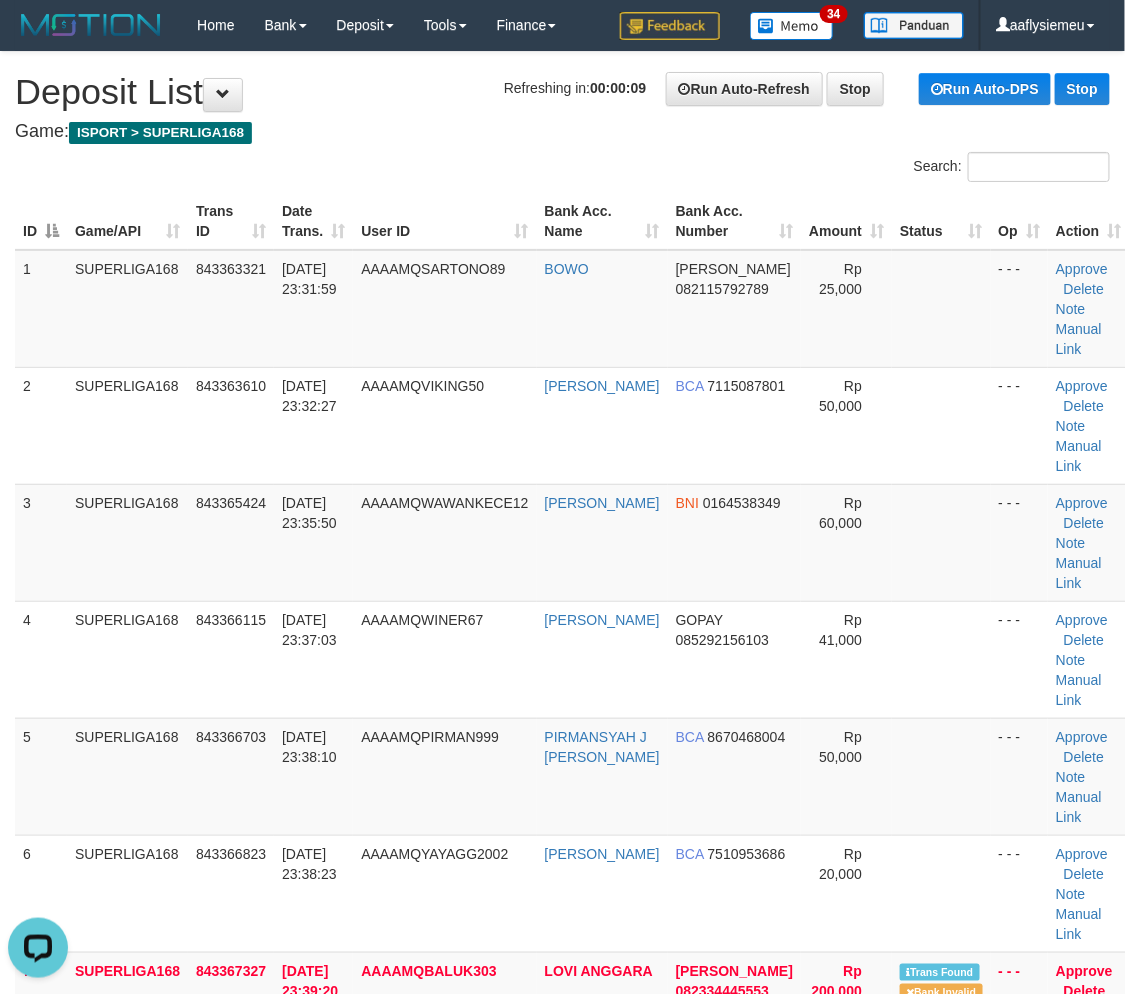 scroll, scrollTop: 0, scrollLeft: 0, axis: both 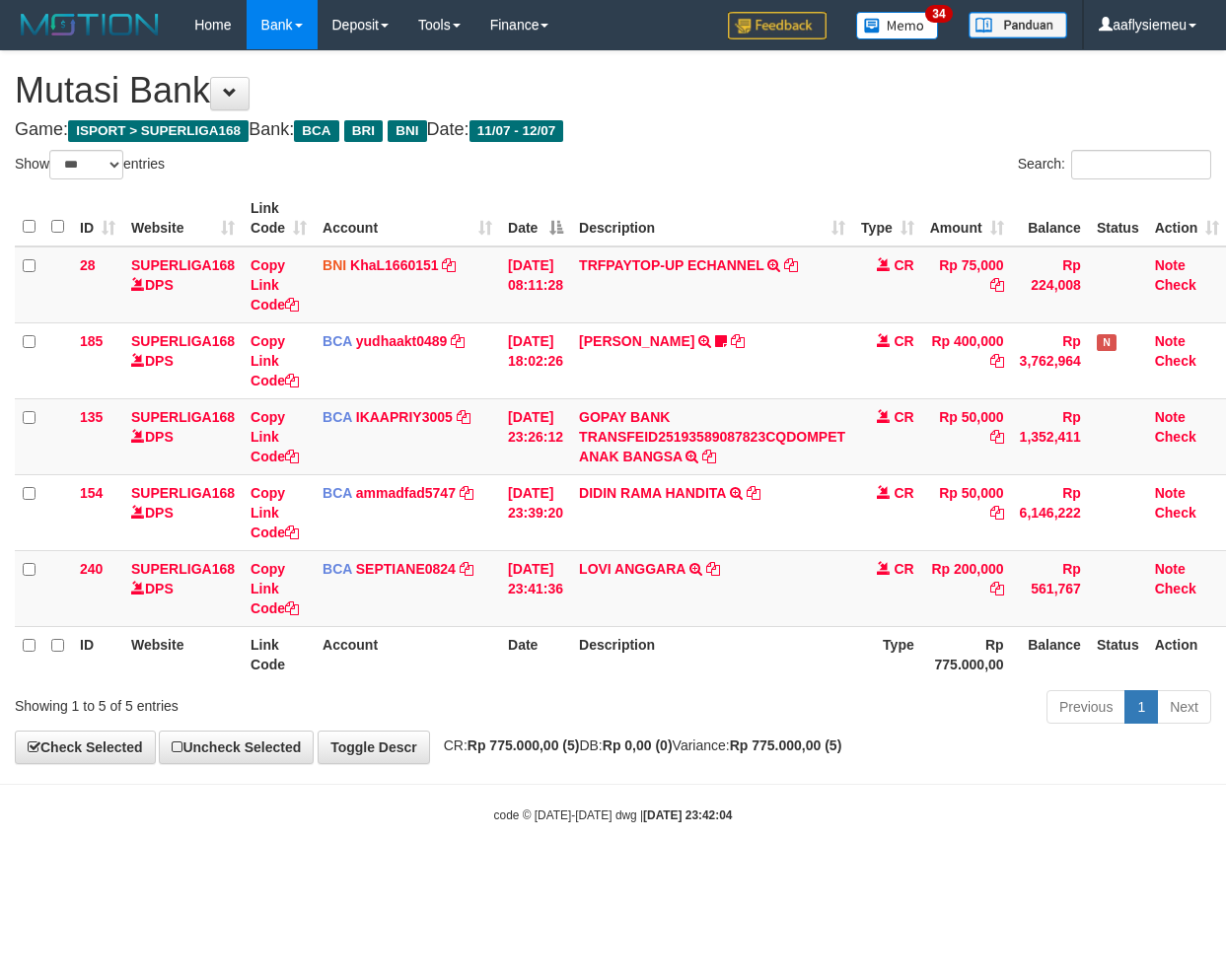 select on "***" 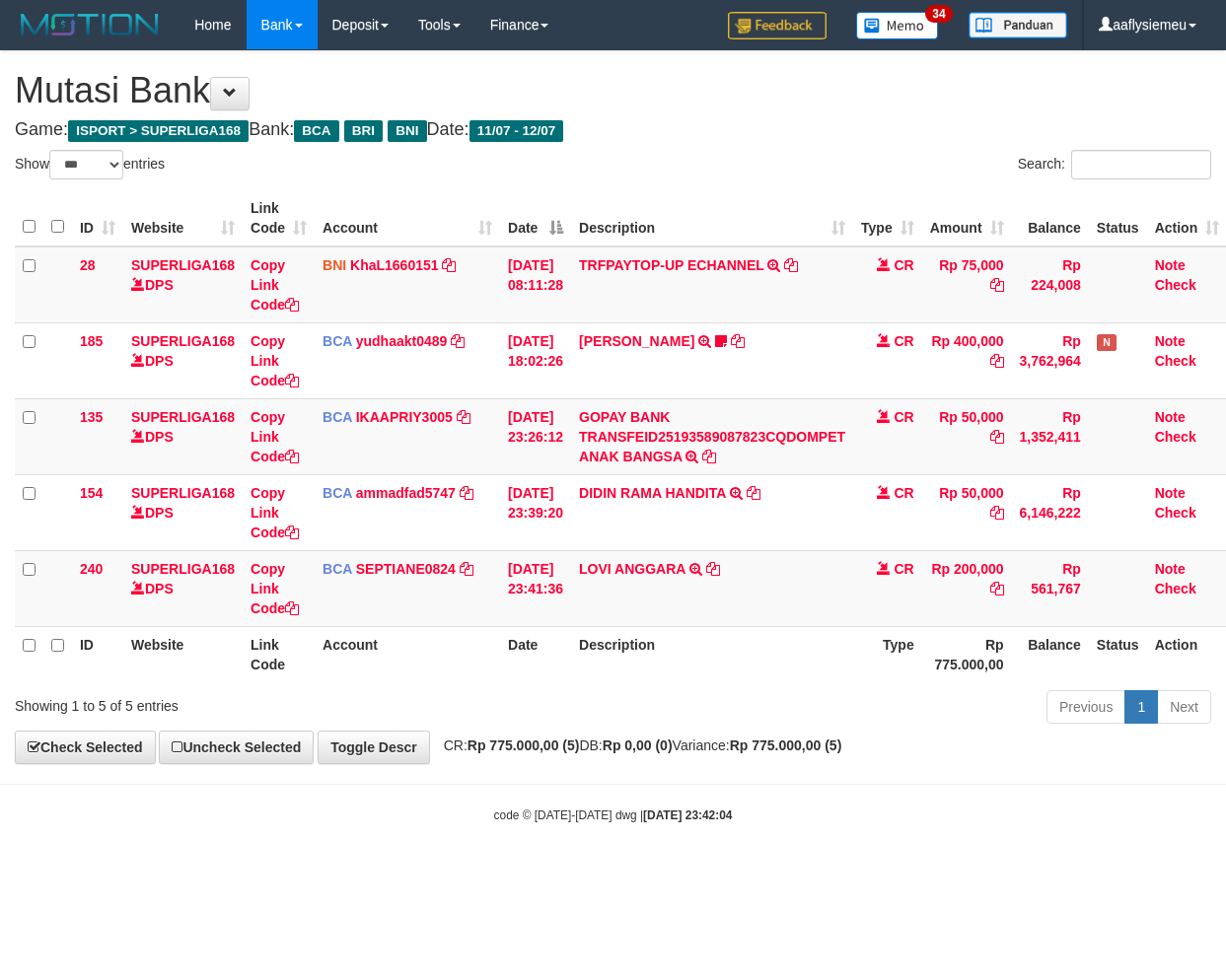 scroll, scrollTop: 0, scrollLeft: 14, axis: horizontal 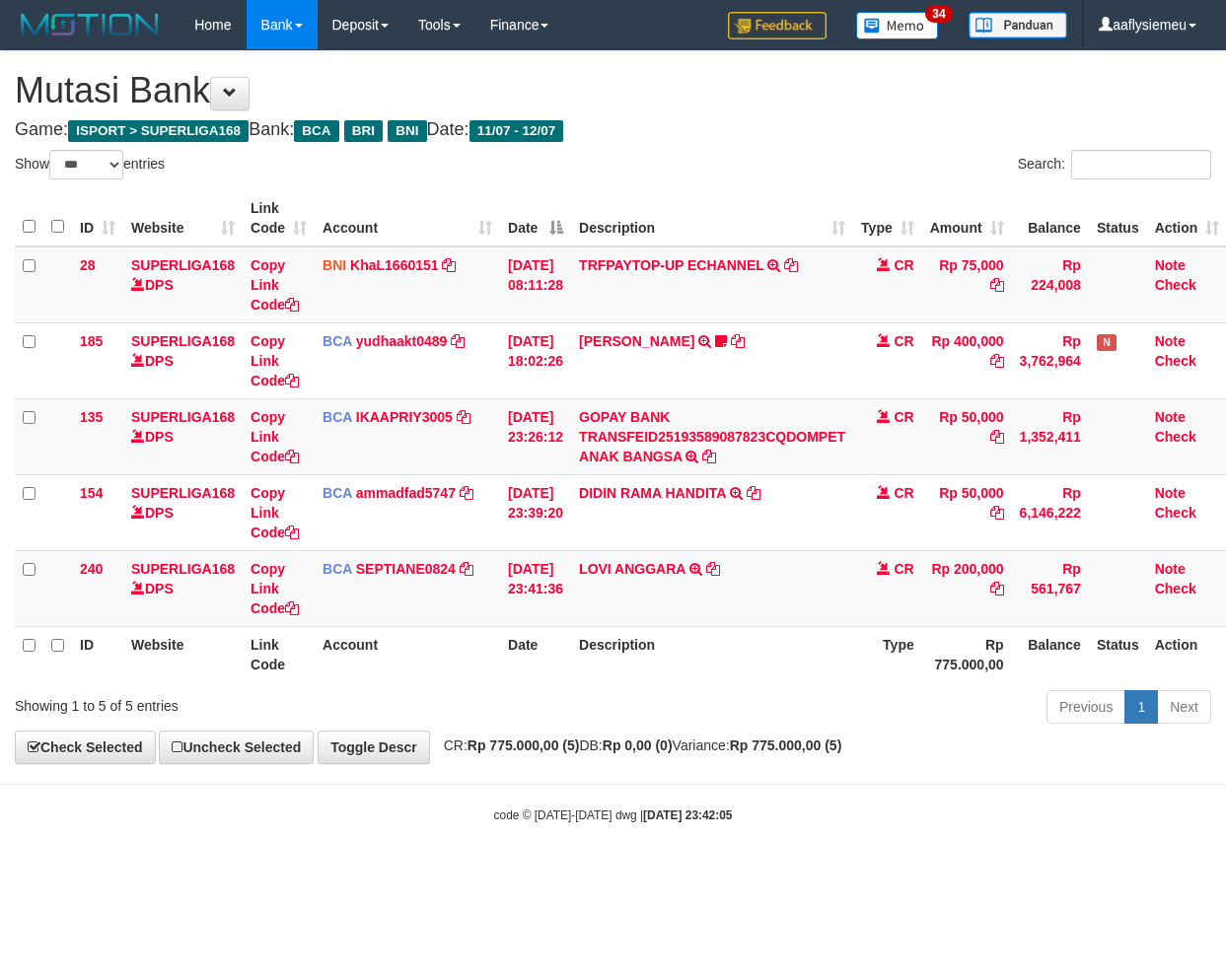 select on "***" 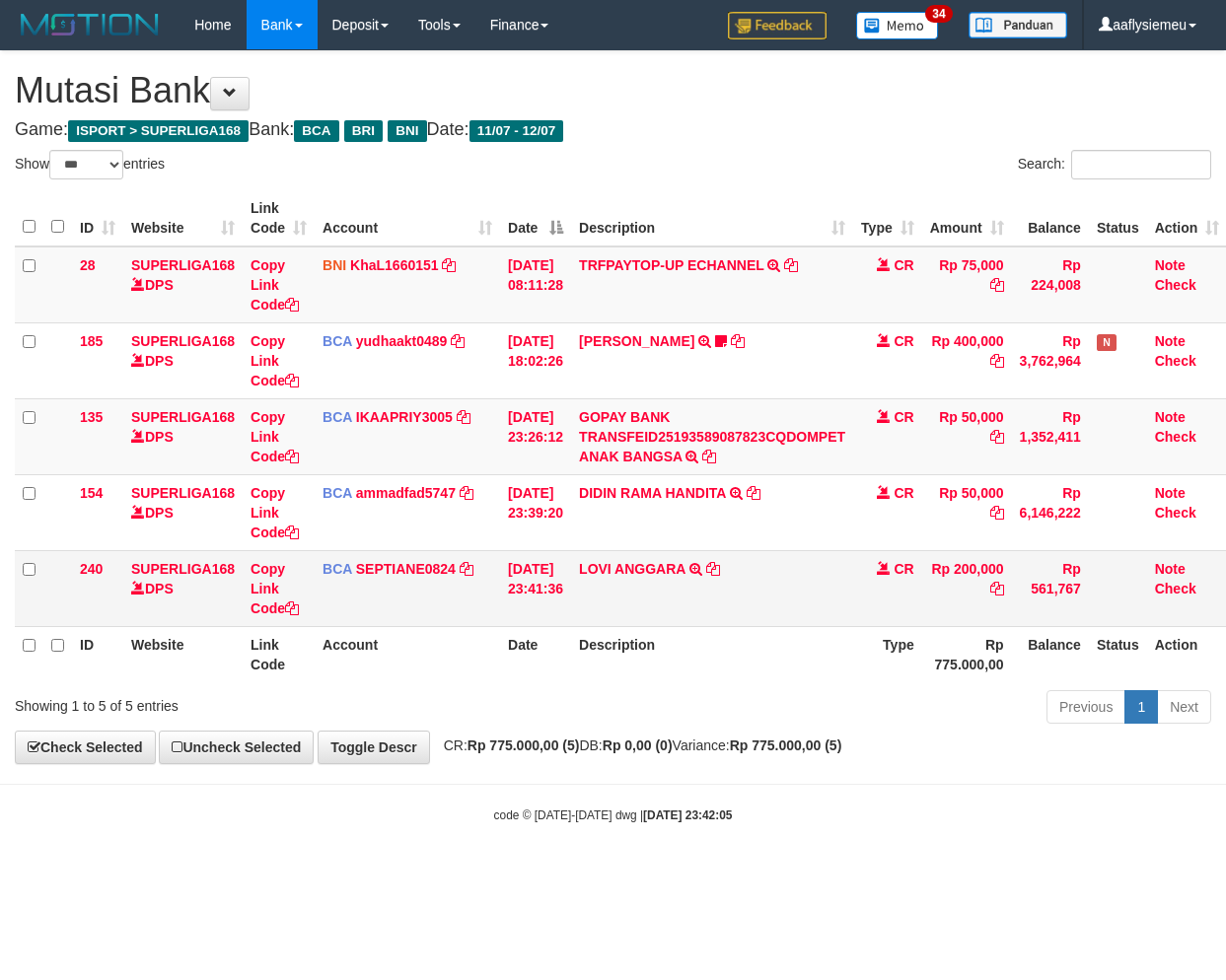 click on "ID Website Link Code Account Date Description Type Amount Balance Status Action
28
SUPERLIGA168    DPS
Copy Link Code
BNI
KhaL1660151
DPS
KHEIR TSAR [PERSON_NAME]
mutasi_20250712_4651 | 28
mutasi_20250712_4651 | 28
[DATE] 08:11:28
TRFPAYTOP-UP ECHANNEL         TRF/PAY/TOP-UP ECHANNEL
CR
Rp 75,000
Rp 224,008
Note
Check
185
SUPERLIGA168    DPS
Copy Link Code
BCA
yudhaakt0489
DPS
YUDHA AKTARIANTO" at bounding box center [620, 436] 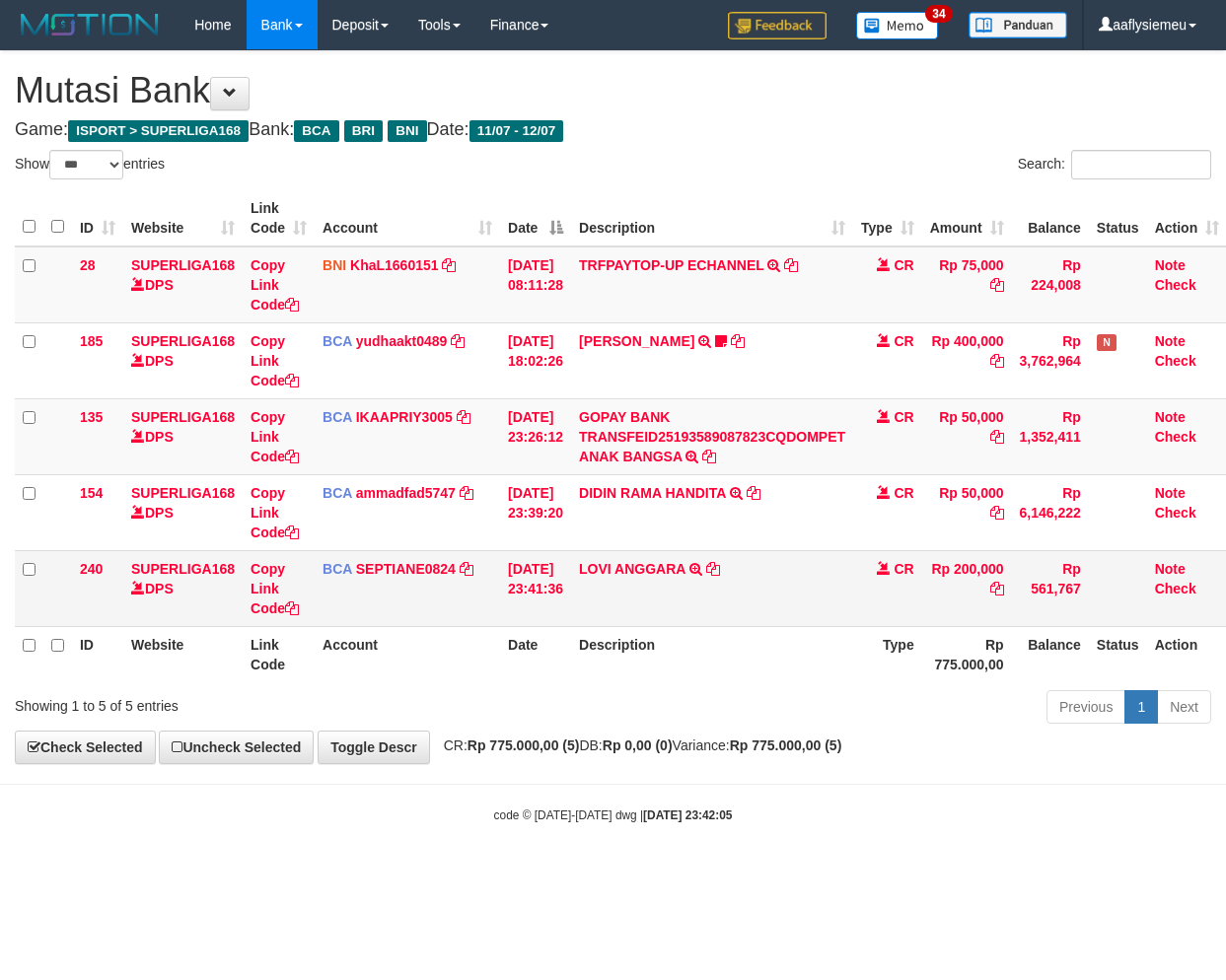 scroll, scrollTop: 0, scrollLeft: 14, axis: horizontal 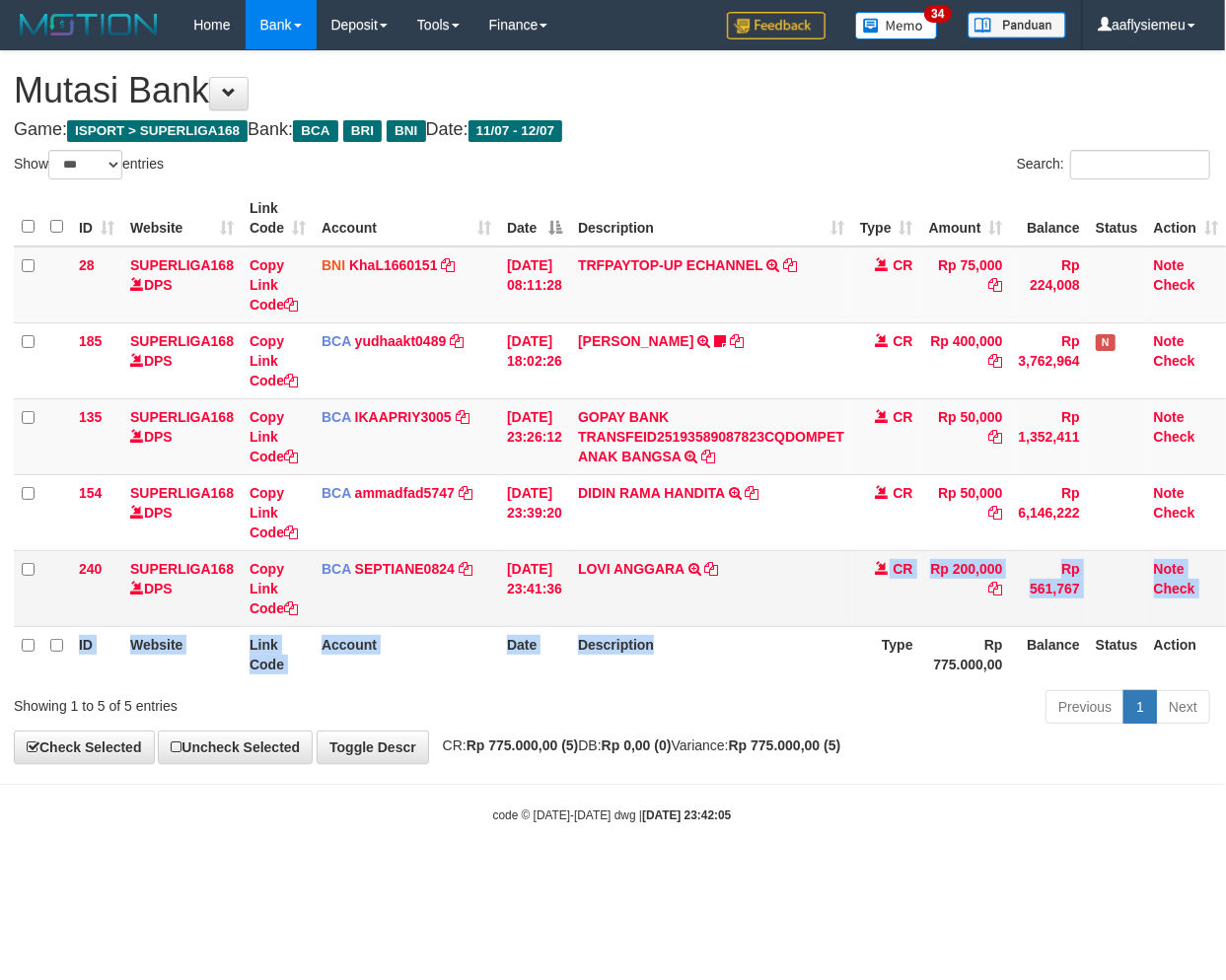 click on "LOVI ANGGARA         TRSF E-BANKING CR 1207/FTSCY/WS95051
200000.002025071294808518 TRFDN-LOVI ANGGARAESPAY DEBIT INDONE" at bounding box center (711, 588) 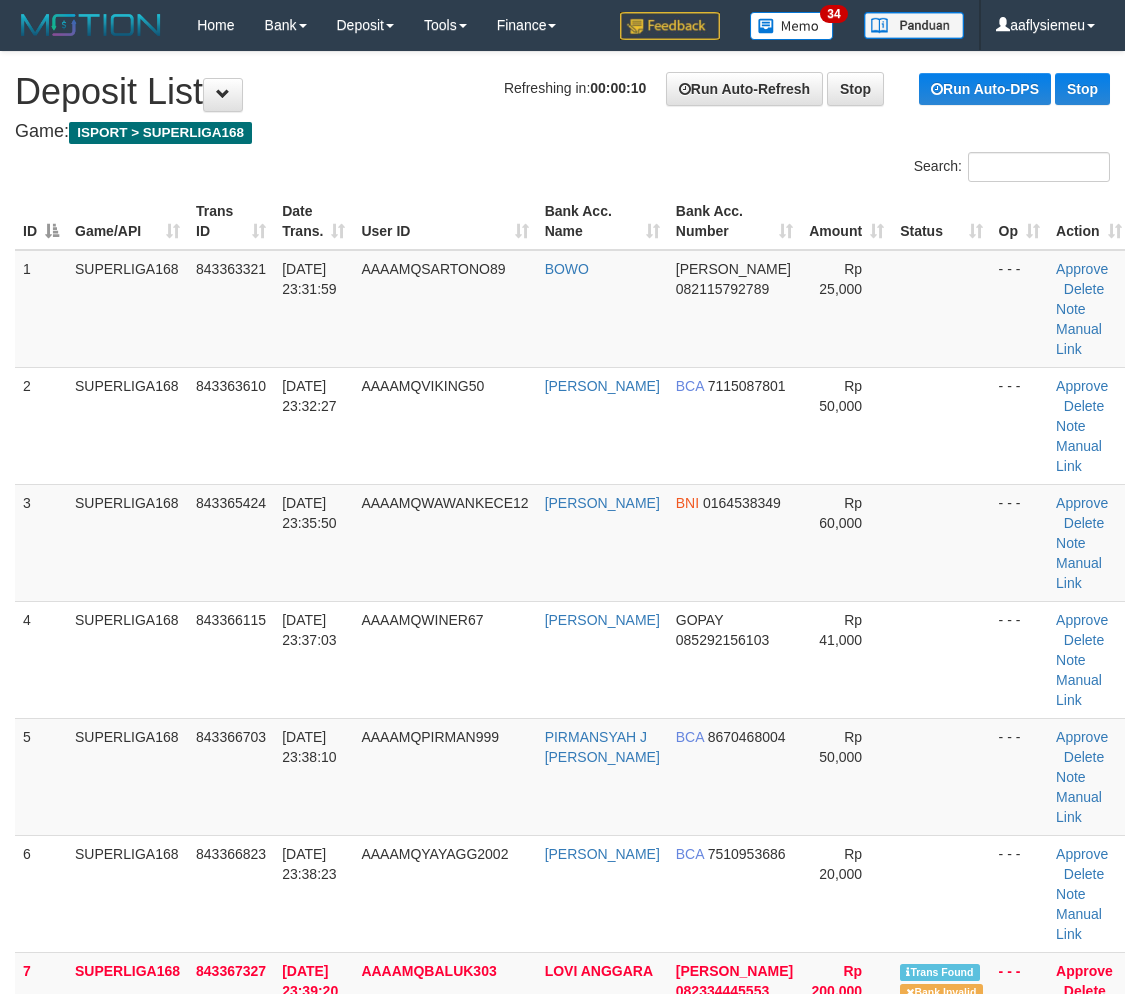 scroll, scrollTop: 0, scrollLeft: 0, axis: both 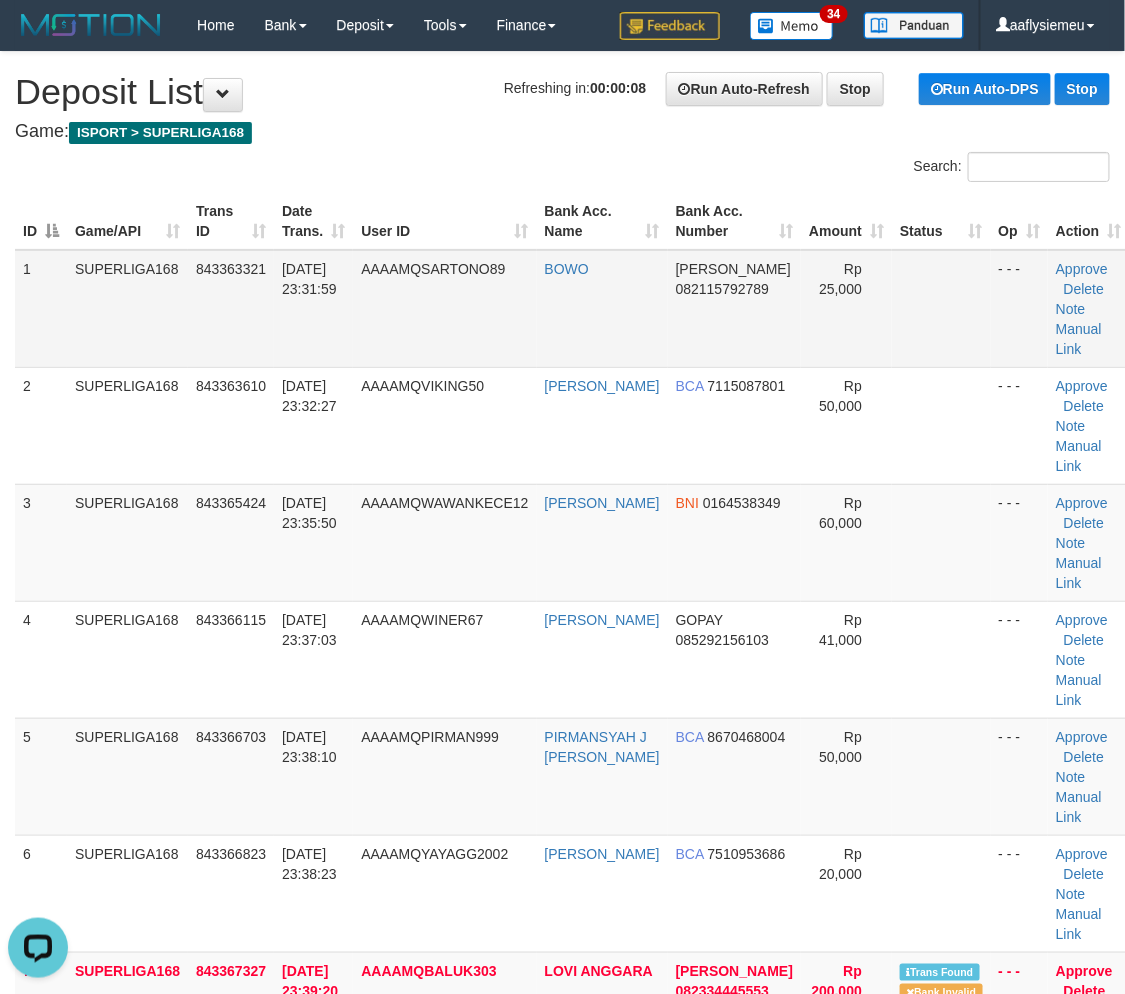 click on "AAAAMQSARTONO89" at bounding box center (444, 309) 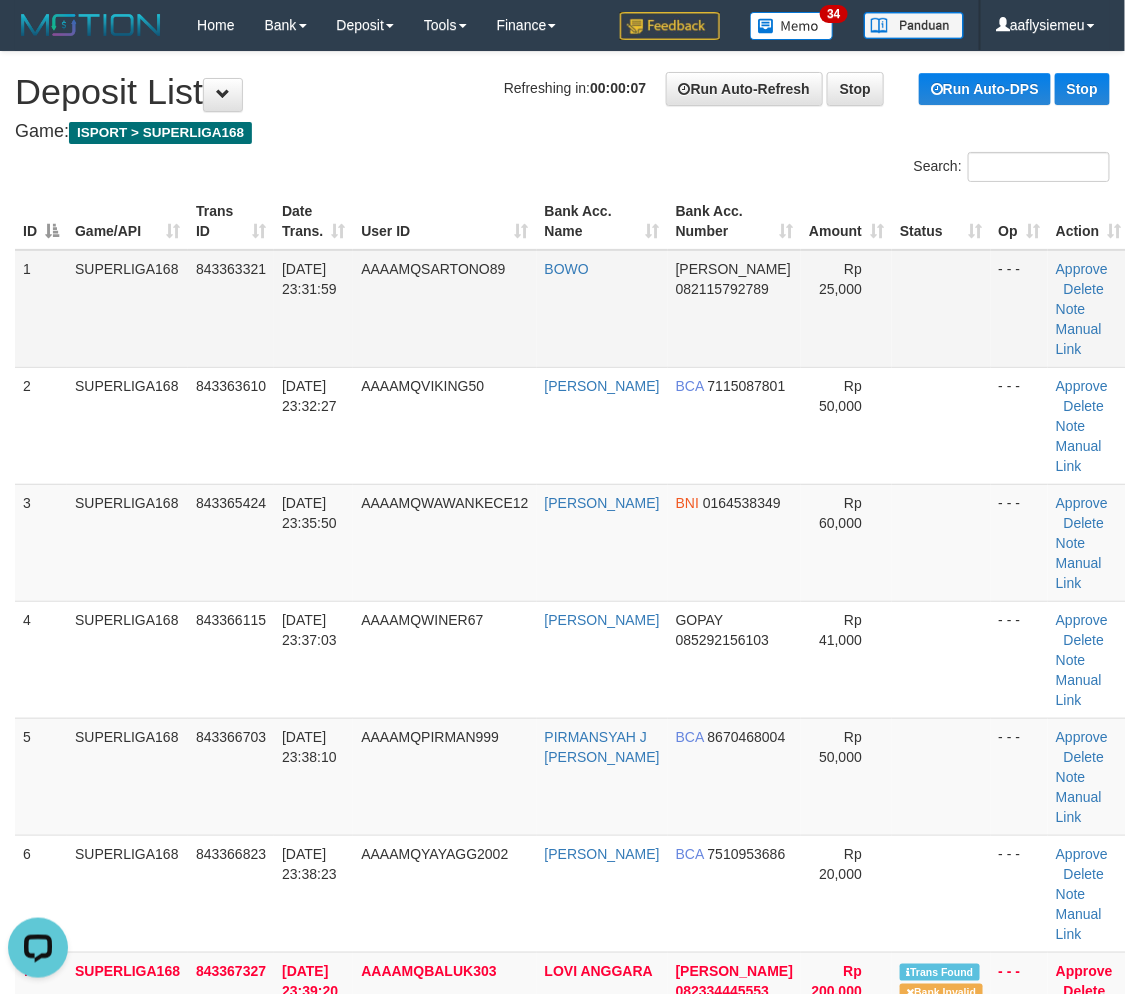 scroll, scrollTop: 675, scrollLeft: 0, axis: vertical 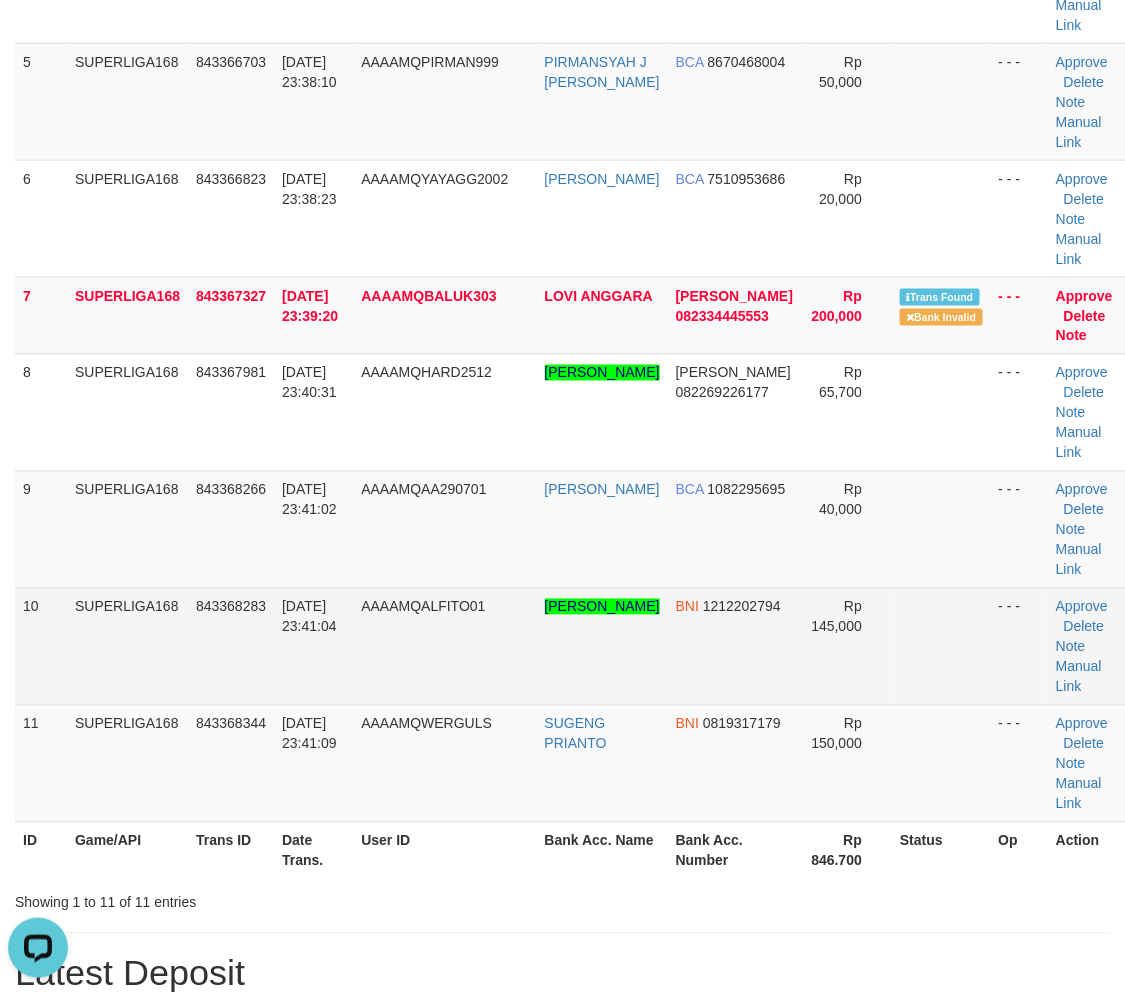 drag, startPoint x: 443, startPoint y: 518, endPoint x: 156, endPoint y: 611, distance: 301.6919 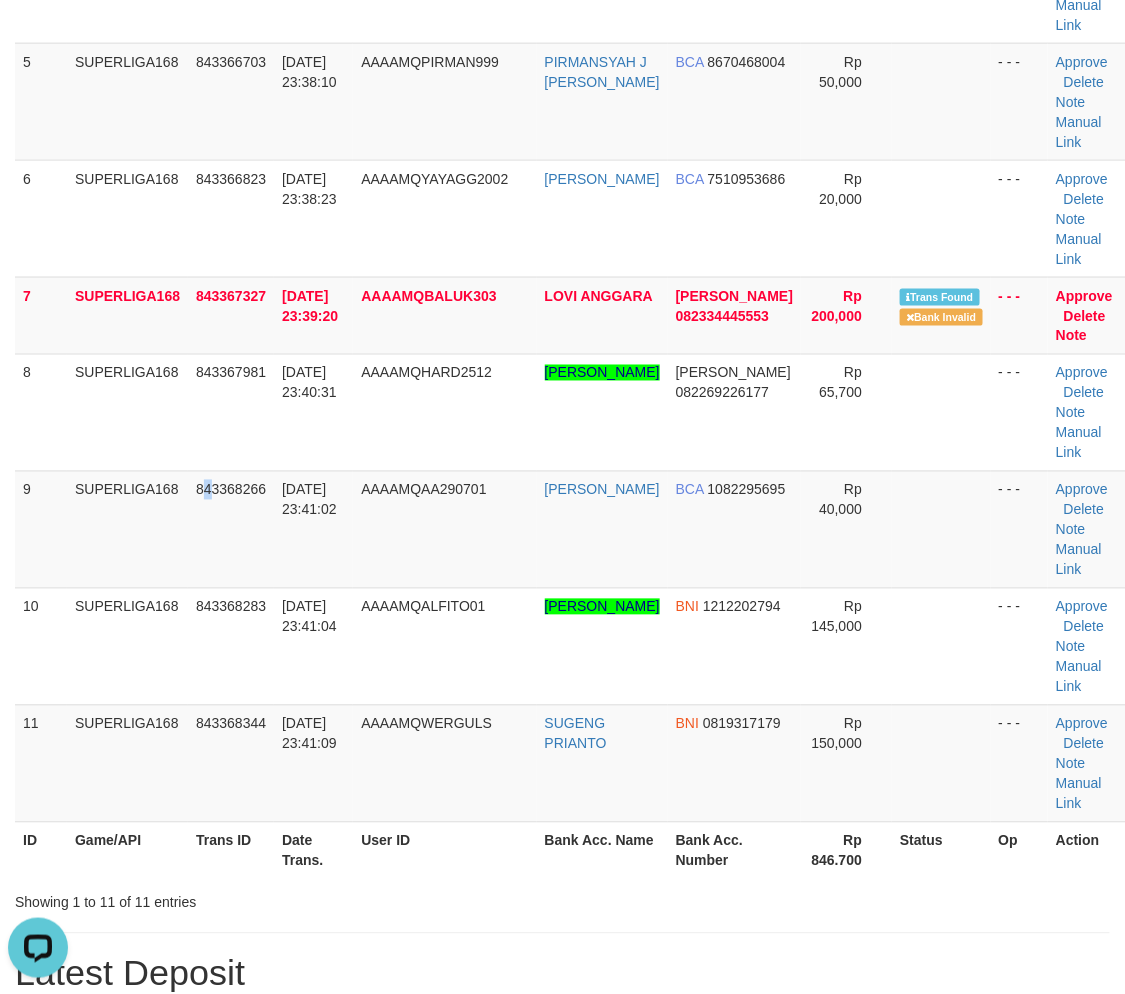 drag, startPoint x: 207, startPoint y: 494, endPoint x: 7, endPoint y: 586, distance: 220.1454 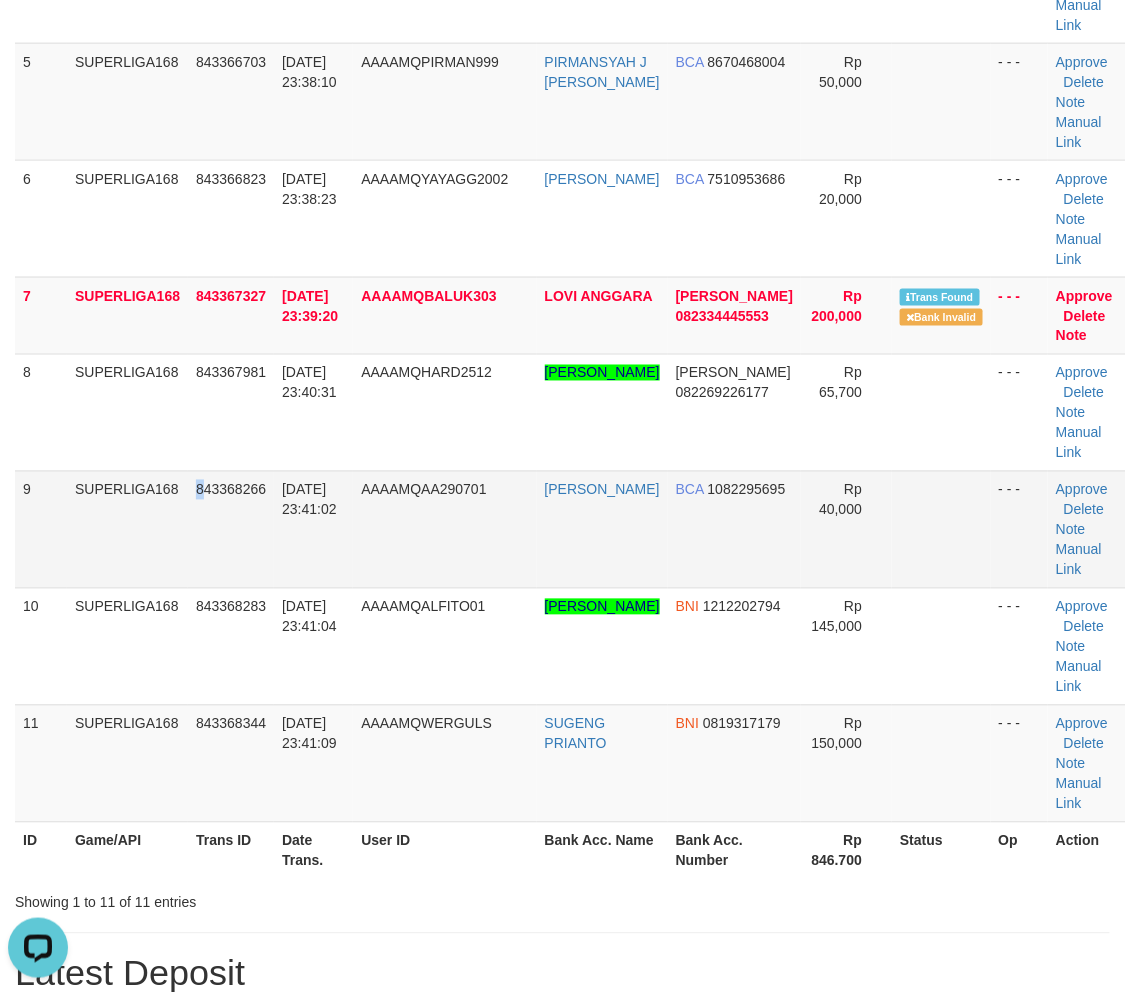 click on "843368266" at bounding box center (231, 529) 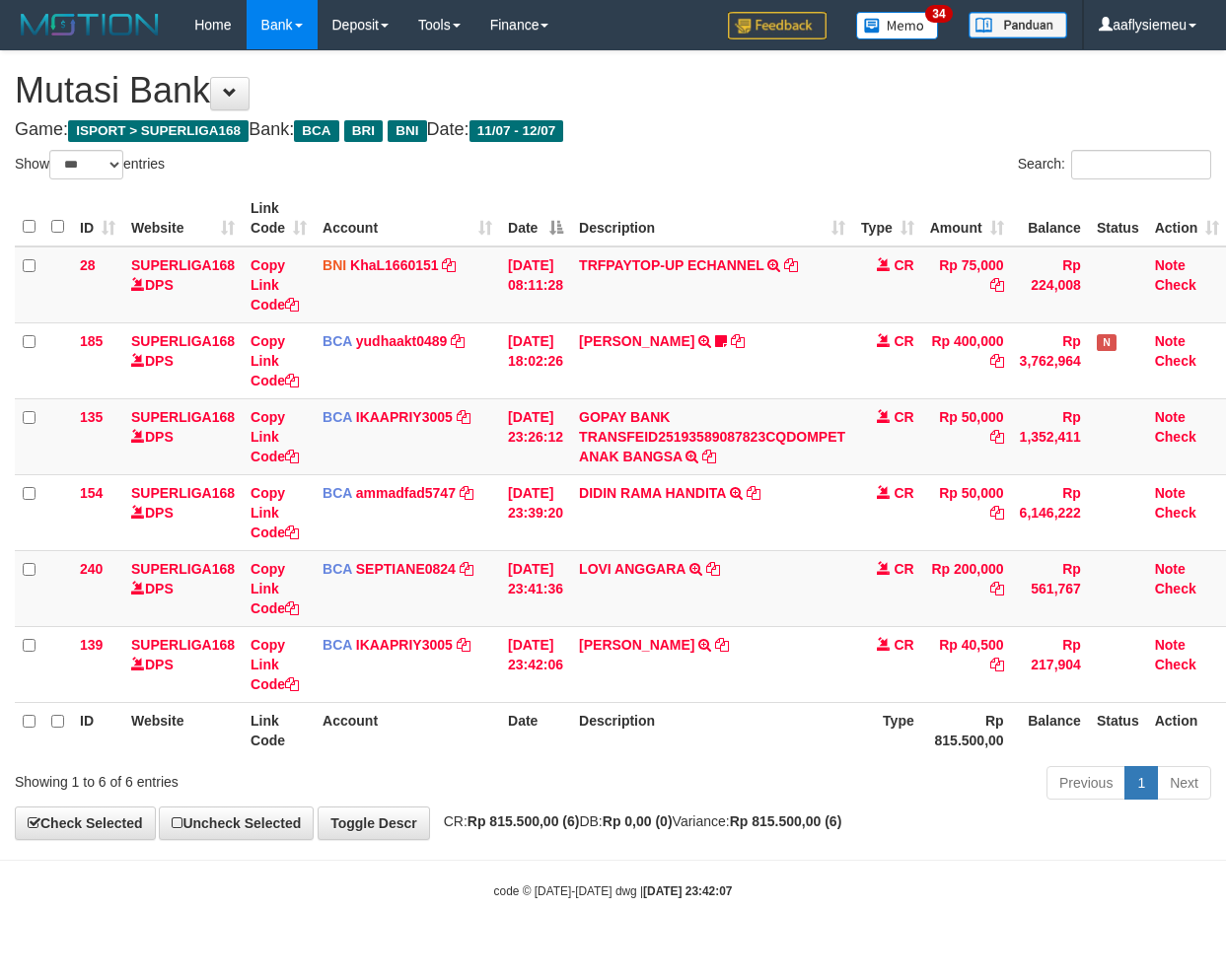 select on "***" 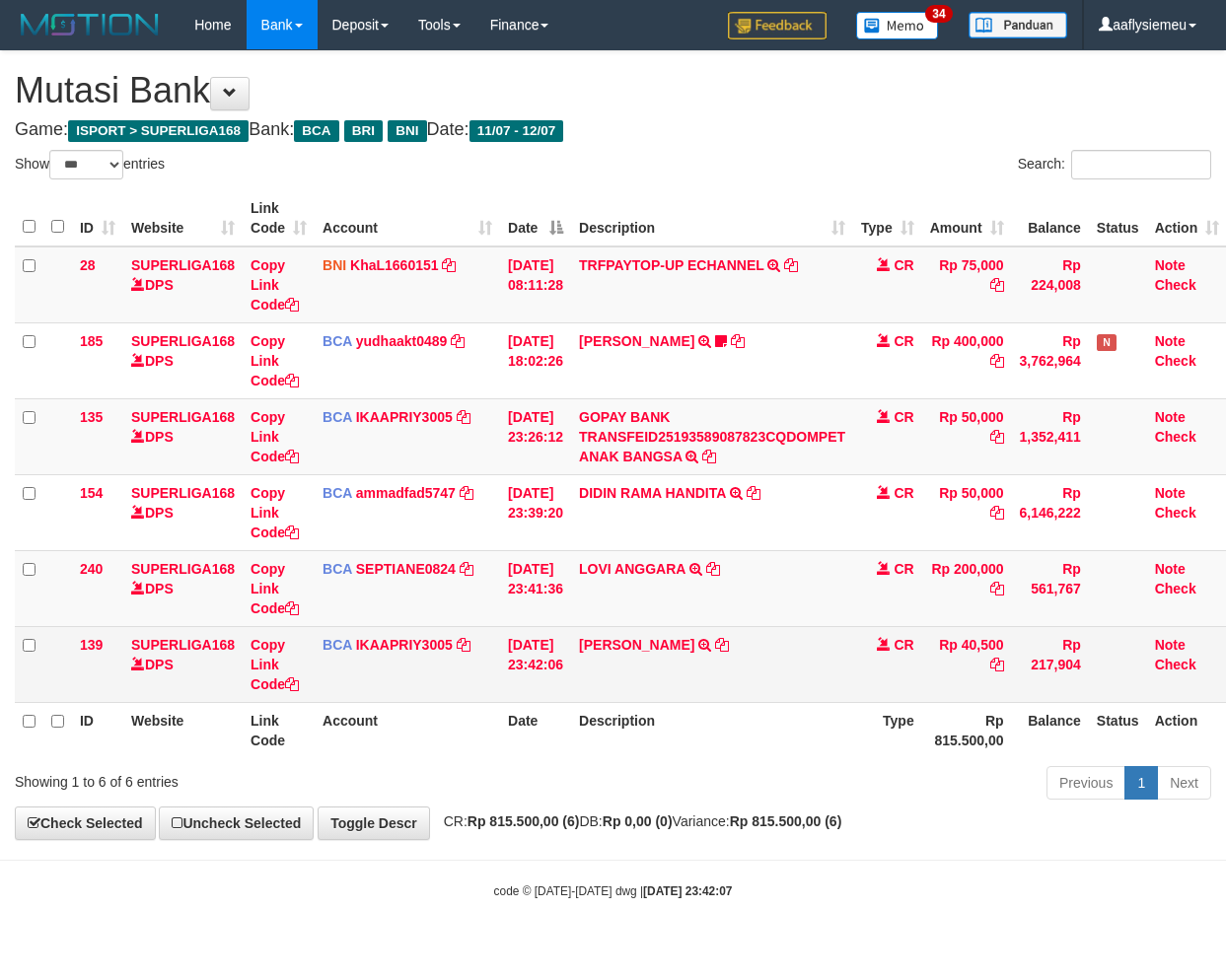click on "[DATE] 23:42:06" at bounding box center (536, 664) 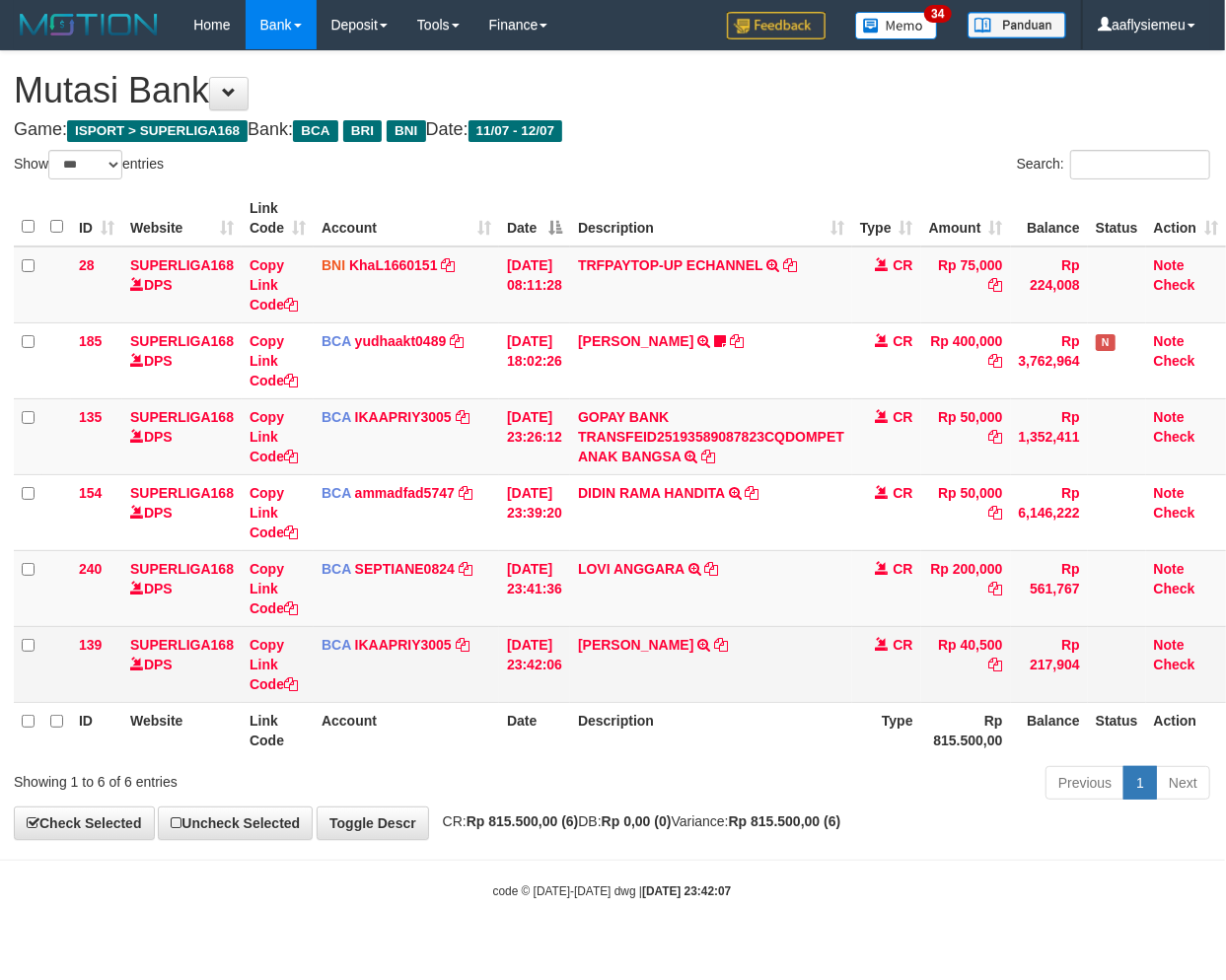 click on "[DATE] 23:42:06" at bounding box center (535, 664) 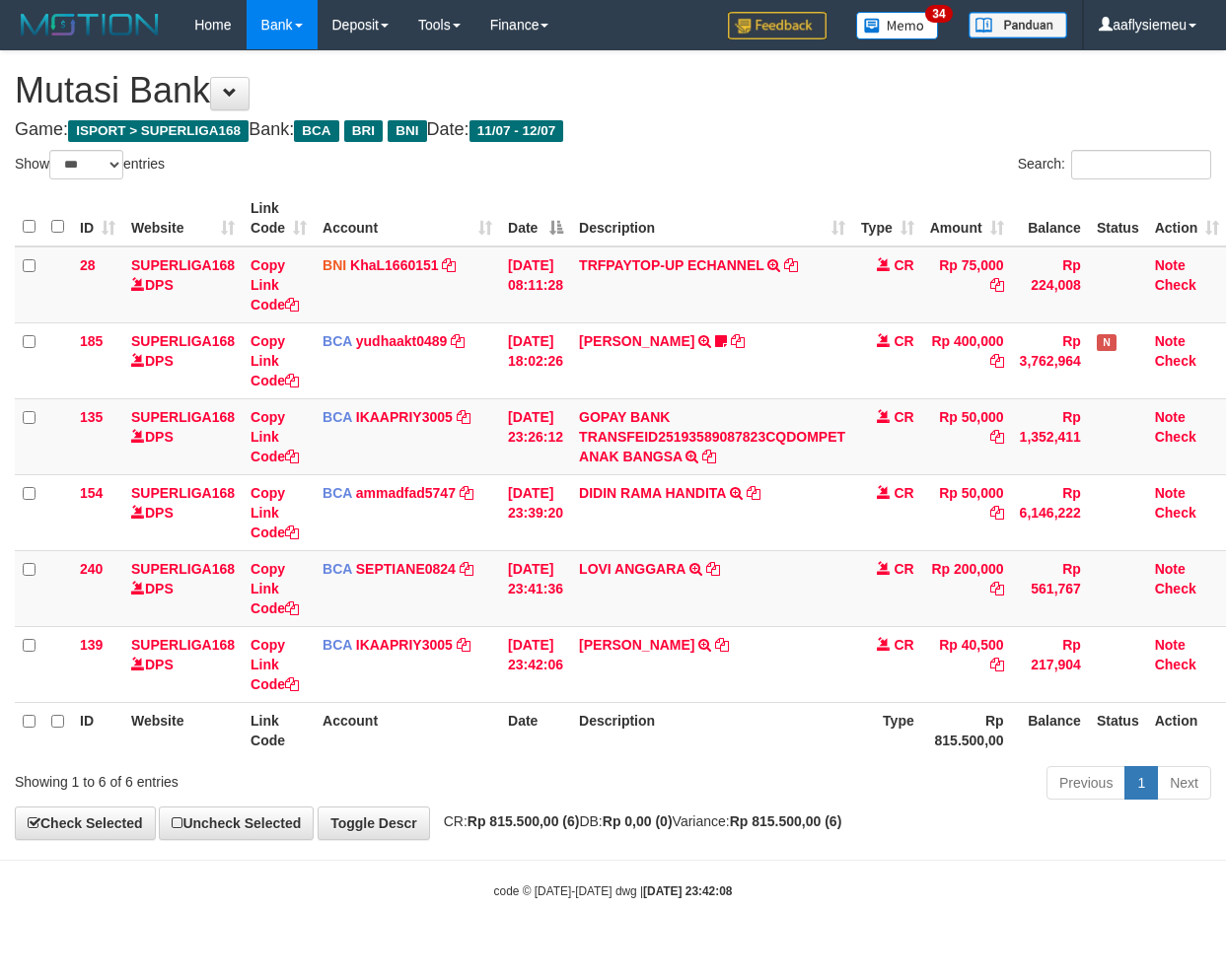select on "***" 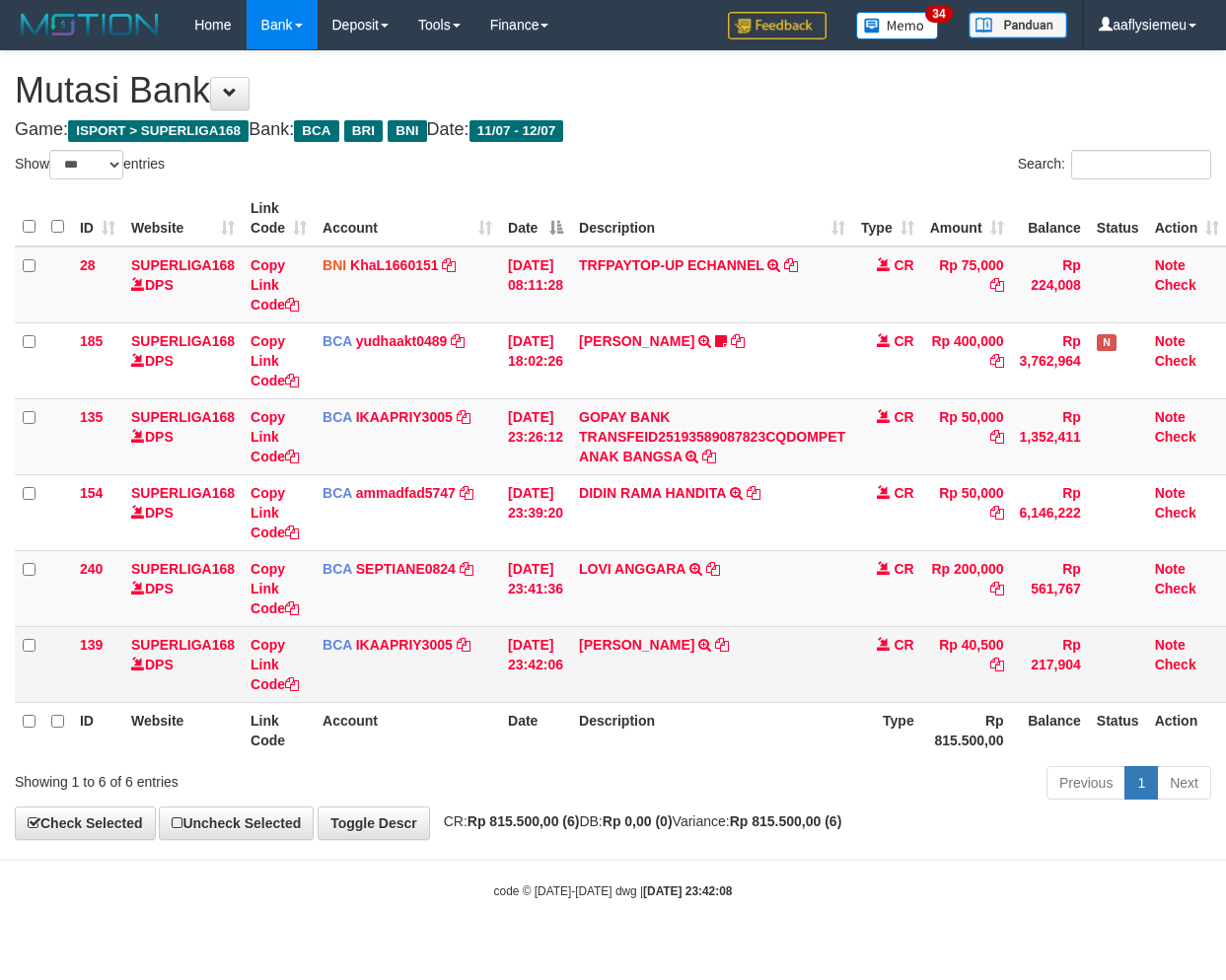 scroll, scrollTop: 0, scrollLeft: 14, axis: horizontal 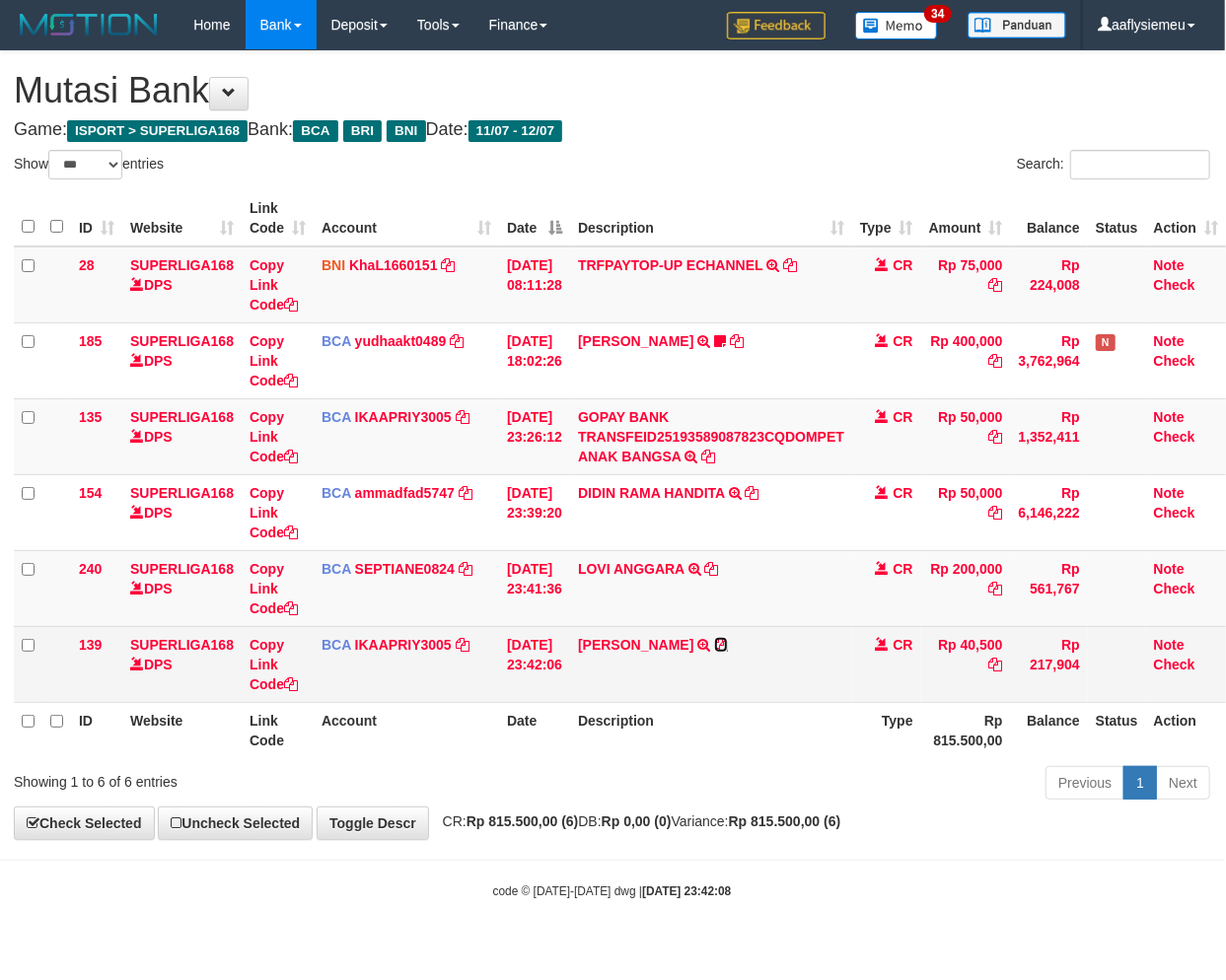 click at bounding box center [721, 645] 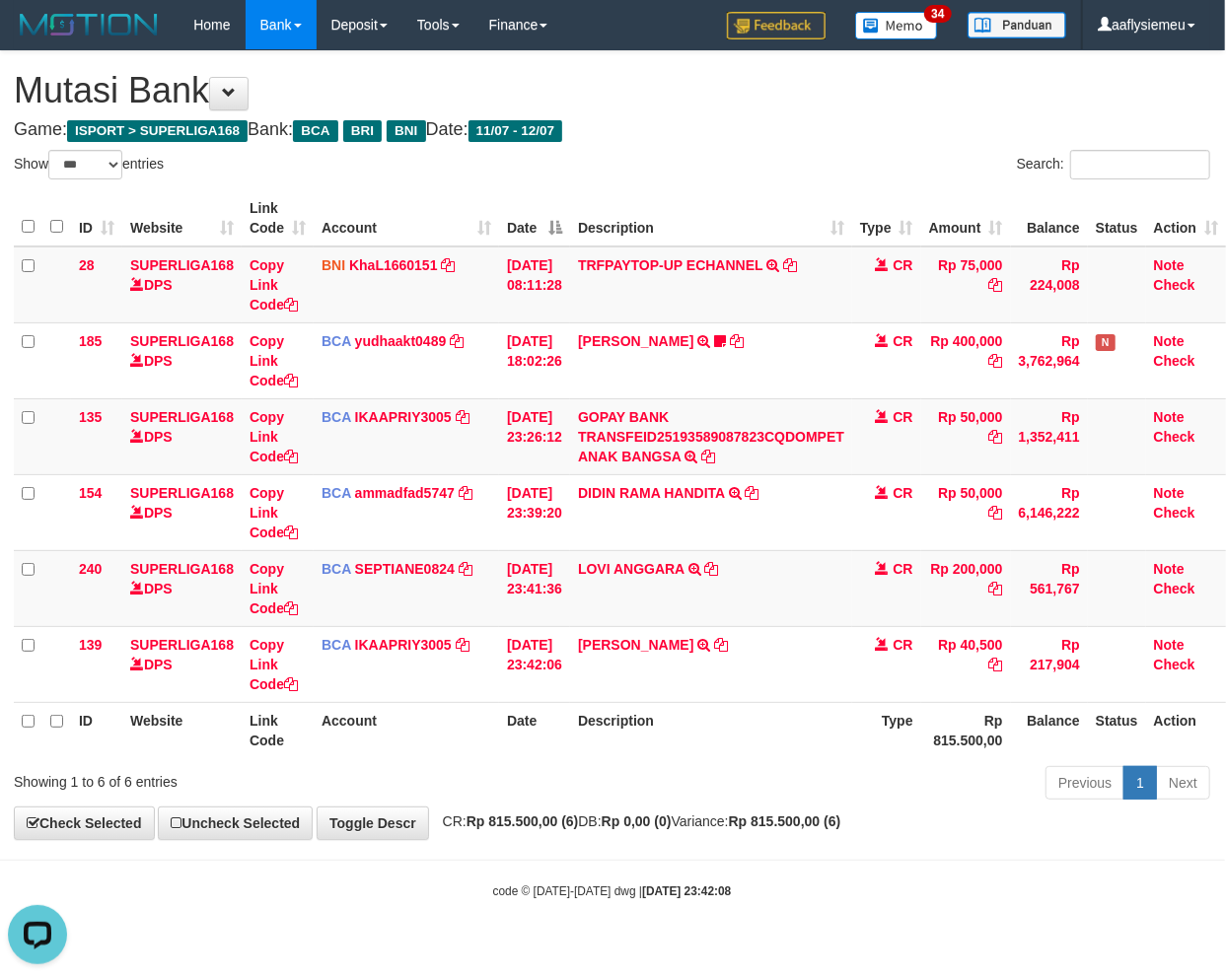 scroll, scrollTop: 0, scrollLeft: 0, axis: both 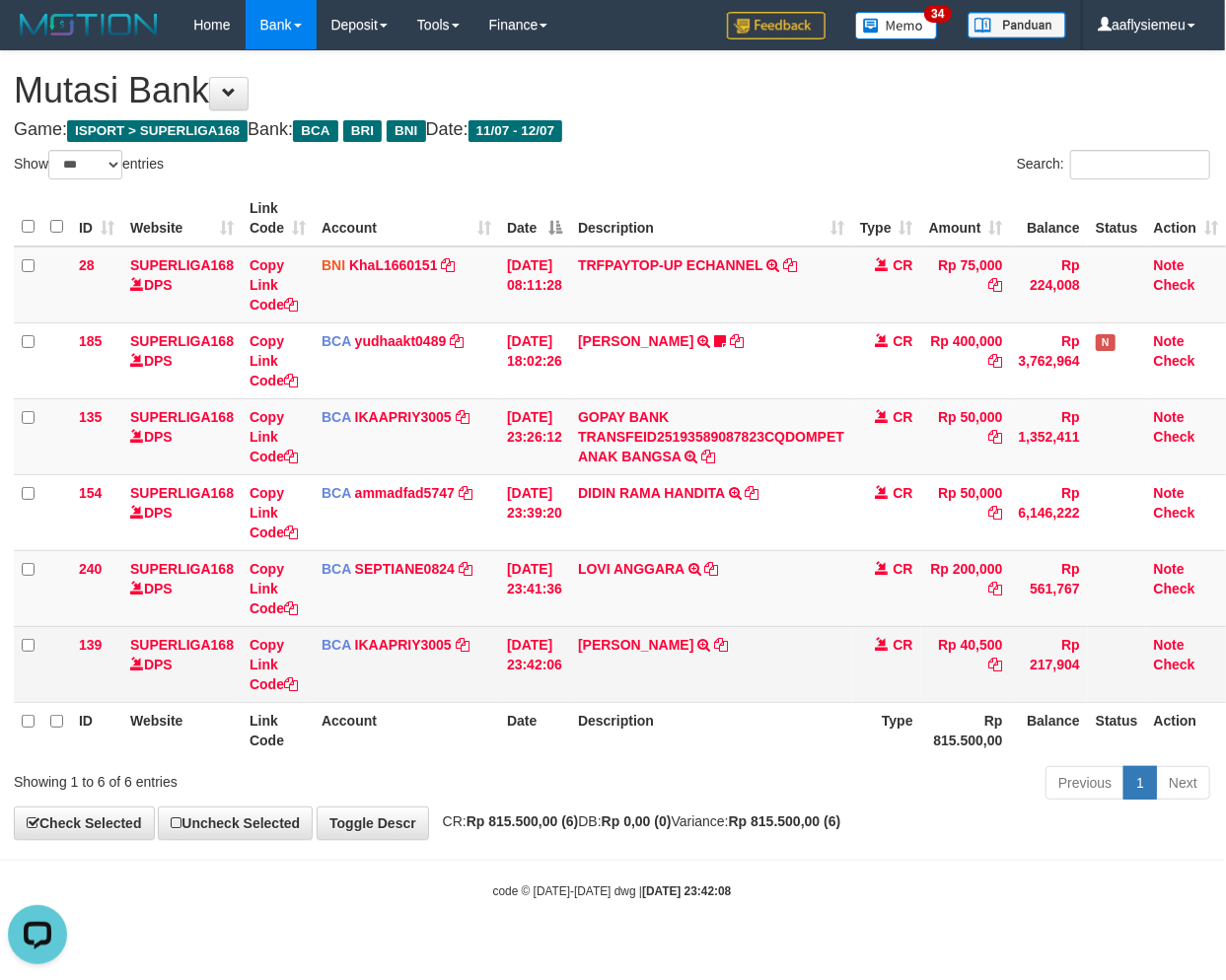 click on "HAMZAH PAHLEVI         TRSF E-BANKING CR 1207/FTSCY/WS95031
40500.00HAMZAH PAHLEVI" at bounding box center (711, 664) 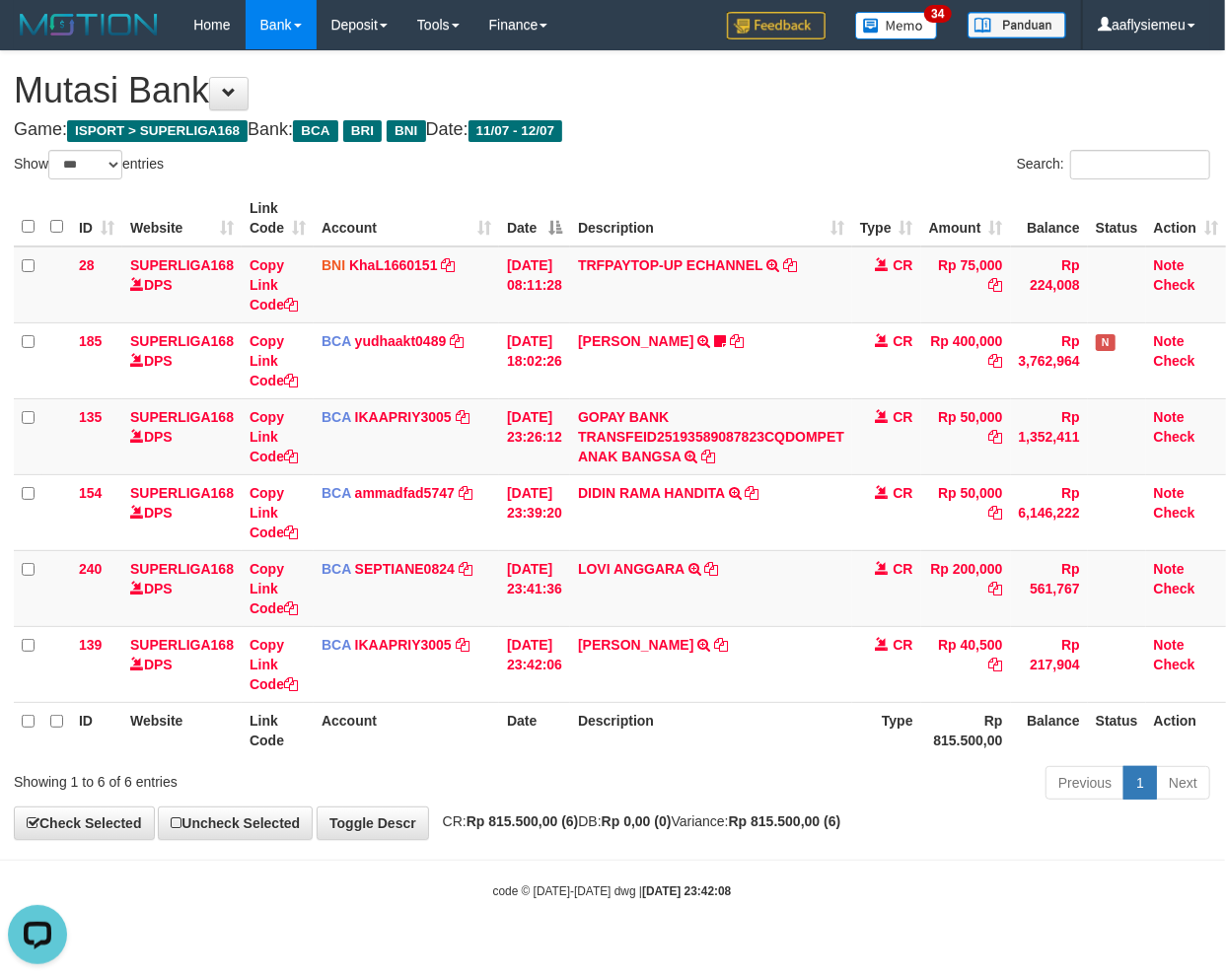 click on "Description" at bounding box center (711, 730) 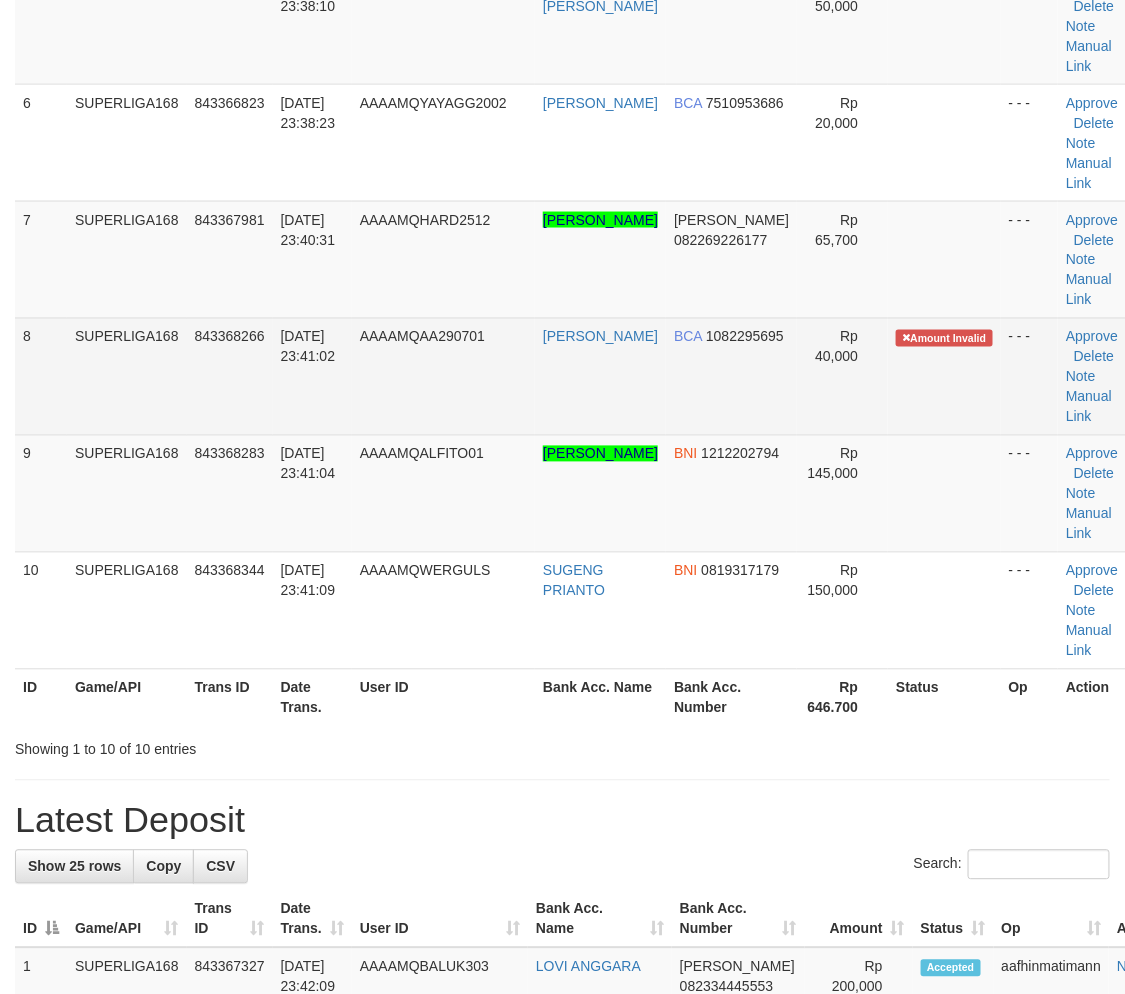 scroll, scrollTop: 618, scrollLeft: 0, axis: vertical 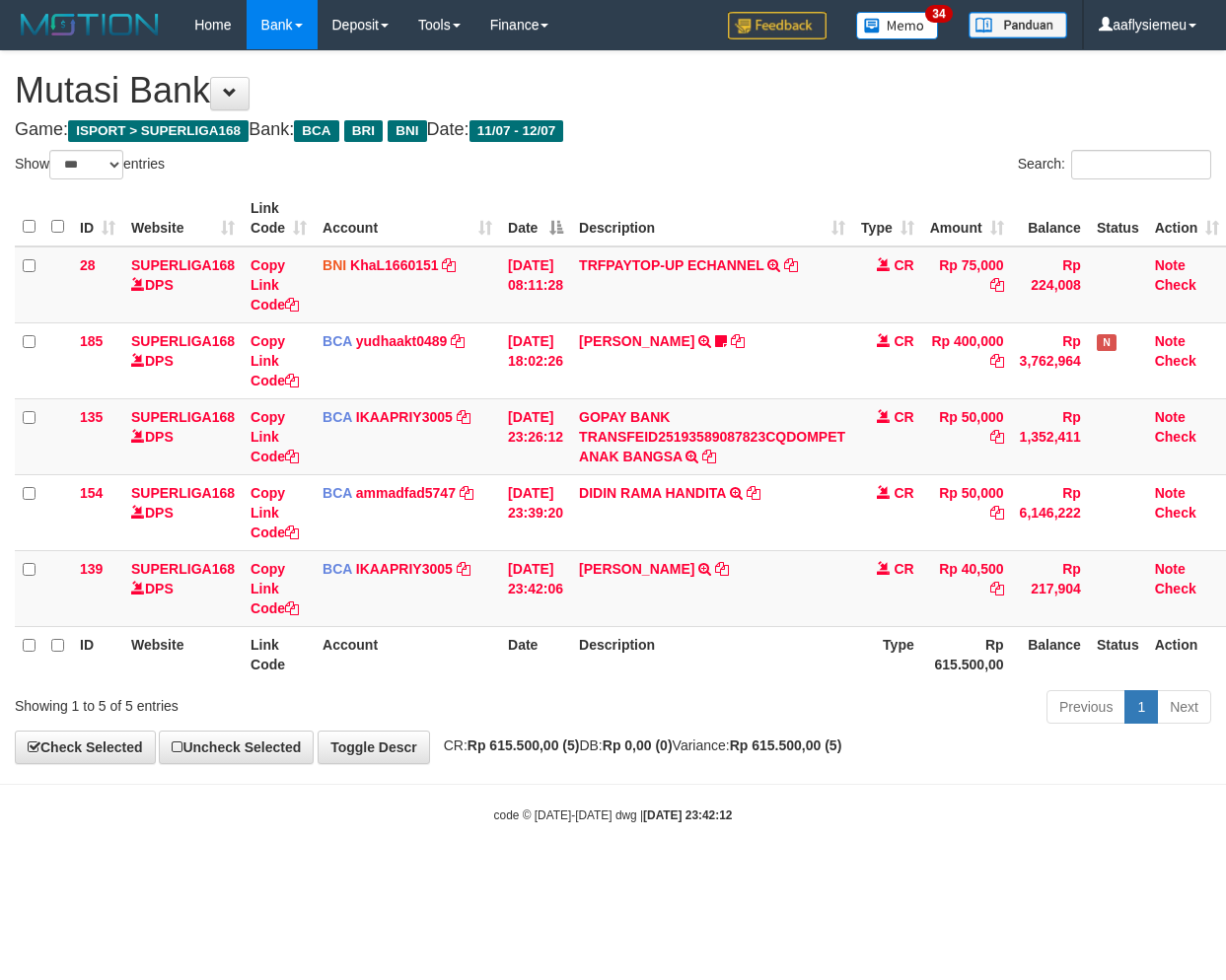 select on "***" 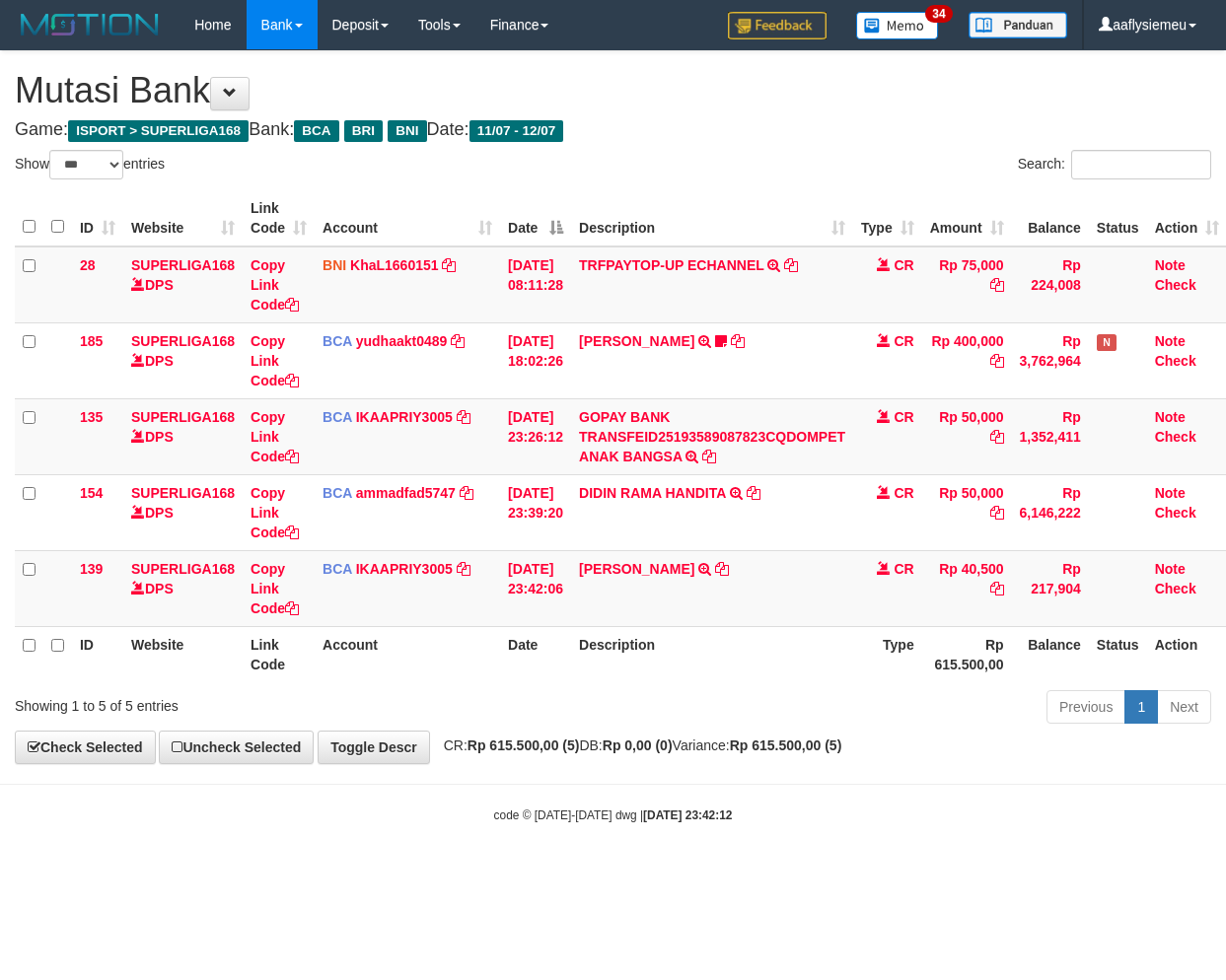 scroll, scrollTop: 0, scrollLeft: 14, axis: horizontal 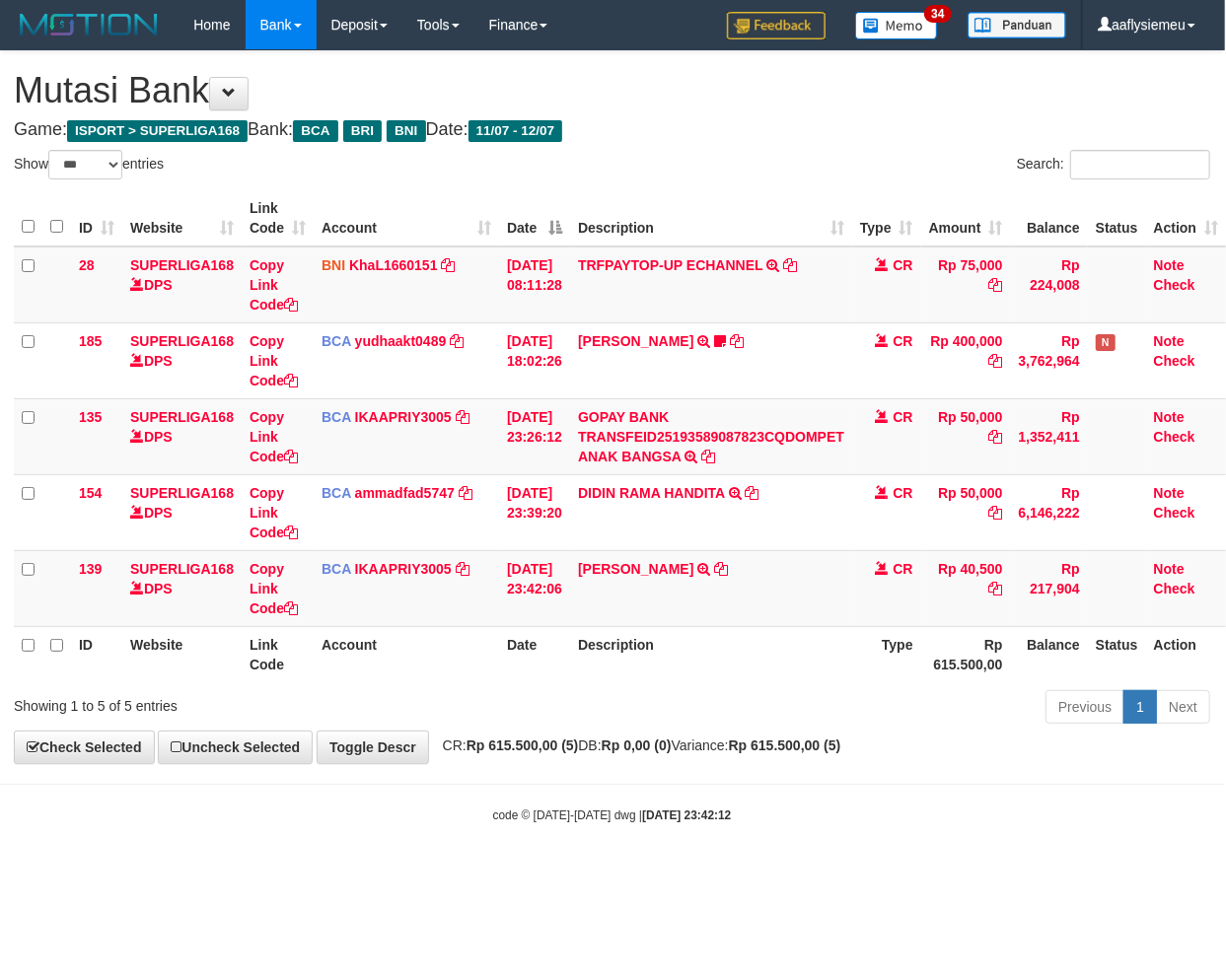 click on "Toggle navigation
Home
Bank
Account List
Load
By Website
Group
[ISPORT]													SUPERLIGA168
By Load Group (DPS)
34" at bounding box center (612, 437) 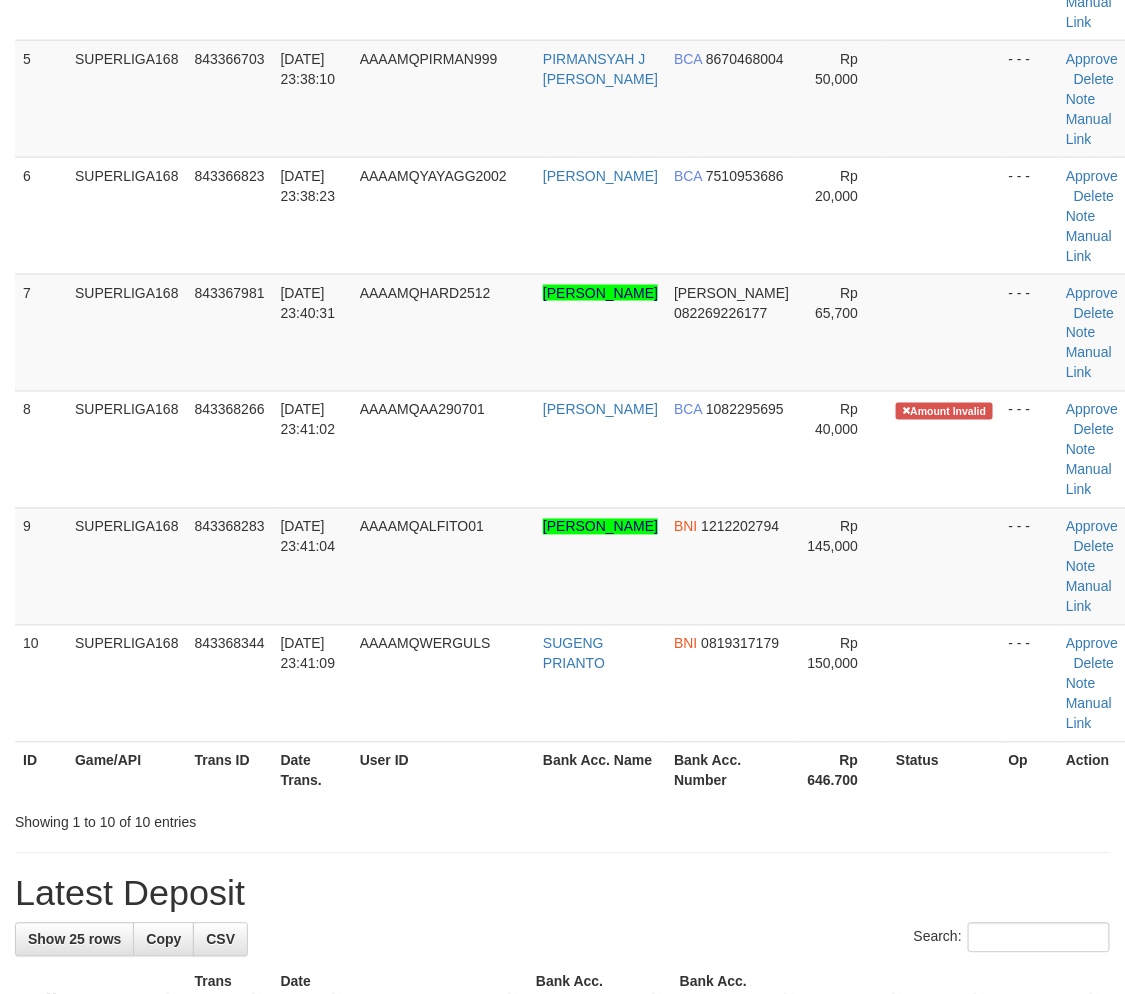 scroll, scrollTop: 603, scrollLeft: 0, axis: vertical 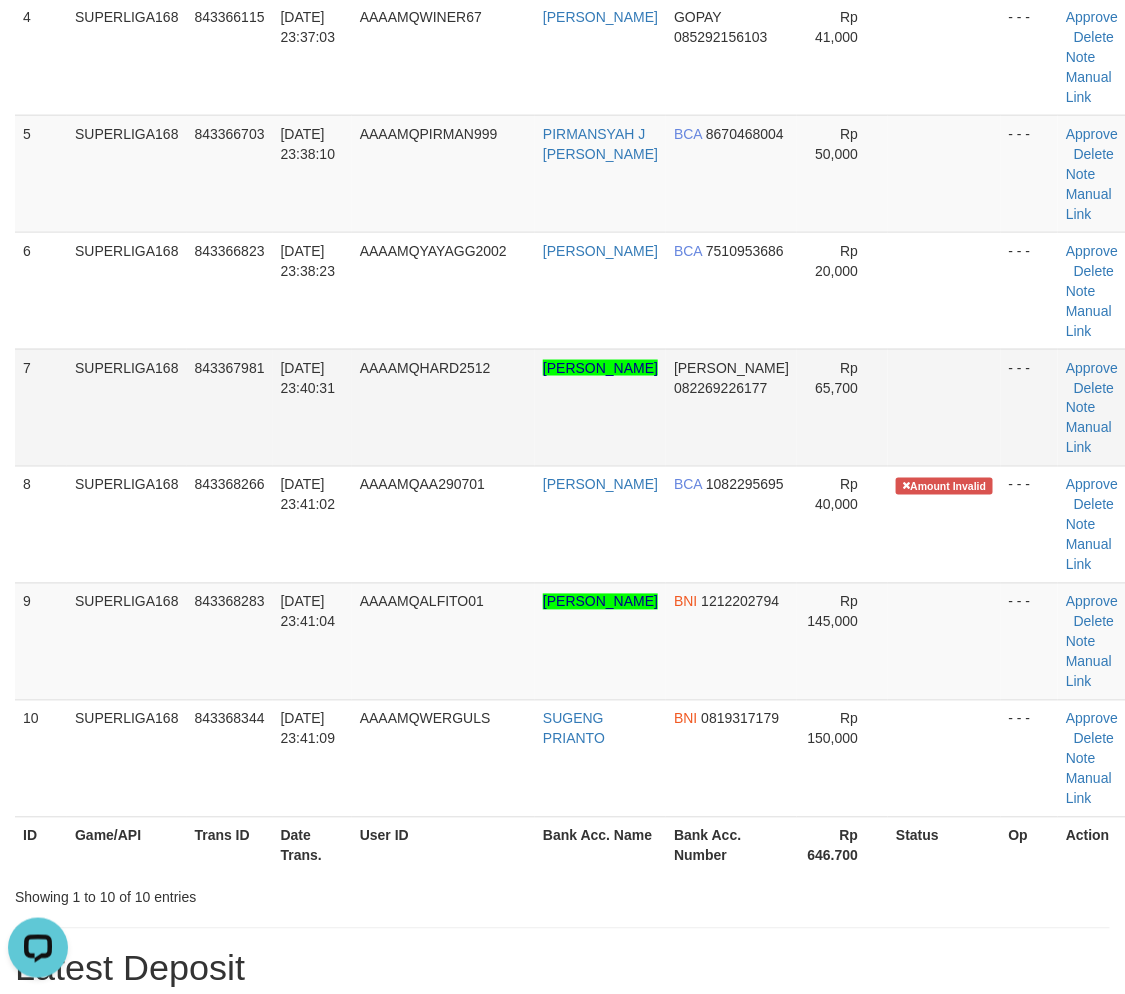 click on "SUPERLIGA168" at bounding box center (127, 407) 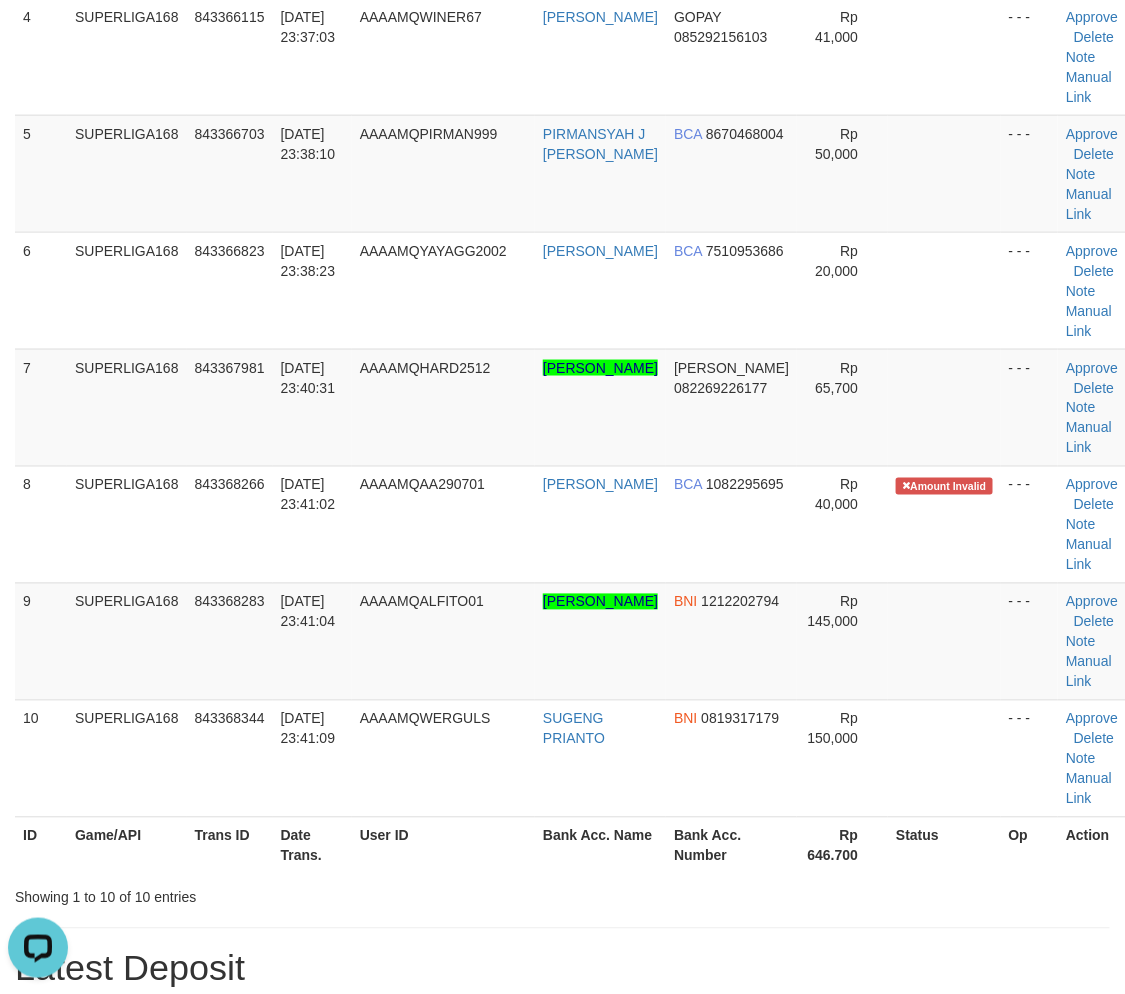 drag, startPoint x: 344, startPoint y: 470, endPoint x: 2, endPoint y: 623, distance: 374.66385 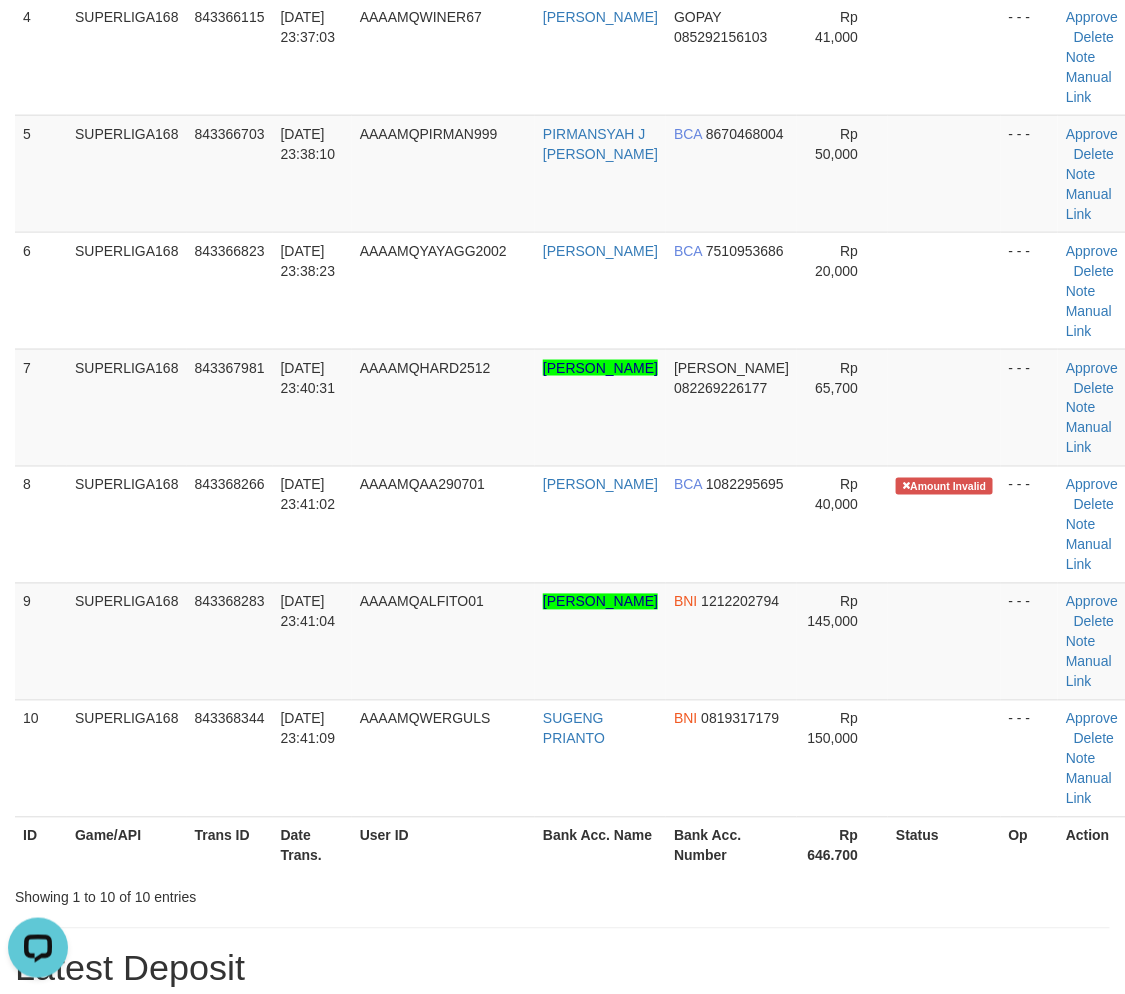 drag, startPoint x: 182, startPoint y: 492, endPoint x: 1, endPoint y: 564, distance: 194.79477 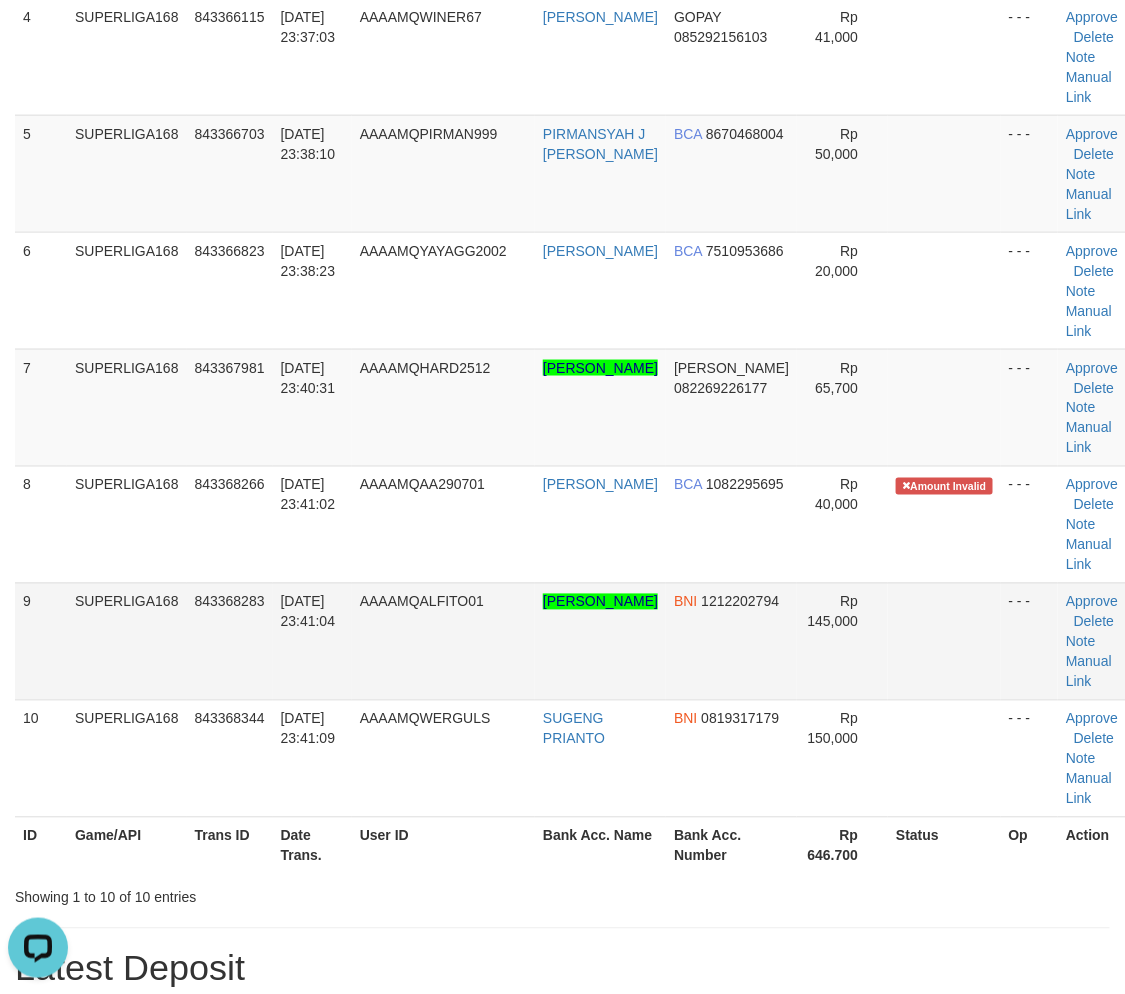 click on "843368283" at bounding box center [230, 641] 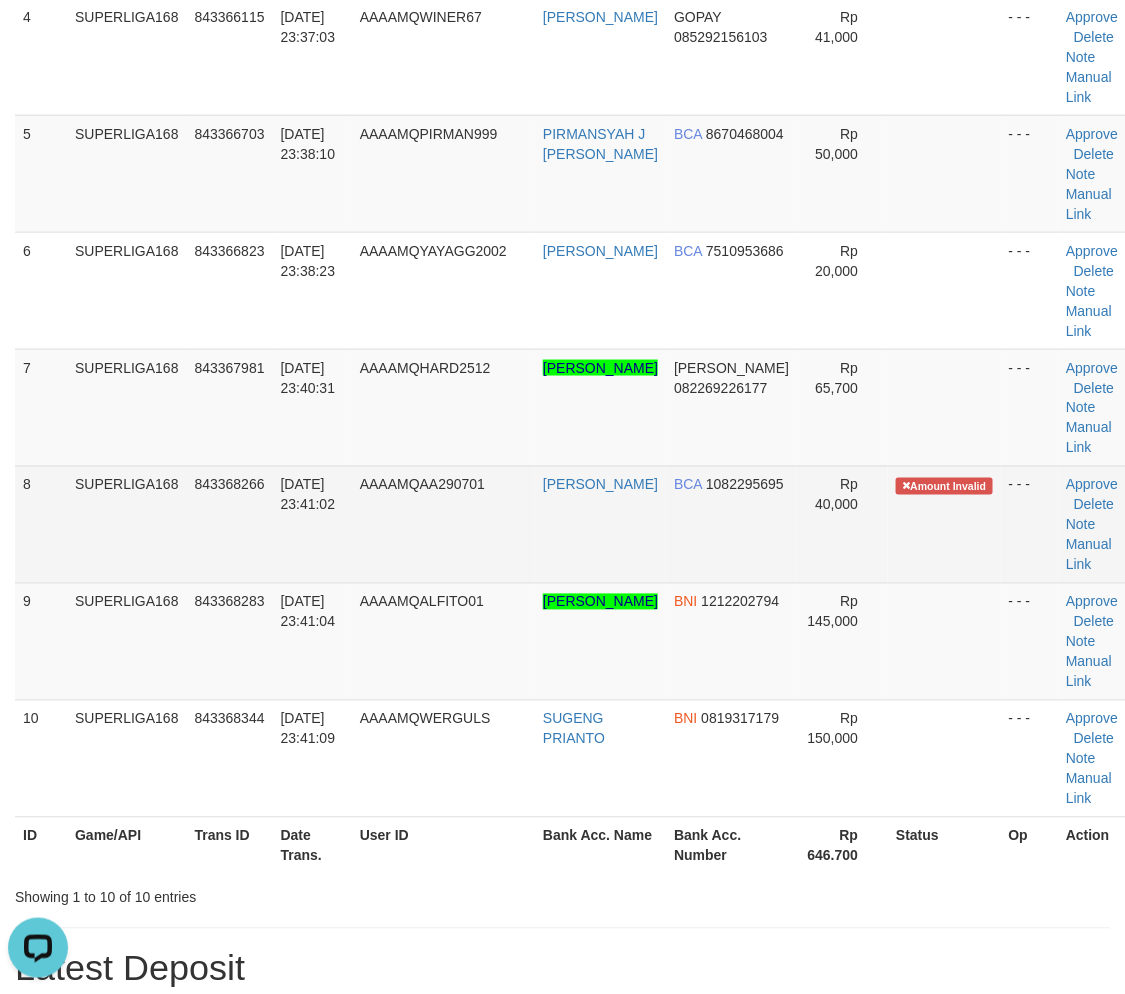 click on "843368266" at bounding box center (230, 524) 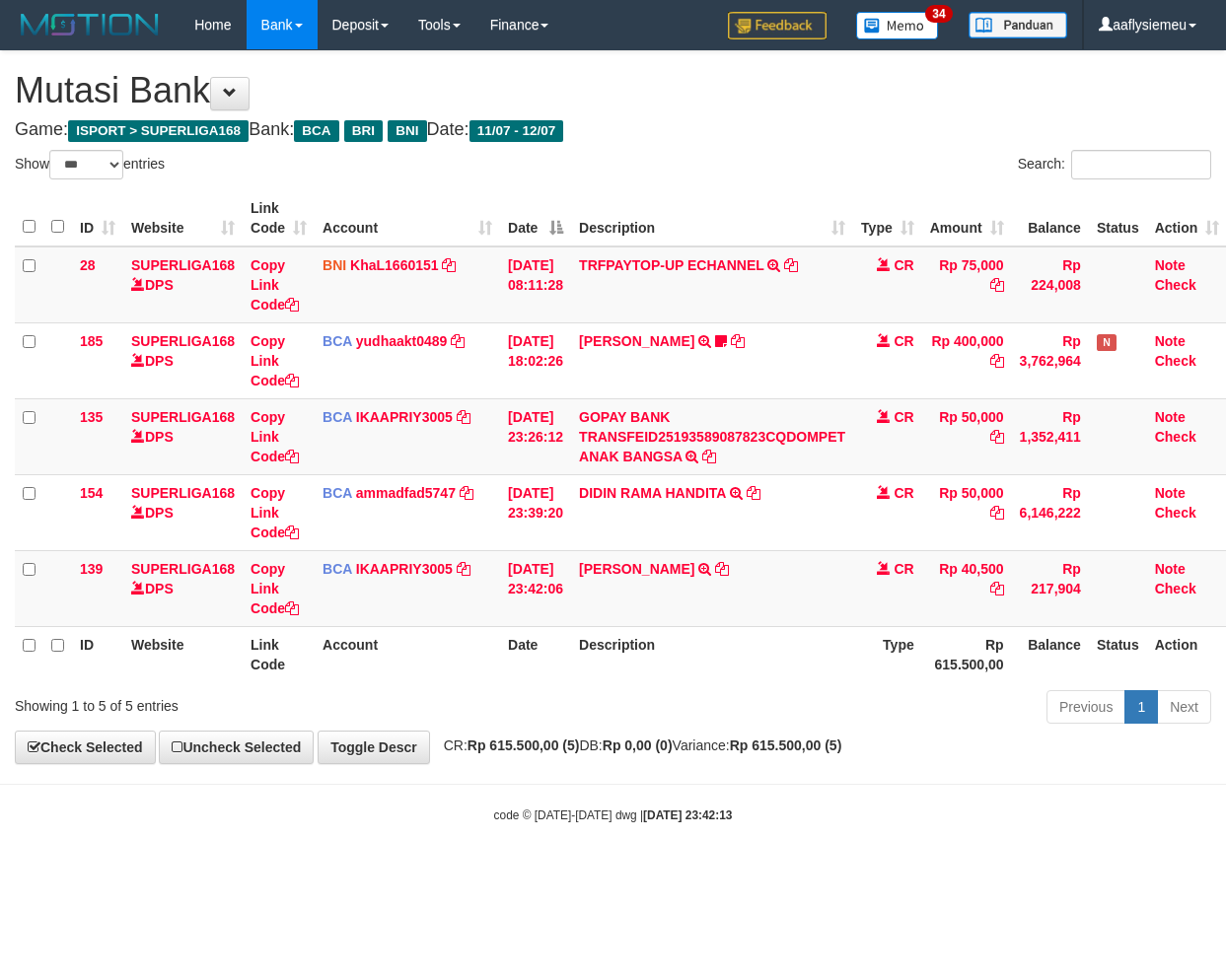 select on "***" 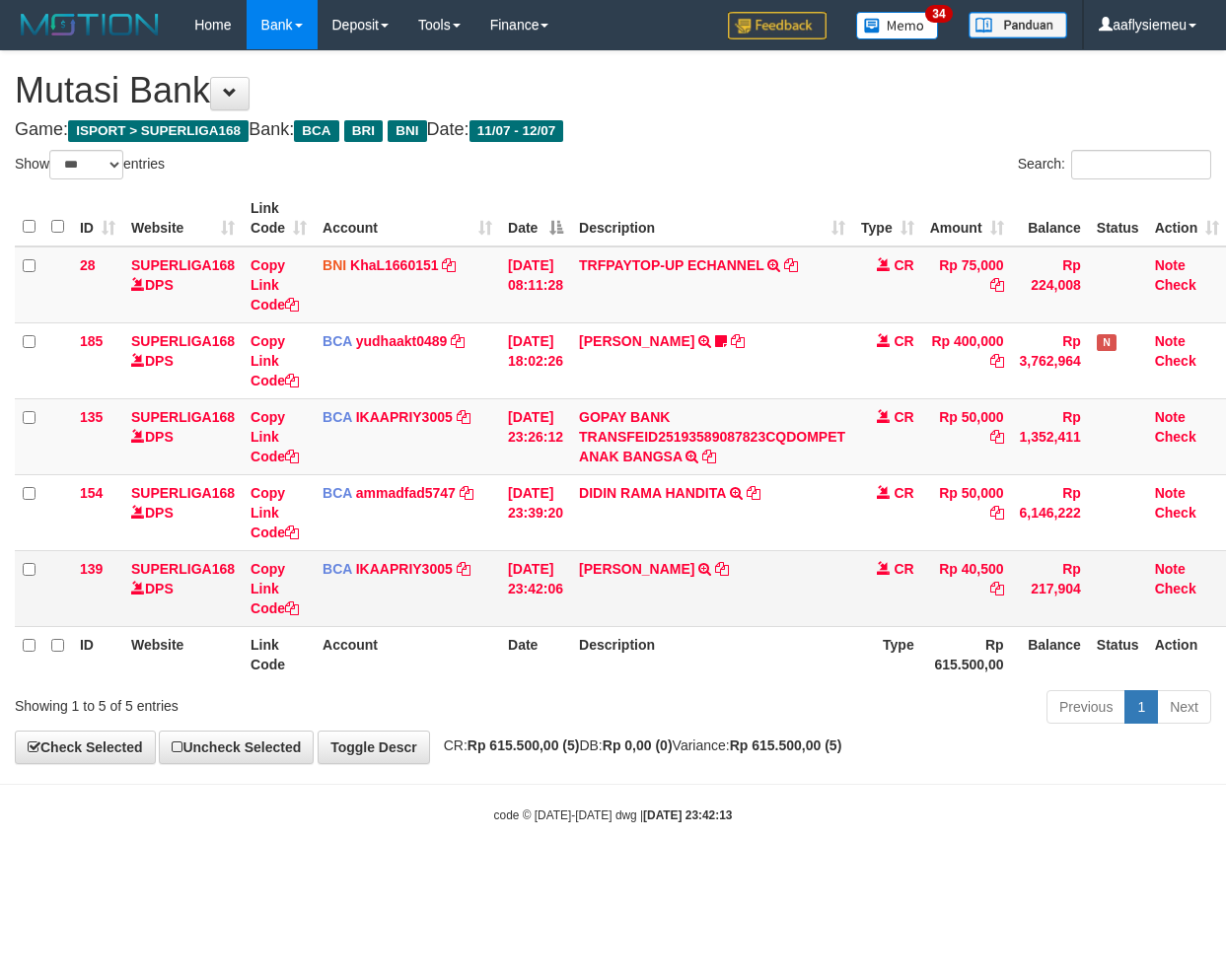 scroll, scrollTop: 0, scrollLeft: 14, axis: horizontal 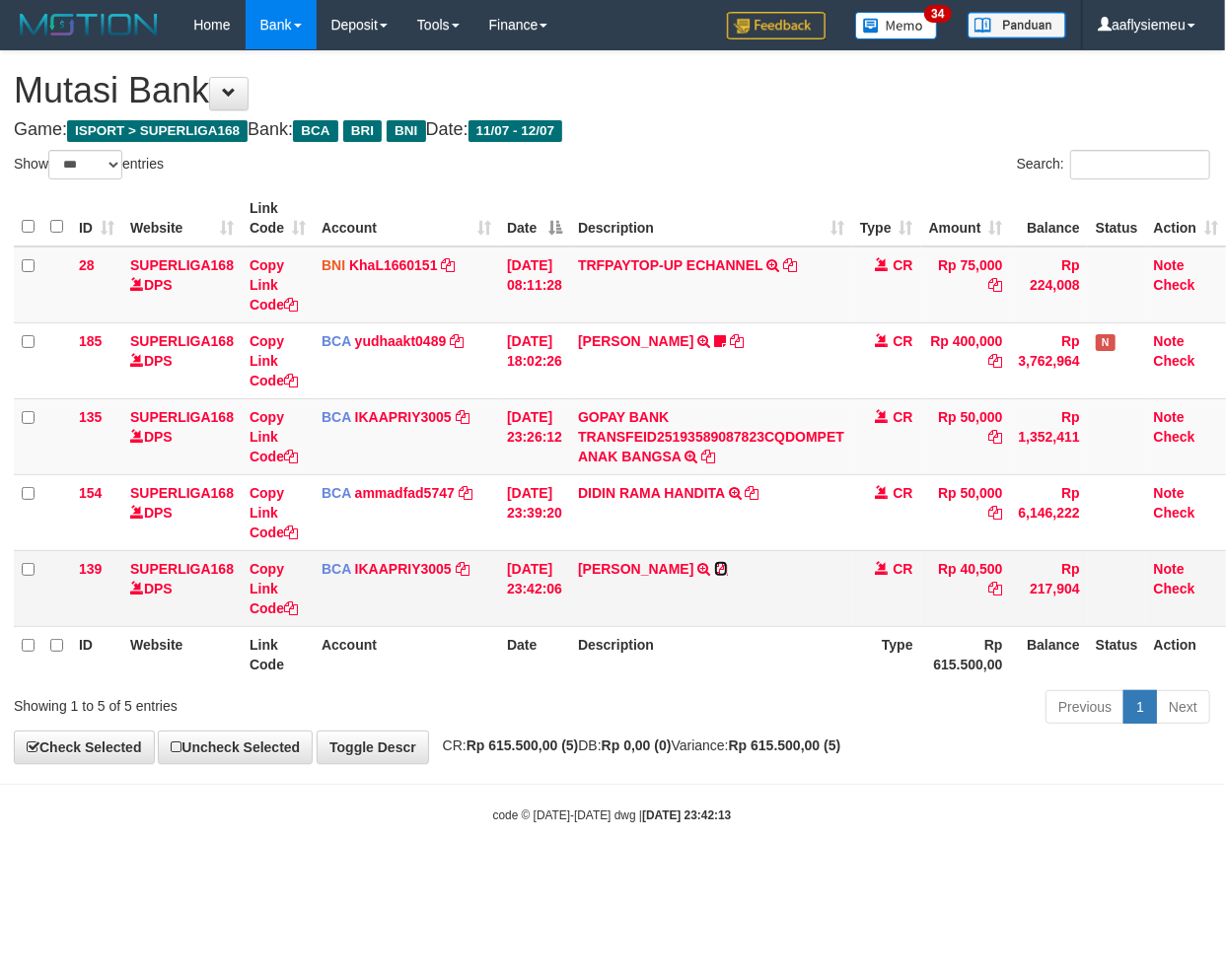 click at bounding box center [721, 569] 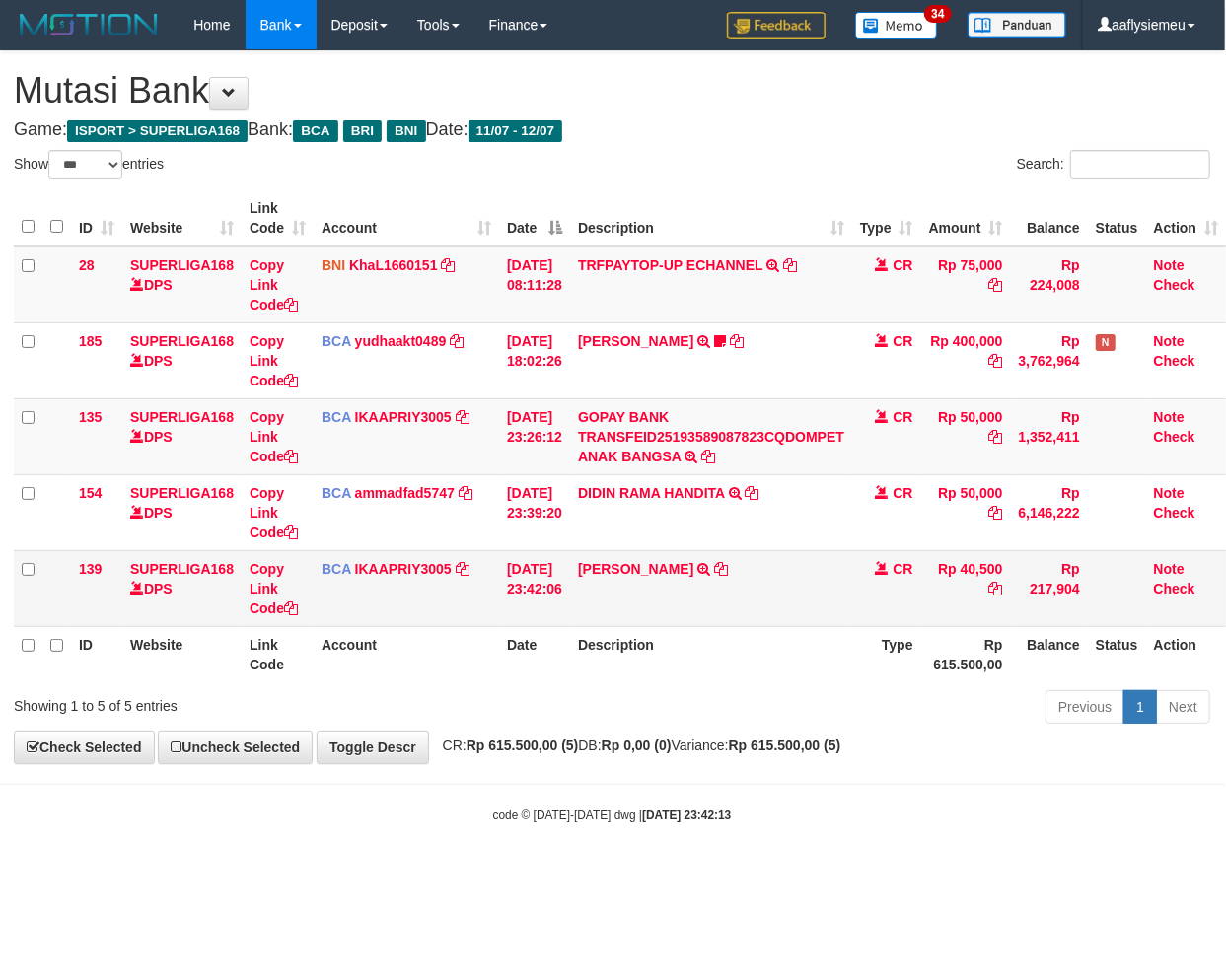 drag, startPoint x: 1049, startPoint y: 664, endPoint x: 1189, endPoint y: 615, distance: 148.32734 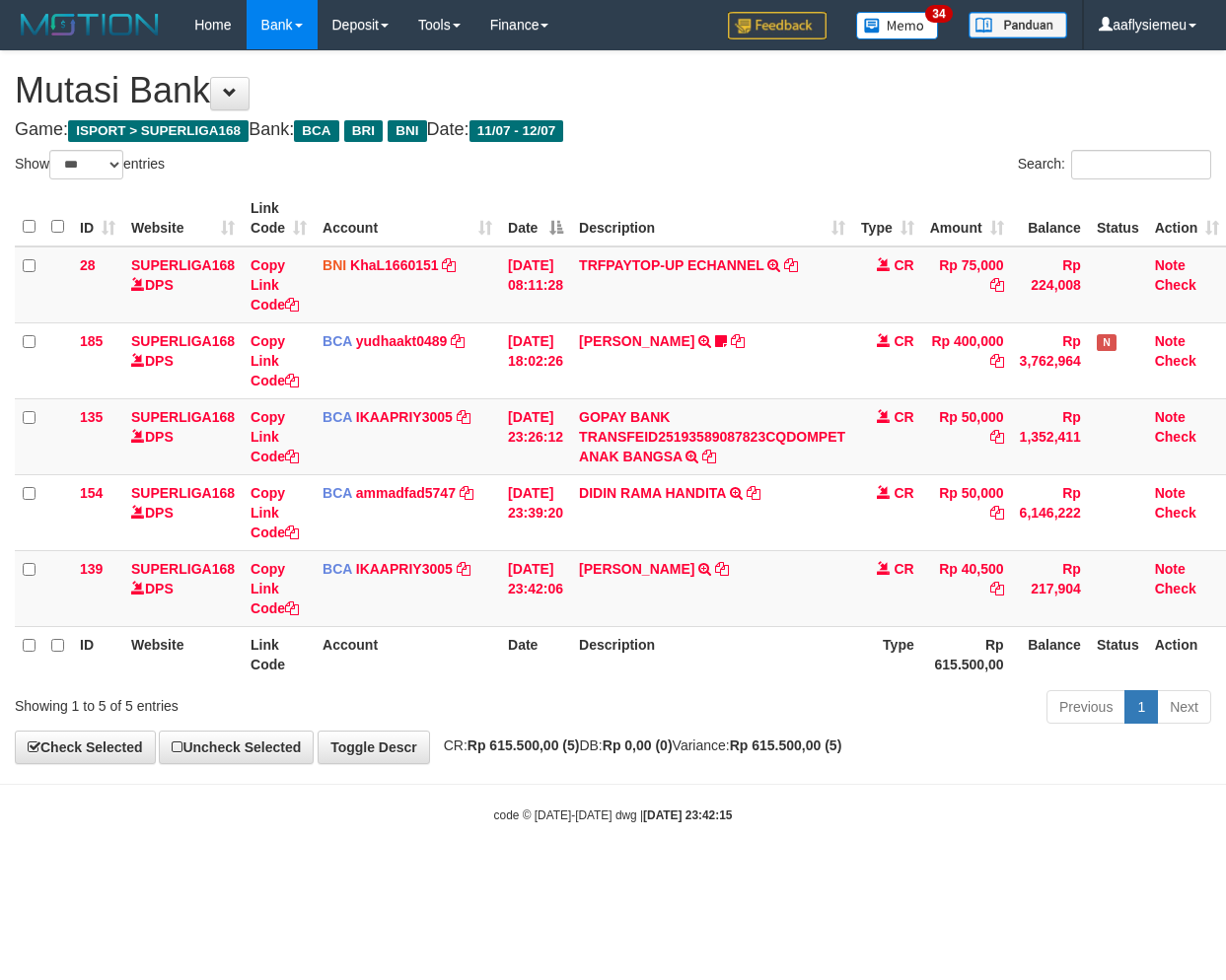 select on "***" 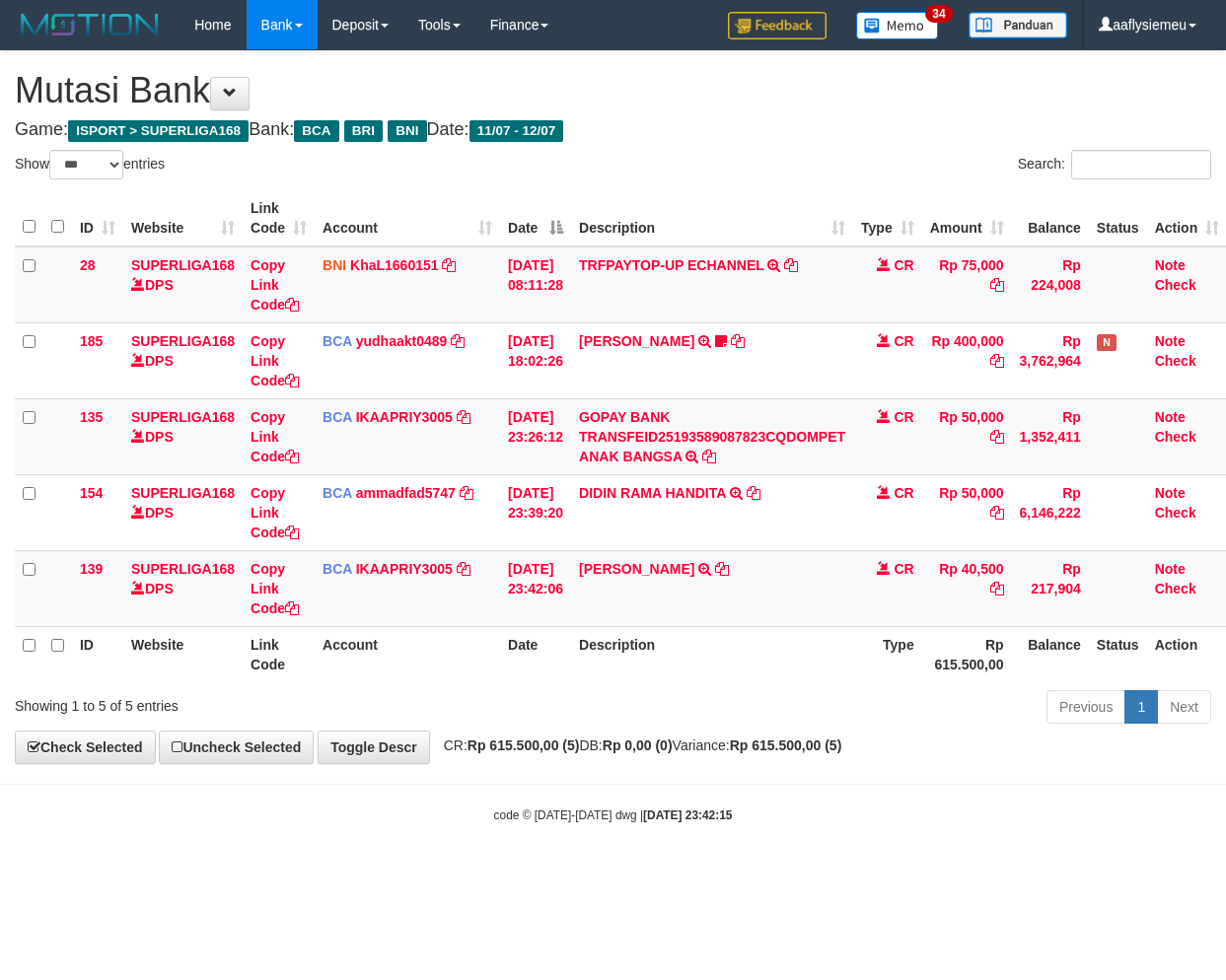 scroll, scrollTop: 0, scrollLeft: 14, axis: horizontal 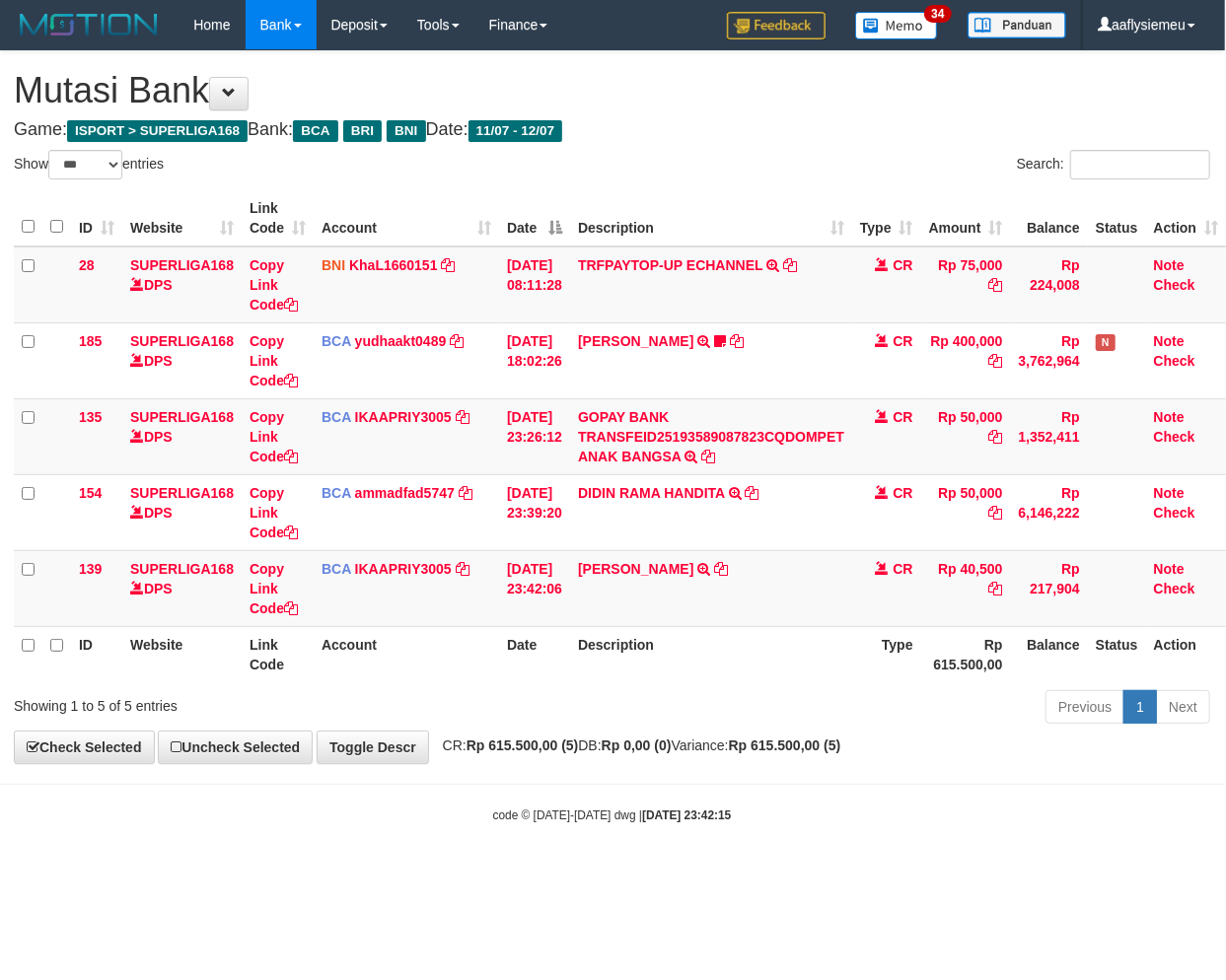 click on "Previous 1 Next" at bounding box center [867, 709] 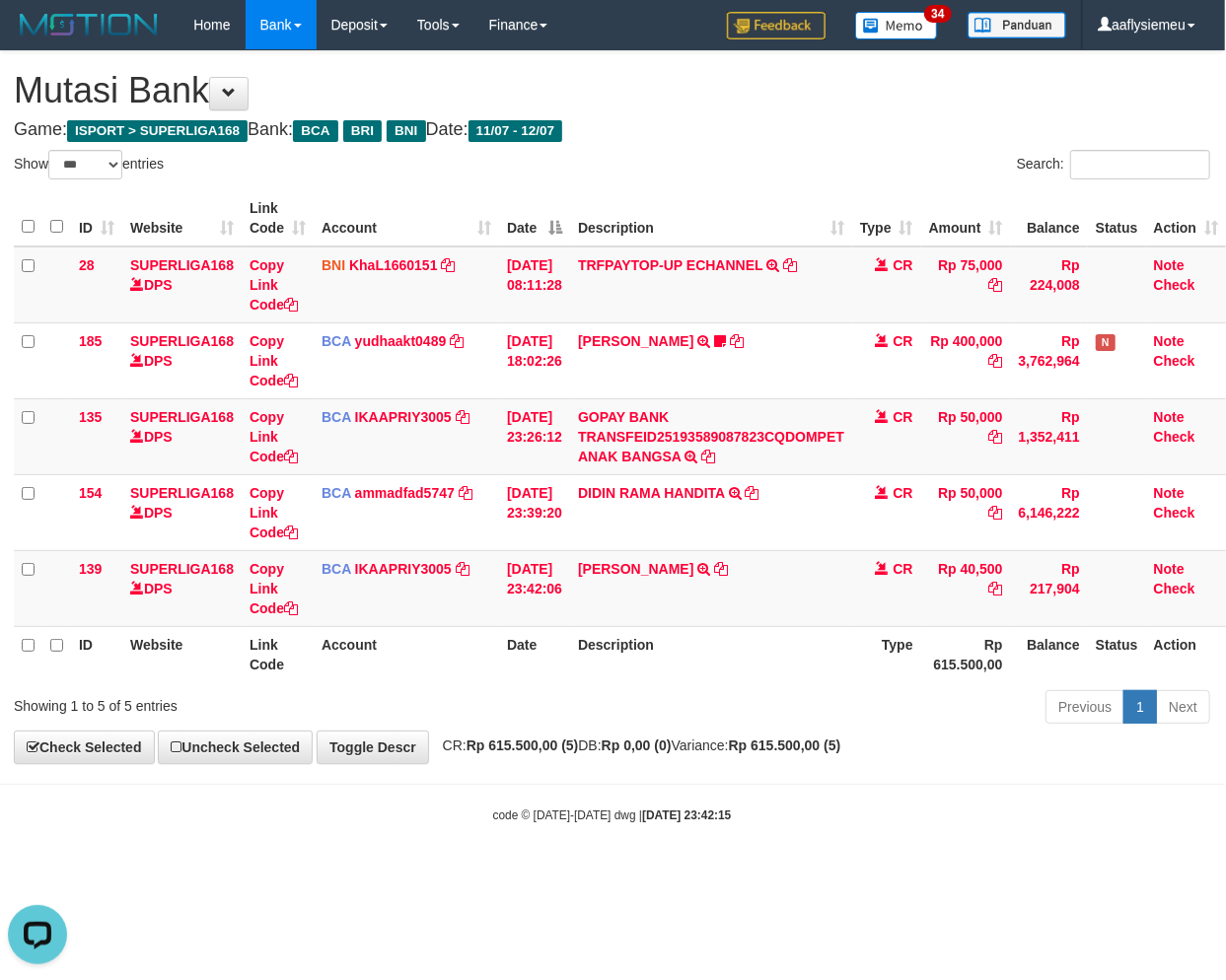 scroll, scrollTop: 0, scrollLeft: 0, axis: both 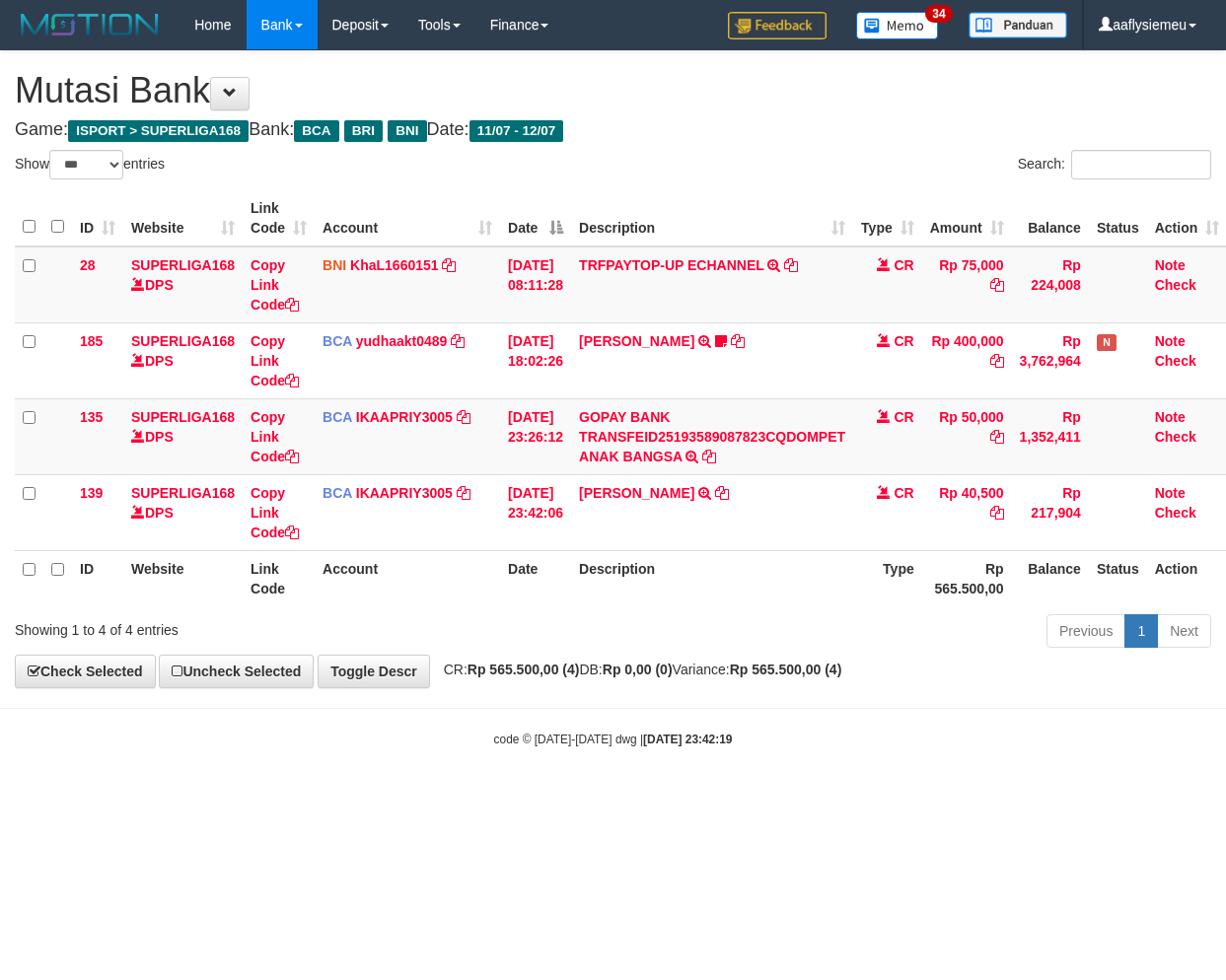 select on "***" 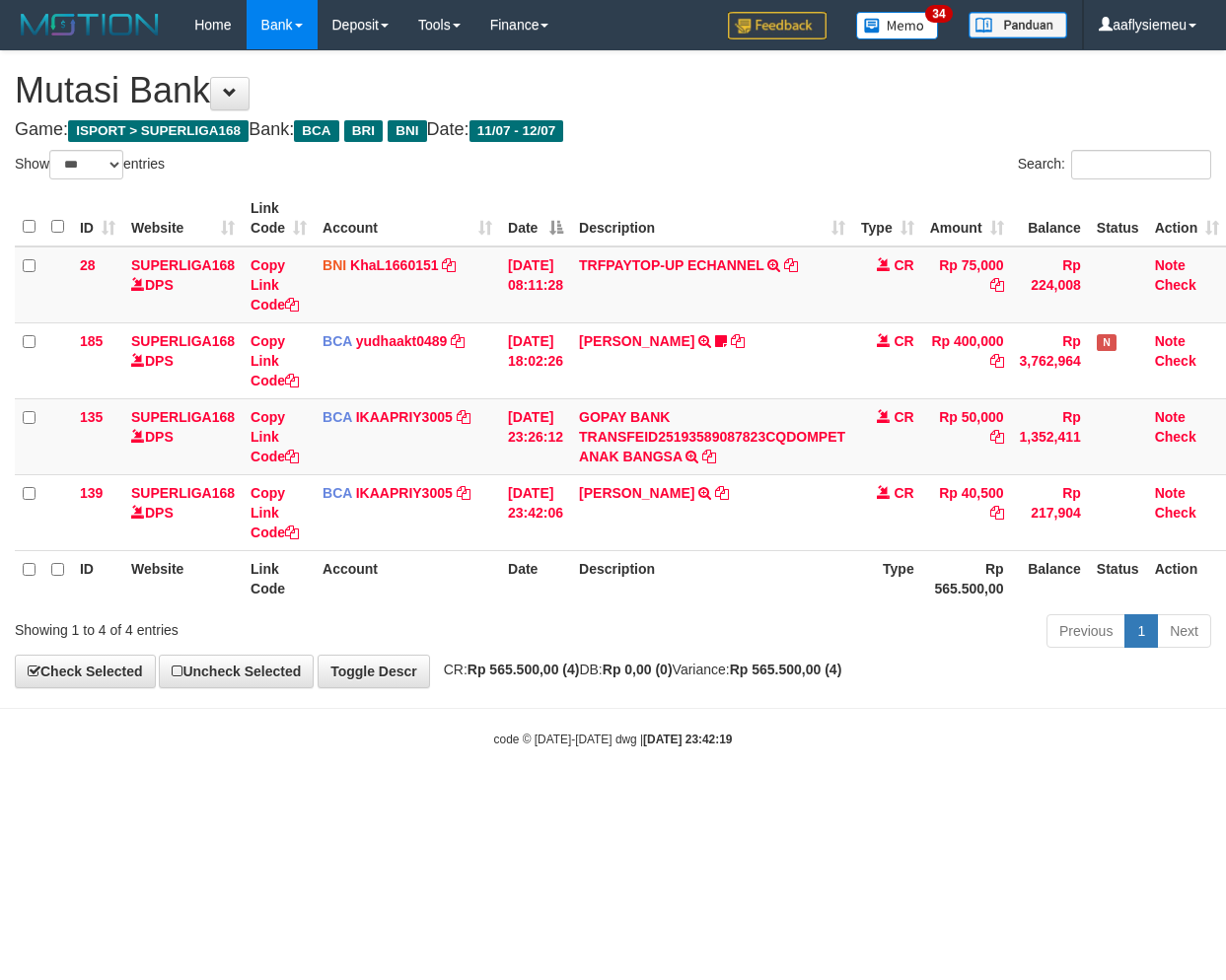 scroll, scrollTop: 0, scrollLeft: 14, axis: horizontal 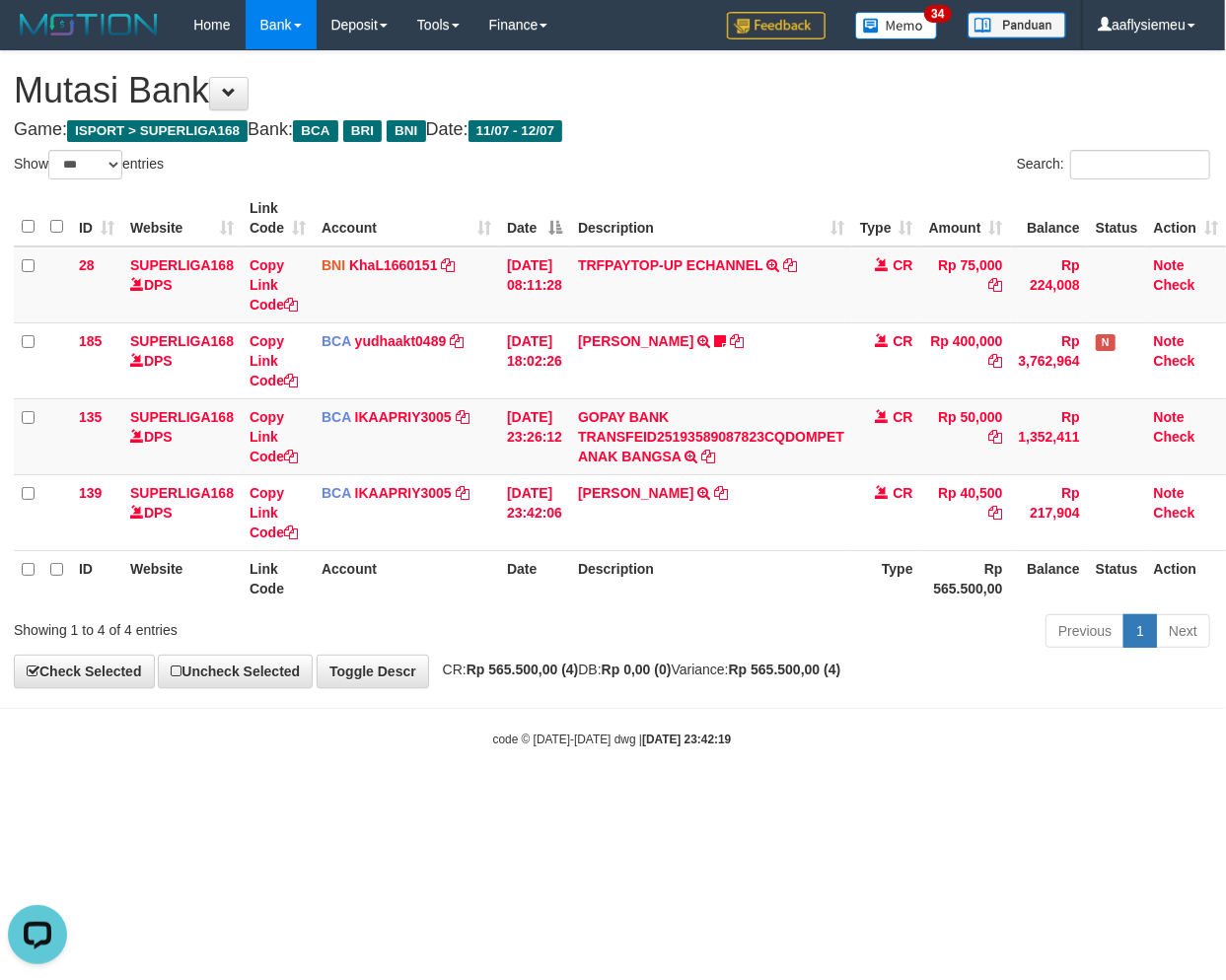 click on "Toggle navigation
Home
Bank
Account List
Load
By Website
Group
[ISPORT]													SUPERLIGA168
By Load Group (DPS)
34" at bounding box center [612, 398] 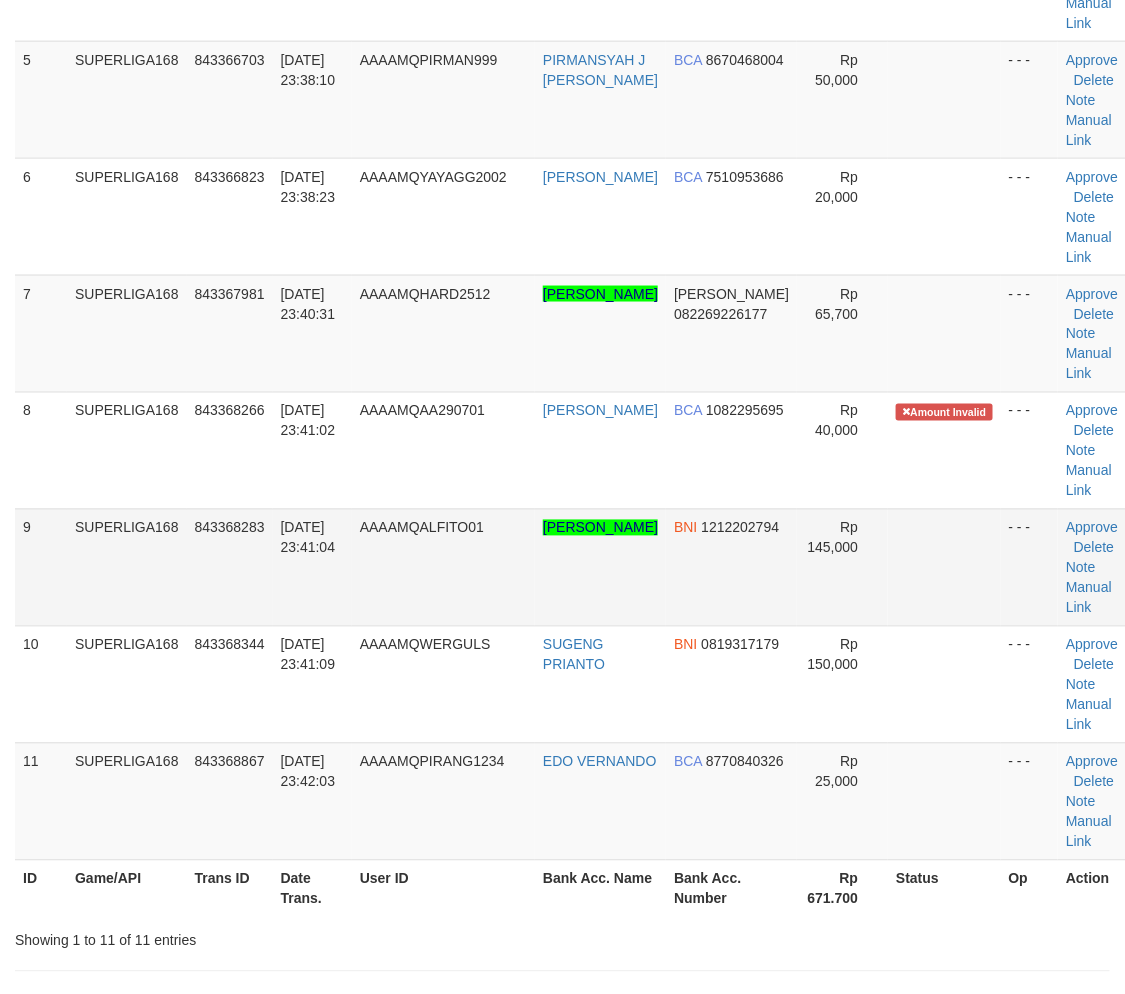scroll, scrollTop: 603, scrollLeft: 0, axis: vertical 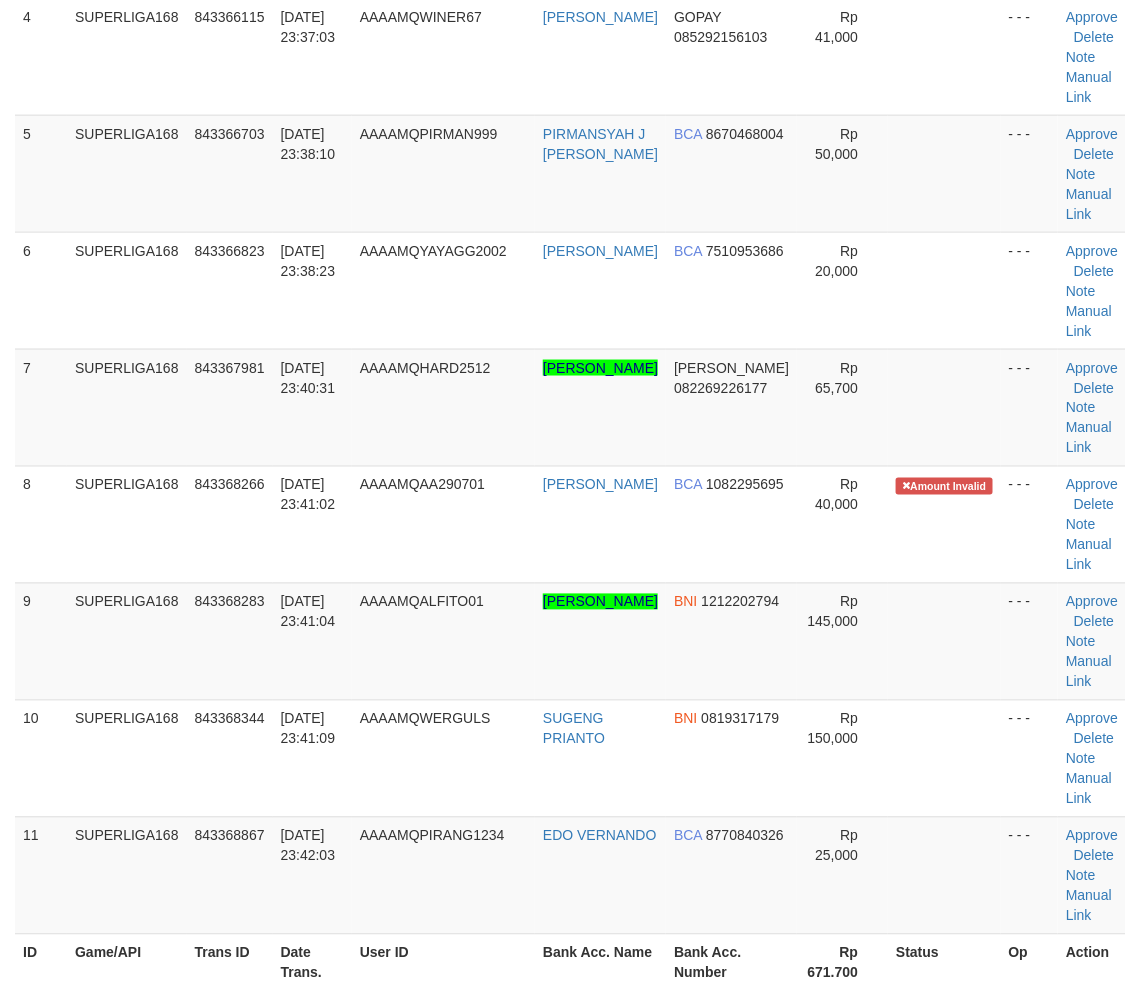 drag, startPoint x: 182, startPoint y: 620, endPoint x: 2, endPoint y: 681, distance: 190.05525 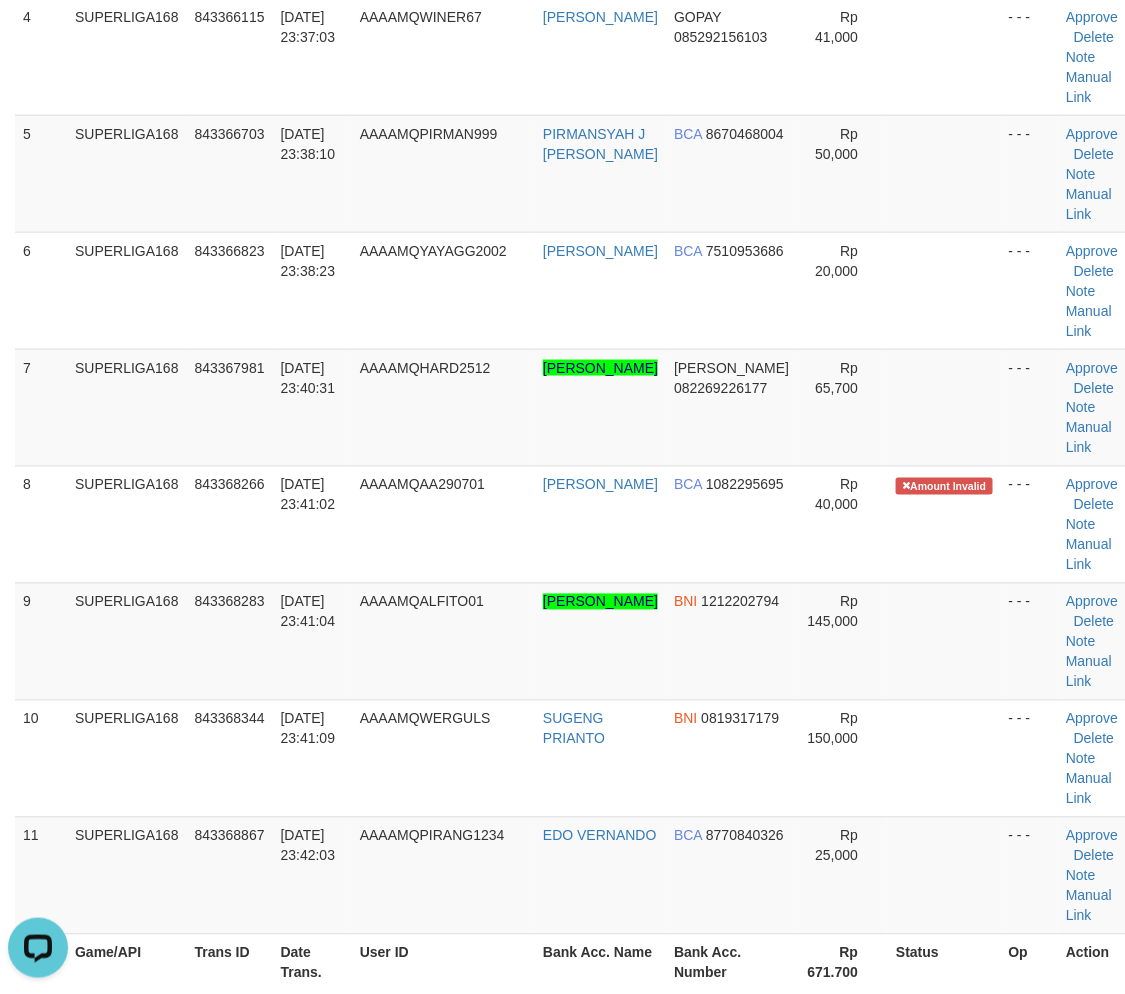 scroll, scrollTop: 0, scrollLeft: 0, axis: both 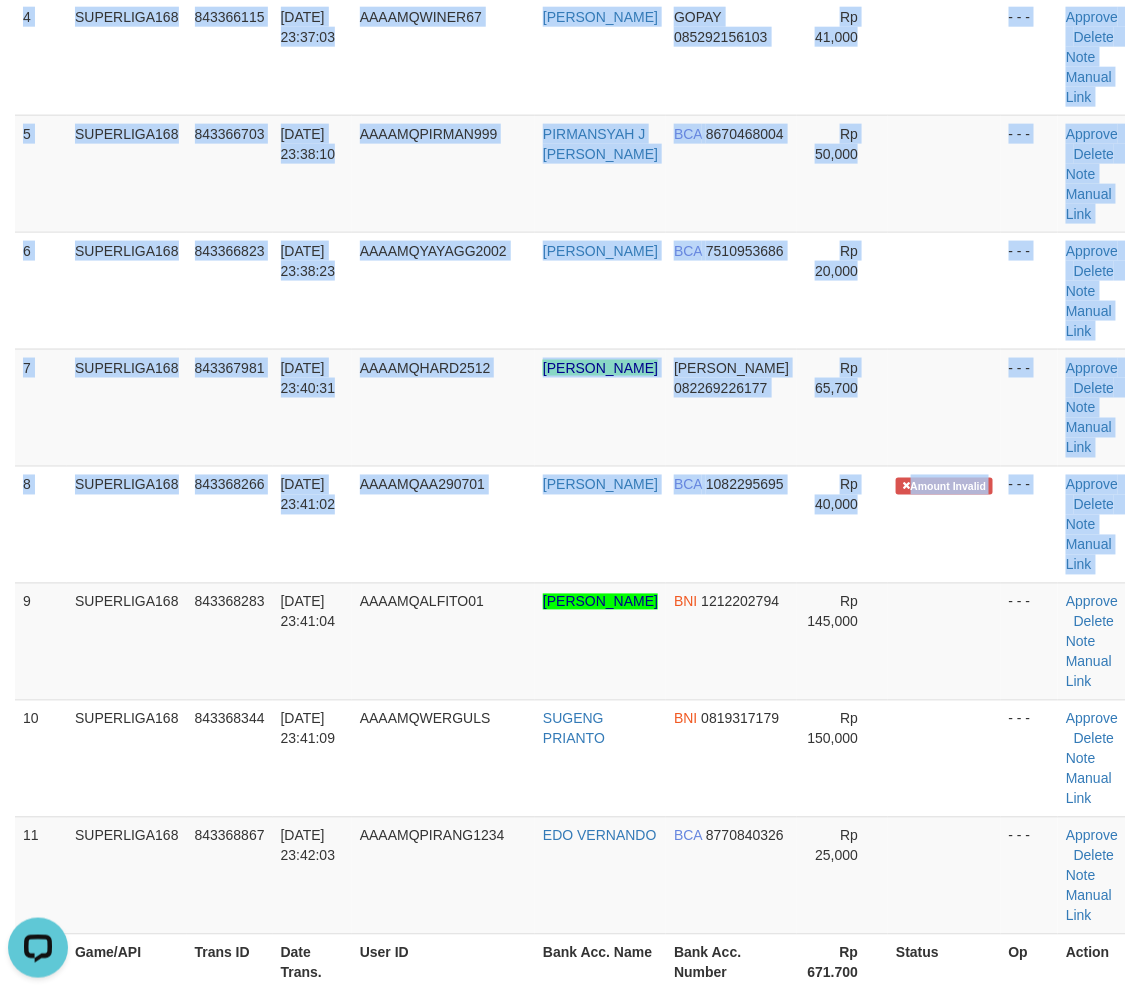 click on "ID Game/API Trans ID Date Trans. User ID Bank Acc. Name Bank Acc. Number Amount Status Op Action
1
SUPERLIGA168
843363321
12/07/2025 23:31:59
AAAAMQSARTONO89
BOWO
DANA
082115792789
Rp 25,000
- - -
Approve
Delete
Note
Manual Link
2
SUPERLIGA168
843363610
12/07/2025 23:32:27
AAAAMQVIKING50
RAIVIKHY NASRUN
BCA
7115087801" at bounding box center (562, 290) 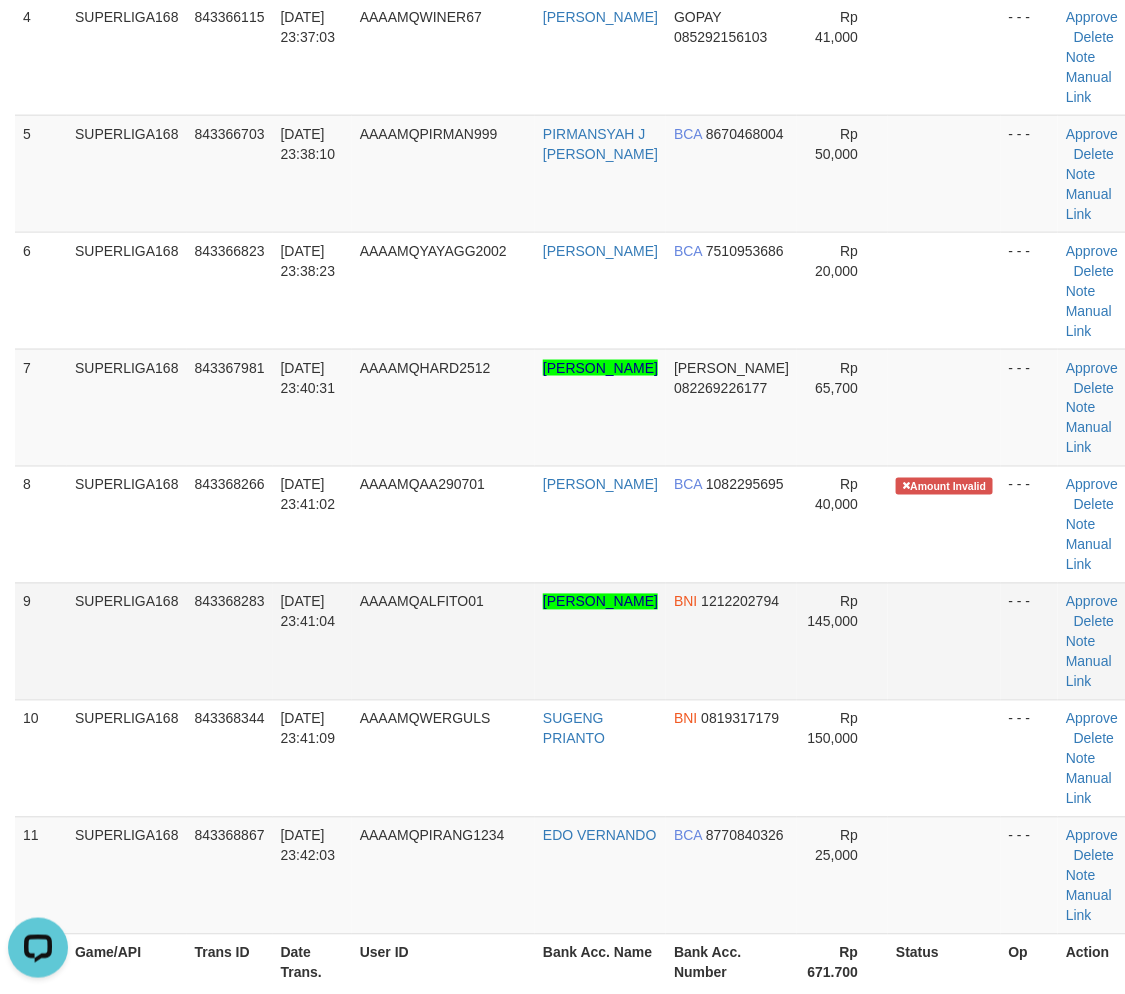 click on "9" at bounding box center [41, 641] 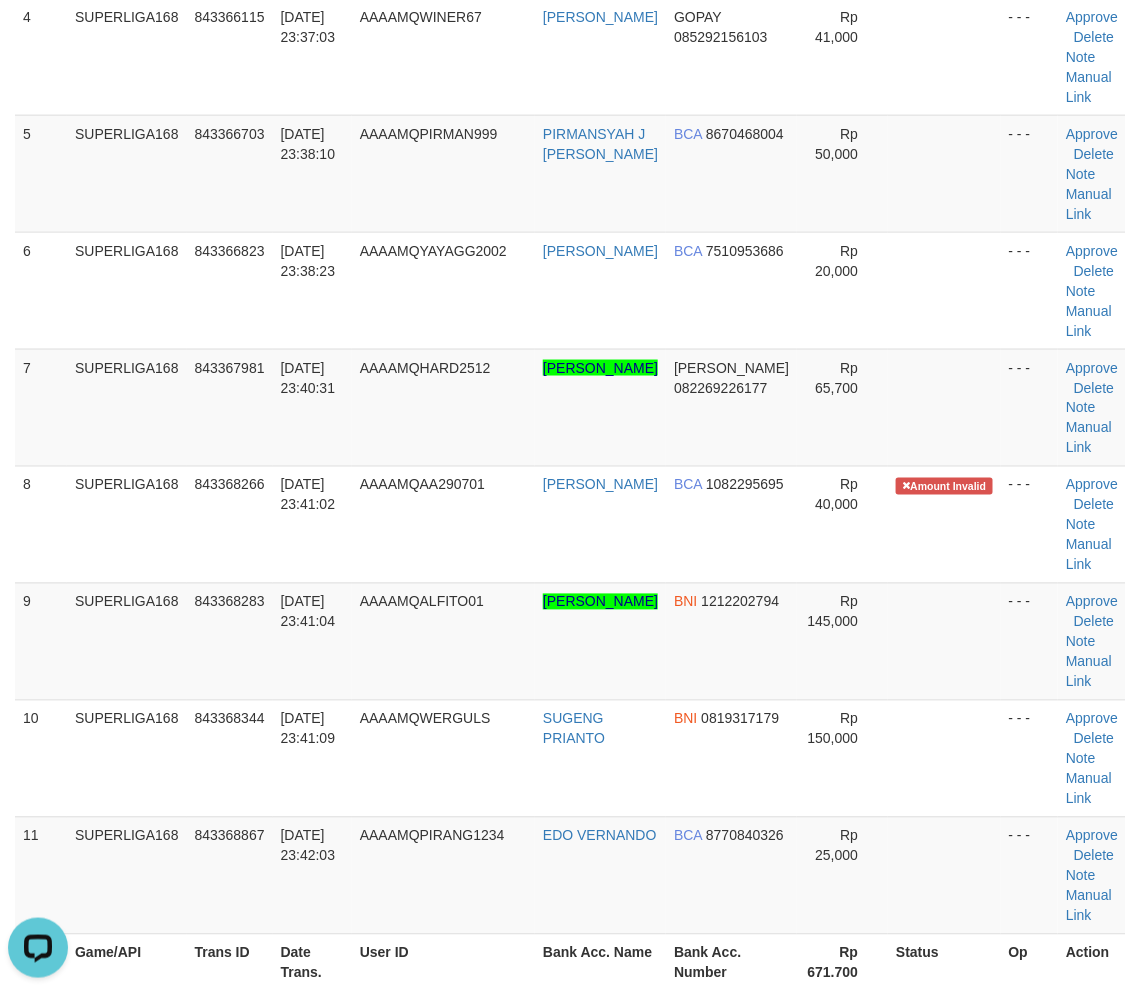 click on "ID Game/API Trans ID Date Trans. User ID Bank Acc. Name Bank Acc. Number Amount Status Op Action
1
SUPERLIGA168
843363321
12/07/2025 23:31:59
AAAAMQSARTONO89
BOWO
DANA
082115792789
Rp 25,000
- - -
Approve
Delete
Note
Manual Link
2
SUPERLIGA168
843363610
12/07/2025 23:32:27
AAAAMQVIKING50
RAIVIKHY NASRUN
BCA
7115087801" at bounding box center [562, 290] 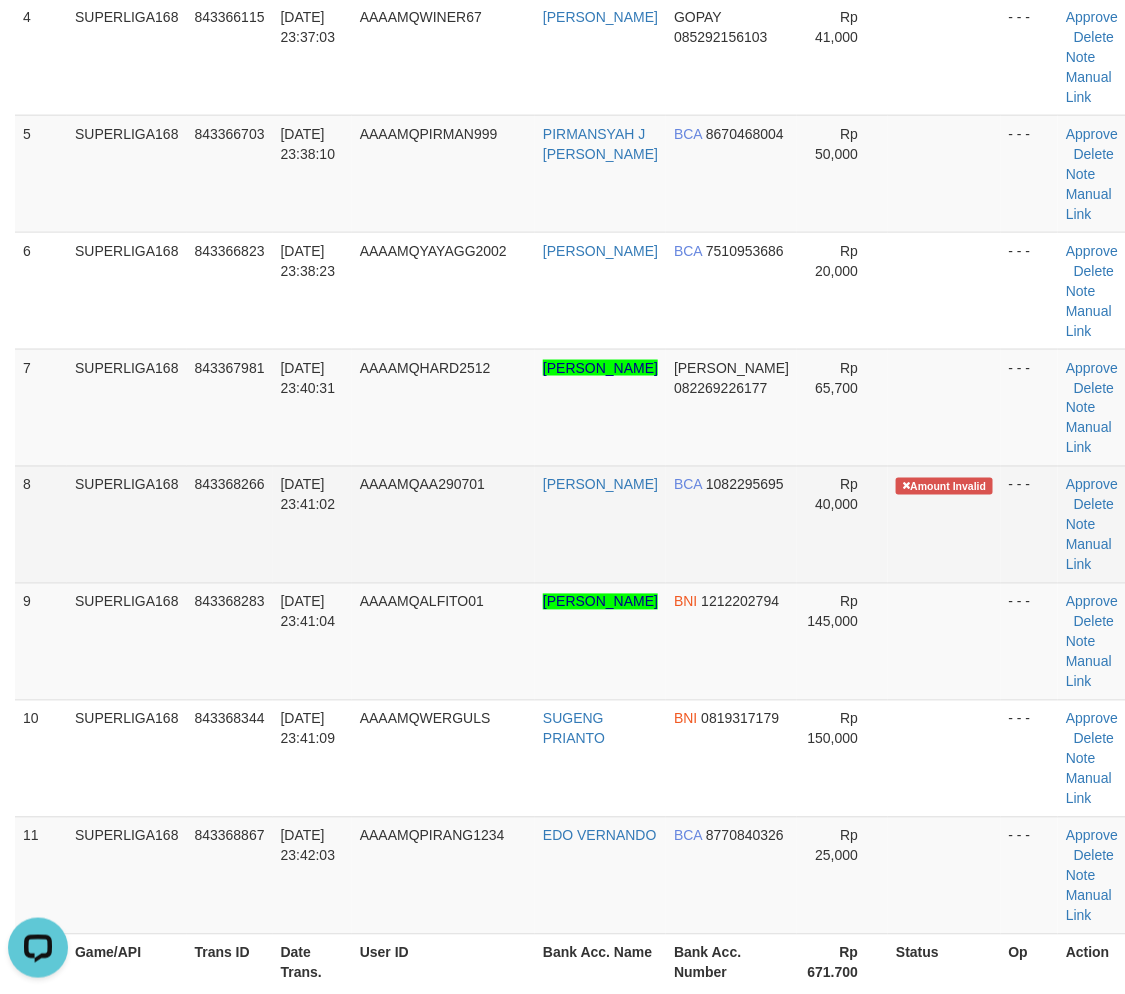 click on "8" at bounding box center (41, 524) 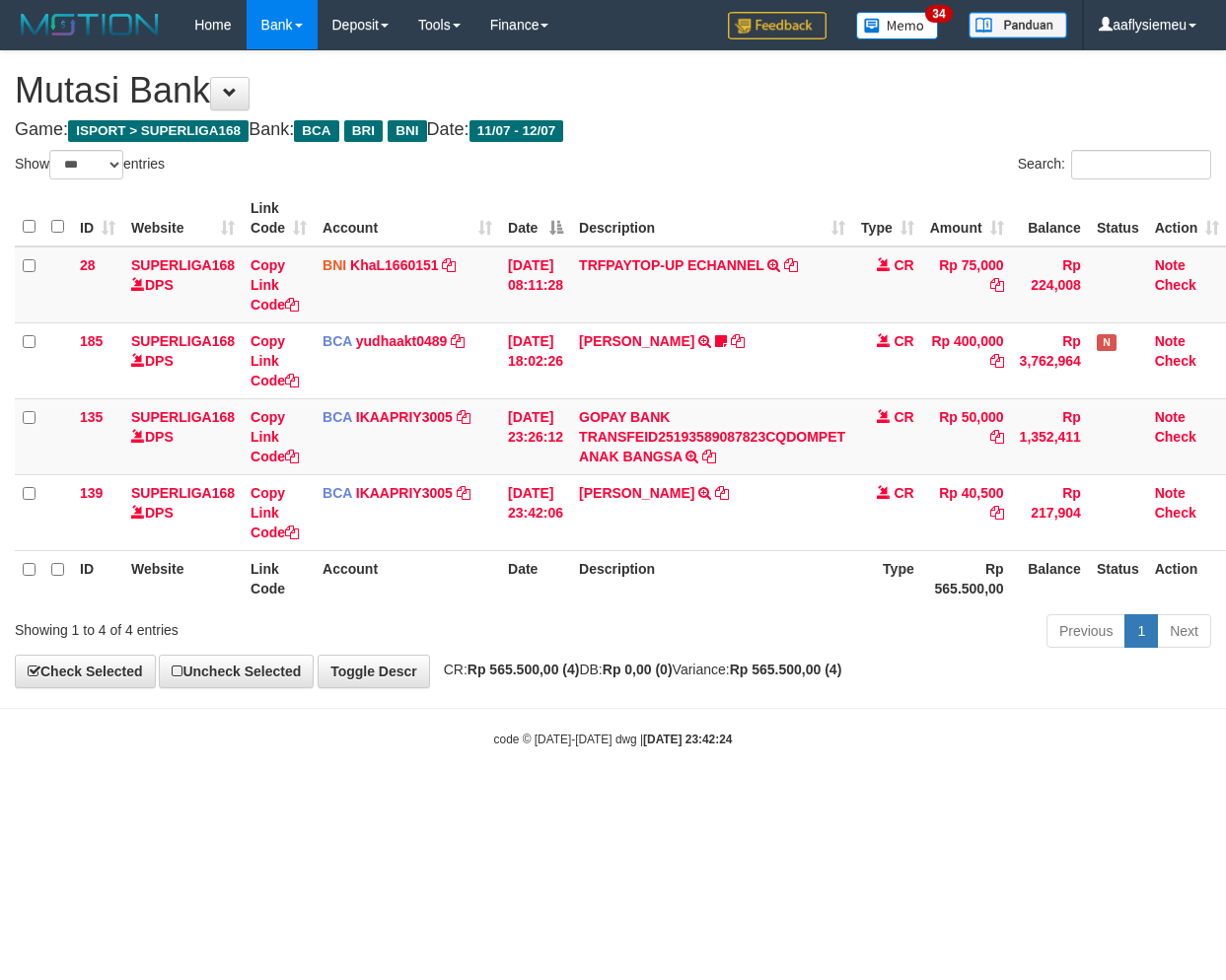 select on "***" 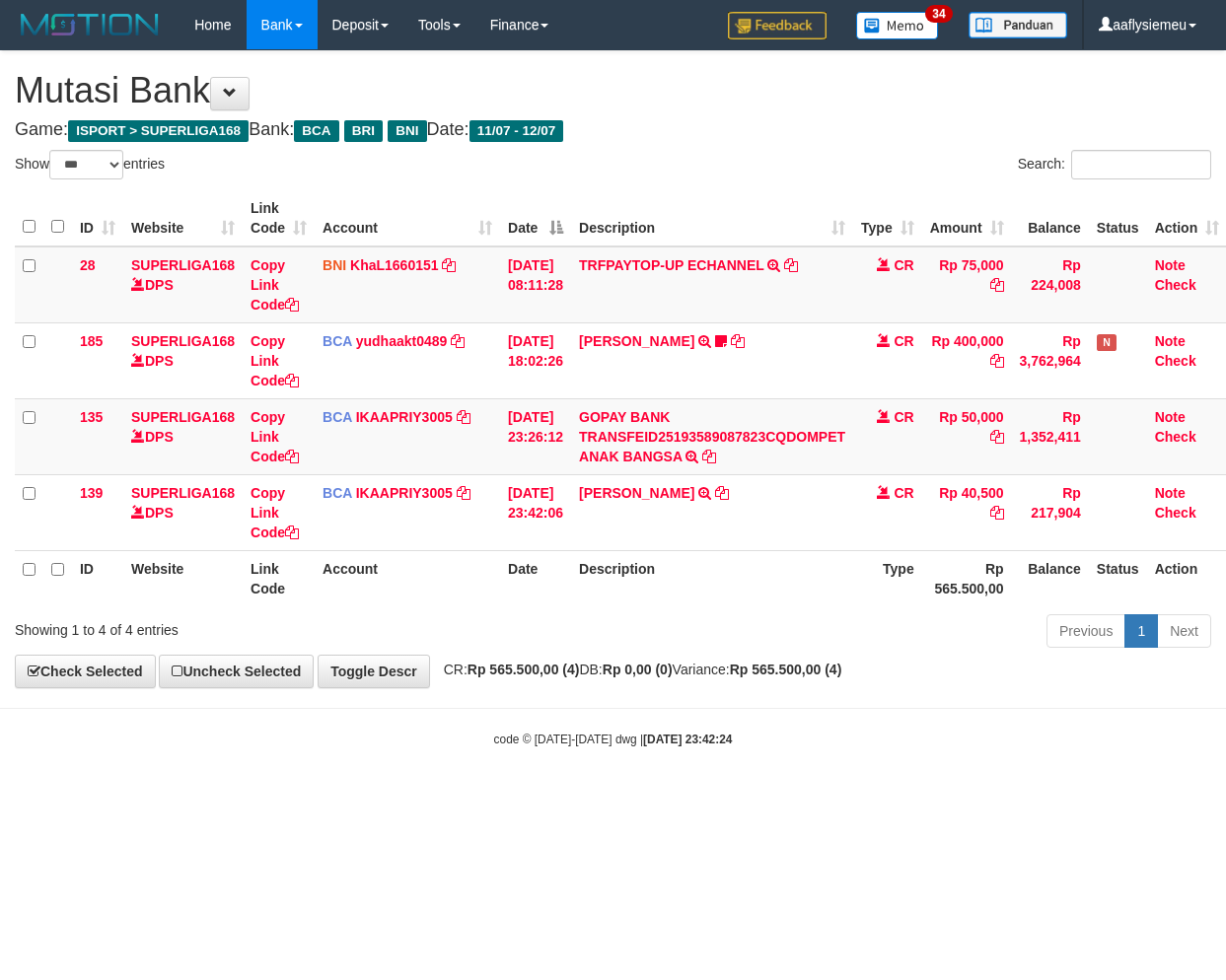 scroll, scrollTop: 0, scrollLeft: 14, axis: horizontal 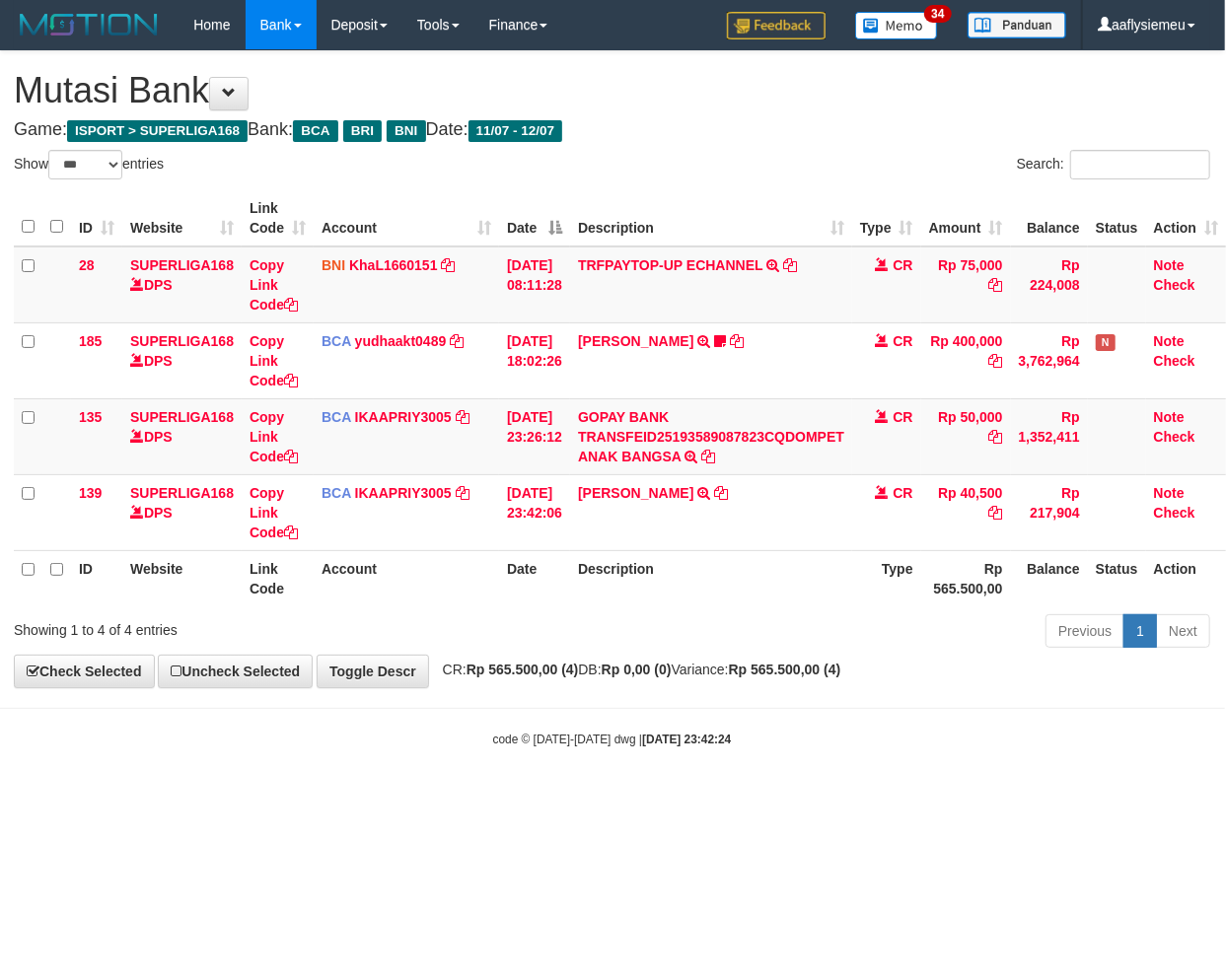 click on "Toggle navigation
Home
Bank
Account List
Load
By Website
Group
[ISPORT]													SUPERLIGA168
By Load Group (DPS)
34" at bounding box center [612, 398] 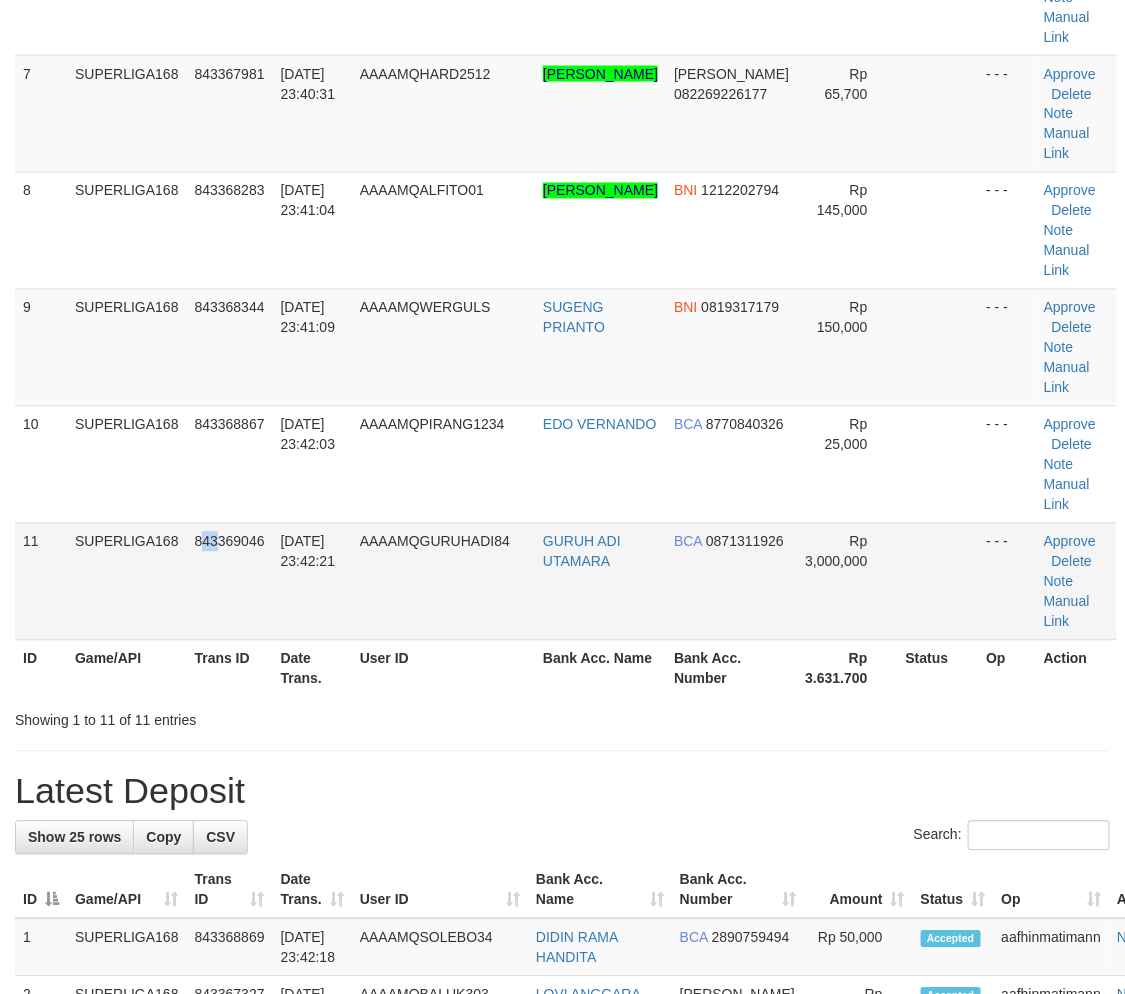click on "843369046" at bounding box center [230, 581] 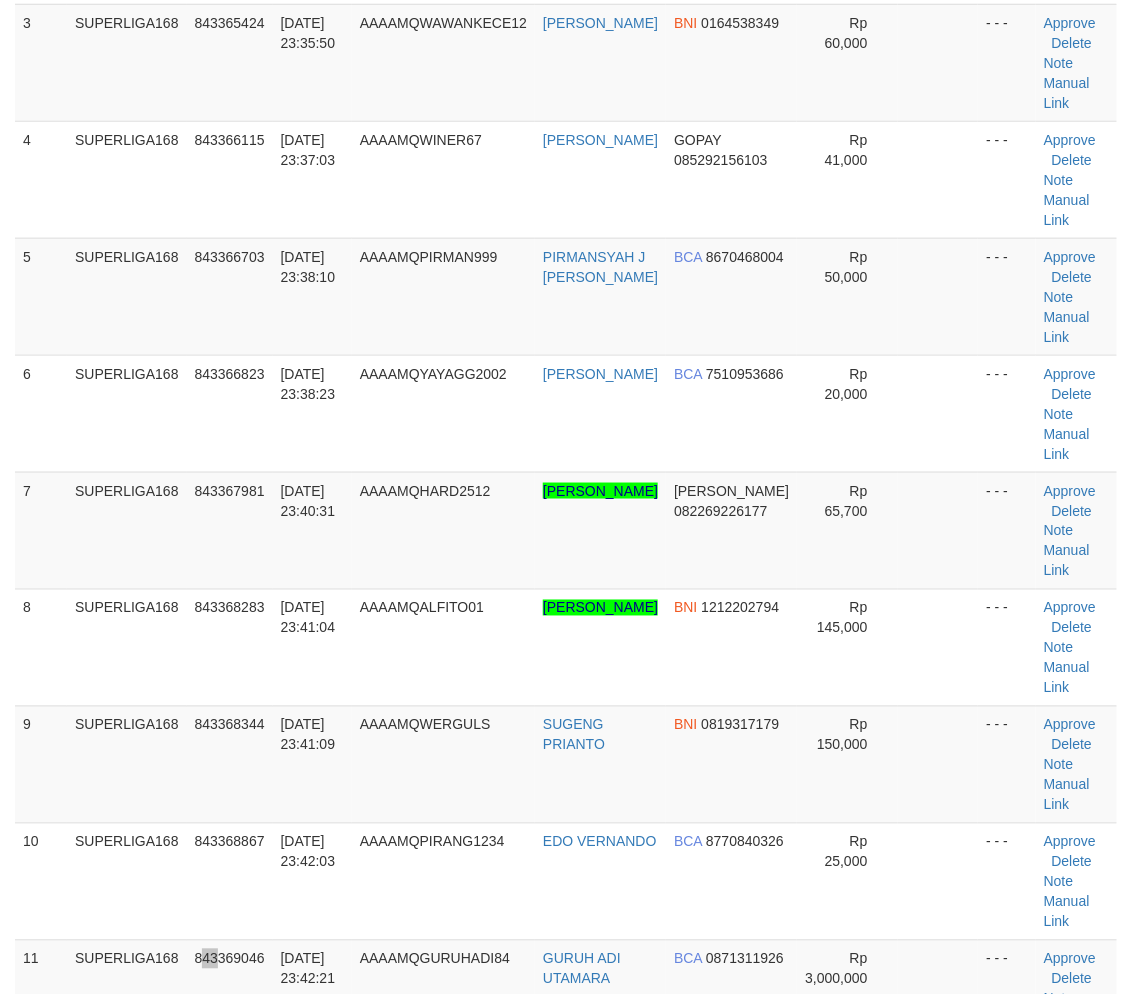 scroll, scrollTop: 270, scrollLeft: 0, axis: vertical 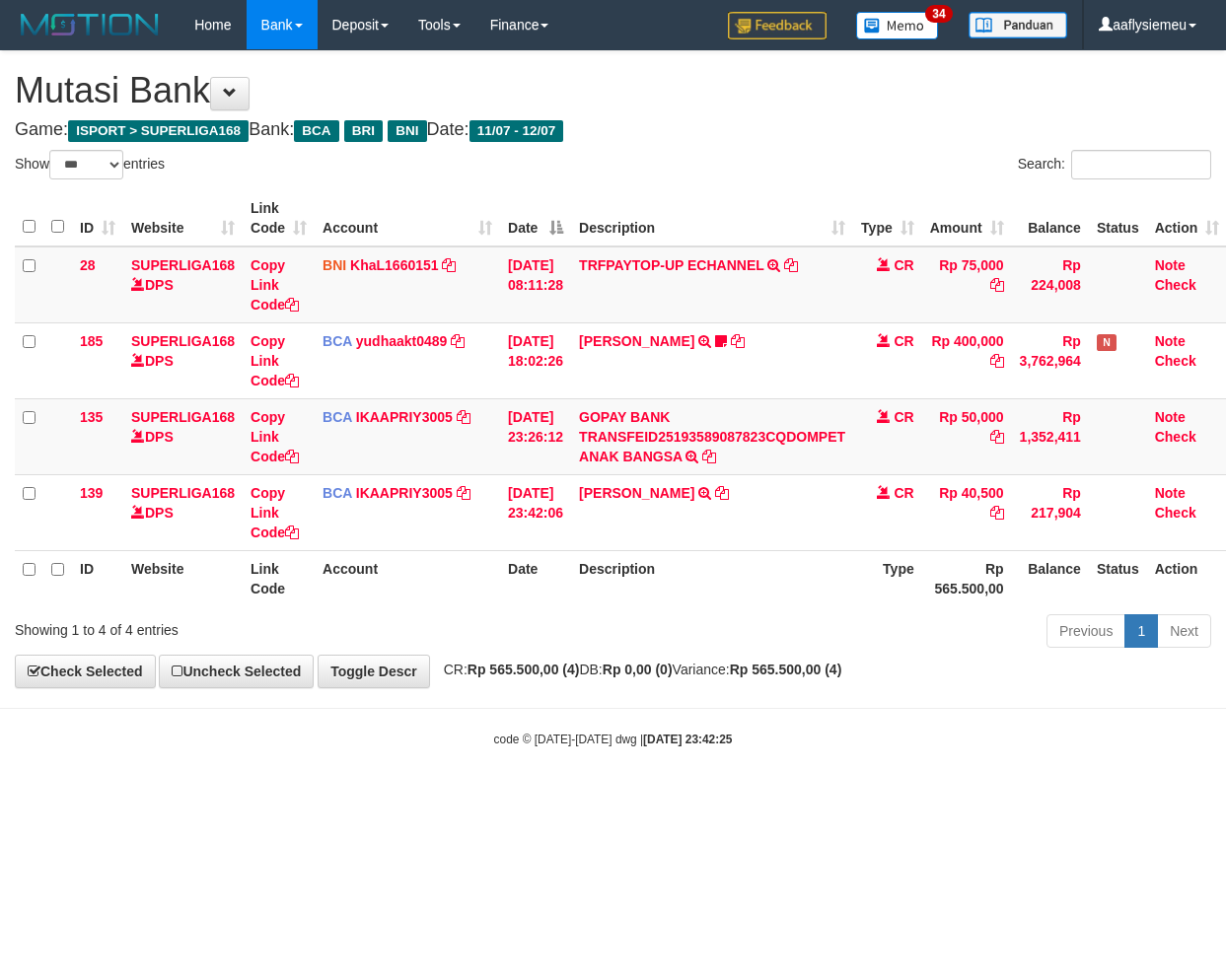 select on "***" 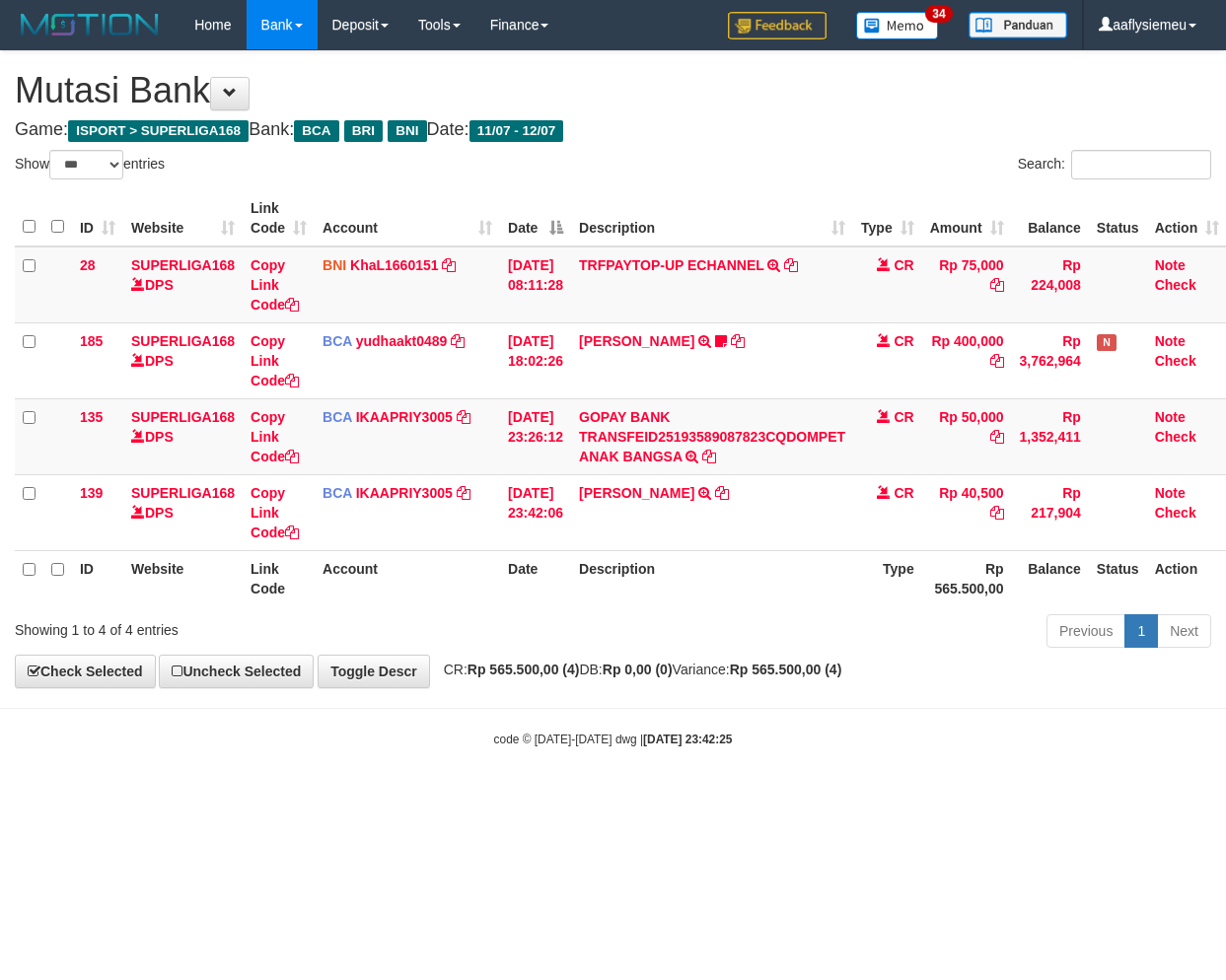 scroll, scrollTop: 0, scrollLeft: 14, axis: horizontal 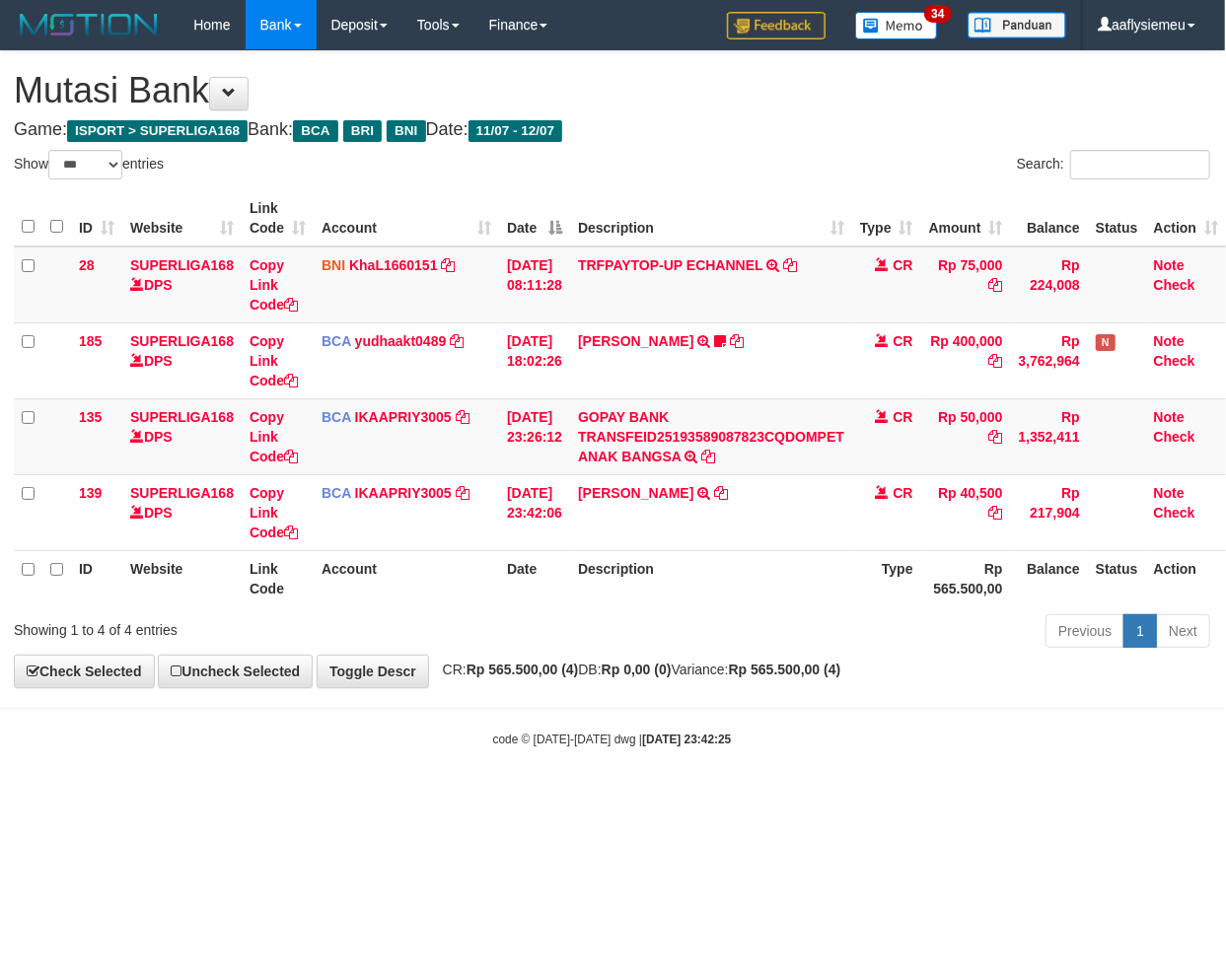 click on "**********" at bounding box center (612, 369) 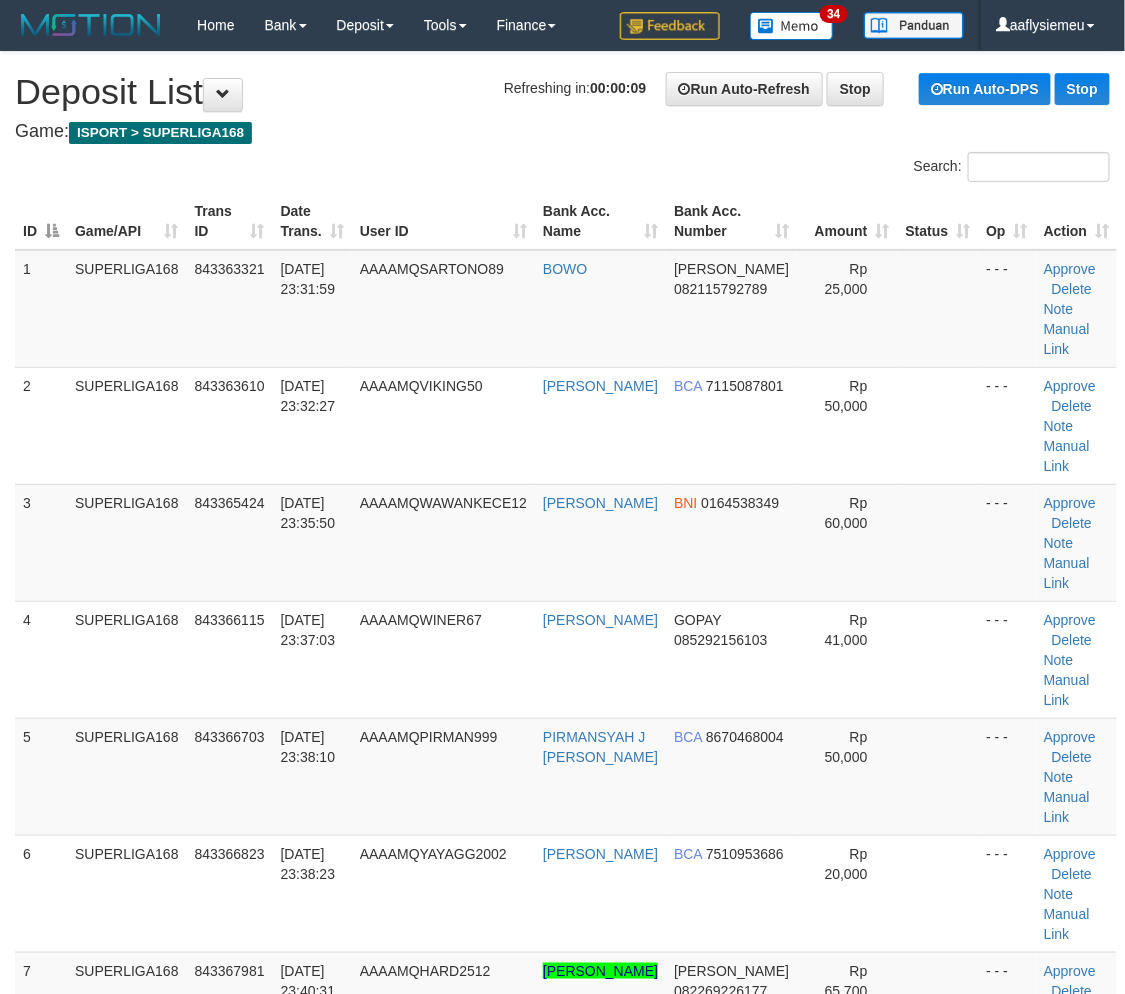 scroll, scrollTop: 110, scrollLeft: 0, axis: vertical 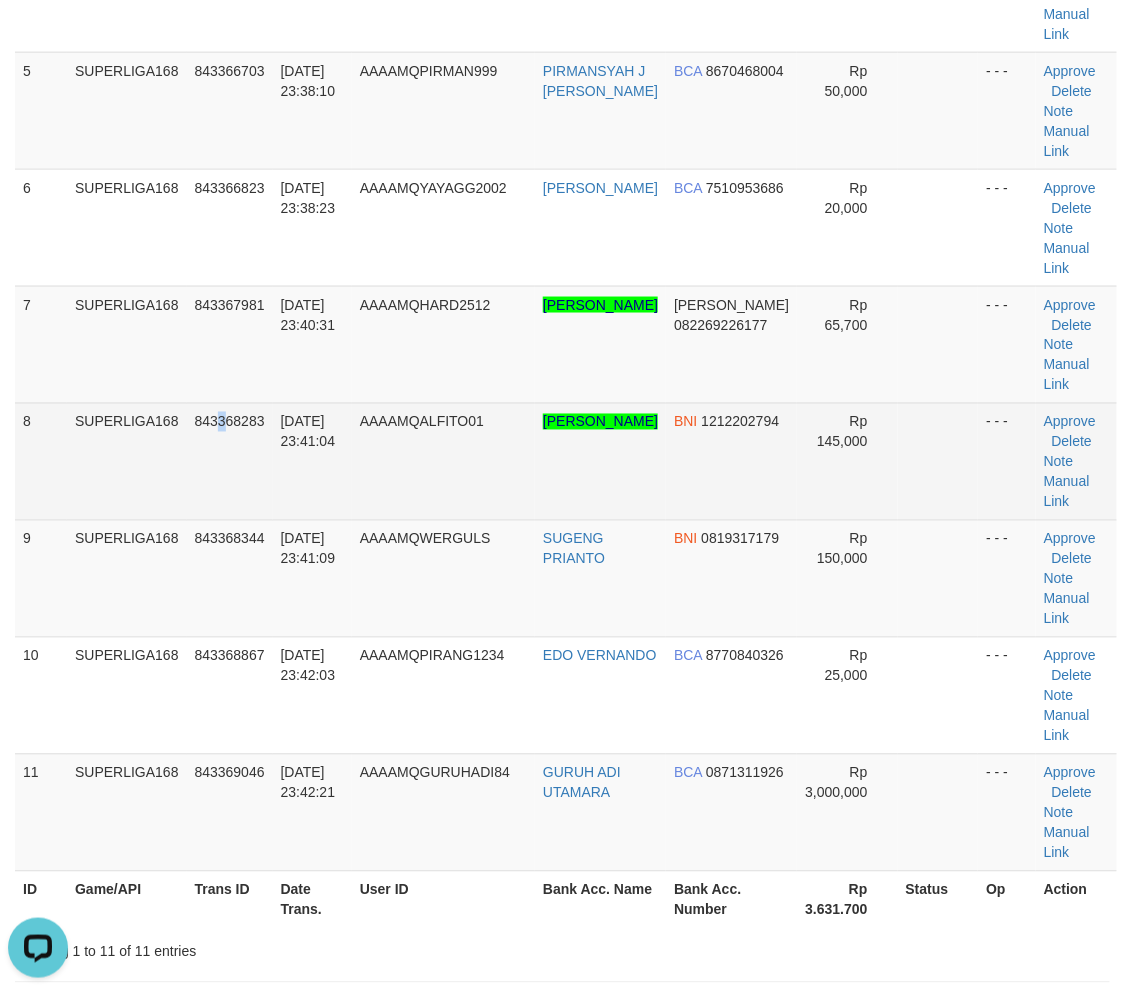 click on "843368283" at bounding box center [230, 461] 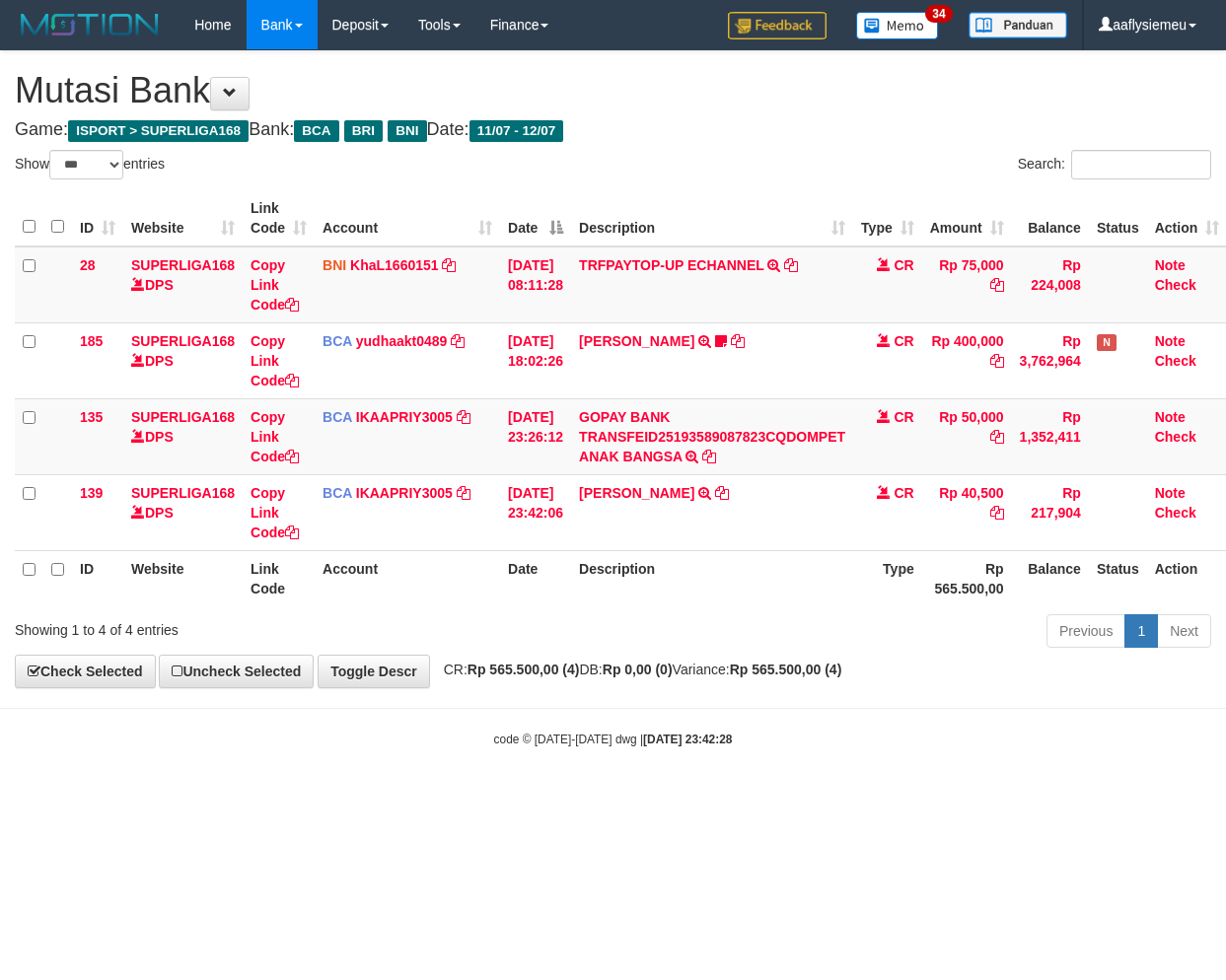 select on "***" 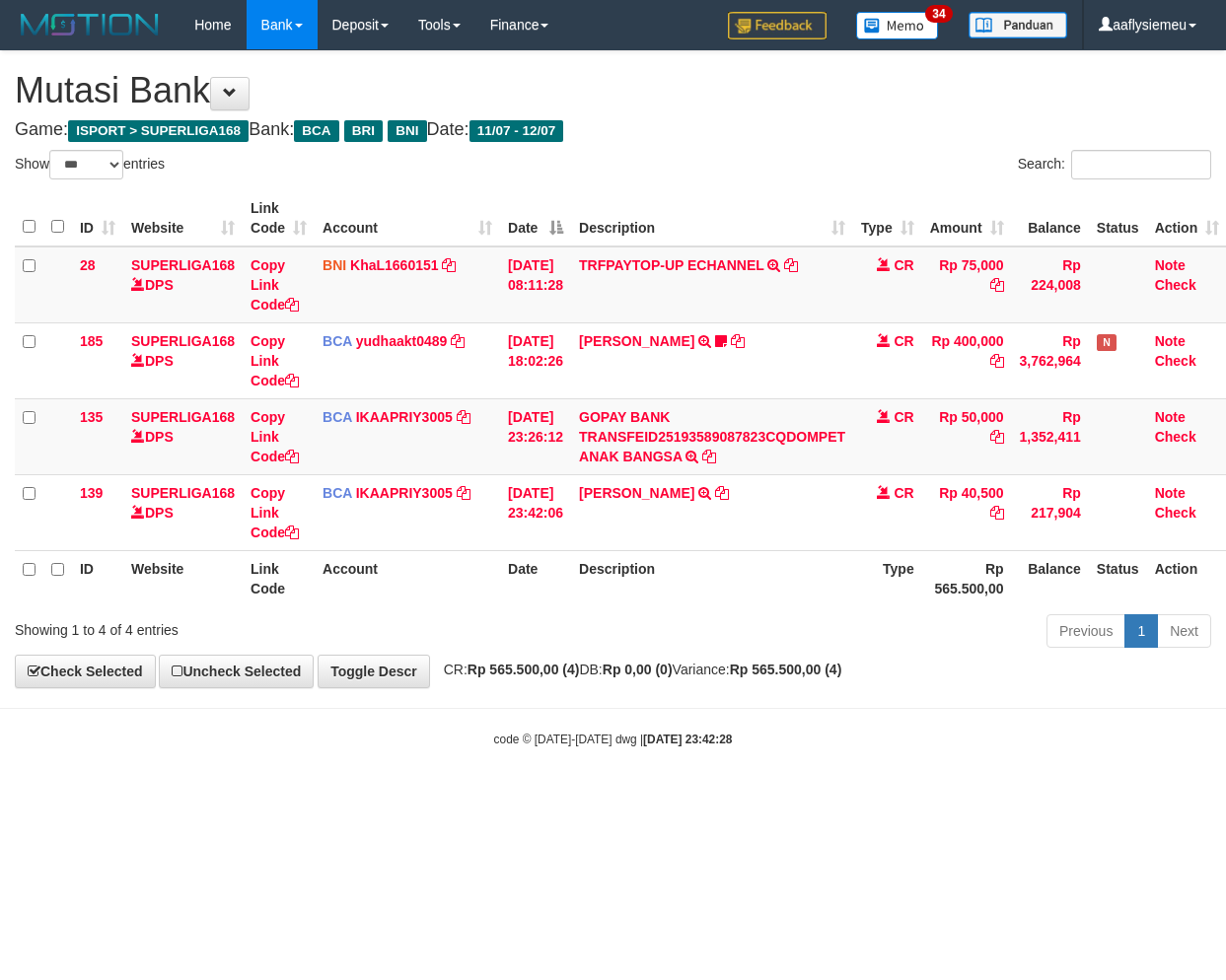 scroll, scrollTop: 0, scrollLeft: 14, axis: horizontal 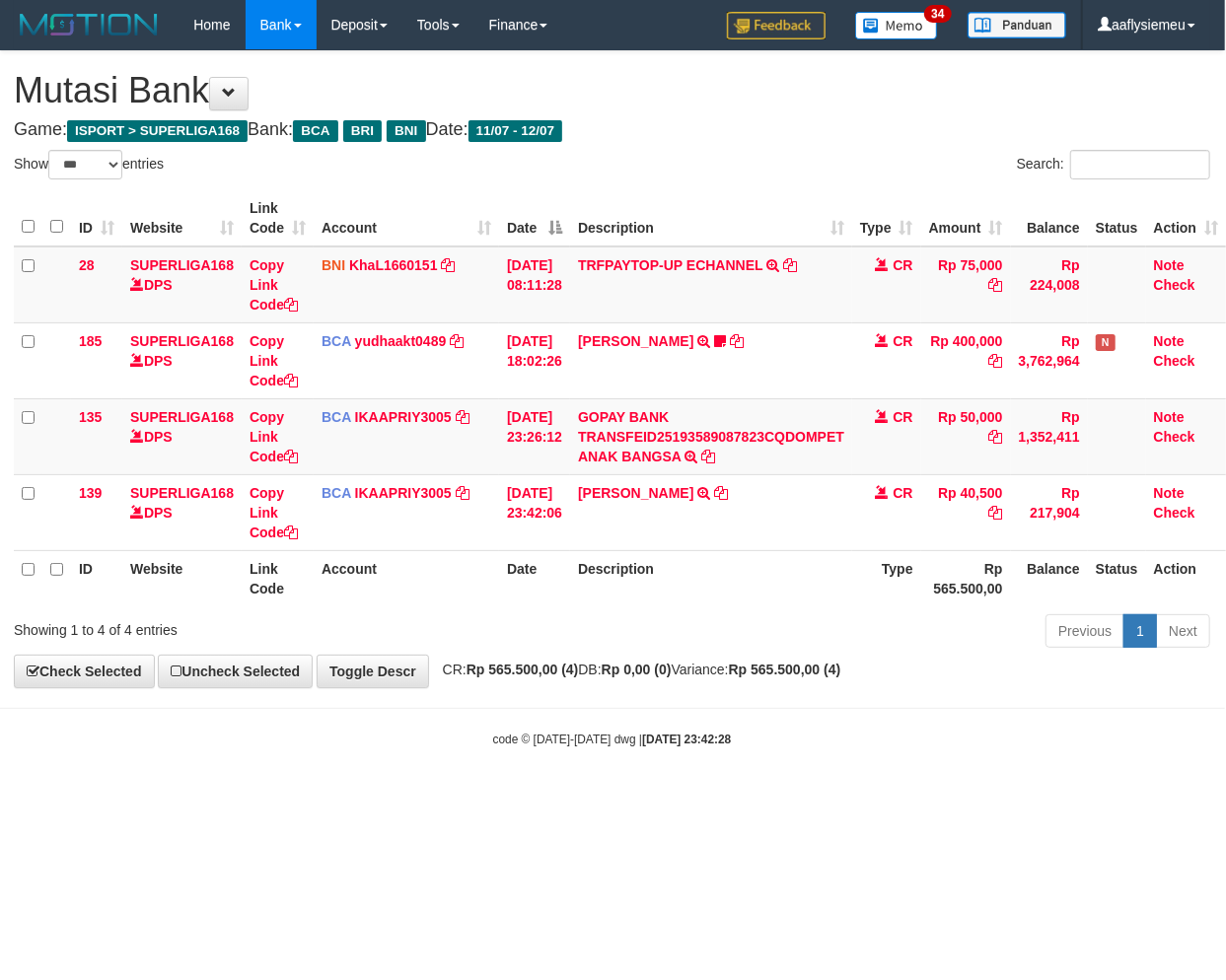 click on "Toggle navigation
Home
Bank
Account List
Load
By Website
Group
[ISPORT]													SUPERLIGA168
By Load Group (DPS)
34" at bounding box center [612, 398] 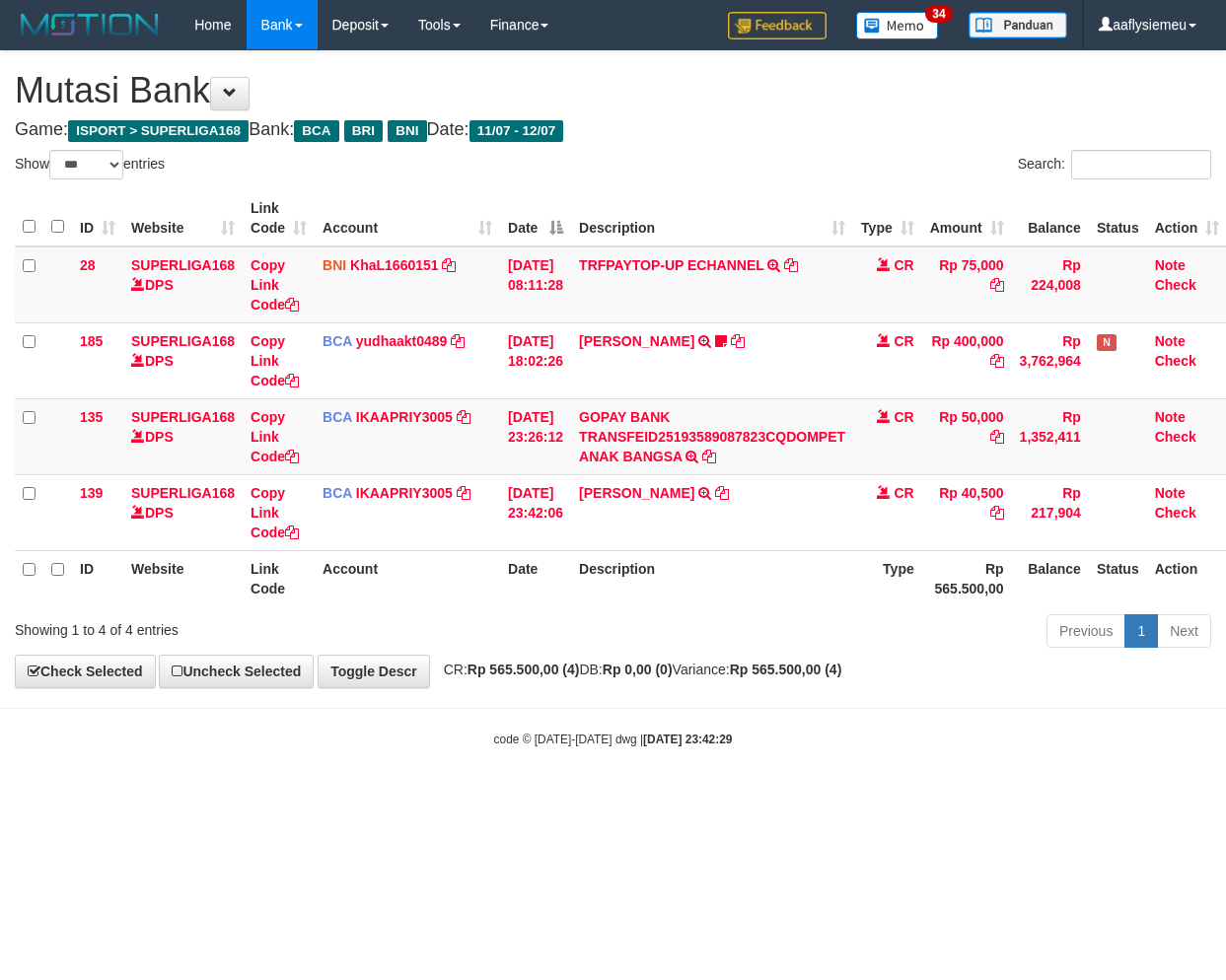 select on "***" 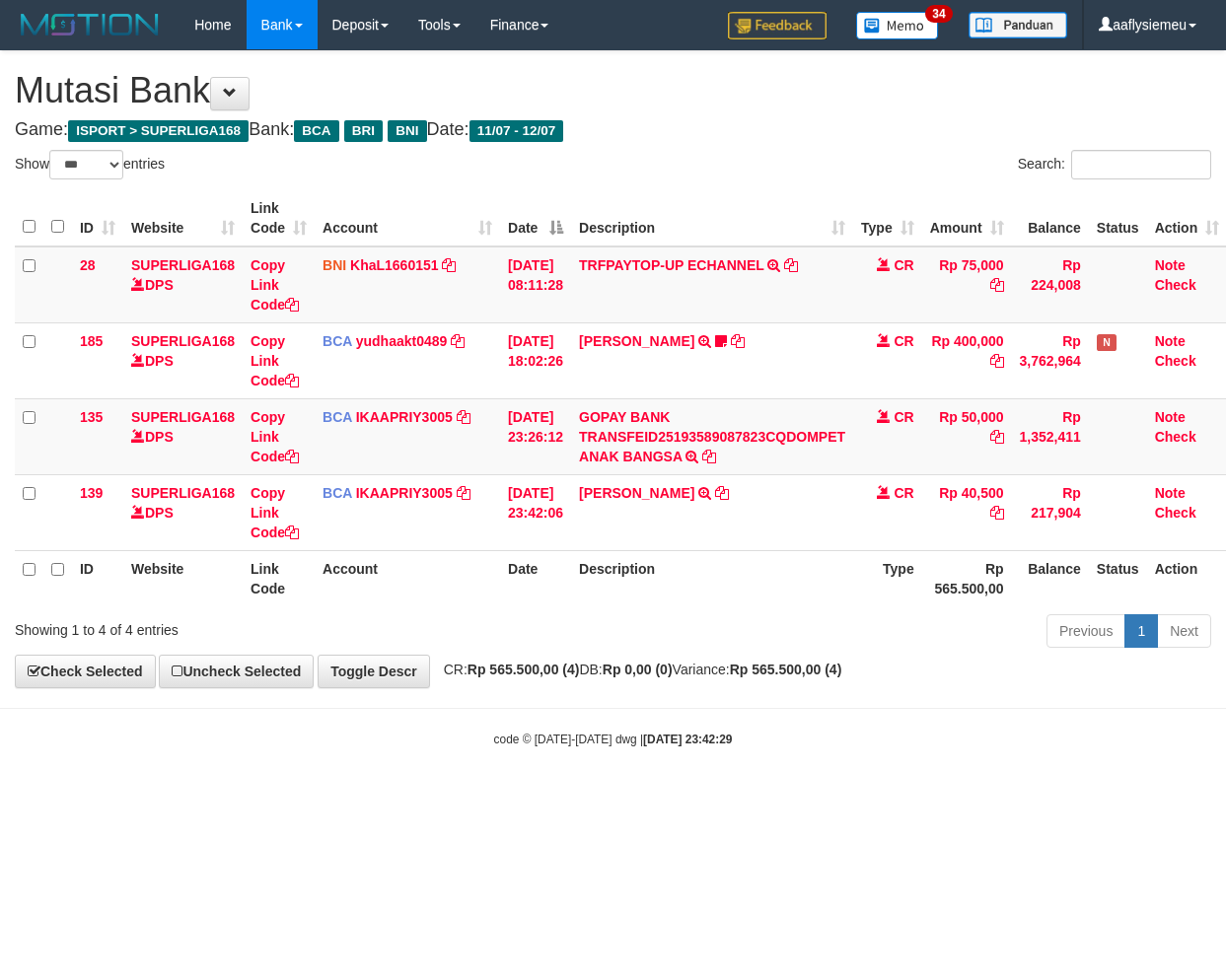 scroll, scrollTop: 0, scrollLeft: 14, axis: horizontal 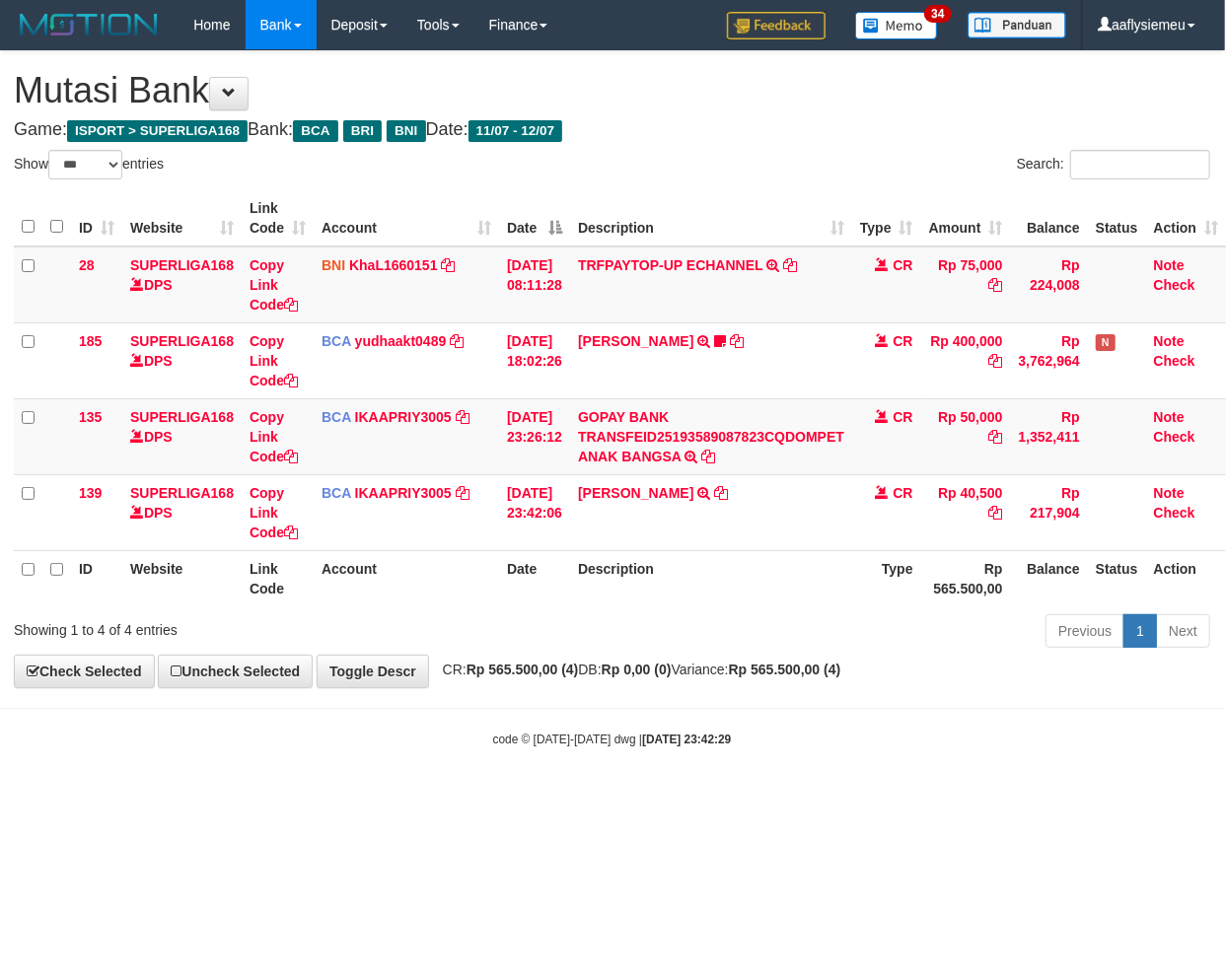 click on "code © 2012-2018 dwg |  2025/07/12 23:42:29" at bounding box center (612, 738) 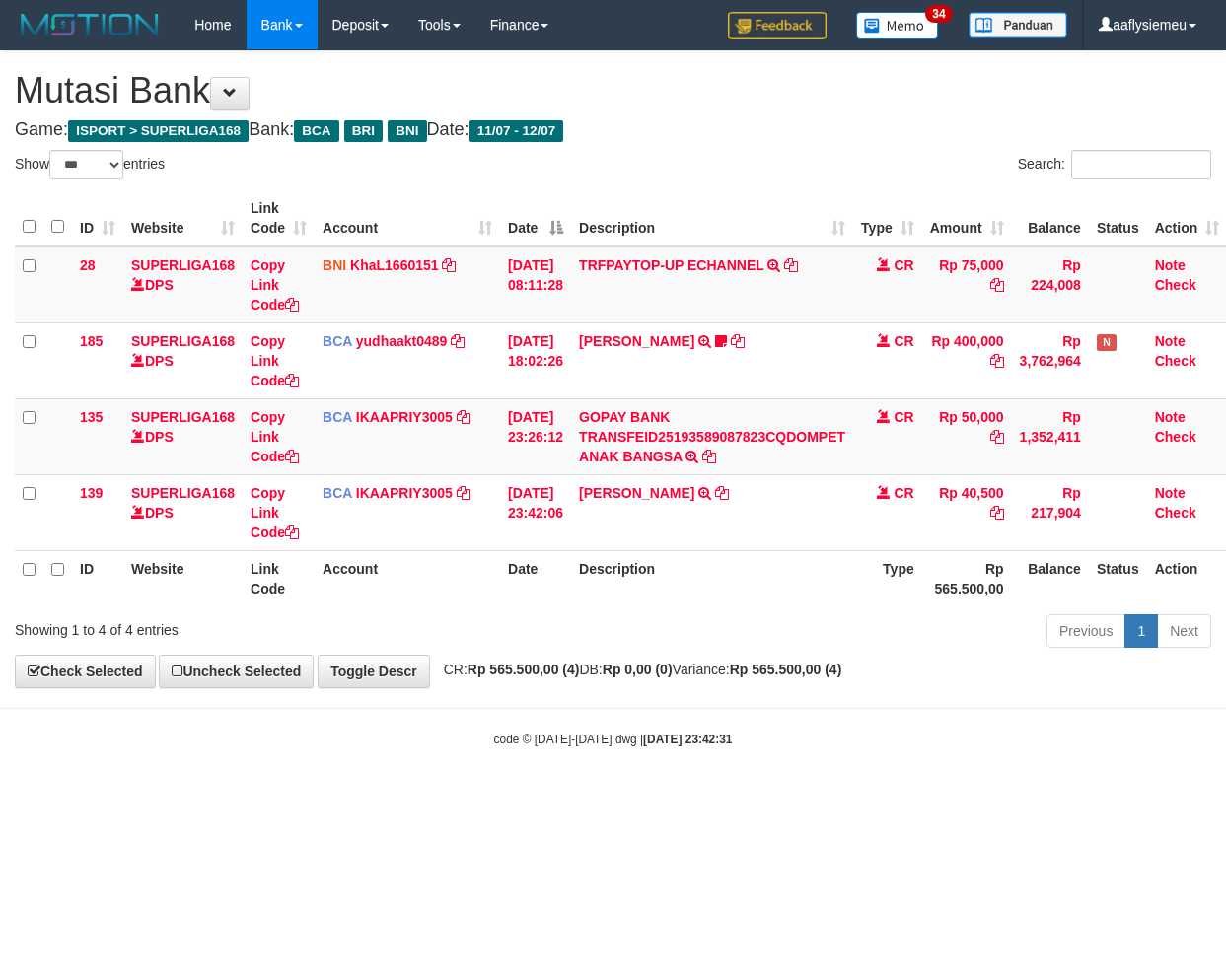 select on "***" 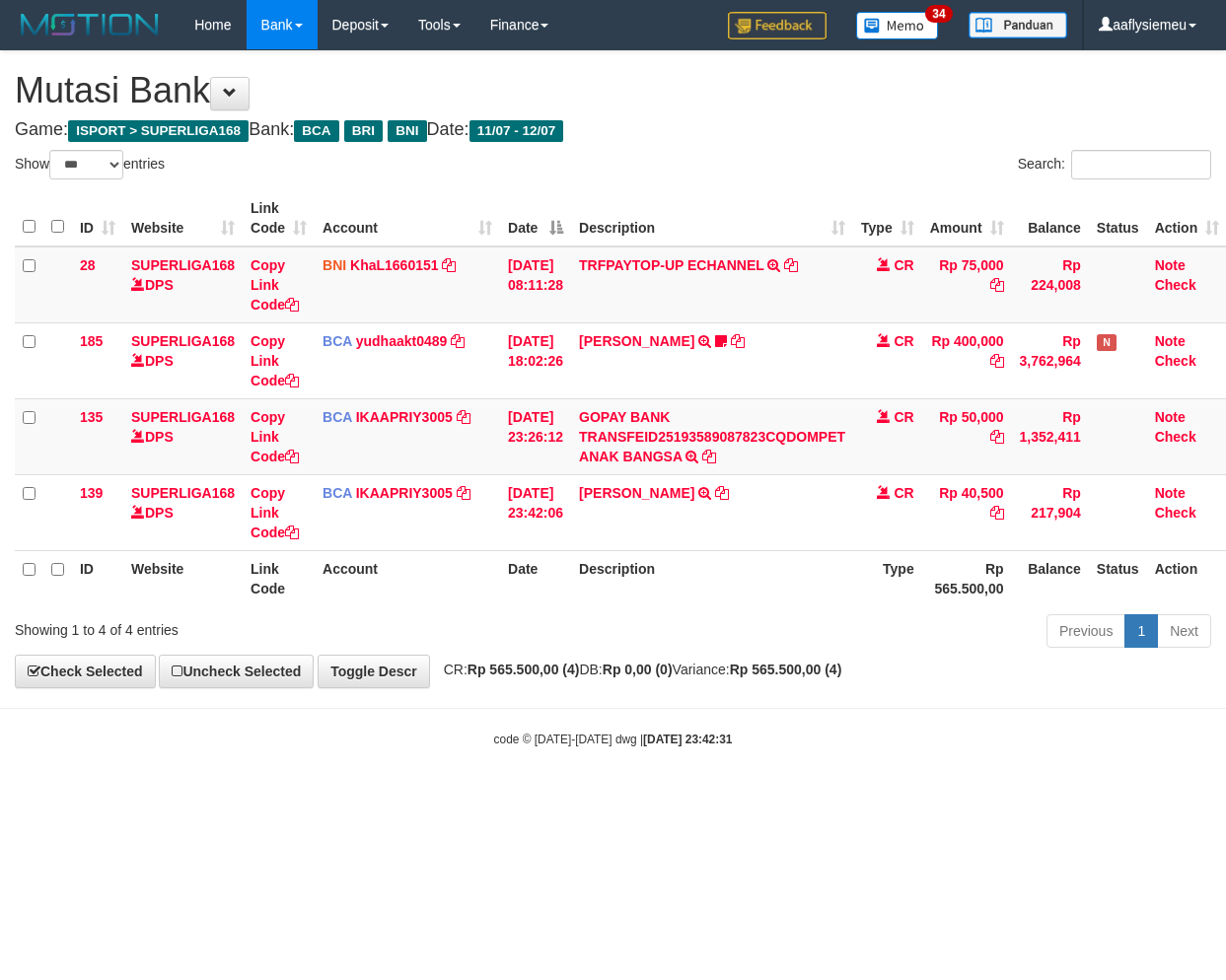 scroll, scrollTop: 0, scrollLeft: 14, axis: horizontal 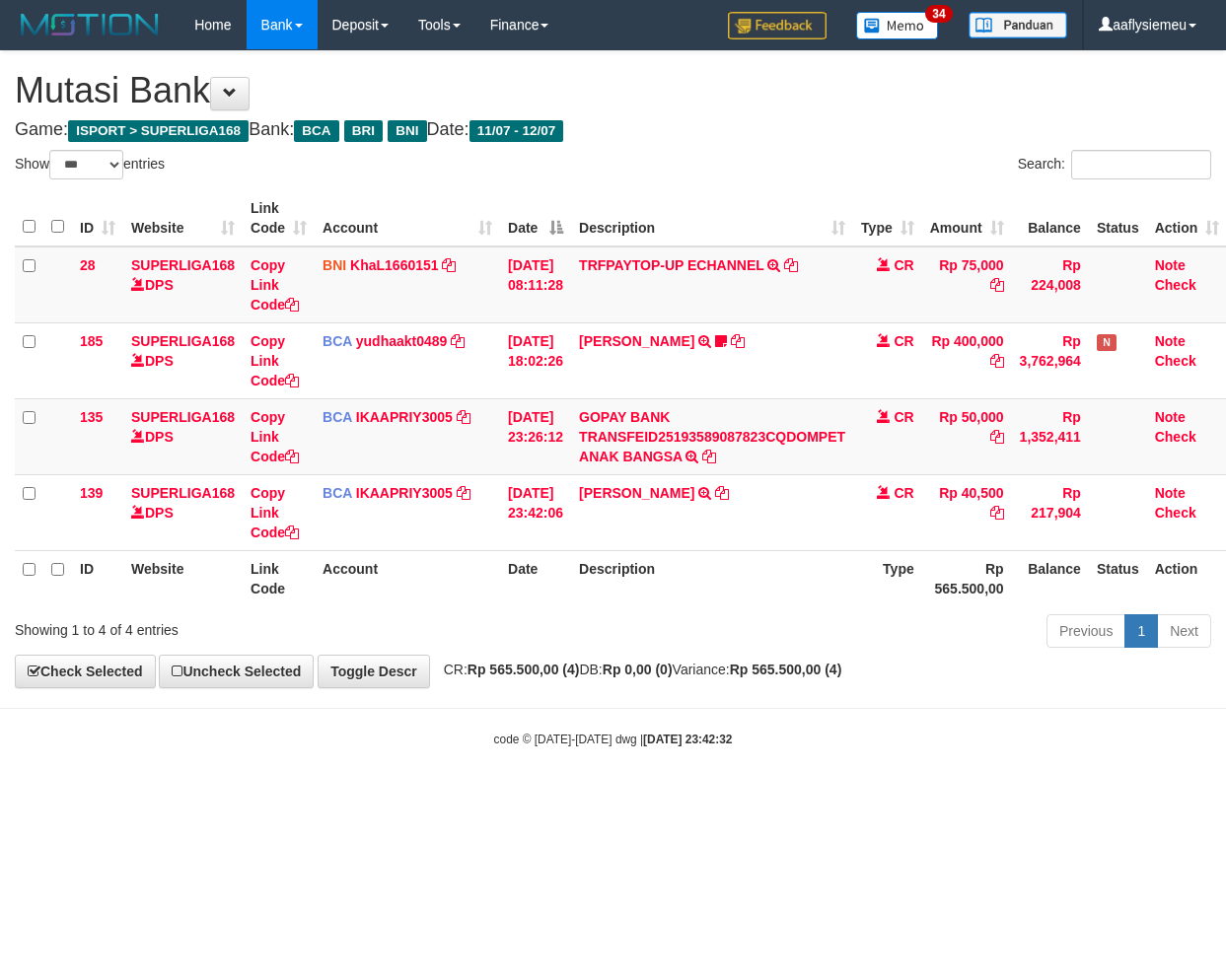 select on "***" 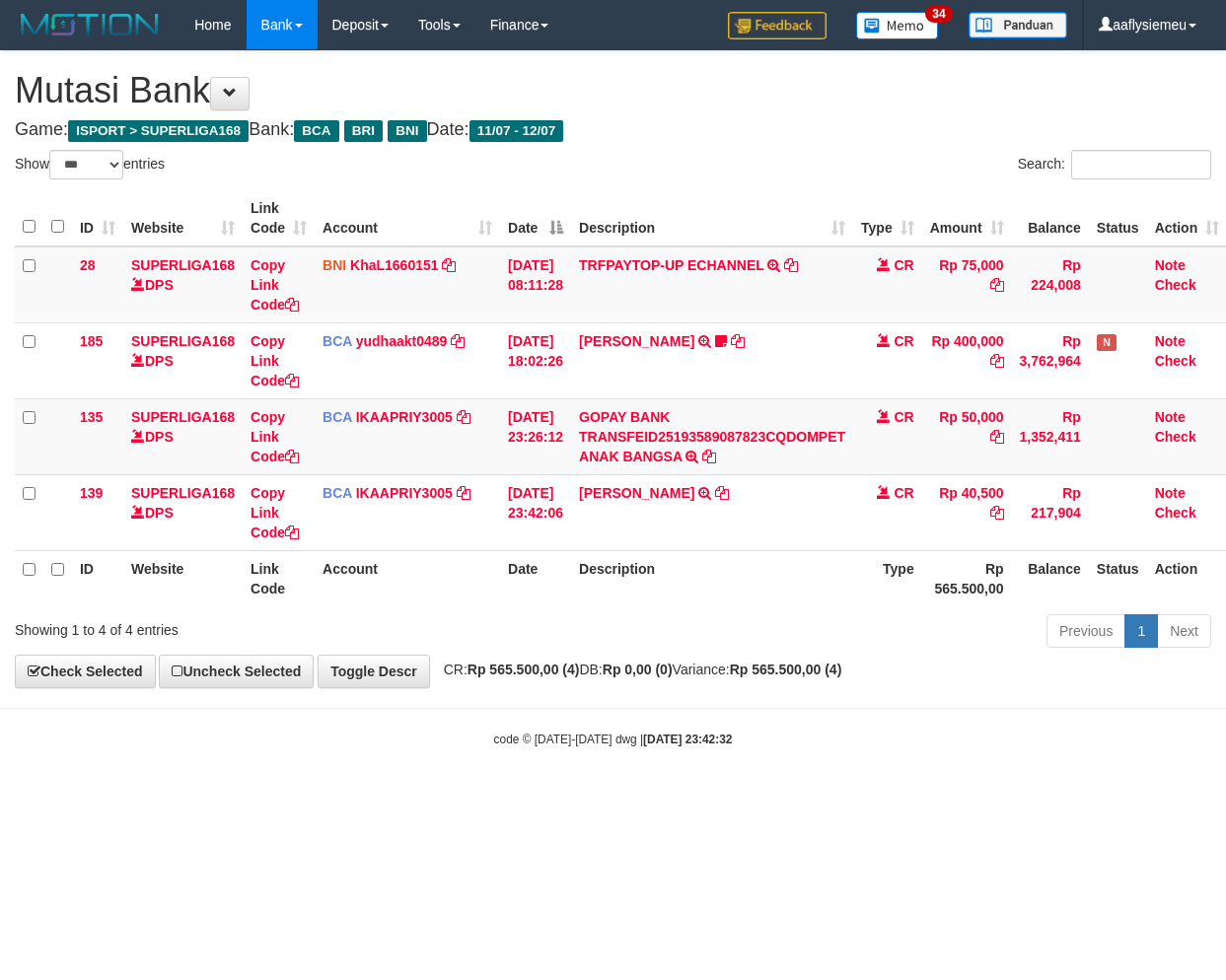 scroll, scrollTop: 0, scrollLeft: 14, axis: horizontal 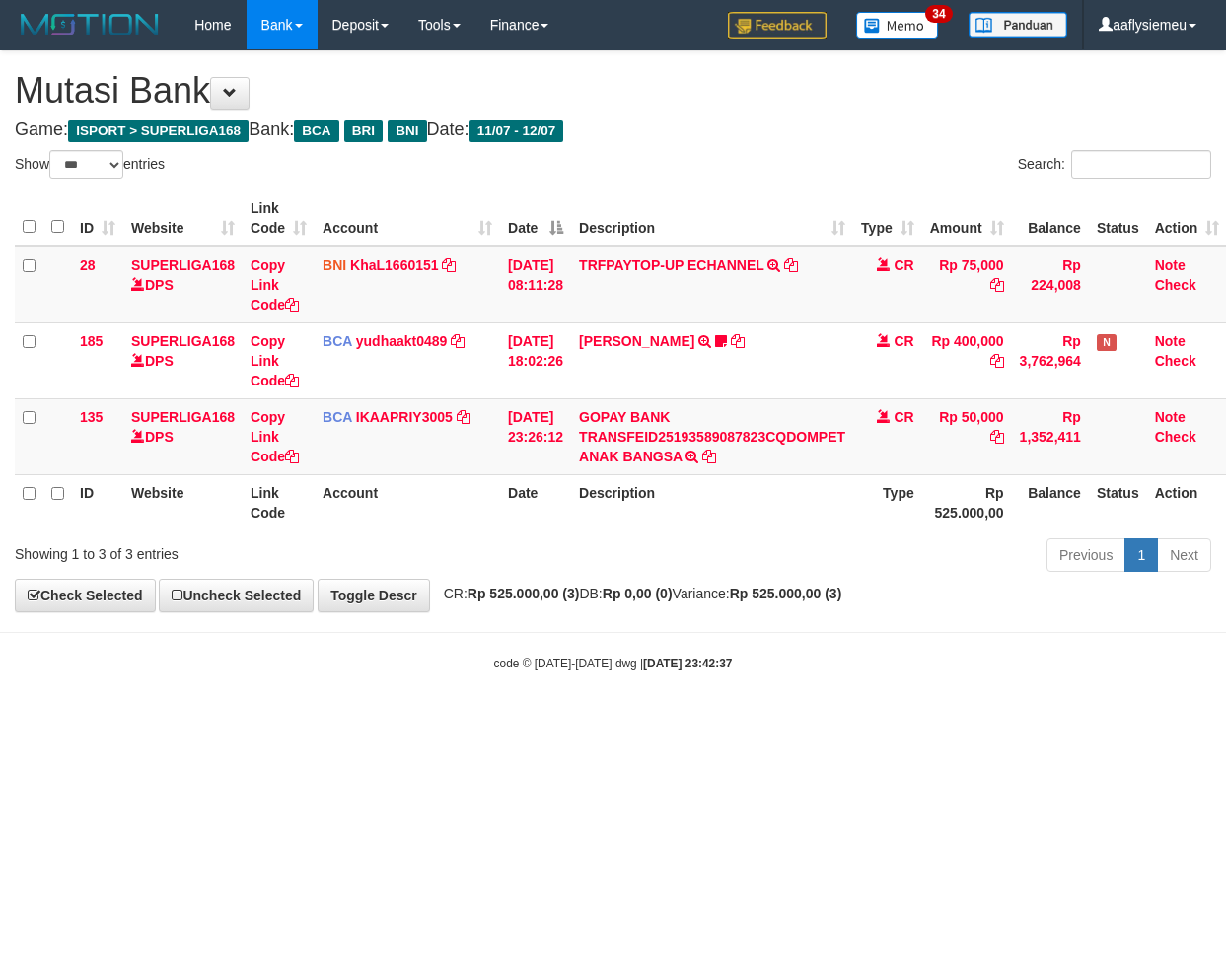 select on "***" 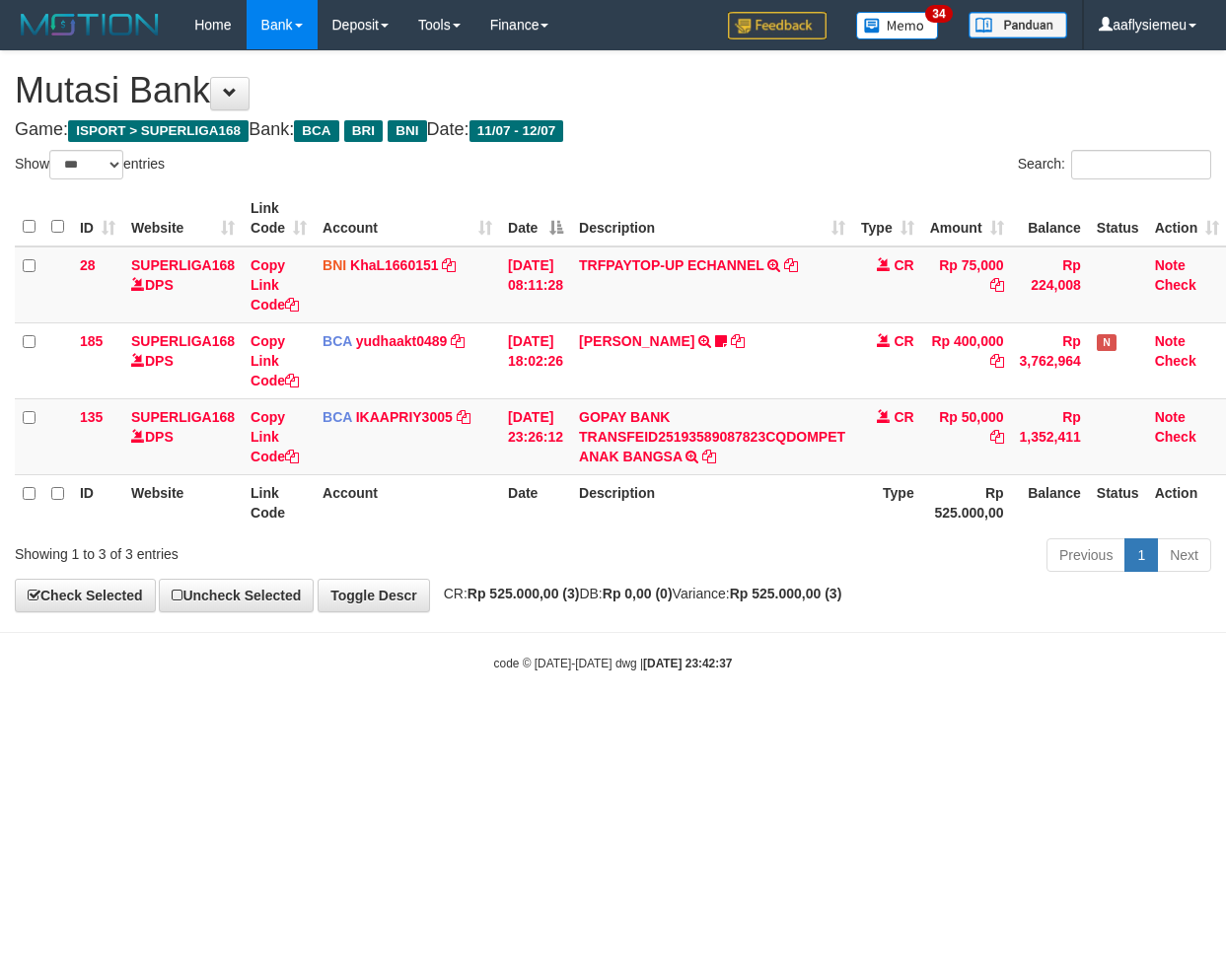 scroll, scrollTop: 0, scrollLeft: 14, axis: horizontal 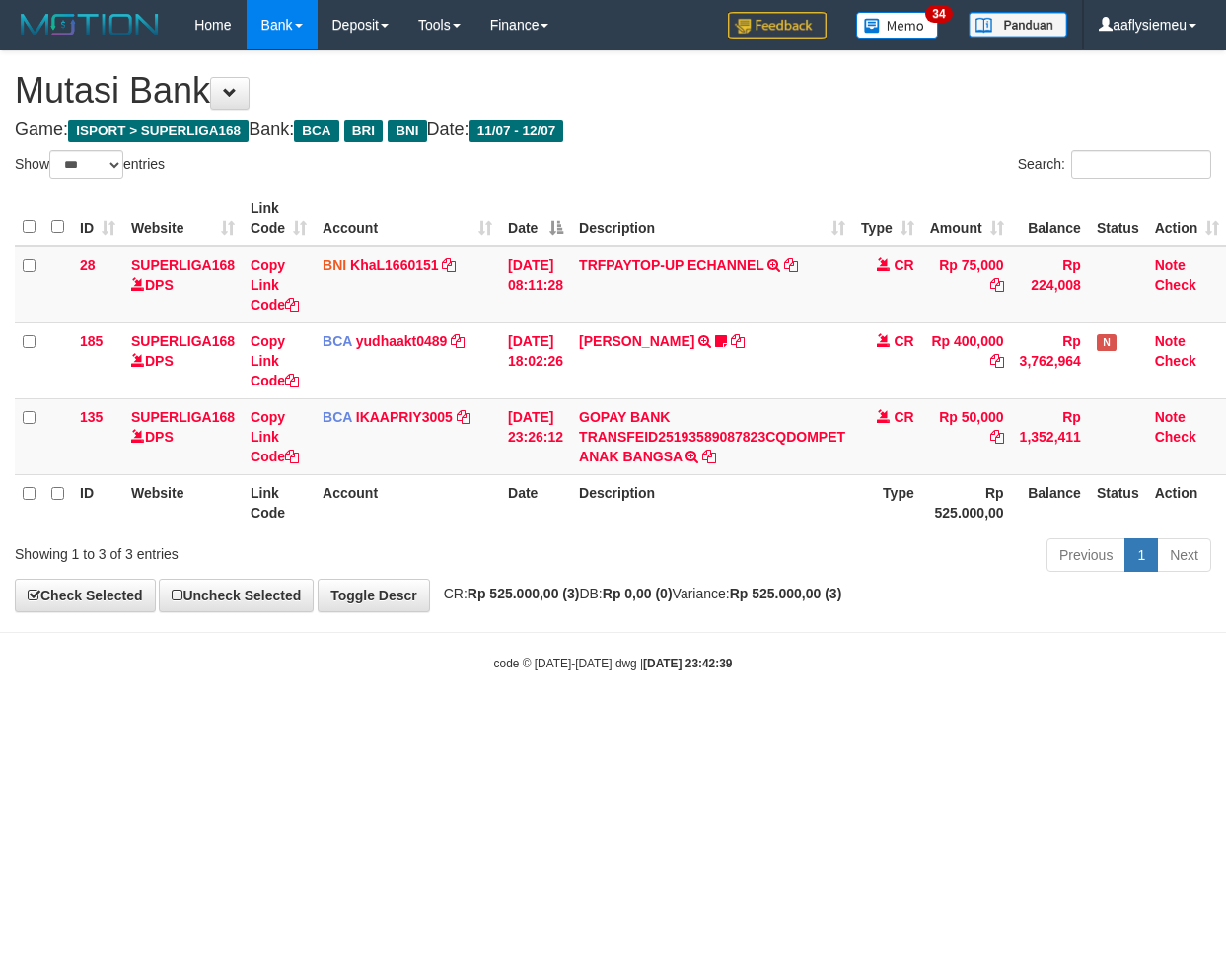 select on "***" 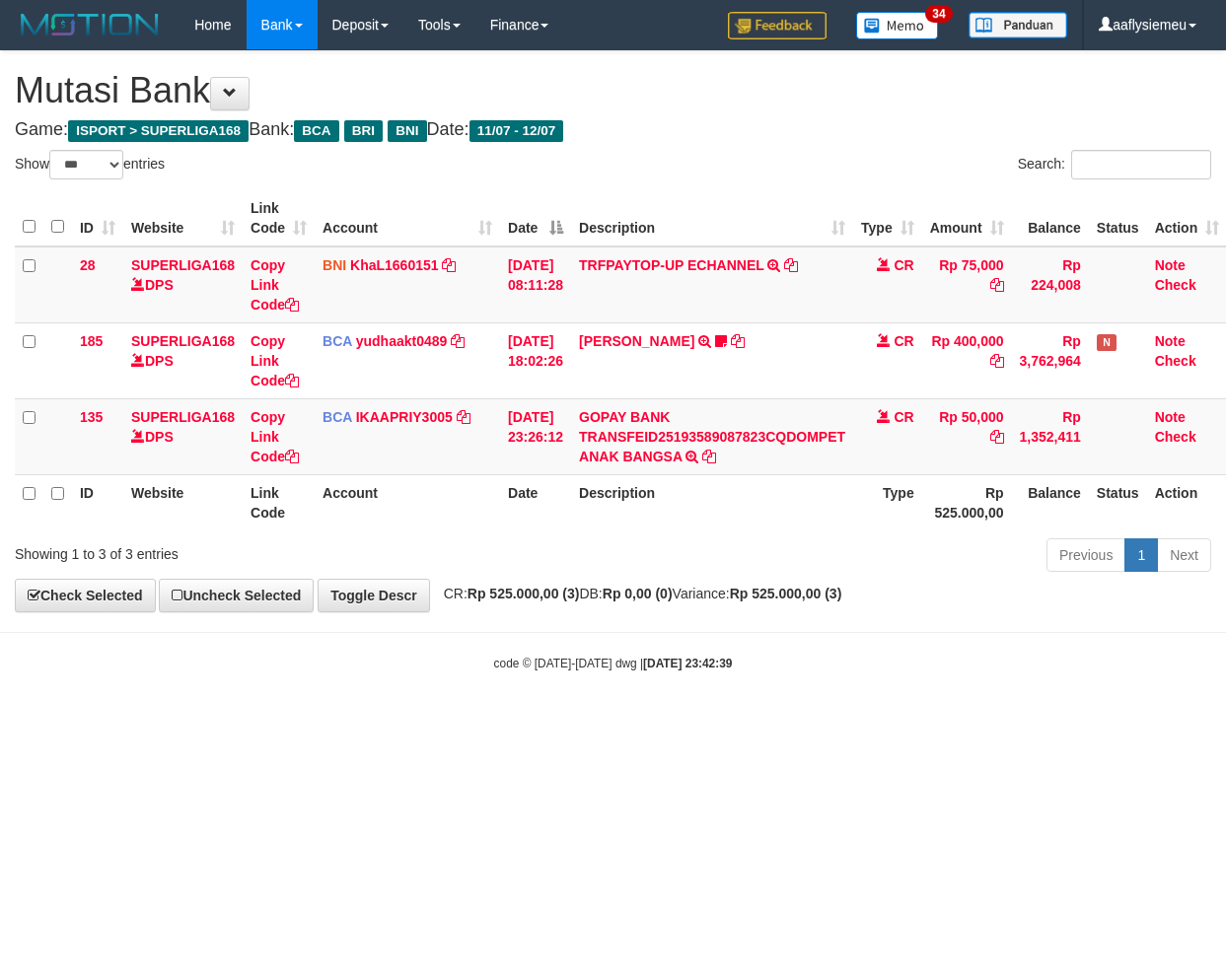 scroll, scrollTop: 0, scrollLeft: 14, axis: horizontal 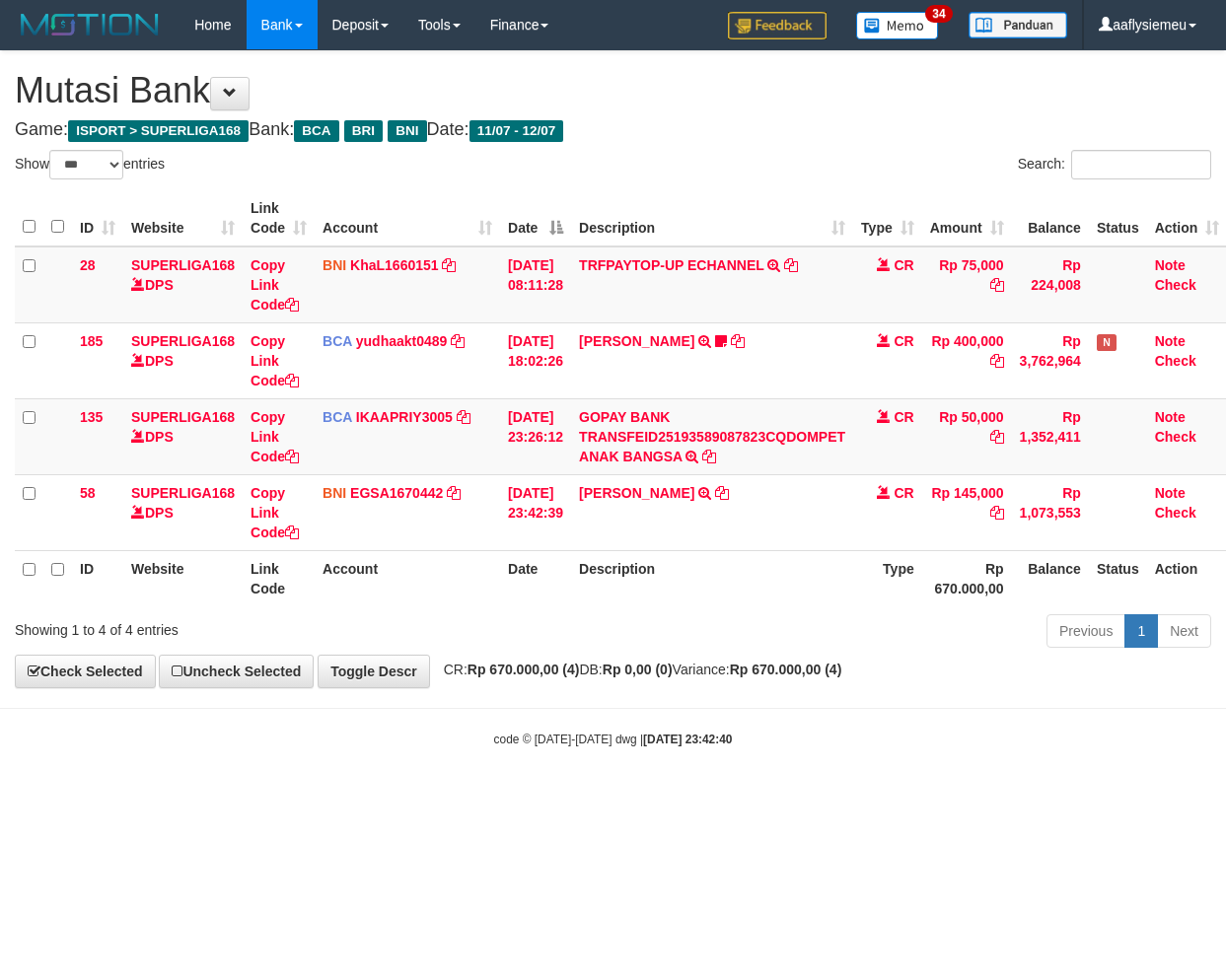 select on "***" 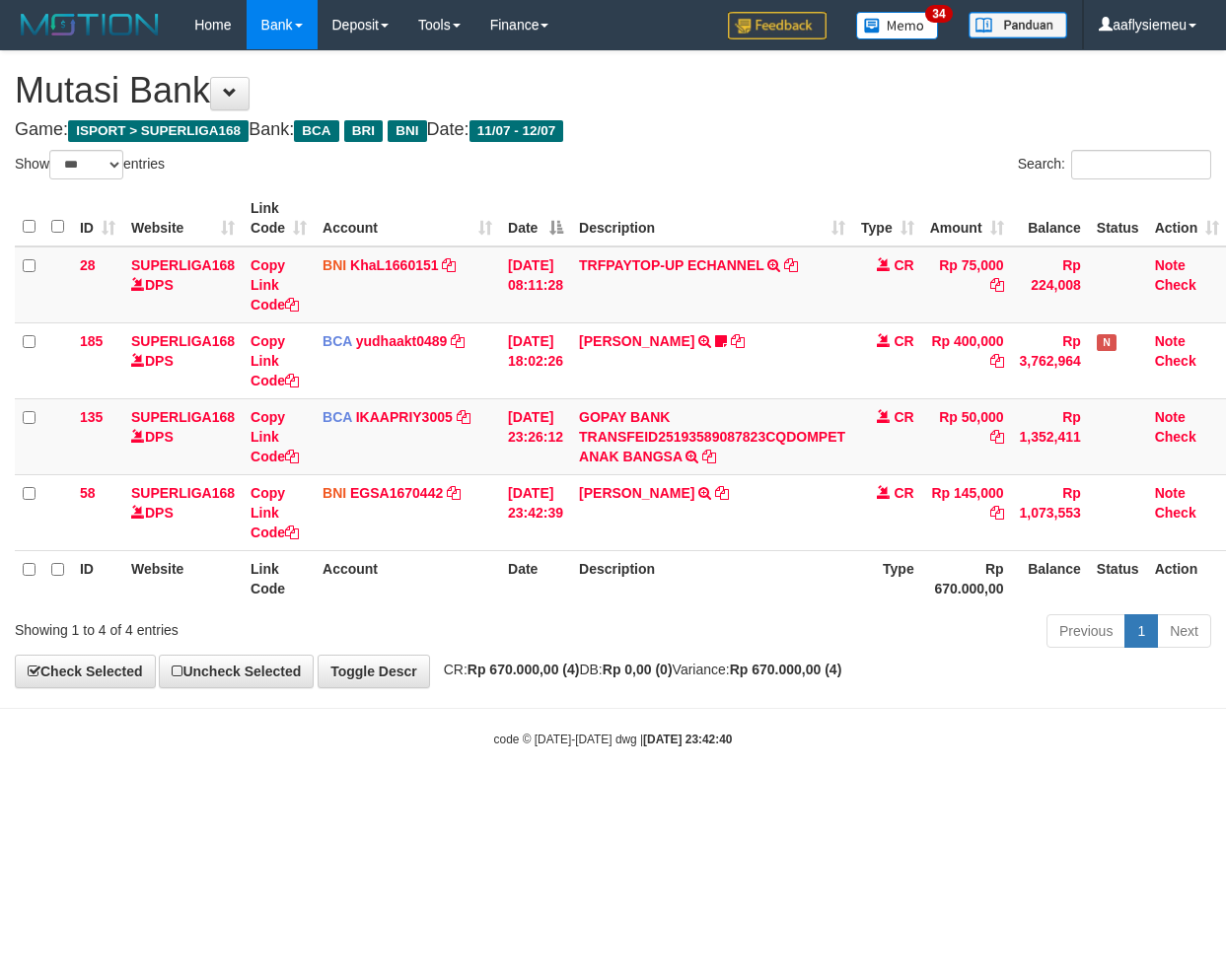 scroll, scrollTop: 0, scrollLeft: 14, axis: horizontal 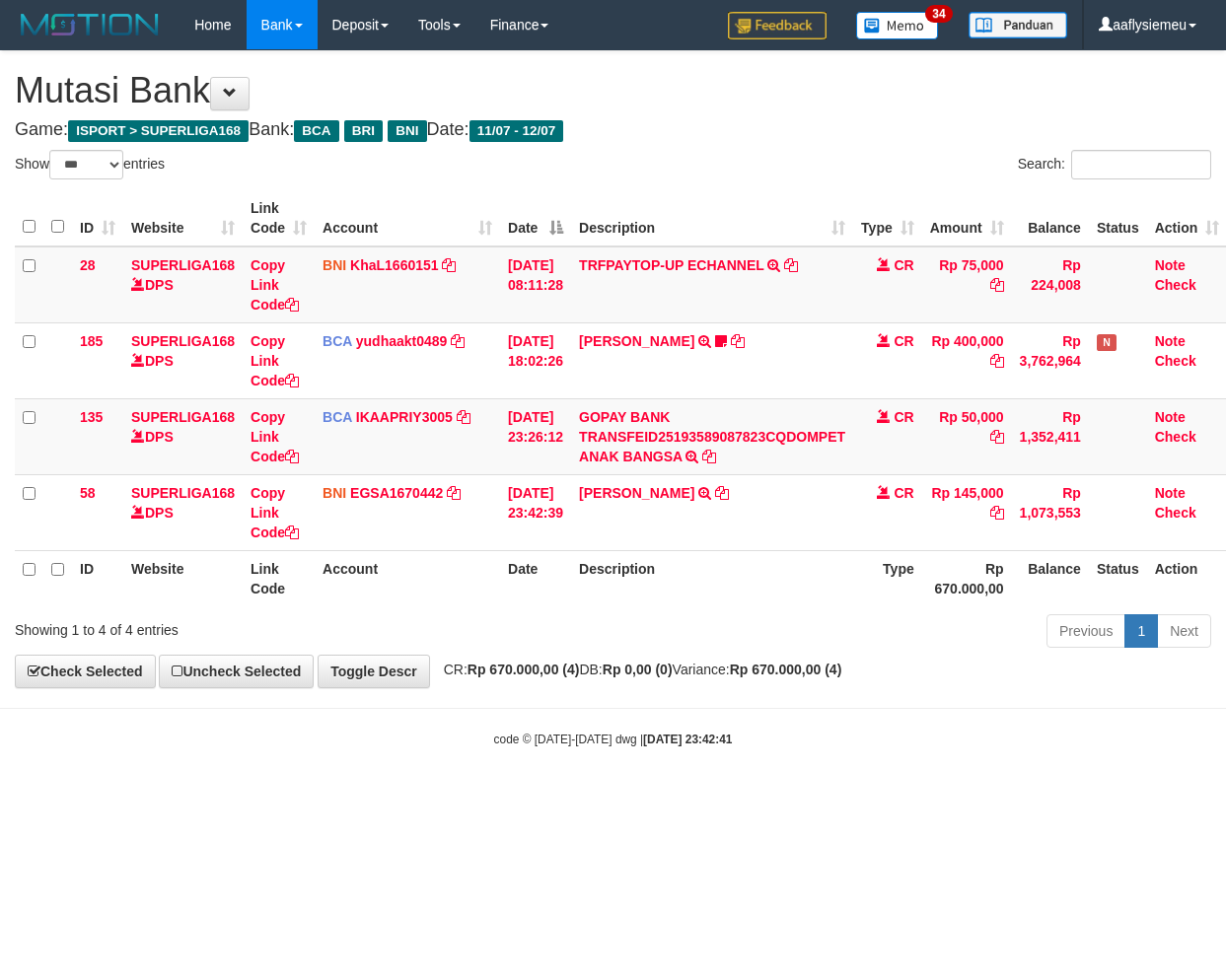 select on "***" 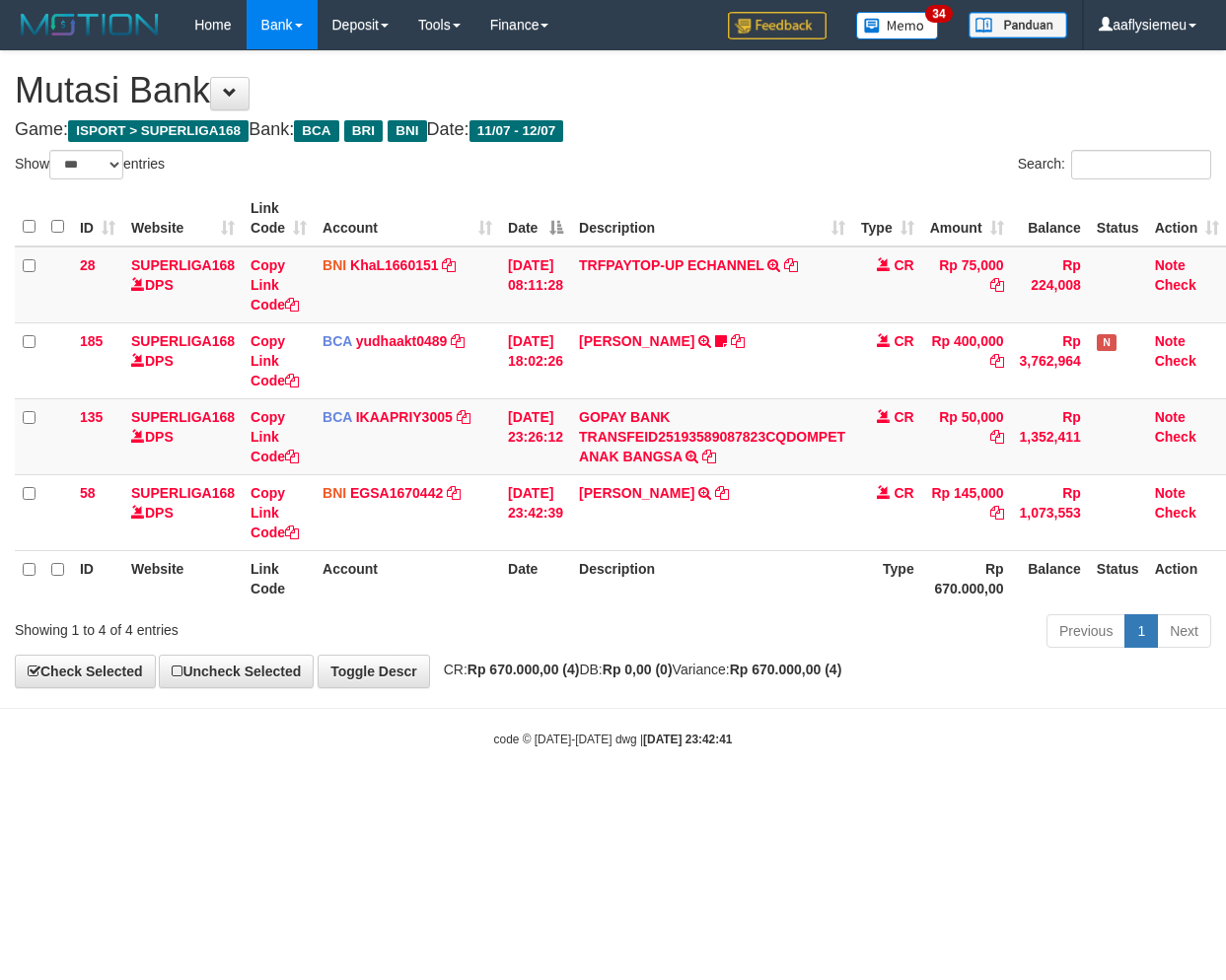 scroll, scrollTop: 0, scrollLeft: 14, axis: horizontal 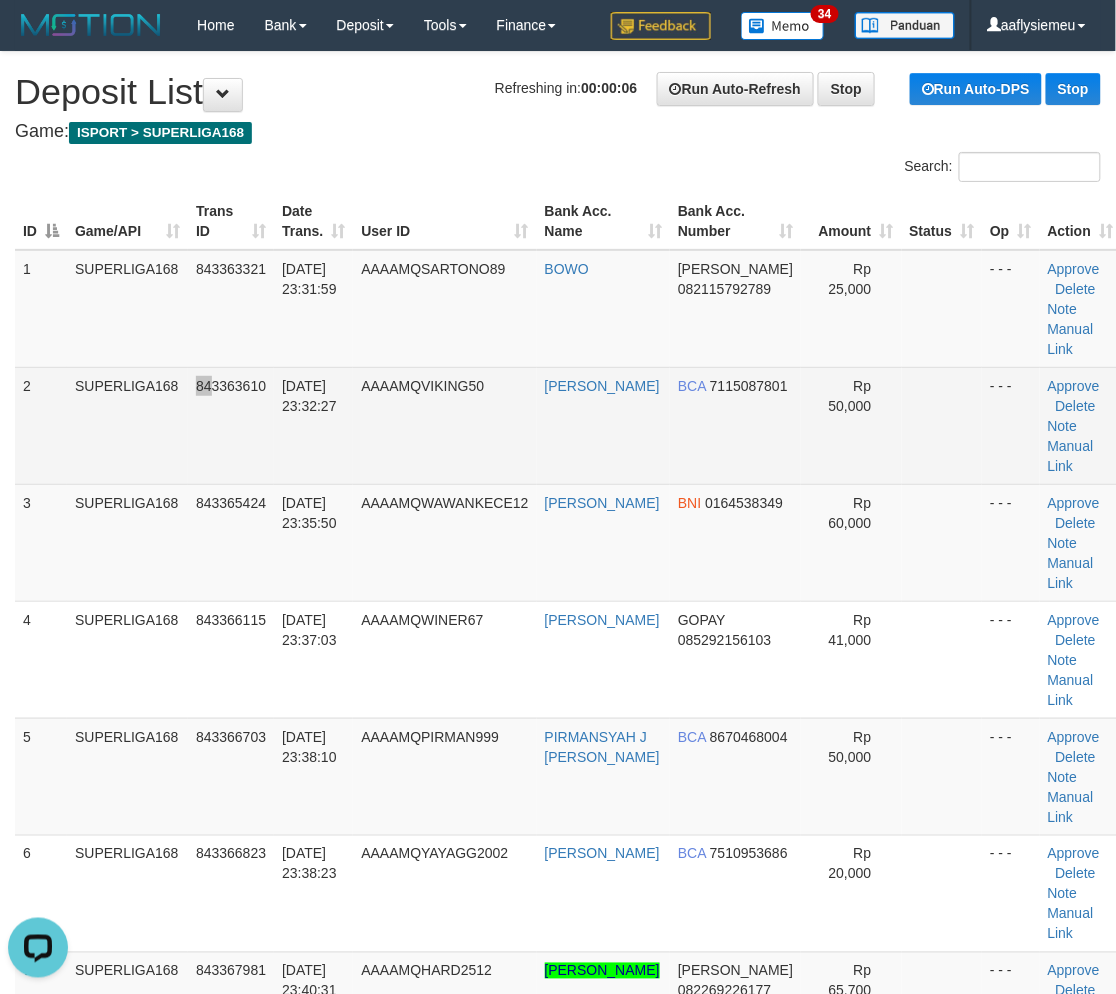 drag, startPoint x: 203, startPoint y: 453, endPoint x: 207, endPoint y: 468, distance: 15.524175 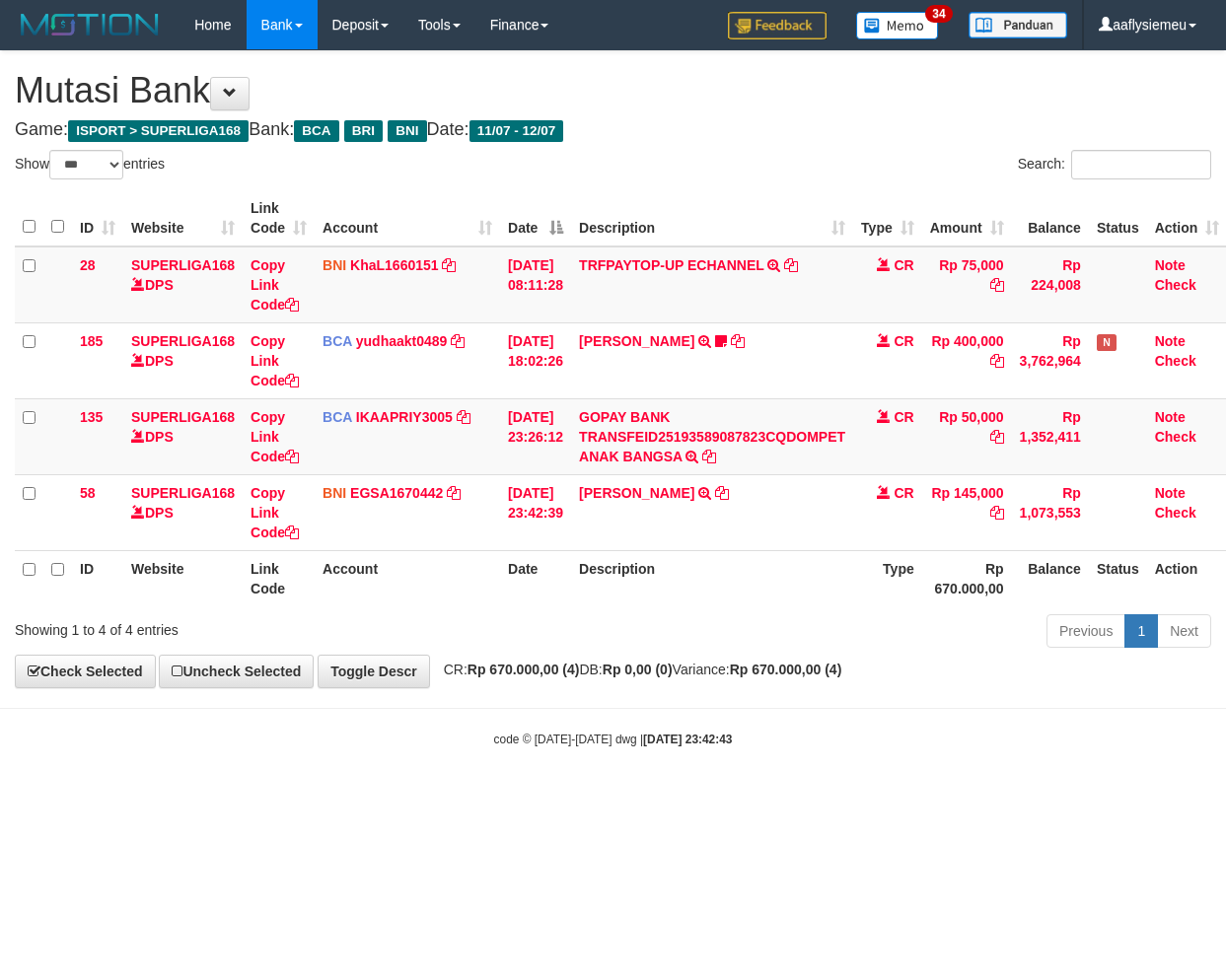 select on "***" 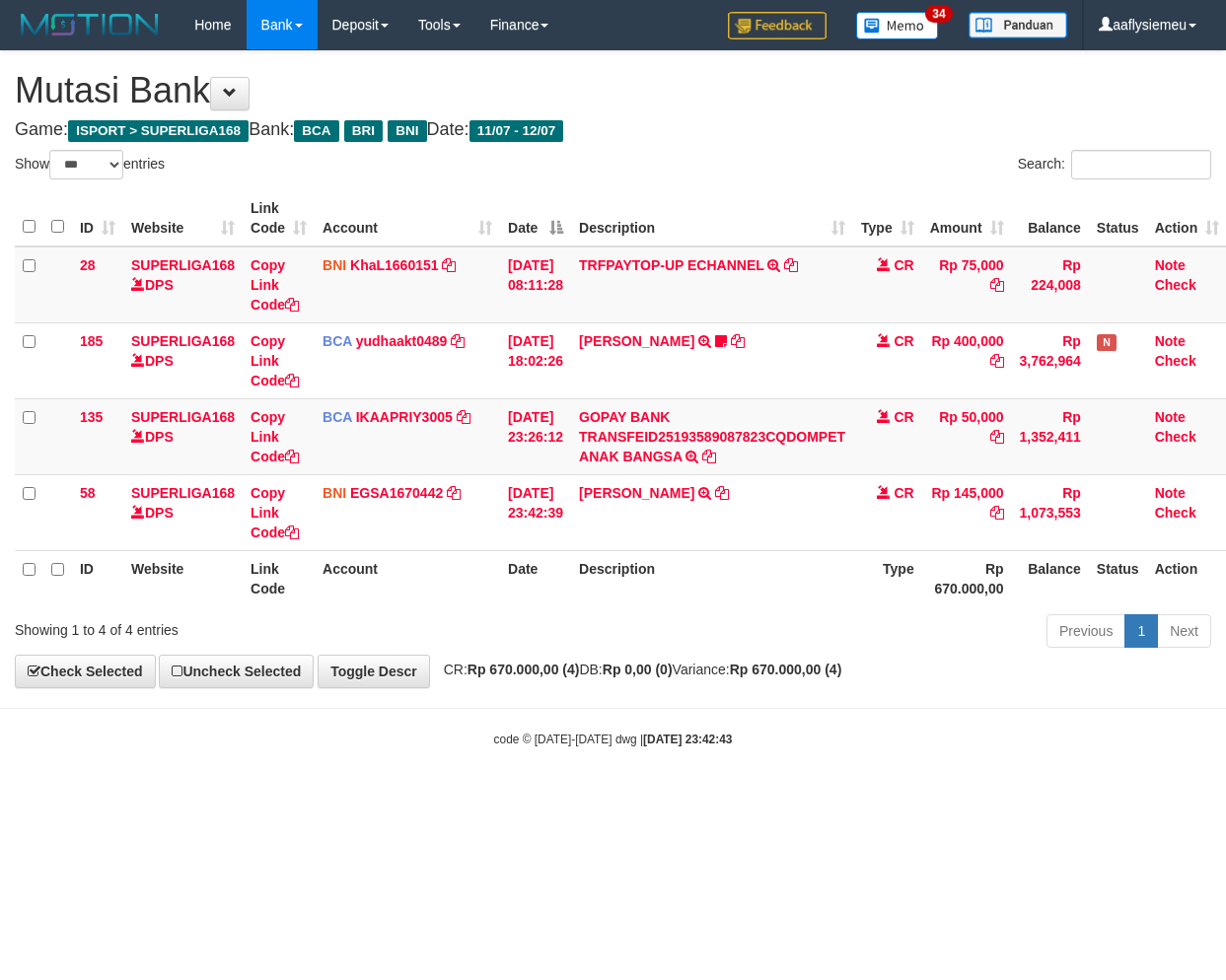 scroll, scrollTop: 0, scrollLeft: 14, axis: horizontal 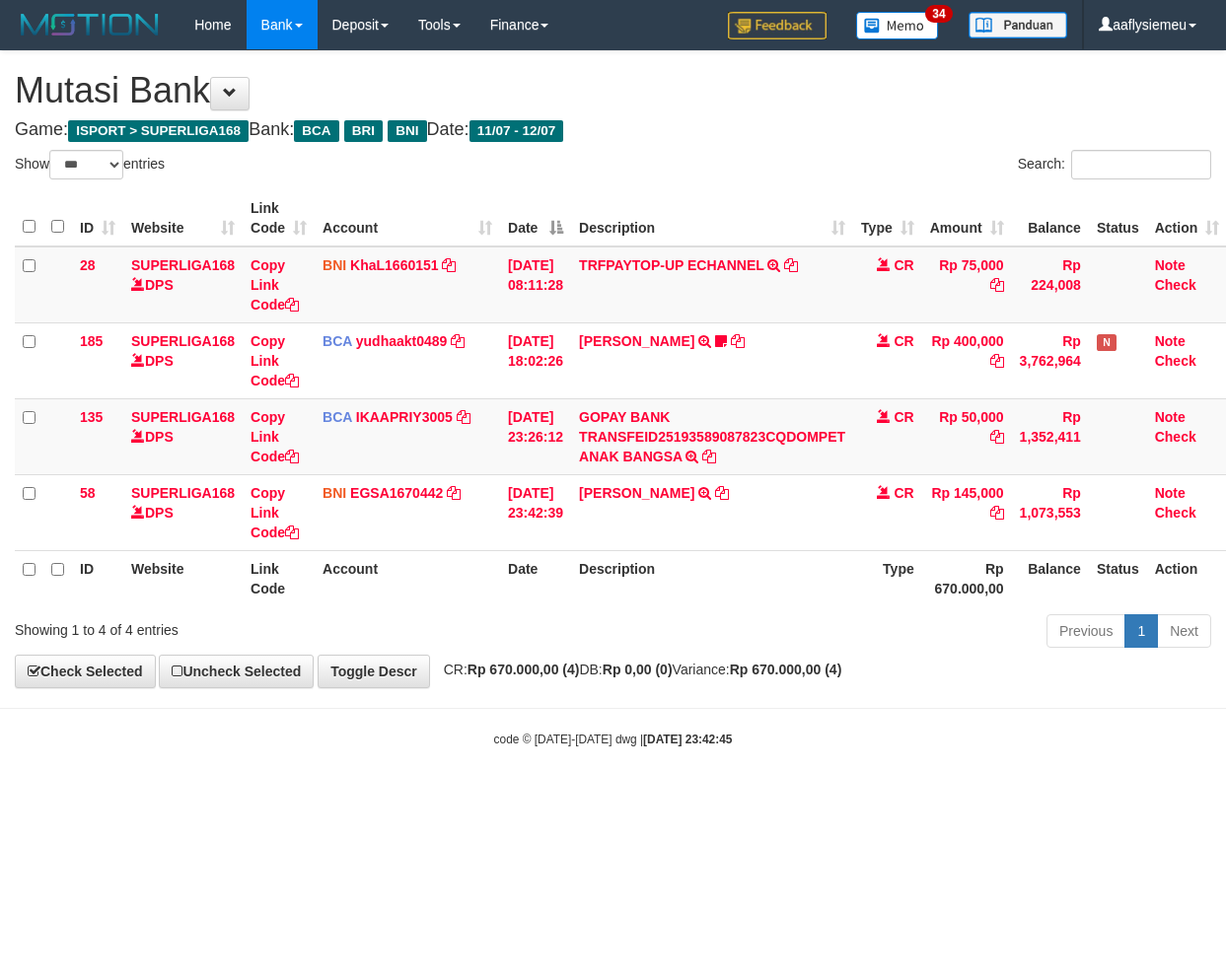 select on "***" 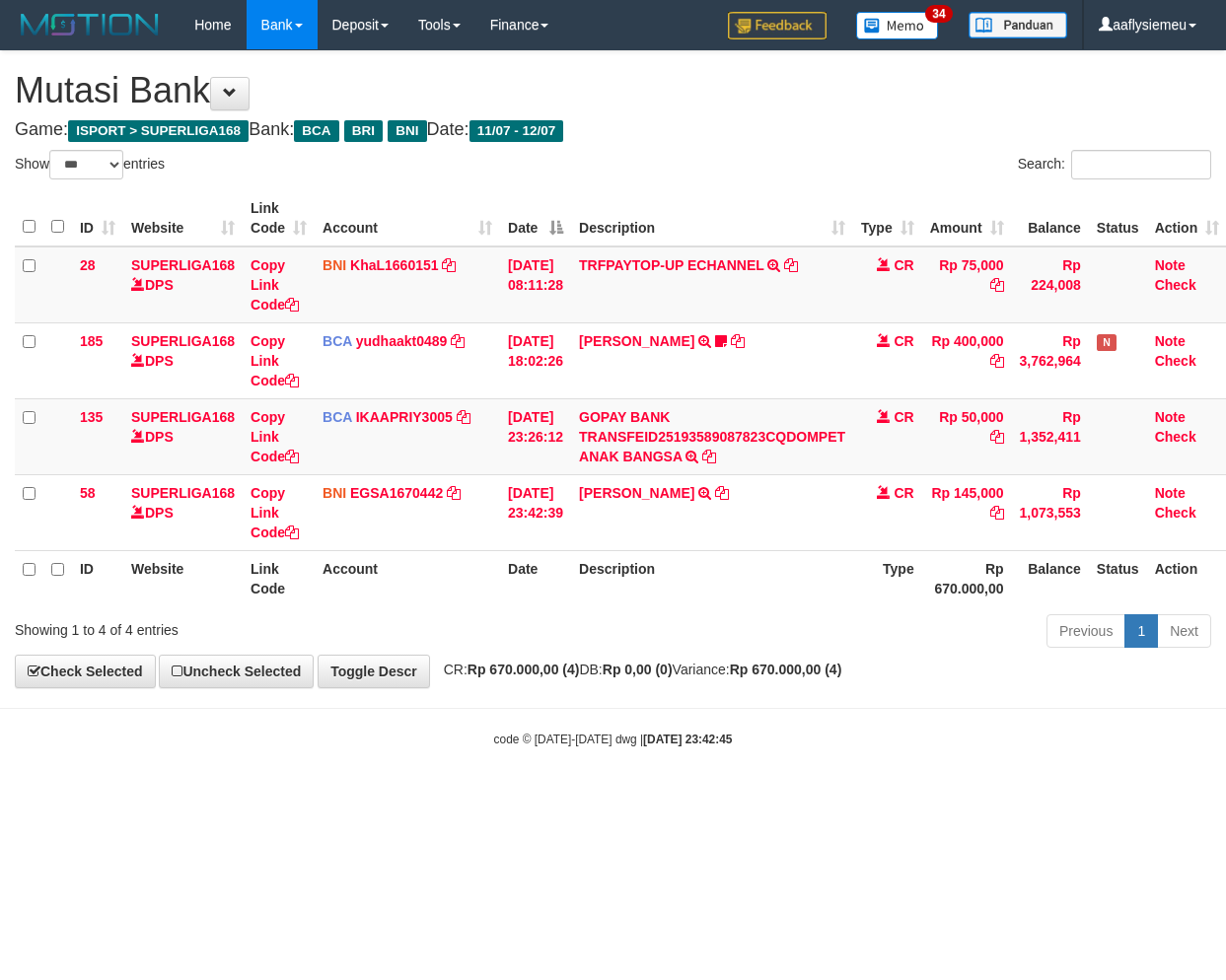 scroll, scrollTop: 0, scrollLeft: 14, axis: horizontal 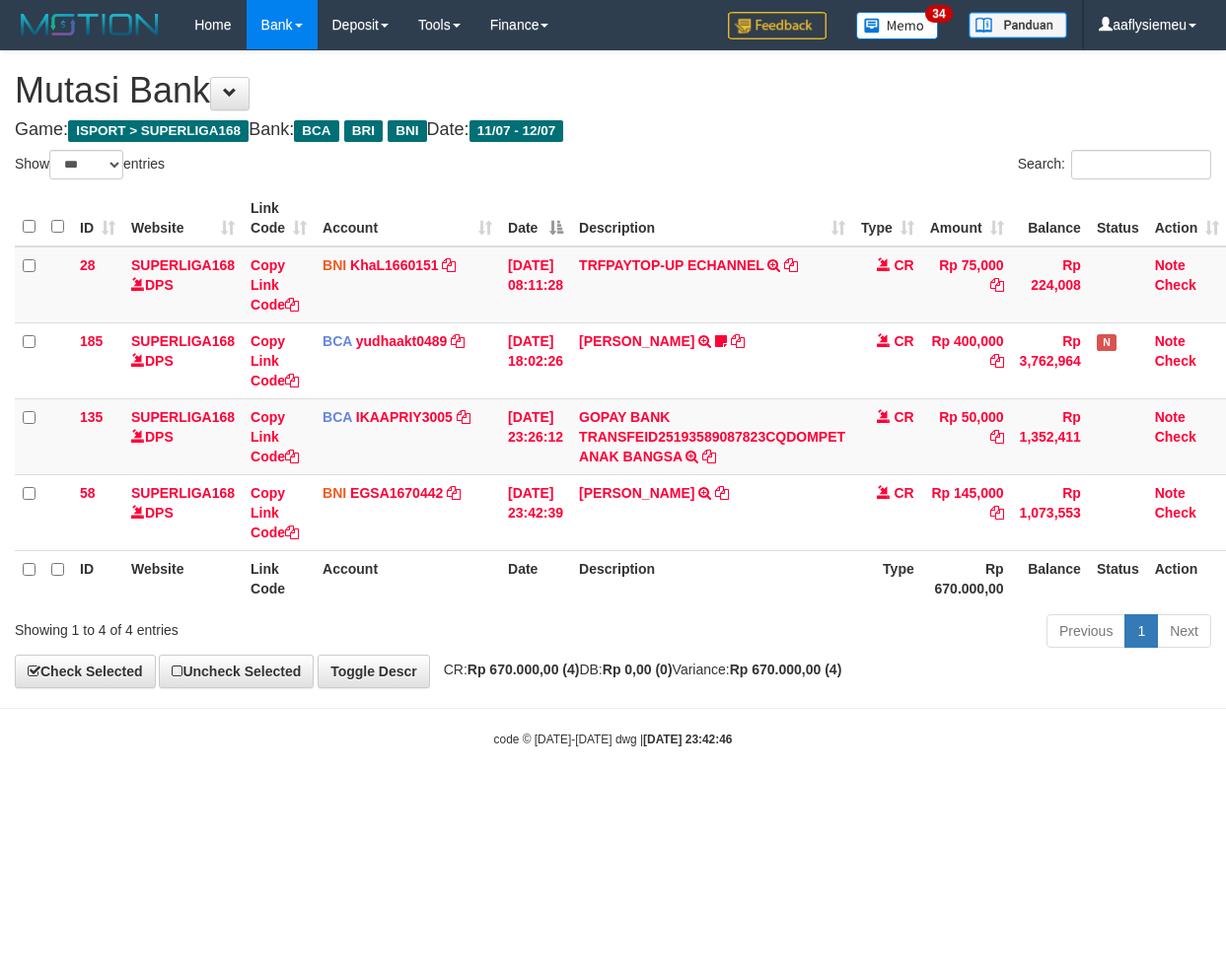 select on "***" 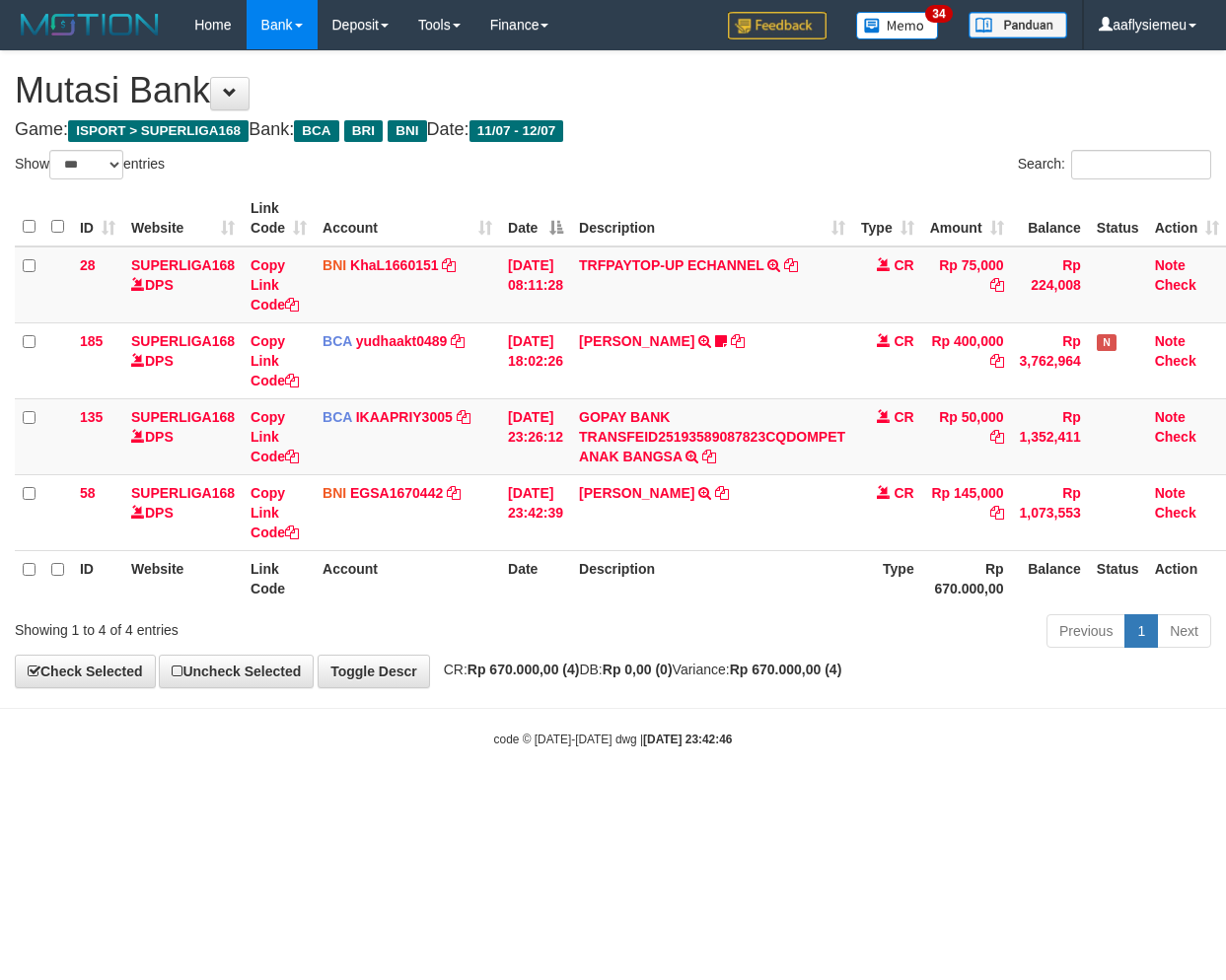 scroll, scrollTop: 0, scrollLeft: 14, axis: horizontal 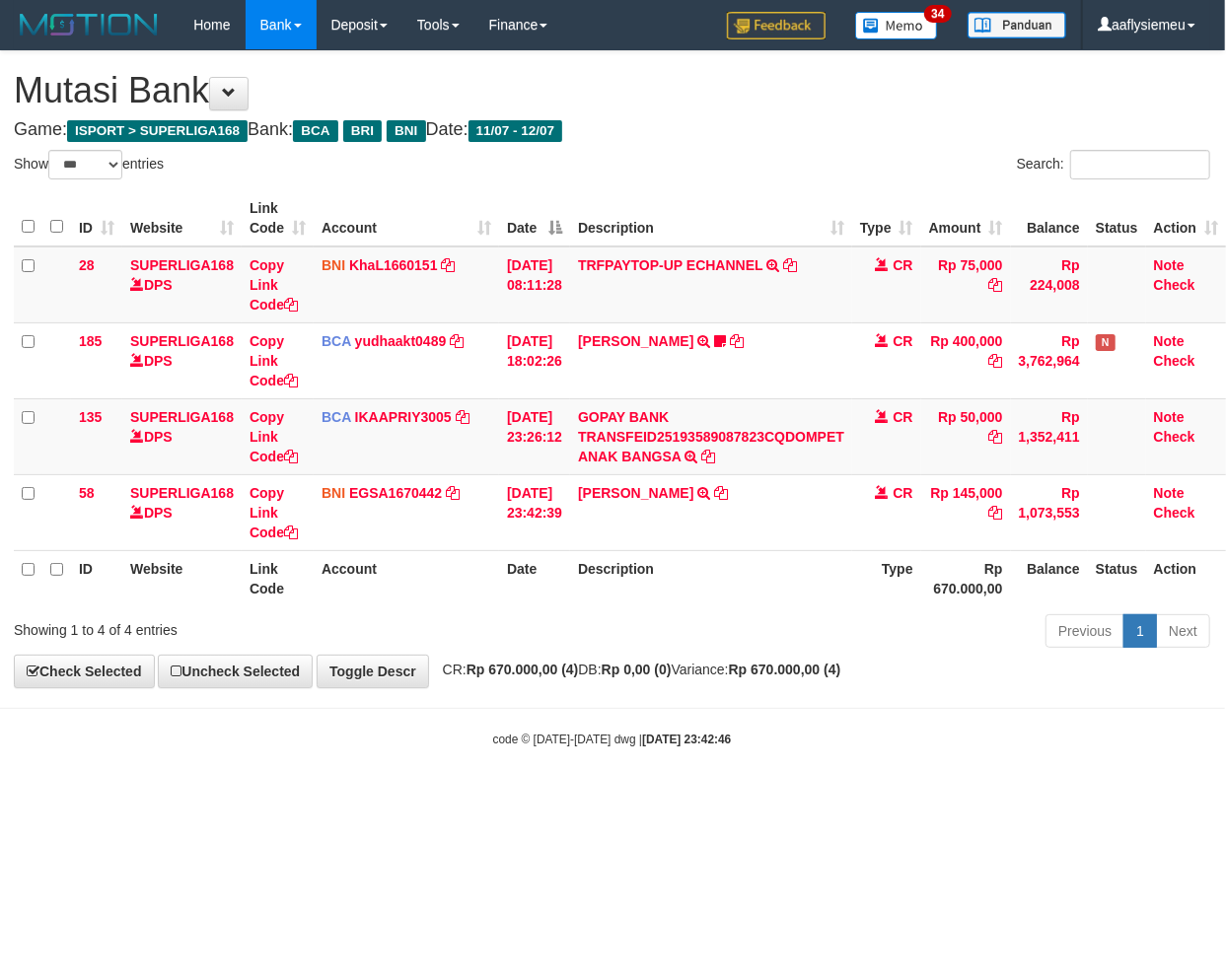 click on "[PERSON_NAME]         TRANSFER DARI [PERSON_NAME]" at bounding box center (711, 512) 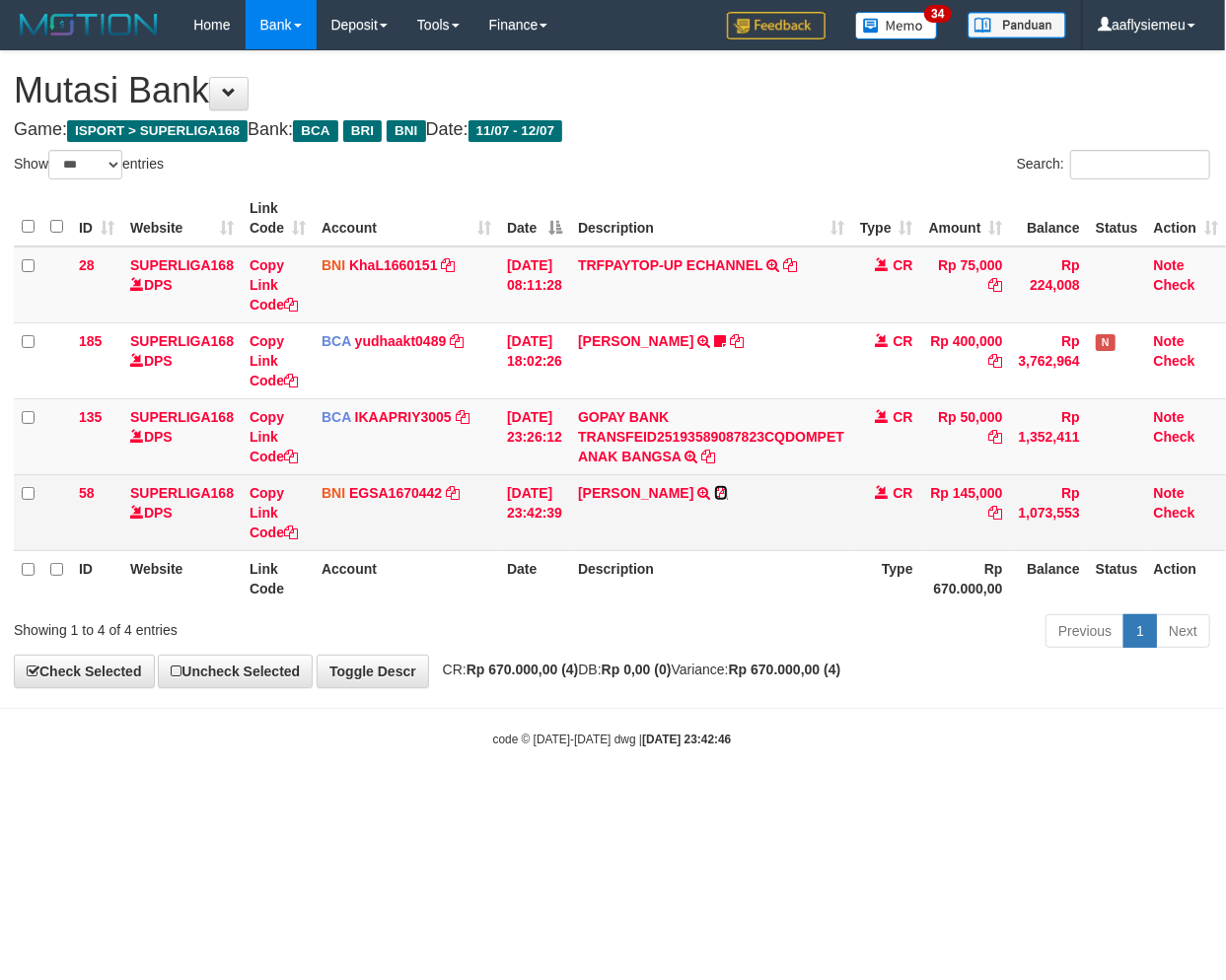 click at bounding box center (721, 493) 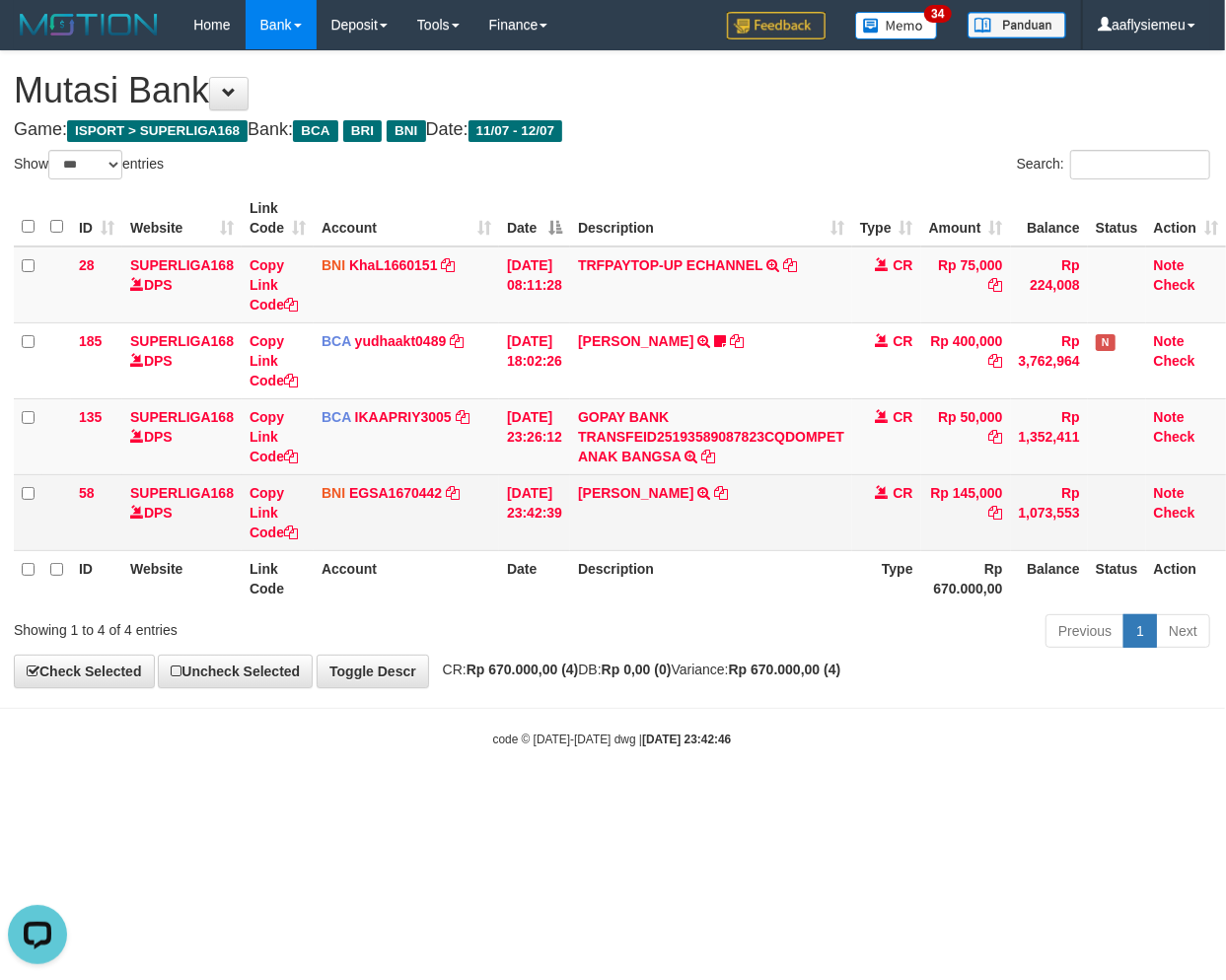 scroll, scrollTop: 0, scrollLeft: 0, axis: both 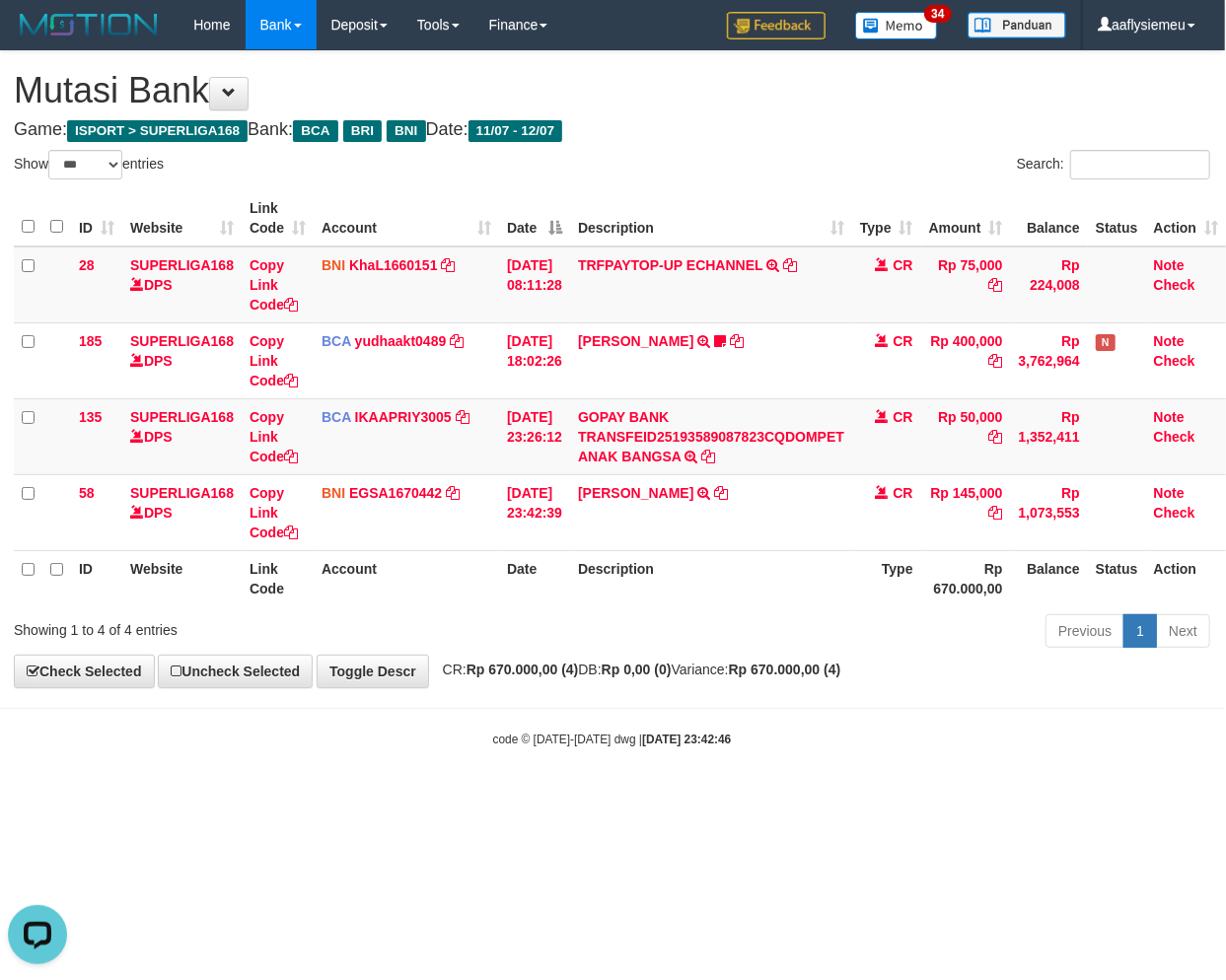 click on "code © 2012-2018 dwg |  2025/07/12 23:42:46" at bounding box center [612, 738] 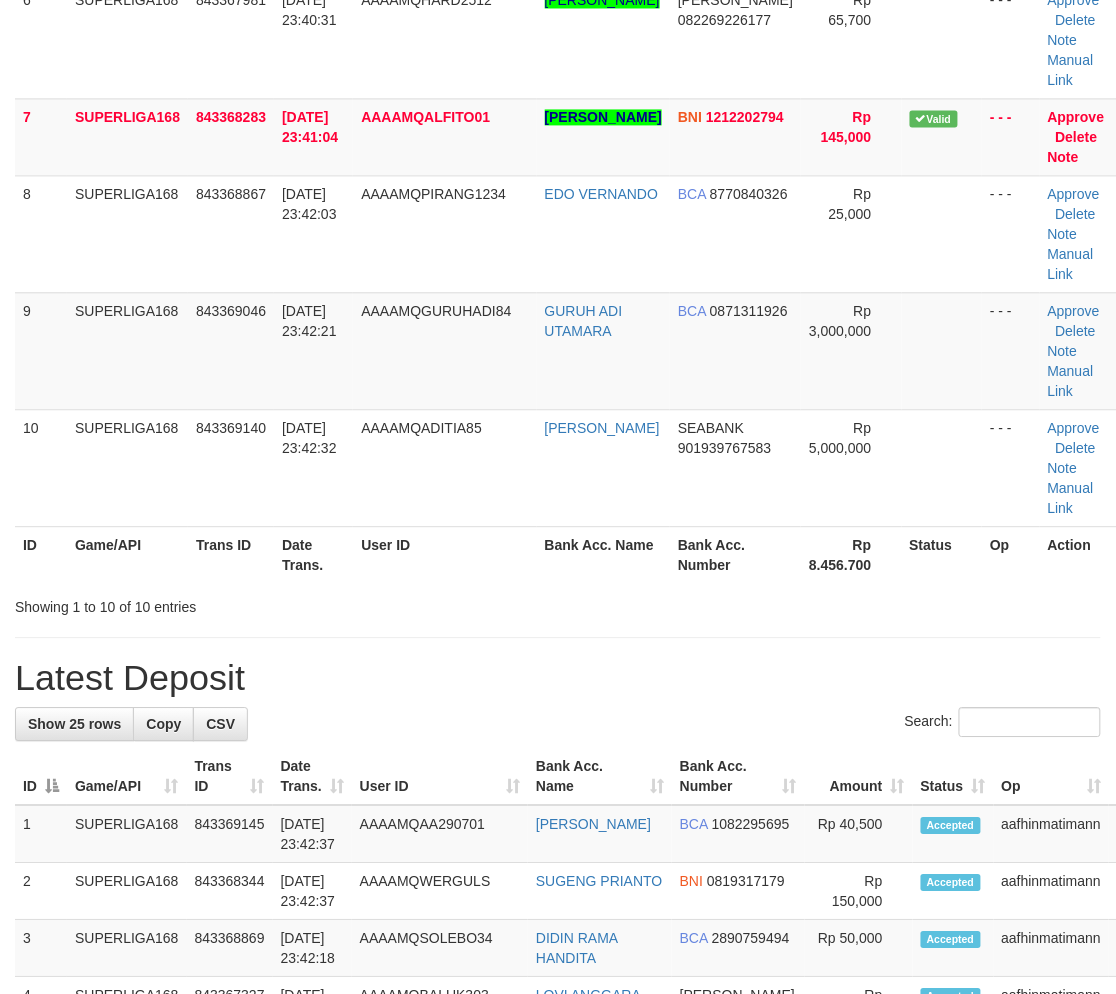 scroll, scrollTop: 598, scrollLeft: 0, axis: vertical 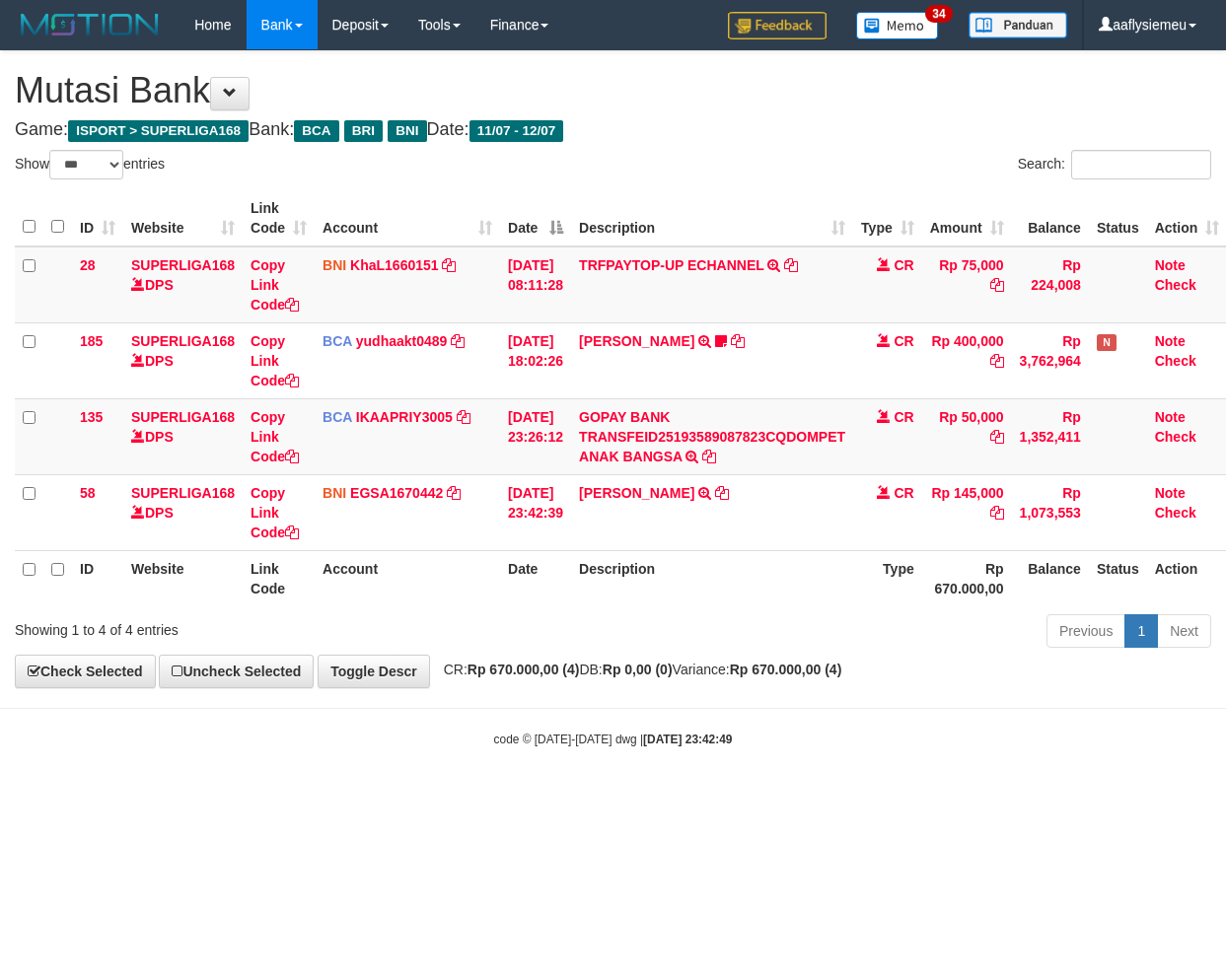 select on "***" 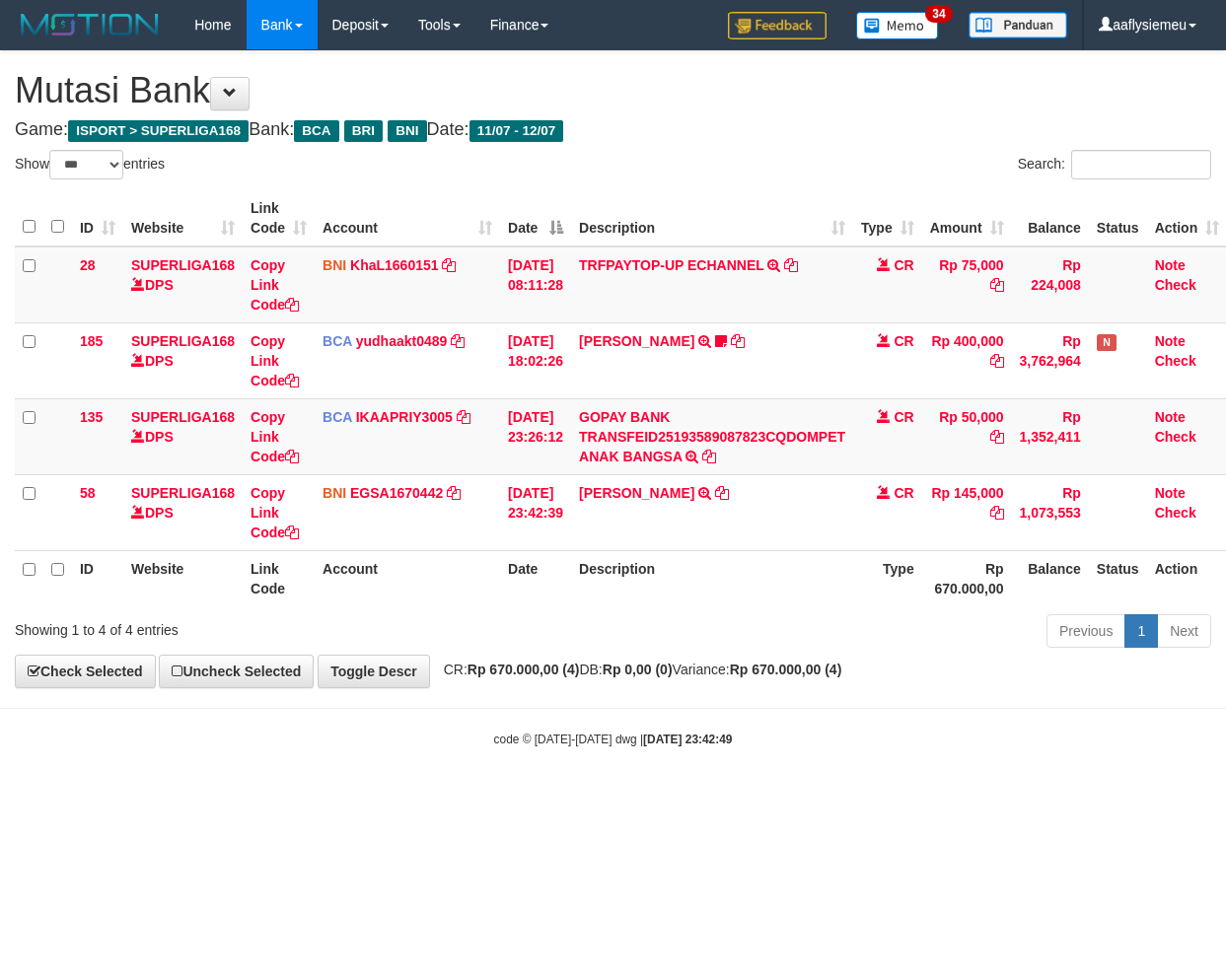 scroll, scrollTop: 0, scrollLeft: 14, axis: horizontal 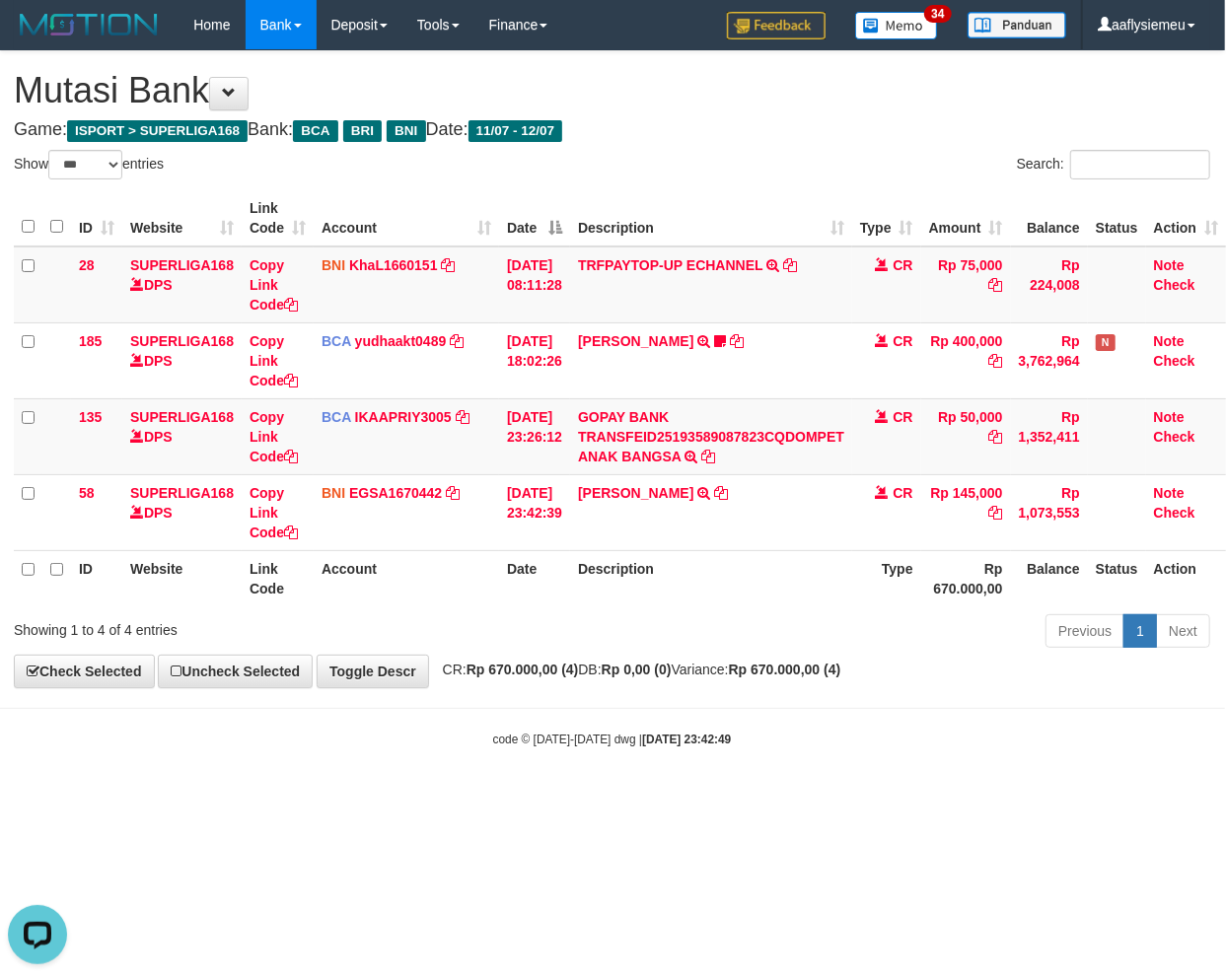click on "code © [DATE]-[DATE] dwg |  [DATE] 23:42:49" at bounding box center [612, 738] 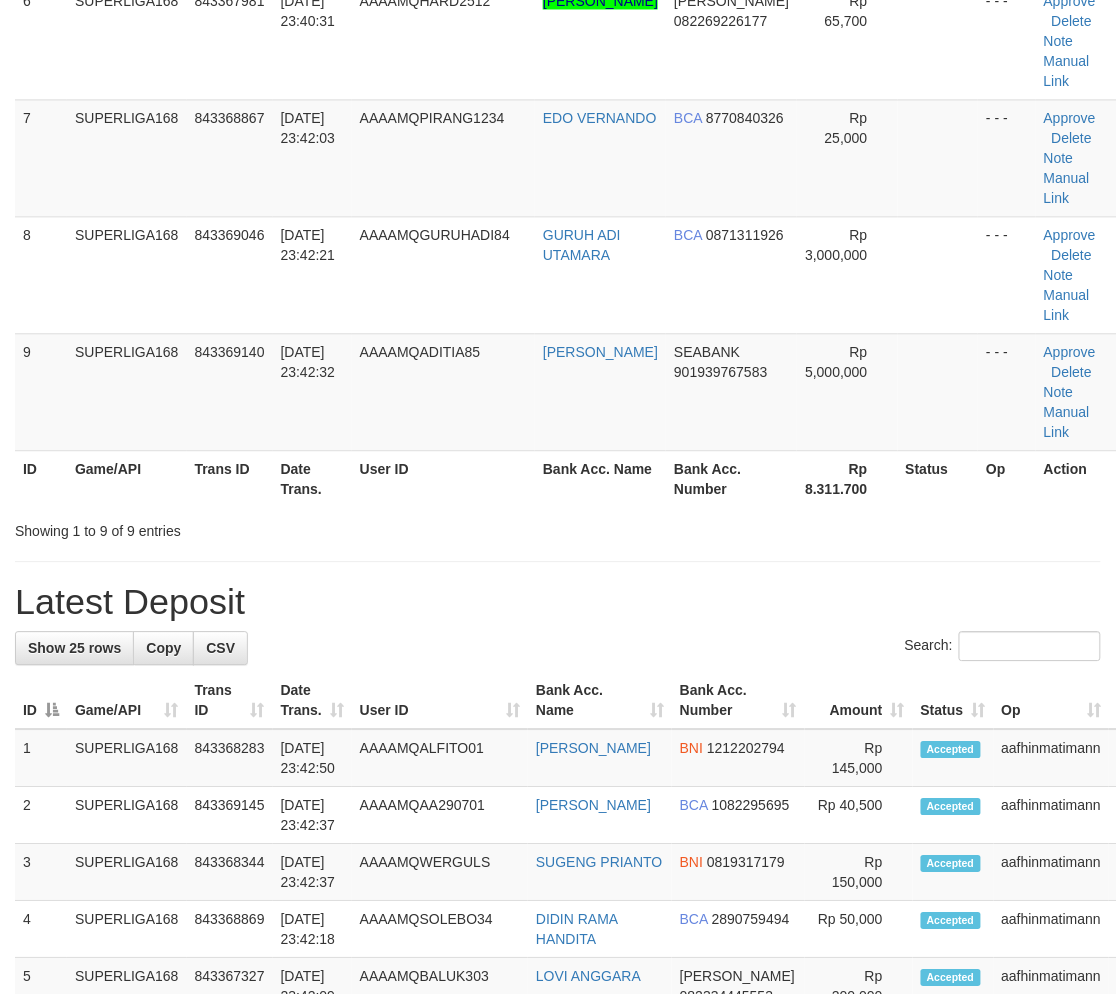 scroll, scrollTop: 598, scrollLeft: 0, axis: vertical 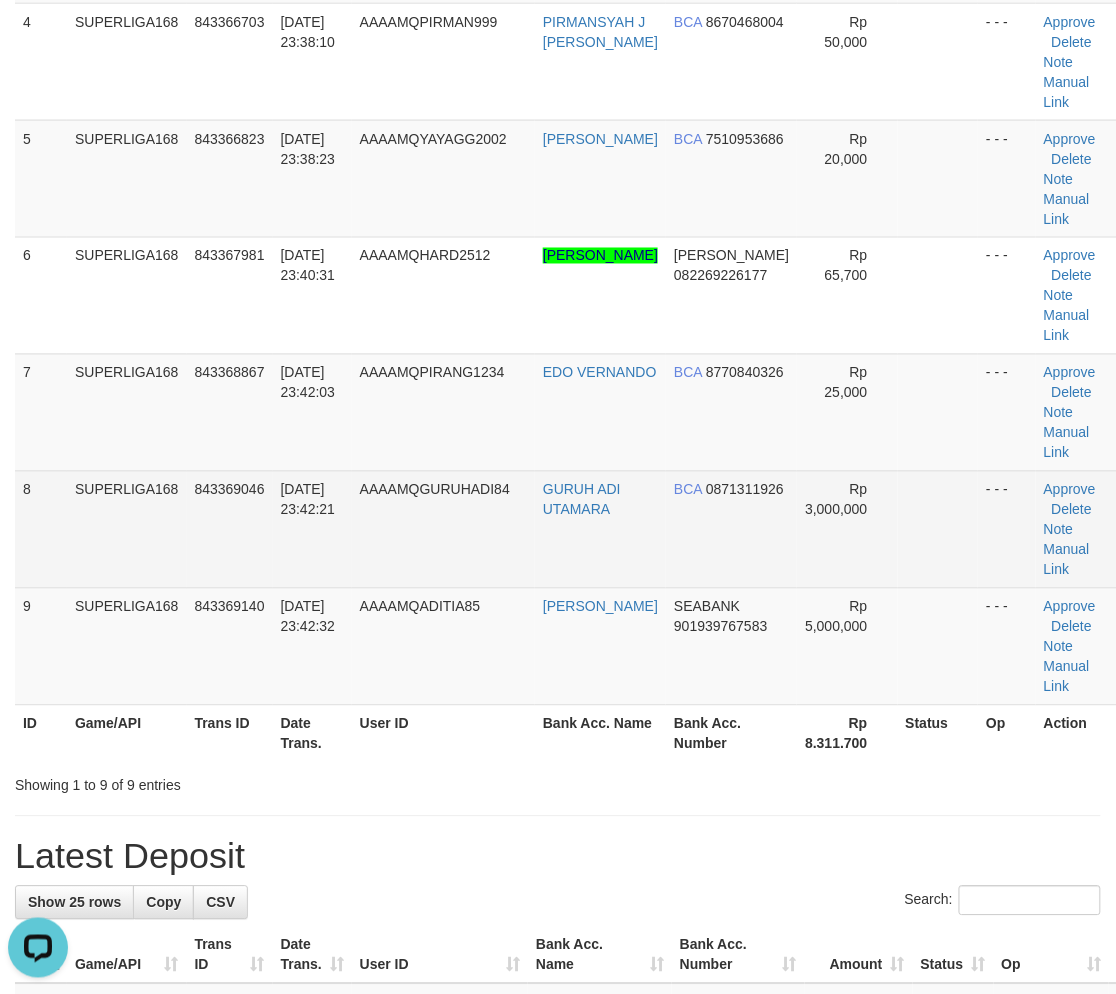 click on "8" at bounding box center [41, 529] 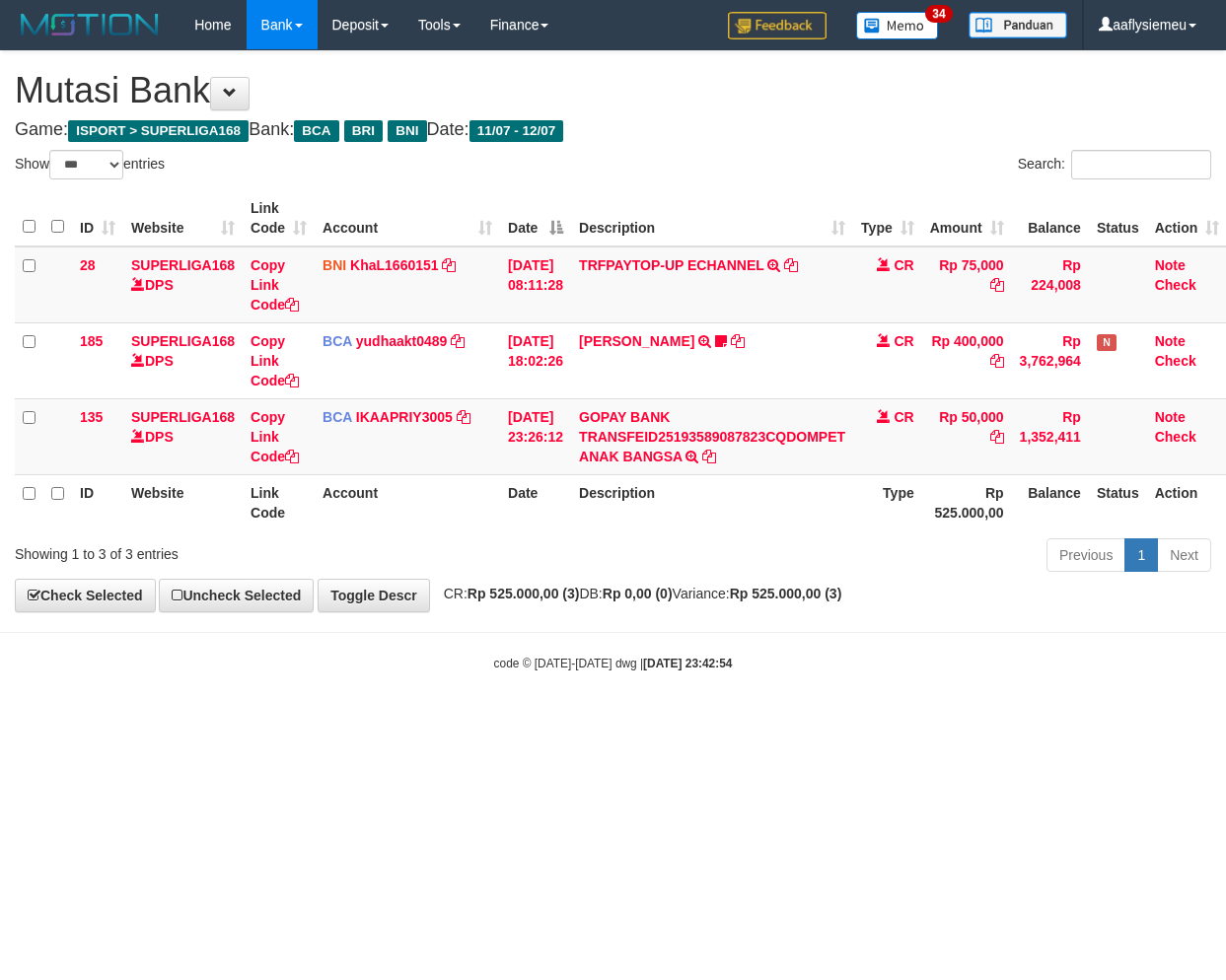 select on "***" 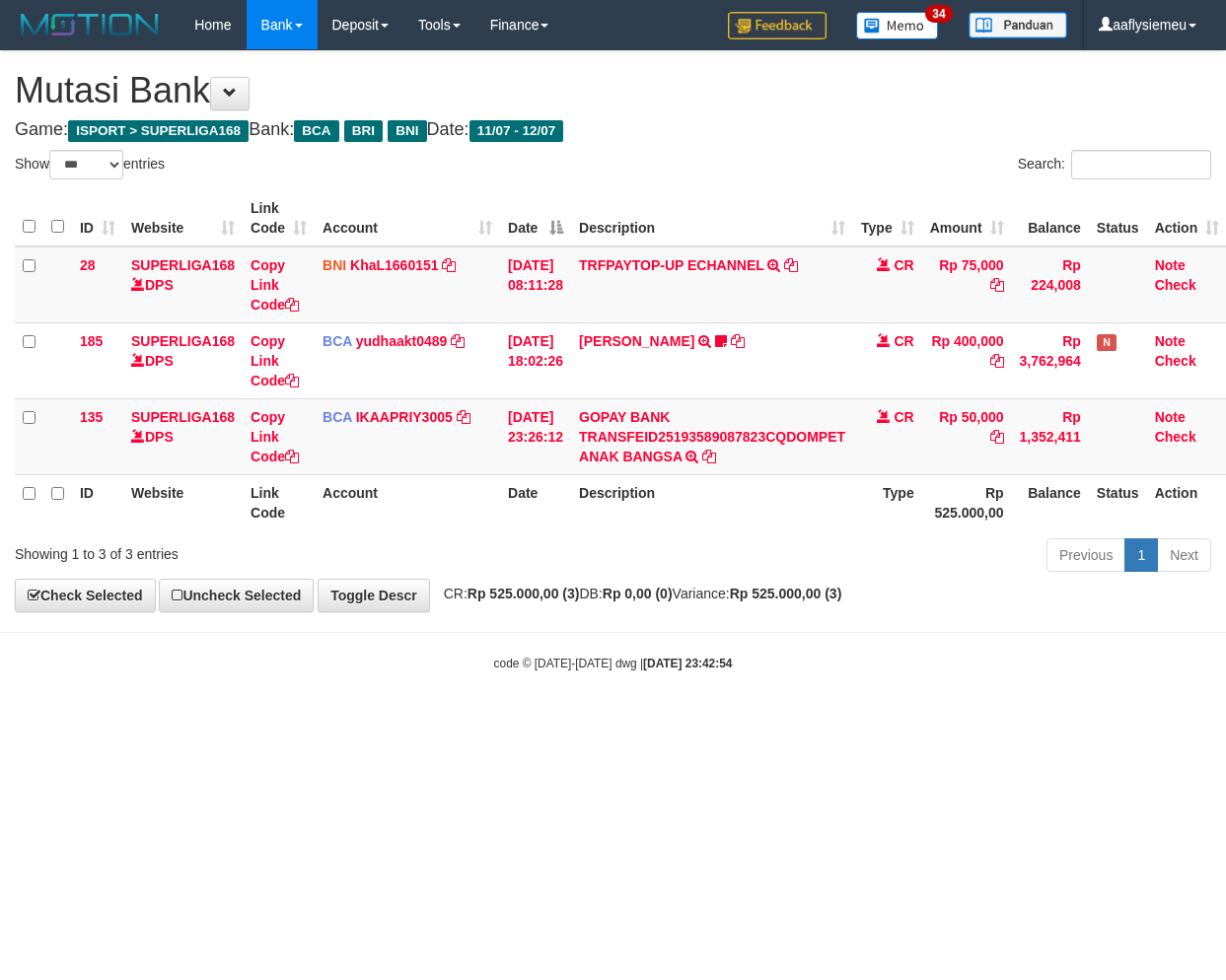 scroll, scrollTop: 0, scrollLeft: 14, axis: horizontal 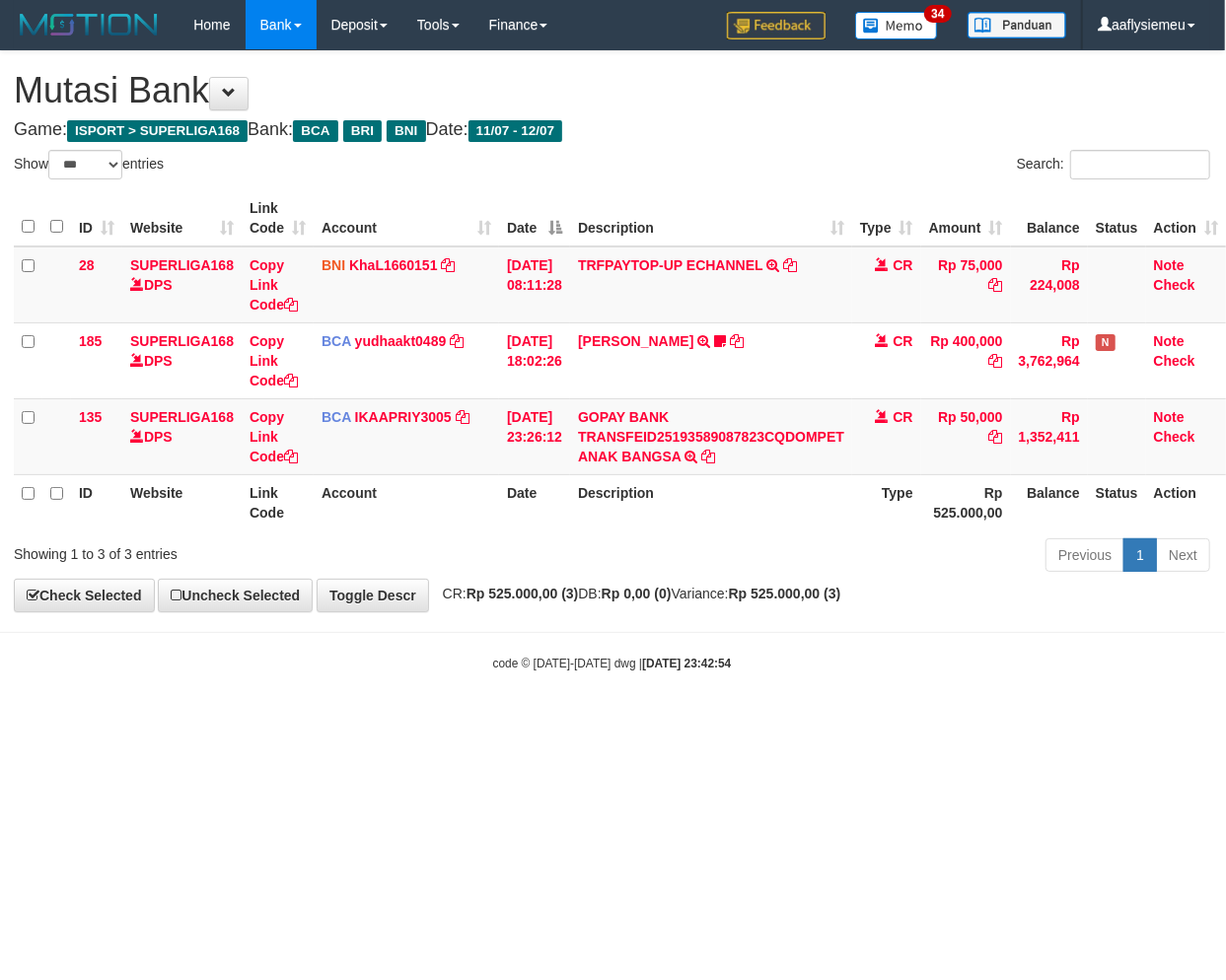 click on "Toggle navigation
Home
Bank
Account List
Load
By Website
Group
[ISPORT]													SUPERLIGA168
By Load Group (DPS)" at bounding box center (612, 361) 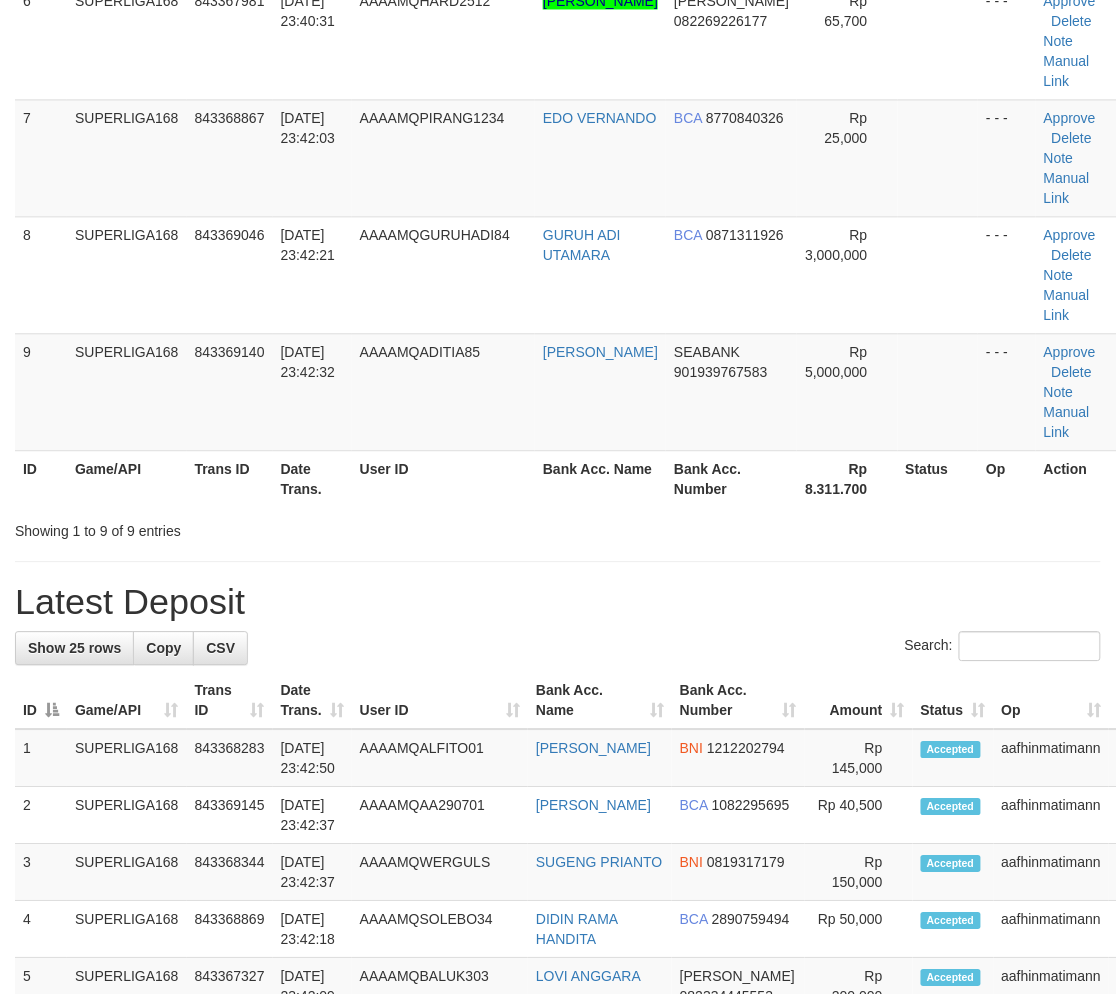drag, startPoint x: 263, startPoint y: 472, endPoint x: 1, endPoint y: 568, distance: 279.03406 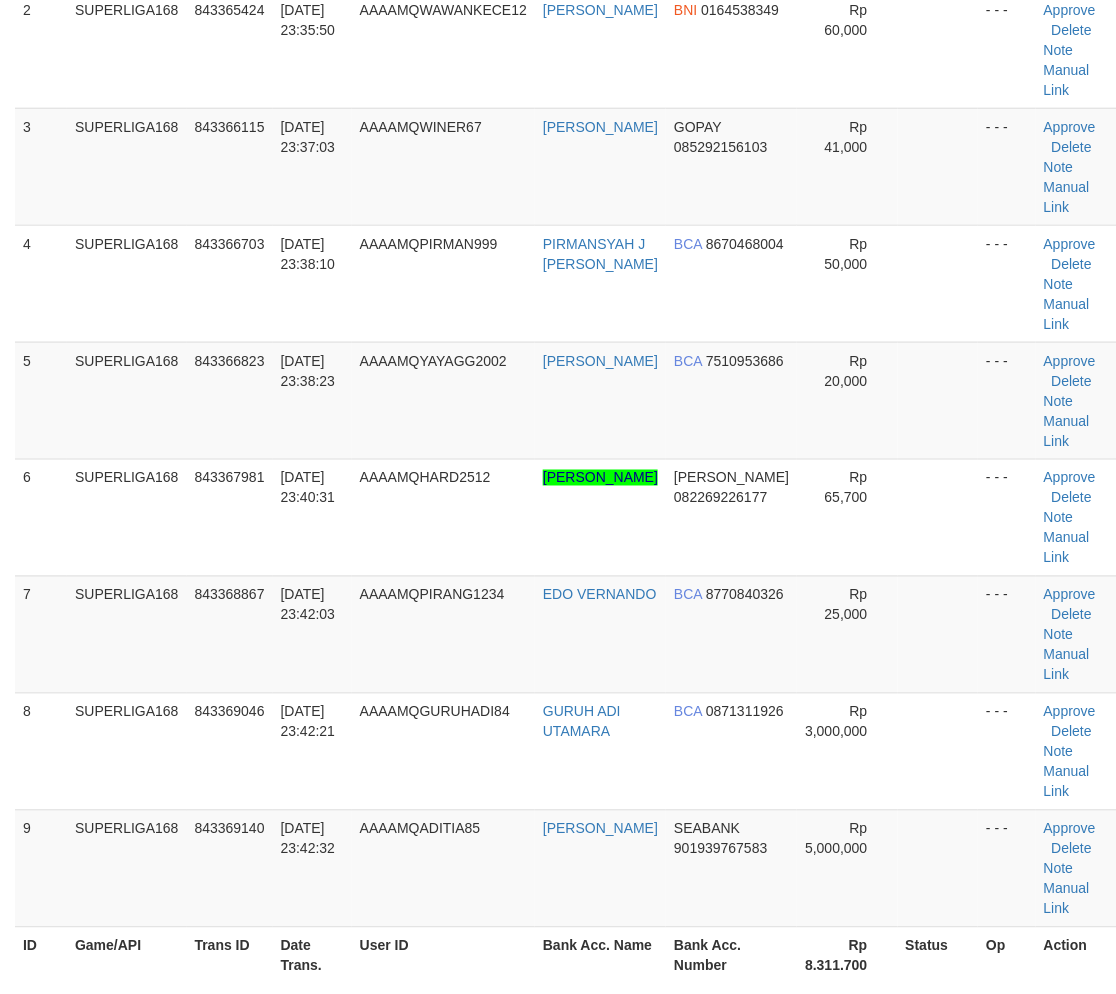 scroll, scrollTop: 327, scrollLeft: 0, axis: vertical 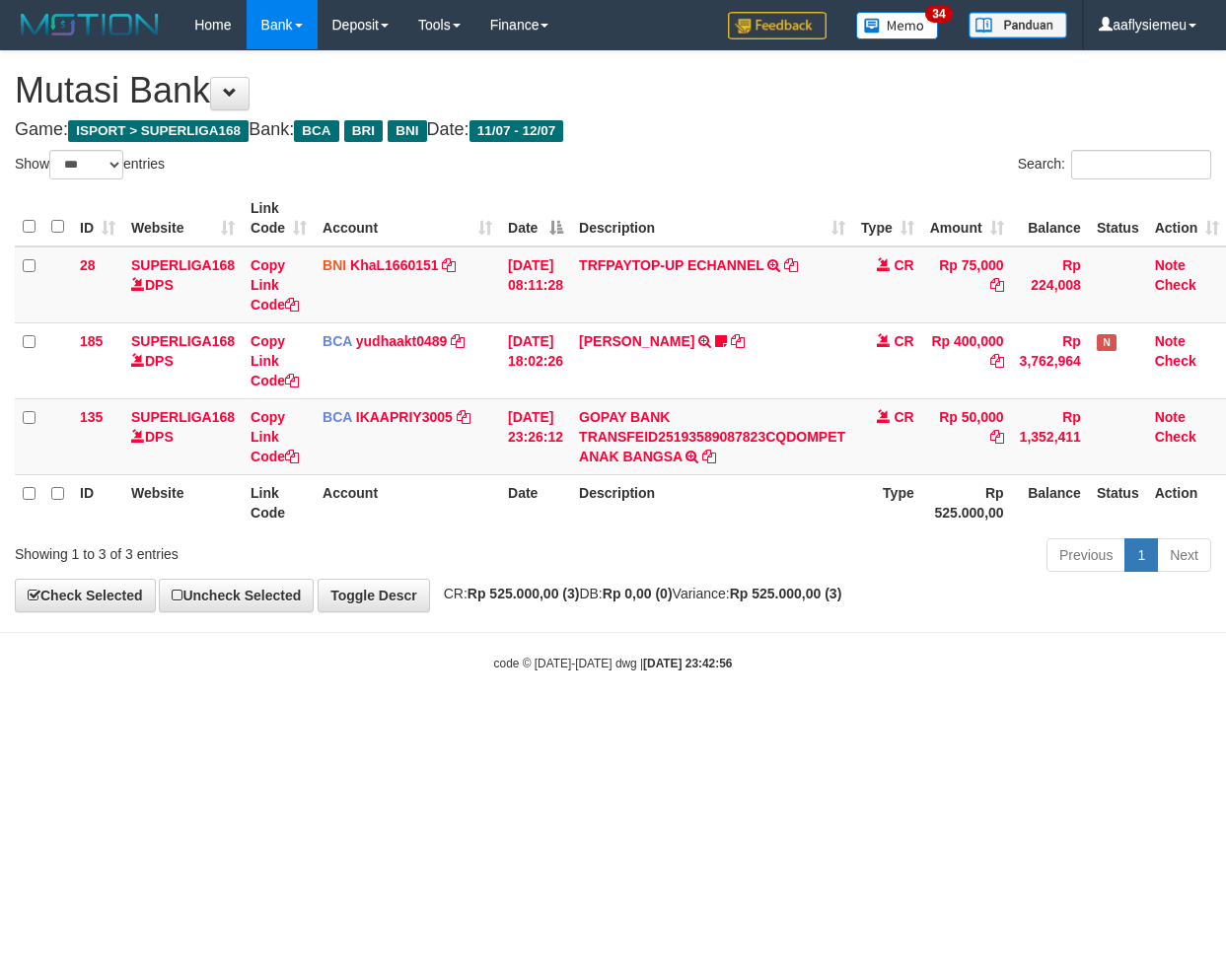select on "***" 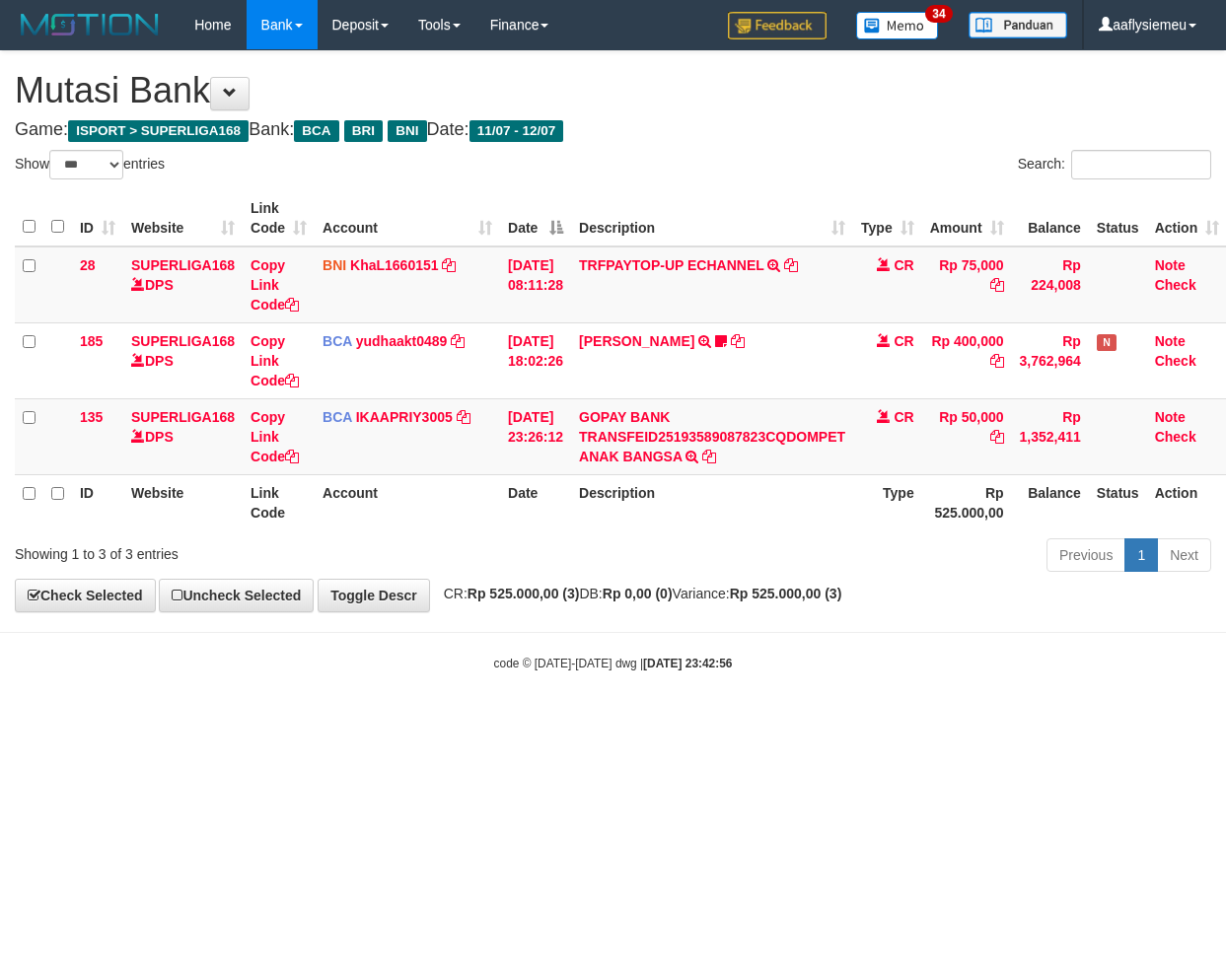 scroll, scrollTop: 0, scrollLeft: 14, axis: horizontal 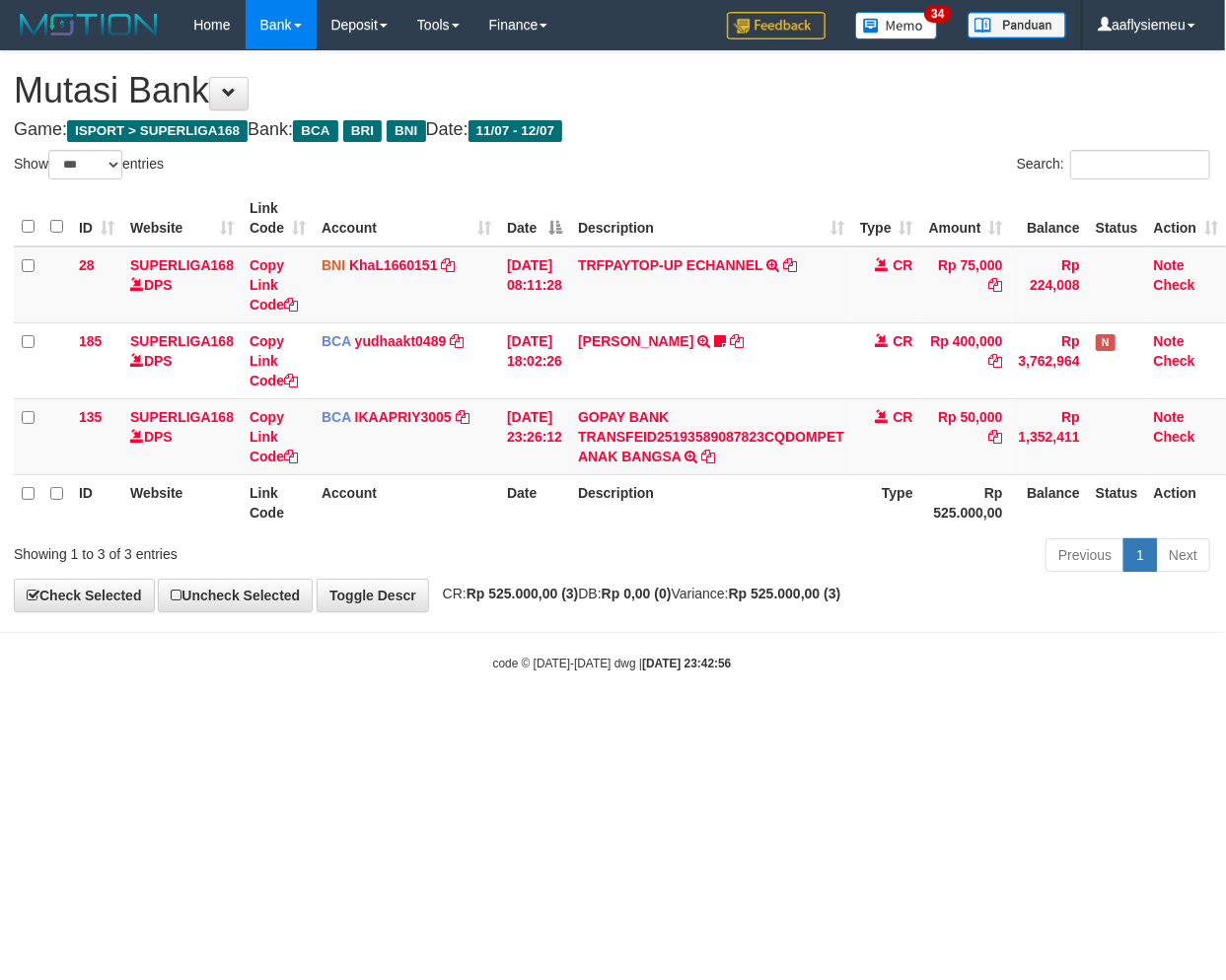 click on "Toggle navigation
Home
Bank
Account List
Load
By Website
Group
[ISPORT]													SUPERLIGA168
By Load Group (DPS)
34" at bounding box center (612, 361) 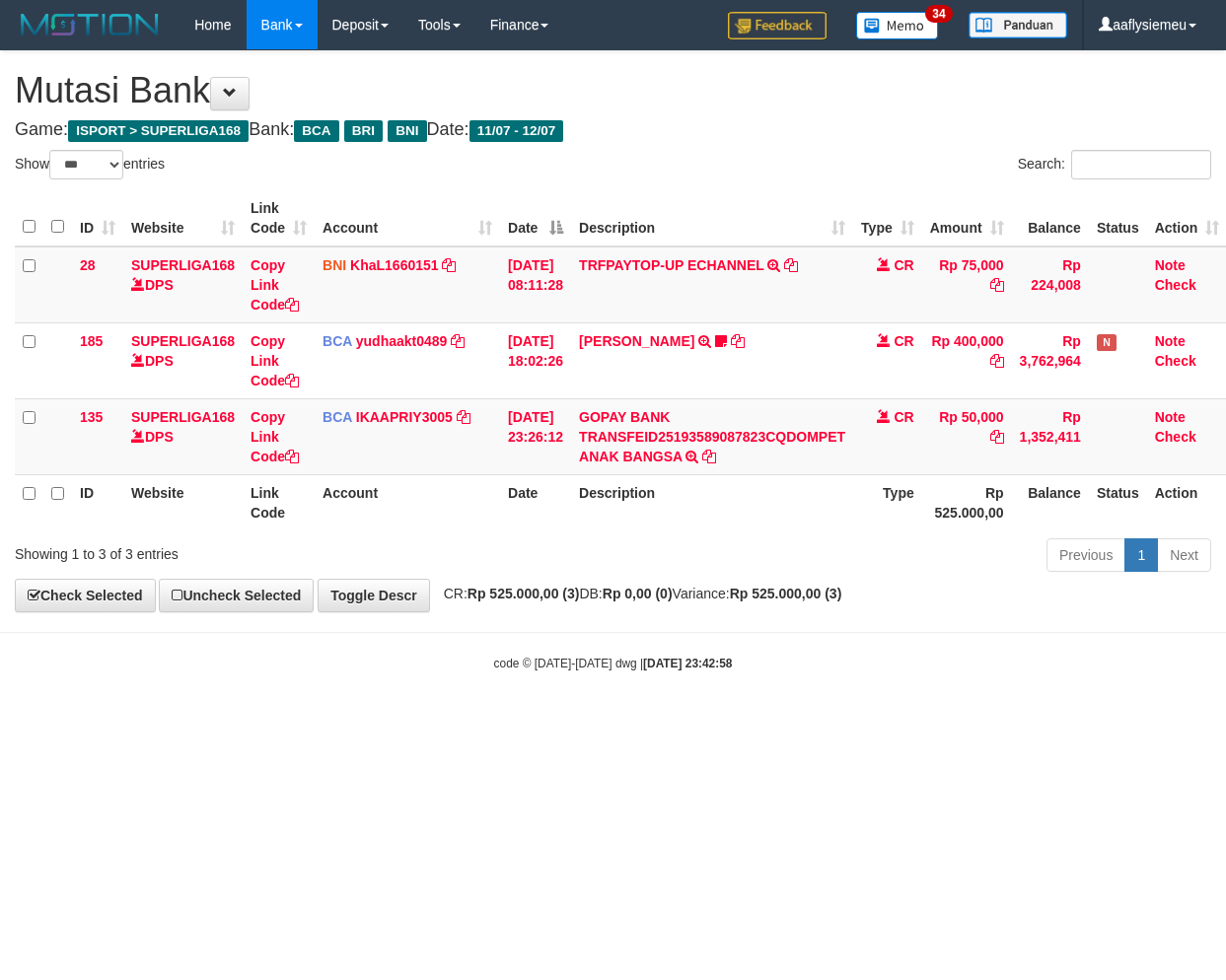 select on "***" 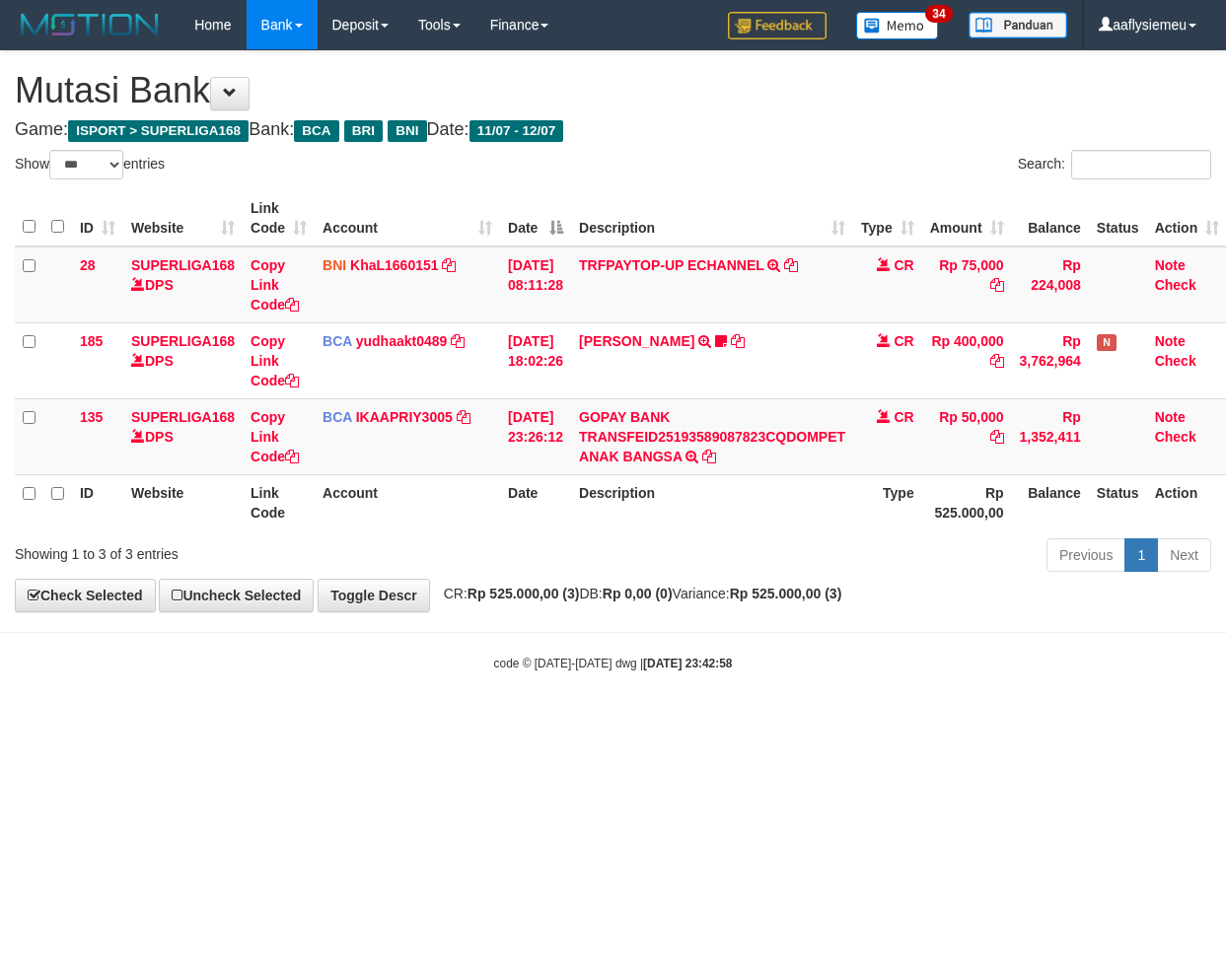 scroll, scrollTop: 0, scrollLeft: 14, axis: horizontal 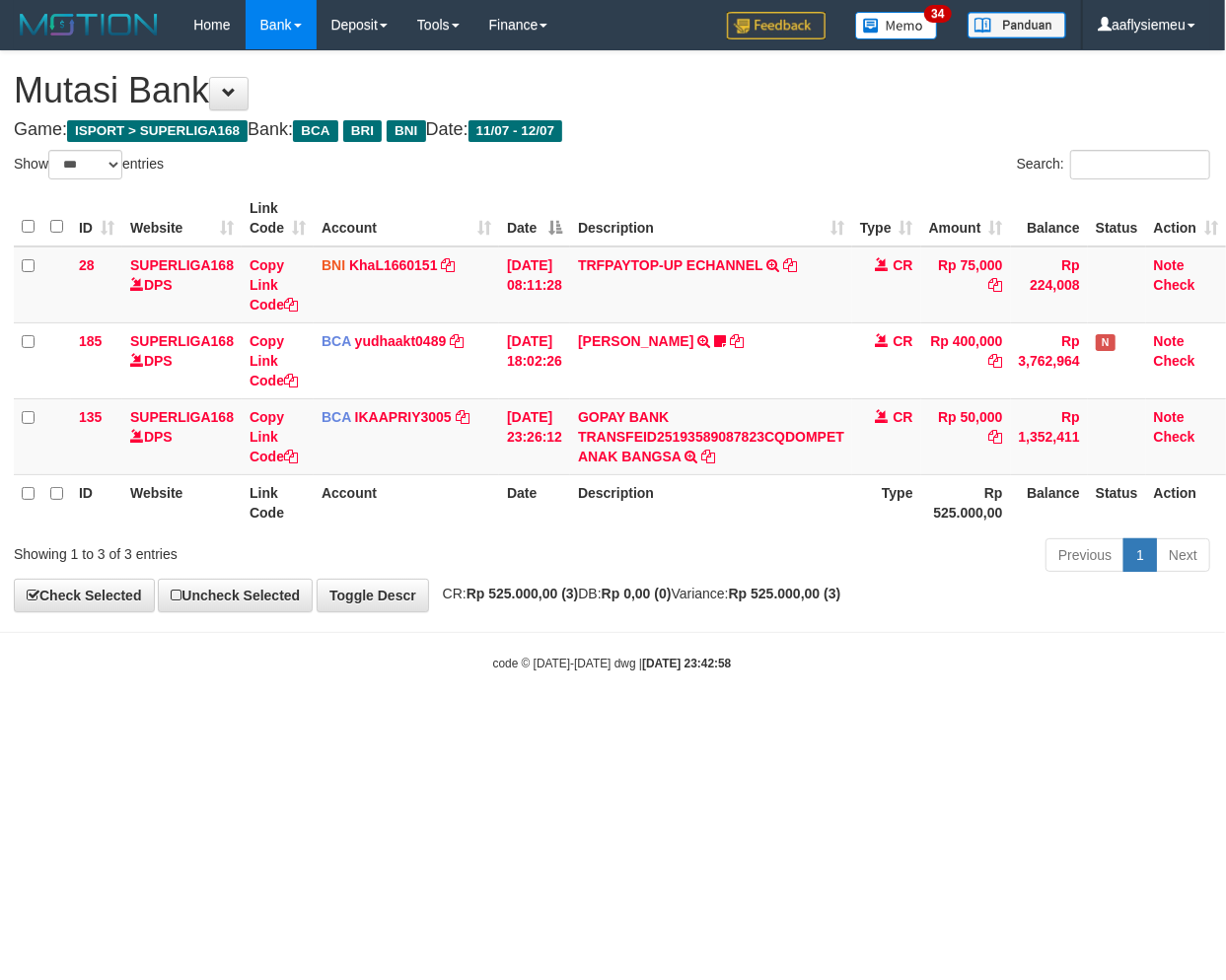 click on "Toggle navigation
Home
Bank
Account List
Load
By Website
Group
[ISPORT]													SUPERLIGA168
By Load Group (DPS)
34" at bounding box center [612, 361] 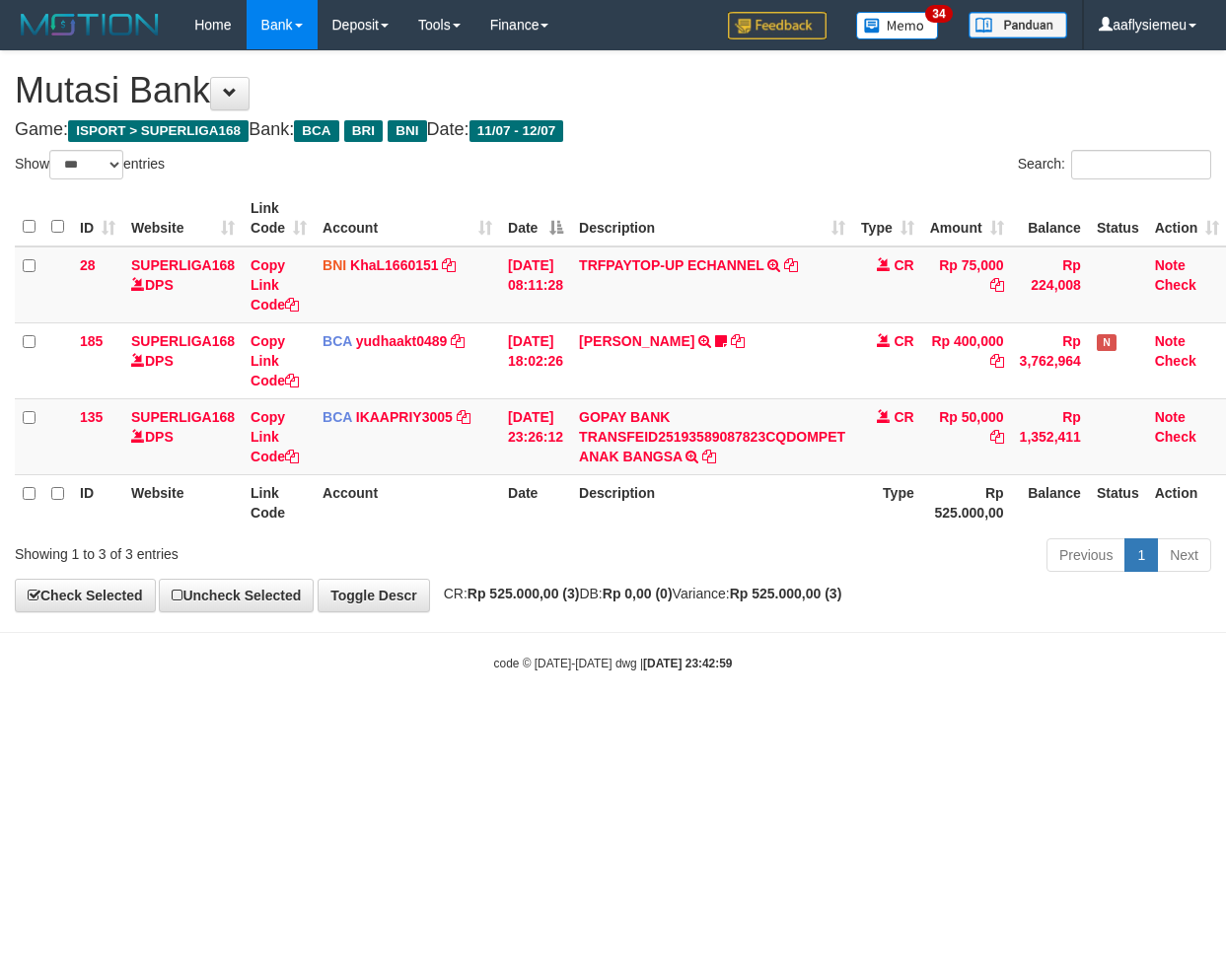 select on "***" 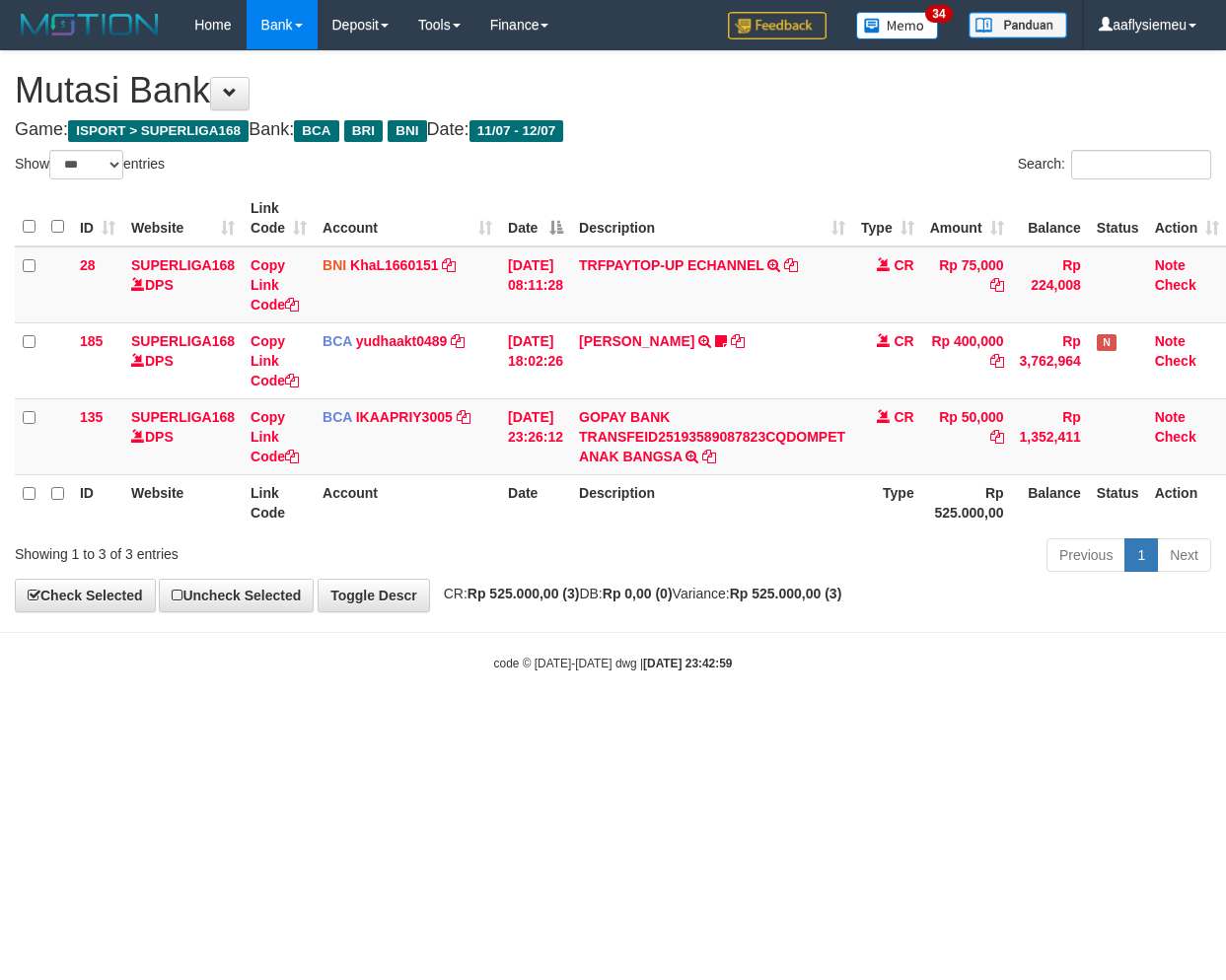 scroll, scrollTop: 0, scrollLeft: 14, axis: horizontal 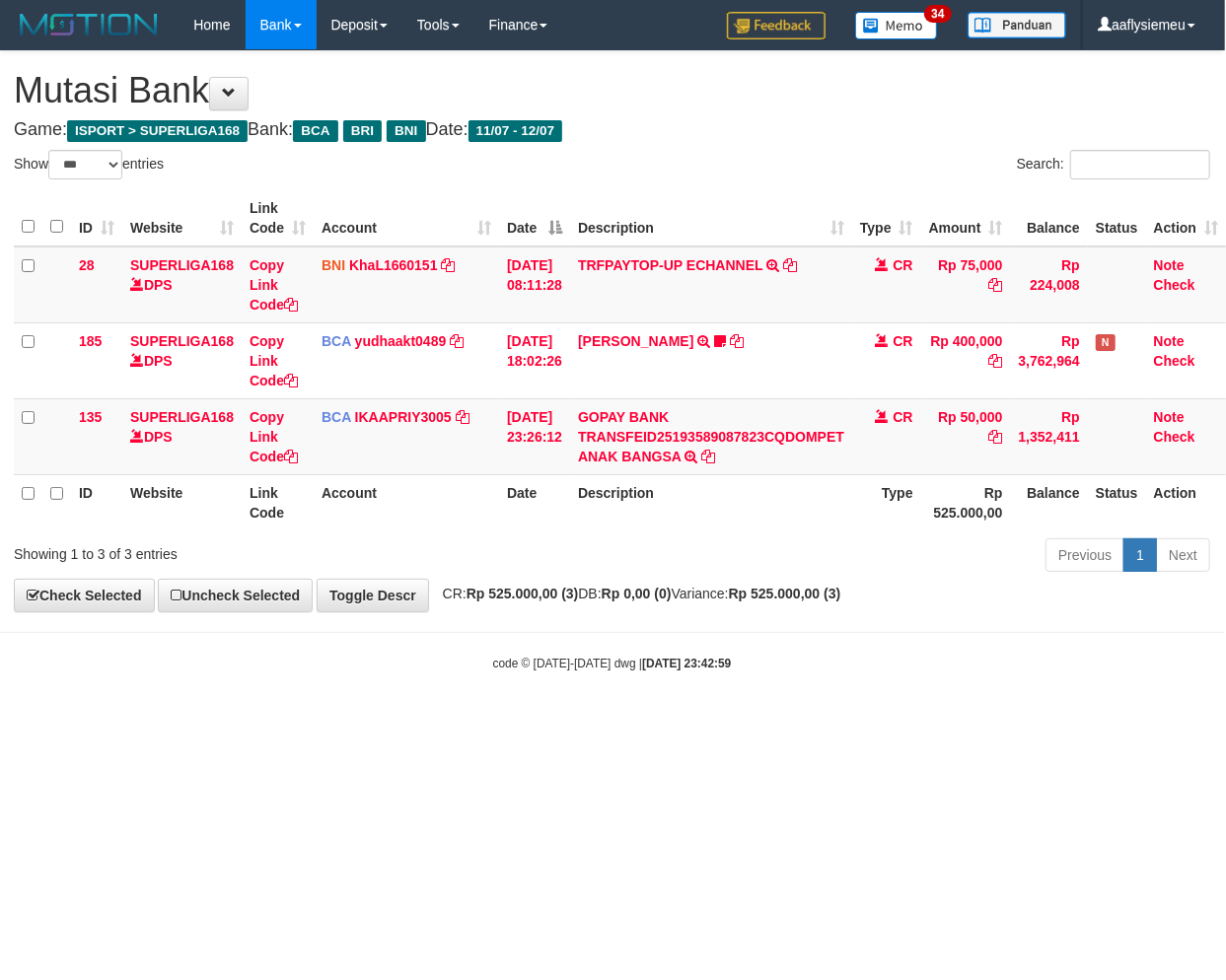 click on "Toggle navigation
Home
Bank
Account List
Load
By Website
Group
[ISPORT]													SUPERLIGA168
By Load Group (DPS)
34" at bounding box center (612, 361) 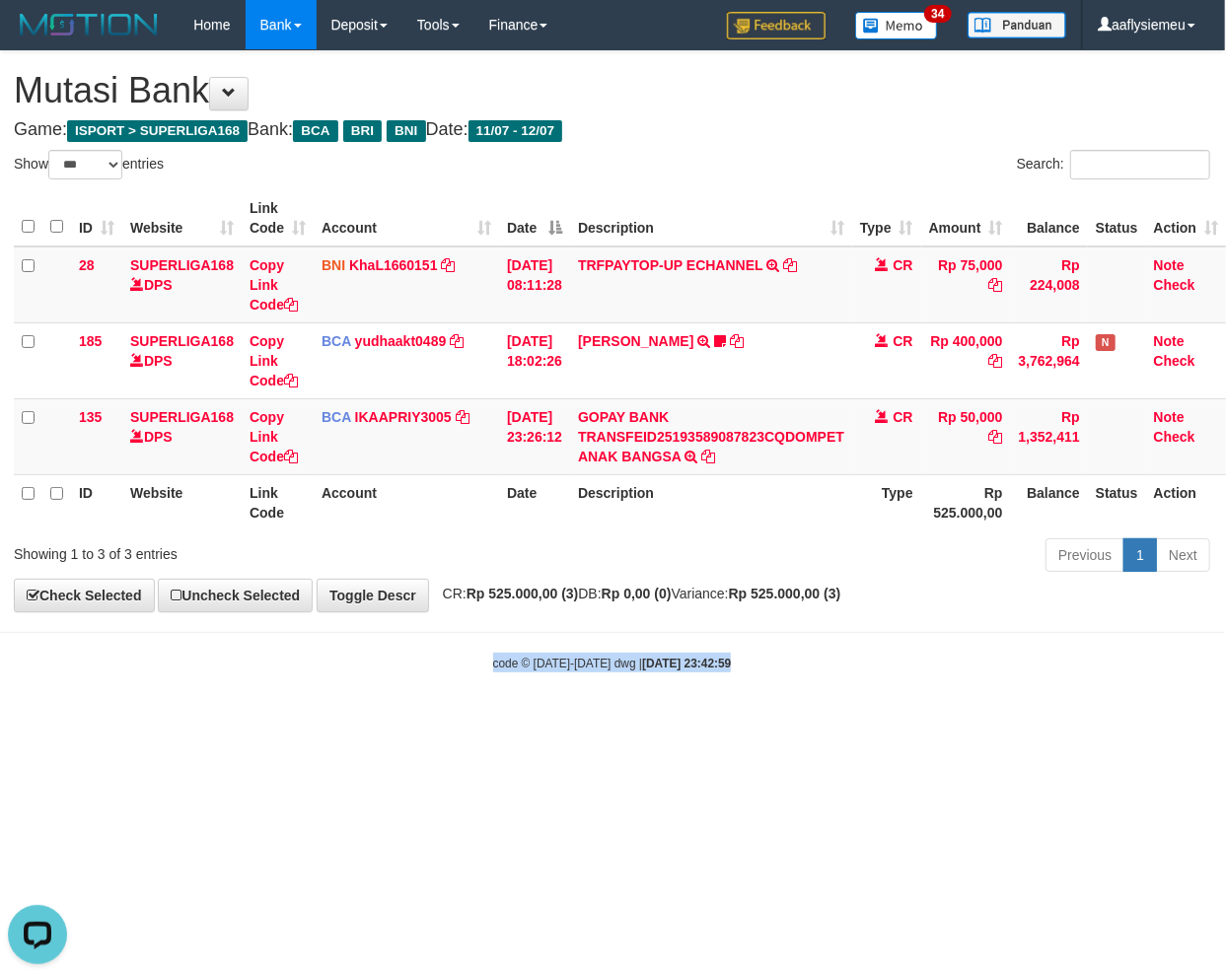scroll, scrollTop: 0, scrollLeft: 0, axis: both 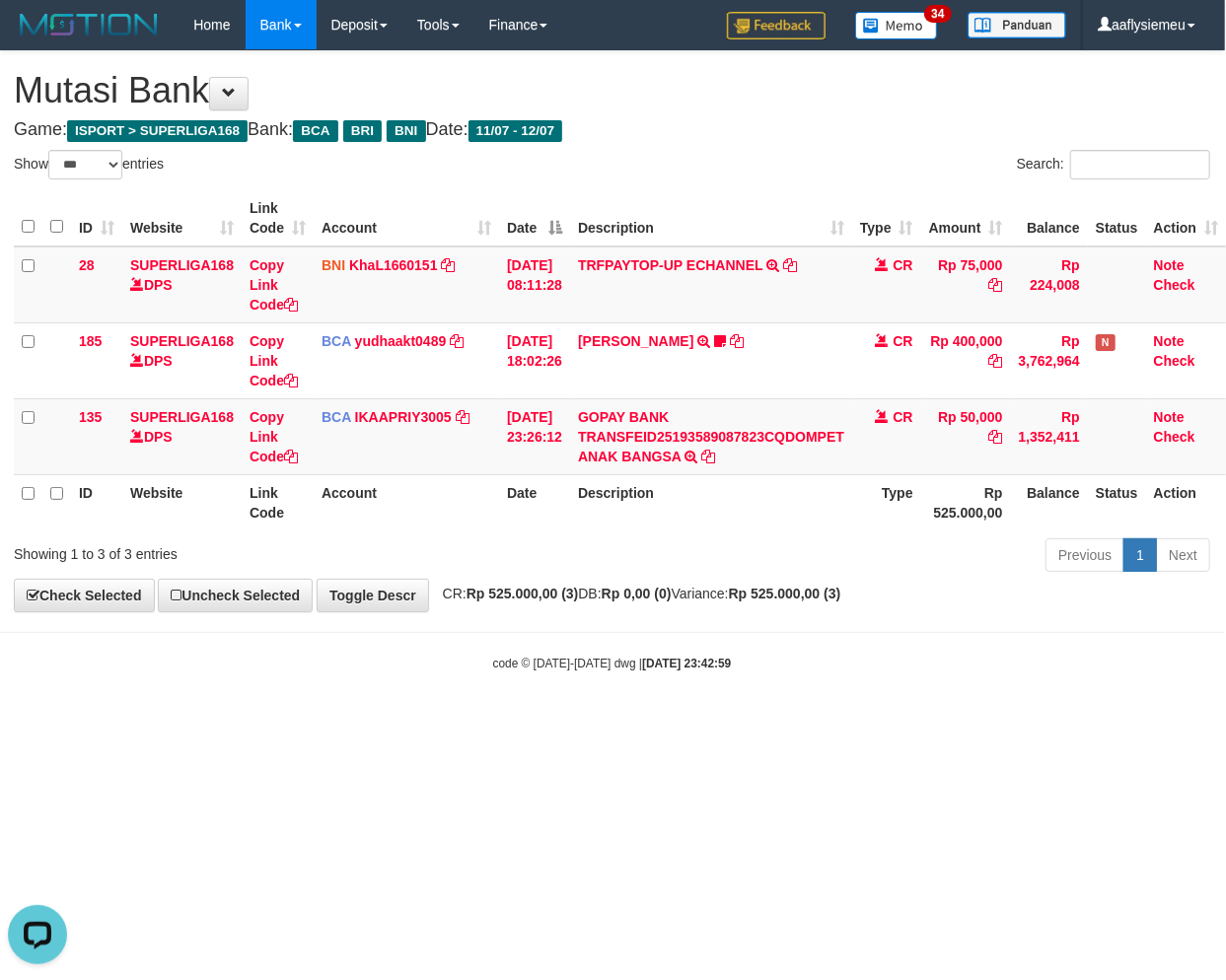 click on "Toggle navigation
Home
Bank
Account List
Load
By Website
Group
[ISPORT]													SUPERLIGA168
By Load Group (DPS)" at bounding box center [612, 361] 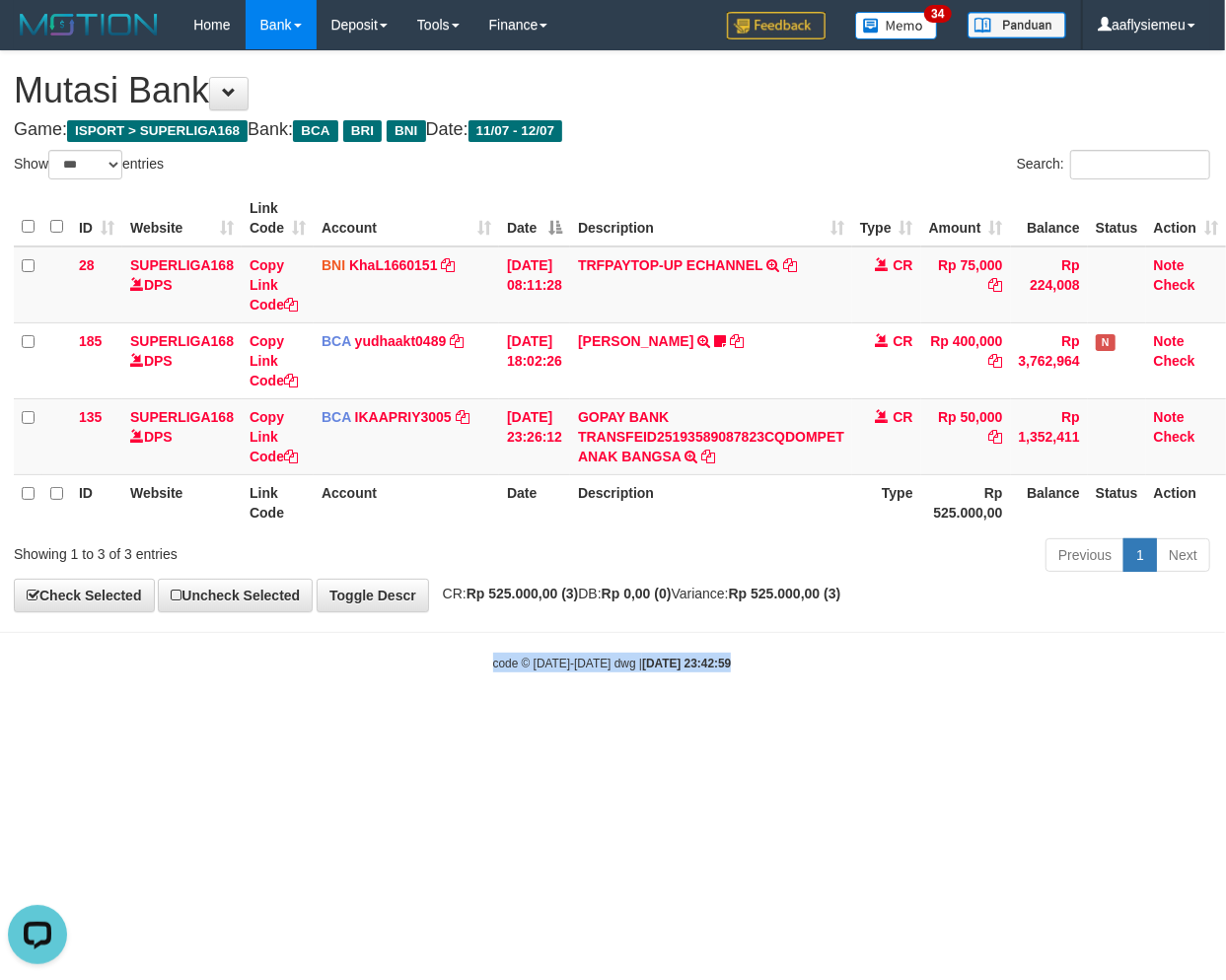 click on "Toggle navigation
Home
Bank
Account List
Load
By Website
Group
[ISPORT]													SUPERLIGA168
By Load Group (DPS)" at bounding box center [612, 361] 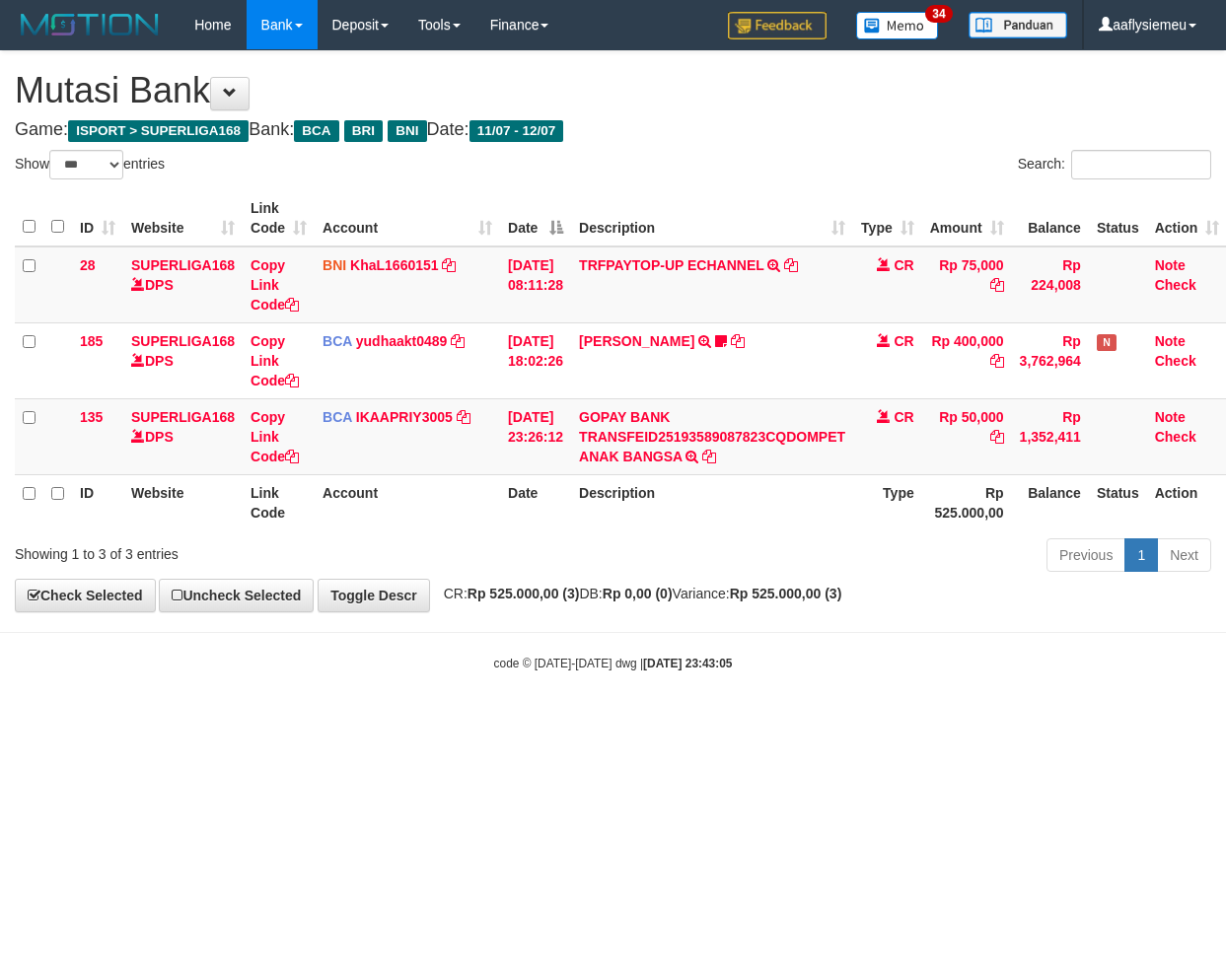 select on "***" 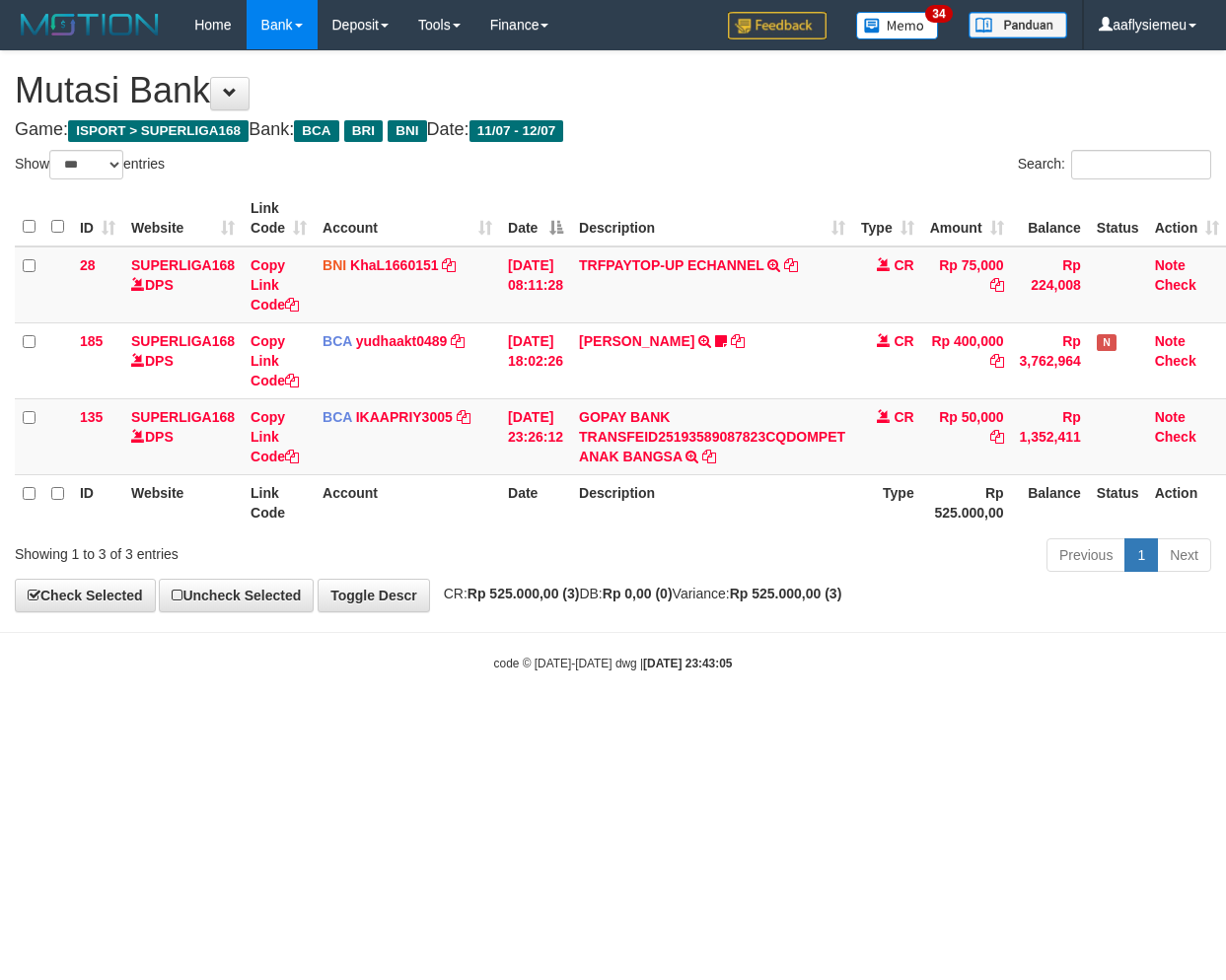 scroll, scrollTop: 0, scrollLeft: 14, axis: horizontal 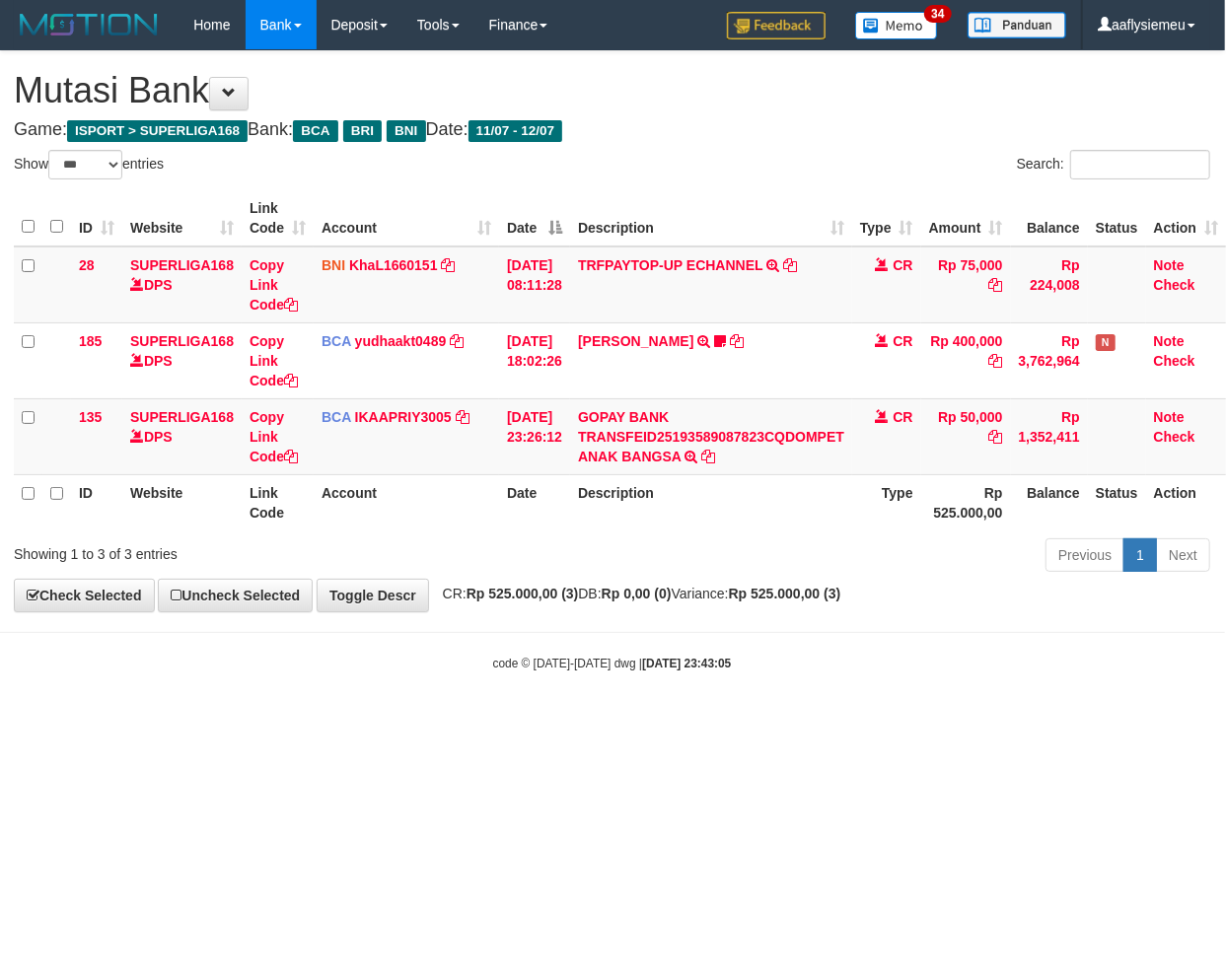 drag, startPoint x: 0, startPoint y: 0, endPoint x: 730, endPoint y: 764, distance: 1056.6911 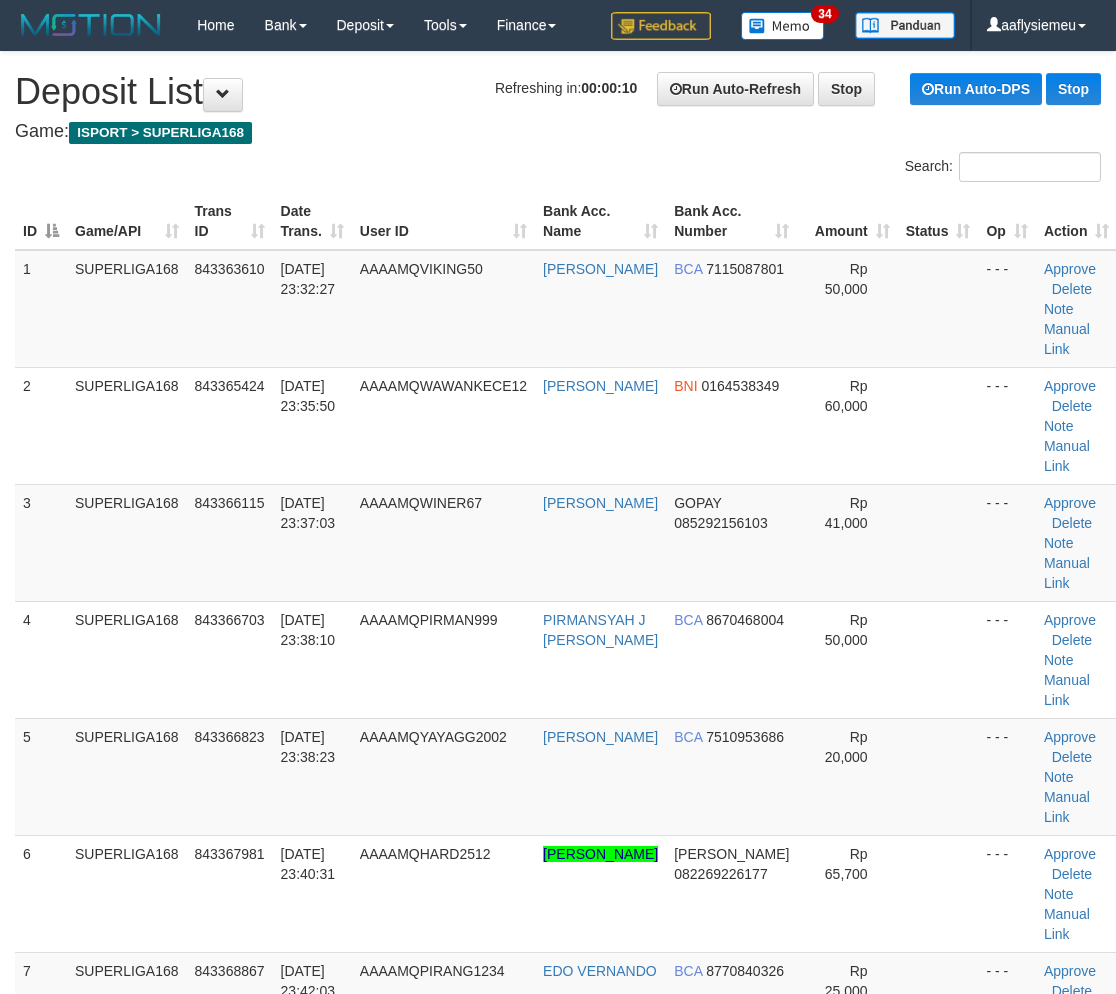 click on "843366115" at bounding box center [230, 503] 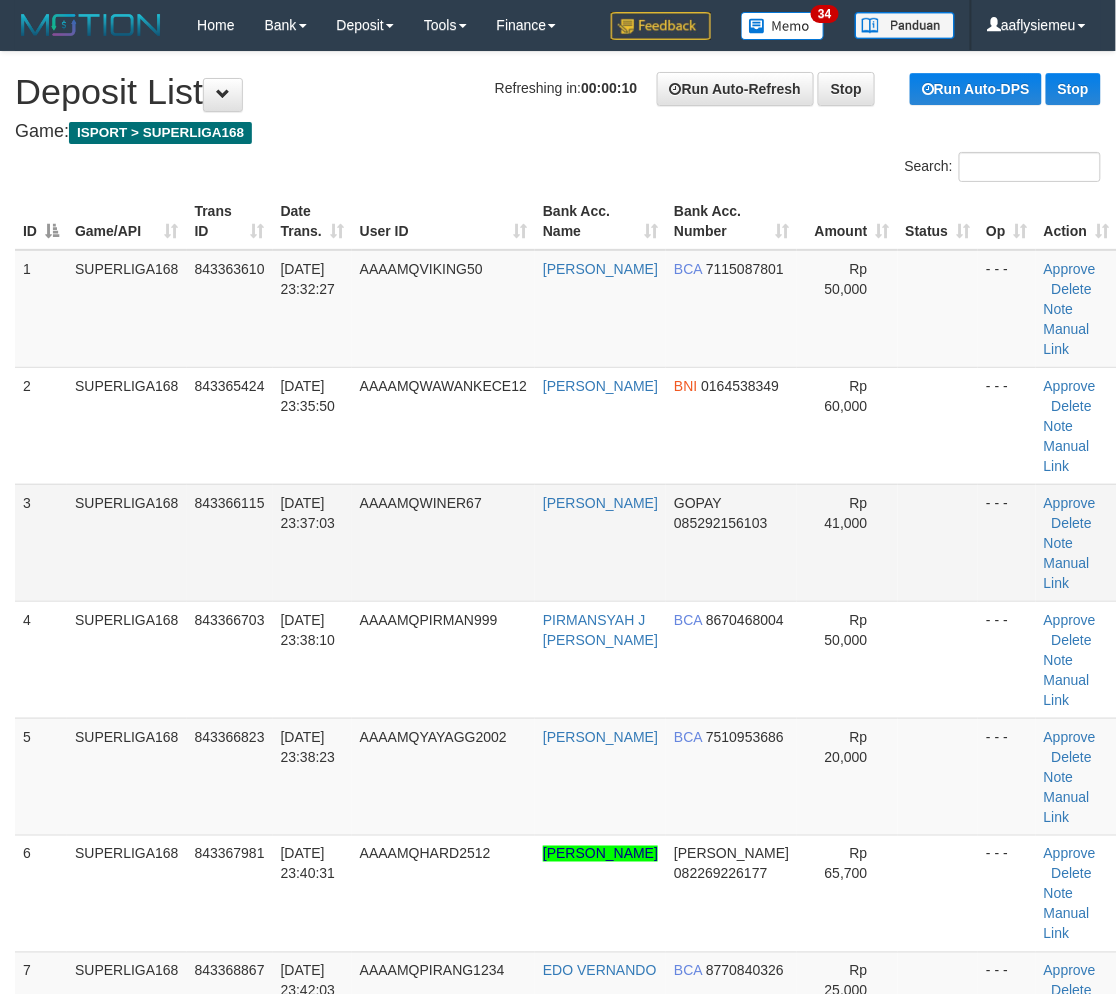 drag, startPoint x: 106, startPoint y: 515, endPoint x: 4, endPoint y: 566, distance: 114.03947 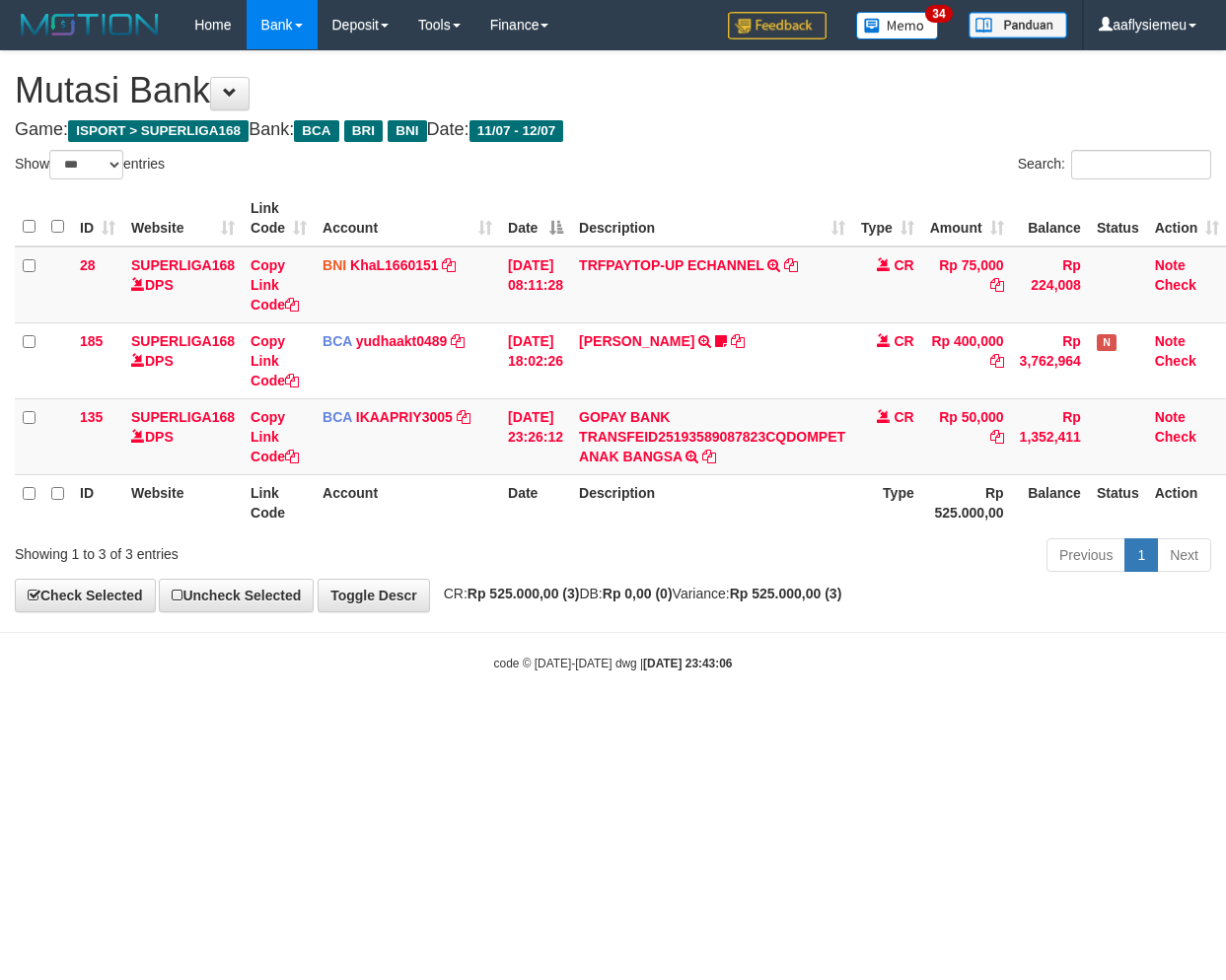 select on "***" 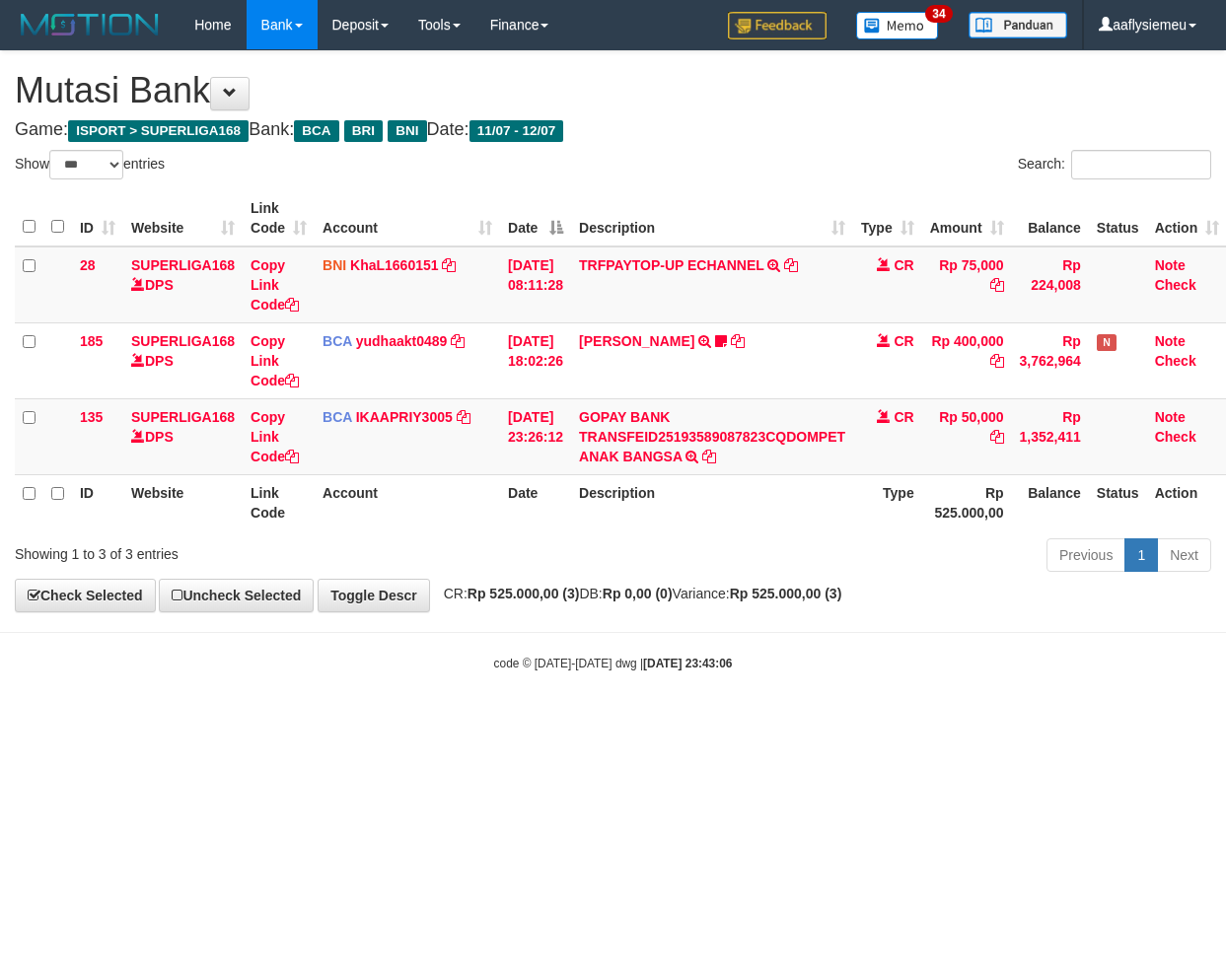 scroll, scrollTop: 0, scrollLeft: 14, axis: horizontal 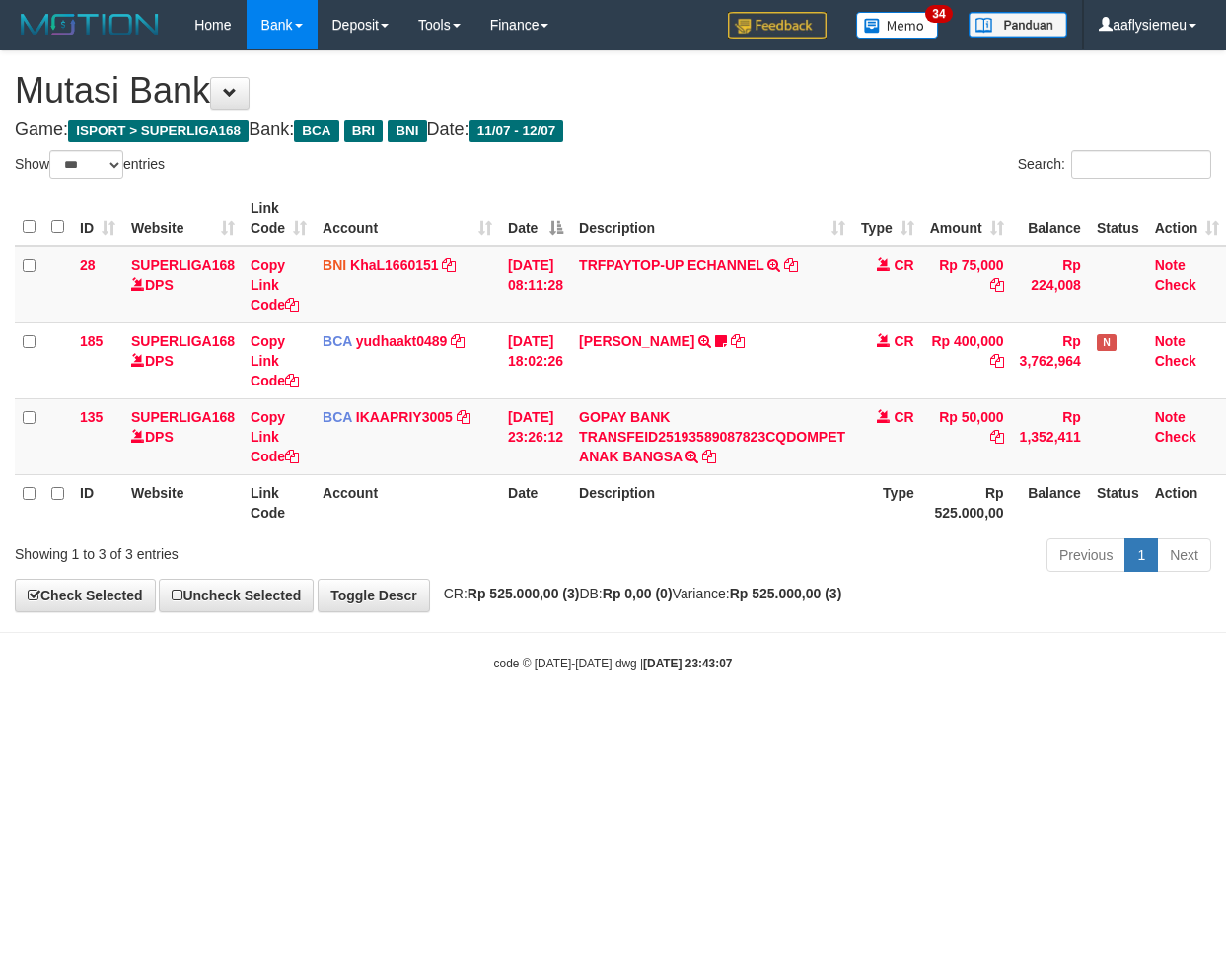 select on "***" 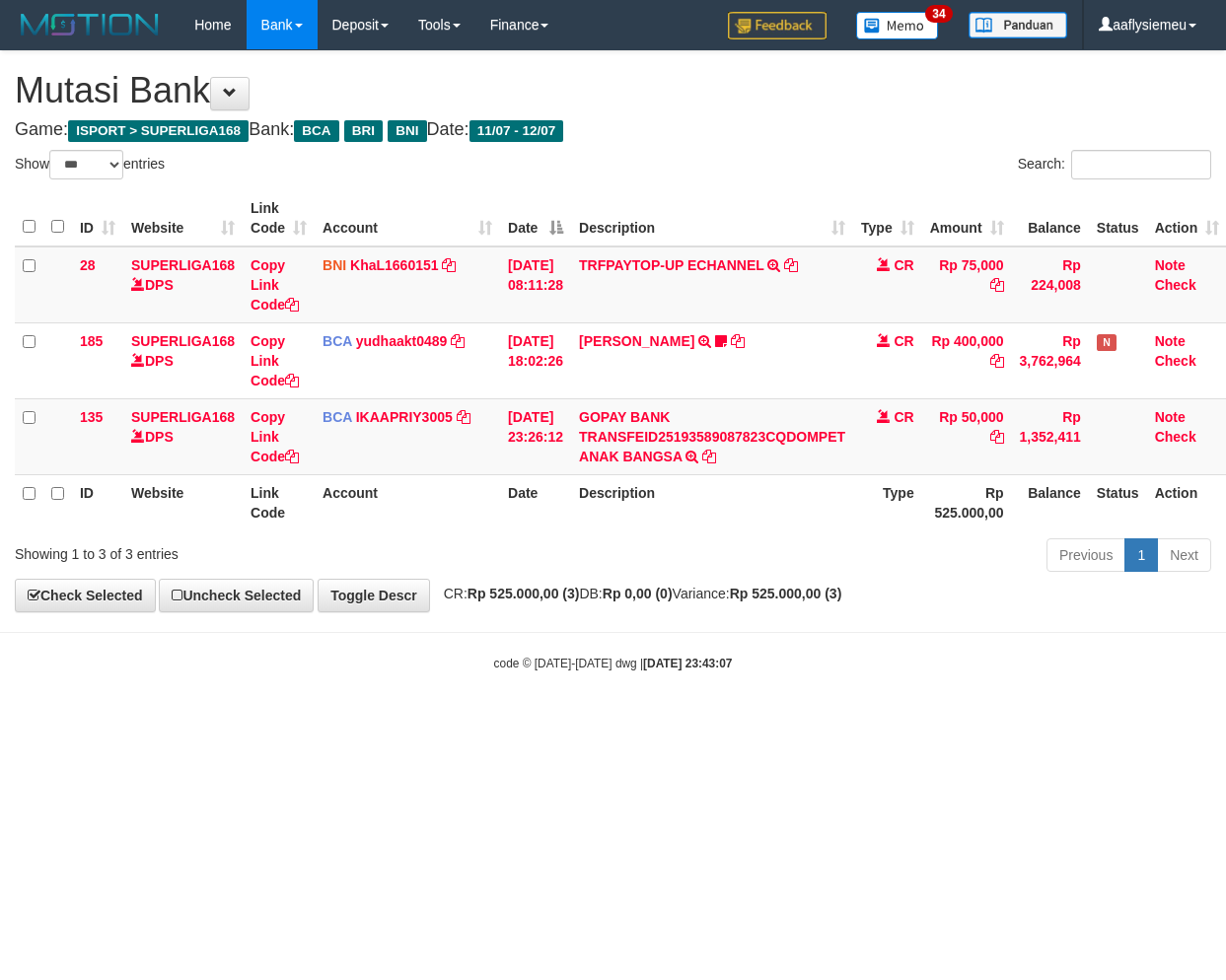 scroll, scrollTop: 0, scrollLeft: 14, axis: horizontal 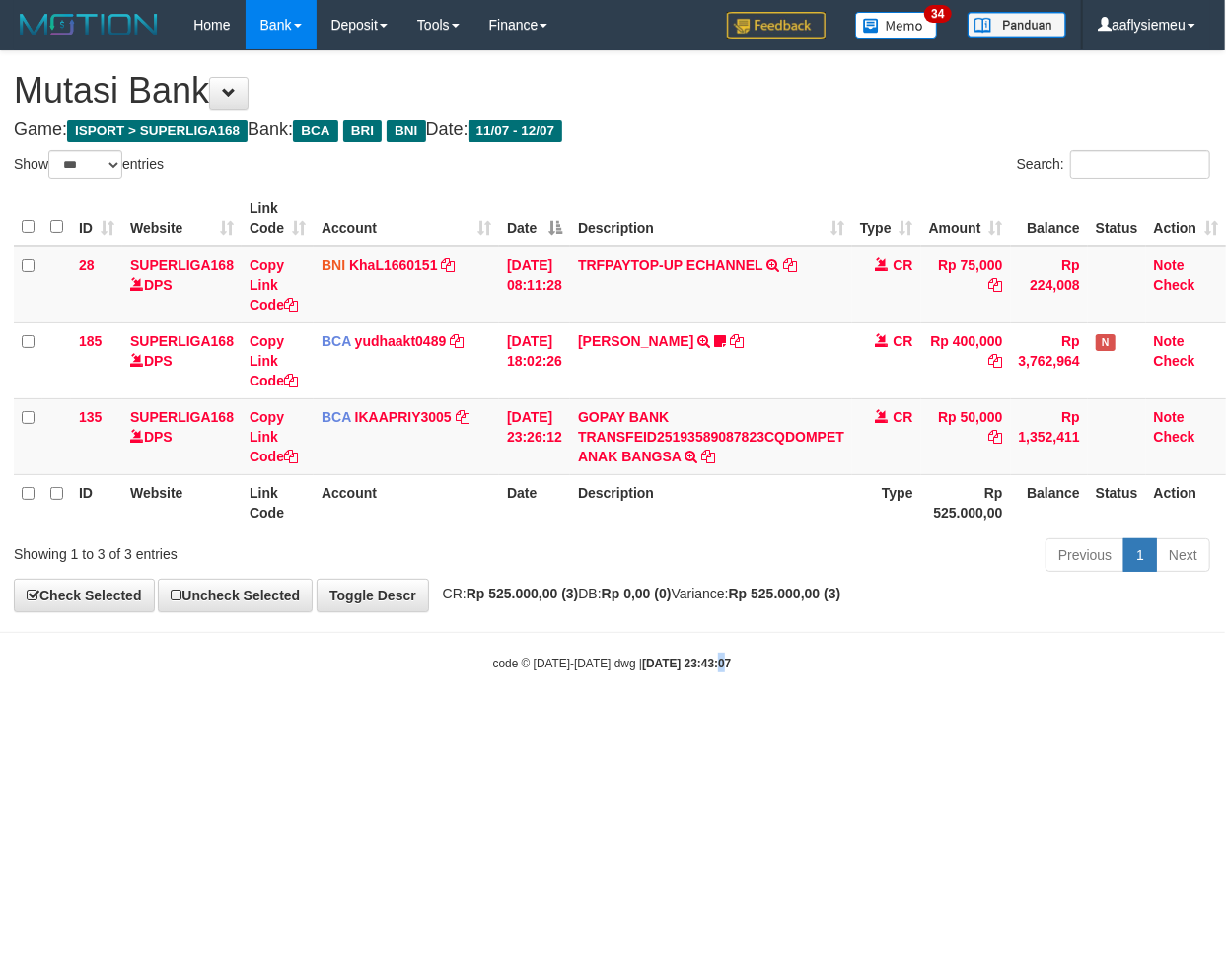 click on "Toggle navigation
Home
Bank
Account List
Load
By Website
Group
[ISPORT]													SUPERLIGA168
By Load Group (DPS)
34" at bounding box center (612, 361) 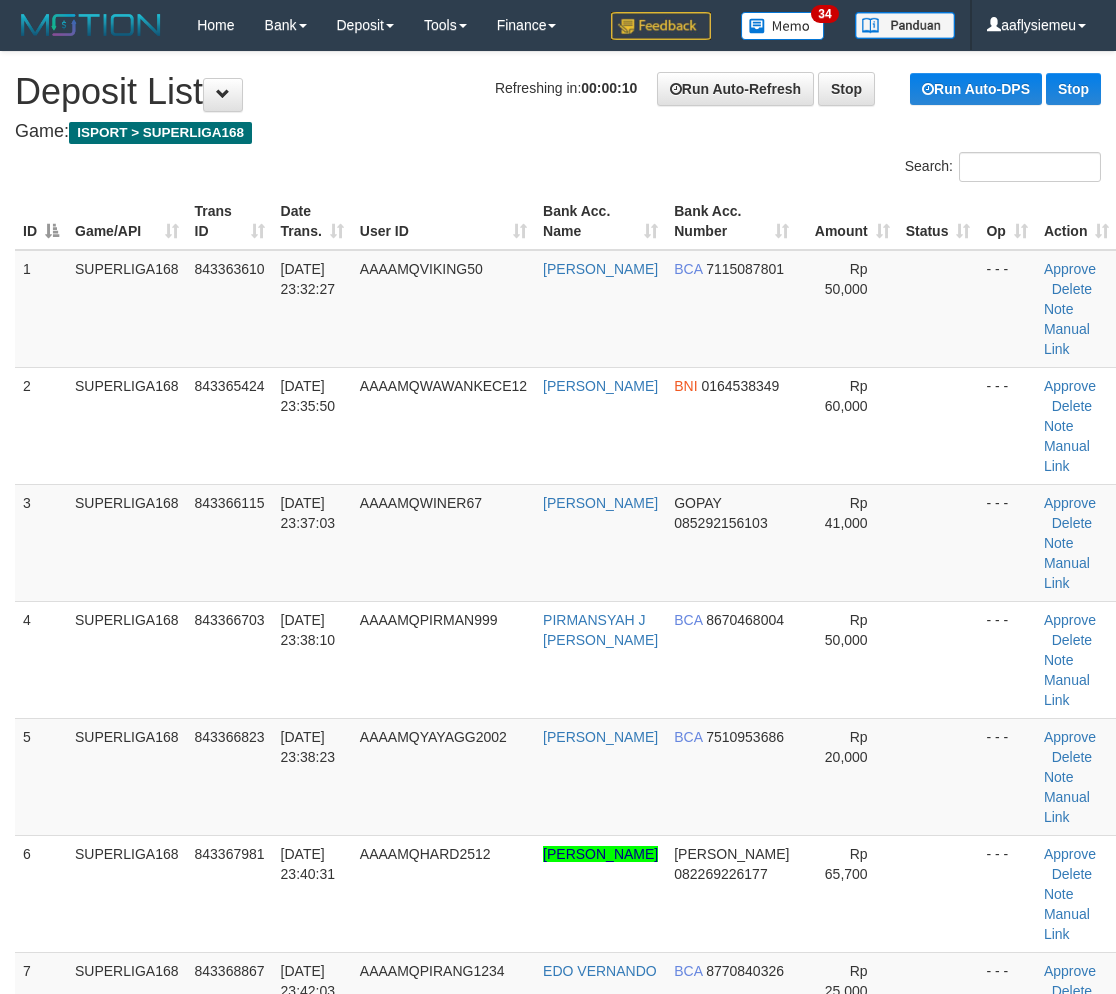 scroll, scrollTop: 0, scrollLeft: 0, axis: both 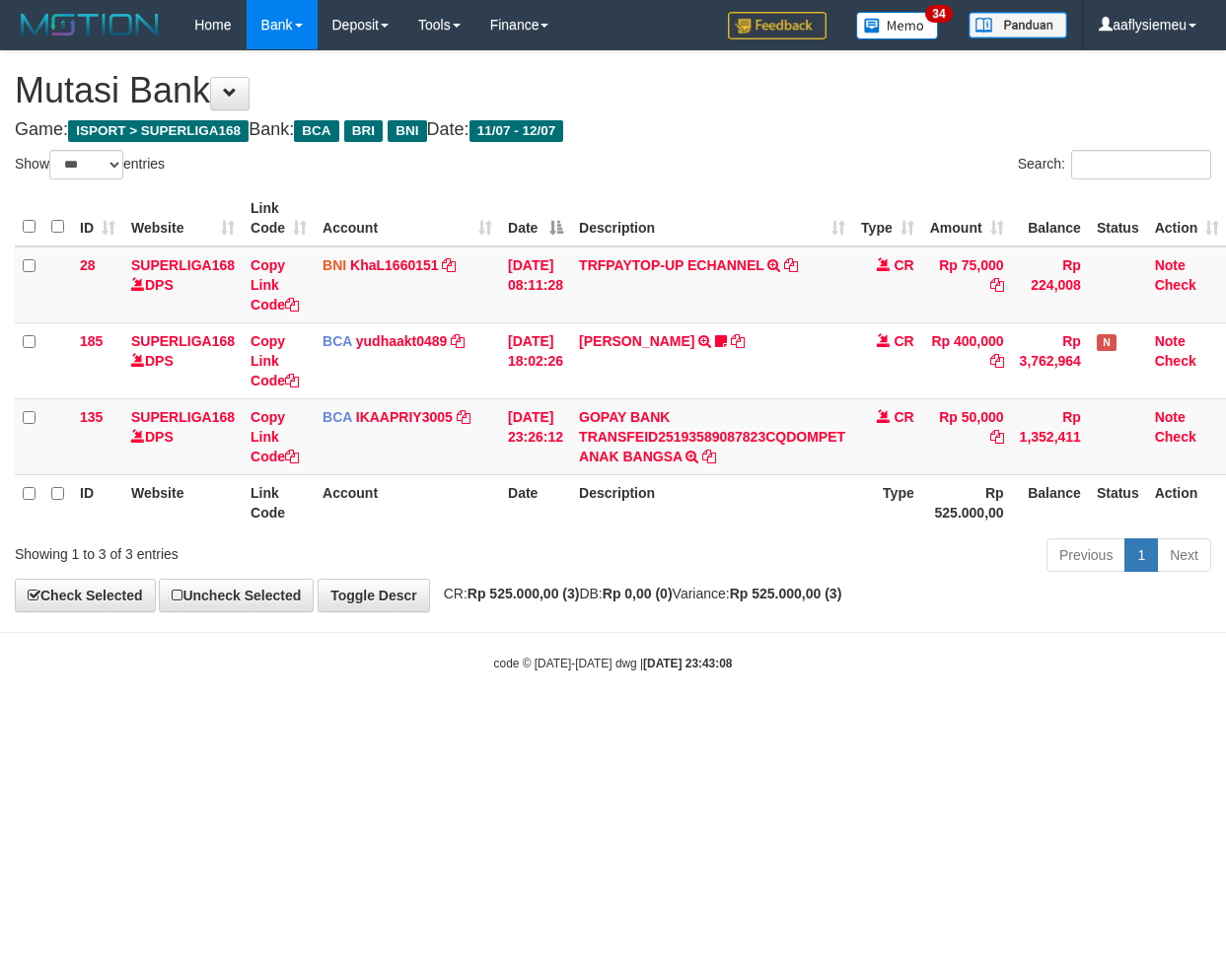 select on "***" 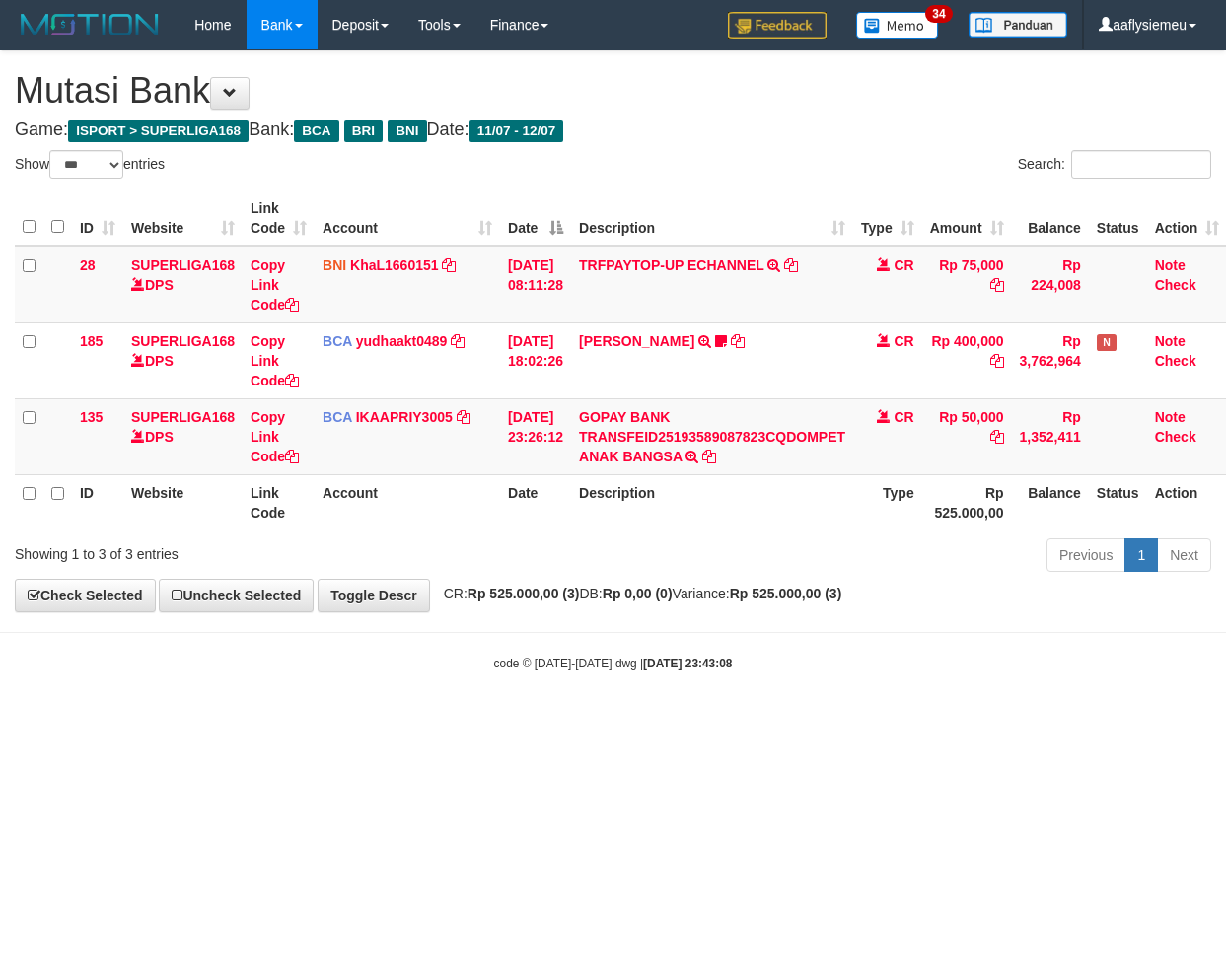 scroll, scrollTop: 0, scrollLeft: 14, axis: horizontal 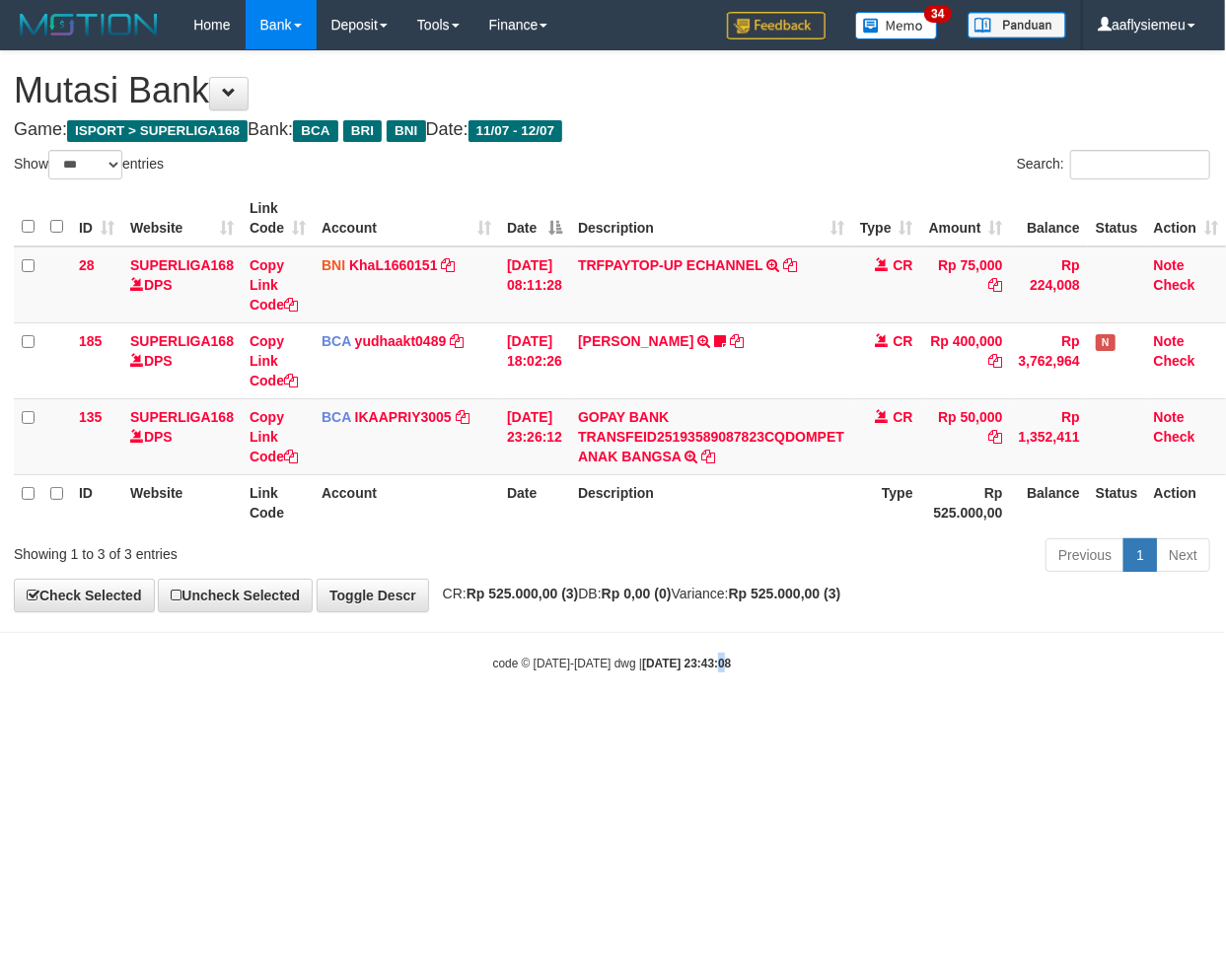 click on "Toggle navigation
Home
Bank
Account List
Load
By Website
Group
[ISPORT]													SUPERLIGA168
By Load Group (DPS)
34" at bounding box center (612, 361) 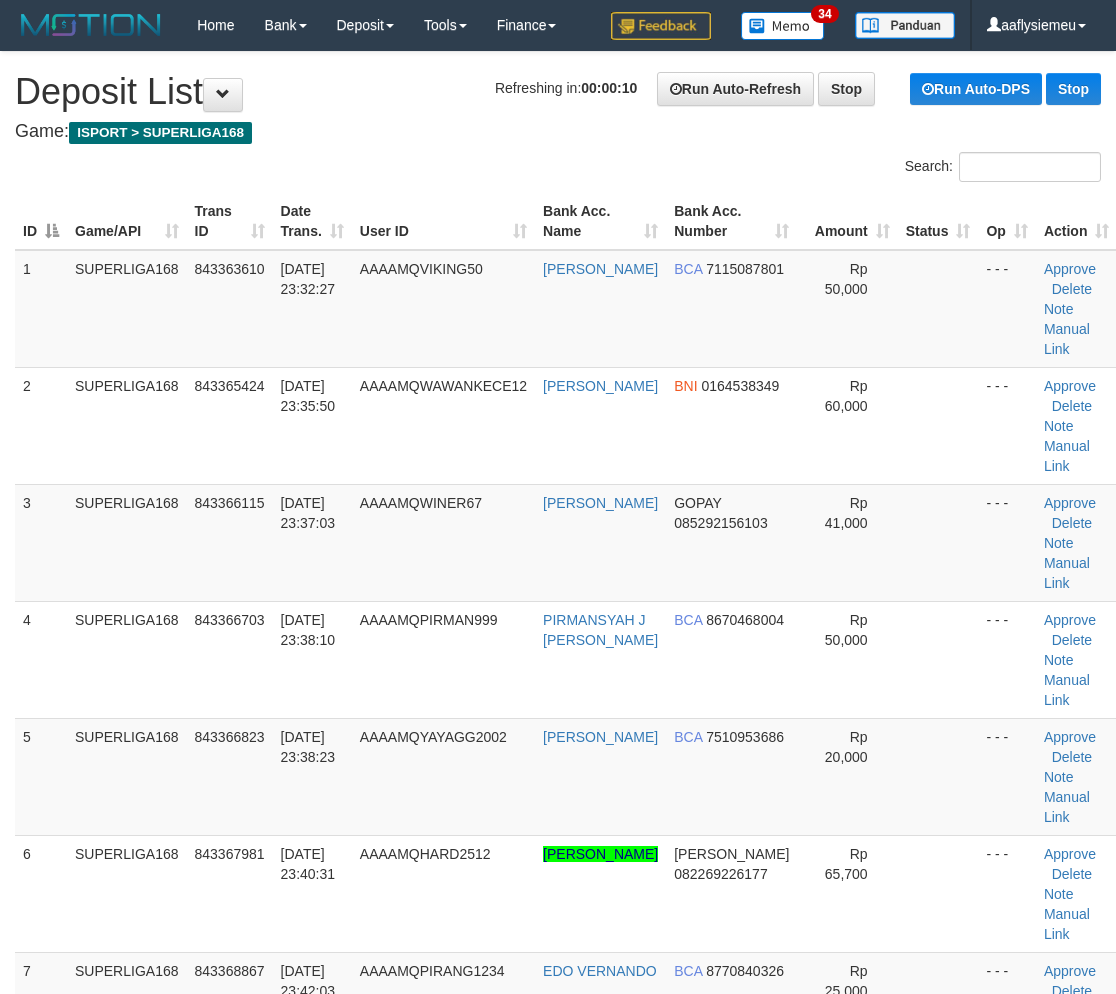 scroll, scrollTop: 0, scrollLeft: 0, axis: both 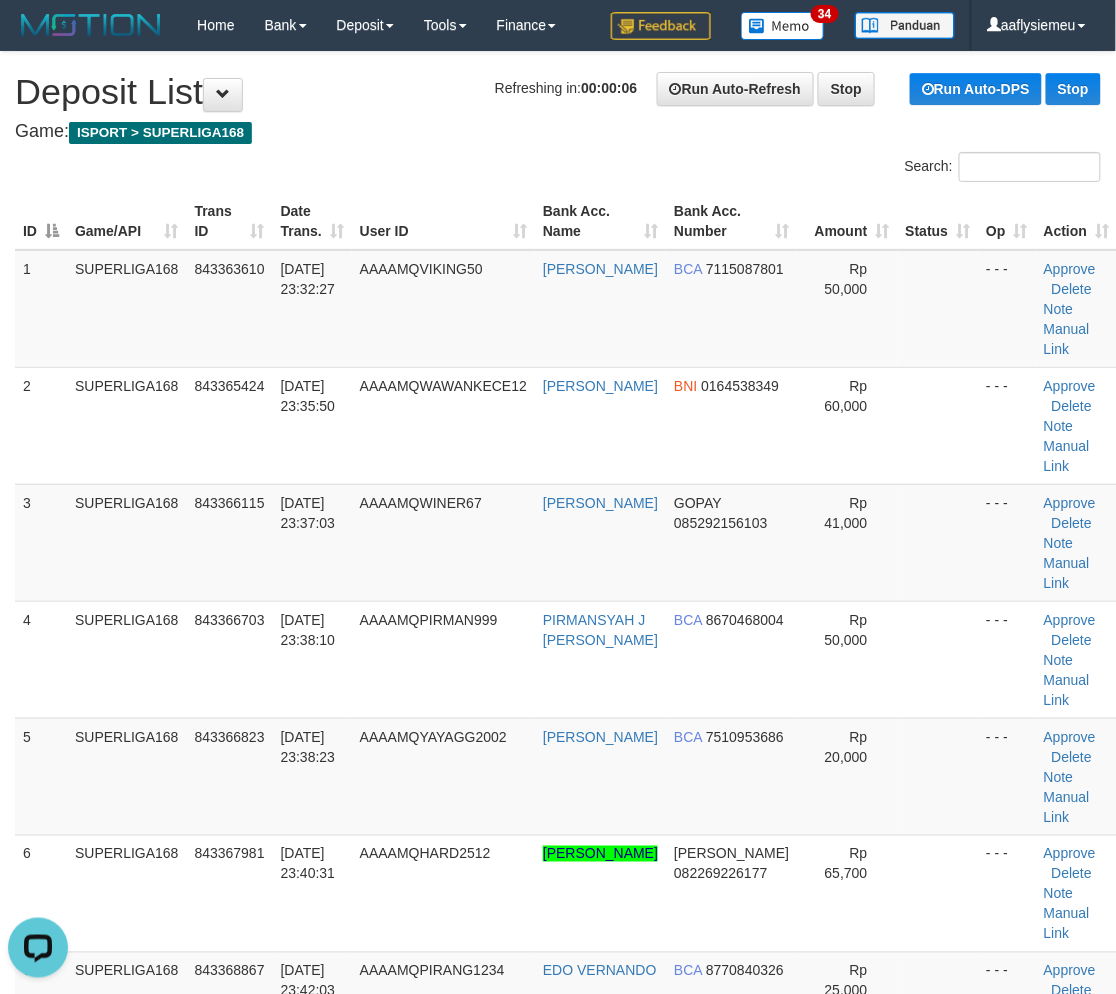 drag, startPoint x: 17, startPoint y: 478, endPoint x: 1, endPoint y: 503, distance: 29.681644 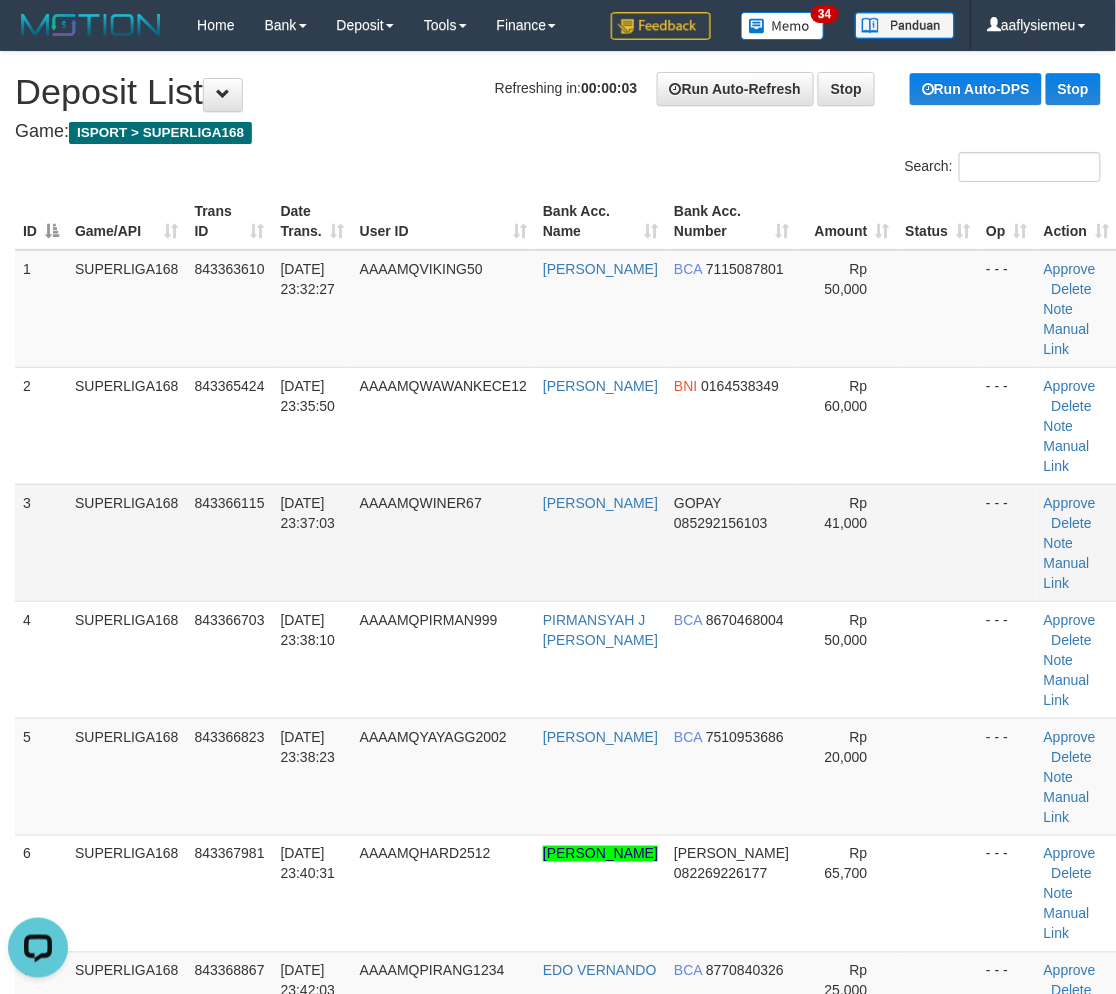 click on "843366115" at bounding box center (230, 542) 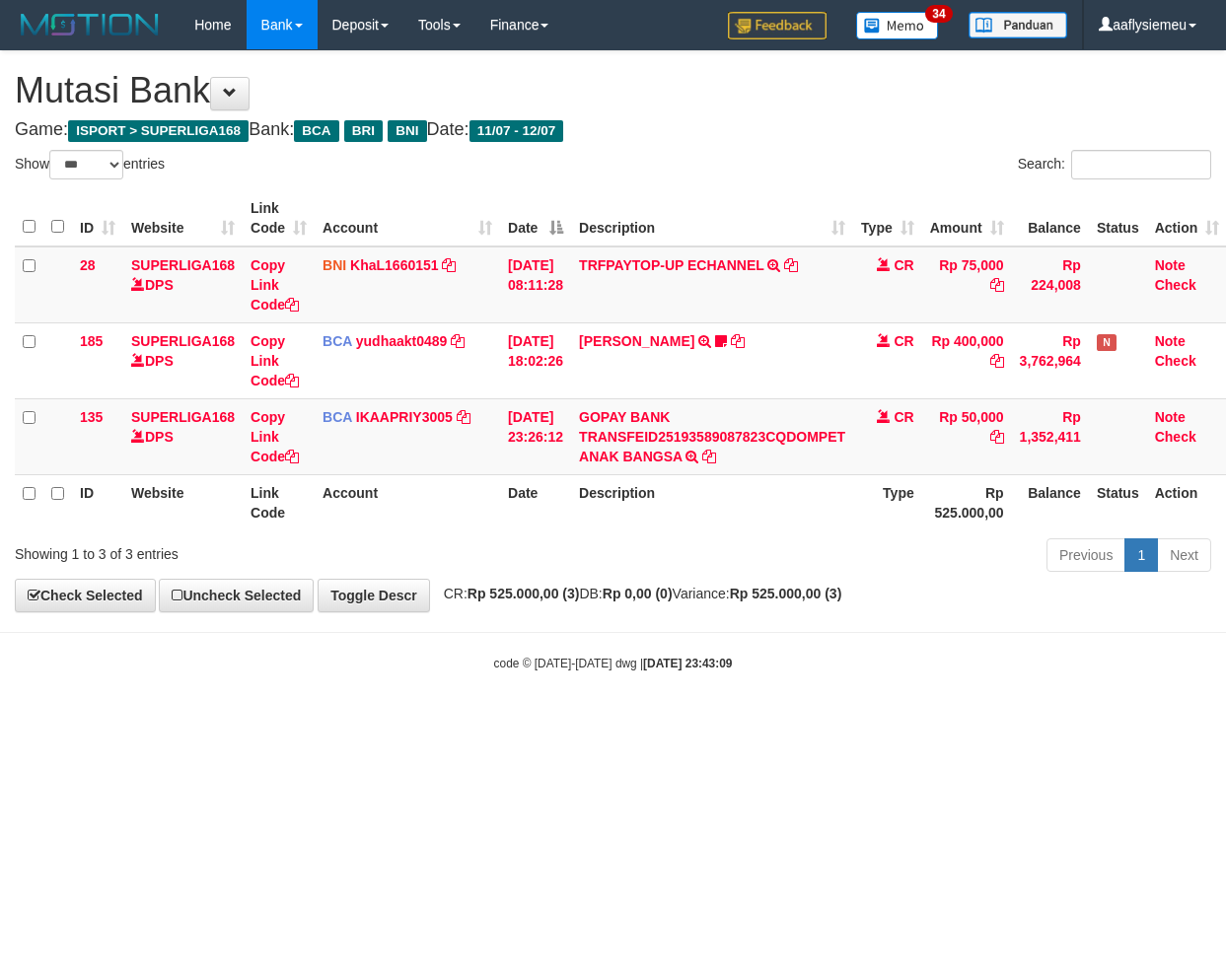 select on "***" 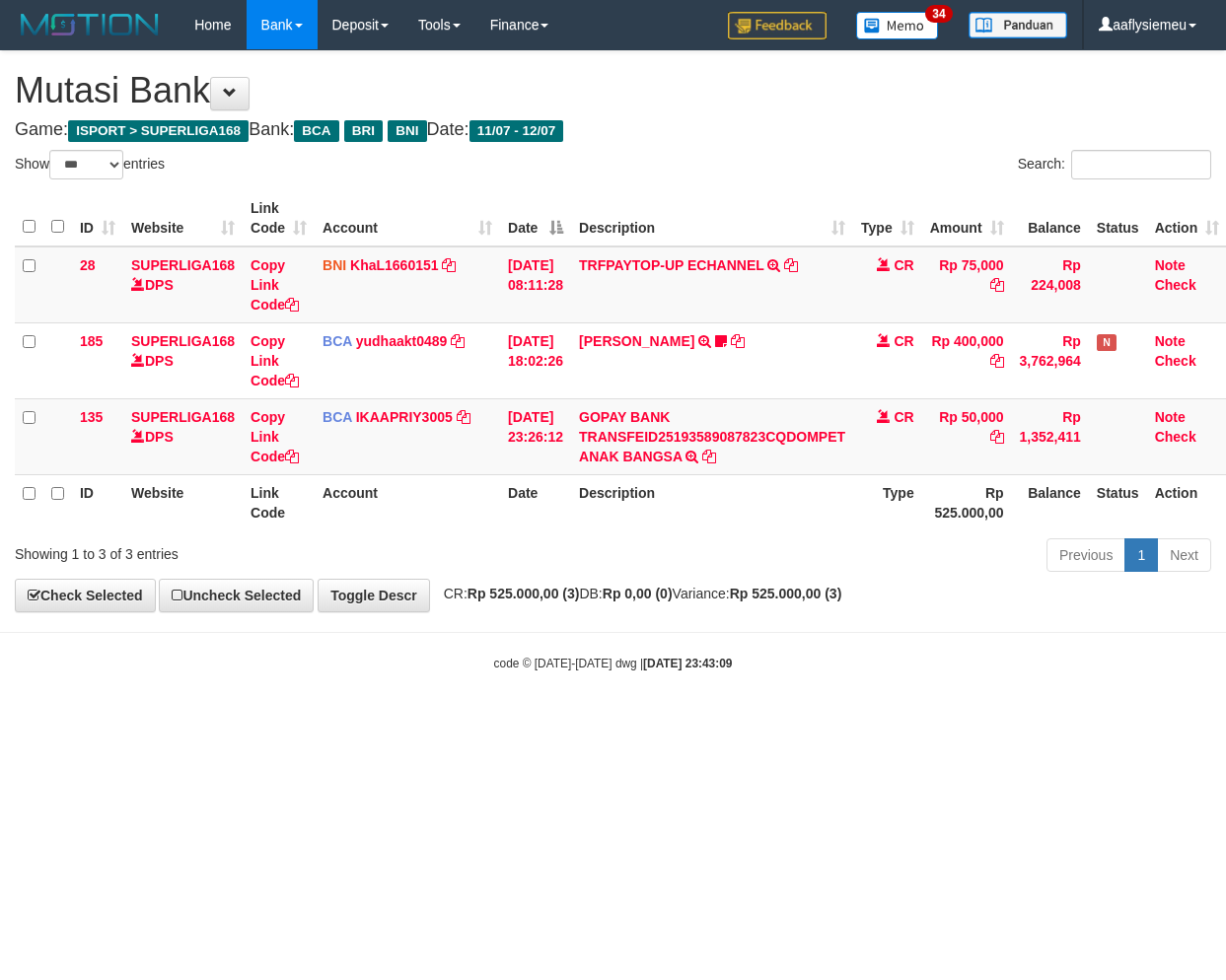 scroll, scrollTop: 0, scrollLeft: 14, axis: horizontal 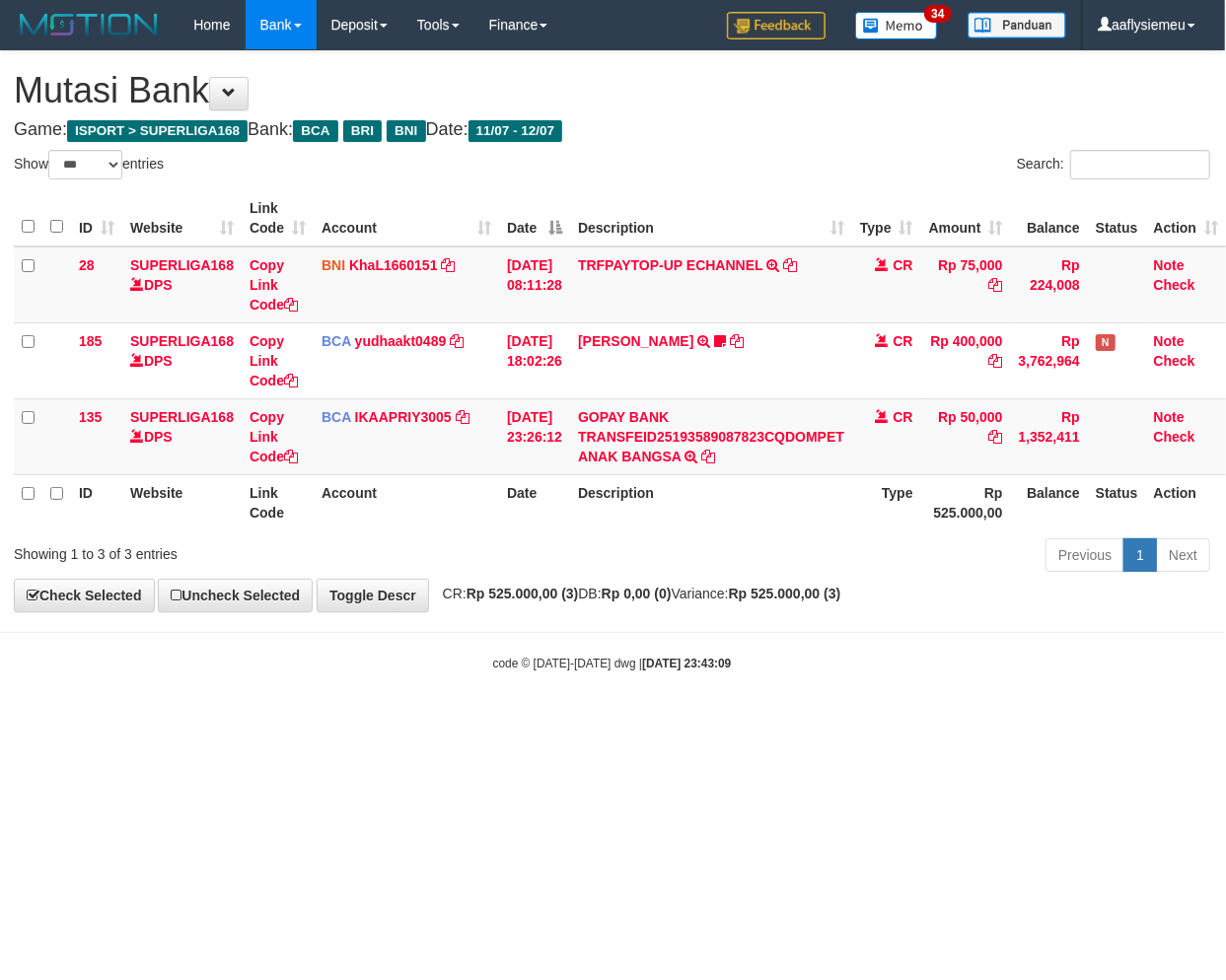 click on "Toggle navigation
Home
Bank
Account List
Load
By Website
Group
[ISPORT]													SUPERLIGA168
By Load Group (DPS)
34" at bounding box center [612, 361] 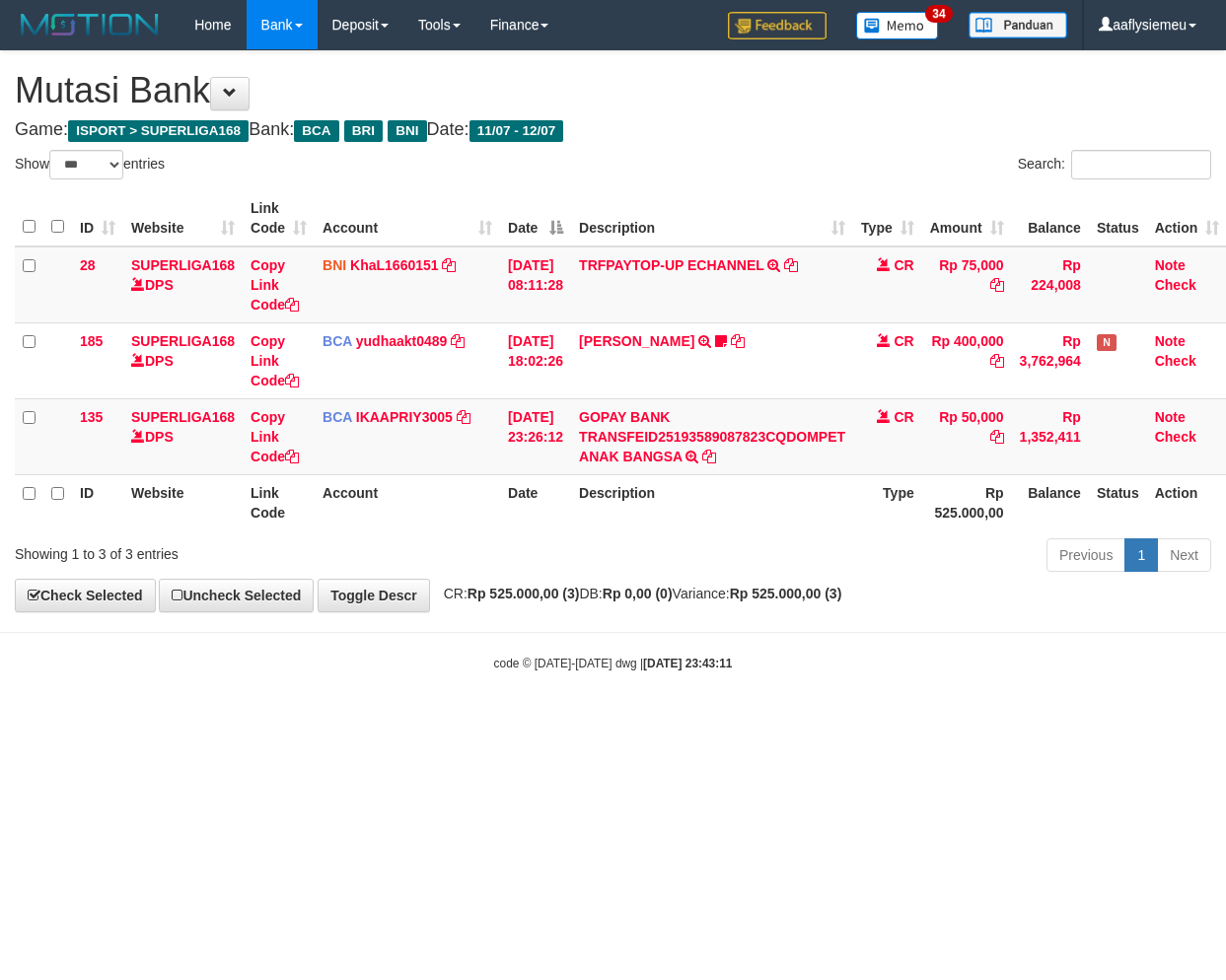 select on "***" 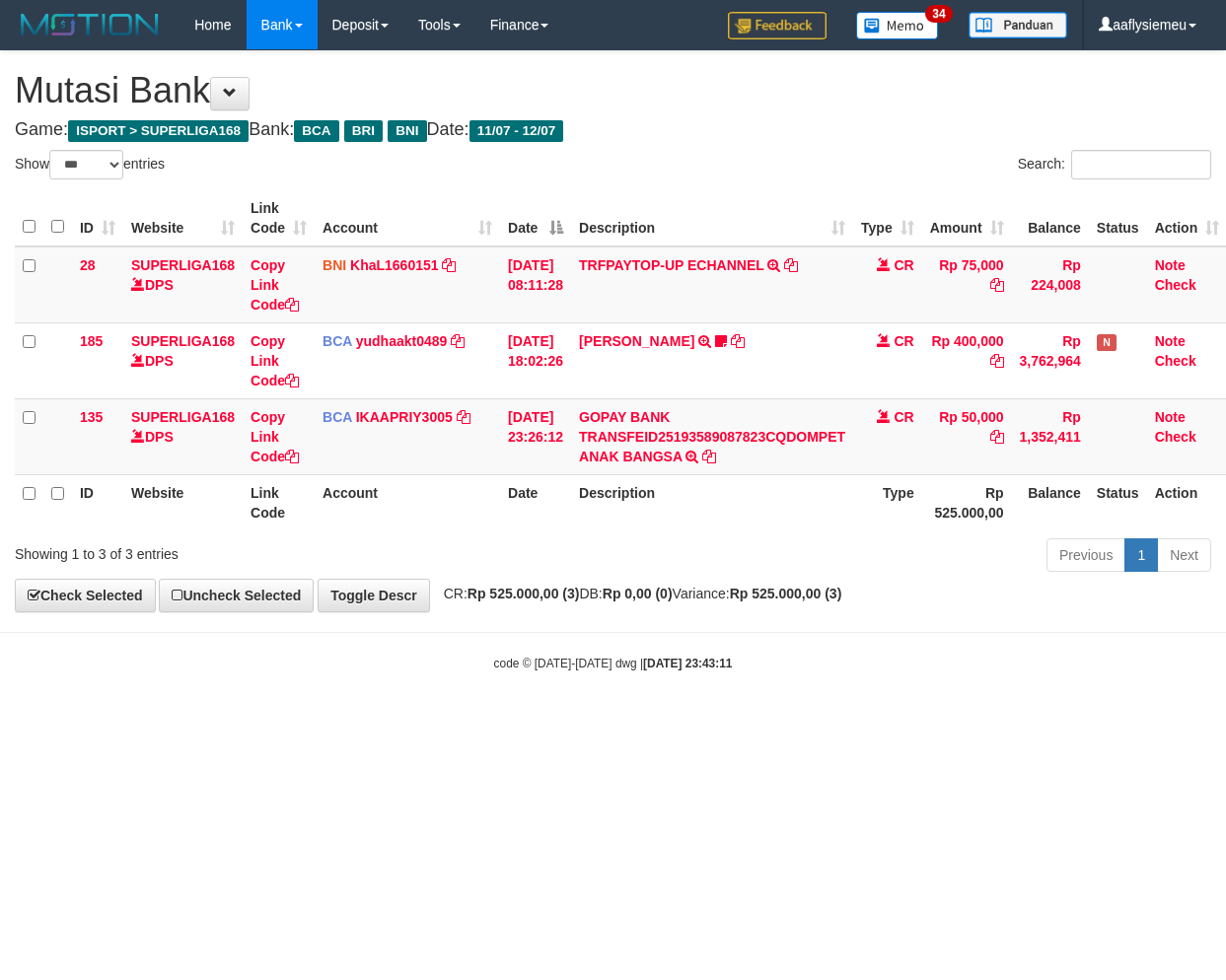 scroll, scrollTop: 0, scrollLeft: 14, axis: horizontal 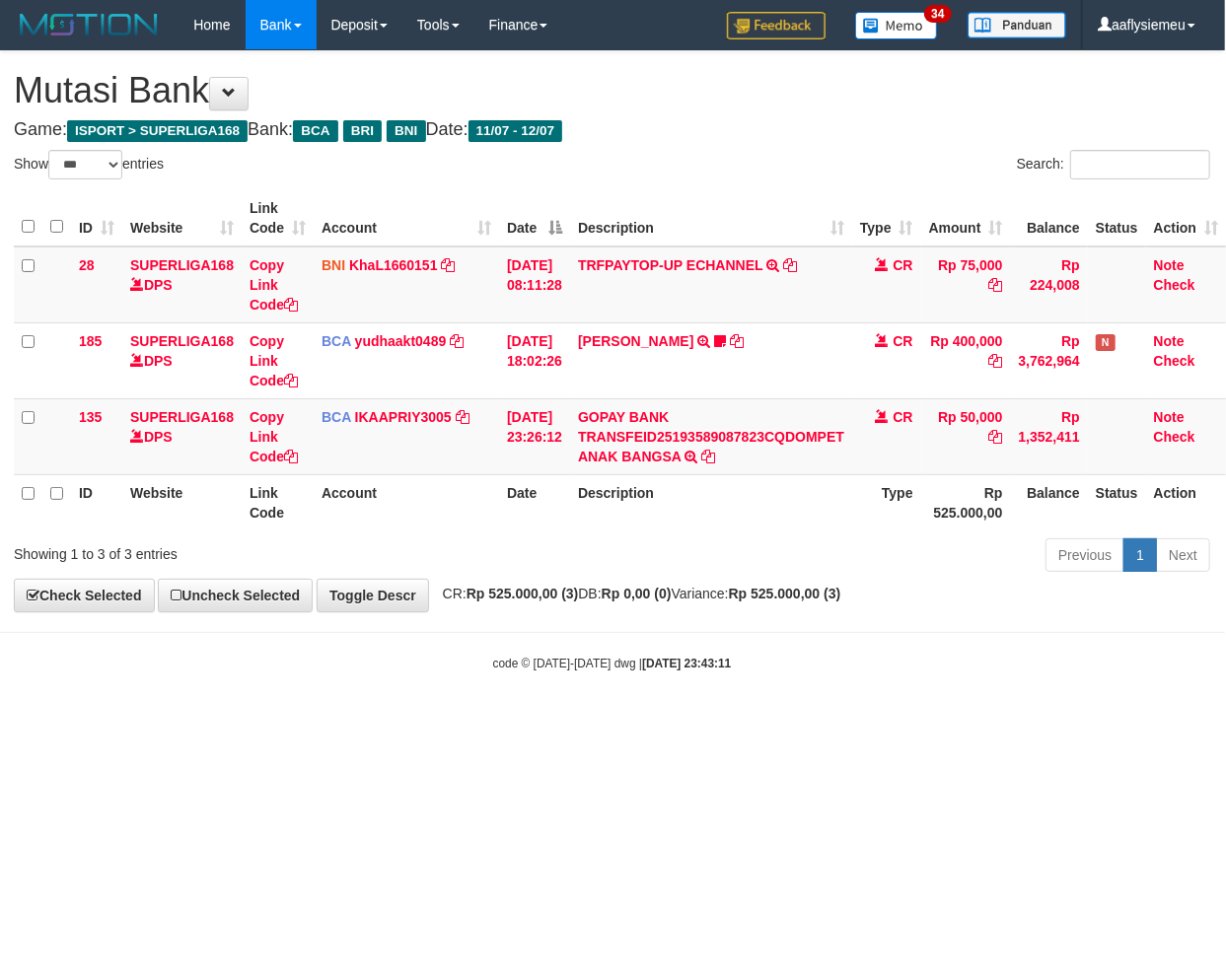 click on "Toggle navigation
Home
Bank
Account List
Load
By Website
Group
[ISPORT]													SUPERLIGA168
By Load Group (DPS)
34" at bounding box center [612, 361] 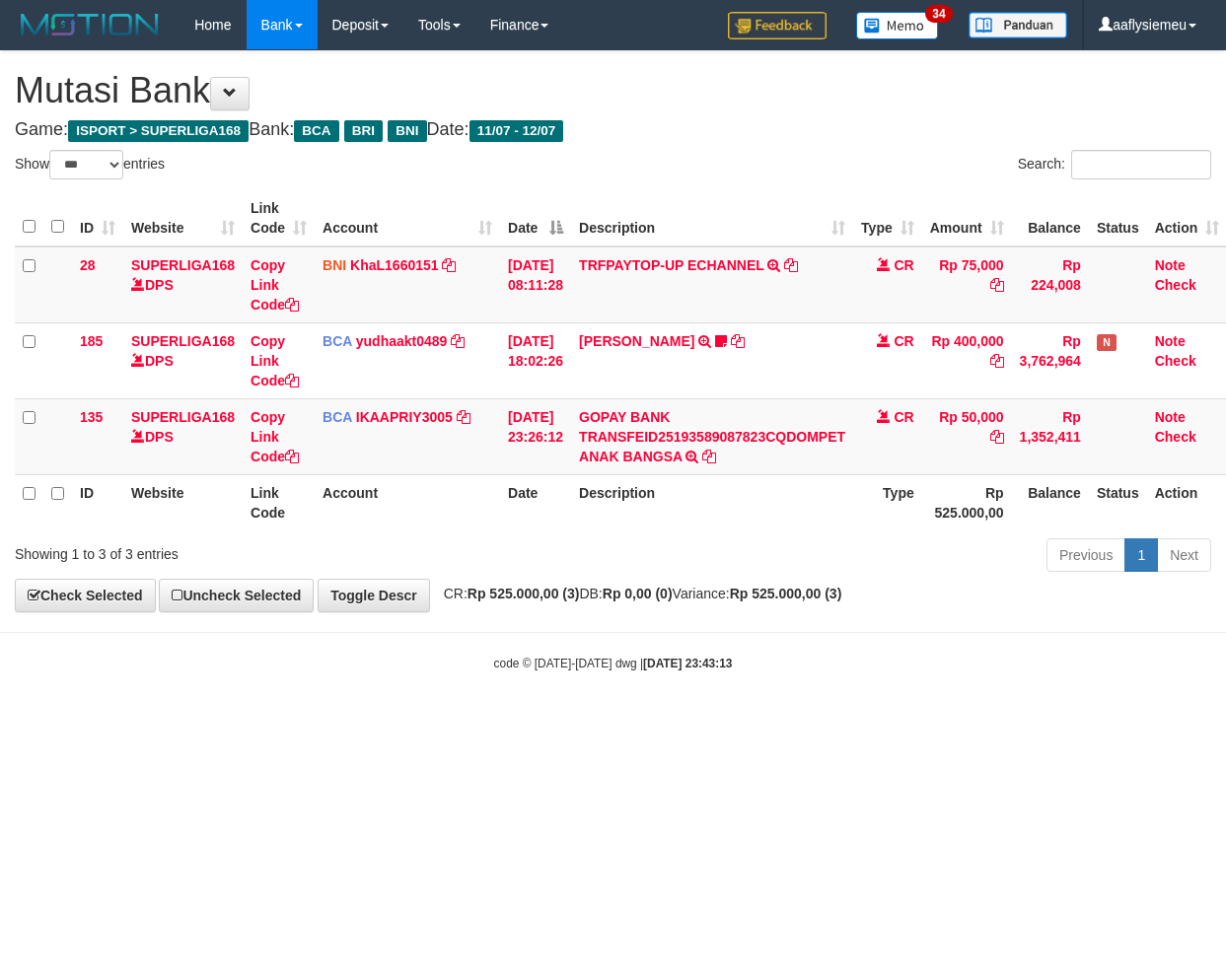 select on "***" 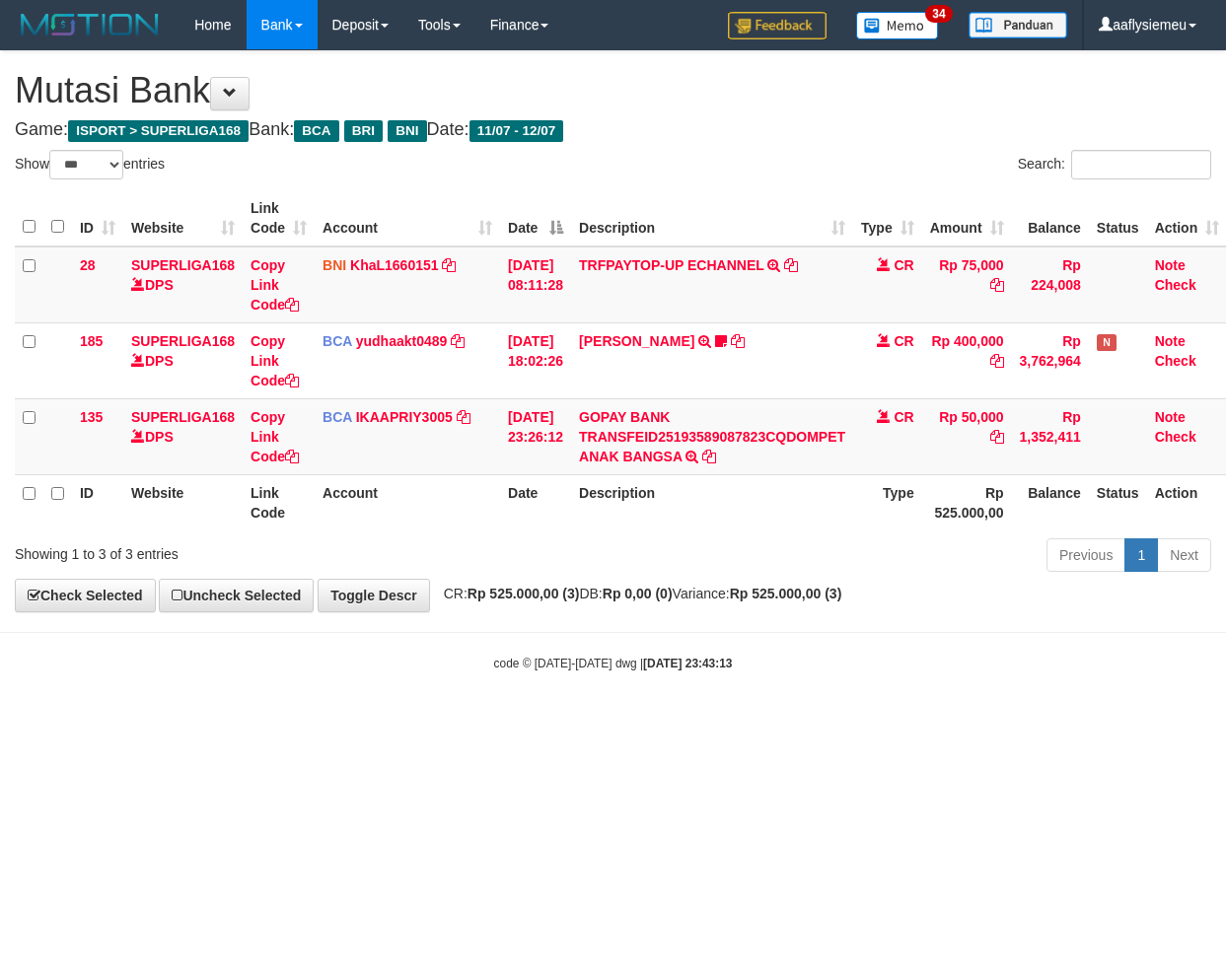 scroll, scrollTop: 0, scrollLeft: 14, axis: horizontal 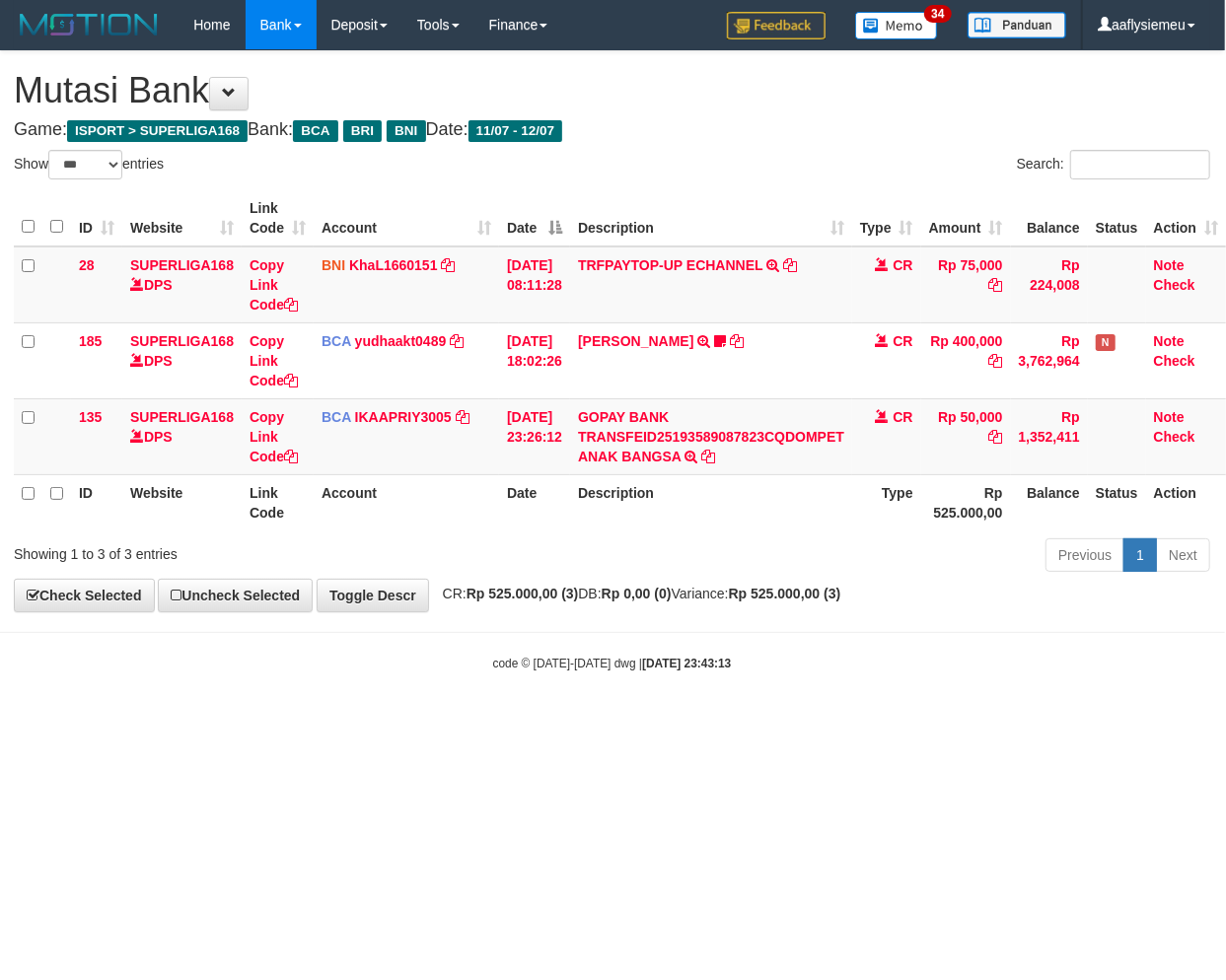 click on "Toggle navigation
Home
Bank
Account List
Load
By Website
Group
[ISPORT]													SUPERLIGA168
By Load Group (DPS)
34" at bounding box center (612, 361) 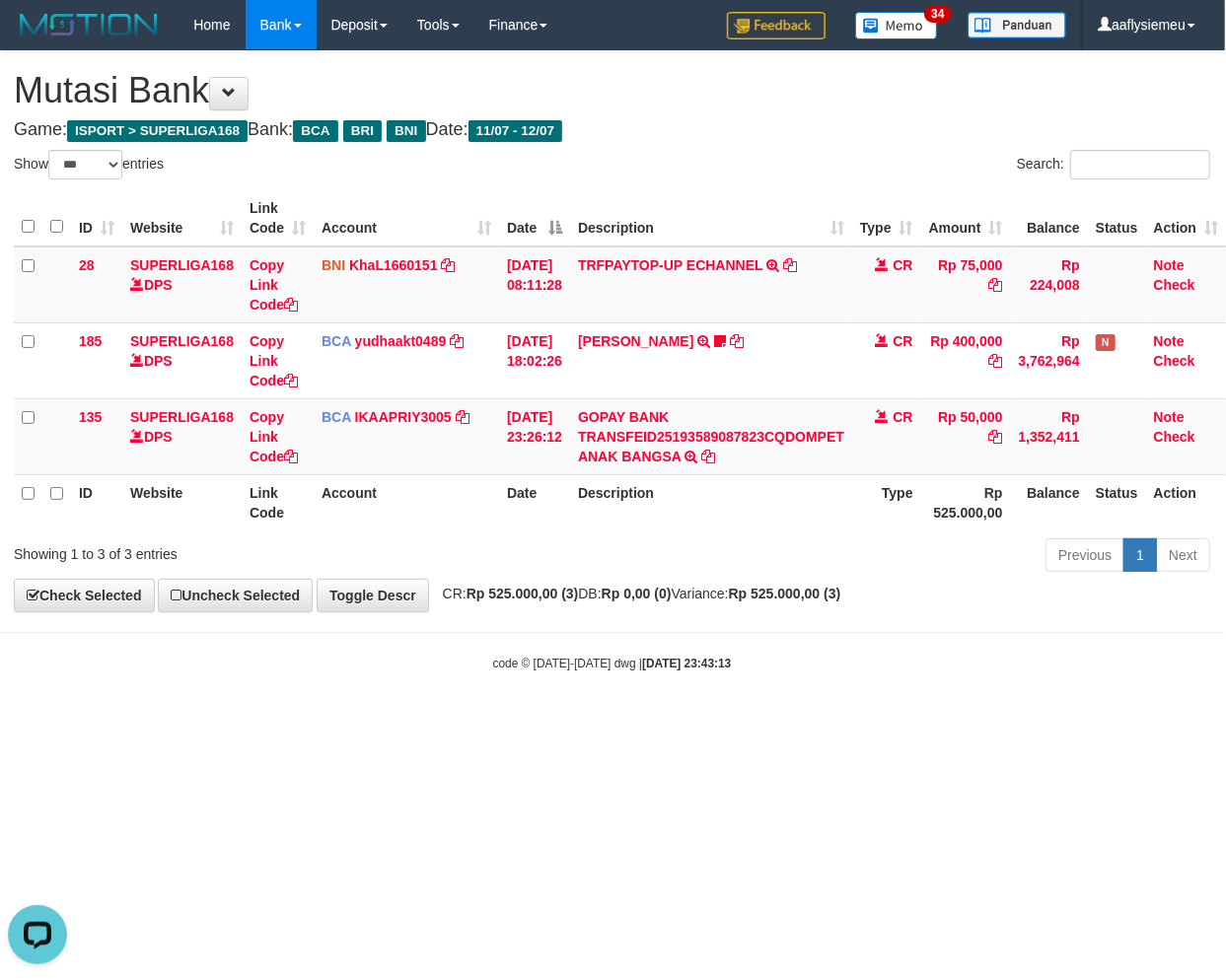 scroll, scrollTop: 0, scrollLeft: 0, axis: both 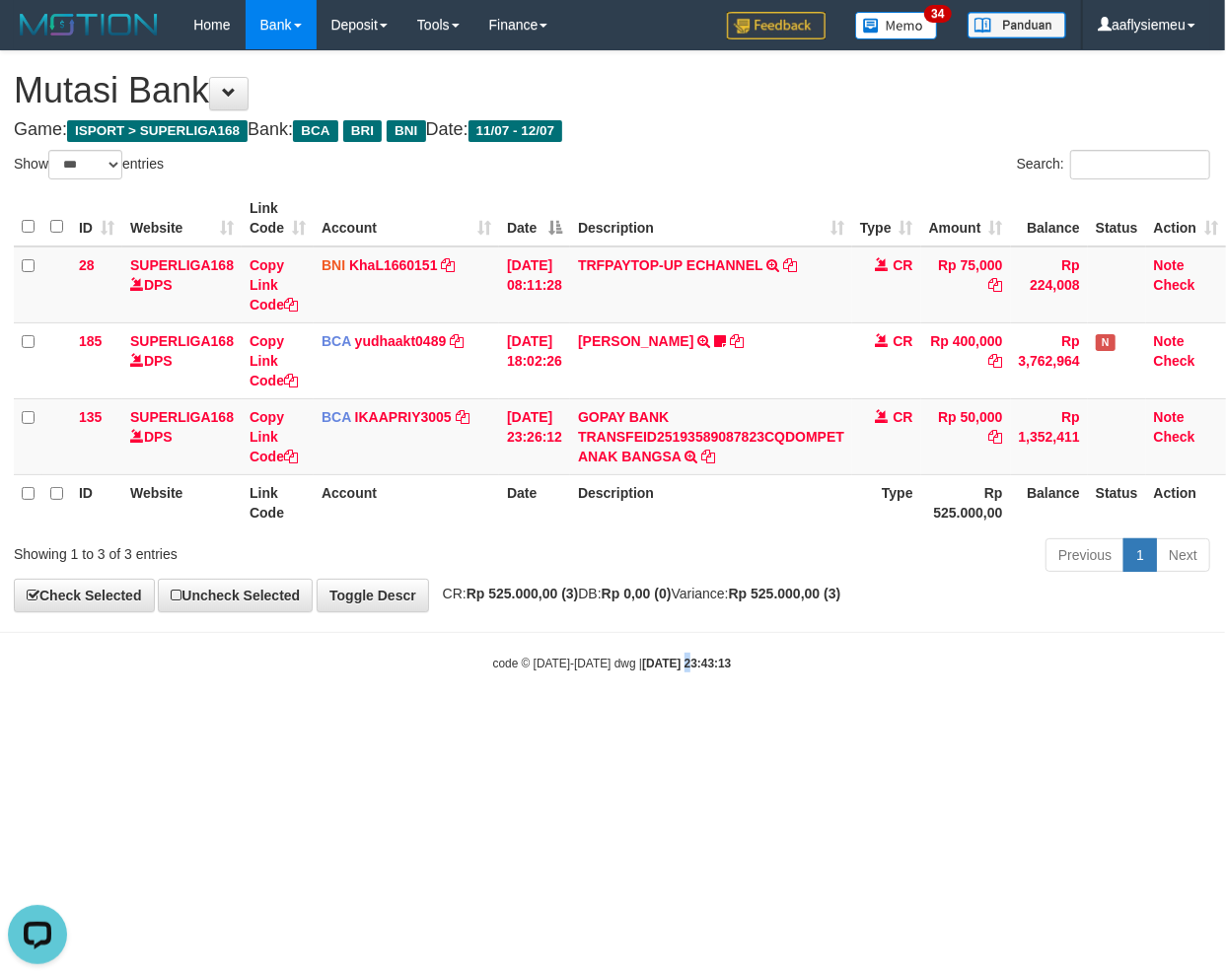 click on "Toggle navigation
Home
Bank
Account List
Load
By Website
Group
[ISPORT]													SUPERLIGA168
By Load Group (DPS)
34" at bounding box center (612, 361) 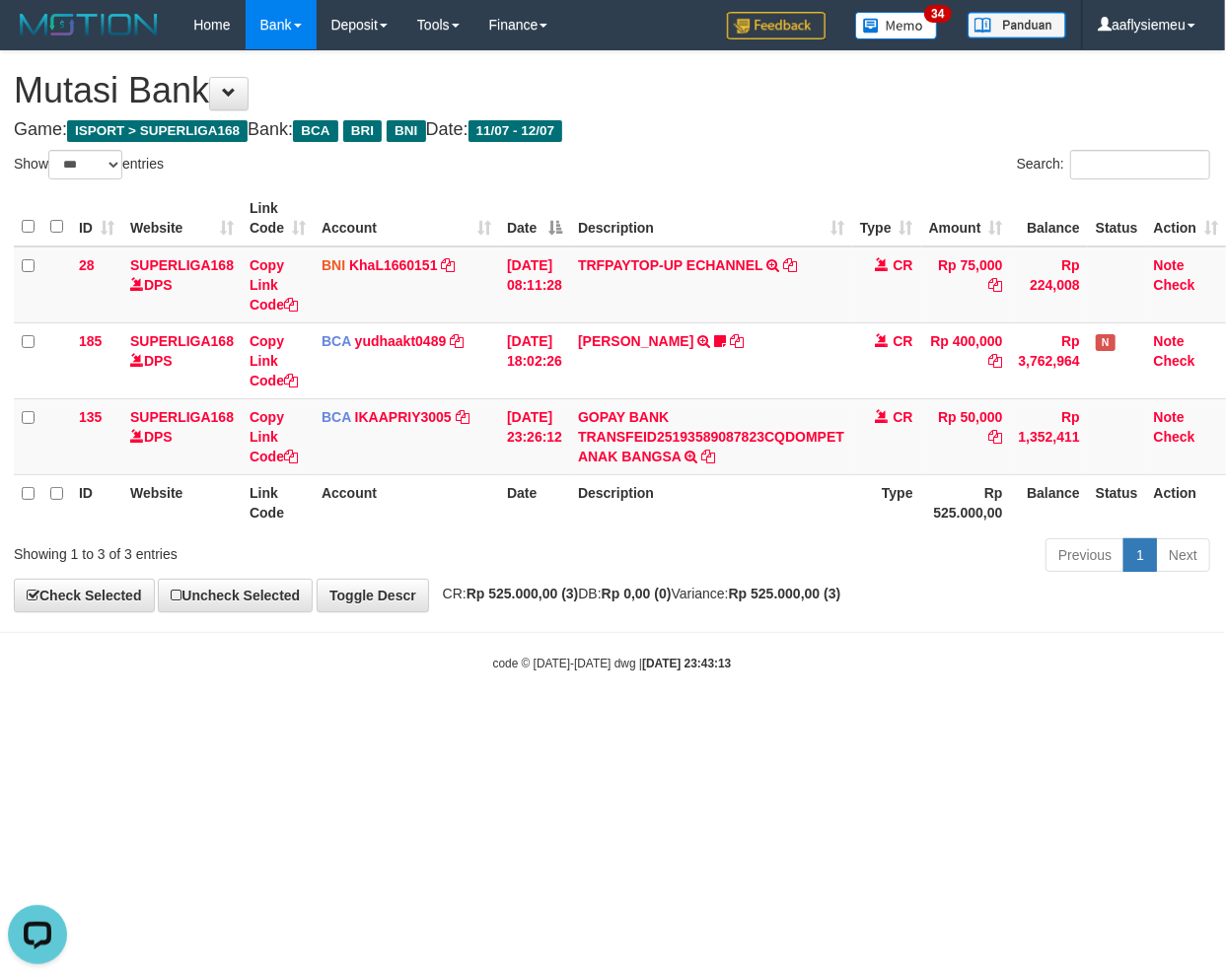click on "Toggle navigation
Home
Bank
Account List
Load
By Website
Group
[ISPORT]													SUPERLIGA168
By Load Group (DPS)
34" at bounding box center (612, 361) 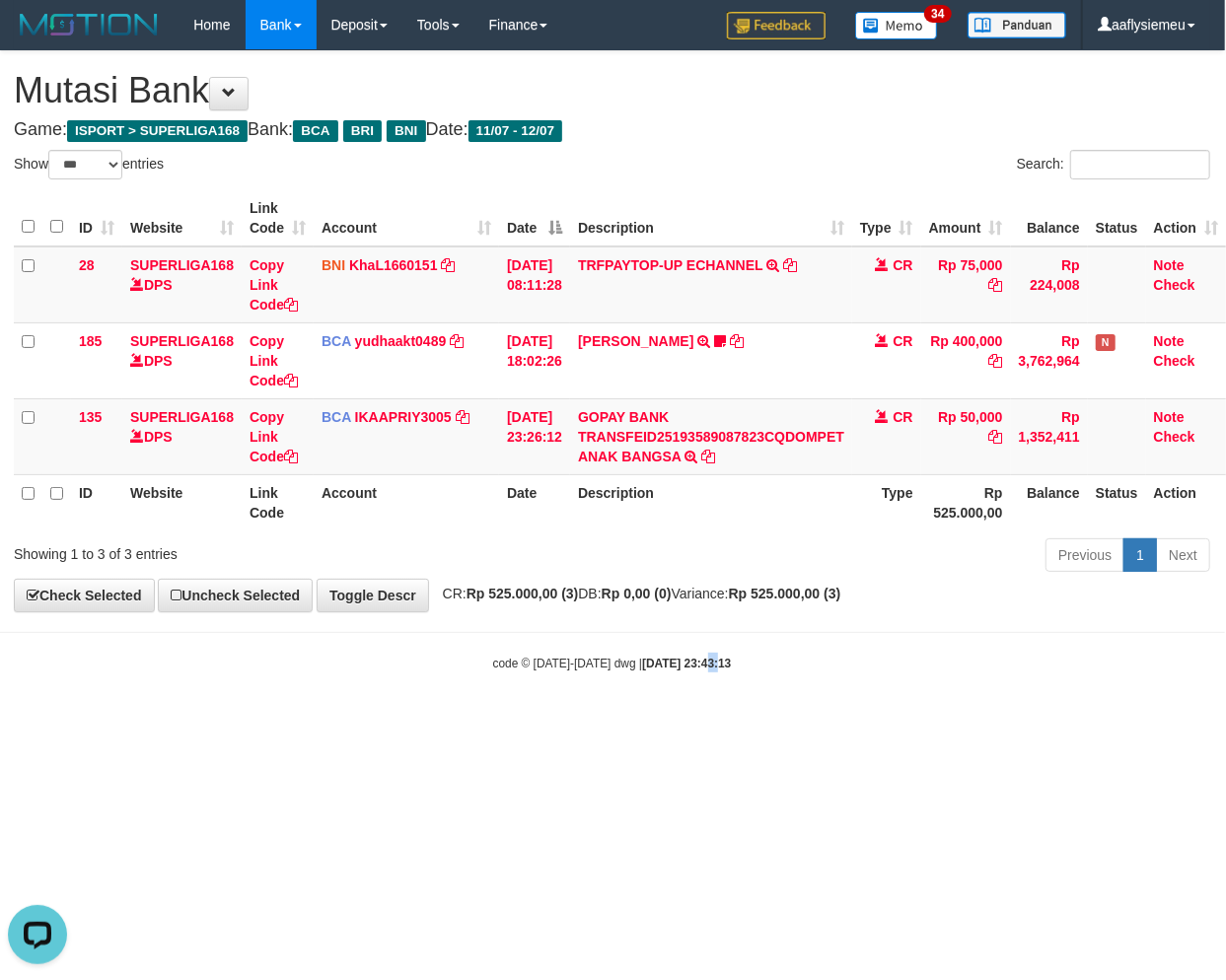 click on "Toggle navigation
Home
Bank
Account List
Load
By Website
Group
[ISPORT]													SUPERLIGA168
By Load Group (DPS)
34" at bounding box center (612, 361) 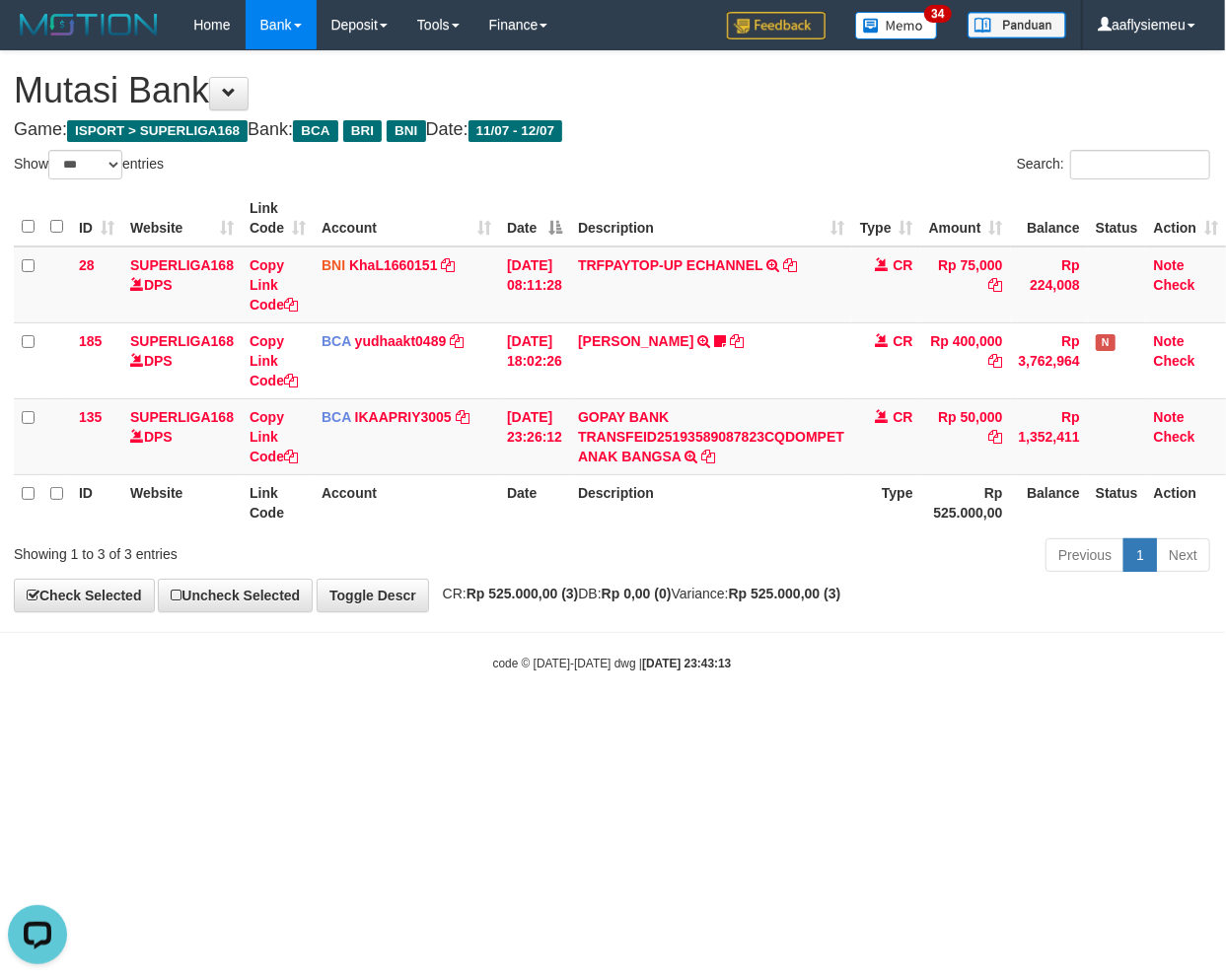 click on "Toggle navigation
Home
Bank
Account List
Load
By Website
Group
[ISPORT]													SUPERLIGA168
By Load Group (DPS)
34" at bounding box center [612, 361] 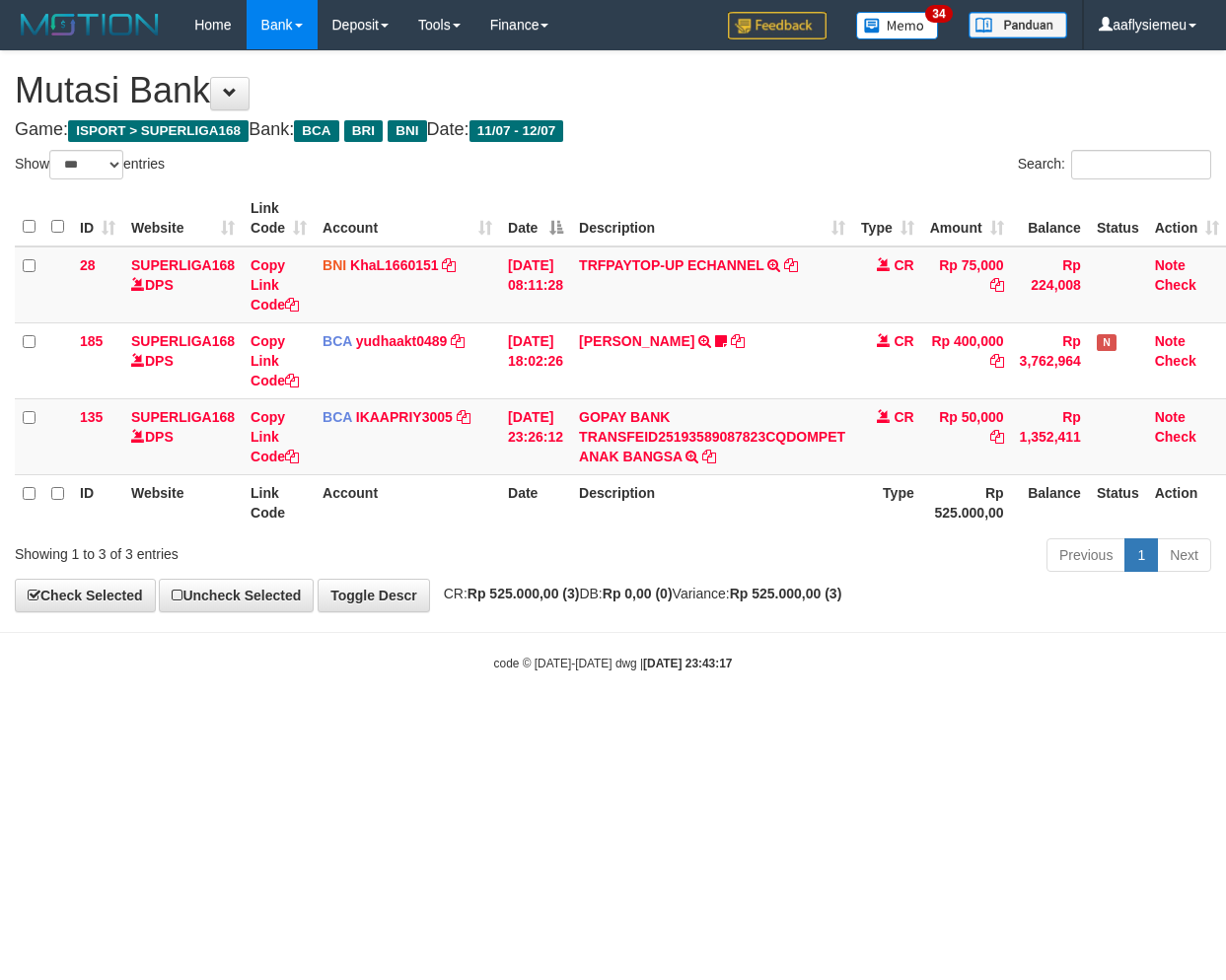select on "***" 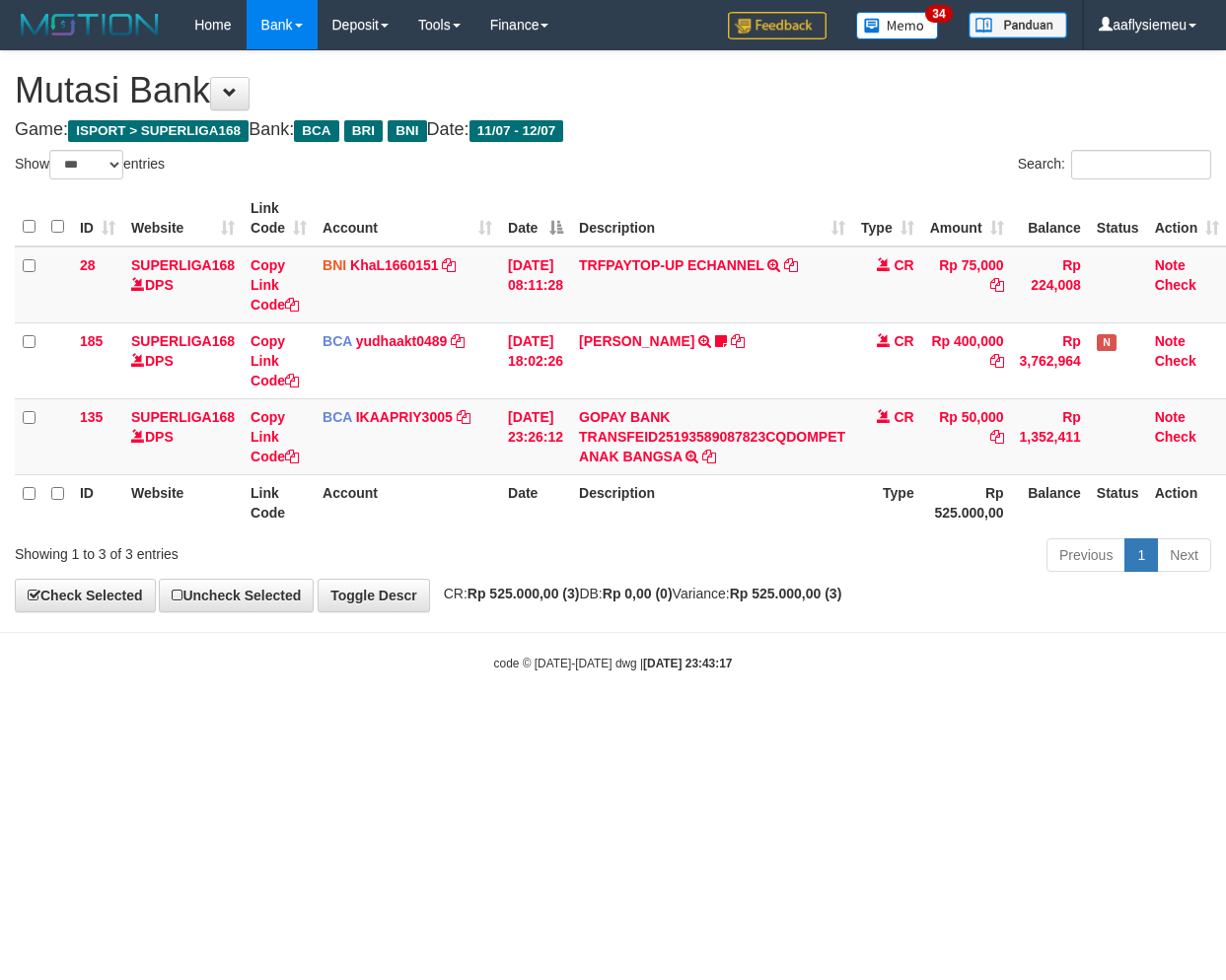 scroll, scrollTop: 0, scrollLeft: 14, axis: horizontal 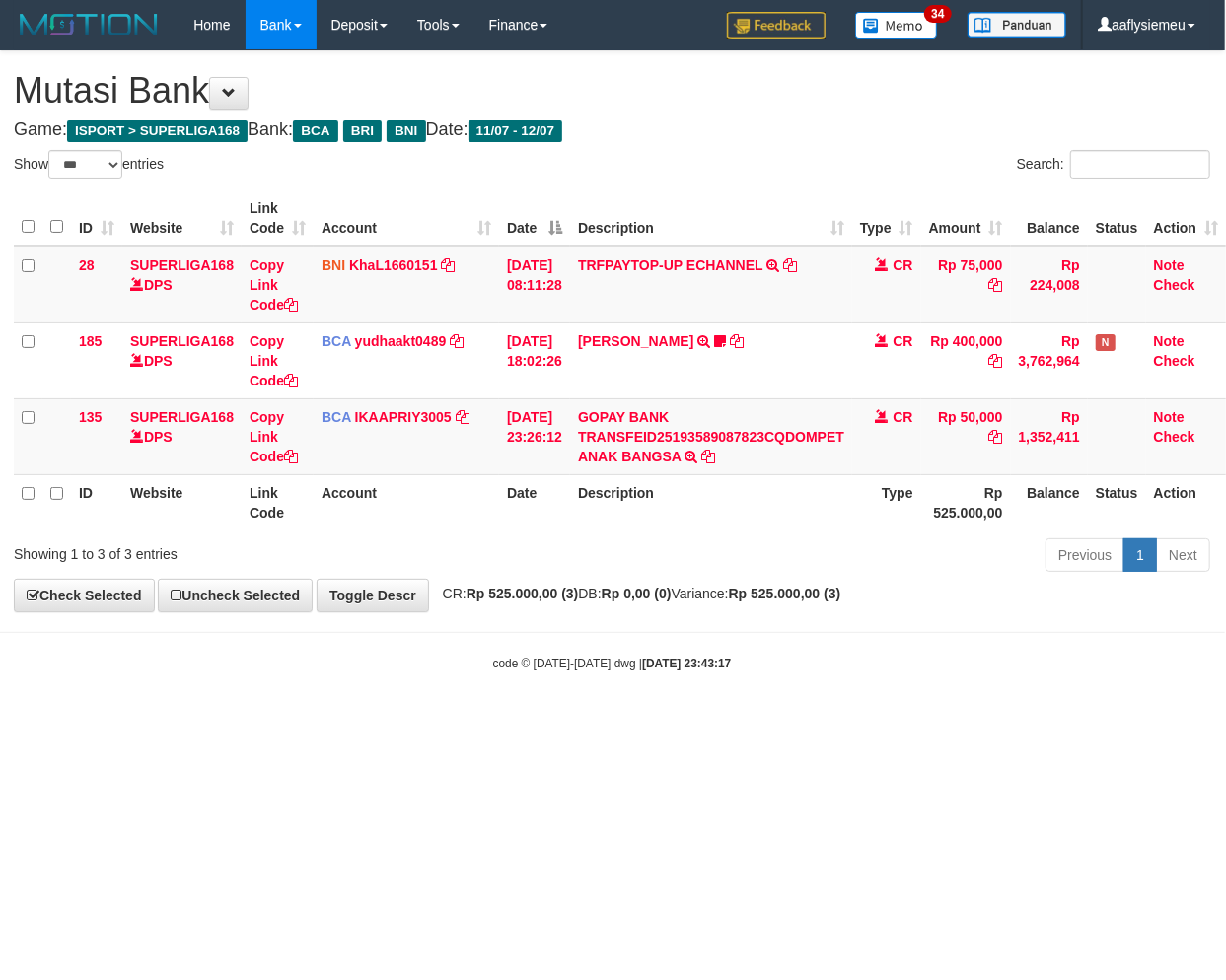 click on "Toggle navigation
Home
Bank
Account List
Load
By Website
Group
[ISPORT]													SUPERLIGA168
By Load Group (DPS)" at bounding box center (612, 361) 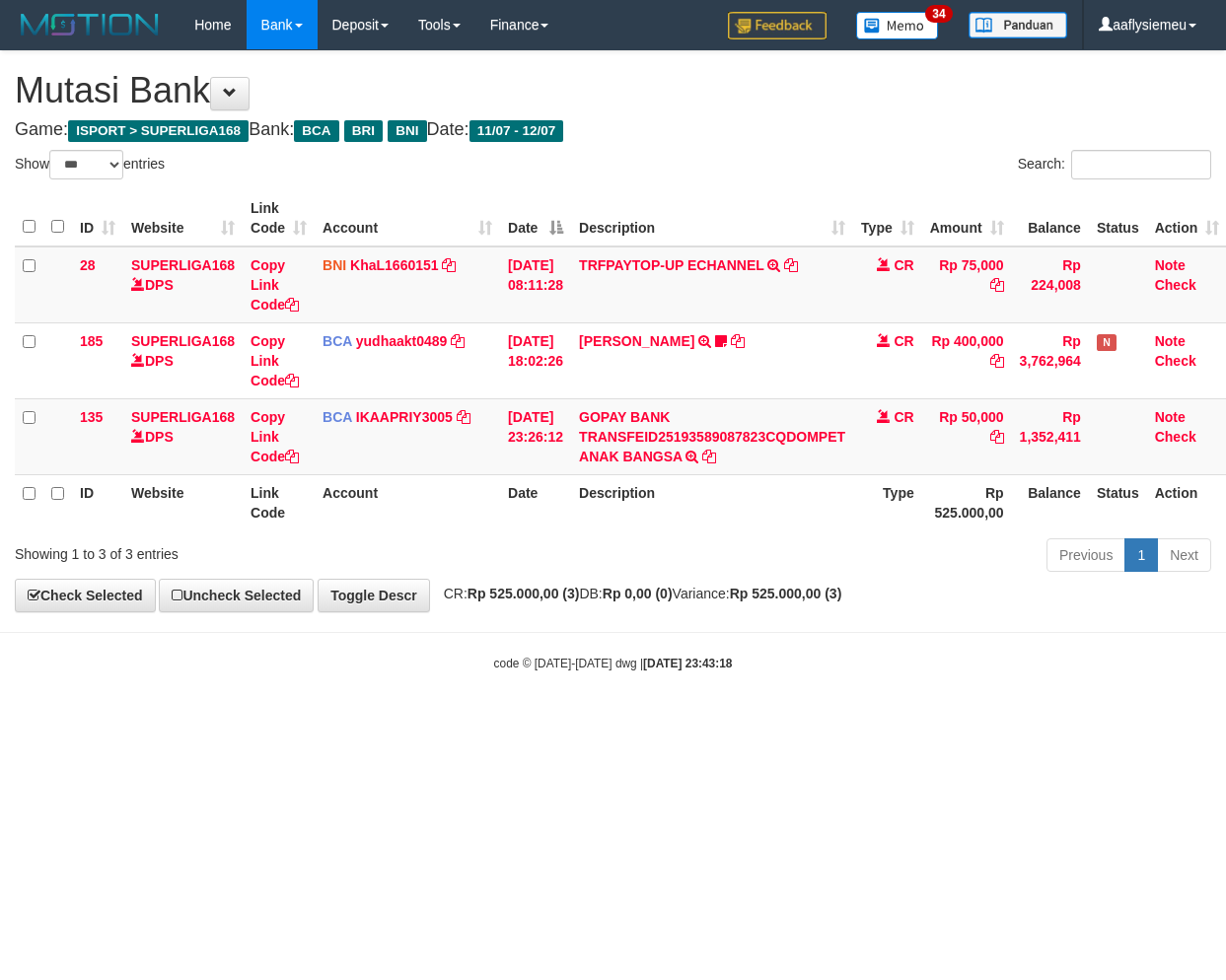 select on "***" 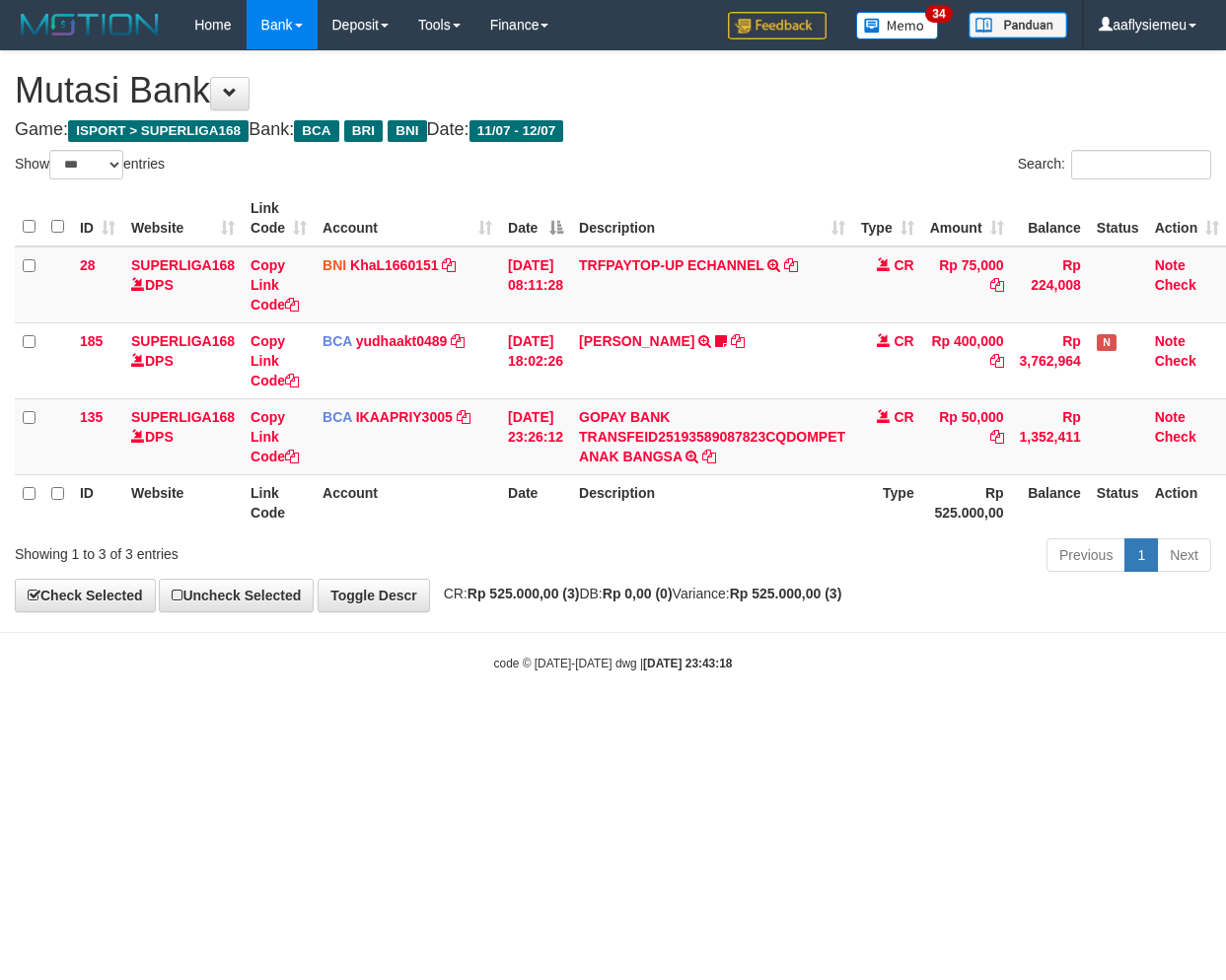 scroll, scrollTop: 0, scrollLeft: 14, axis: horizontal 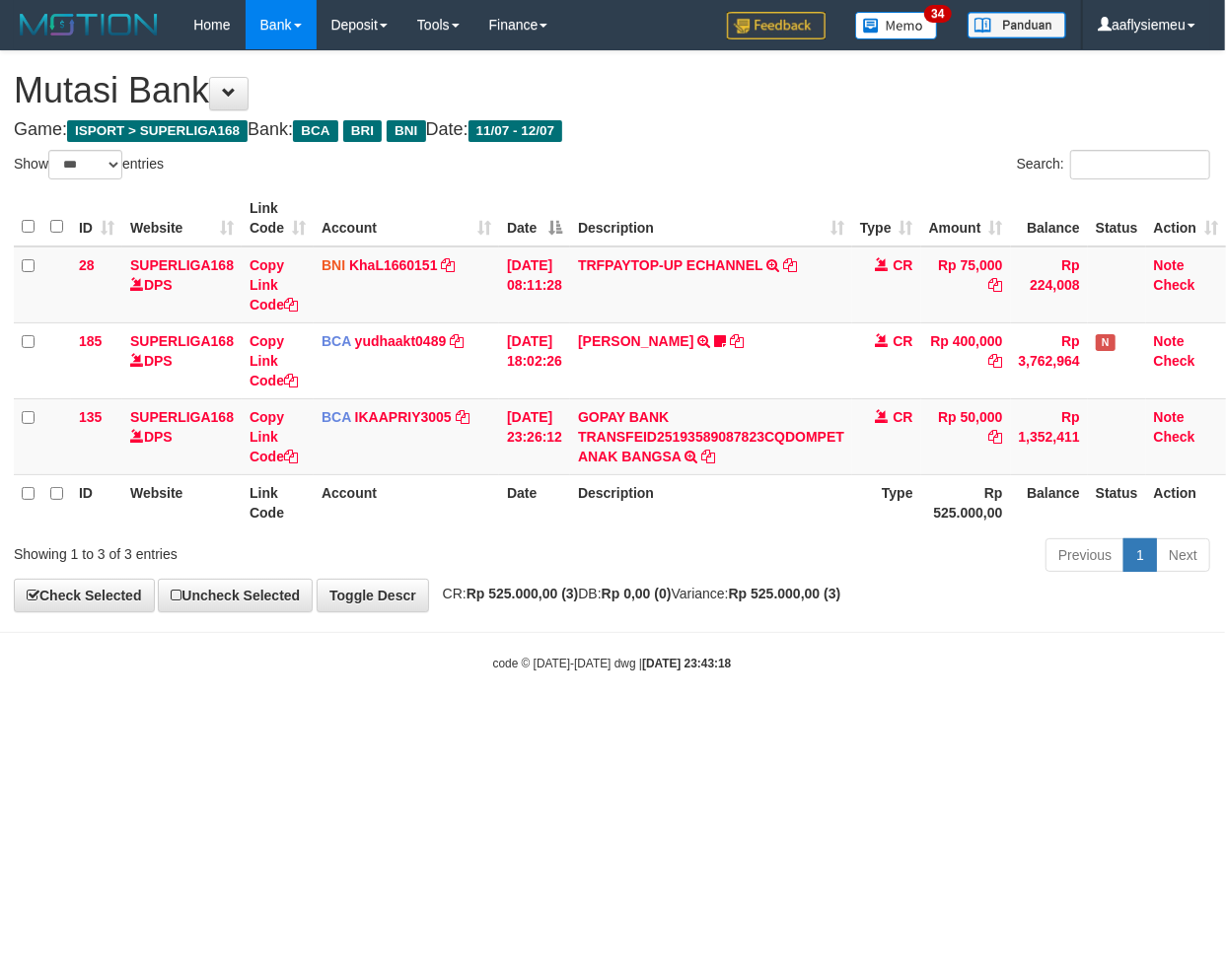 click on "Toggle navigation
Home
Bank
Account List
Load
By Website
Group
[ISPORT]													SUPERLIGA168
By Load Group (DPS)" at bounding box center (612, 361) 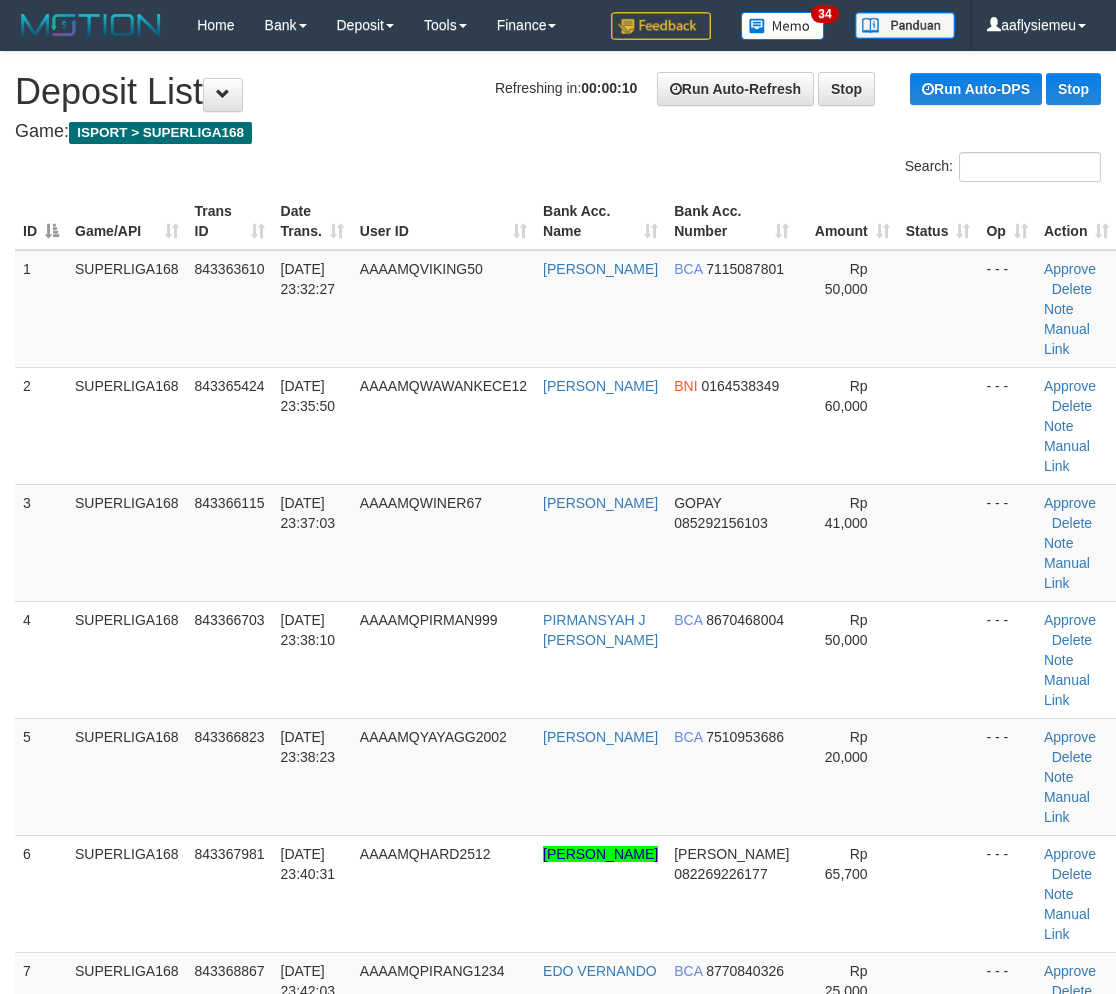 scroll, scrollTop: 0, scrollLeft: 0, axis: both 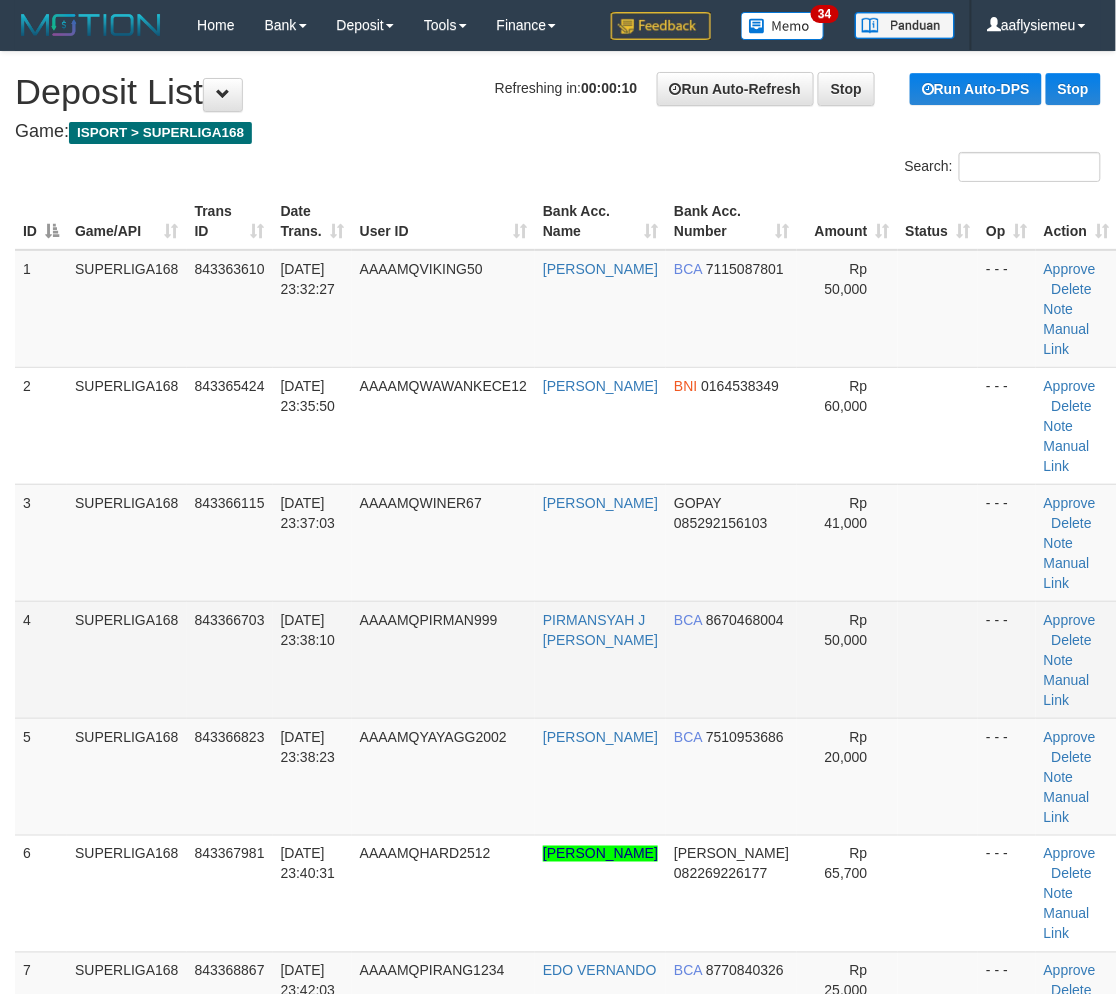 click on "SUPERLIGA168" at bounding box center [127, 659] 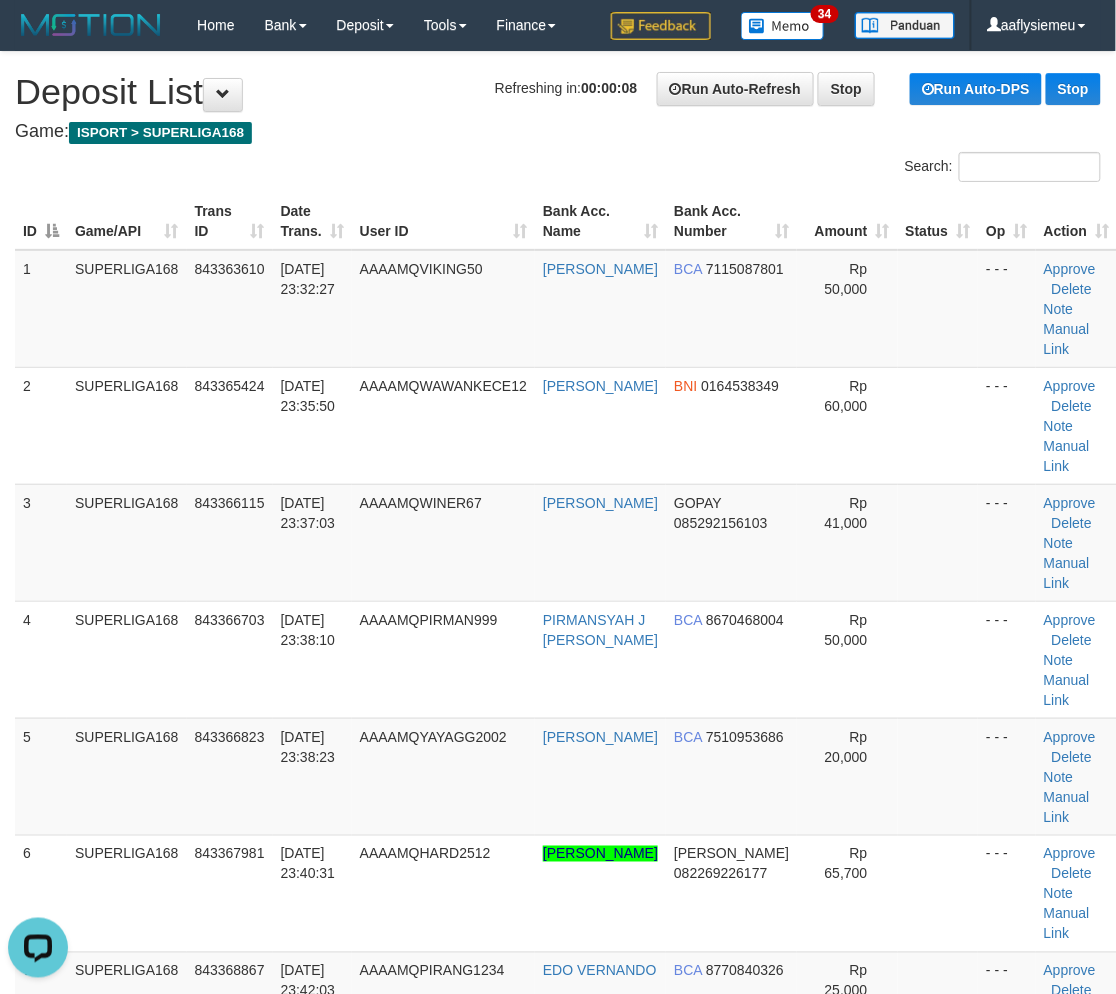 scroll, scrollTop: 0, scrollLeft: 0, axis: both 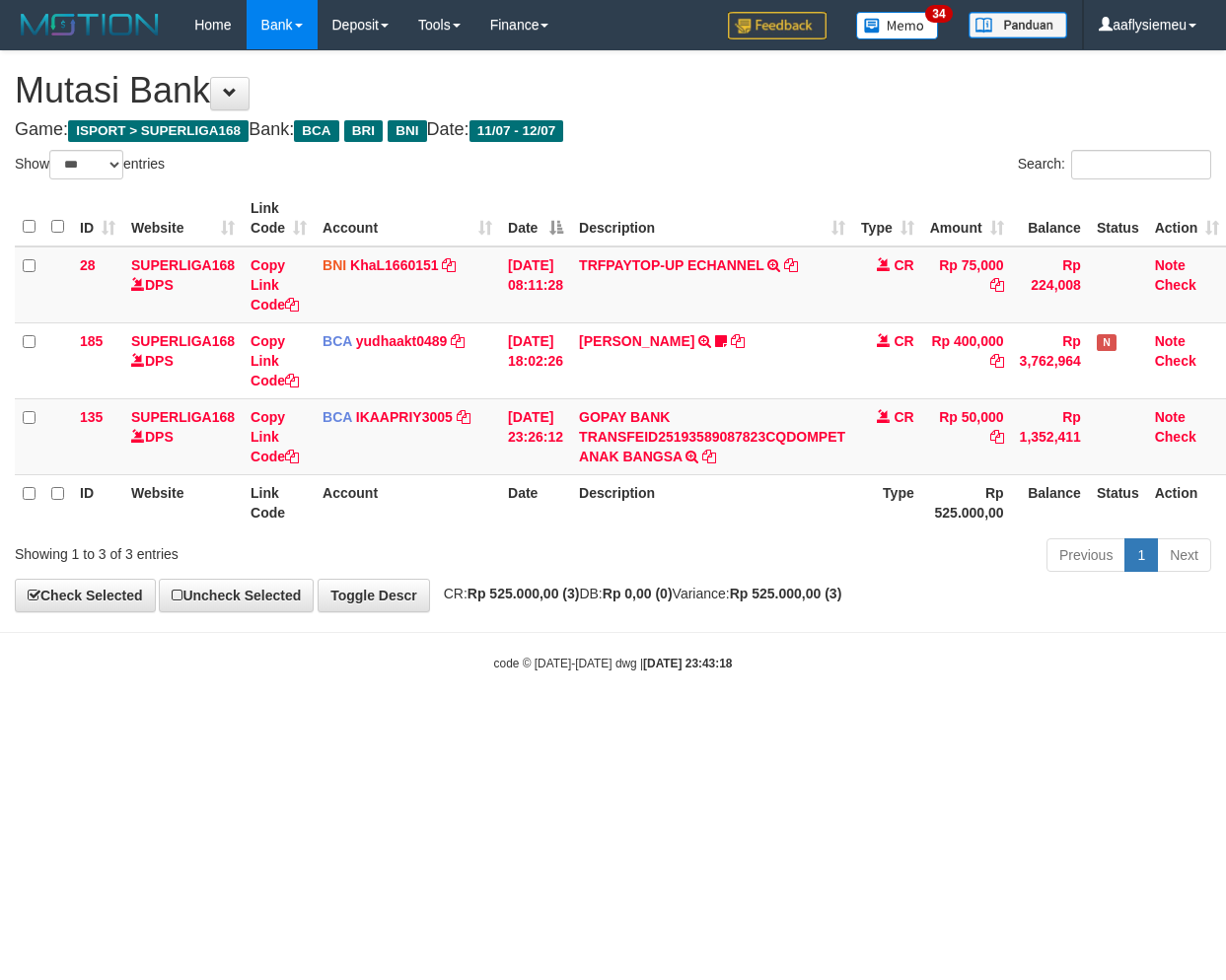 select on "***" 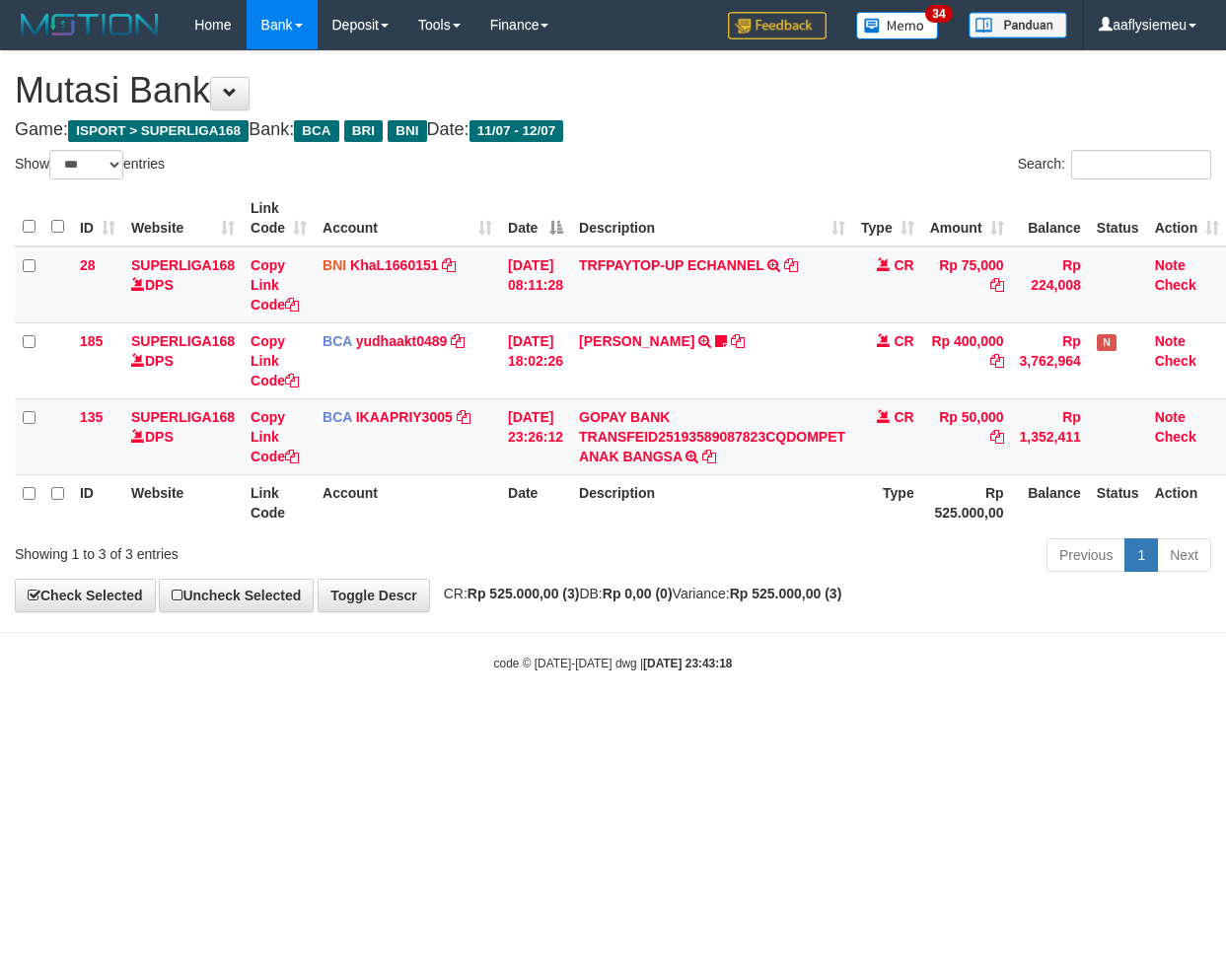 scroll, scrollTop: 0, scrollLeft: 14, axis: horizontal 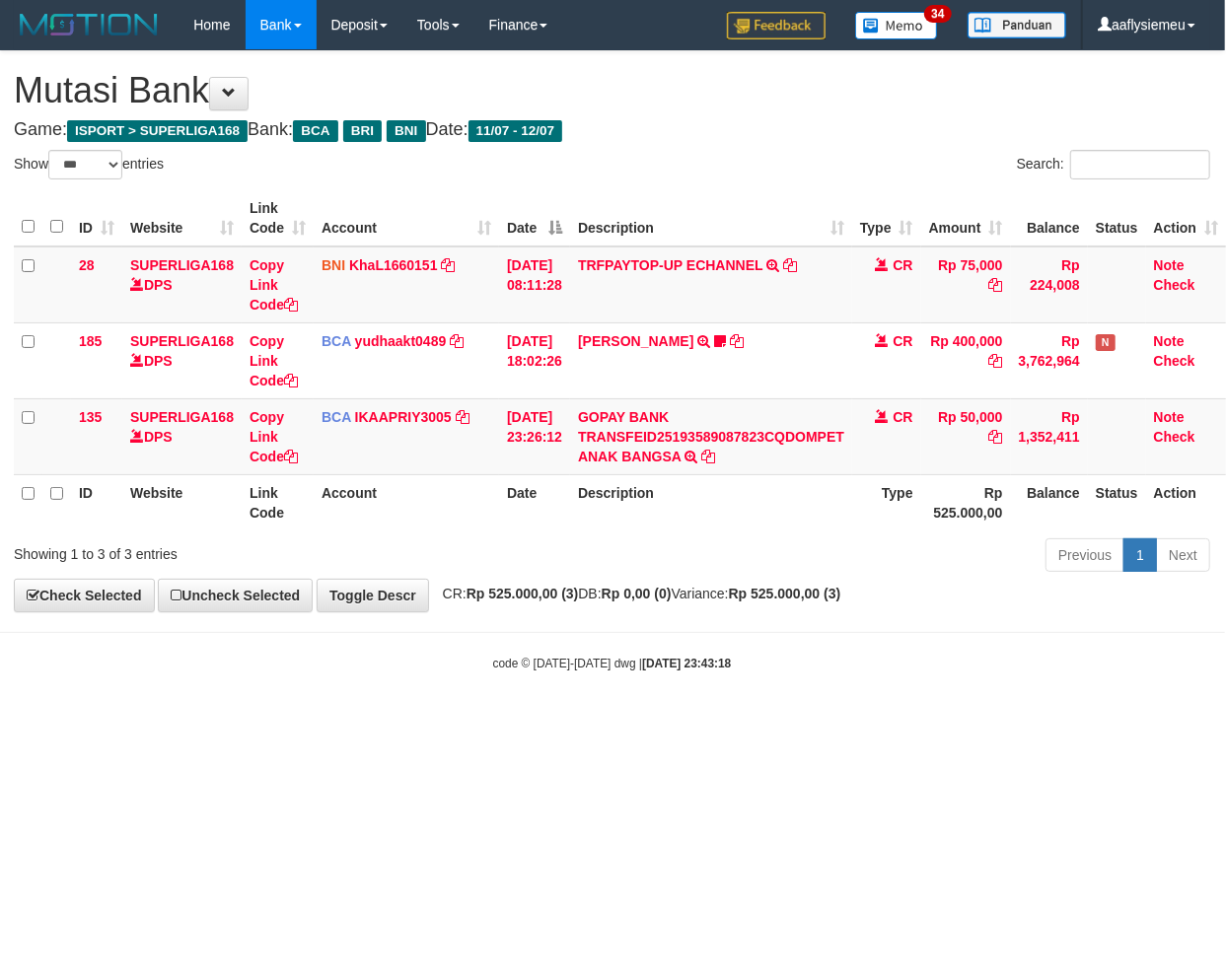 click on "Toggle navigation
Home
Bank
Account List
Load
By Website
Group
[ISPORT]													SUPERLIGA168
By Load Group (DPS)" at bounding box center [612, 361] 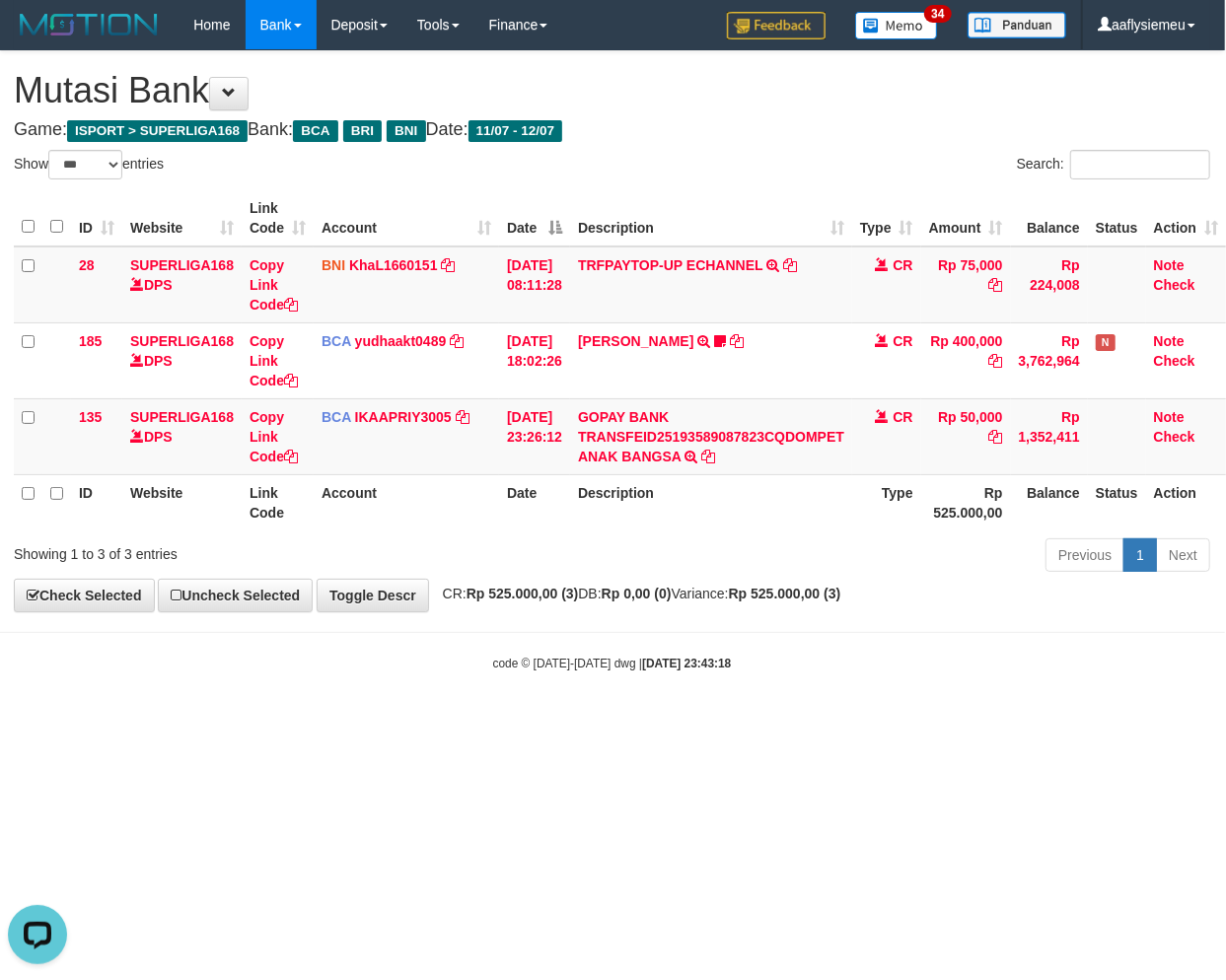 scroll, scrollTop: 0, scrollLeft: 0, axis: both 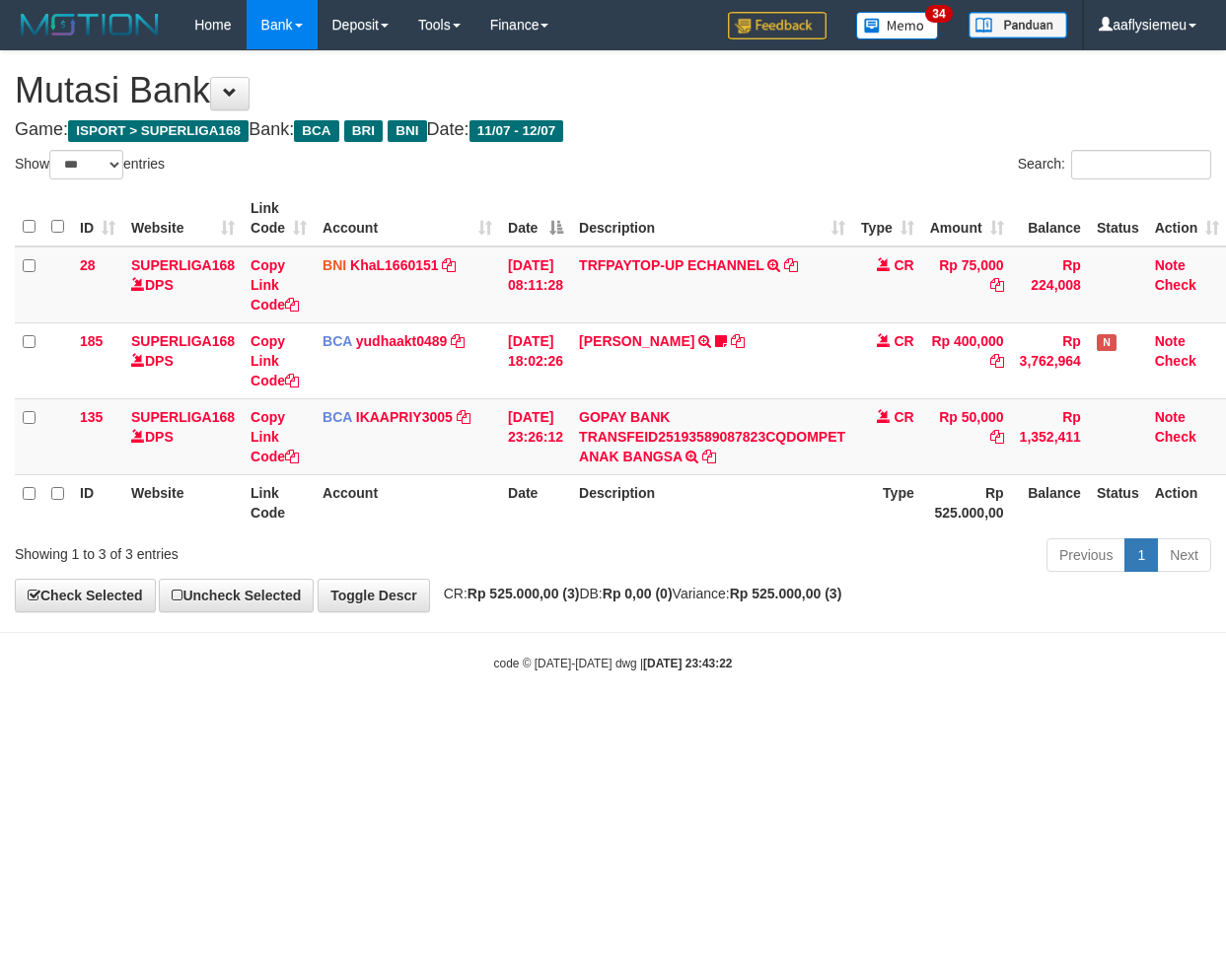 select on "***" 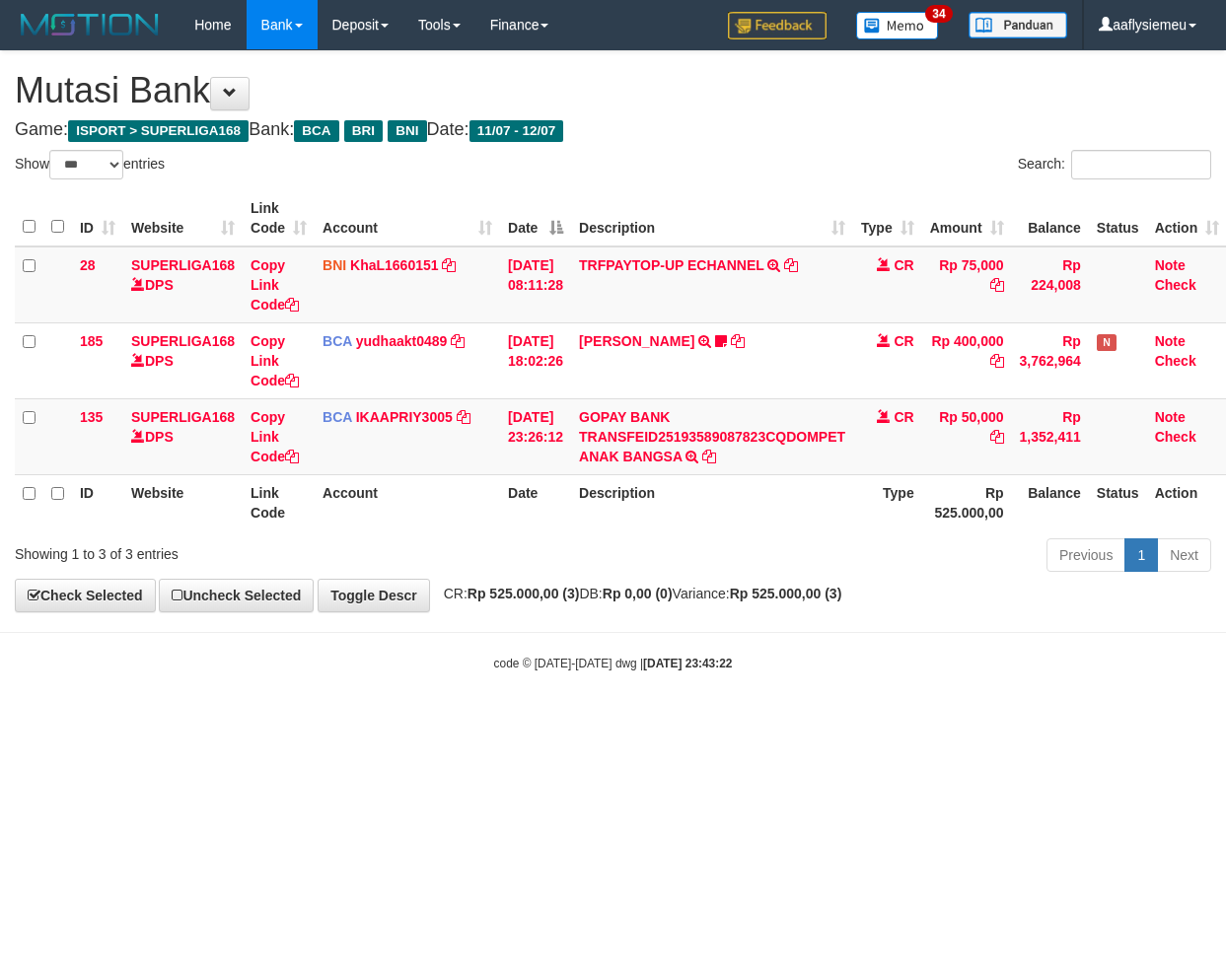 scroll, scrollTop: 0, scrollLeft: 14, axis: horizontal 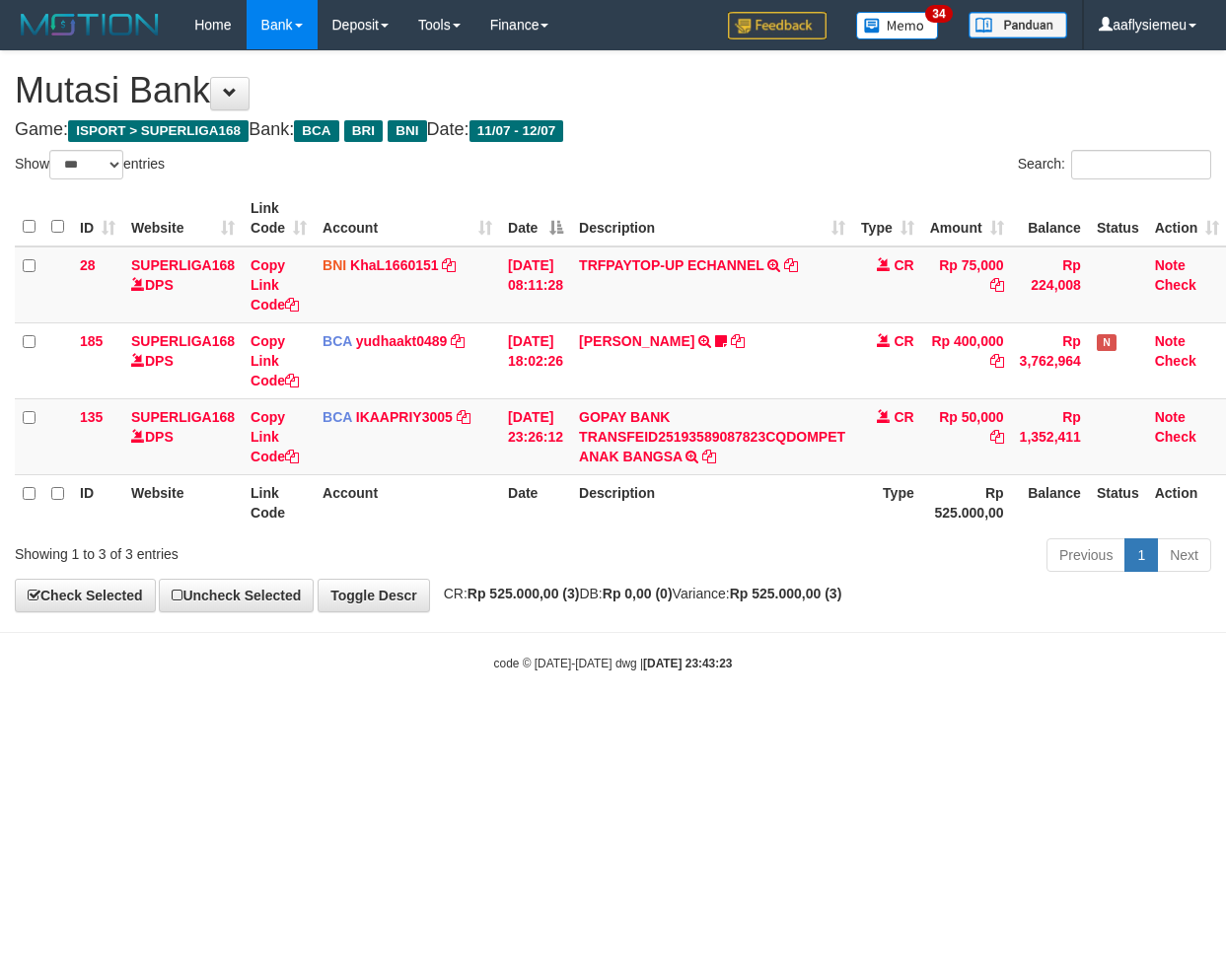 select on "***" 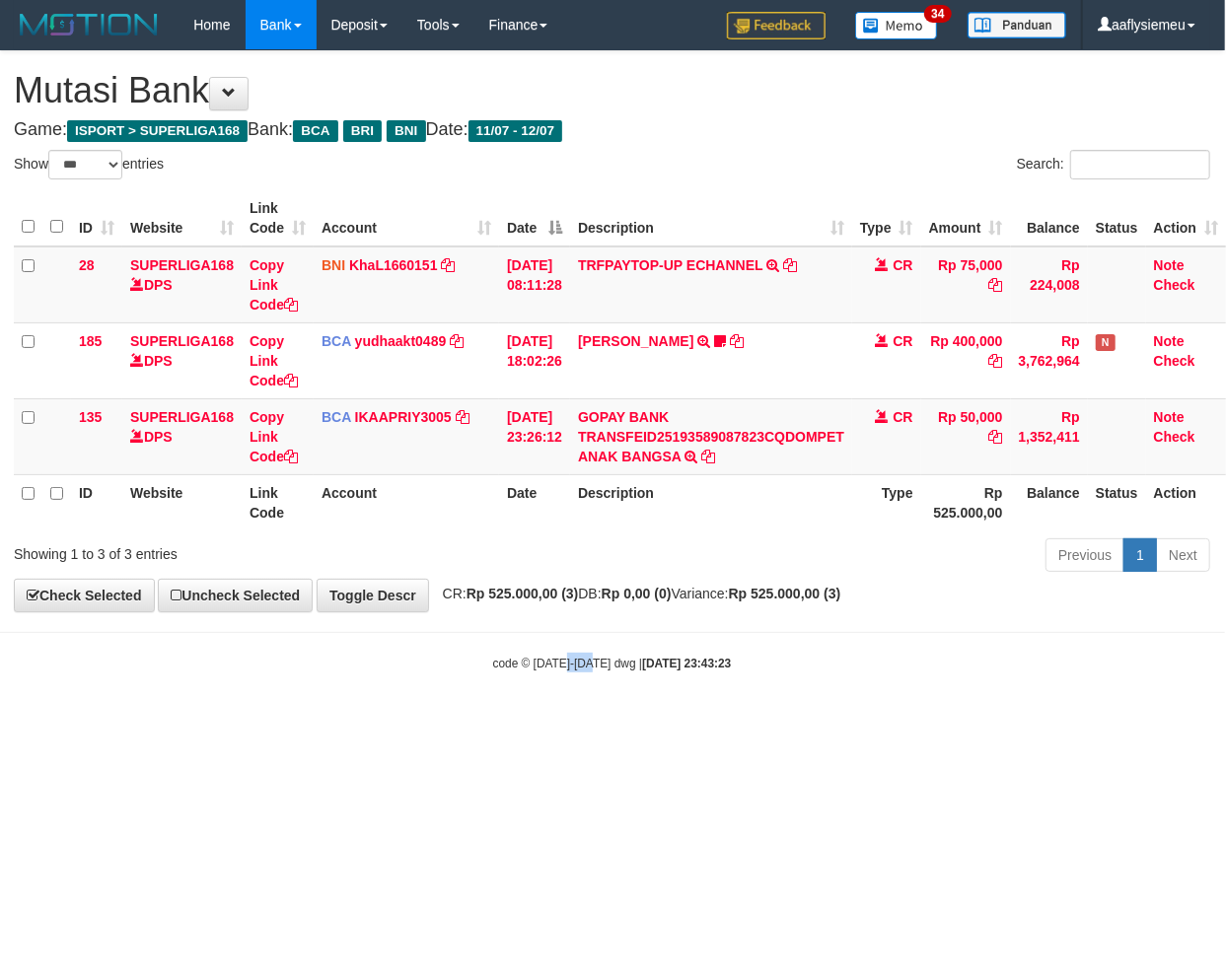 scroll, scrollTop: 0, scrollLeft: 14, axis: horizontal 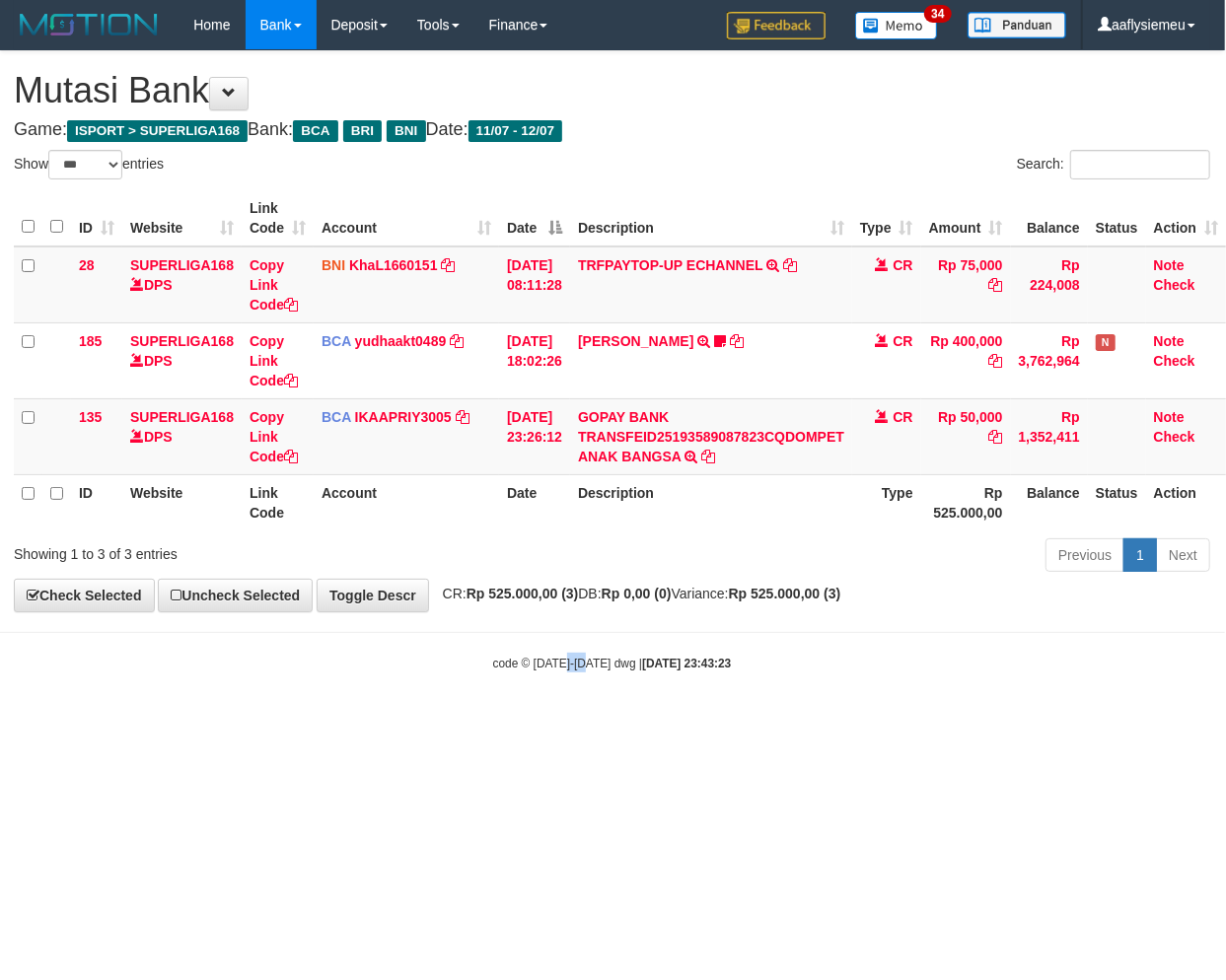click on "Toggle navigation
Home
Bank
Account List
Load
By Website
Group
[ISPORT]													SUPERLIGA168
By Load Group (DPS)" at bounding box center (612, 361) 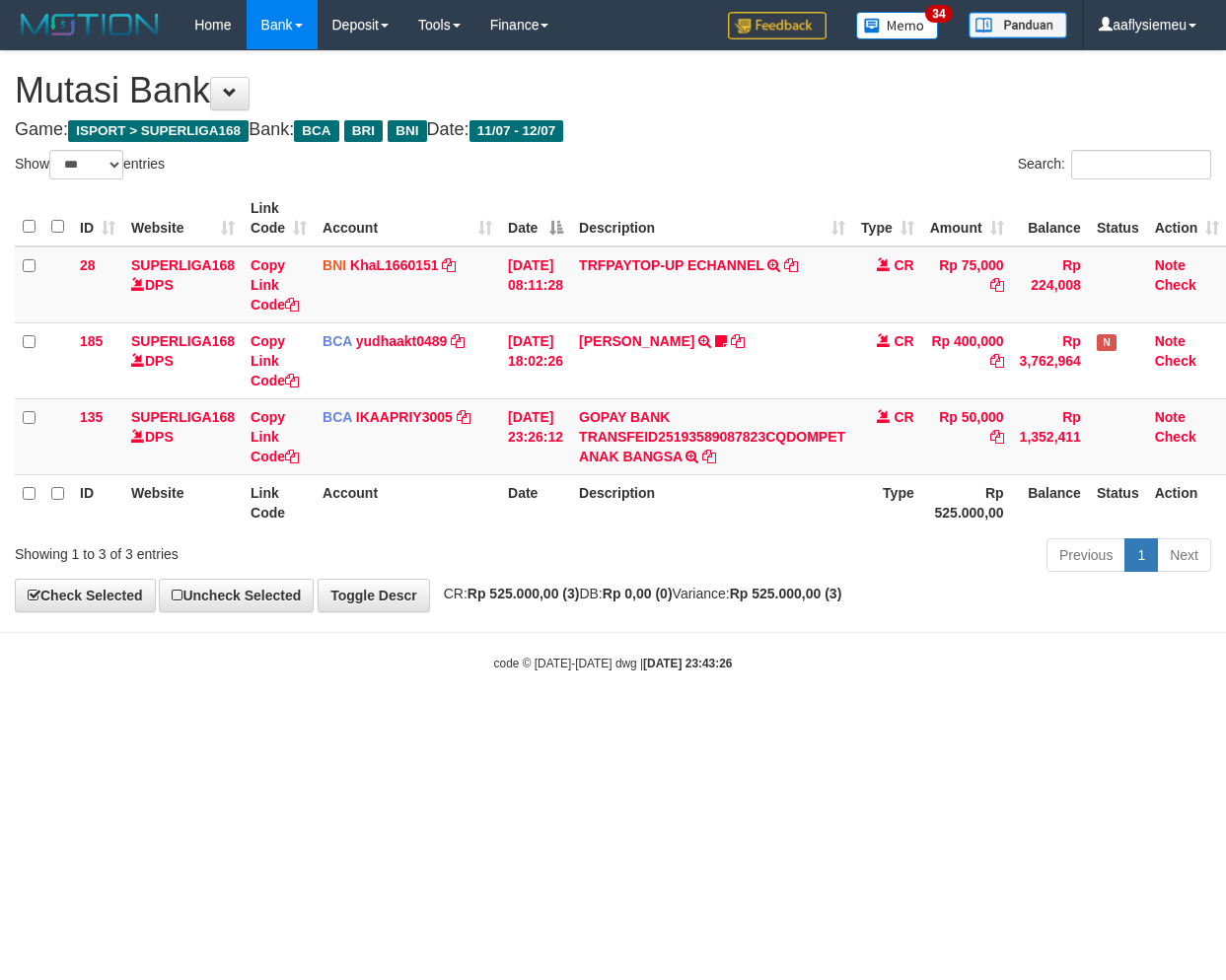 select on "***" 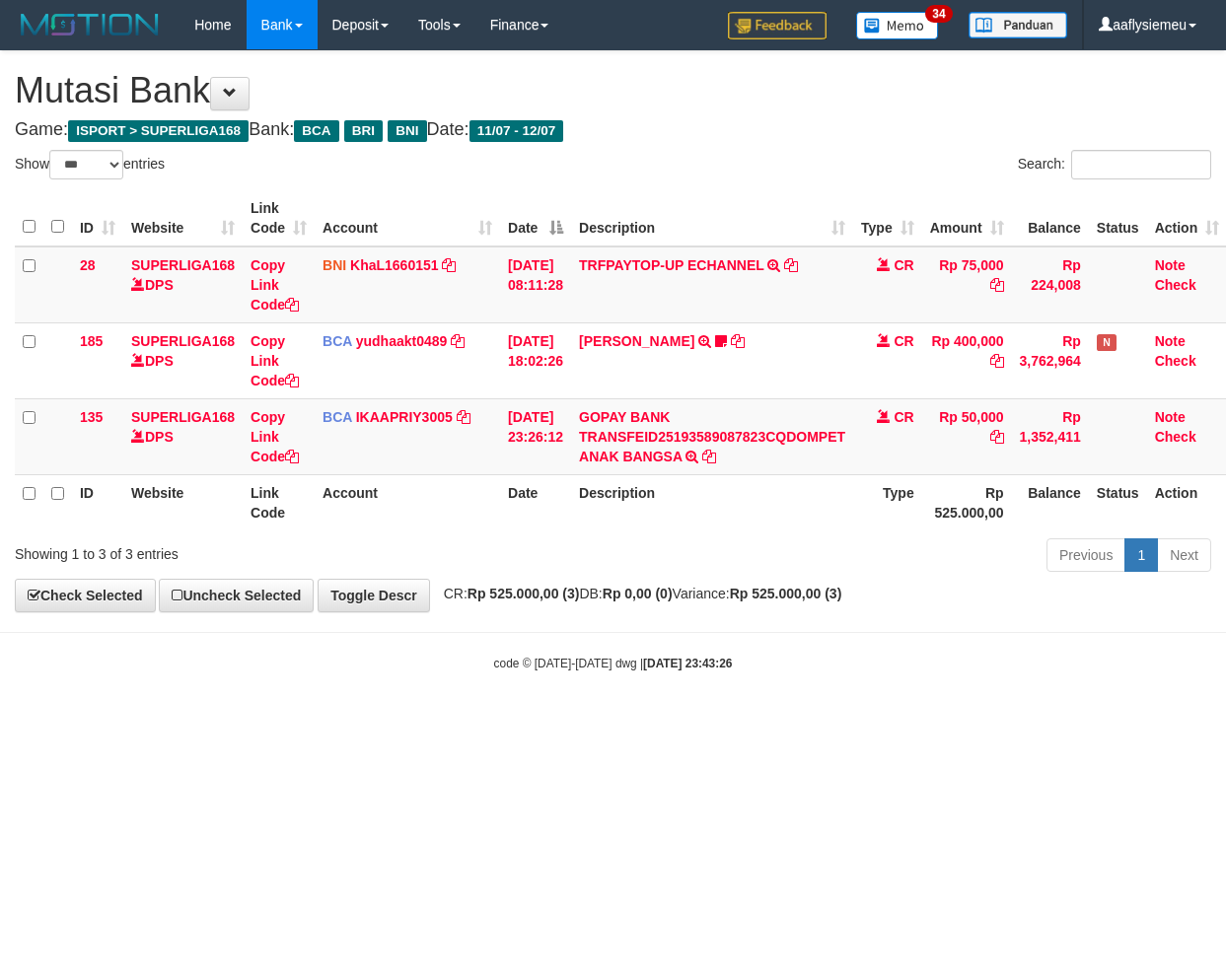 scroll, scrollTop: 0, scrollLeft: 14, axis: horizontal 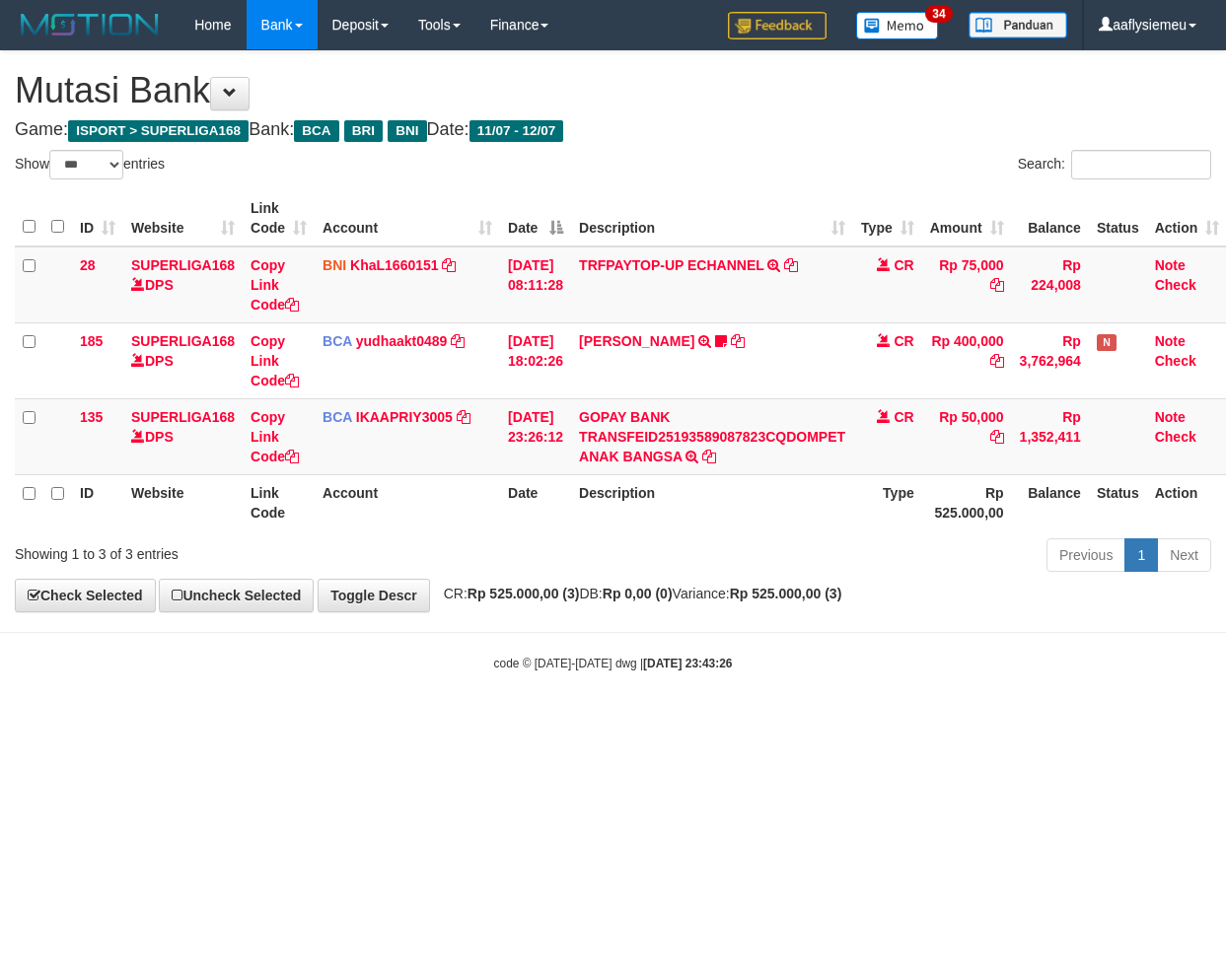 select on "***" 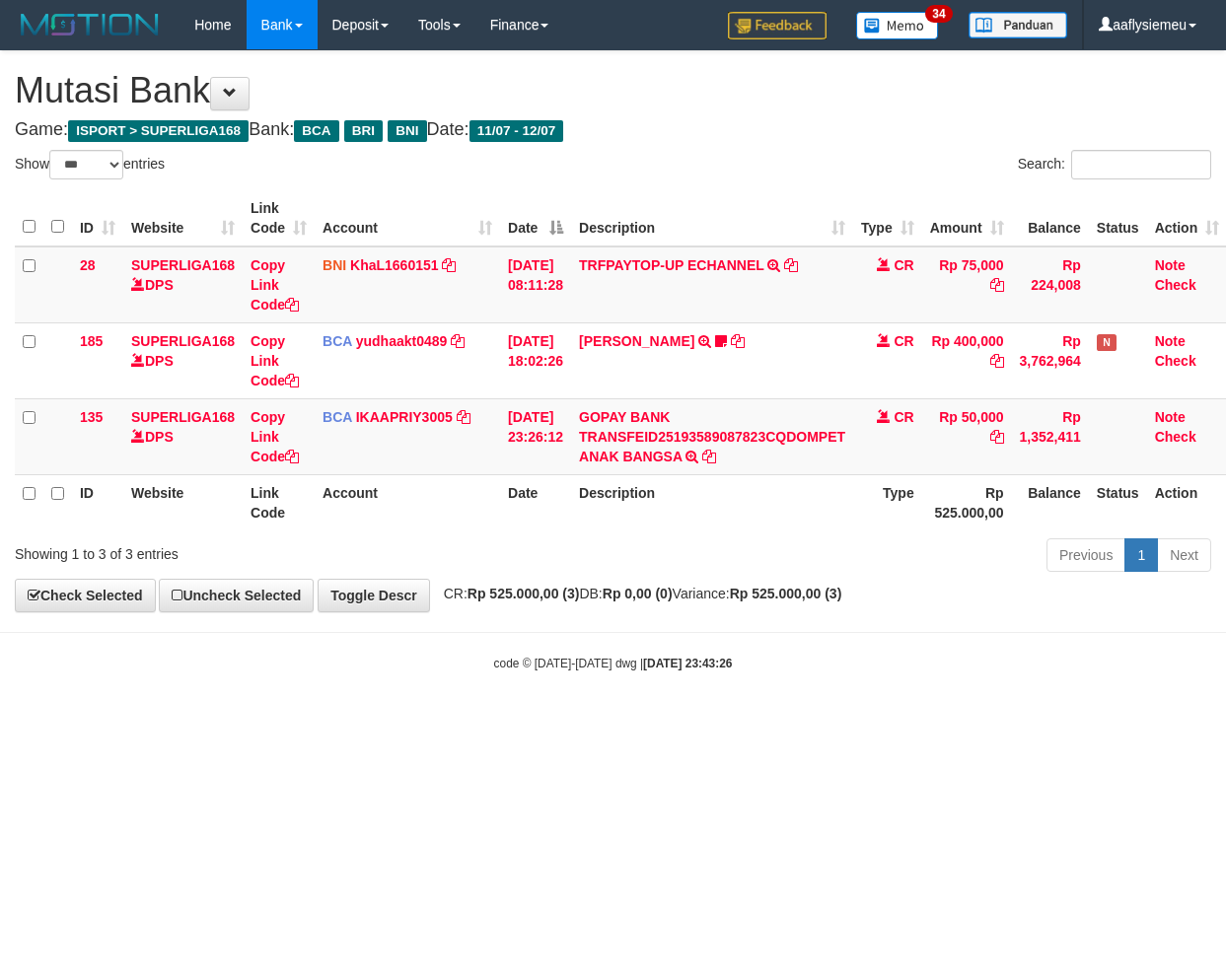 scroll, scrollTop: 0, scrollLeft: 14, axis: horizontal 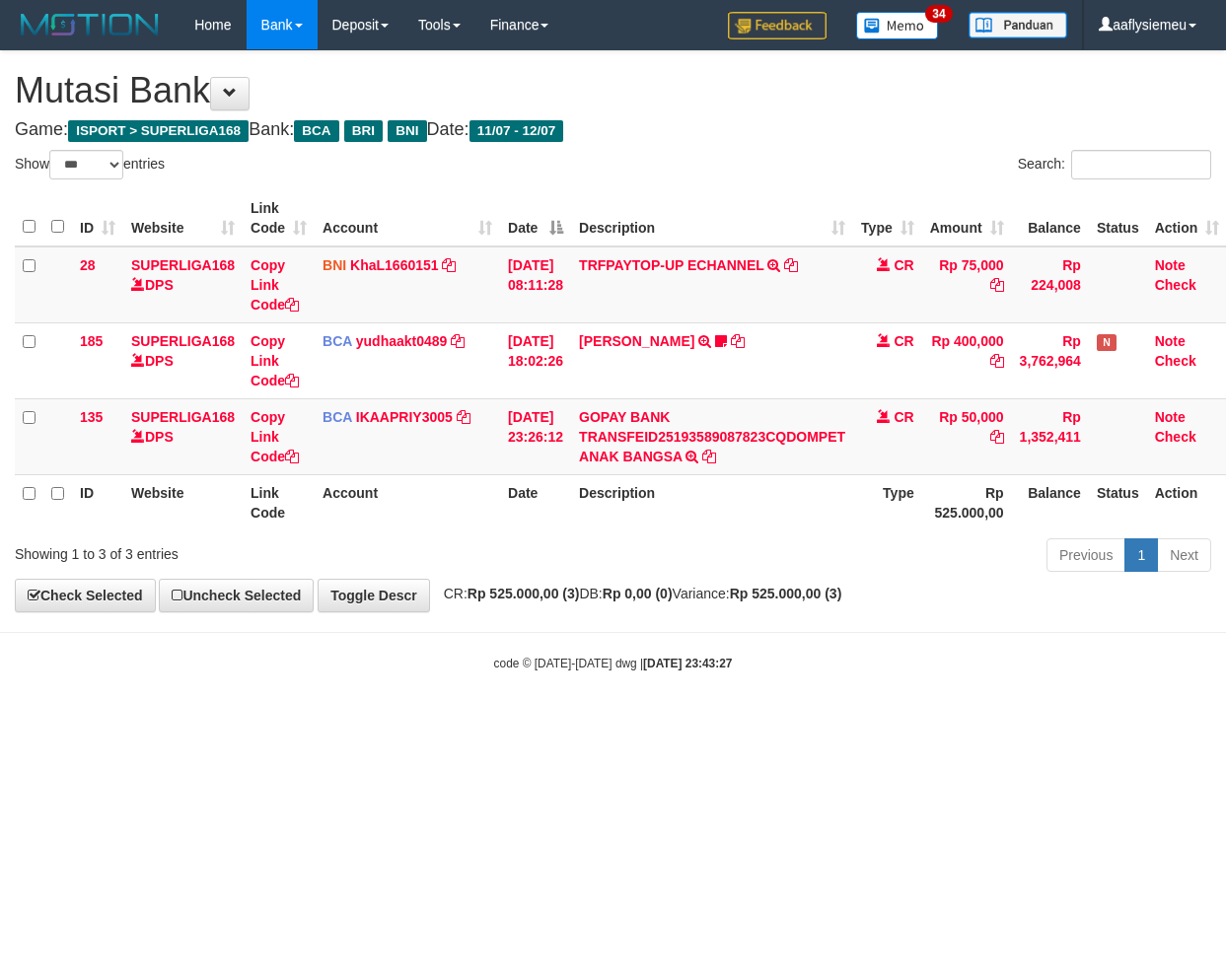 select on "***" 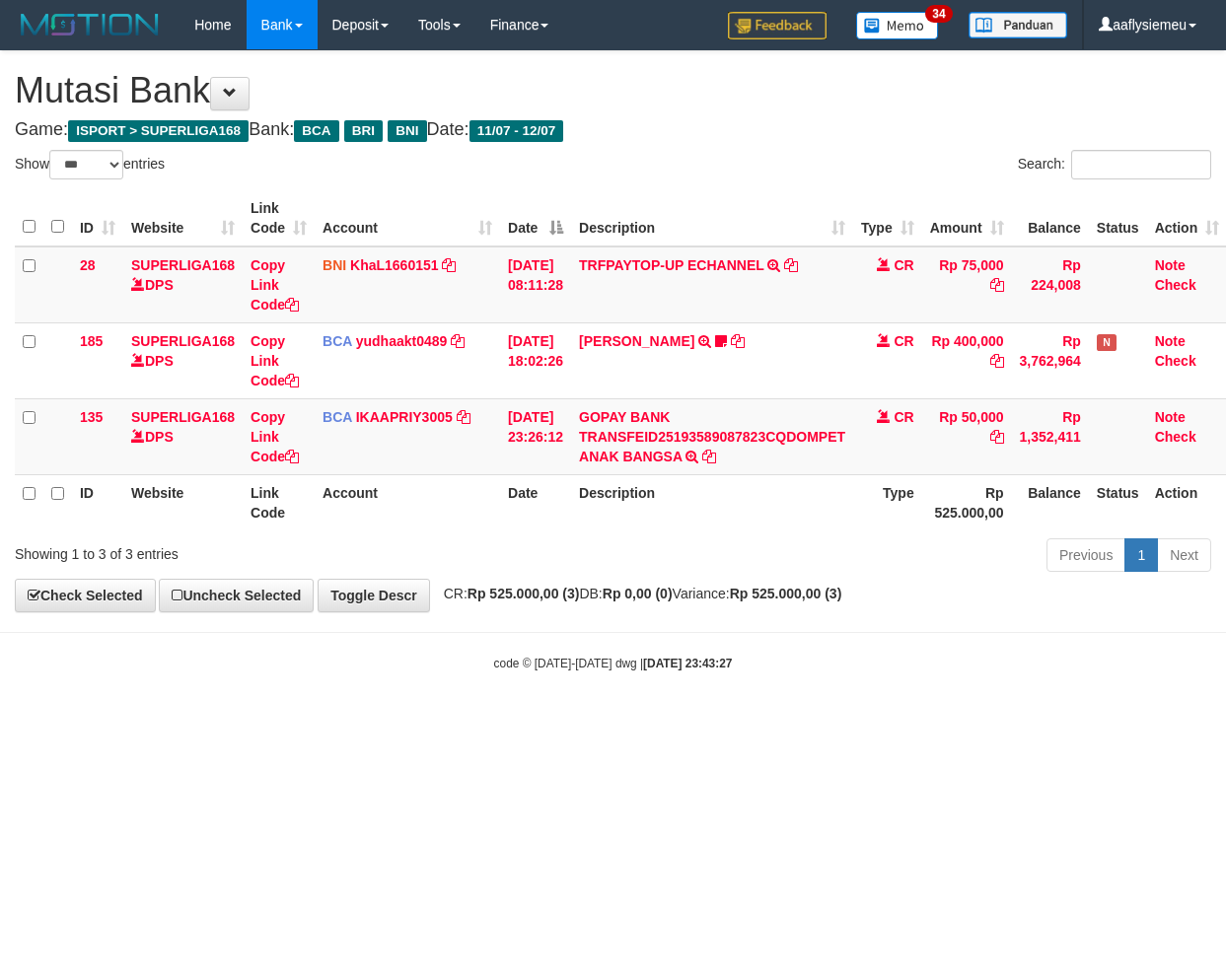 scroll, scrollTop: 0, scrollLeft: 14, axis: horizontal 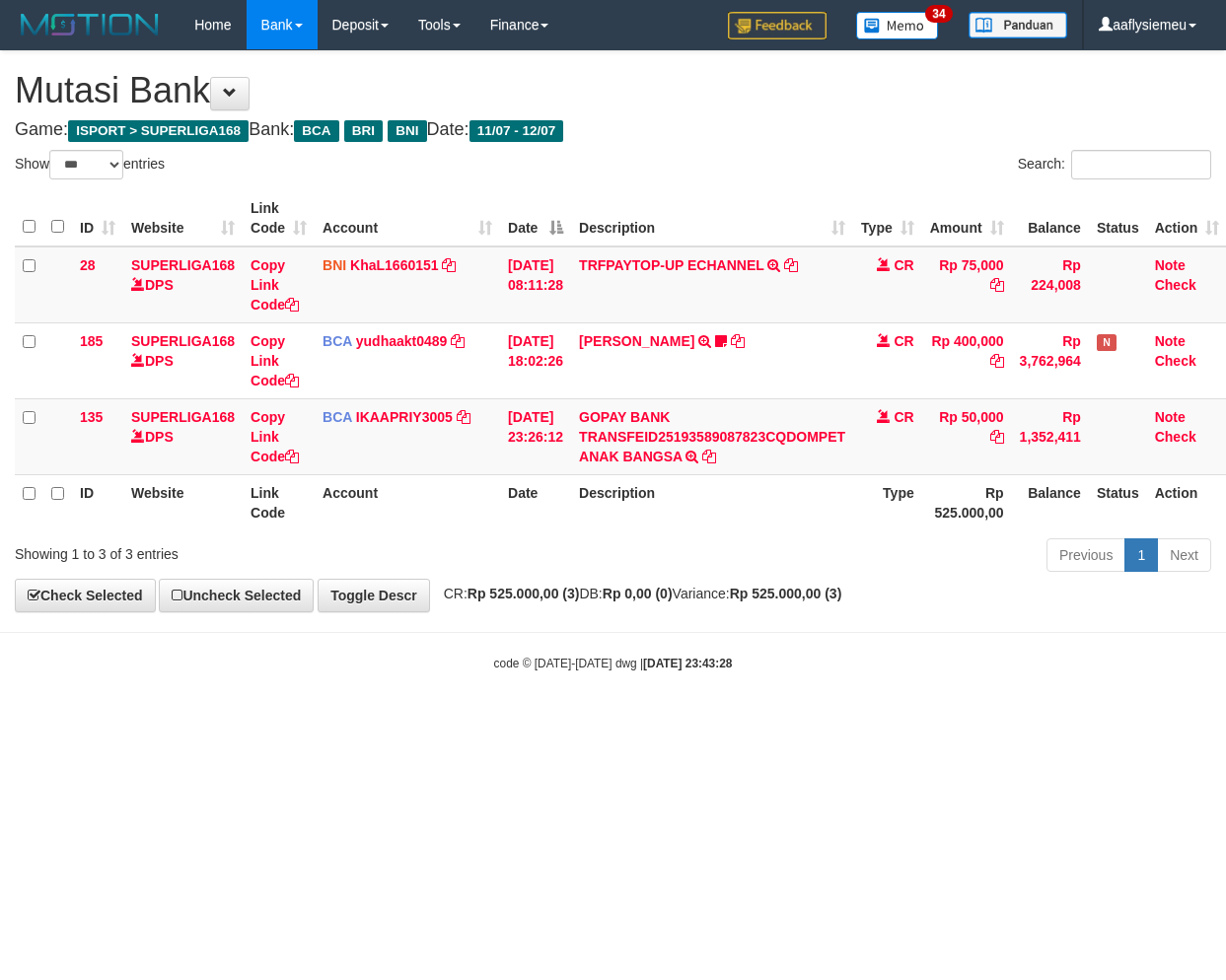 select on "***" 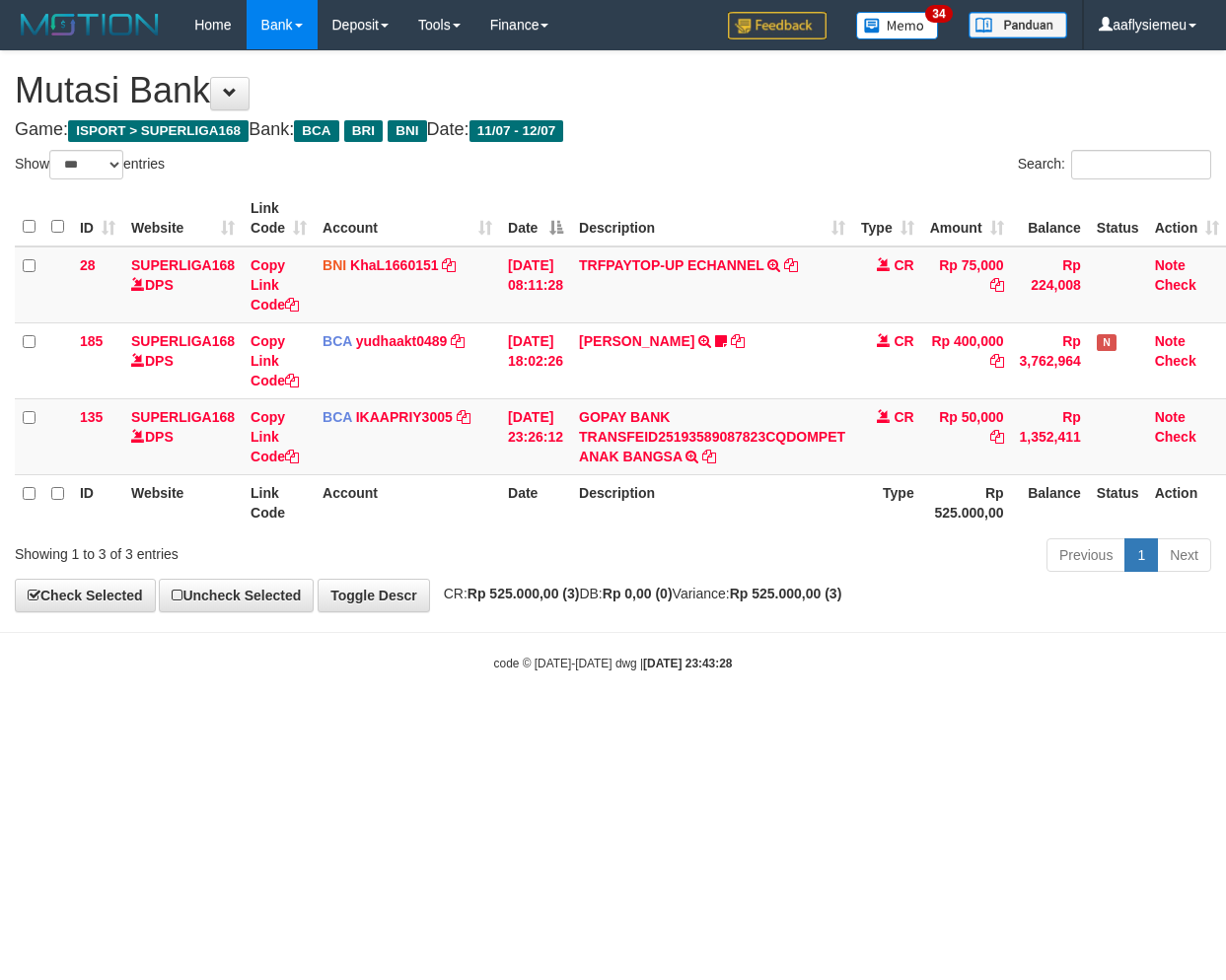 scroll, scrollTop: 0, scrollLeft: 14, axis: horizontal 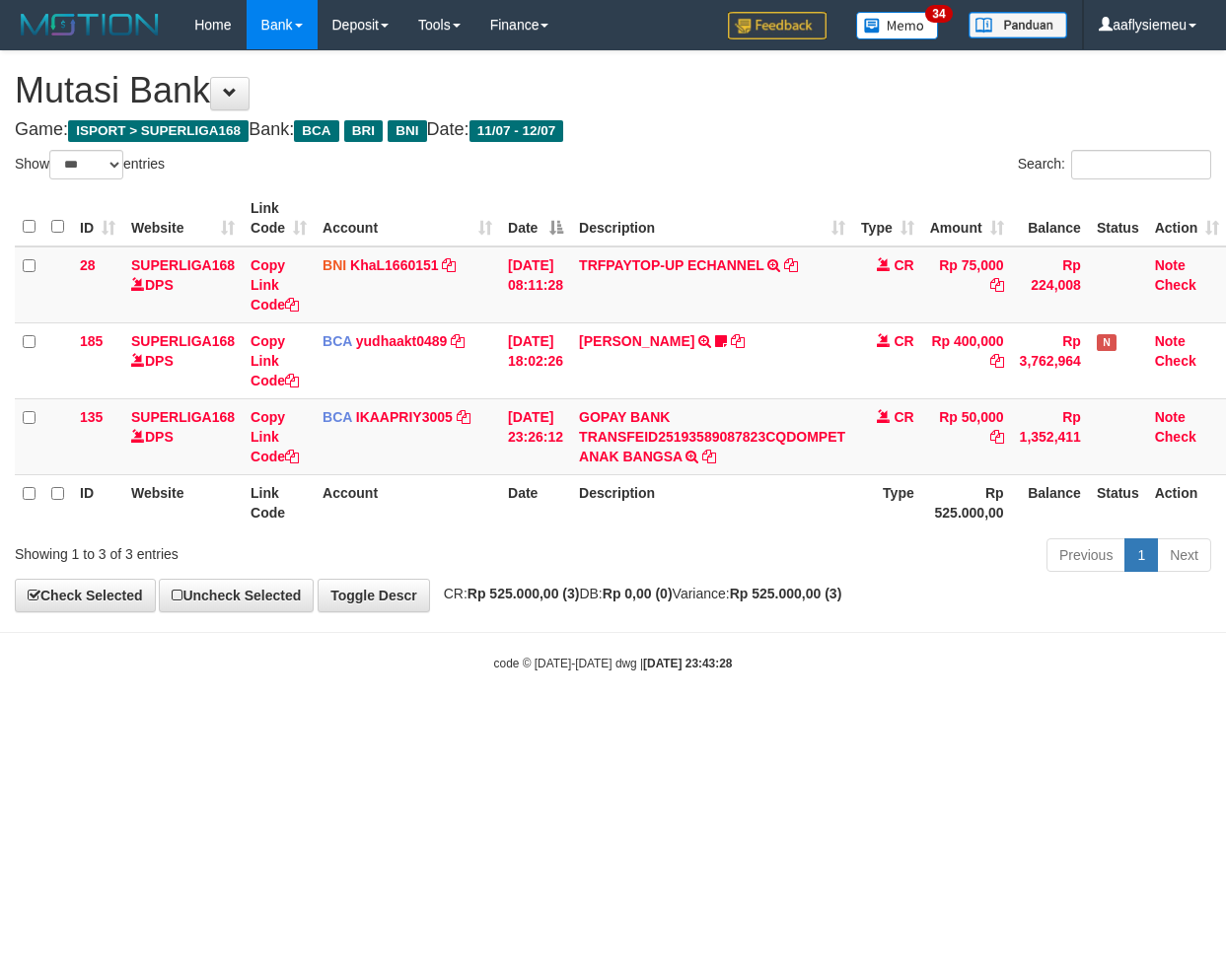 select on "***" 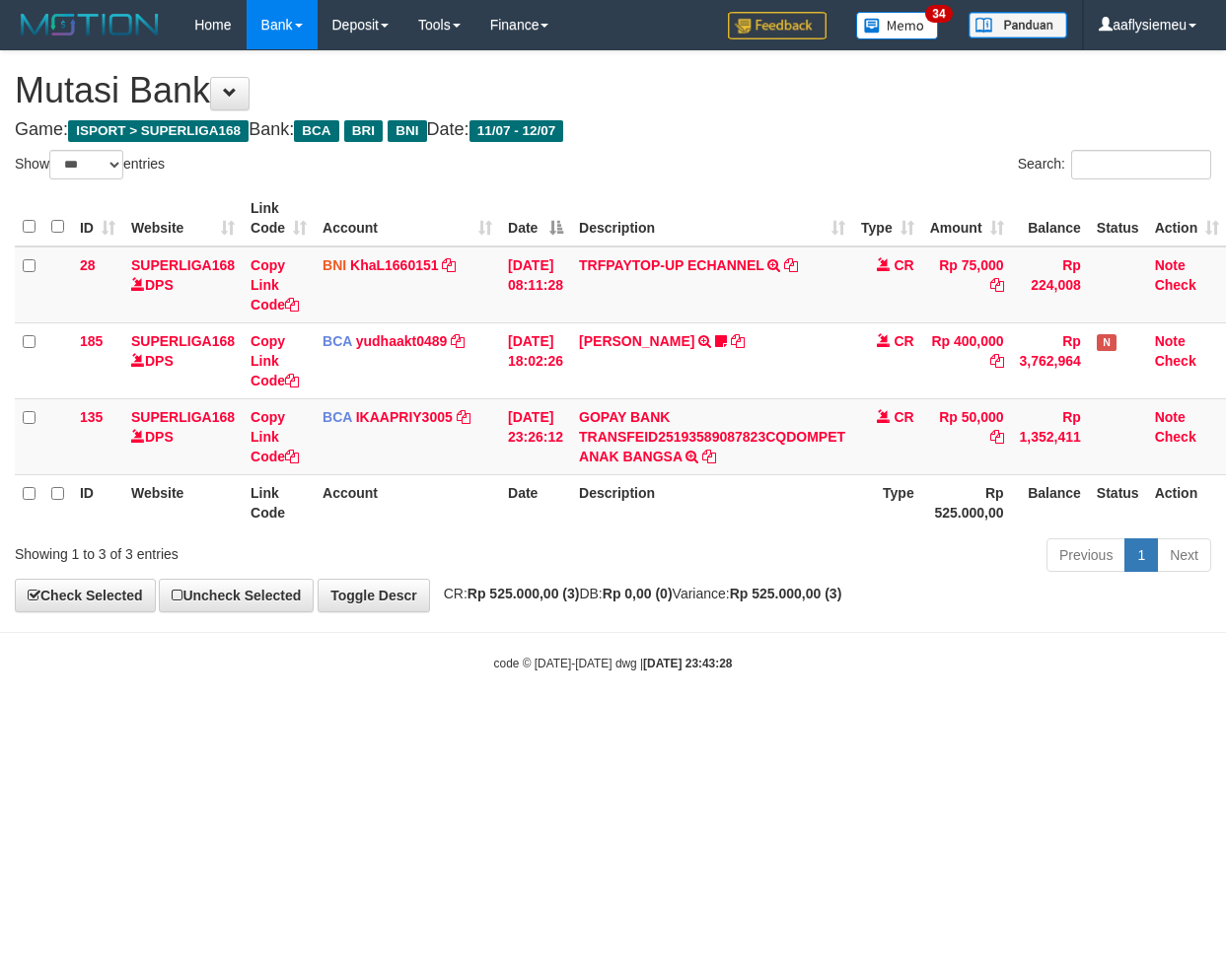 scroll, scrollTop: 0, scrollLeft: 14, axis: horizontal 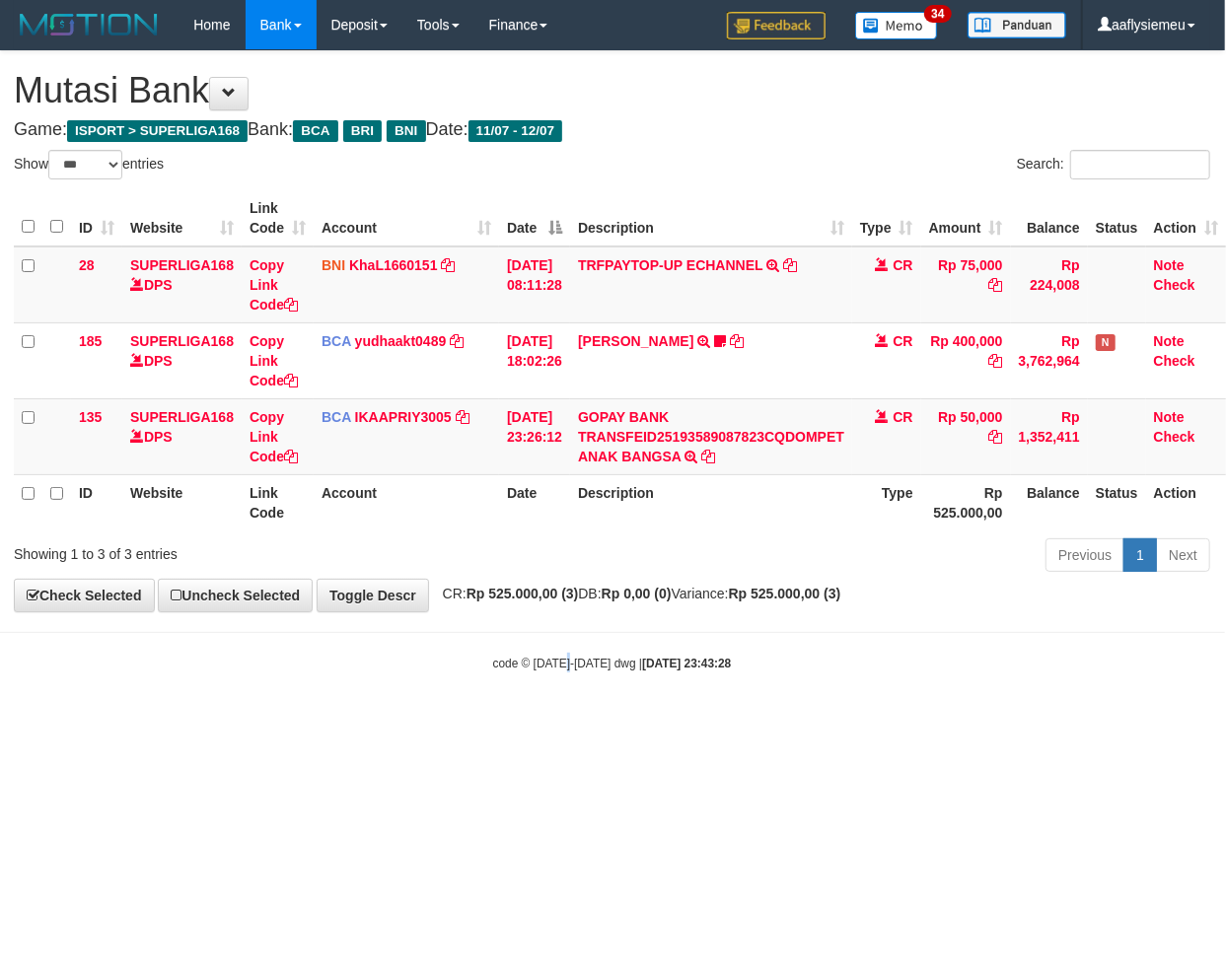 drag, startPoint x: 550, startPoint y: 705, endPoint x: 421, endPoint y: 720, distance: 129.86916 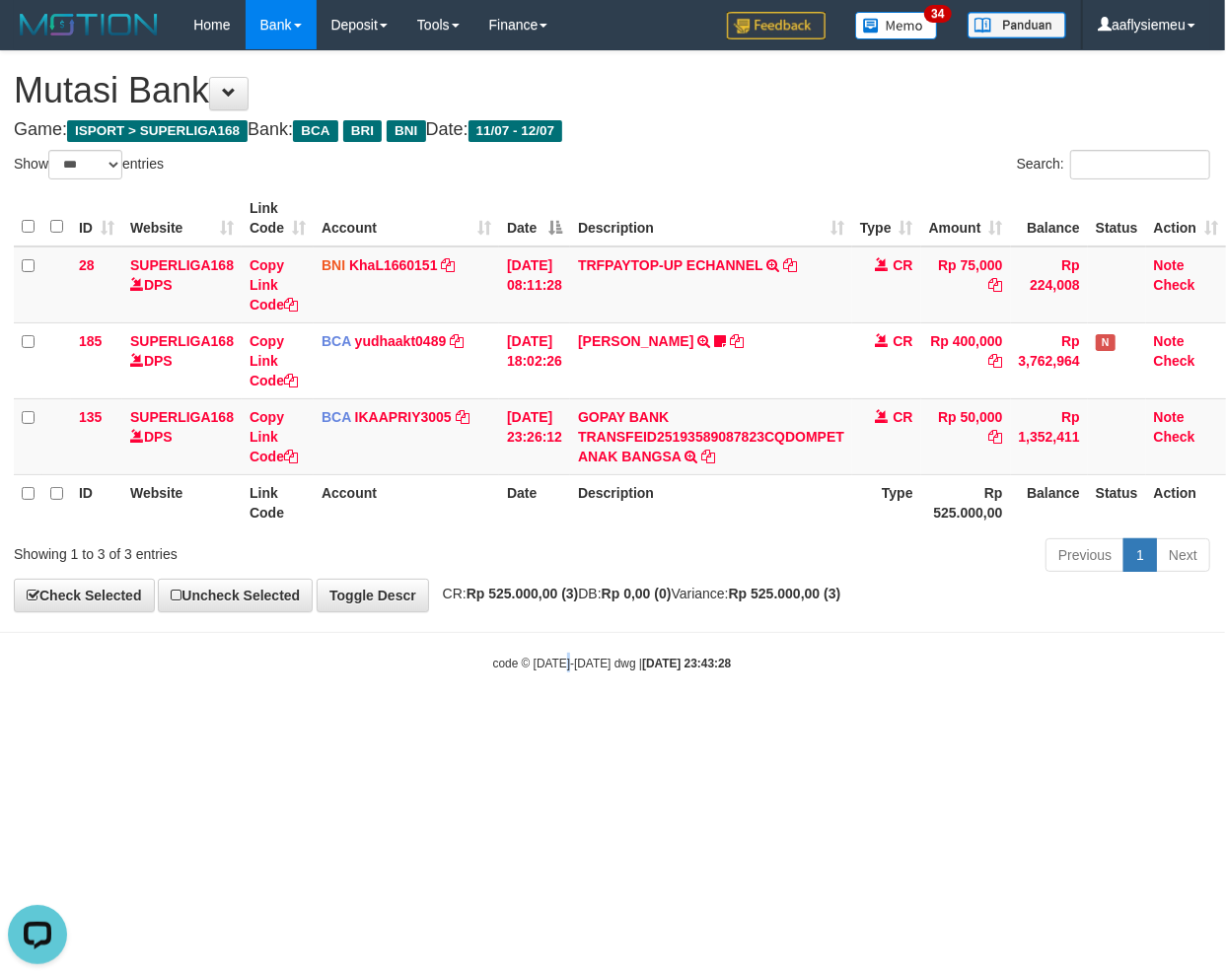 scroll, scrollTop: 0, scrollLeft: 0, axis: both 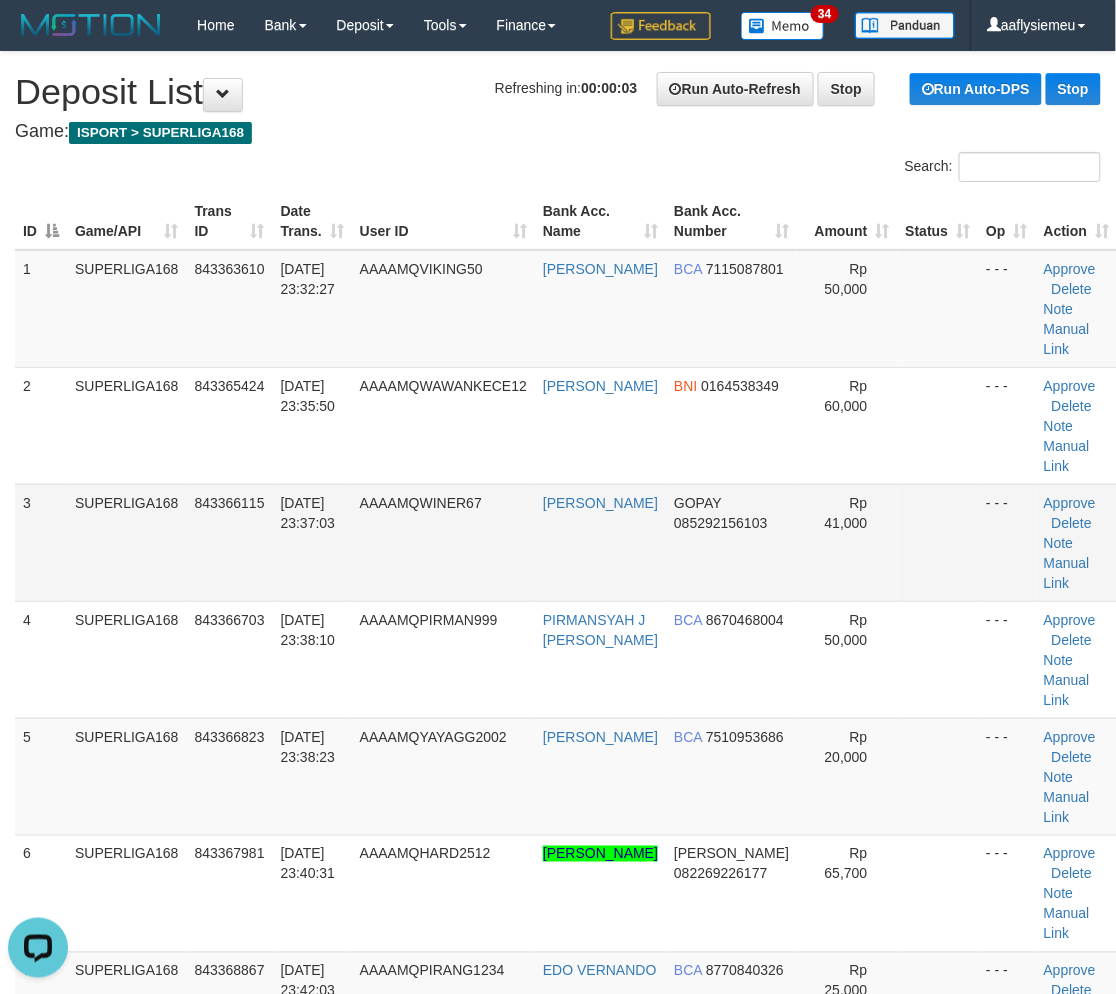 drag, startPoint x: 494, startPoint y: 436, endPoint x: 165, endPoint y: 571, distance: 355.62057 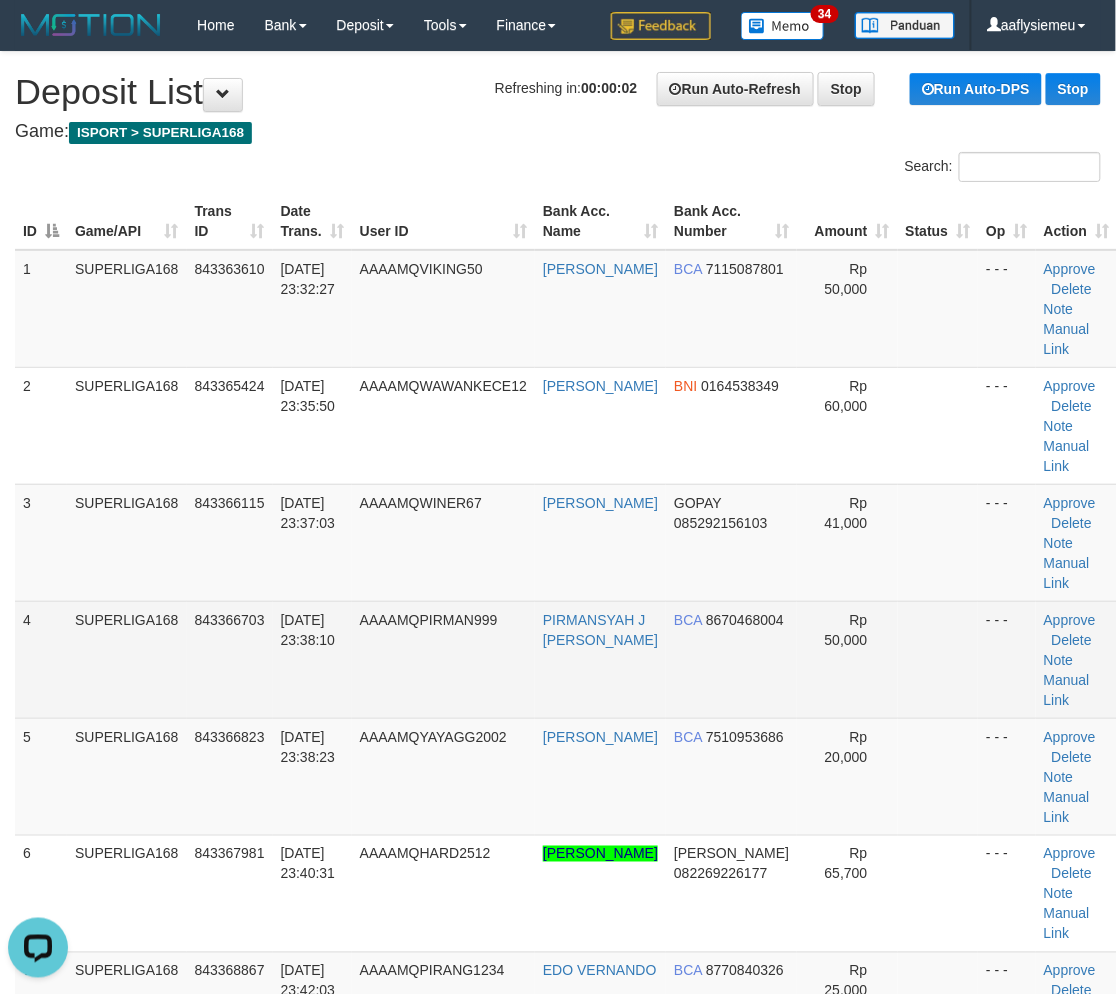 drag, startPoint x: 375, startPoint y: 586, endPoint x: 327, endPoint y: 618, distance: 57.68882 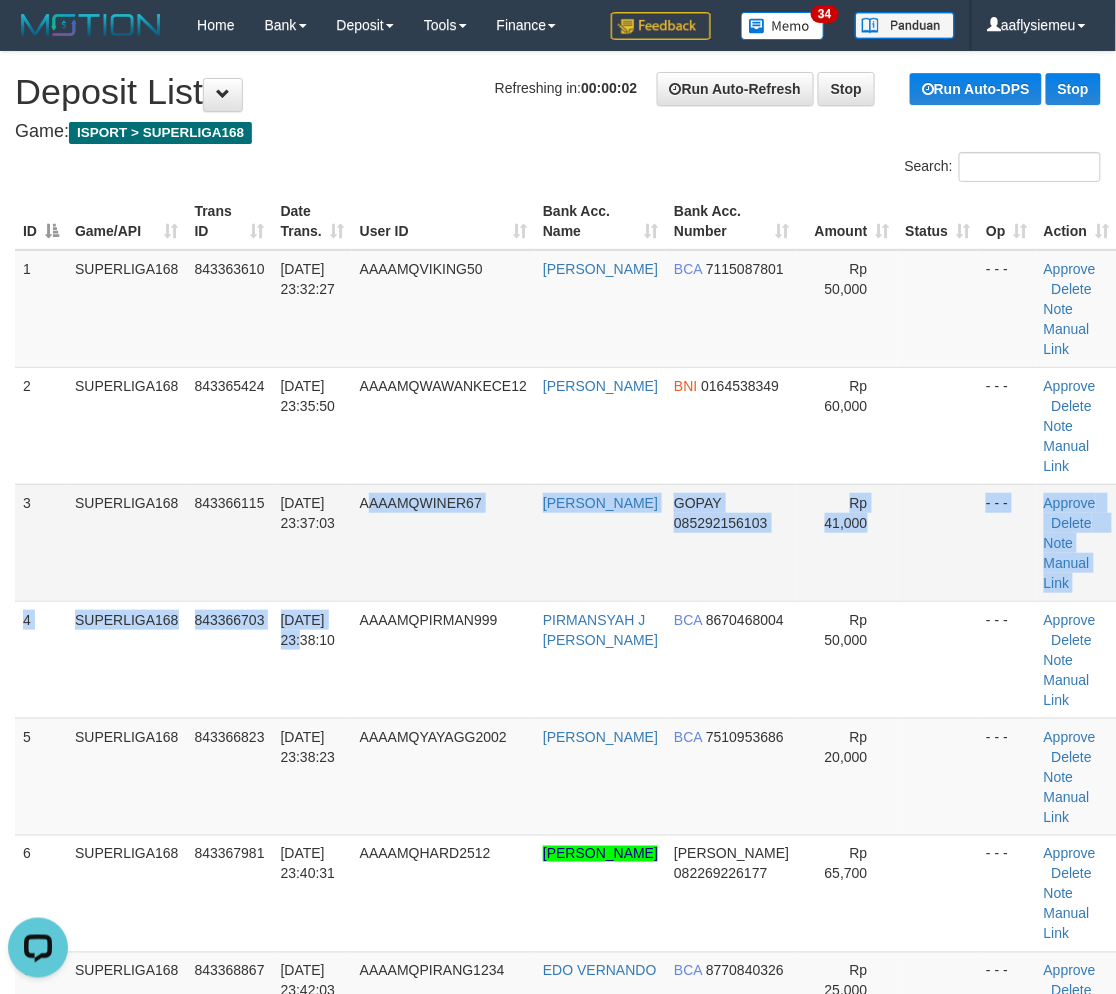 click on "843366115" at bounding box center [230, 542] 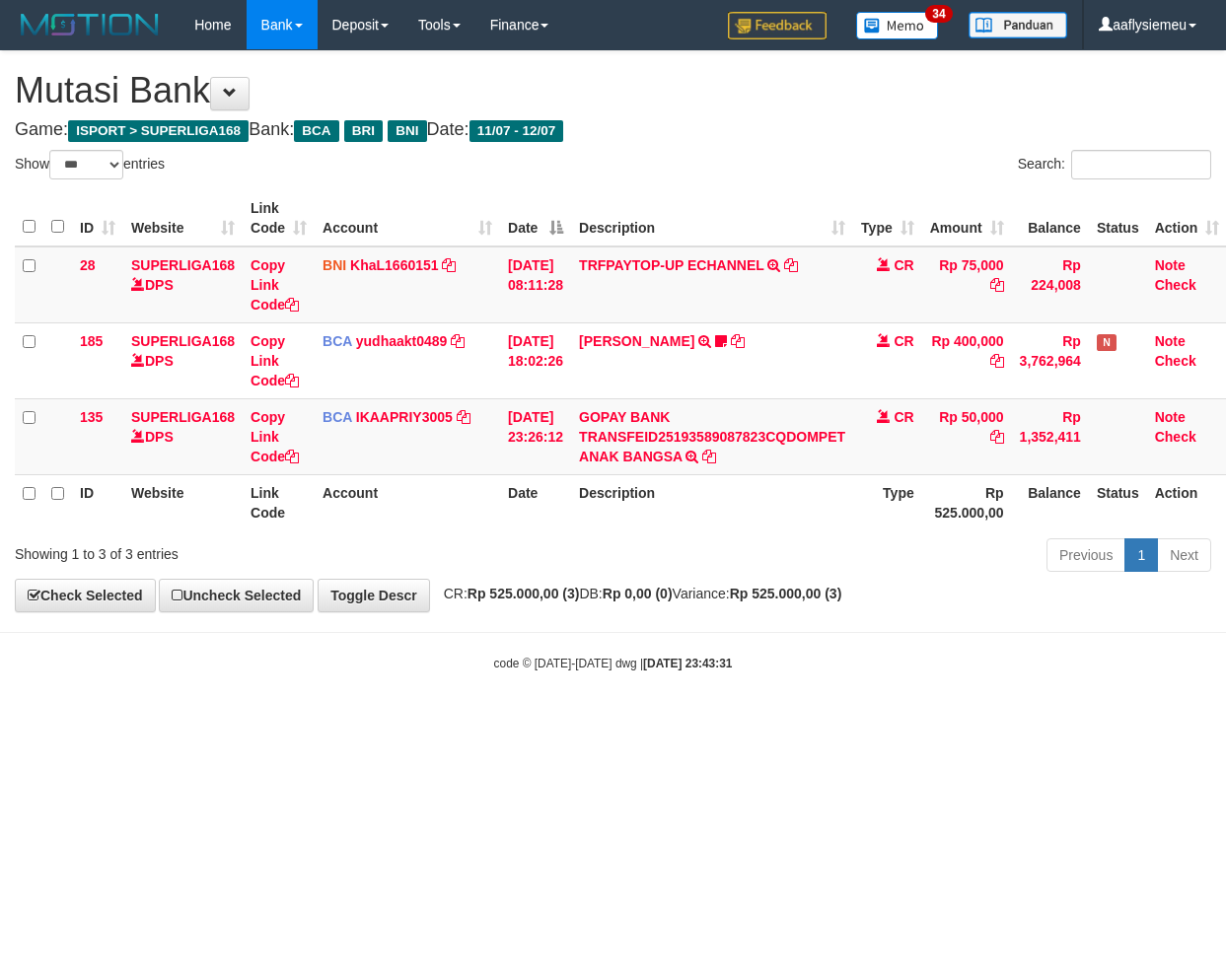 select on "***" 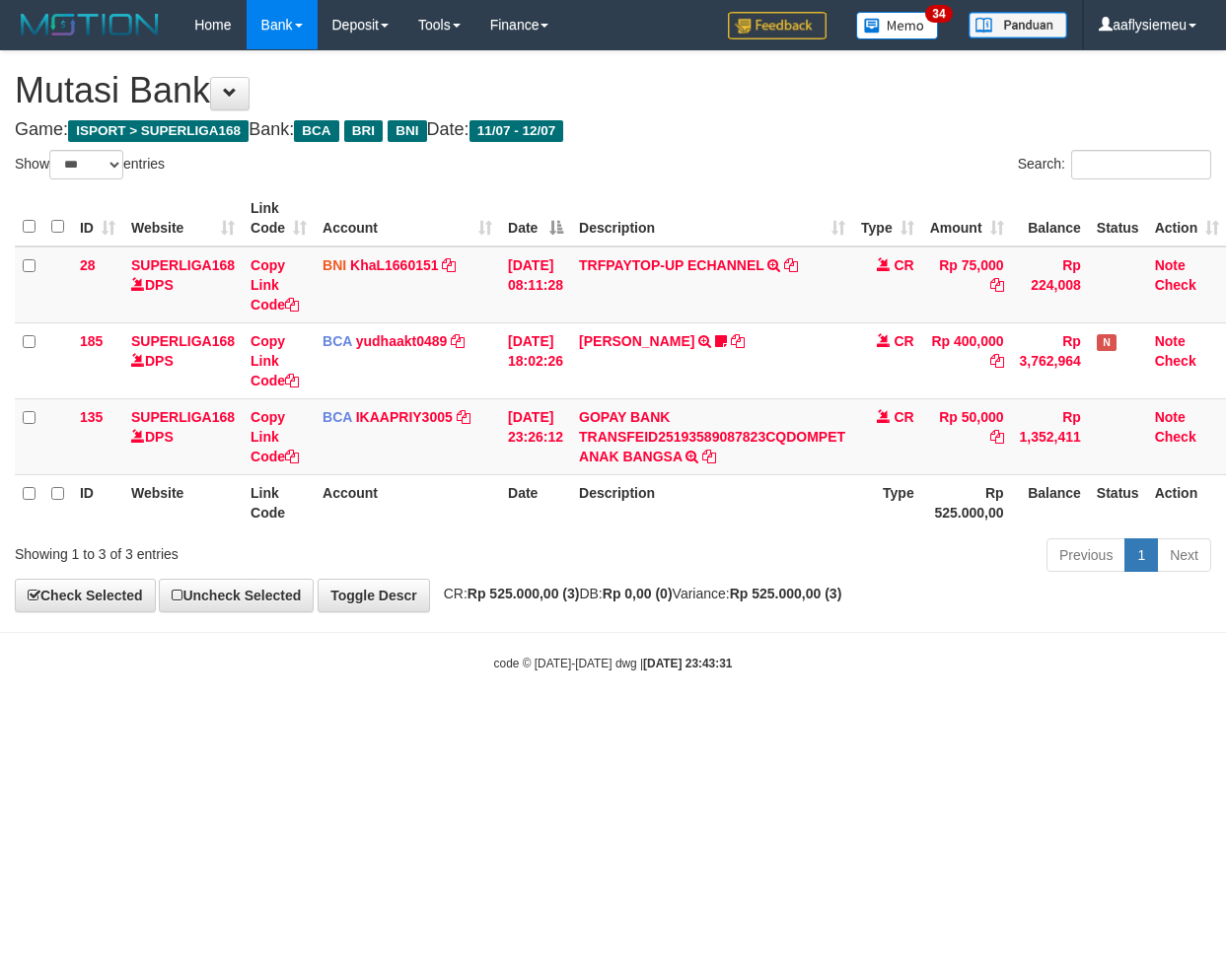 scroll, scrollTop: 0, scrollLeft: 14, axis: horizontal 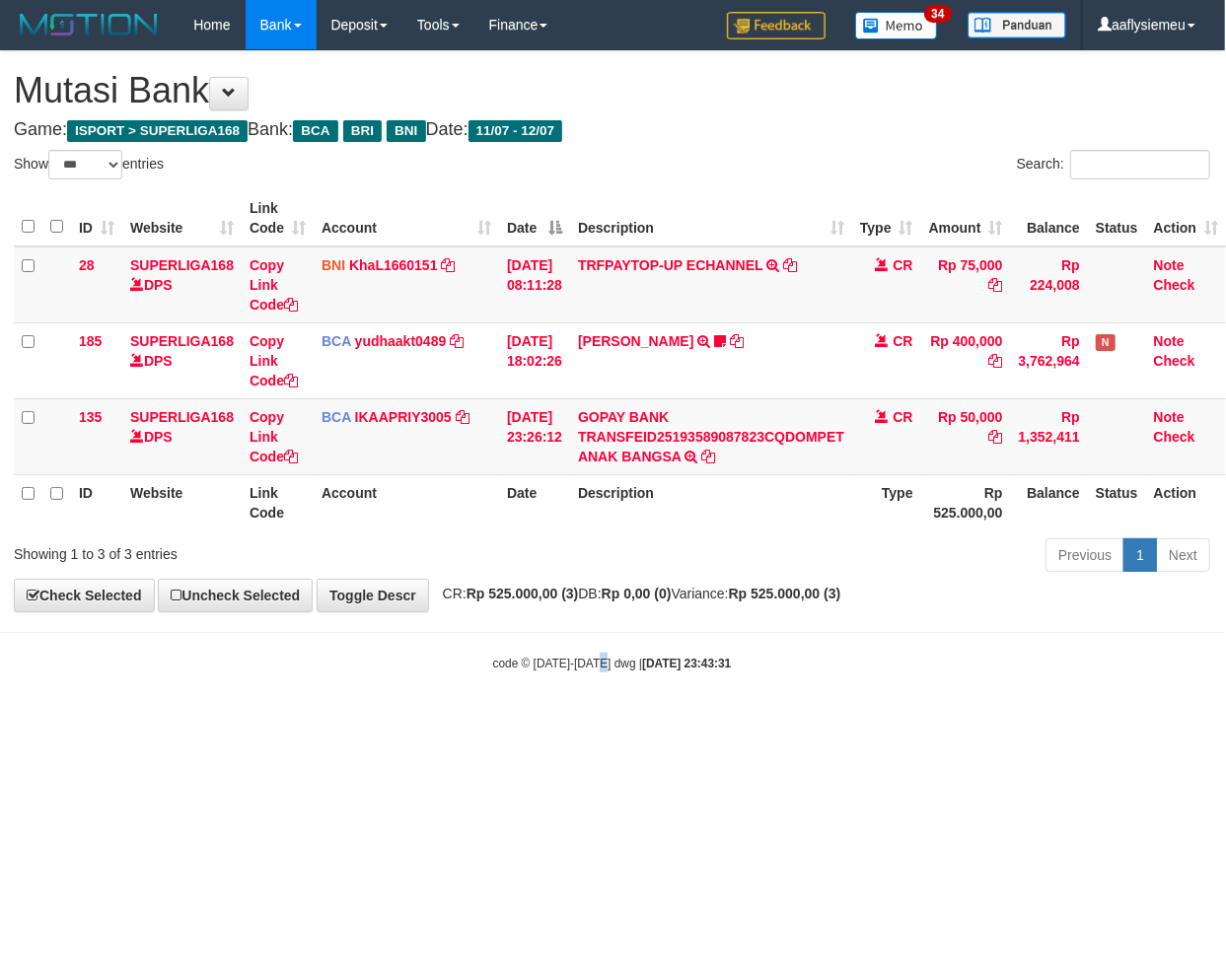 click on "Toggle navigation
Home
Bank
Account List
Load
By Website
Group
[ISPORT]													SUPERLIGA168
By Load Group (DPS)
34" at bounding box center (612, 361) 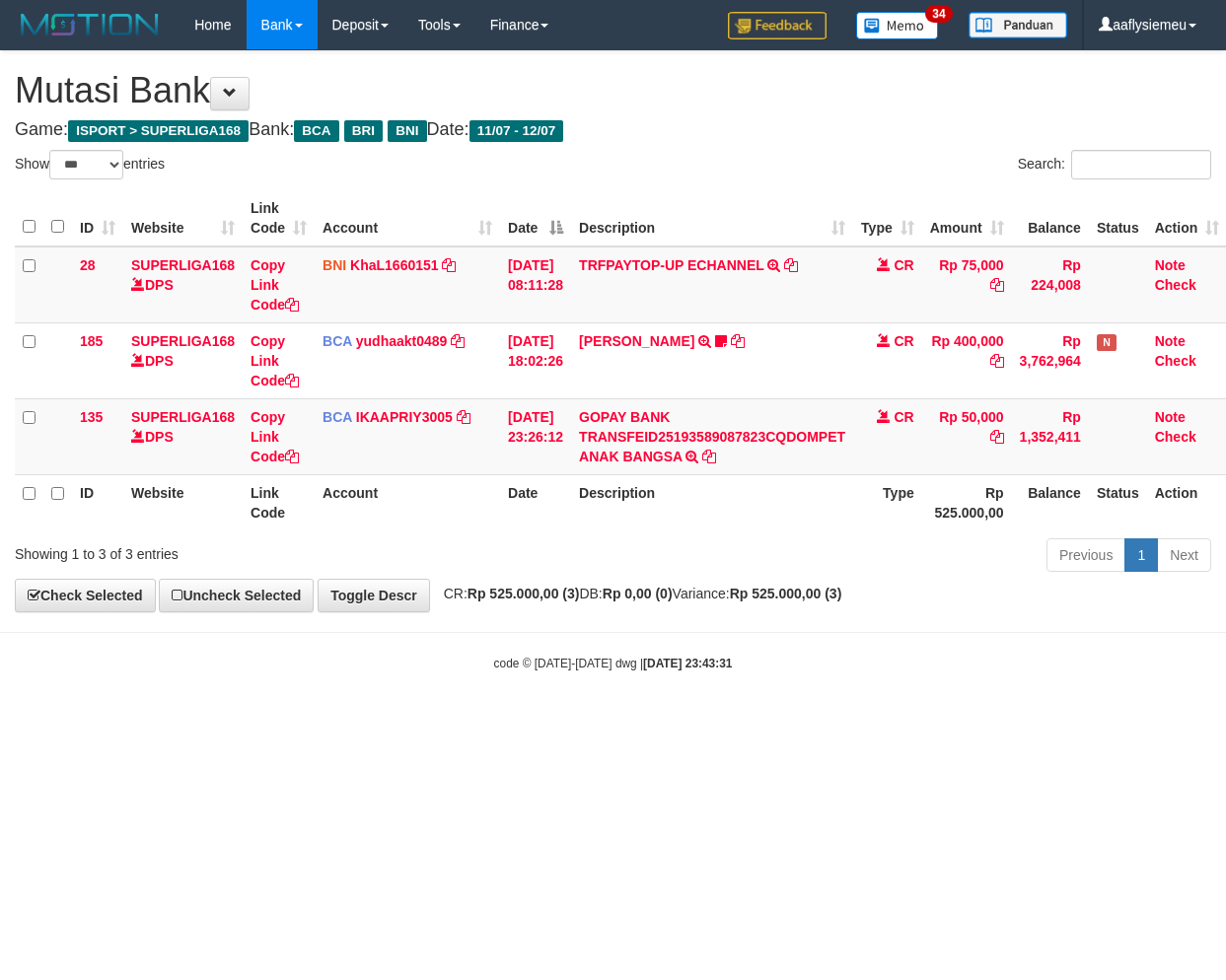 select on "***" 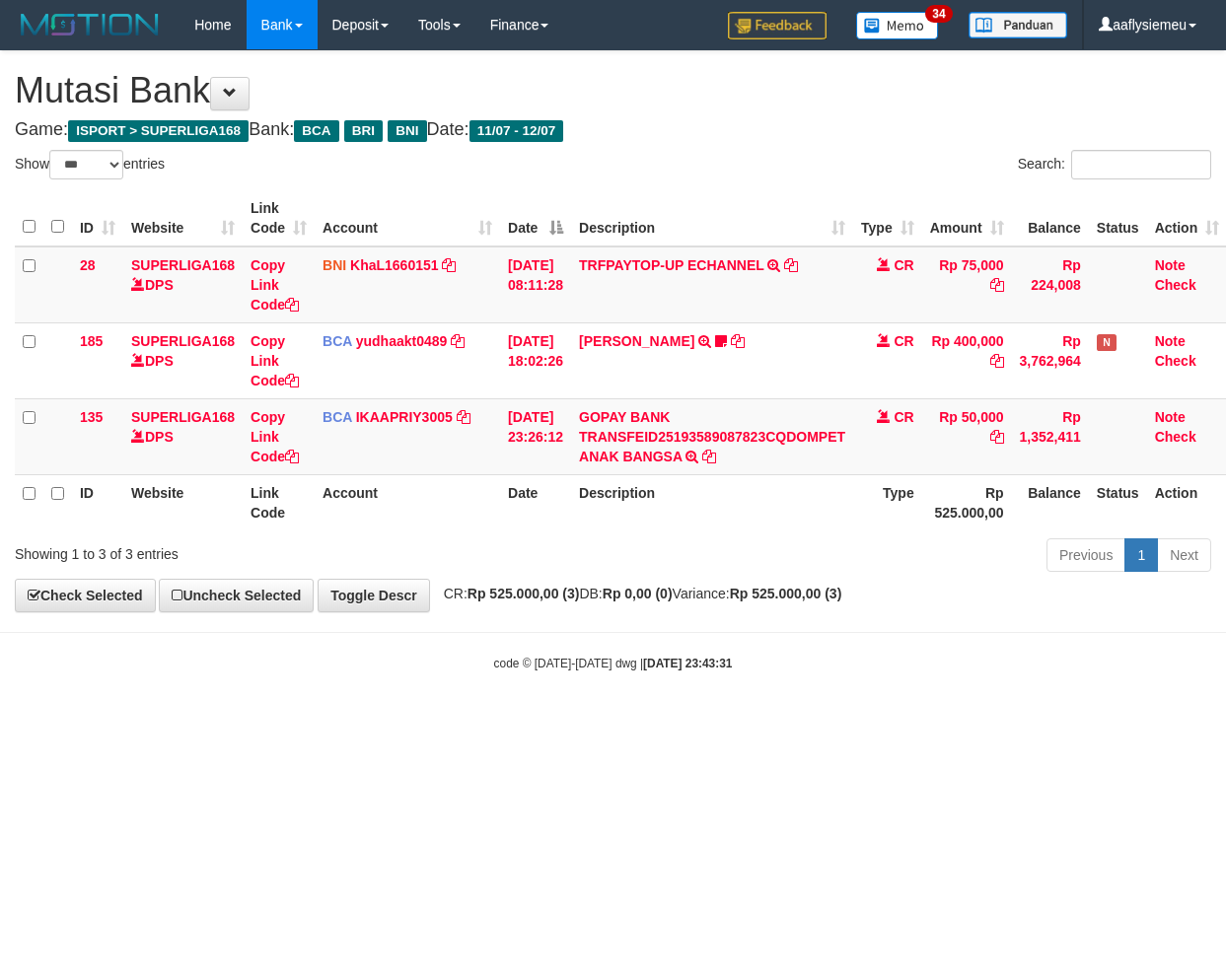 scroll, scrollTop: 0, scrollLeft: 14, axis: horizontal 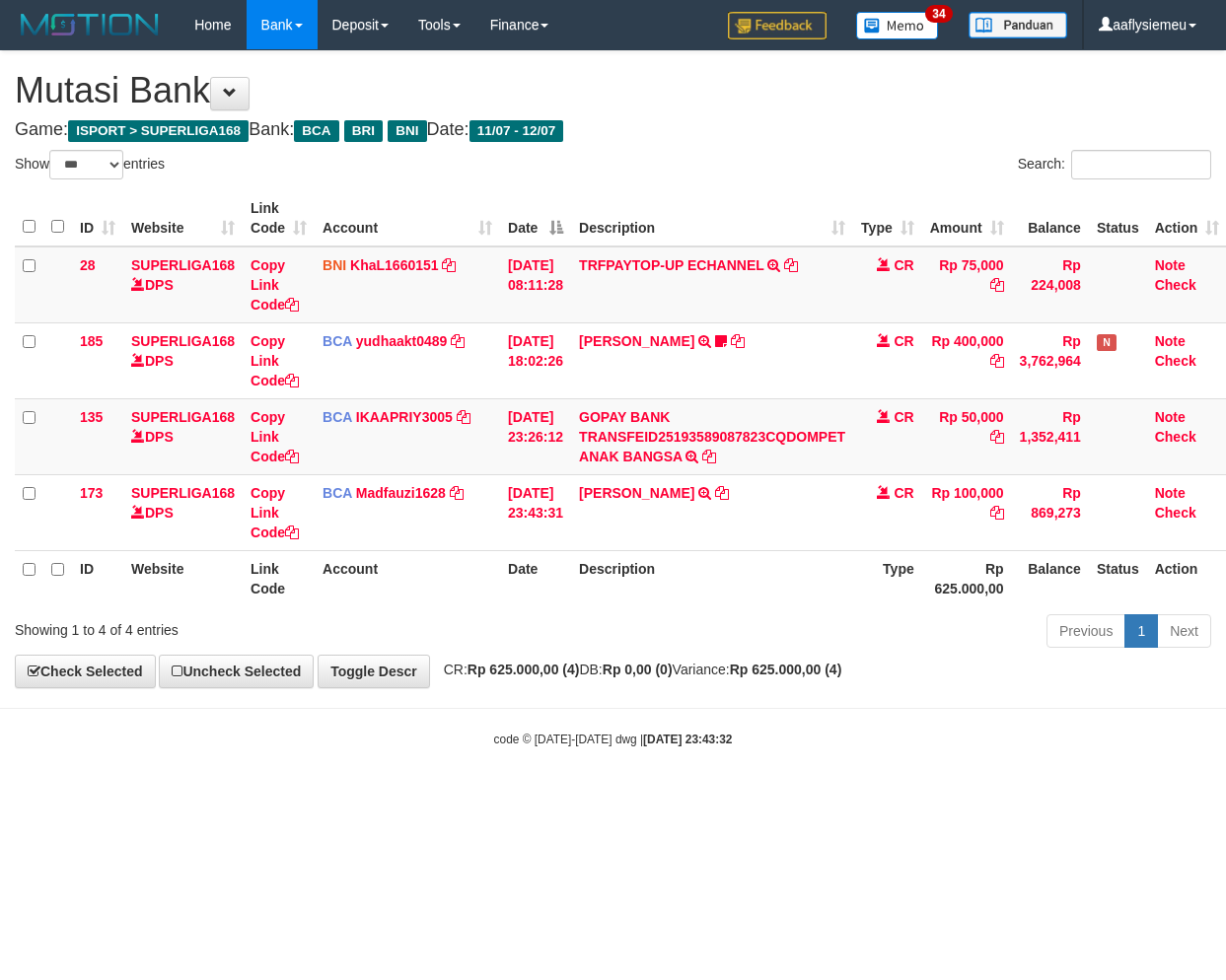 select on "***" 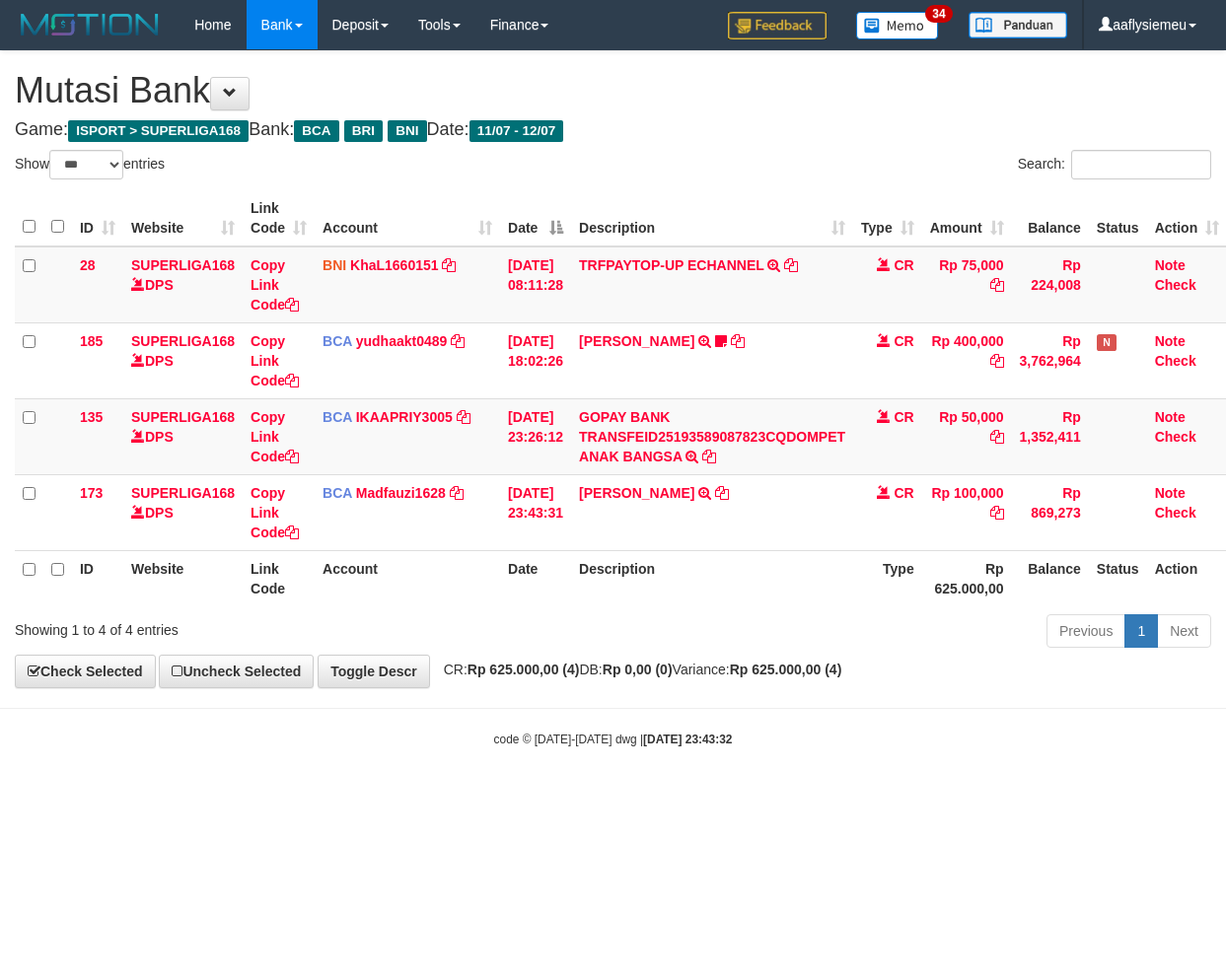 scroll, scrollTop: 0, scrollLeft: 14, axis: horizontal 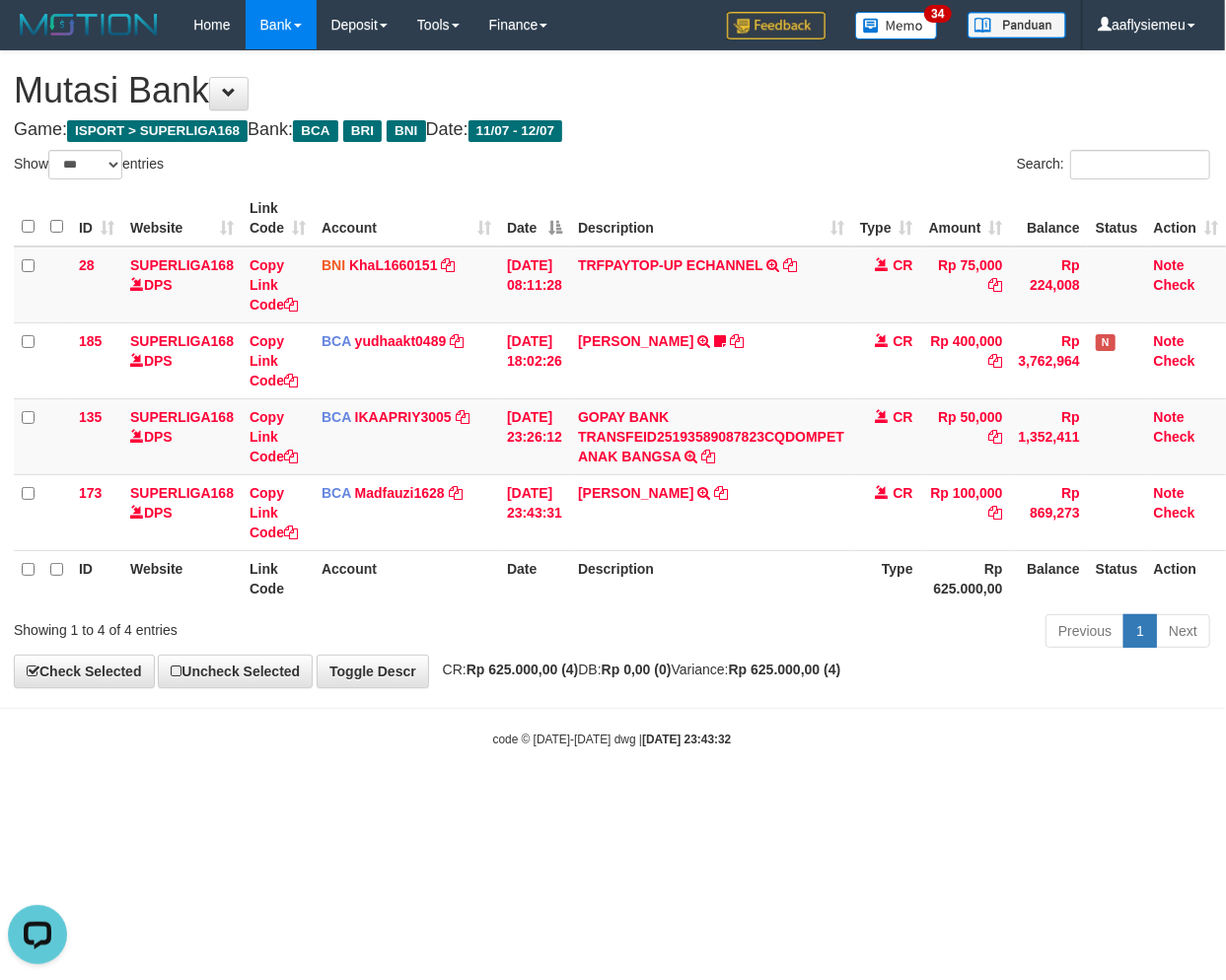 drag, startPoint x: 457, startPoint y: 665, endPoint x: 513, endPoint y: 662, distance: 56.0803 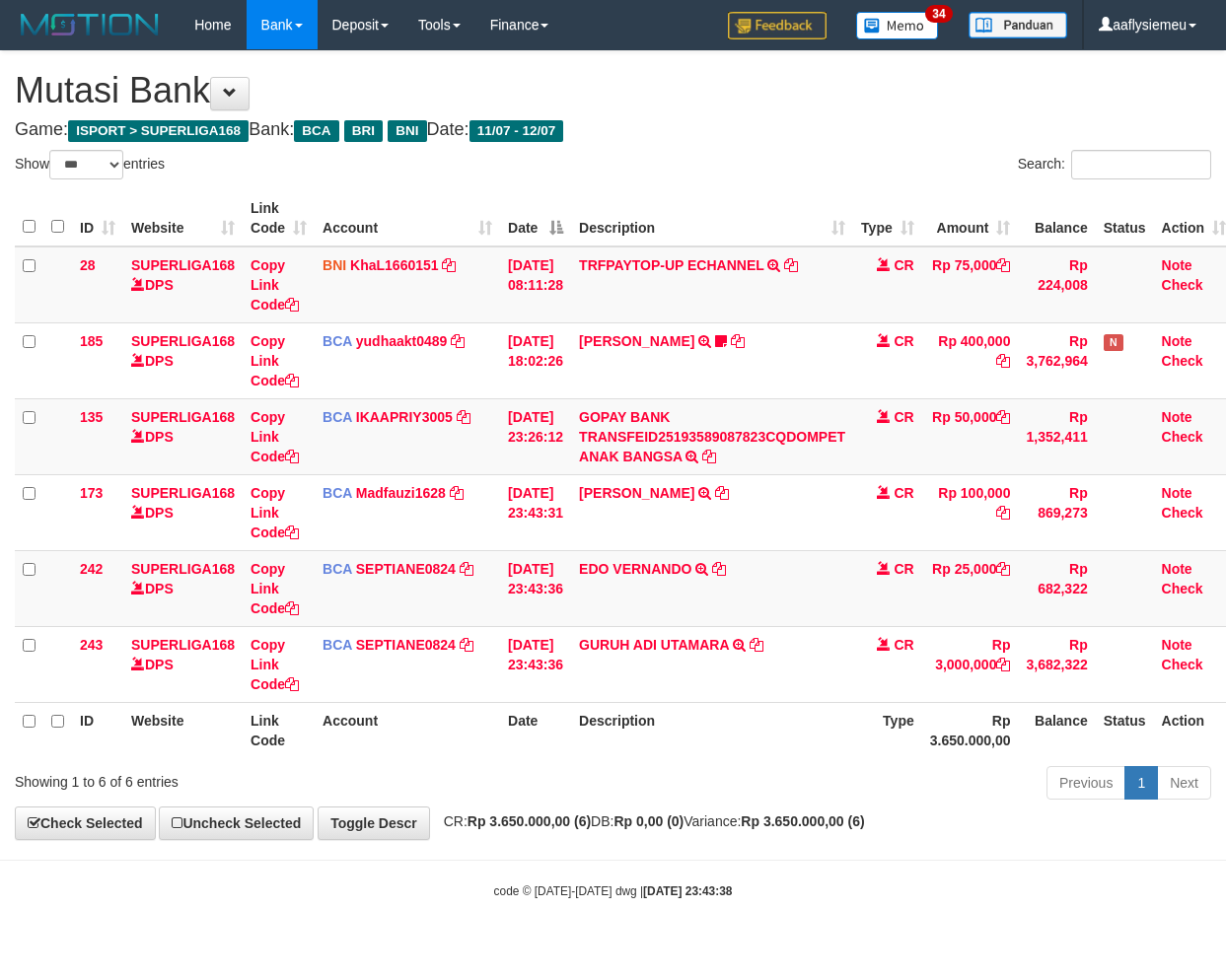 select on "***" 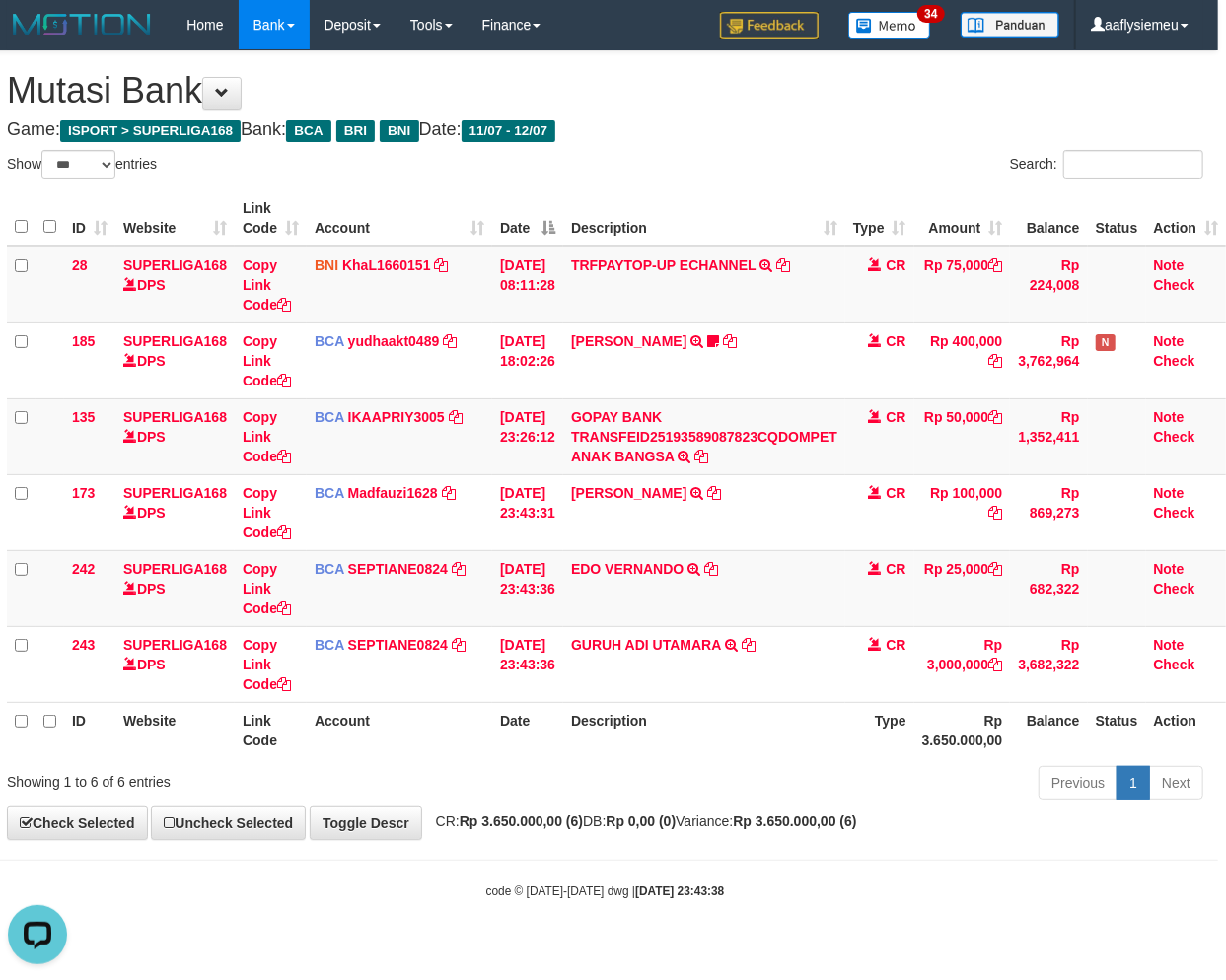 scroll, scrollTop: 0, scrollLeft: 0, axis: both 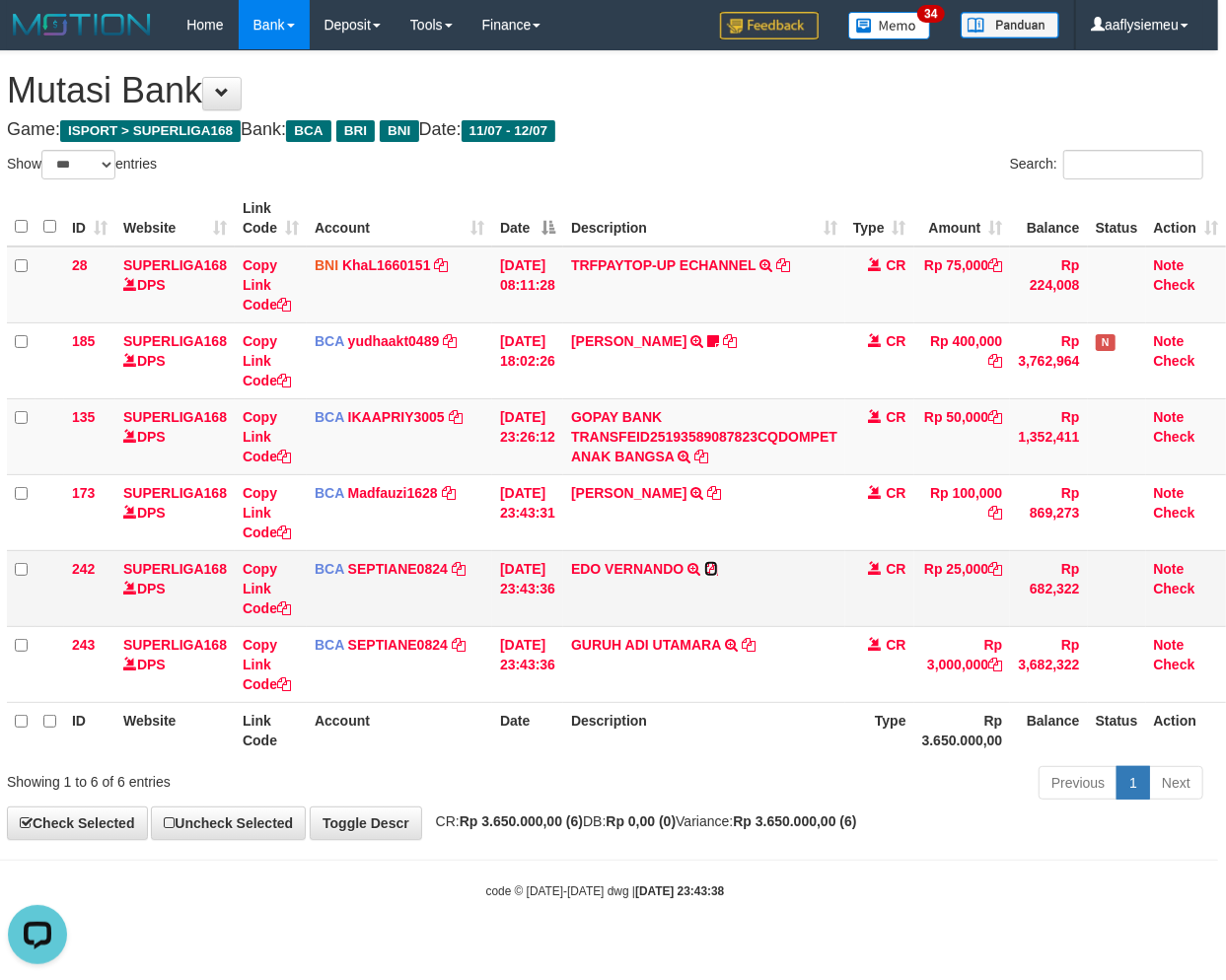 drag, startPoint x: 717, startPoint y: 564, endPoint x: 743, endPoint y: 564, distance: 26 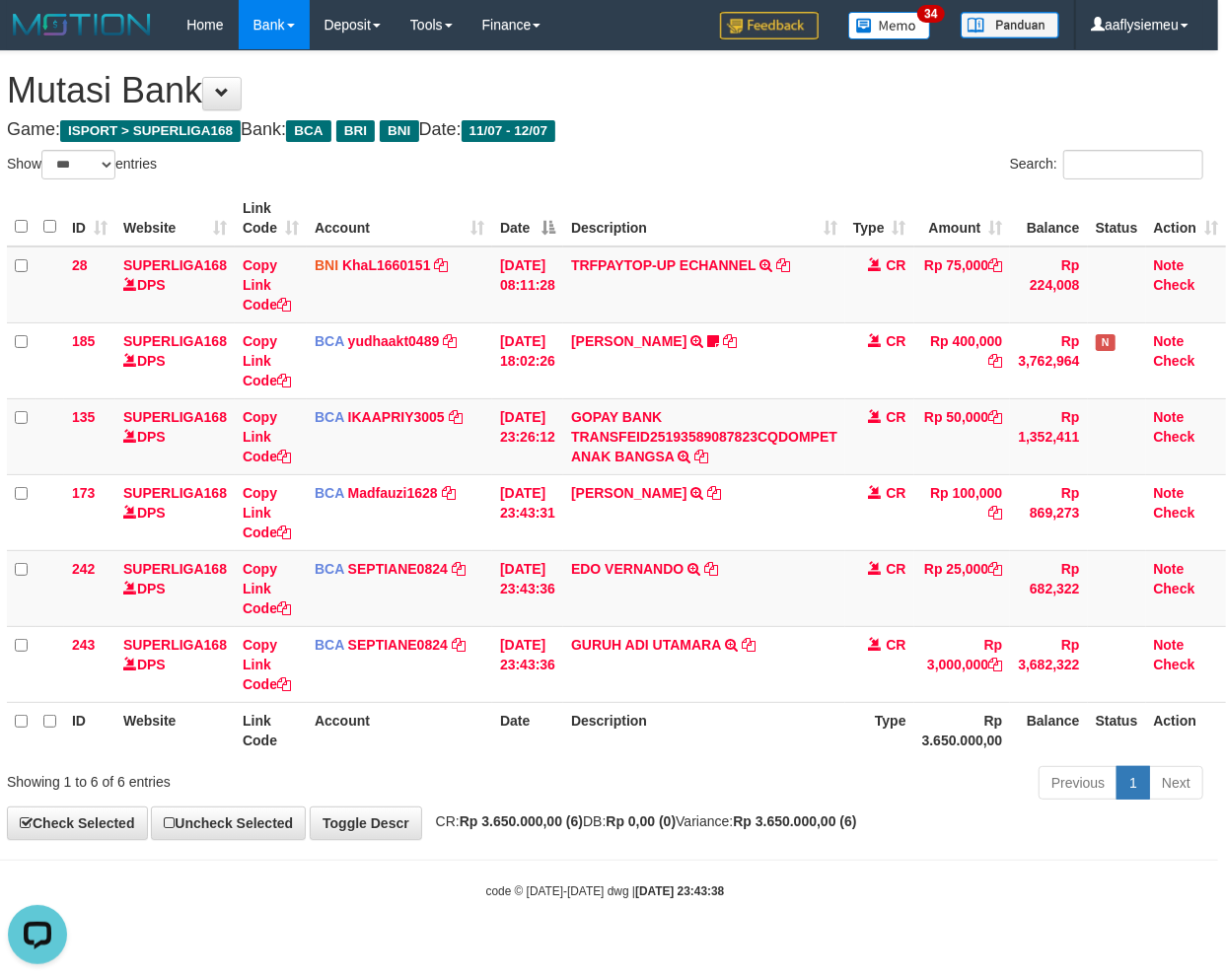 click on "Previous 1 Next" at bounding box center (860, 785) 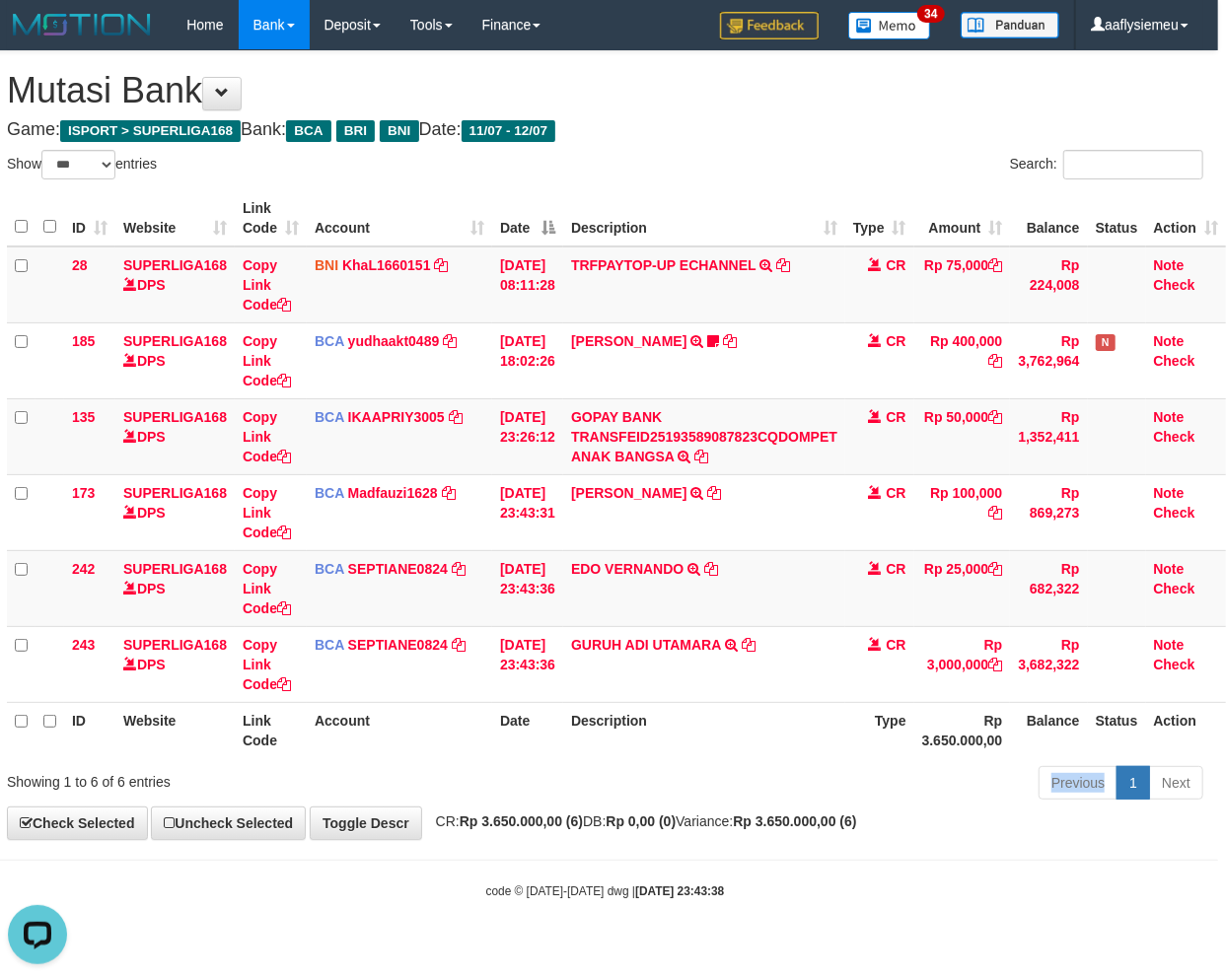click on "Previous 1 Next" at bounding box center (860, 785) 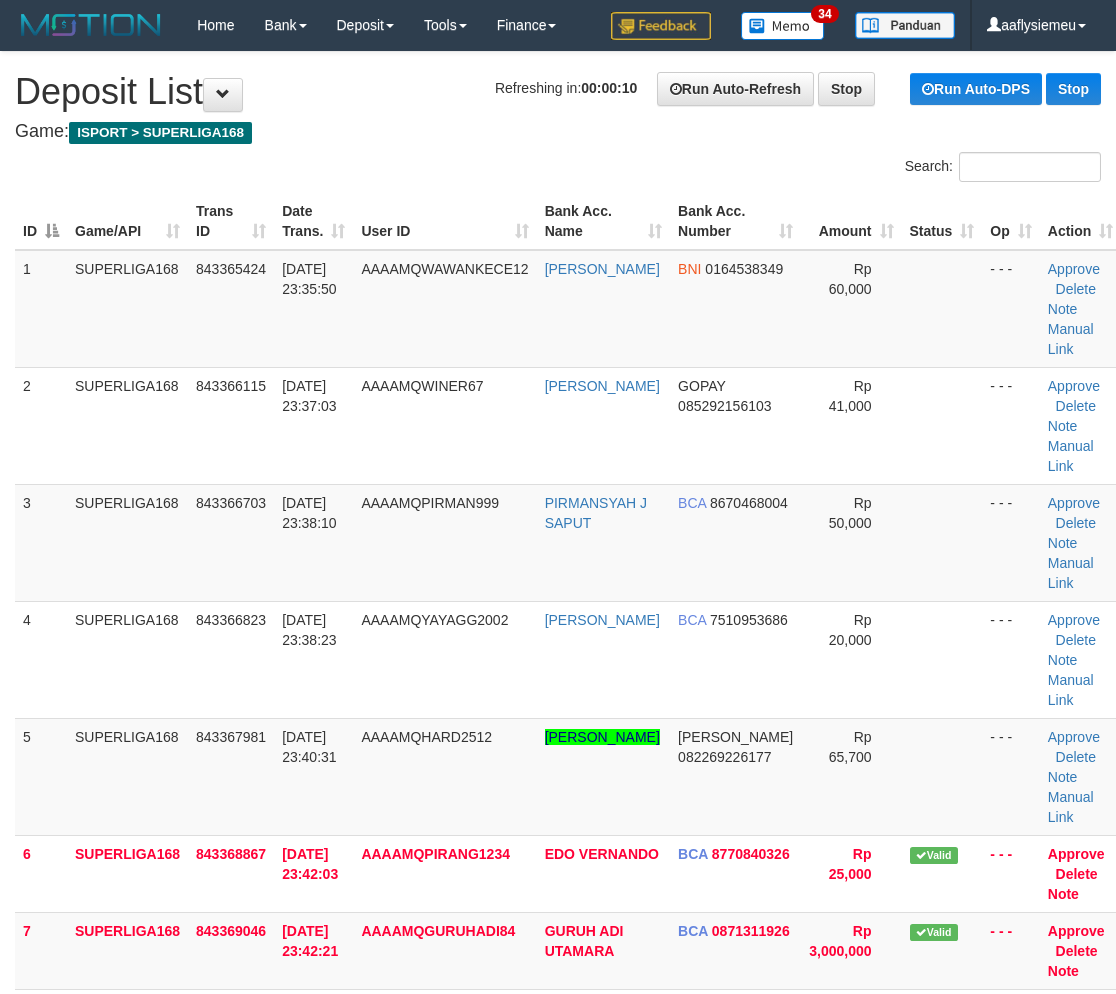 scroll, scrollTop: 0, scrollLeft: 0, axis: both 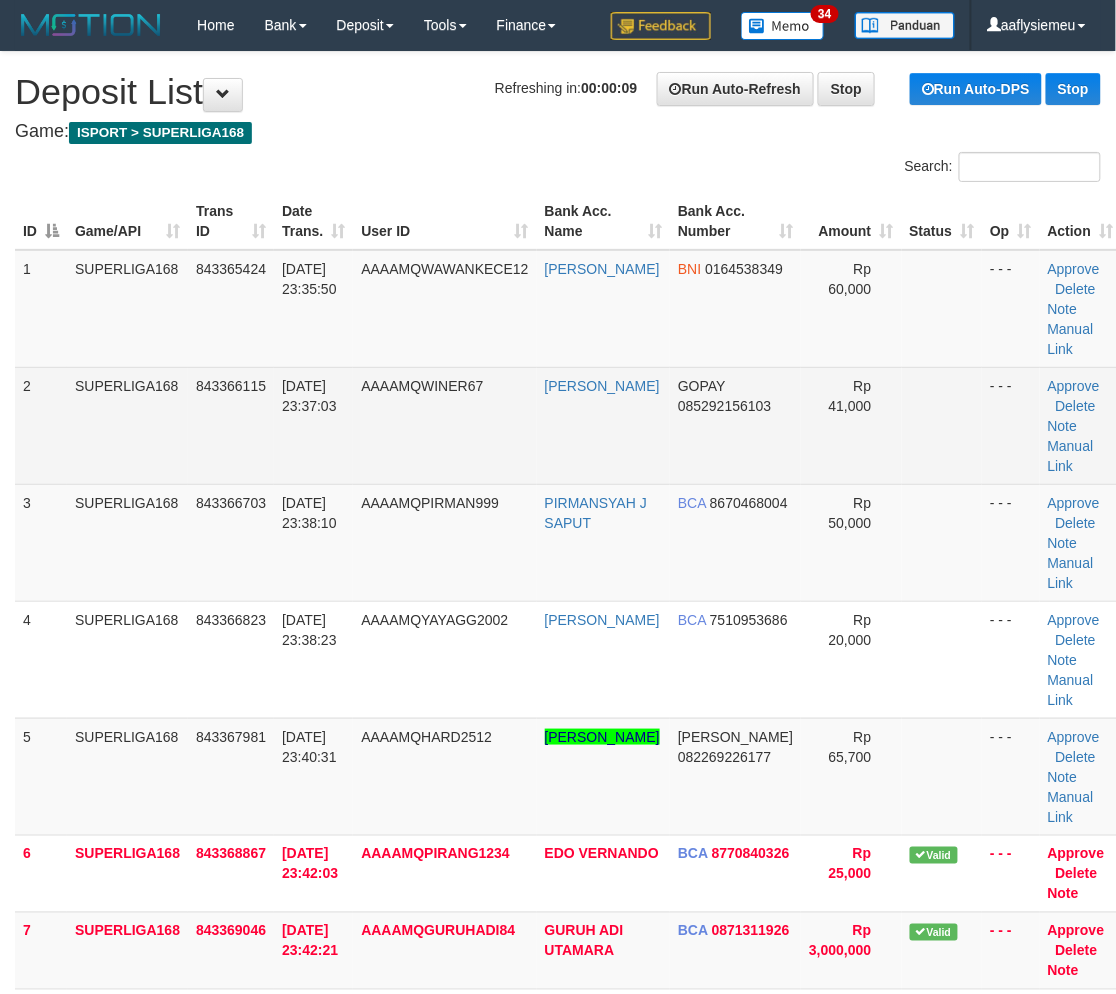 click on "AAAAMQWINER67" at bounding box center (444, 425) 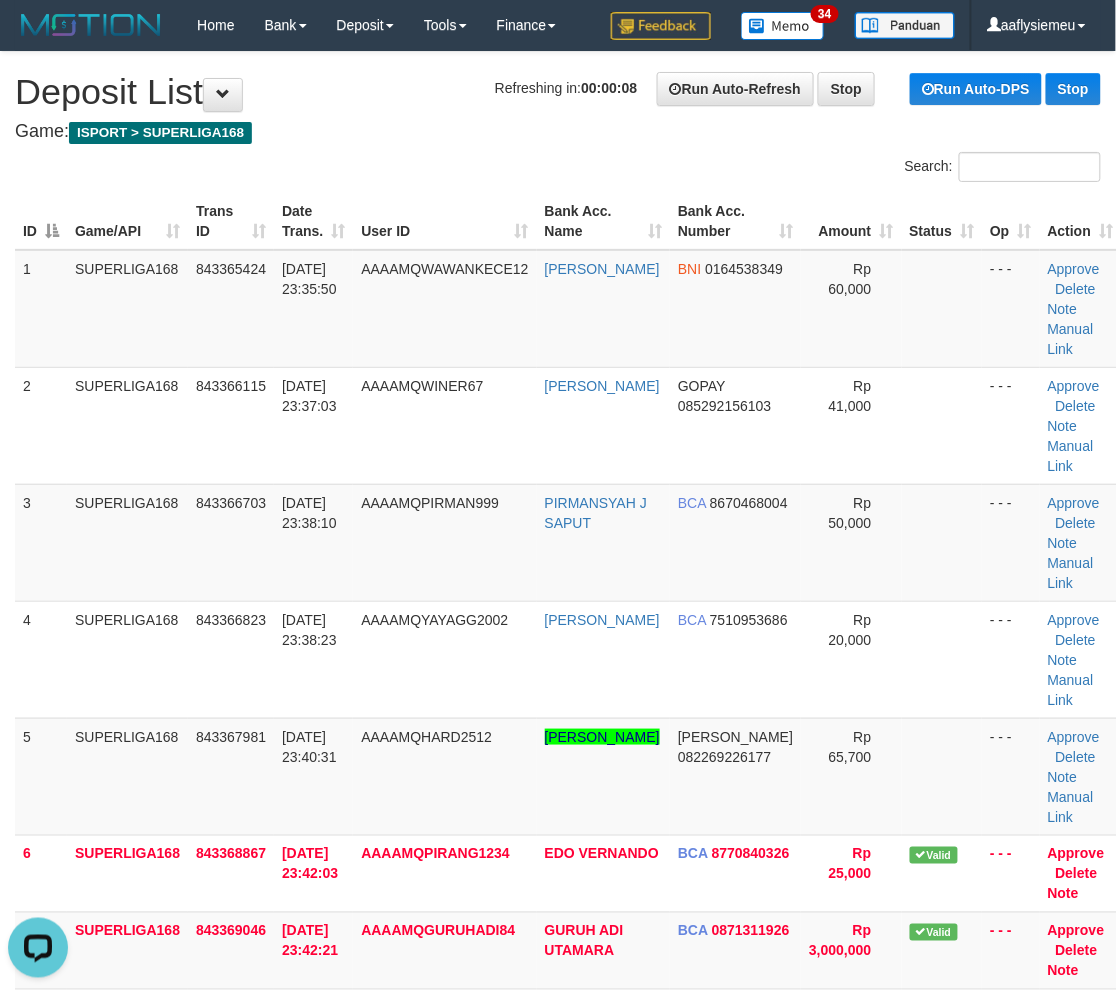 scroll, scrollTop: 0, scrollLeft: 0, axis: both 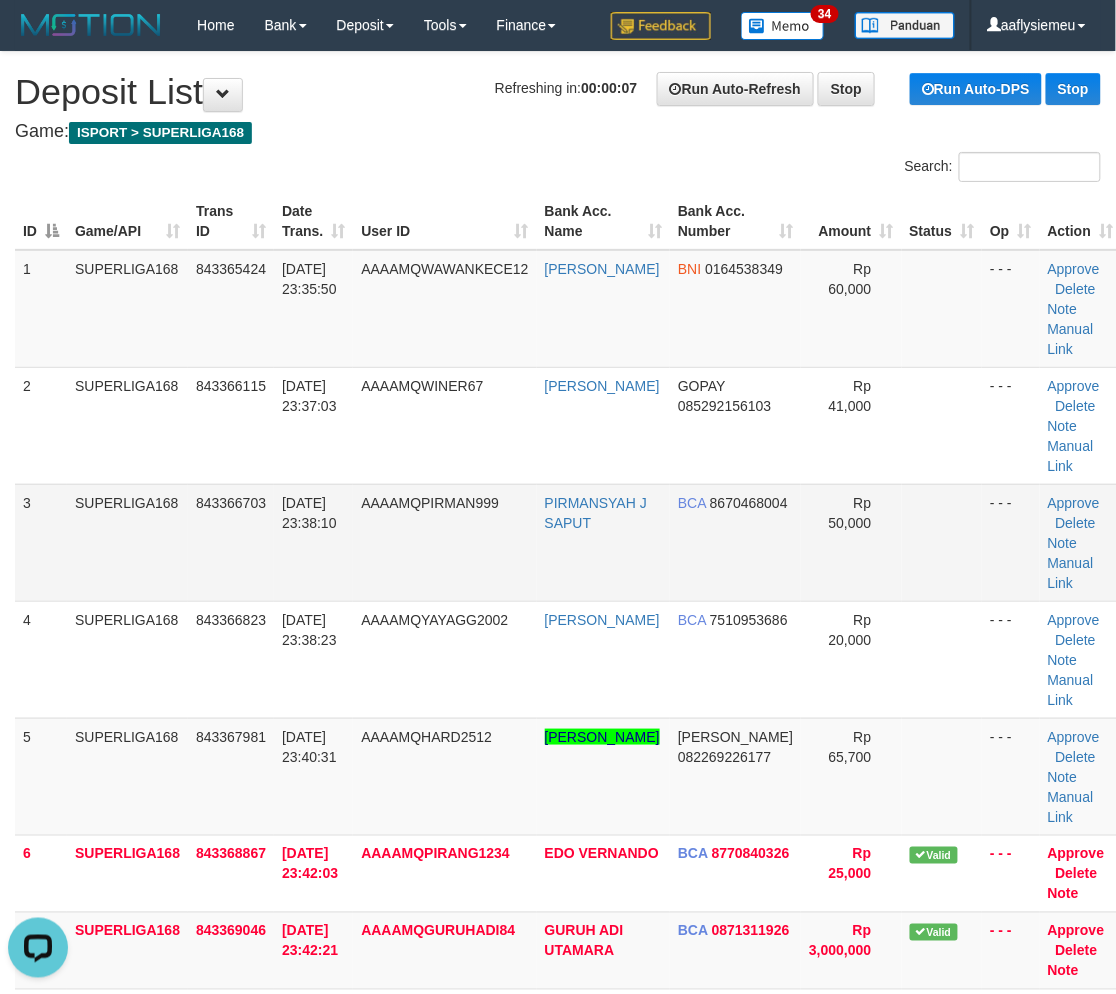 click on "843366703" at bounding box center [231, 503] 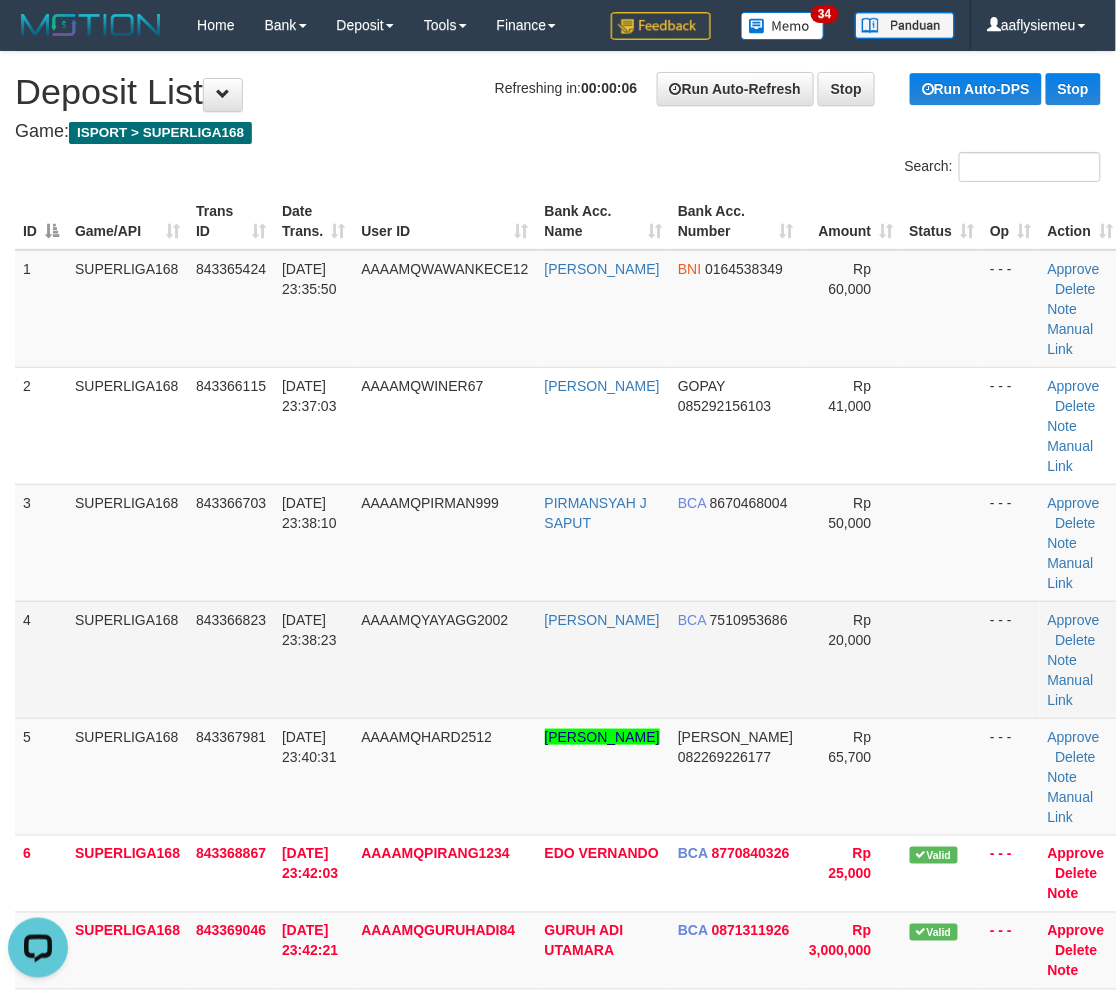 click on "4" at bounding box center [41, 659] 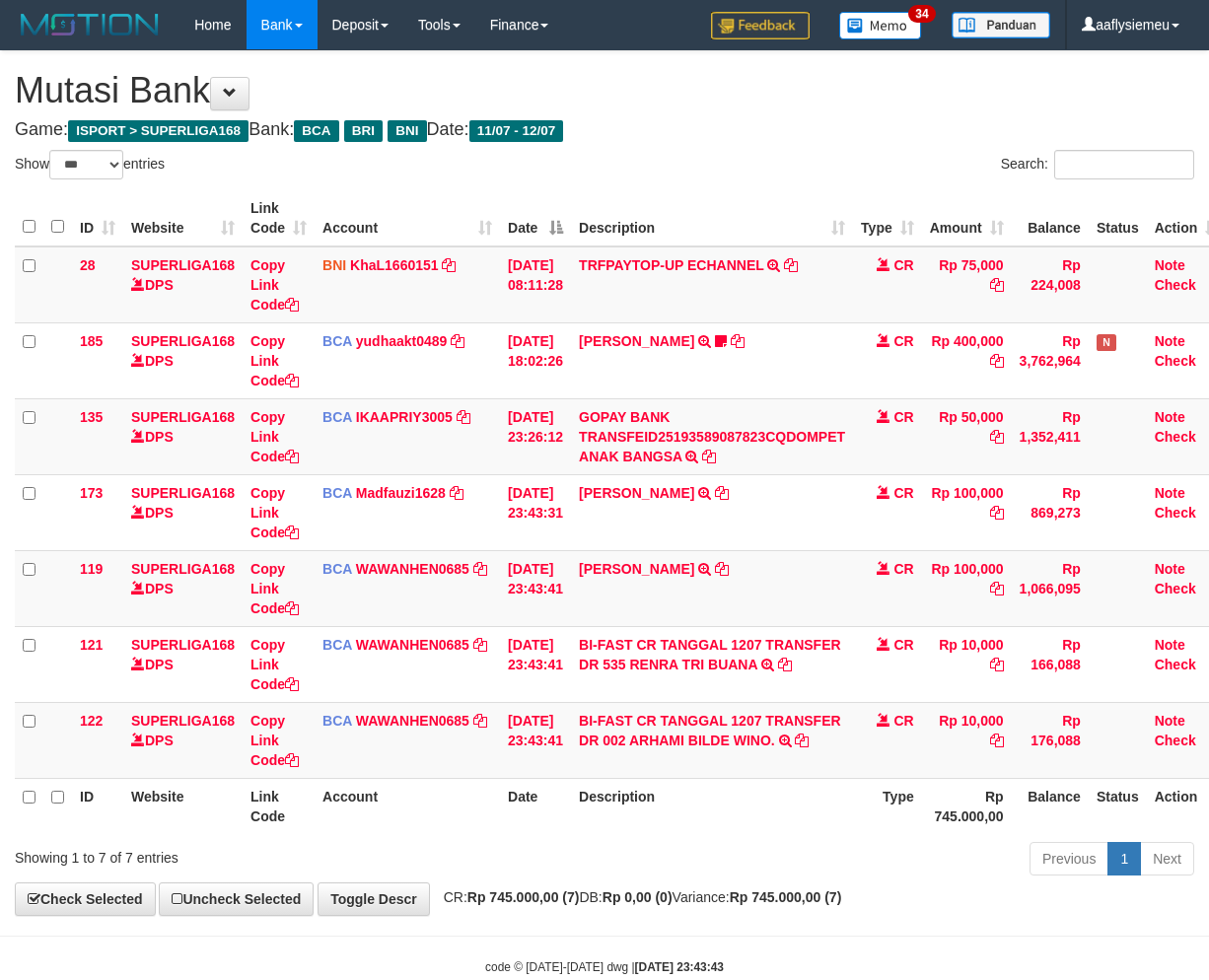 select on "***" 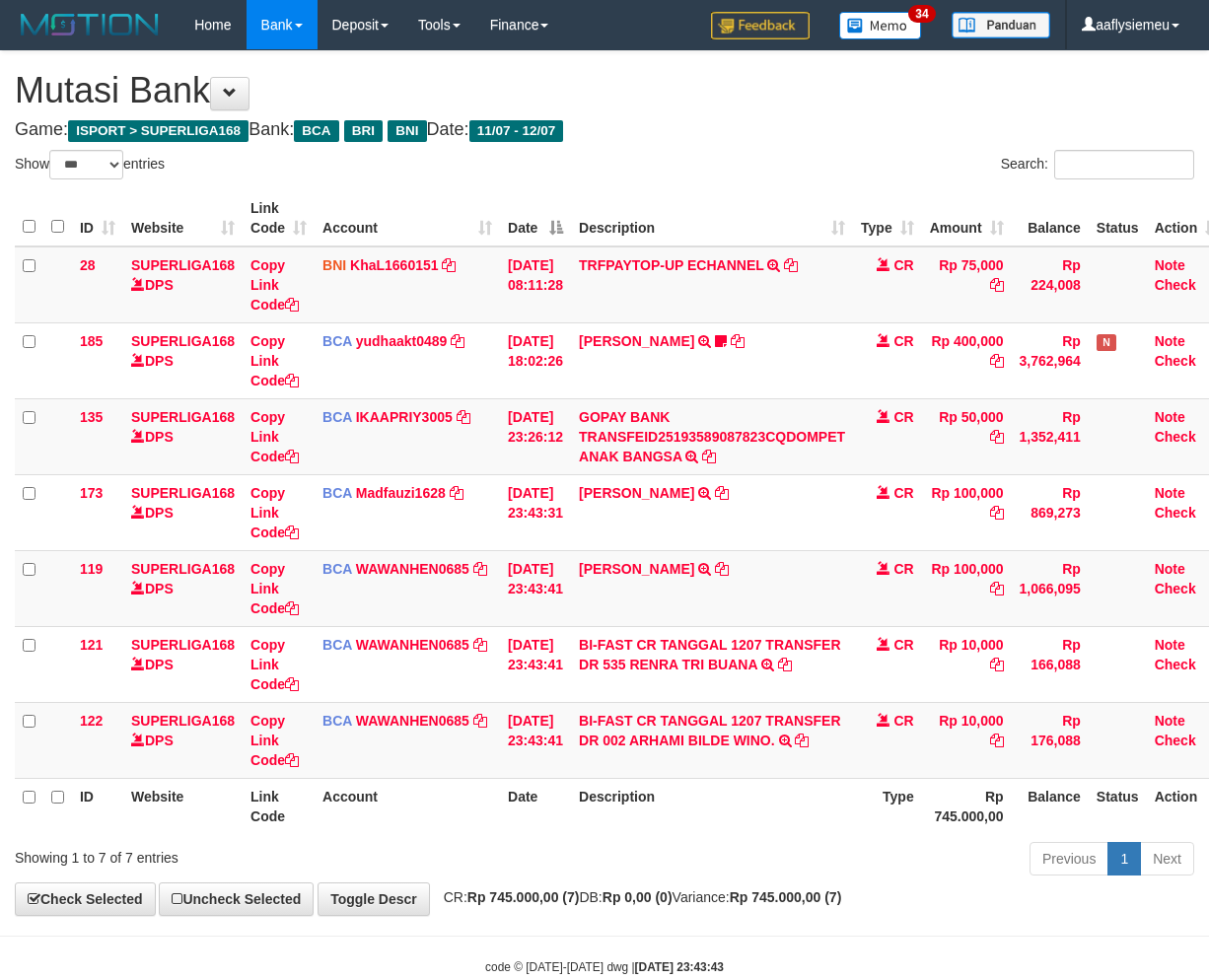 scroll, scrollTop: 0, scrollLeft: 14, axis: horizontal 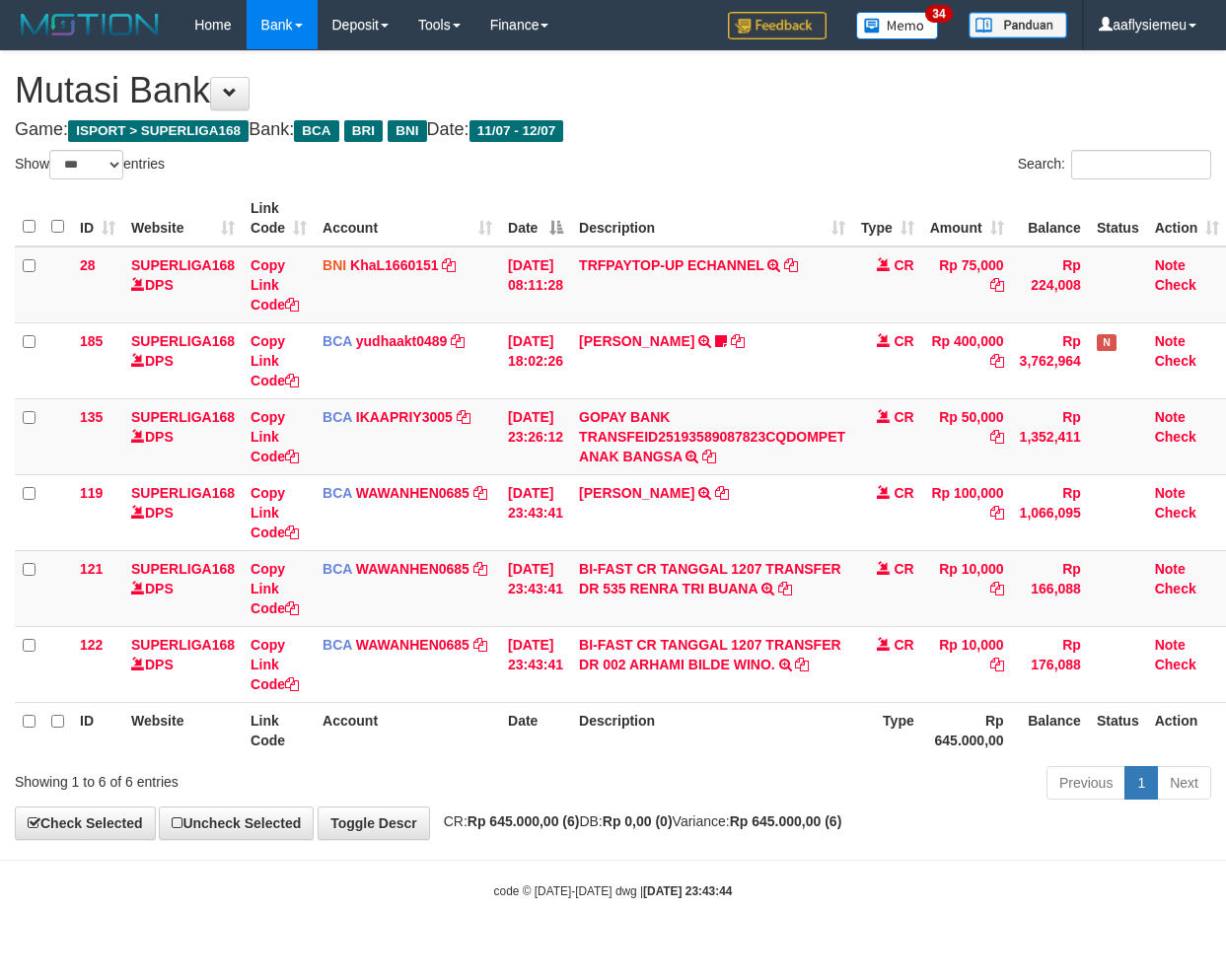 select on "***" 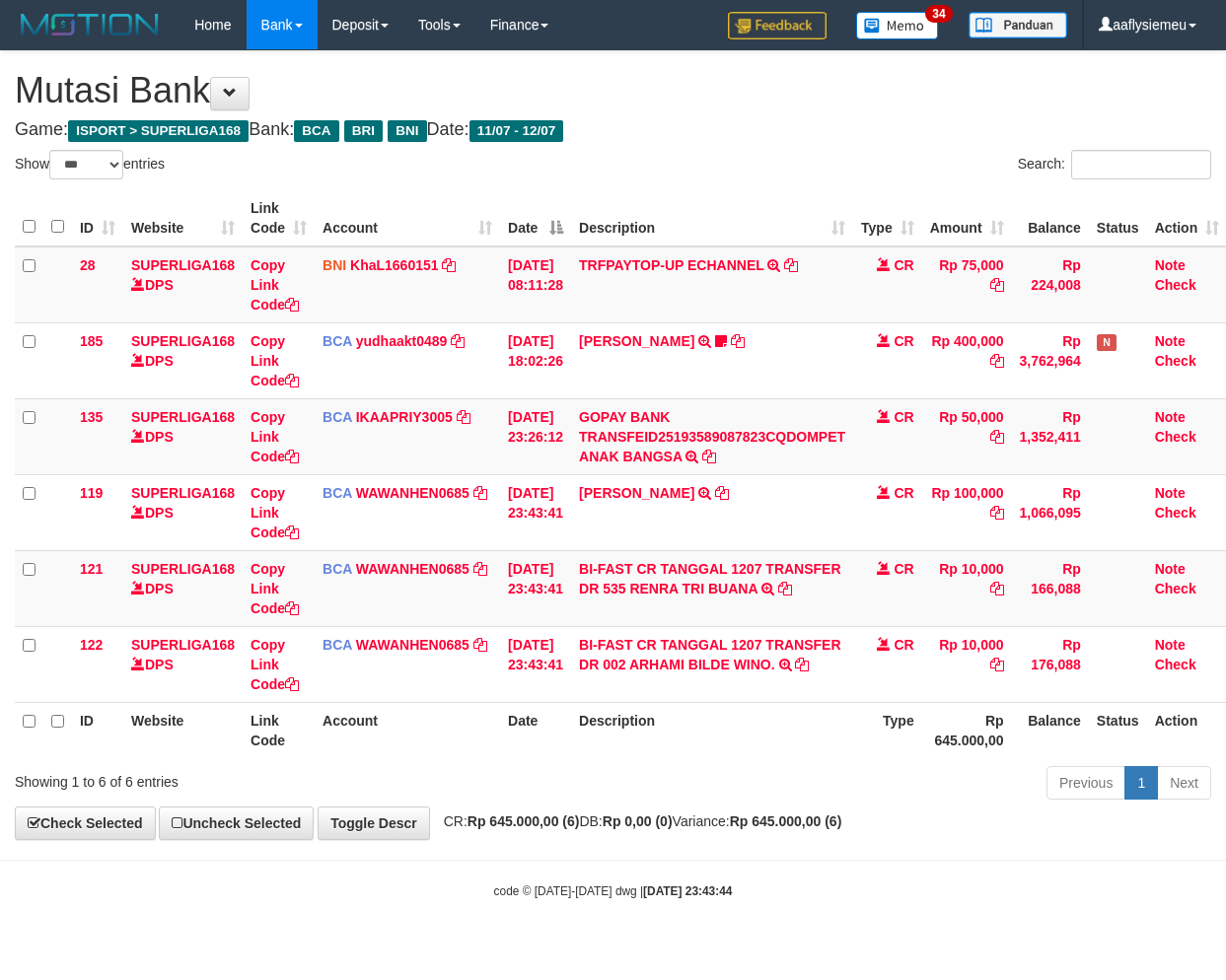 scroll, scrollTop: 0, scrollLeft: 14, axis: horizontal 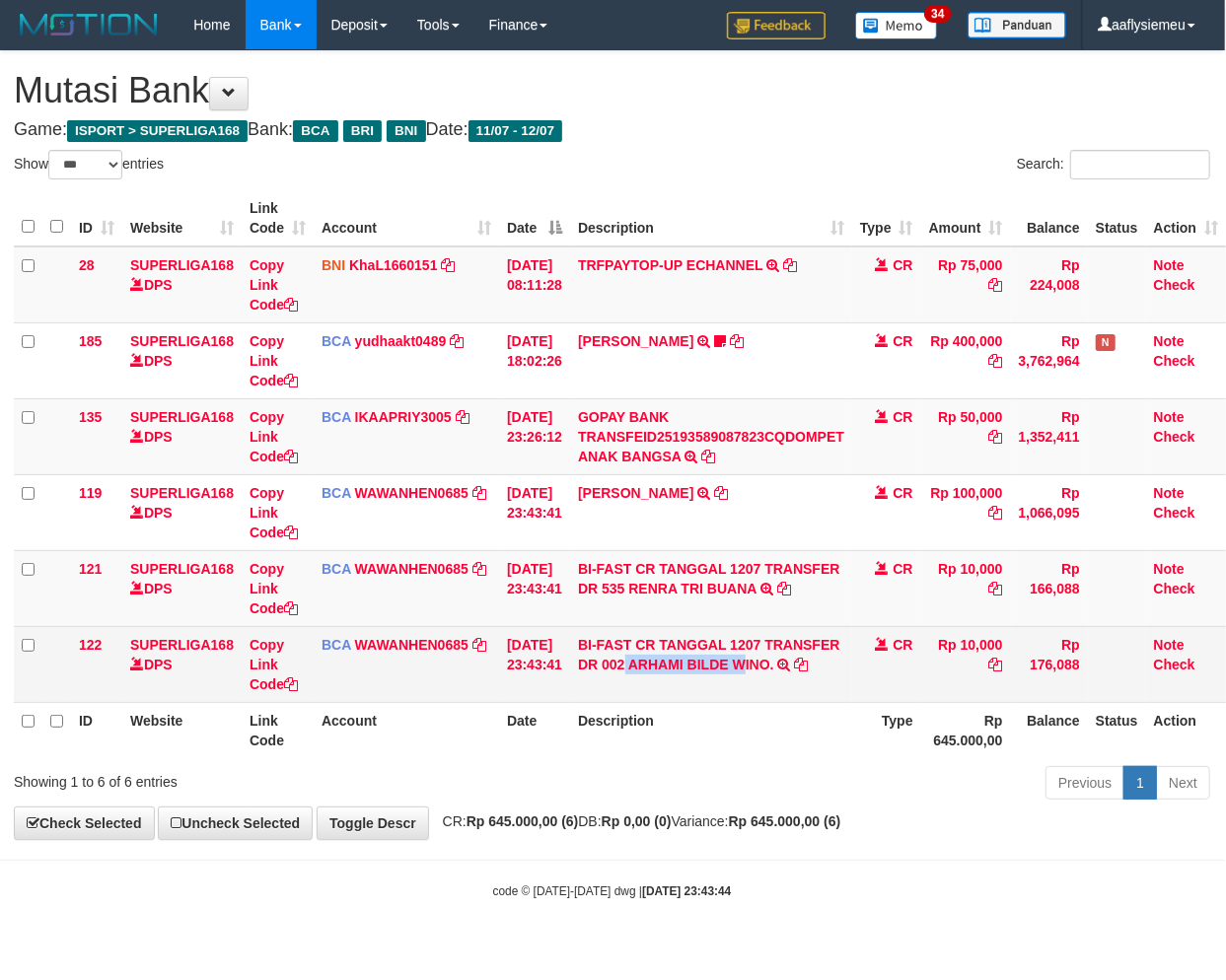 copy on "ARHAMI BILDE W" 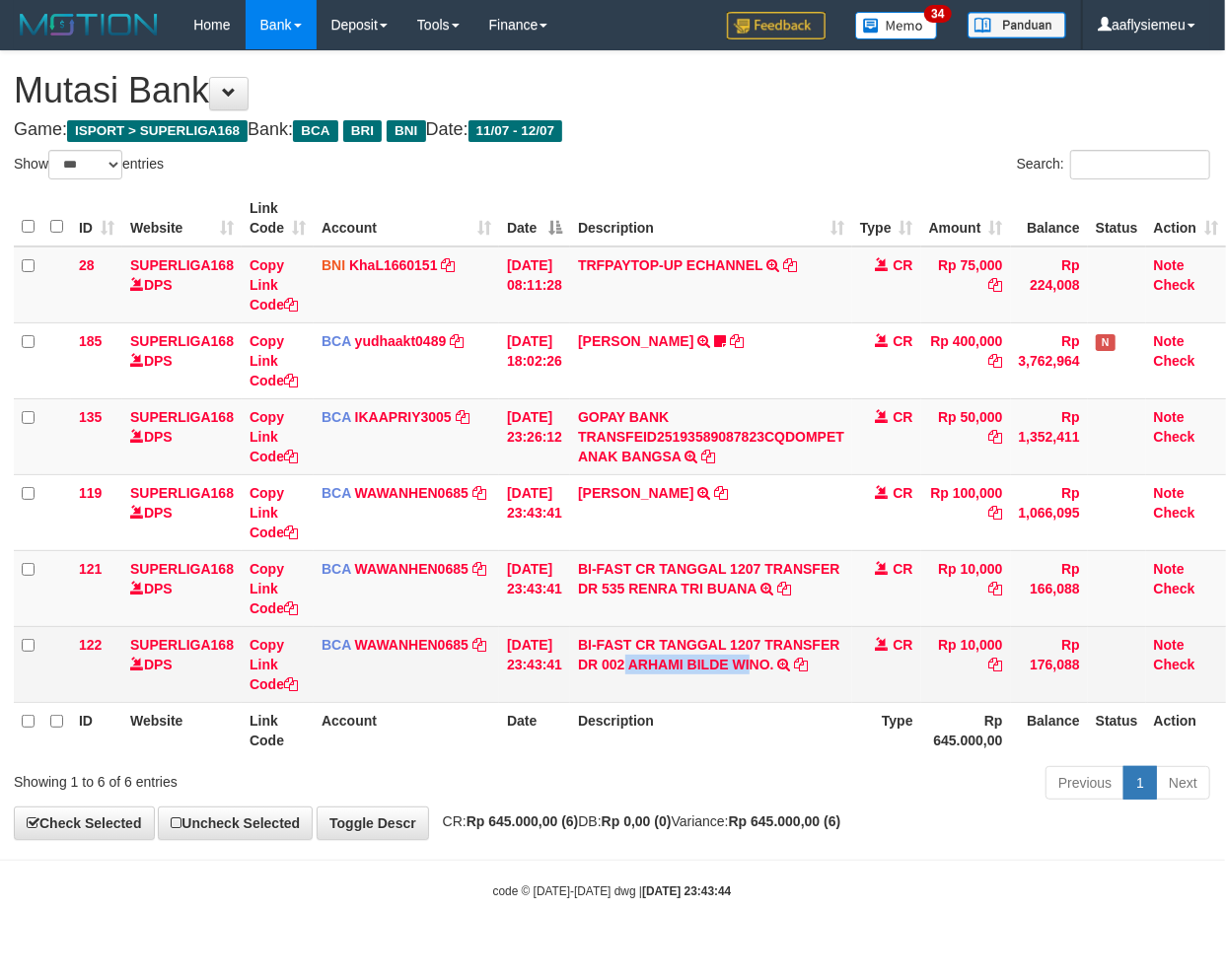 copy on "ARHAMI BILDE WI" 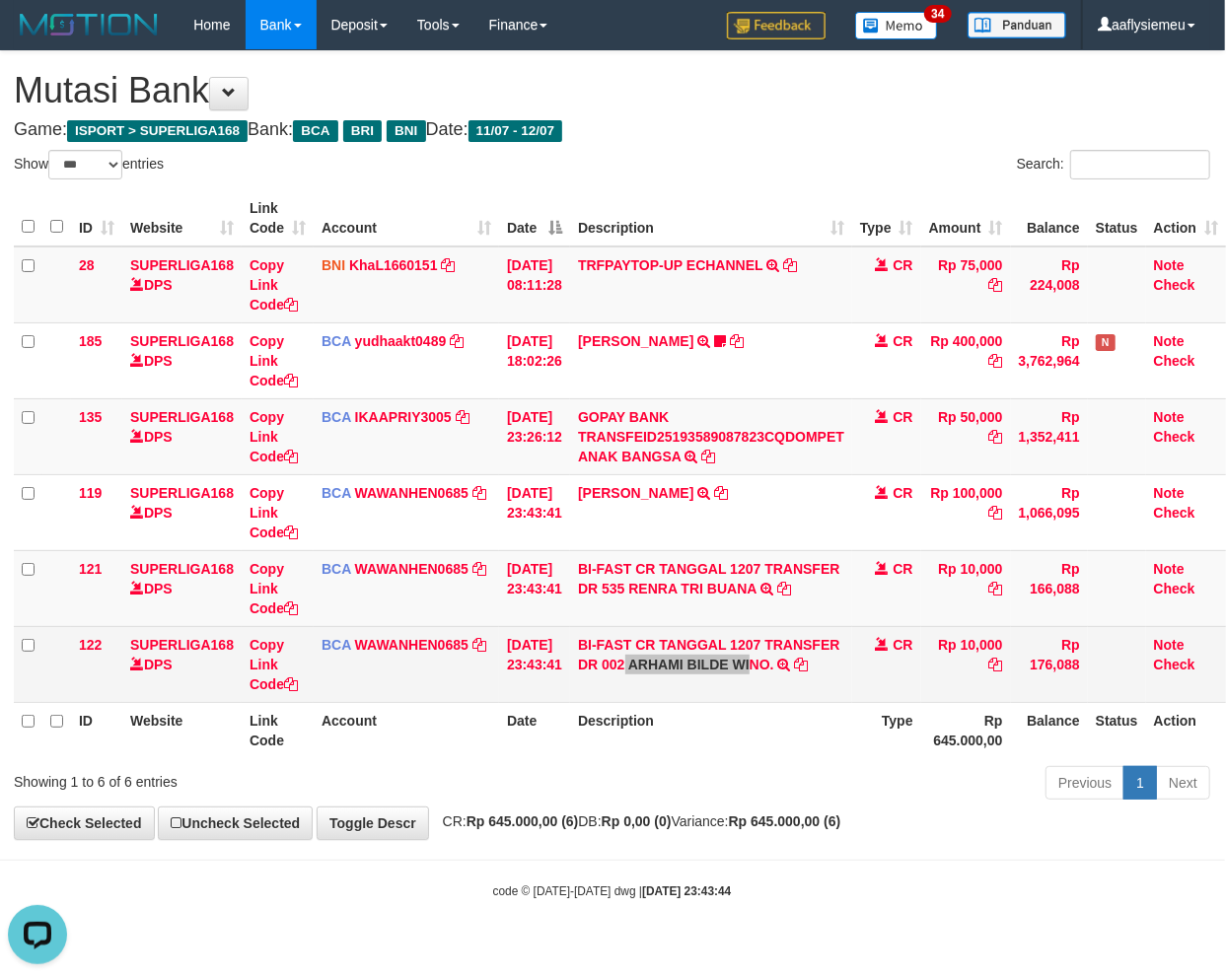 scroll, scrollTop: 0, scrollLeft: 0, axis: both 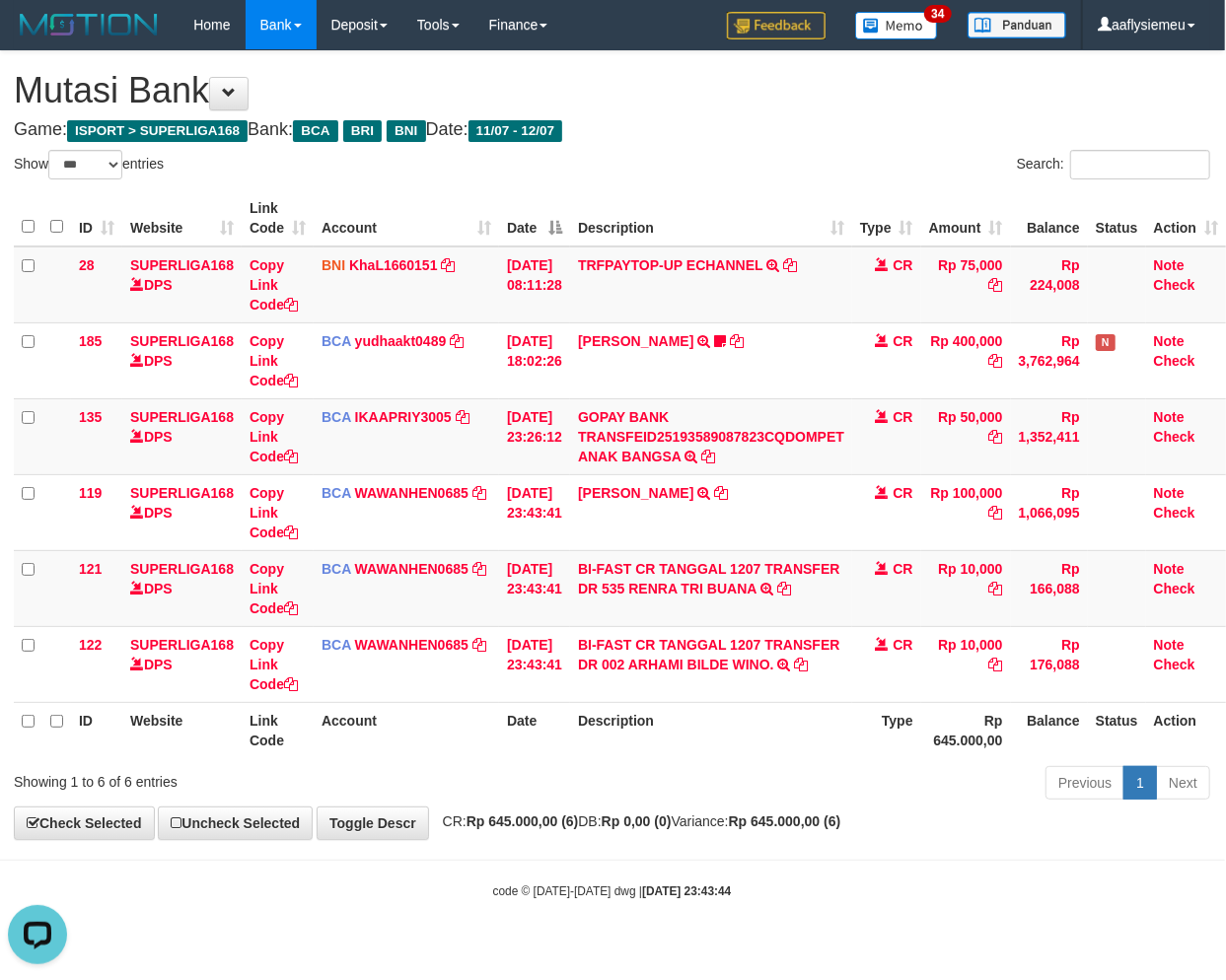 click on "Rp 645.000,00 (6)" at bounding box center [785, 821] 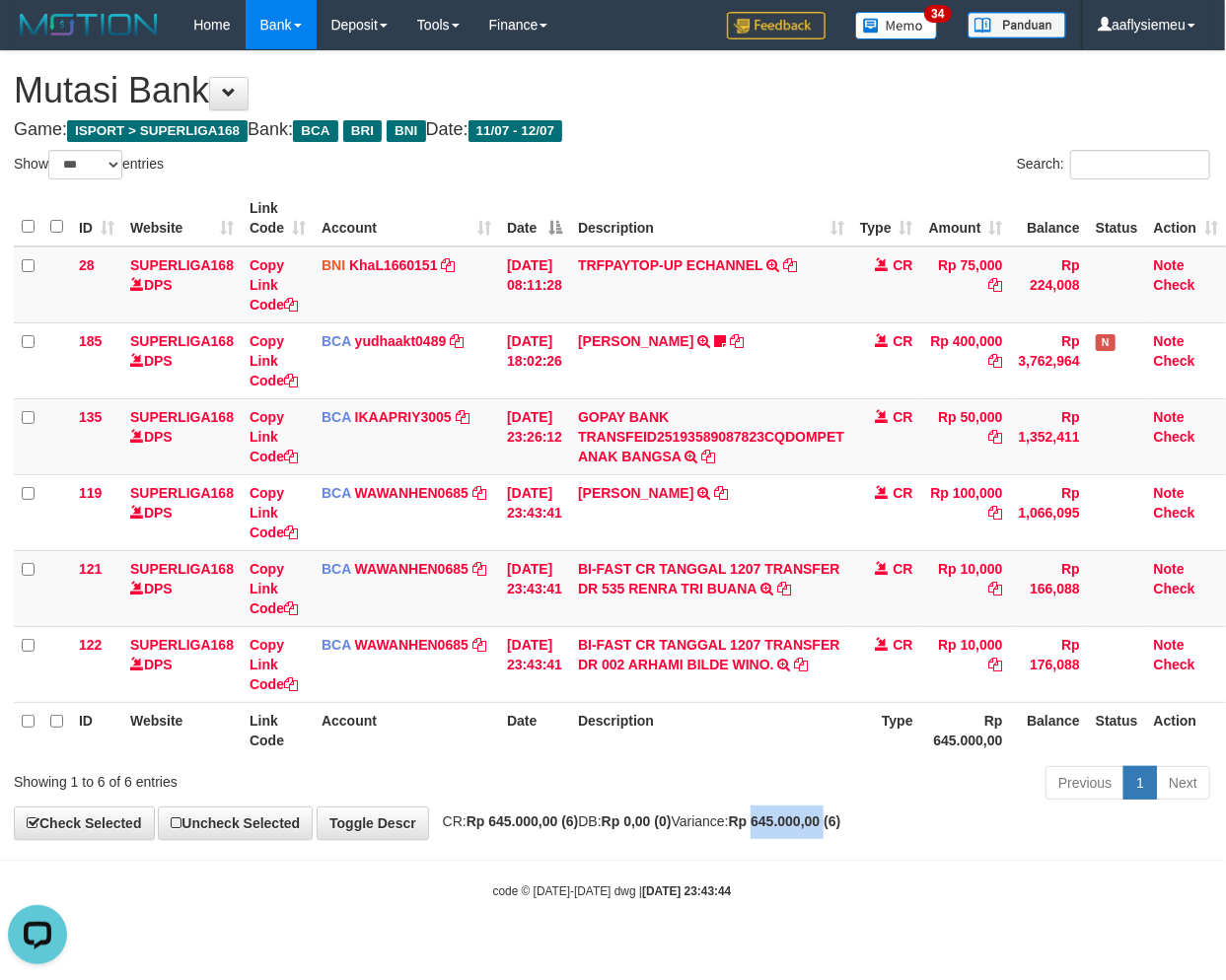 click on "Rp 645.000,00 (6)" at bounding box center (785, 821) 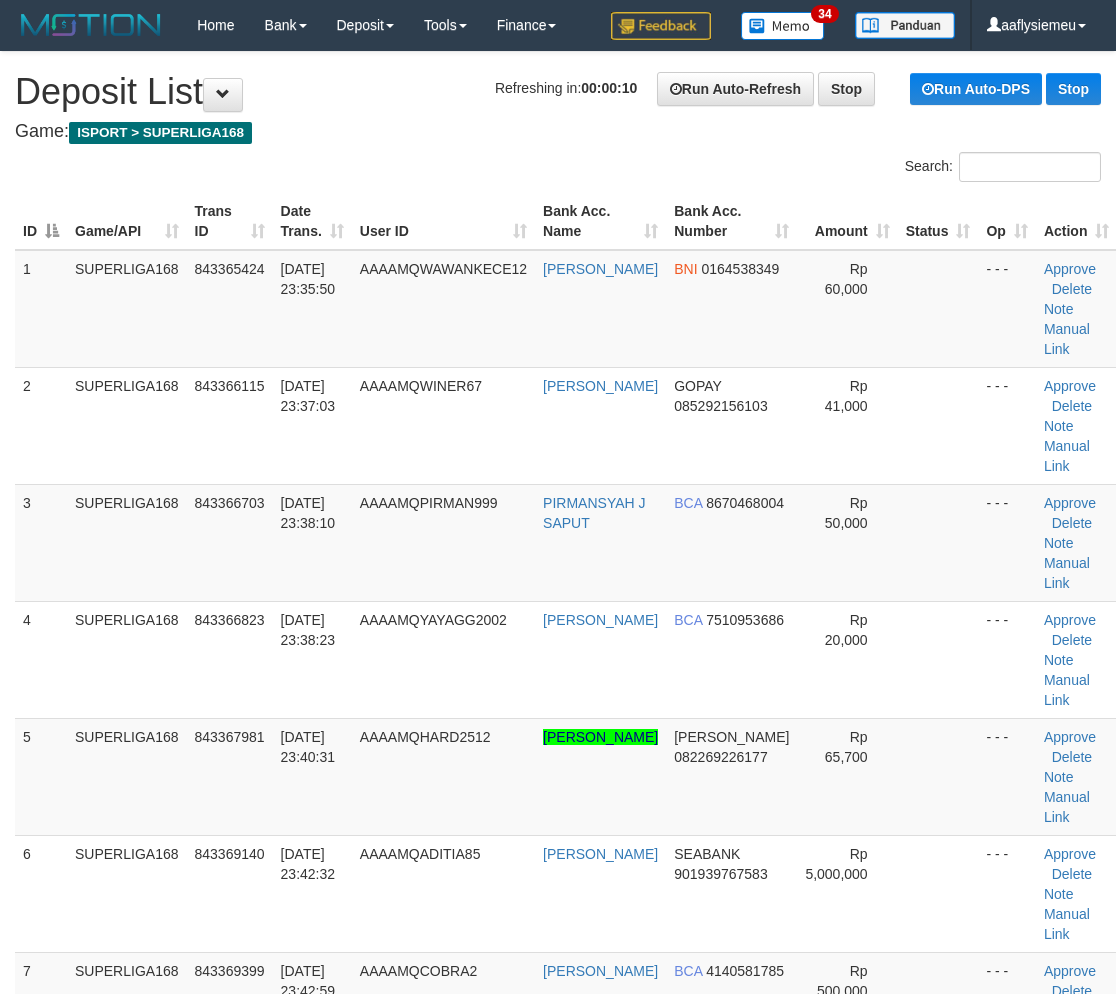 scroll, scrollTop: 0, scrollLeft: 0, axis: both 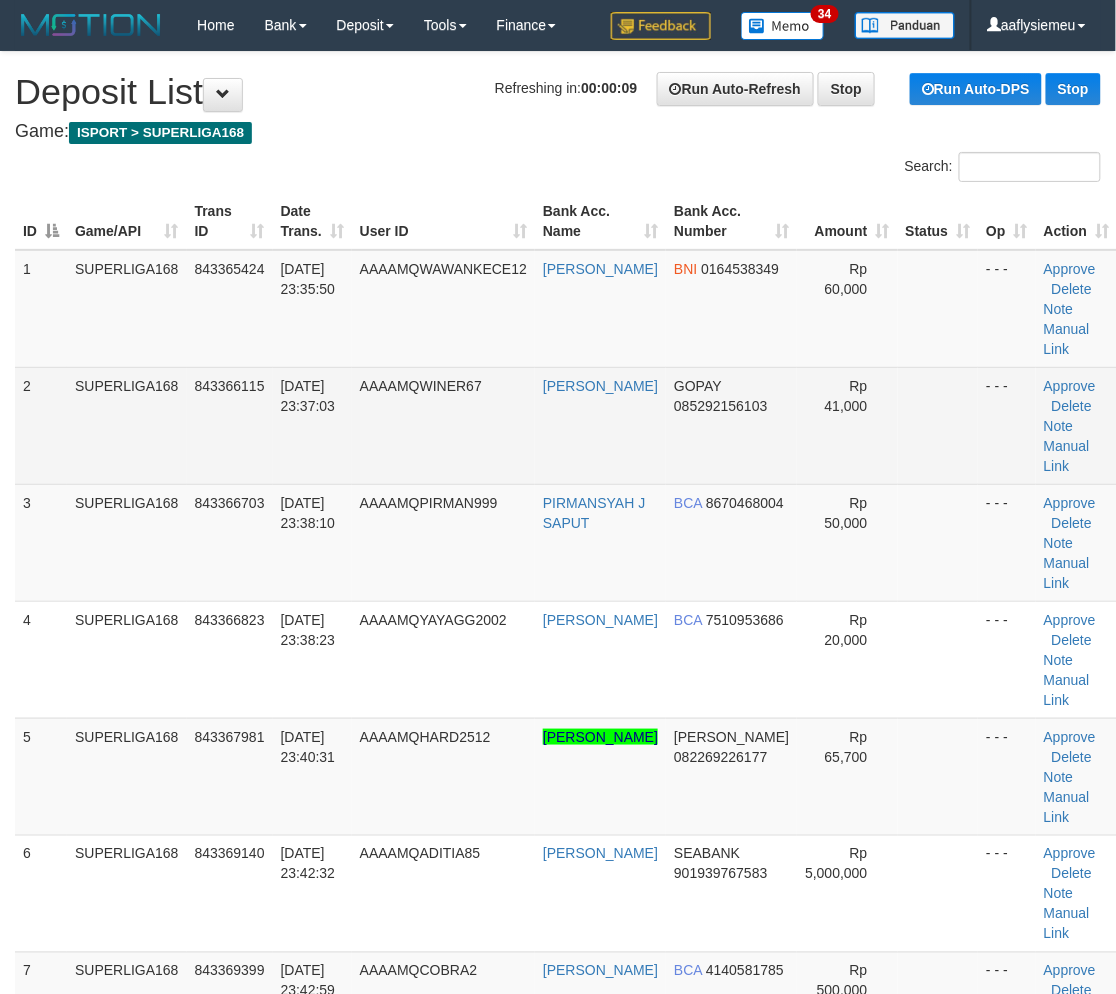 click on "AAAAMQWINER67" at bounding box center [443, 425] 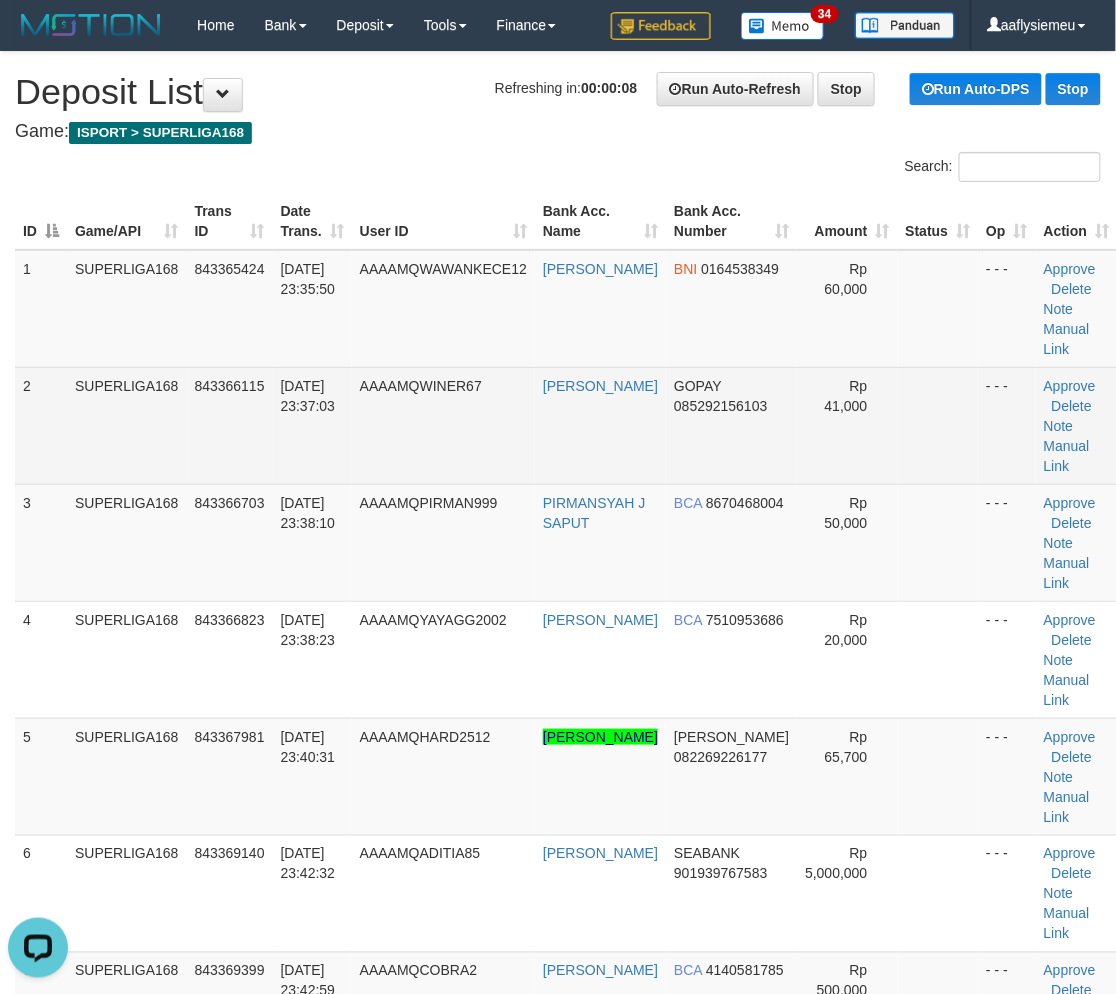 scroll, scrollTop: 0, scrollLeft: 0, axis: both 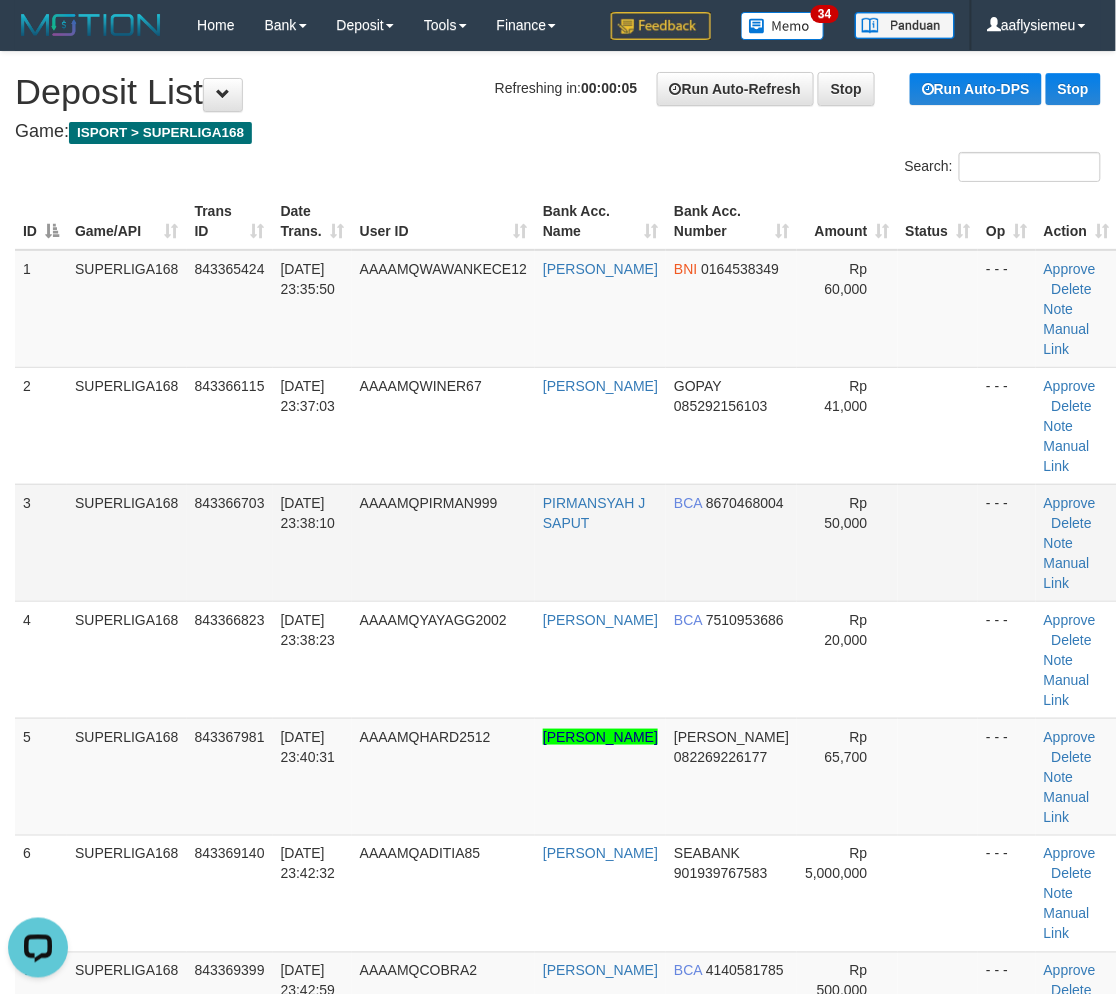 drag, startPoint x: 228, startPoint y: 580, endPoint x: 178, endPoint y: 596, distance: 52.49762 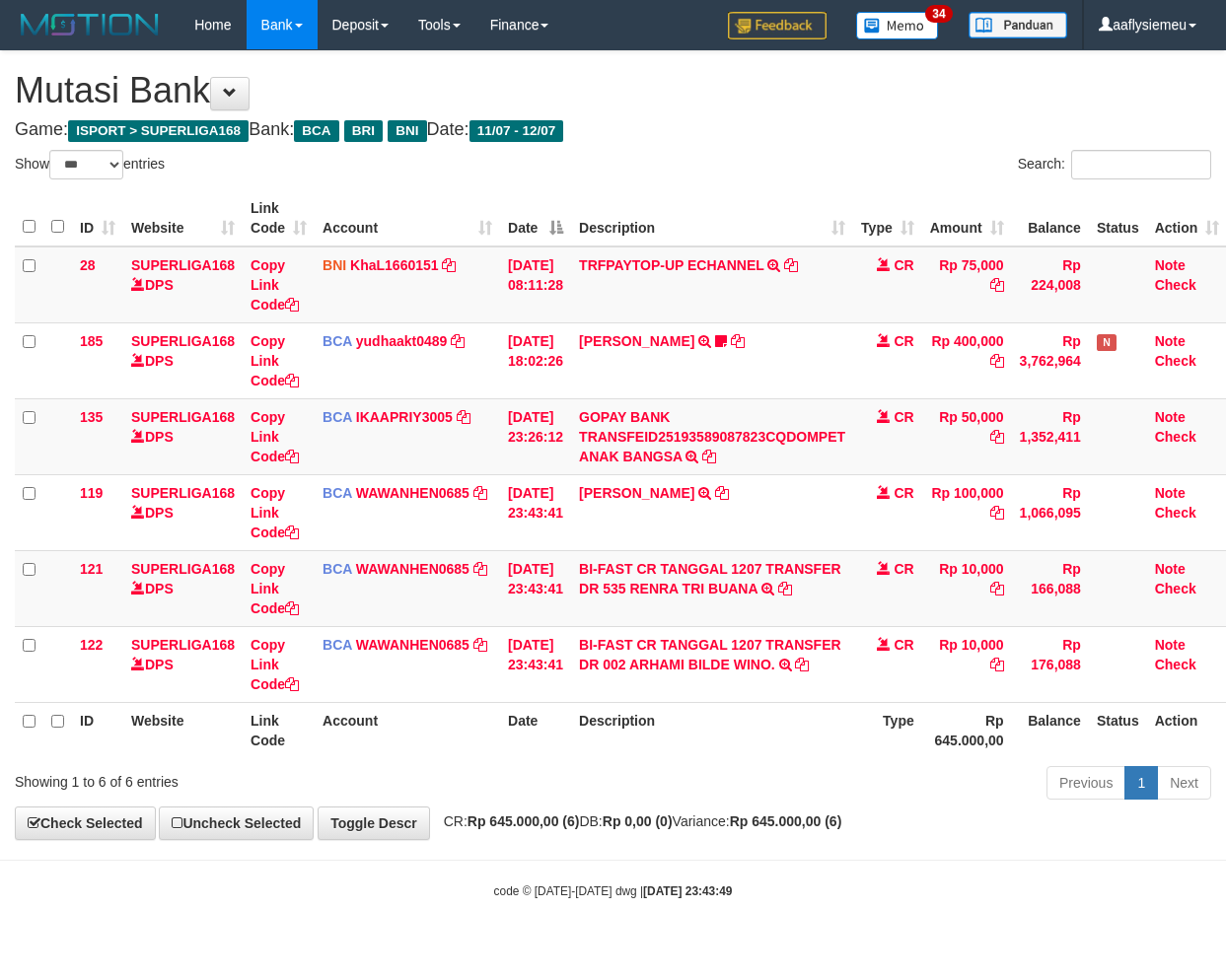 select on "***" 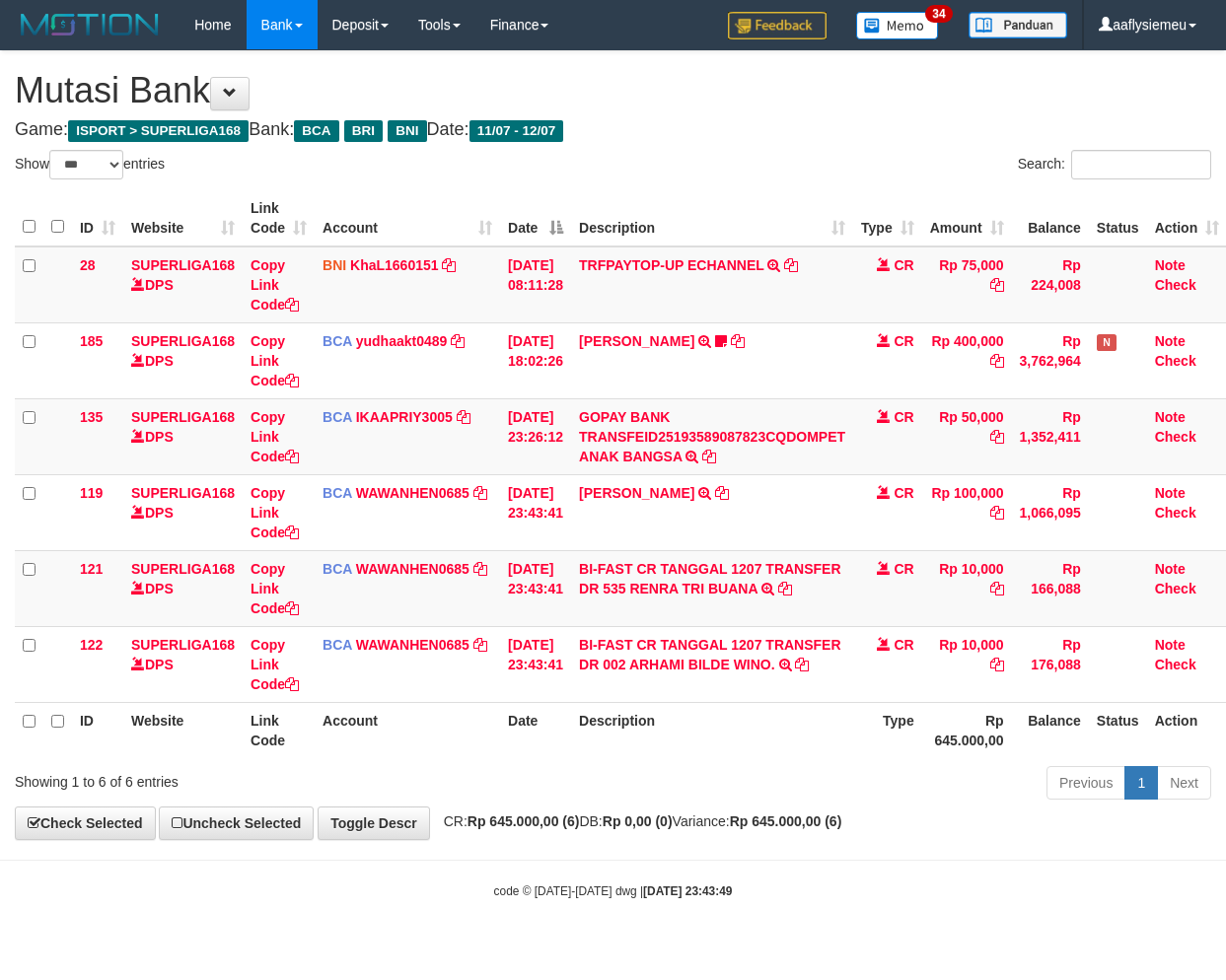 scroll, scrollTop: 0, scrollLeft: 14, axis: horizontal 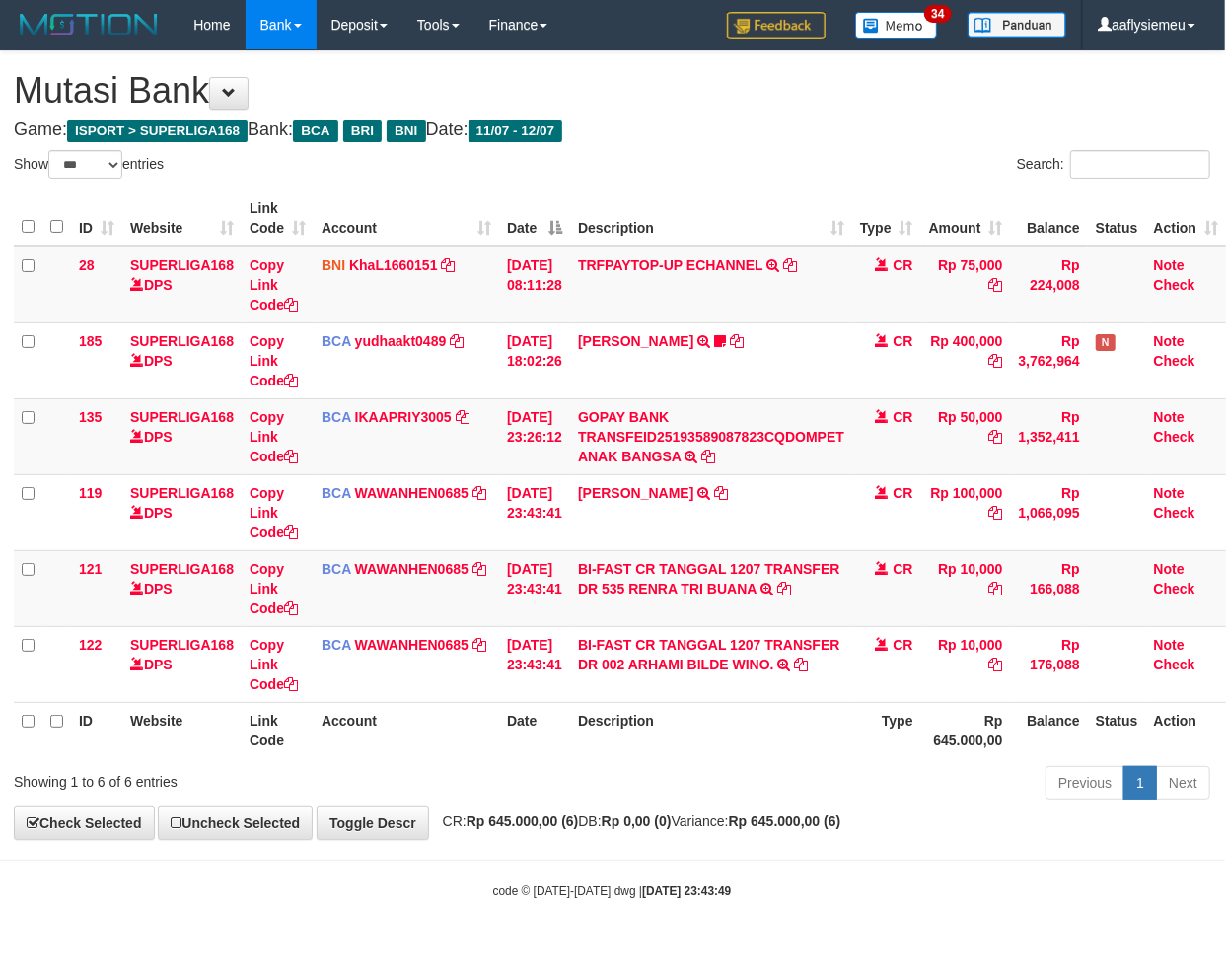 click on "Status" at bounding box center (1117, 730) 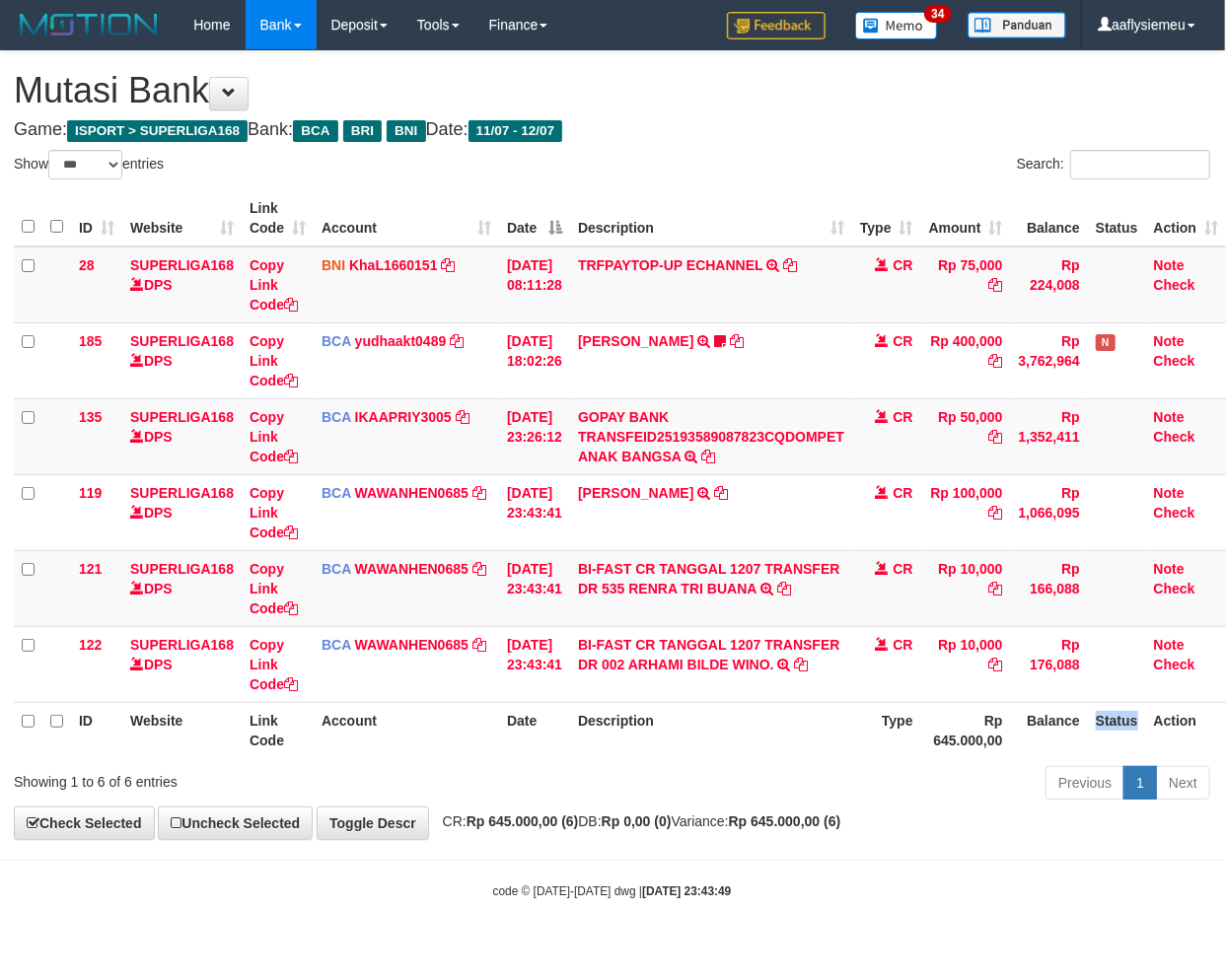 click on "Status" at bounding box center [1117, 730] 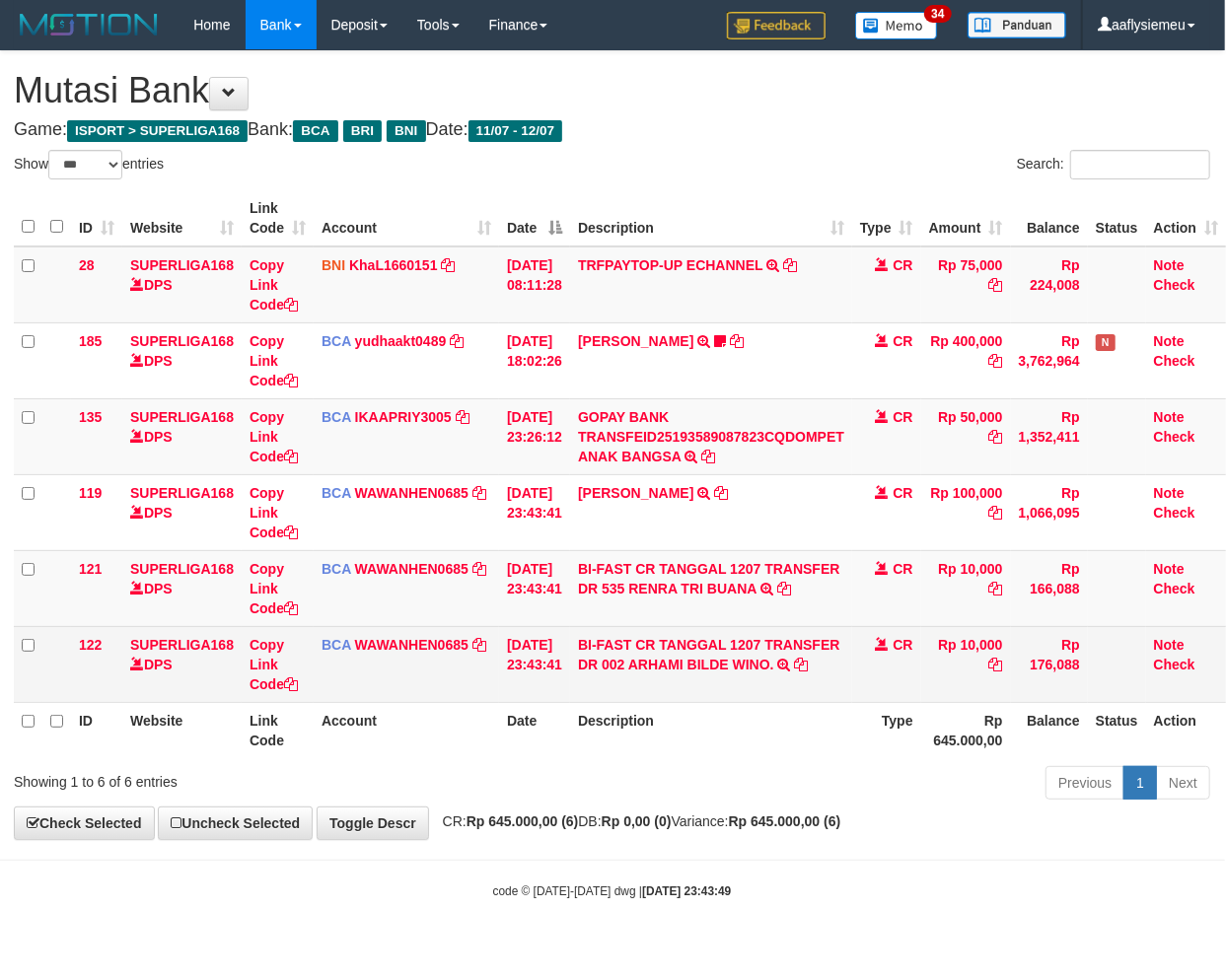 drag, startPoint x: 1203, startPoint y: 695, endPoint x: 1225, endPoint y: 685, distance: 24.166092 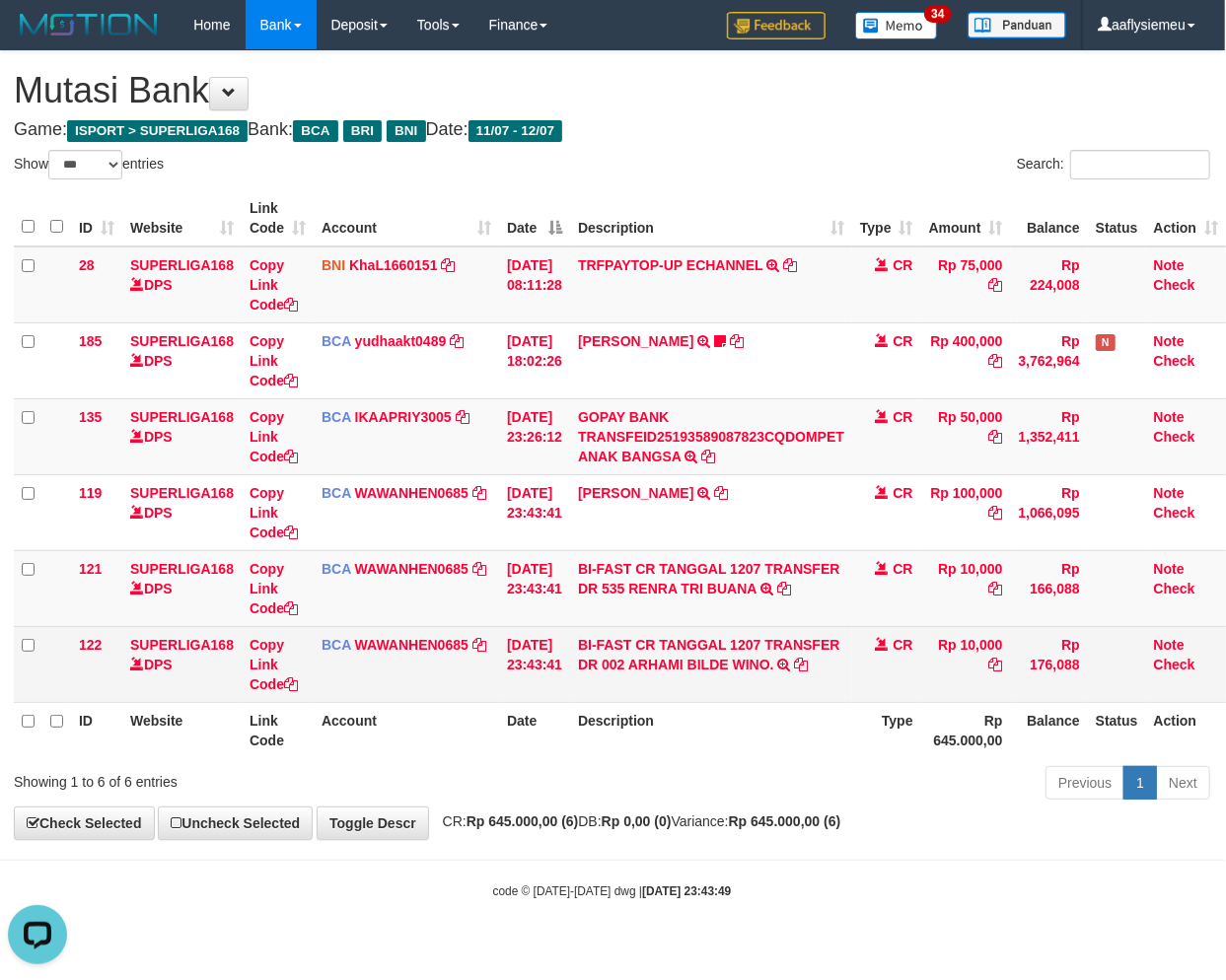 scroll, scrollTop: 0, scrollLeft: 0, axis: both 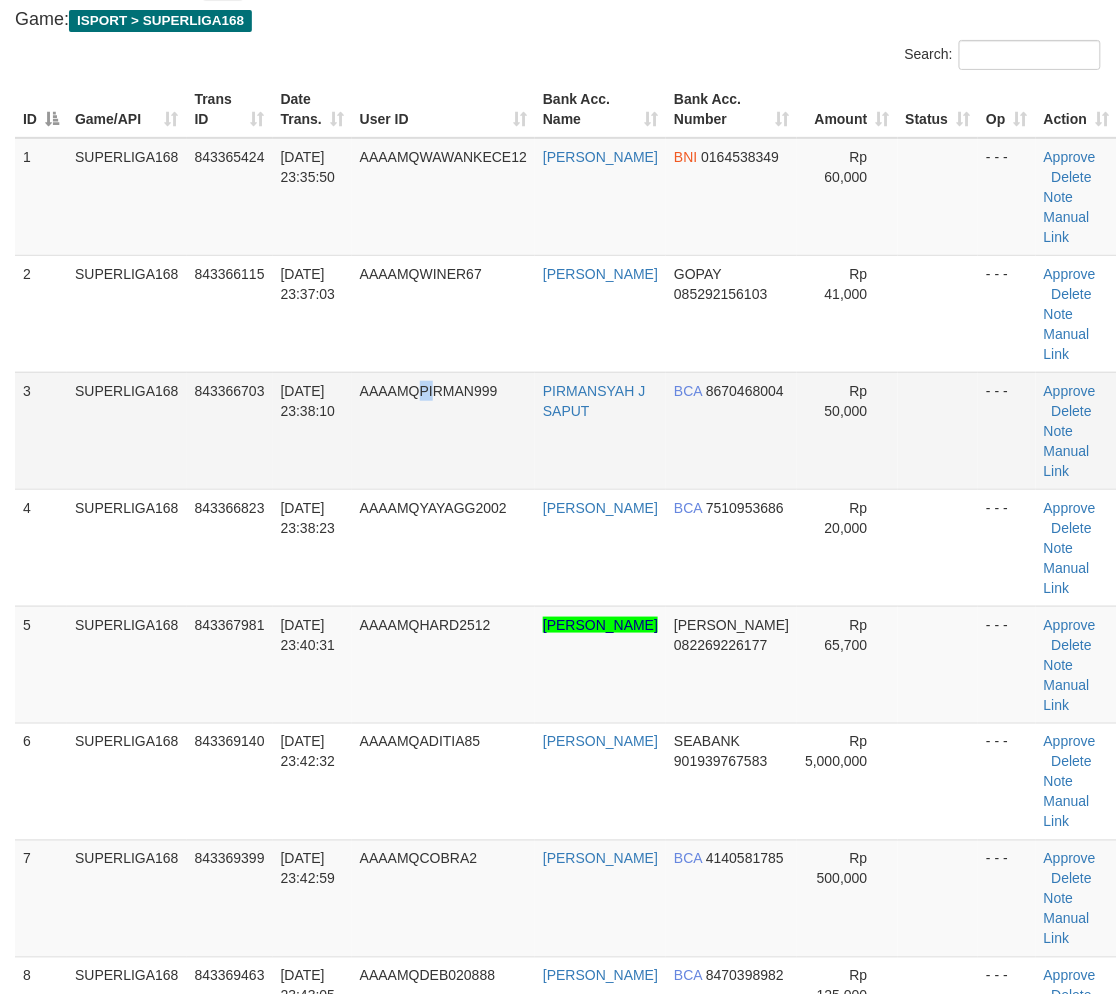 click on "AAAAMQPIRMAN999" at bounding box center (443, 430) 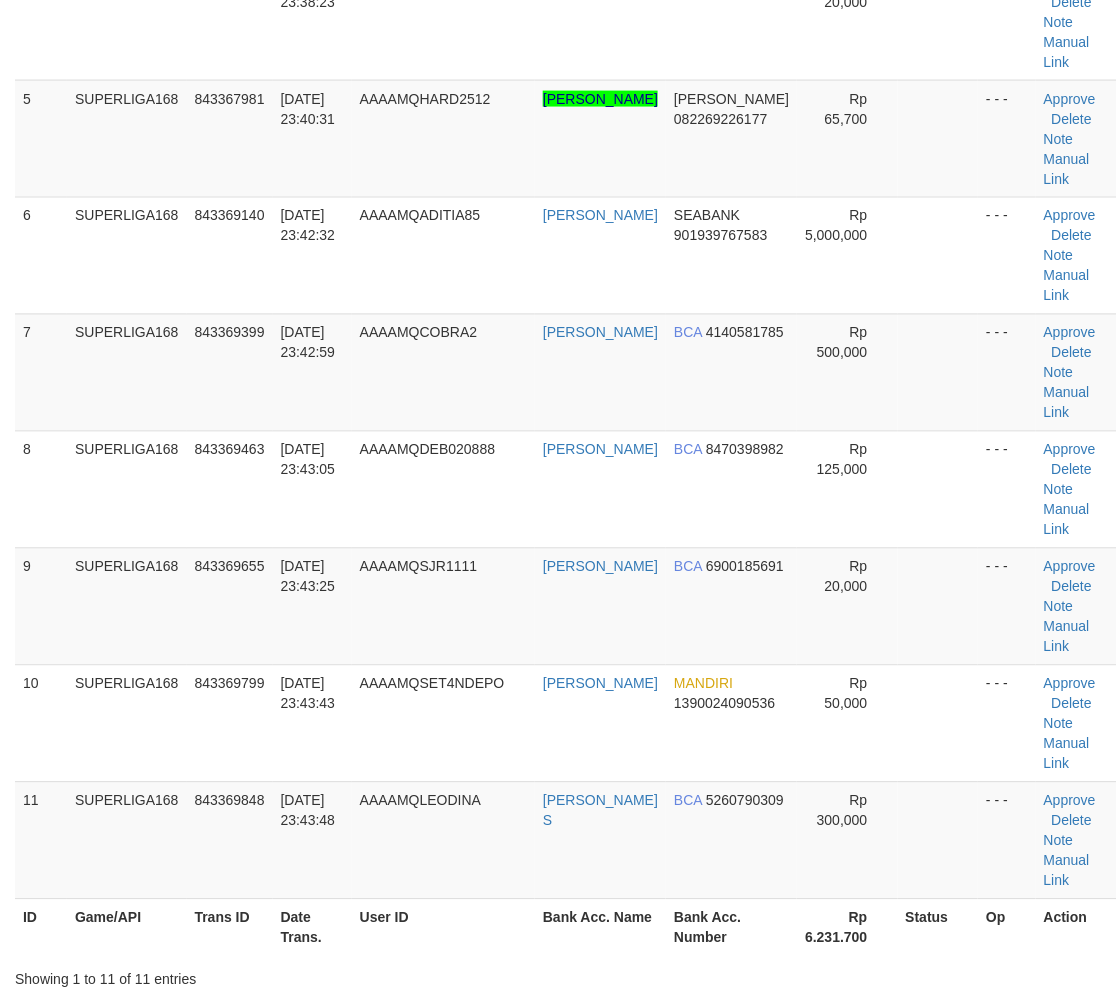 scroll, scrollTop: 1223, scrollLeft: 0, axis: vertical 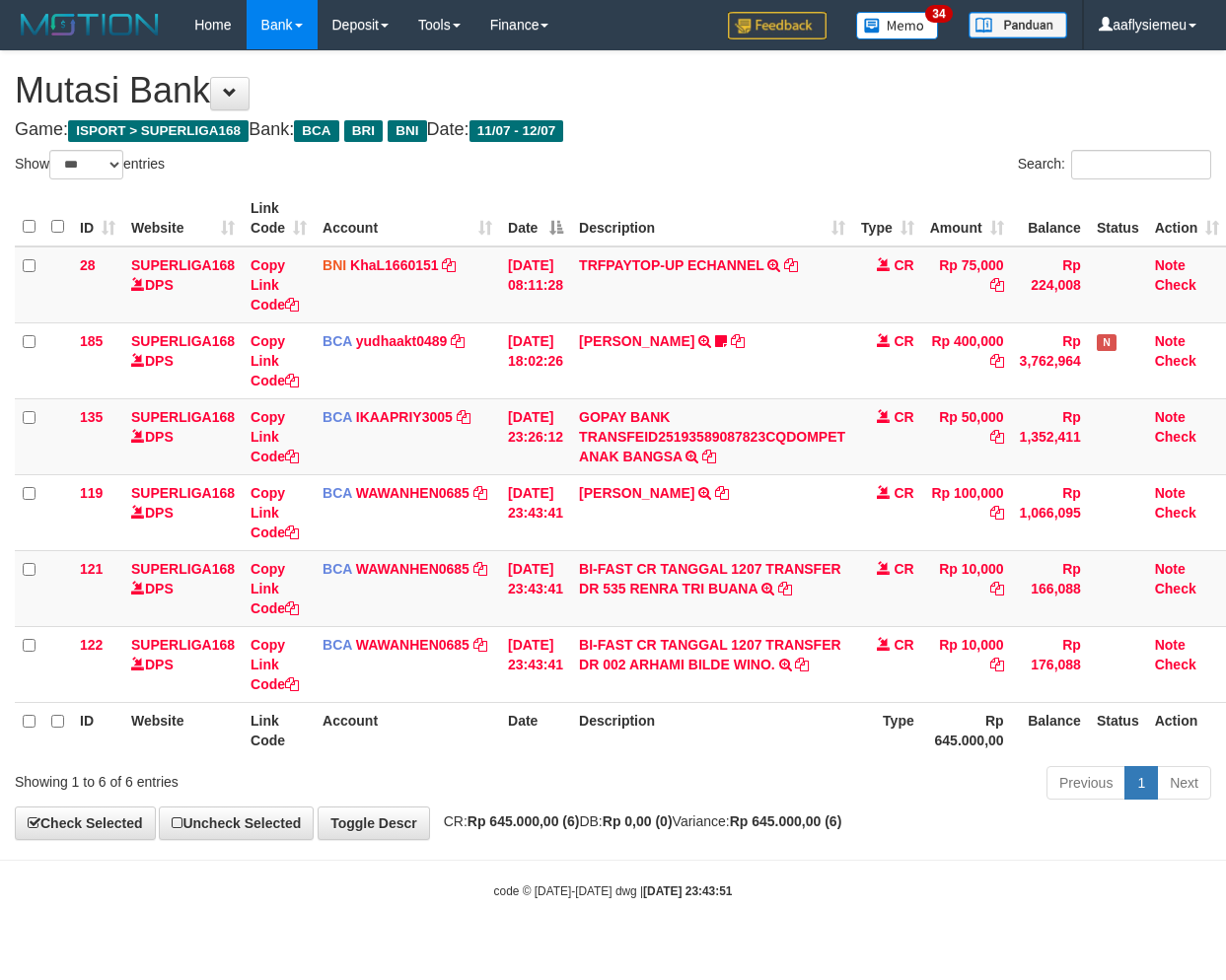 select on "***" 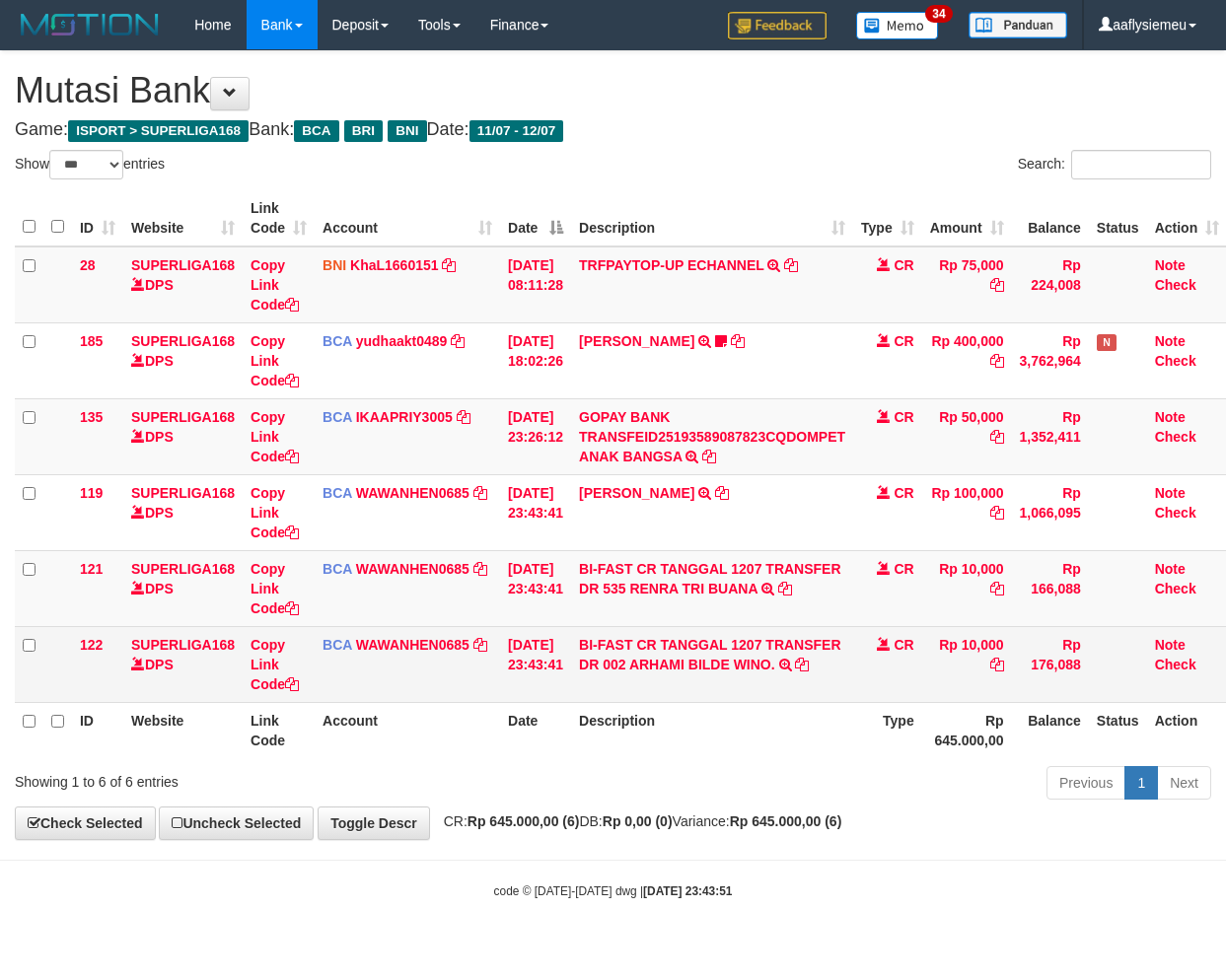 click on "Previous 1 Next" at bounding box center [868, 785] 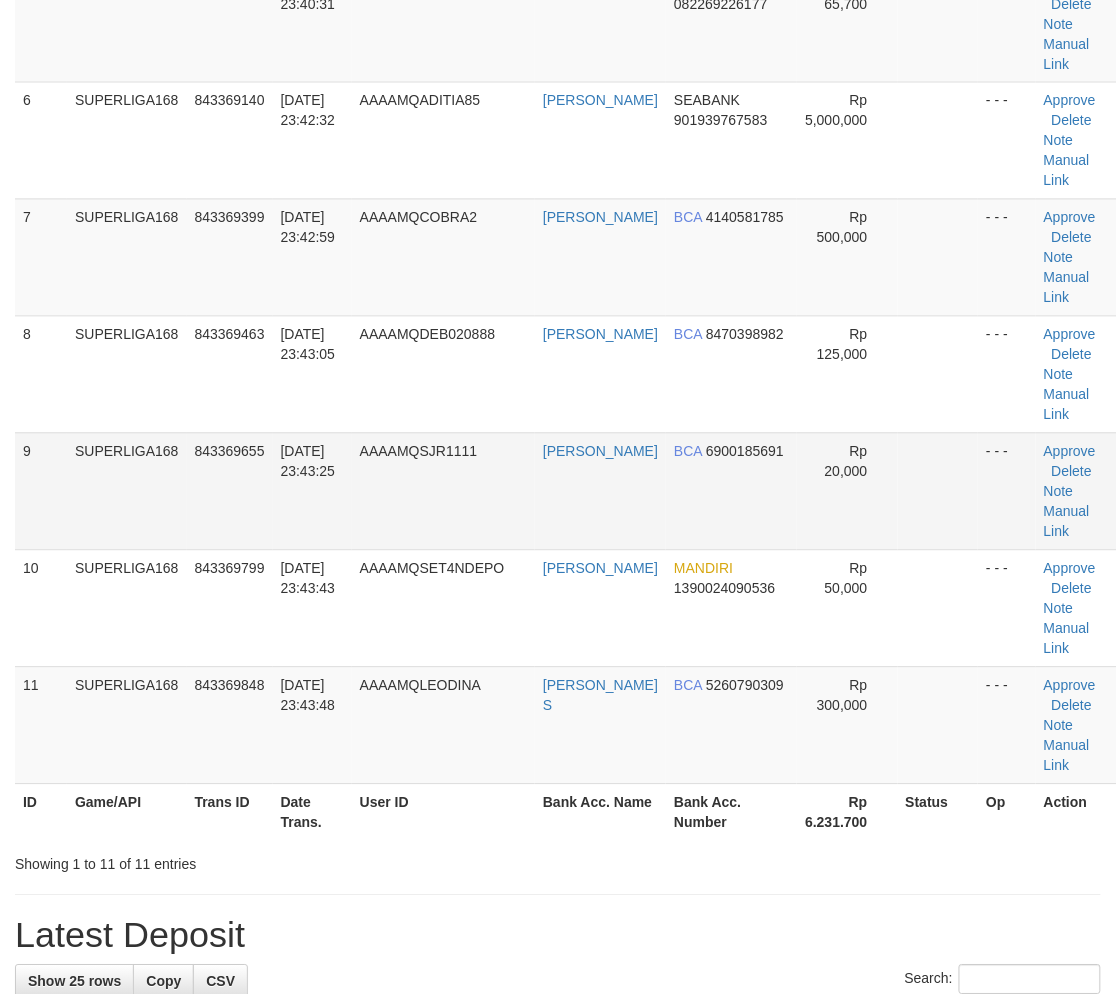 scroll, scrollTop: 740, scrollLeft: 0, axis: vertical 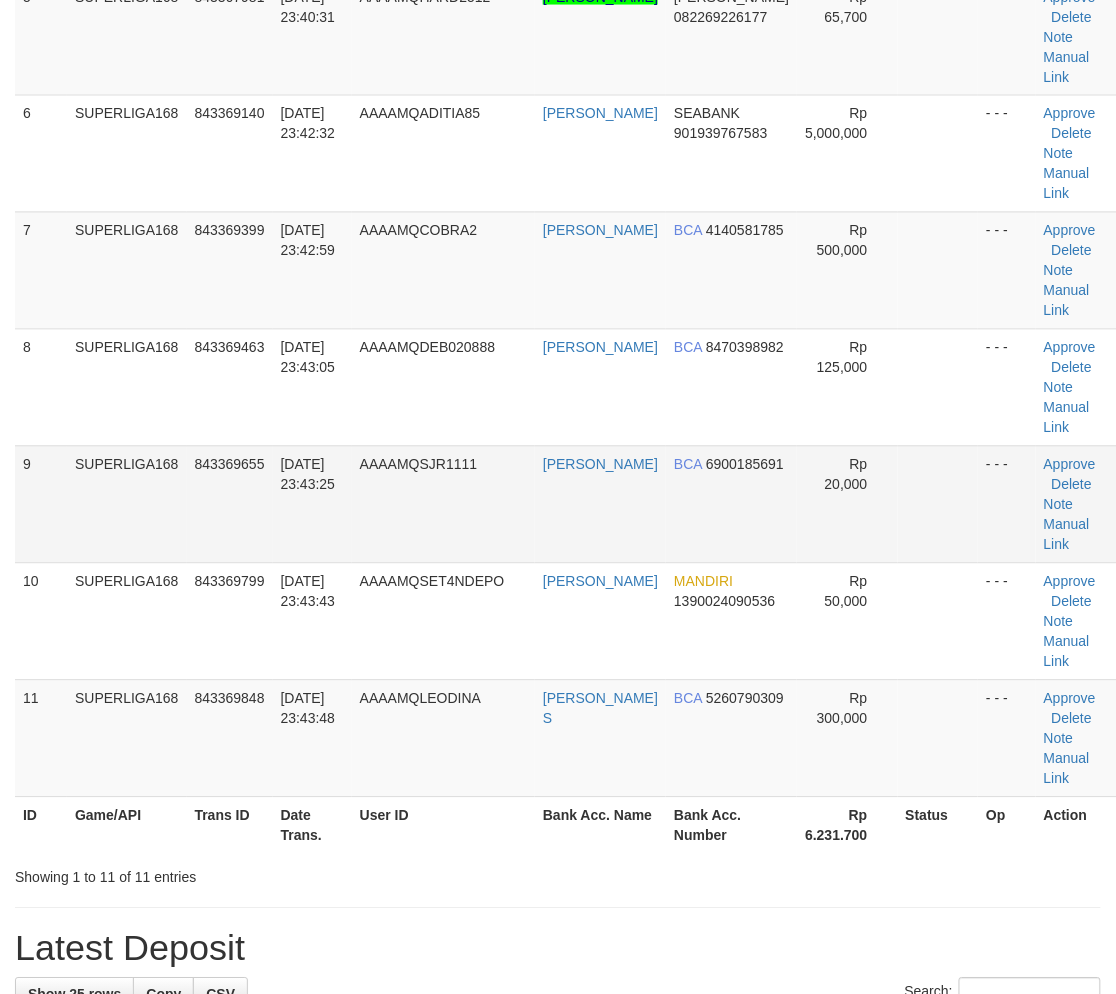 drag, startPoint x: 133, startPoint y: 484, endPoint x: 131, endPoint y: 494, distance: 10.198039 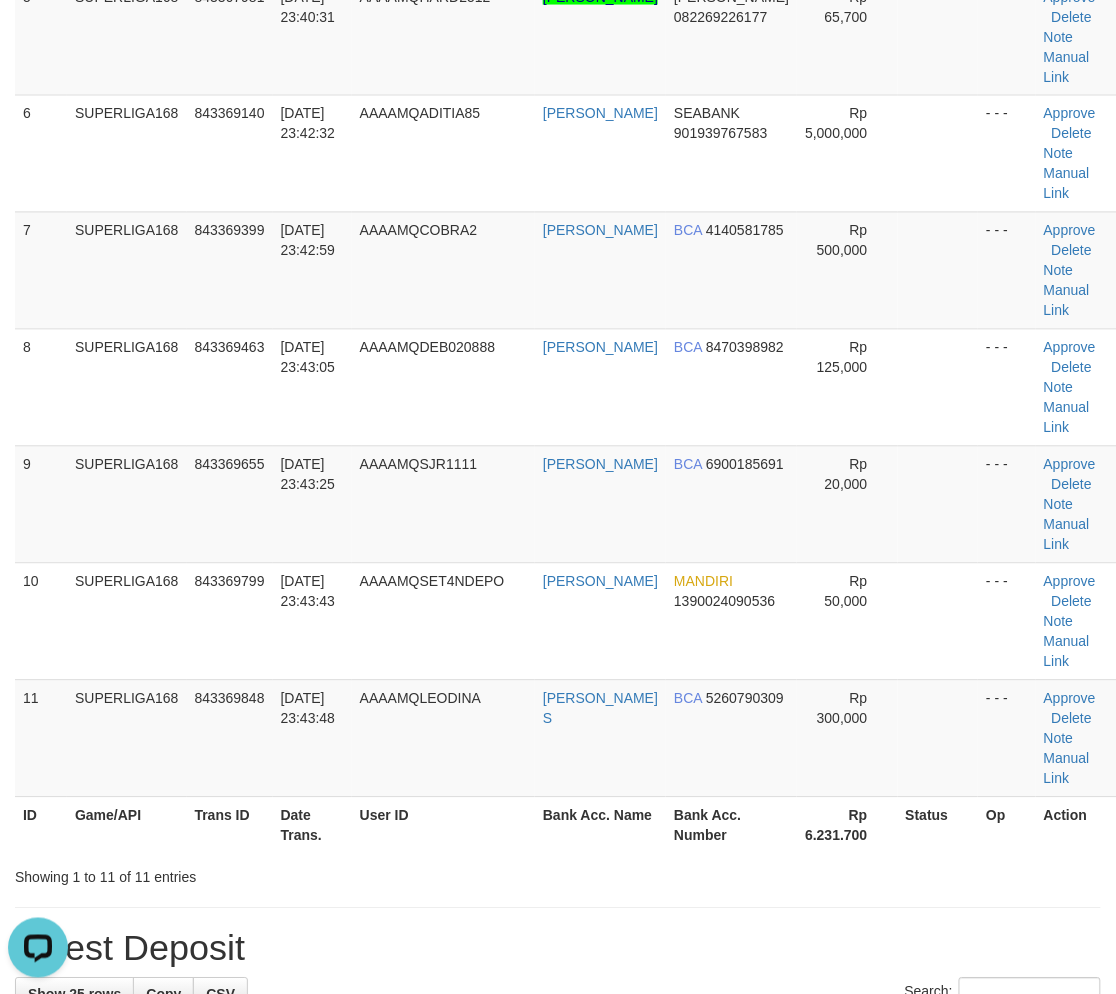 scroll, scrollTop: 0, scrollLeft: 0, axis: both 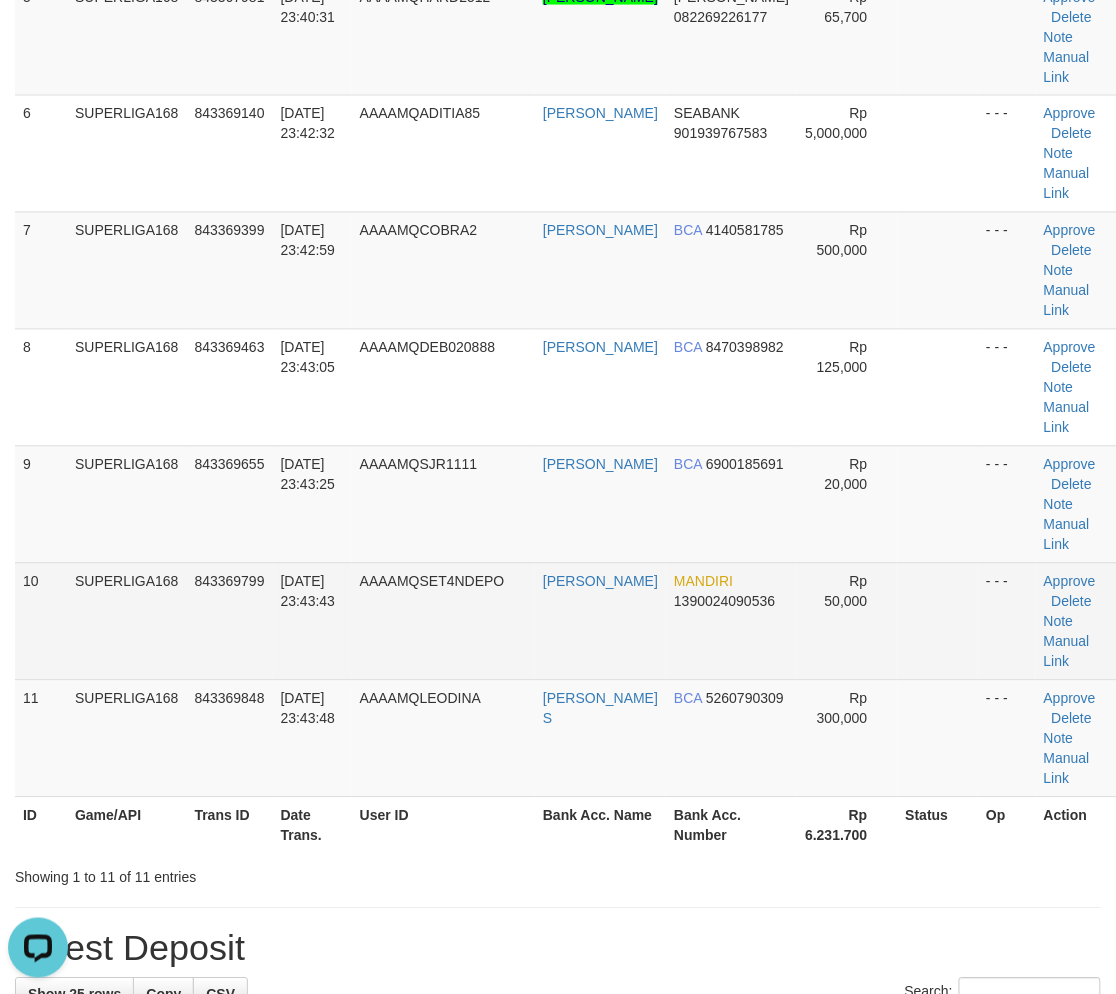 drag, startPoint x: 158, startPoint y: 592, endPoint x: 54, endPoint y: 656, distance: 122.1147 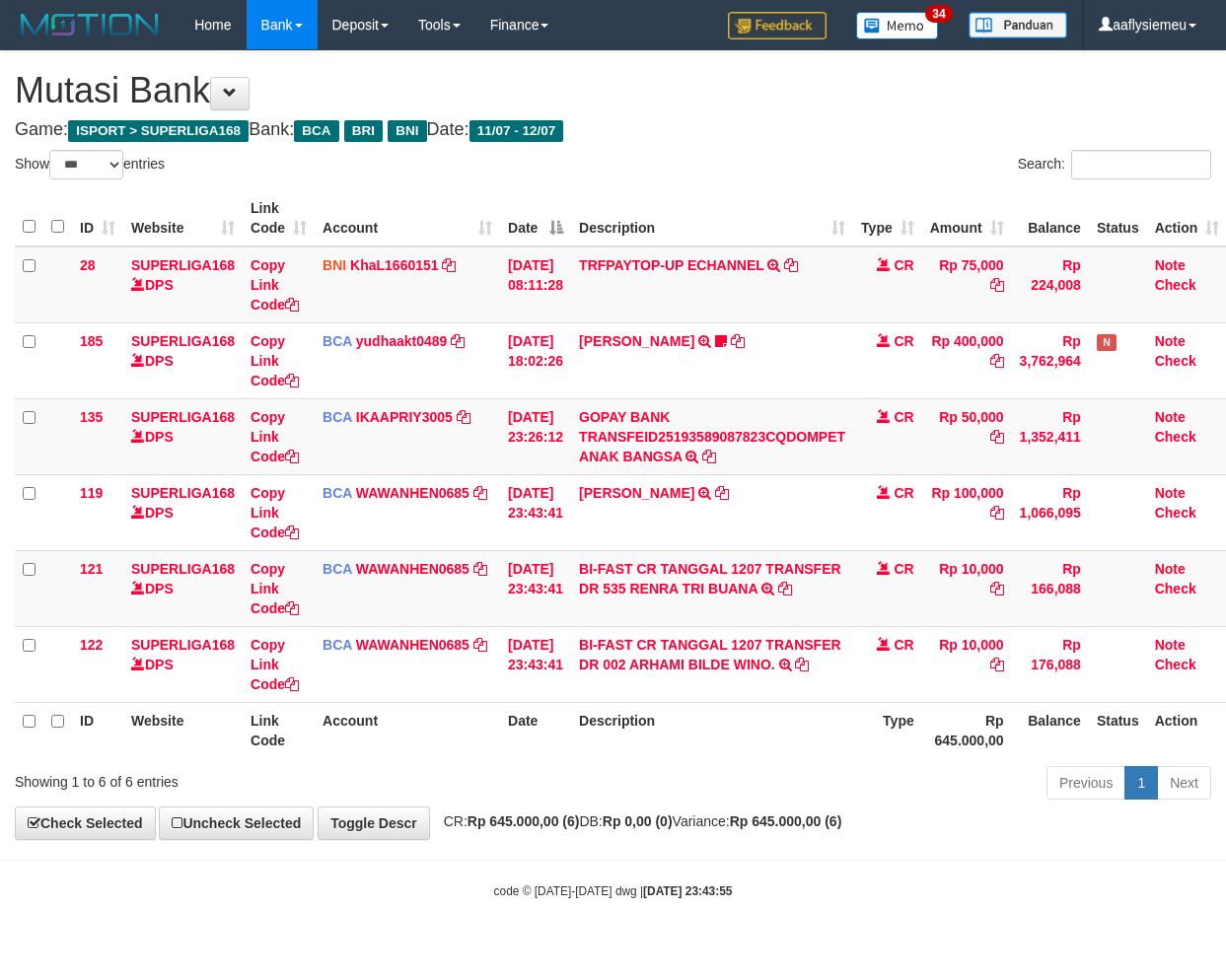 select on "***" 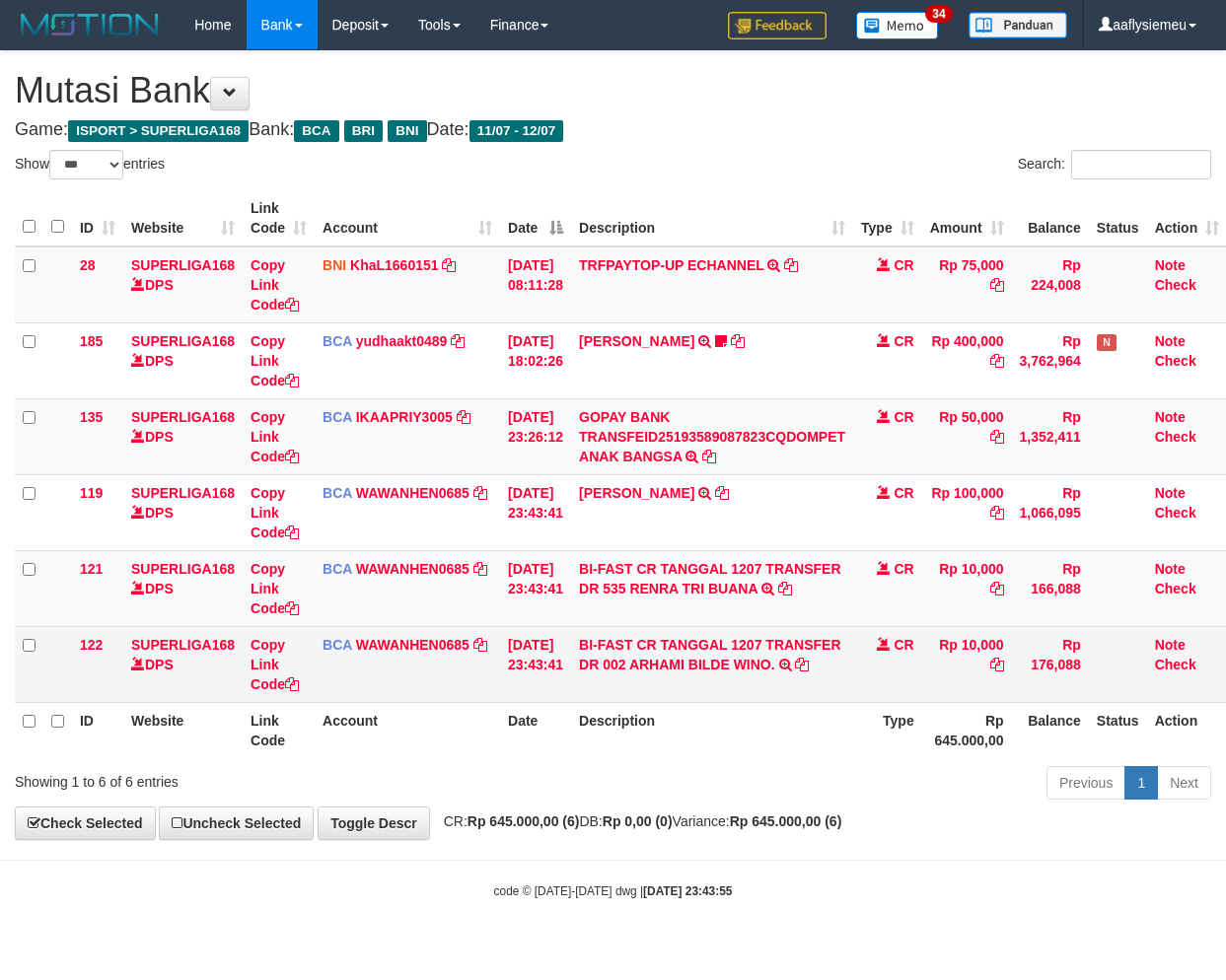 scroll, scrollTop: 0, scrollLeft: 14, axis: horizontal 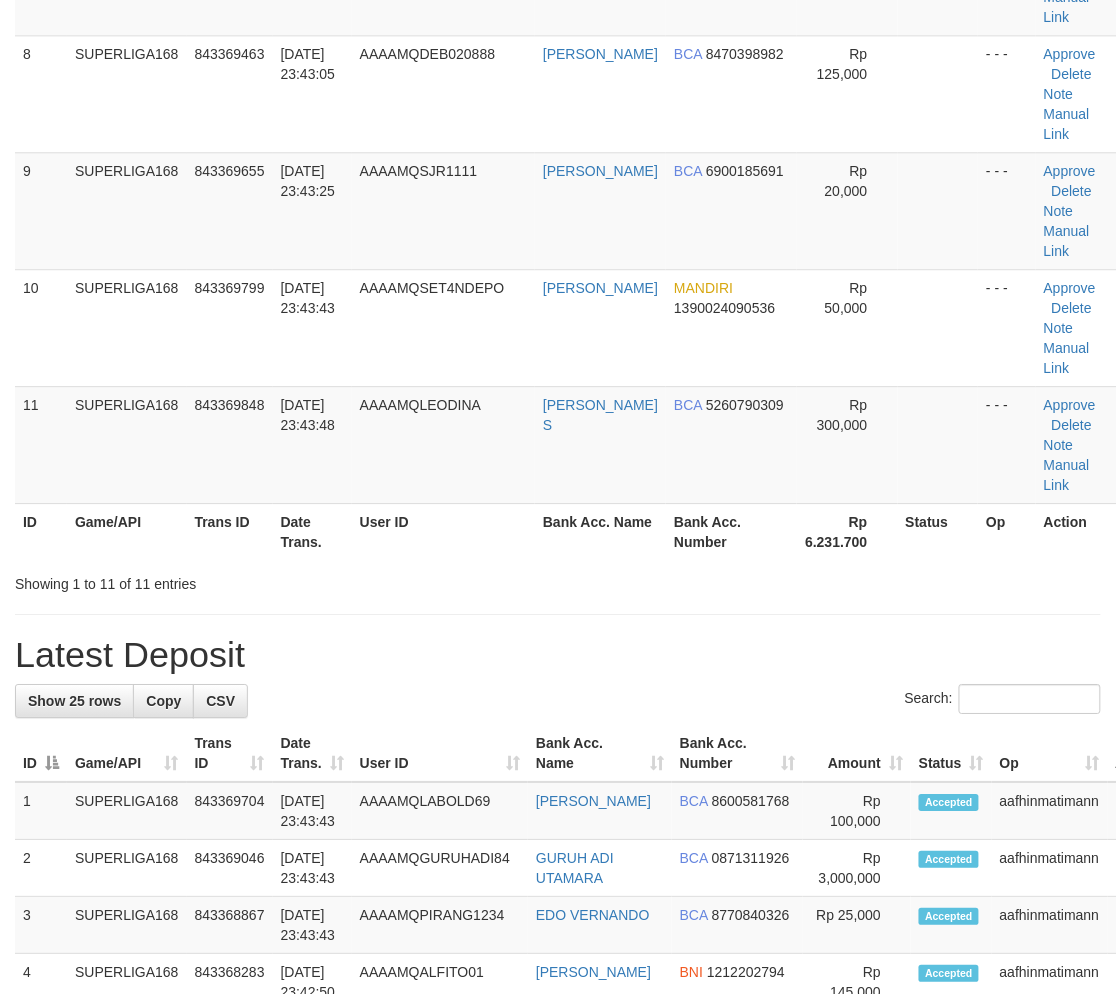 click on "ID" at bounding box center [41, 531] 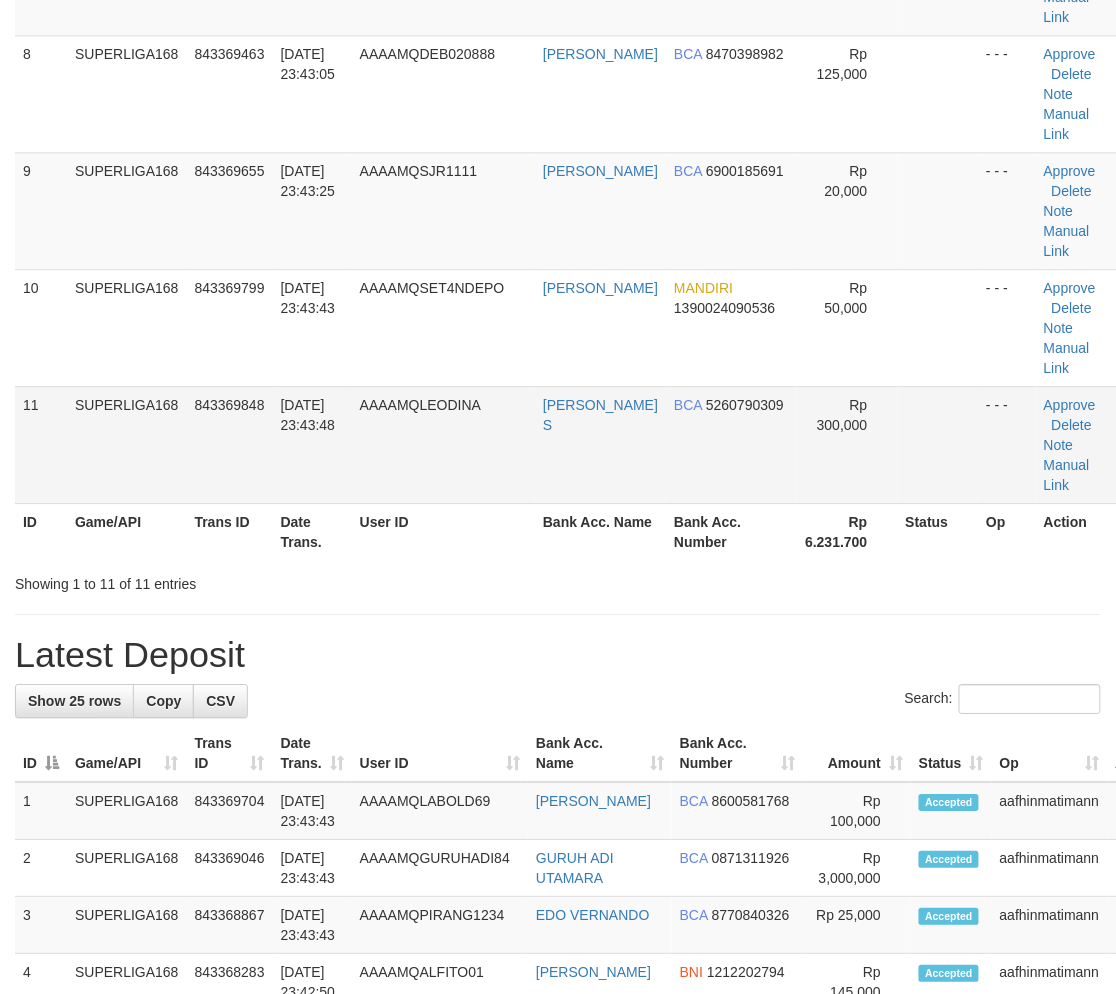 scroll, scrollTop: 977, scrollLeft: 0, axis: vertical 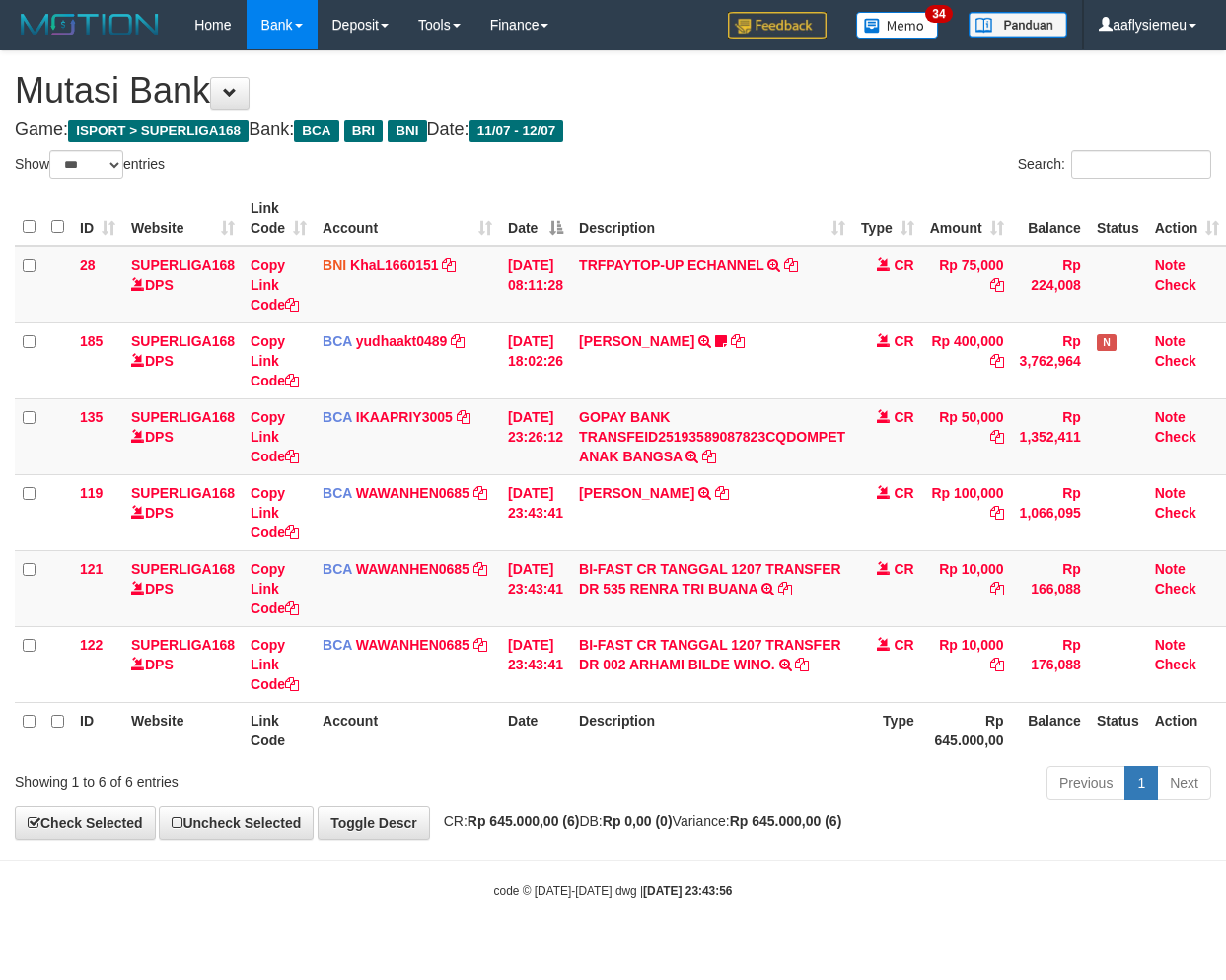 select on "***" 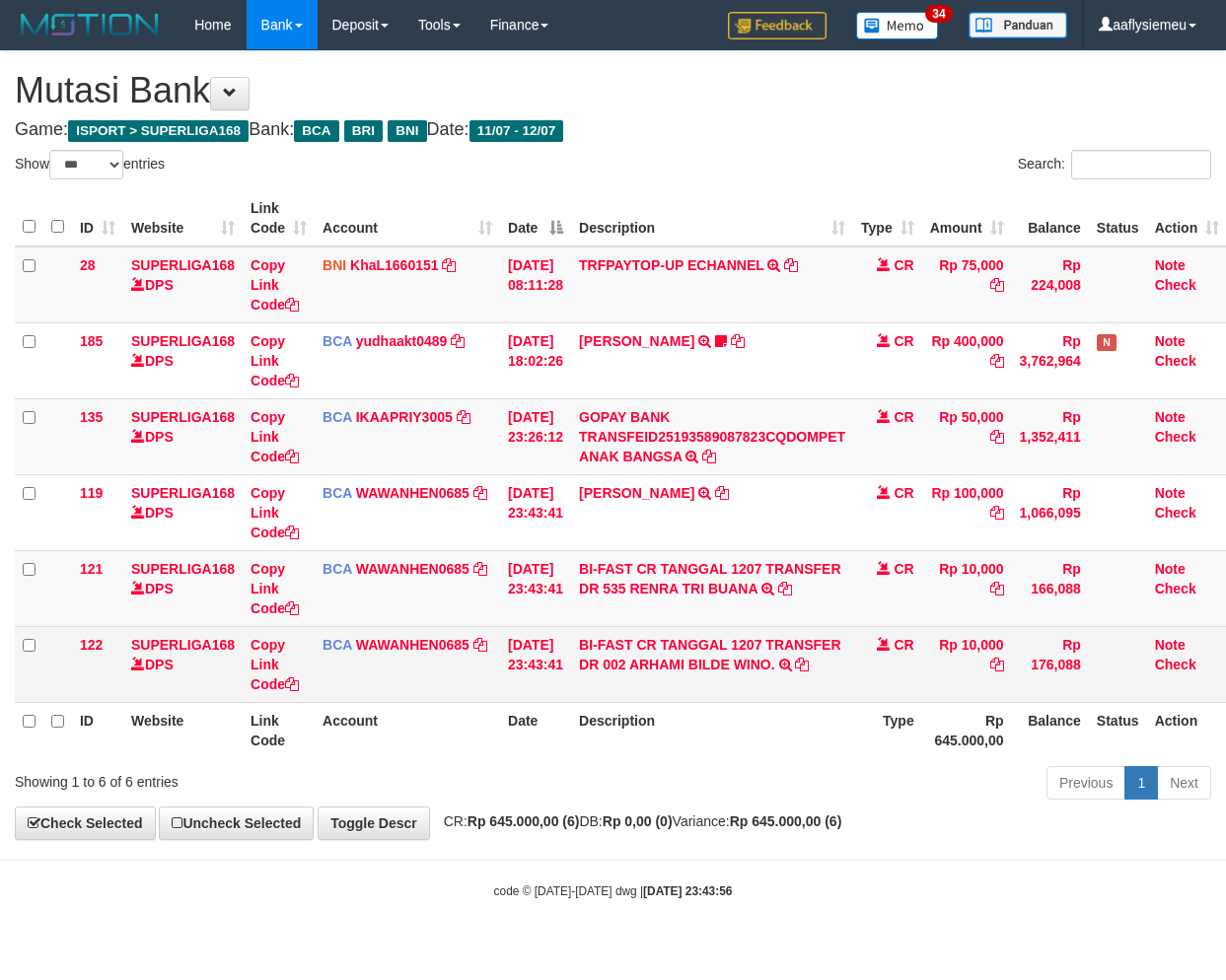 scroll, scrollTop: 0, scrollLeft: 14, axis: horizontal 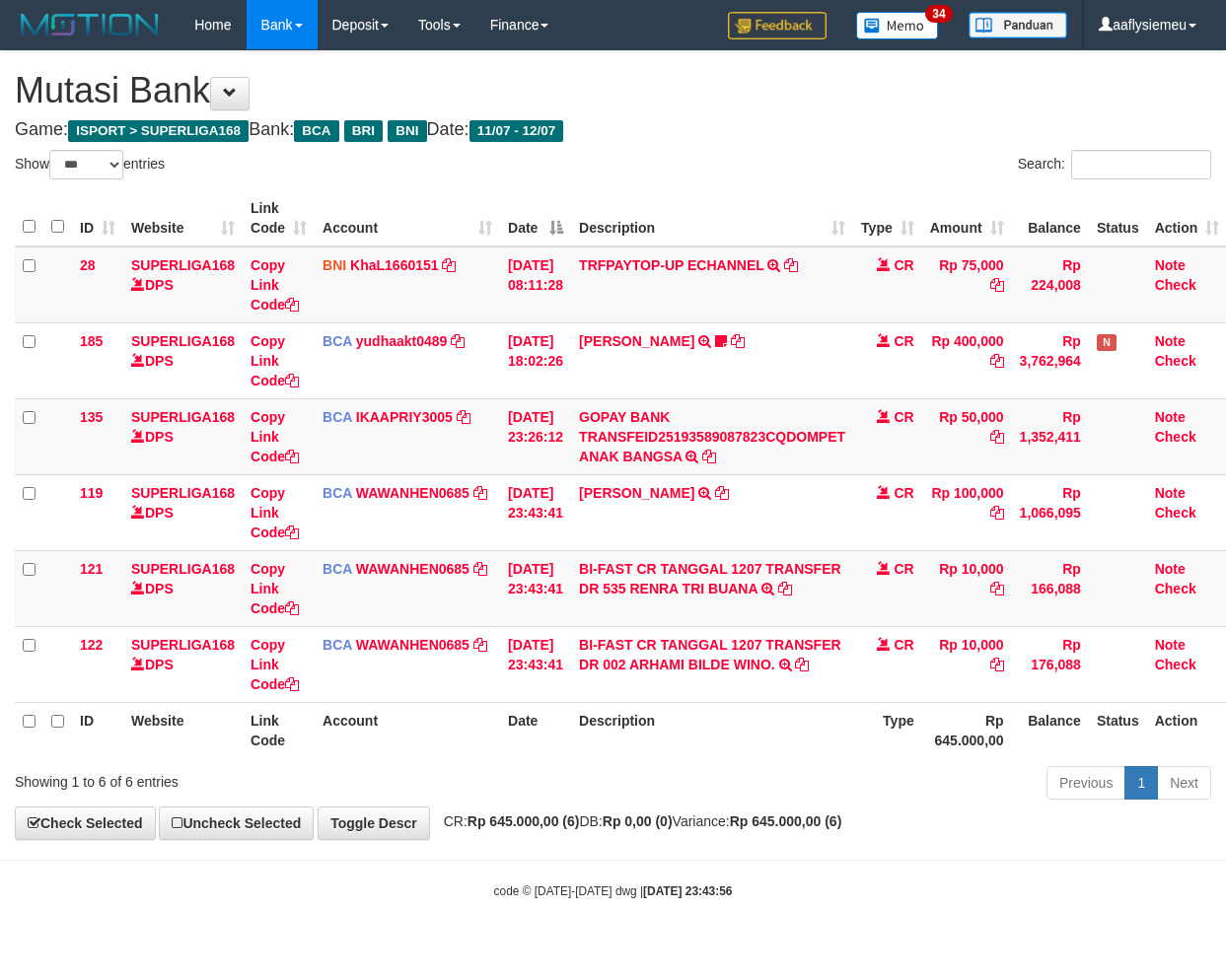 select on "***" 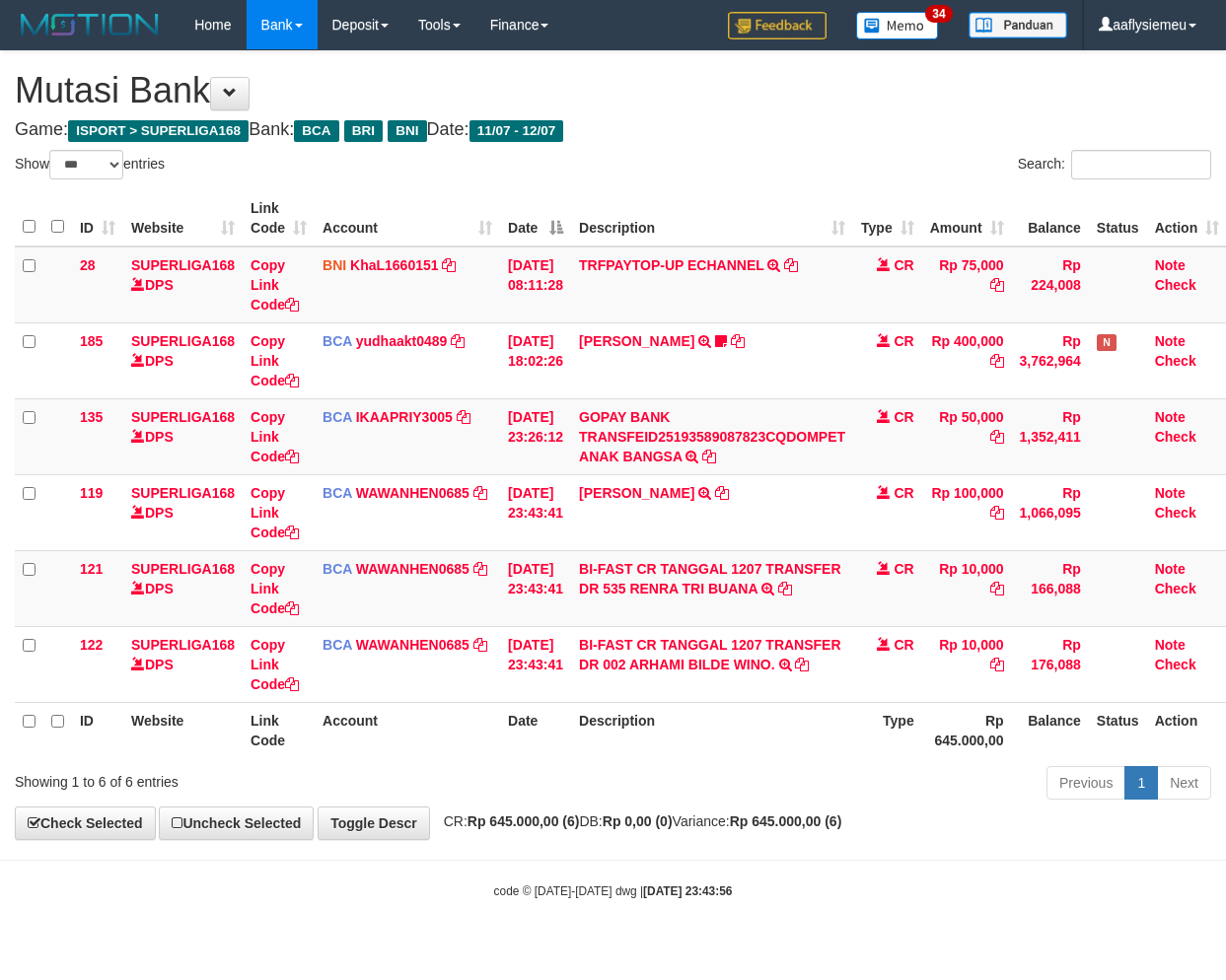 scroll, scrollTop: 0, scrollLeft: 14, axis: horizontal 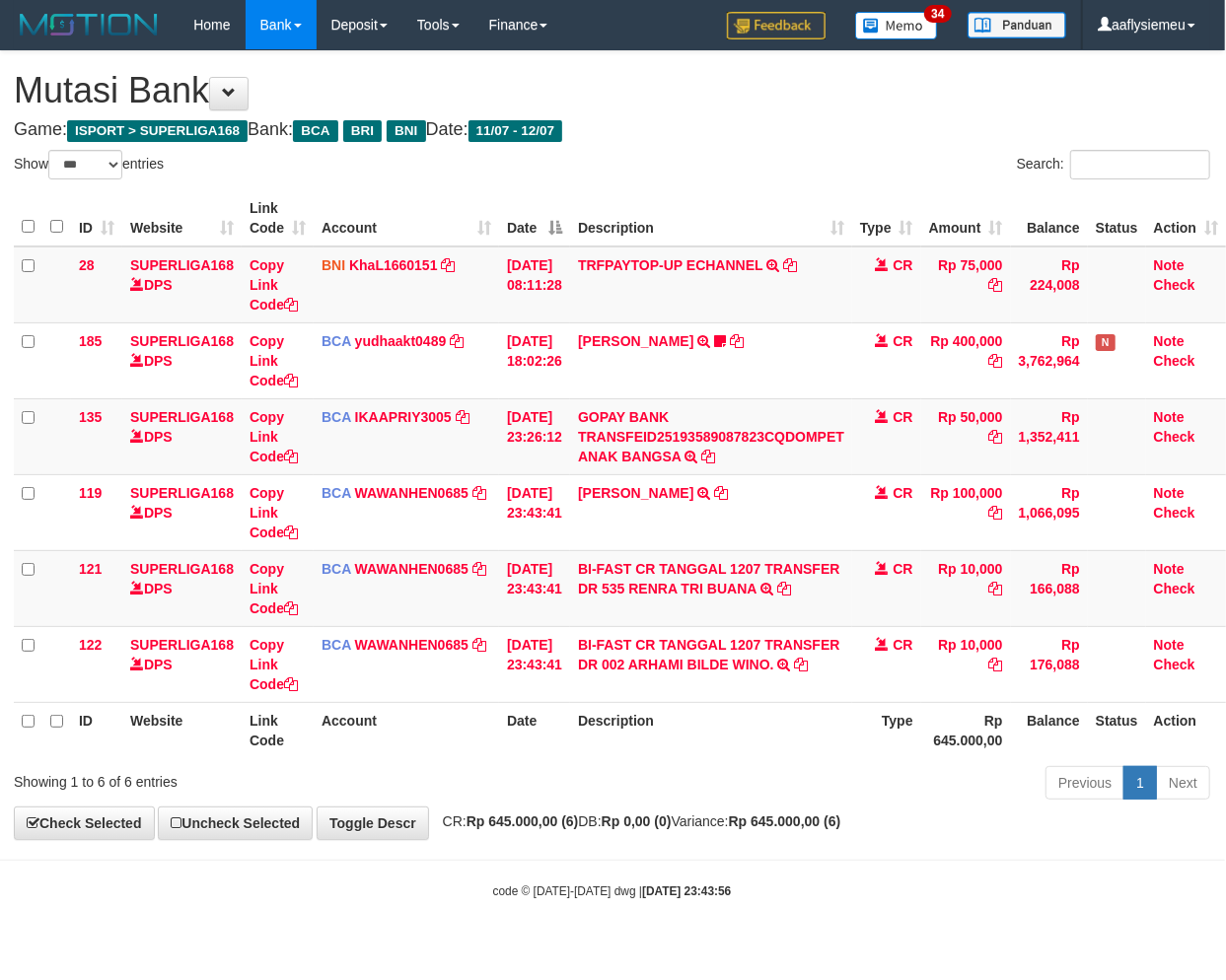 click on "Toggle navigation
Home
Bank
Account List
Load
By Website
Group
[ISPORT]													SUPERLIGA168
By Load Group (DPS)
34" at bounding box center (612, 474) 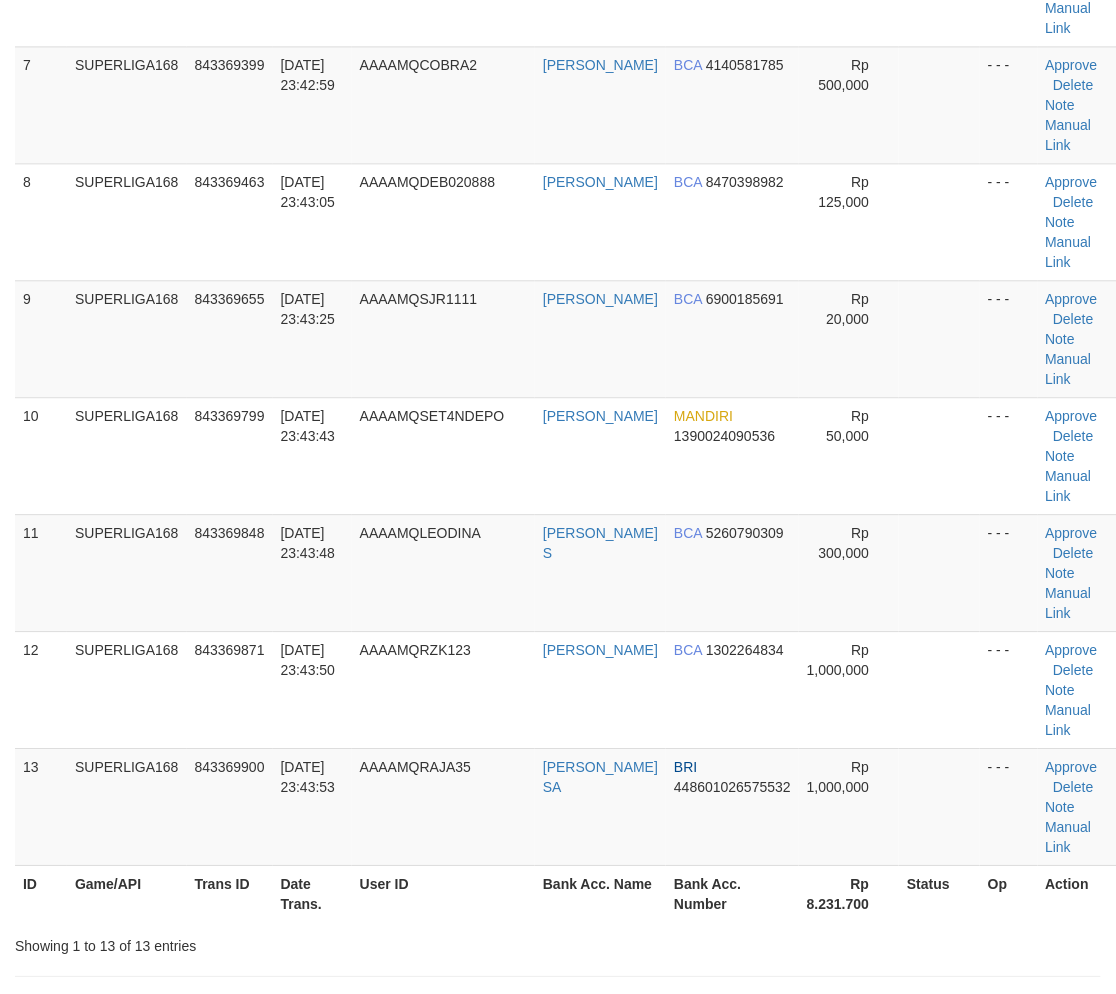 scroll, scrollTop: 945, scrollLeft: 0, axis: vertical 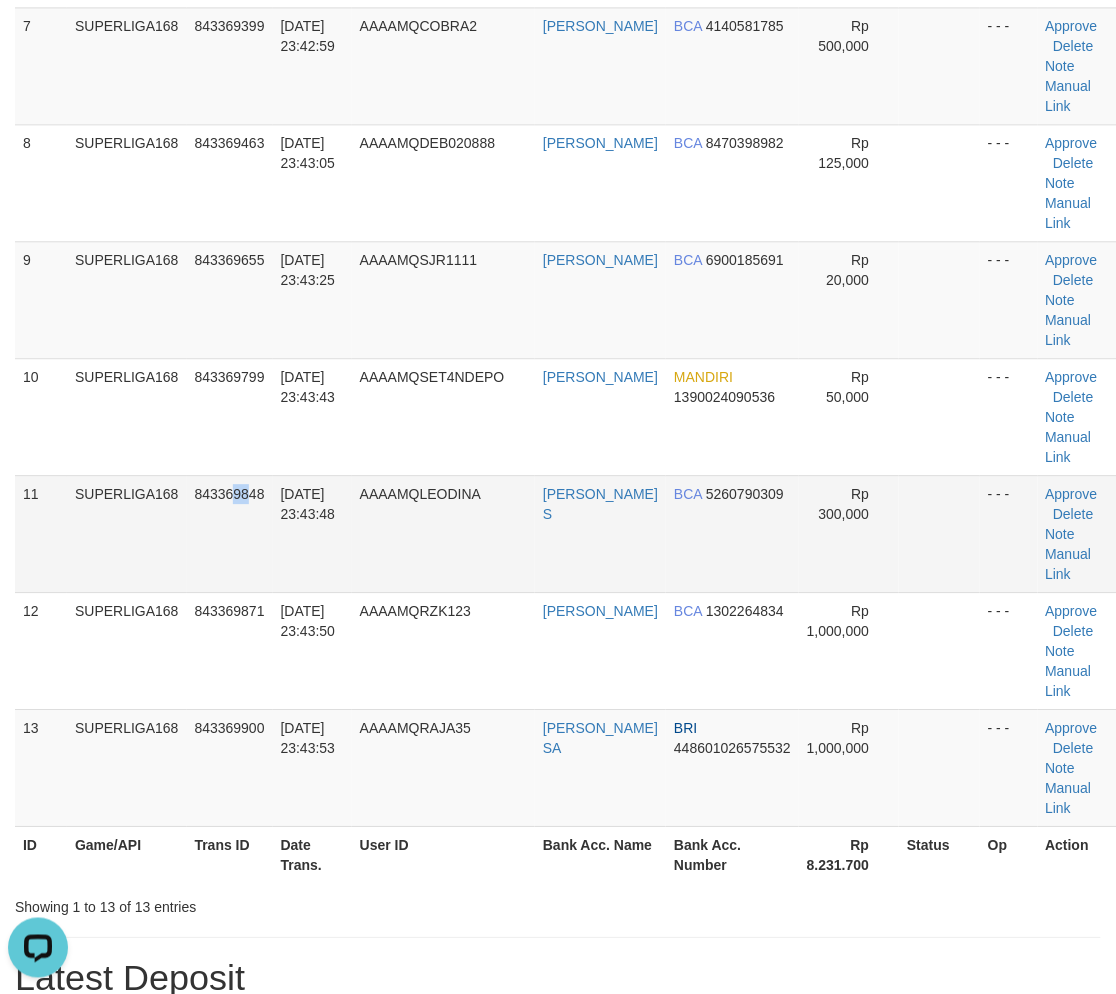 click on "843369848" at bounding box center (230, 533) 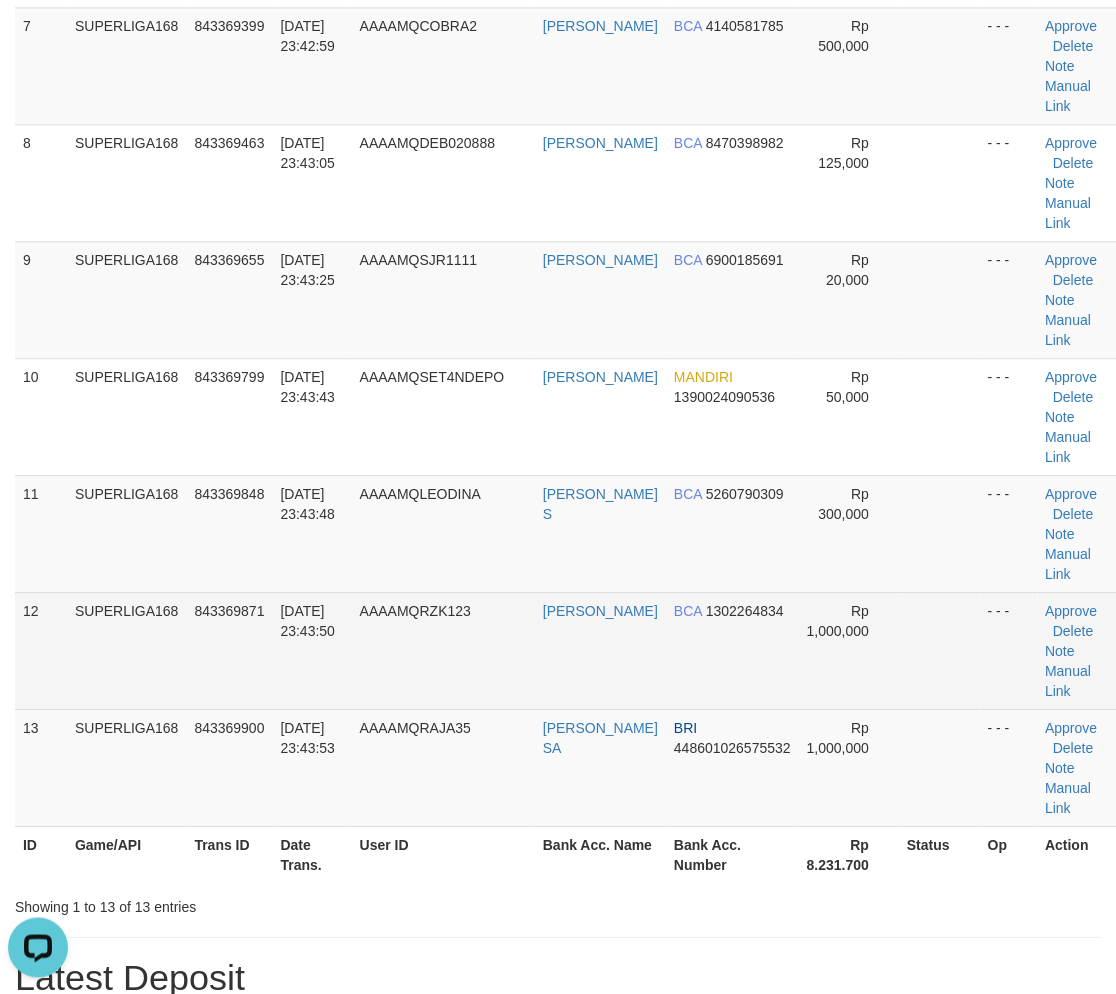 click on "SUPERLIGA168" at bounding box center (127, 650) 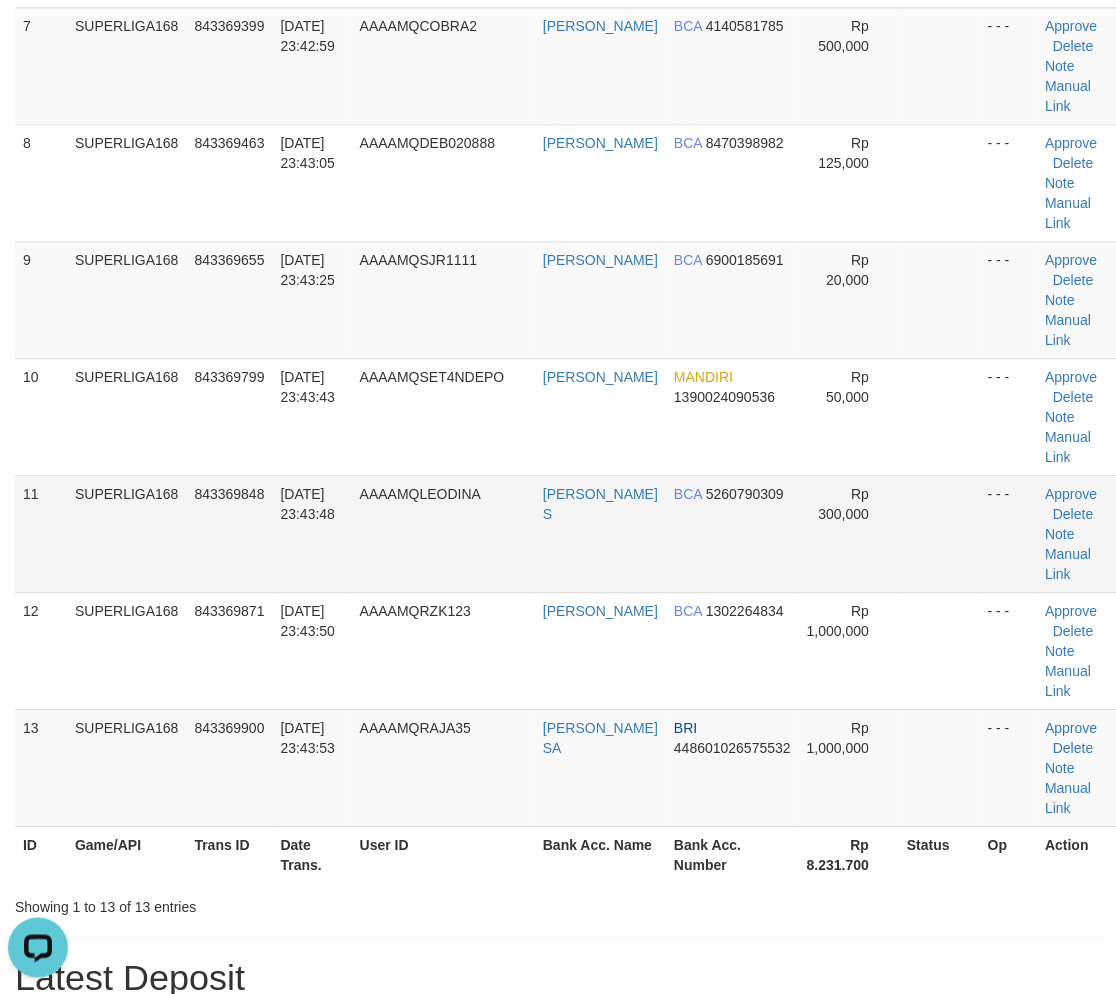 click on "11
SUPERLIGA168
843369848
12/07/2025 23:43:48
AAAAMQLEODINA
LEO AGUSTINUS S
BCA
5260790309
Rp 300,000
- - -
Approve
Delete
Note
Manual Link" at bounding box center [567, 533] 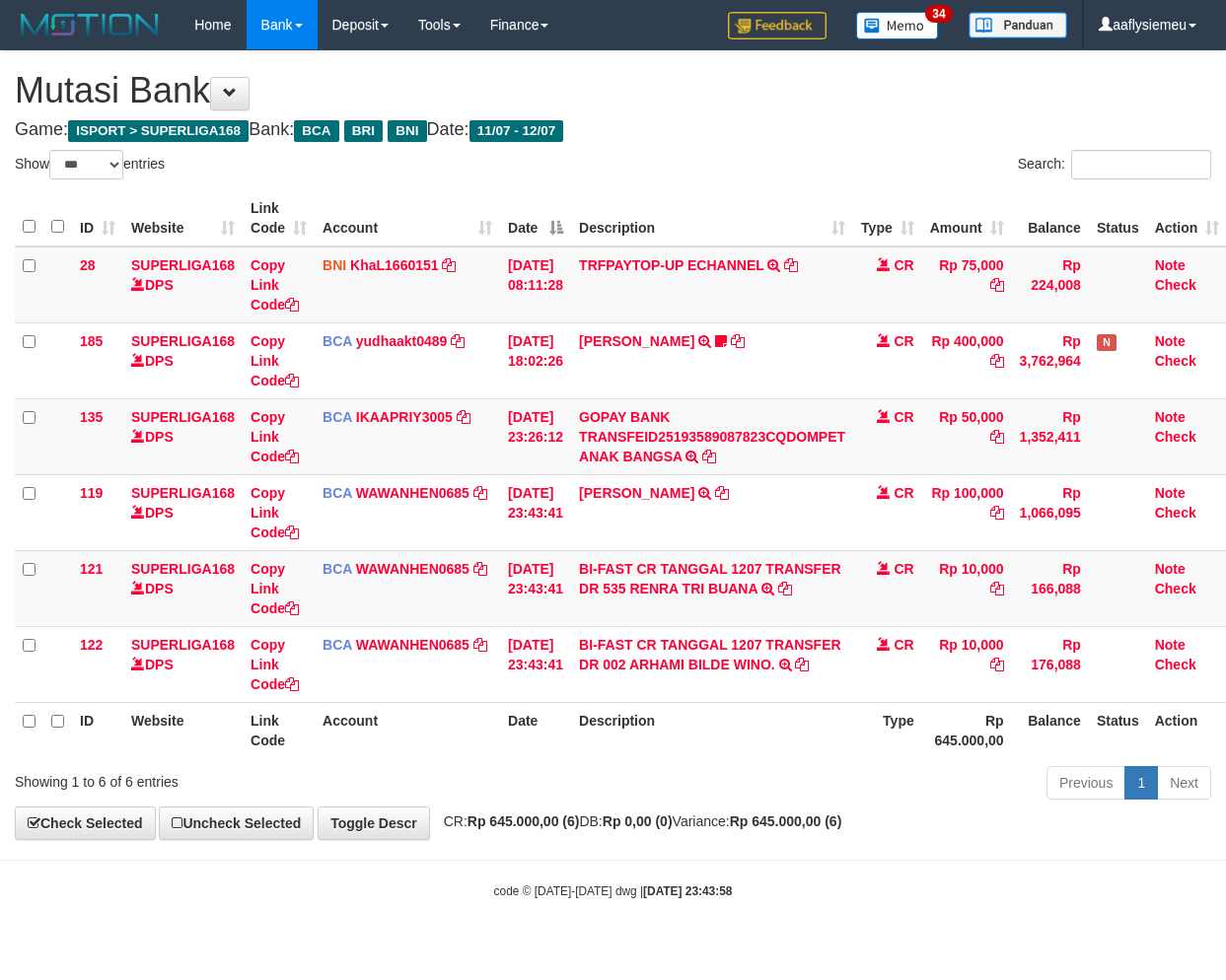 select on "***" 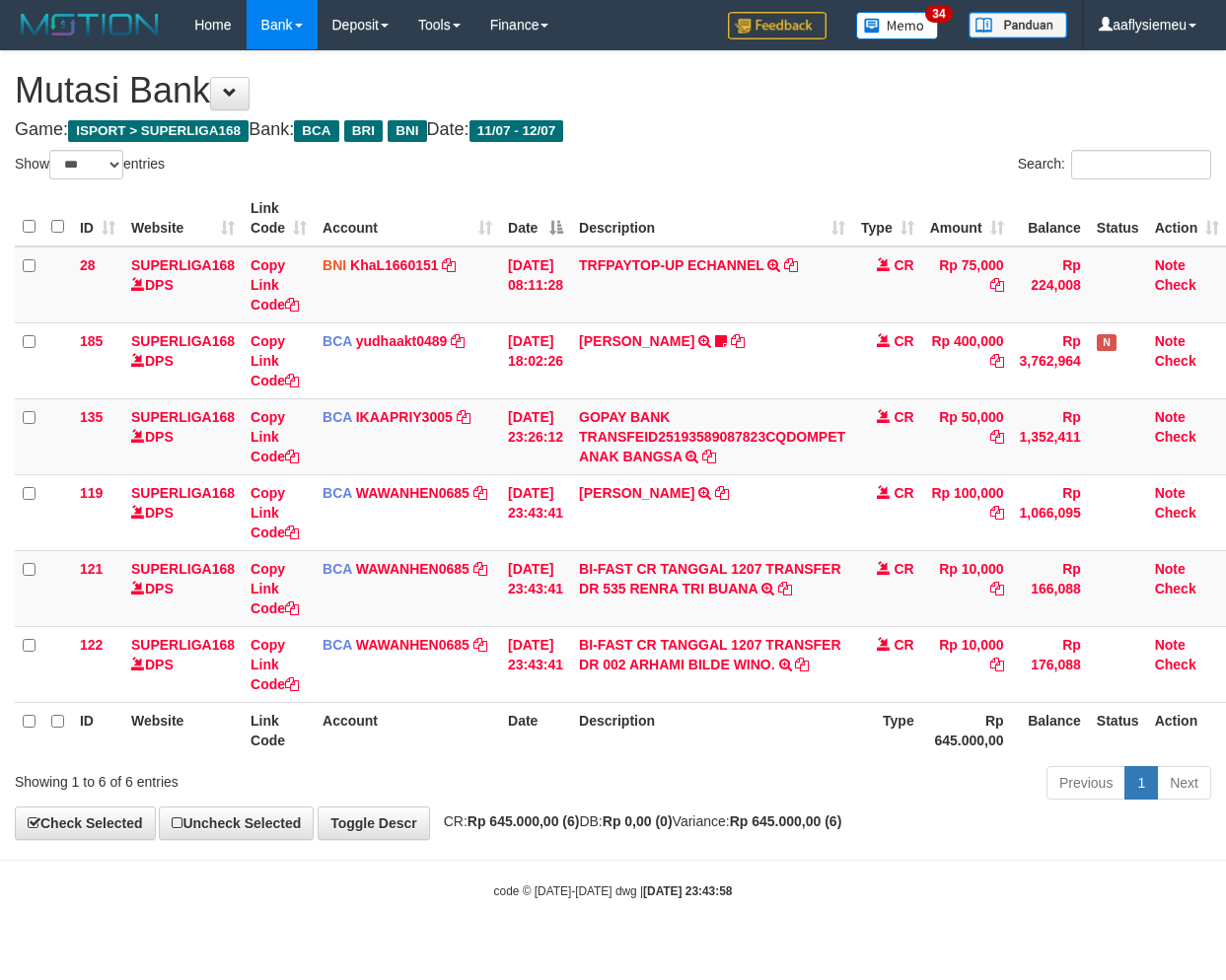 scroll, scrollTop: 0, scrollLeft: 14, axis: horizontal 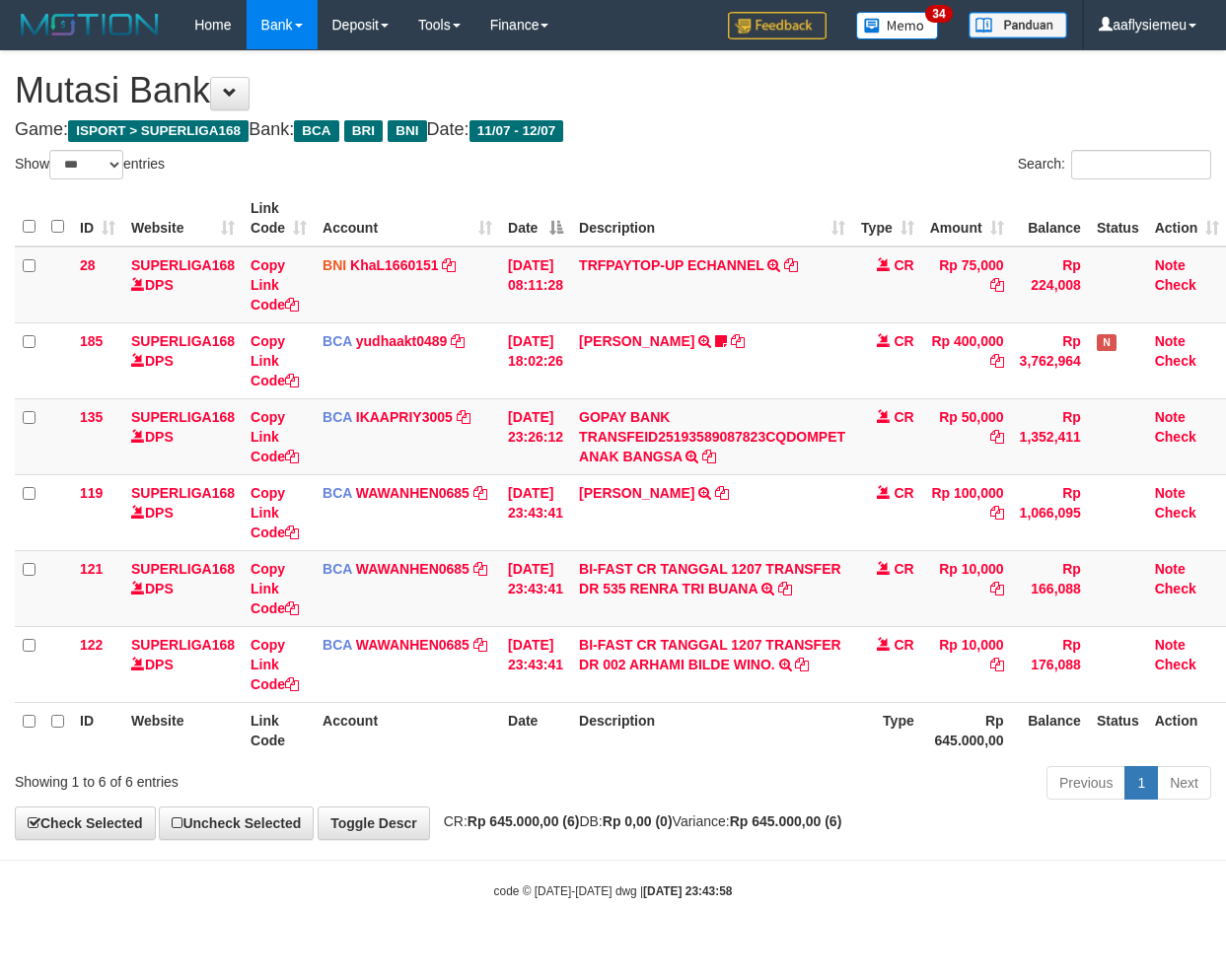 select on "***" 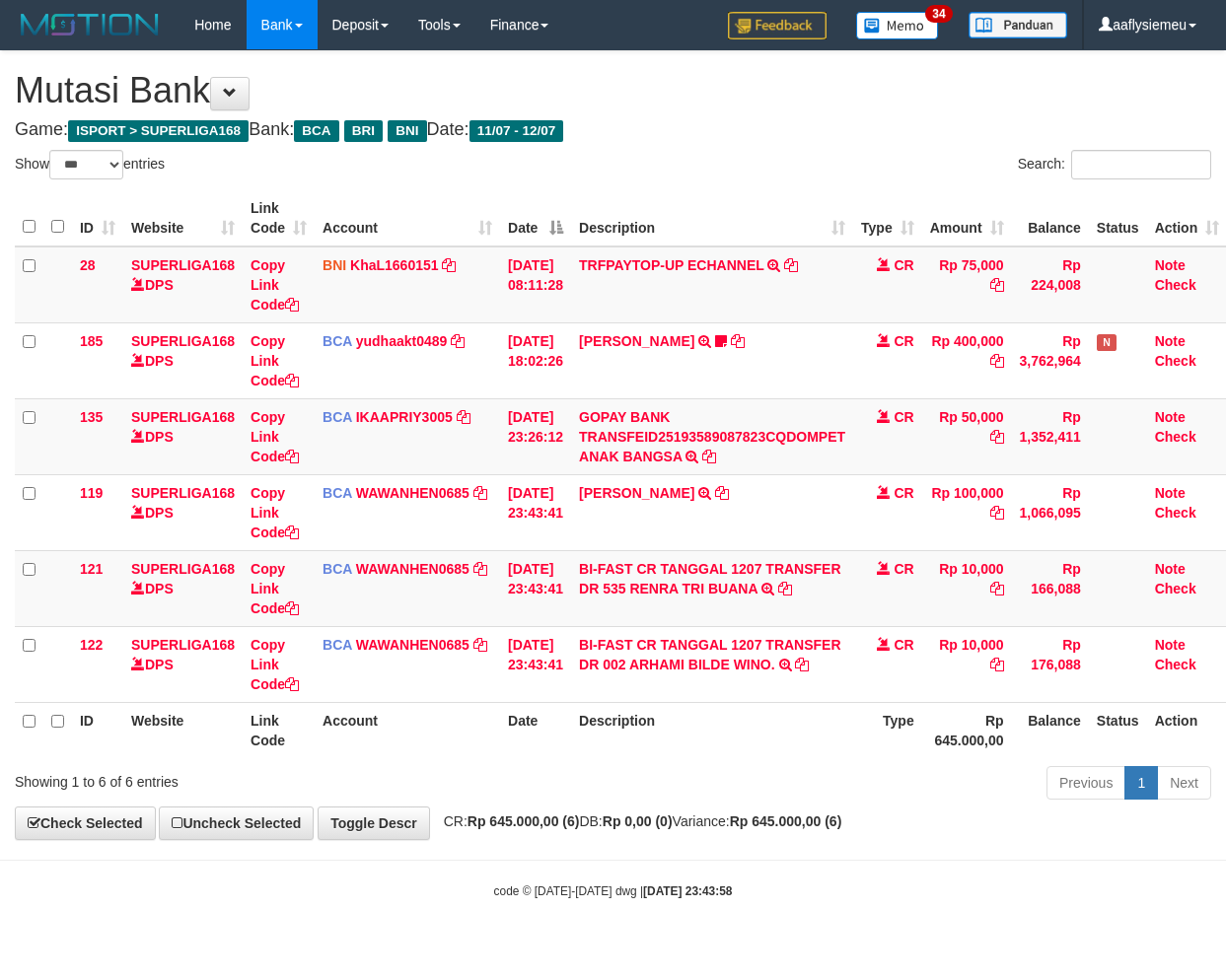 scroll, scrollTop: 0, scrollLeft: 14, axis: horizontal 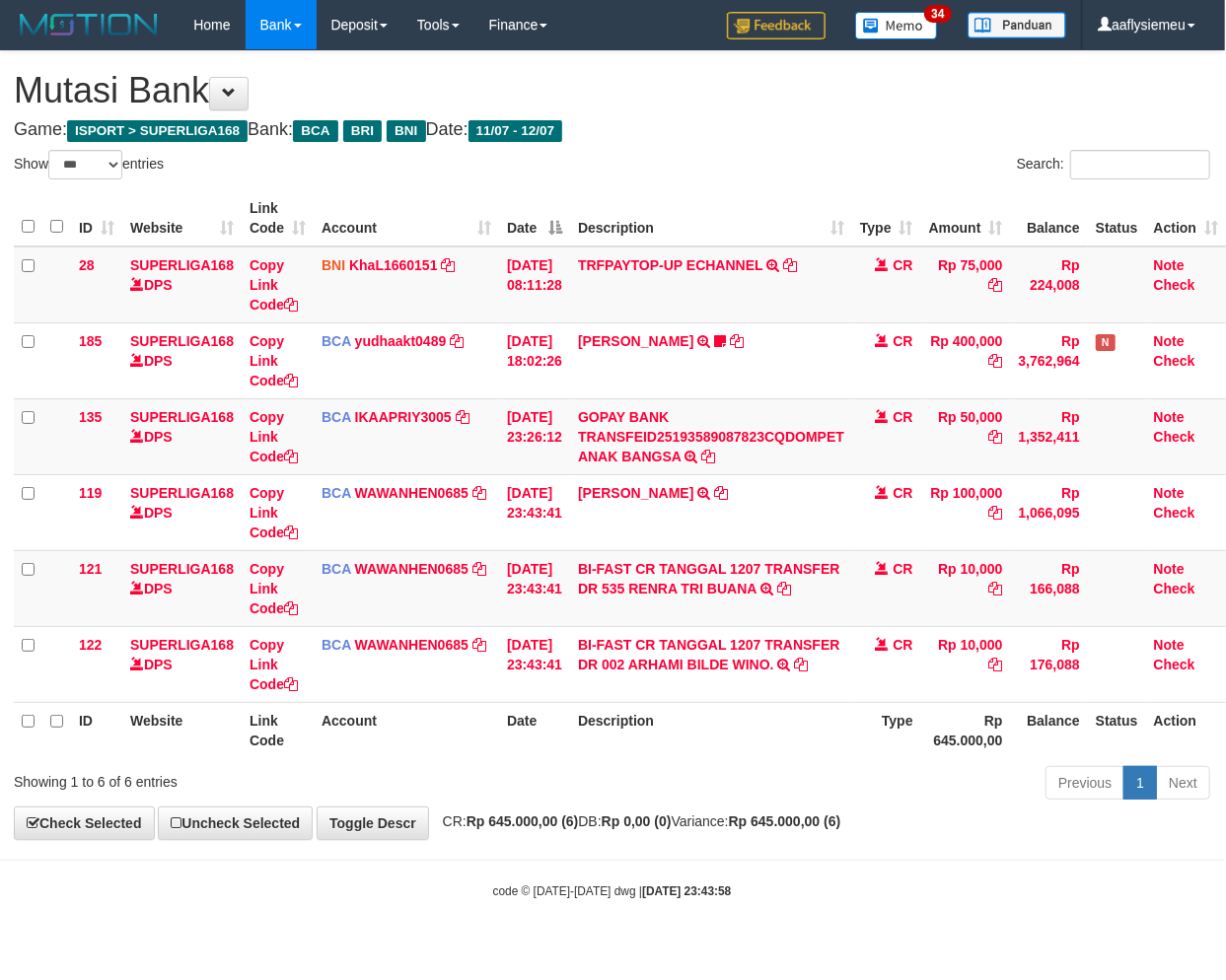 click on "Toggle navigation
Home
Bank
Account List
Load
By Website
Group
[ISPORT]													SUPERLIGA168
By Load Group (DPS)
34" at bounding box center (612, 474) 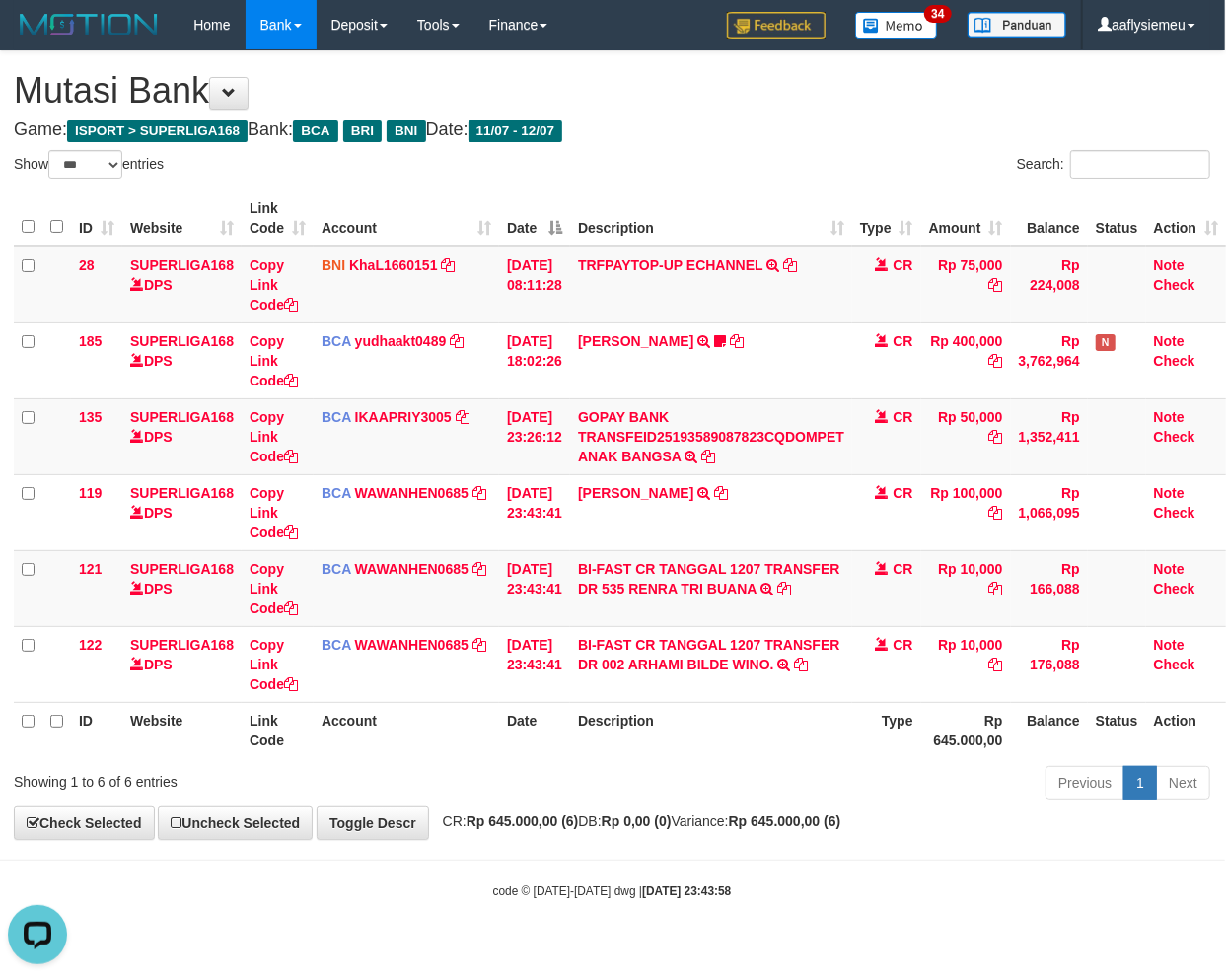 scroll, scrollTop: 0, scrollLeft: 0, axis: both 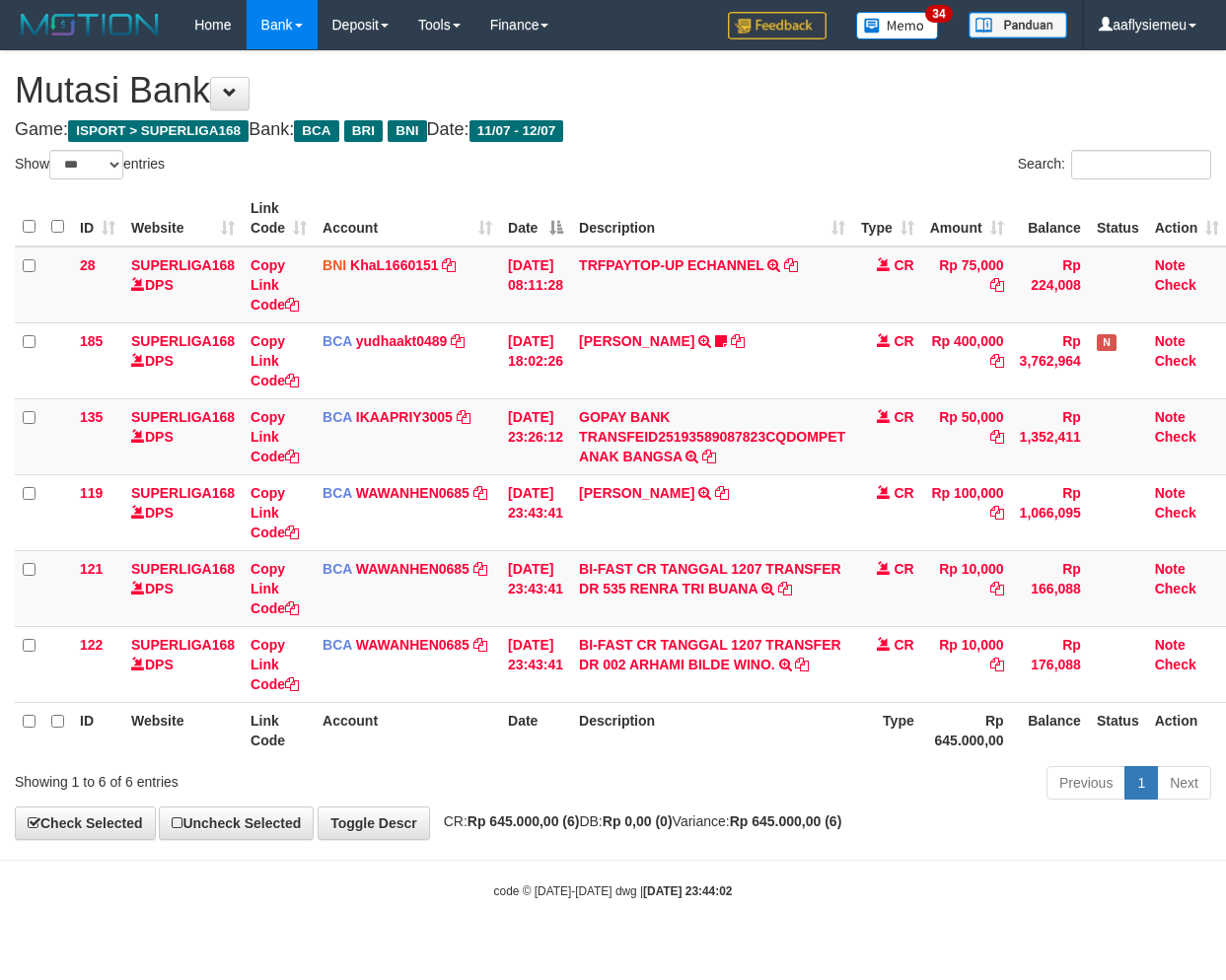 select on "***" 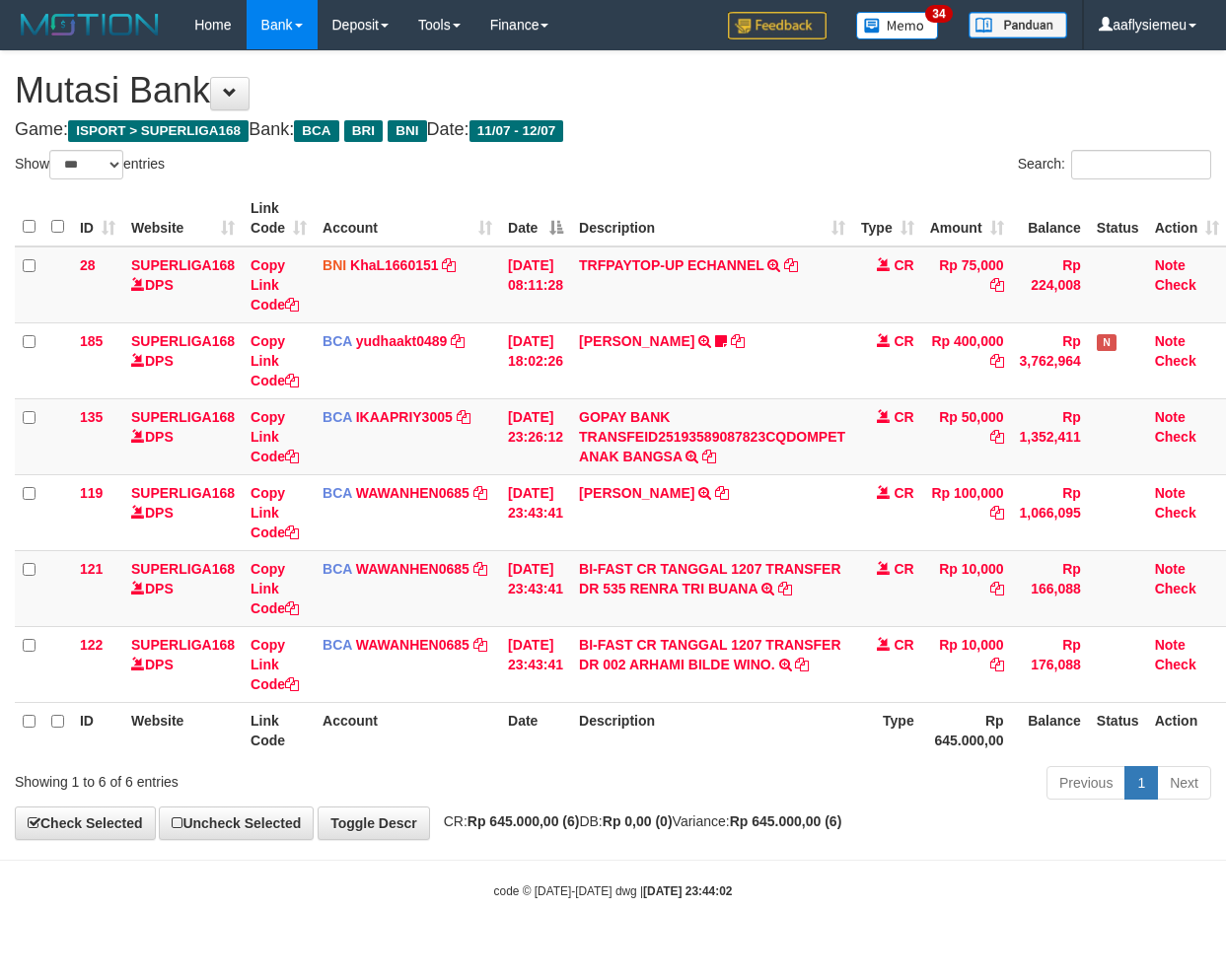 scroll, scrollTop: 0, scrollLeft: 14, axis: horizontal 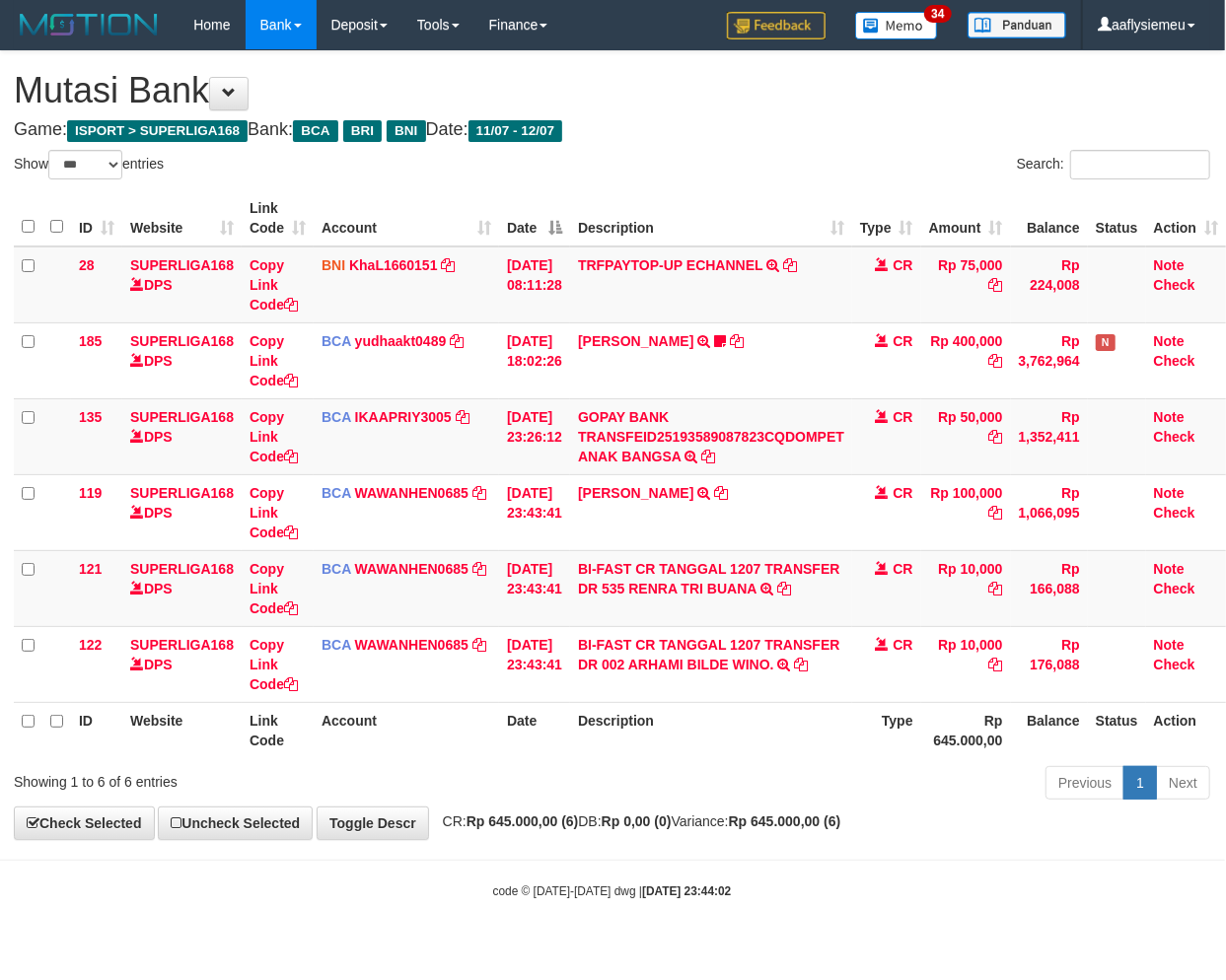click on "Previous 1 Next" at bounding box center (867, 785) 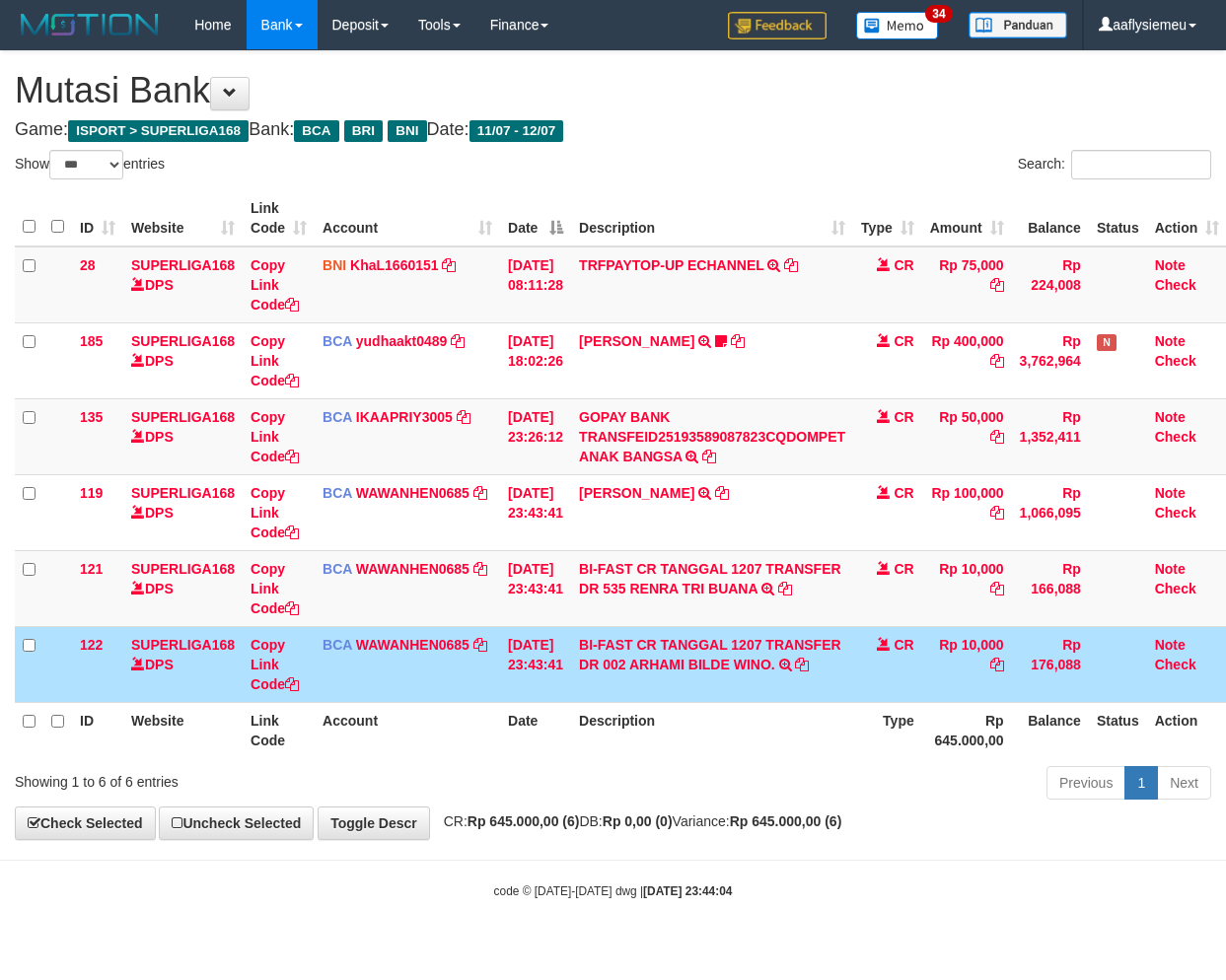 select on "***" 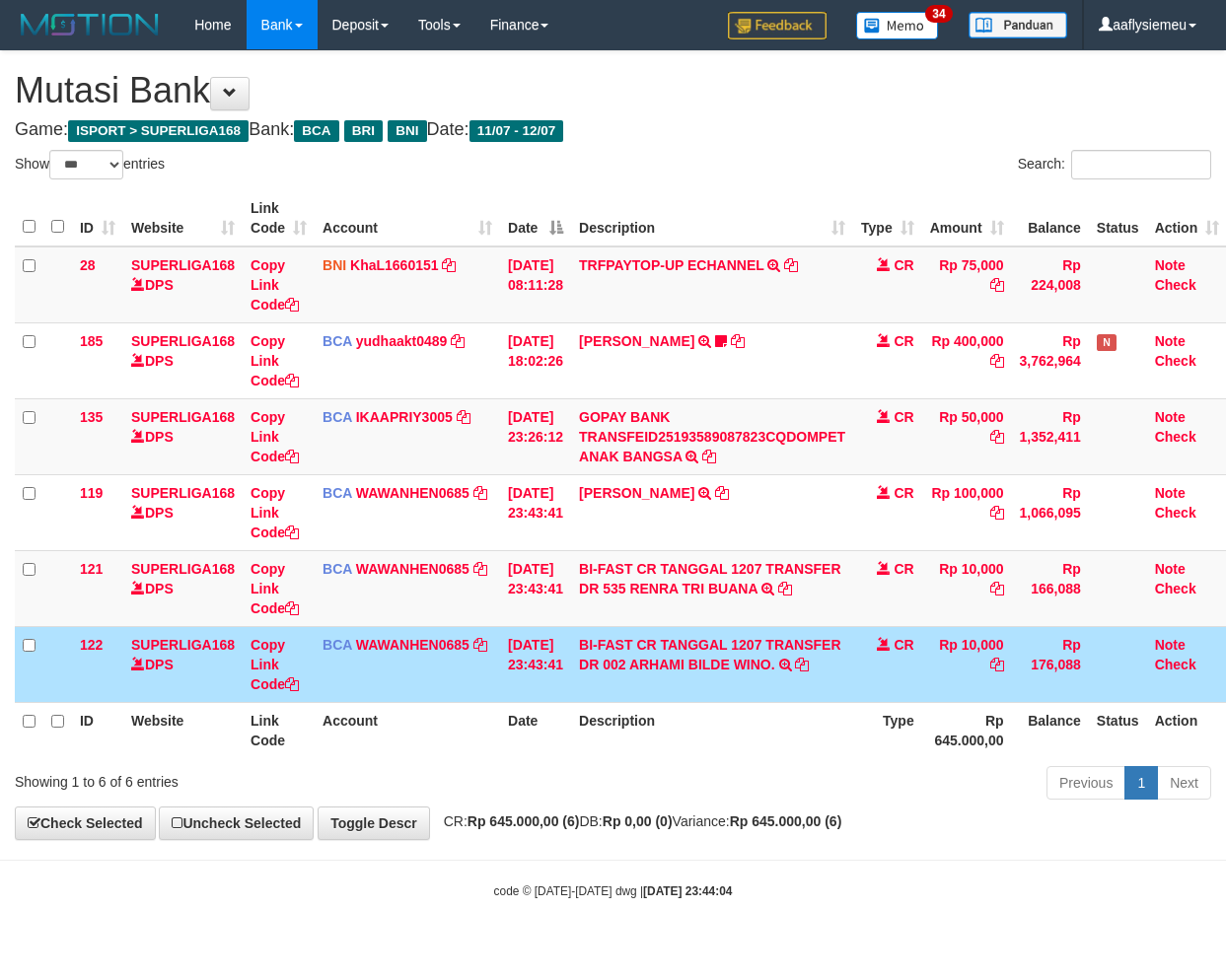 scroll, scrollTop: 0, scrollLeft: 14, axis: horizontal 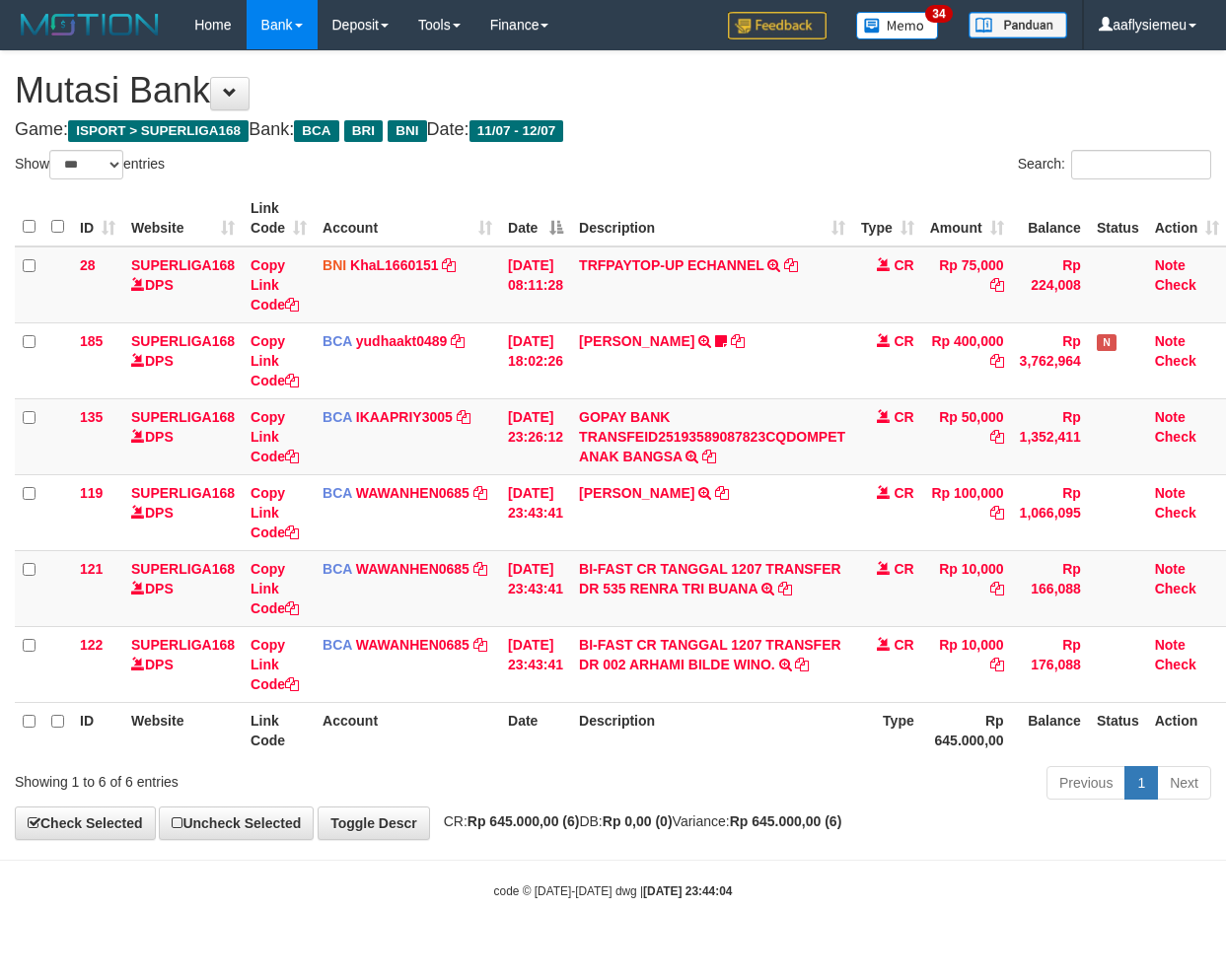select on "***" 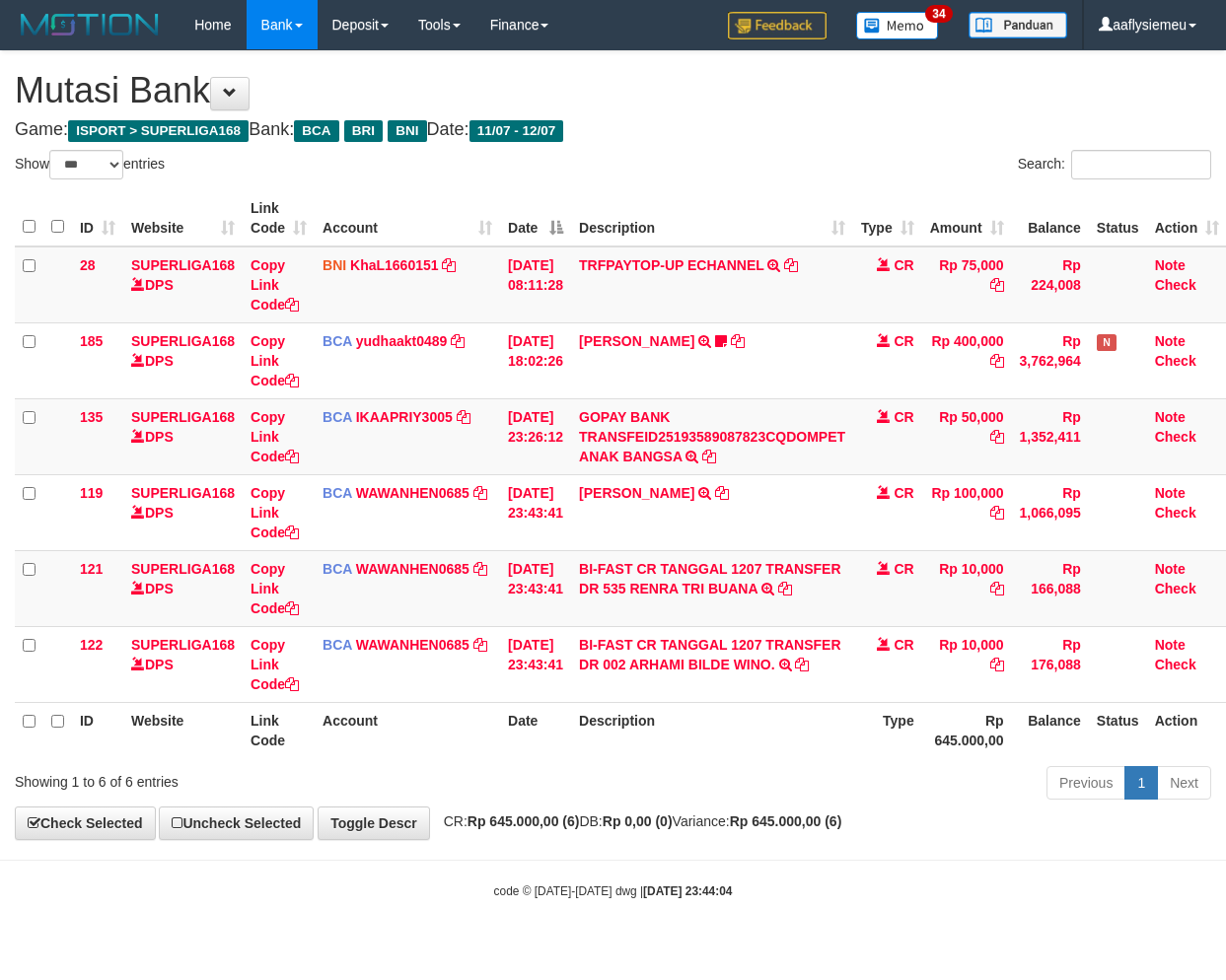 scroll, scrollTop: 0, scrollLeft: 14, axis: horizontal 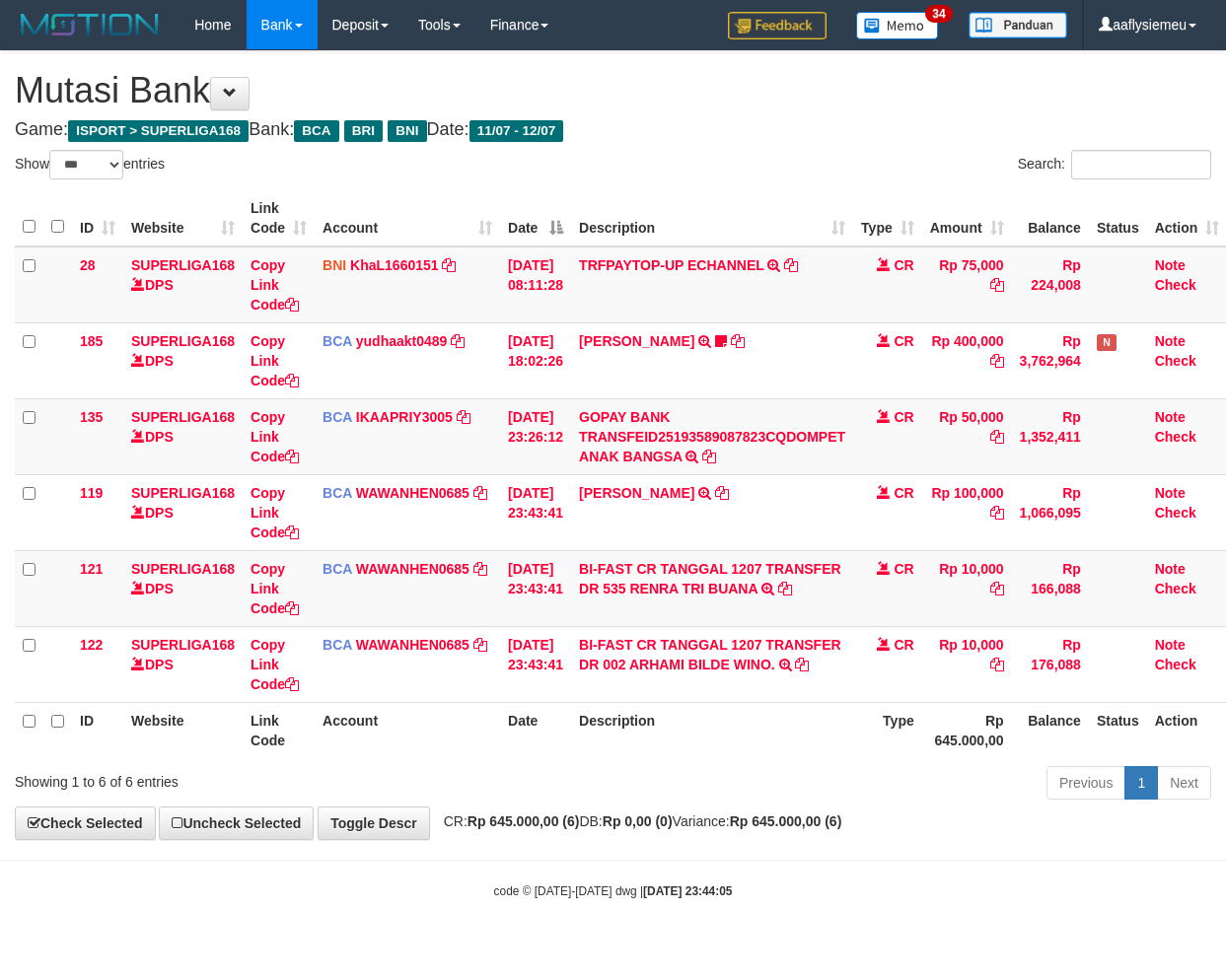 select on "***" 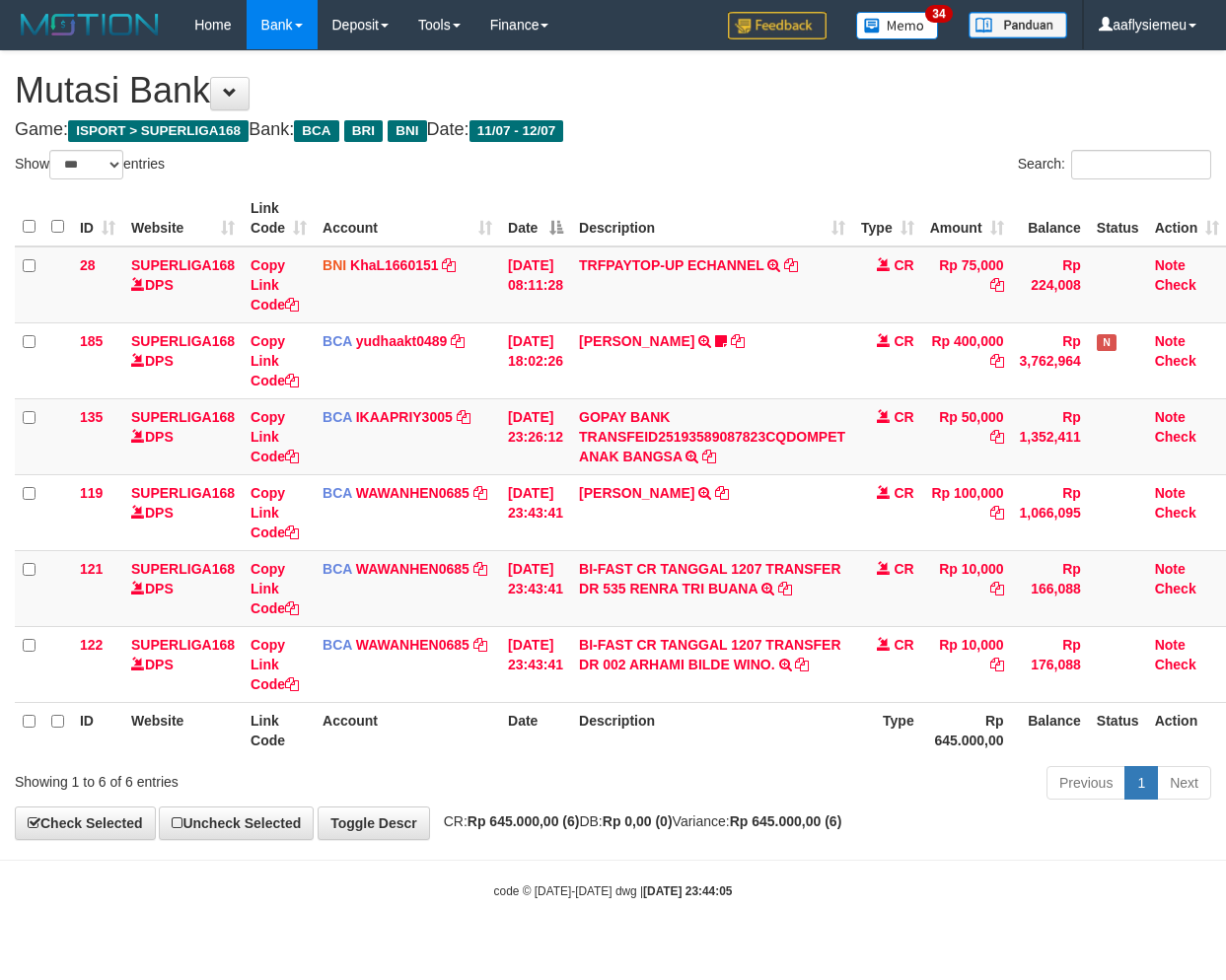 scroll, scrollTop: 0, scrollLeft: 14, axis: horizontal 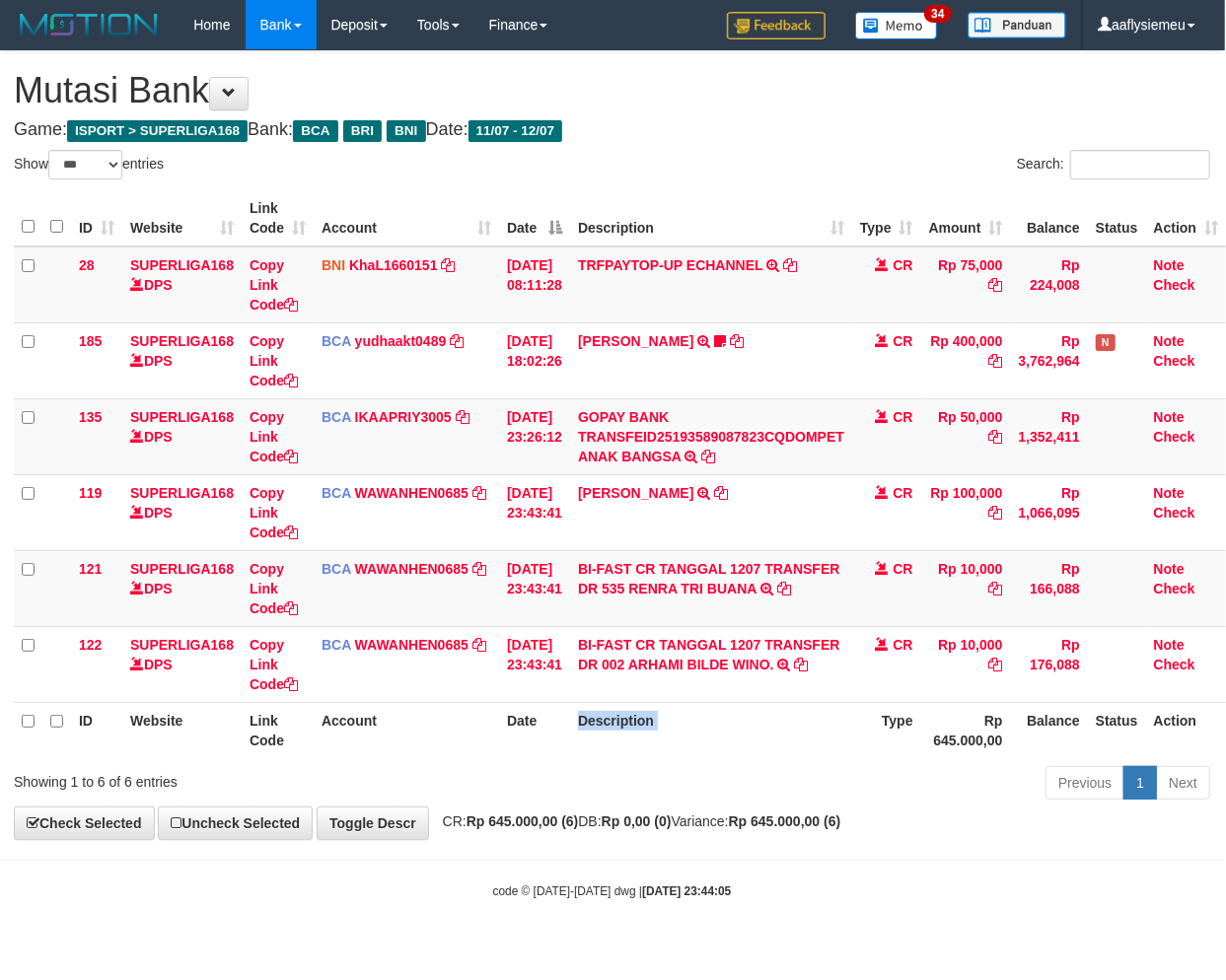 click on "Description" at bounding box center (711, 730) 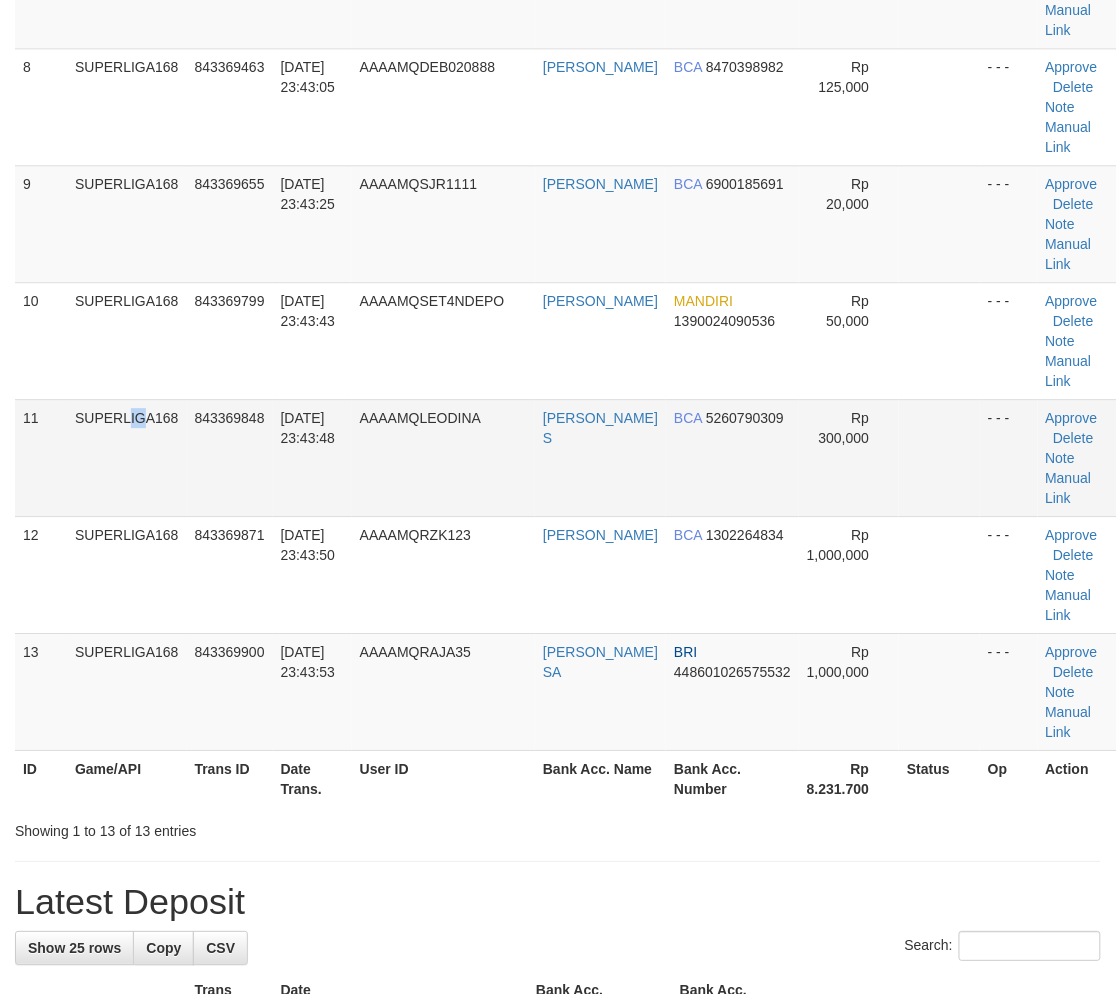 click on "SUPERLIGA168" at bounding box center (127, 457) 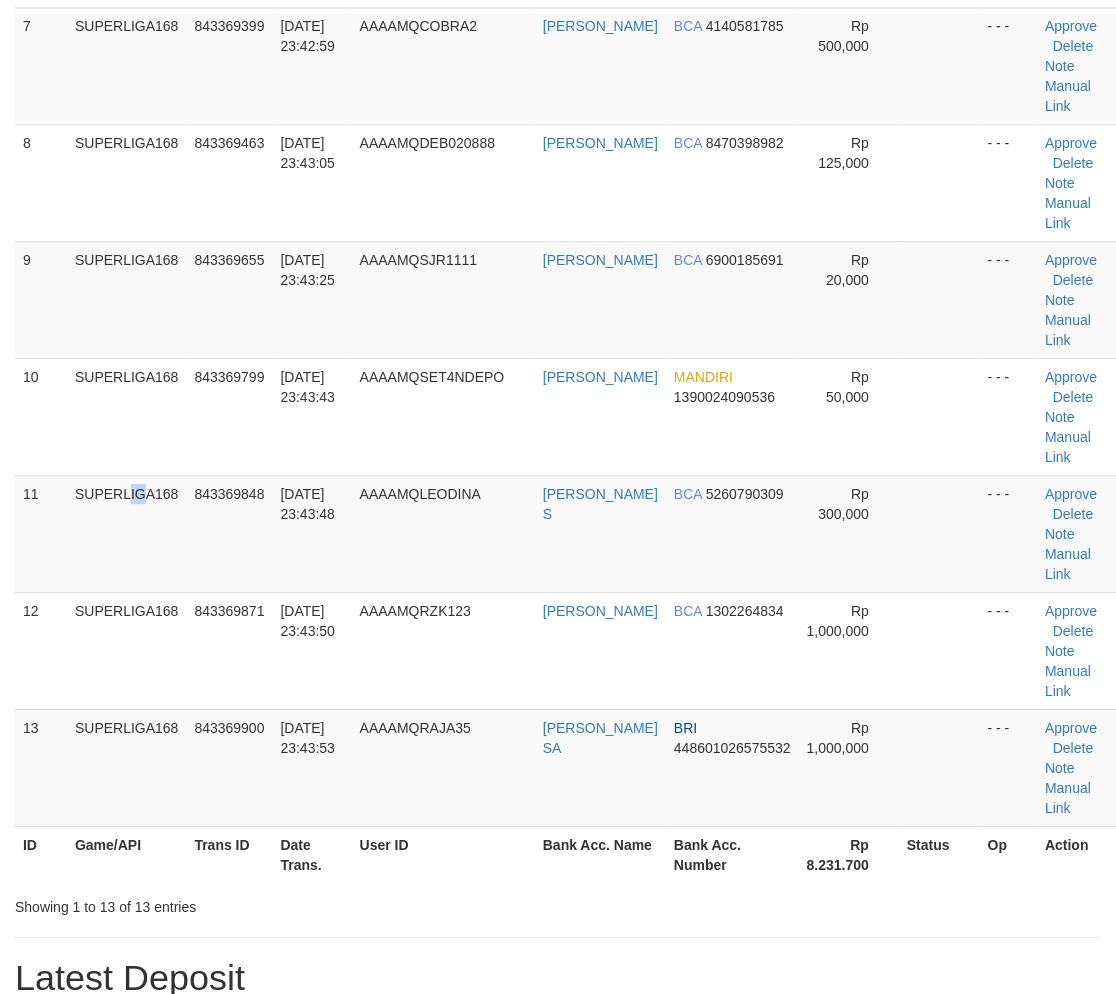 drag, startPoint x: 152, startPoint y: 552, endPoint x: 3, endPoint y: 616, distance: 162.1635 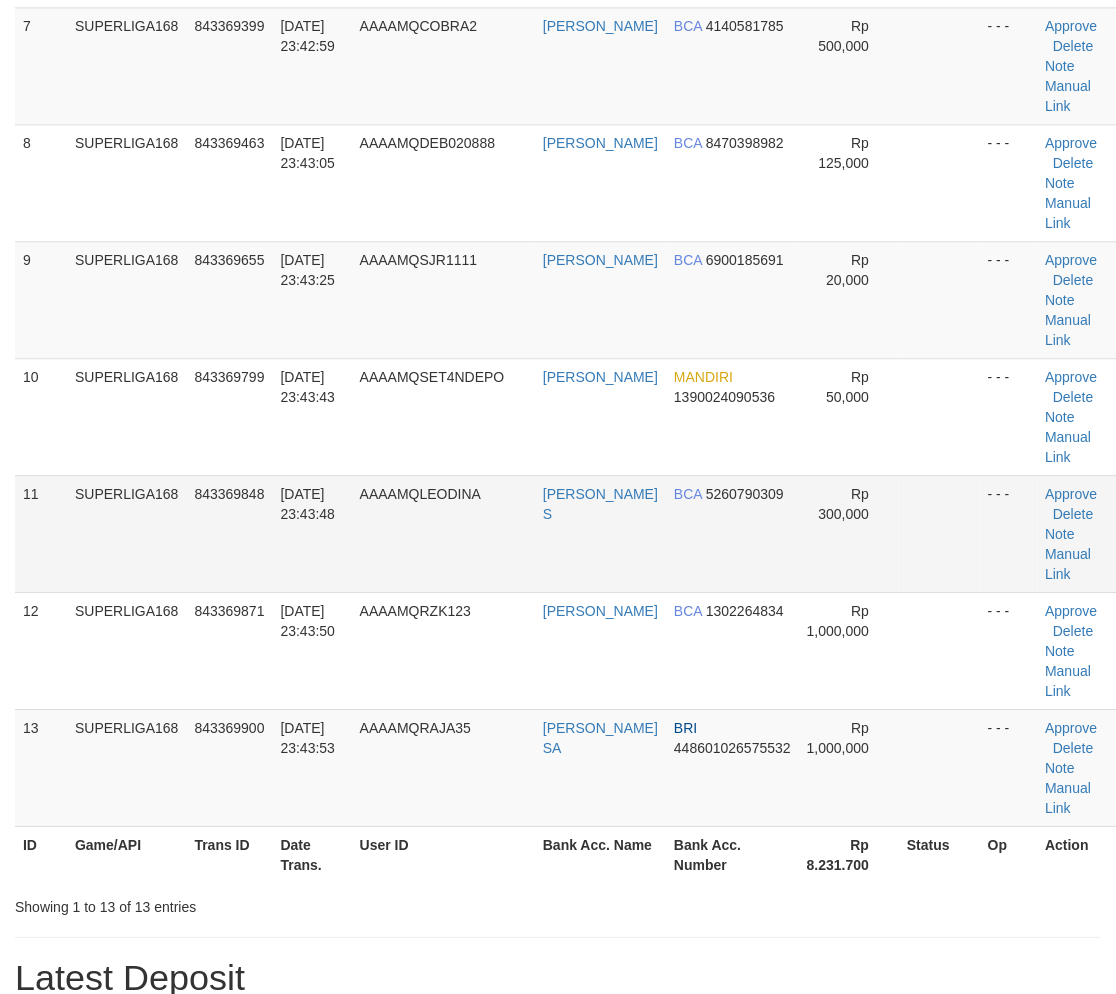 click on "11" at bounding box center (41, 533) 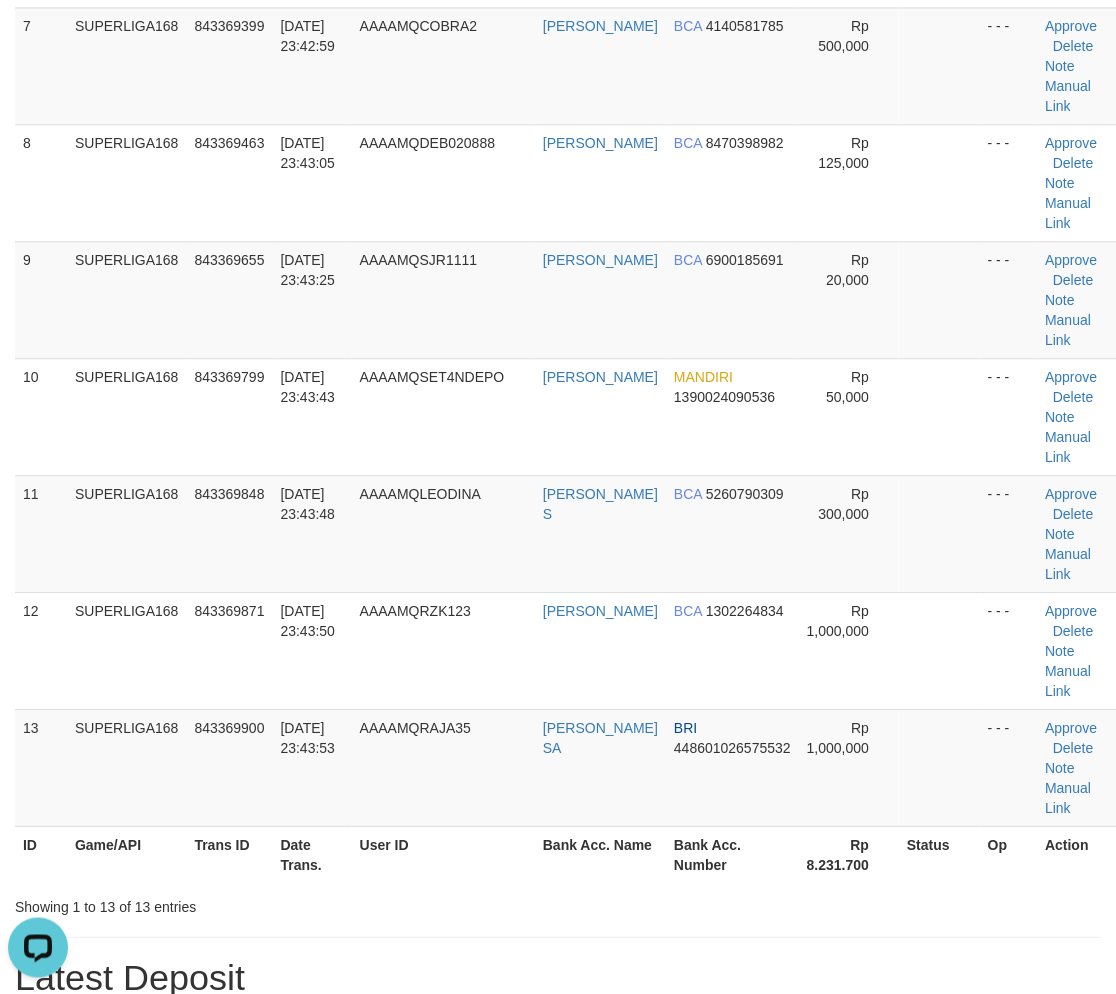 scroll, scrollTop: 0, scrollLeft: 0, axis: both 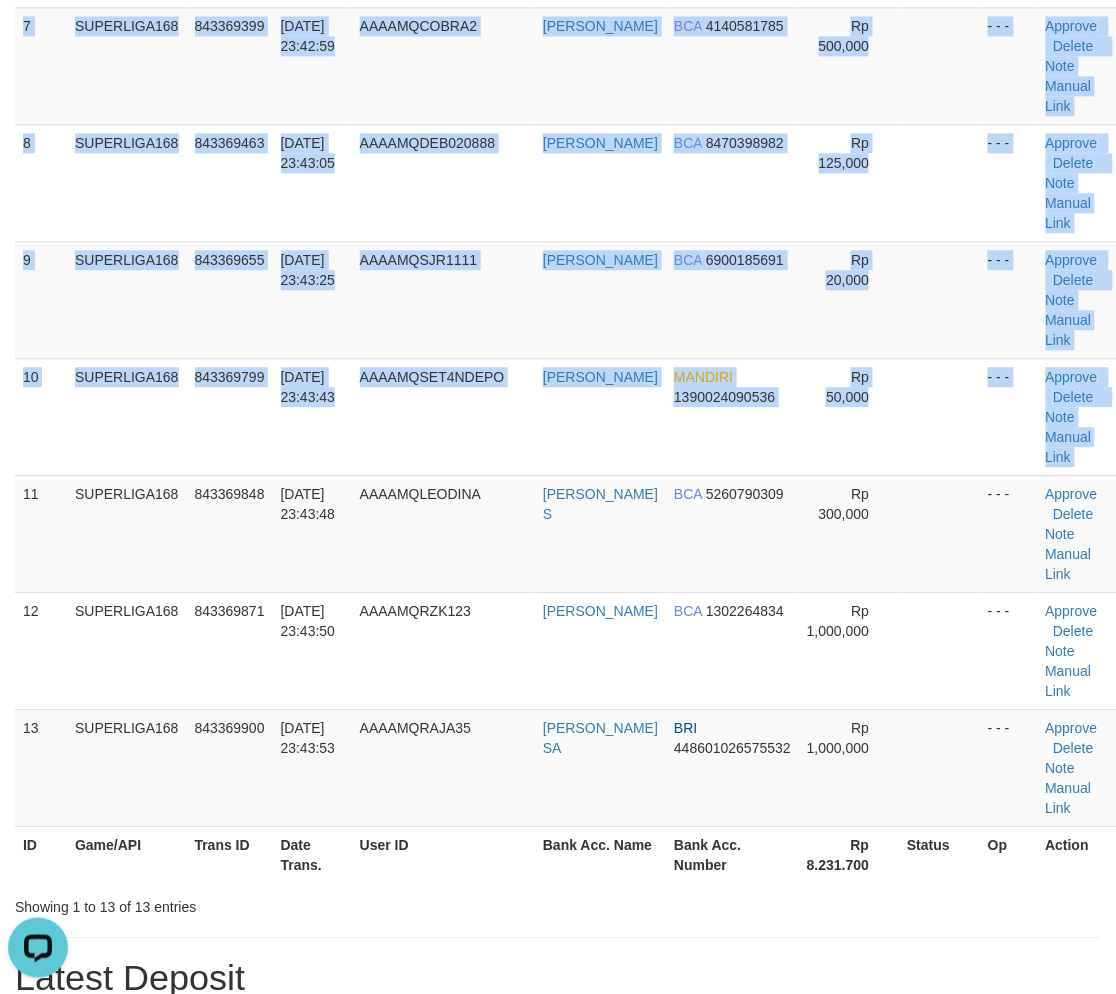 drag, startPoint x: 16, startPoint y: 516, endPoint x: 0, endPoint y: 542, distance: 30.528675 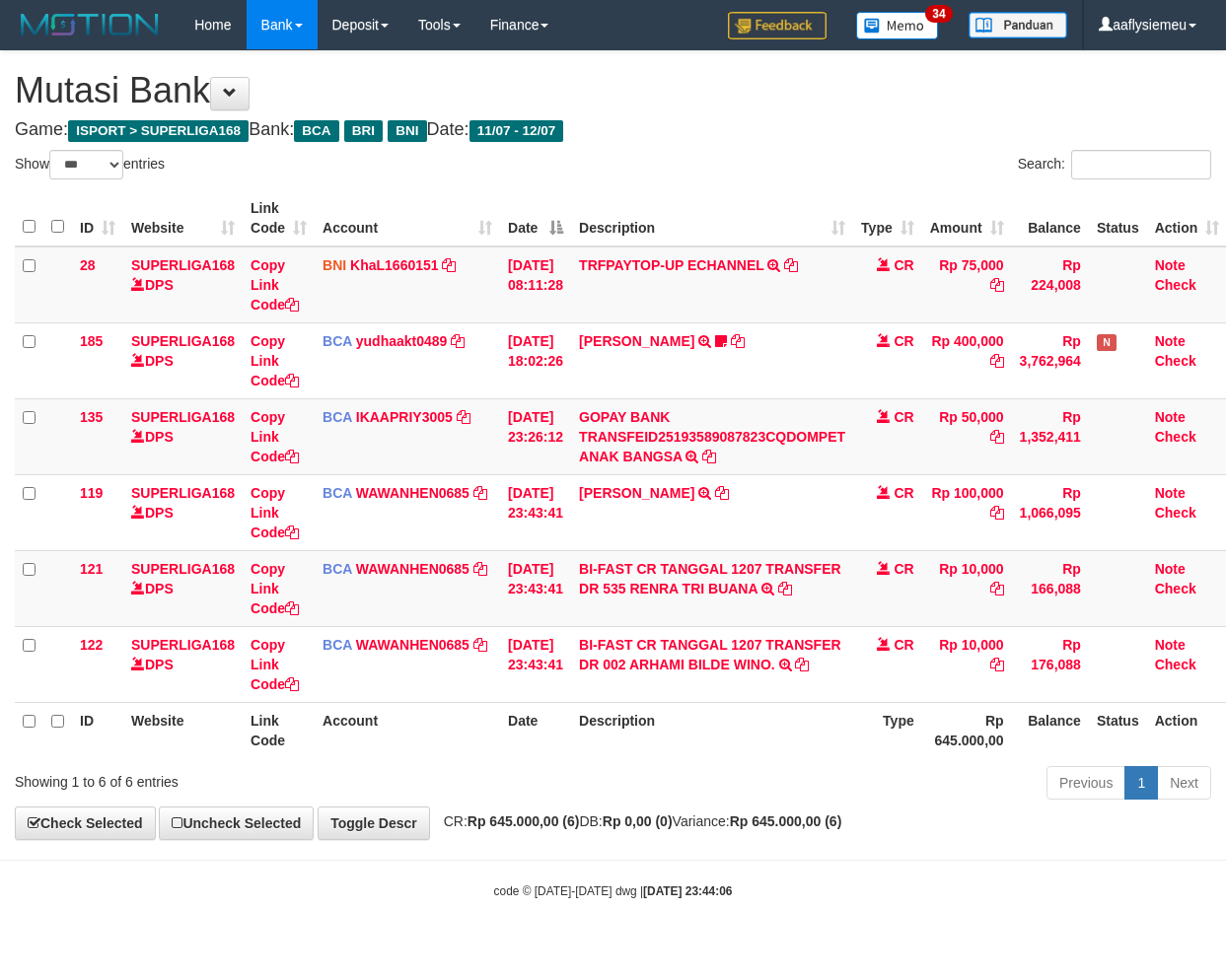 select on "***" 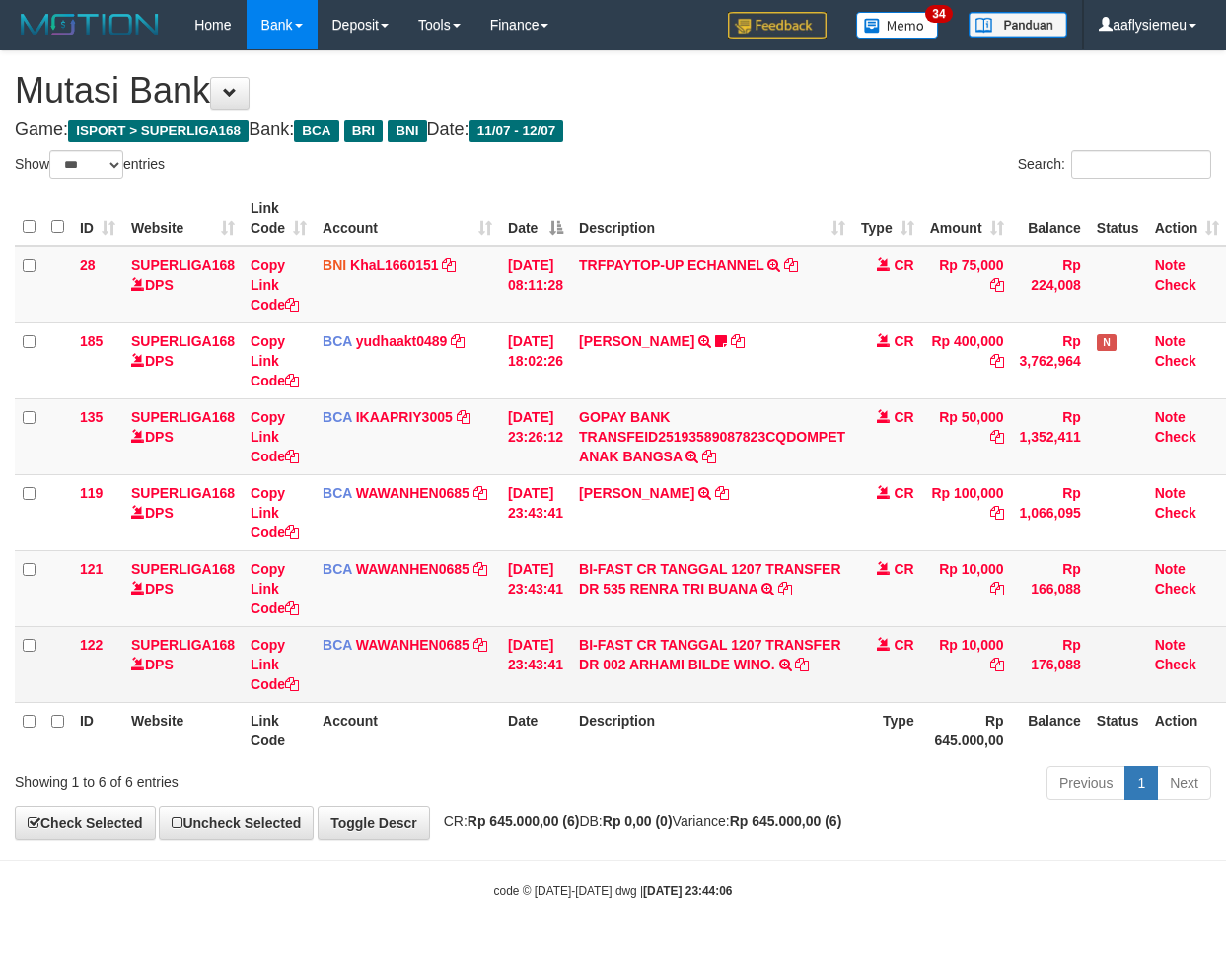scroll, scrollTop: 0, scrollLeft: 14, axis: horizontal 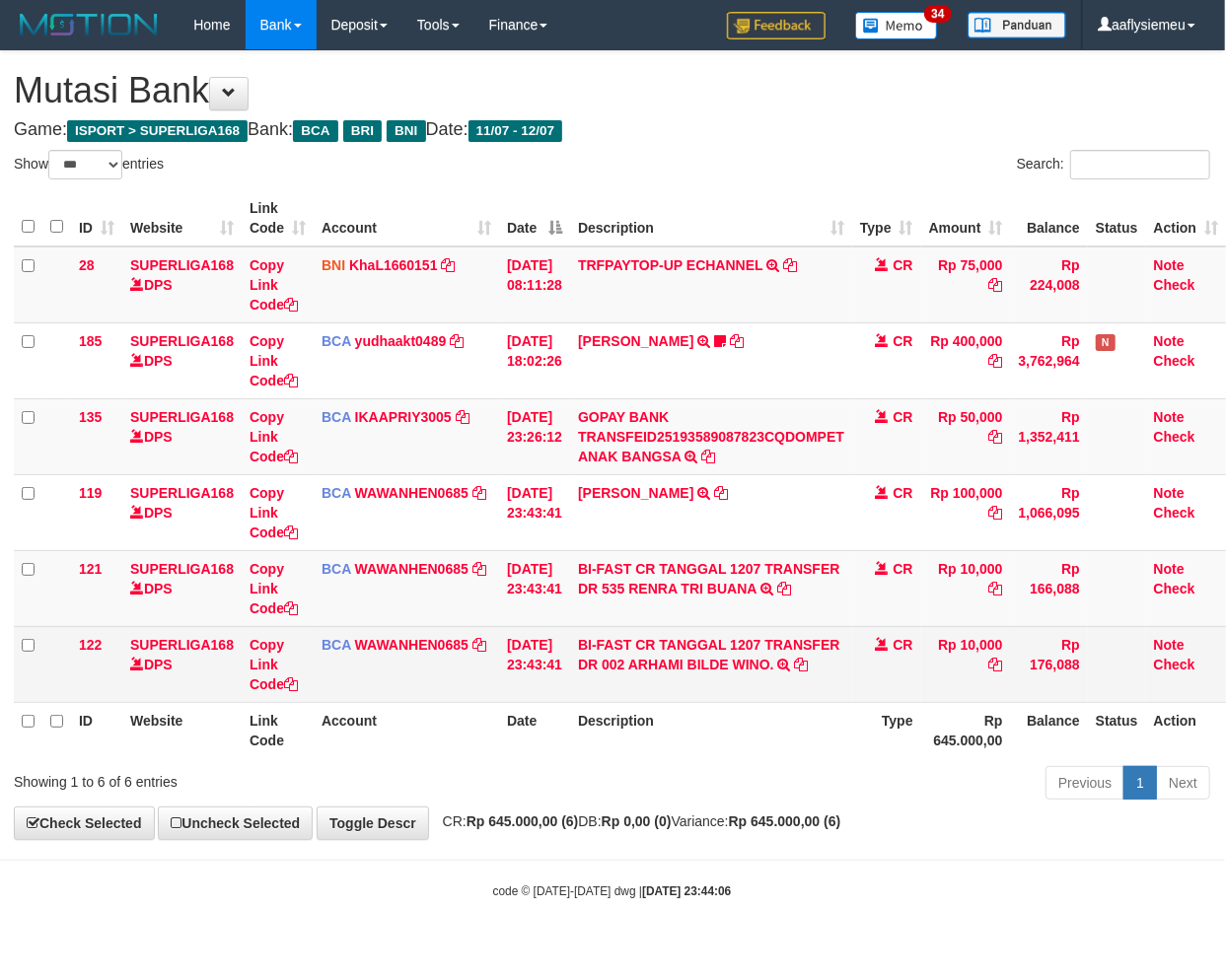 drag, startPoint x: 929, startPoint y: 772, endPoint x: 1225, endPoint y: 661, distance: 316.12814 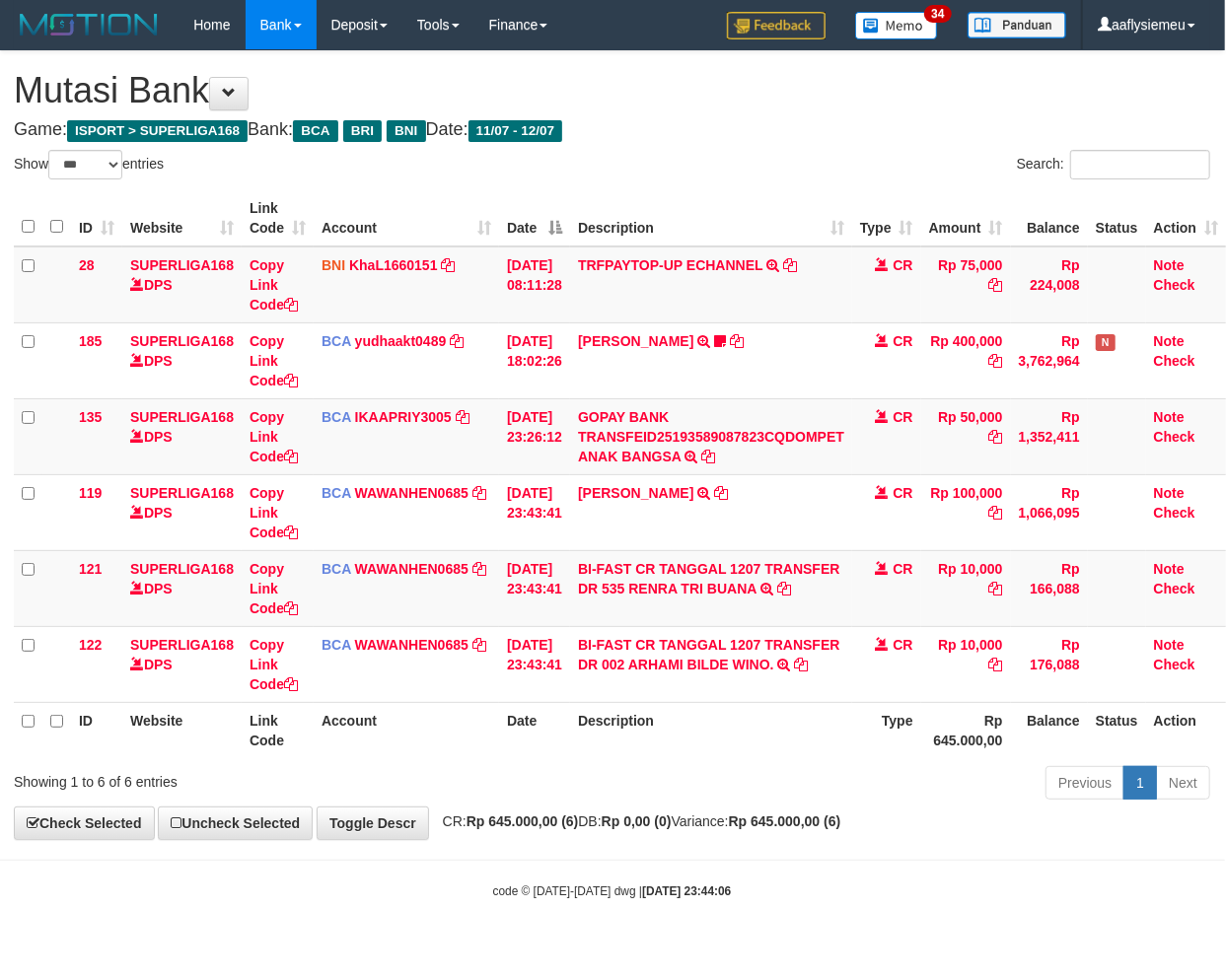 click on "Previous 1 Next" at bounding box center (867, 785) 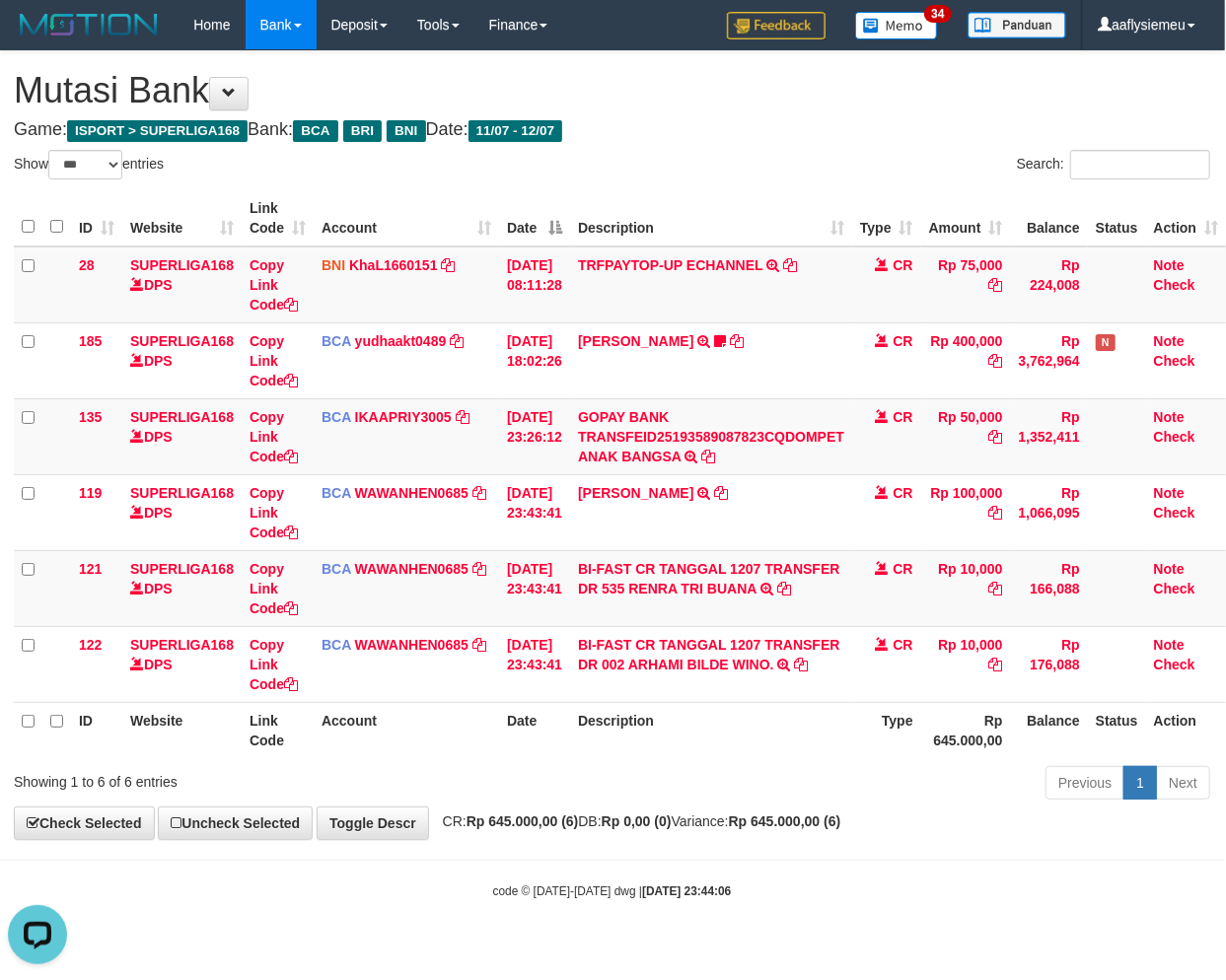 scroll, scrollTop: 0, scrollLeft: 0, axis: both 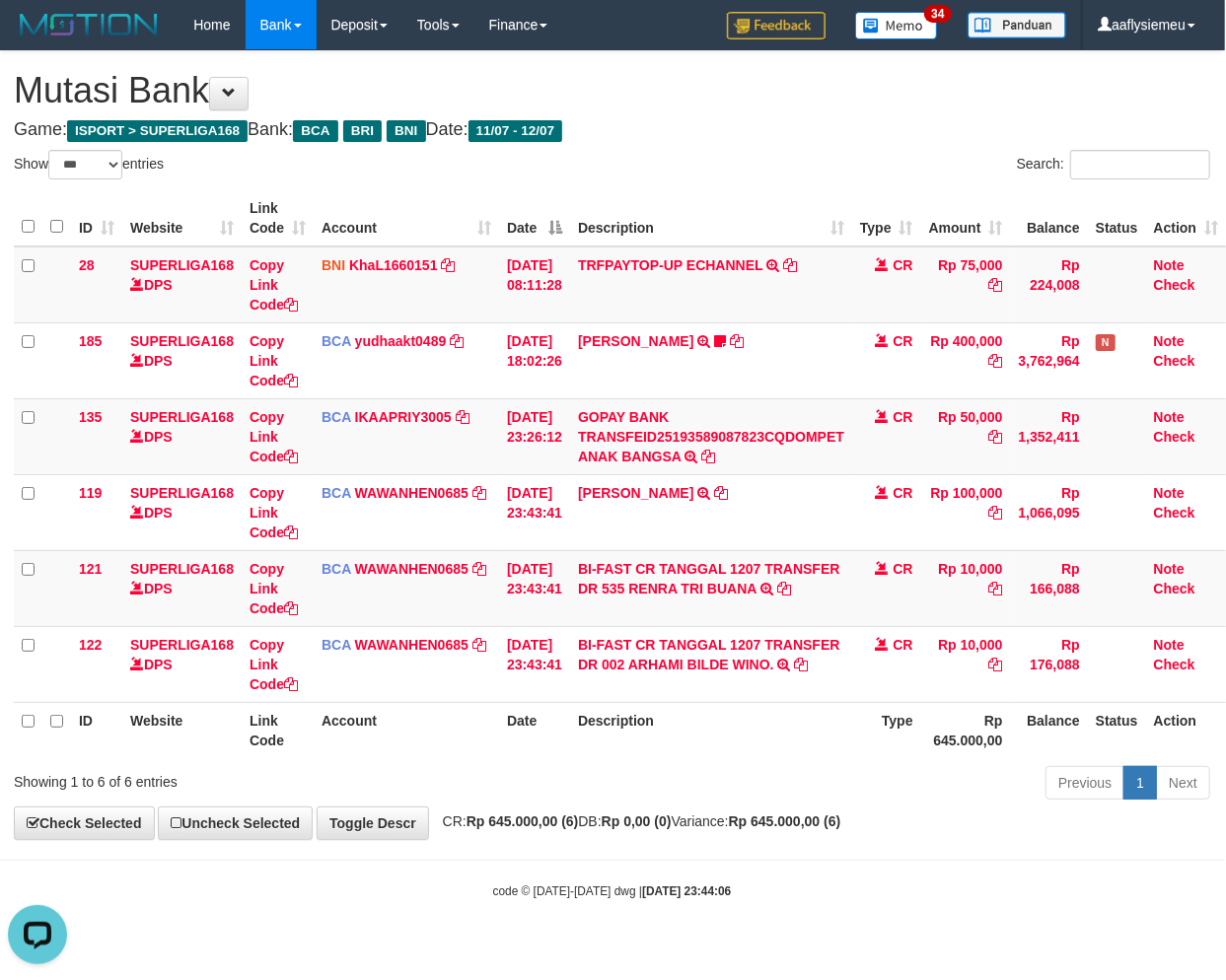 drag, startPoint x: 731, startPoint y: 784, endPoint x: 750, endPoint y: 774, distance: 21.470911 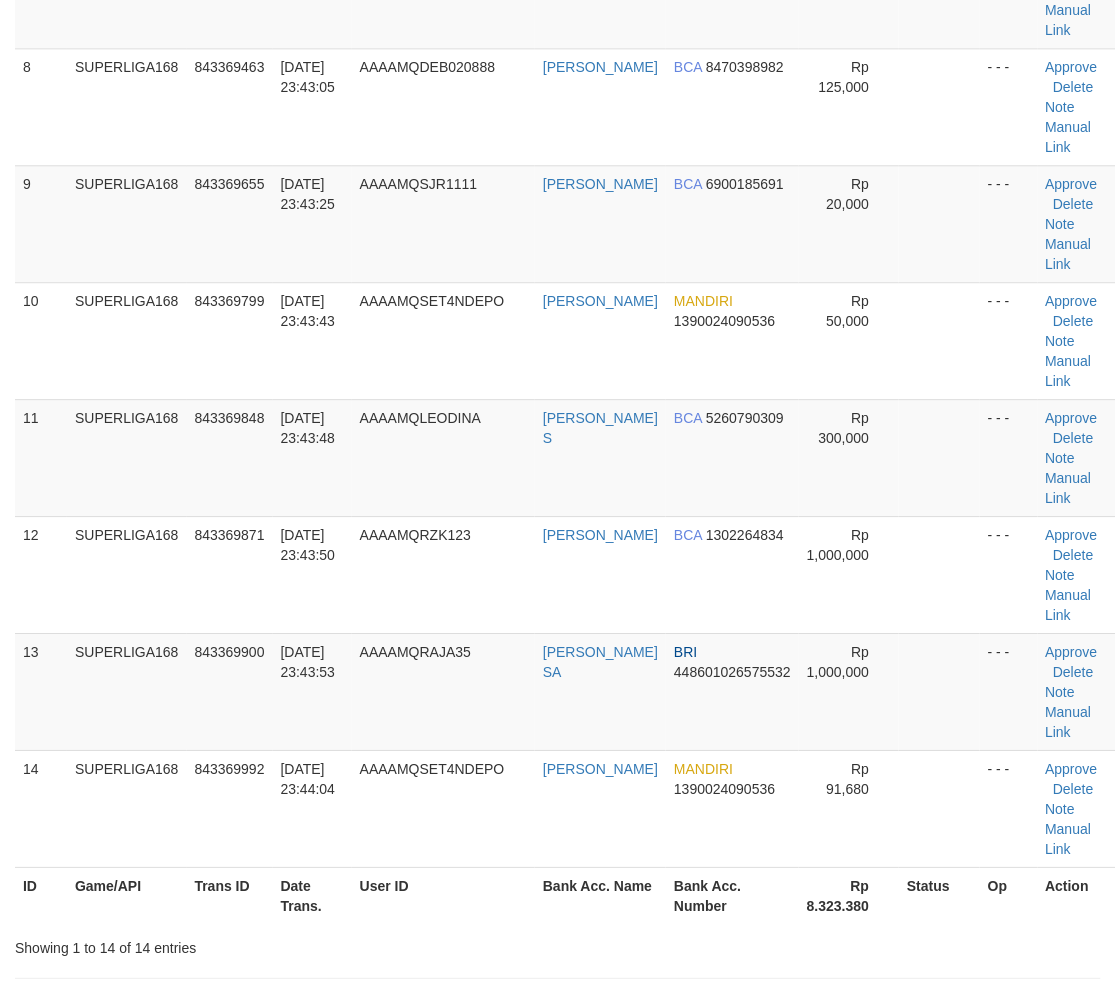 scroll, scrollTop: 945, scrollLeft: 0, axis: vertical 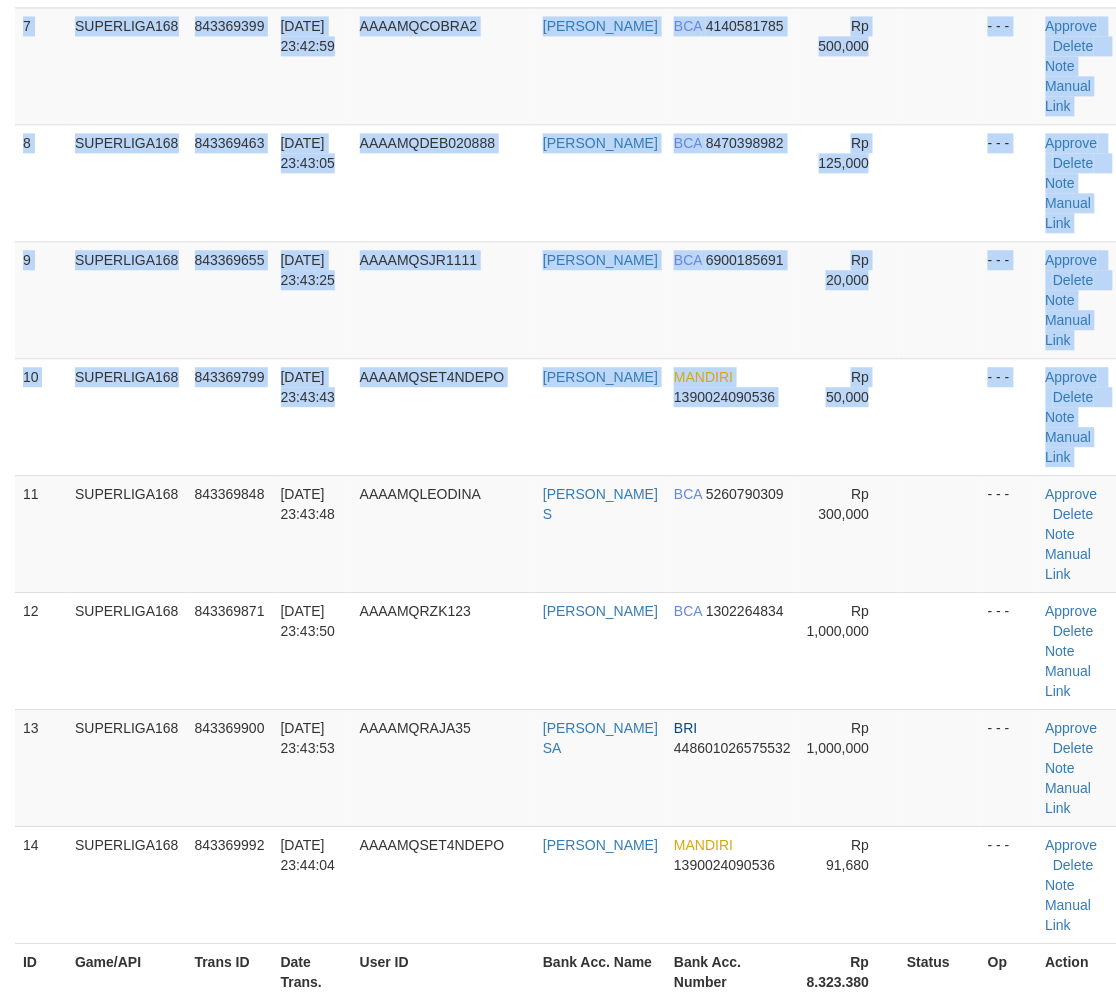 drag, startPoint x: 13, startPoint y: 531, endPoint x: 0, endPoint y: 543, distance: 17.691807 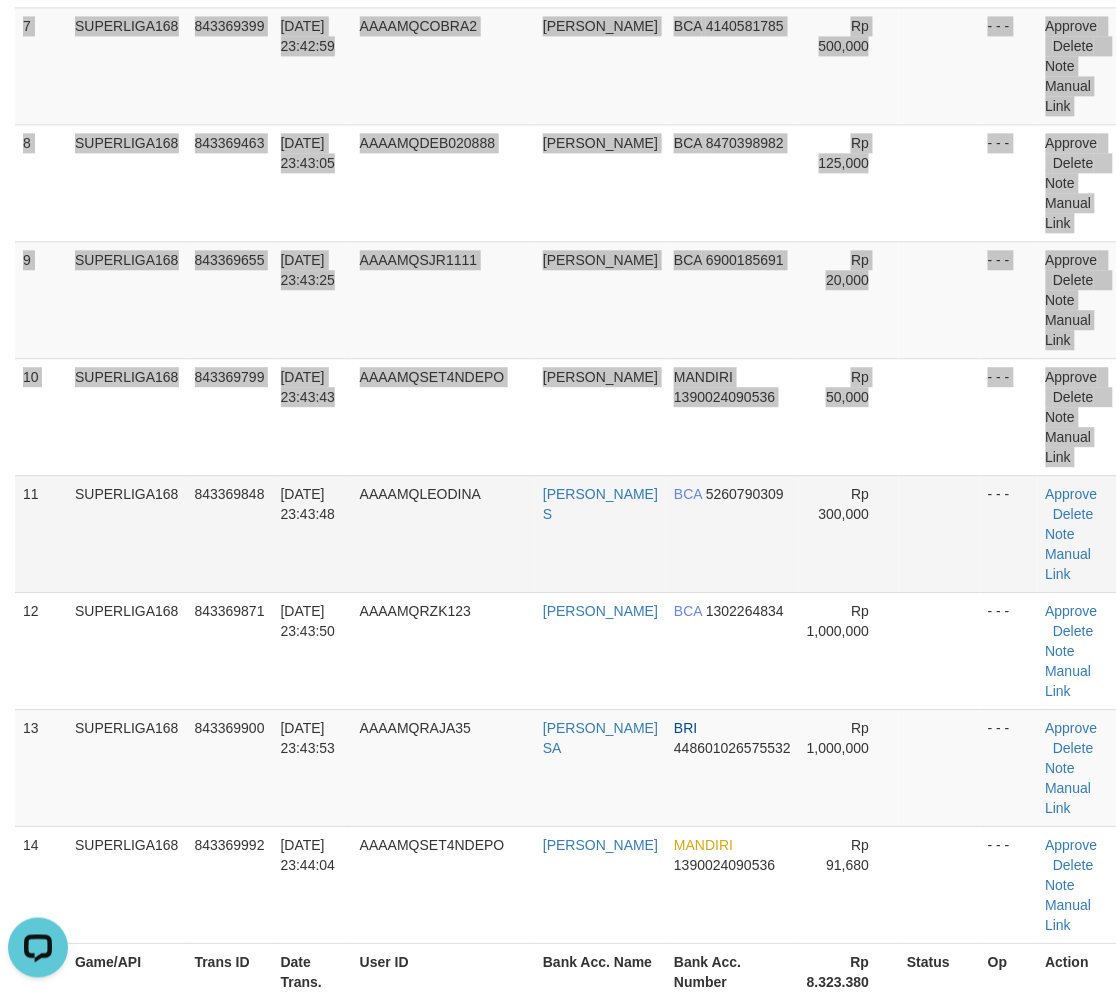 scroll, scrollTop: 0, scrollLeft: 0, axis: both 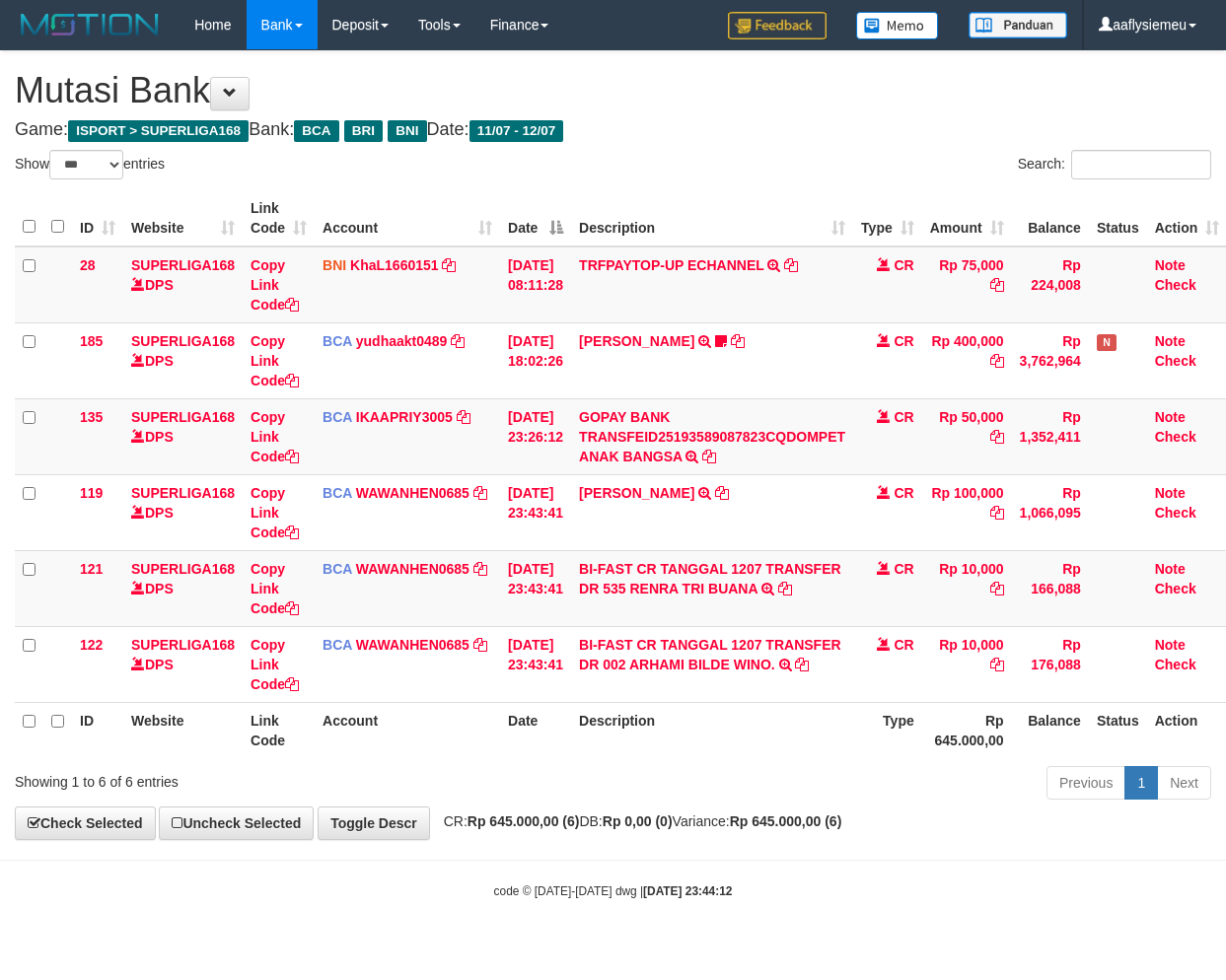 select on "***" 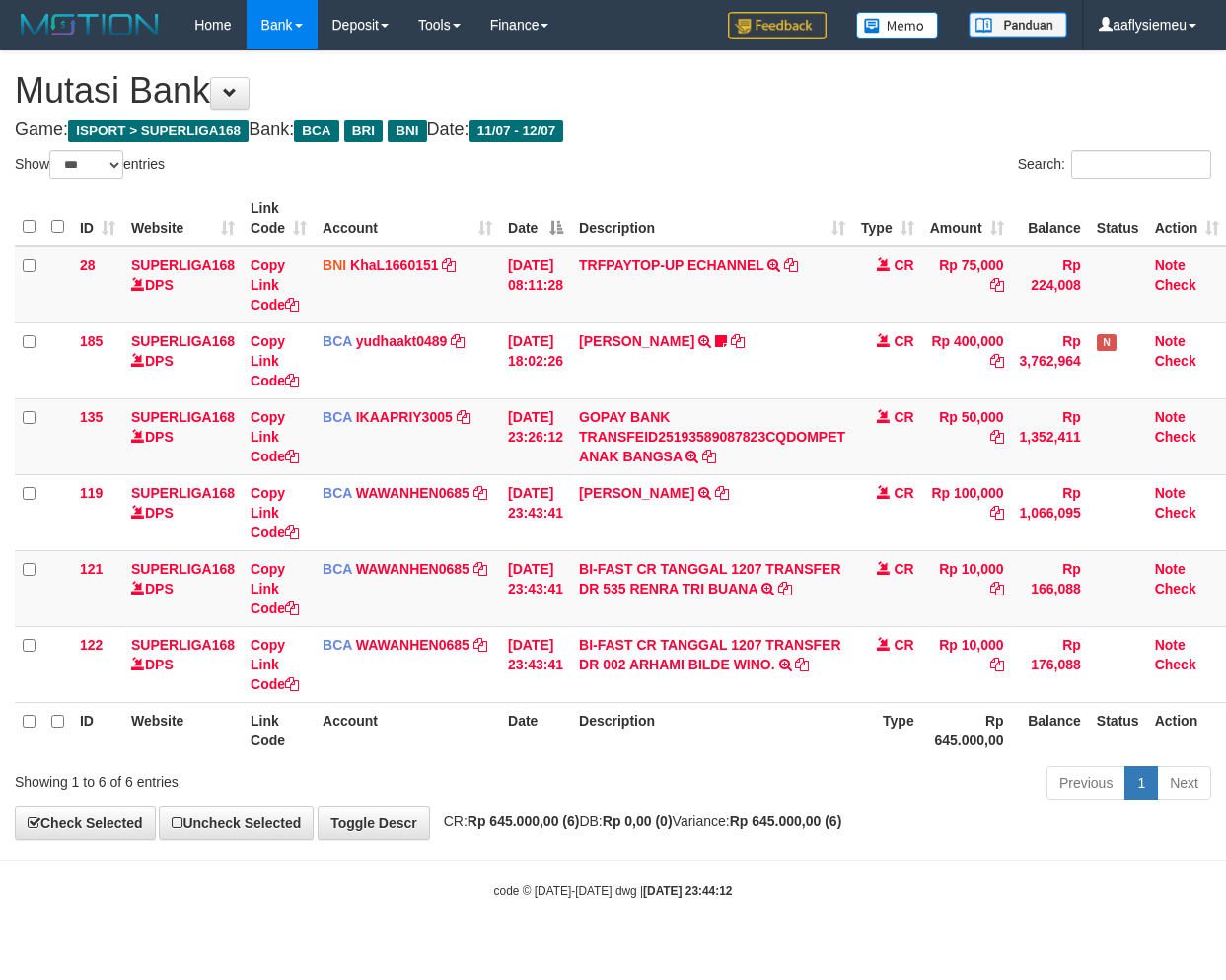 click on "Rp 0,00 (0)" at bounding box center (637, 821) 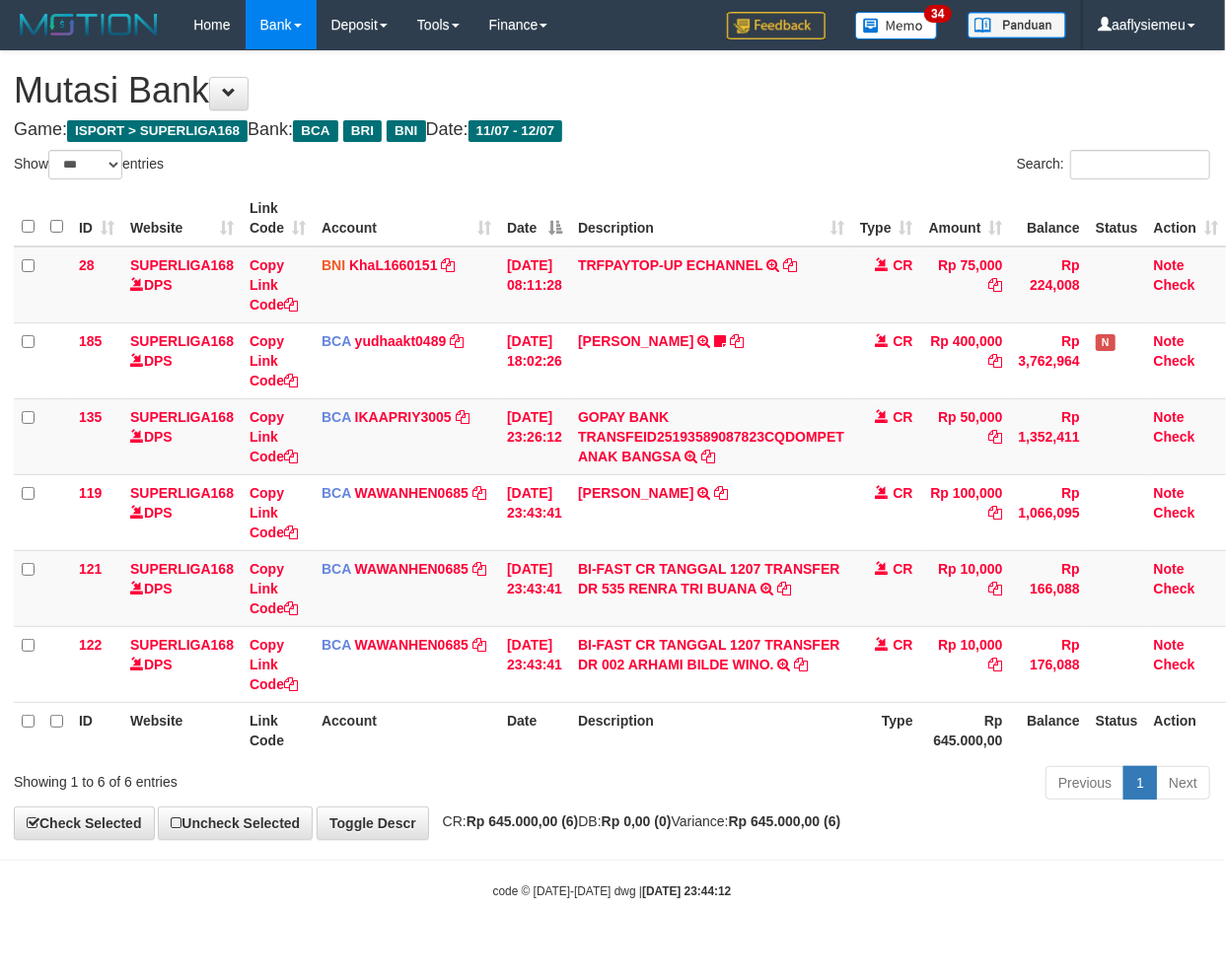 click on "Rp 0,00 (0)" at bounding box center (636, 821) 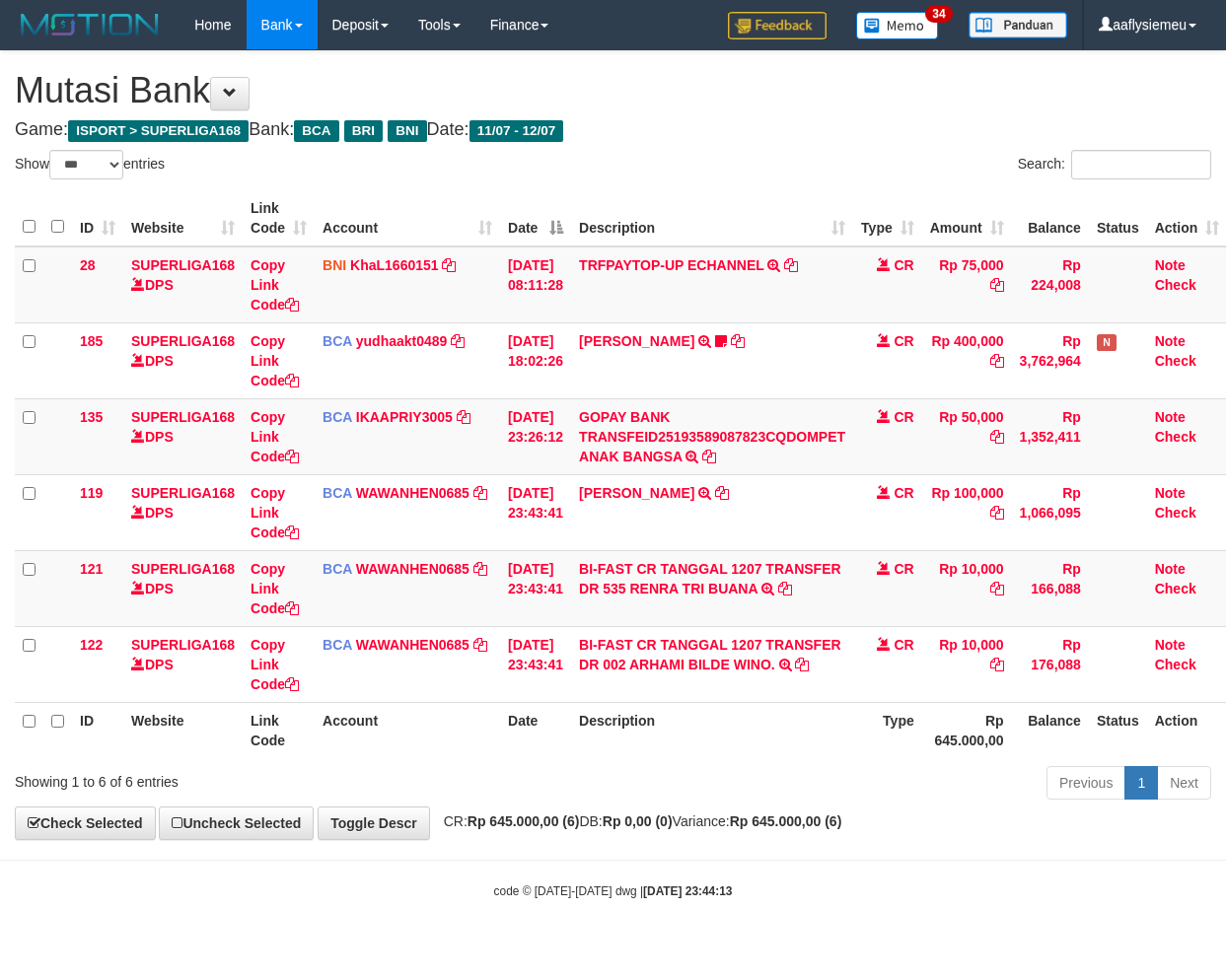 select on "***" 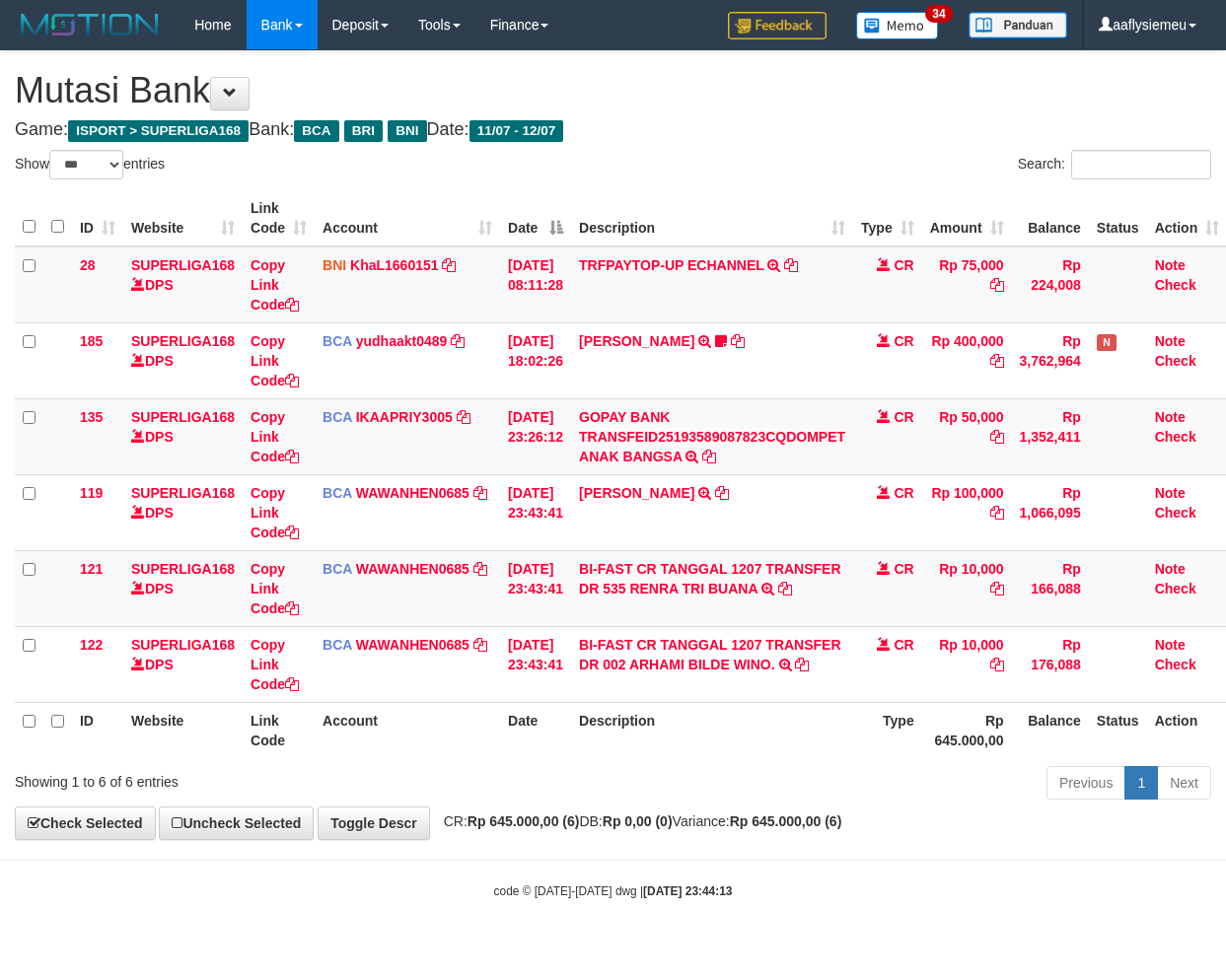 click on "Toggle navigation
Home
Bank
Account List
Load
By Website
Group
[ISPORT]													SUPERLIGA168
By Load Group (DPS)
34" at bounding box center (613, 474) 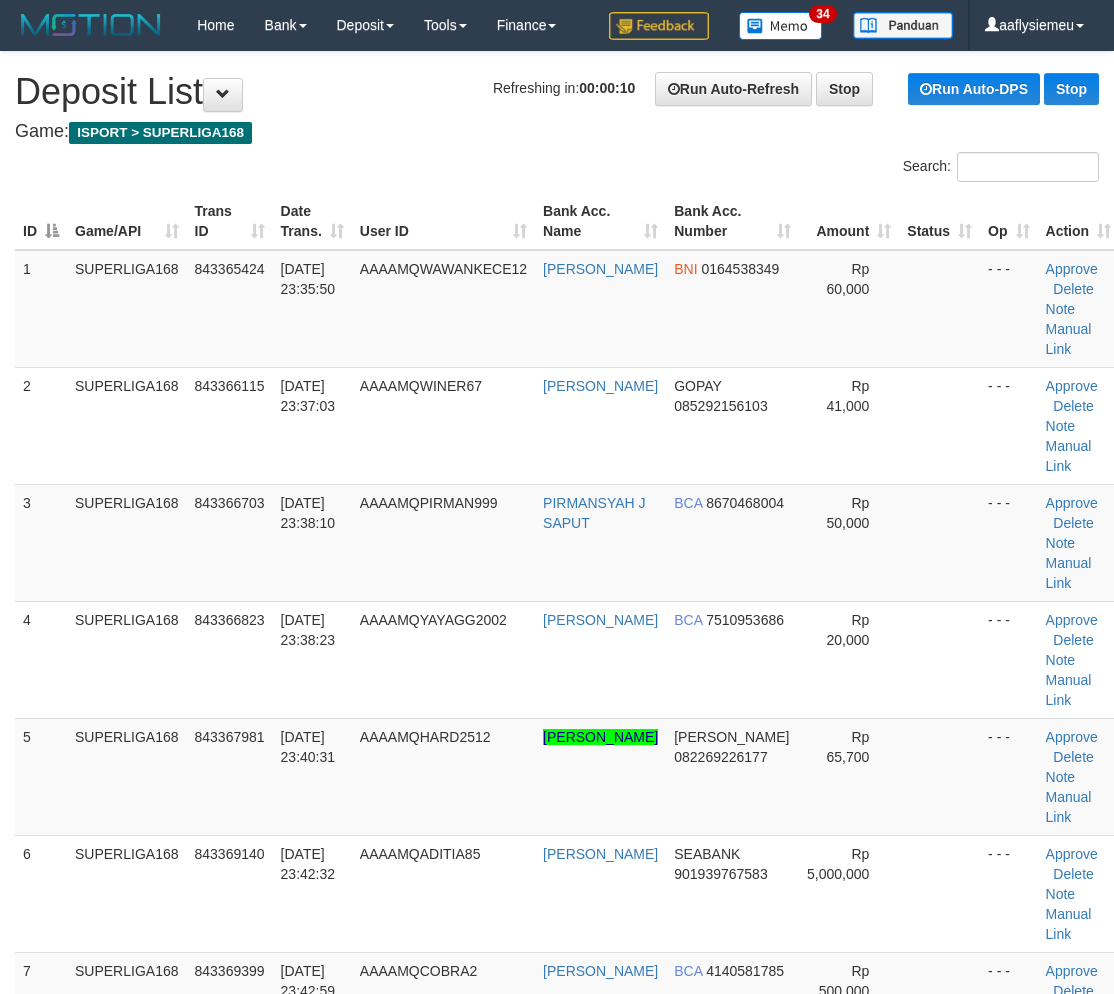 scroll, scrollTop: 945, scrollLeft: 0, axis: vertical 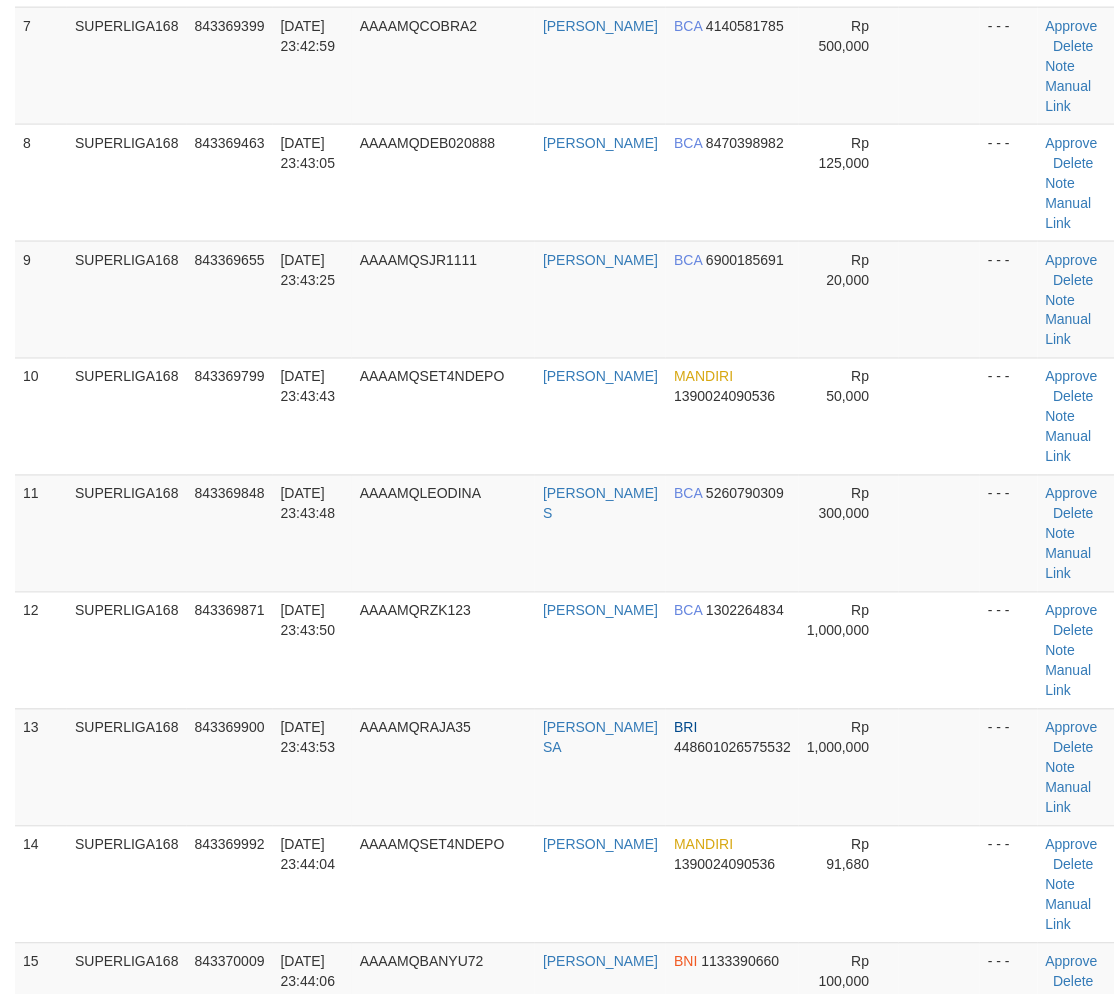 drag, startPoint x: 171, startPoint y: 510, endPoint x: 5, endPoint y: 583, distance: 181.34222 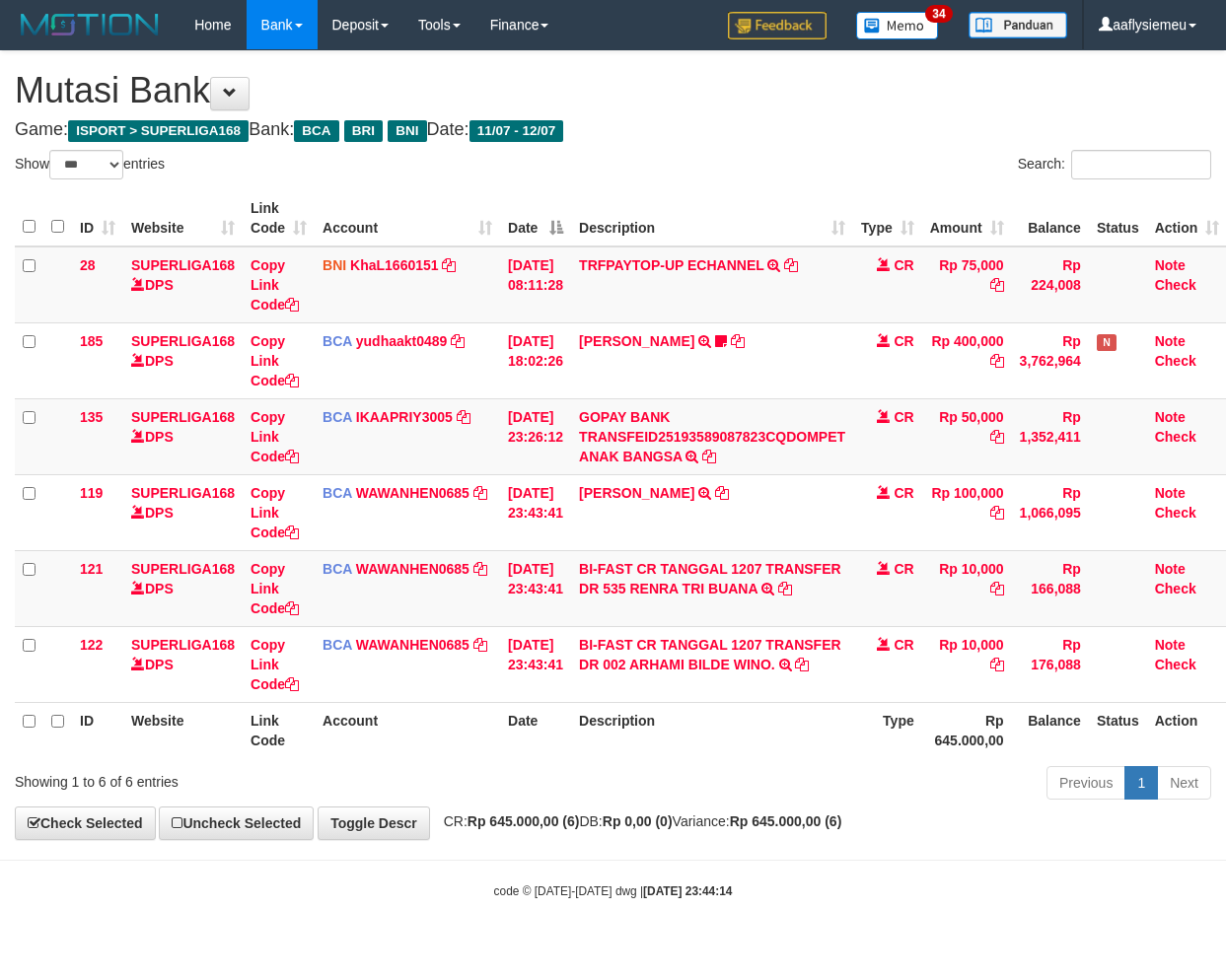 select on "***" 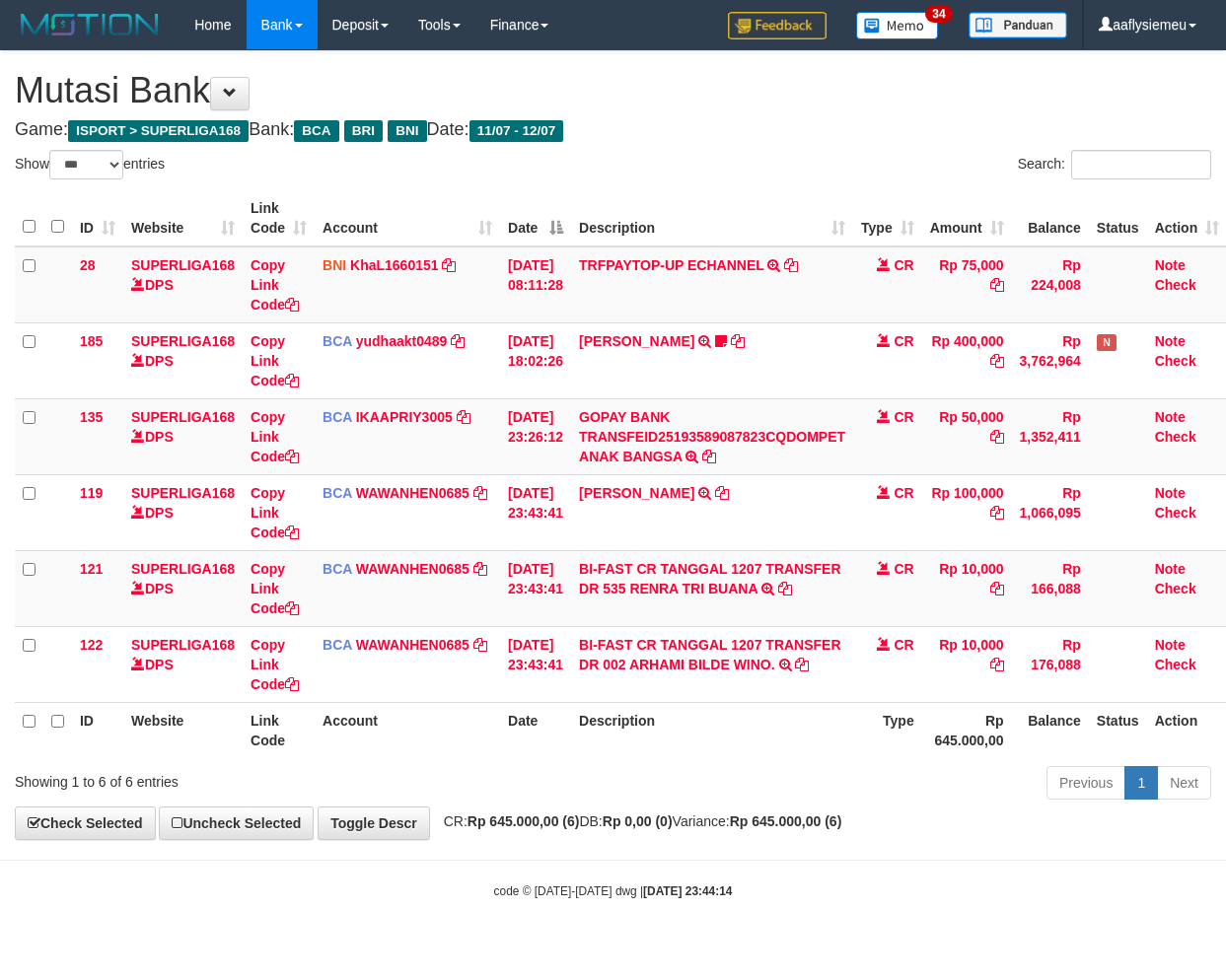 scroll, scrollTop: 0, scrollLeft: 14, axis: horizontal 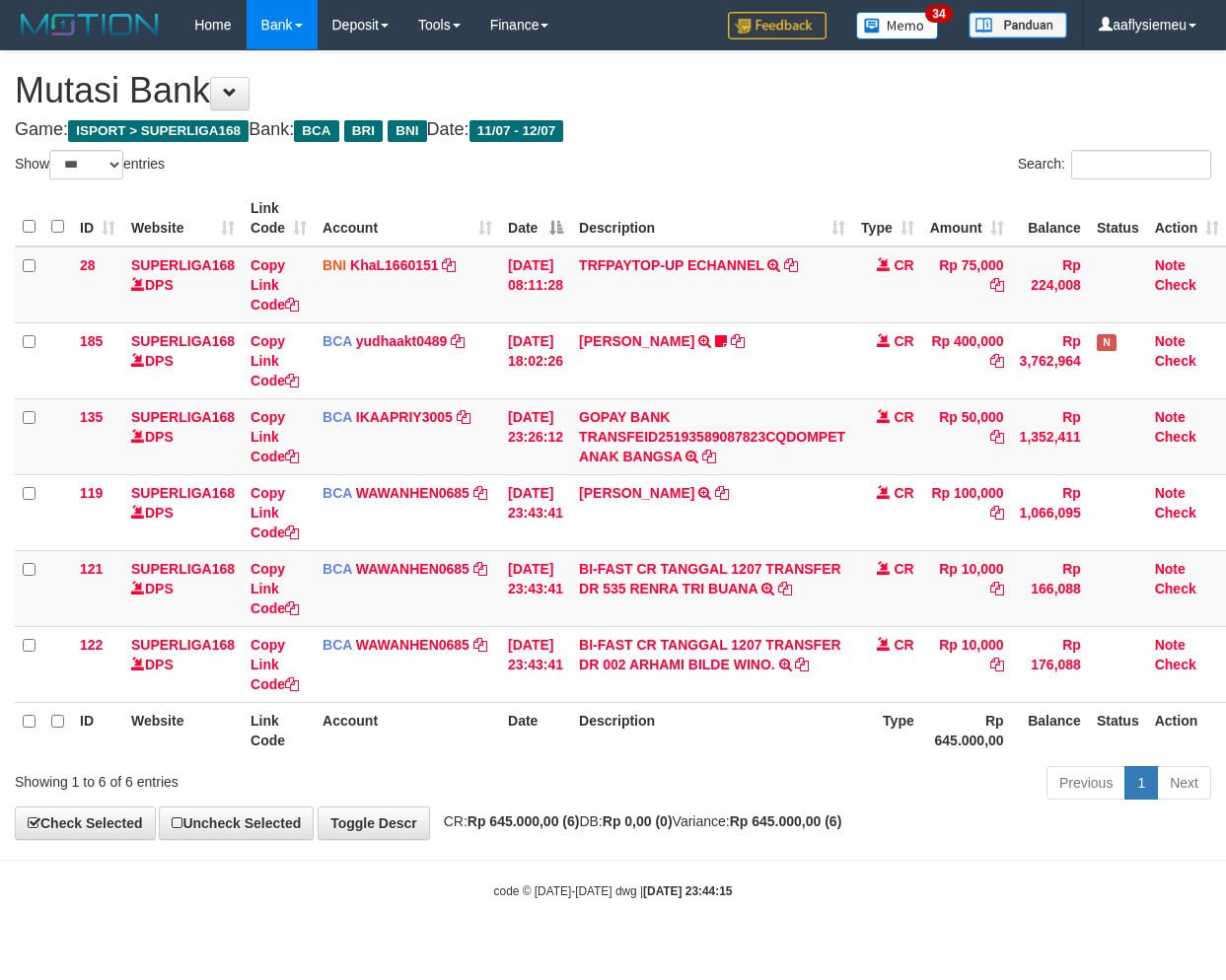 select on "***" 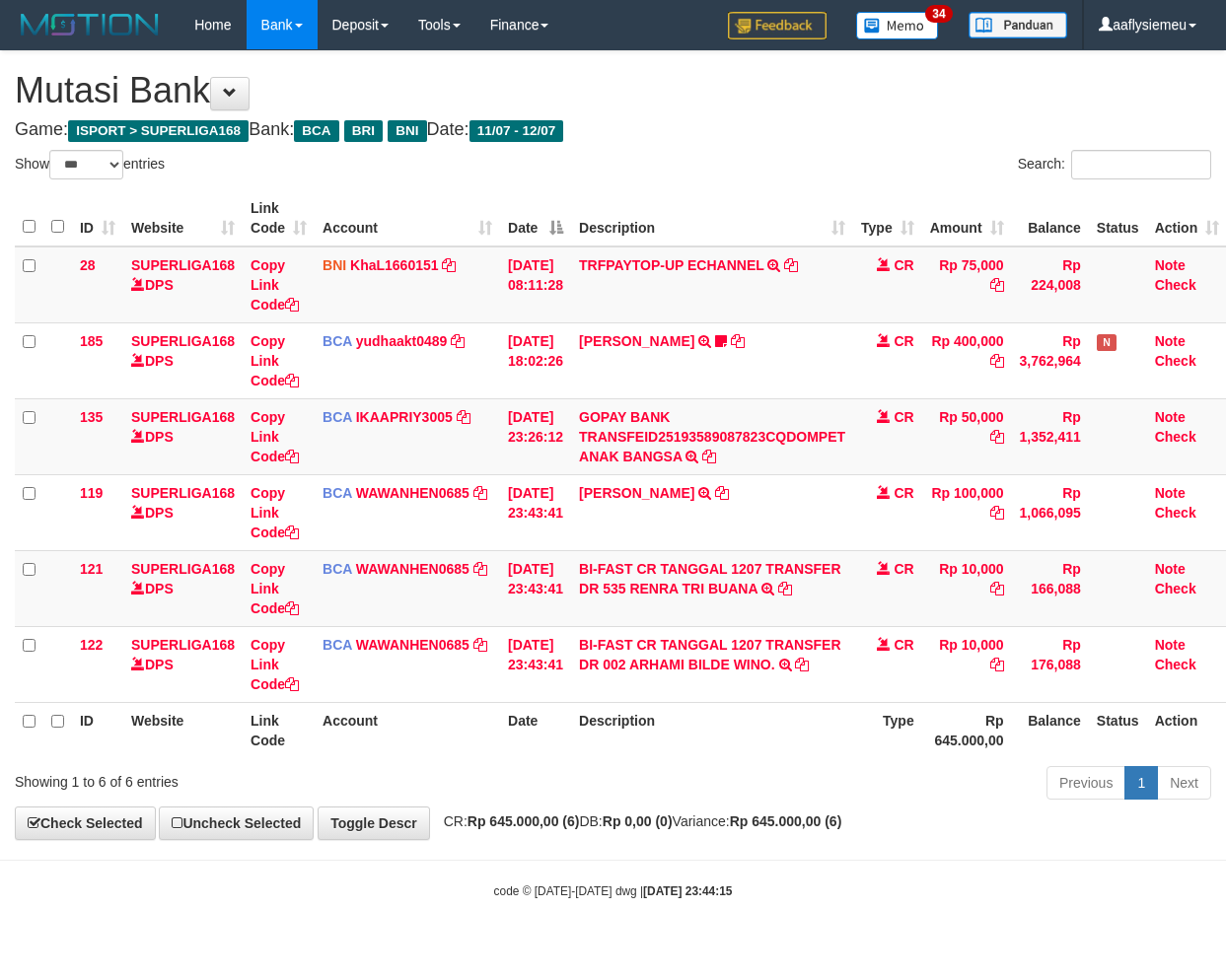 scroll, scrollTop: 0, scrollLeft: 14, axis: horizontal 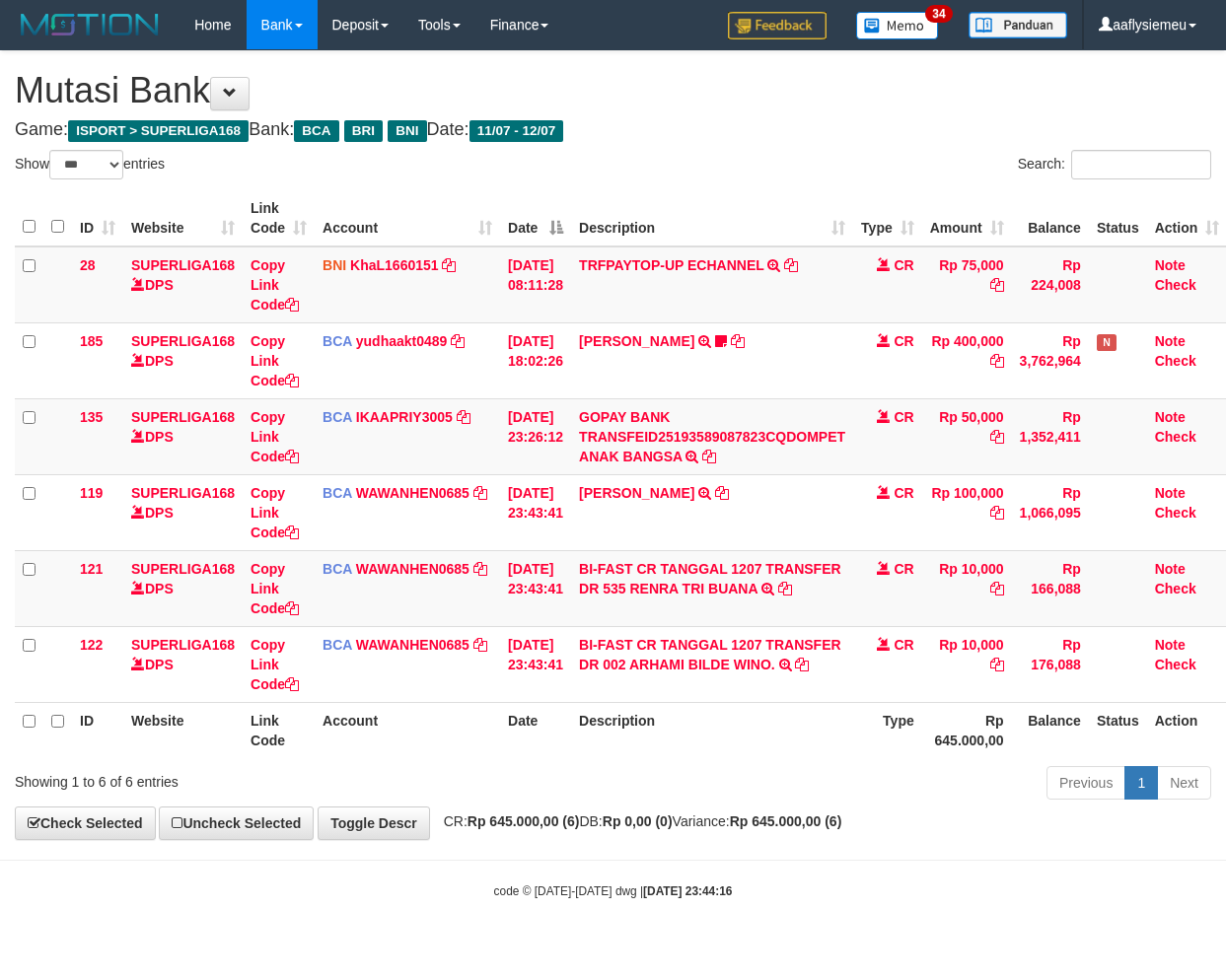 select on "***" 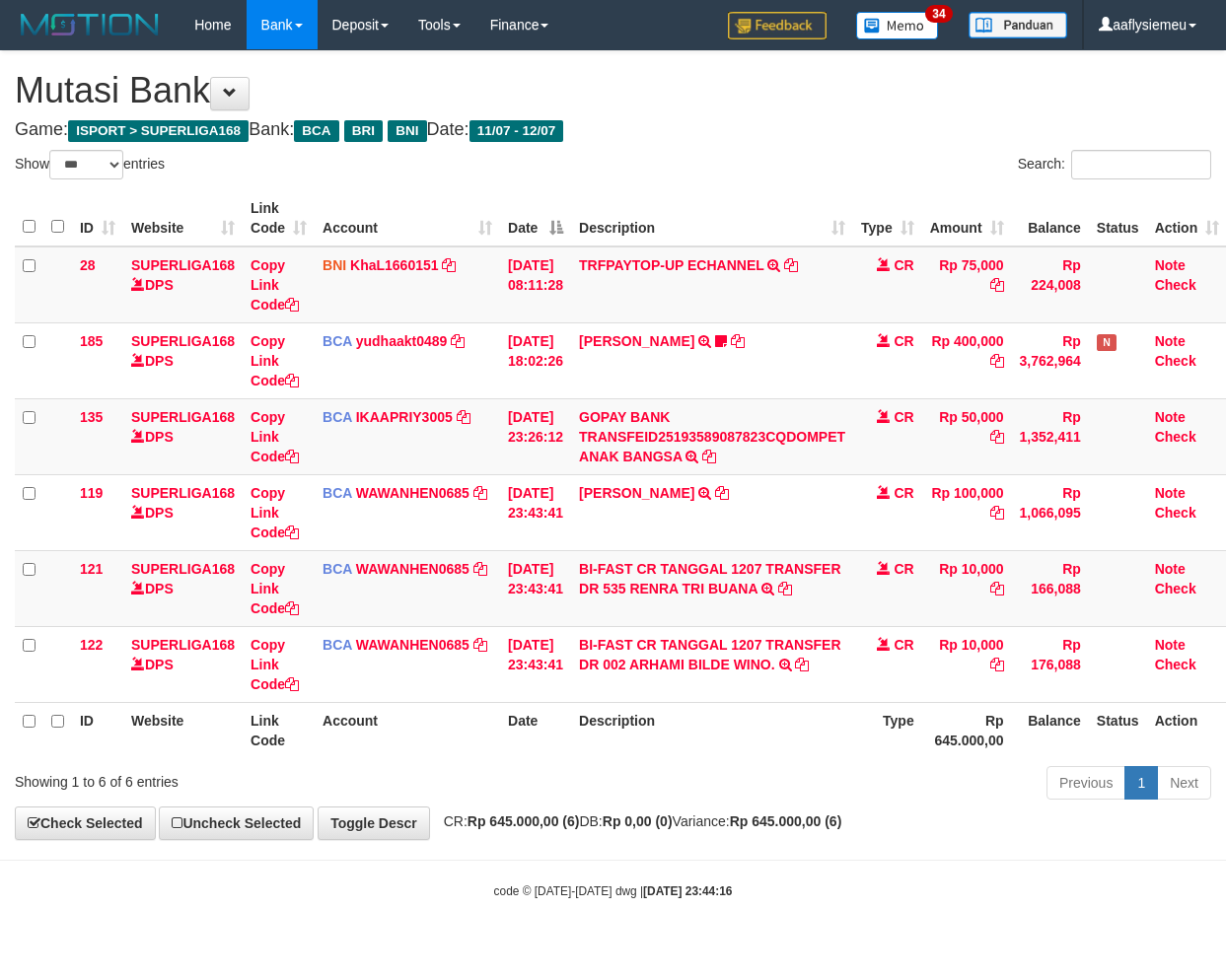 scroll, scrollTop: 0, scrollLeft: 14, axis: horizontal 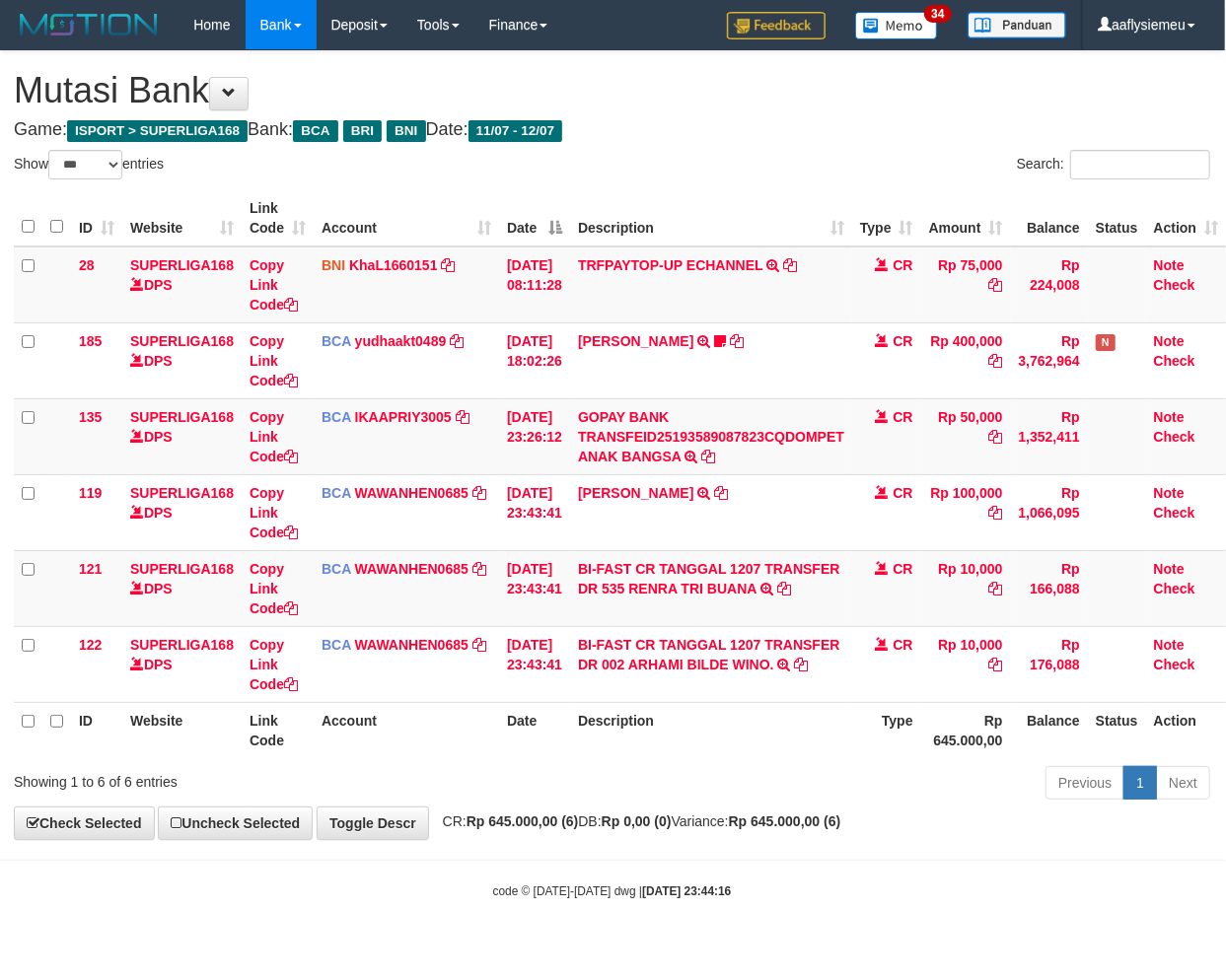 click on "**********" at bounding box center (612, 445) 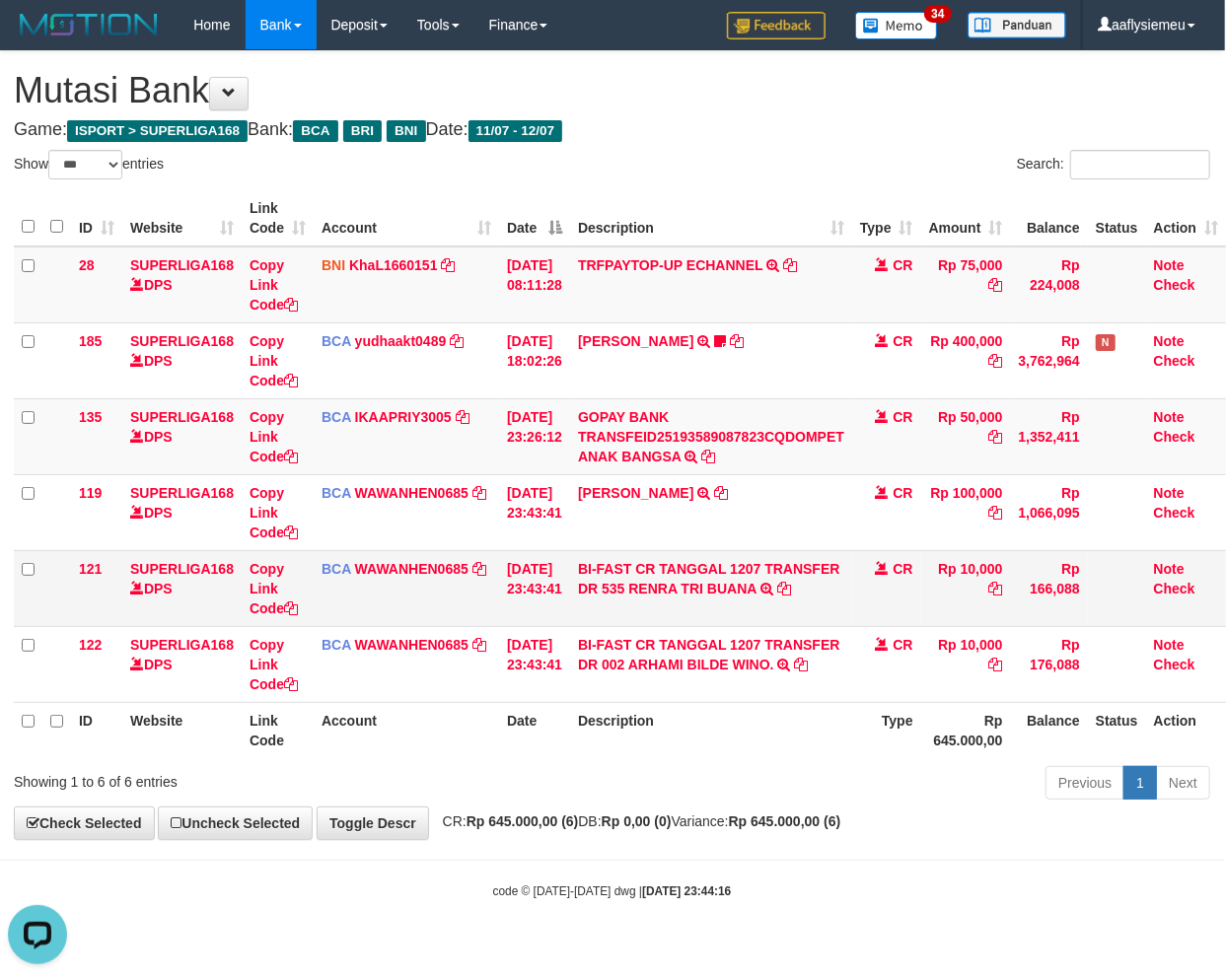 scroll, scrollTop: 0, scrollLeft: 0, axis: both 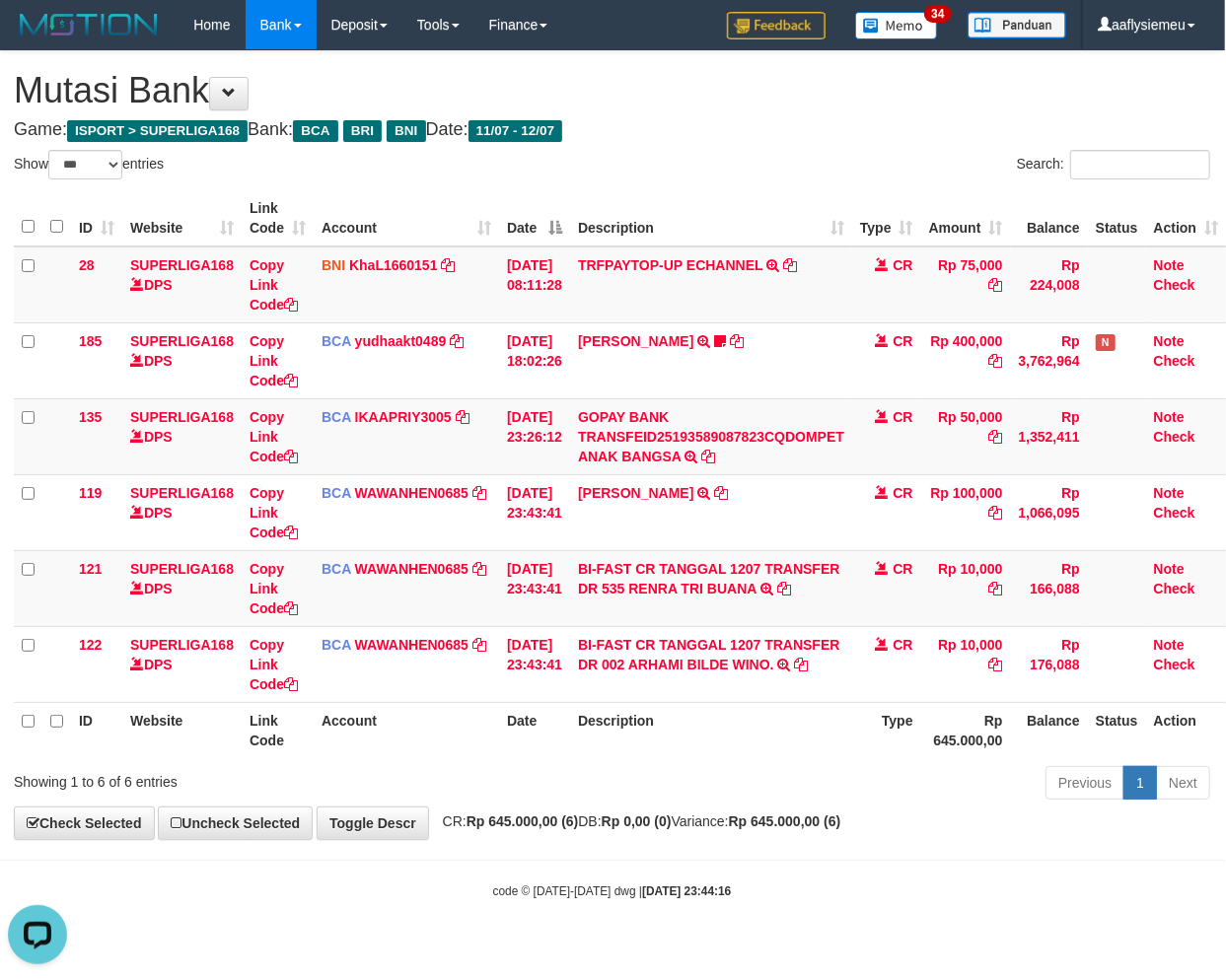 click on "Description" at bounding box center (711, 730) 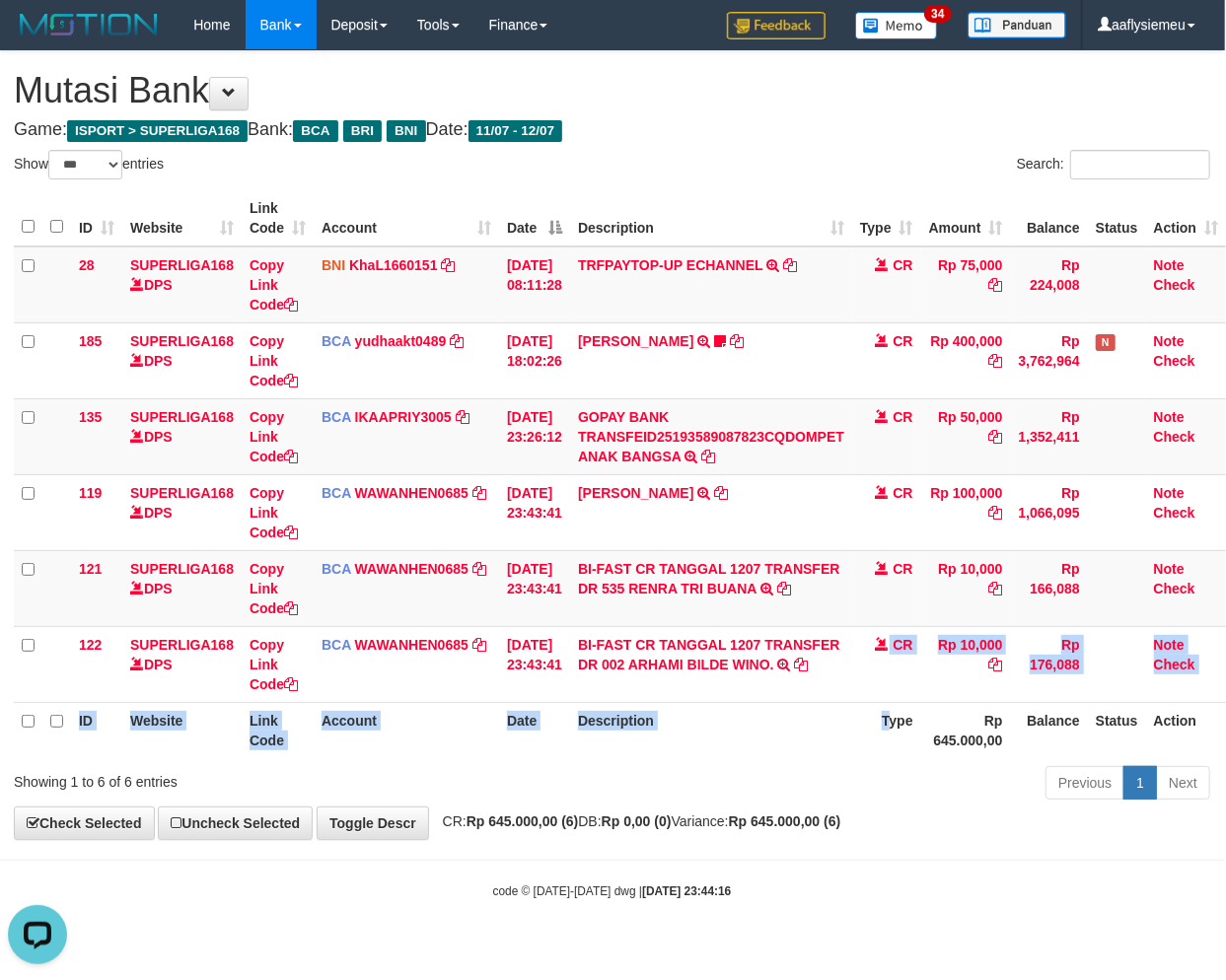 click on "ID Website Link Code Account Date Description Type Amount Balance Status Action
28
SUPERLIGA168    DPS
Copy Link Code
BNI
KhaL1660151
DPS
KHEIR TSAR MUHAMMAD ALI
mutasi_20250712_4651 | 28
mutasi_20250712_4651 | 28
12/07/2025 08:11:28
TRFPAYTOP-UP ECHANNEL         TRF/PAY/TOP-UP ECHANNEL
CR
Rp 75,000
Rp 224,008
Note
Check
185
SUPERLIGA168    DPS
Copy Link Code
BCA
yudhaakt0489
DPS" at bounding box center [619, 474] 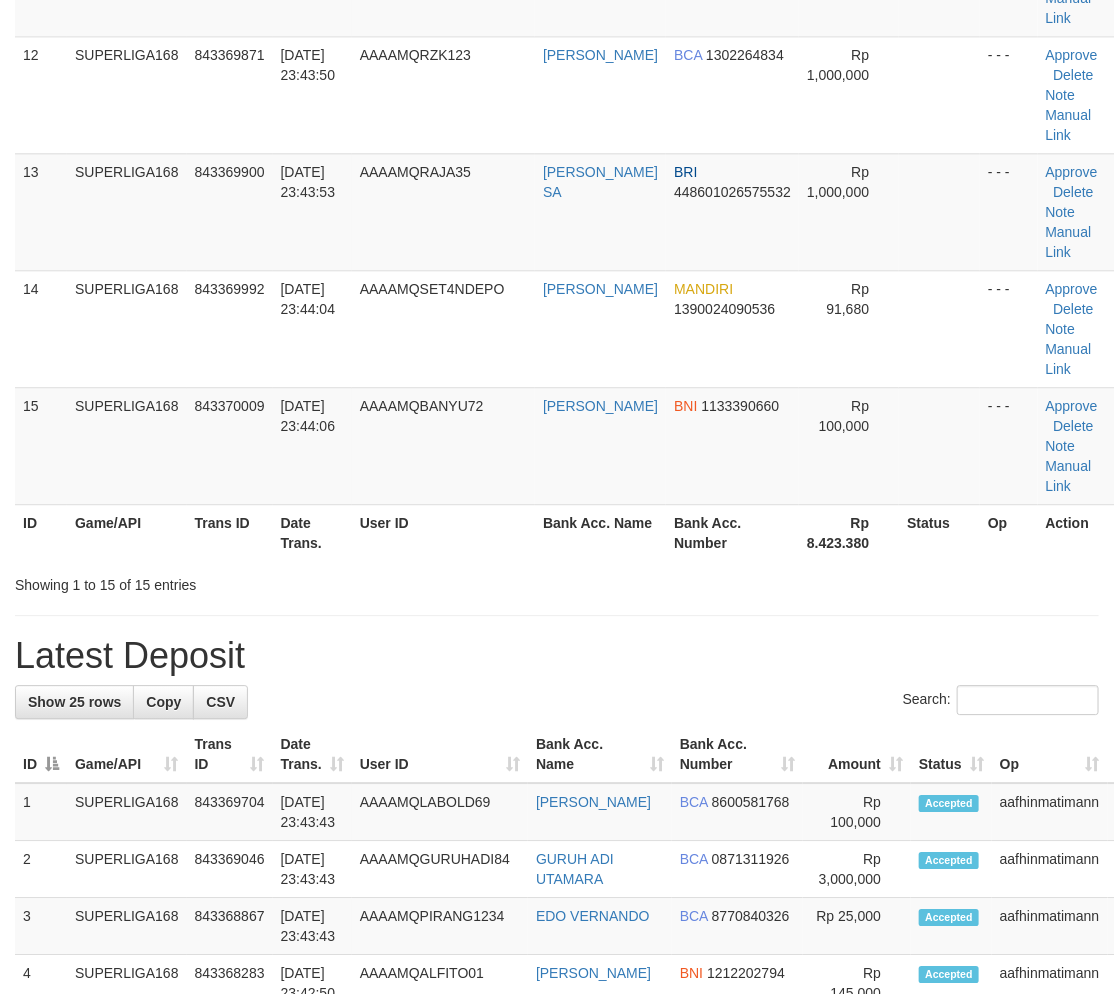 scroll, scrollTop: 1945, scrollLeft: 0, axis: vertical 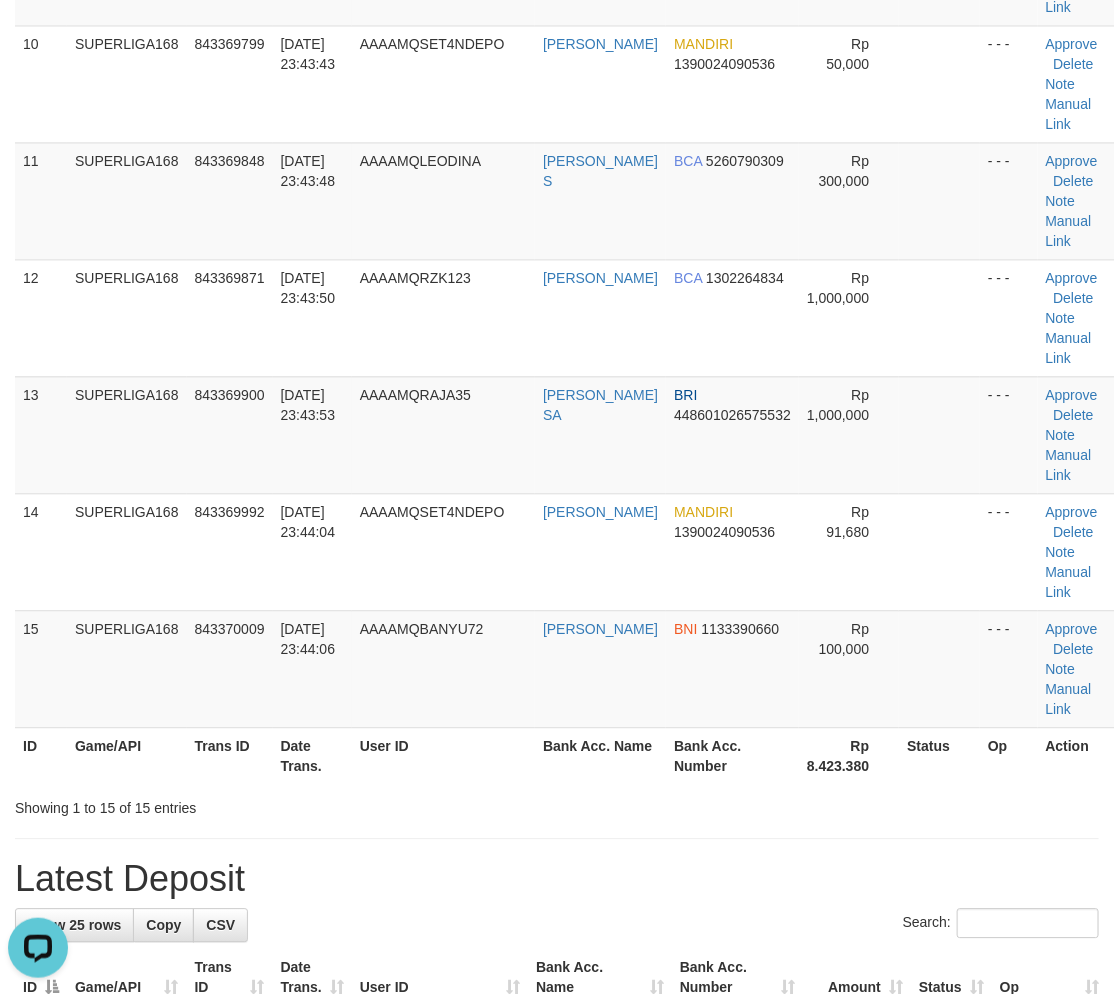 drag, startPoint x: 315, startPoint y: 393, endPoint x: 1, endPoint y: 533, distance: 343.79645 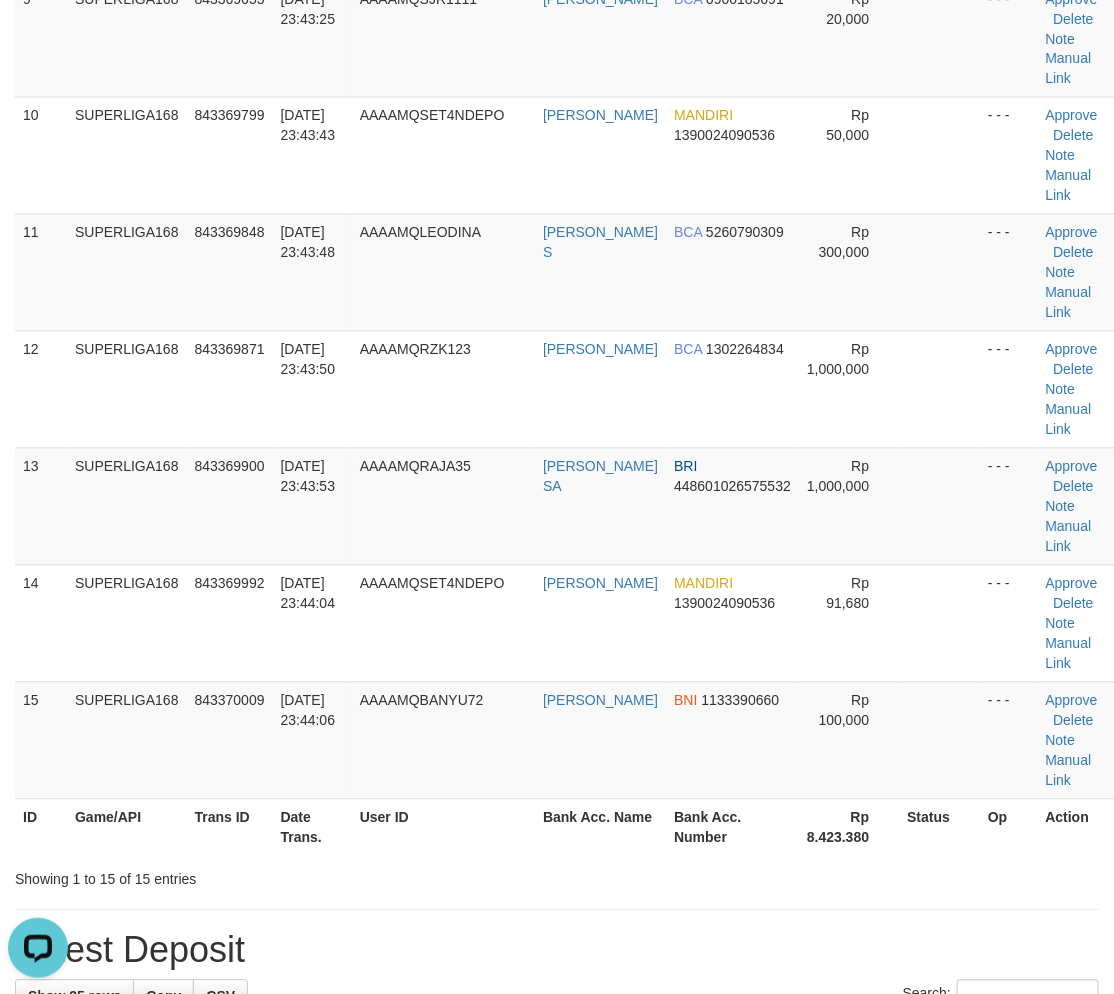scroll, scrollTop: 846, scrollLeft: 0, axis: vertical 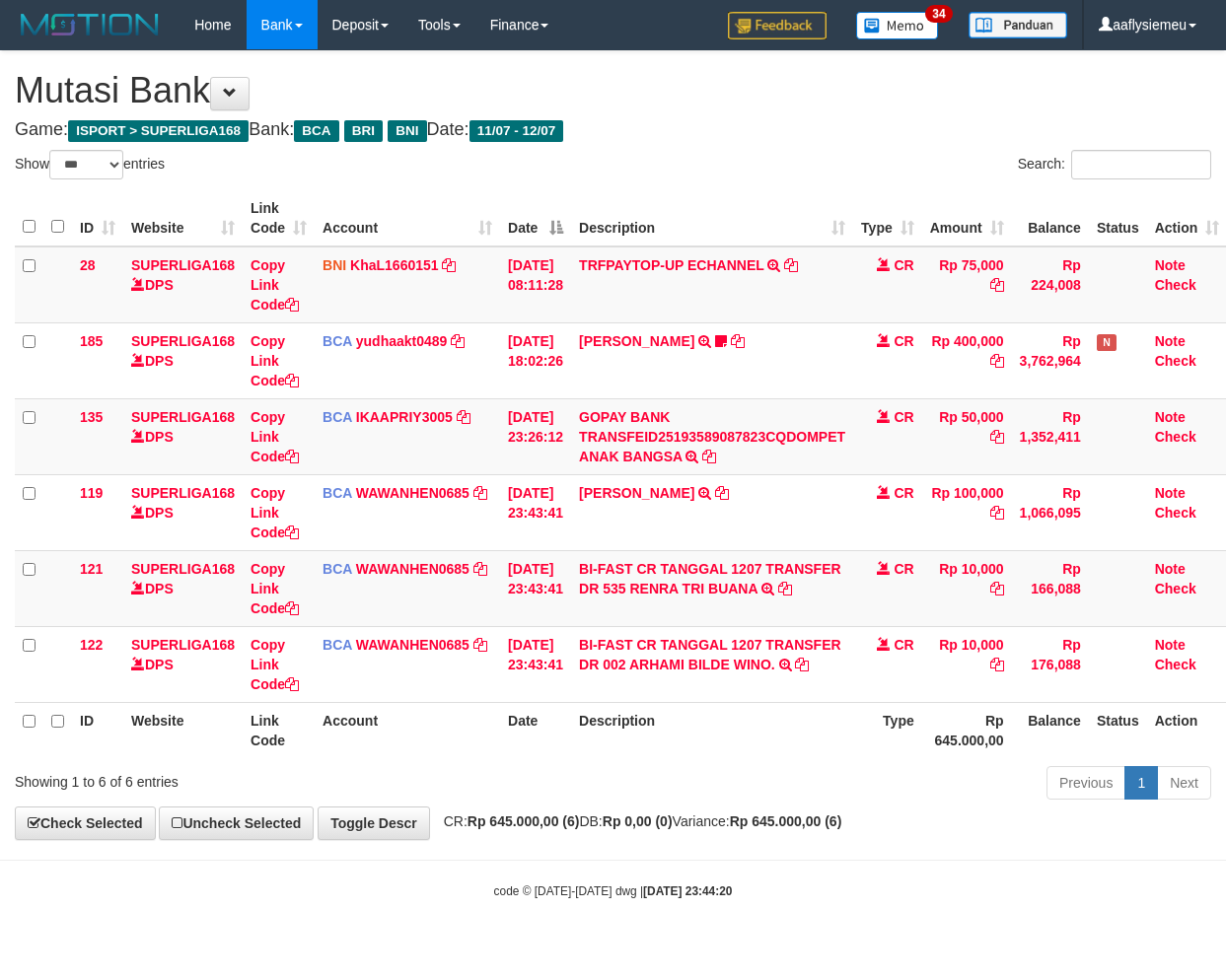 select on "***" 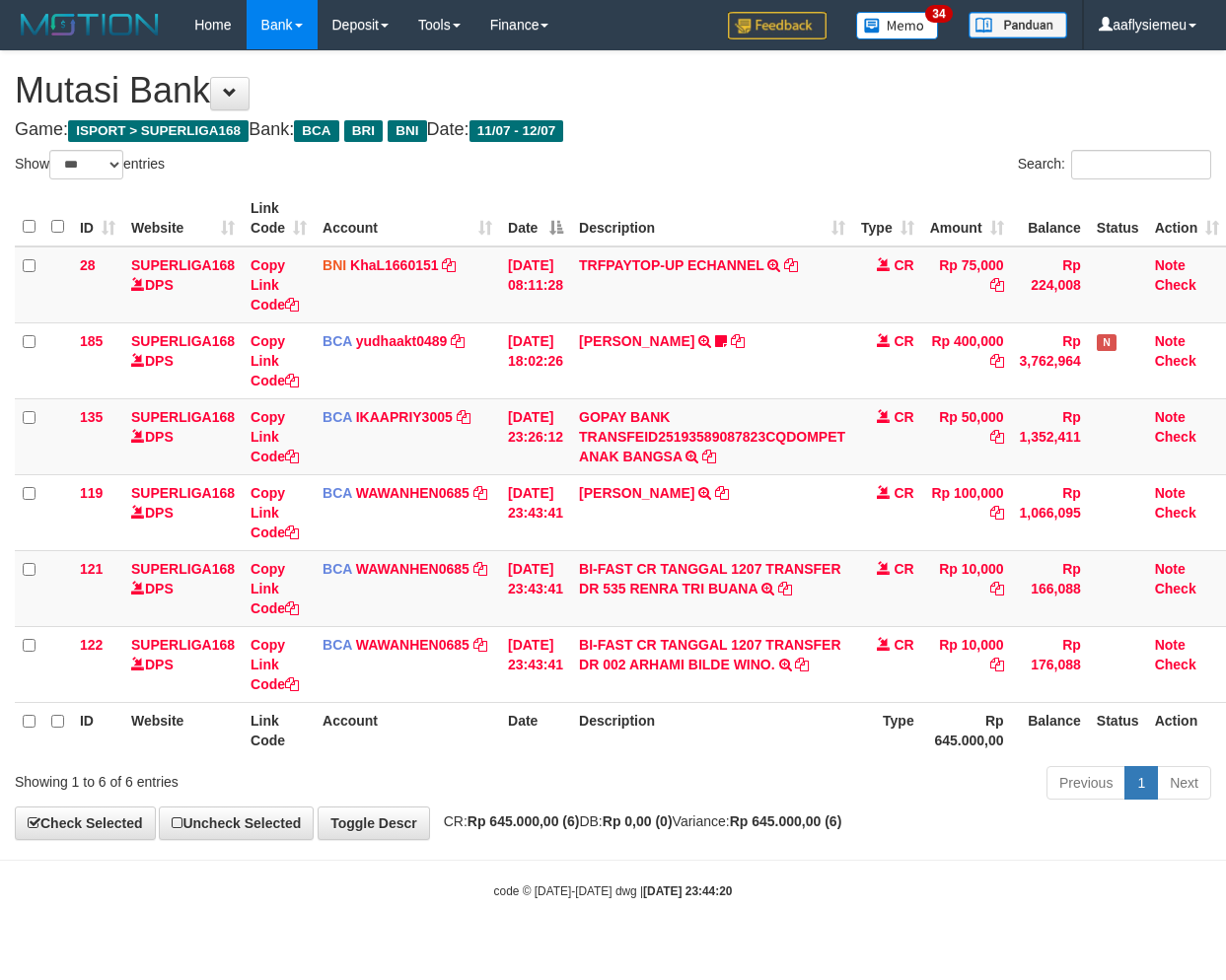 scroll, scrollTop: 0, scrollLeft: 14, axis: horizontal 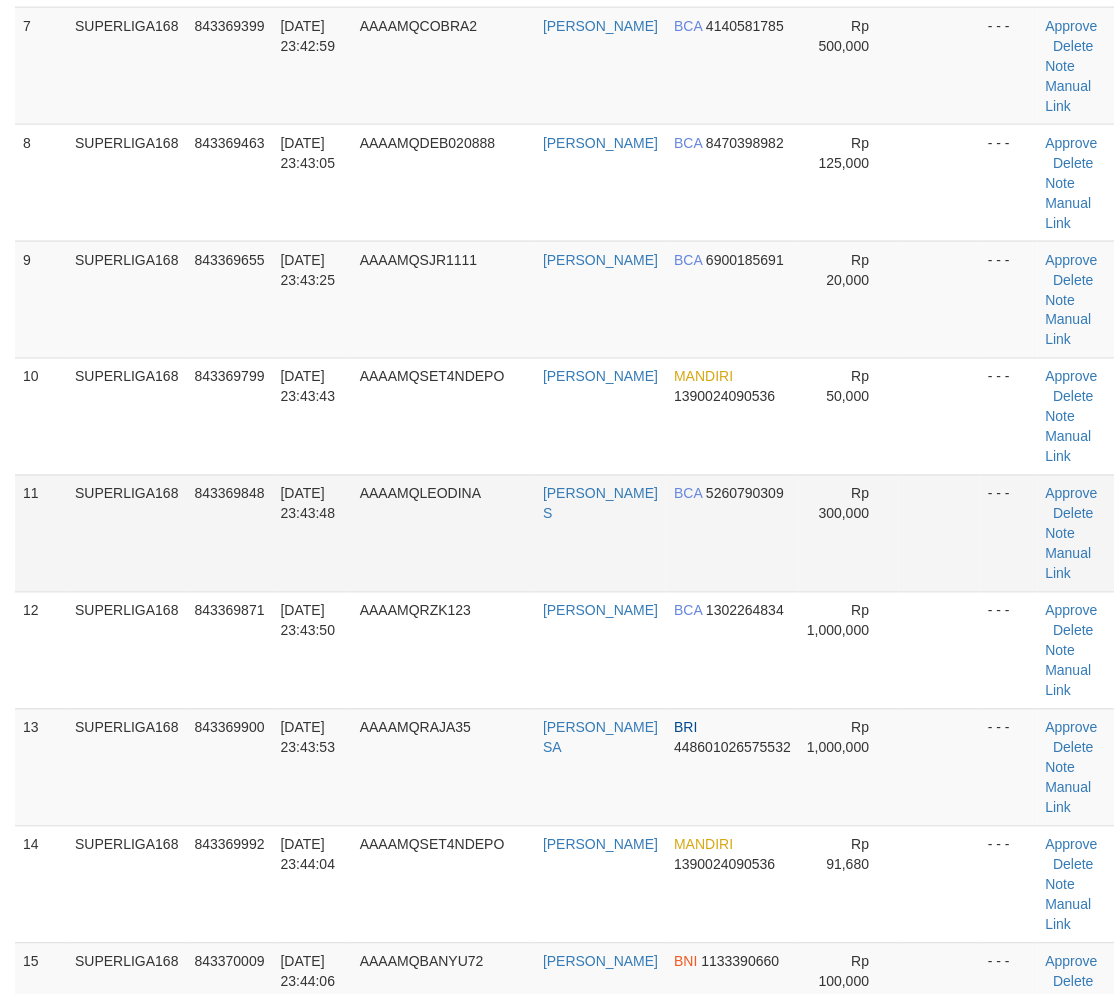 drag, startPoint x: 132, startPoint y: 445, endPoint x: 20, endPoint y: 478, distance: 116.76044 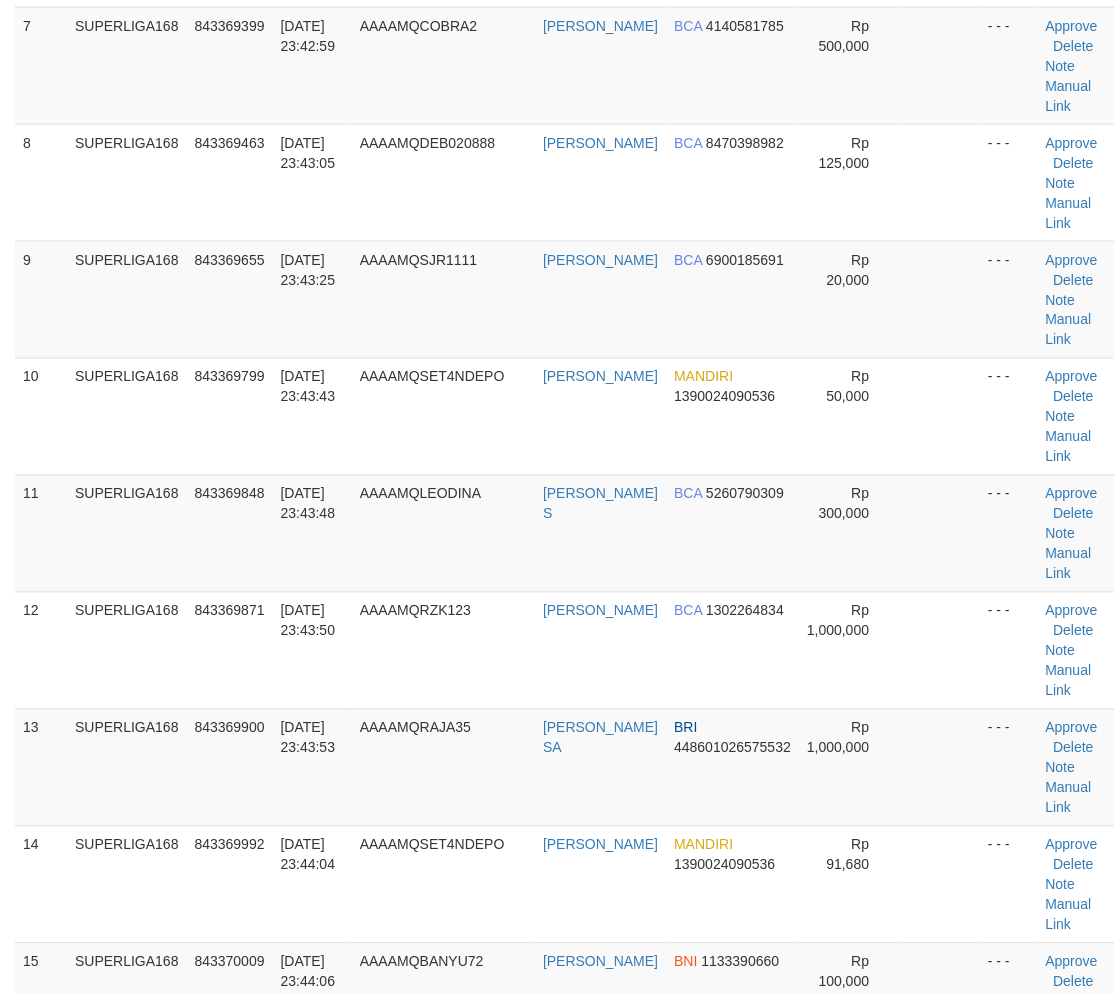 scroll, scrollTop: 1082, scrollLeft: 0, axis: vertical 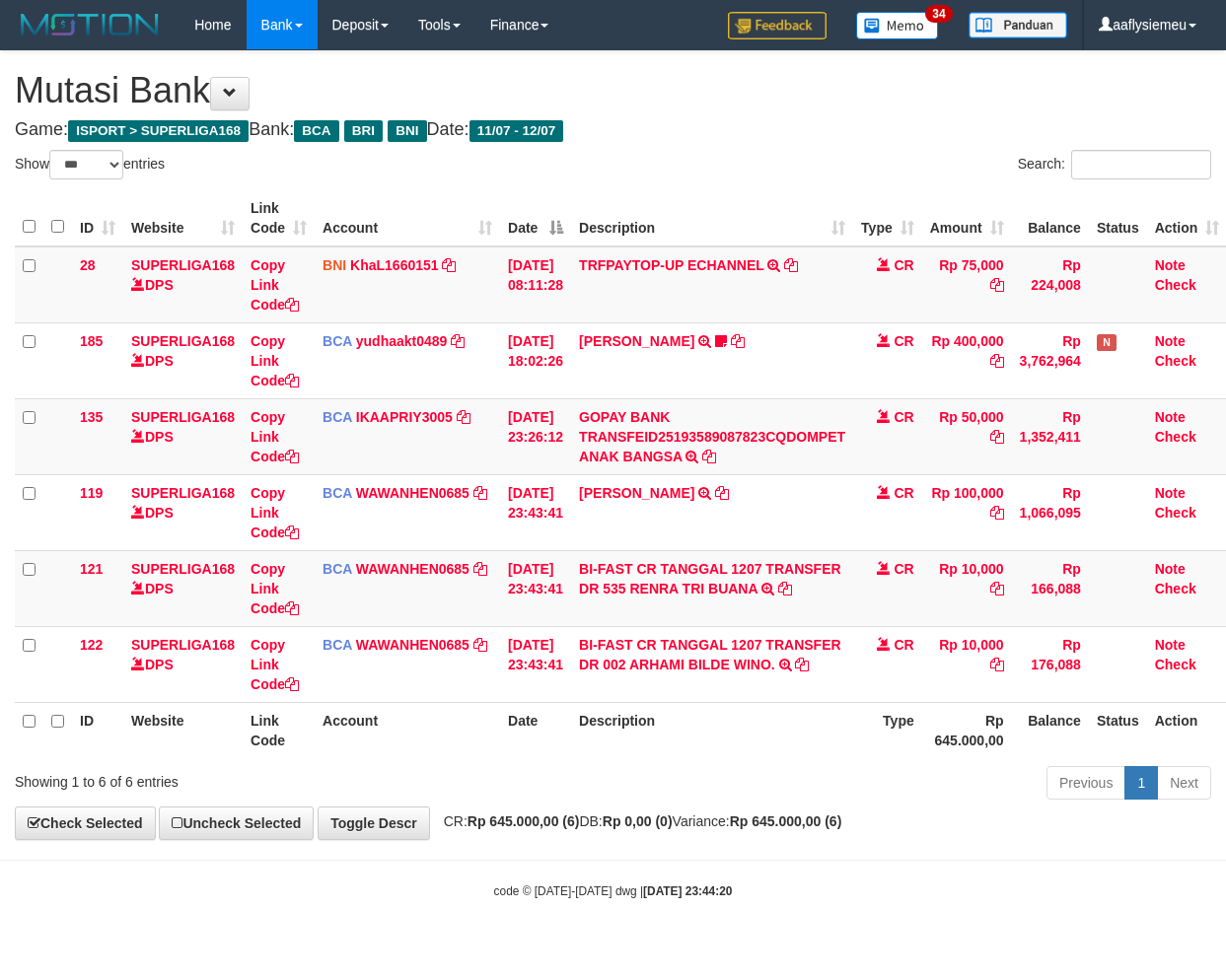 select on "***" 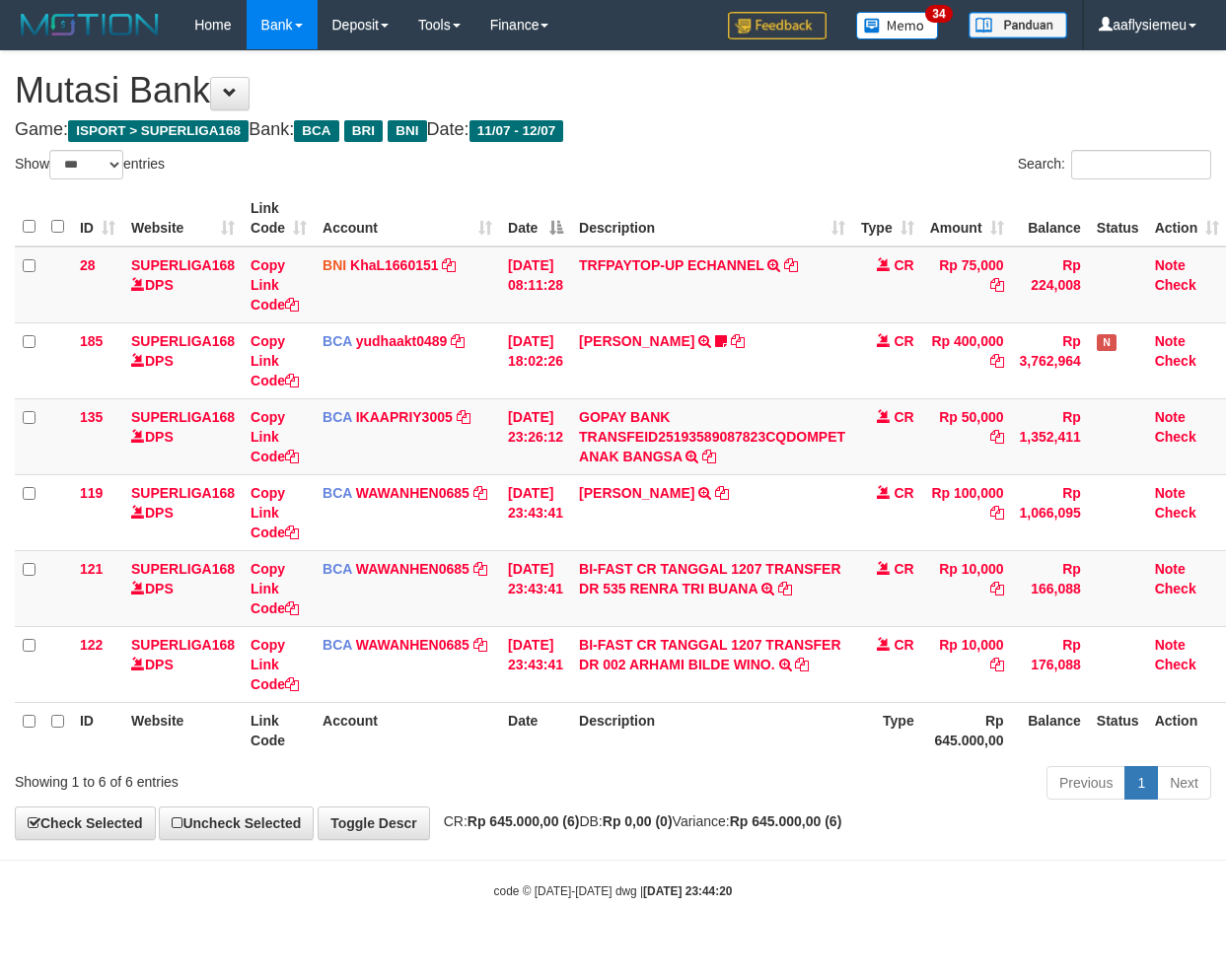 scroll, scrollTop: 0, scrollLeft: 14, axis: horizontal 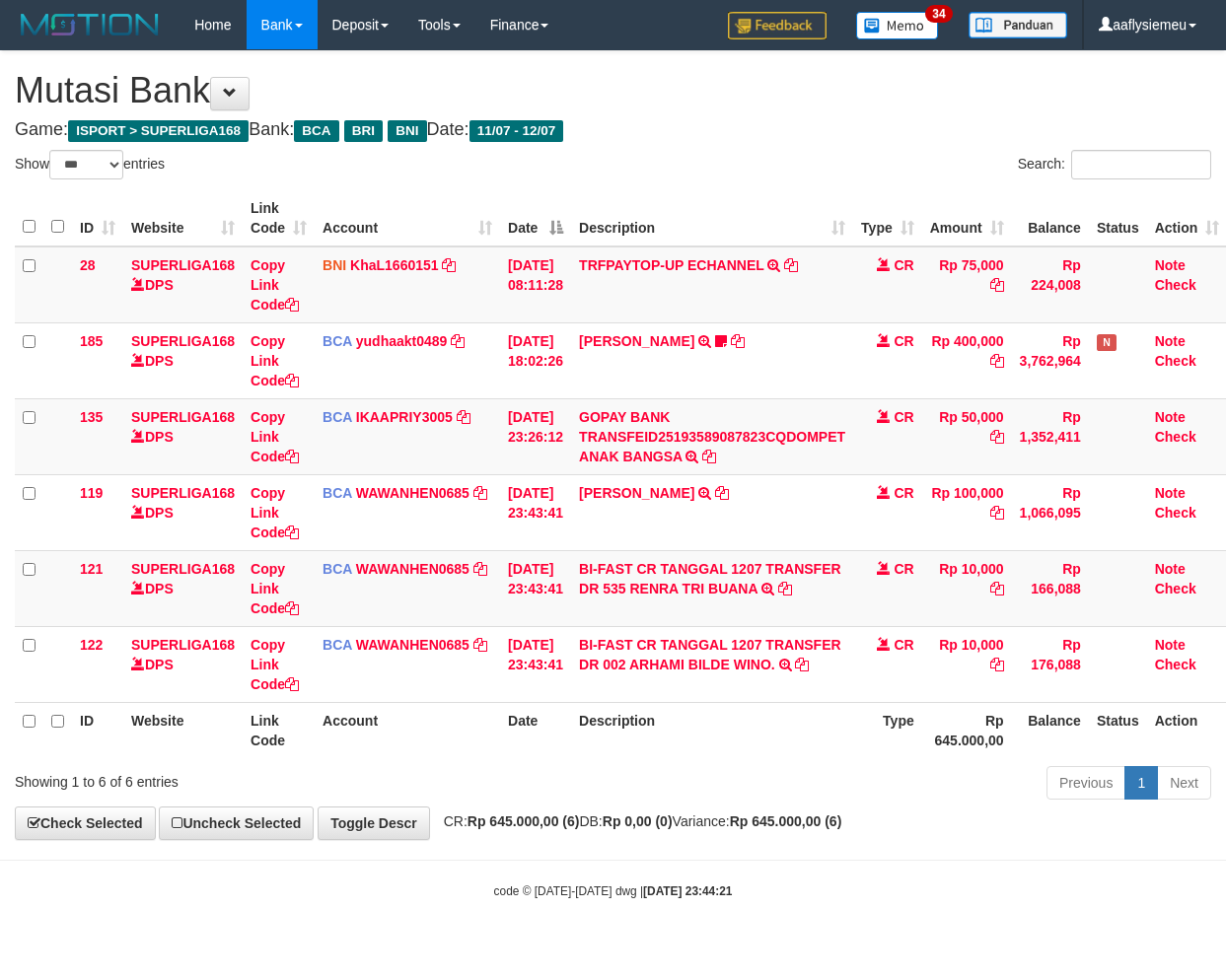 select on "***" 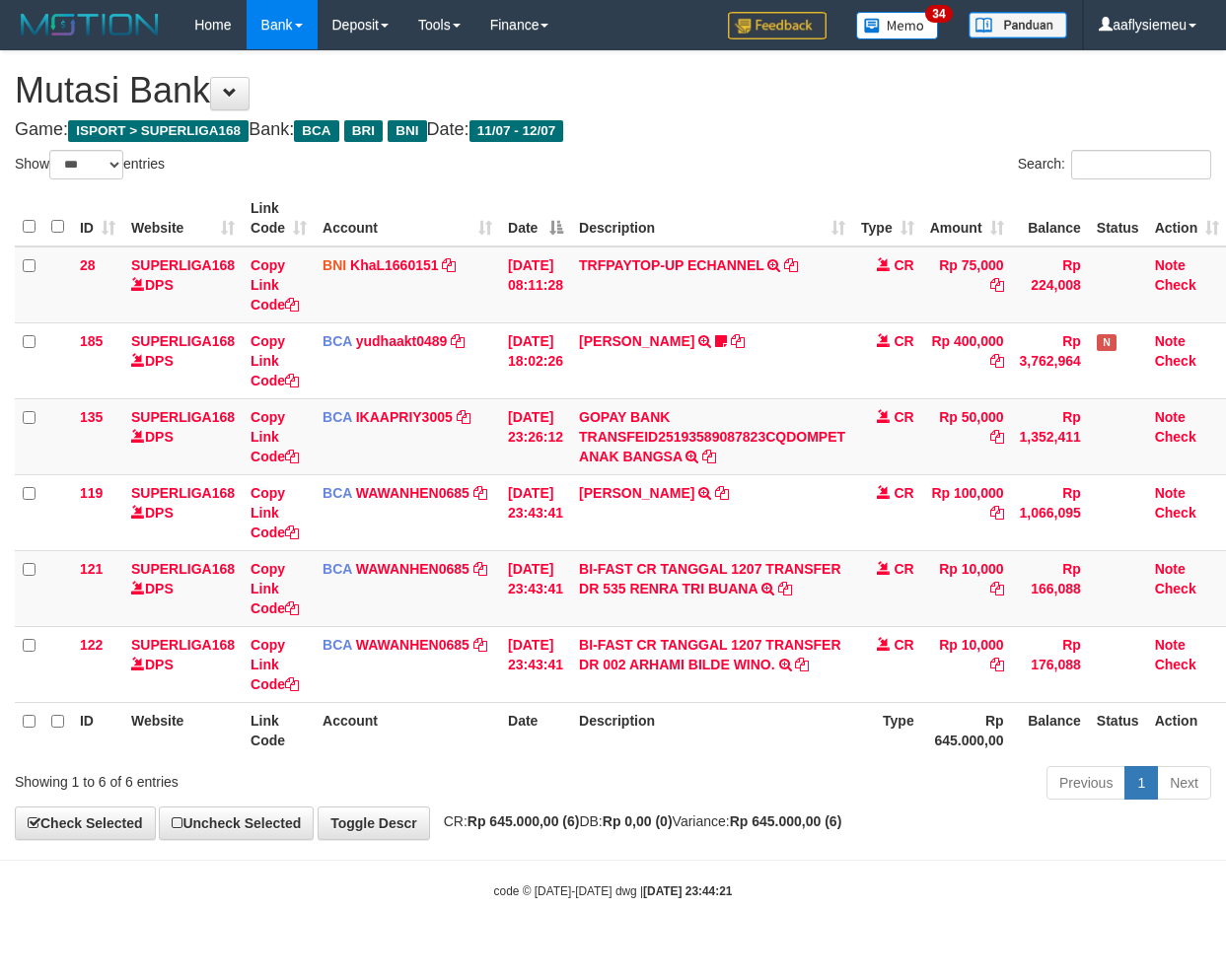 scroll, scrollTop: 0, scrollLeft: 14, axis: horizontal 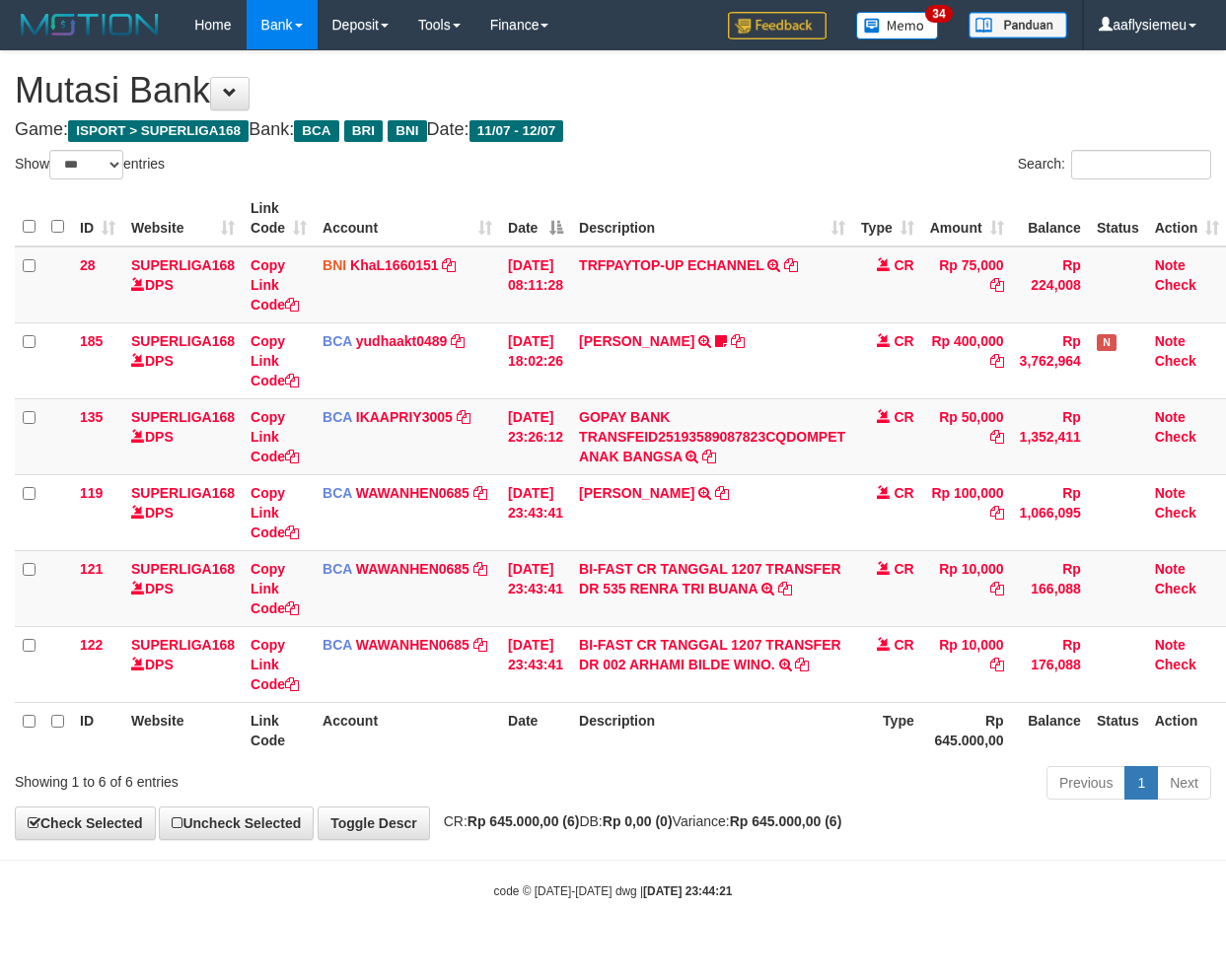 select on "***" 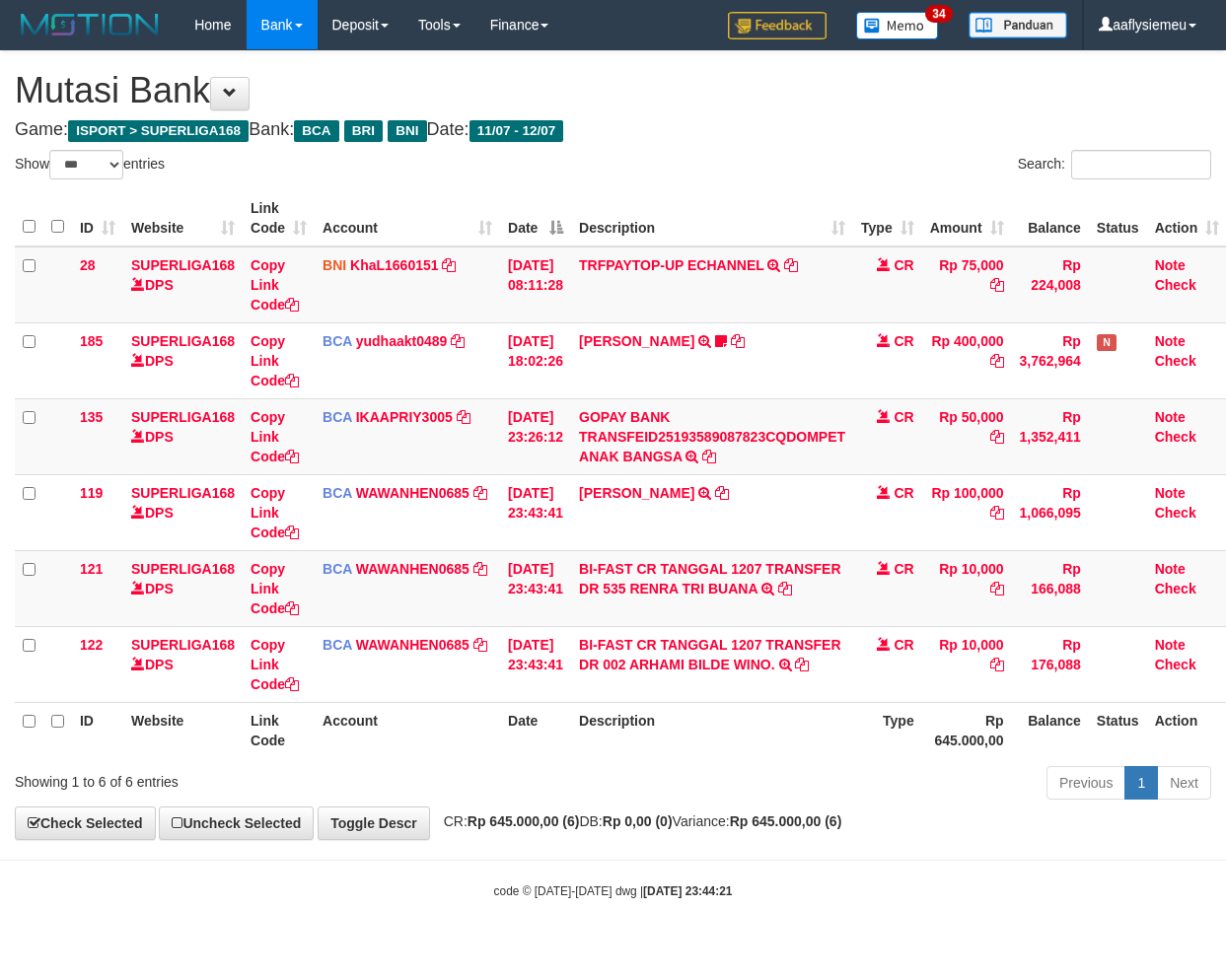 scroll, scrollTop: 0, scrollLeft: 14, axis: horizontal 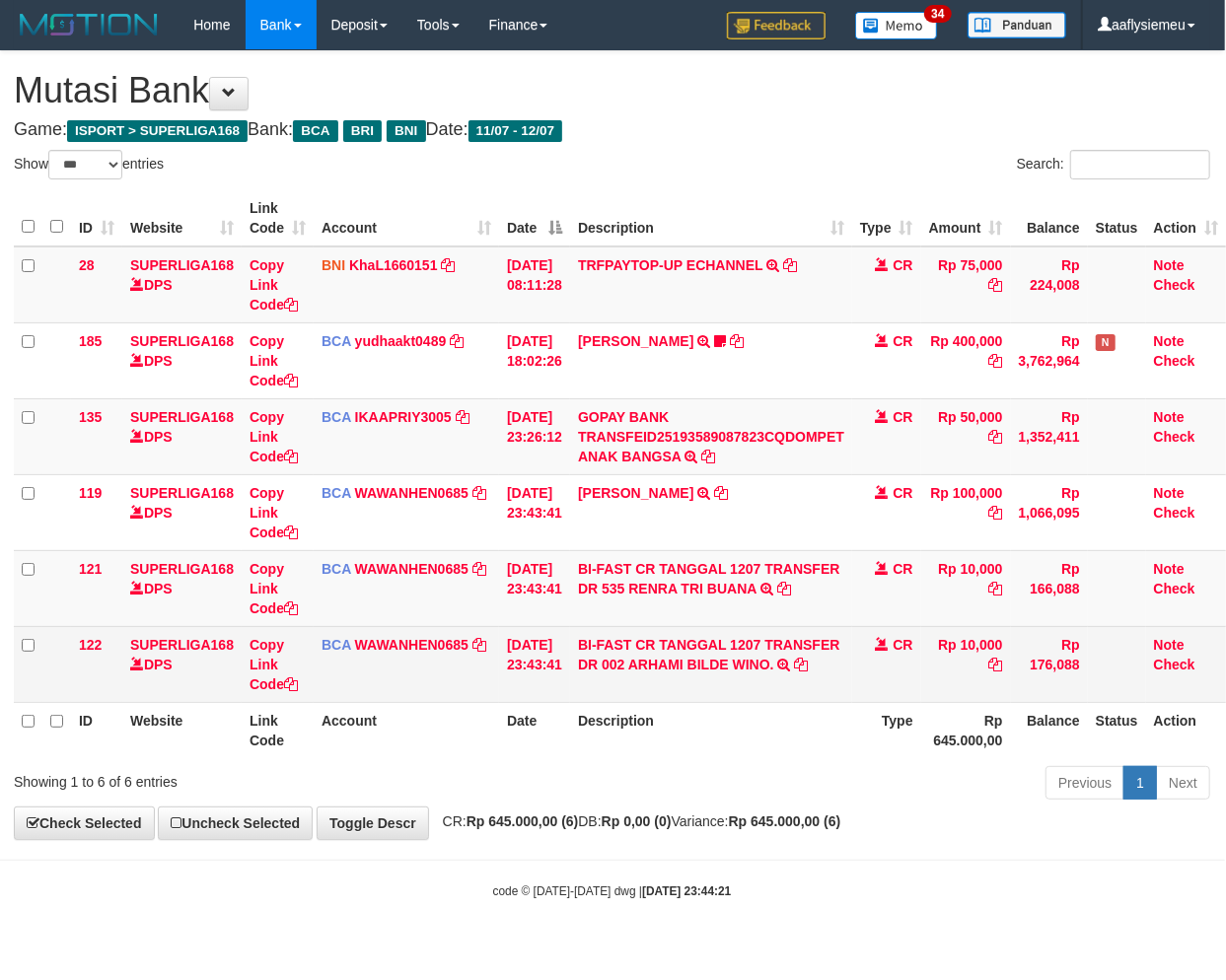 click on "Rp 176,088" at bounding box center [1049, 664] 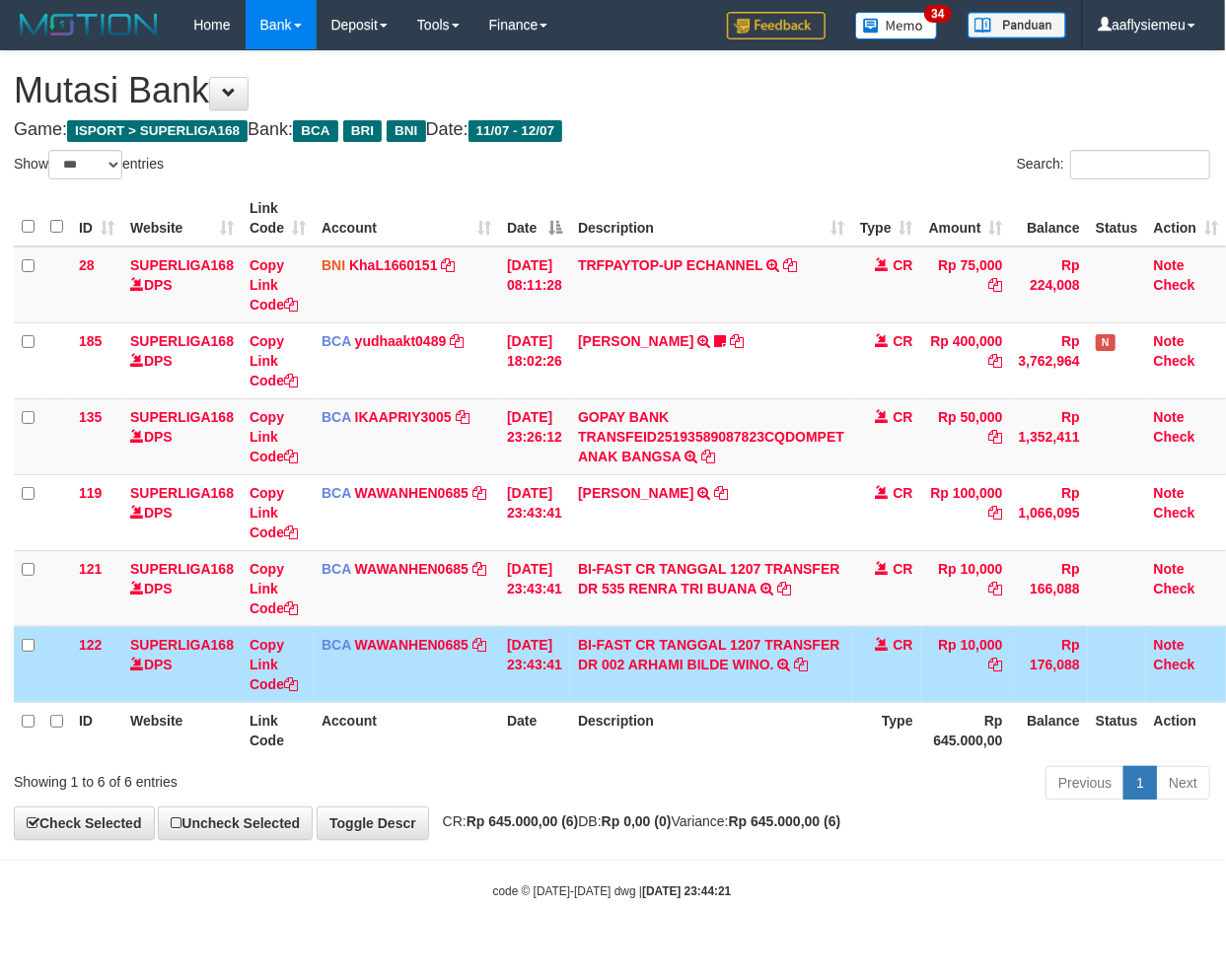 click on "Rp 10,000" at bounding box center [966, 664] 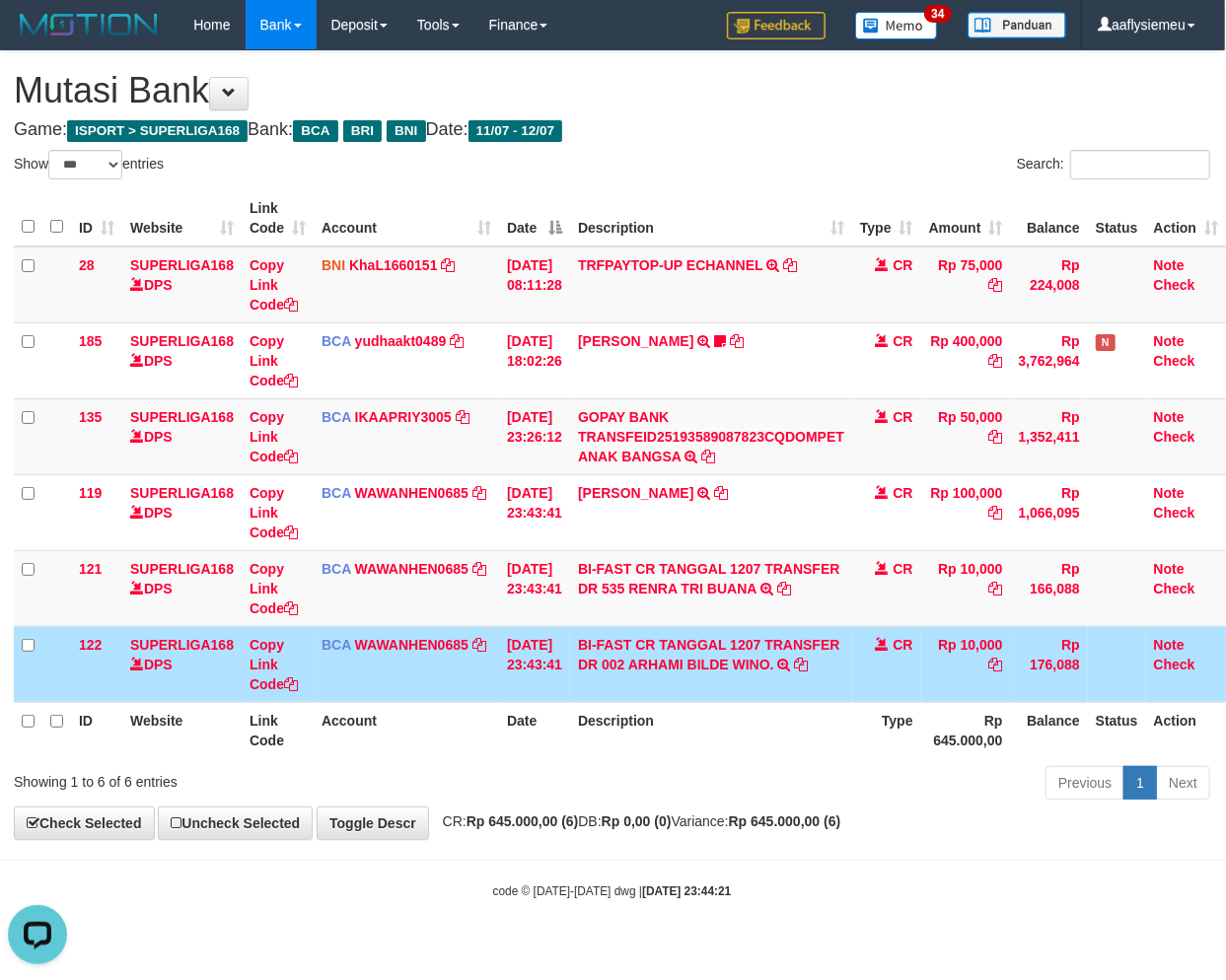 scroll, scrollTop: 0, scrollLeft: 0, axis: both 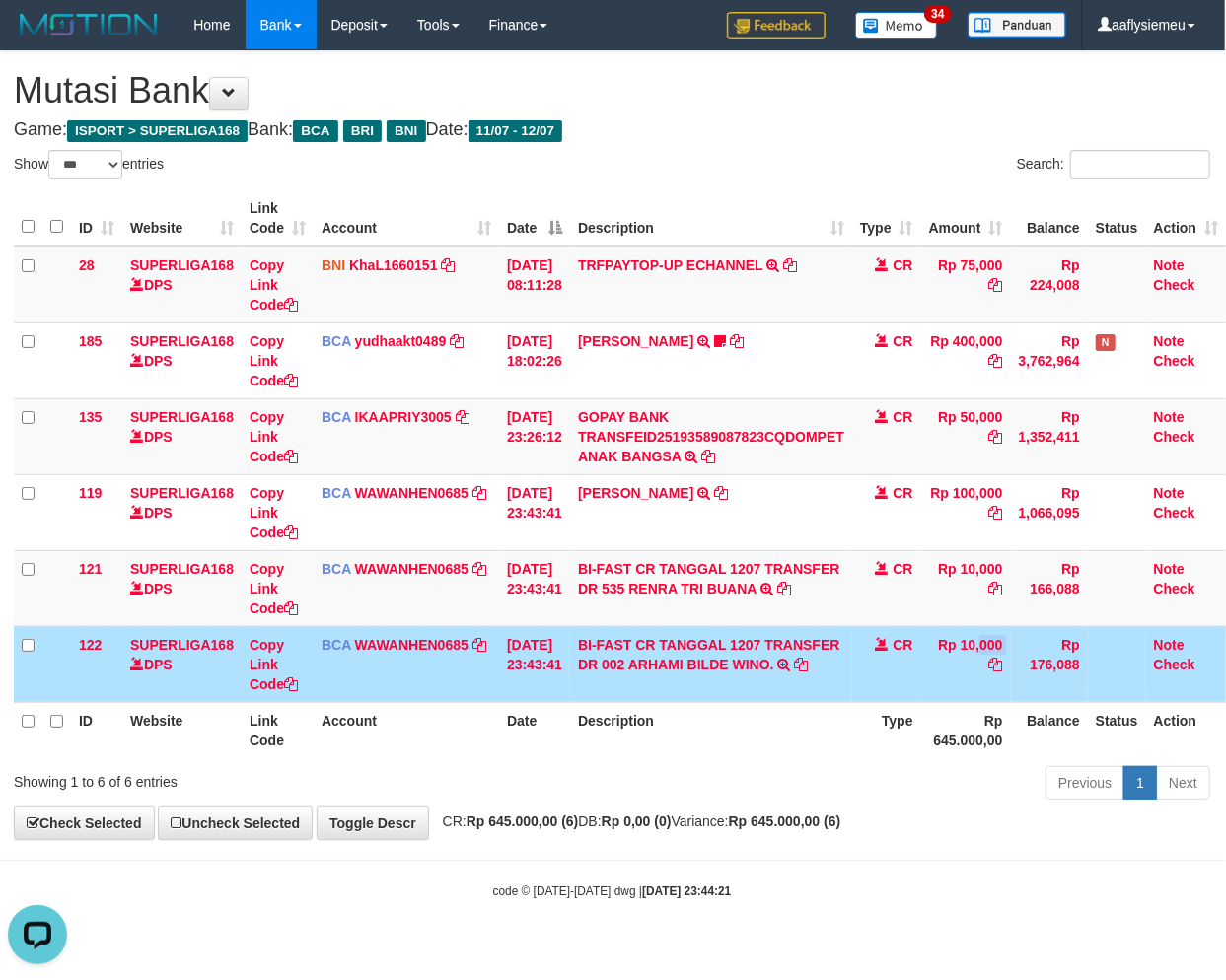 click on "Rp 10,000" at bounding box center (966, 664) 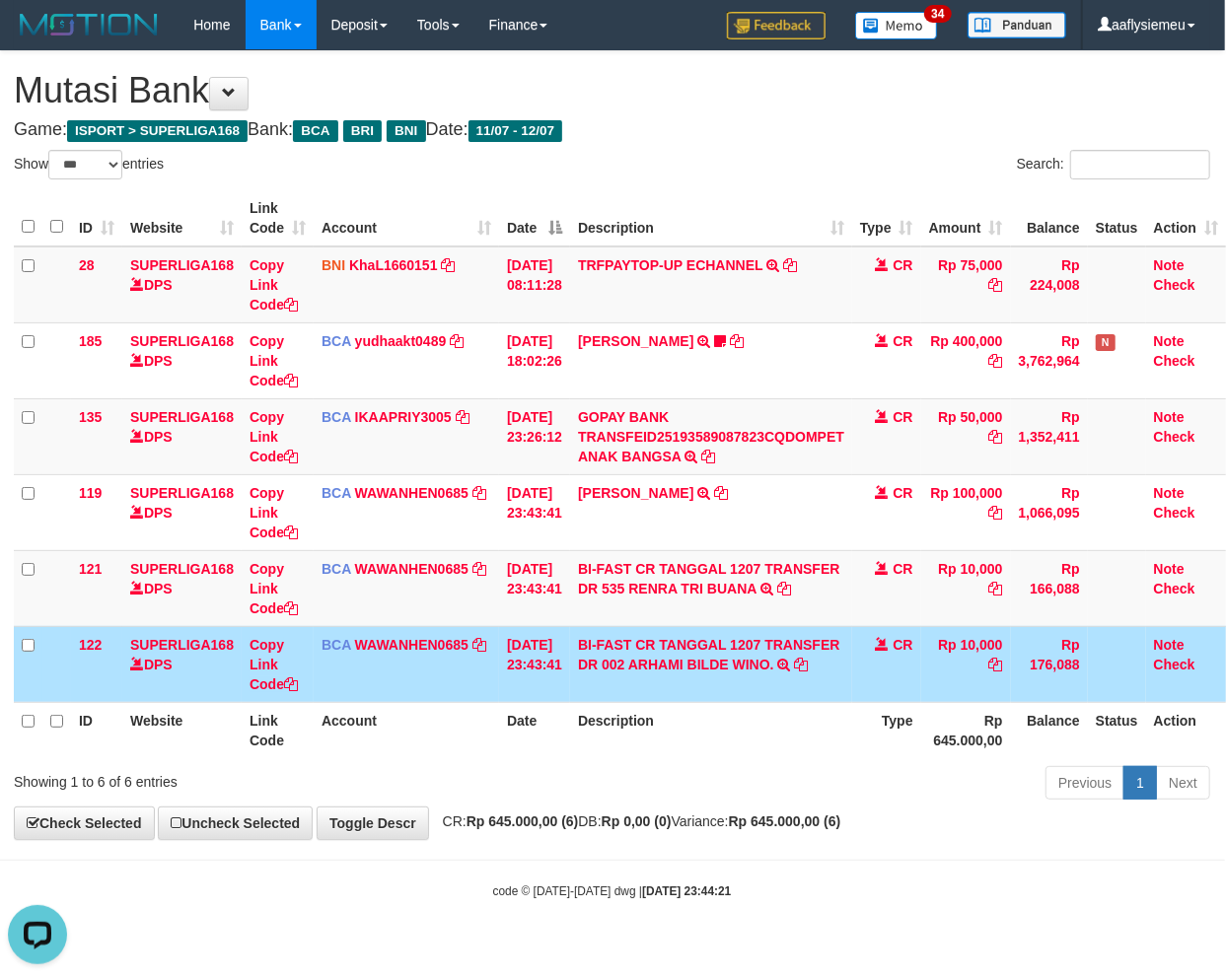 click on "Rp 10,000" at bounding box center [966, 664] 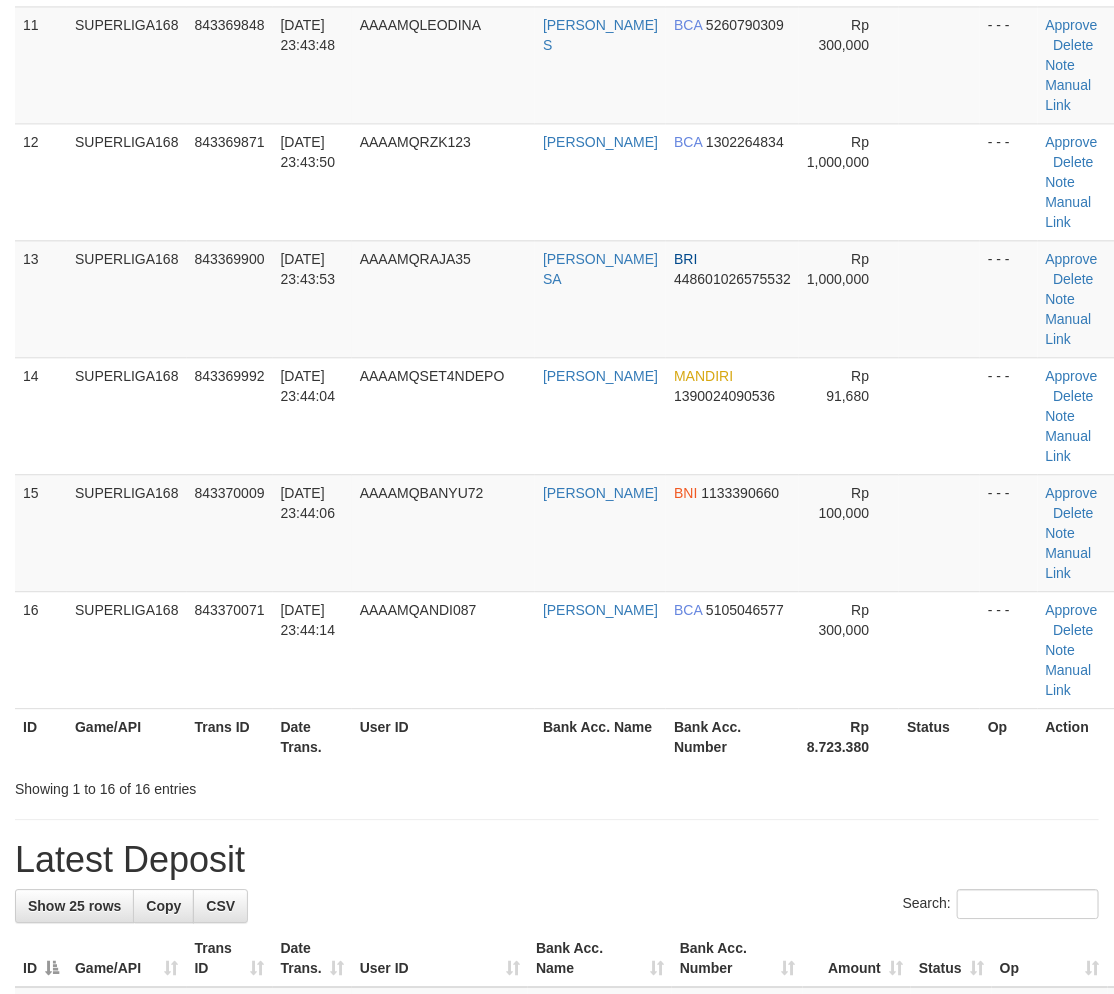 scroll, scrollTop: 1415, scrollLeft: 0, axis: vertical 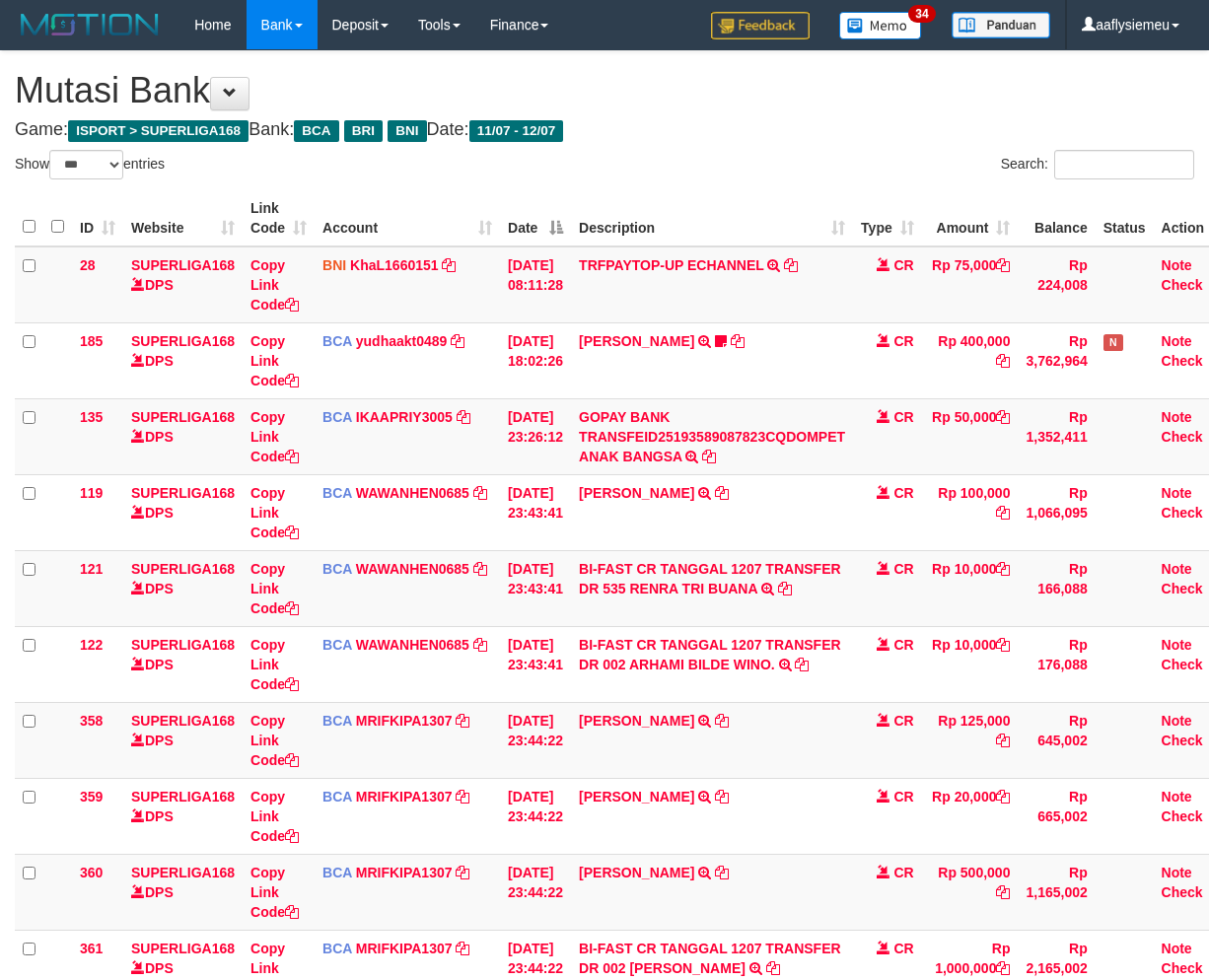 select on "***" 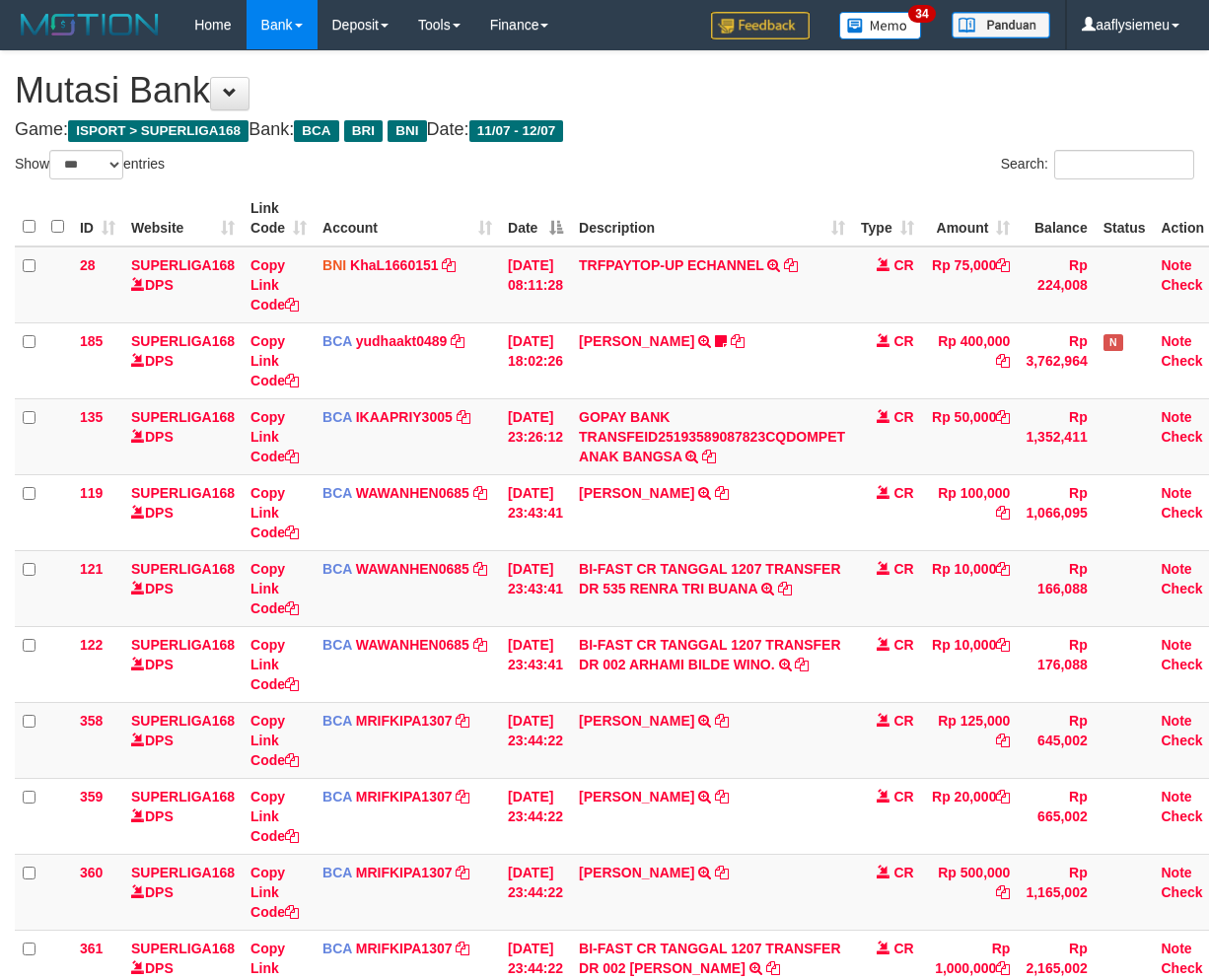 scroll, scrollTop: 0, scrollLeft: 14, axis: horizontal 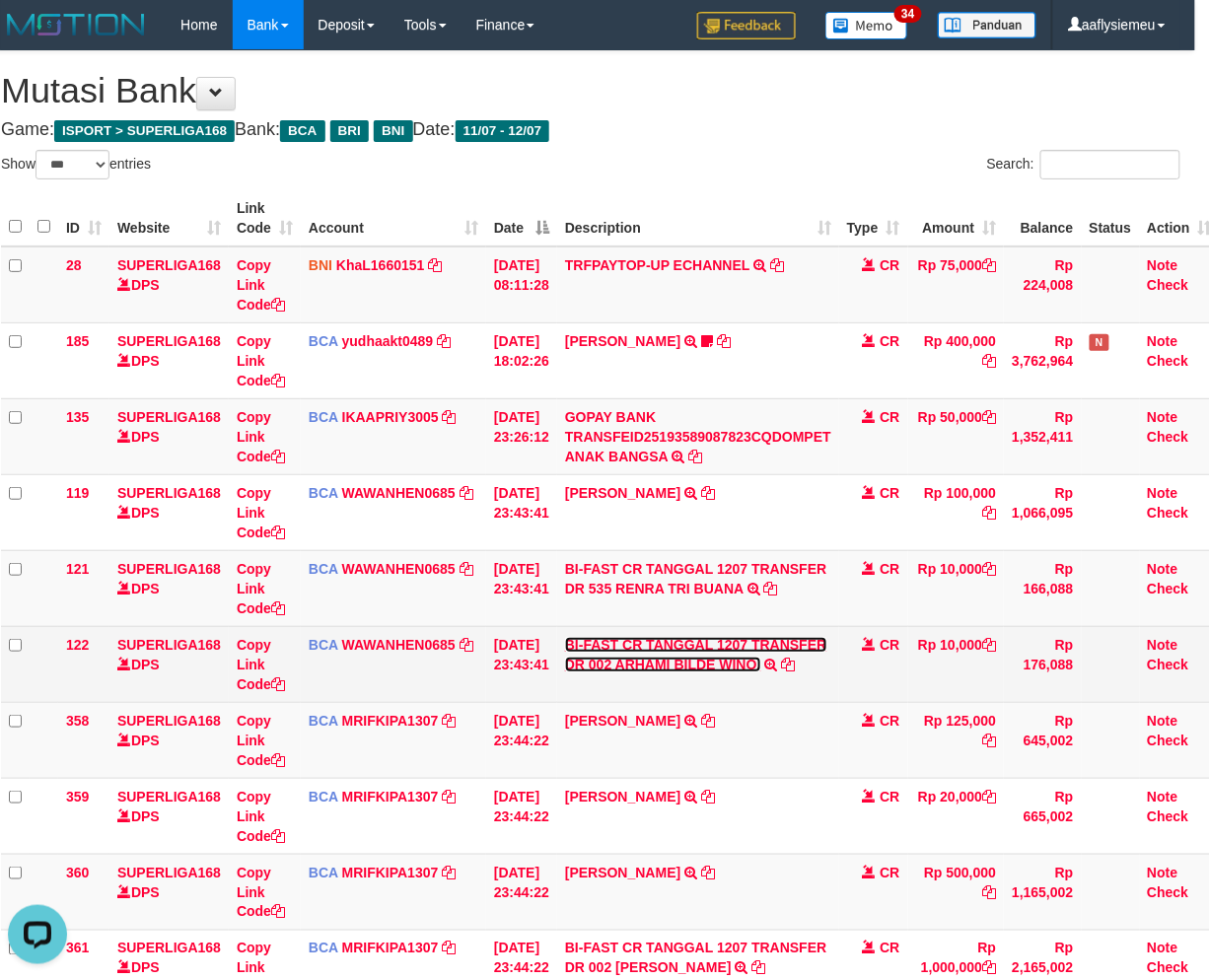 click on "BI-FAST CR TANGGAL 1207 TRANSFER DR 002 ARHAMI BILDE WINO." at bounding box center (696, 655) 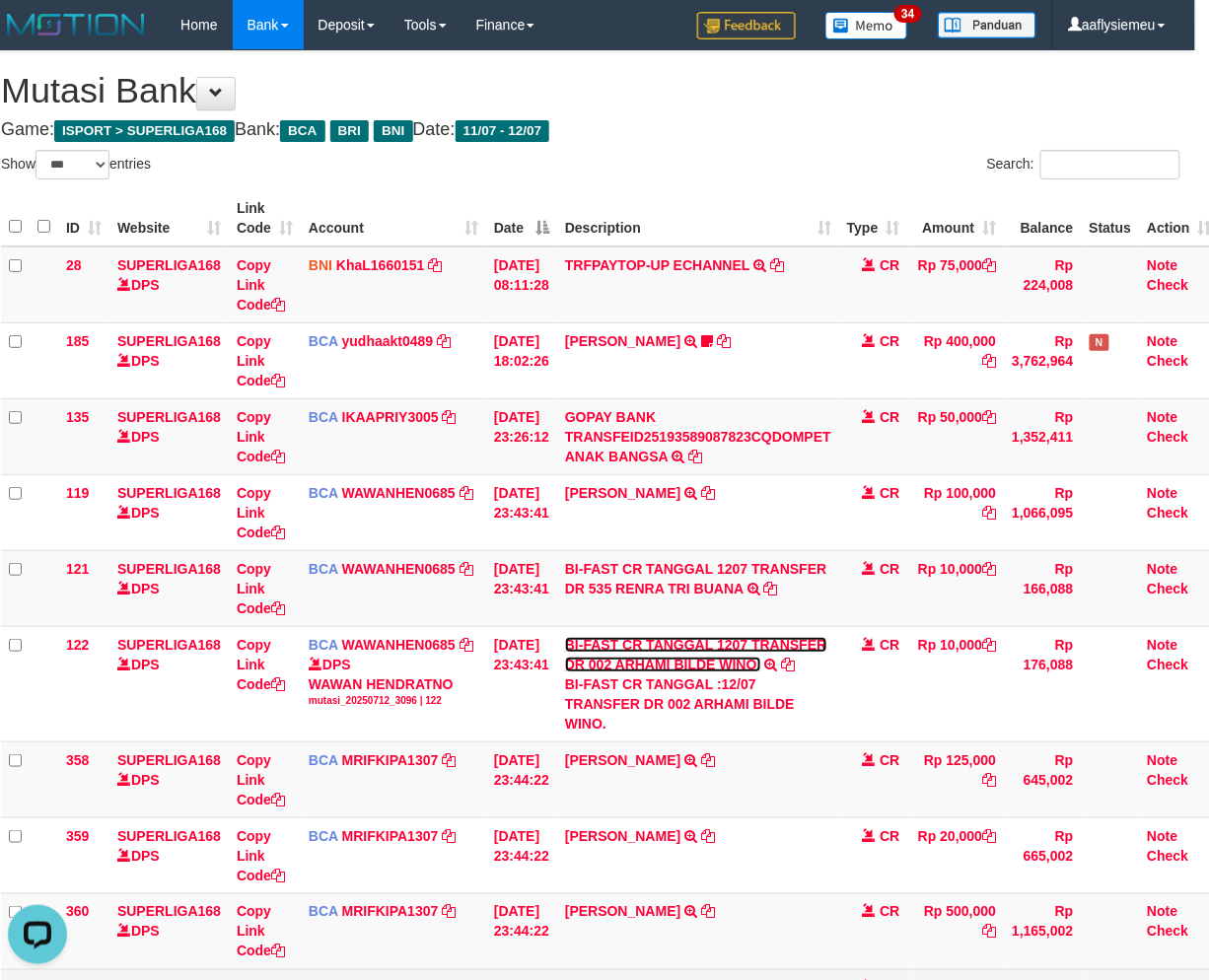 scroll, scrollTop: 96, scrollLeft: 14, axis: both 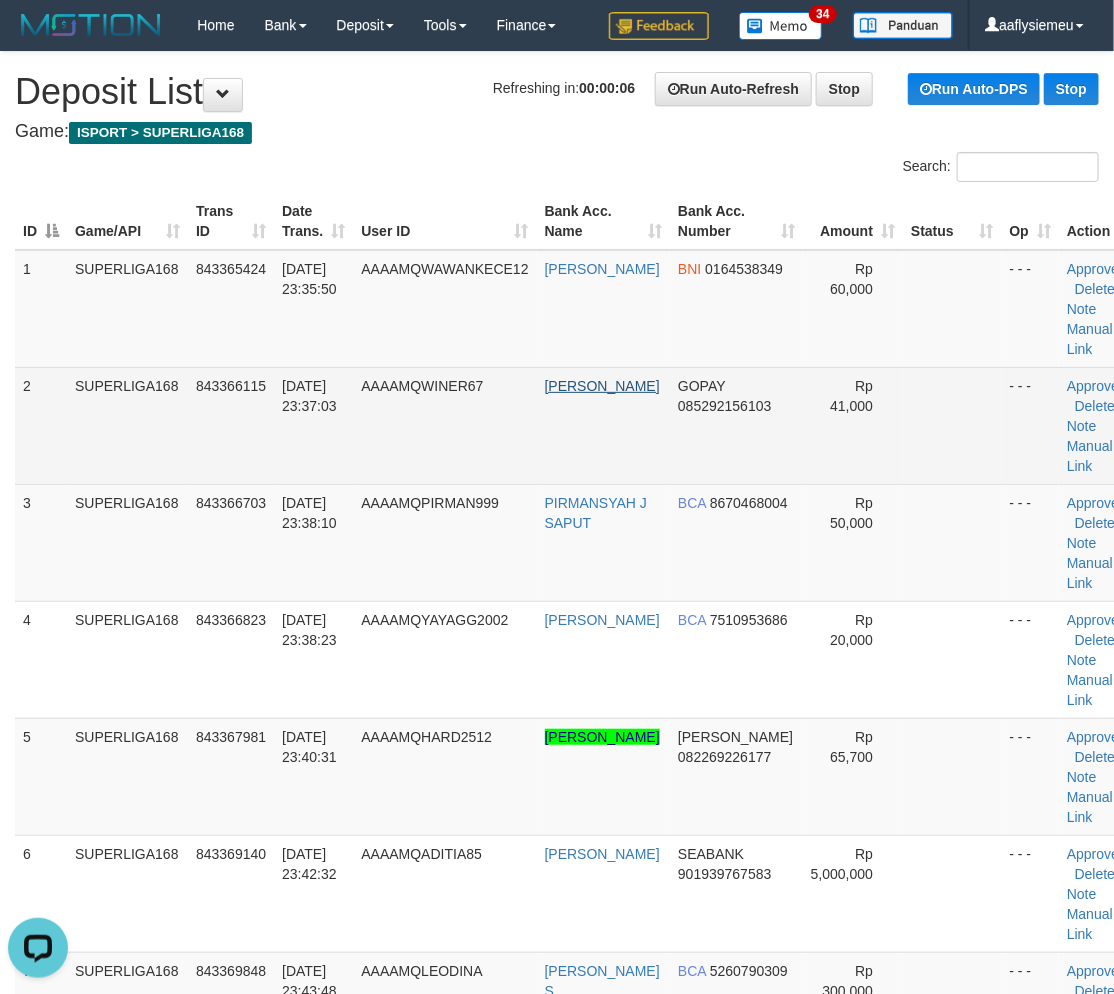 click on "ABDURRAHMAN" at bounding box center (602, 386) 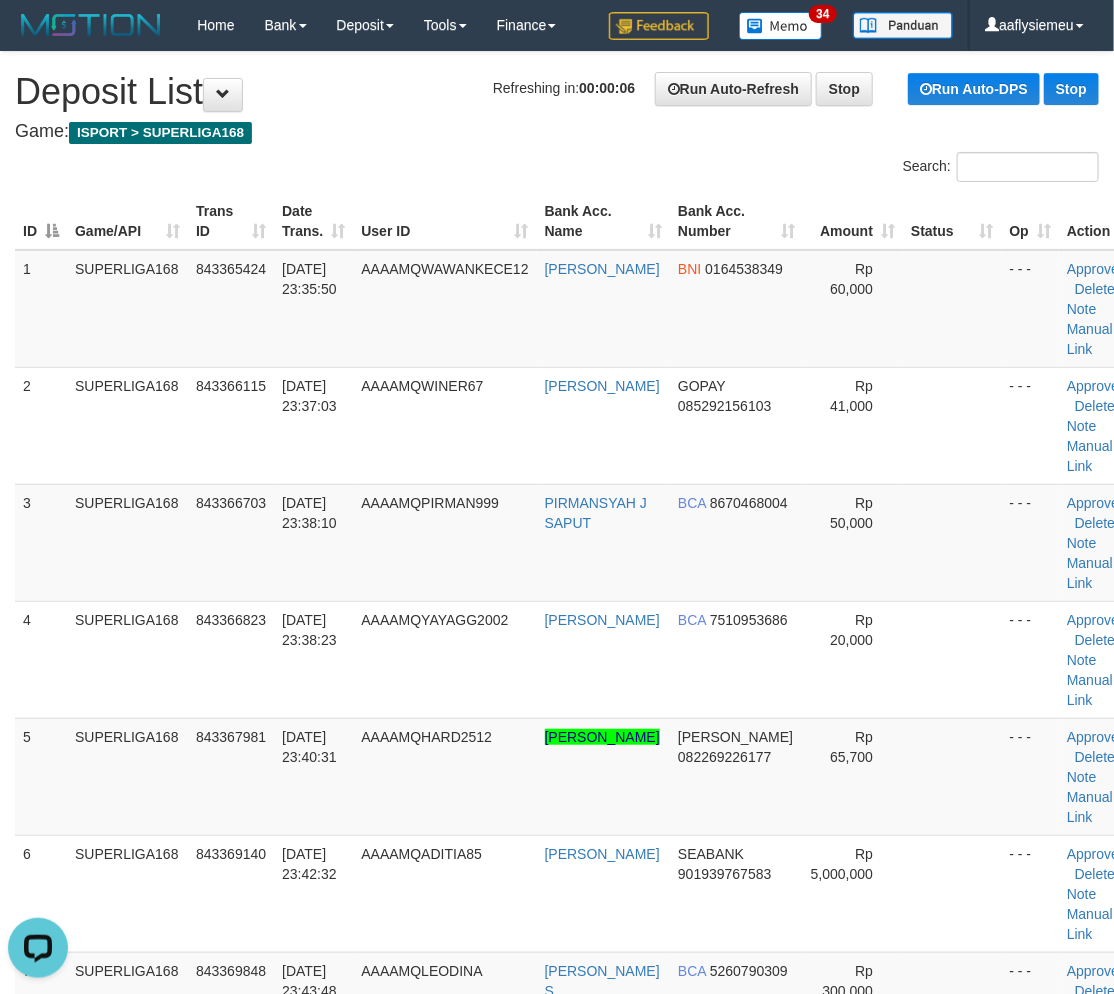 scroll, scrollTop: 705, scrollLeft: 0, axis: vertical 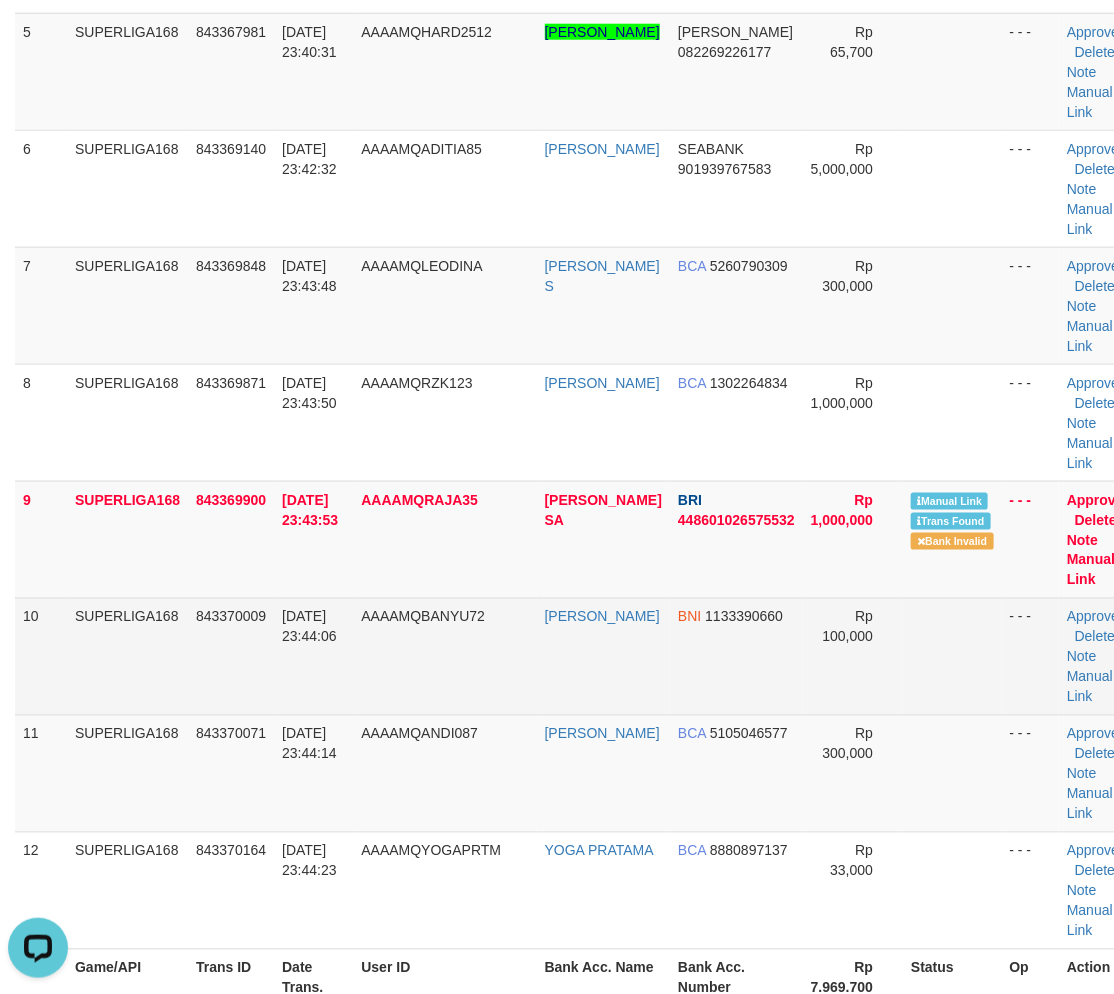 drag, startPoint x: 424, startPoint y: 656, endPoint x: 411, endPoint y: 665, distance: 15.811388 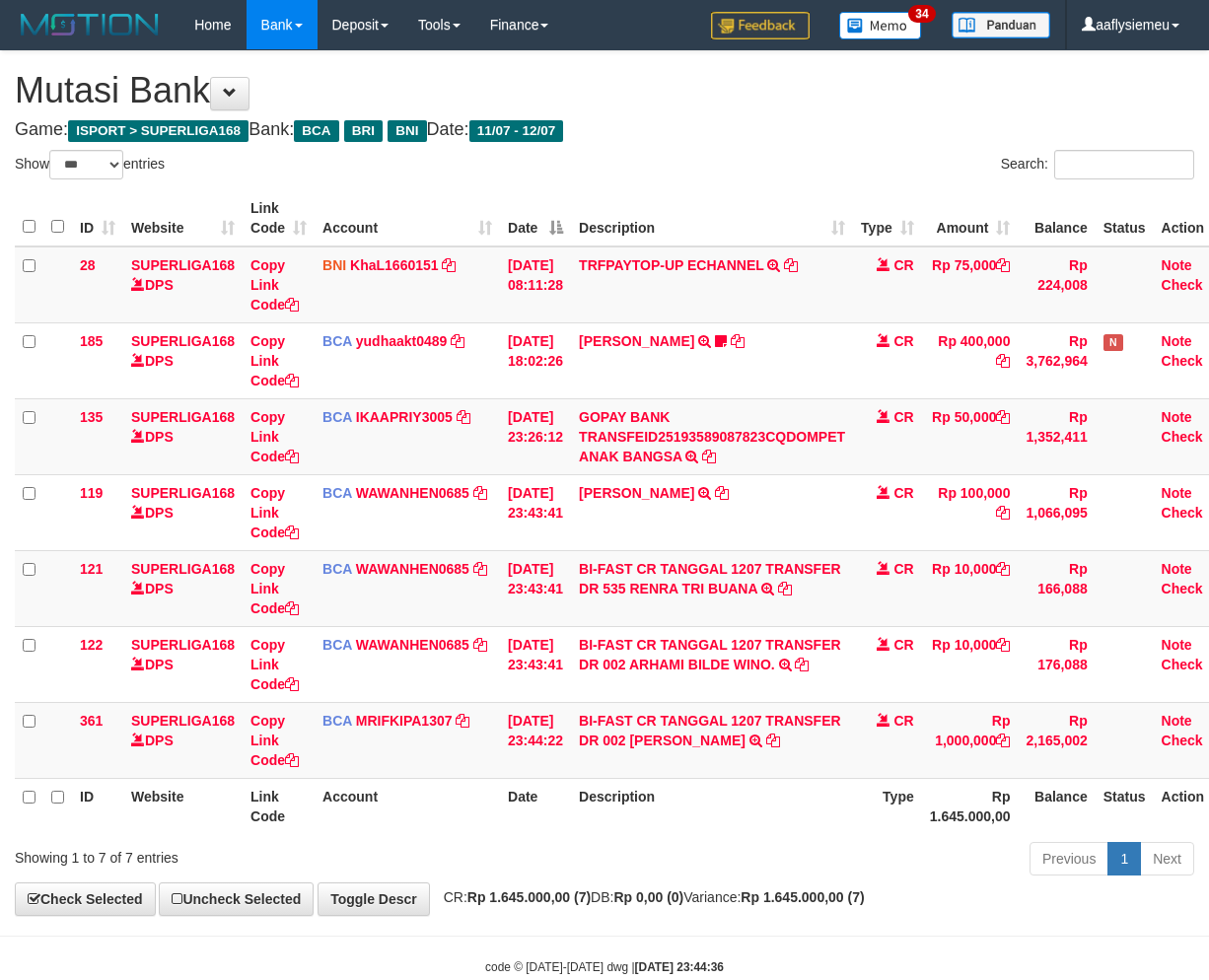 select on "***" 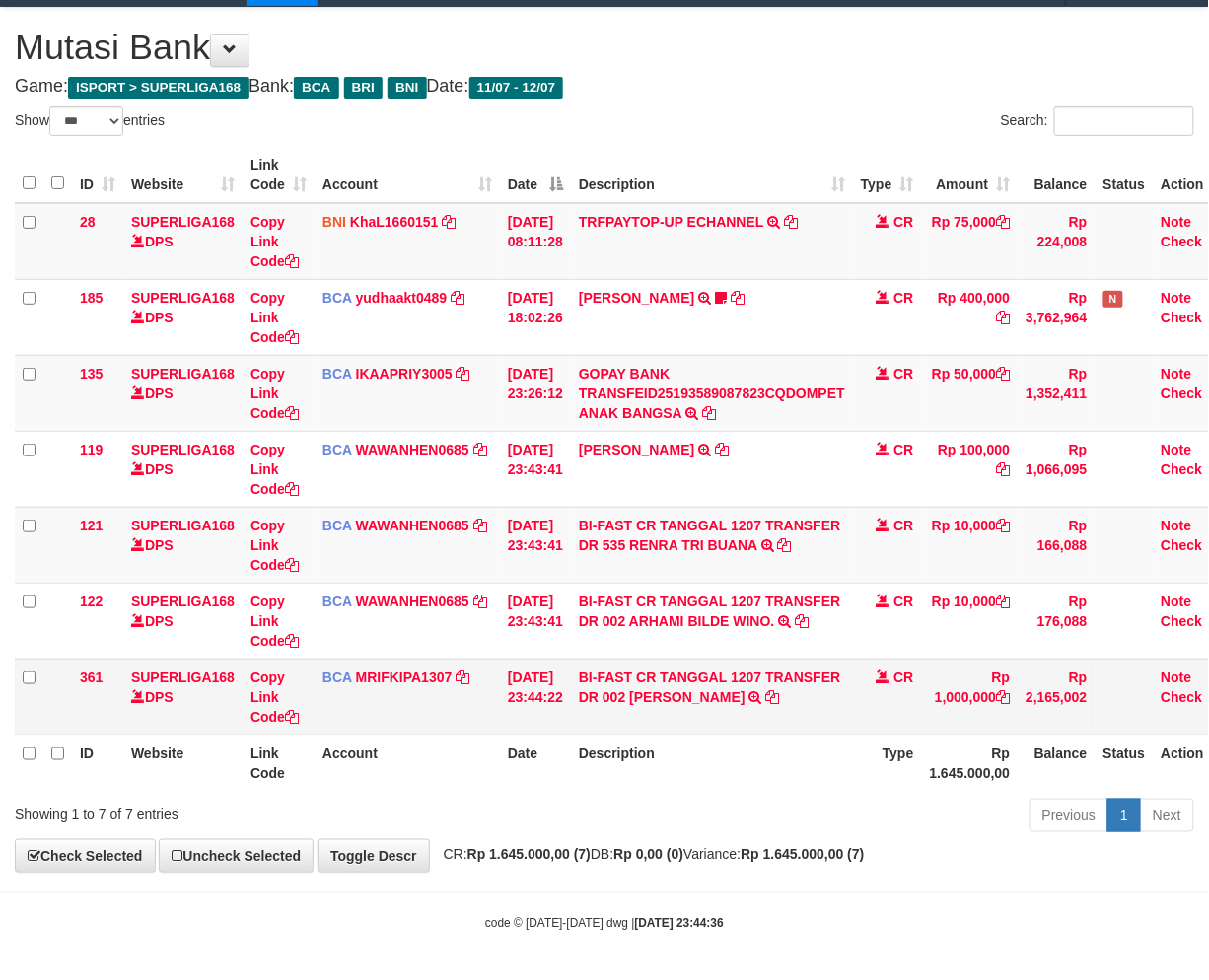scroll, scrollTop: 45, scrollLeft: 0, axis: vertical 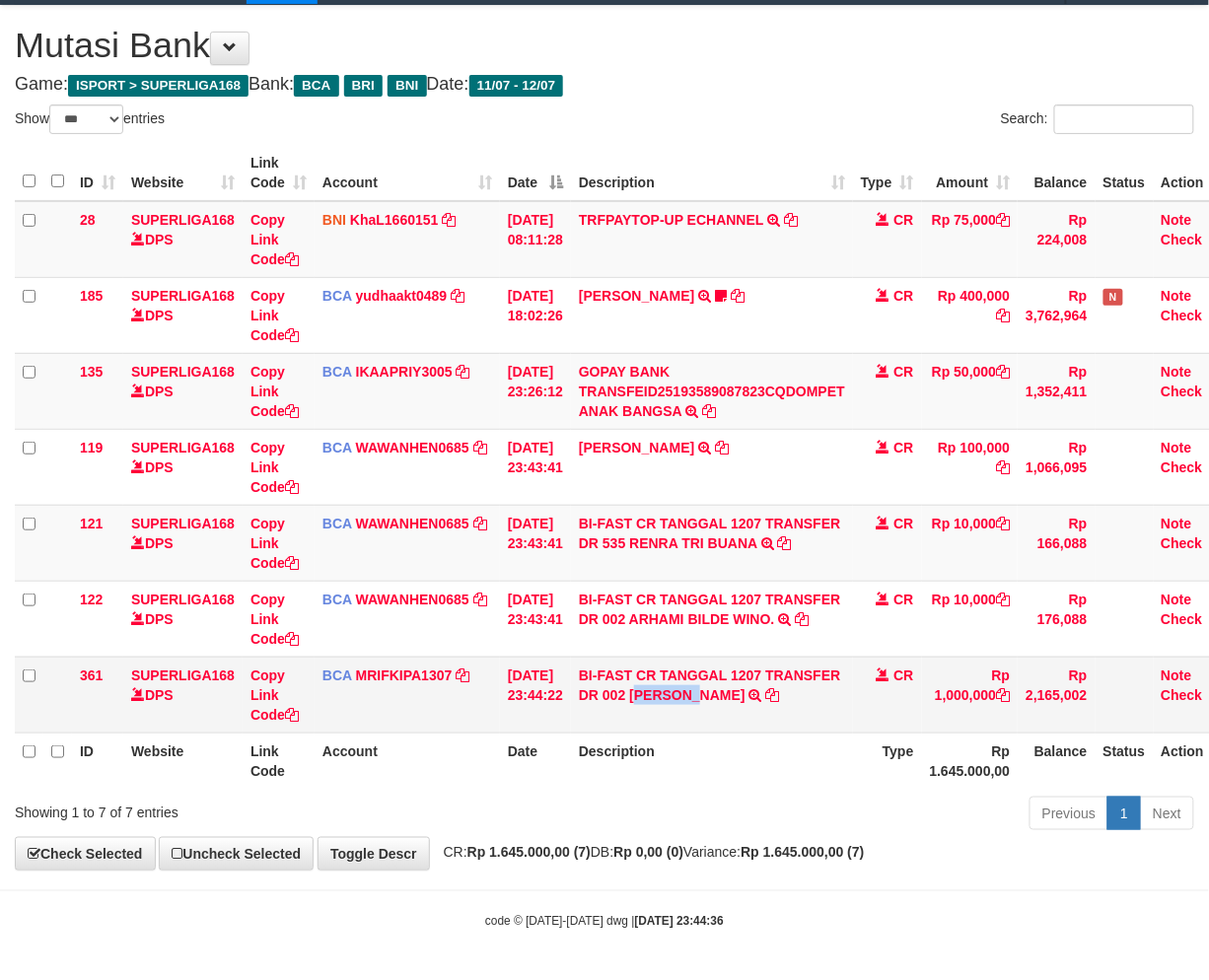 copy on "DY BUST" 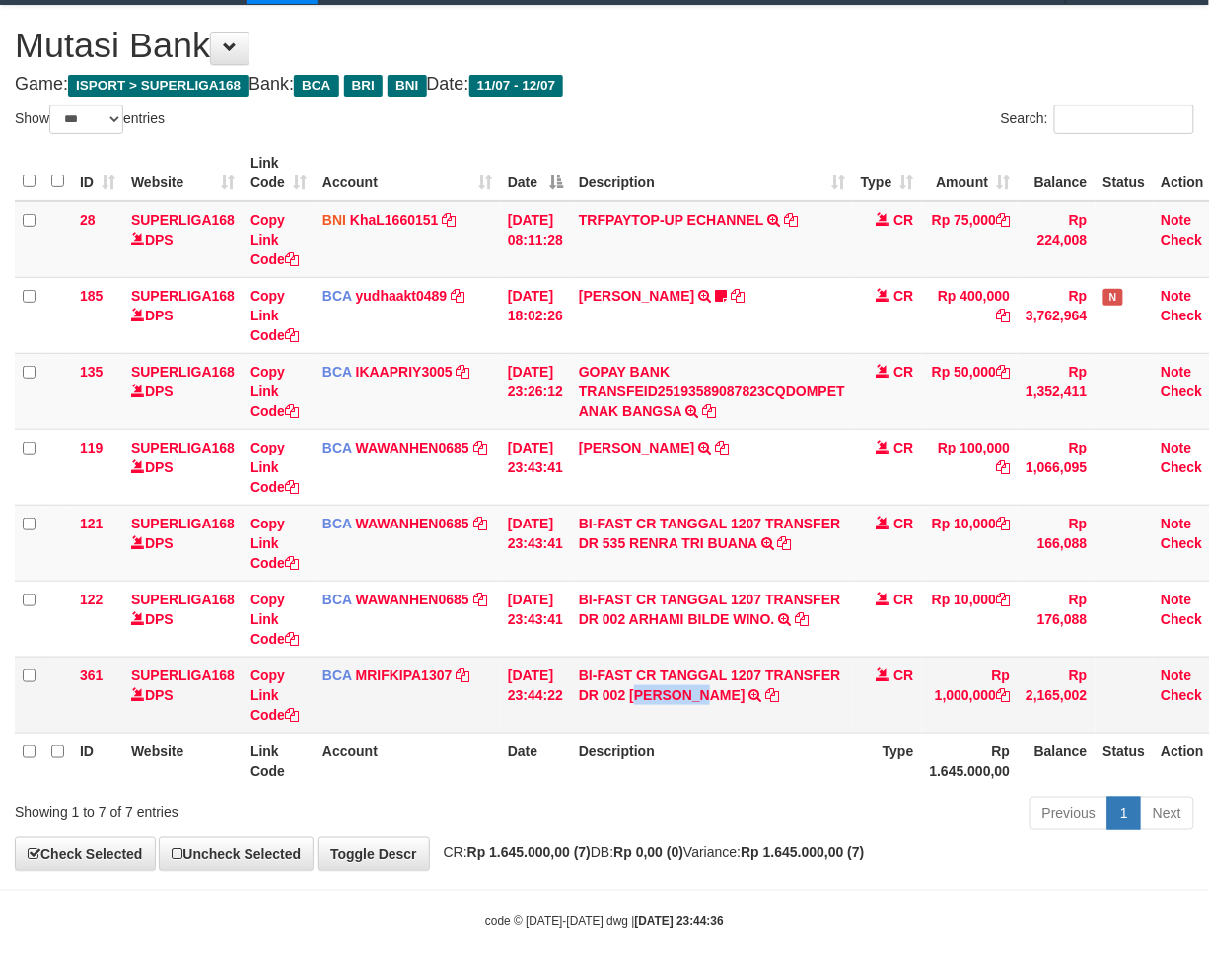 copy on "DY BUSTA" 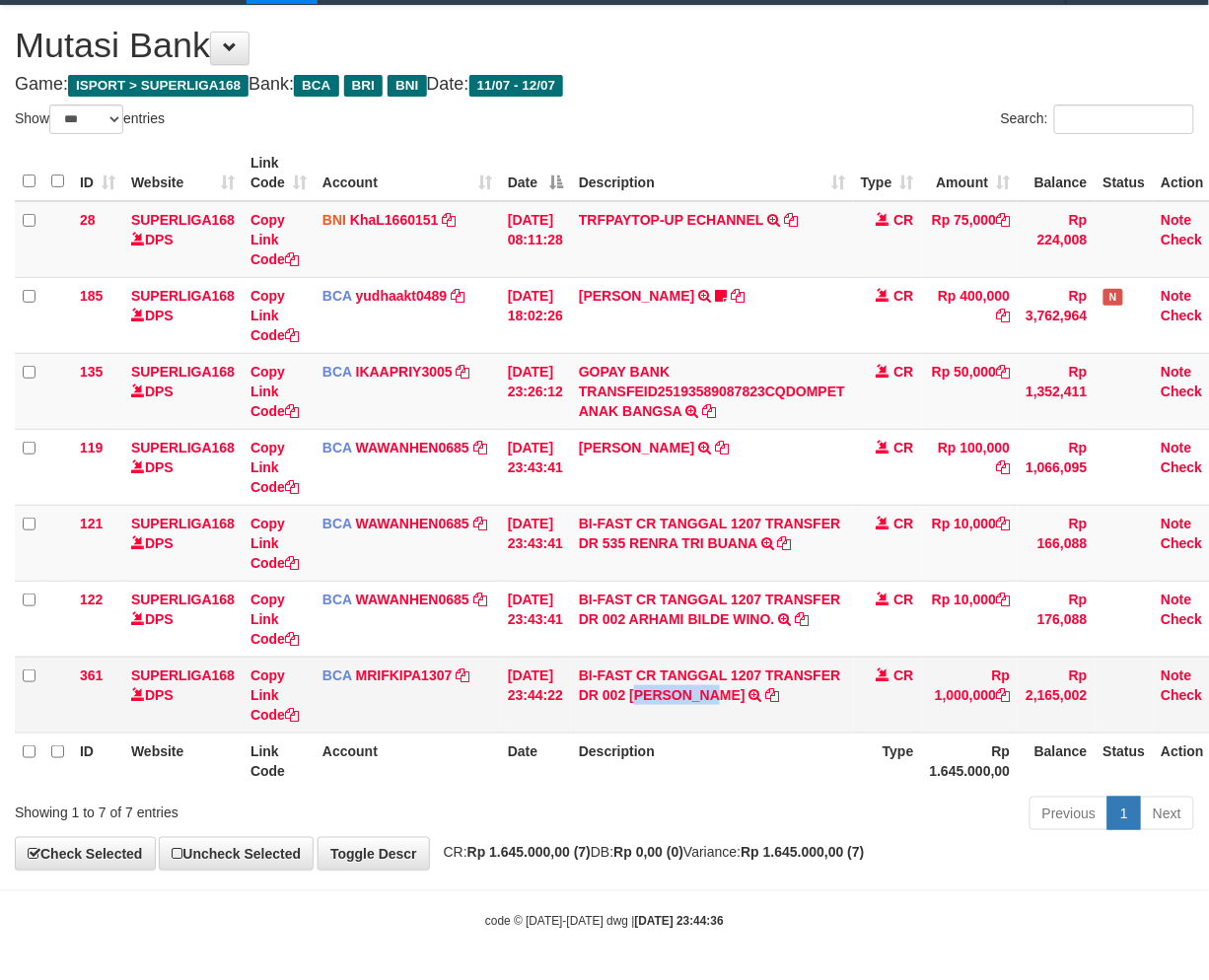 copy on "DY BUSTAM" 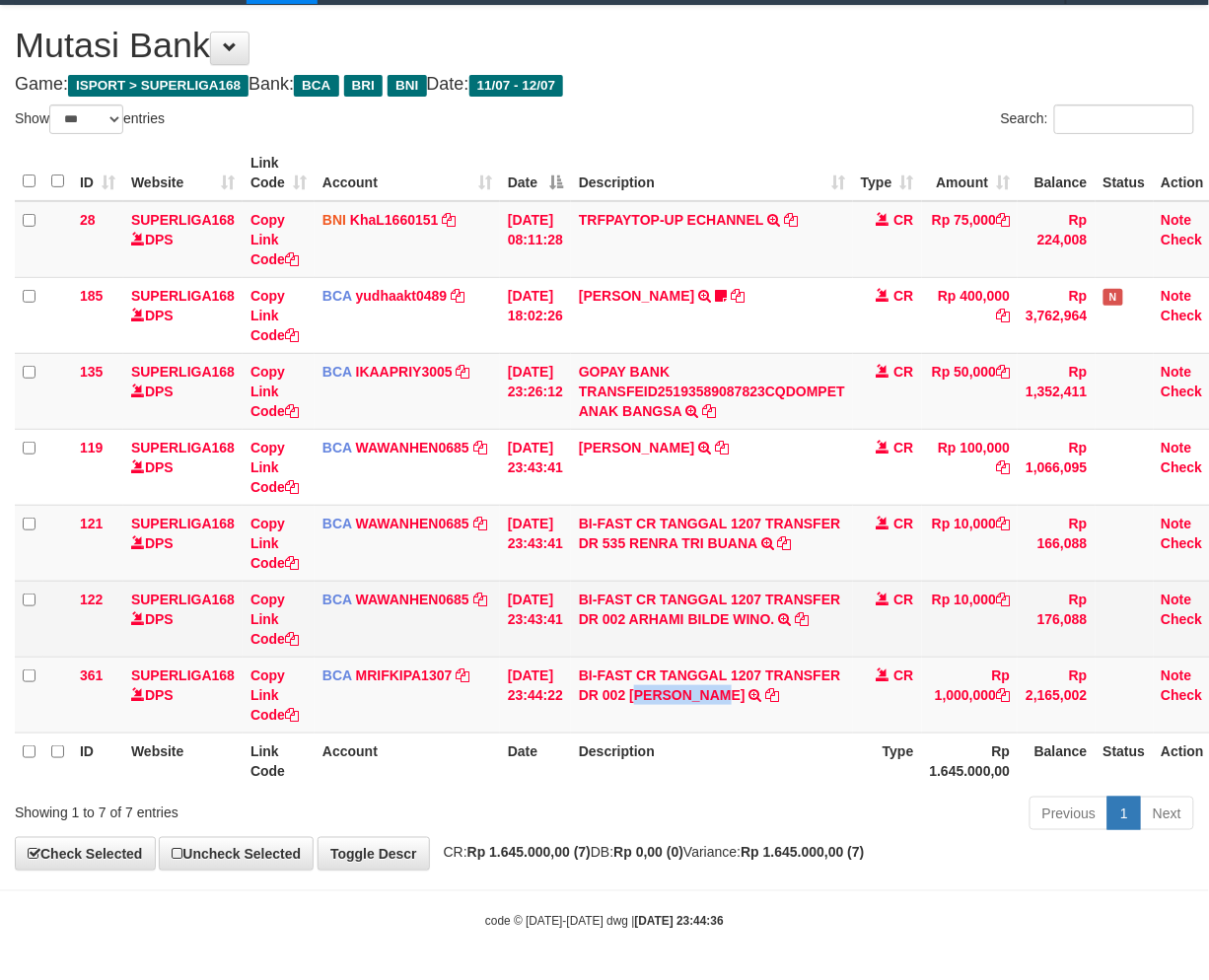 drag, startPoint x: 648, startPoint y: 704, endPoint x: 1176, endPoint y: 632, distance: 532.88648 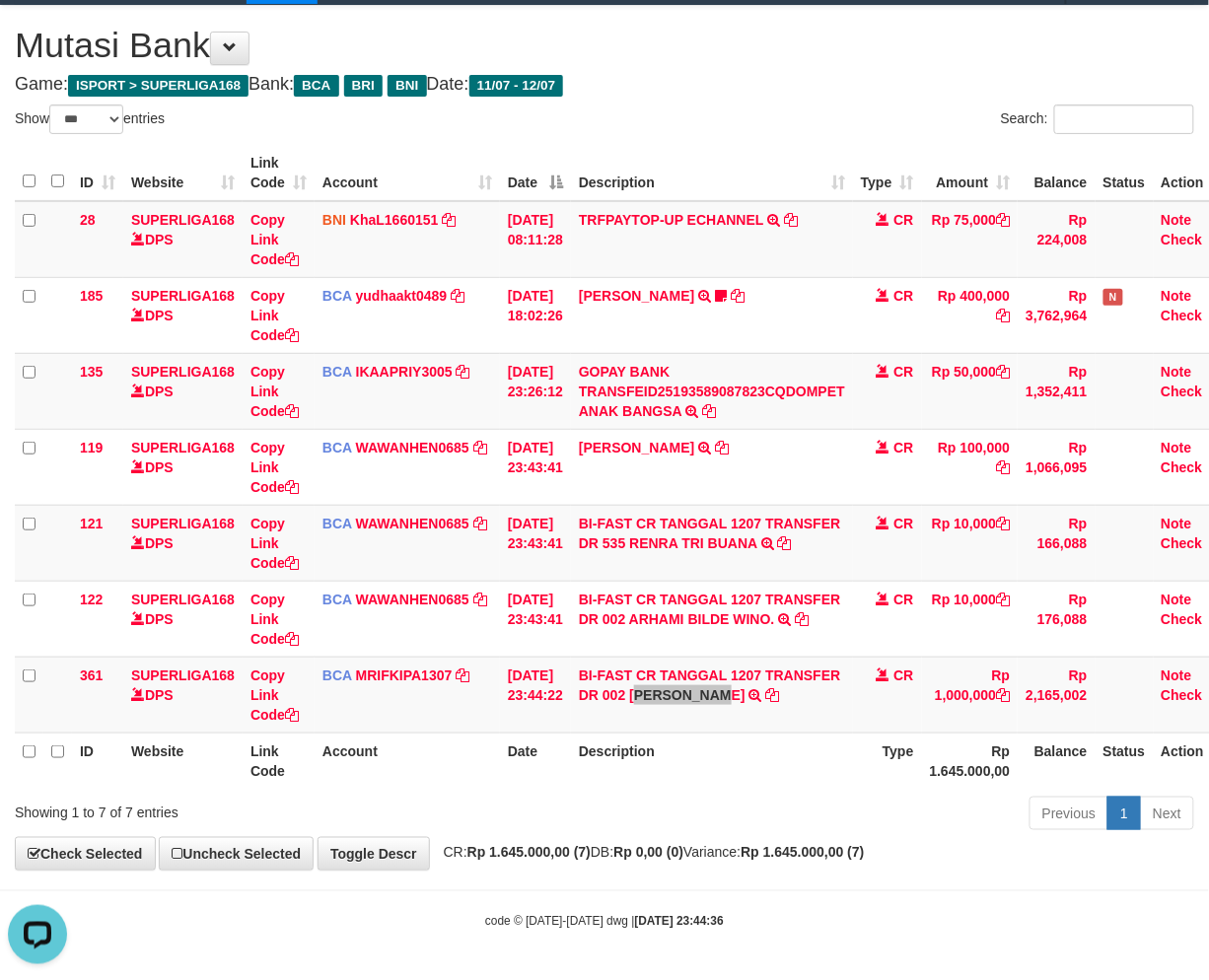scroll, scrollTop: 0, scrollLeft: 0, axis: both 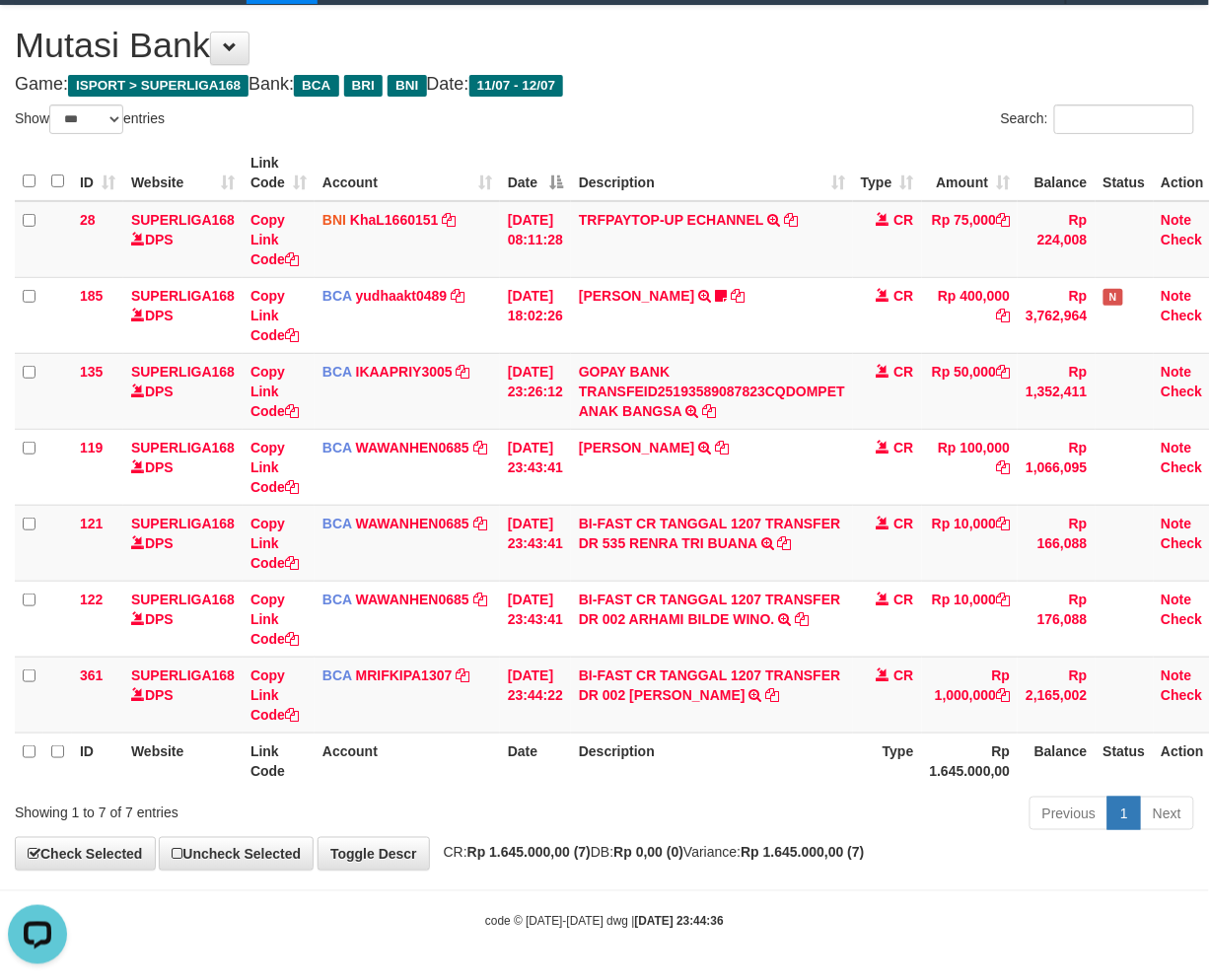 drag, startPoint x: 1146, startPoint y: 780, endPoint x: 1224, endPoint y: 764, distance: 79.62412 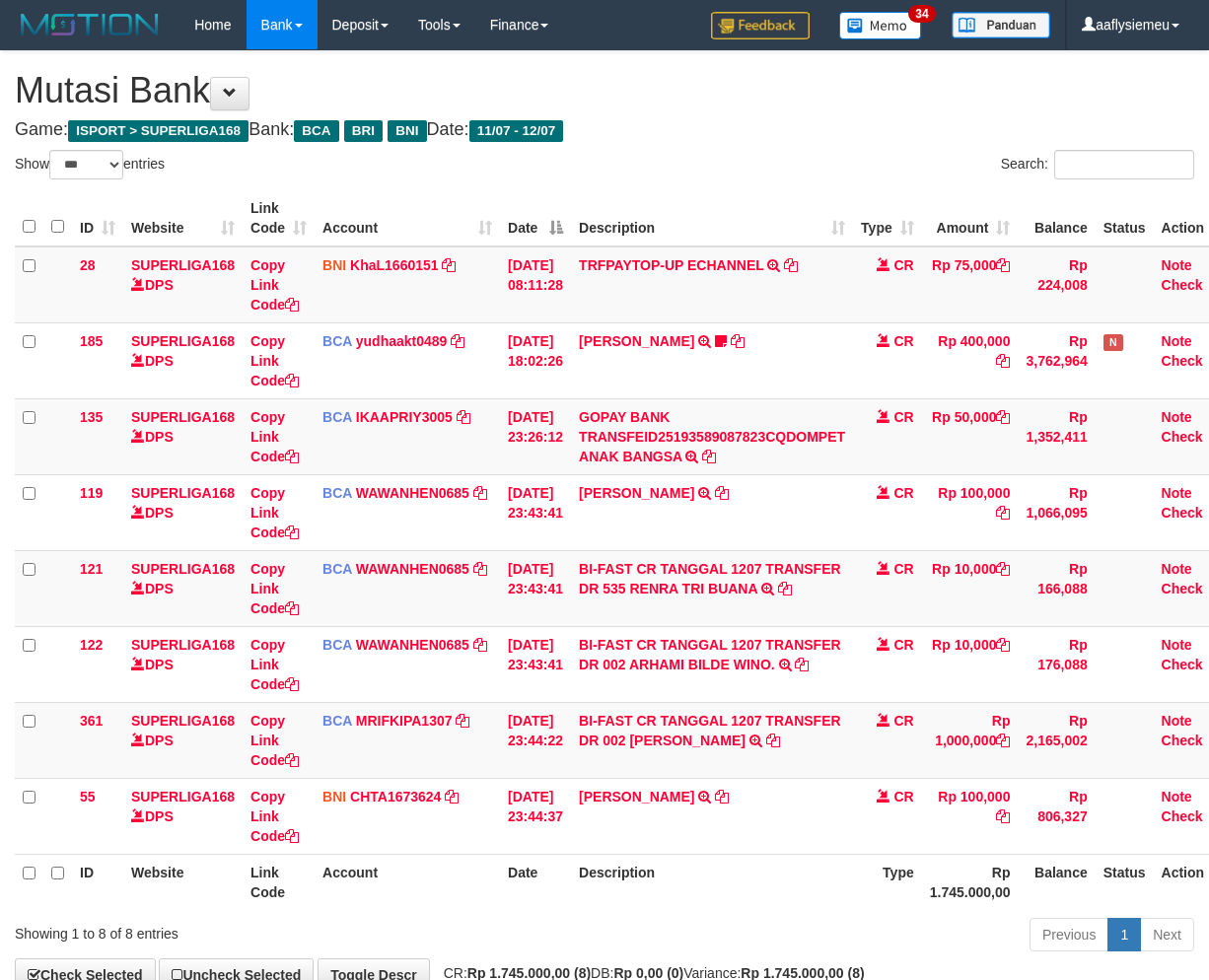 select on "***" 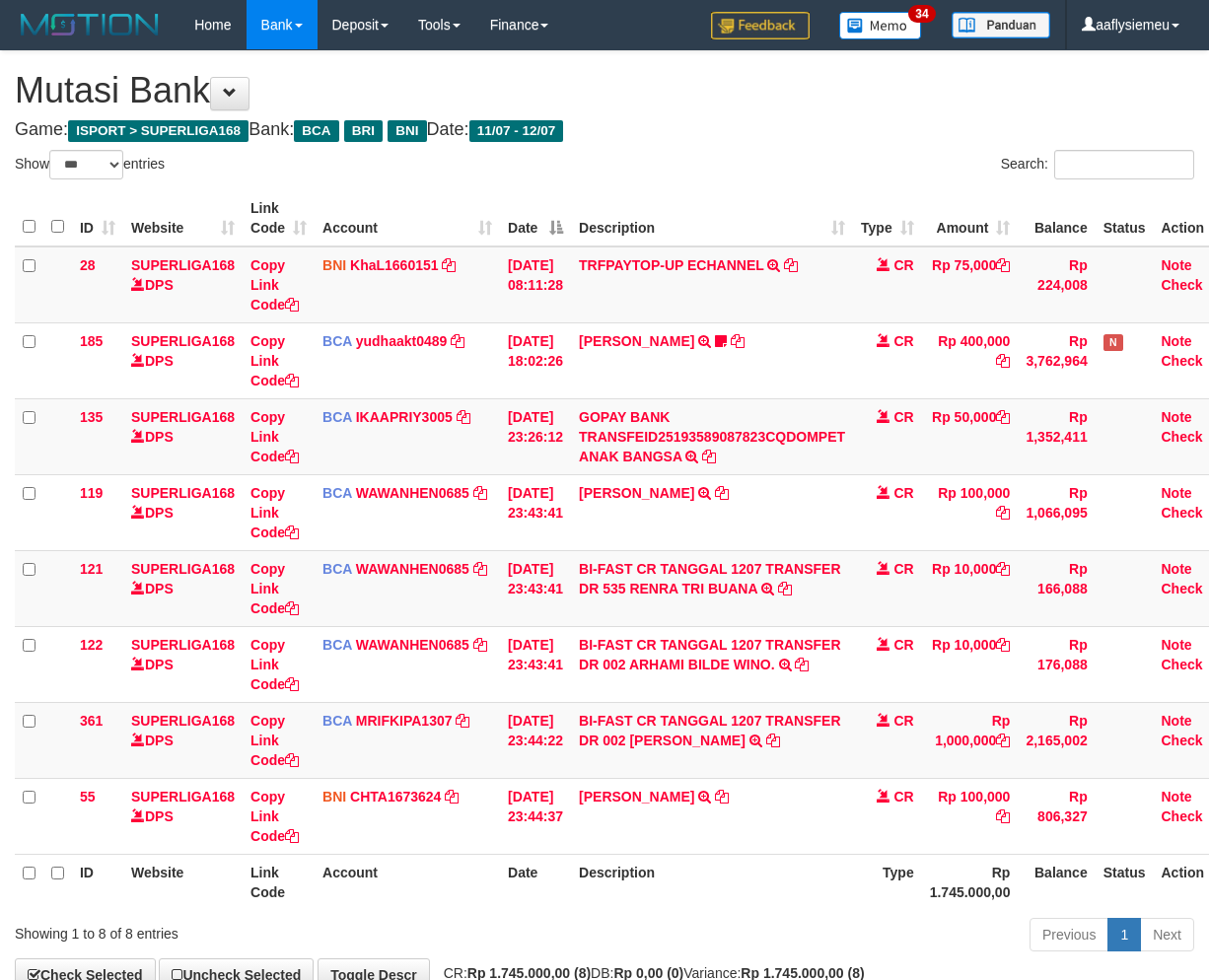 scroll, scrollTop: 45, scrollLeft: 0, axis: vertical 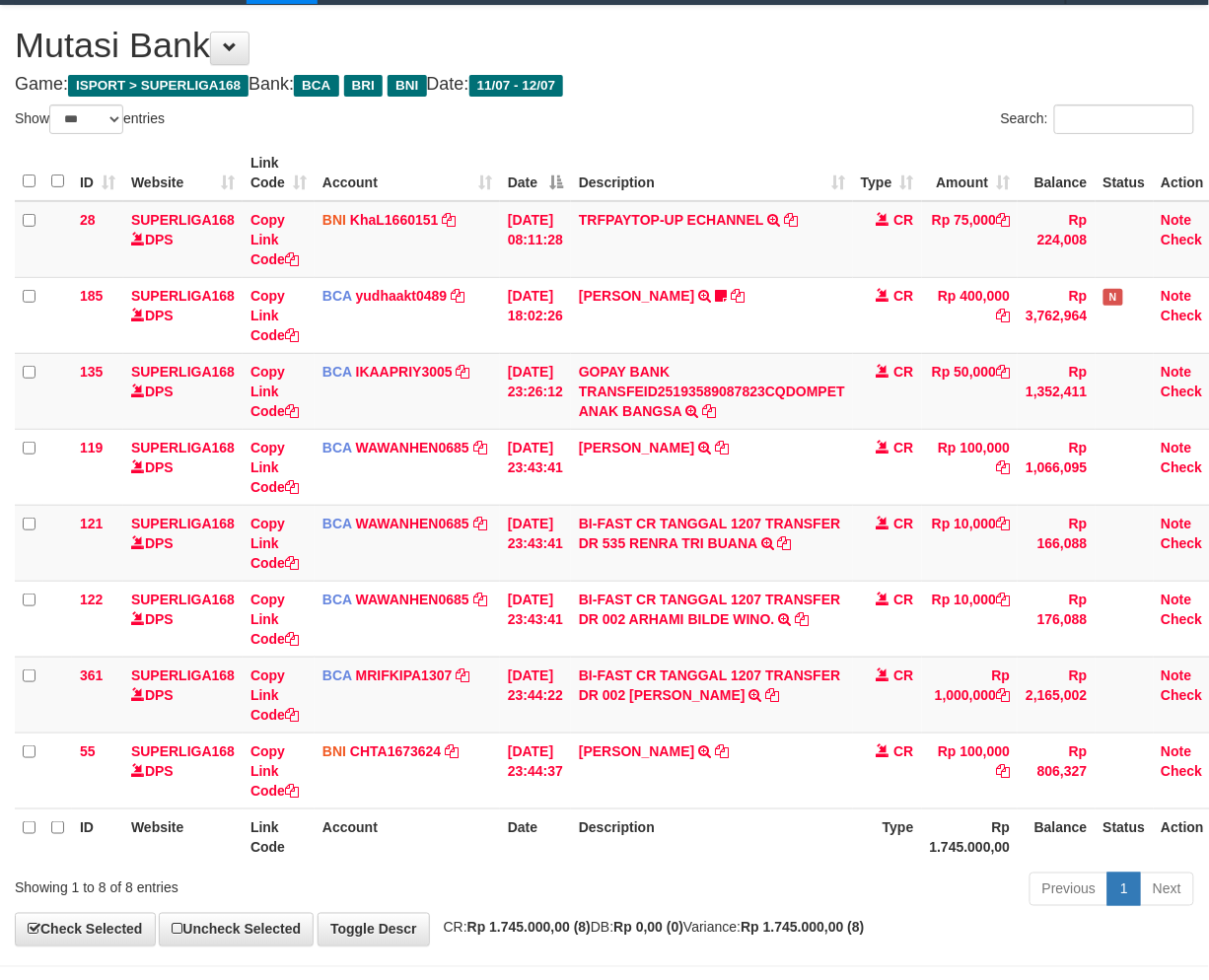 click on "Description" at bounding box center (712, 836) 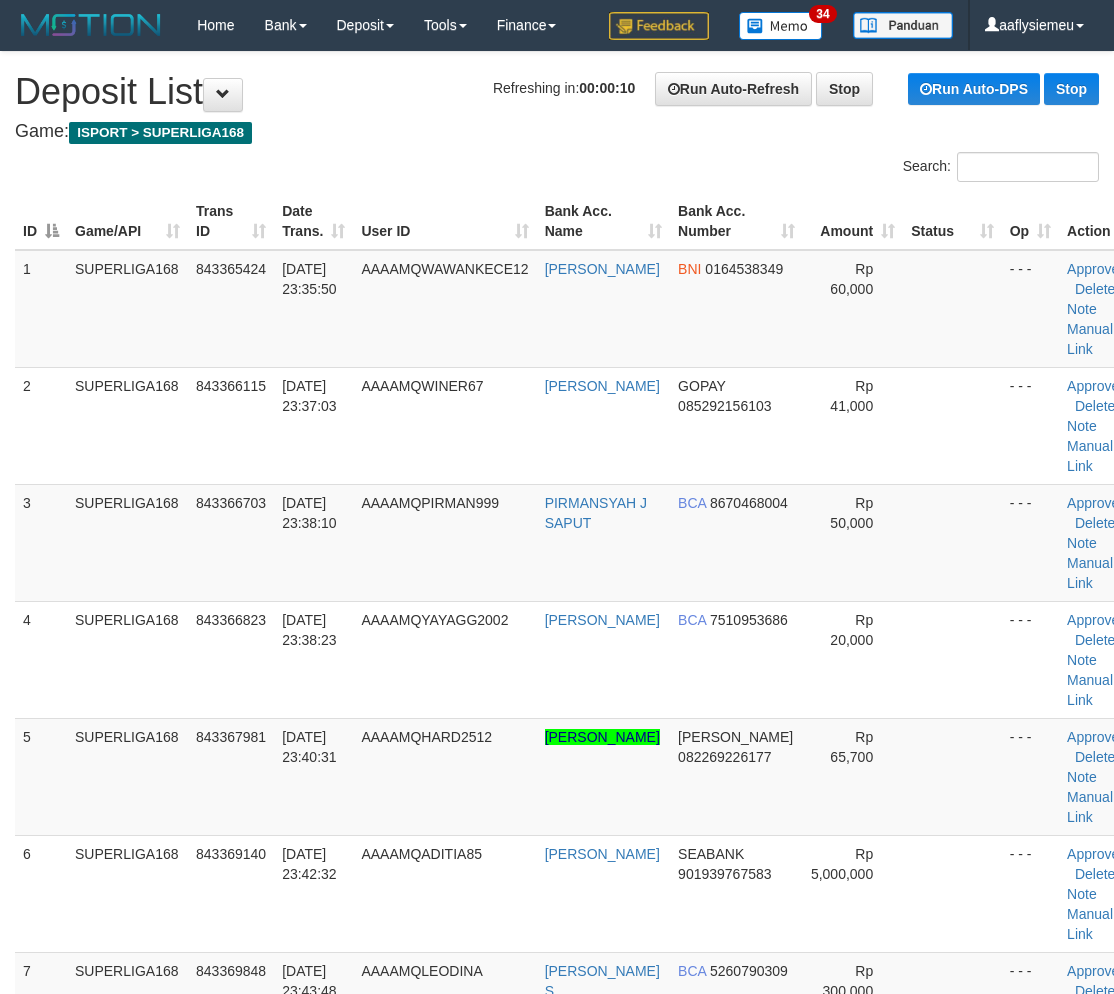 scroll, scrollTop: 780, scrollLeft: 0, axis: vertical 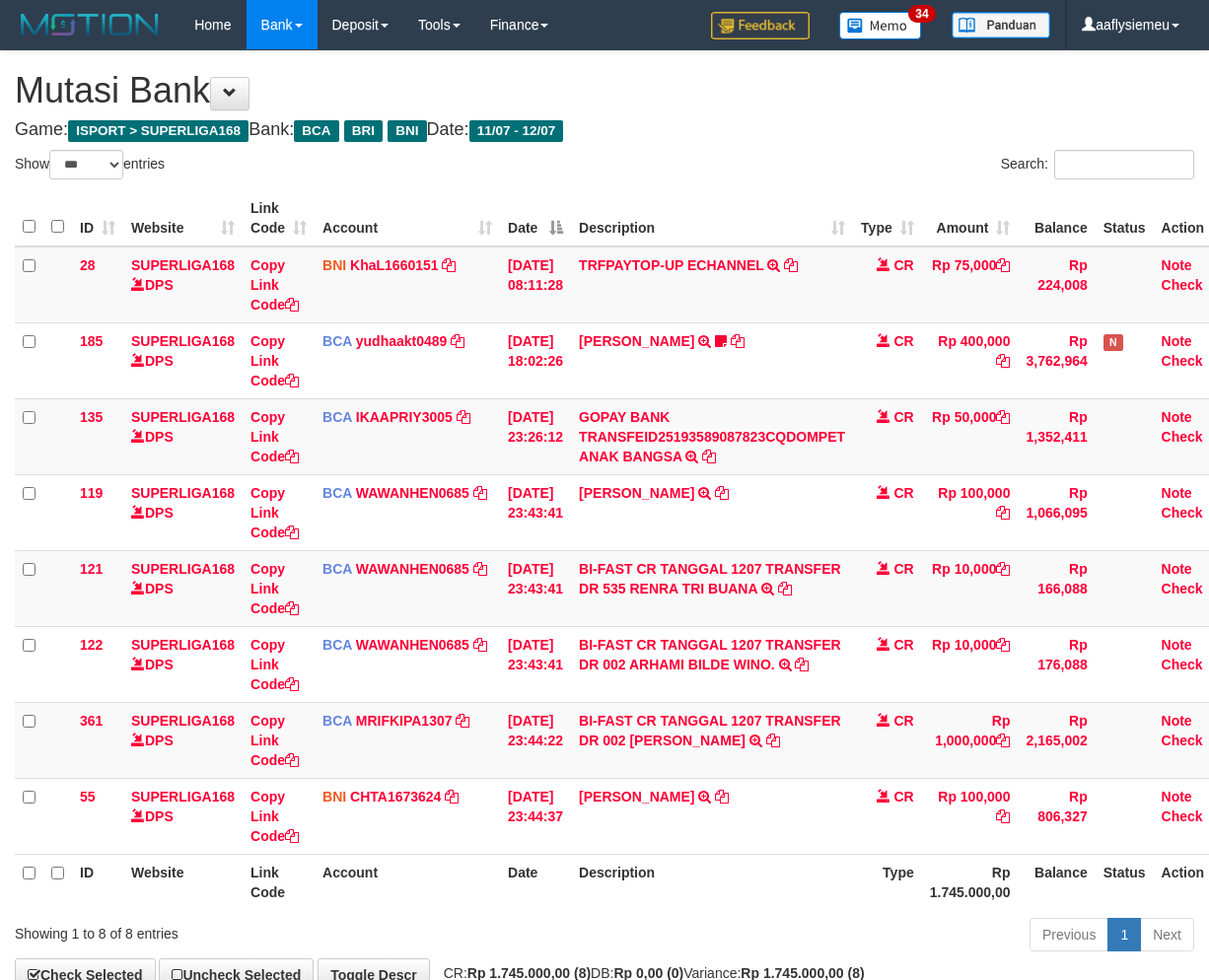 select on "***" 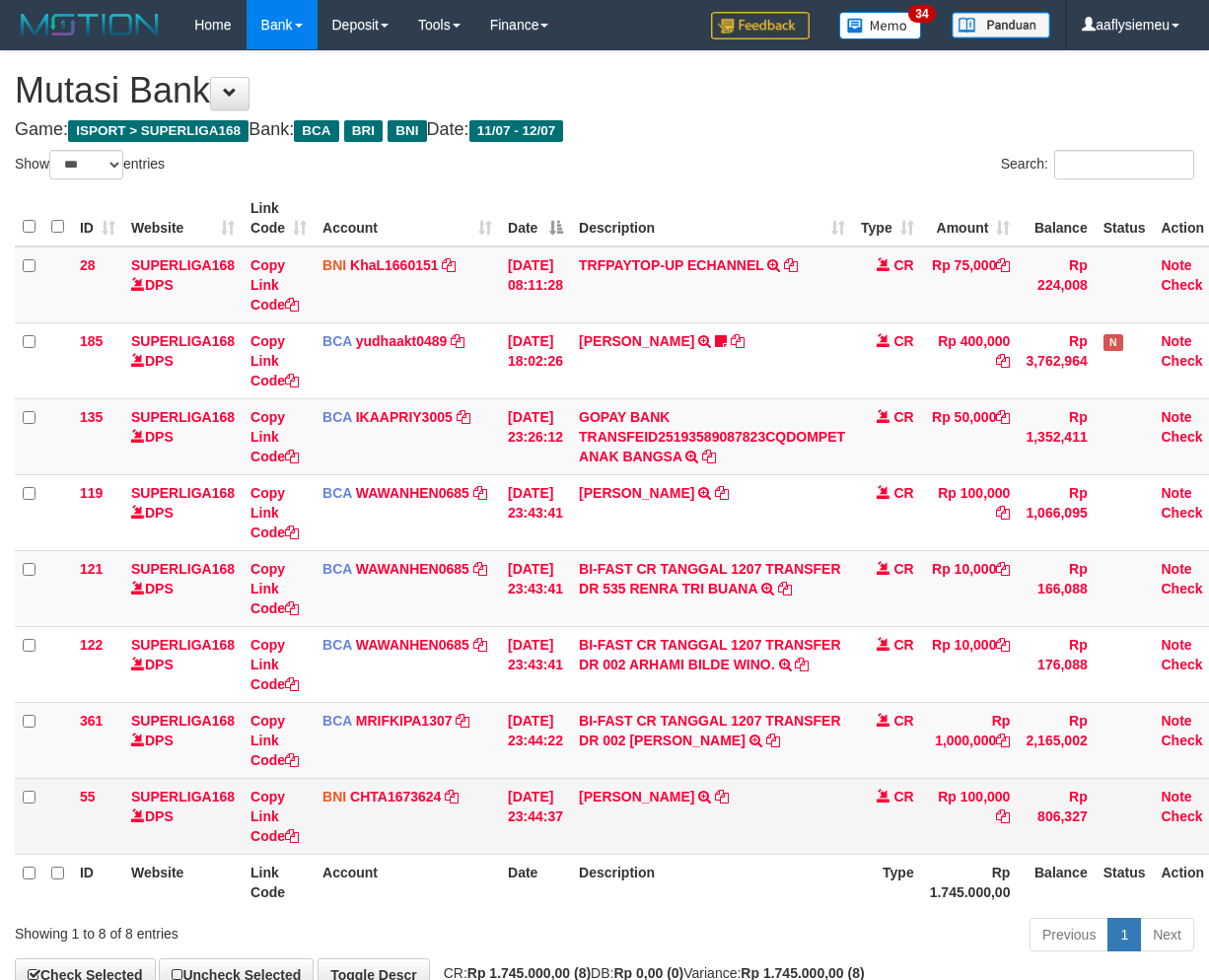 scroll, scrollTop: 45, scrollLeft: 0, axis: vertical 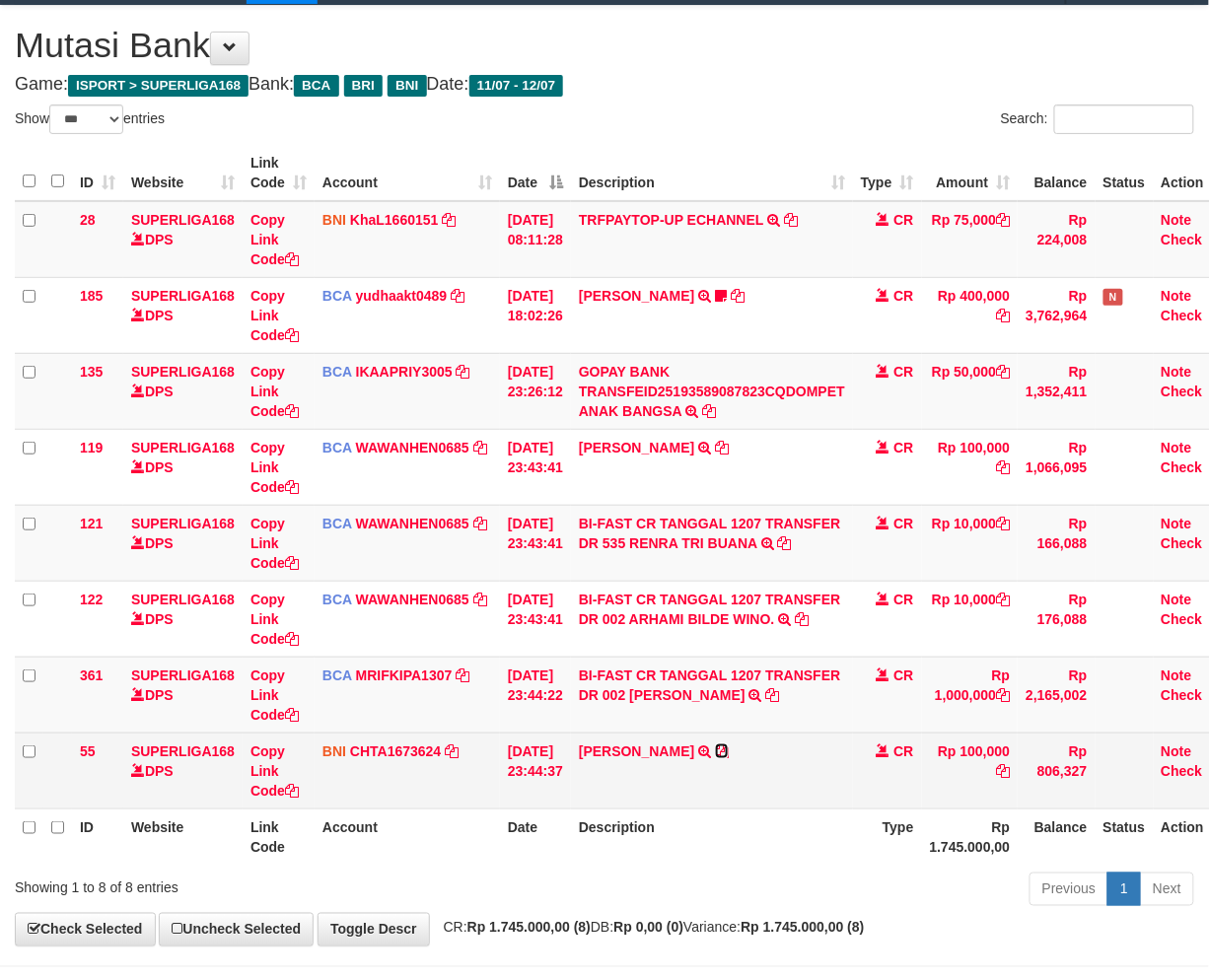 click at bounding box center (722, 751) 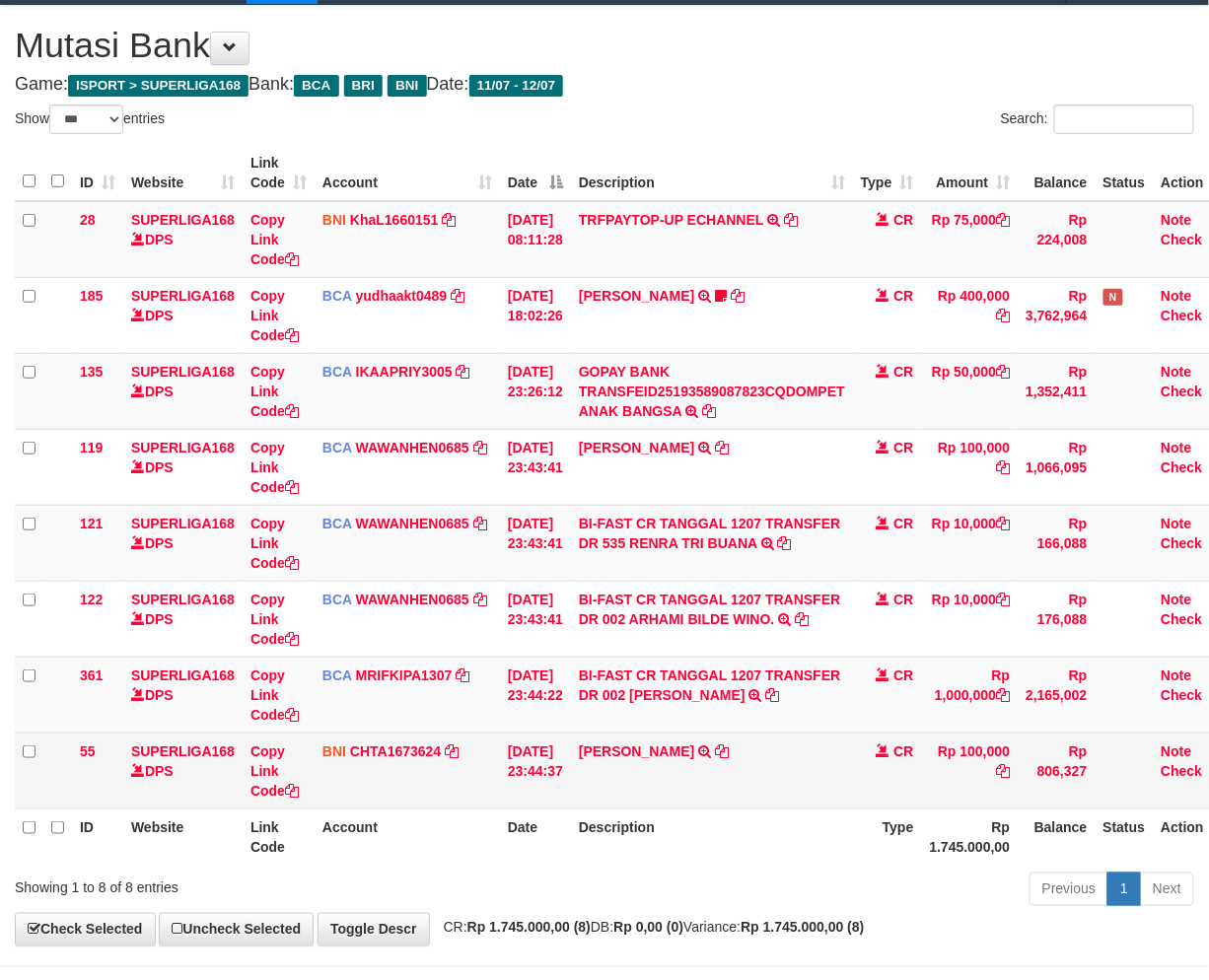 drag, startPoint x: 1016, startPoint y: 755, endPoint x: 1217, endPoint y: 703, distance: 207.61744 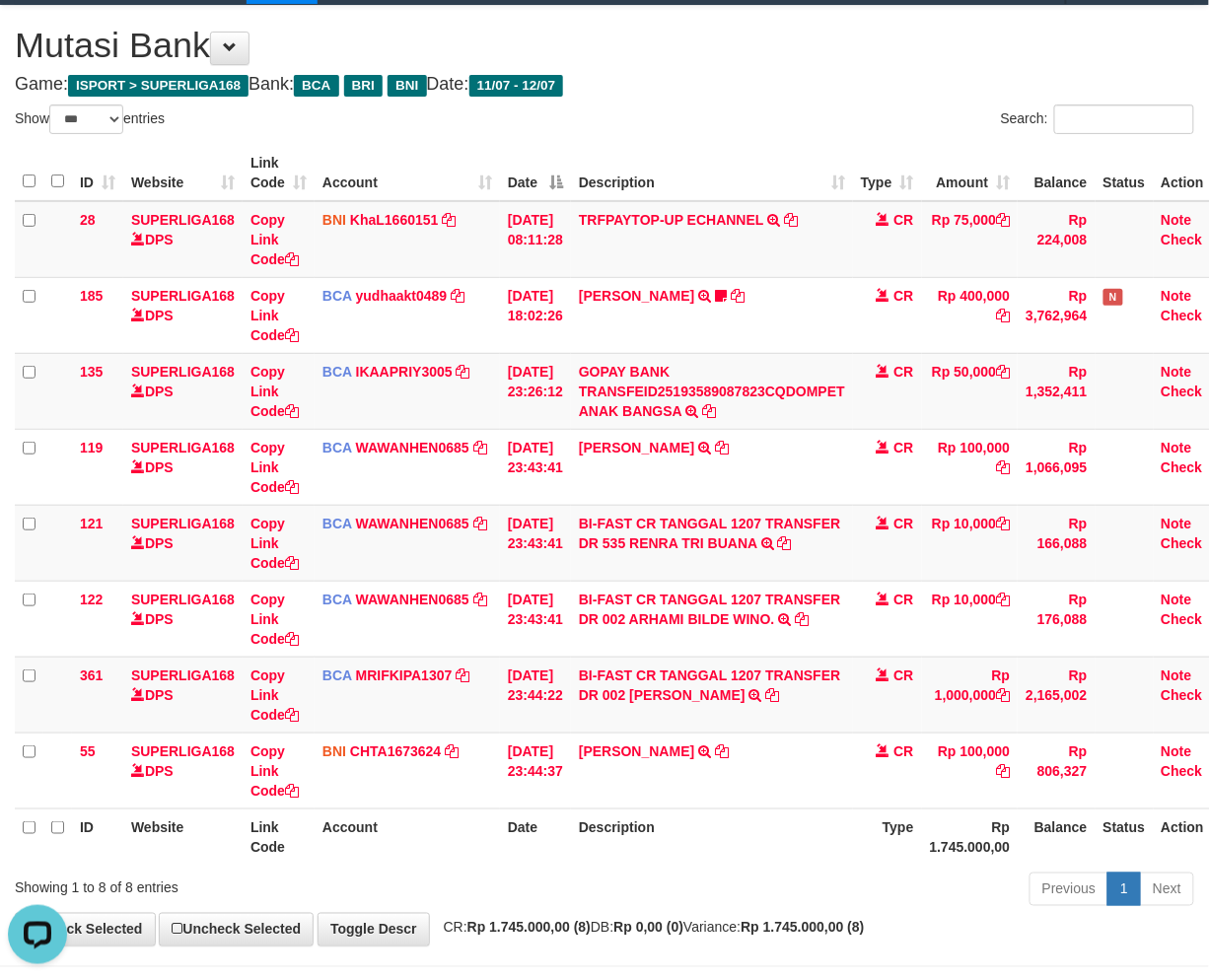 scroll, scrollTop: 0, scrollLeft: 0, axis: both 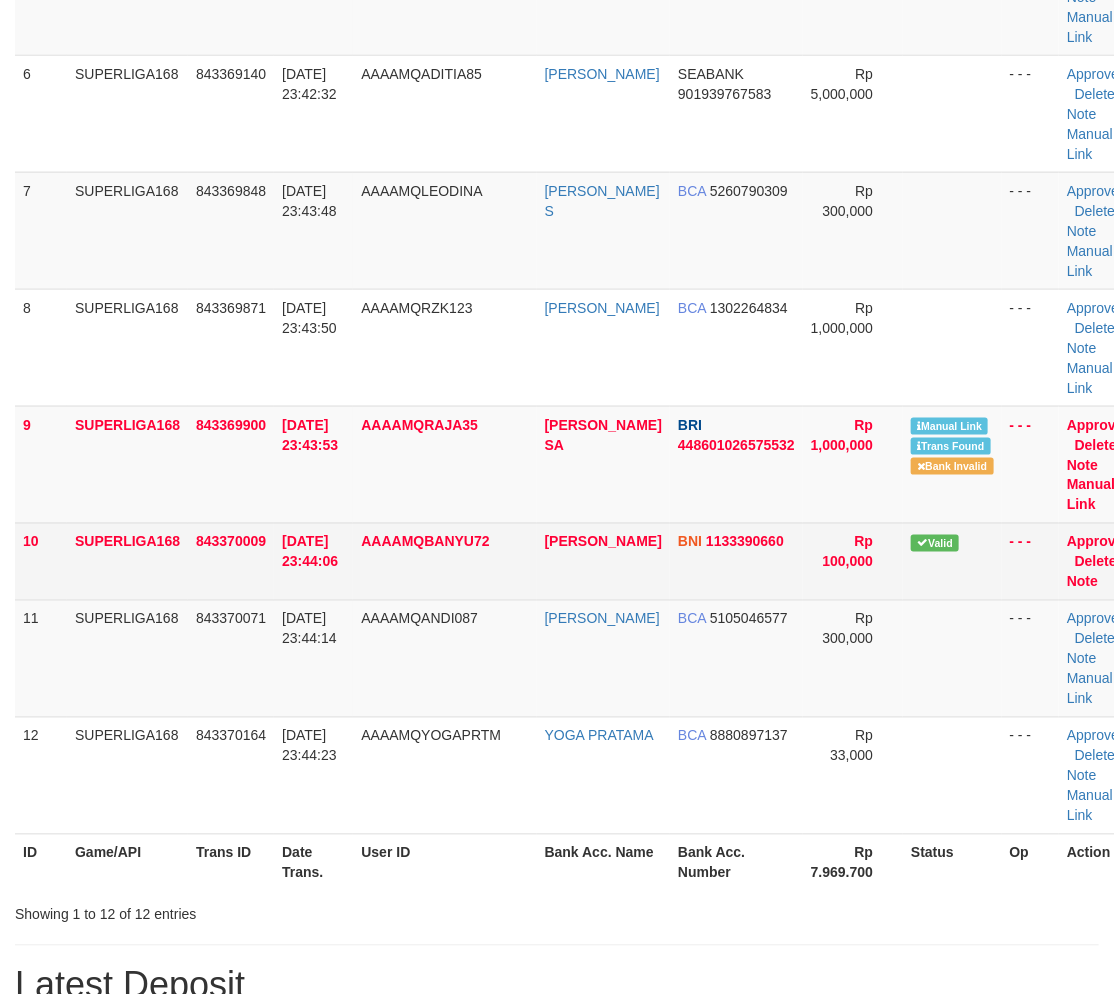 click on "12/07/2025 23:44:06" at bounding box center [310, 552] 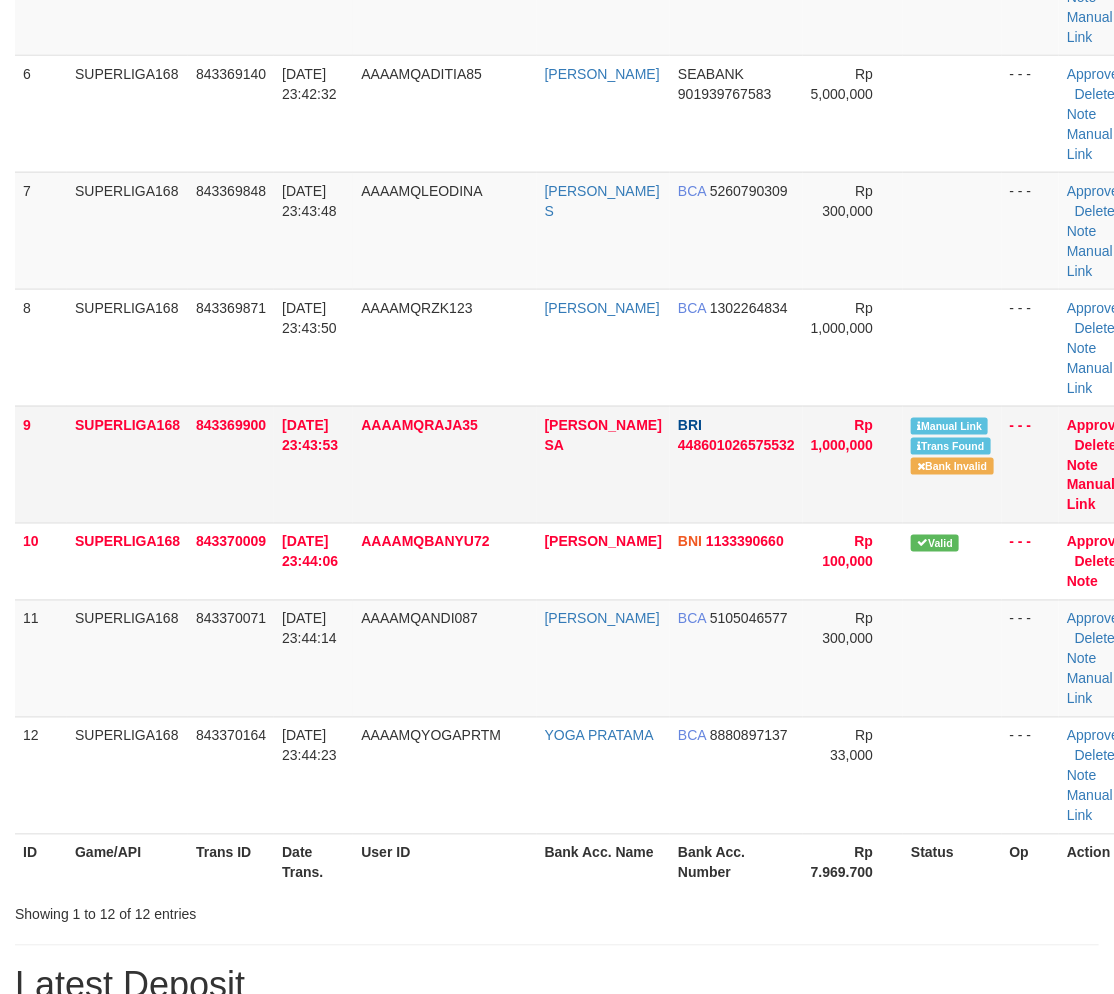 scroll, scrollTop: 705, scrollLeft: 0, axis: vertical 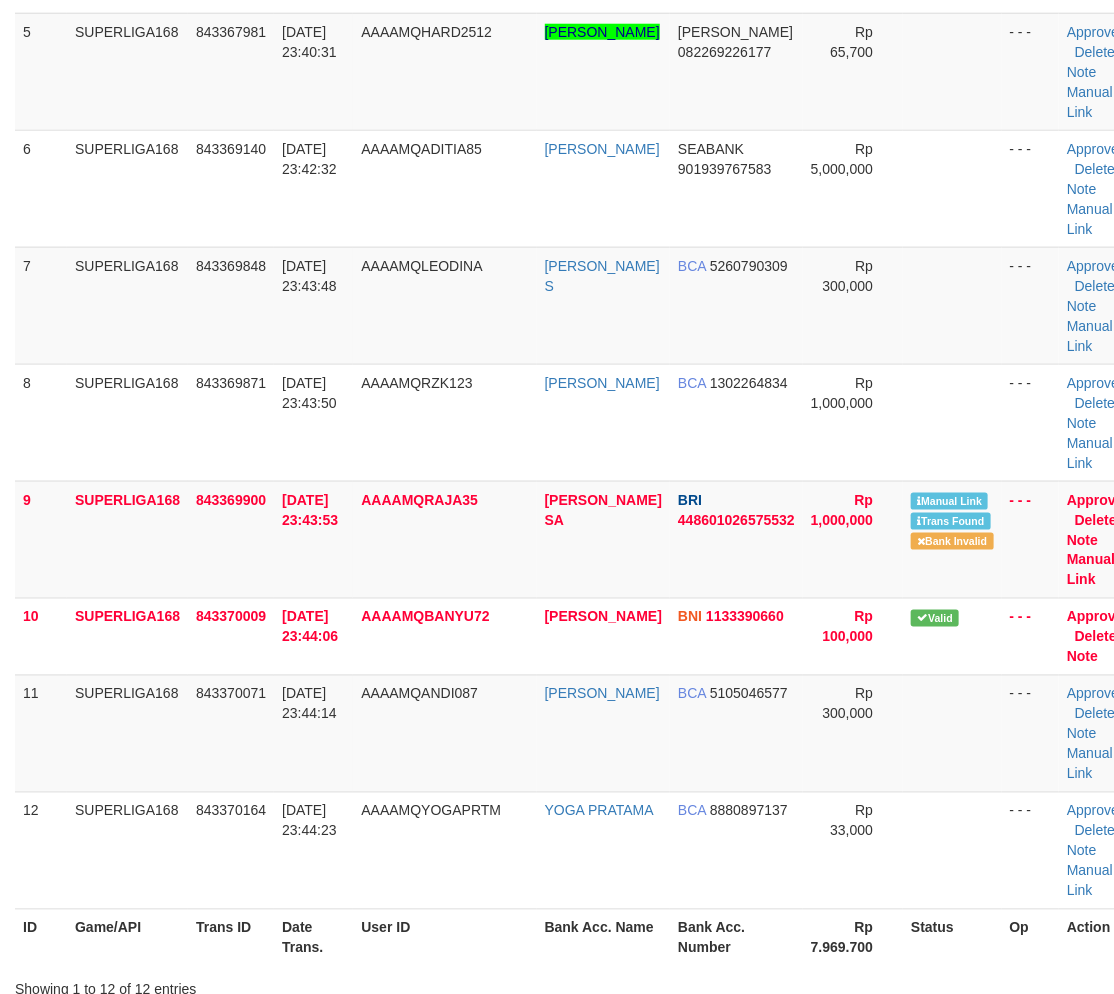 drag, startPoint x: 187, startPoint y: 514, endPoint x: 1, endPoint y: 600, distance: 204.9195 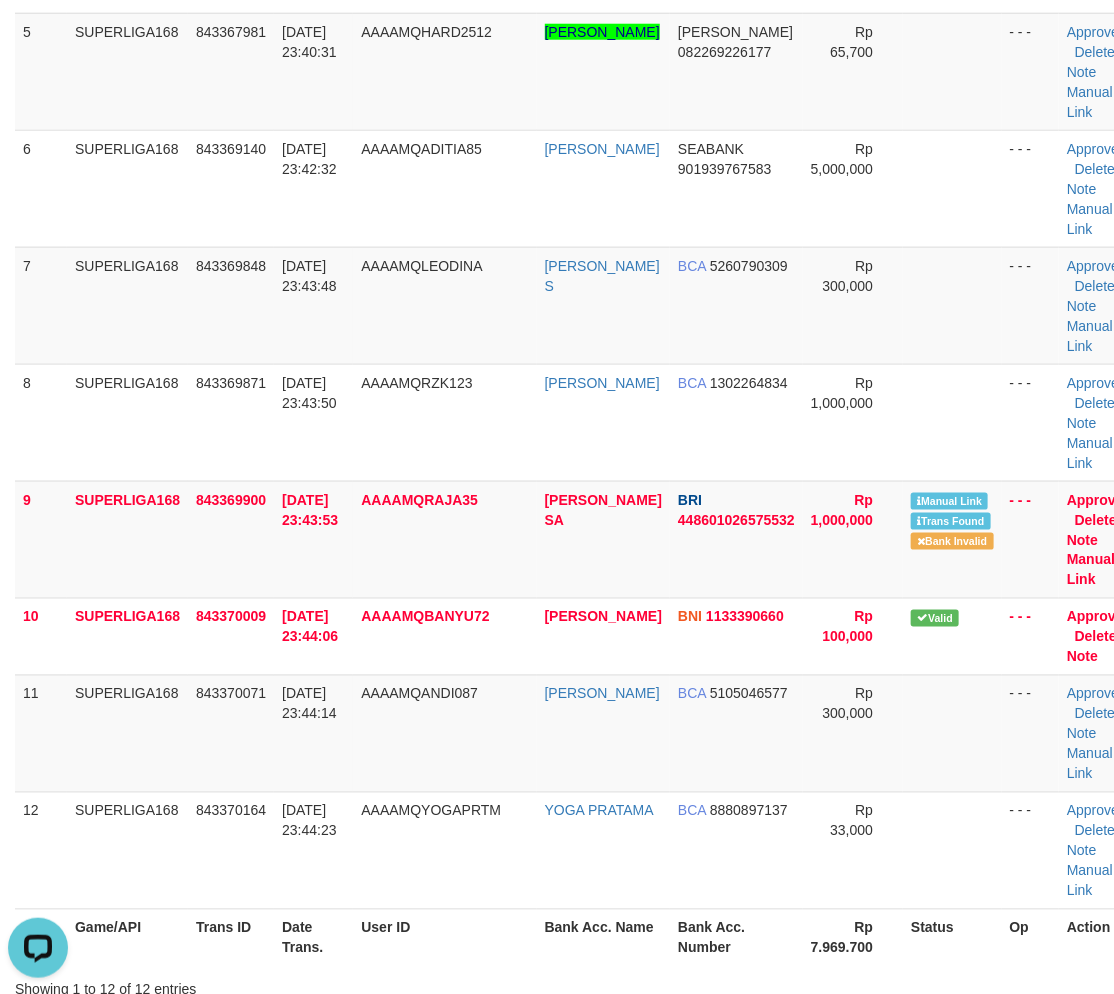 scroll, scrollTop: 0, scrollLeft: 0, axis: both 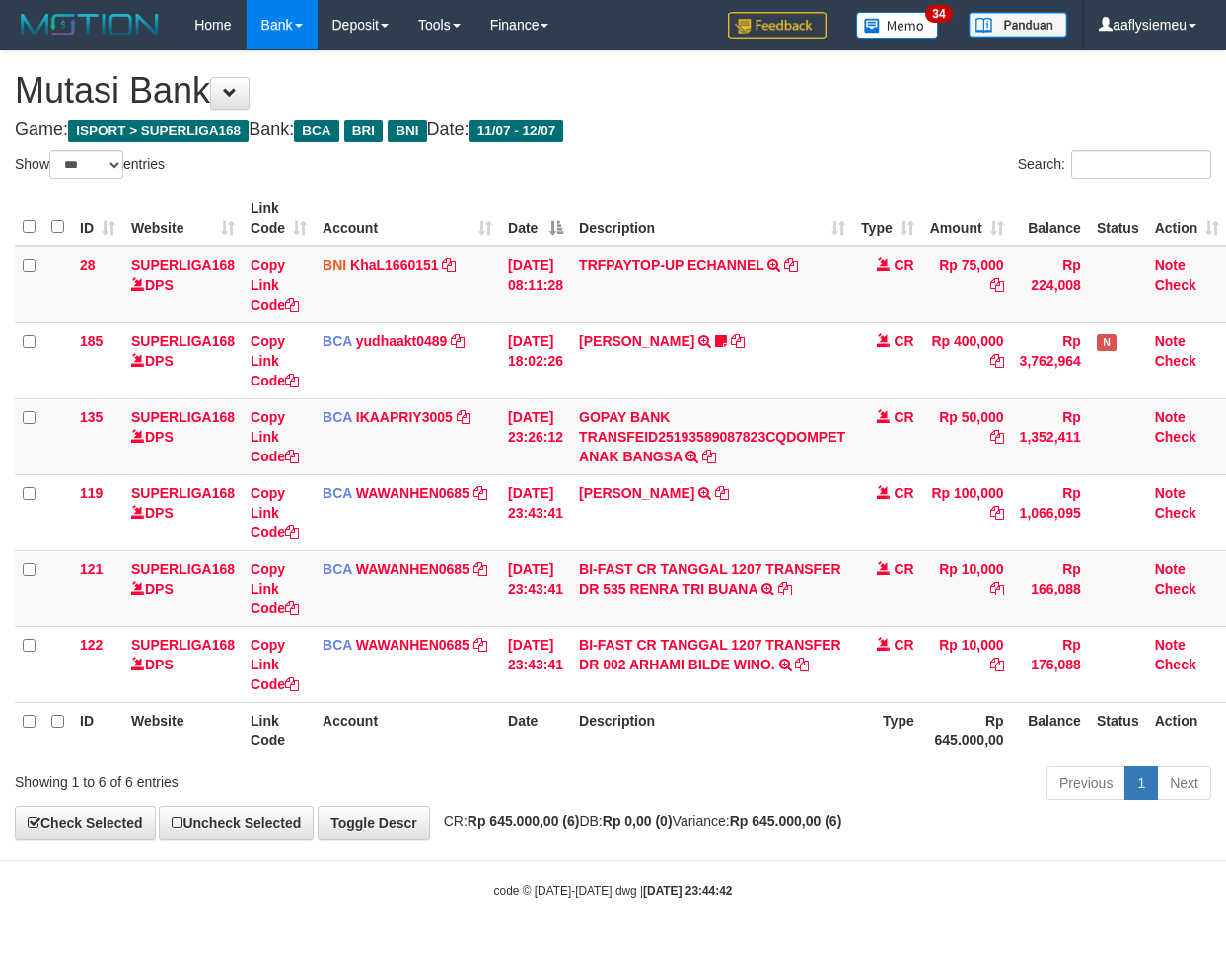 select on "***" 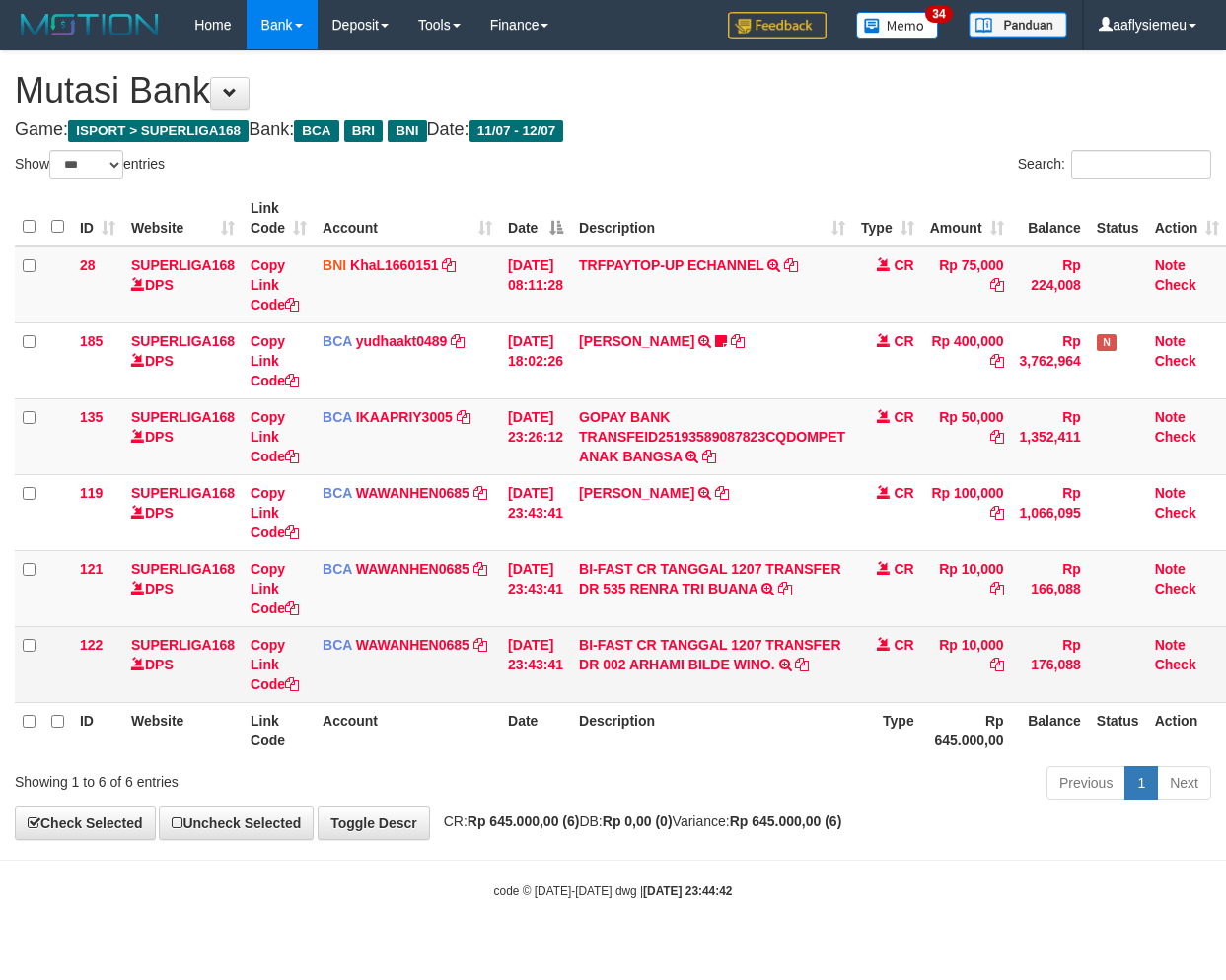 scroll, scrollTop: 0, scrollLeft: 0, axis: both 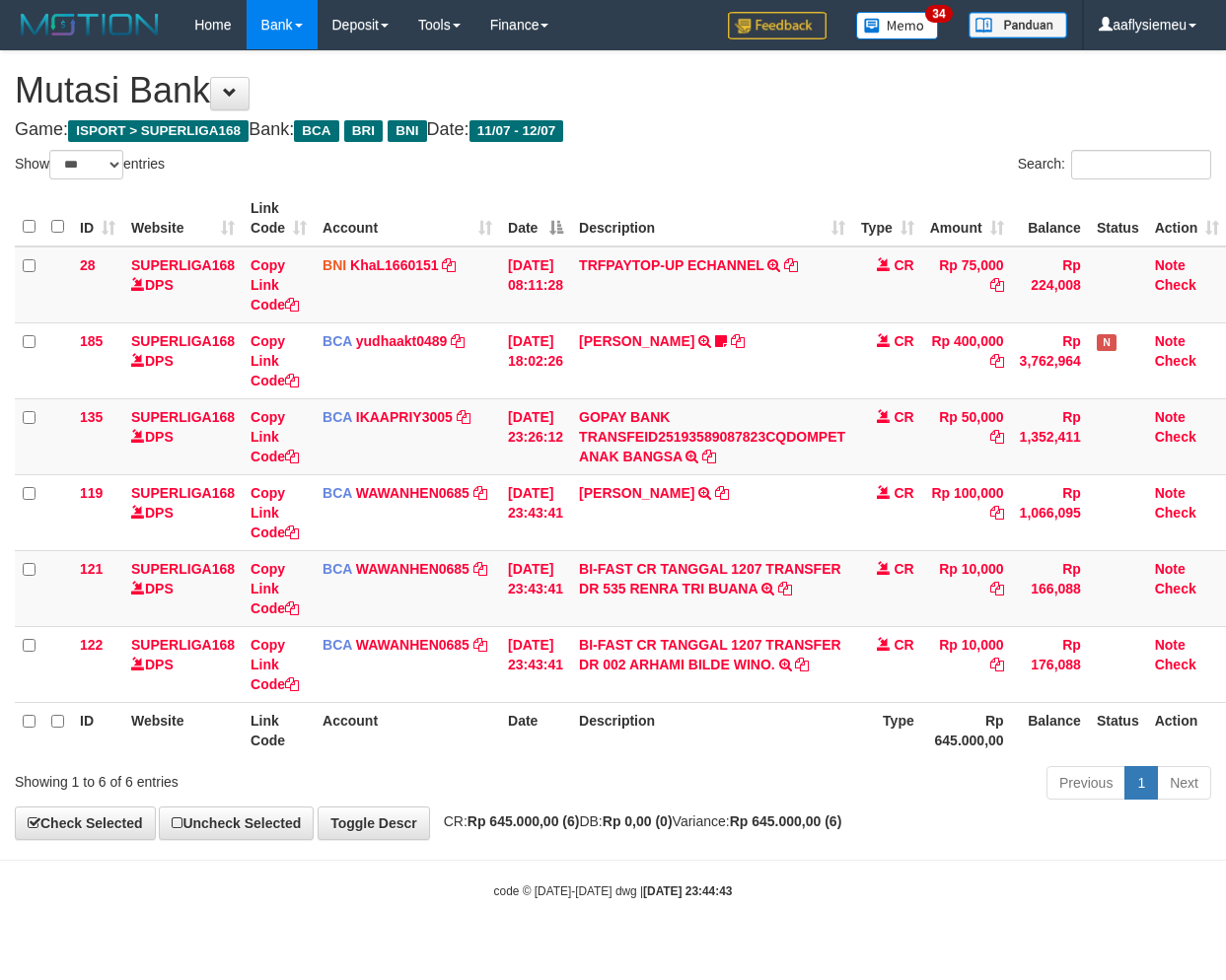 select on "***" 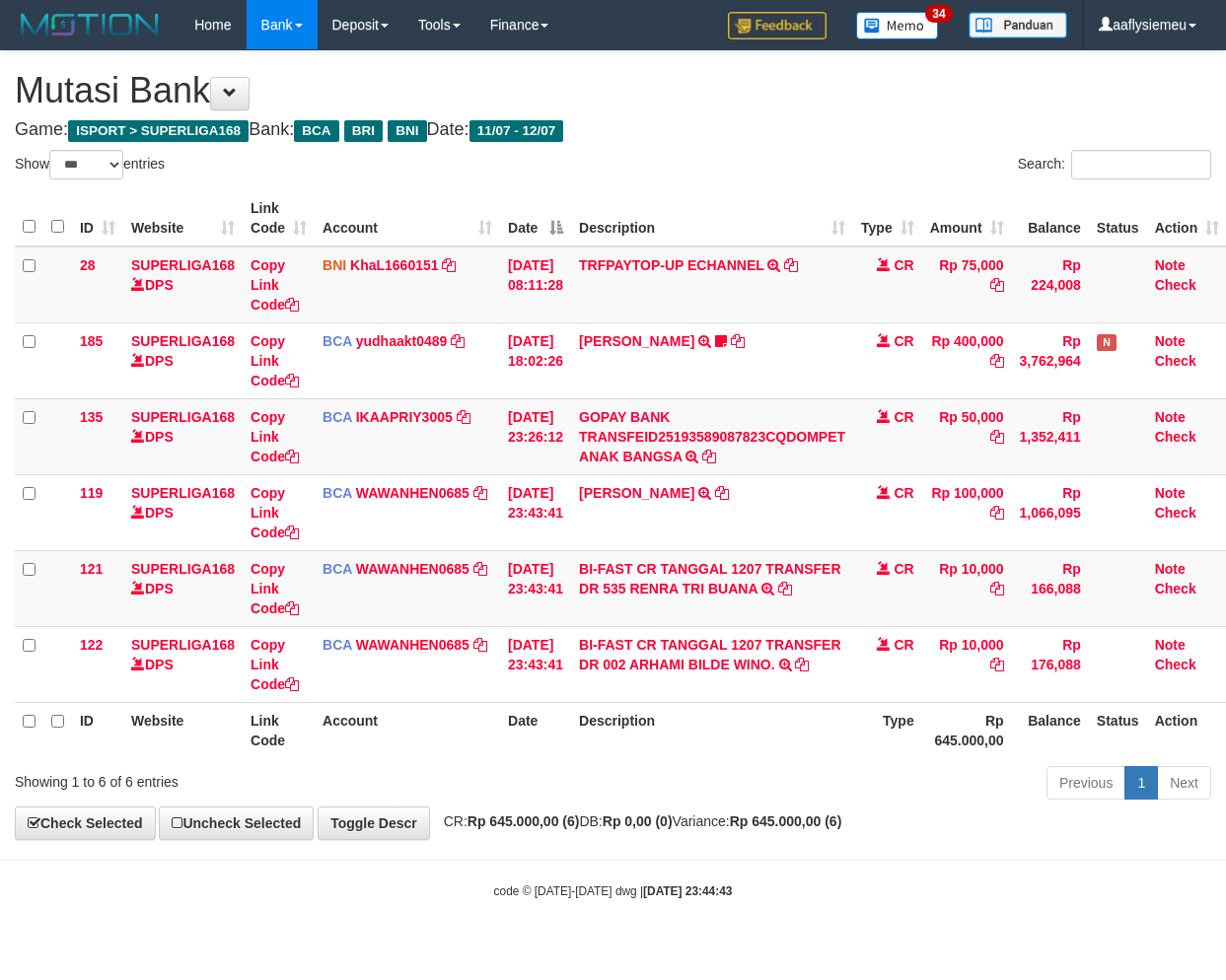 scroll, scrollTop: 0, scrollLeft: 0, axis: both 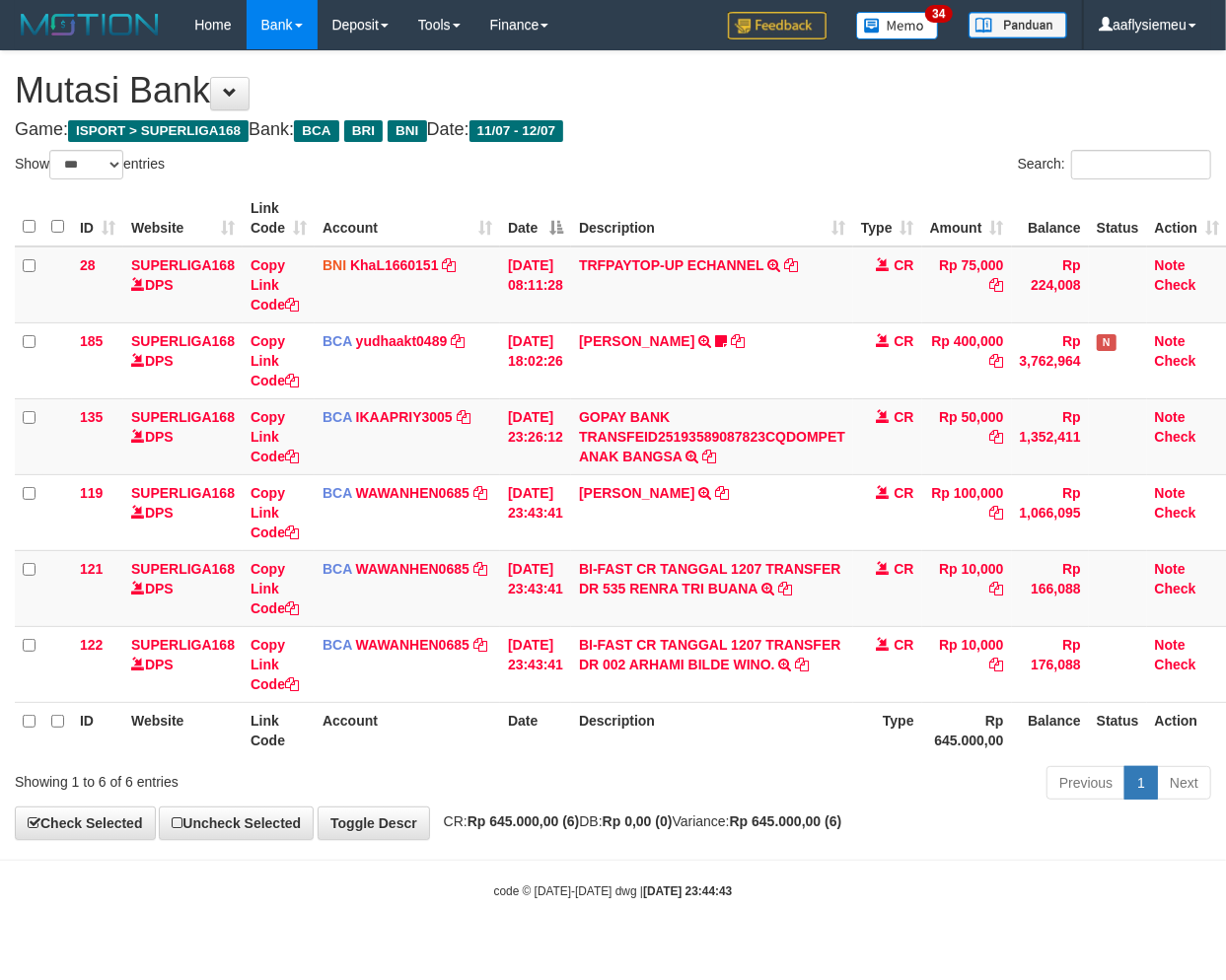 click on "Description" at bounding box center (712, 730) 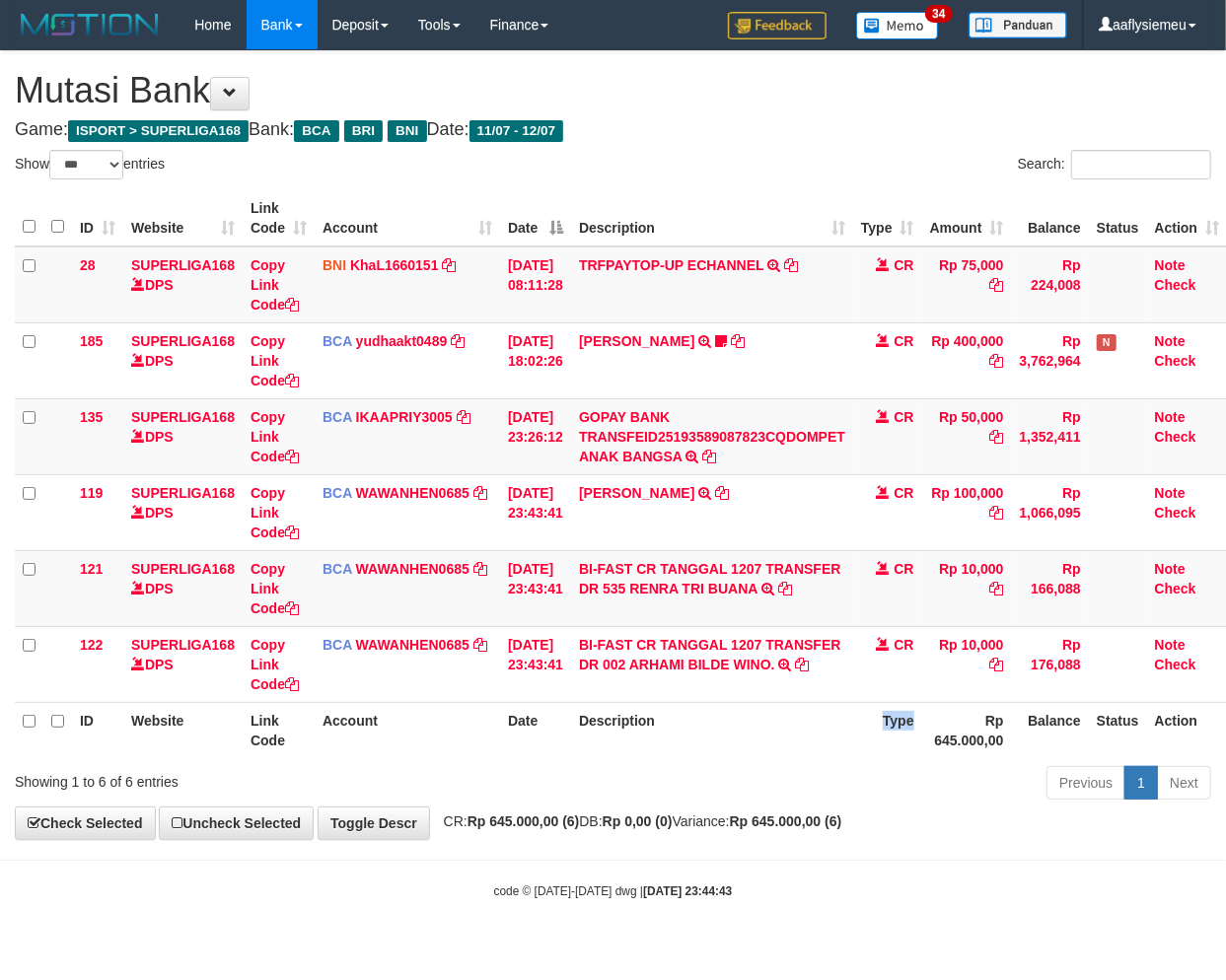 click on "Type" at bounding box center (888, 730) 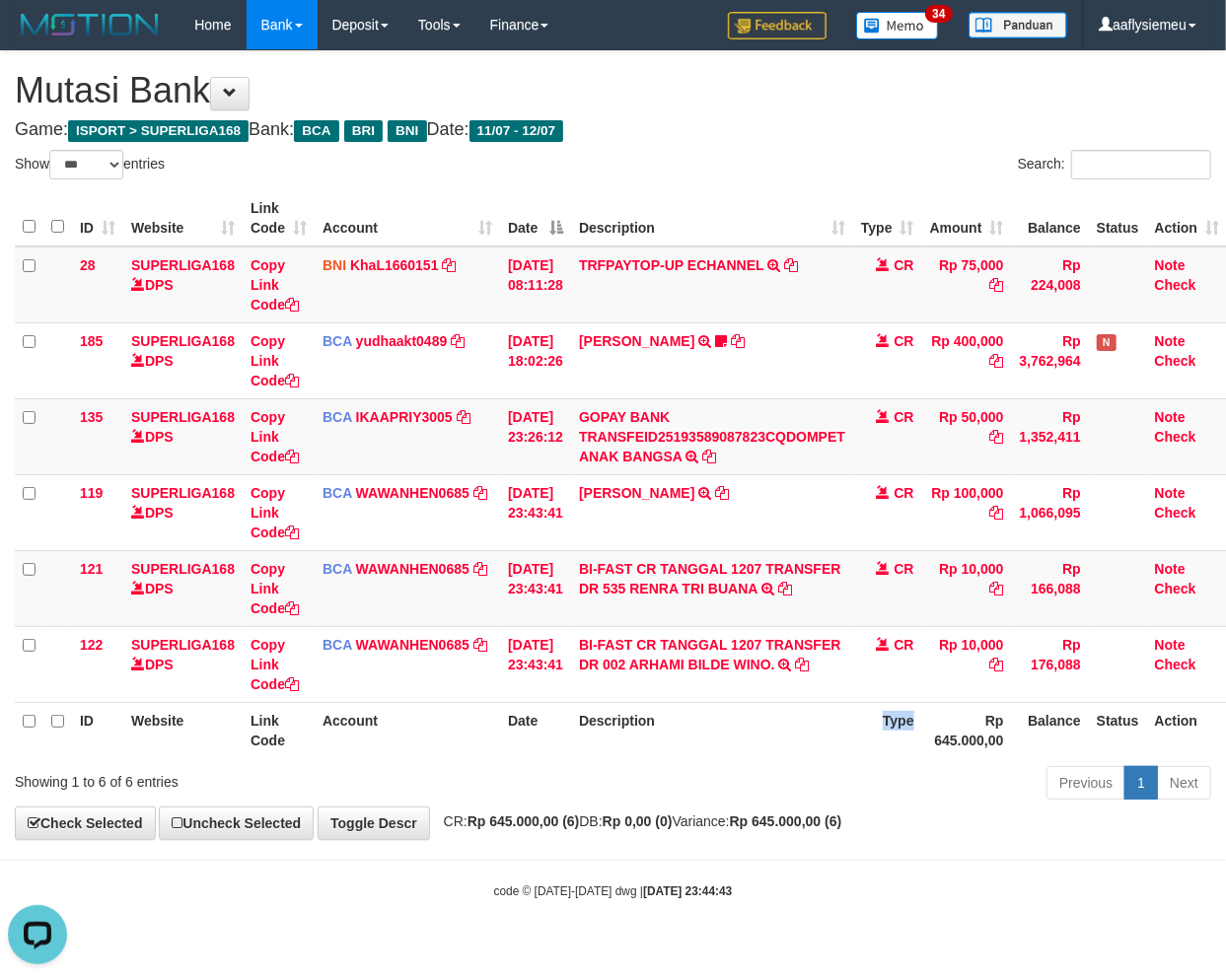 scroll, scrollTop: 0, scrollLeft: 0, axis: both 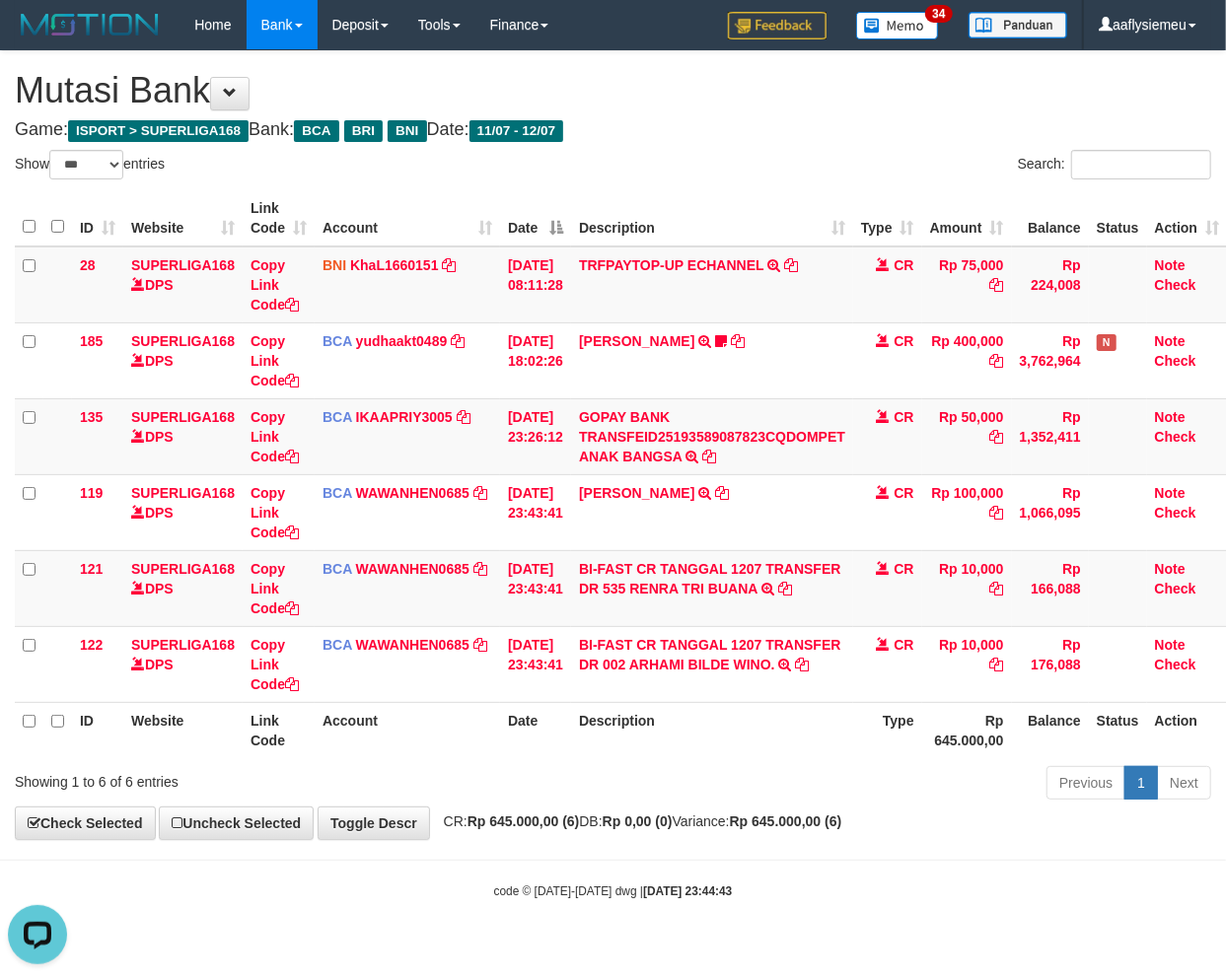 click on "Description" at bounding box center [712, 730] 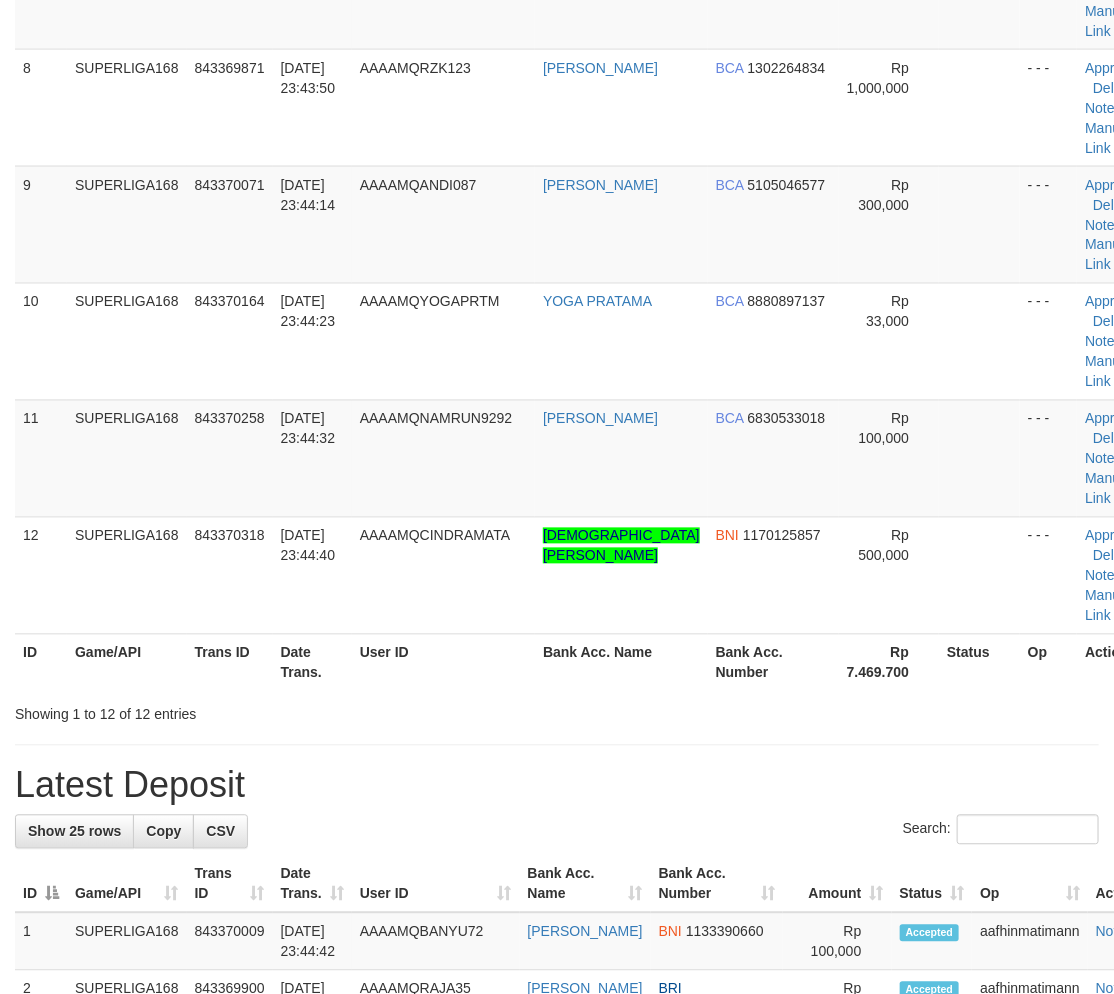 click on "SUPERLIGA168" at bounding box center [127, 575] 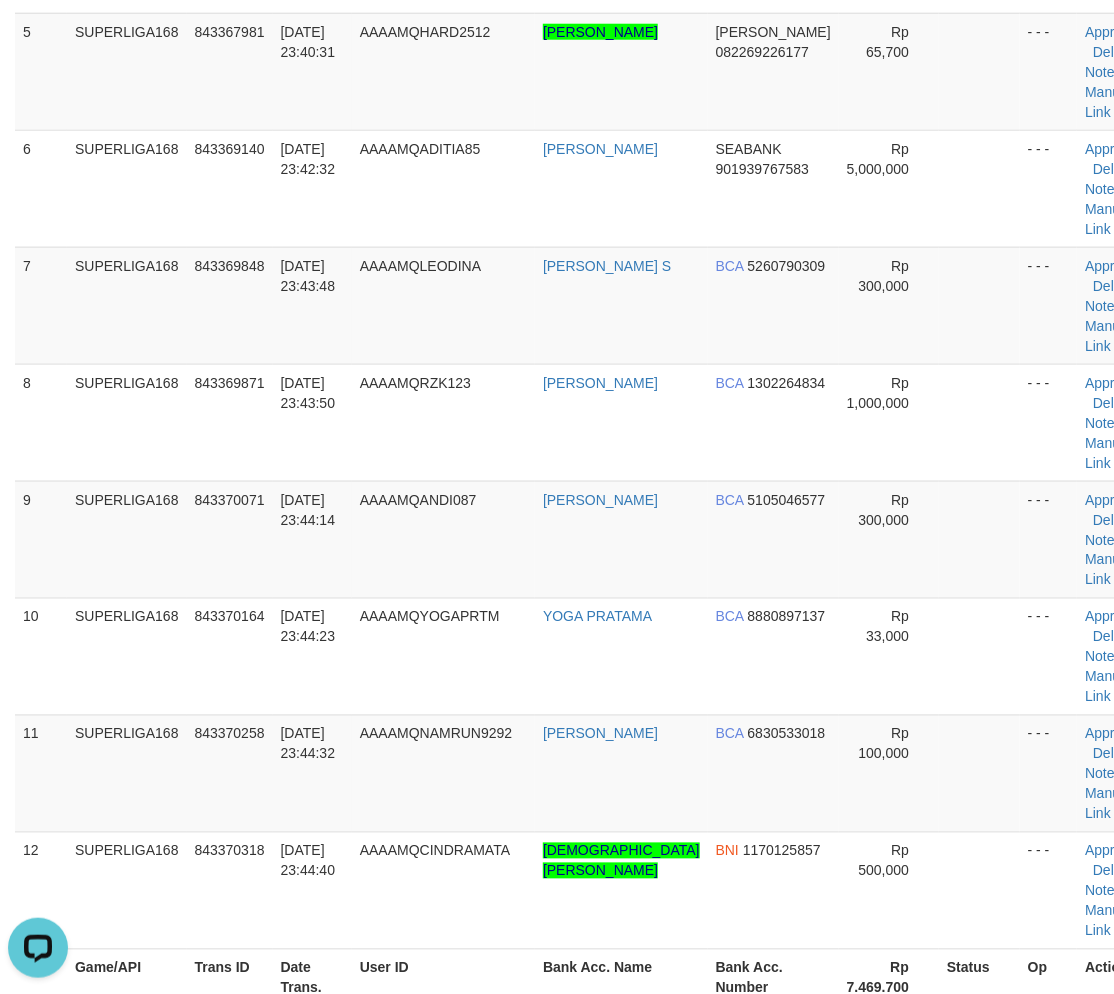 scroll, scrollTop: 0, scrollLeft: 0, axis: both 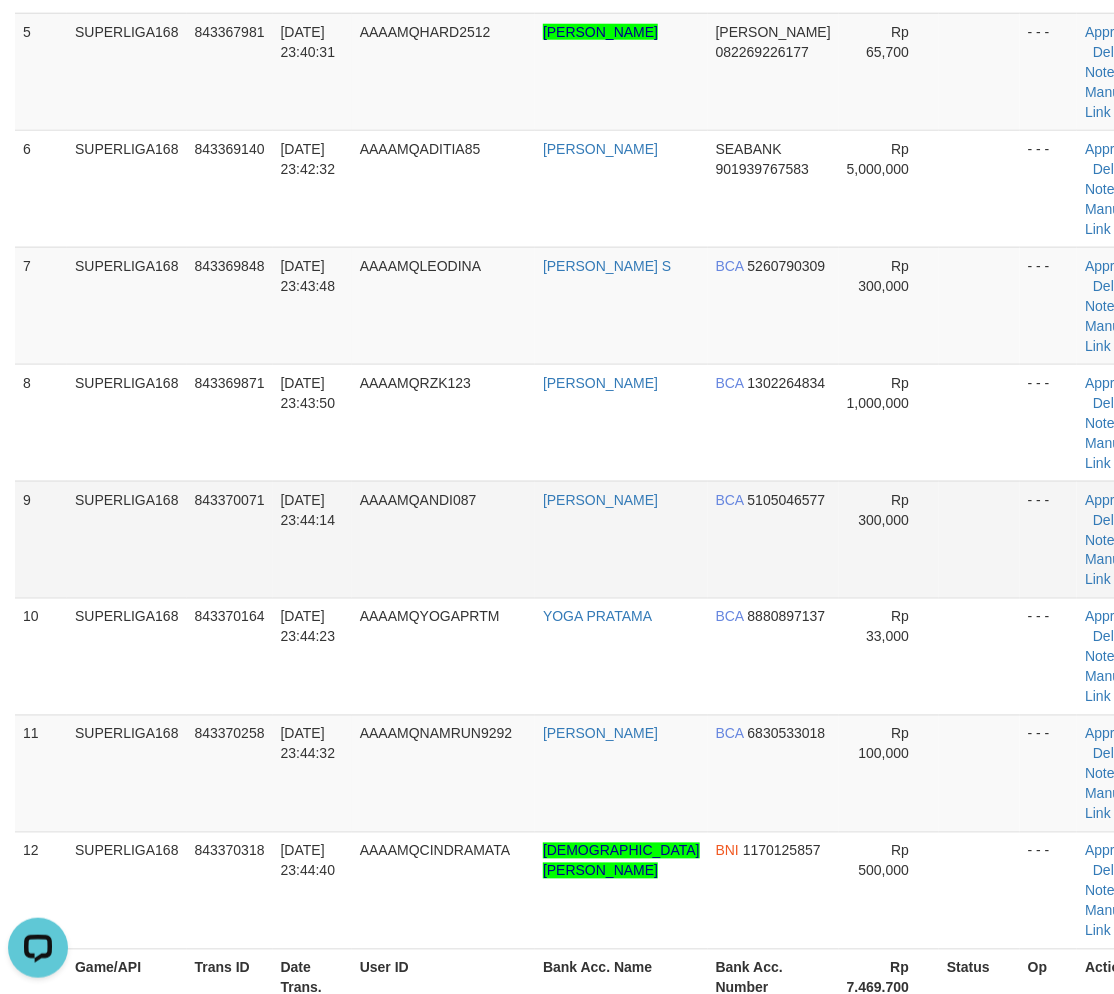 drag, startPoint x: 50, startPoint y: 558, endPoint x: 24, endPoint y: 576, distance: 31.622776 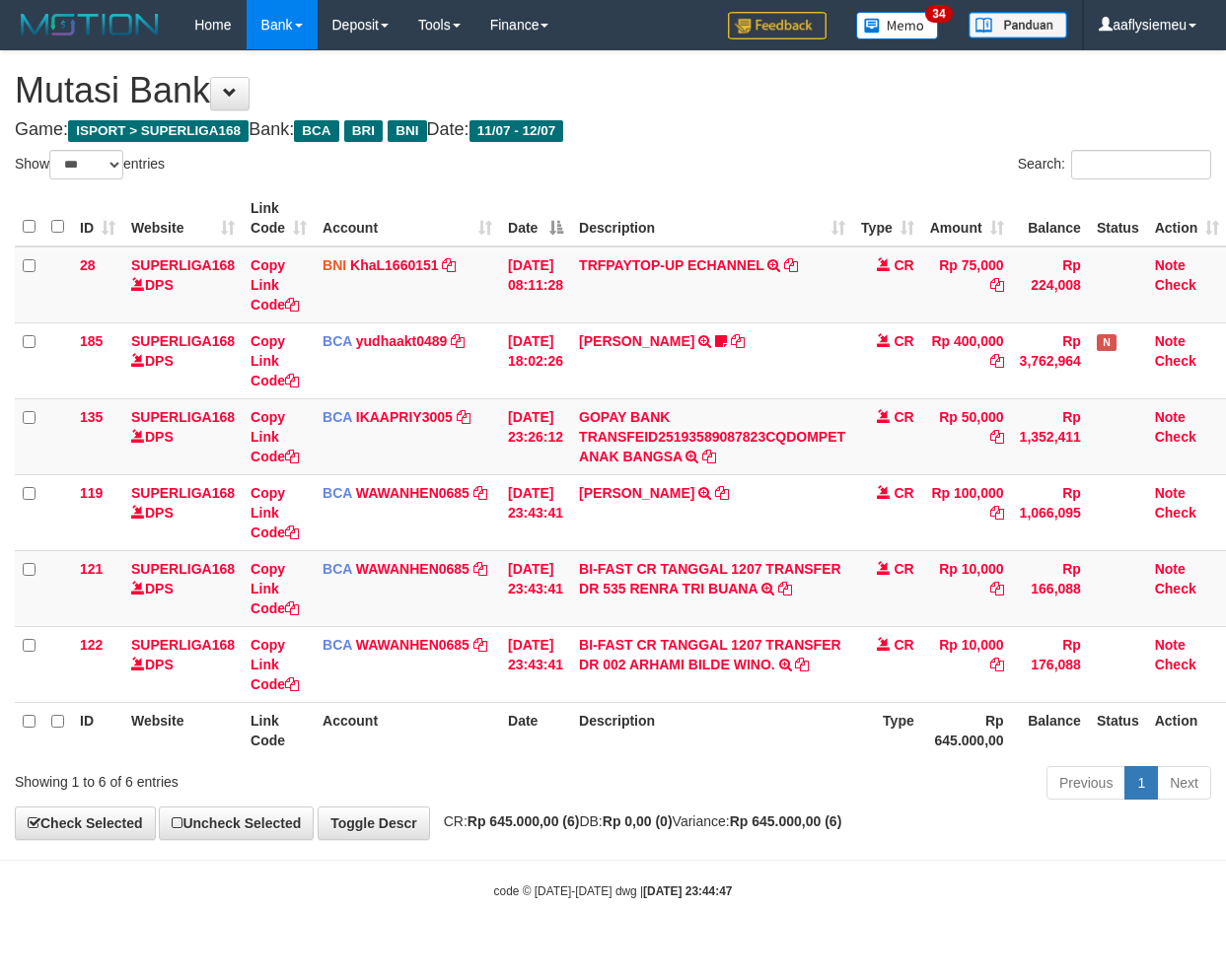 select on "***" 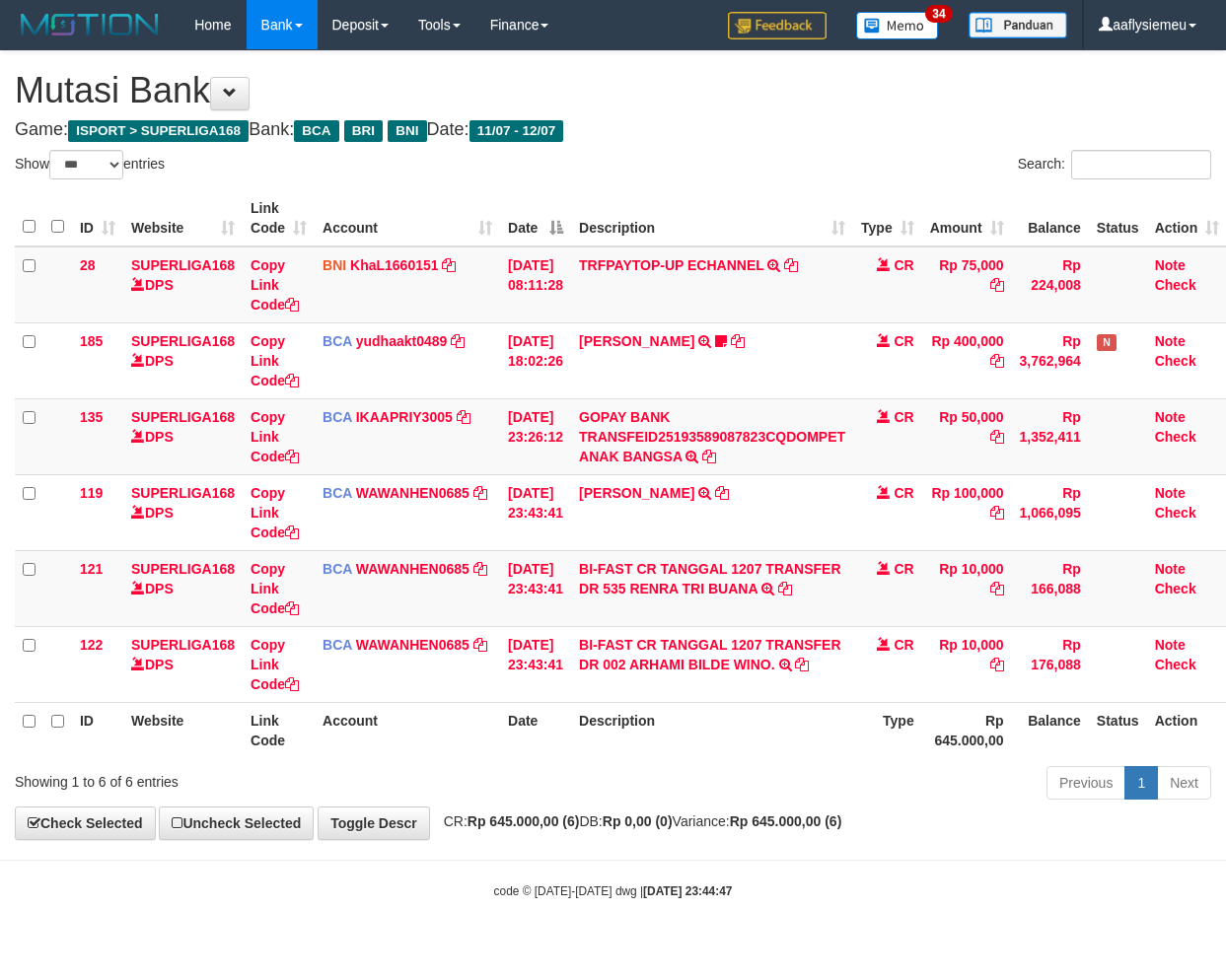 scroll, scrollTop: 0, scrollLeft: 0, axis: both 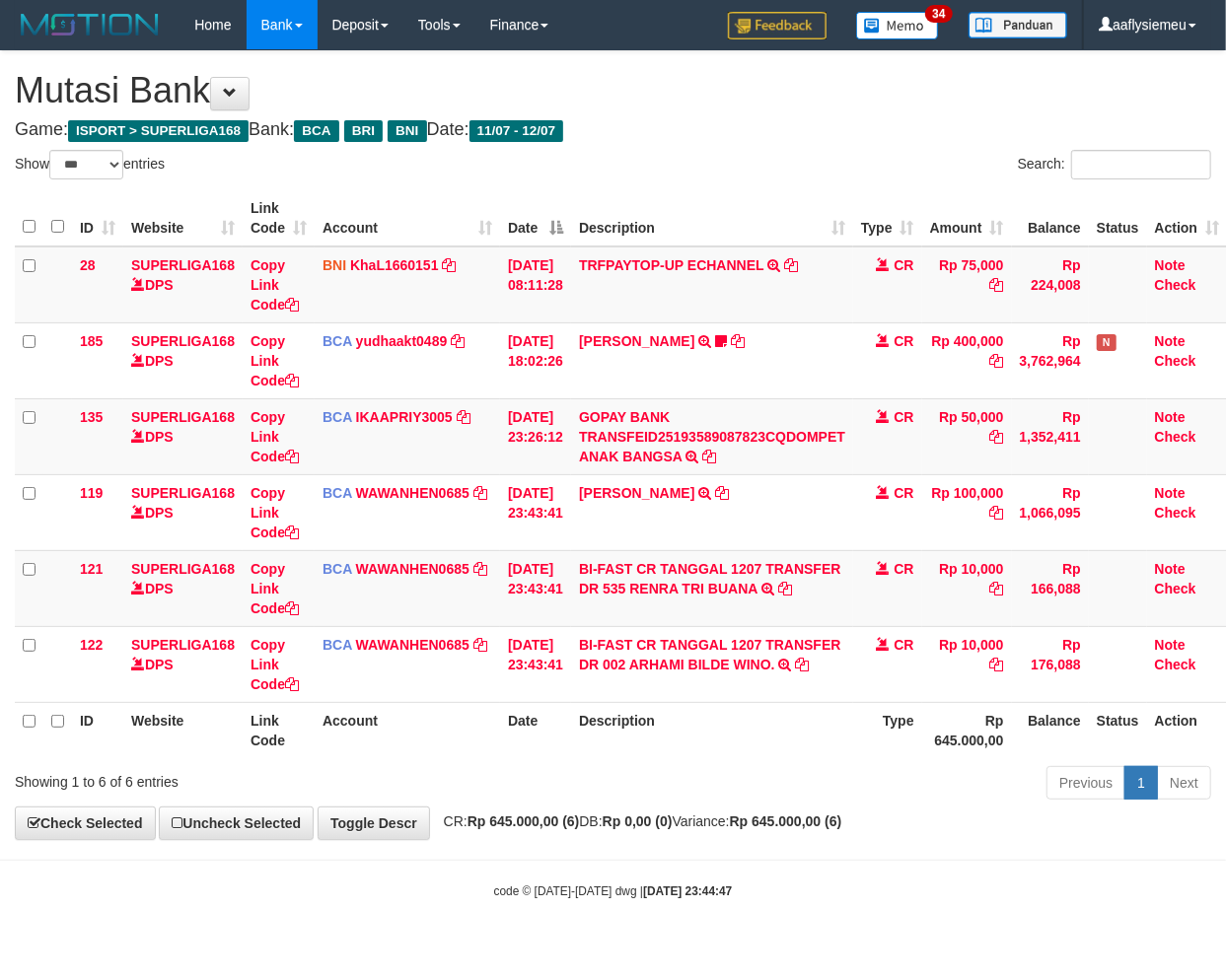 click on "Previous 1 Next" at bounding box center [868, 785] 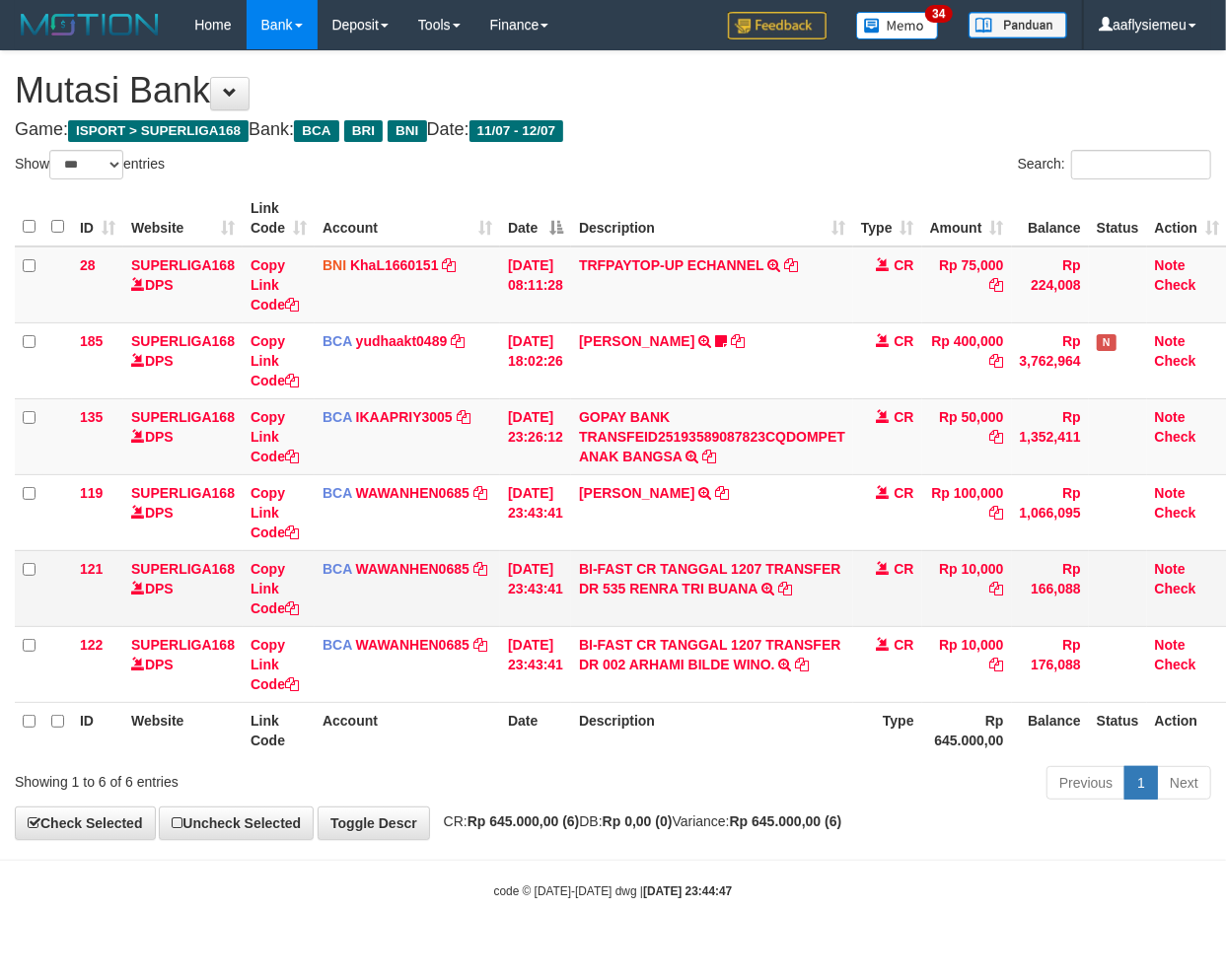 click on "Note
Check" at bounding box center (1188, 588) 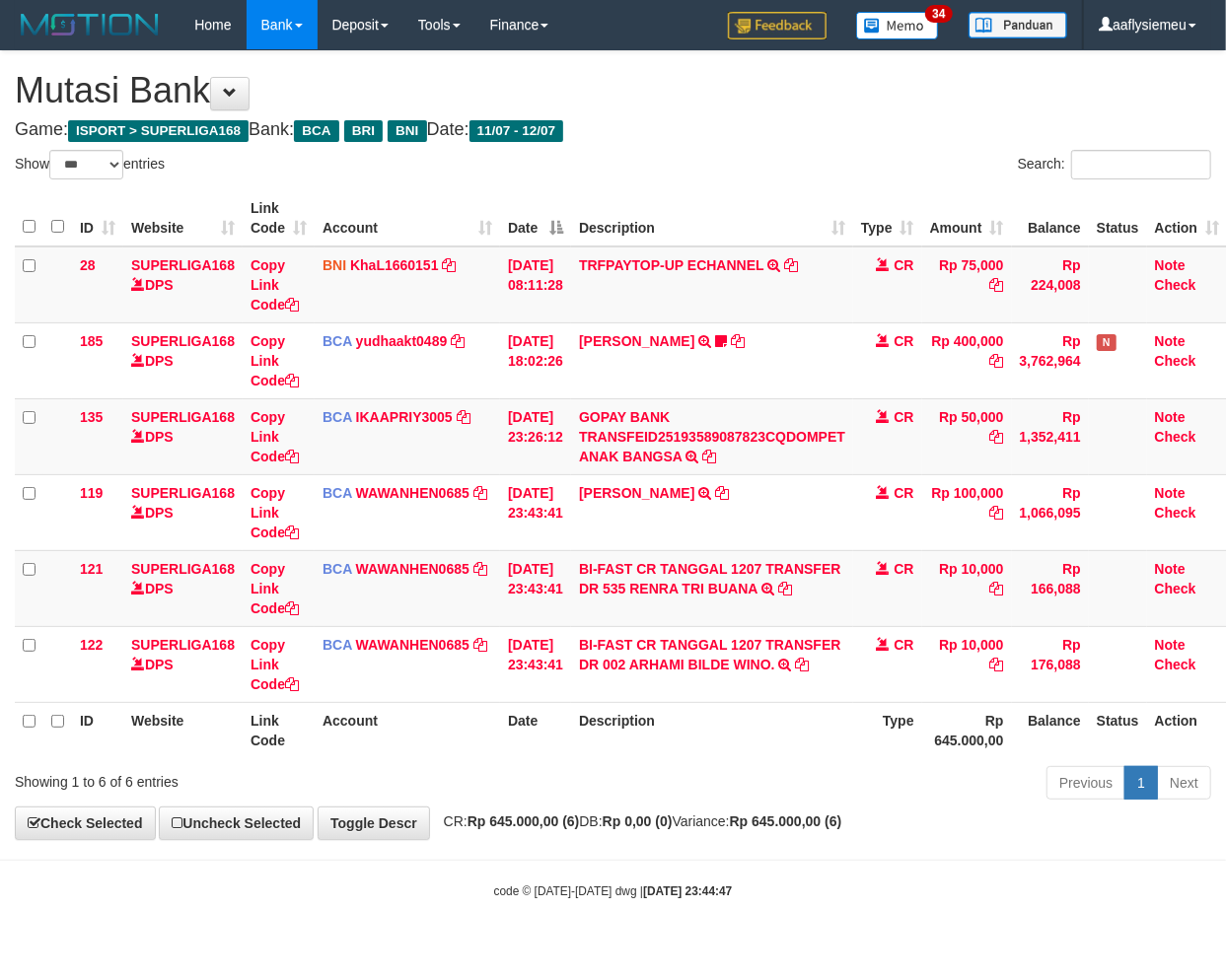 click on "Previous 1 Next" at bounding box center (868, 785) 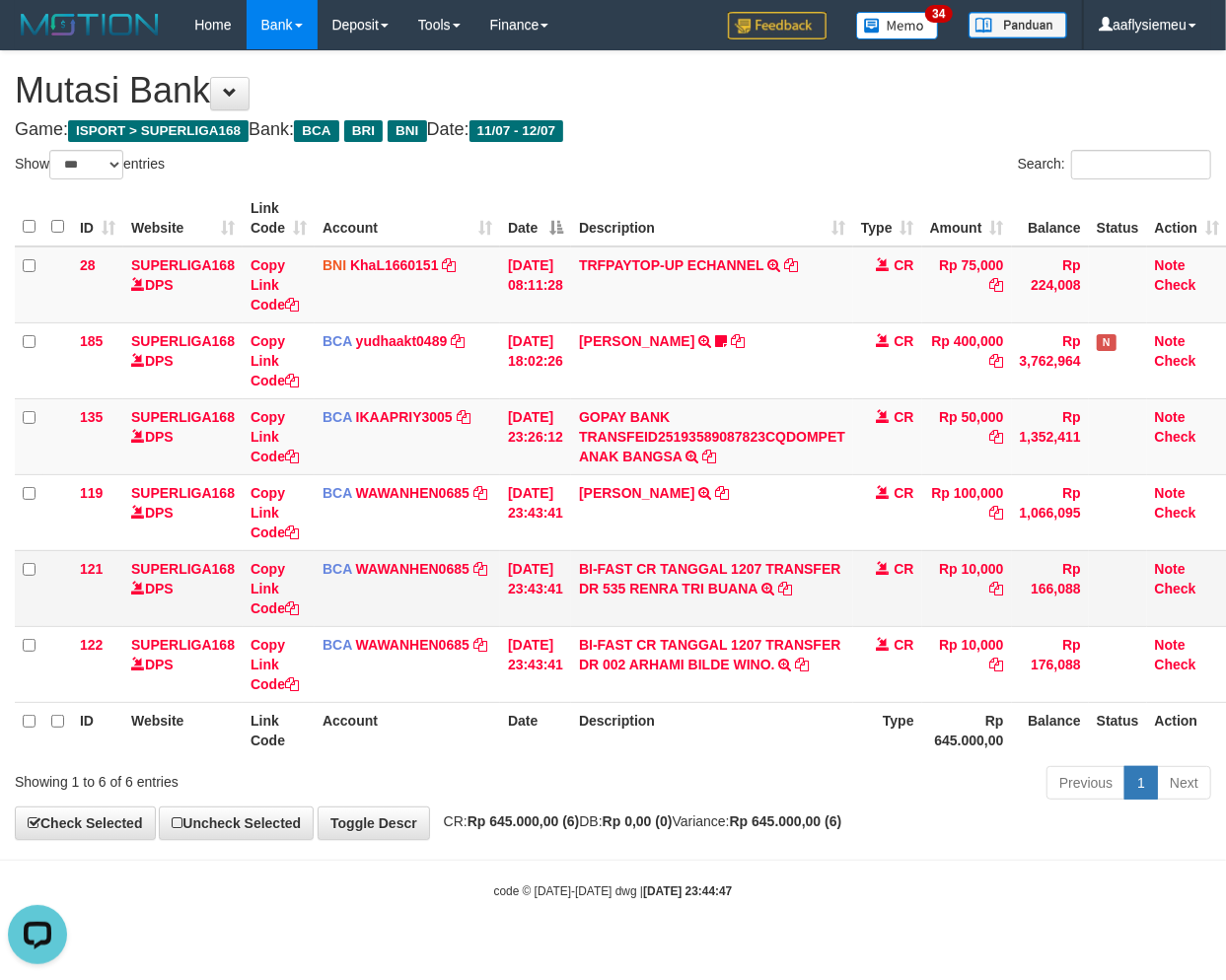 scroll, scrollTop: 0, scrollLeft: 0, axis: both 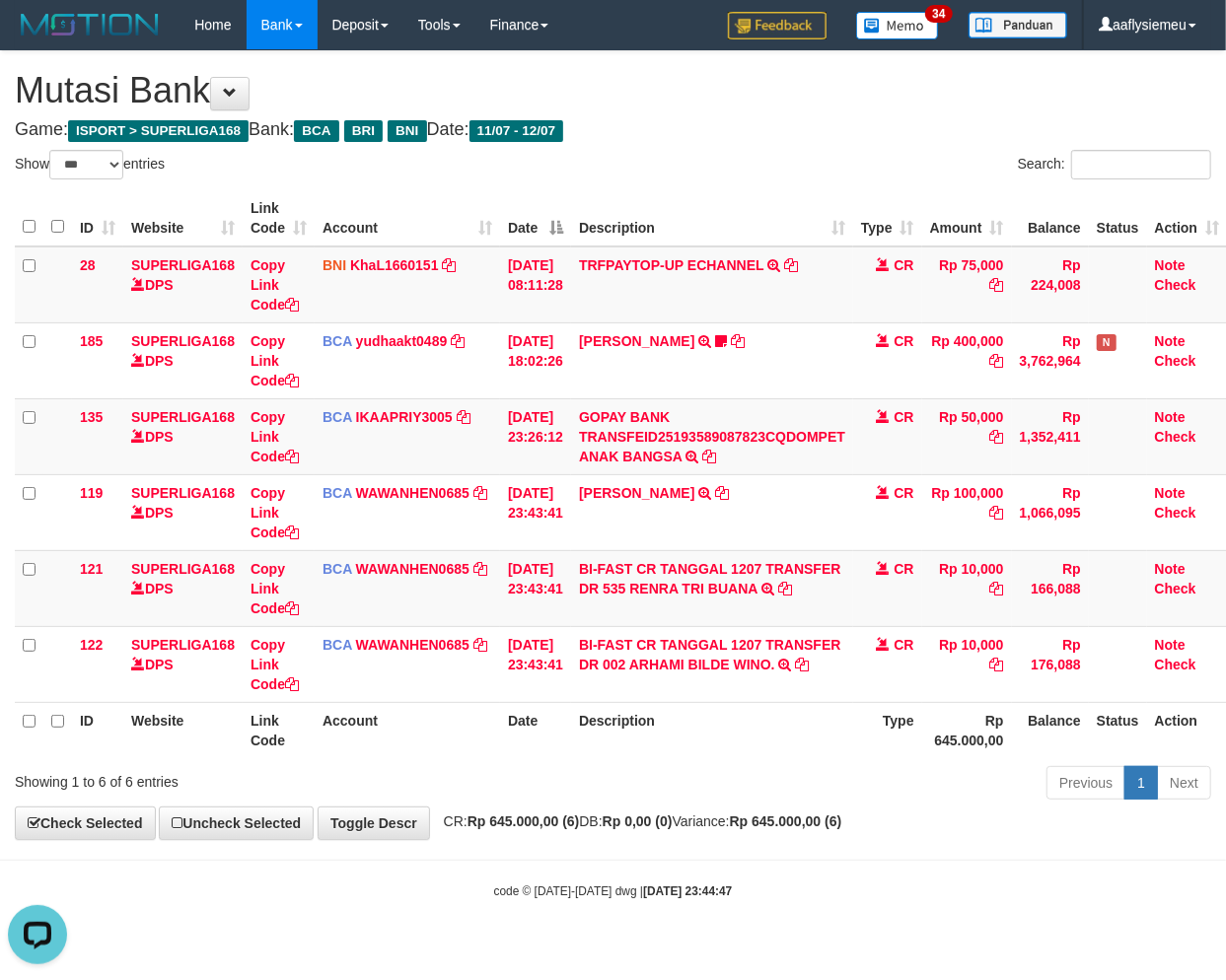 click on "Description" at bounding box center [712, 730] 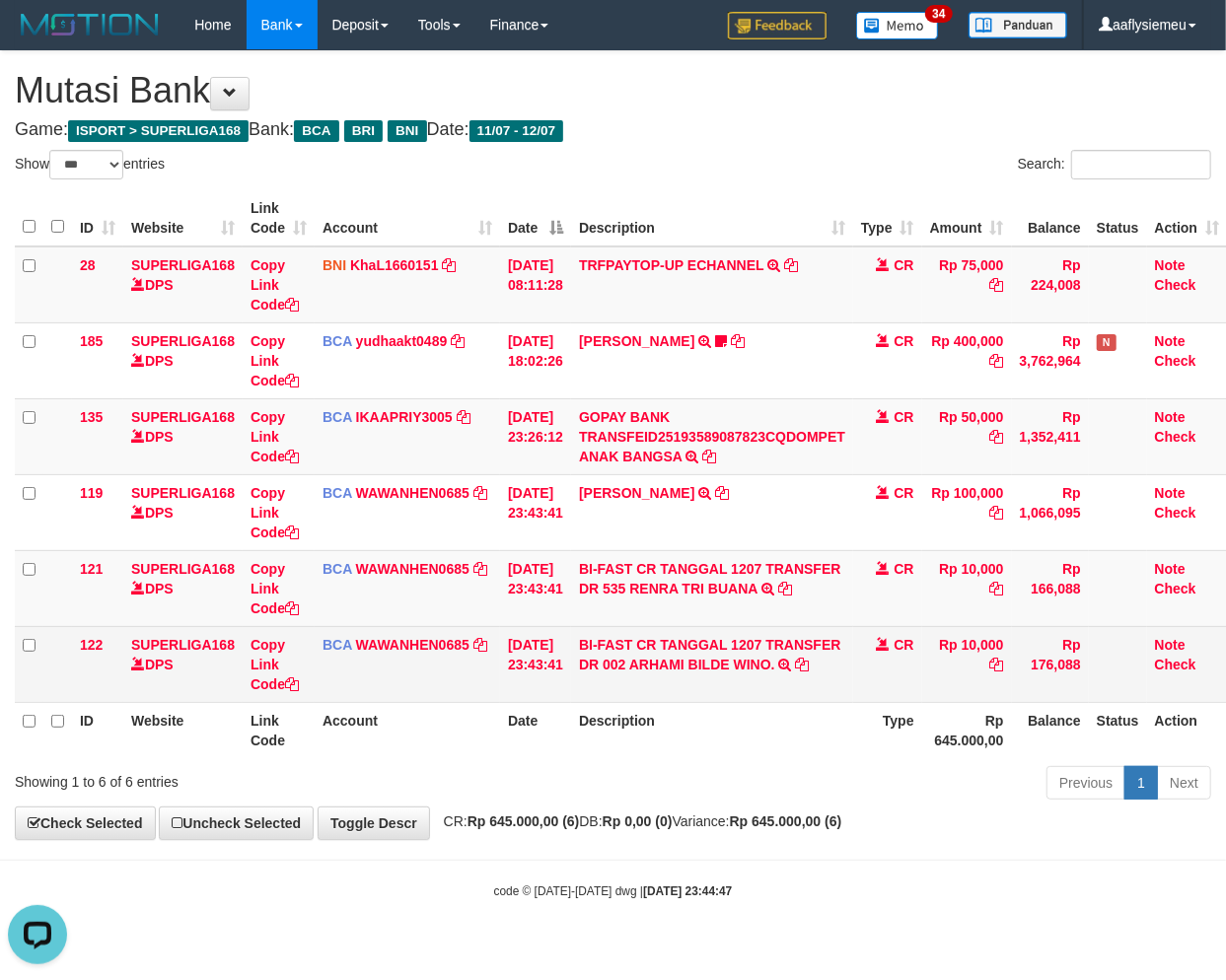 click on "Rp 10,000" at bounding box center [967, 664] 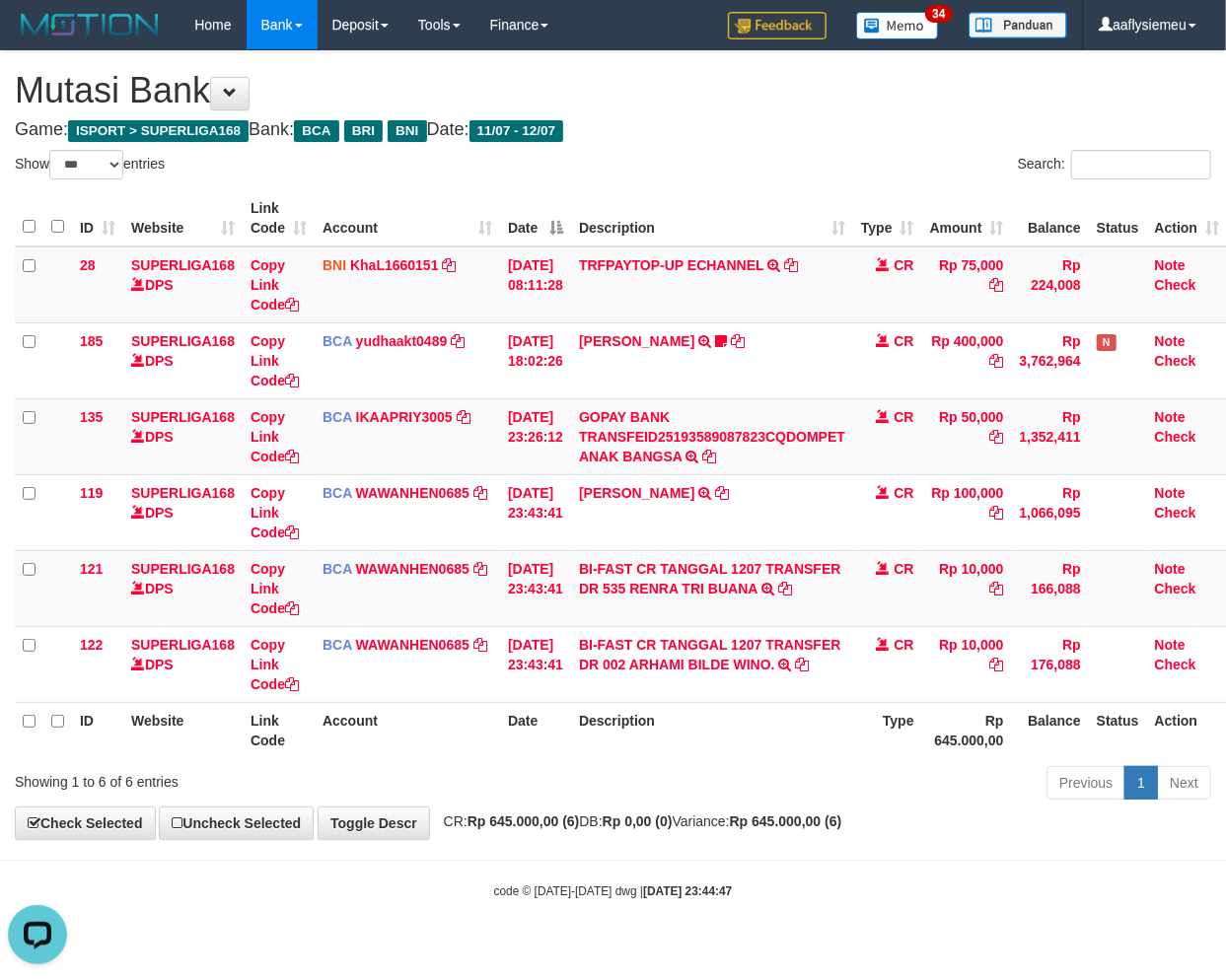 click on "Description" at bounding box center (712, 730) 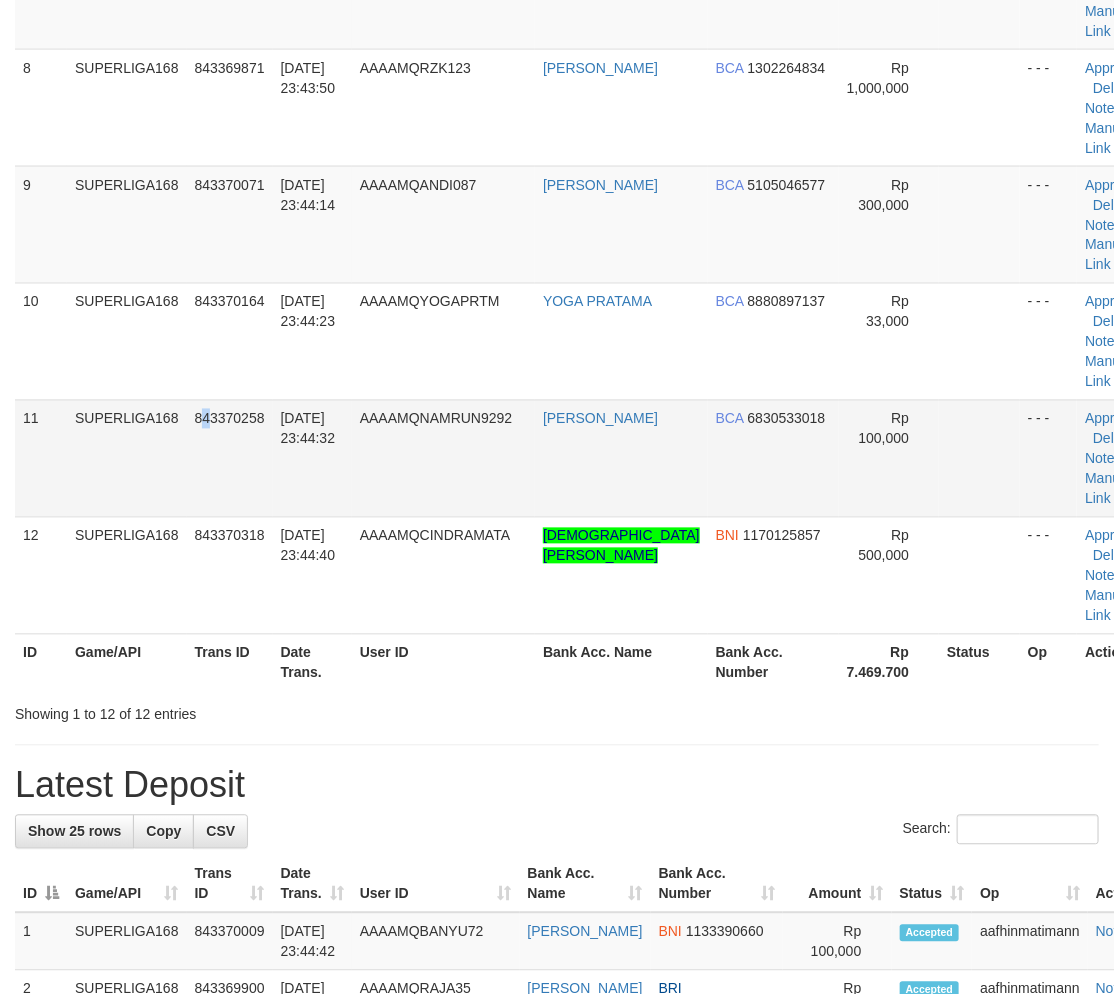 click on "843370258" at bounding box center [230, 458] 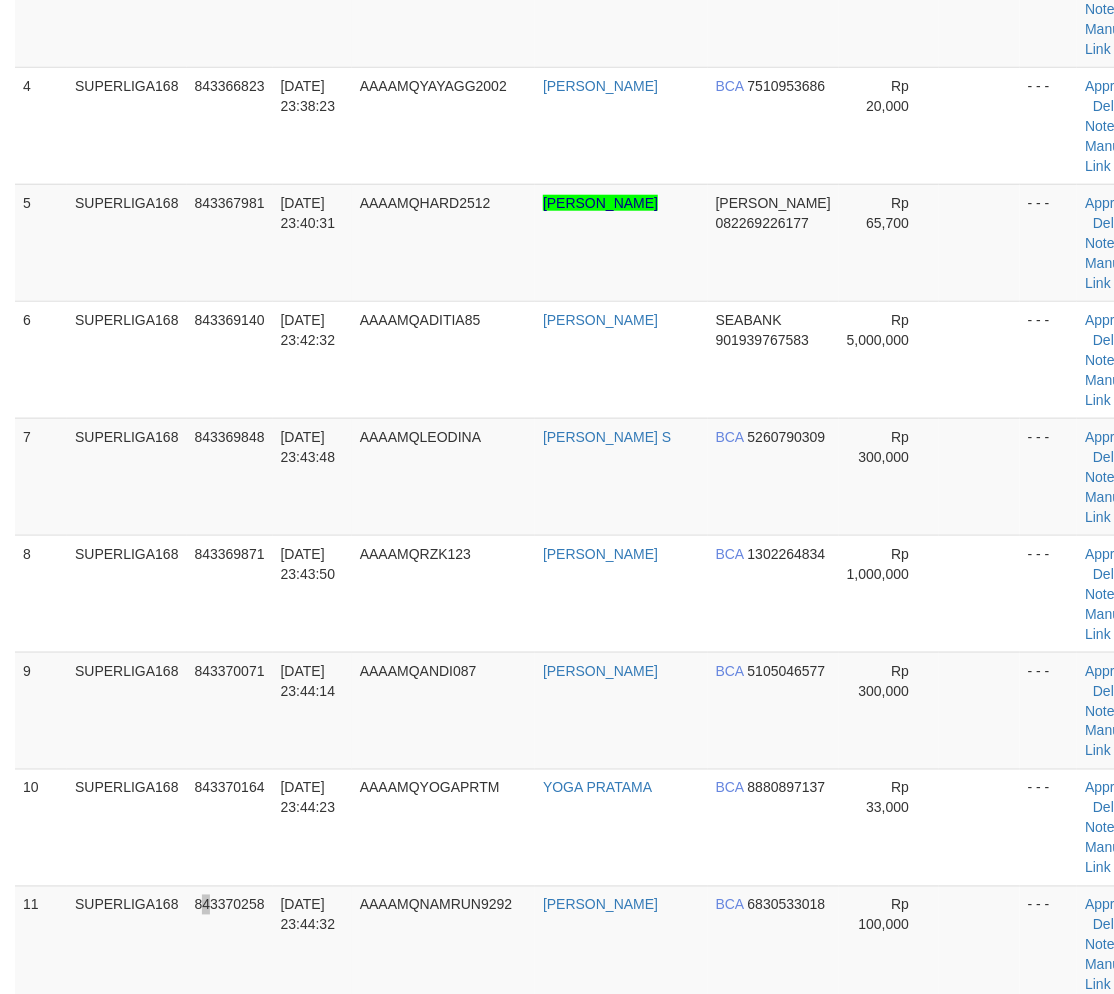 scroll, scrollTop: 372, scrollLeft: 0, axis: vertical 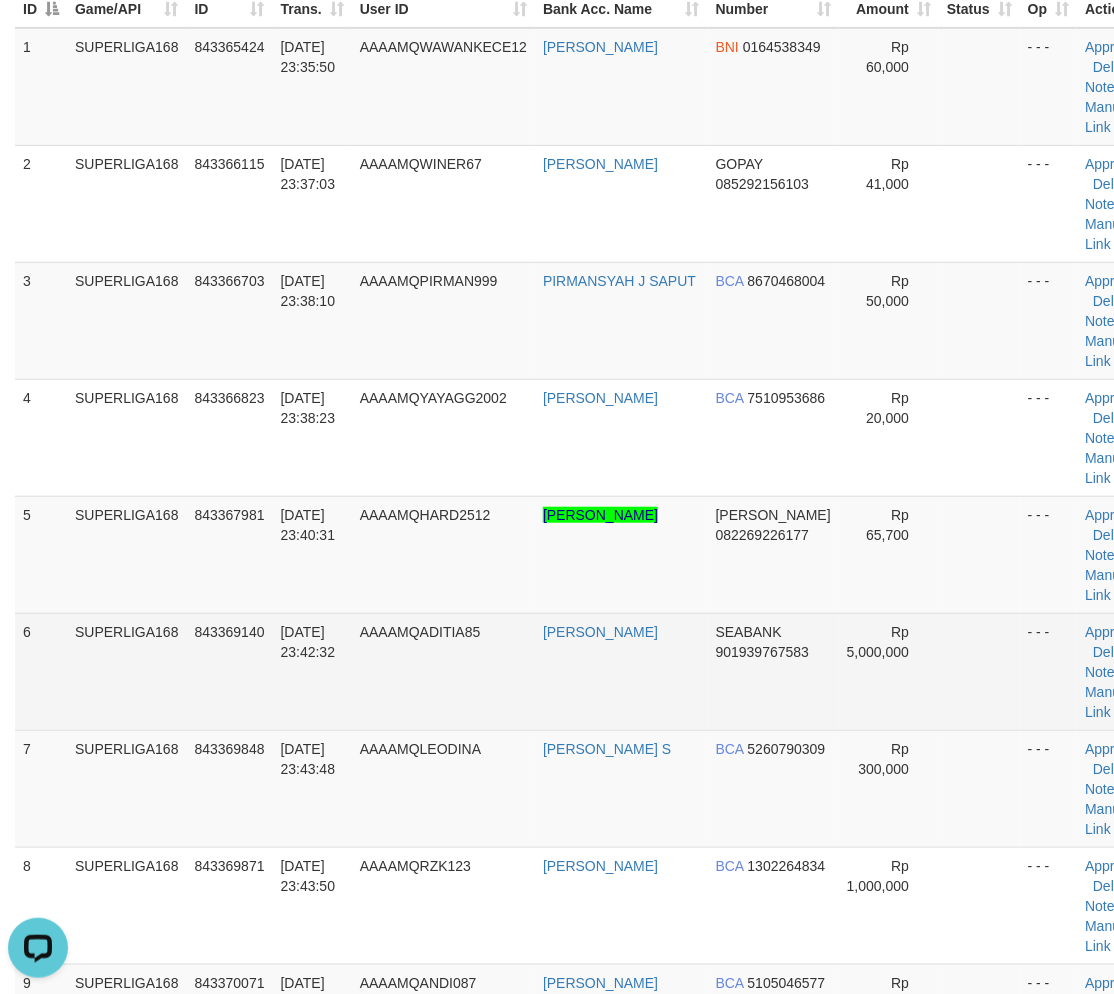 drag, startPoint x: 334, startPoint y: 547, endPoint x: 15, endPoint y: 678, distance: 344.85068 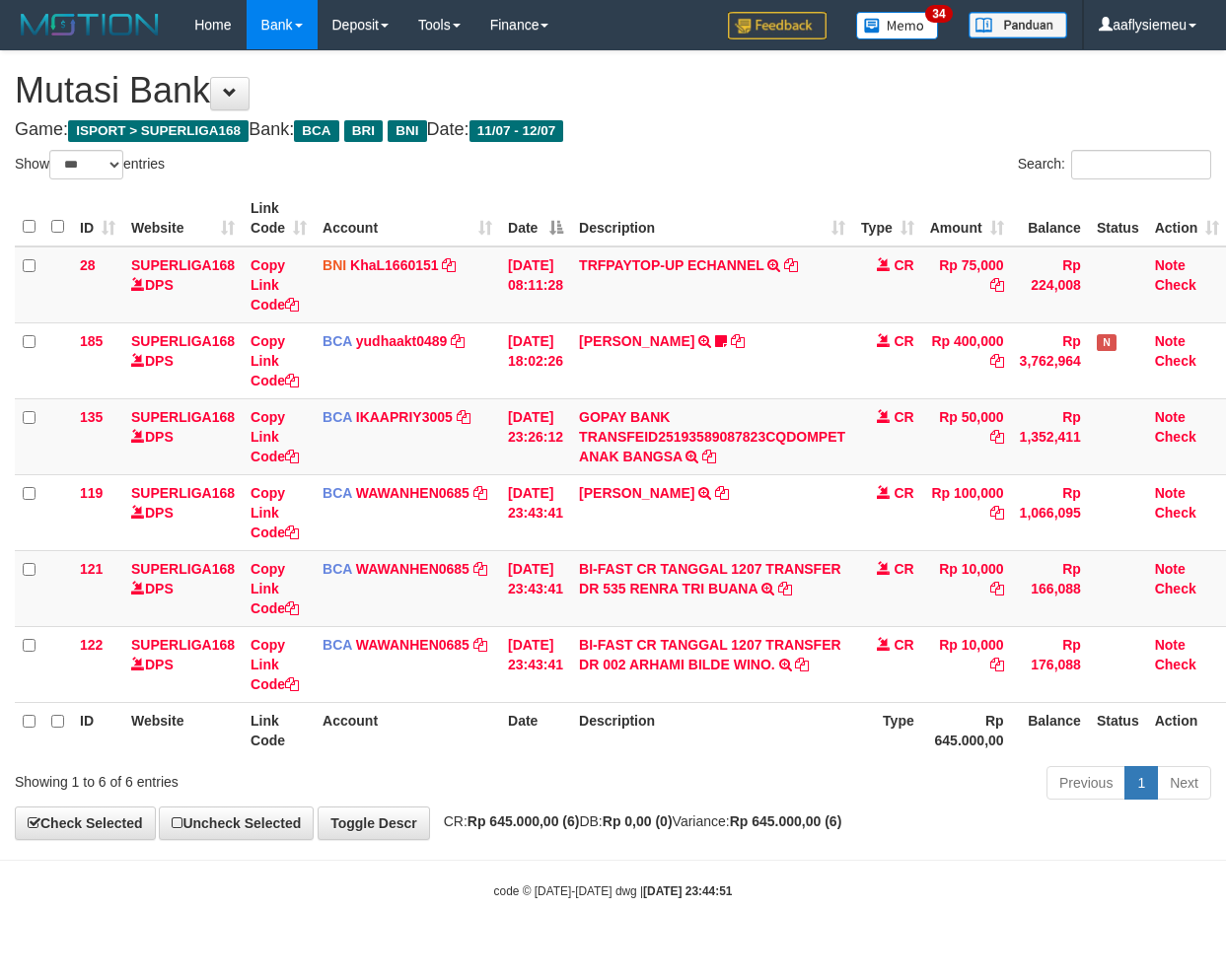 select on "***" 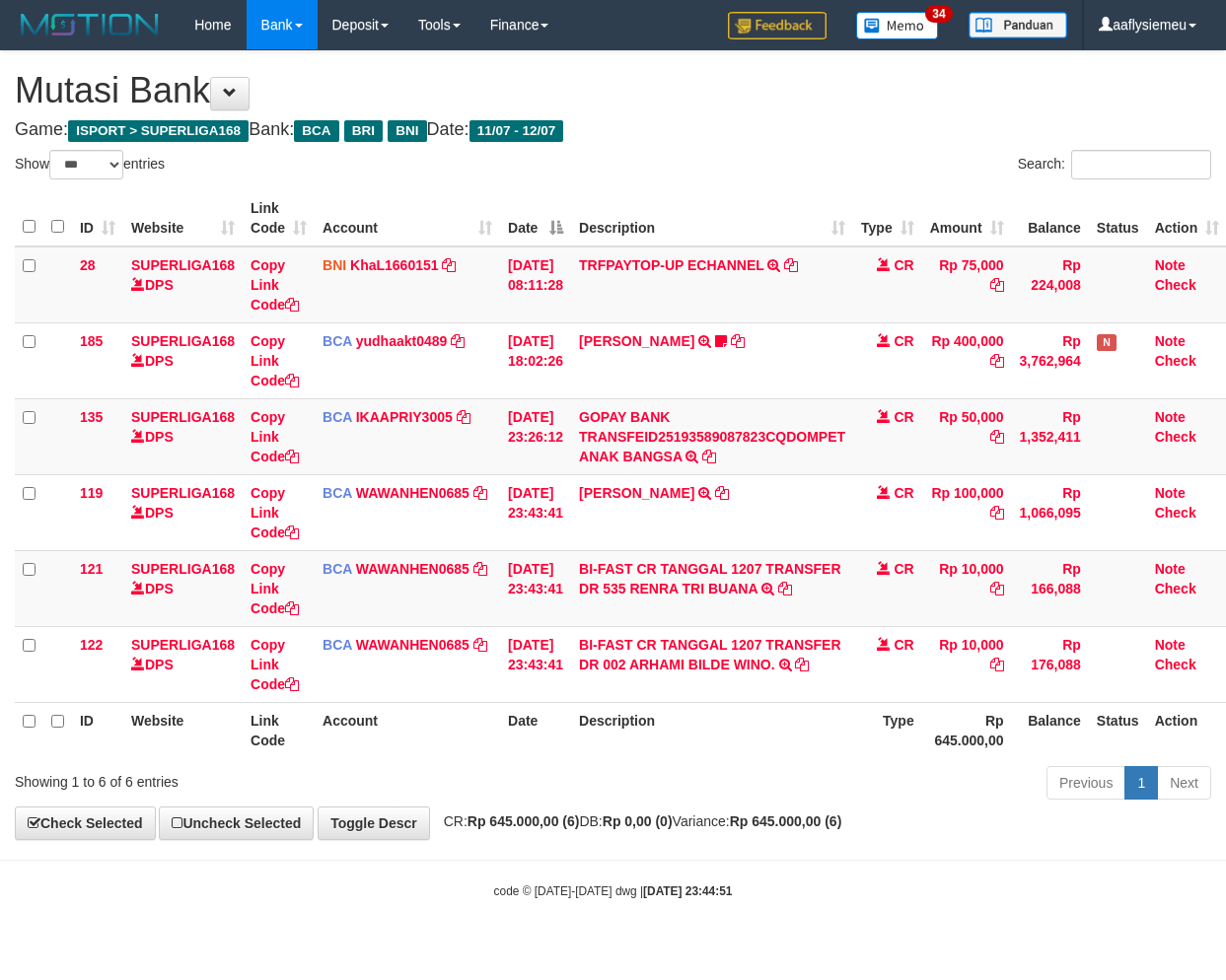 scroll, scrollTop: 0, scrollLeft: 0, axis: both 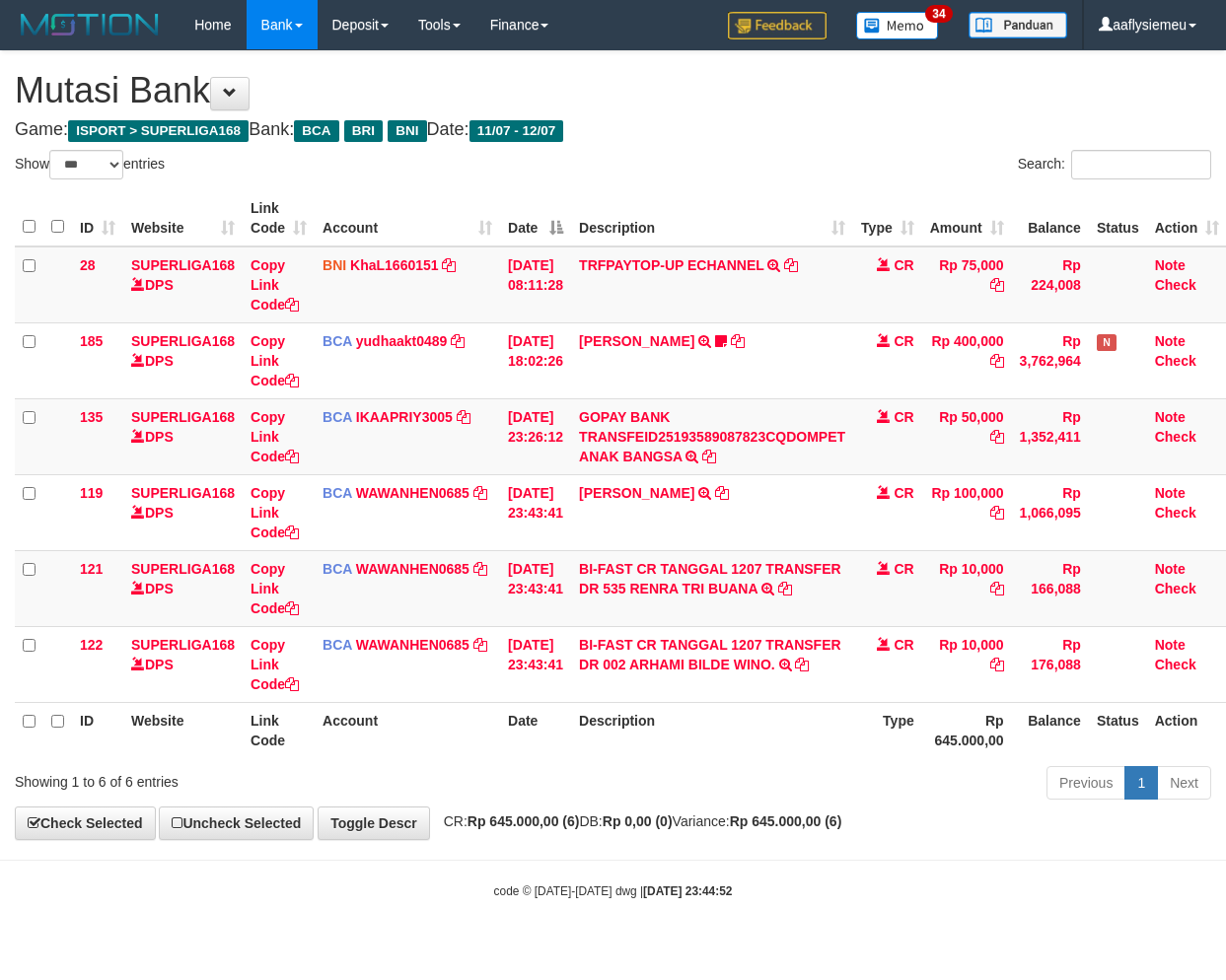 select on "***" 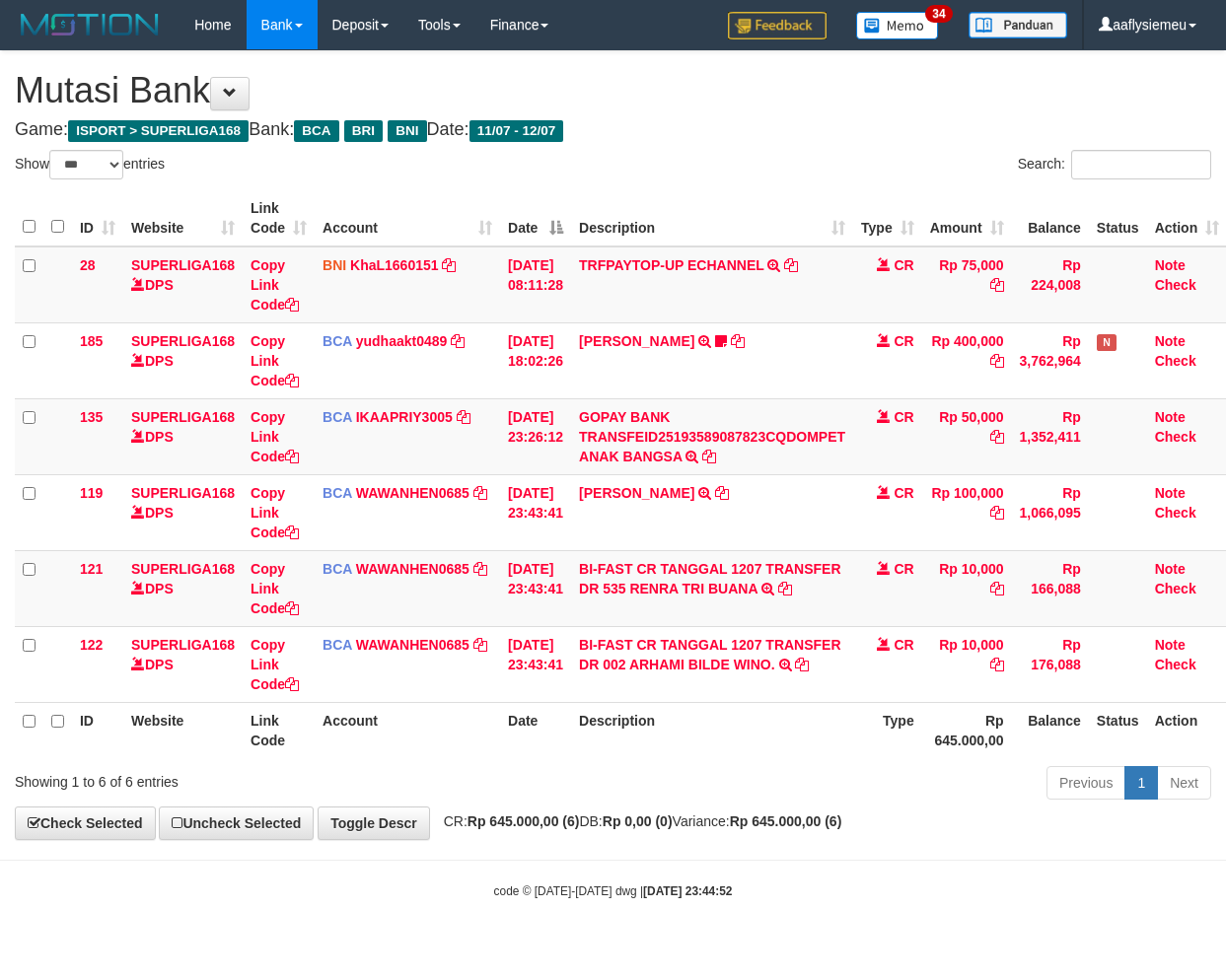 click on "Previous 1 Next" at bounding box center (868, 785) 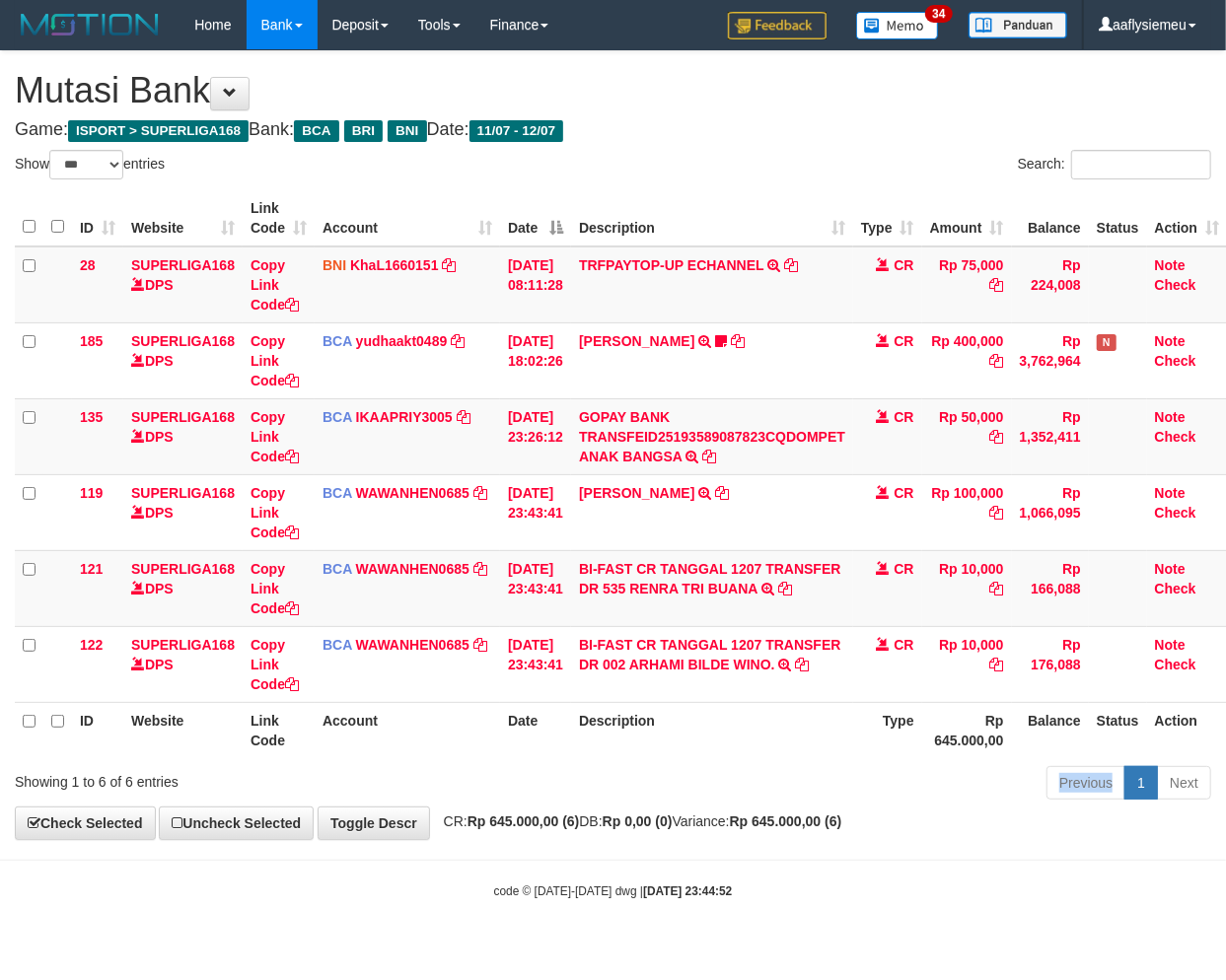 click on "Previous 1 Next" at bounding box center (868, 785) 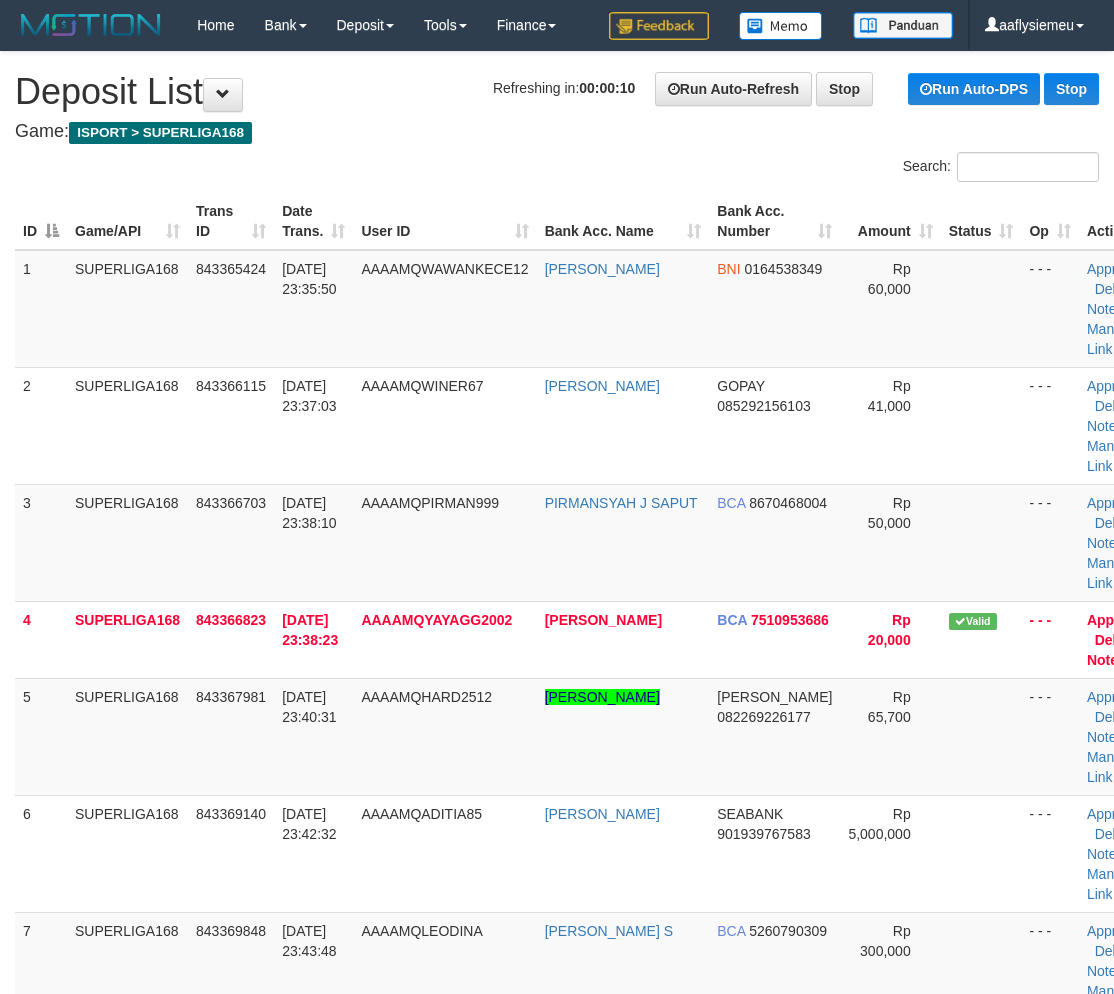 scroll, scrollTop: 222, scrollLeft: 0, axis: vertical 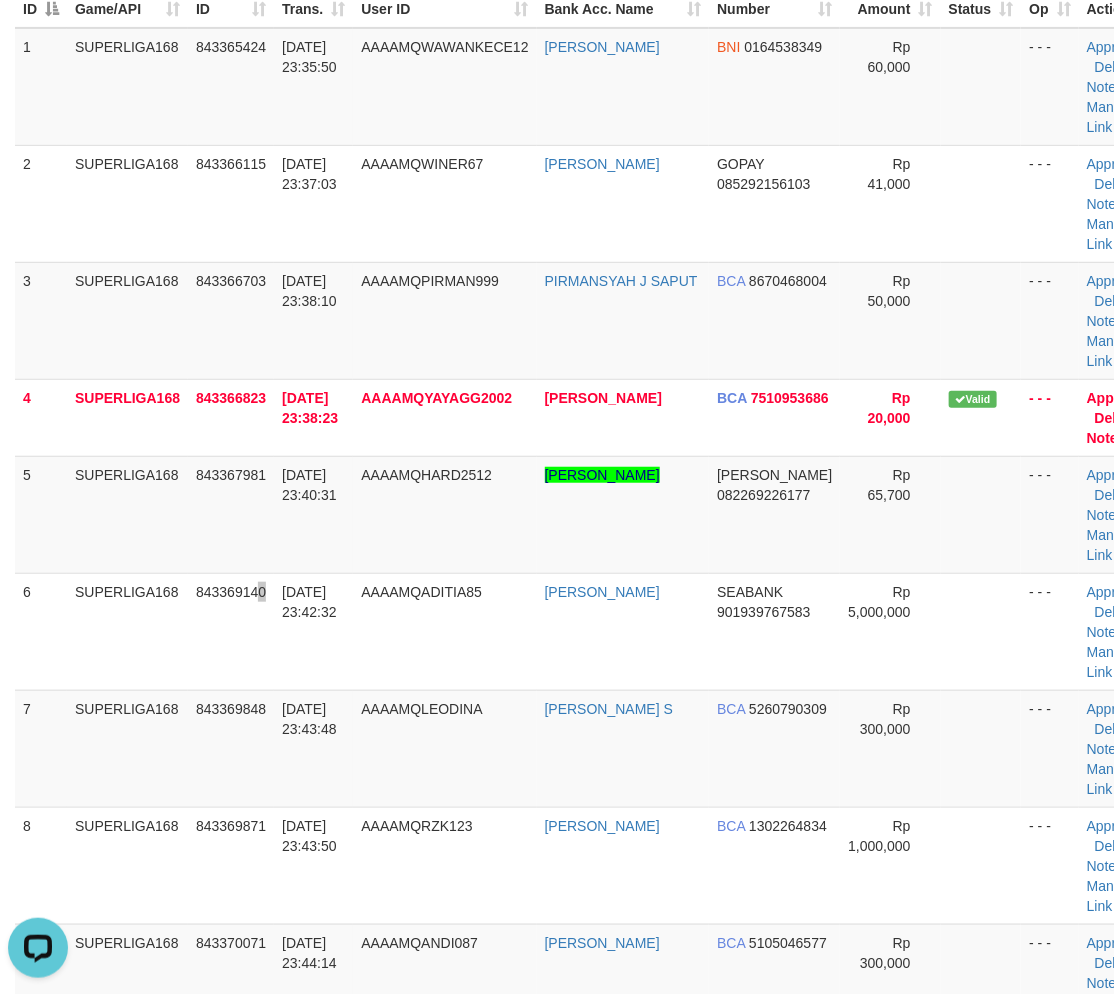 drag, startPoint x: 270, startPoint y: 594, endPoint x: 1, endPoint y: 743, distance: 307.50934 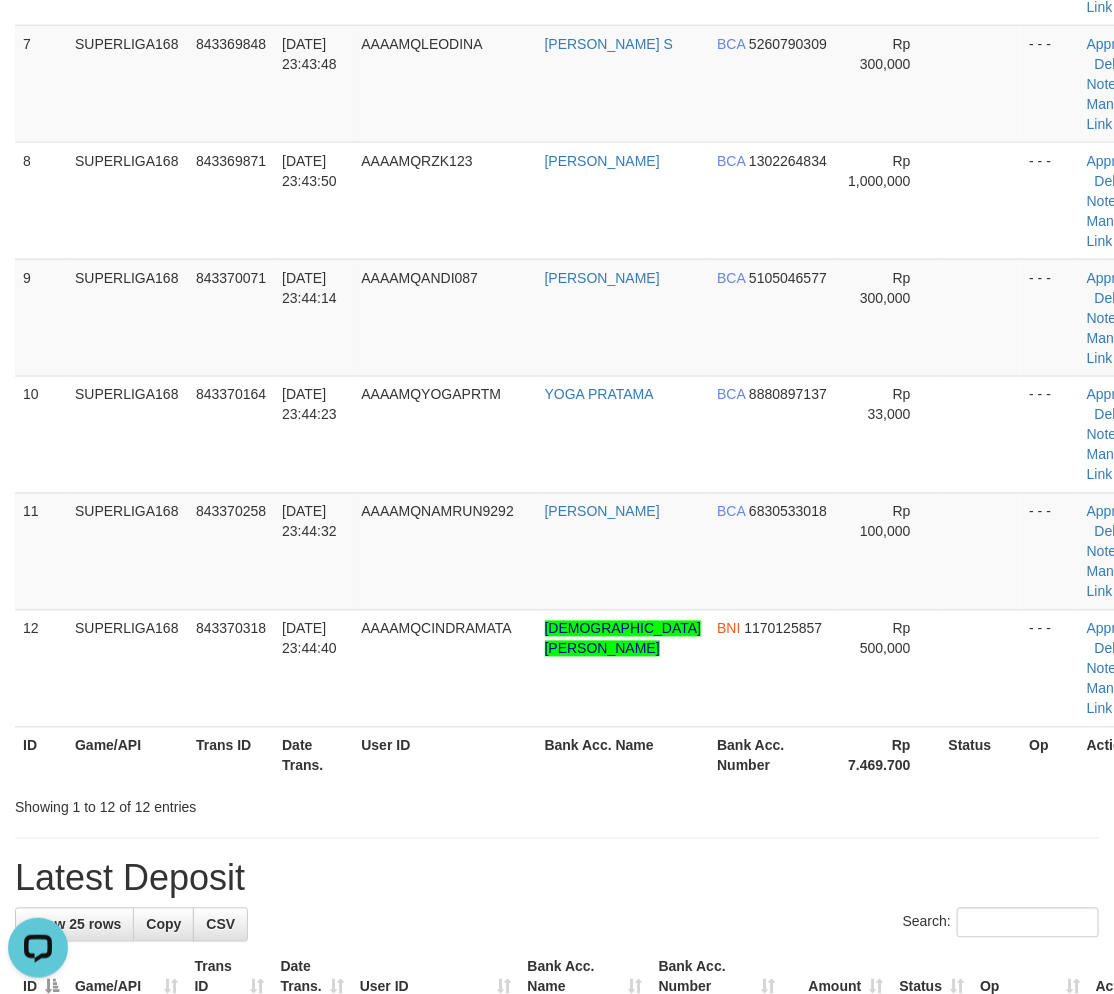 scroll, scrollTop: 888, scrollLeft: 0, axis: vertical 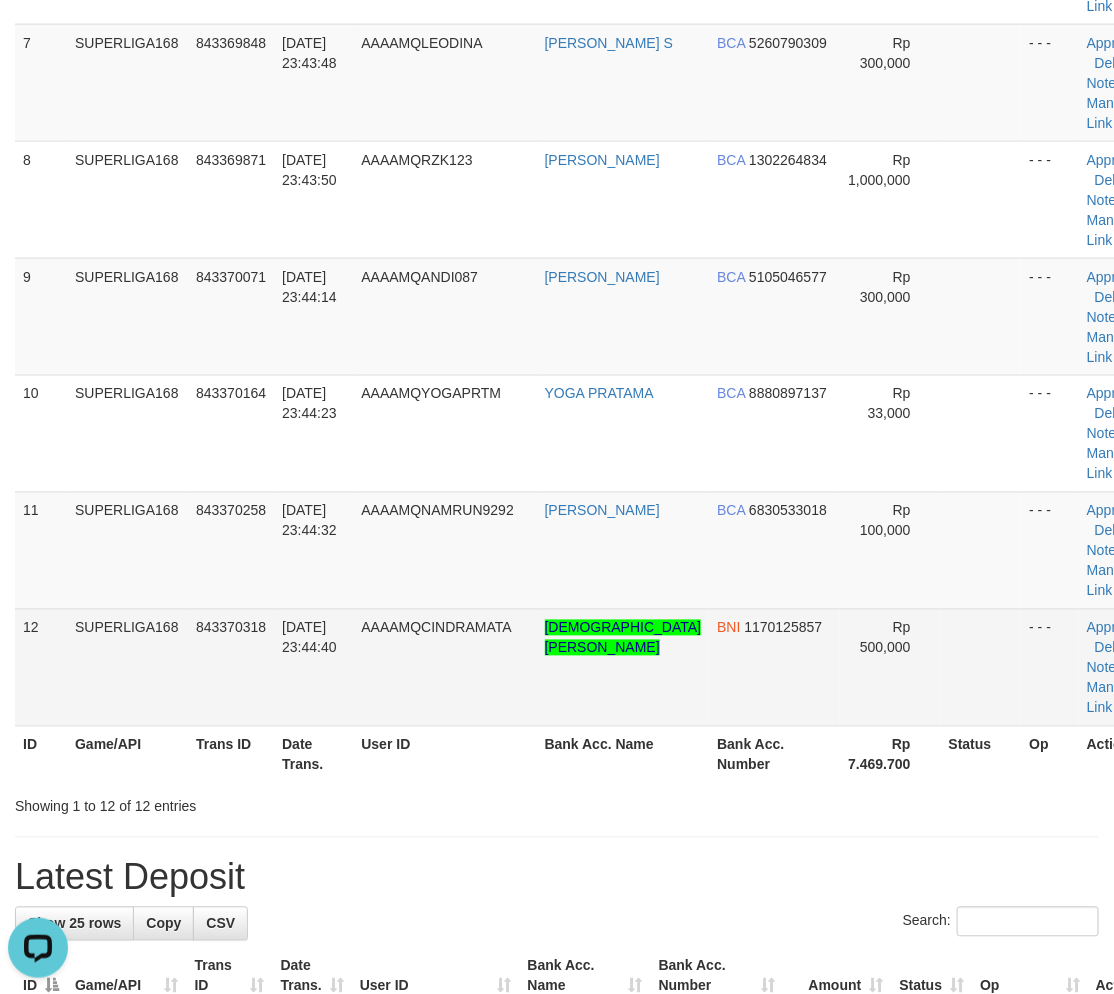 drag, startPoint x: 80, startPoint y: 665, endPoint x: 84, endPoint y: 685, distance: 20.396078 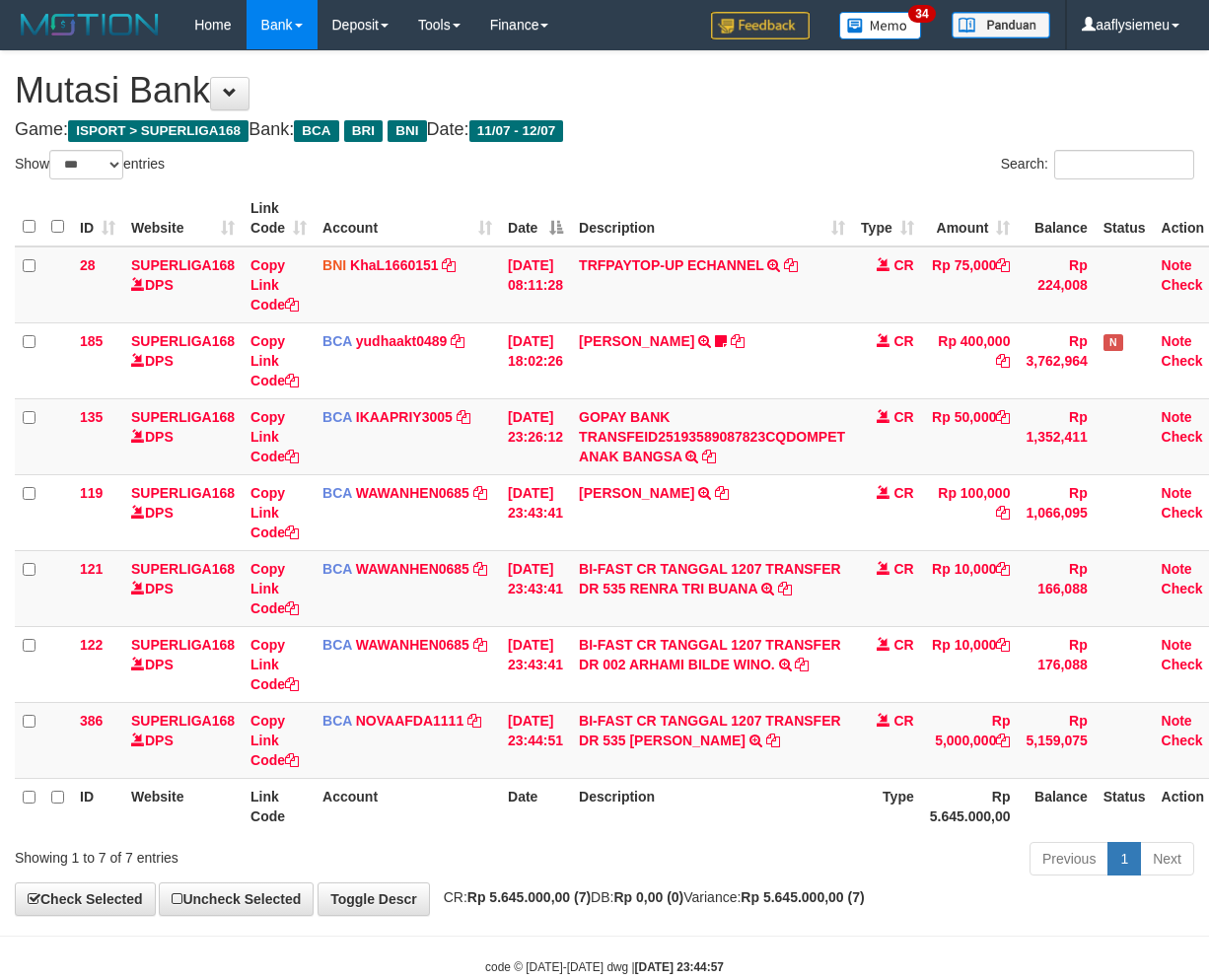 select on "***" 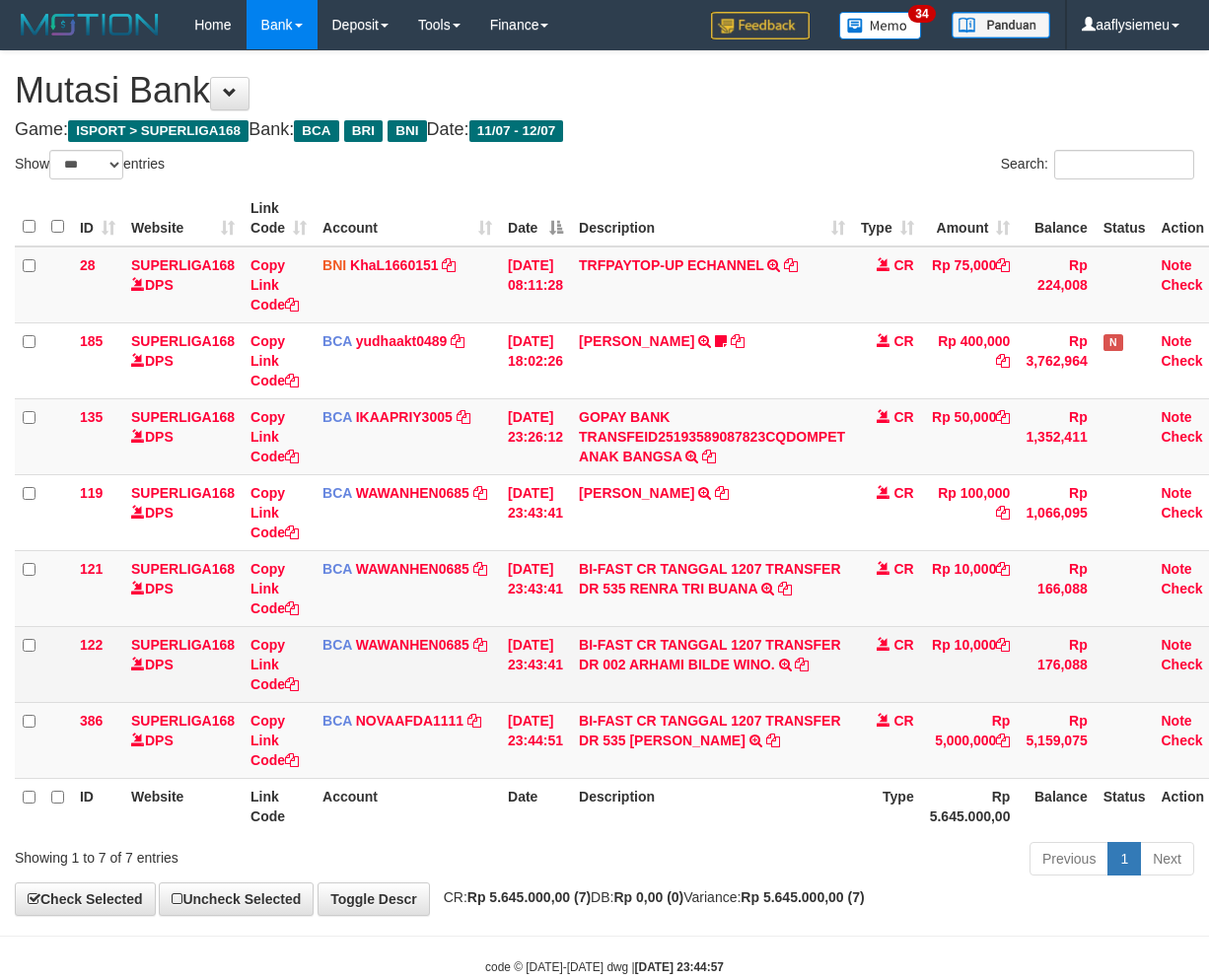 scroll, scrollTop: 0, scrollLeft: 0, axis: both 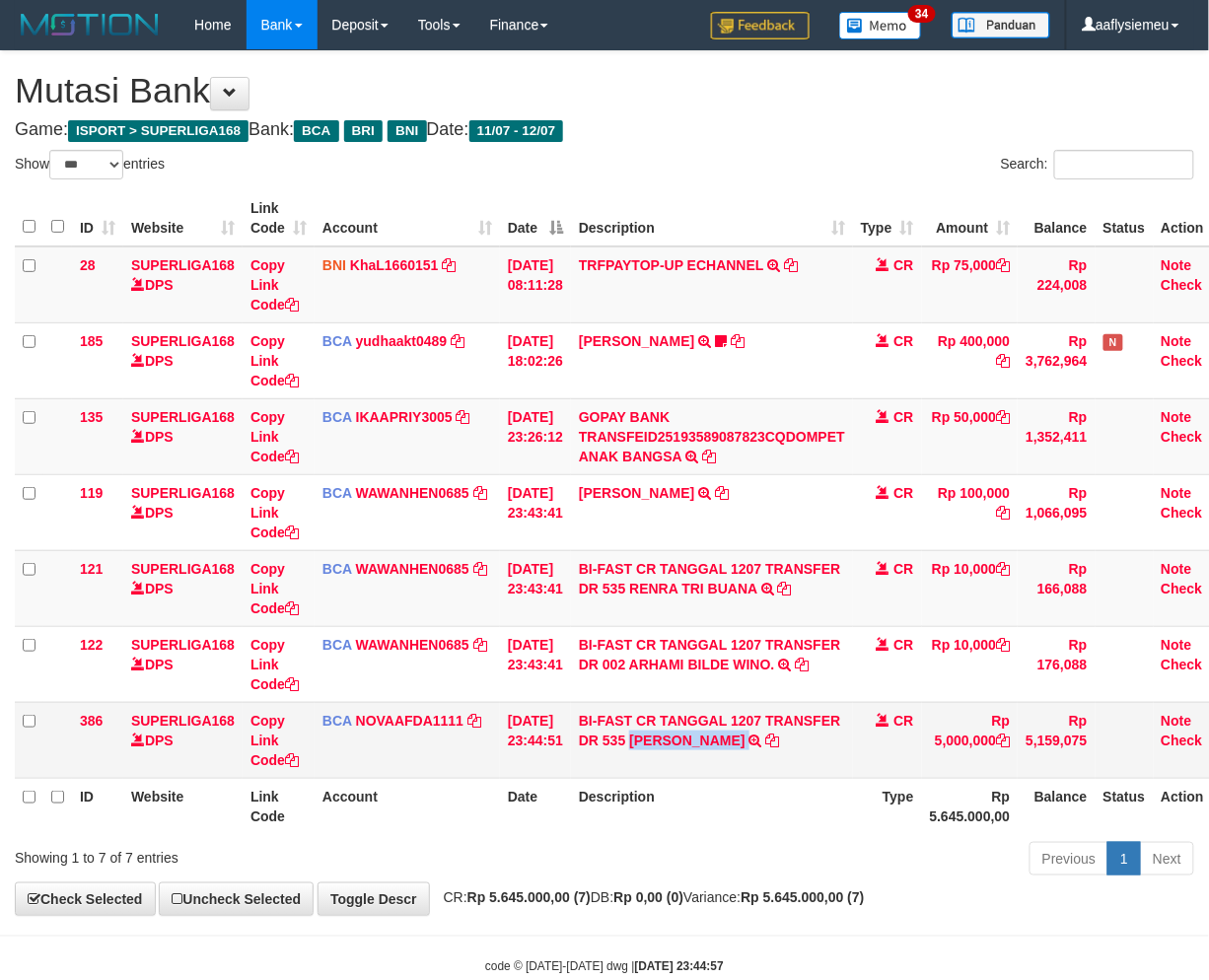copy on "ADITIA CANDRA" 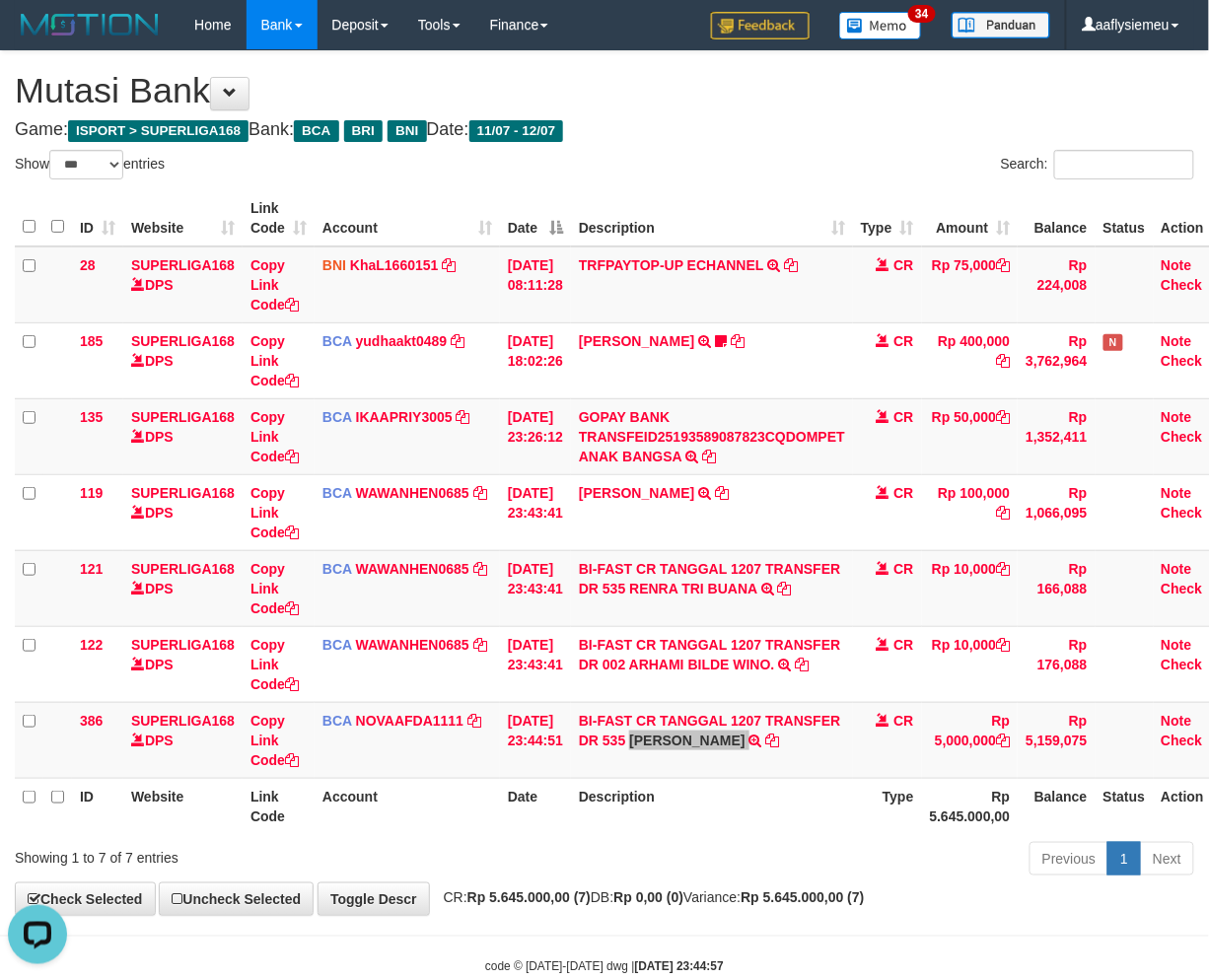 scroll, scrollTop: 0, scrollLeft: 0, axis: both 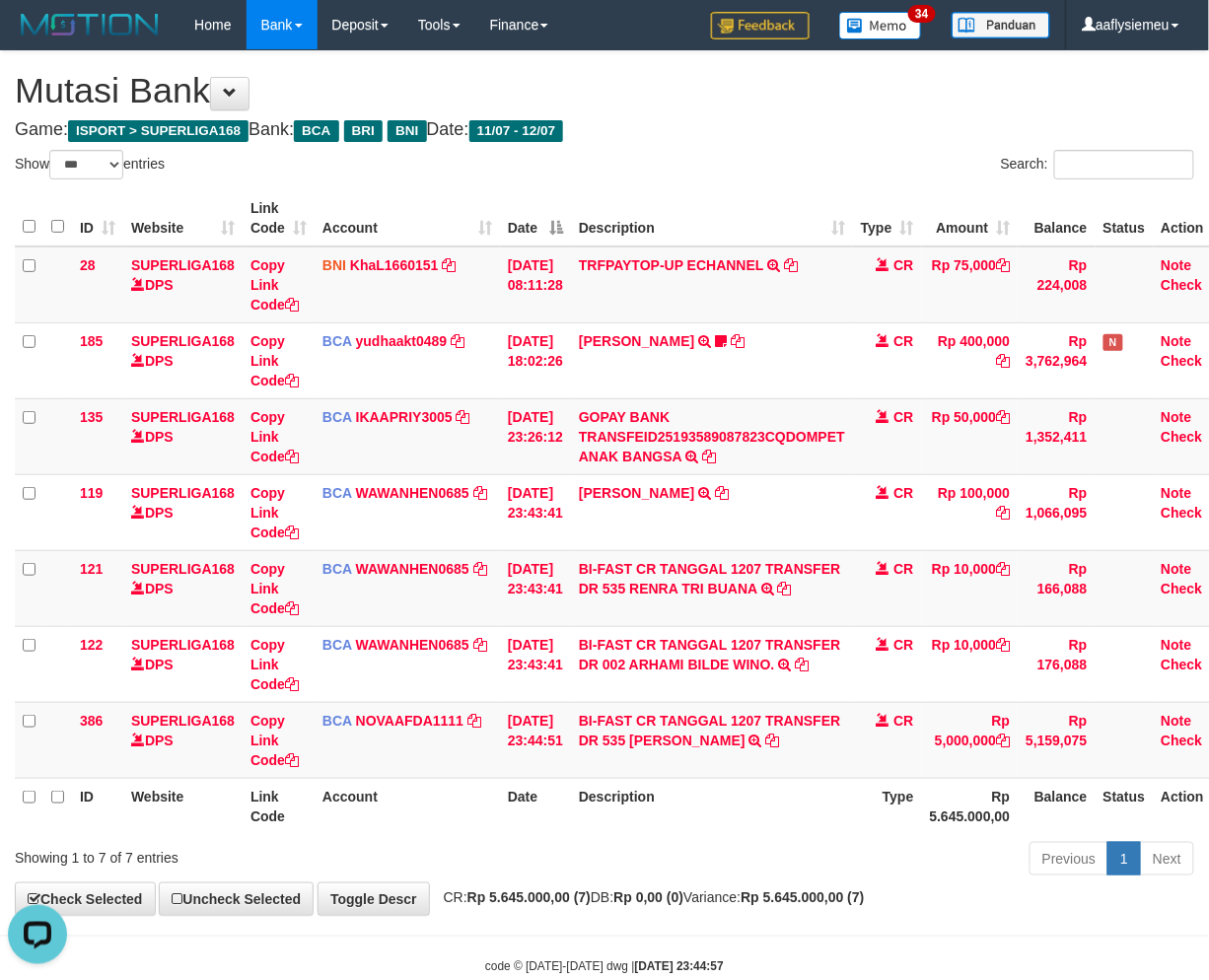 click on "Previous 1 Next" at bounding box center [856, 861] 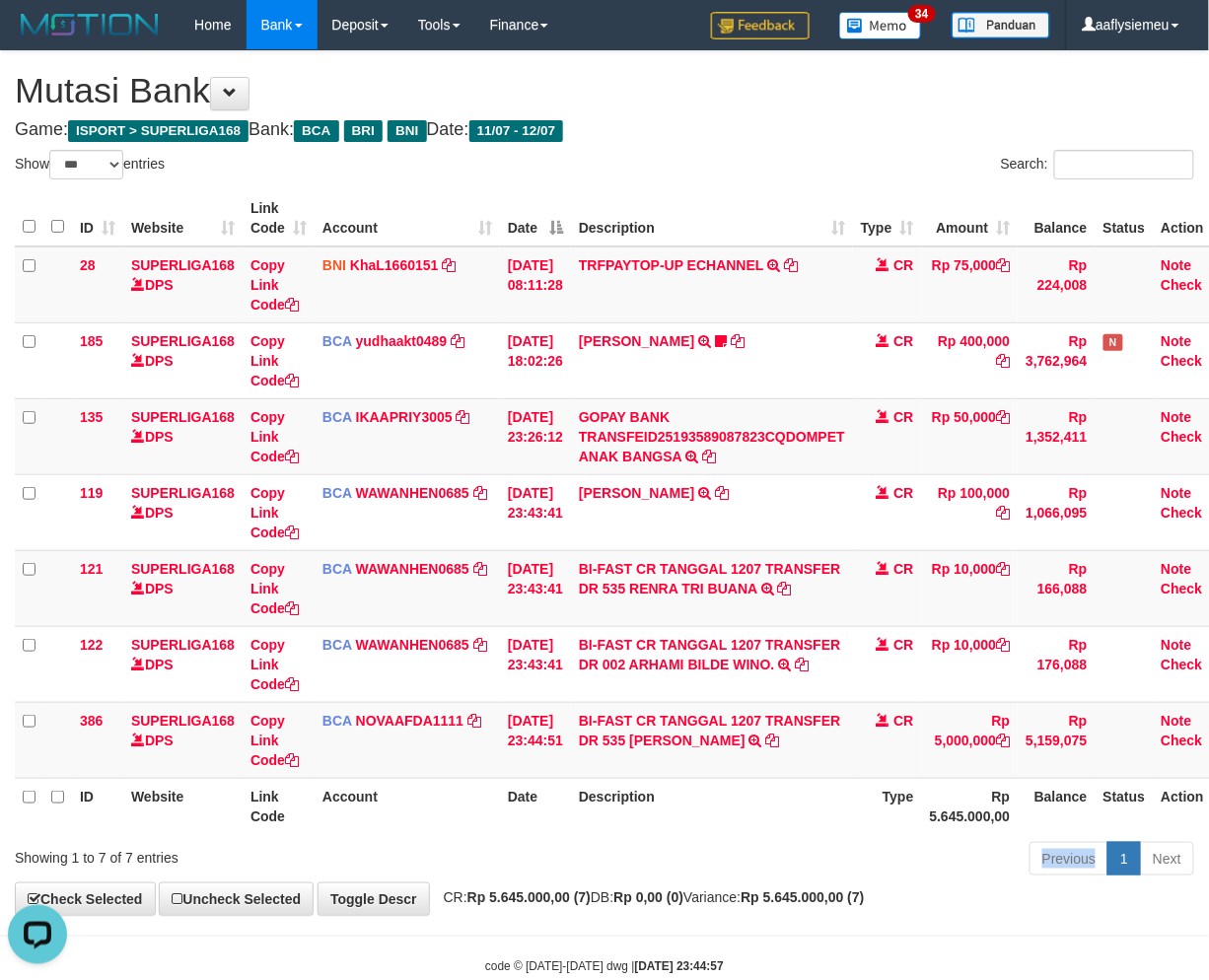 click on "Previous 1 Next" at bounding box center [856, 861] 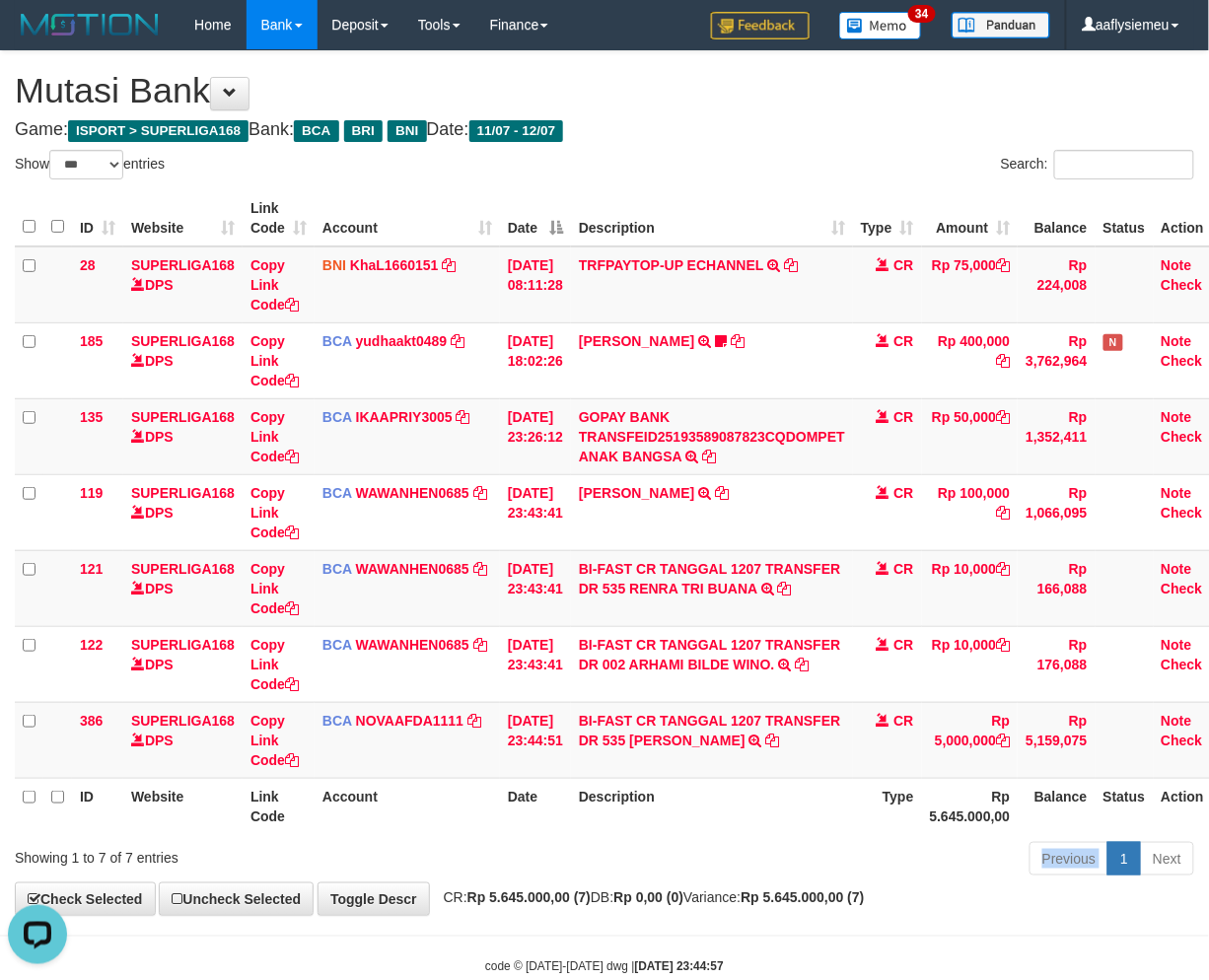 click on "Previous 1 Next" at bounding box center [856, 861] 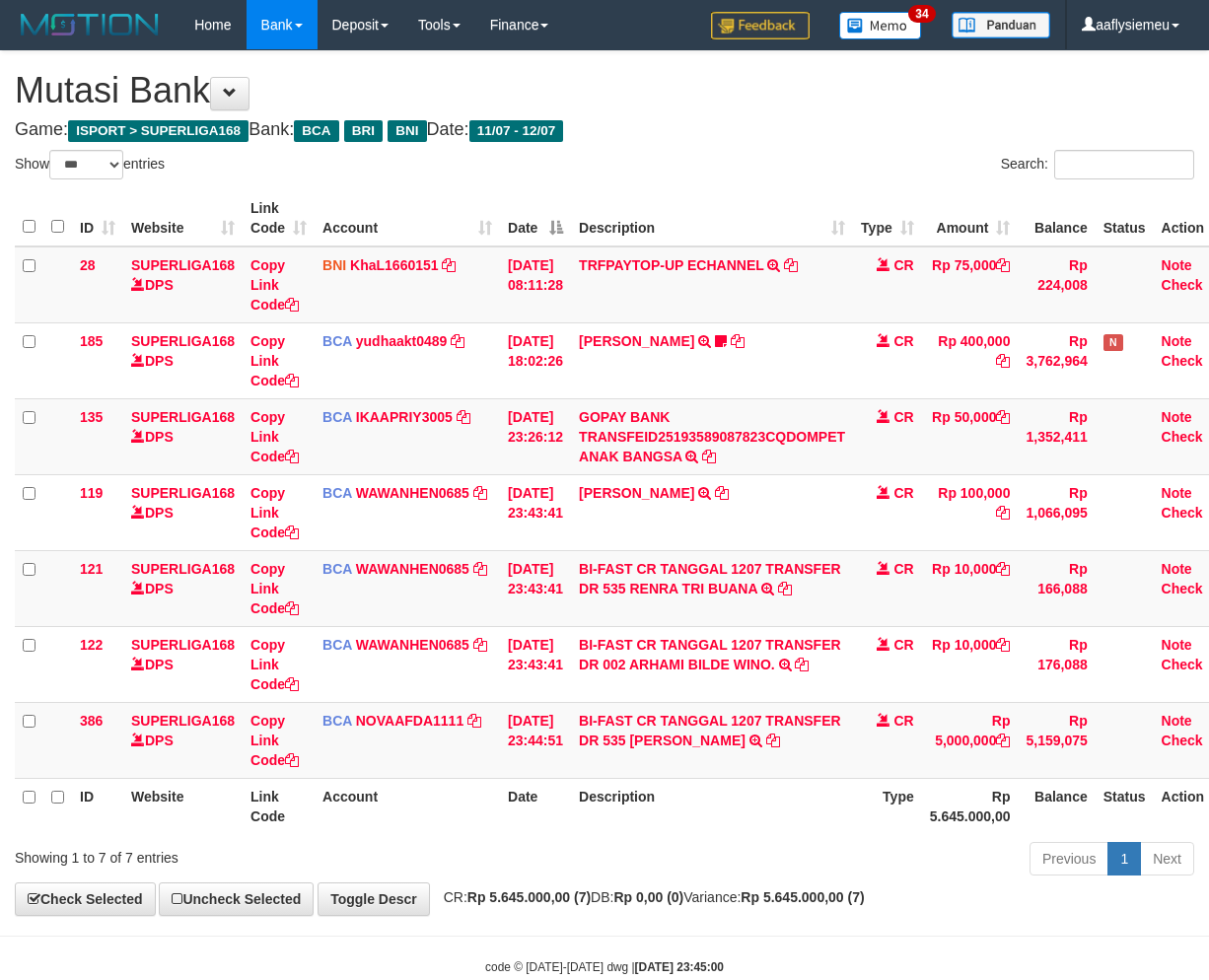 select on "***" 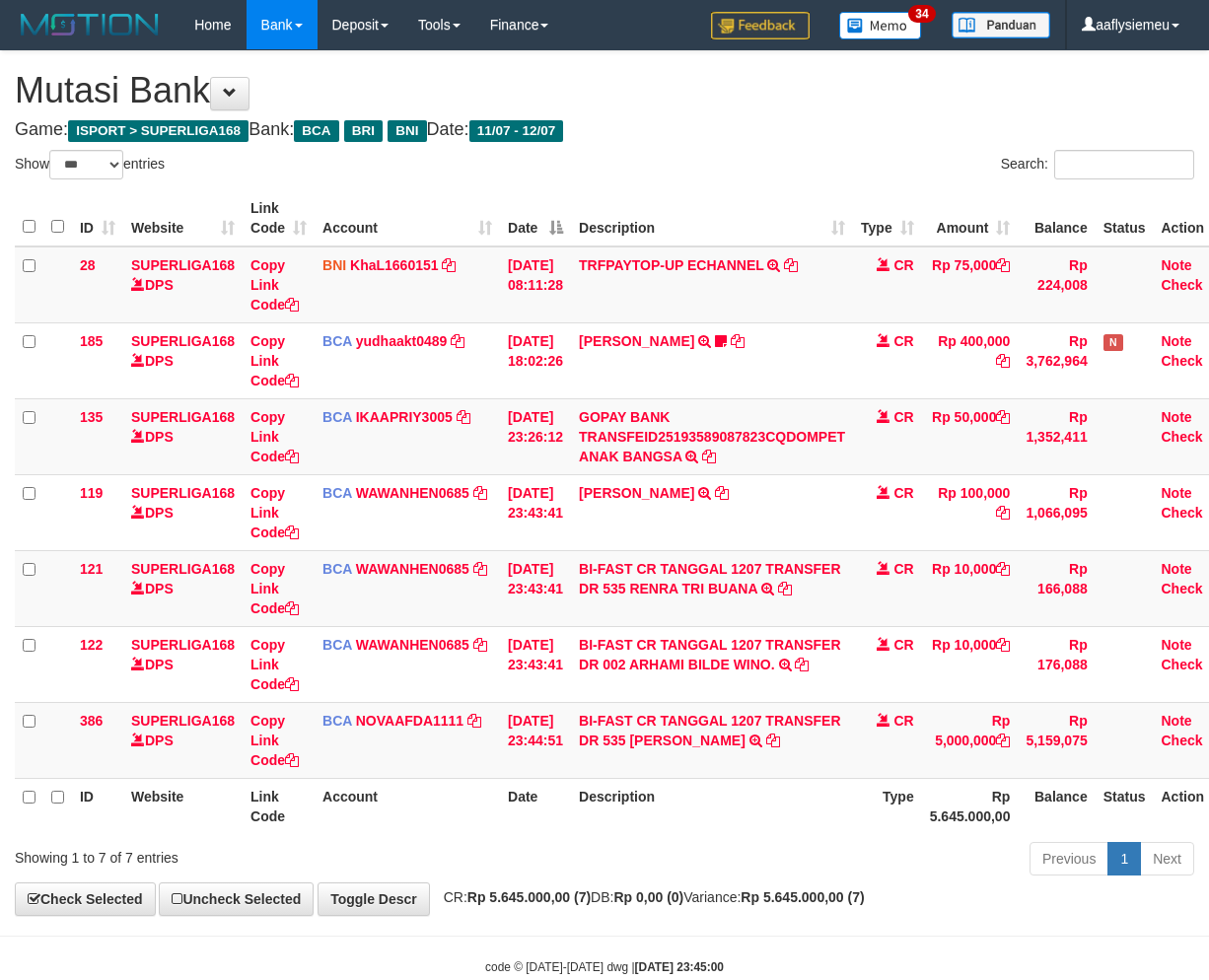 scroll, scrollTop: 0, scrollLeft: 0, axis: both 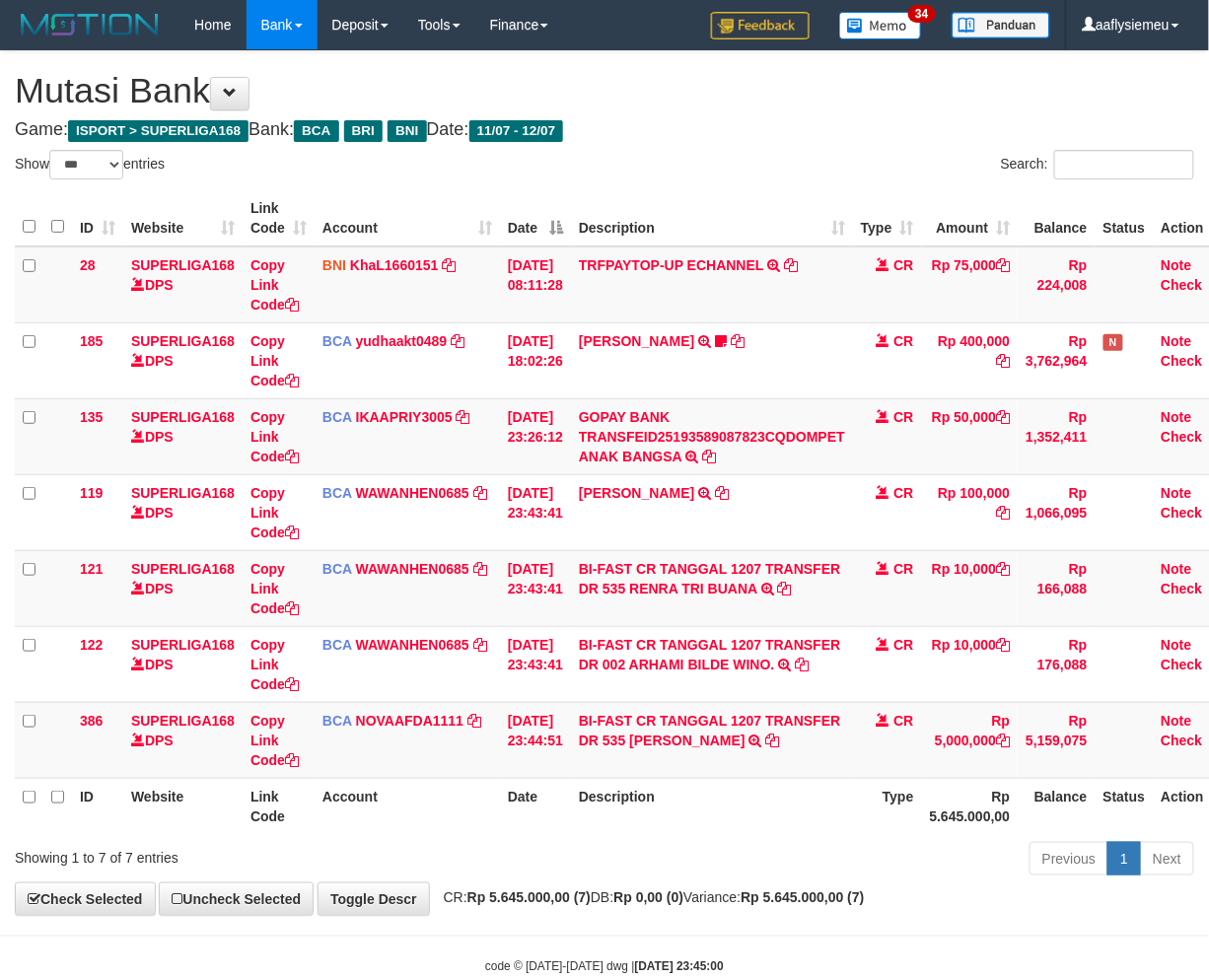 click on "Previous 1 Next" at bounding box center (856, 861) 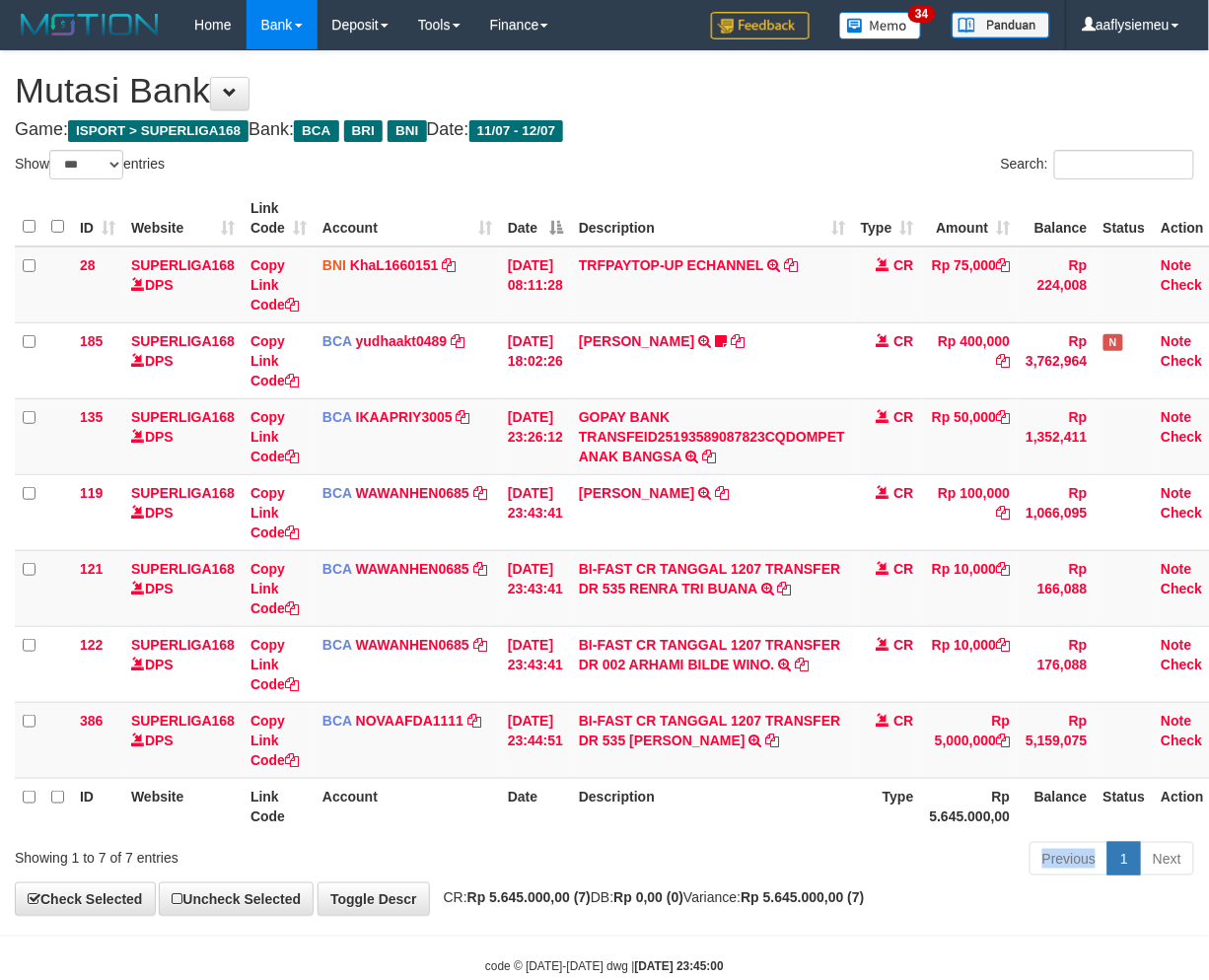 click on "Previous 1 Next" at bounding box center (856, 861) 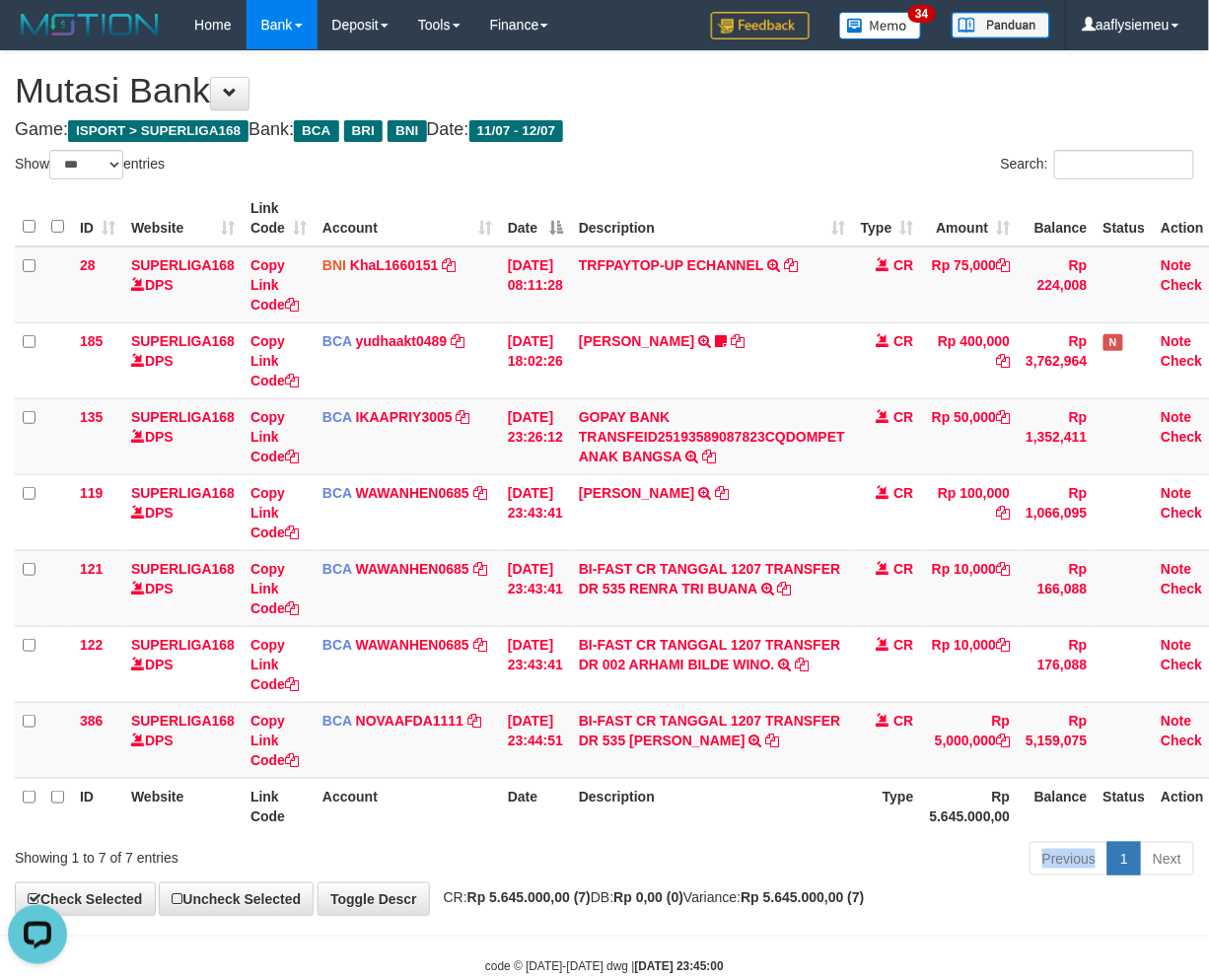 scroll, scrollTop: 0, scrollLeft: 0, axis: both 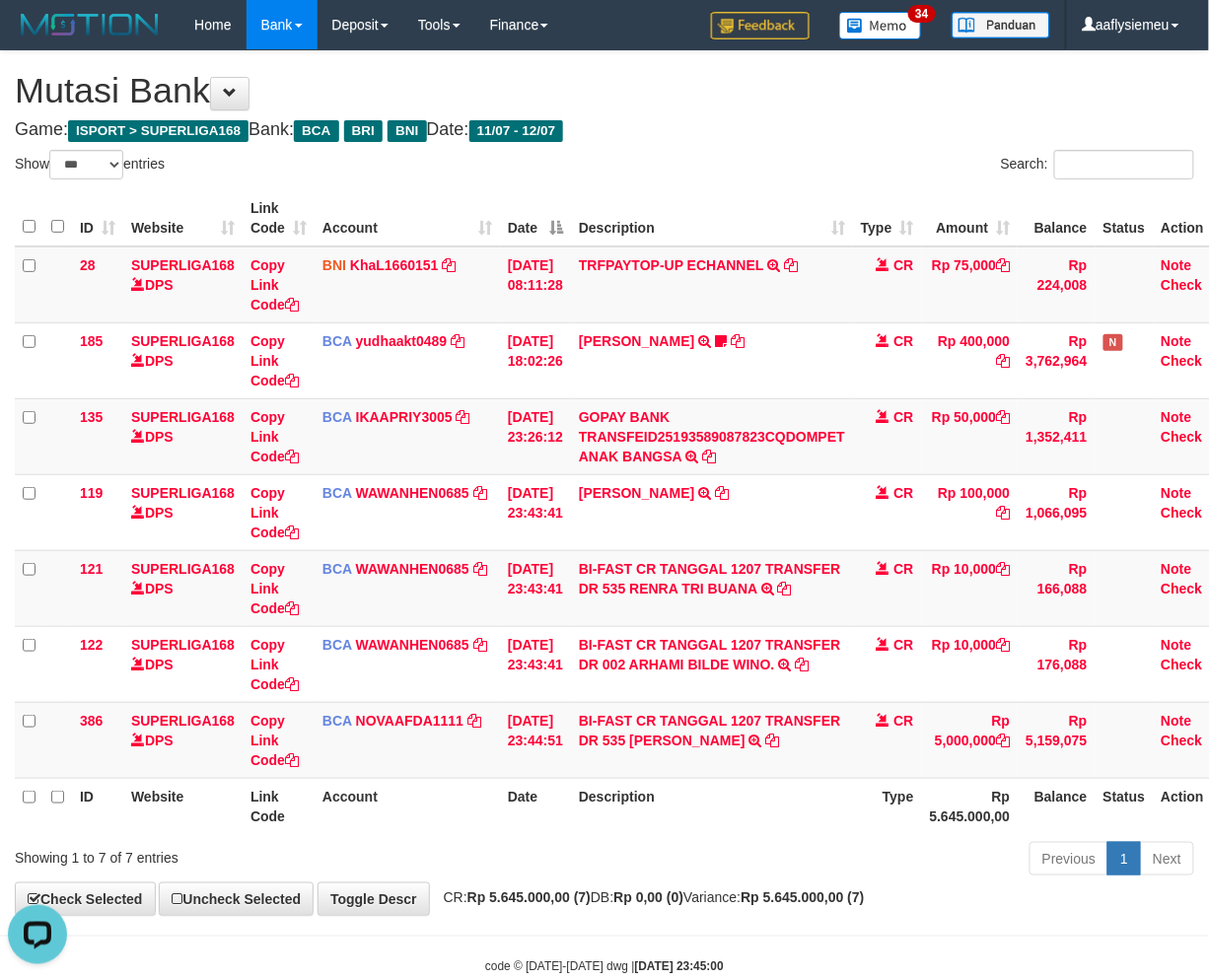 click on "Rp 0,00 (0)" at bounding box center (648, 897) 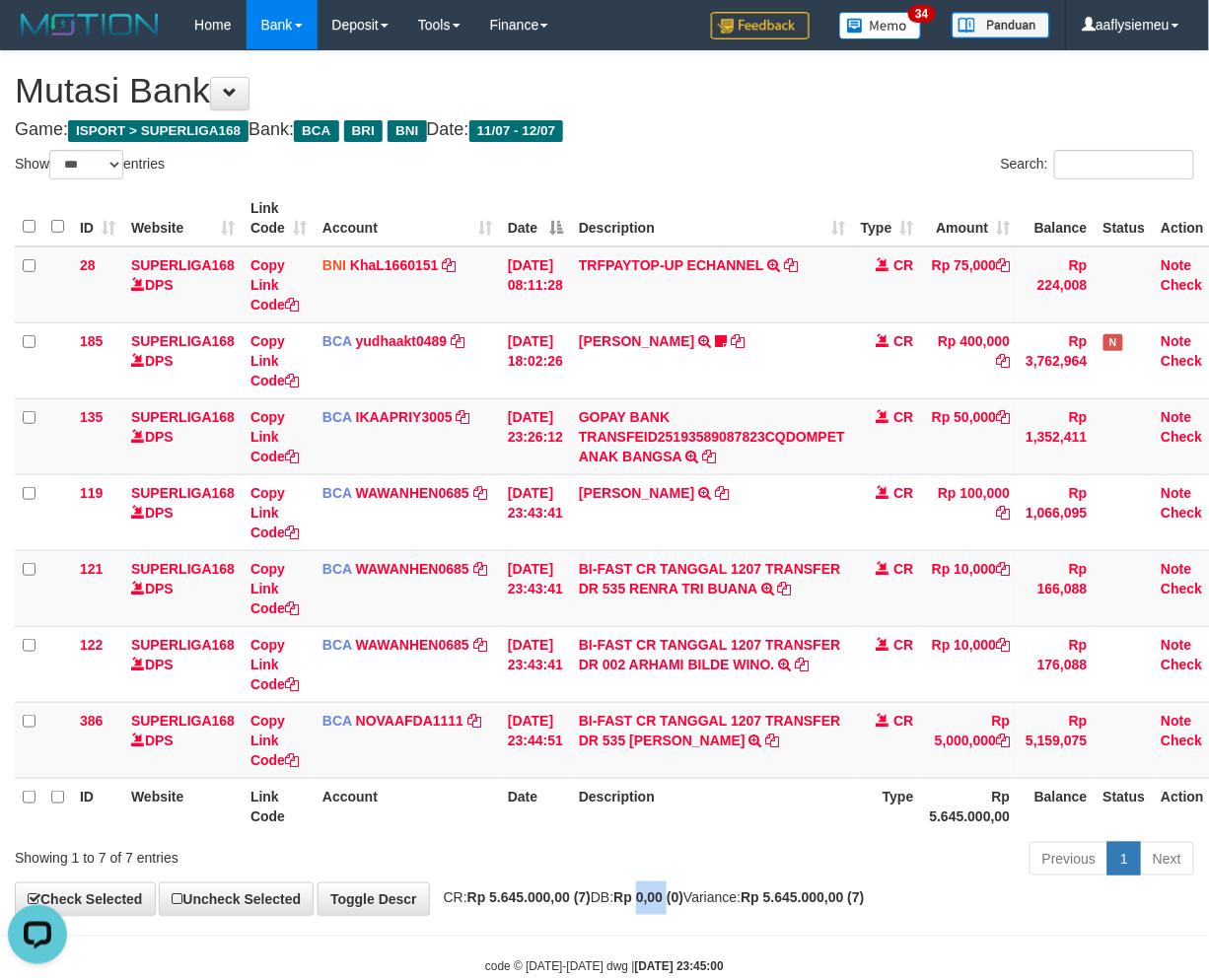 click on "Rp 0,00 (0)" at bounding box center [648, 897] 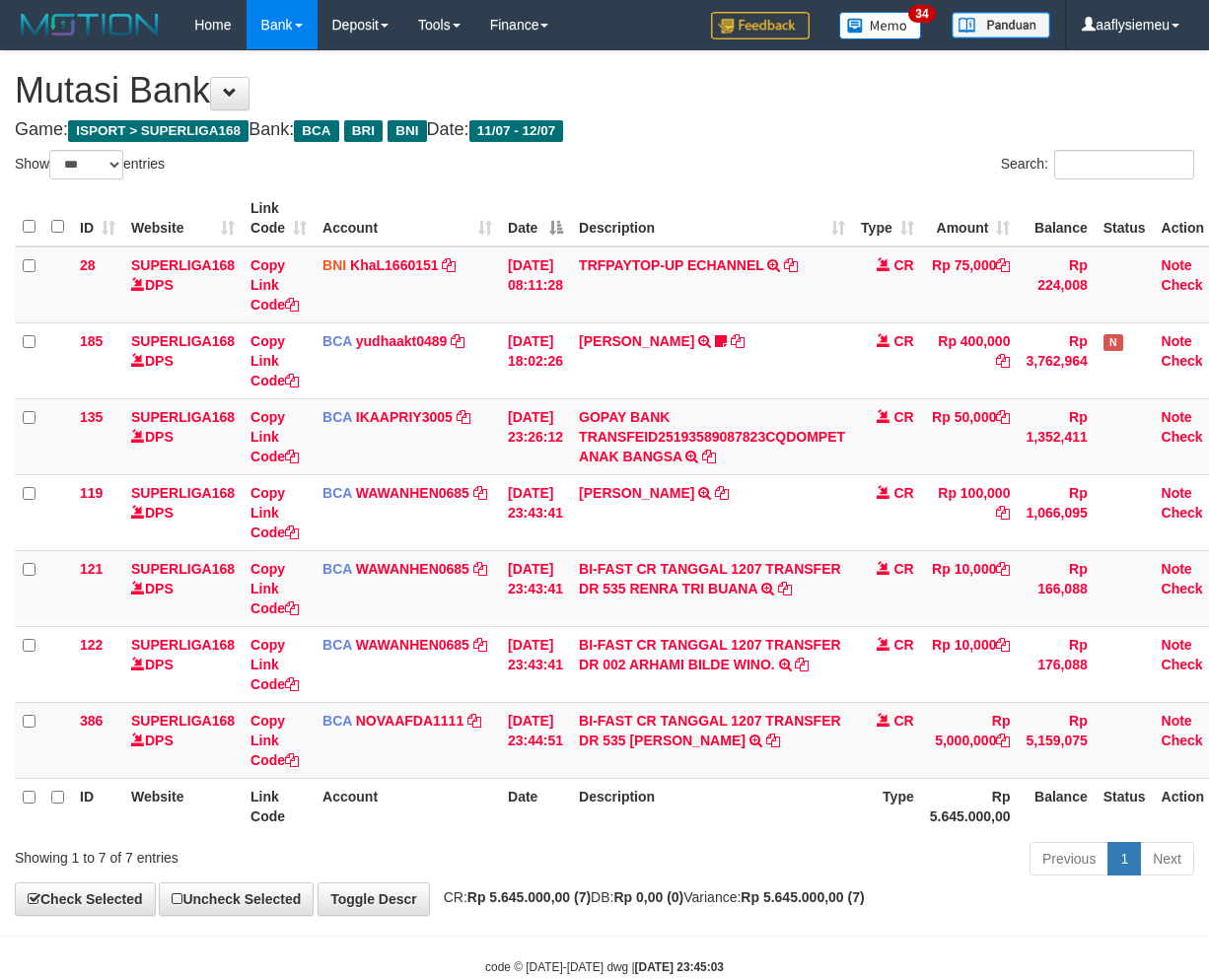 select on "***" 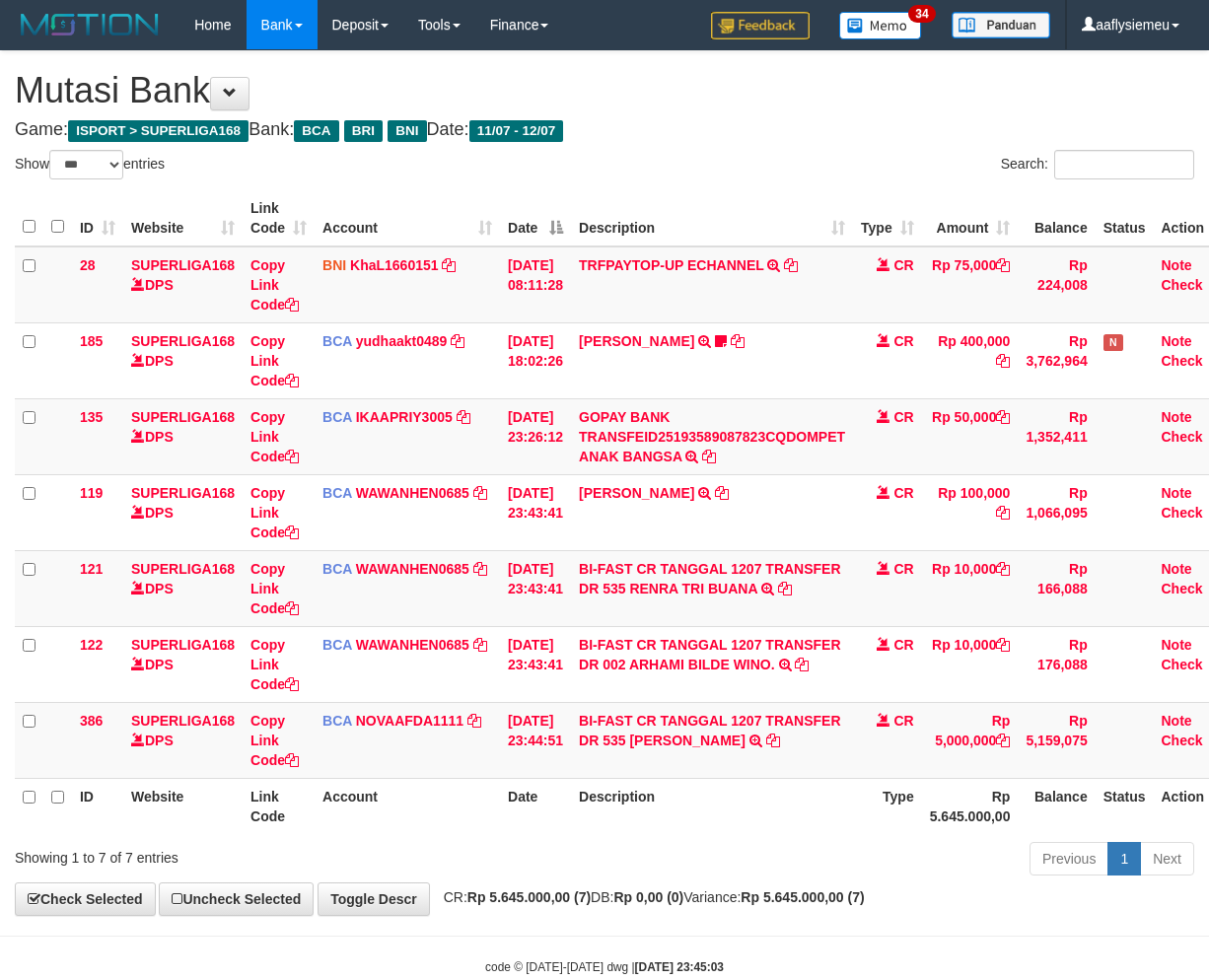 scroll, scrollTop: 0, scrollLeft: 0, axis: both 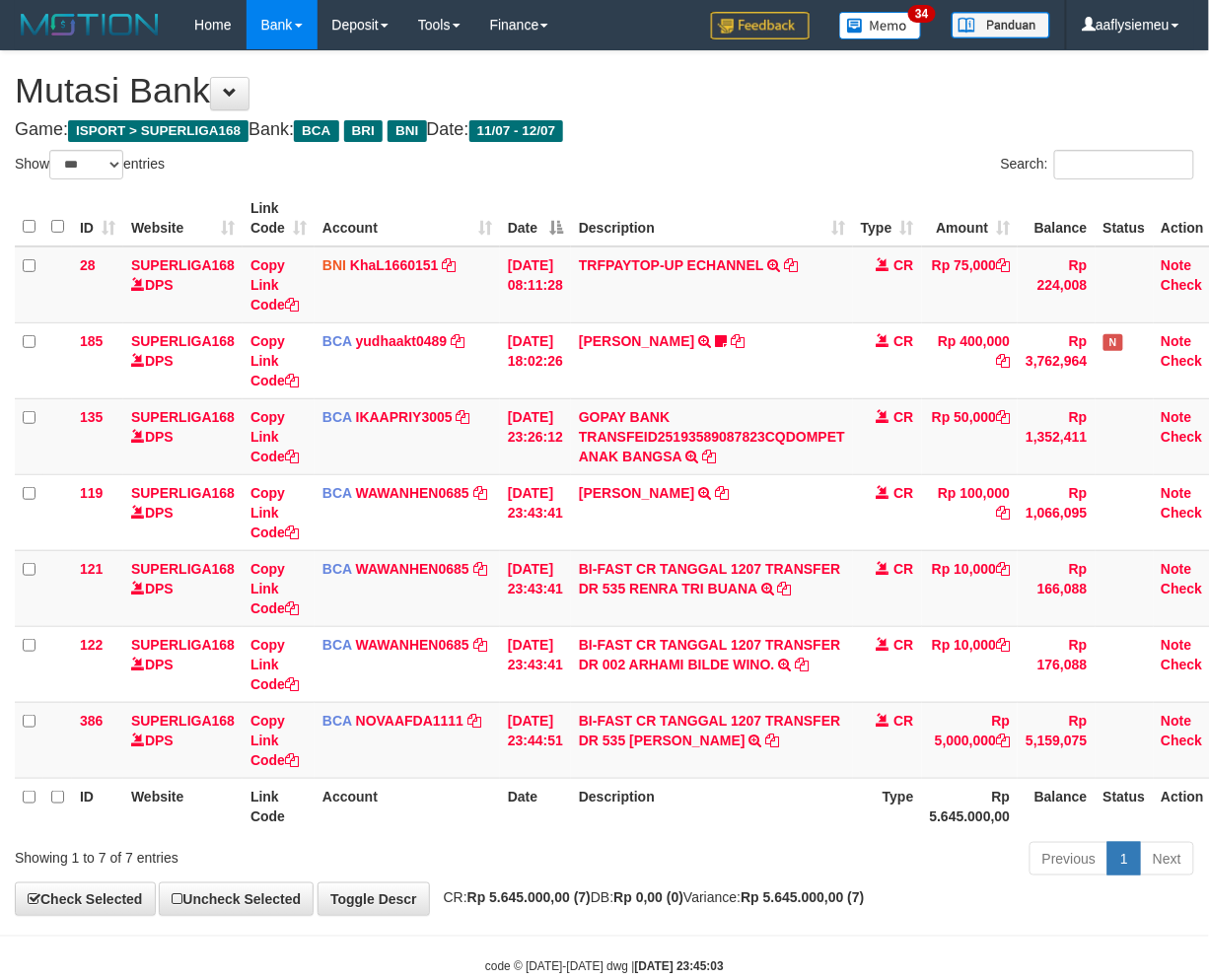 click on "Toggle navigation
Home
Bank
Account List
Load
By Website
Group
[ISPORT]													SUPERLIGA168
By Load Group (DPS)
34" at bounding box center (604, 513) 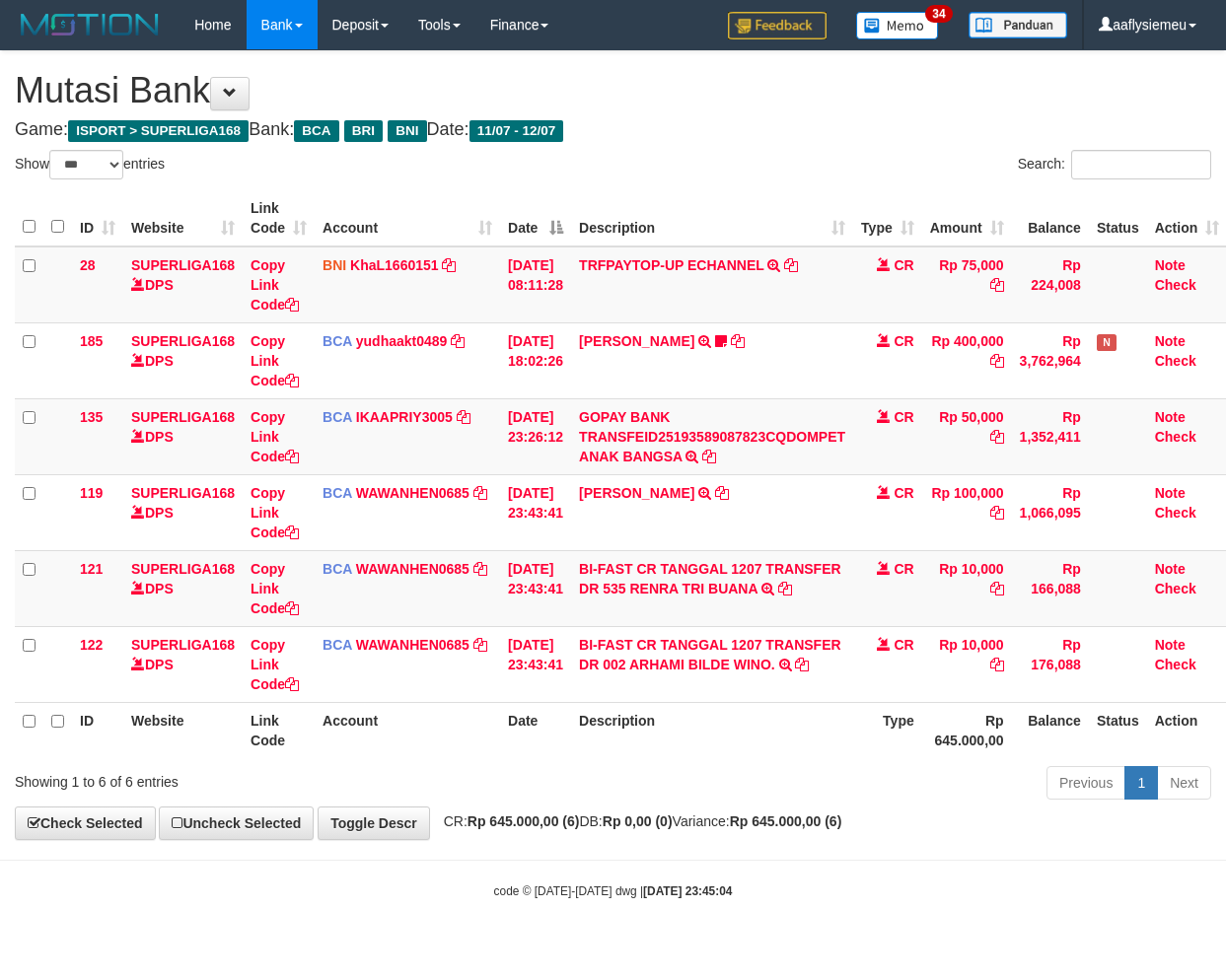 select on "***" 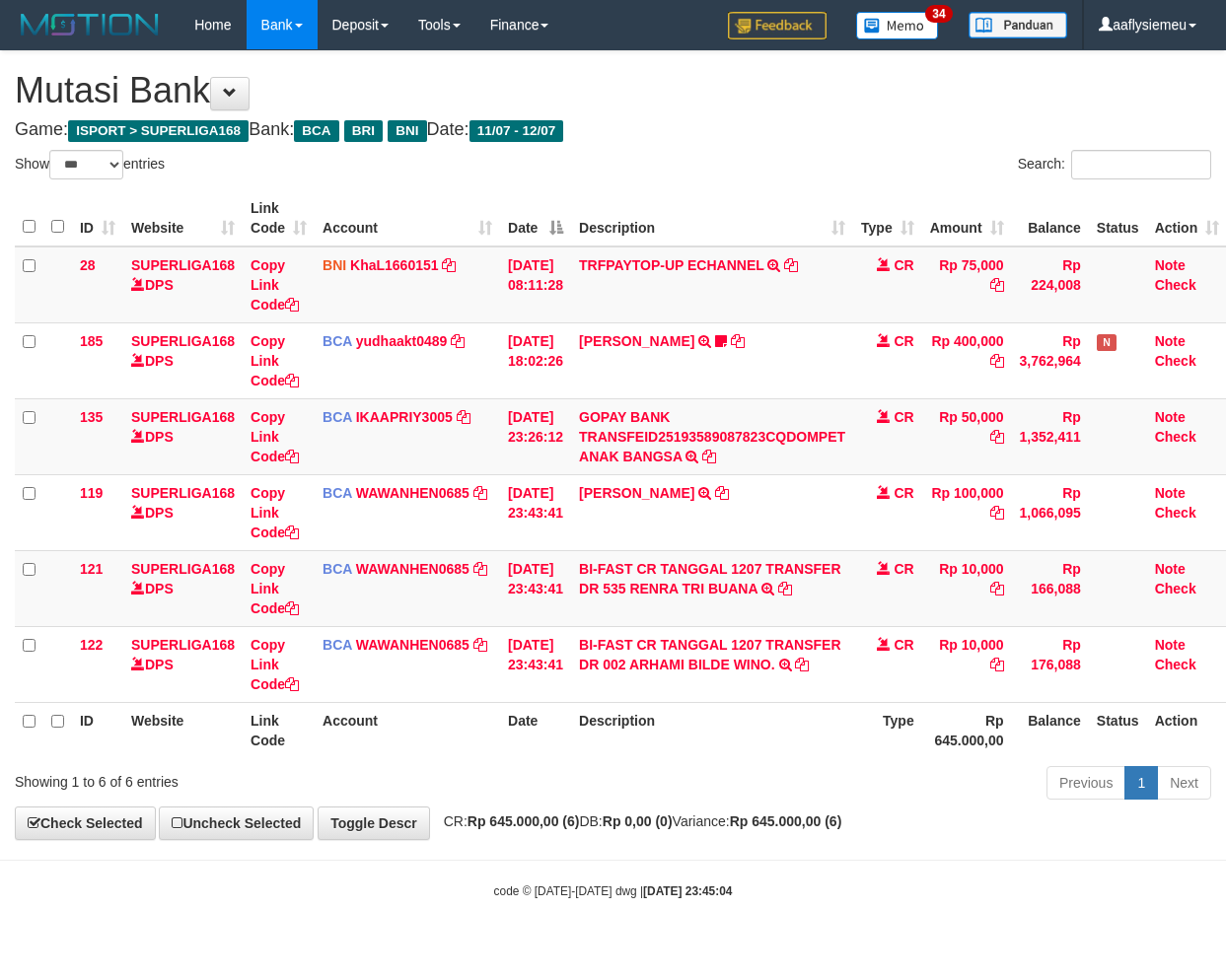 scroll, scrollTop: 0, scrollLeft: 0, axis: both 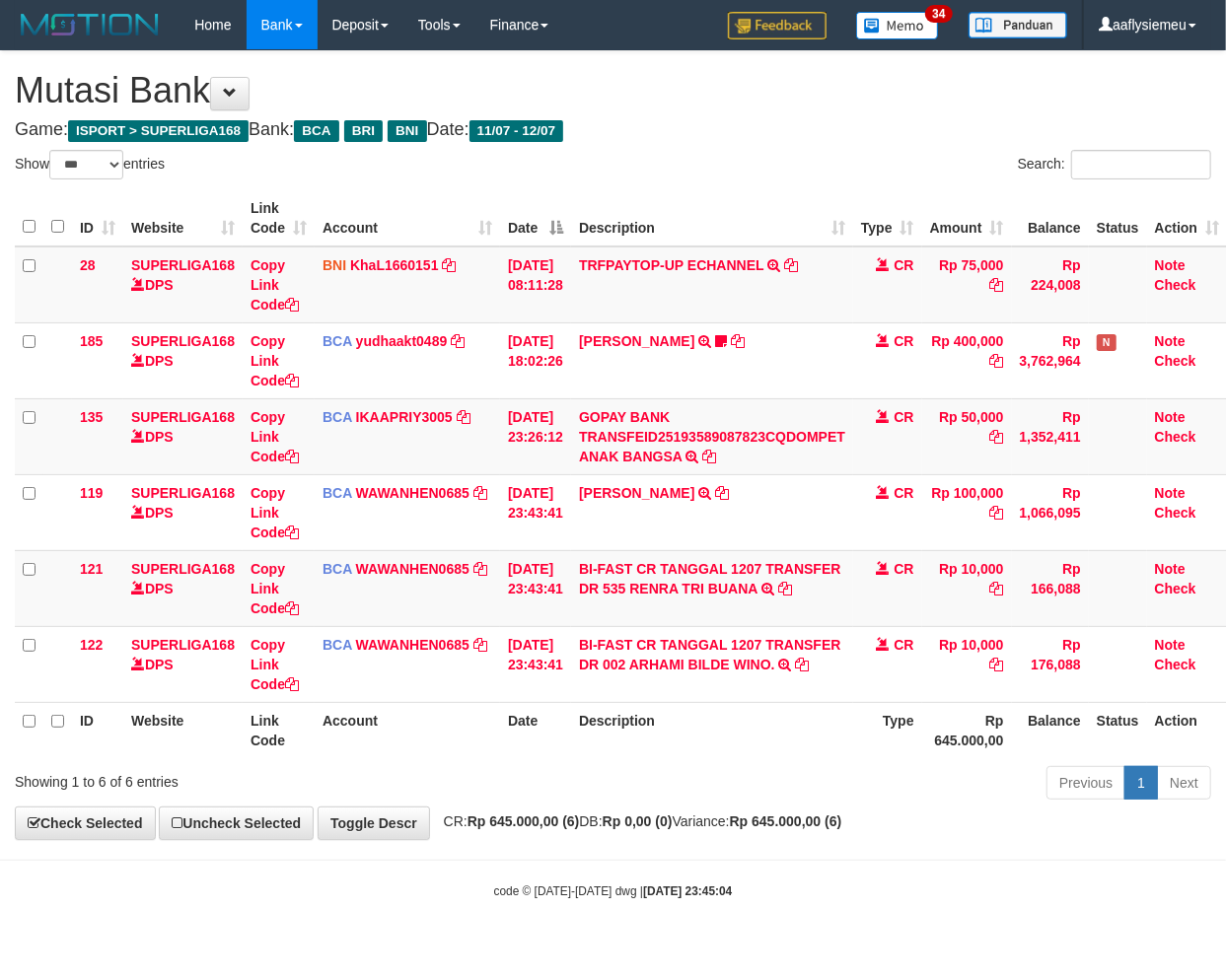 click on "Toggle navigation
Home
Bank
Account List
Load
By Website
Group
[ISPORT]													SUPERLIGA168
By Load Group (DPS)
34" at bounding box center (613, 474) 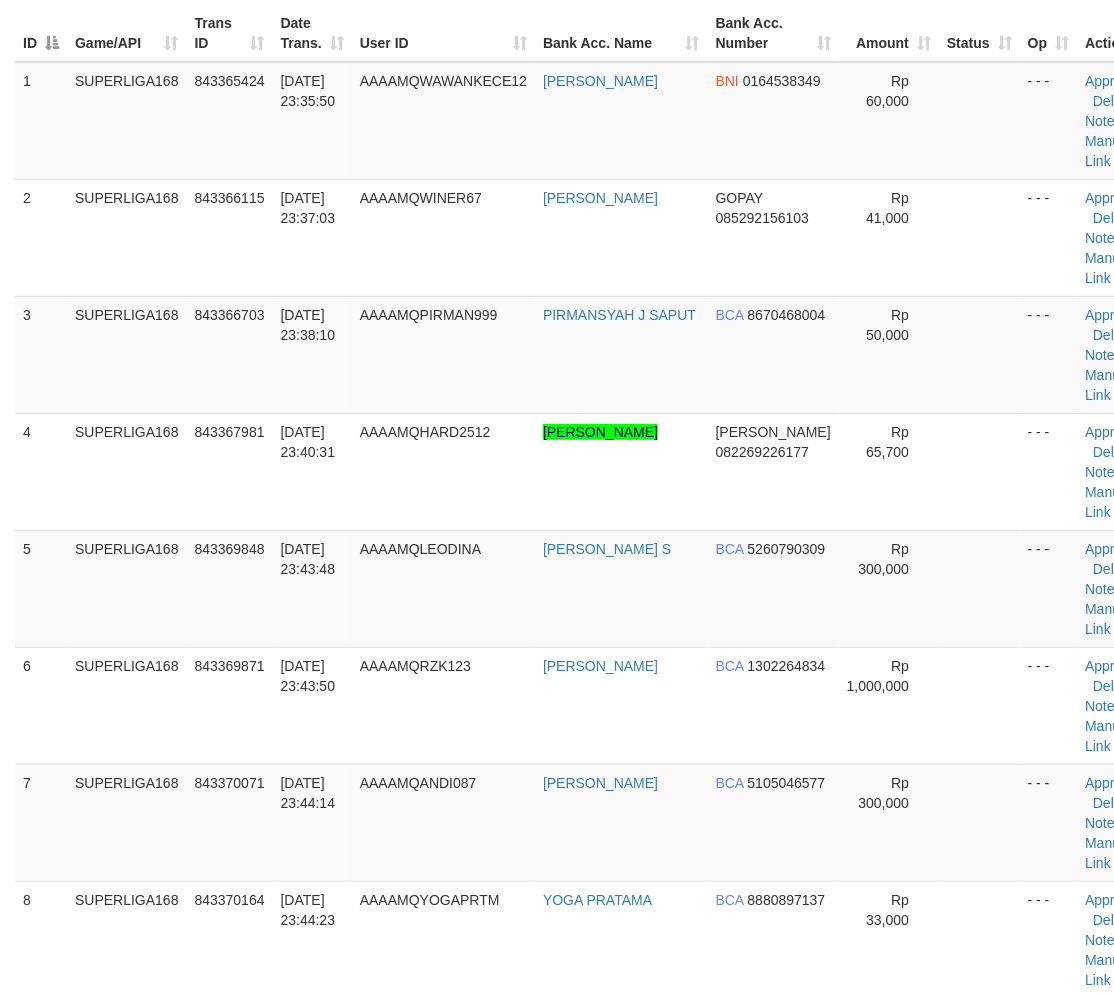 scroll, scrollTop: 333, scrollLeft: 0, axis: vertical 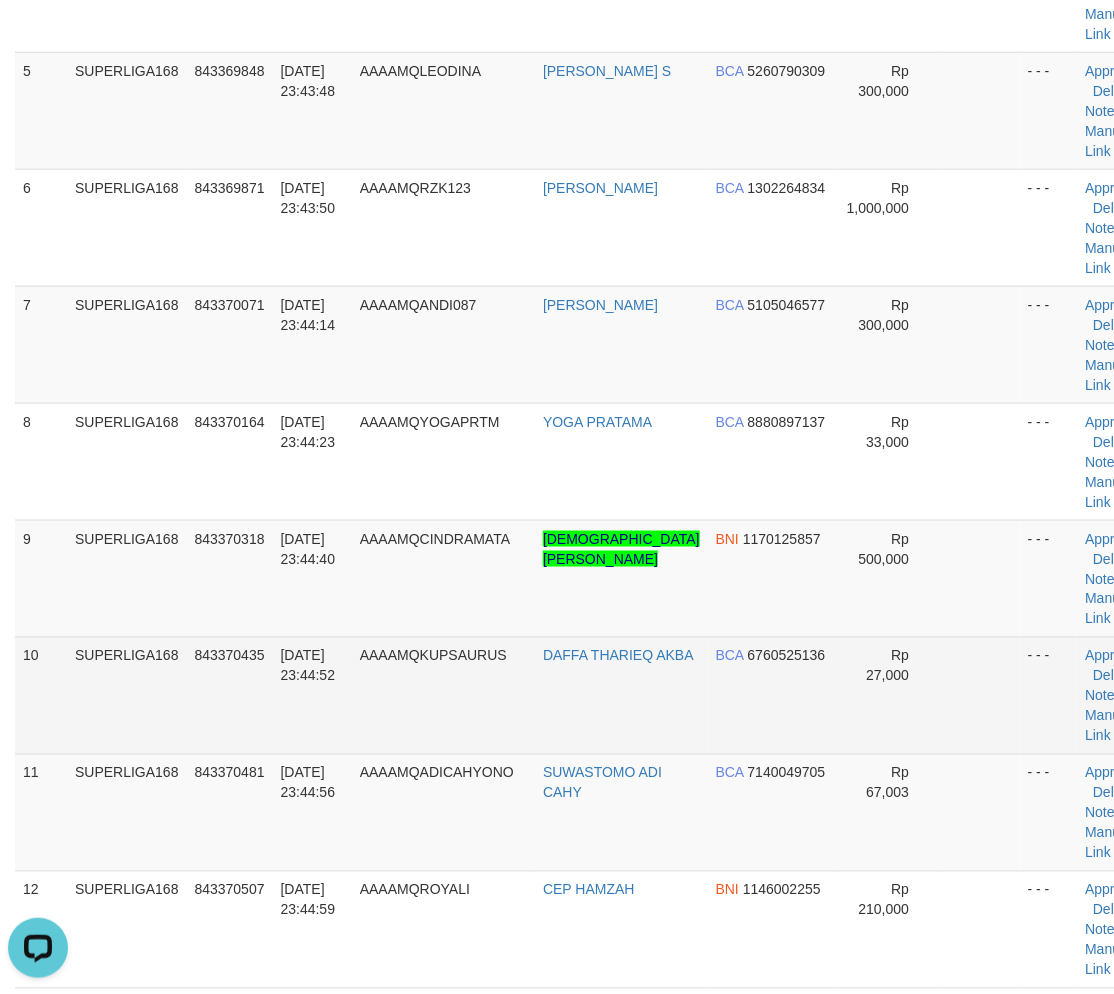 click on "SUPERLIGA168" at bounding box center (127, 695) 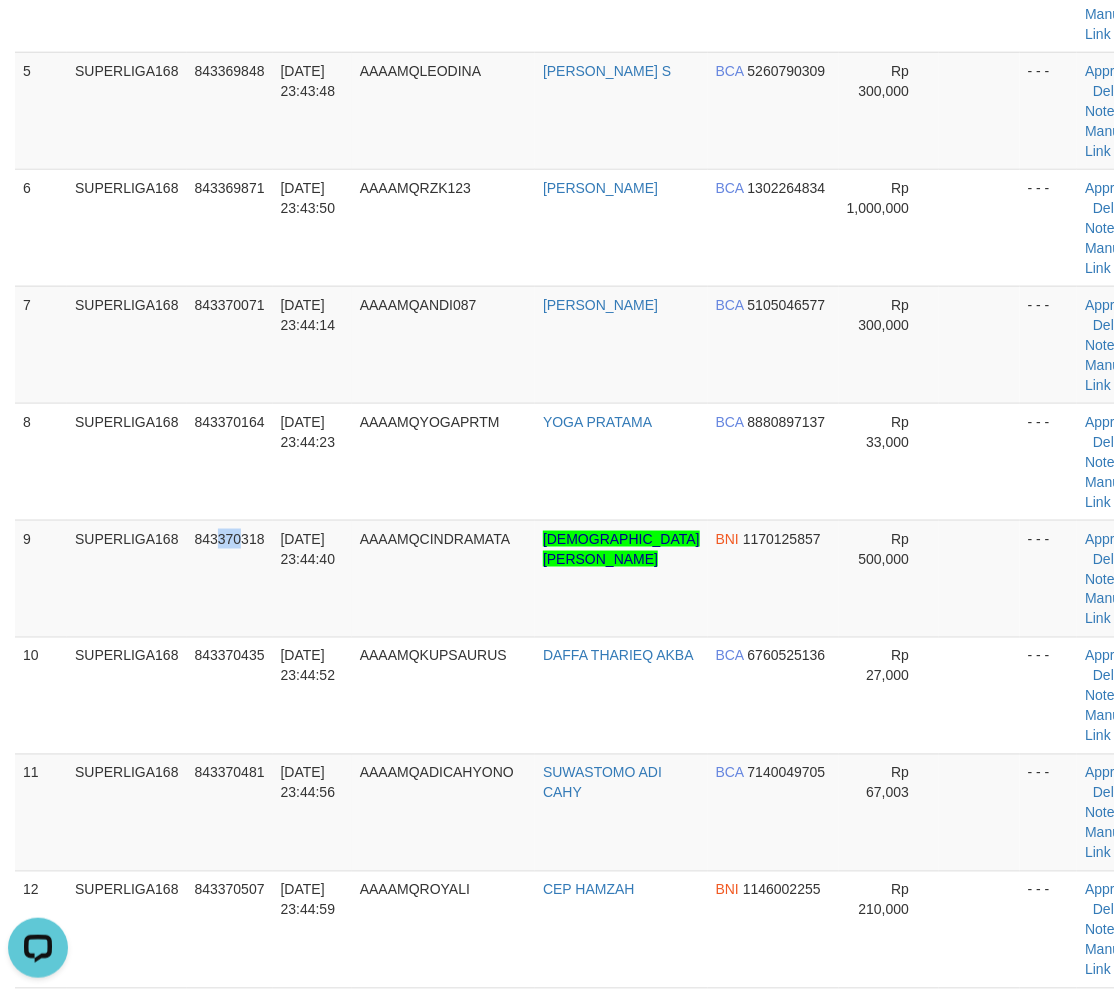 drag, startPoint x: 241, startPoint y: 575, endPoint x: 0, endPoint y: 646, distance: 251.24092 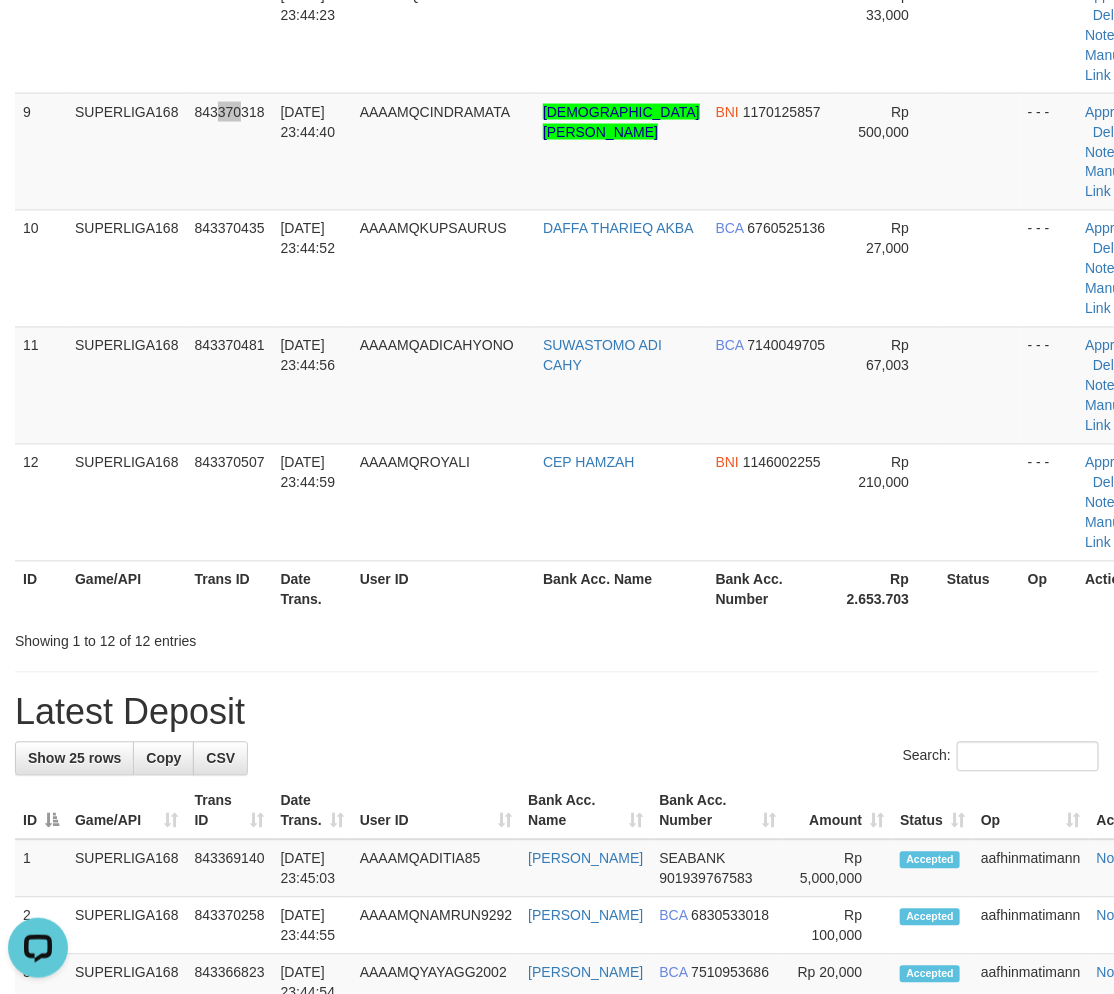 scroll, scrollTop: 1111, scrollLeft: 0, axis: vertical 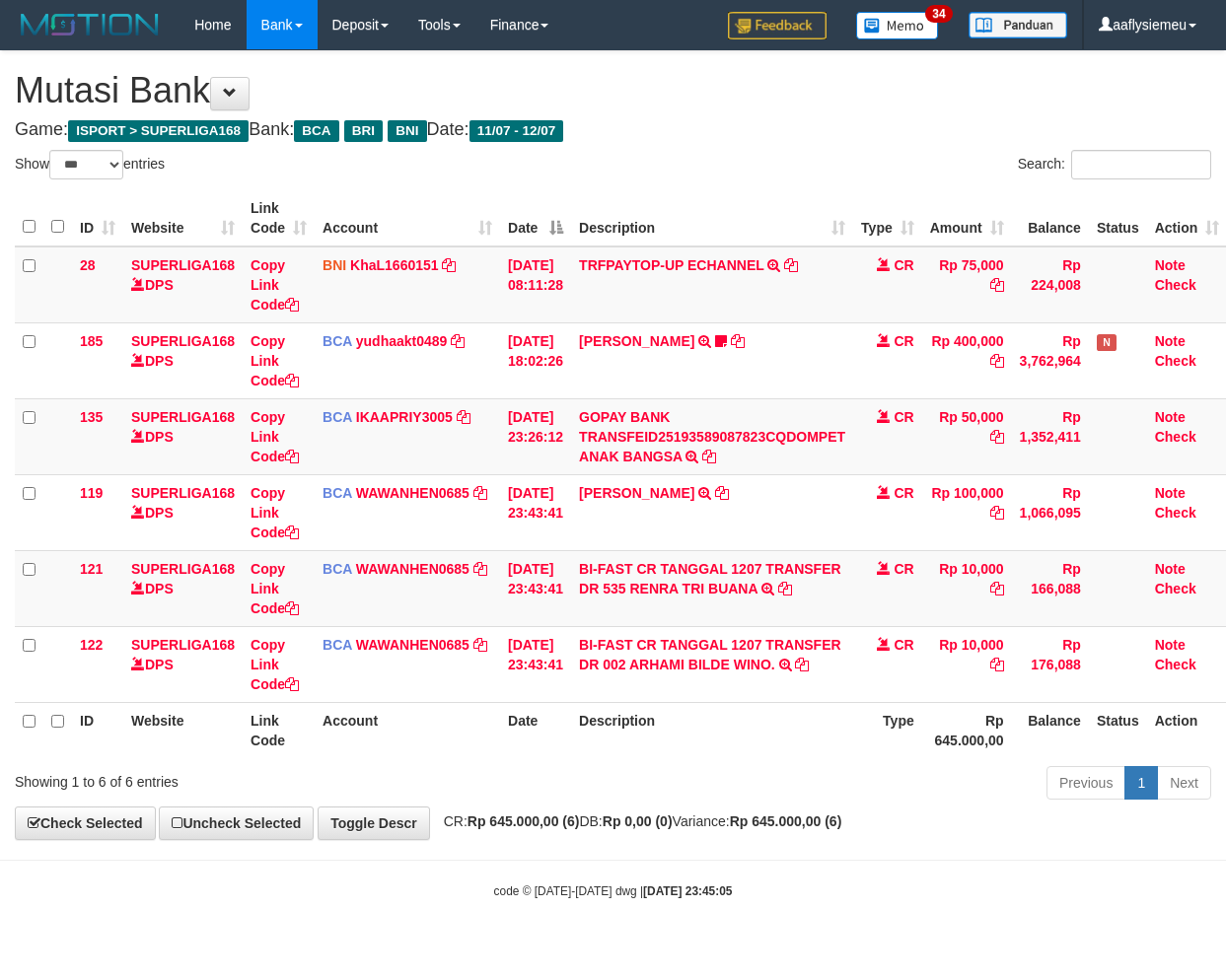 select on "***" 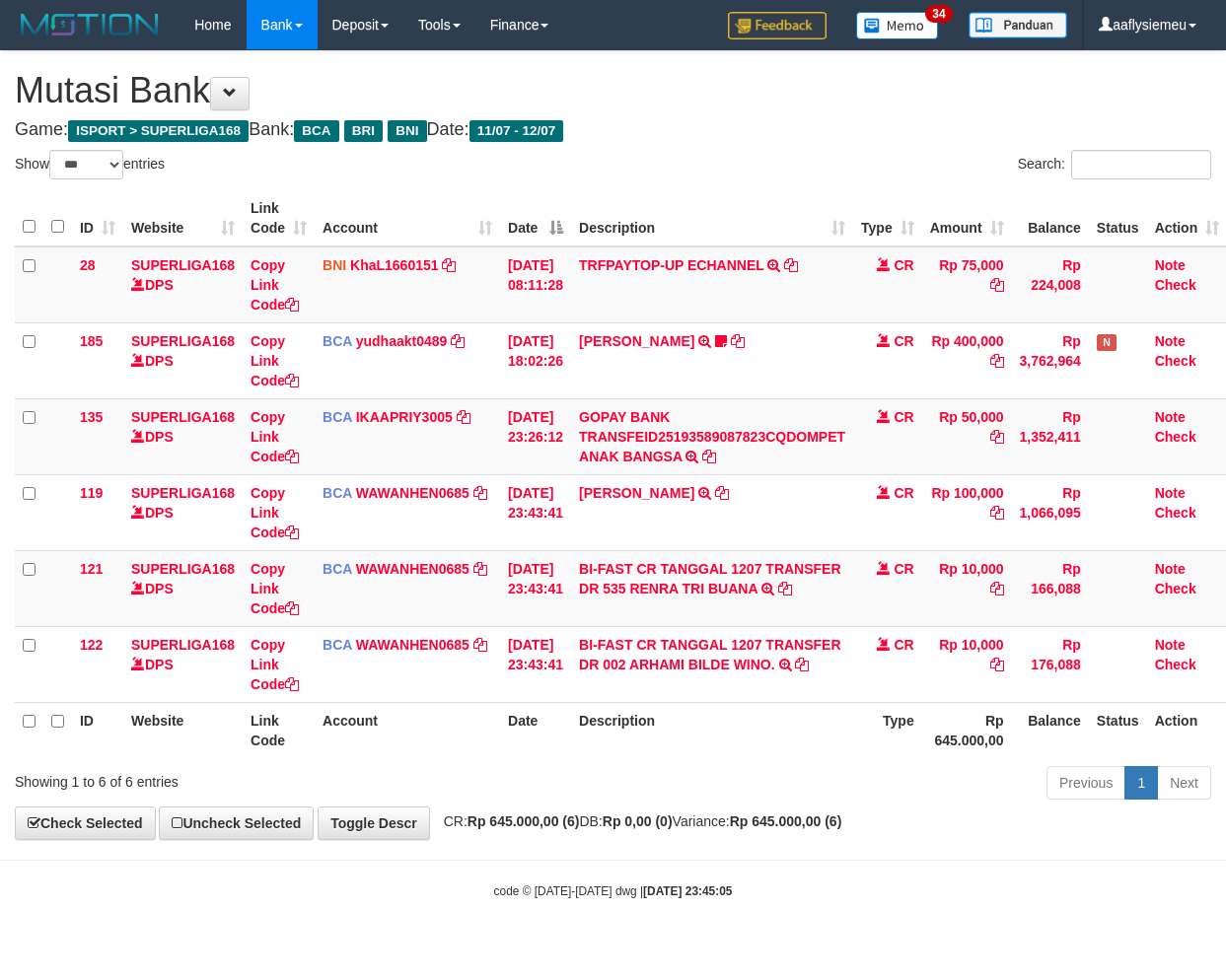 scroll, scrollTop: 0, scrollLeft: 0, axis: both 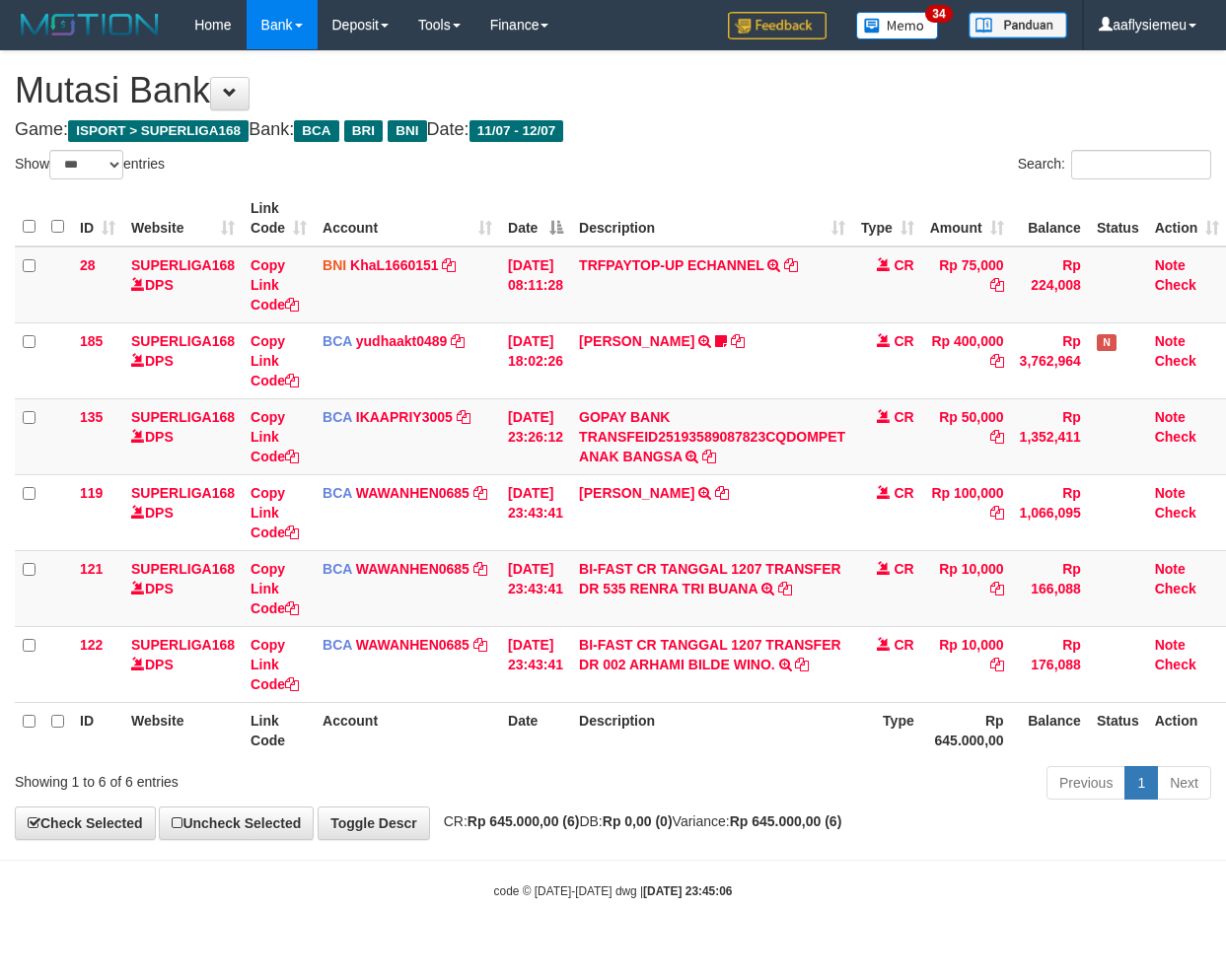 select on "***" 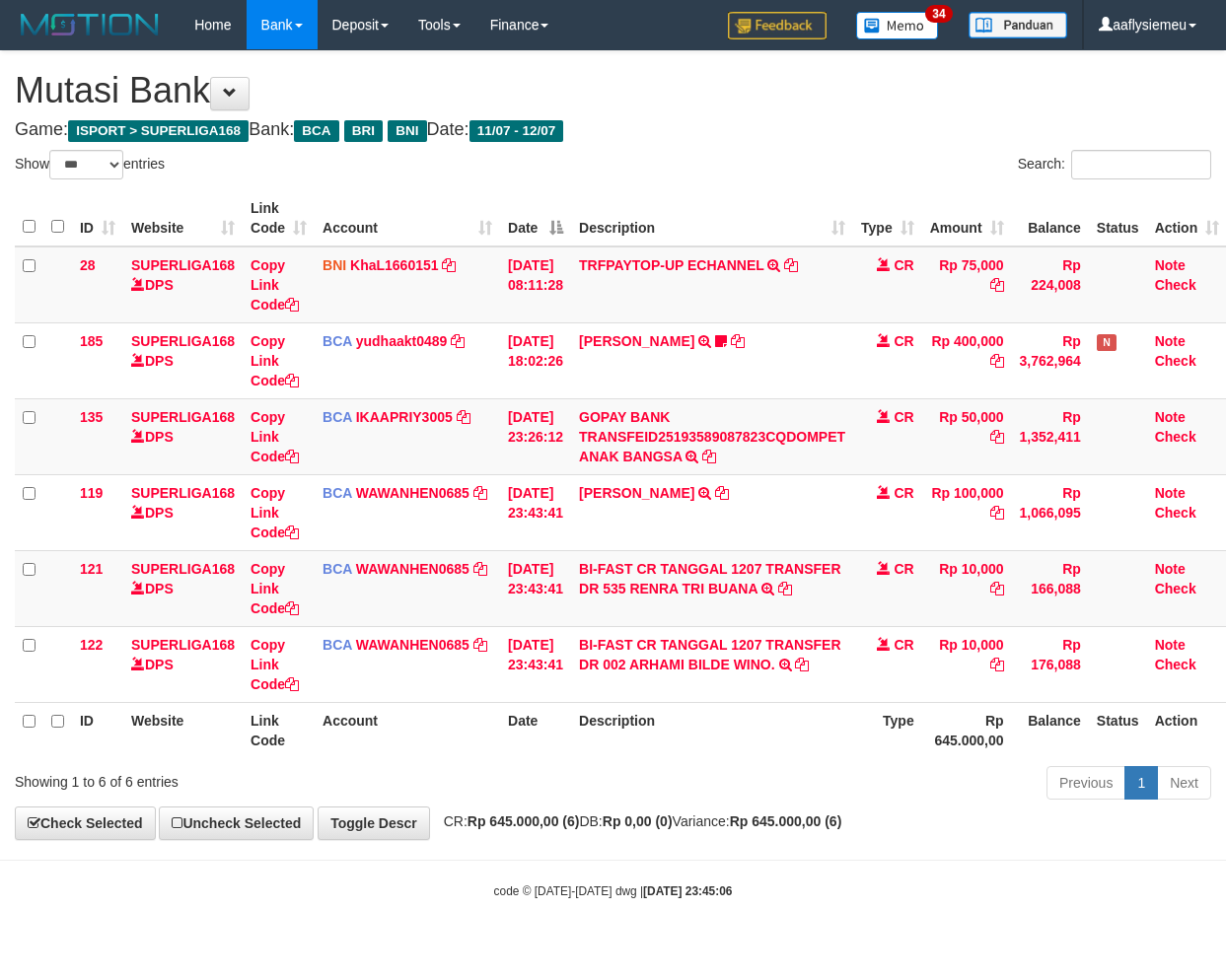 scroll, scrollTop: 0, scrollLeft: 0, axis: both 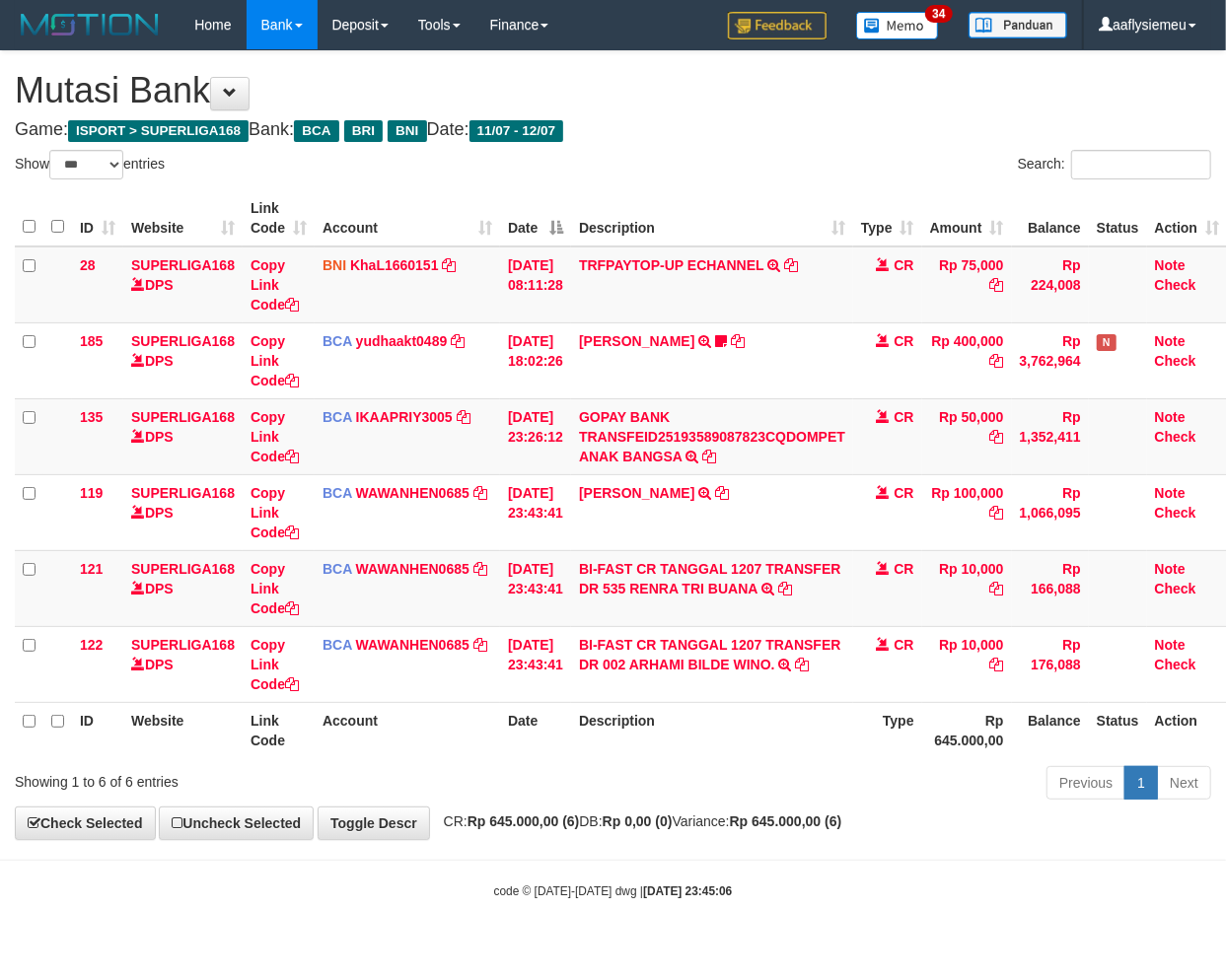 click on "**********" at bounding box center [613, 445] 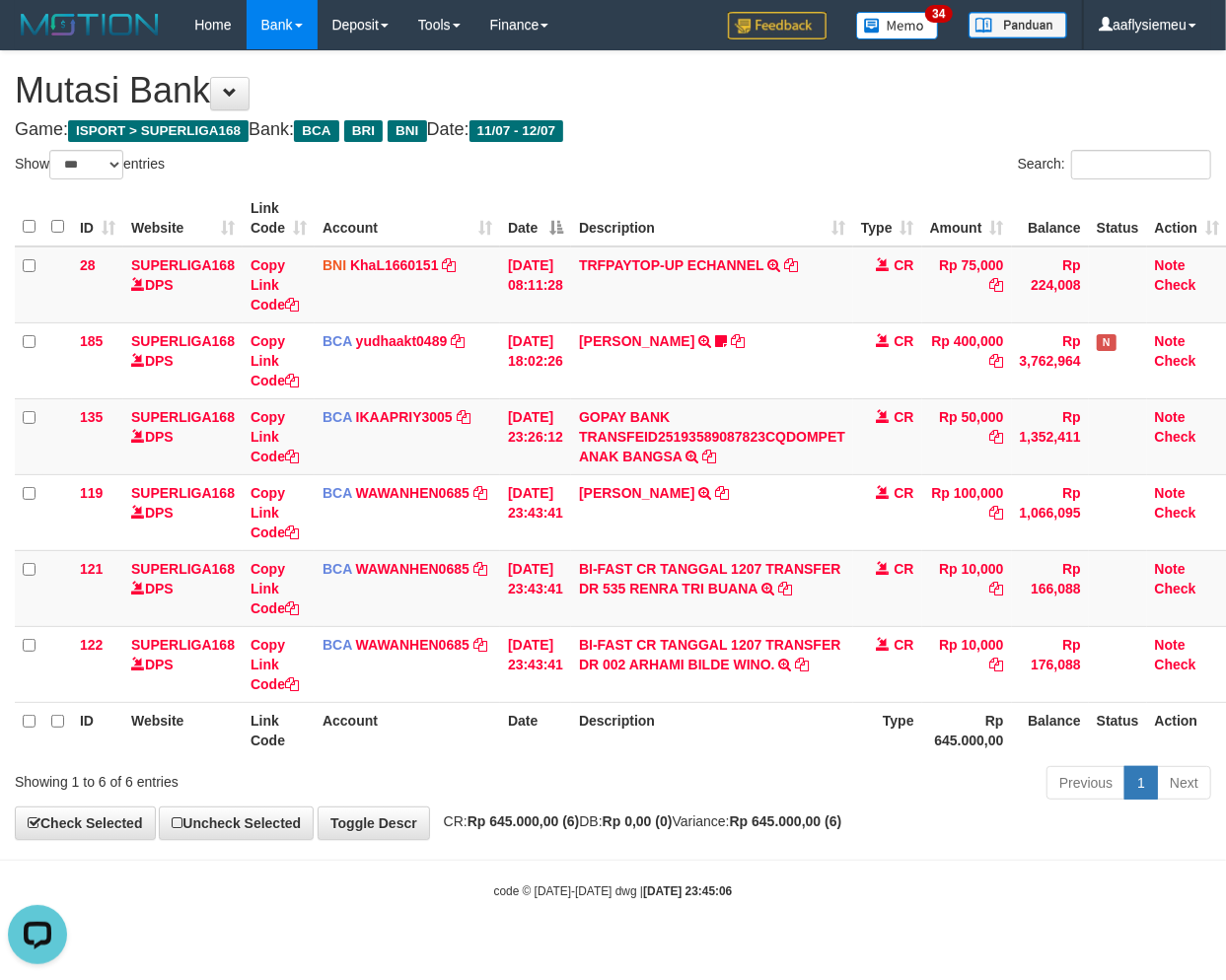 scroll, scrollTop: 0, scrollLeft: 0, axis: both 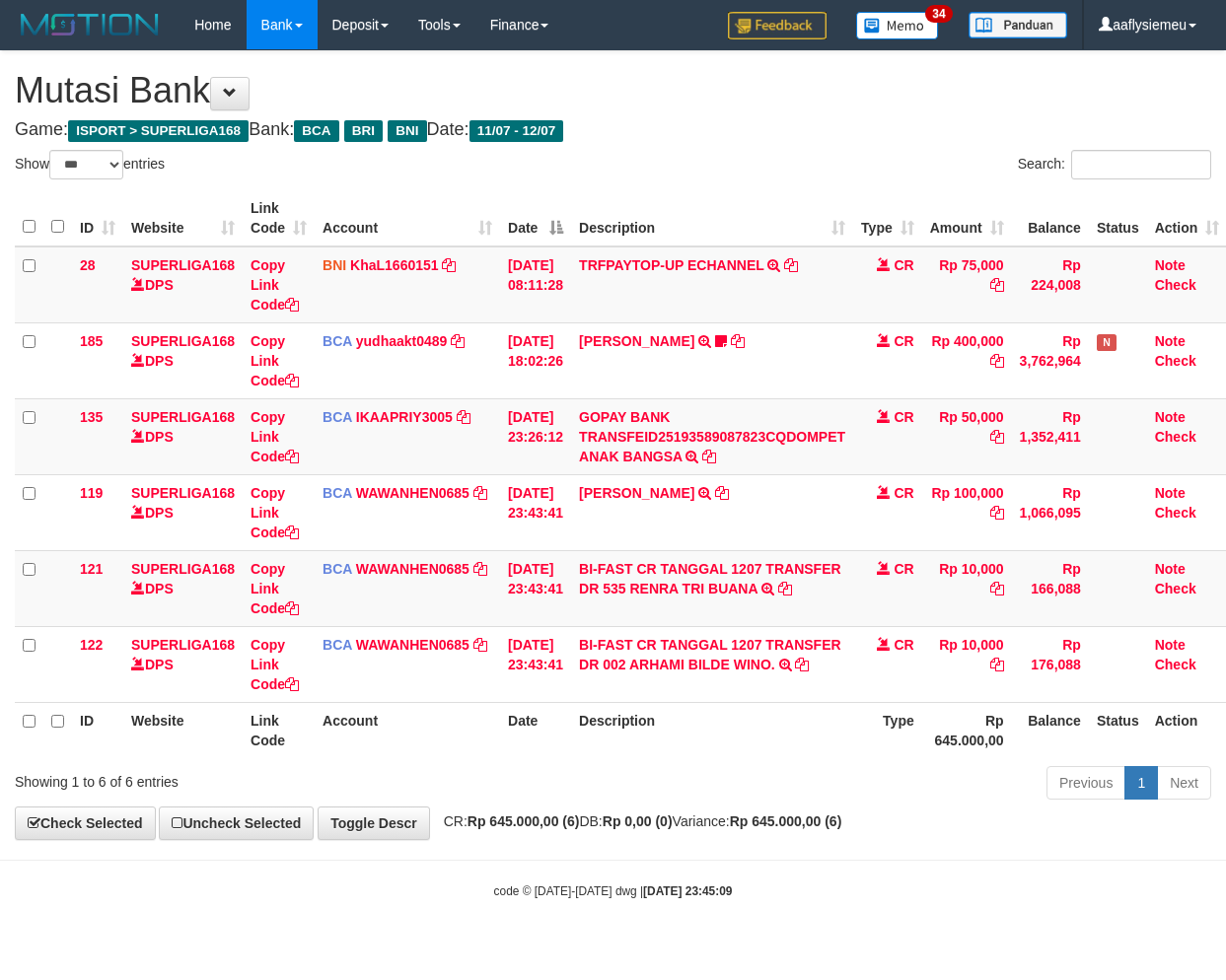 select on "***" 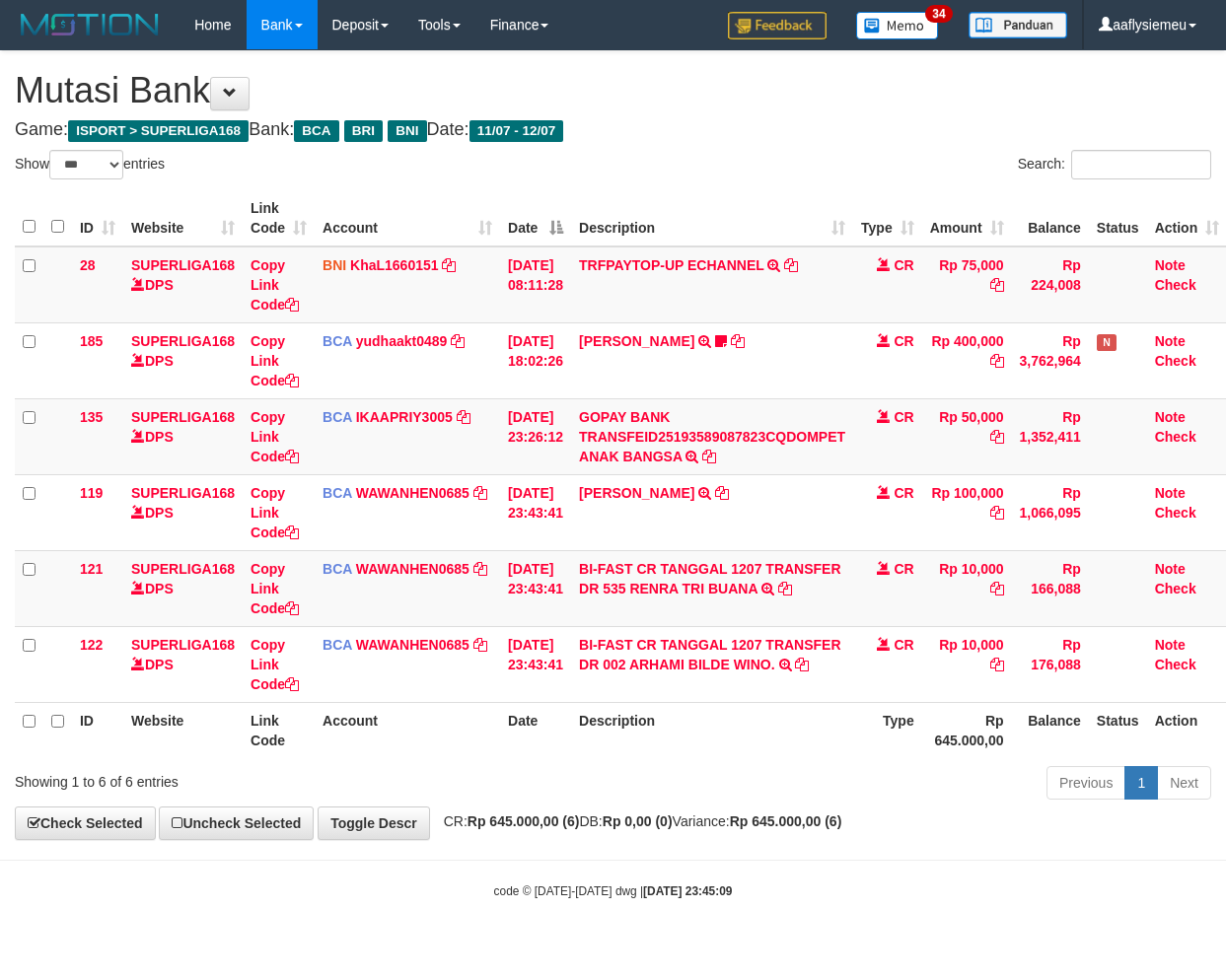 scroll, scrollTop: 0, scrollLeft: 0, axis: both 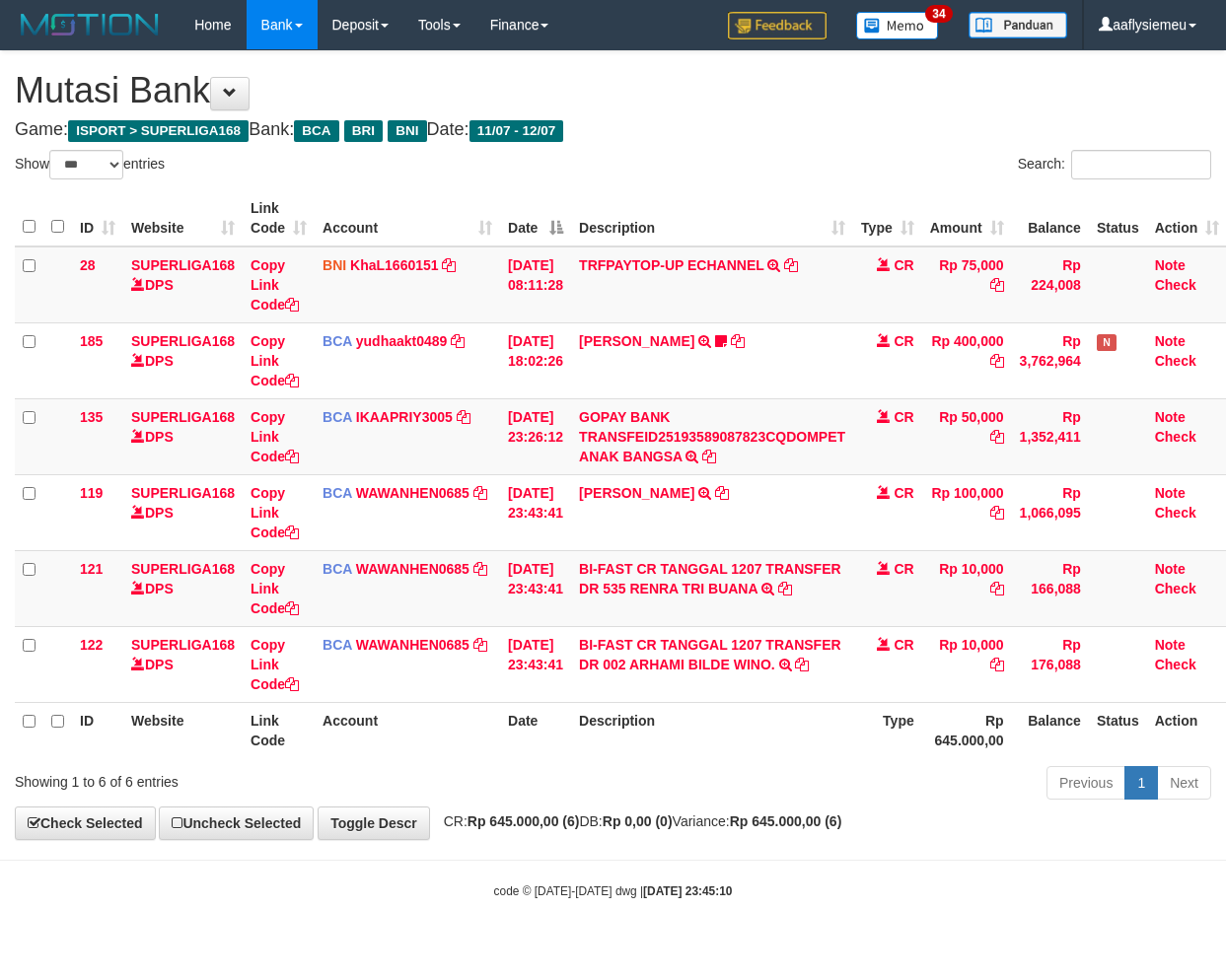 select on "***" 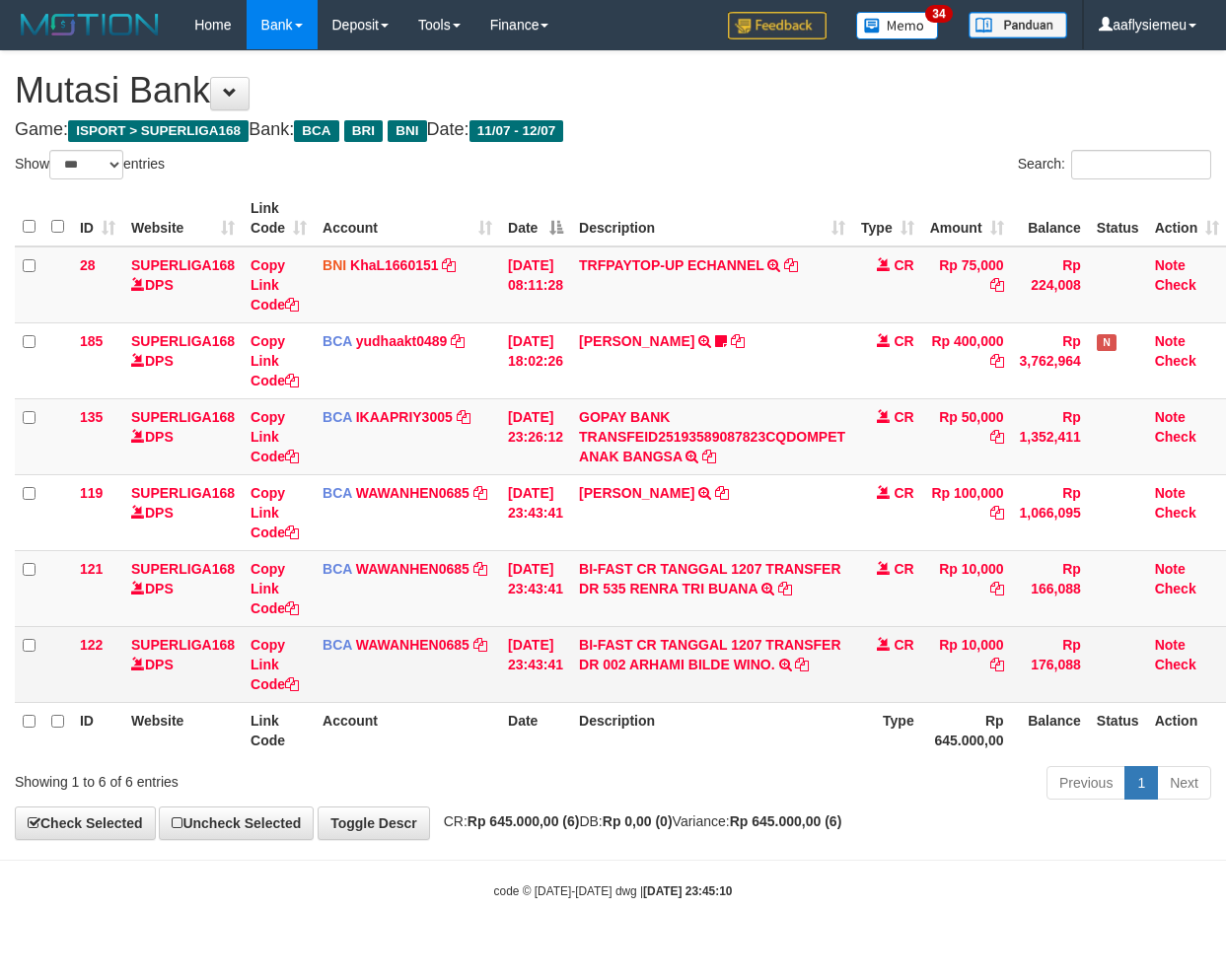 scroll, scrollTop: 0, scrollLeft: 0, axis: both 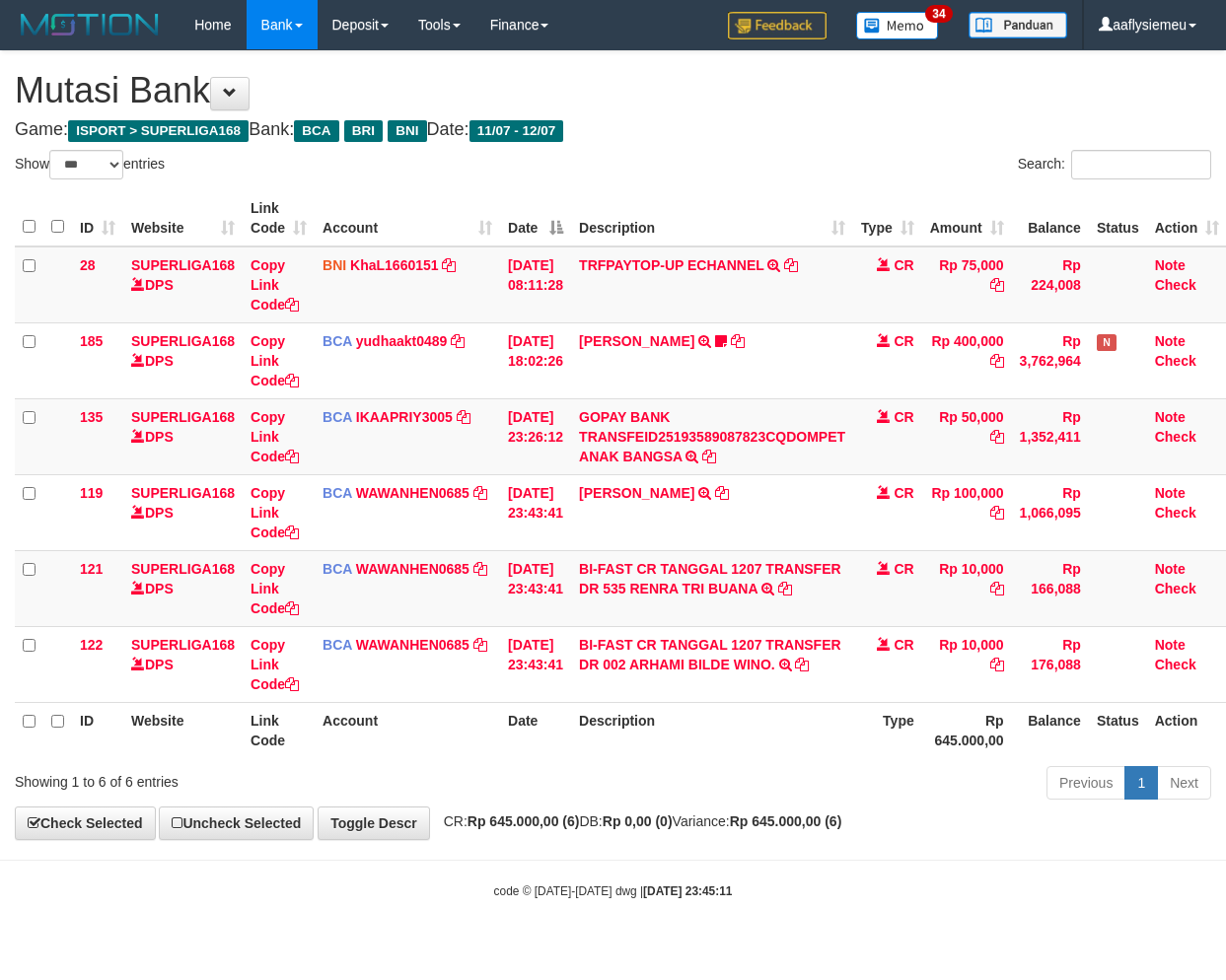 select on "***" 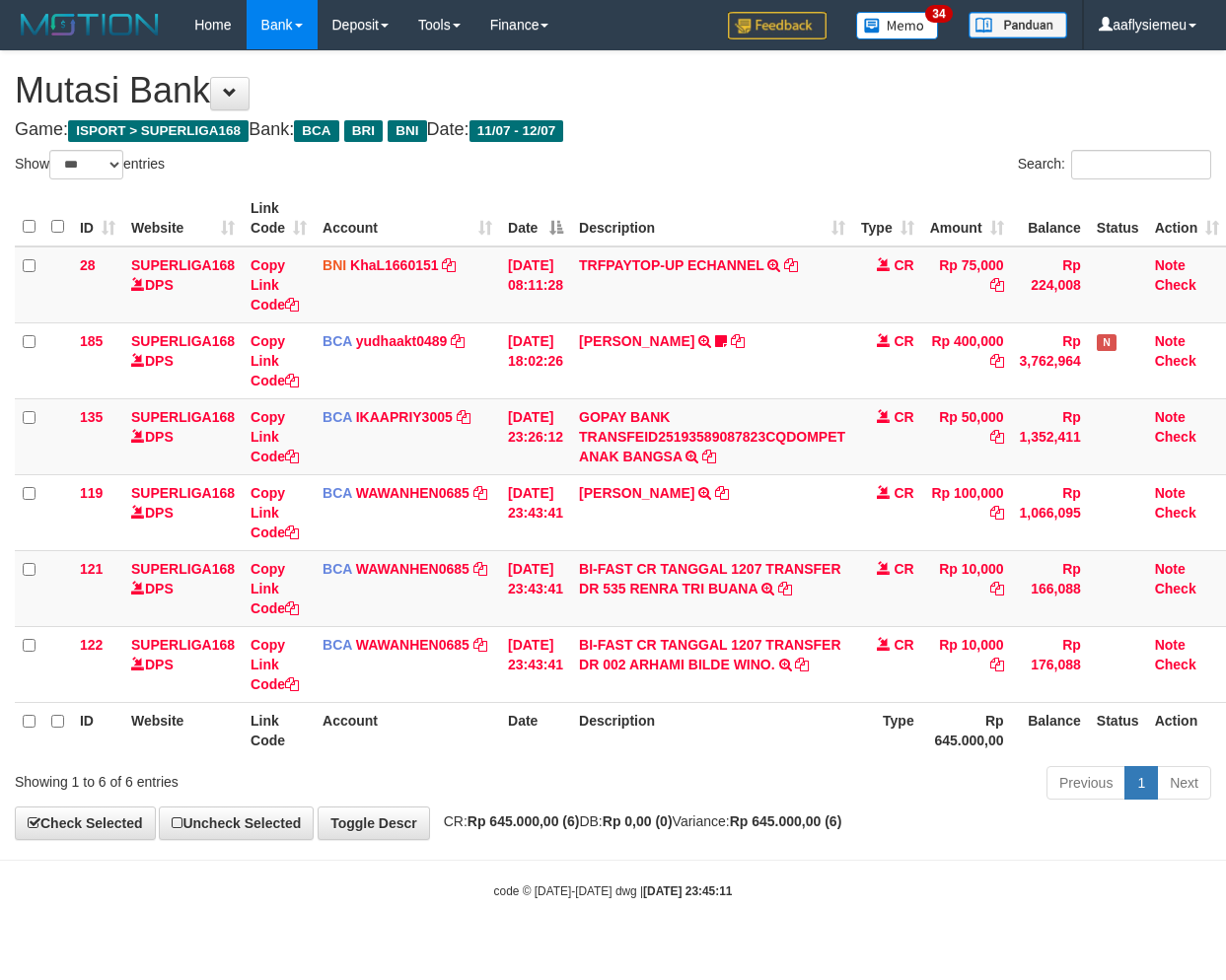 scroll, scrollTop: 0, scrollLeft: 0, axis: both 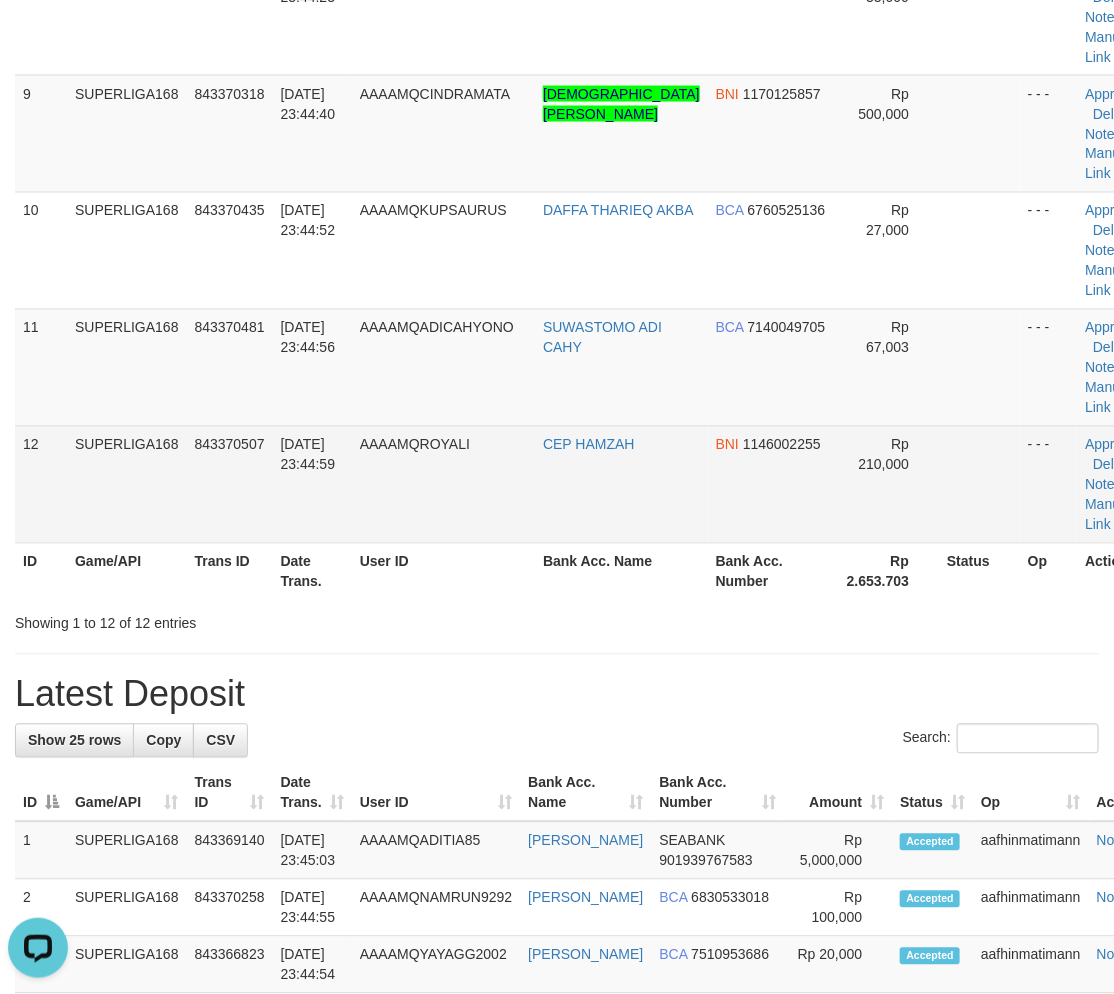 click on "SUPERLIGA168" at bounding box center [127, 484] 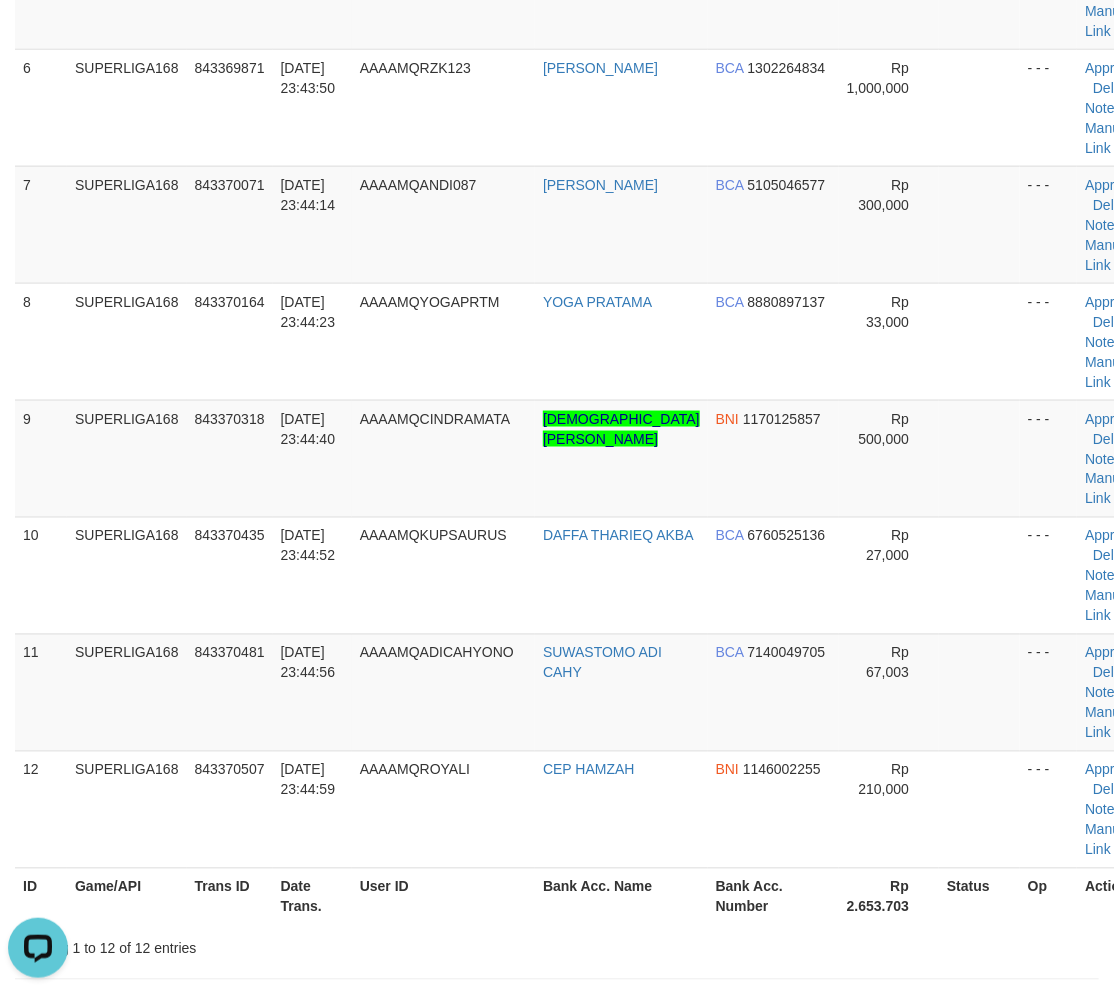 scroll, scrollTop: 777, scrollLeft: 0, axis: vertical 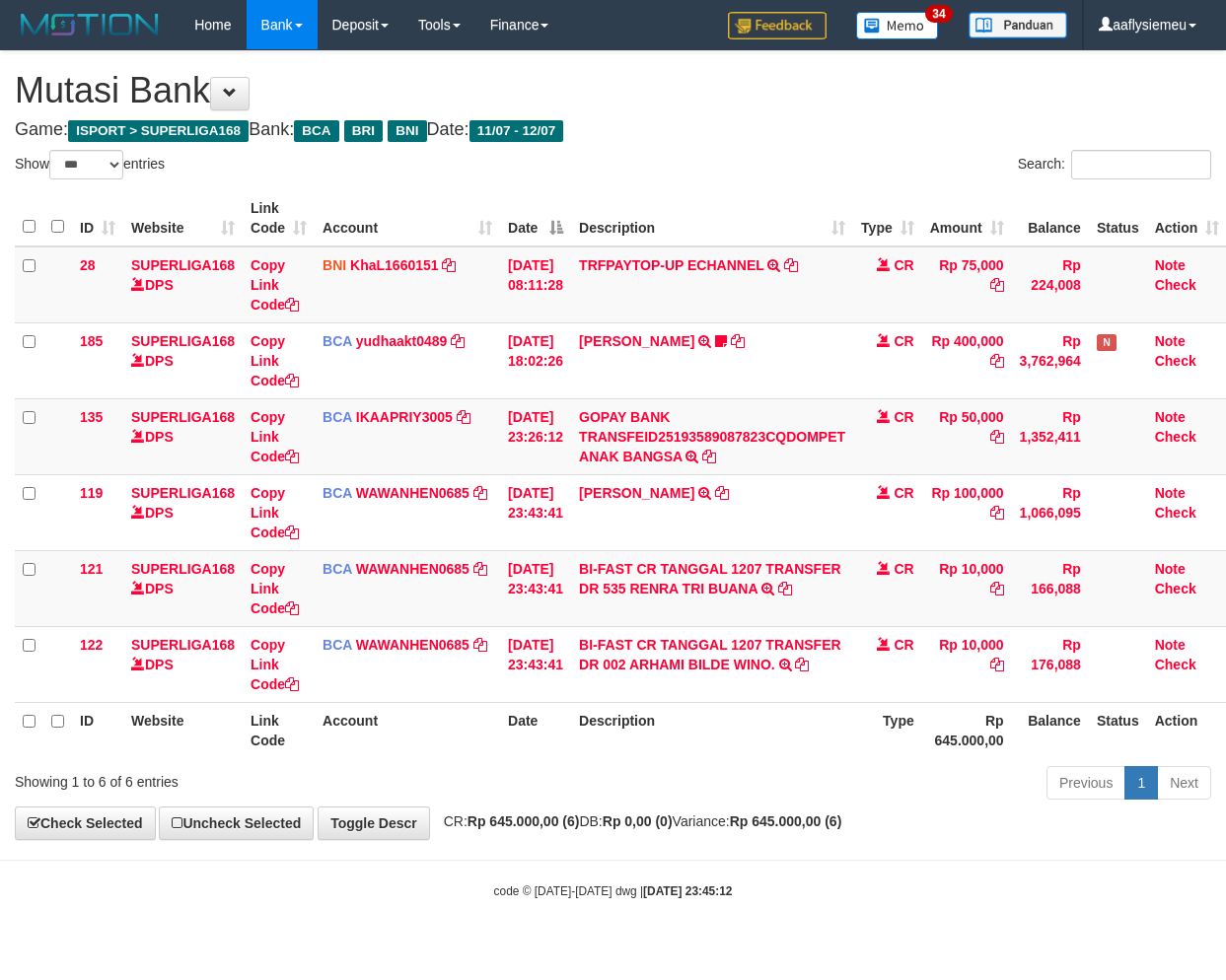 select on "***" 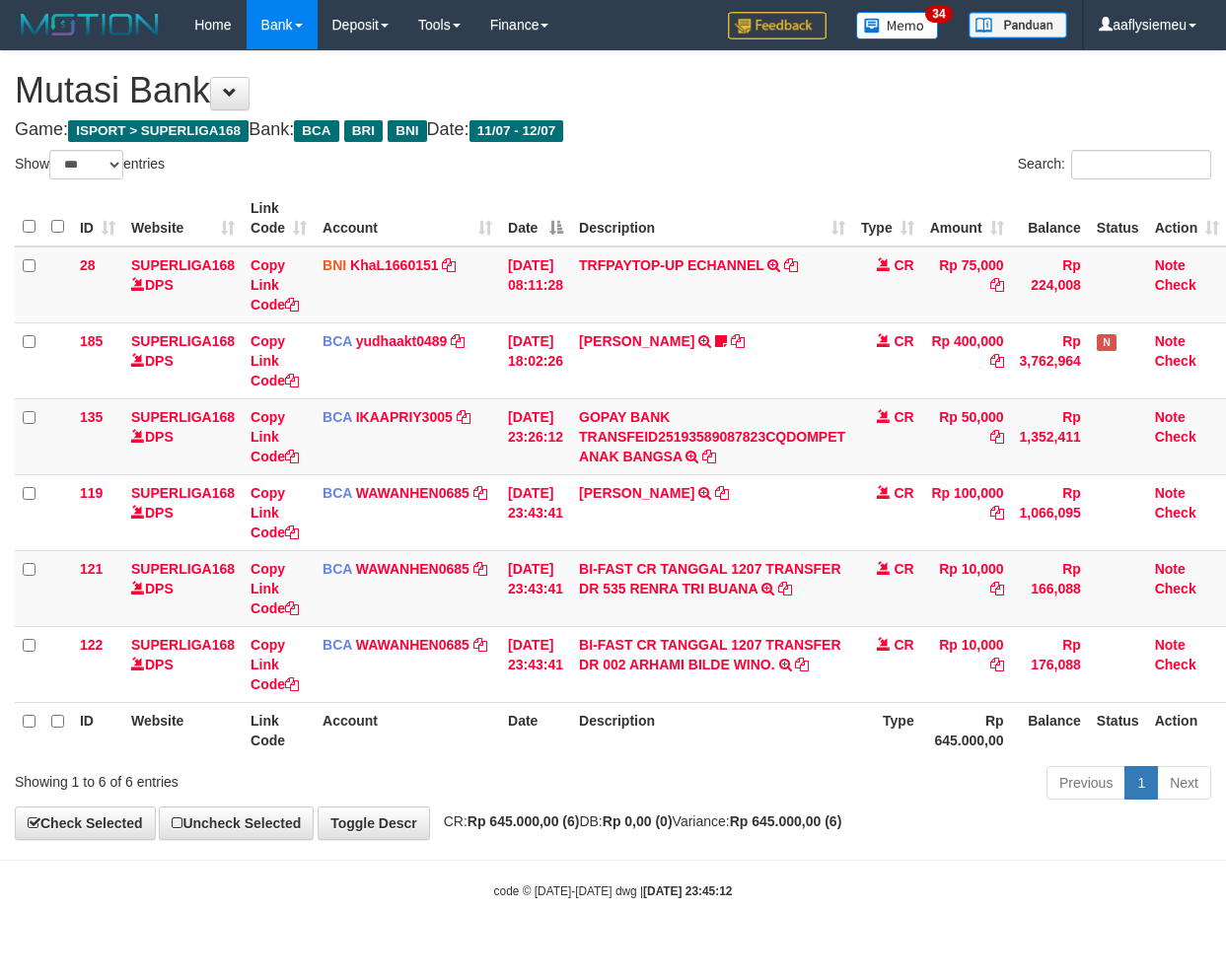 scroll, scrollTop: 0, scrollLeft: 0, axis: both 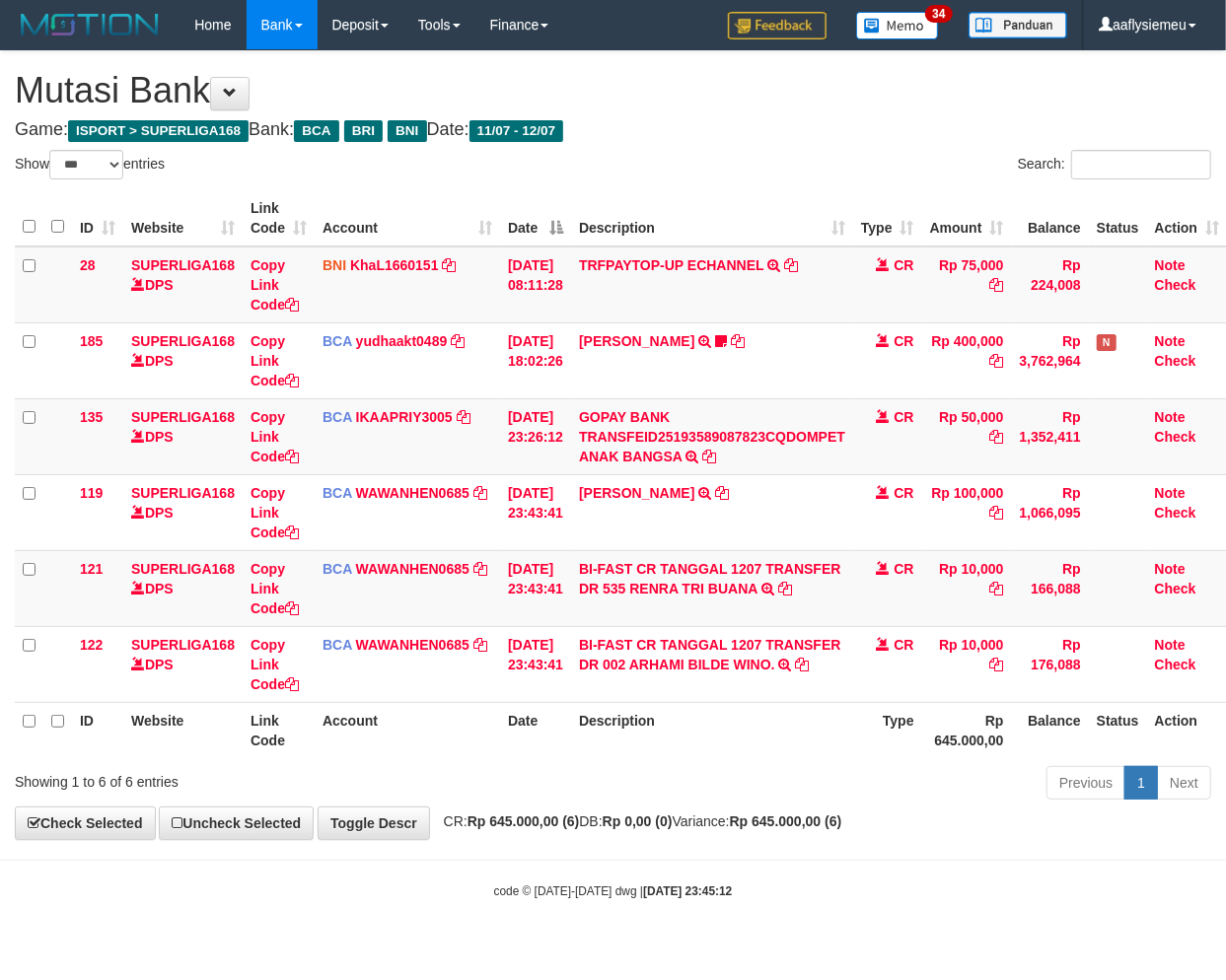 click on "Description" at bounding box center [712, 730] 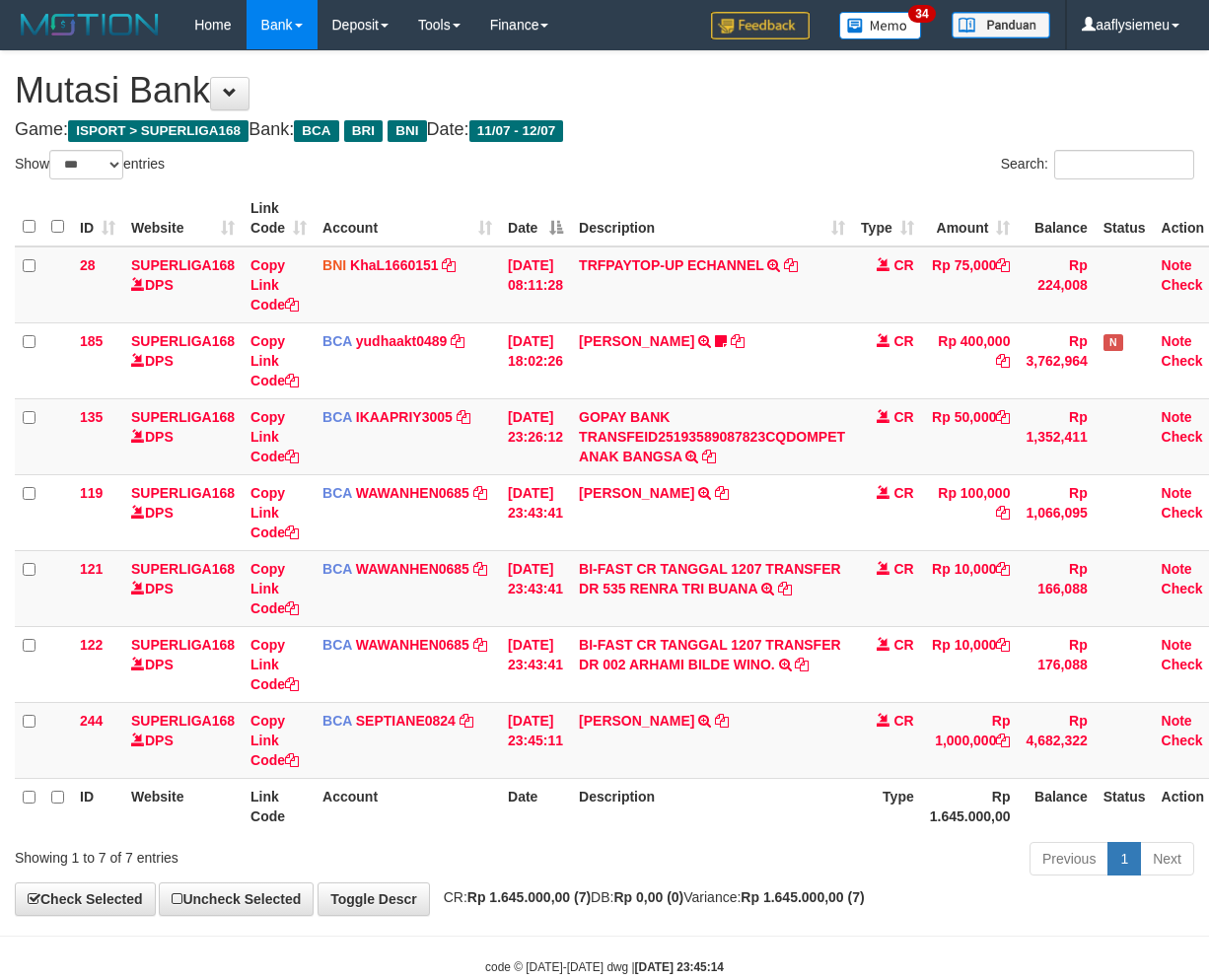 select on "***" 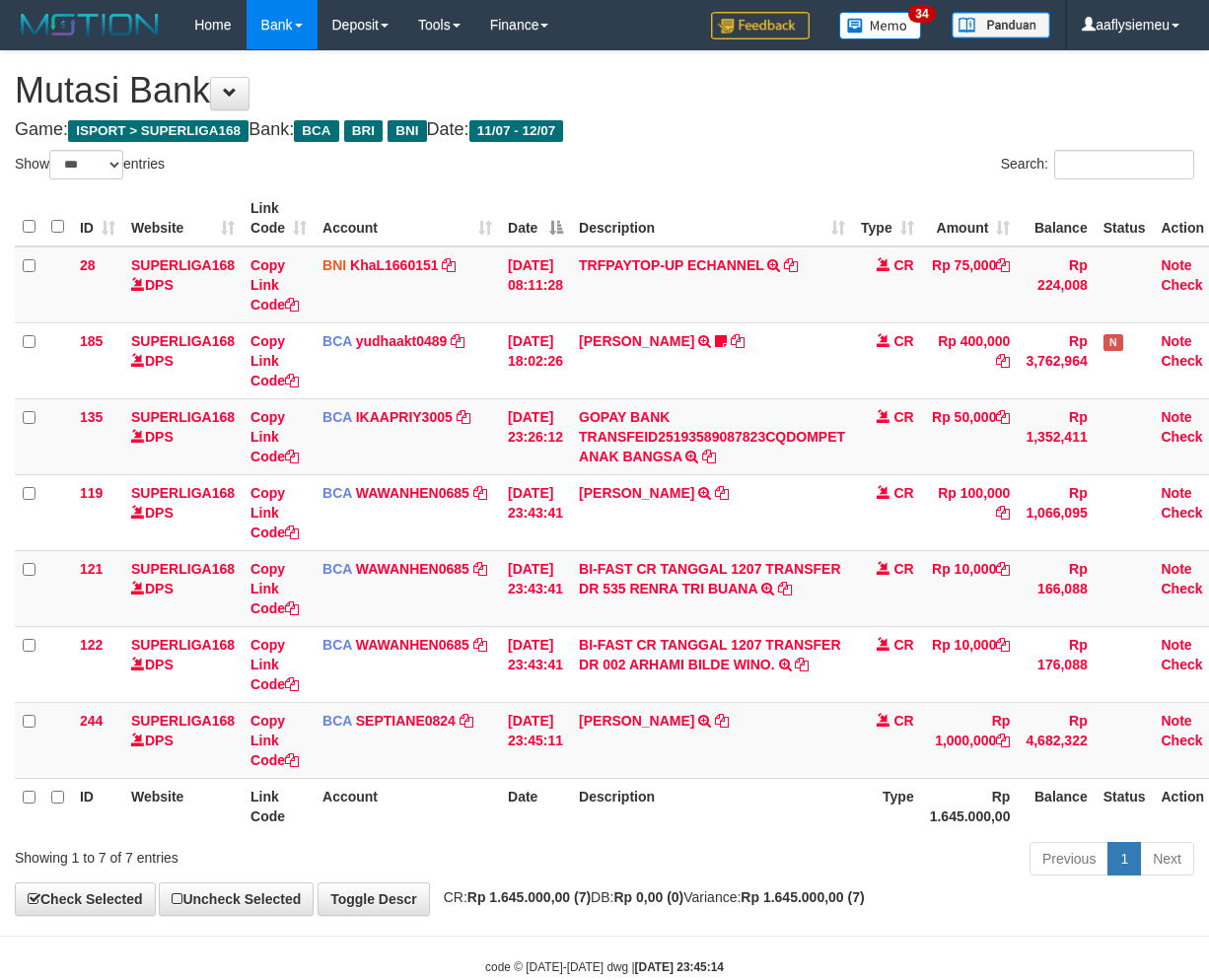 scroll, scrollTop: 0, scrollLeft: 0, axis: both 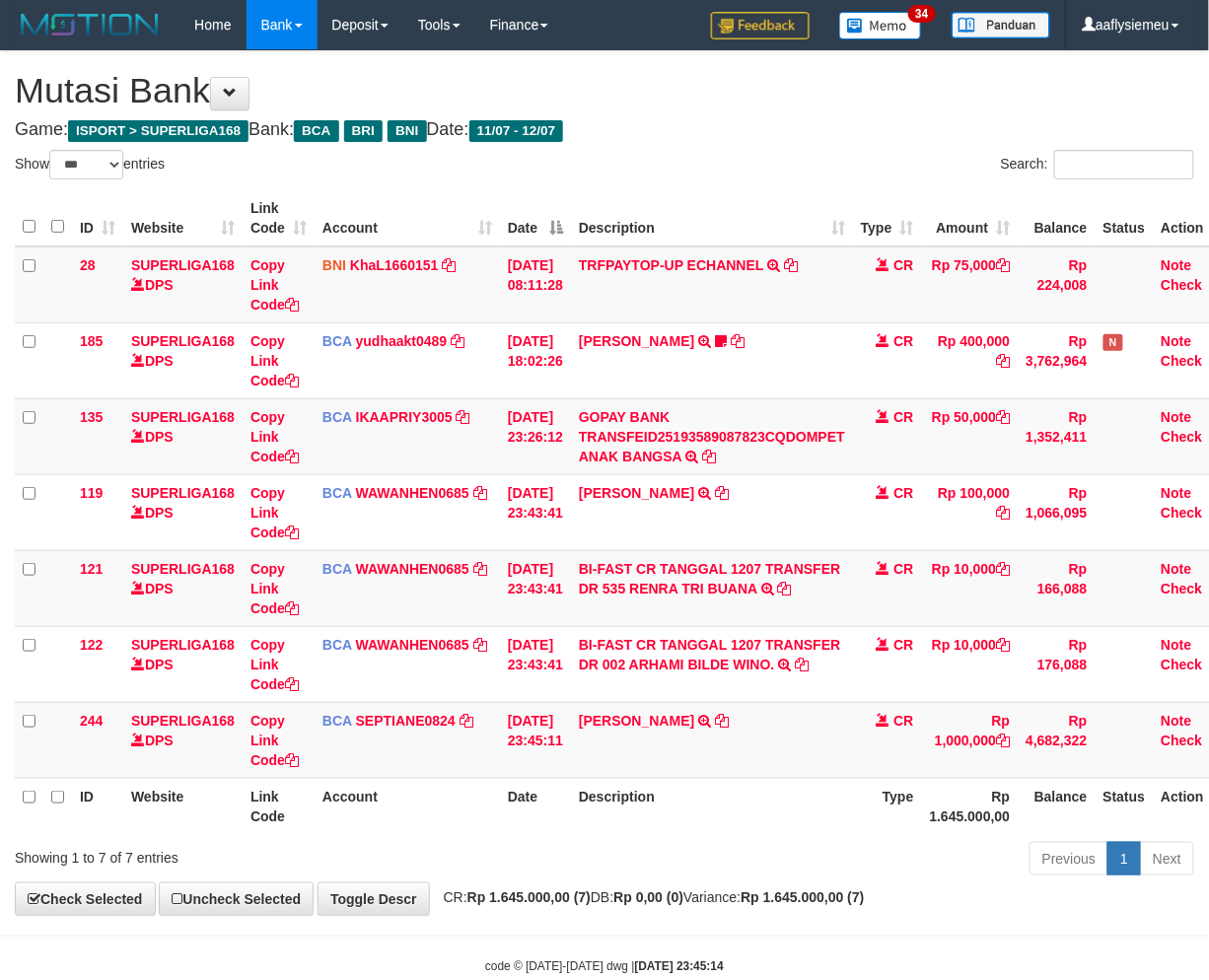 click on "Description" at bounding box center (712, 805) 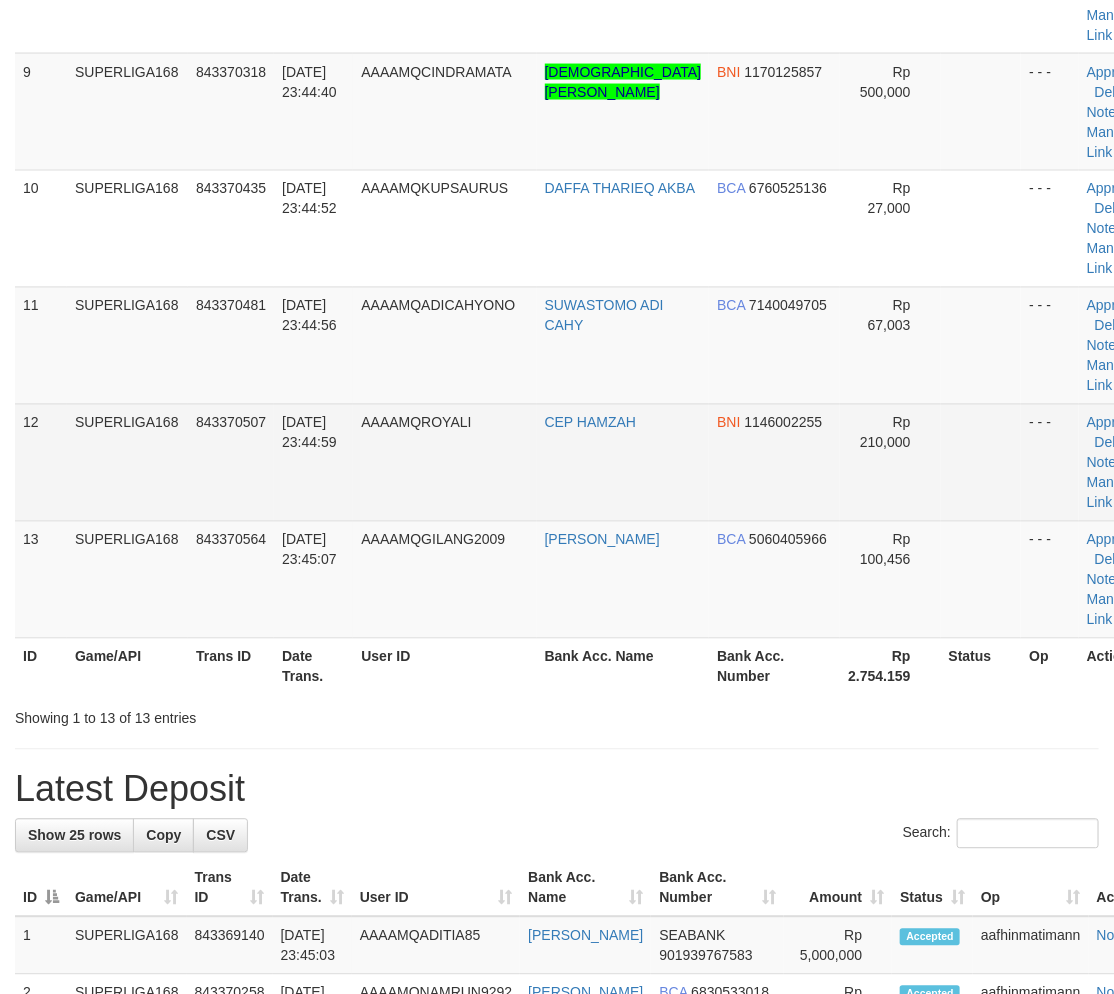 click on "[DATE] 23:44:59" at bounding box center [313, 462] 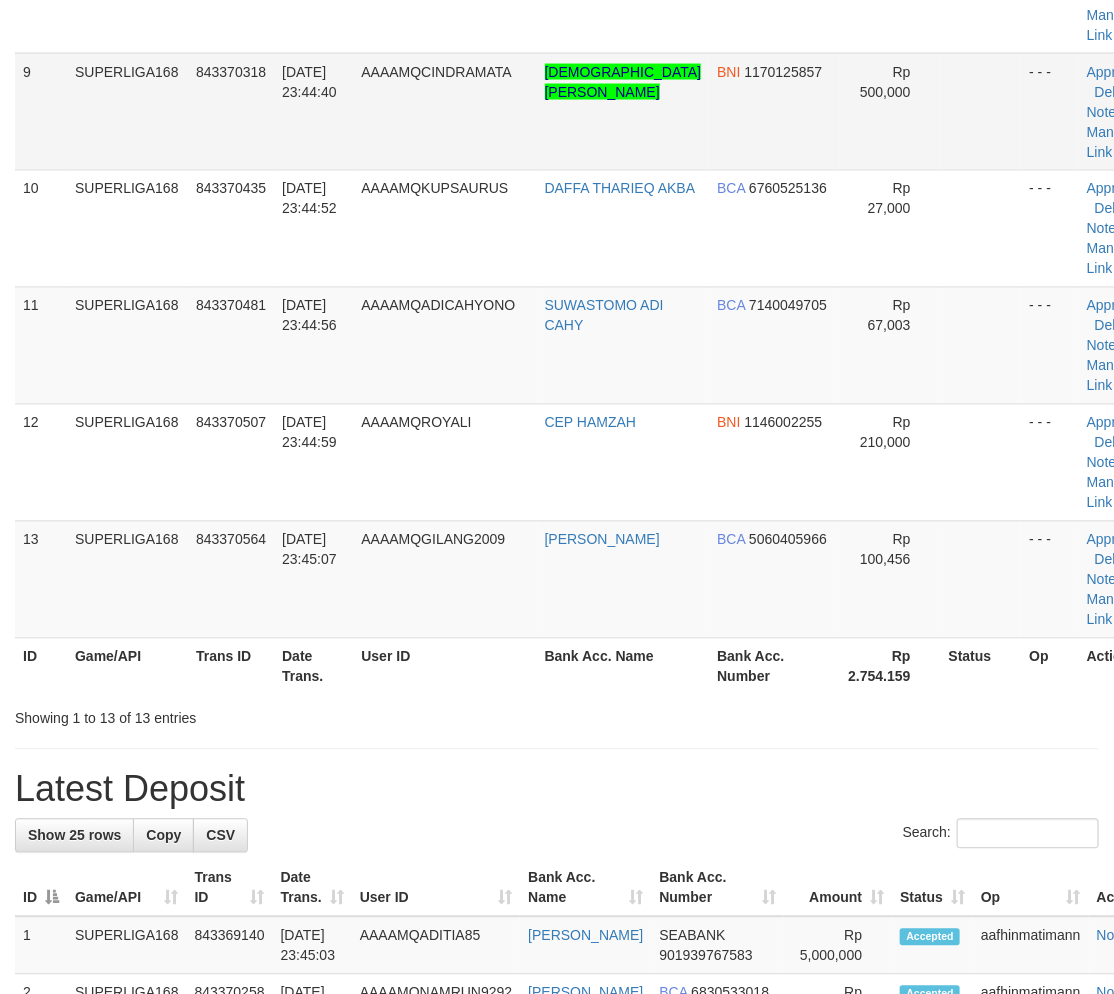 scroll, scrollTop: 777, scrollLeft: 0, axis: vertical 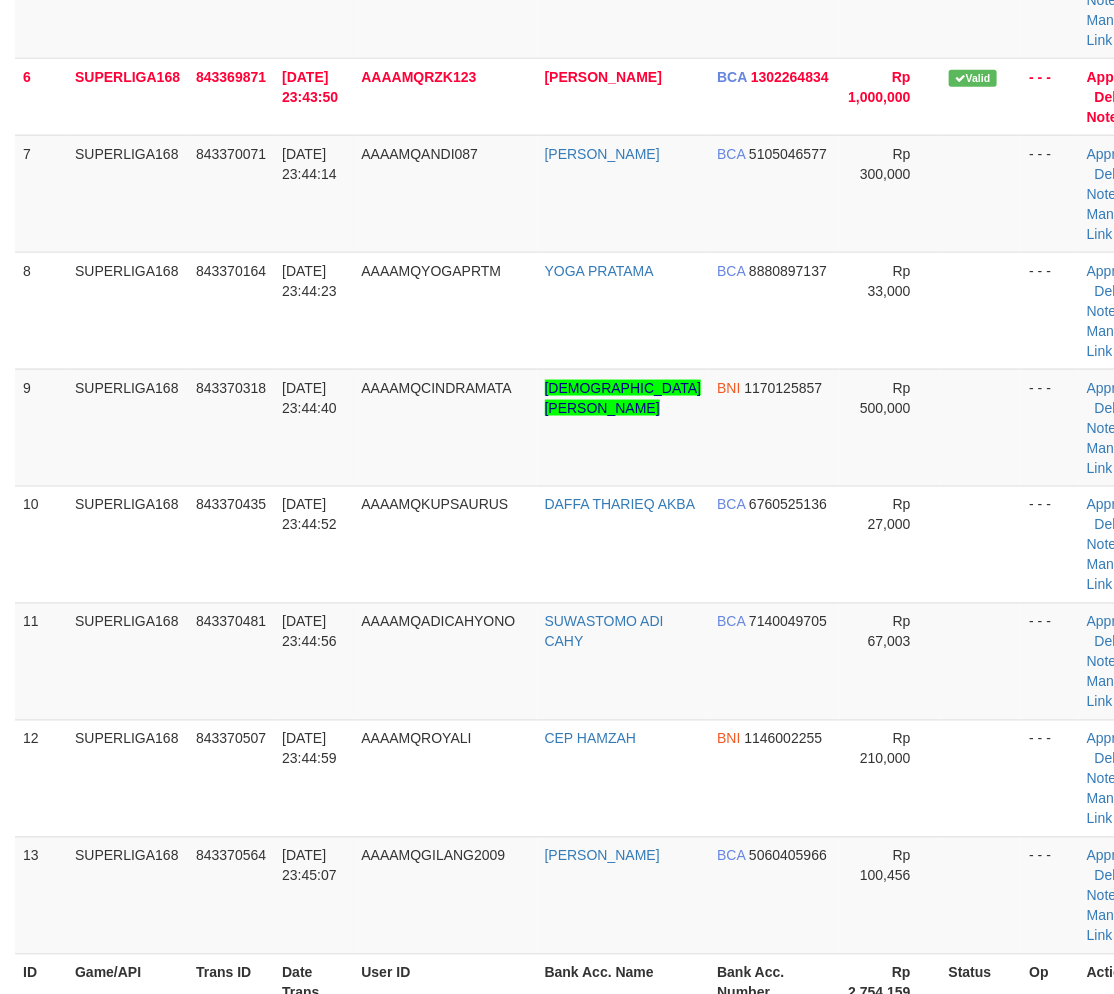 drag, startPoint x: 258, startPoint y: 601, endPoint x: 4, endPoint y: 727, distance: 283.53482 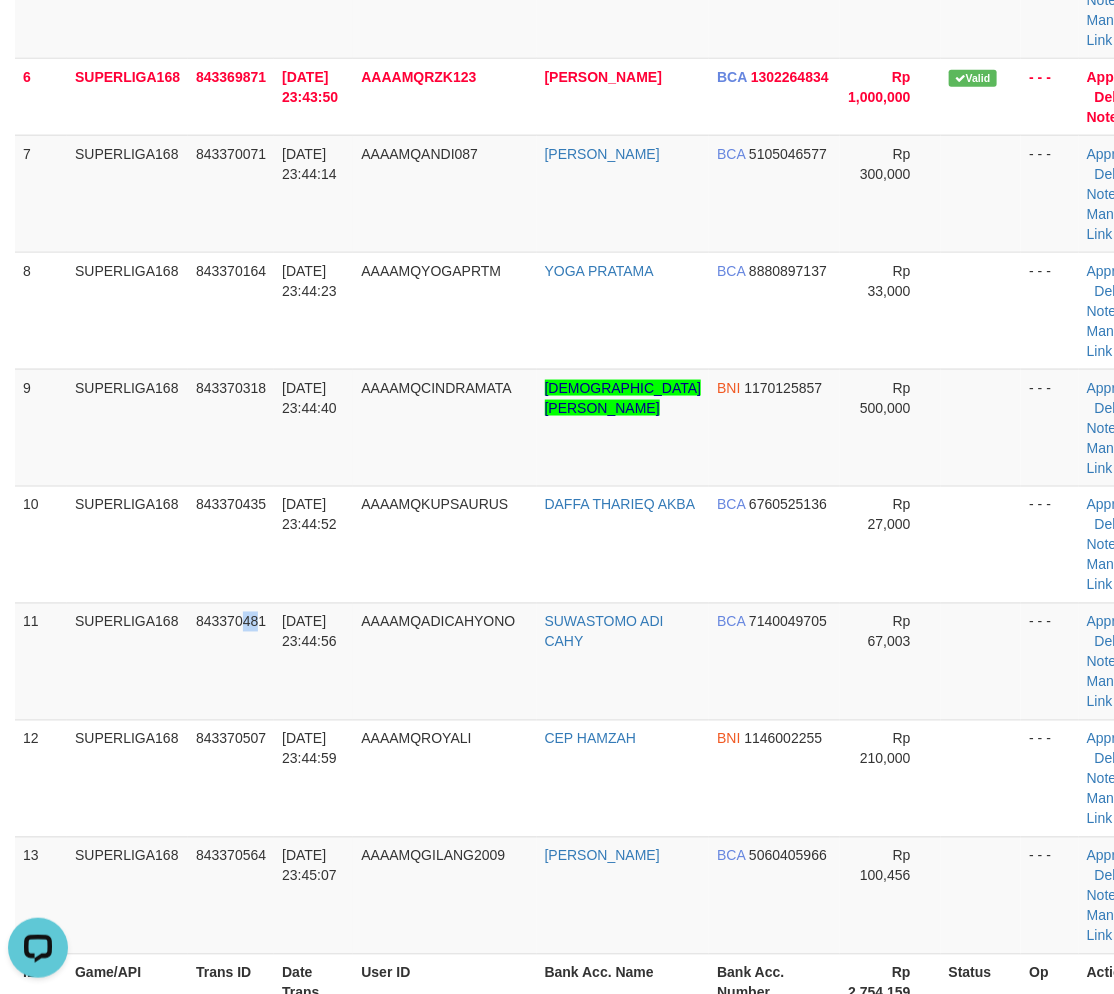 scroll, scrollTop: 0, scrollLeft: 0, axis: both 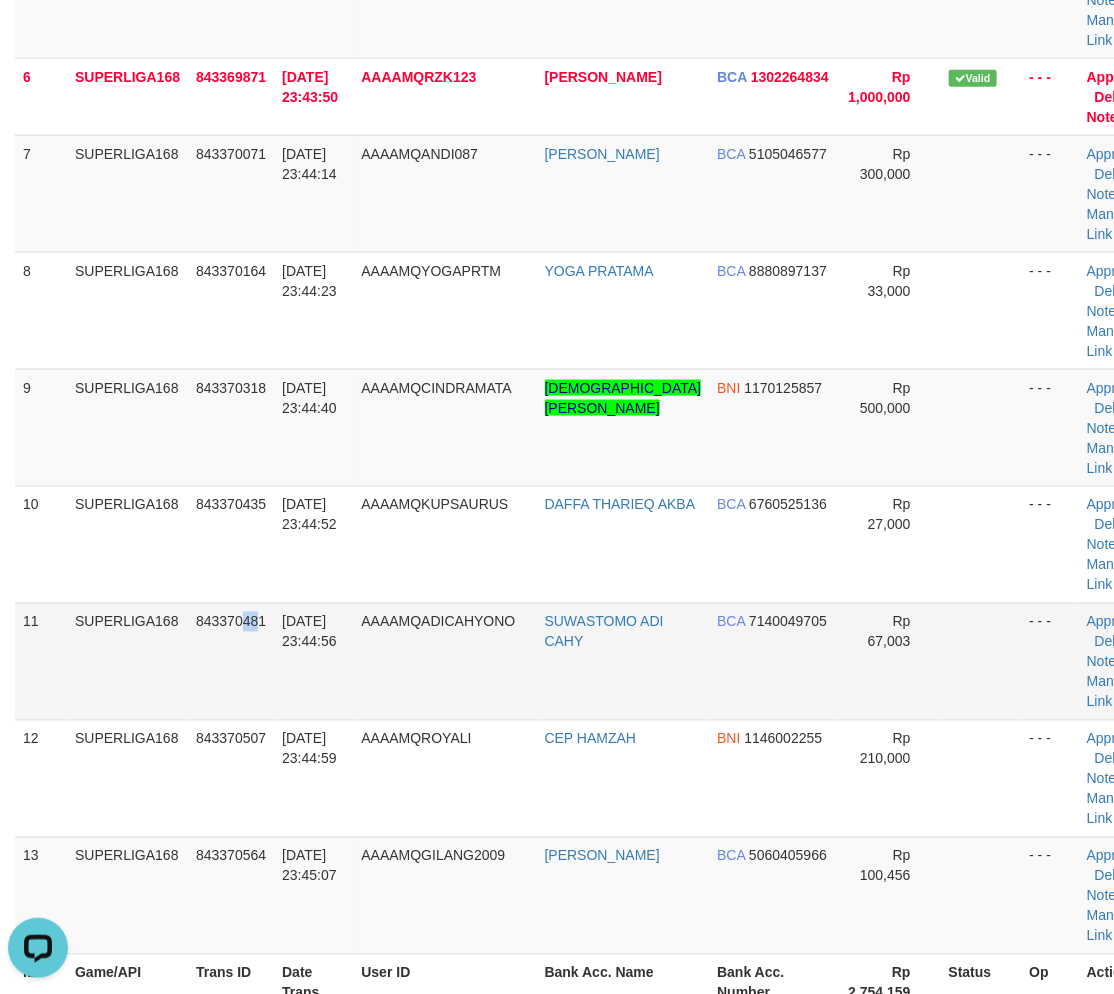 click on "SUPERLIGA168" at bounding box center (127, 661) 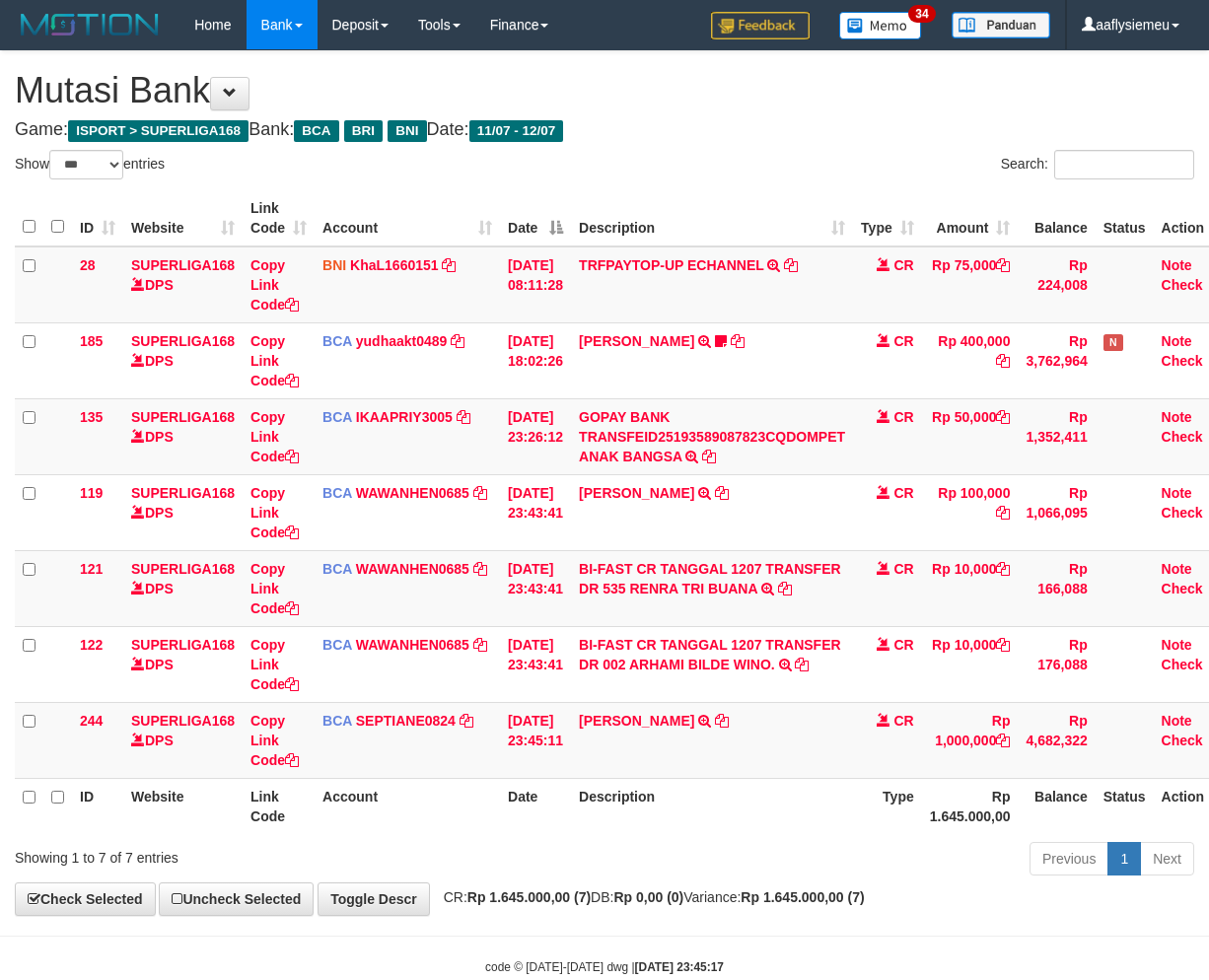 select on "***" 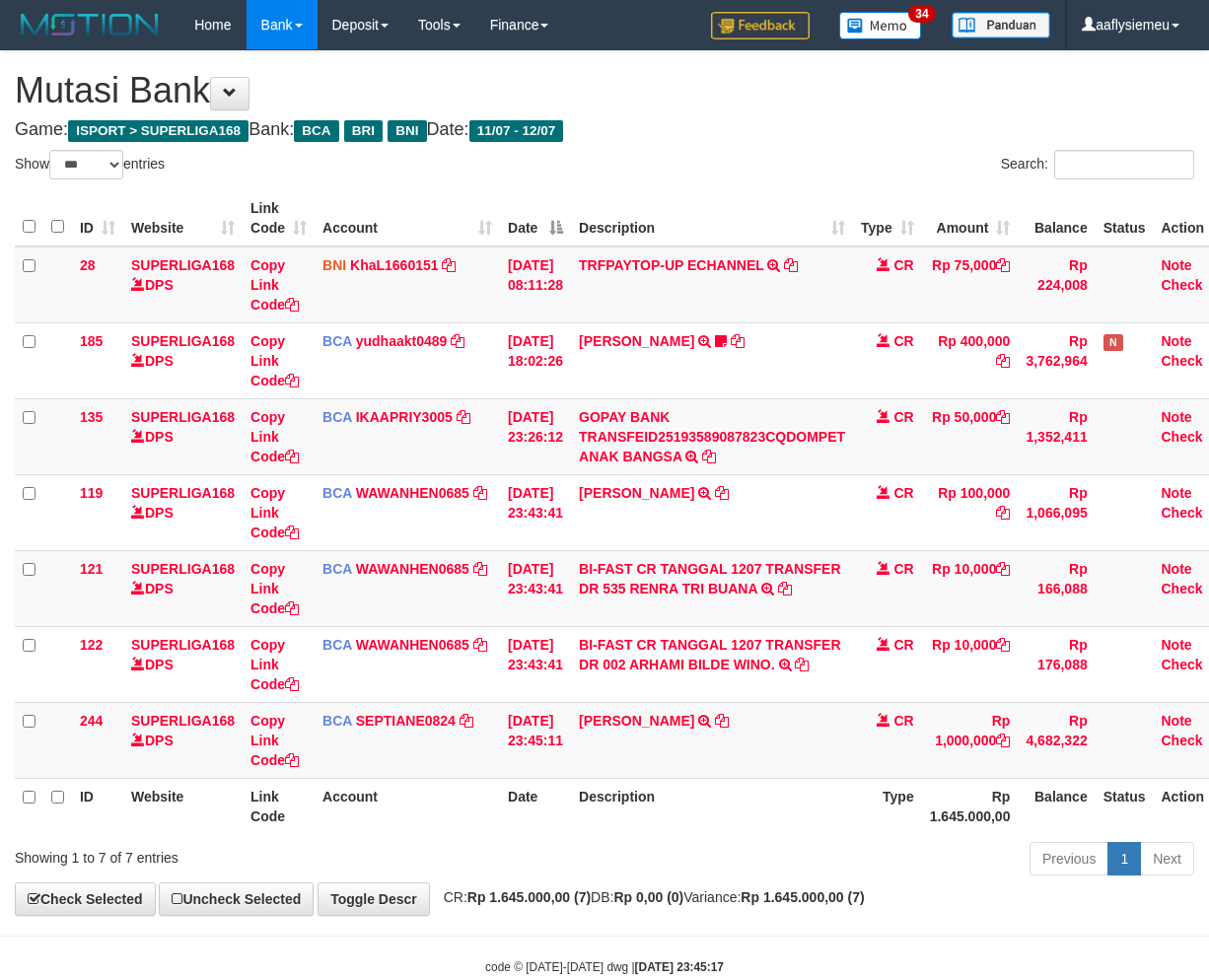 scroll, scrollTop: 0, scrollLeft: 36, axis: horizontal 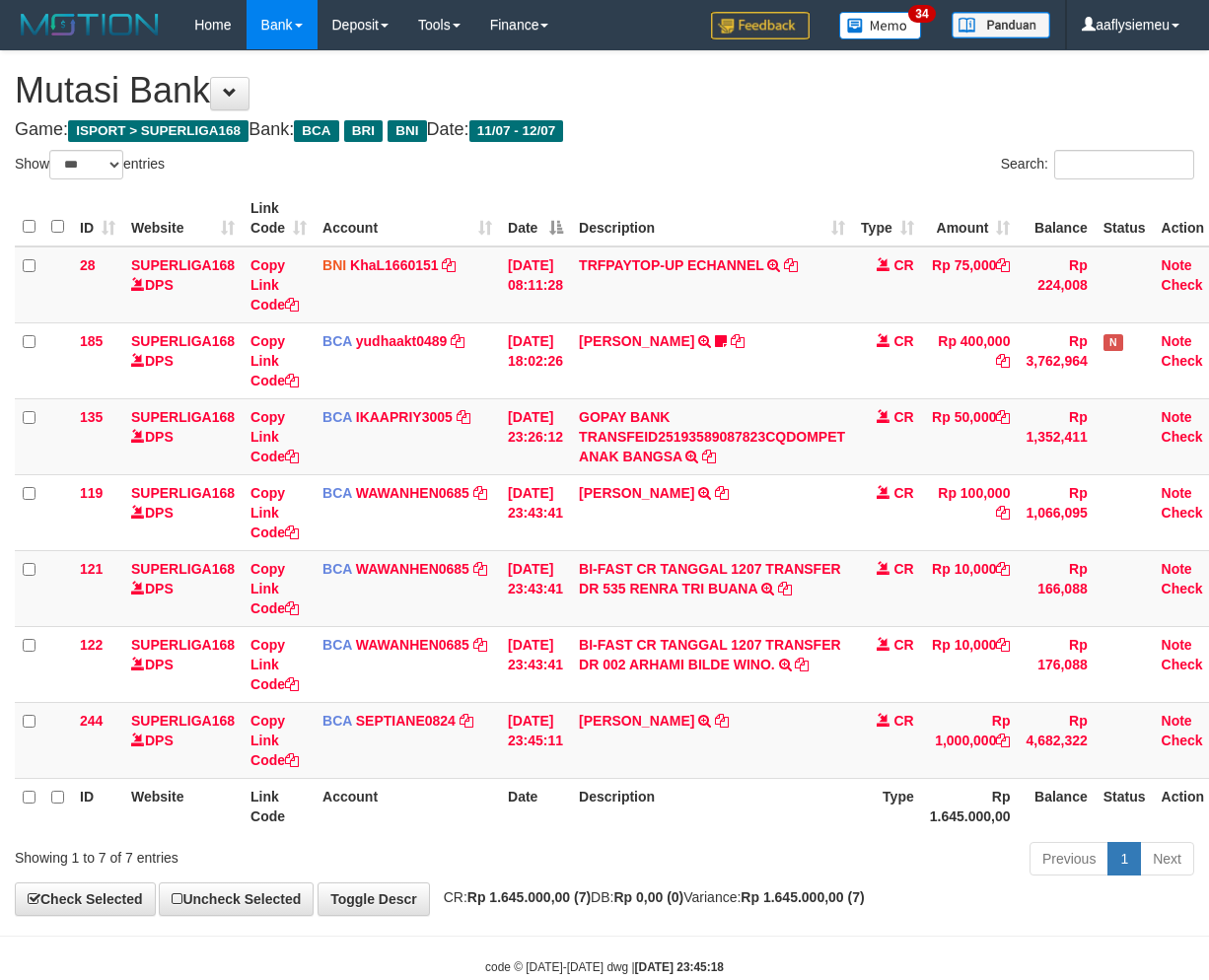 select on "***" 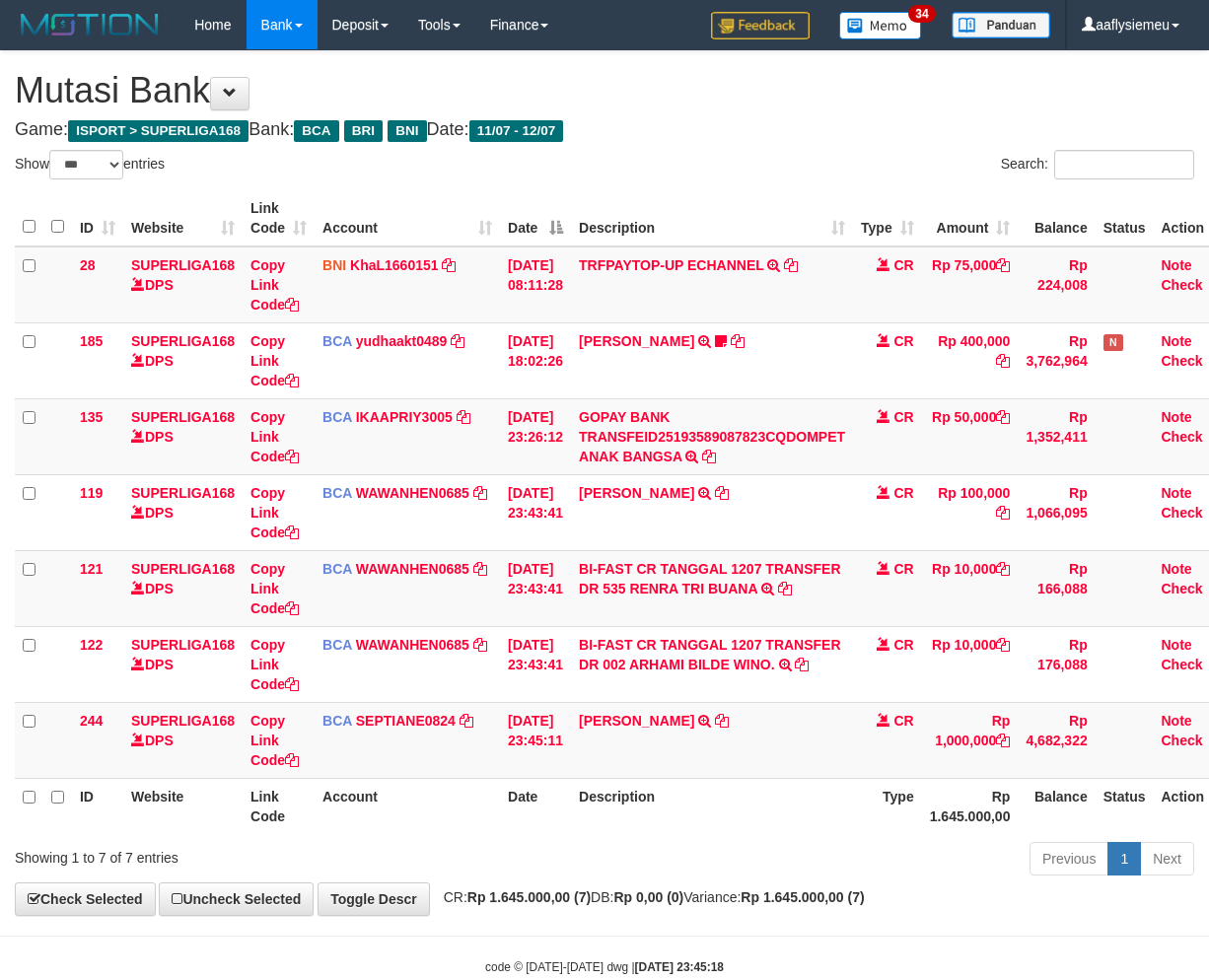 scroll, scrollTop: 0, scrollLeft: 36, axis: horizontal 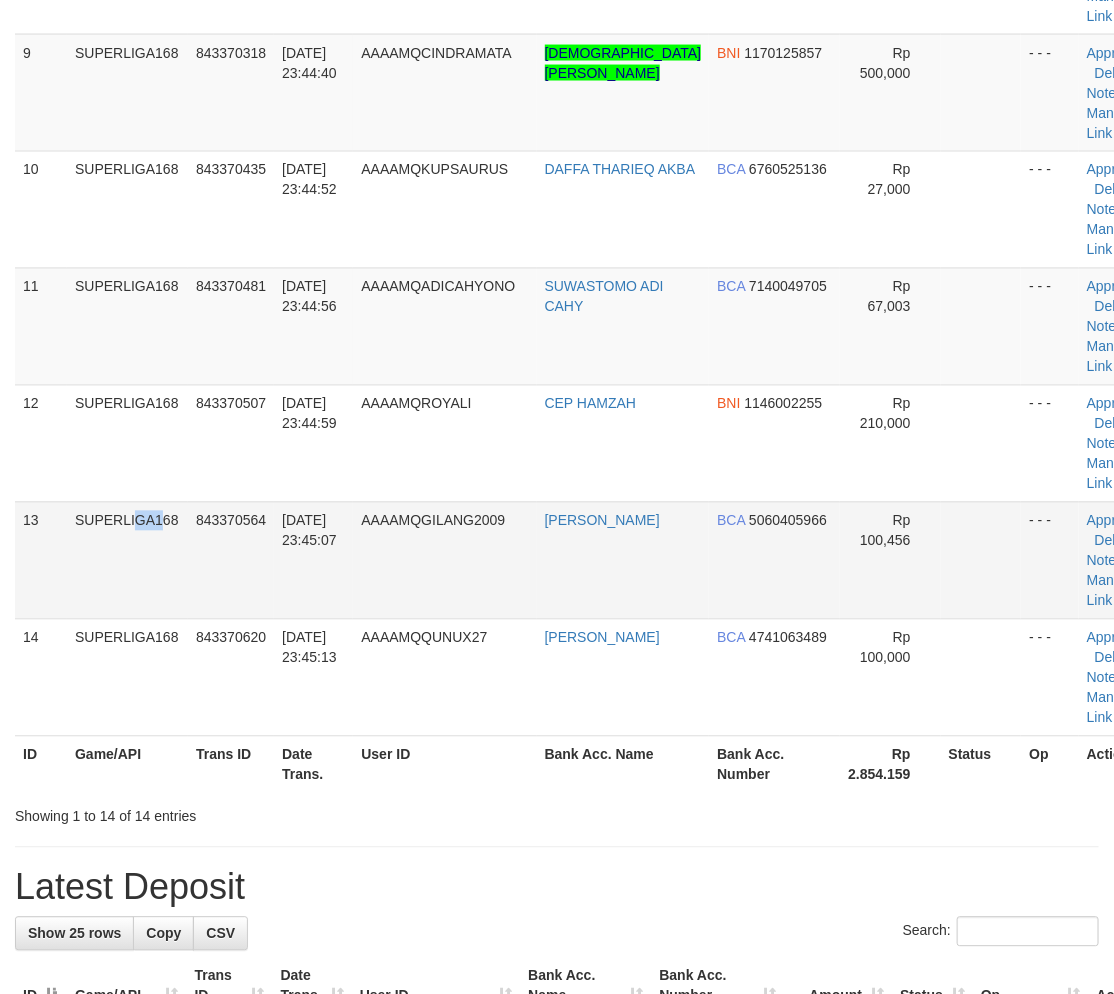 click on "SUPERLIGA168" at bounding box center (127, 560) 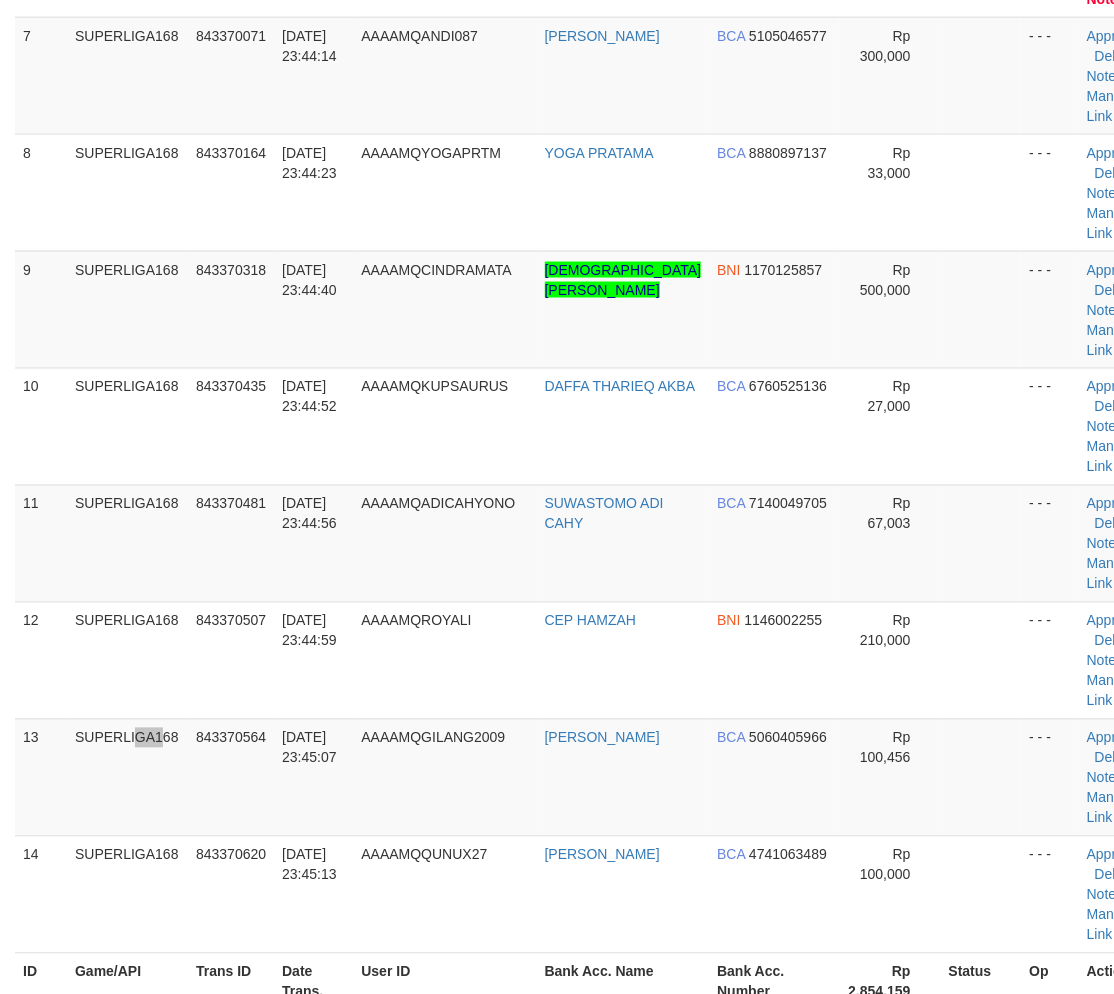 scroll, scrollTop: 890, scrollLeft: 0, axis: vertical 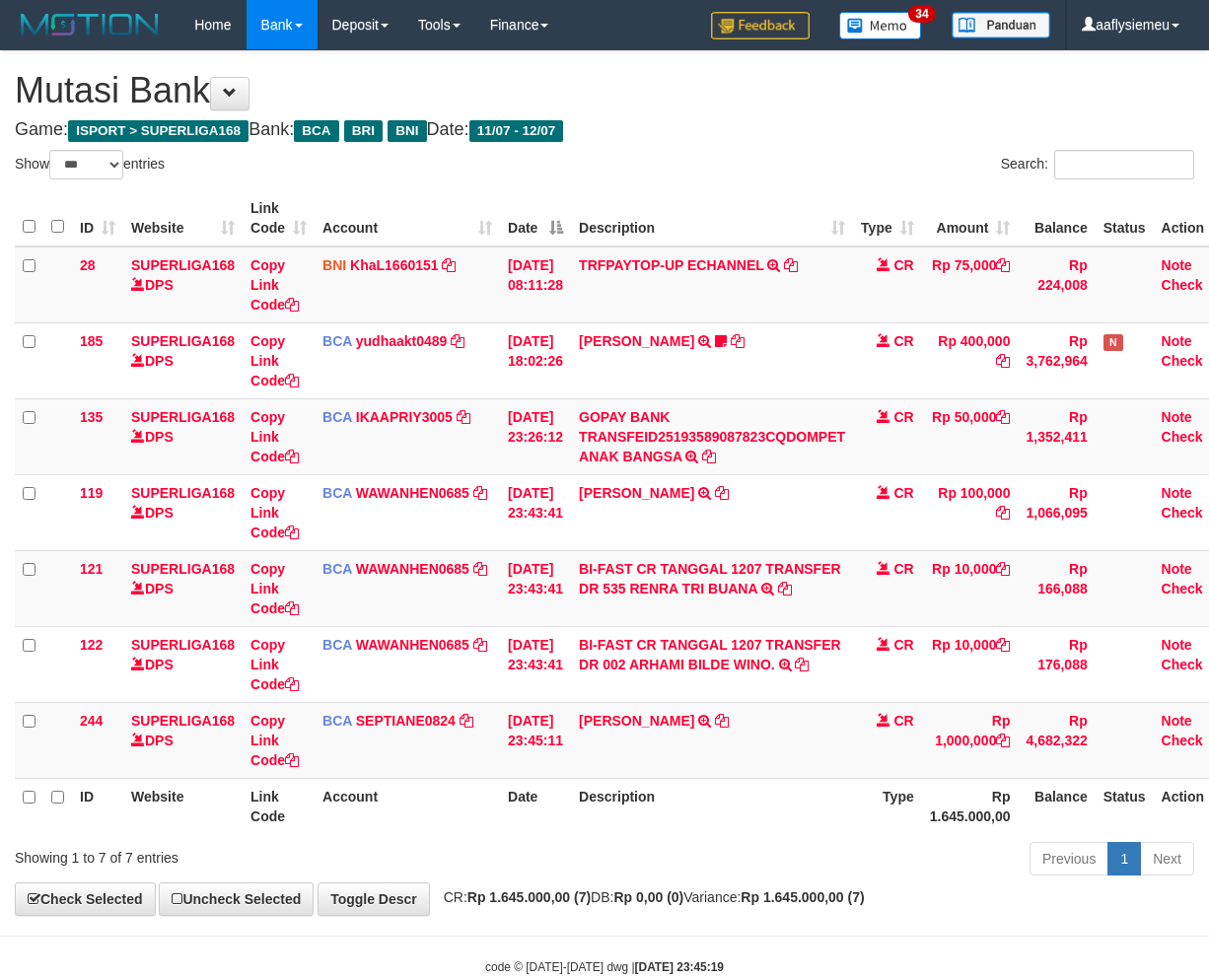 select on "***" 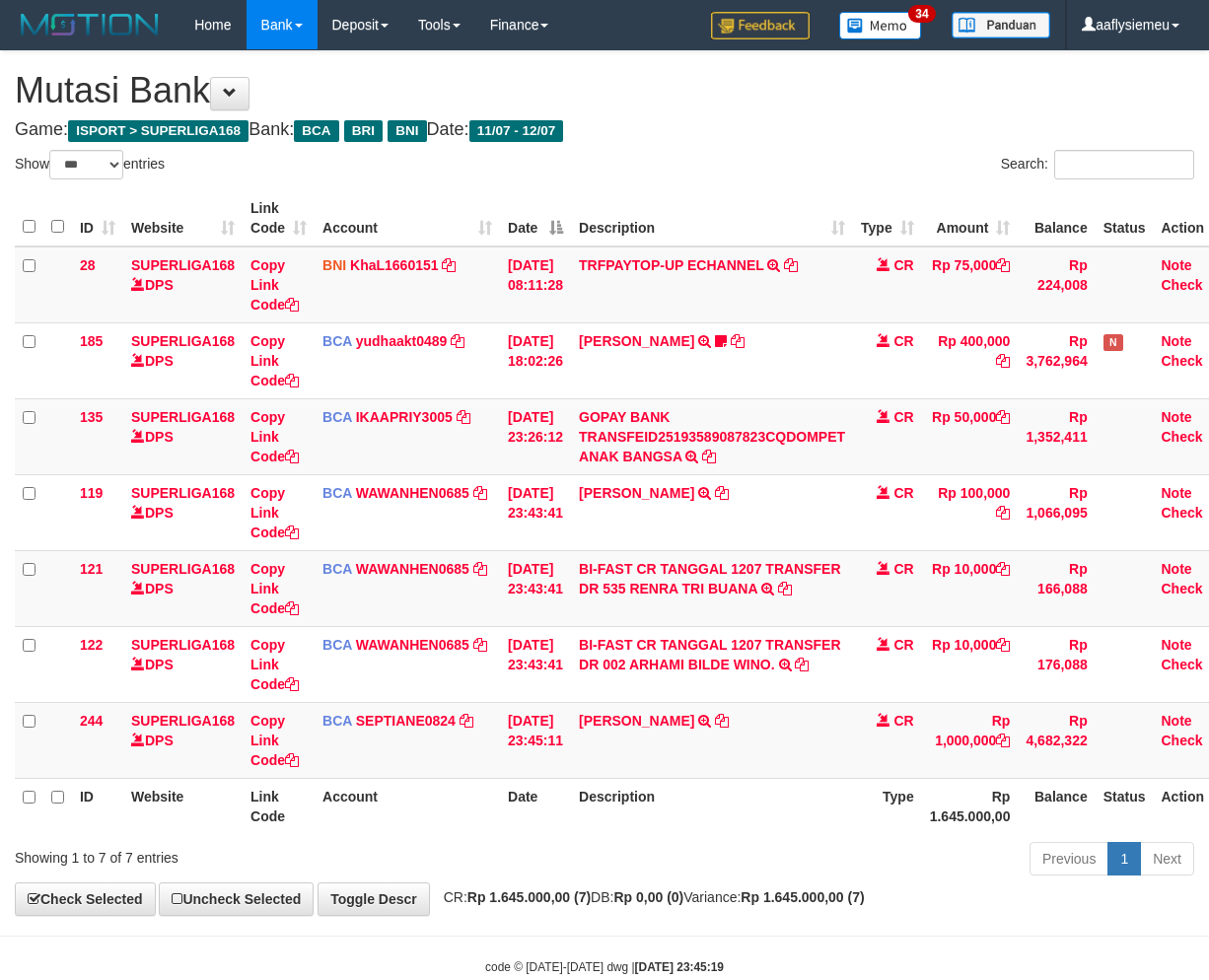 scroll, scrollTop: 0, scrollLeft: 36, axis: horizontal 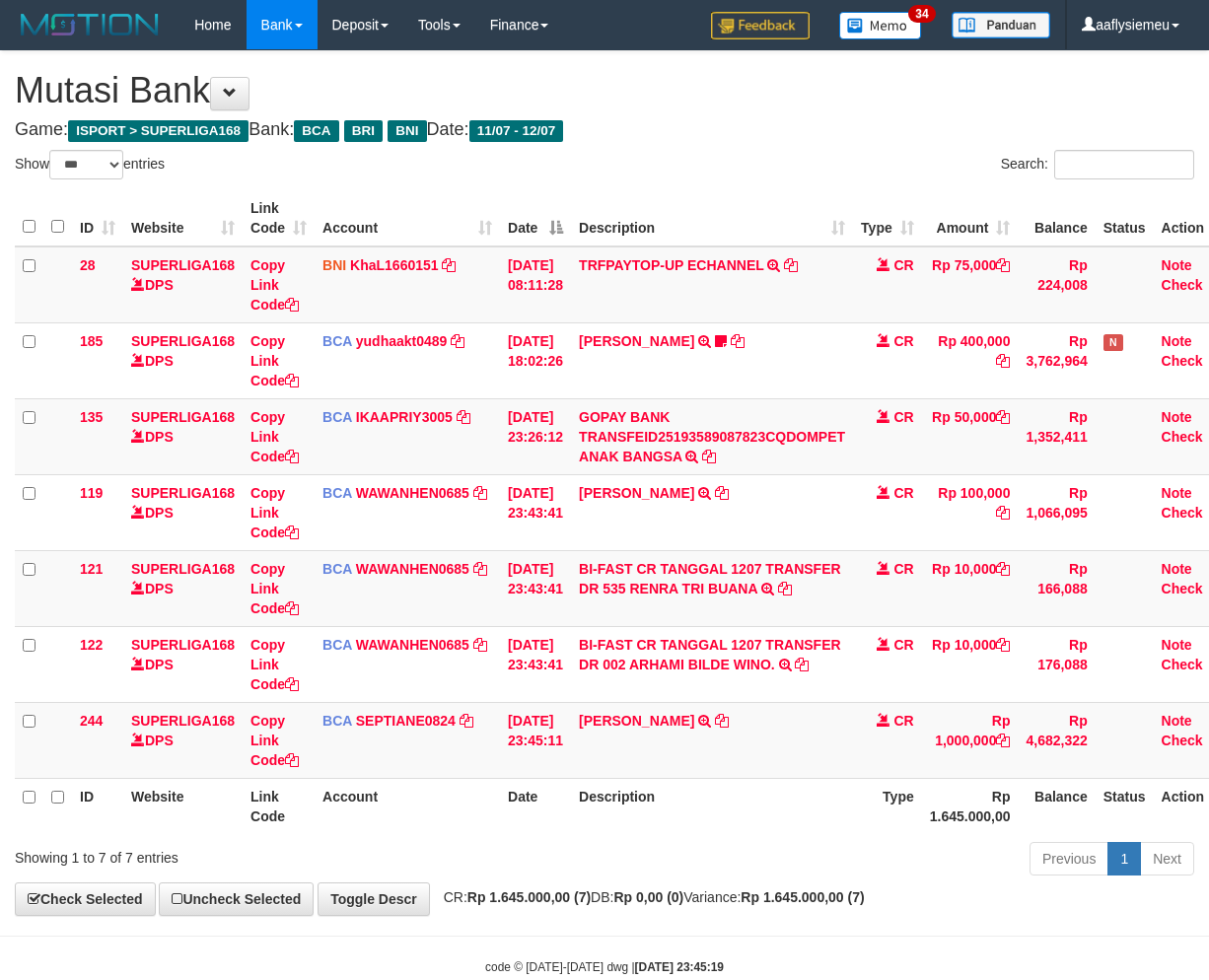 select on "***" 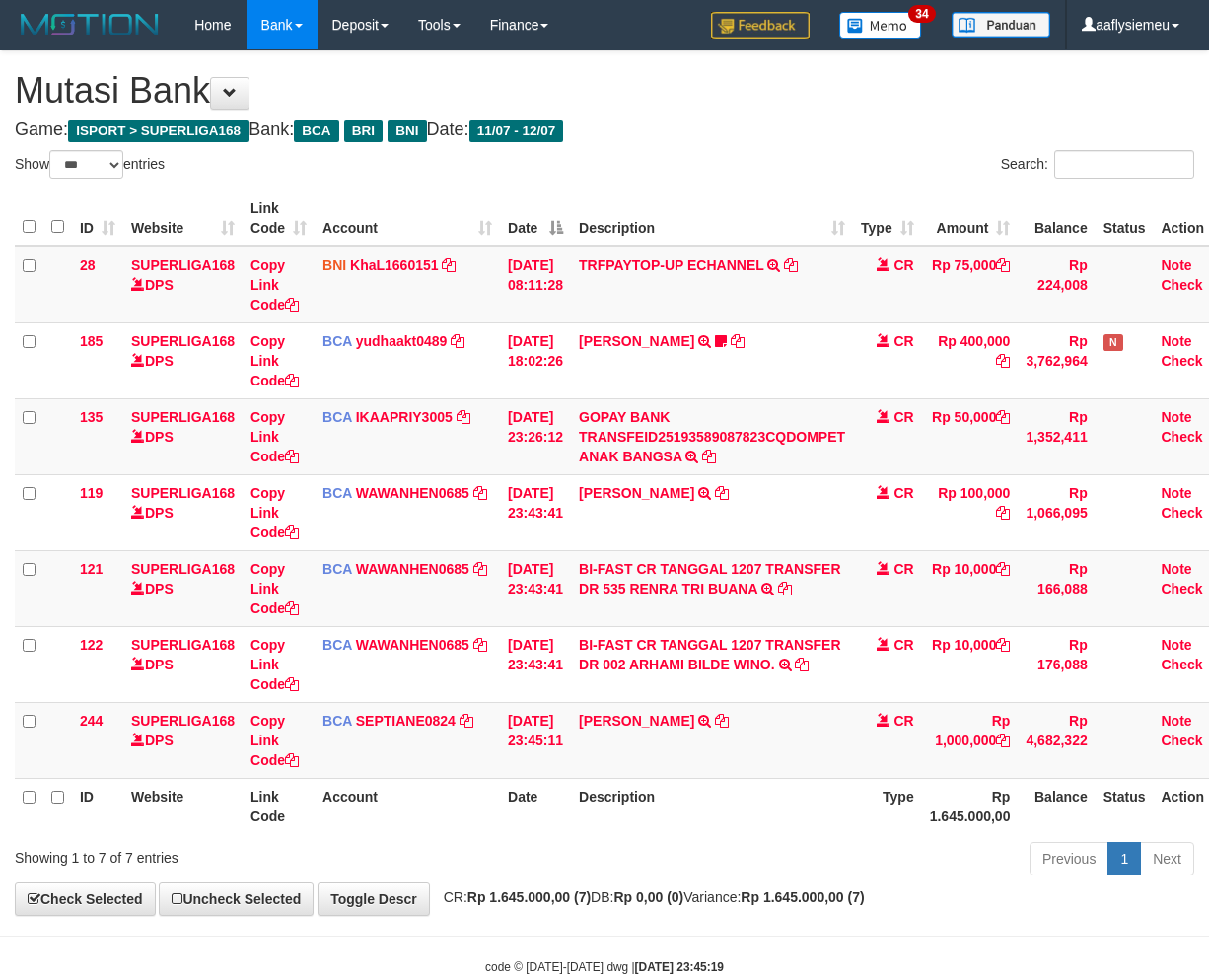 scroll, scrollTop: 0, scrollLeft: 36, axis: horizontal 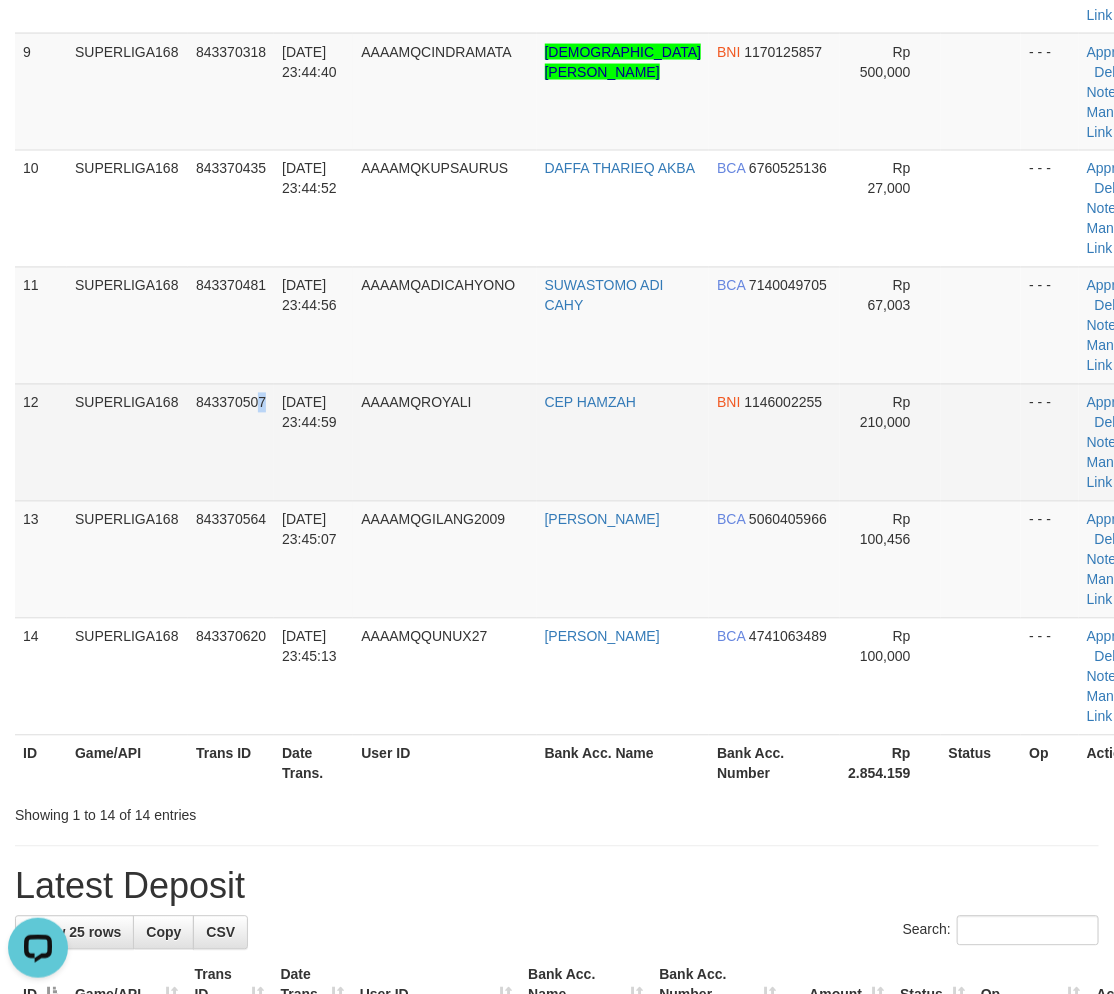 click on "843370507" at bounding box center [231, 442] 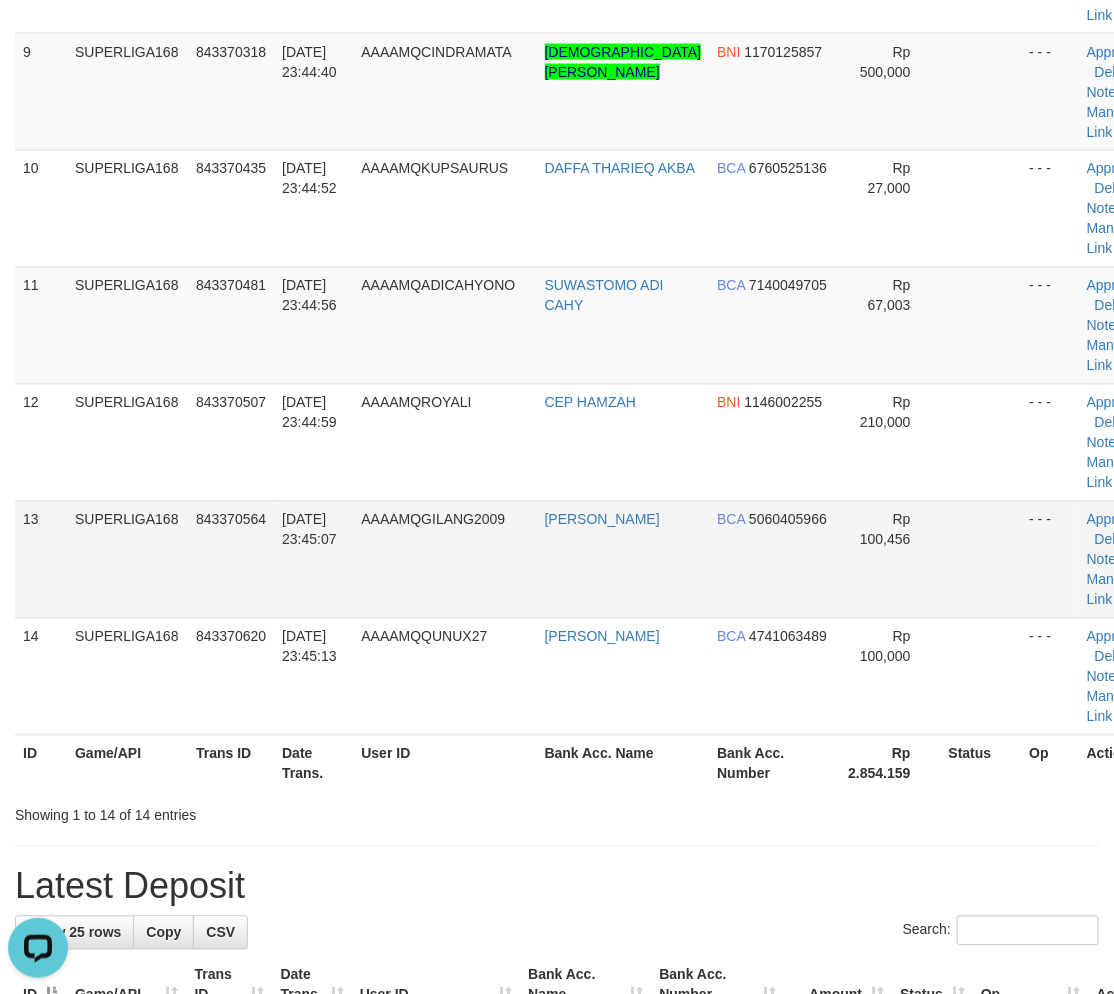 drag, startPoint x: 192, startPoint y: 551, endPoint x: 191, endPoint y: 561, distance: 10.049875 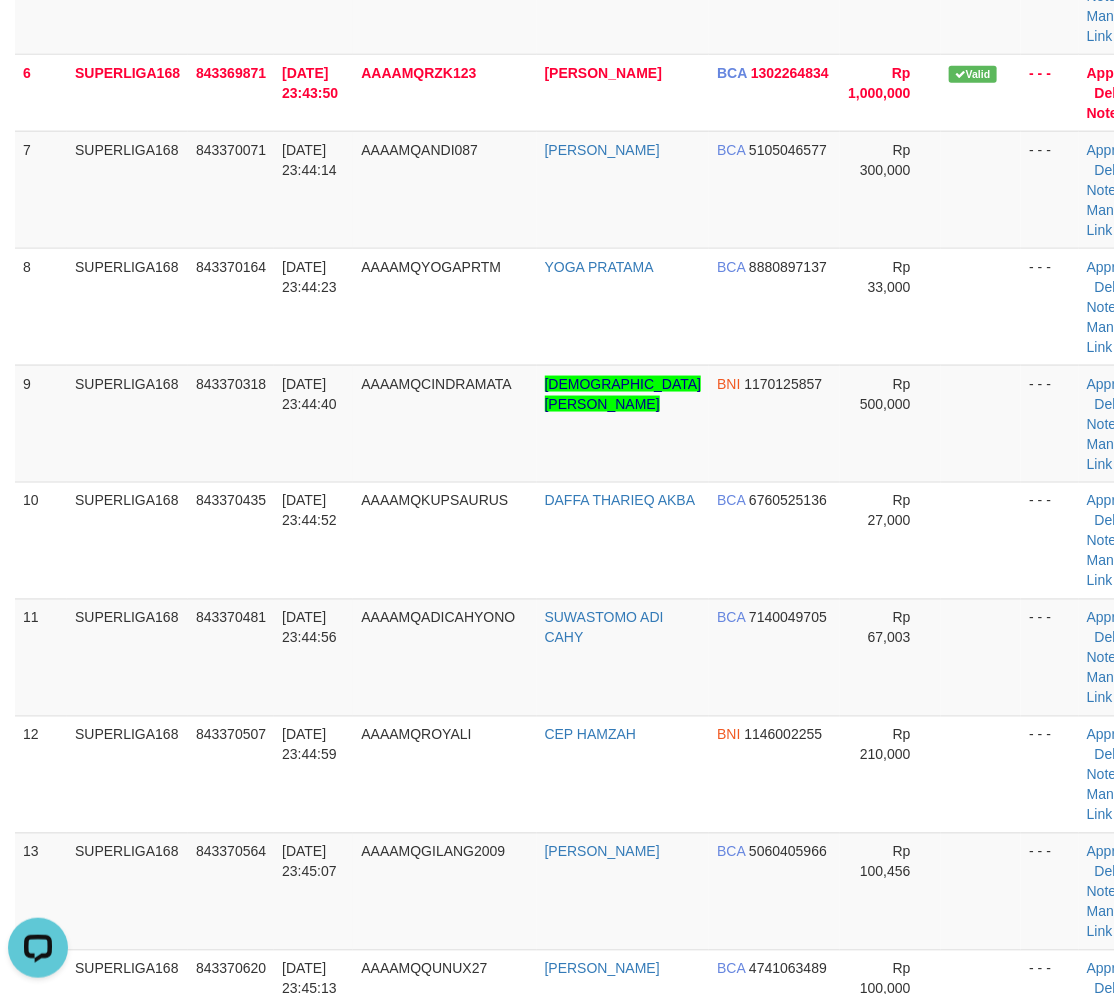 scroll, scrollTop: 780, scrollLeft: 0, axis: vertical 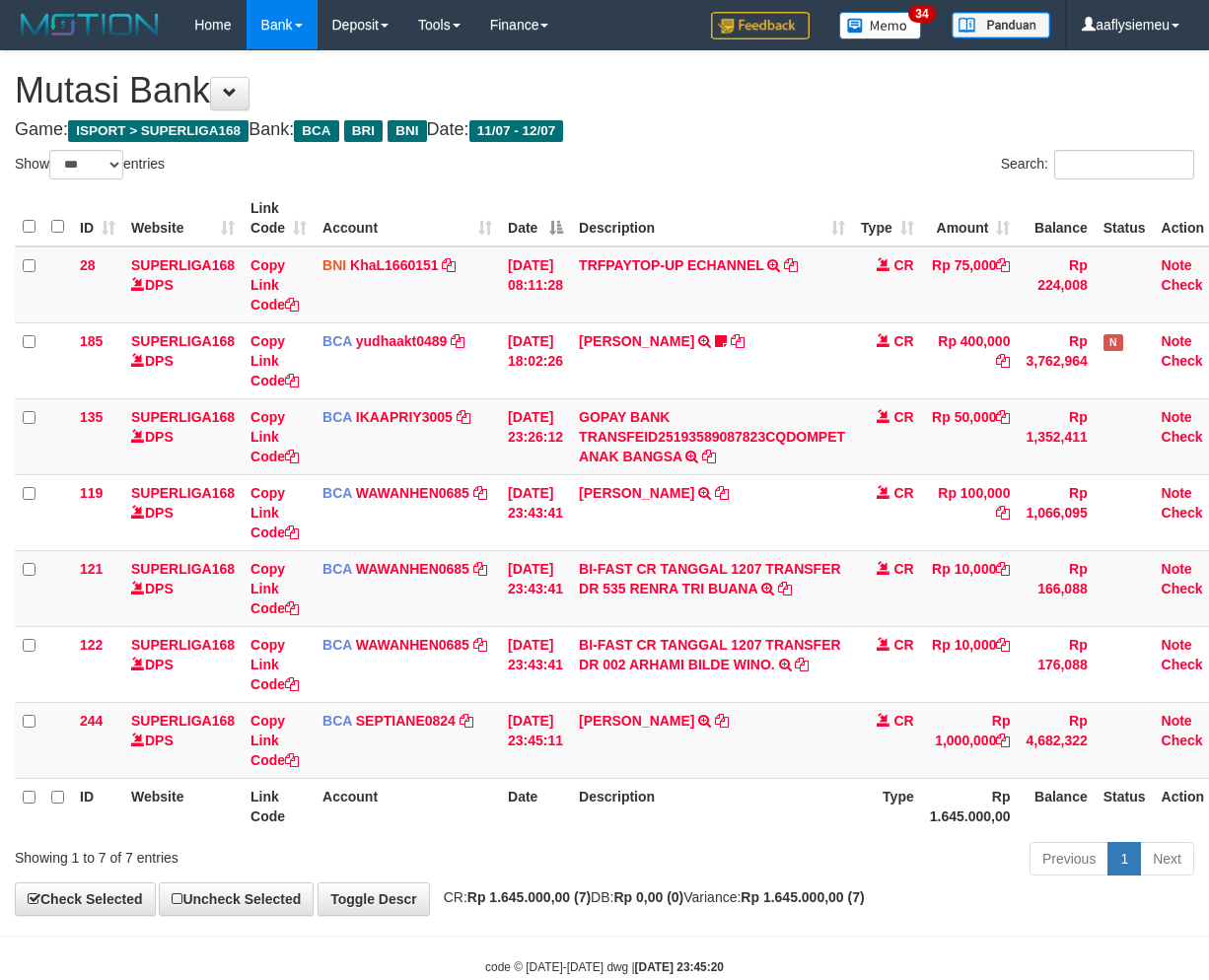 select on "***" 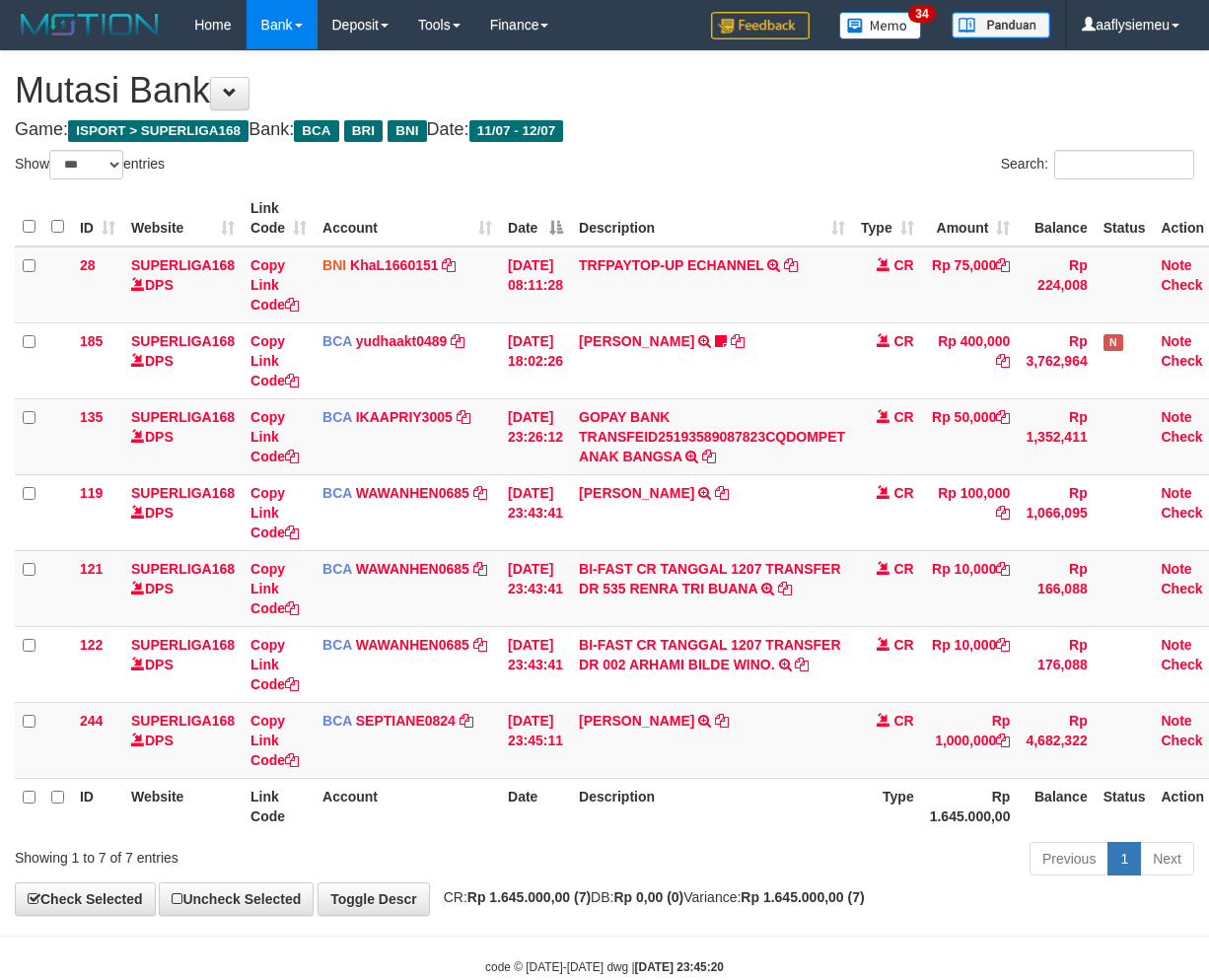 scroll, scrollTop: 0, scrollLeft: 36, axis: horizontal 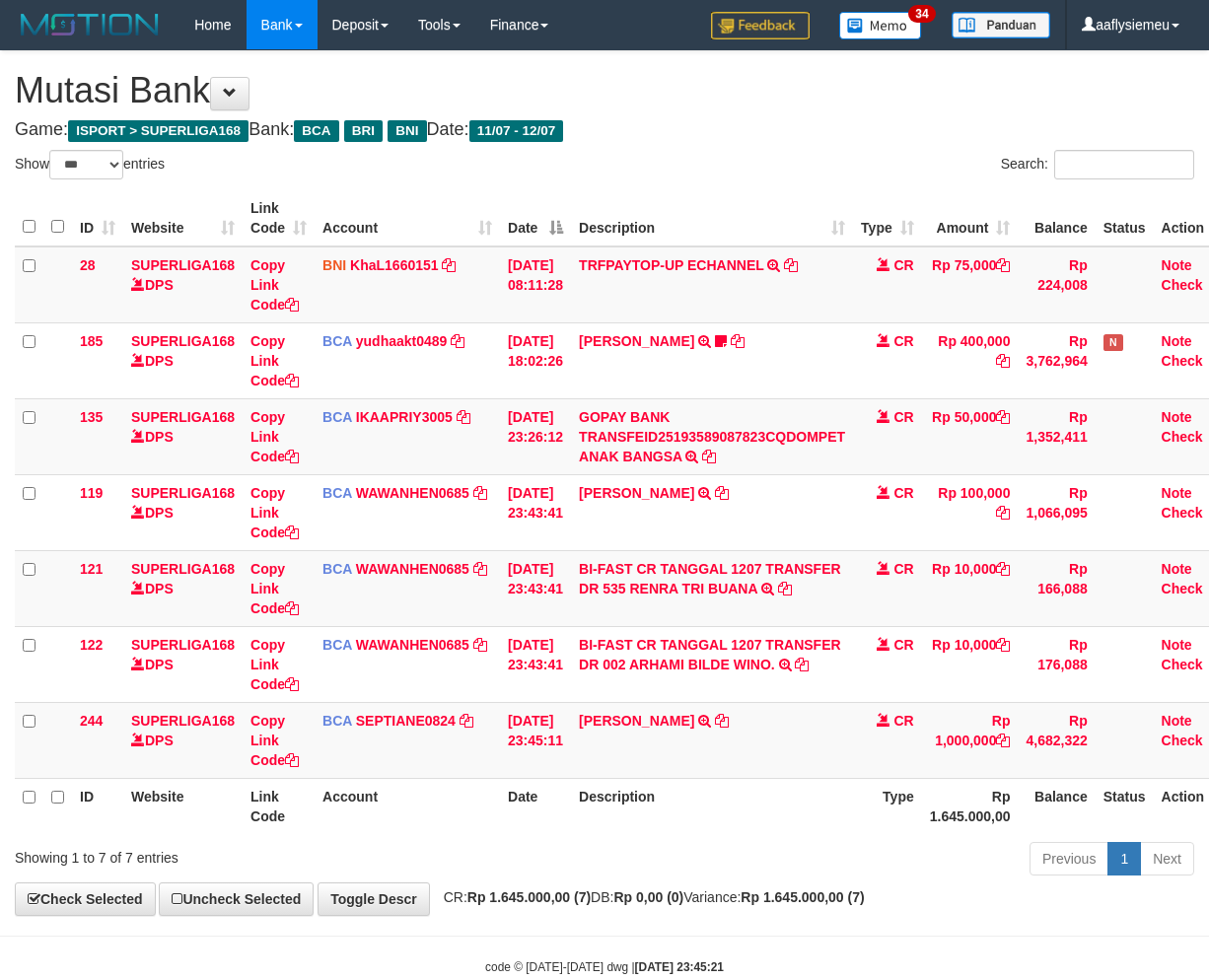 select on "***" 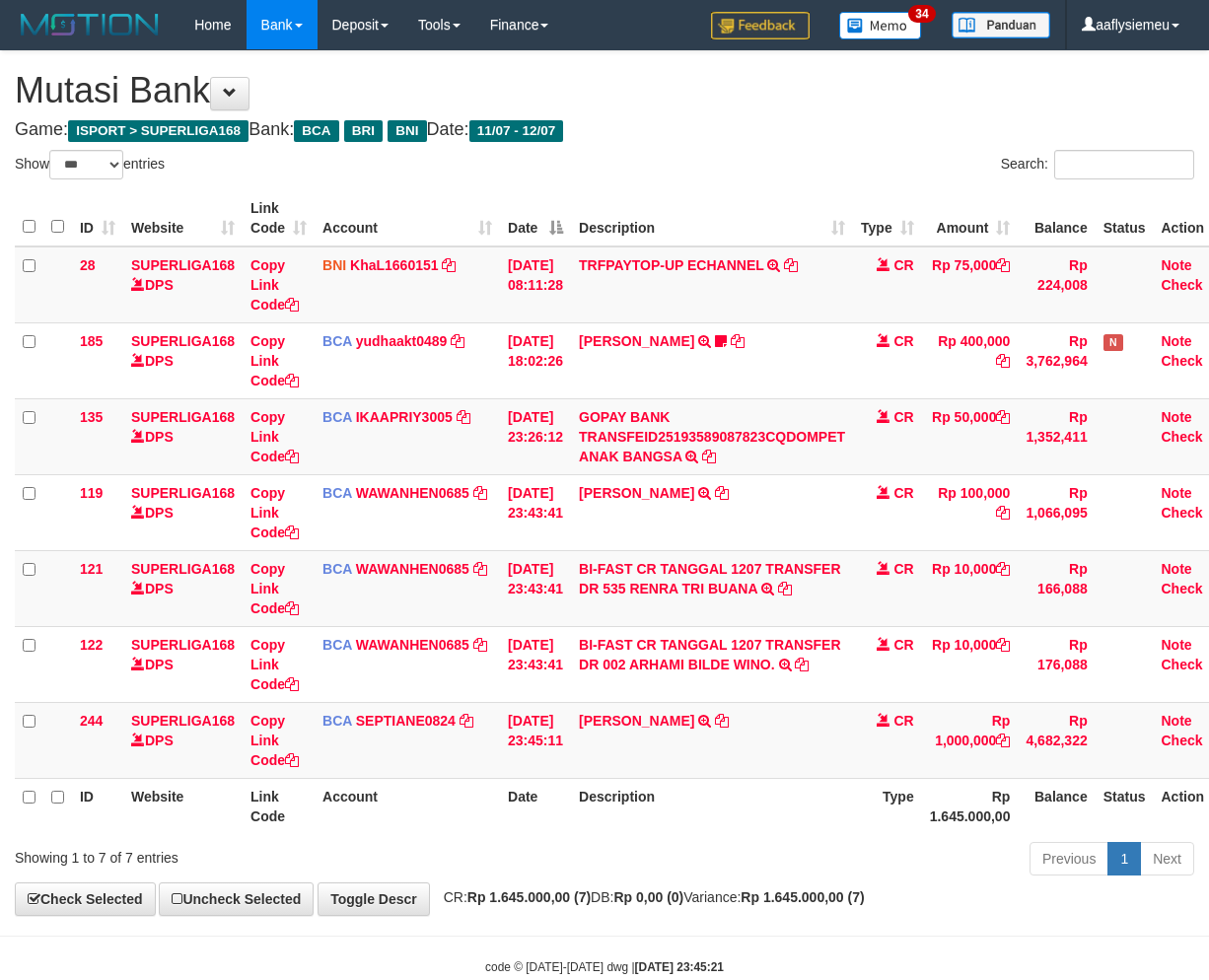 scroll, scrollTop: 0, scrollLeft: 36, axis: horizontal 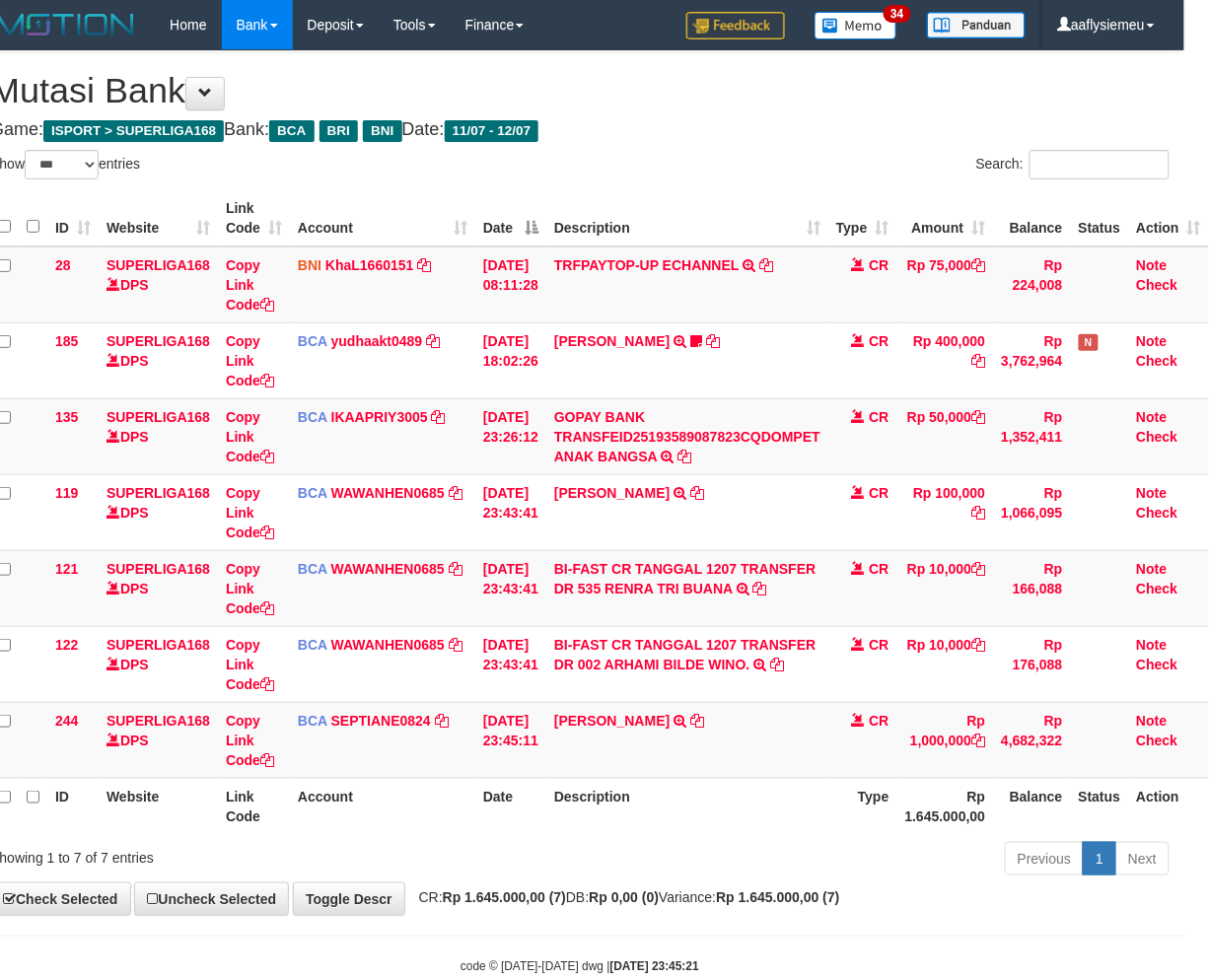 click on "Previous 1 Next" at bounding box center (831, 861) 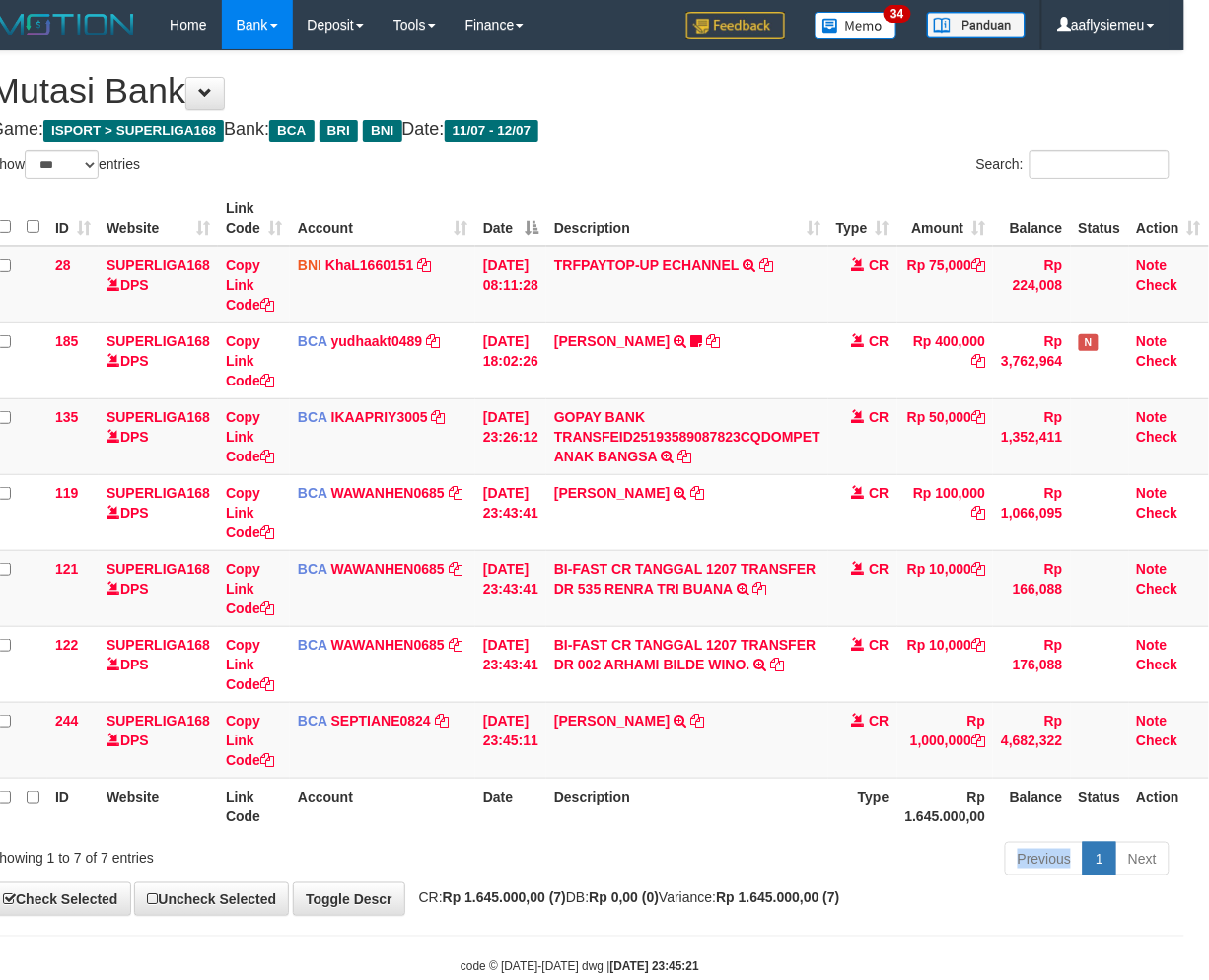 click on "Previous 1 Next" at bounding box center (831, 861) 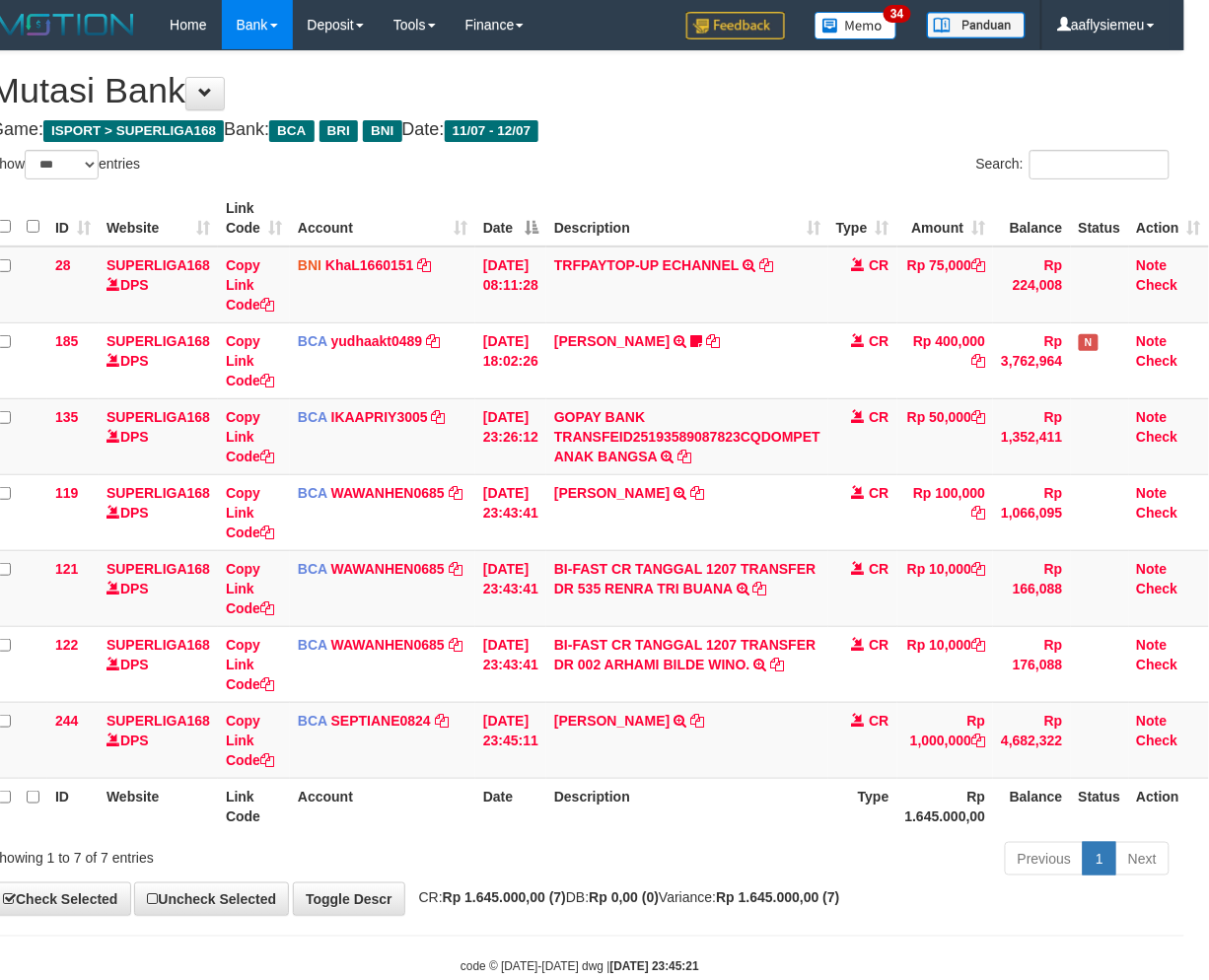 drag, startPoint x: 583, startPoint y: 831, endPoint x: 602, endPoint y: 830, distance: 19.026298 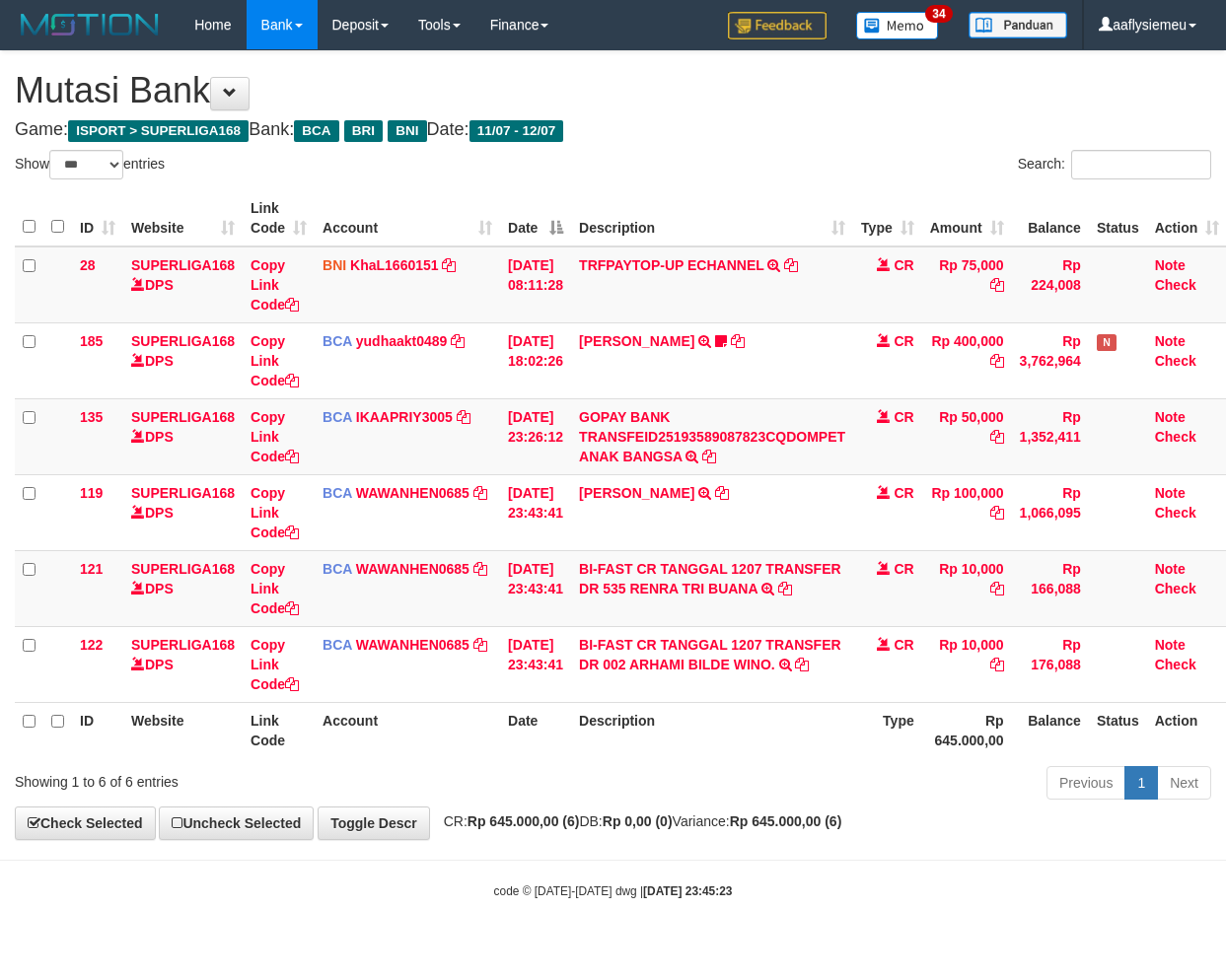 select on "***" 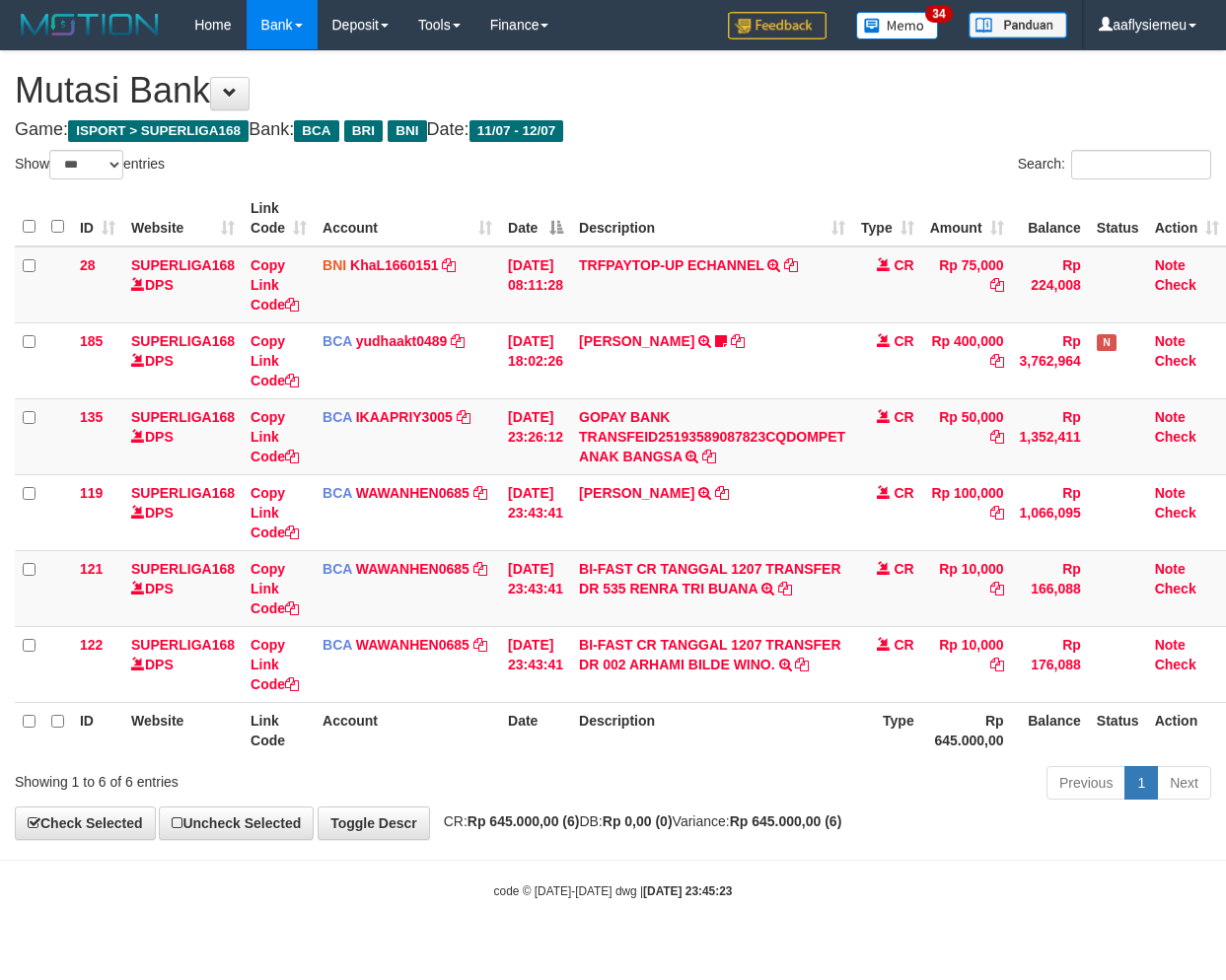 scroll, scrollTop: 0, scrollLeft: 0, axis: both 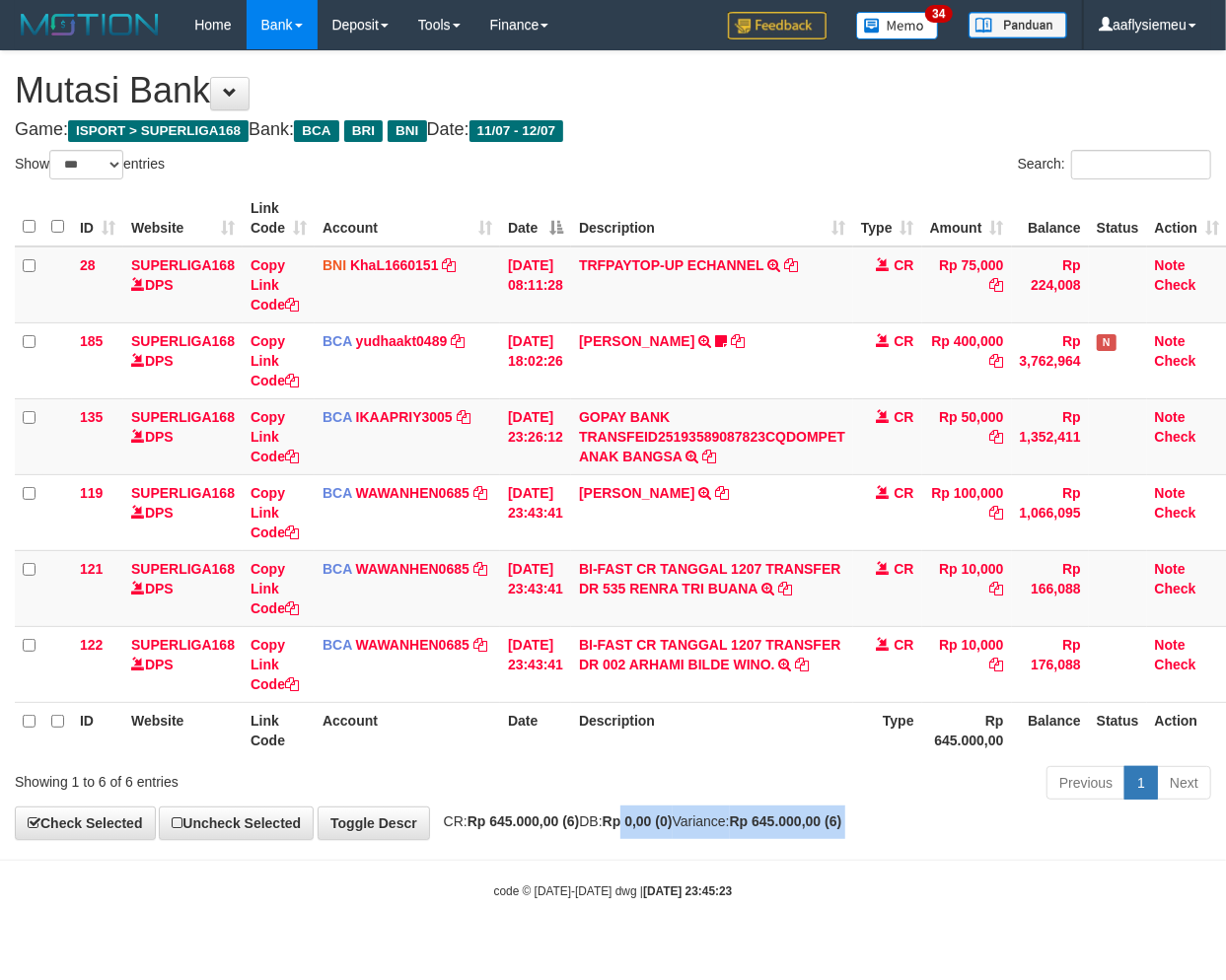 click on "Toggle navigation
Home
Bank
Account List
Load
By Website
Group
[ISPORT]													SUPERLIGA168
By Load Group (DPS)
34" at bounding box center (613, 474) 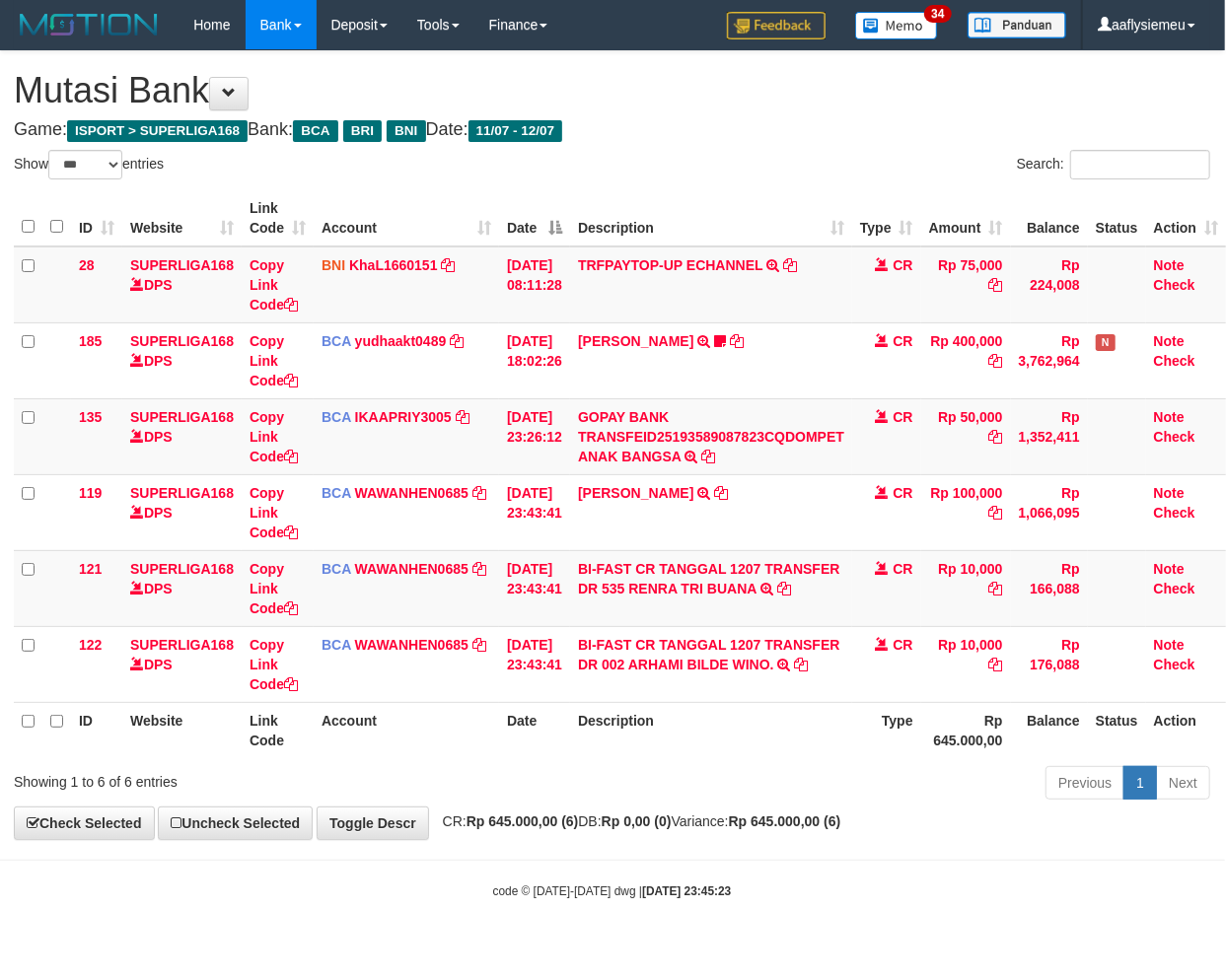 click on "Toggle navigation
Home
Bank
Account List
Load
By Website
Group
[ISPORT]													SUPERLIGA168
By Load Group (DPS)
34" at bounding box center (612, 474) 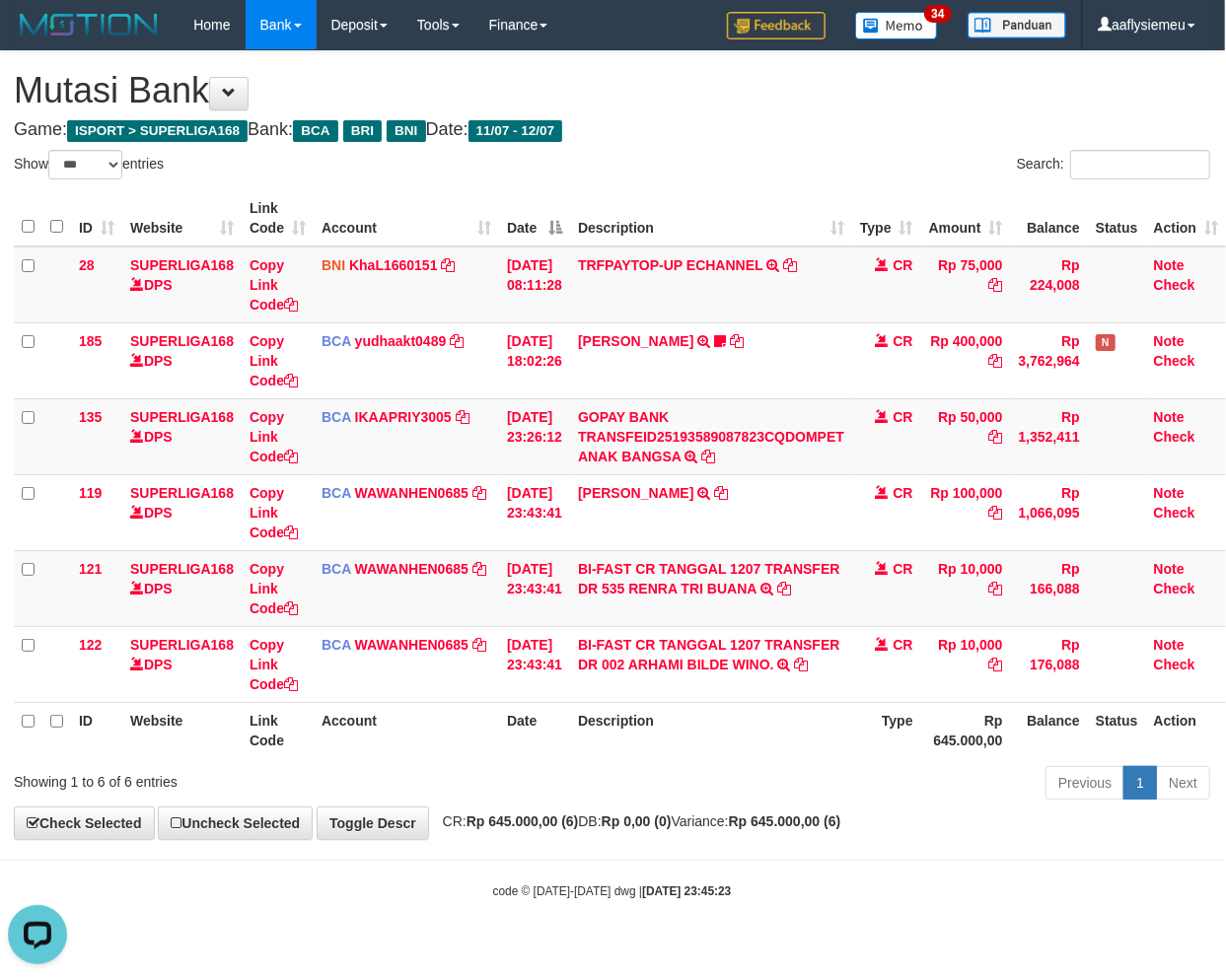 scroll, scrollTop: 0, scrollLeft: 0, axis: both 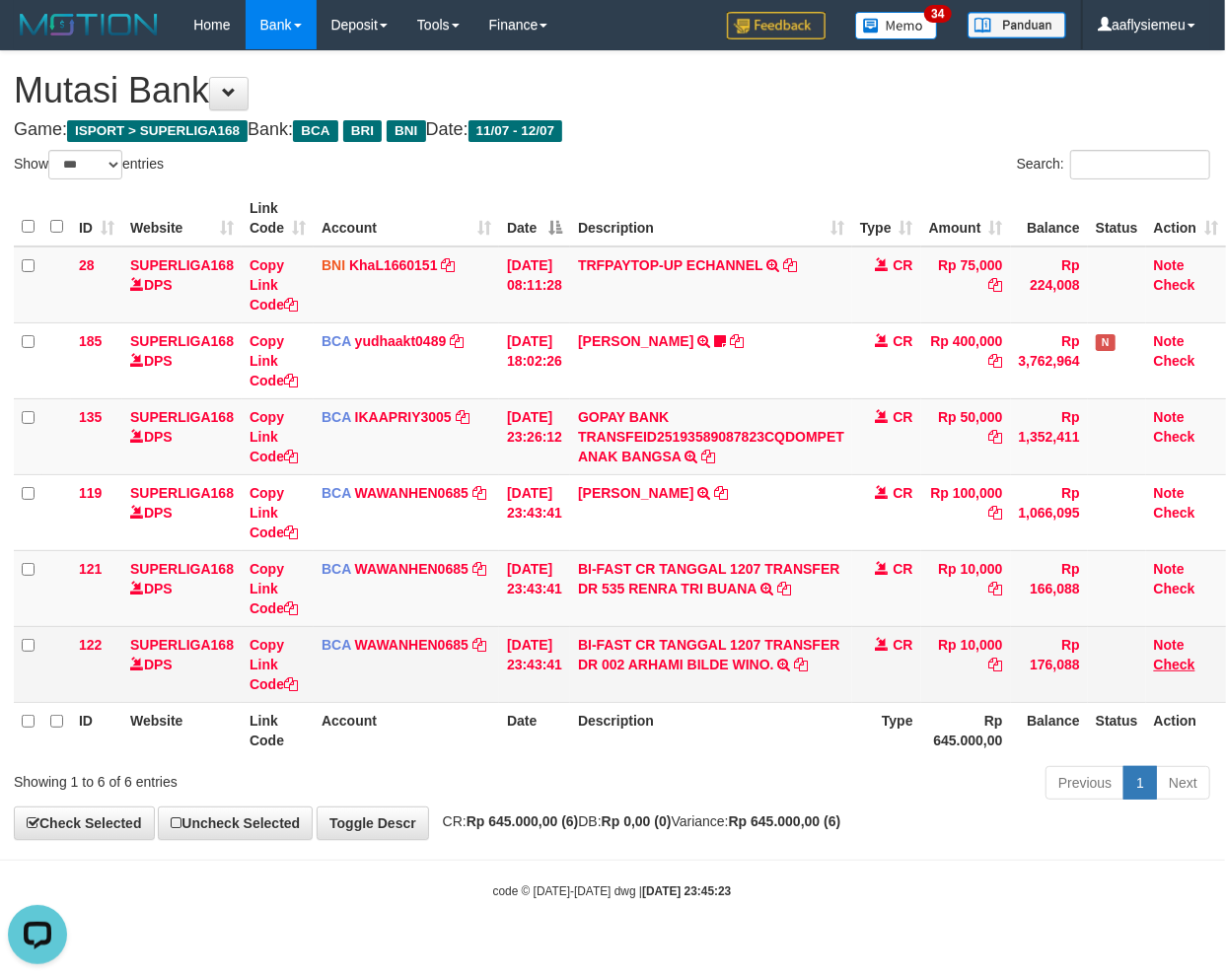 click on "Note
Check" at bounding box center (1187, 664) 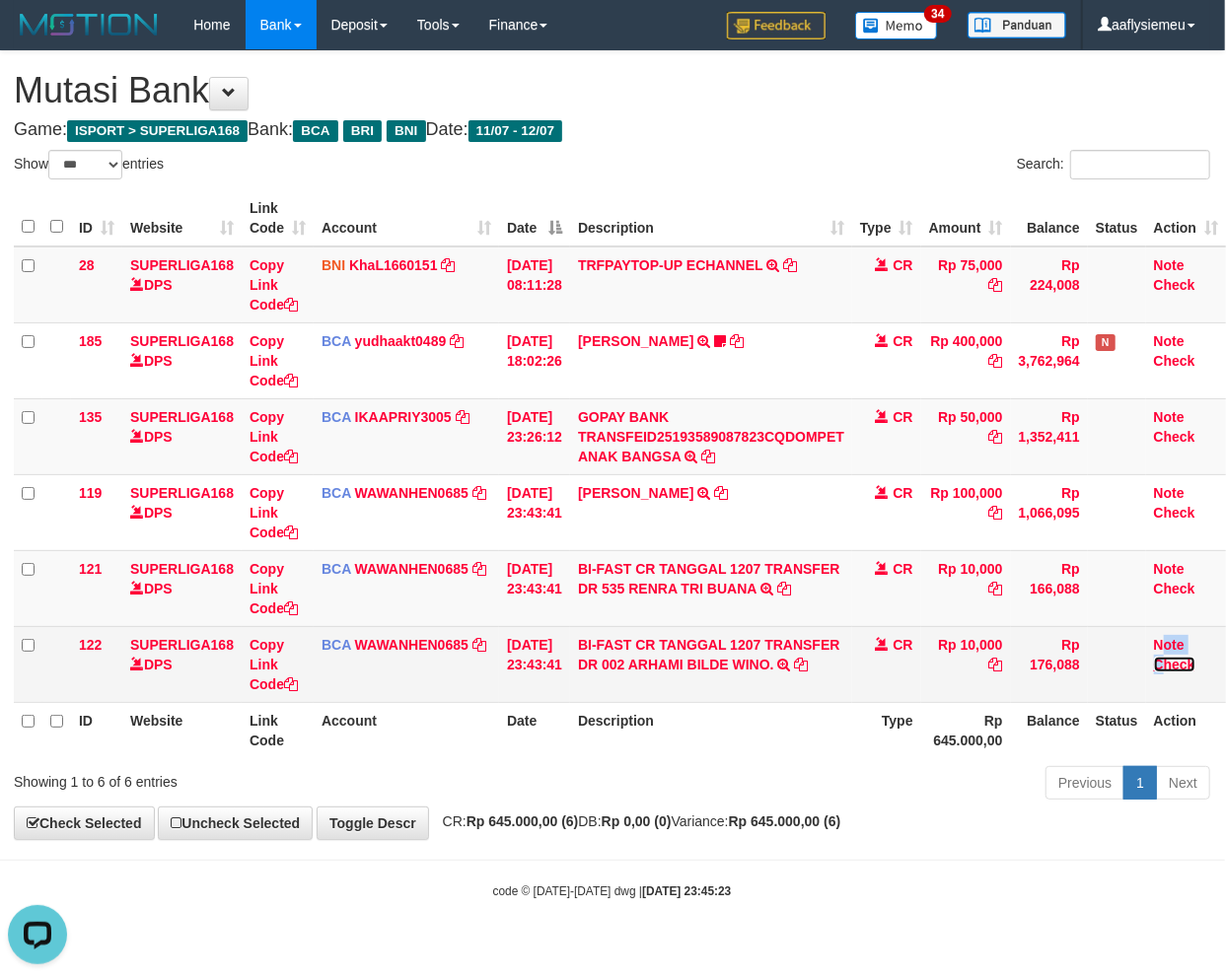 click on "Check" at bounding box center (1175, 665) 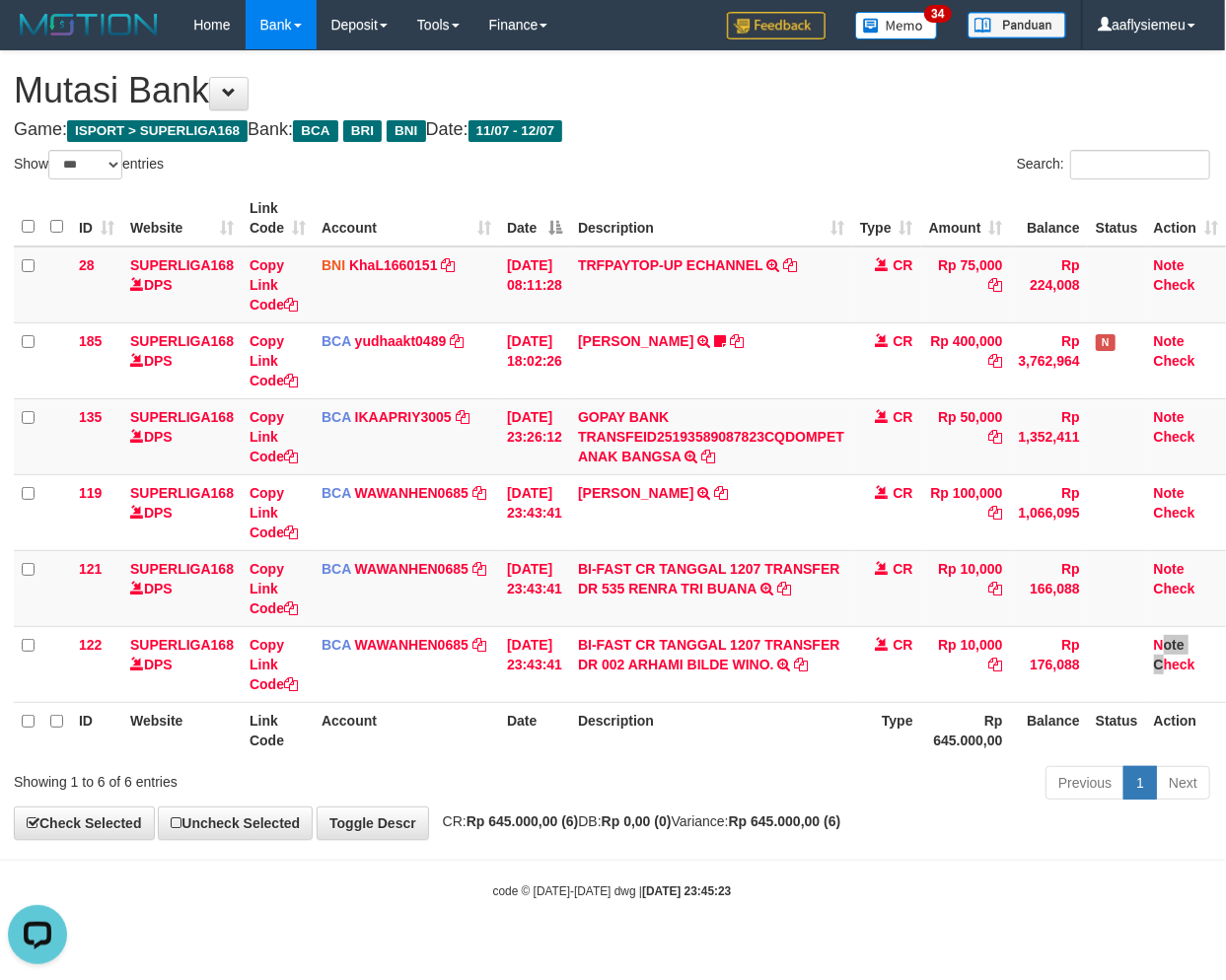 click on "ID Website Link Code Account Date Description Type Amount Balance Status Action
28
SUPERLIGA168    DPS
Copy Link Code
BNI
KhaL1660151
DPS
KHEIR TSAR MUHAMMAD ALI
mutasi_20250712_4651 | 28
mutasi_20250712_4651 | 28
12/07/2025 08:11:28
TRFPAYTOP-UP ECHANNEL         TRF/PAY/TOP-UP ECHANNEL
CR
Rp 75,000
Rp 224,008
Note
Check
185
SUPERLIGA168    DPS
Copy Link Code
BCA
yudhaakt0489
DPS" at bounding box center (612, 474) 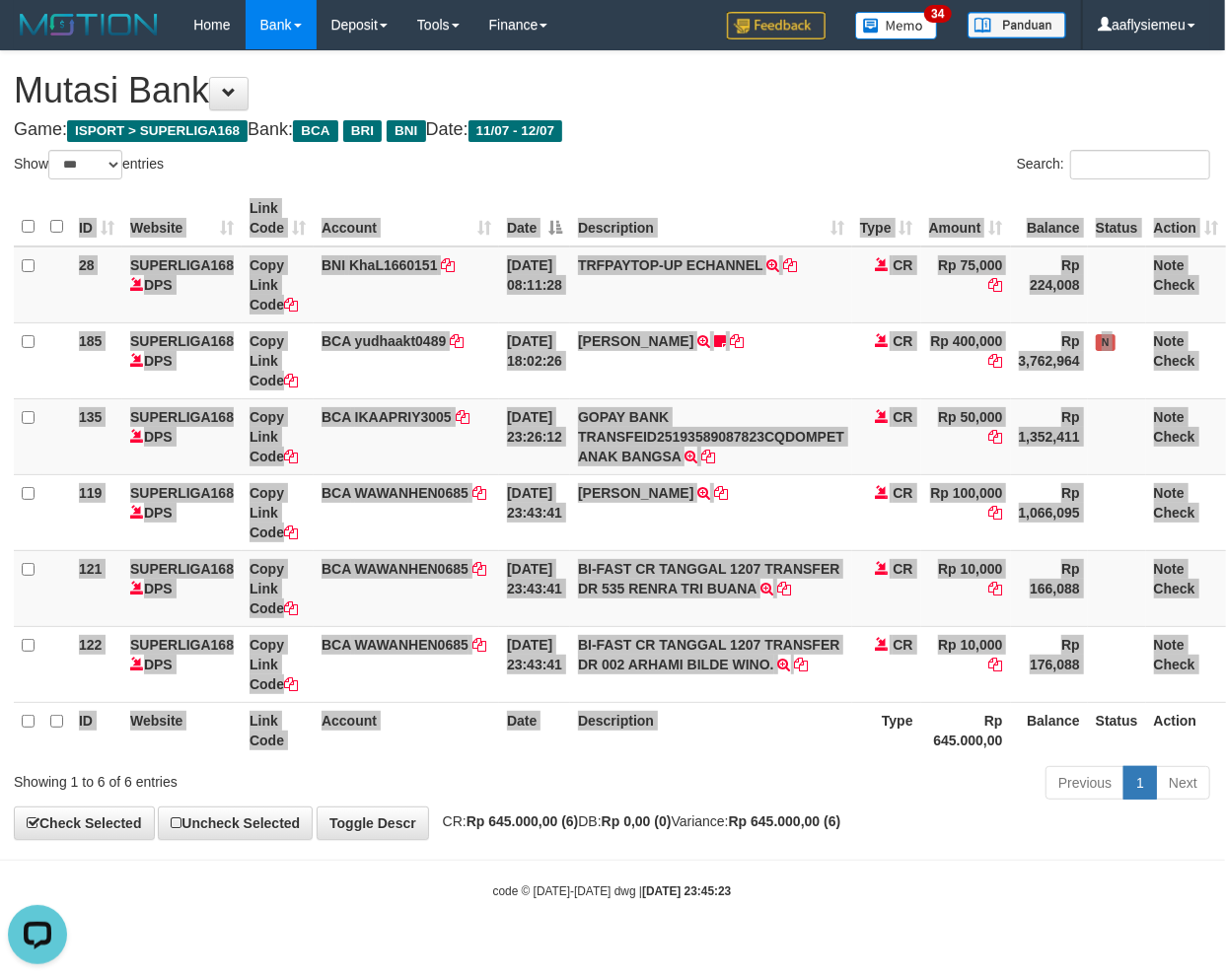 click on "Type" at bounding box center (887, 730) 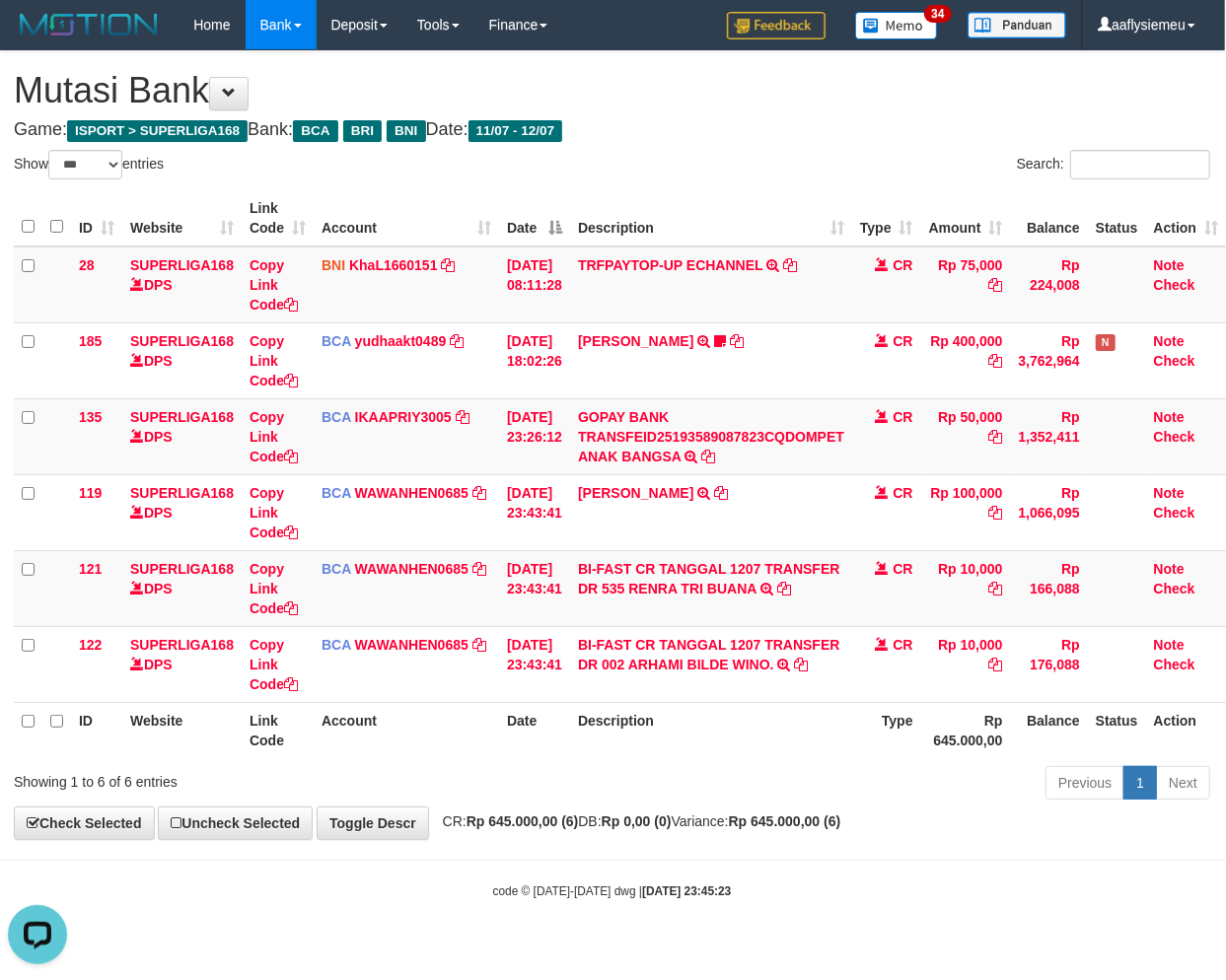 click on "Description" at bounding box center (711, 730) 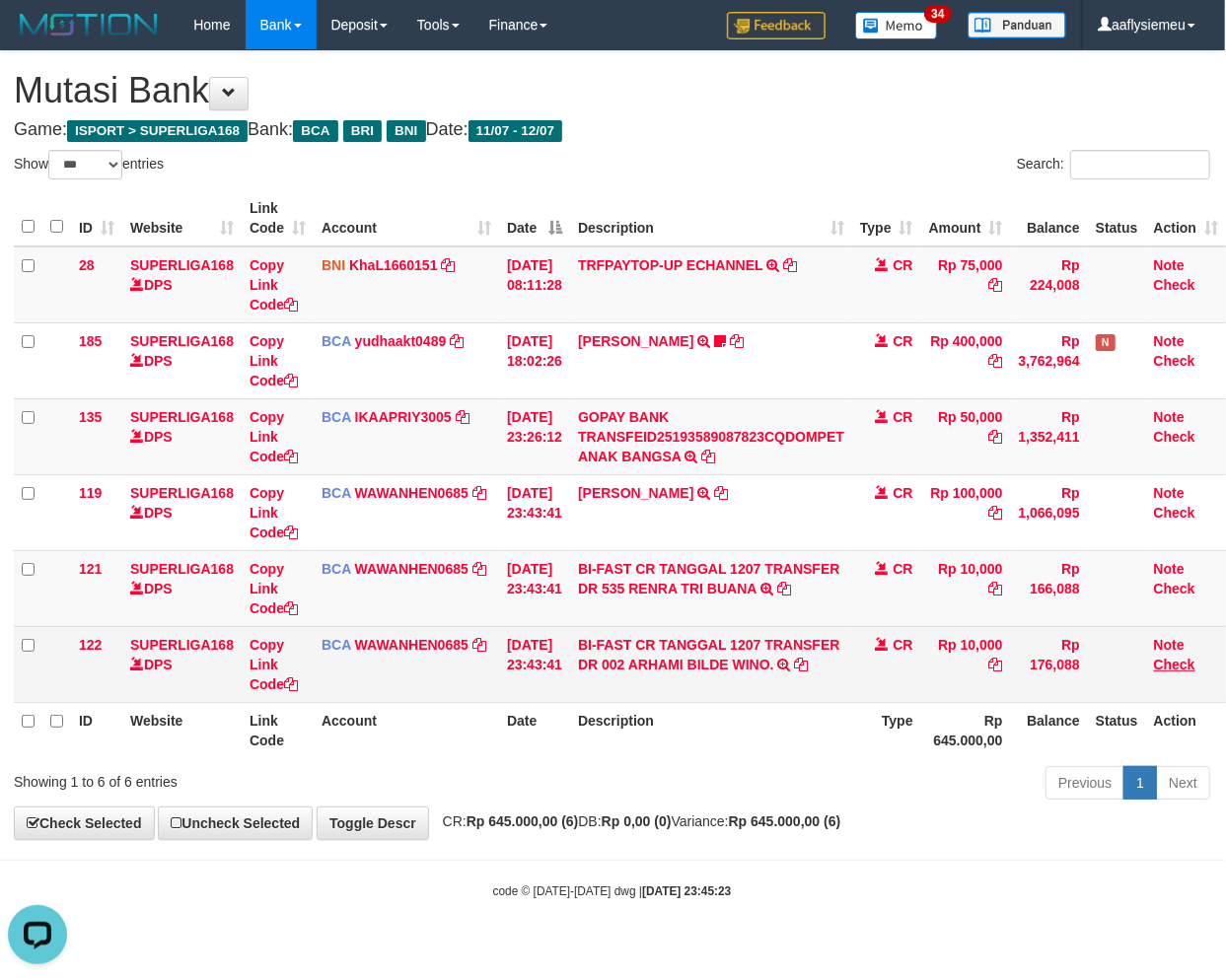 drag, startPoint x: 959, startPoint y: 771, endPoint x: 1190, endPoint y: 662, distance: 255.42514 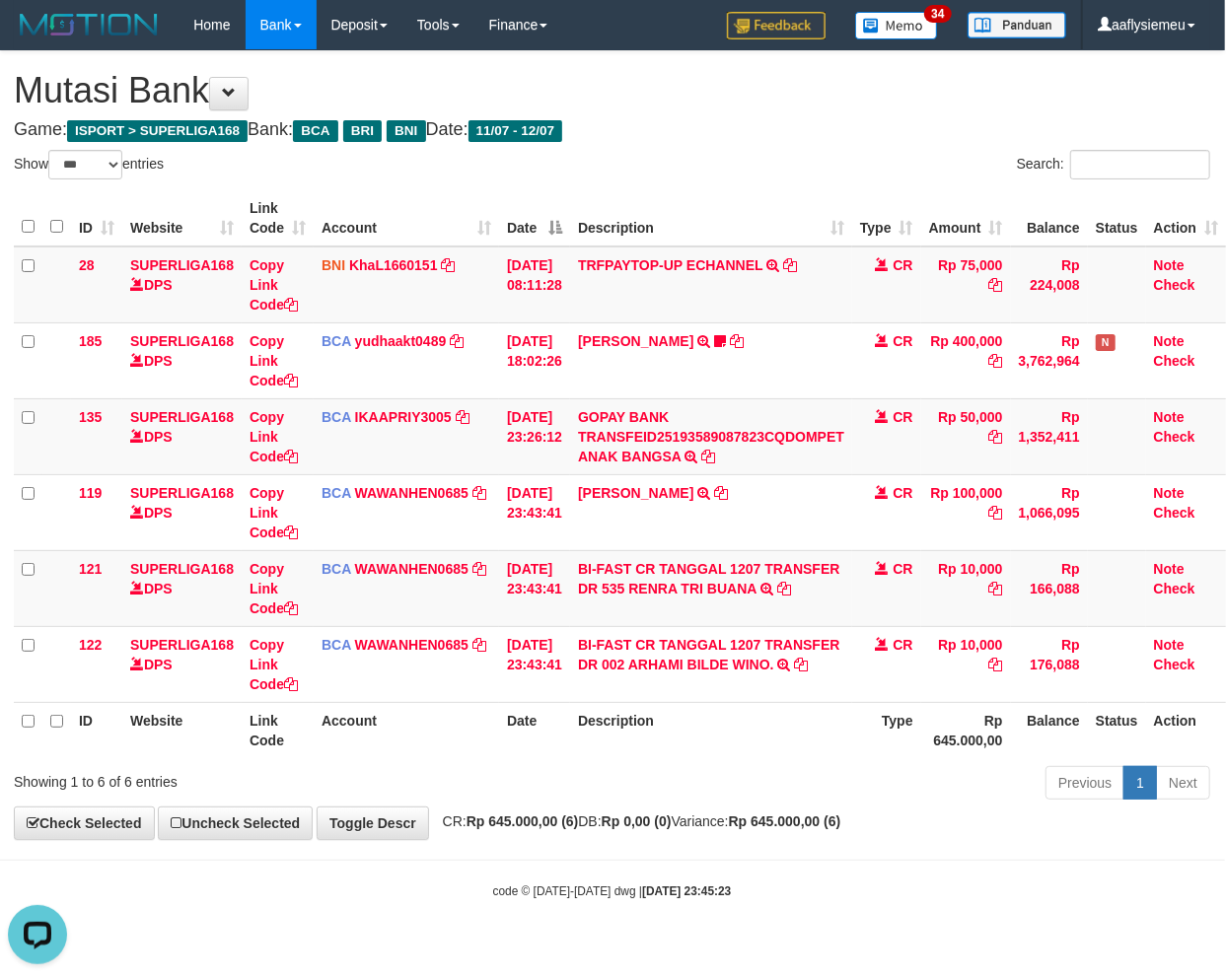 drag, startPoint x: 783, startPoint y: 809, endPoint x: 1225, endPoint y: 639, distance: 473.5652 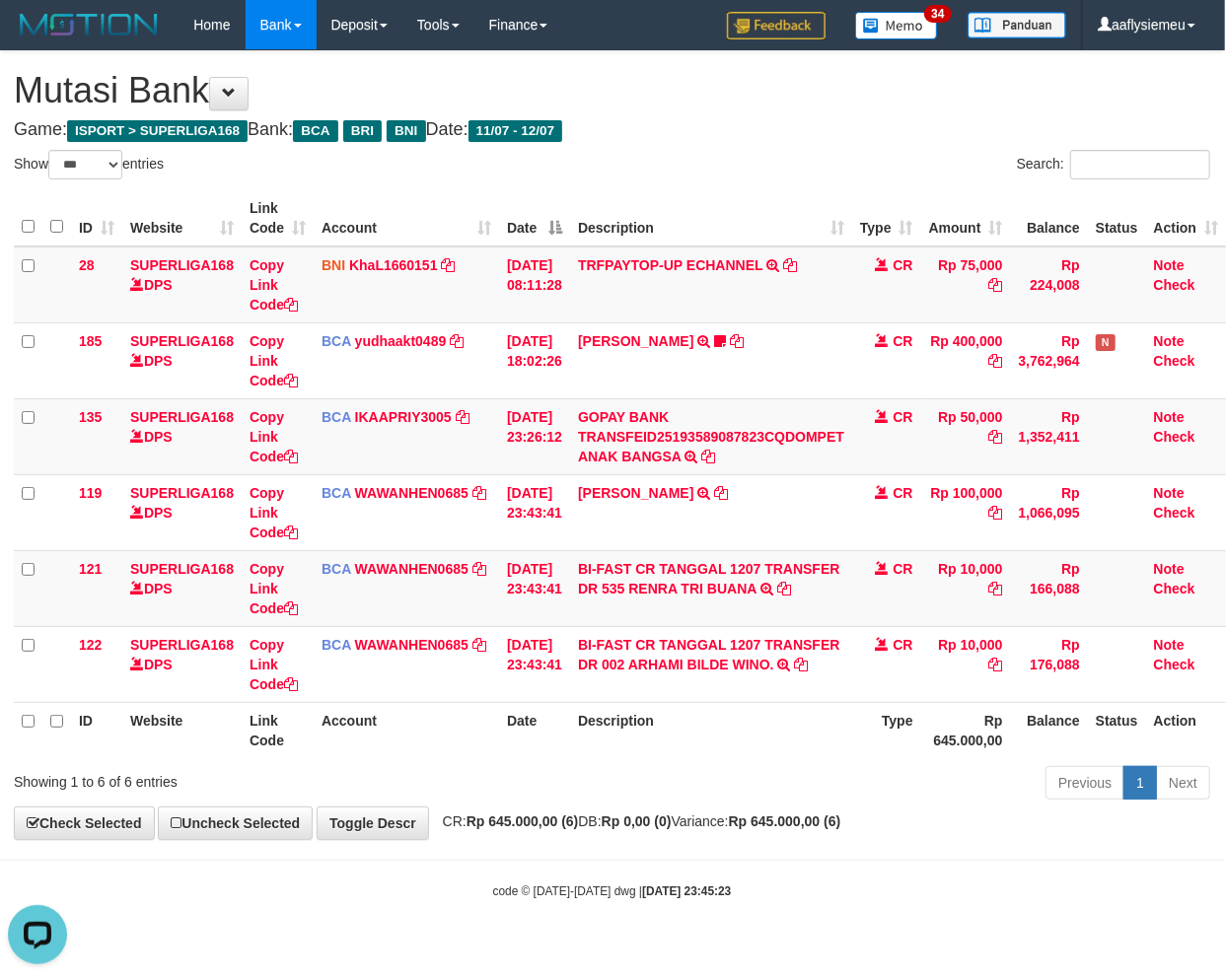click on "Previous 1 Next" at bounding box center (867, 785) 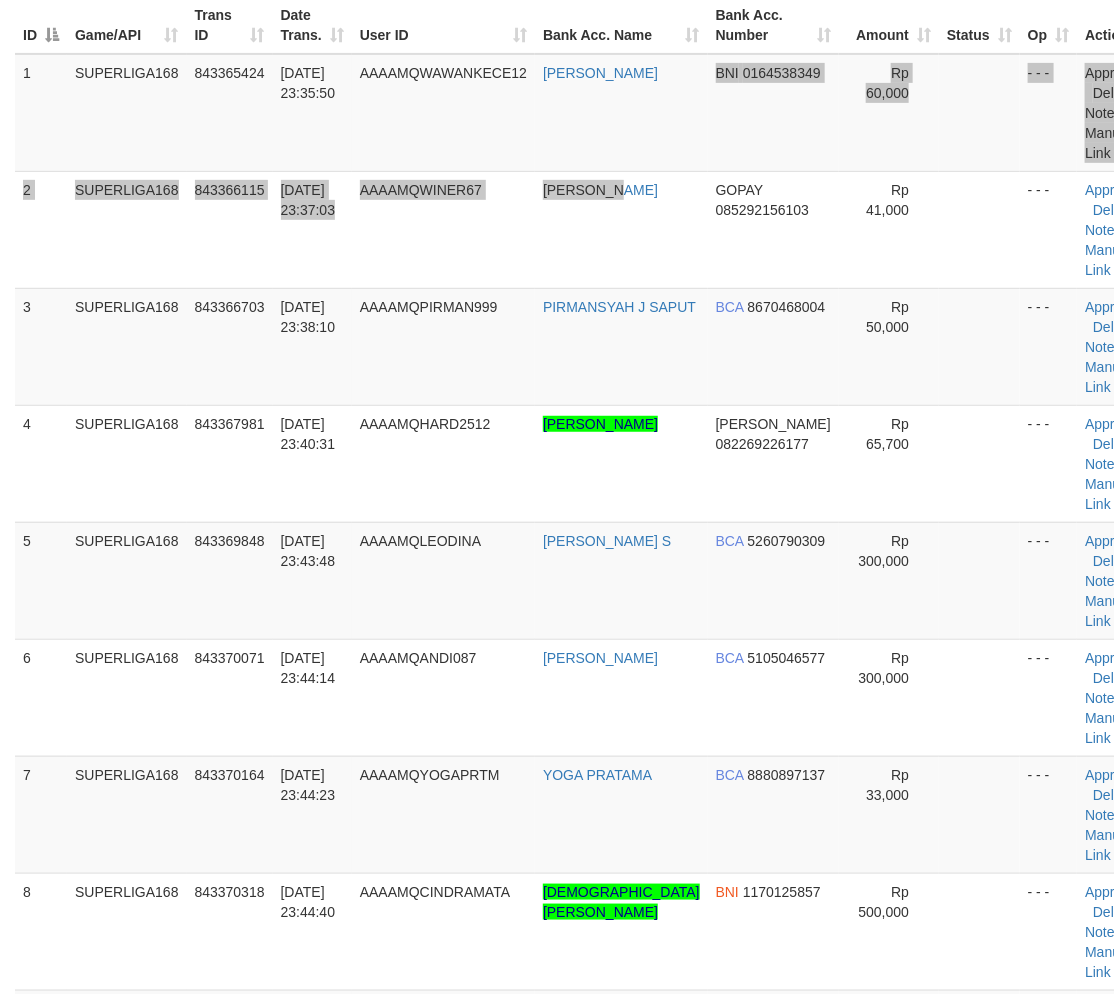 scroll, scrollTop: 444, scrollLeft: 0, axis: vertical 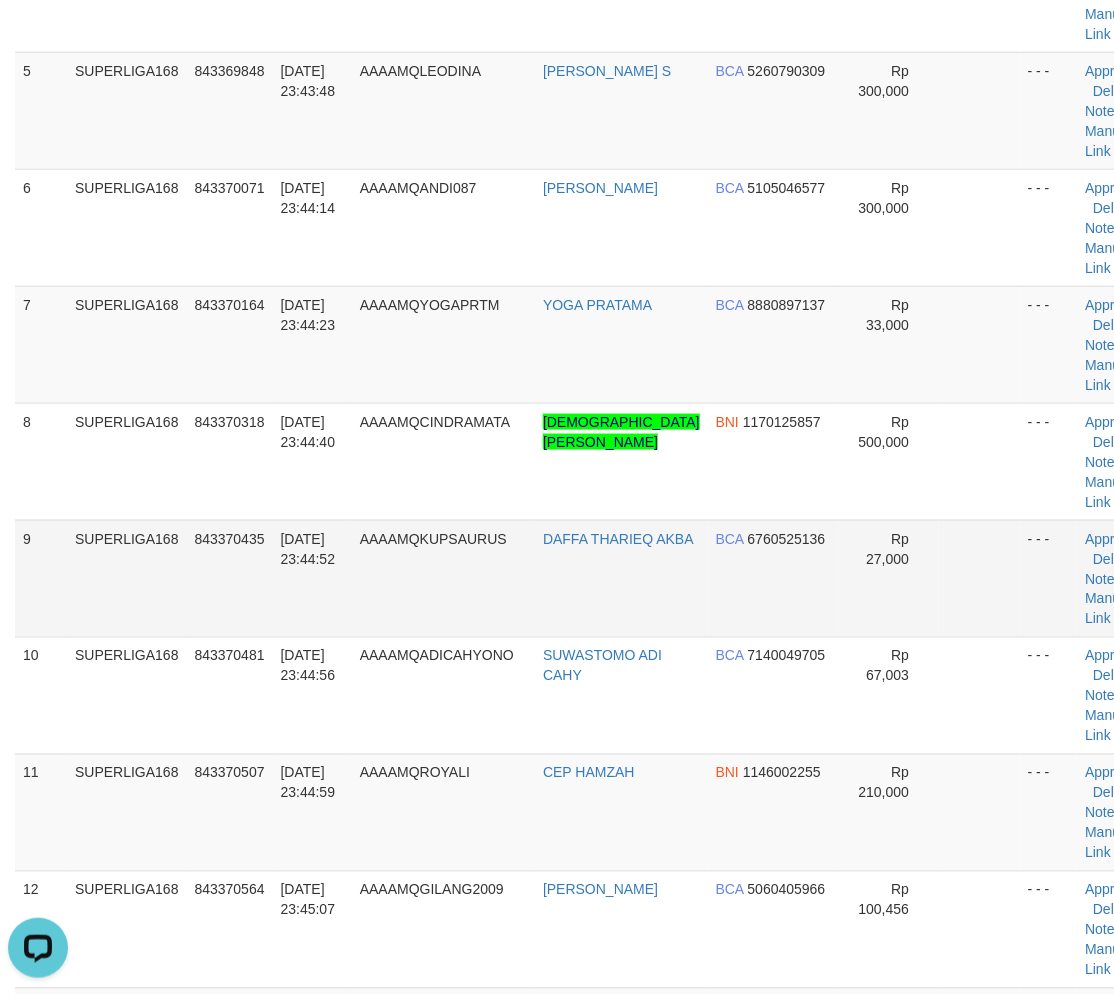 click on "SUPERLIGA168" at bounding box center [127, 578] 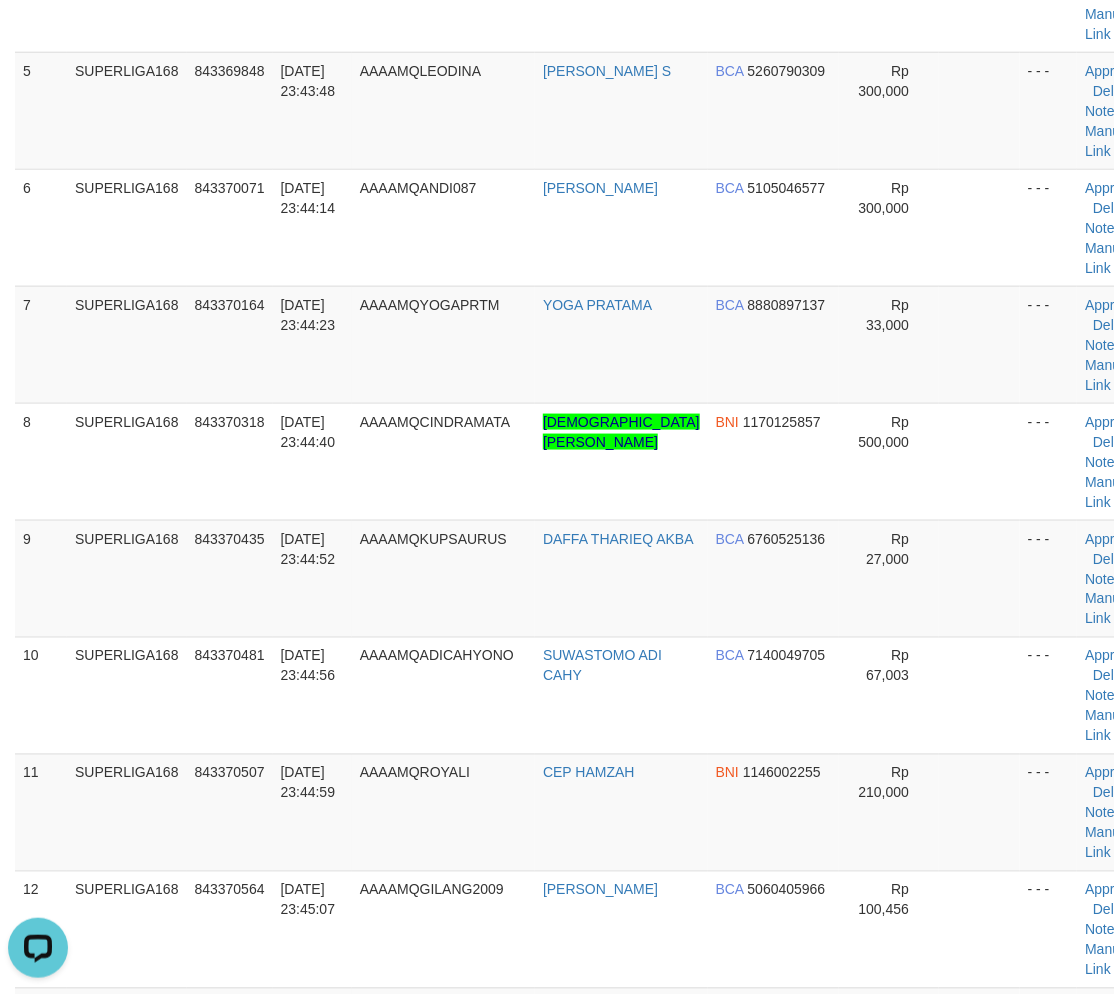 click on "ID Game/API Trans ID Date Trans. User ID Bank Acc. Name Bank Acc. Number Amount Status Op Action
1
SUPERLIGA168
843365424
12/07/2025 23:35:50
AAAAMQWAWANKECE12
WAWAN SETIAWAN
BNI
0164538349
Rp 60,000
- - -
Approve
Delete
Note
Manual Link
2
SUPERLIGA168
843366115
12/07/2025 23:37:03
AAAAMQWINER67
ABDURRAHMAN
GOPAY
ID" at bounding box center (557, 344) 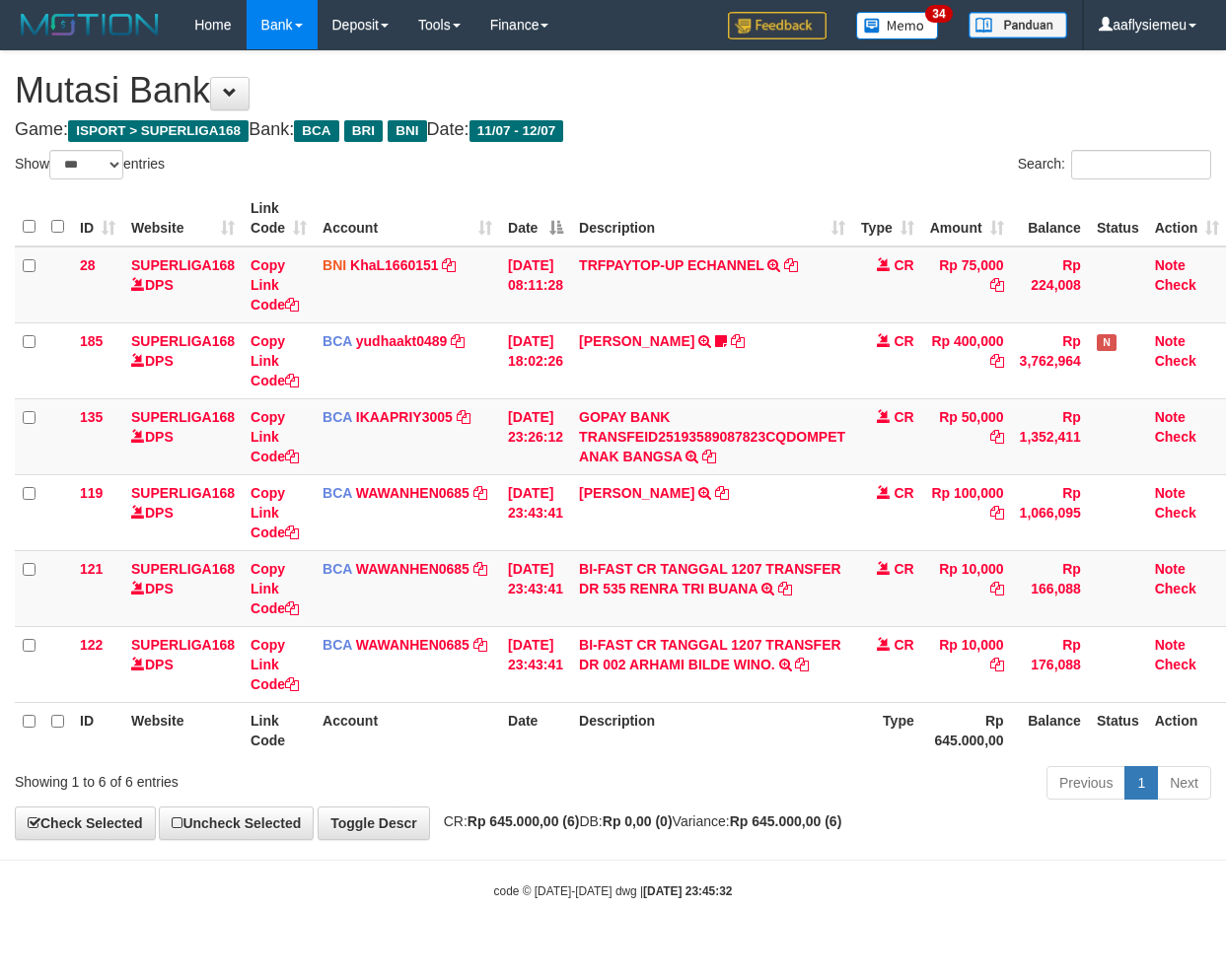 select on "***" 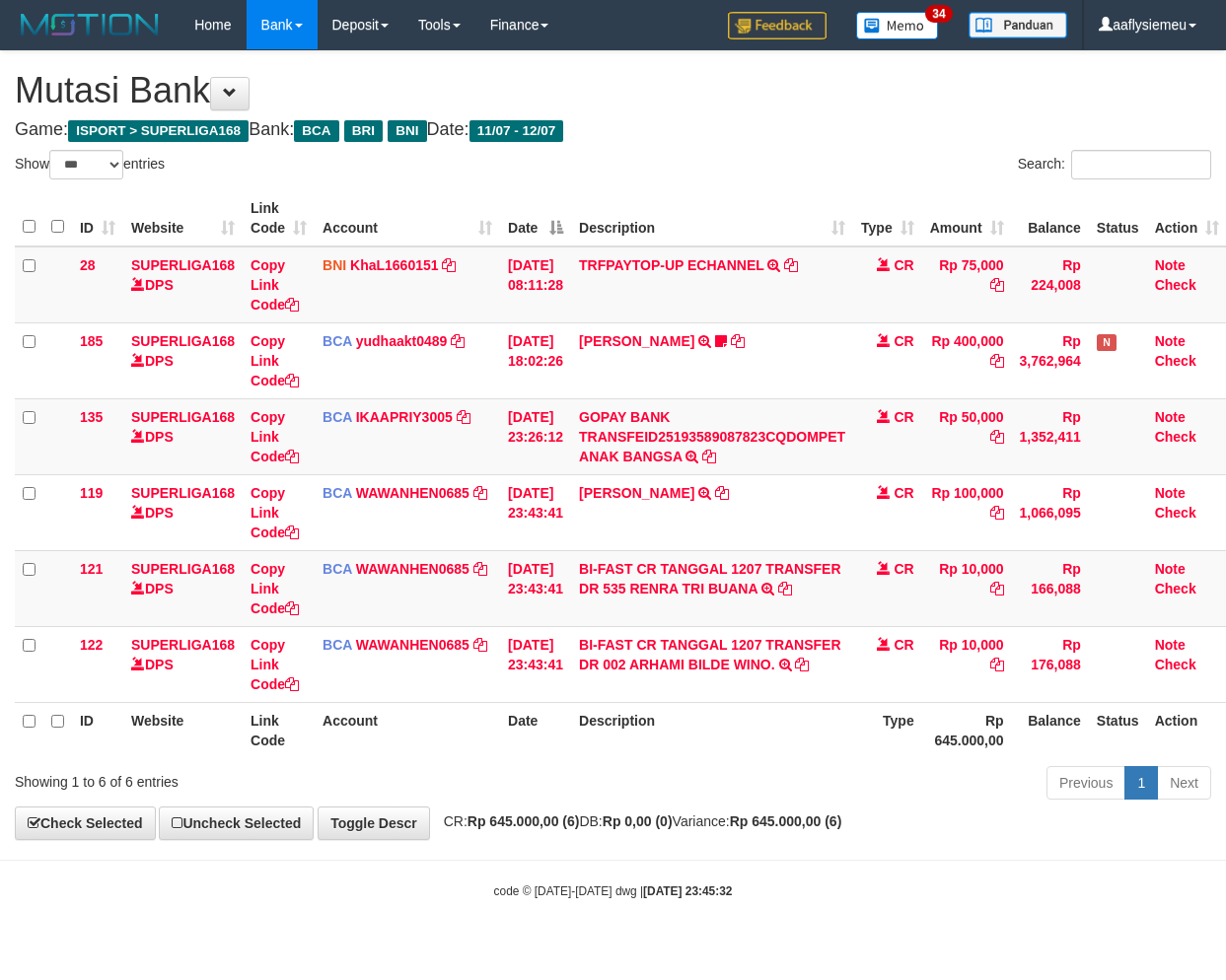scroll, scrollTop: 0, scrollLeft: 14, axis: horizontal 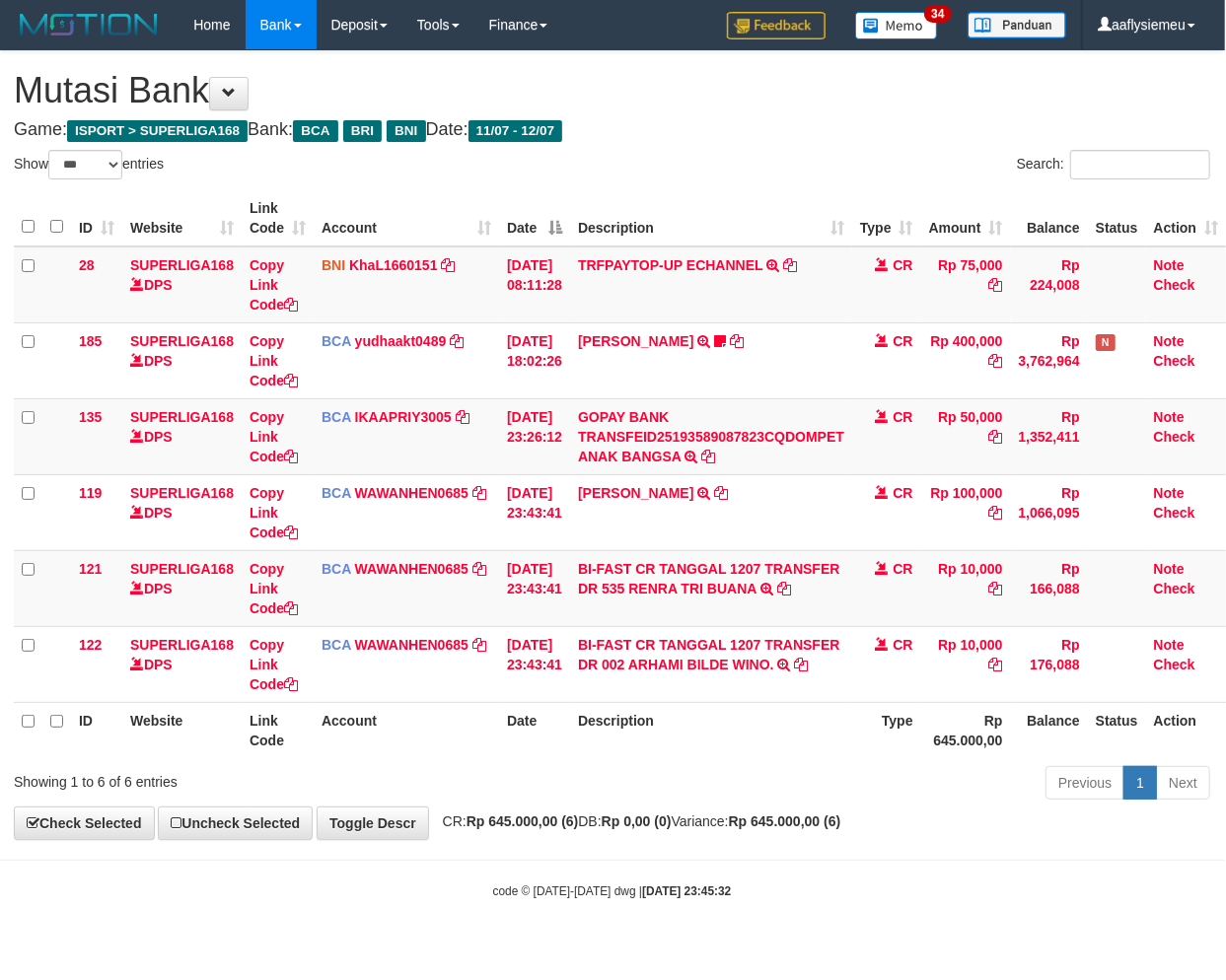 drag, startPoint x: 908, startPoint y: 853, endPoint x: 982, endPoint y: 814, distance: 83.64807 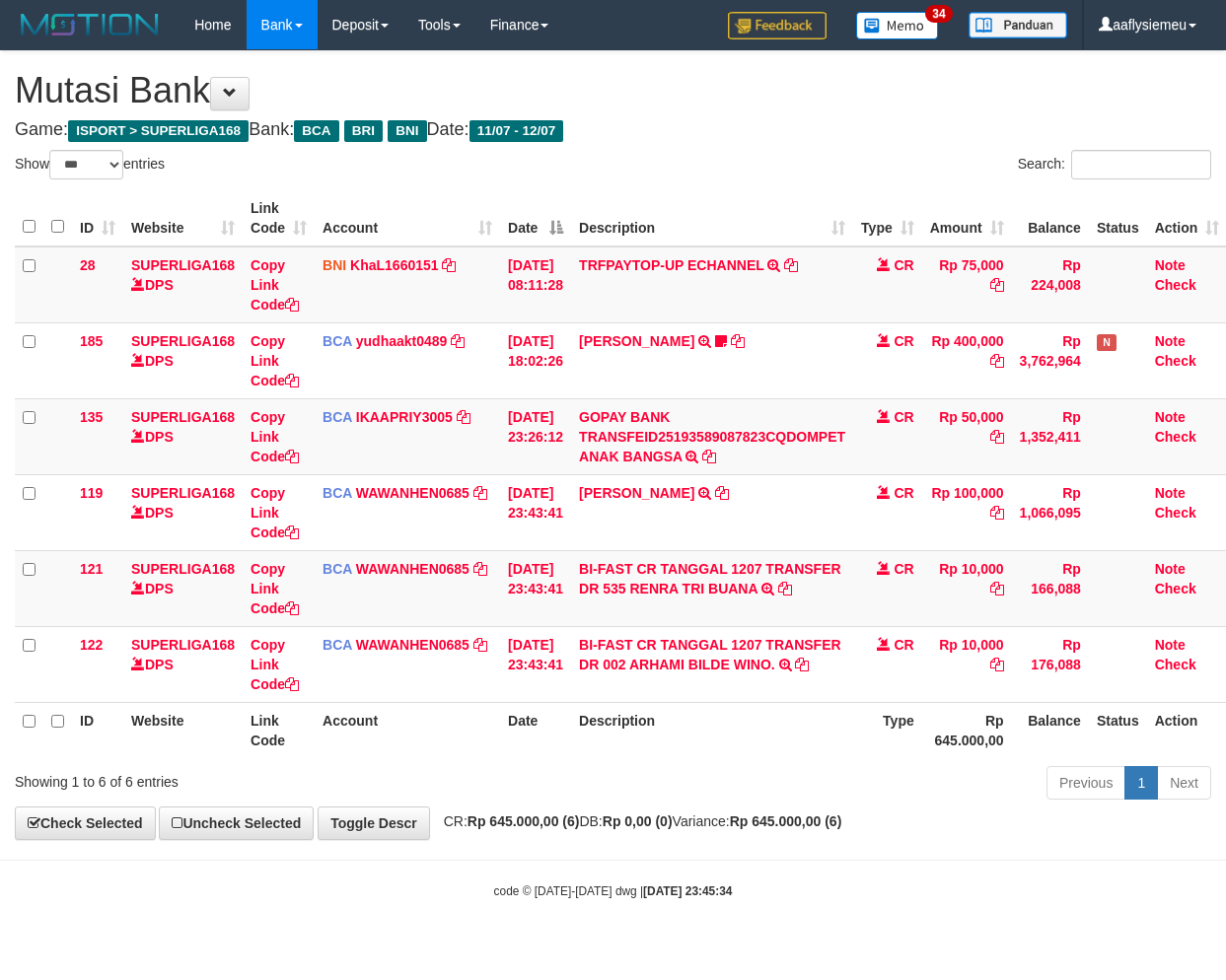 select on "***" 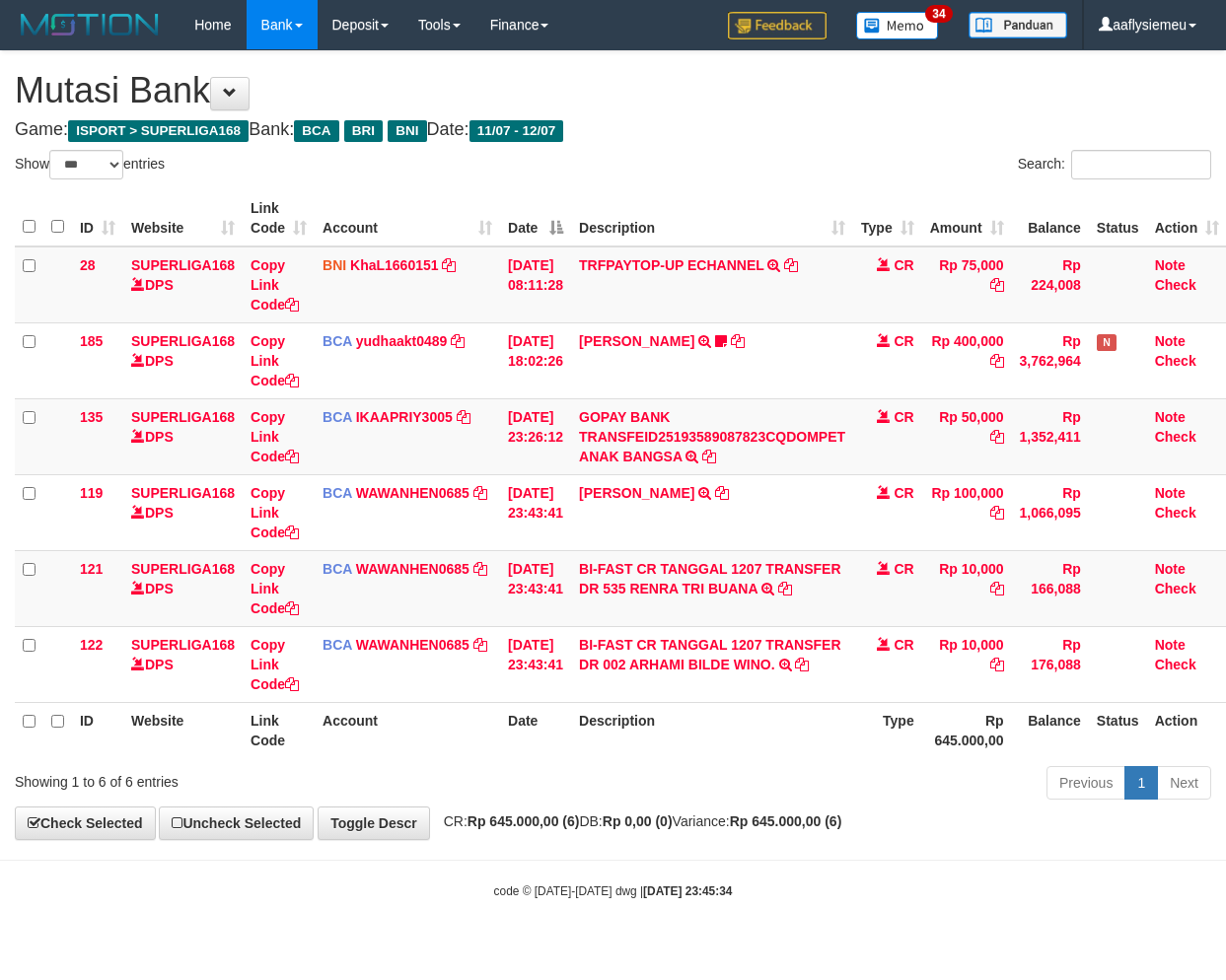 scroll, scrollTop: 0, scrollLeft: 14, axis: horizontal 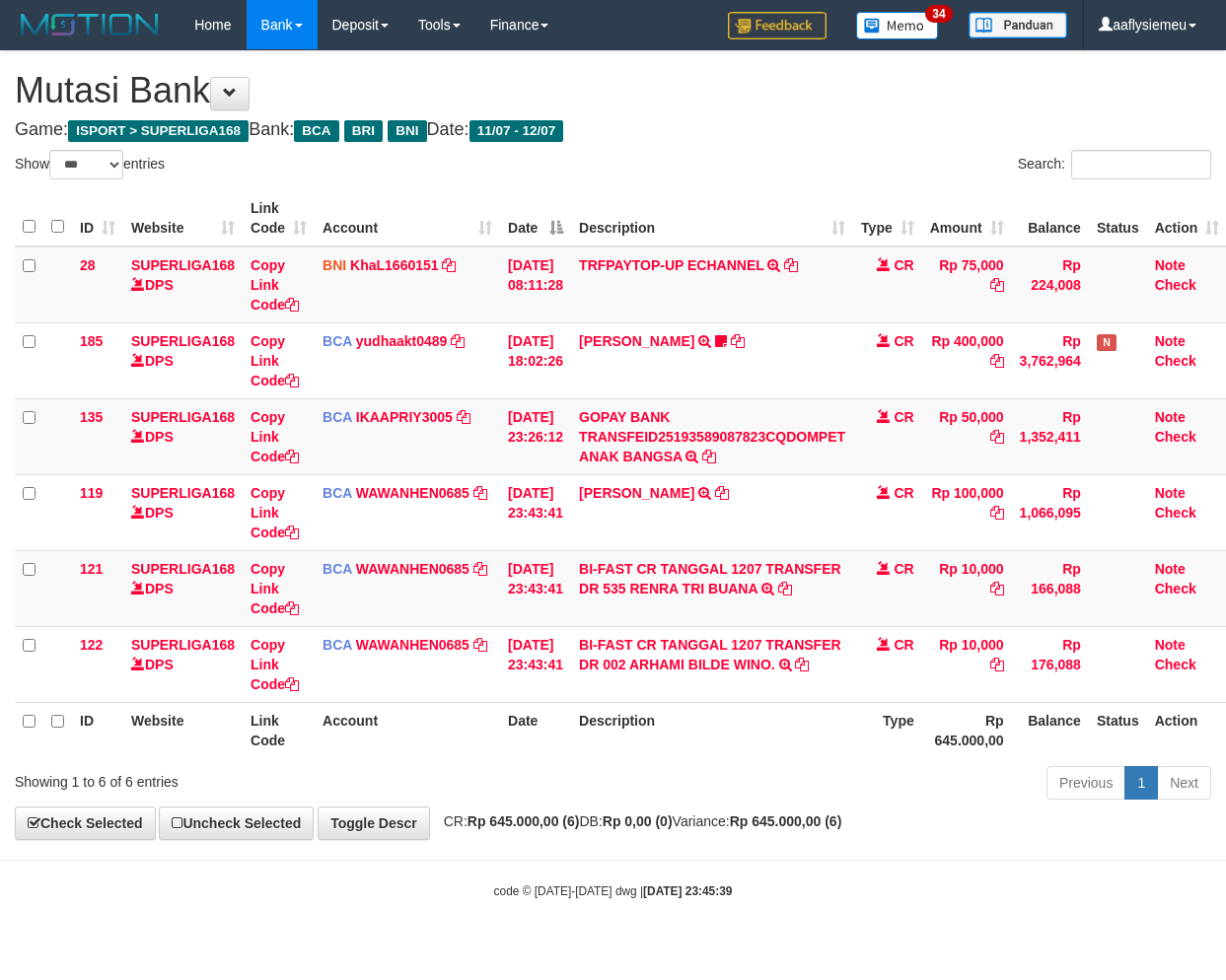 select on "***" 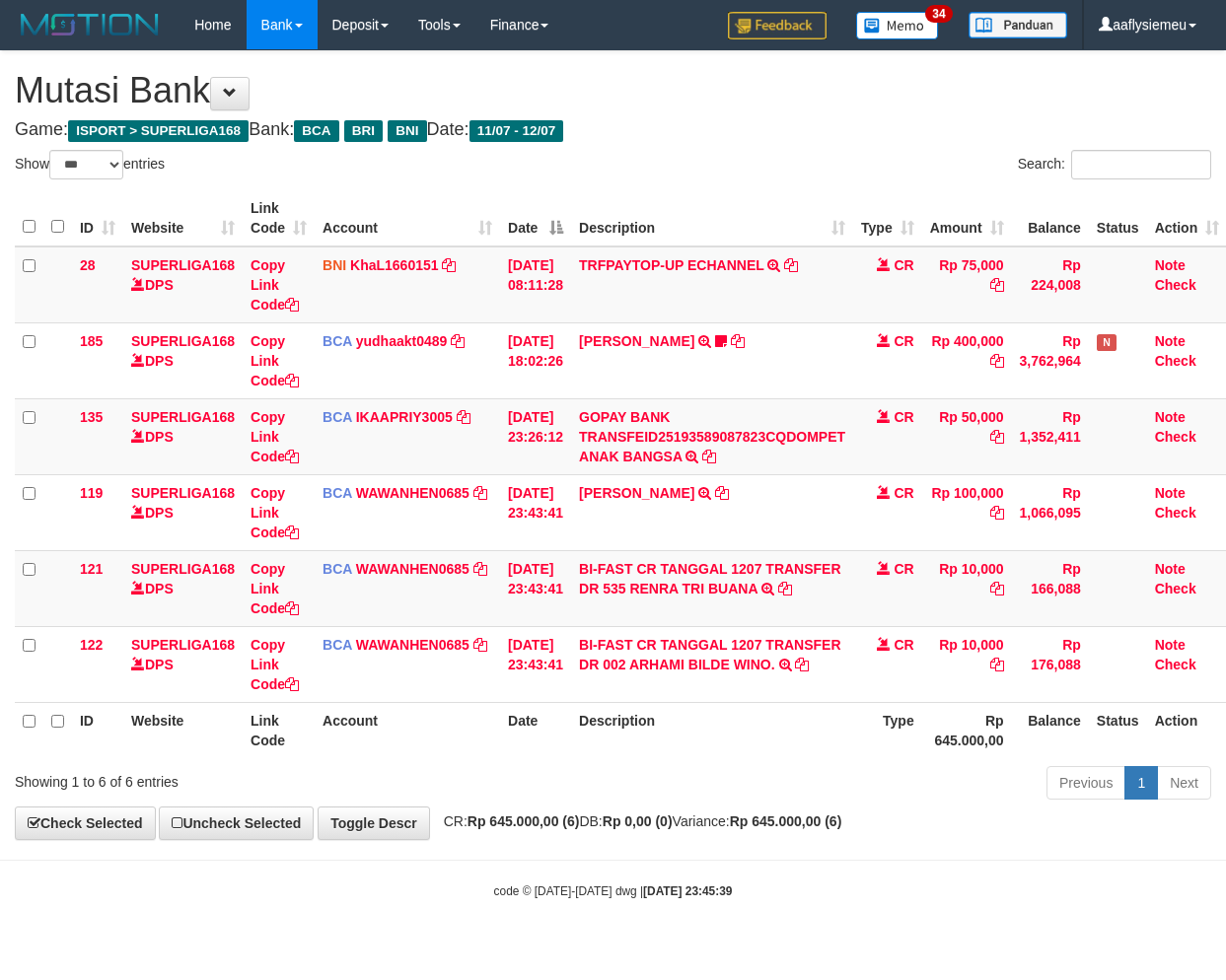 scroll, scrollTop: 0, scrollLeft: 14, axis: horizontal 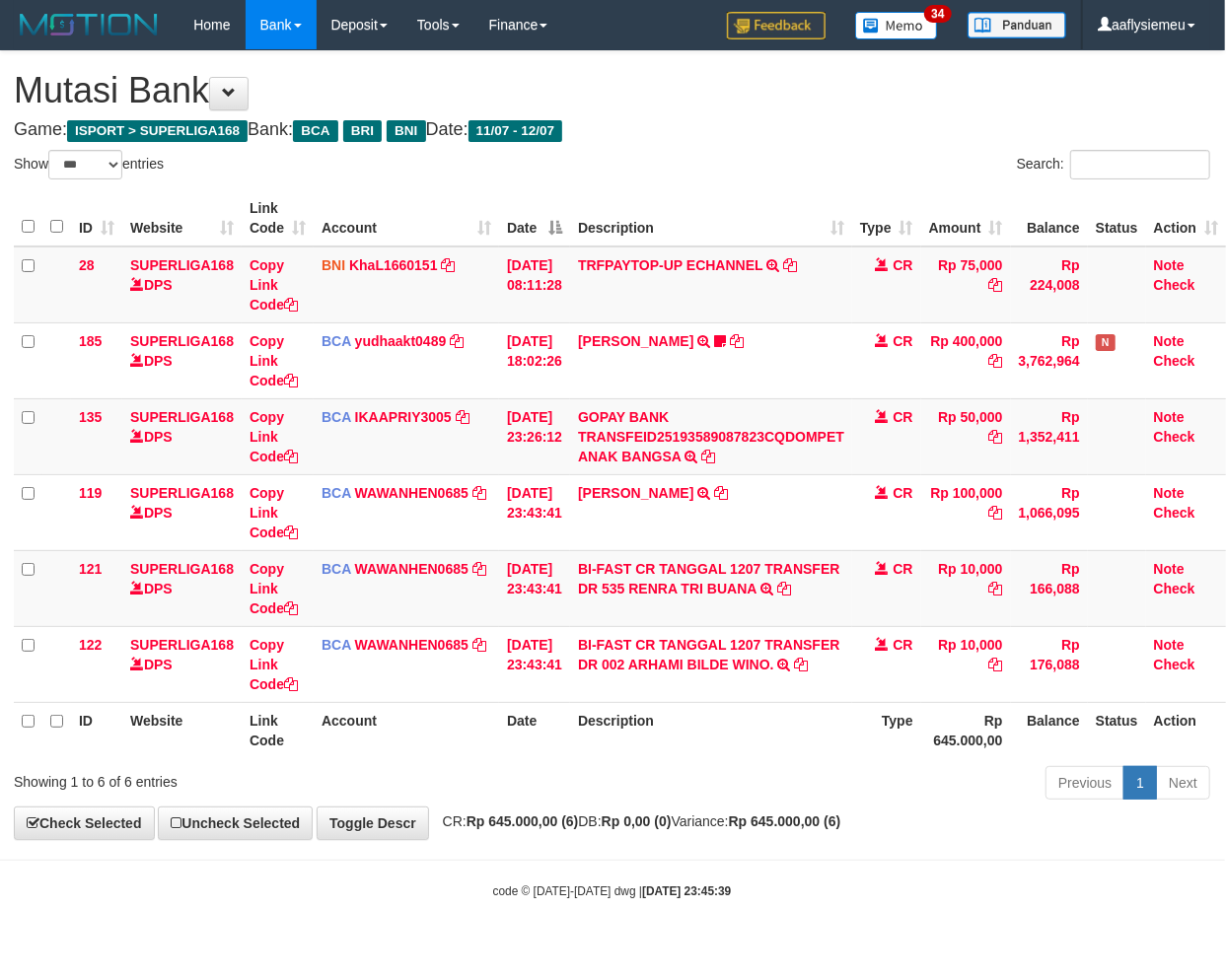 click on "**********" at bounding box center [612, 445] 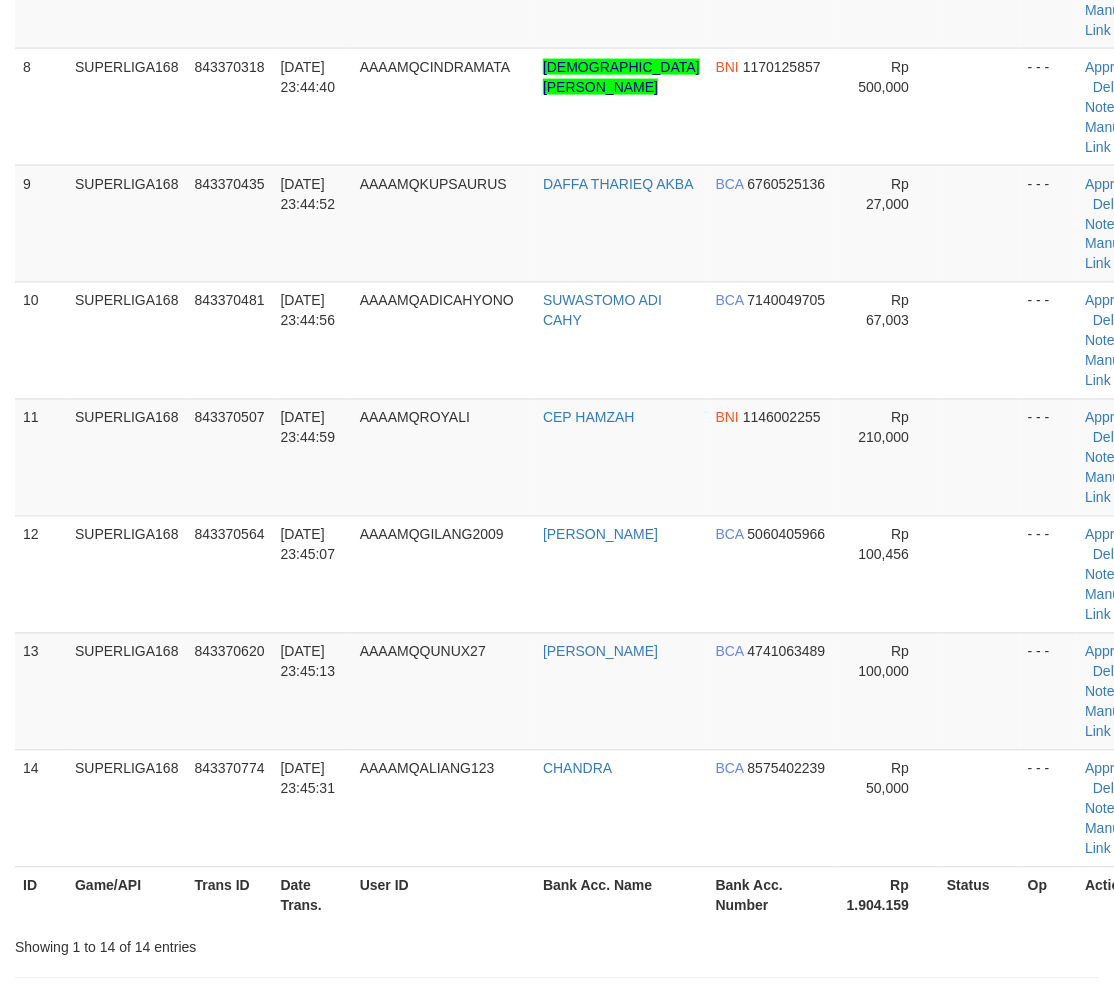 scroll, scrollTop: 666, scrollLeft: 0, axis: vertical 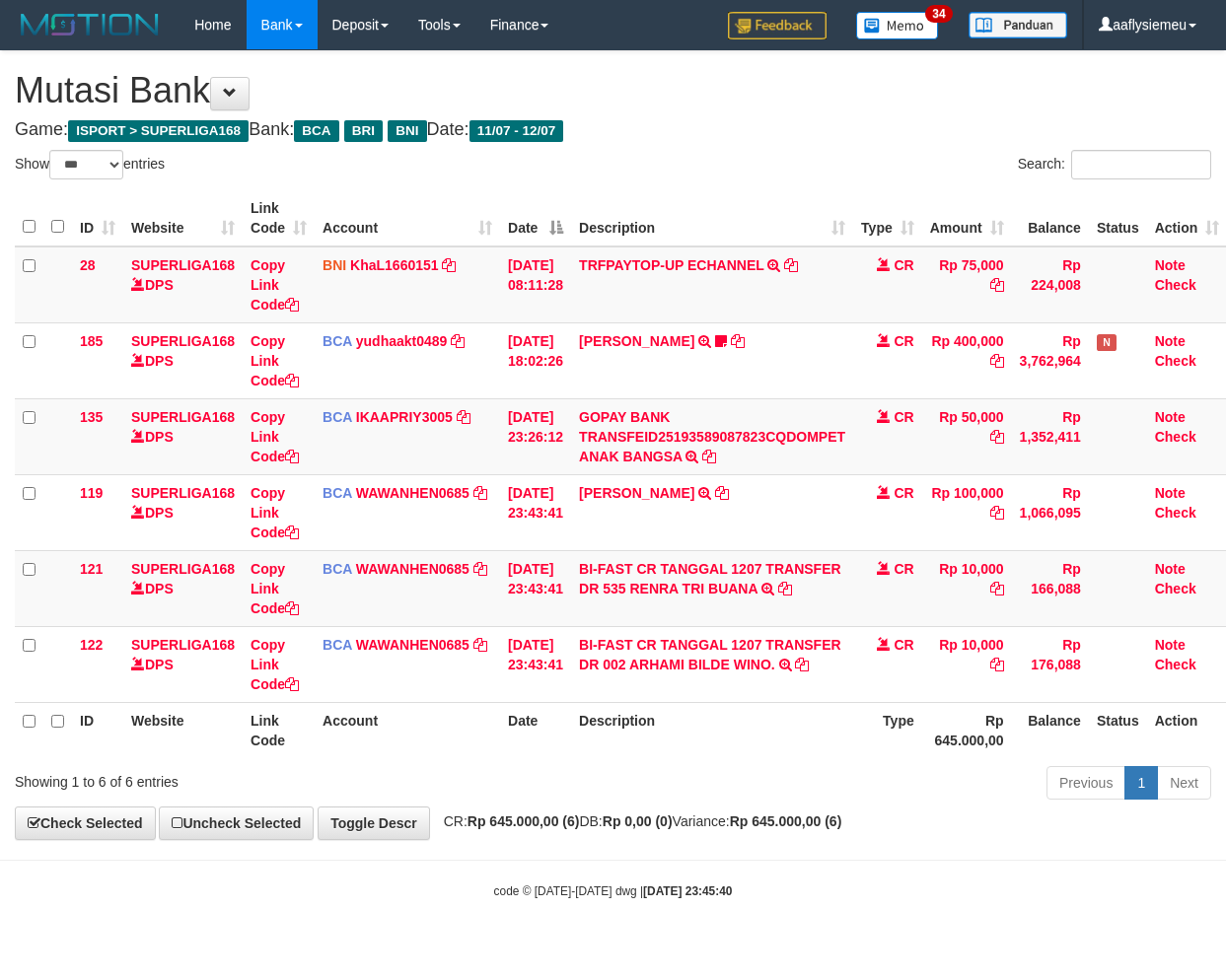 select on "***" 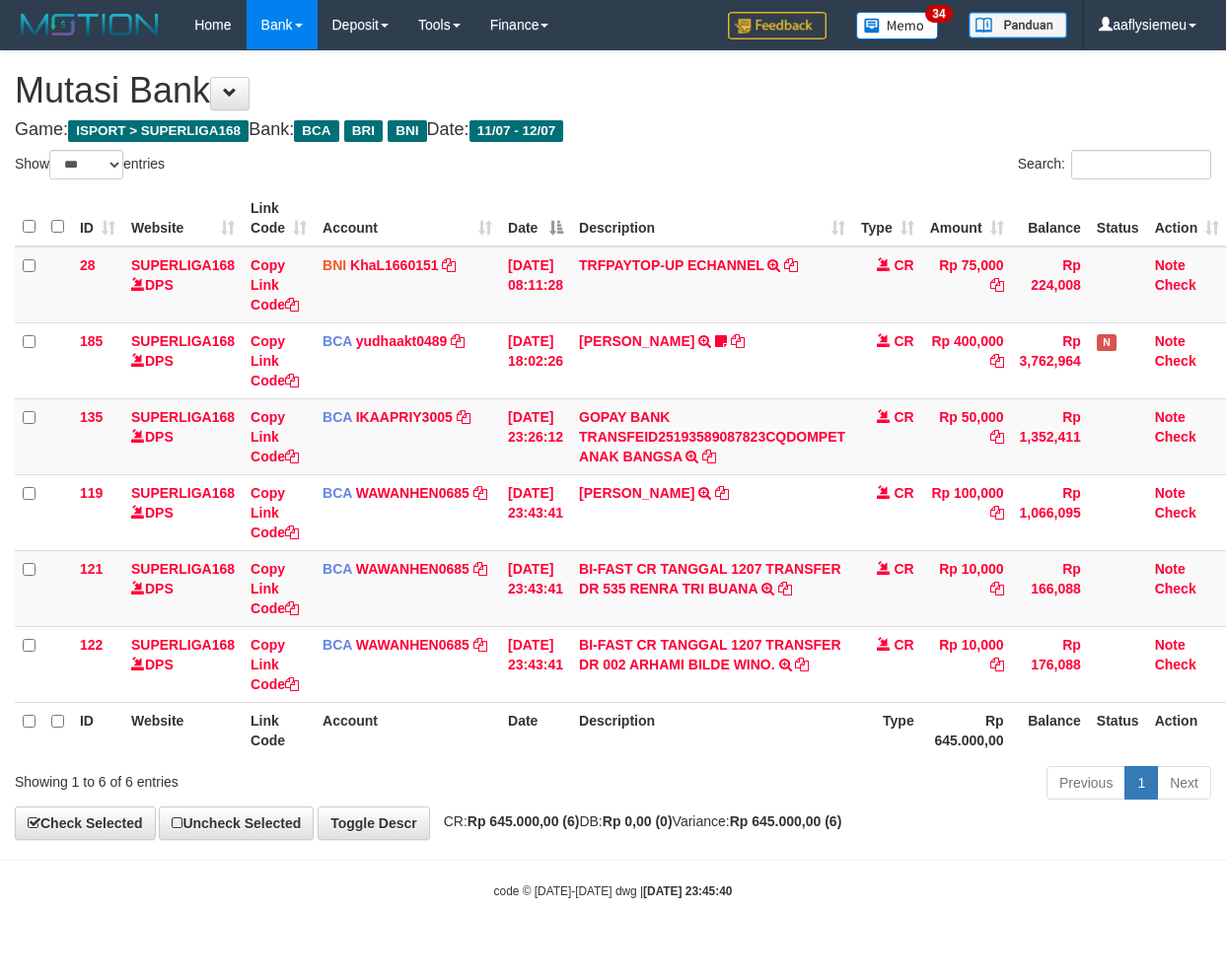 scroll, scrollTop: 0, scrollLeft: 14, axis: horizontal 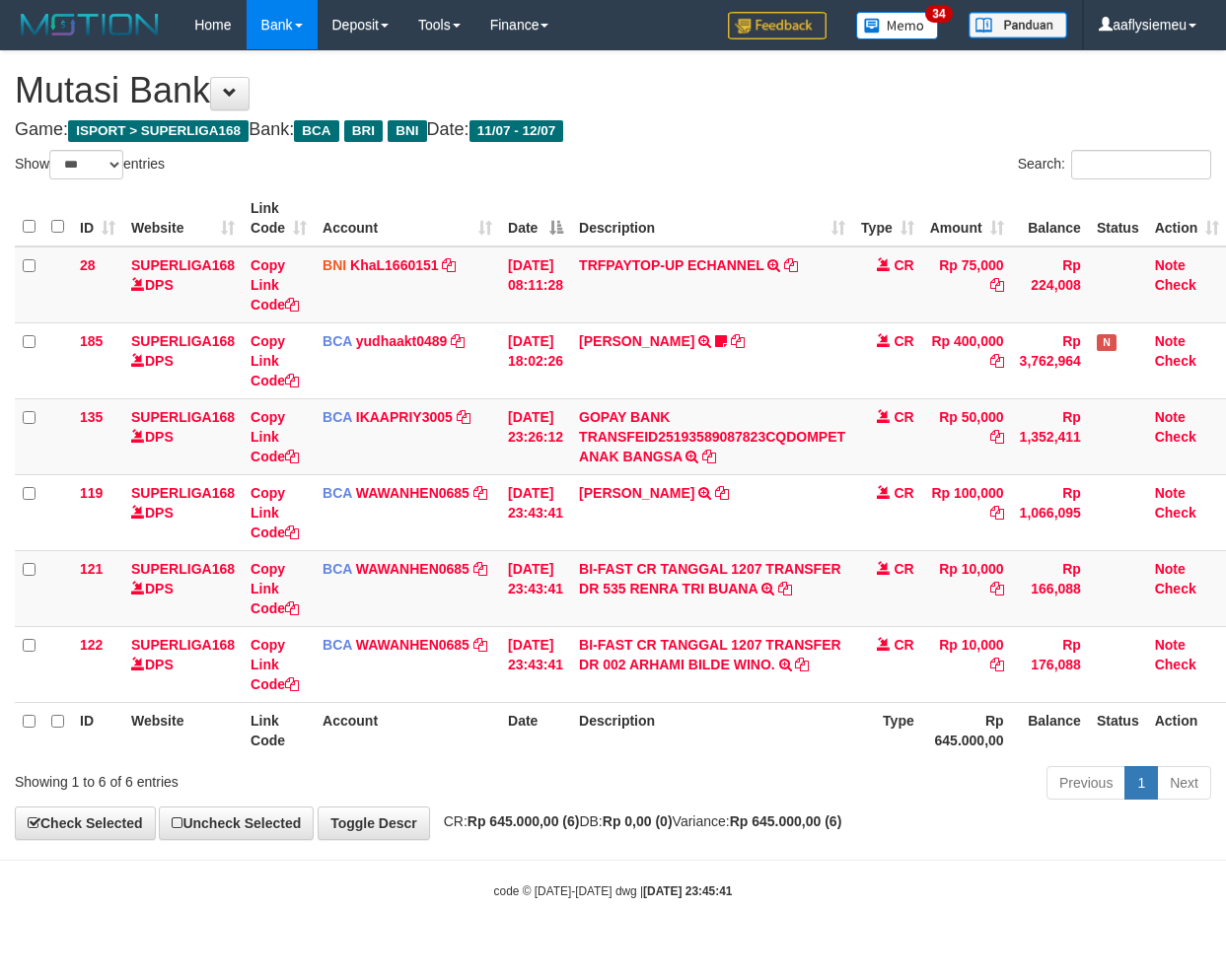 select on "***" 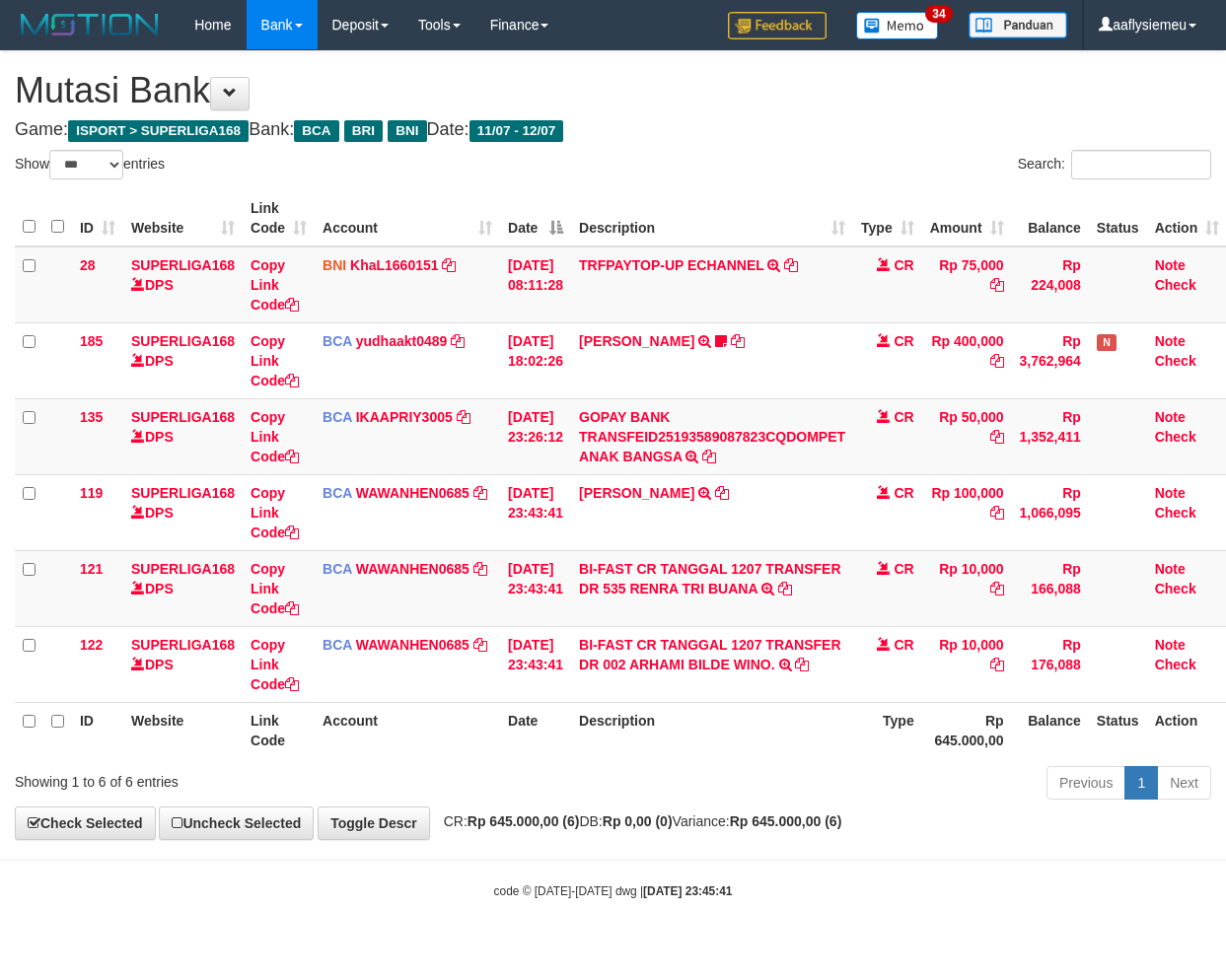 scroll, scrollTop: 0, scrollLeft: 14, axis: horizontal 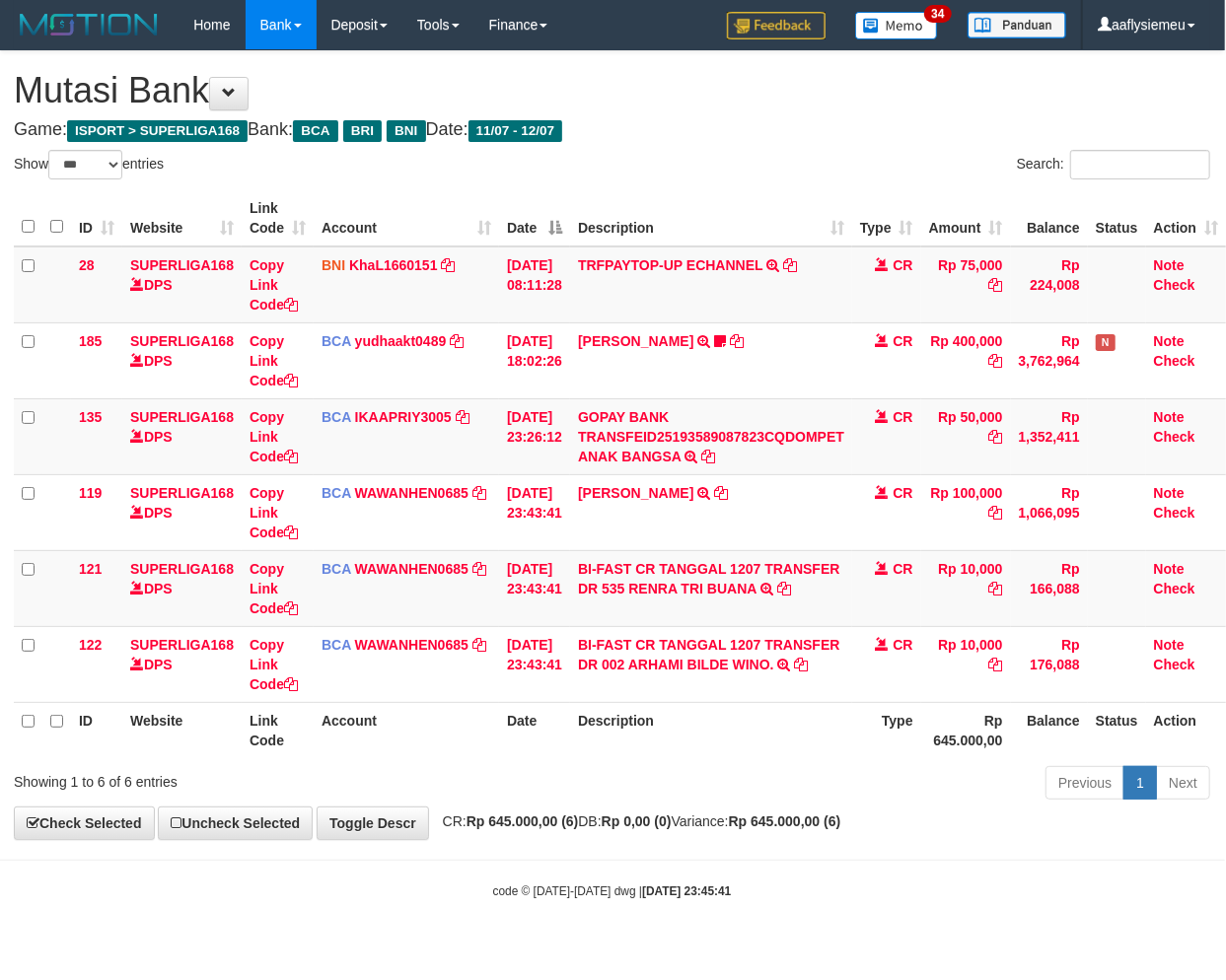 click on "Rp 645.000,00 (6)" at bounding box center (785, 821) 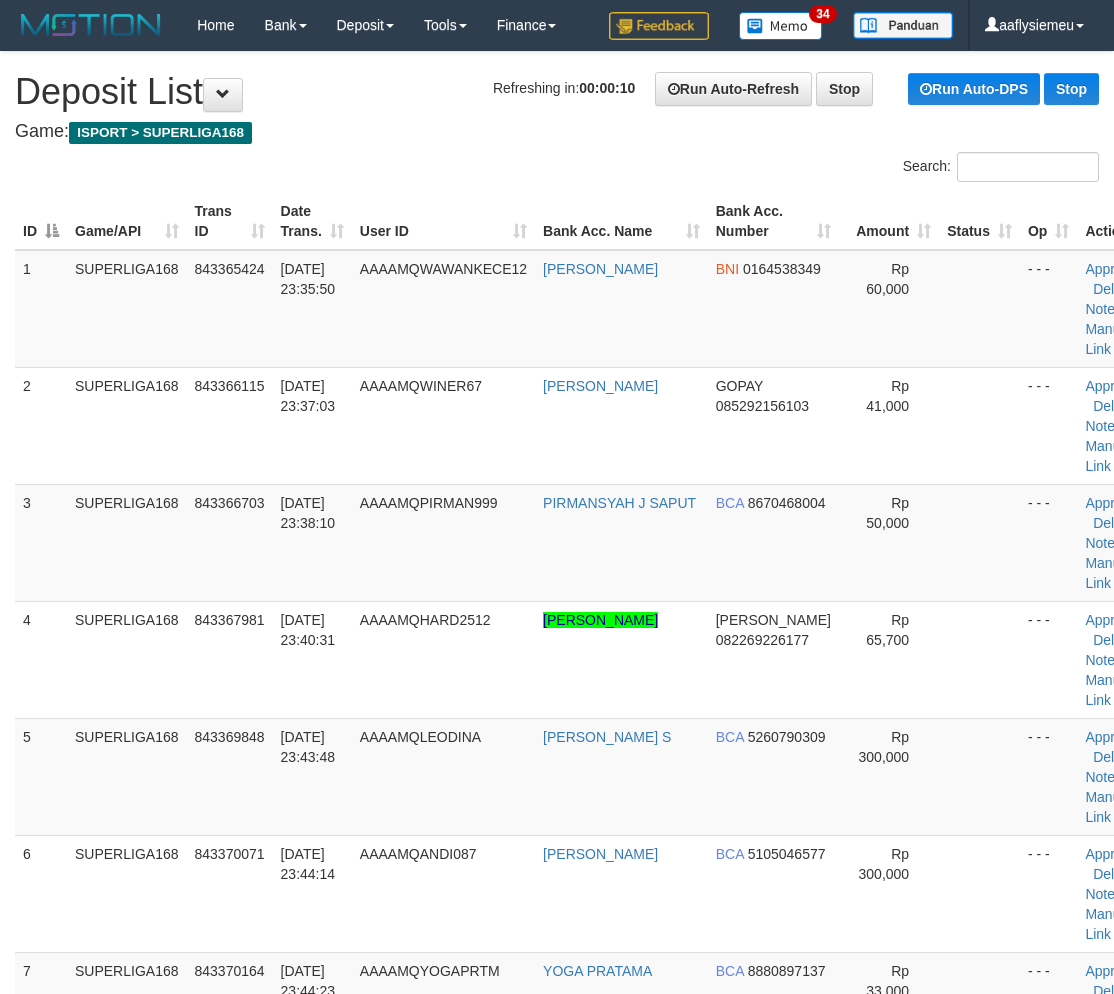 scroll, scrollTop: 1021, scrollLeft: 0, axis: vertical 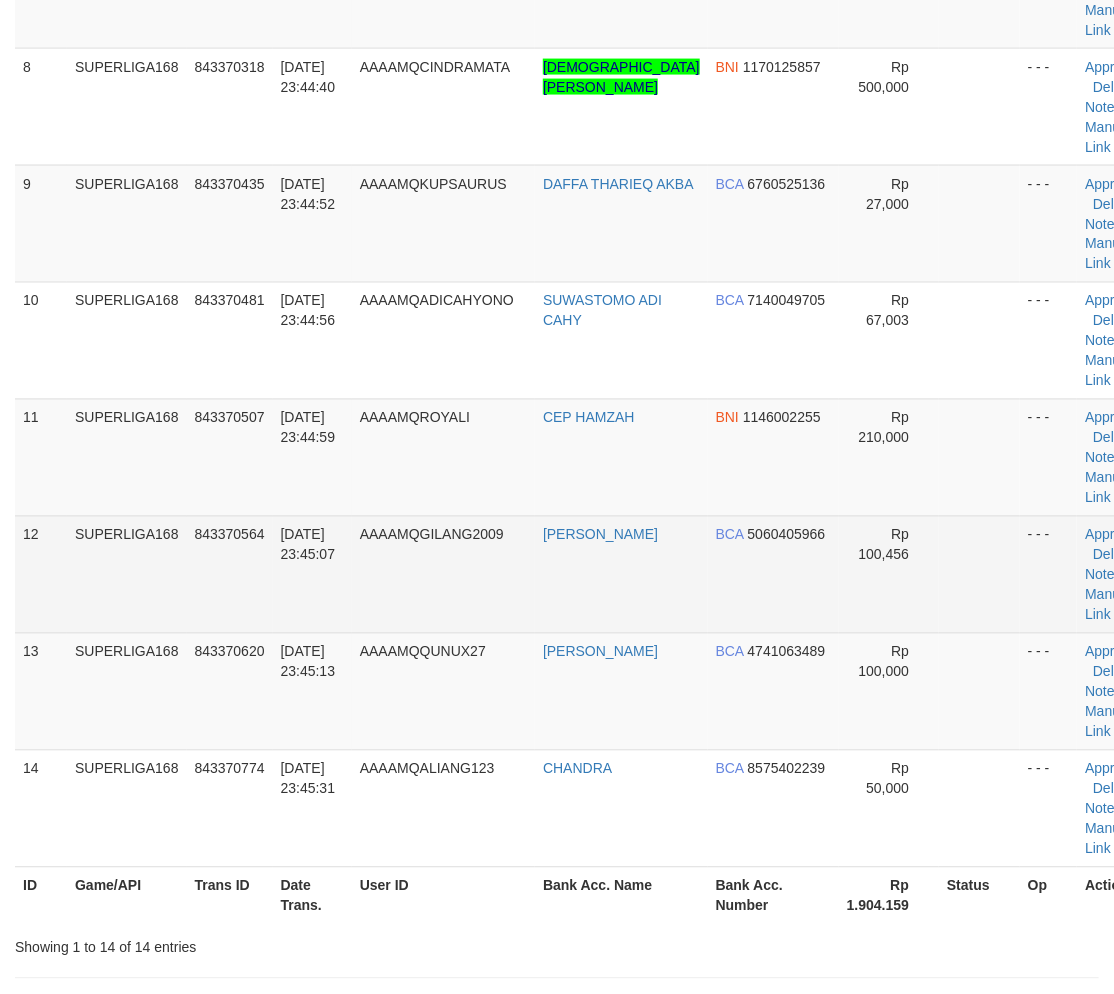 click on "SUPERLIGA168" at bounding box center [127, 574] 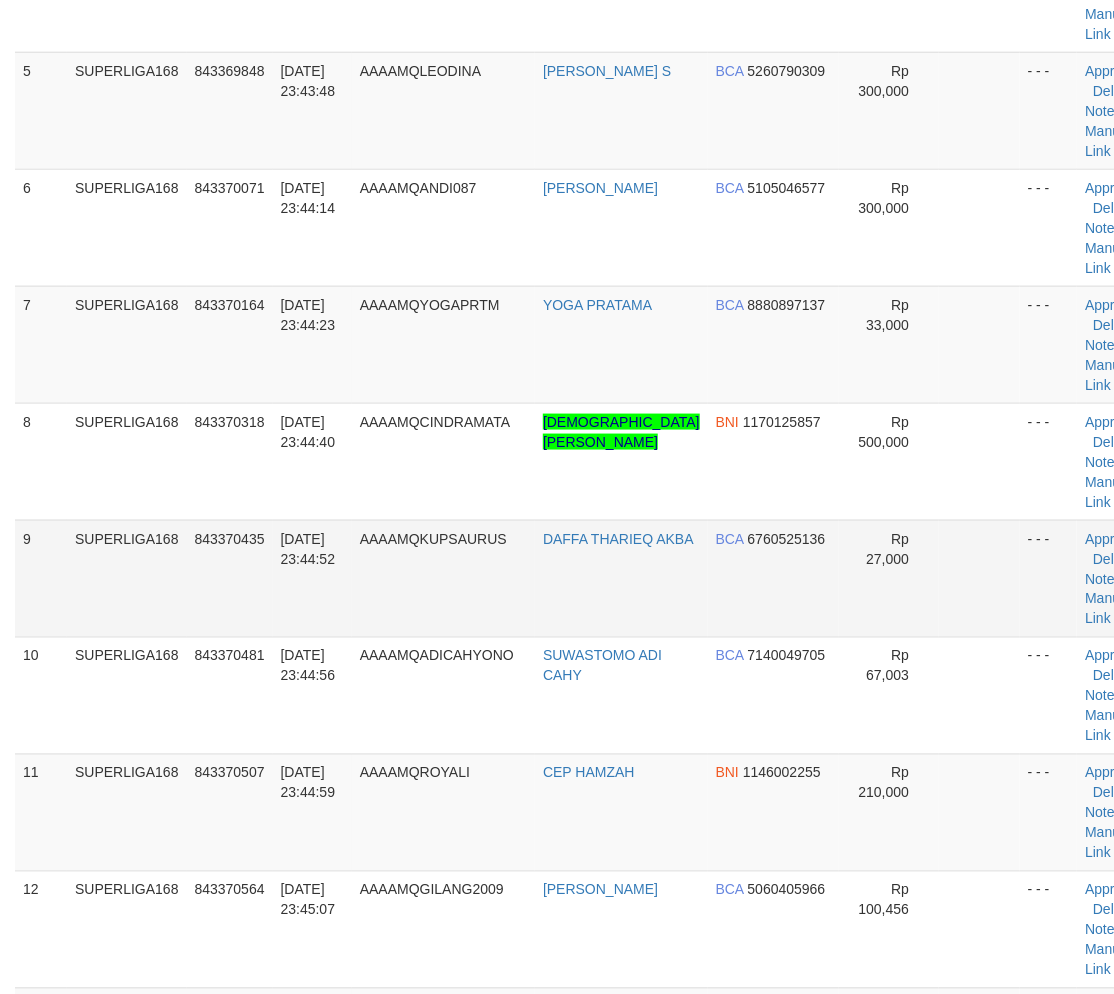 click on "SUPERLIGA168" at bounding box center (127, 578) 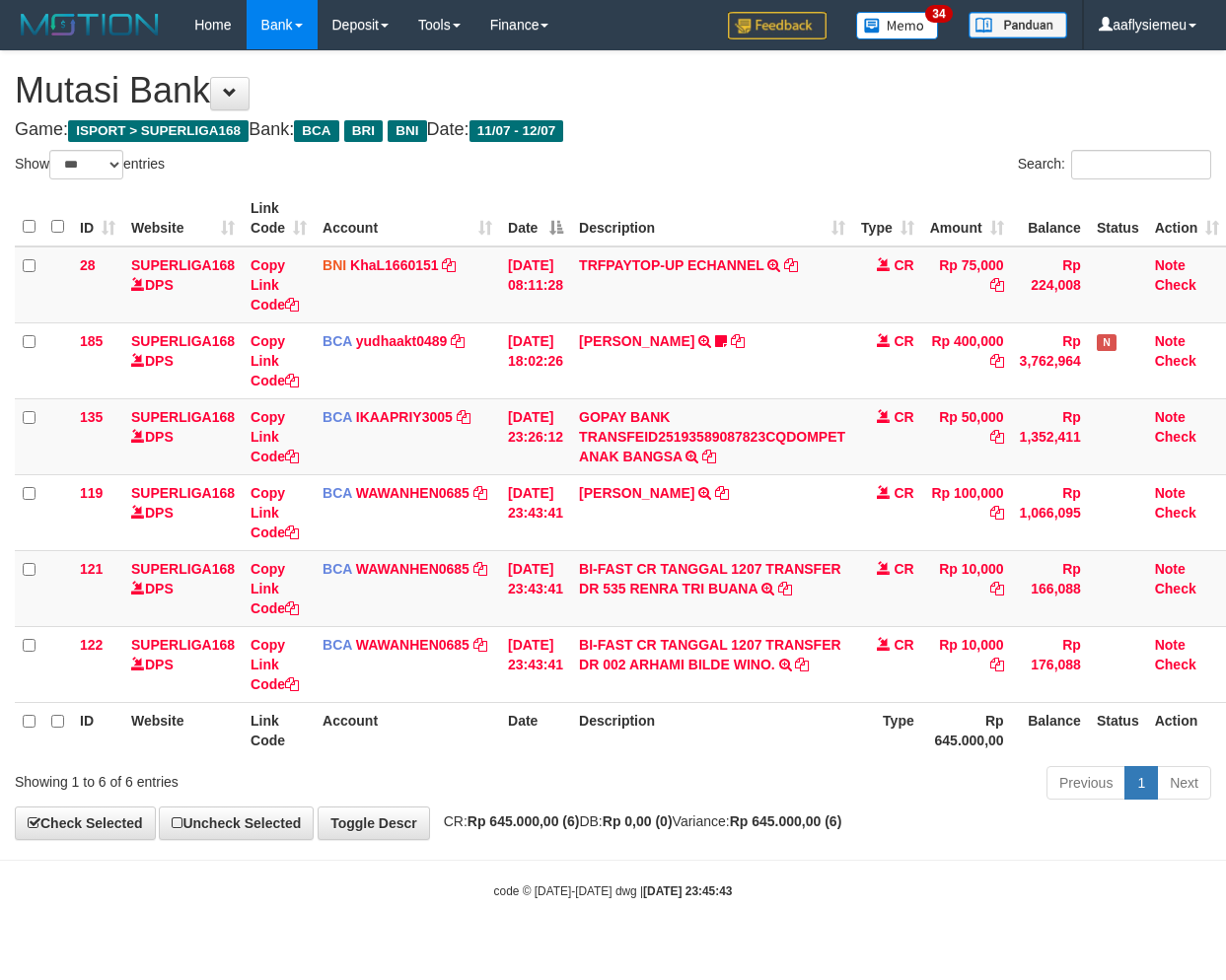 select on "***" 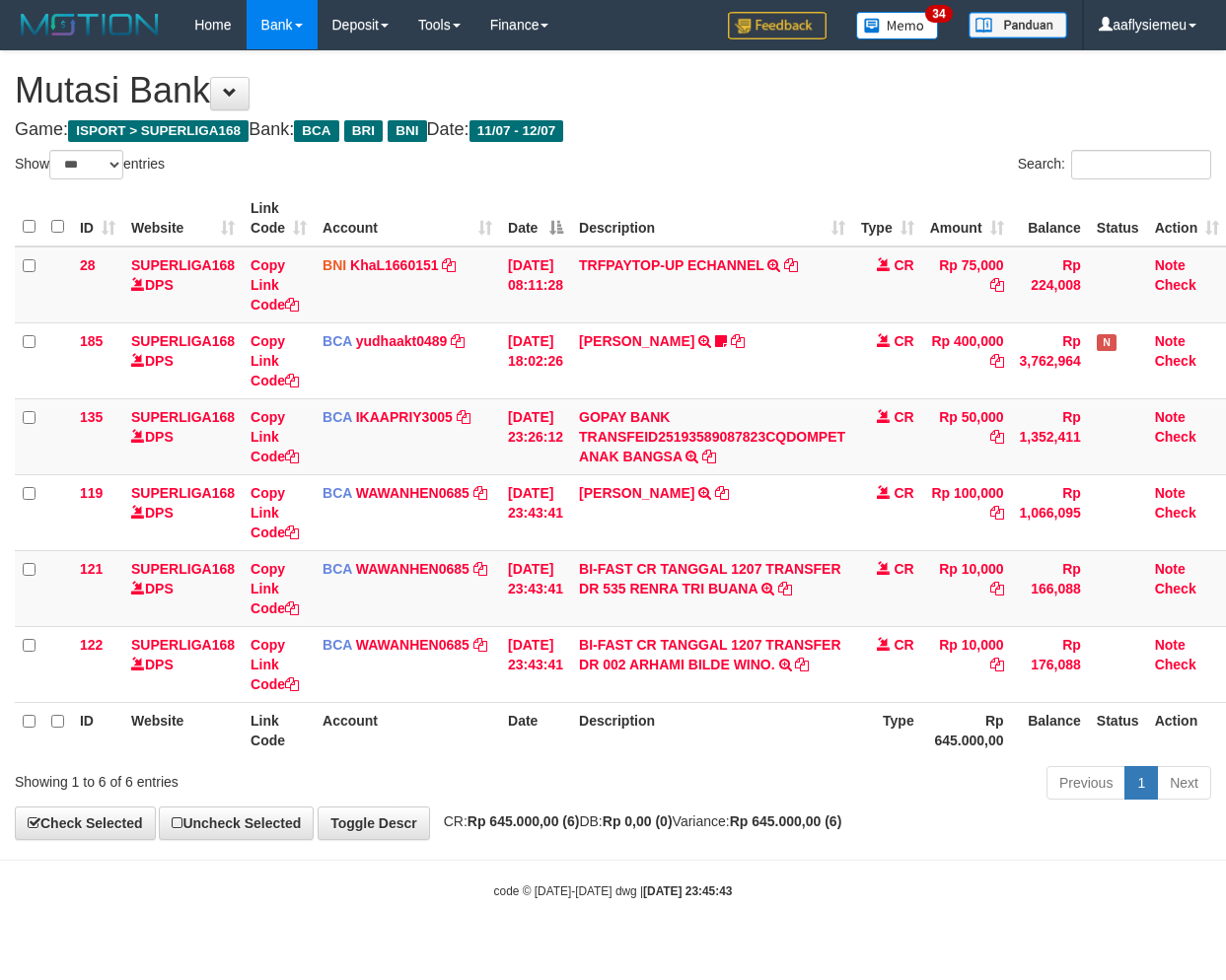 scroll, scrollTop: 0, scrollLeft: 14, axis: horizontal 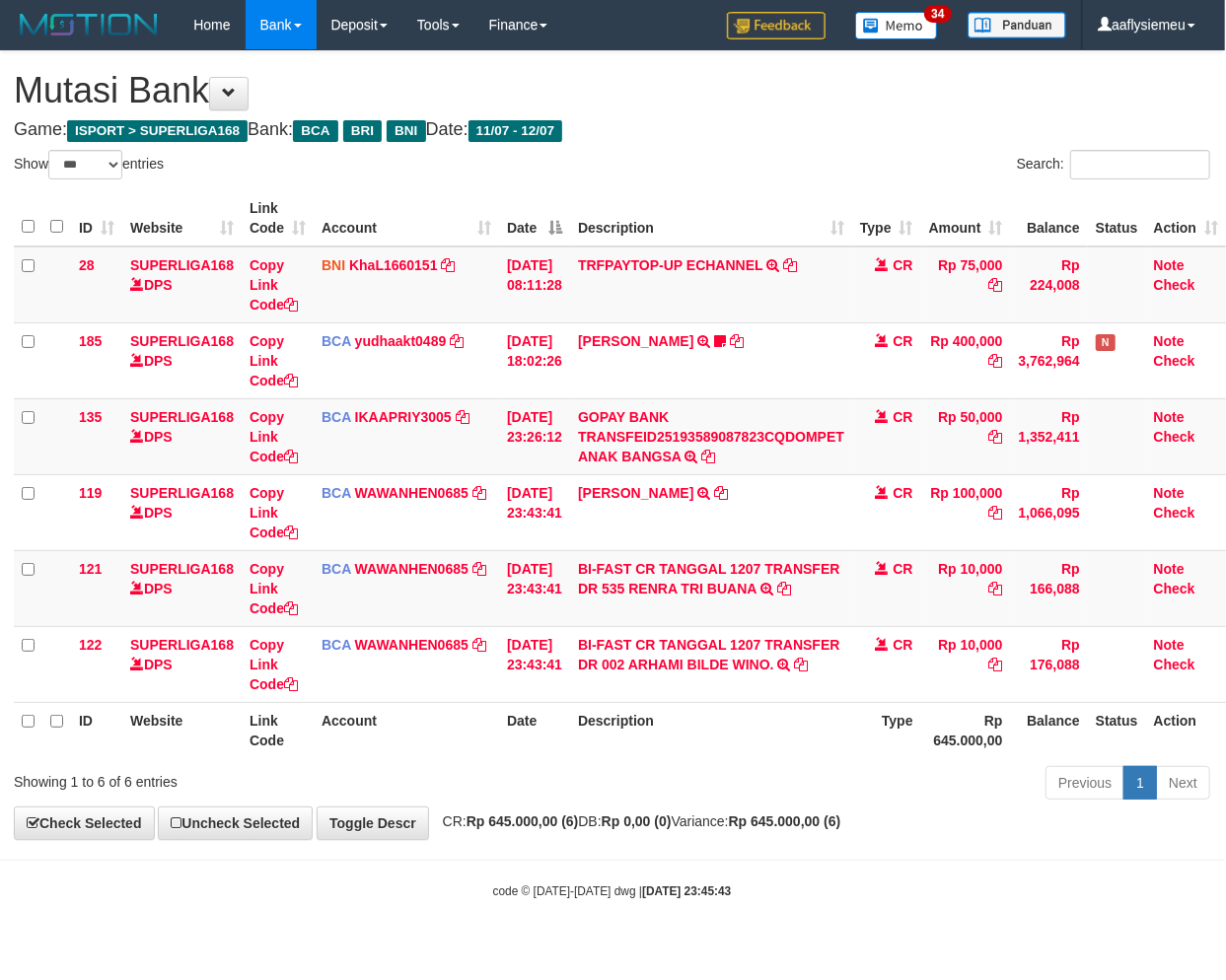 click on "**********" at bounding box center [612, 445] 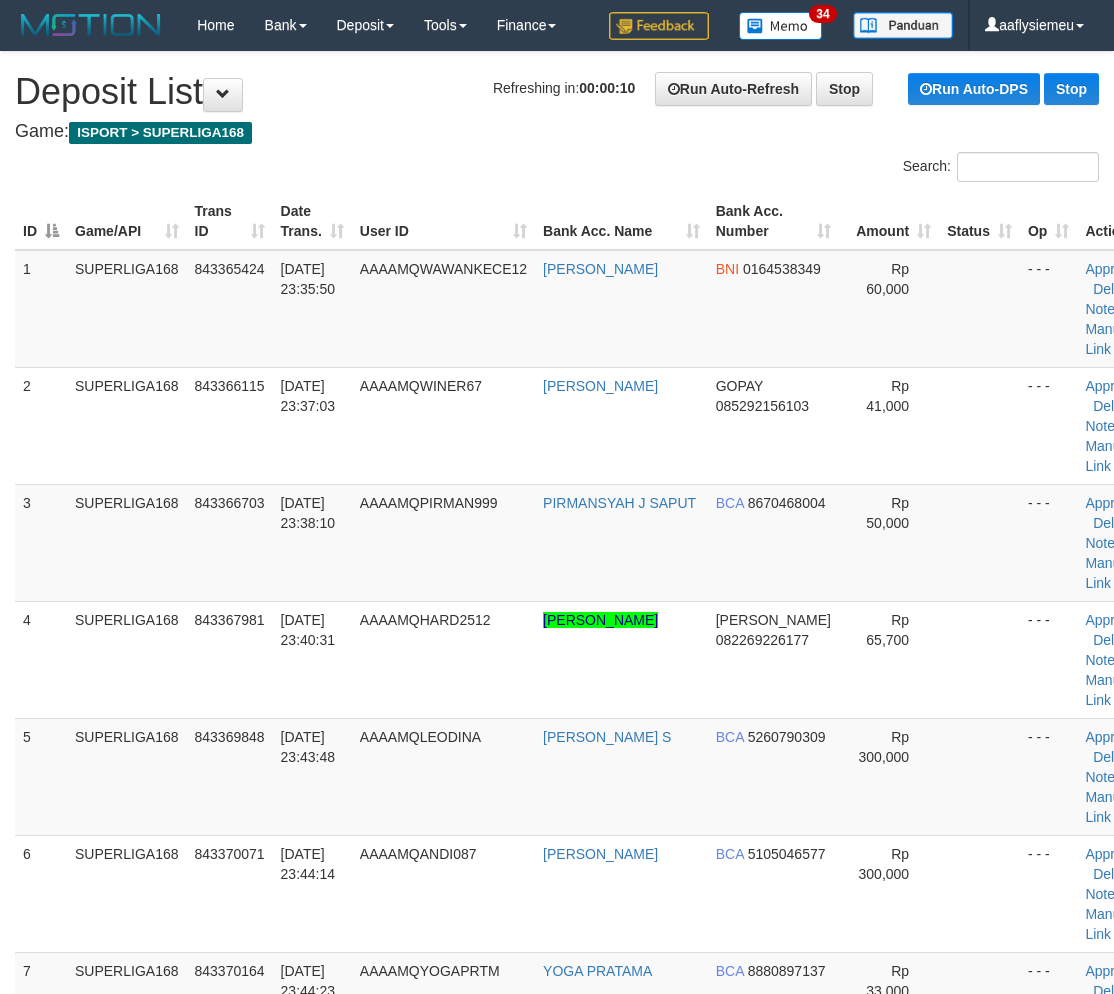 scroll, scrollTop: 1021, scrollLeft: 0, axis: vertical 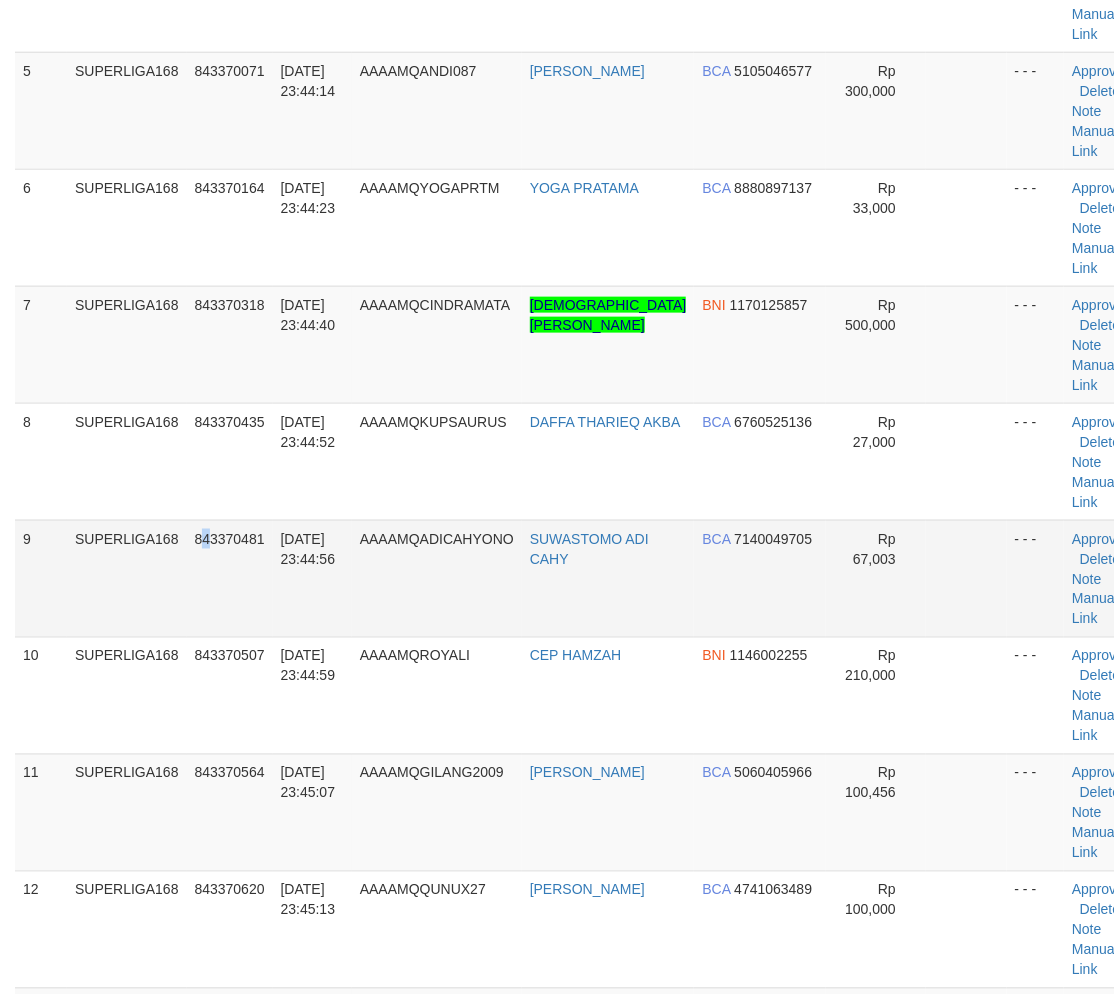 click on "843370481" at bounding box center (230, 578) 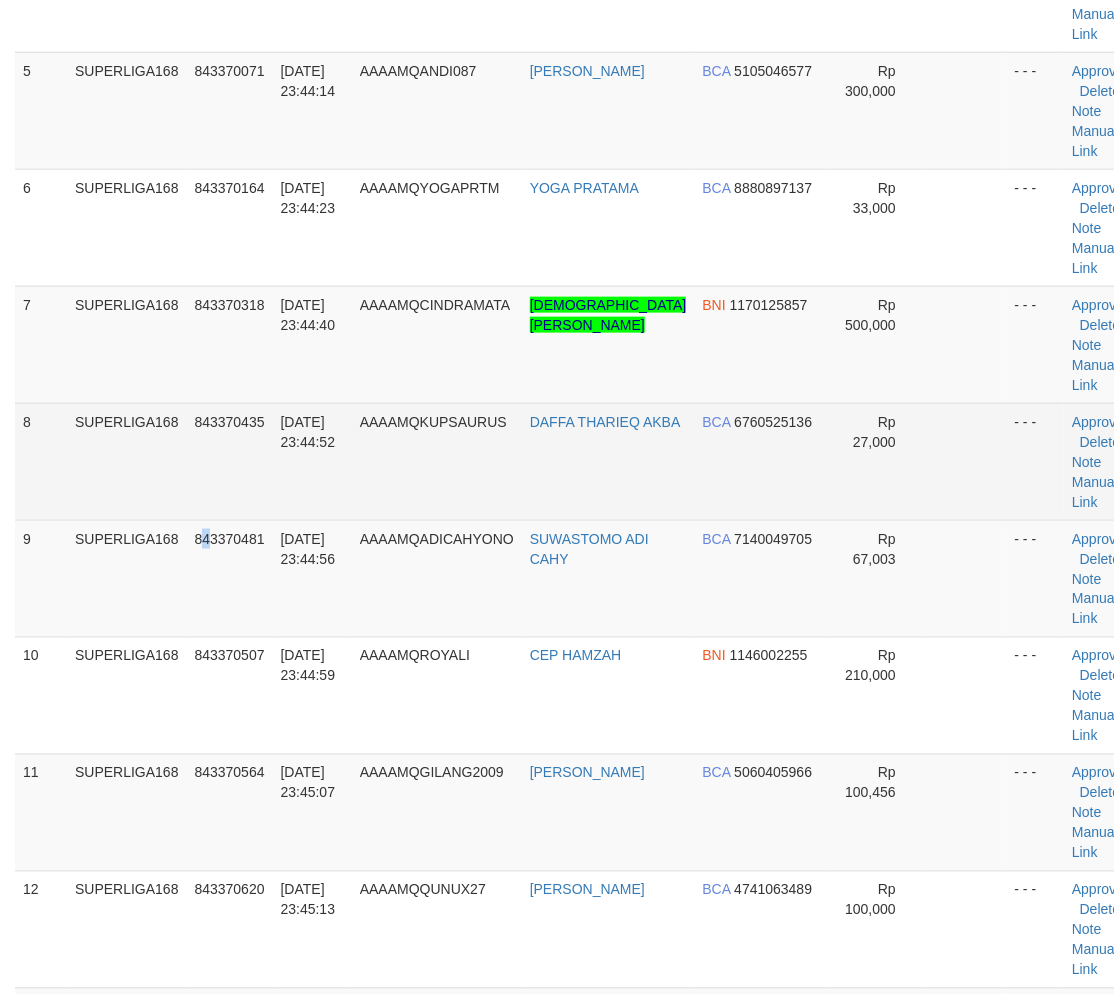 click on "AAAAMQKUPSAURUS" at bounding box center [437, 461] 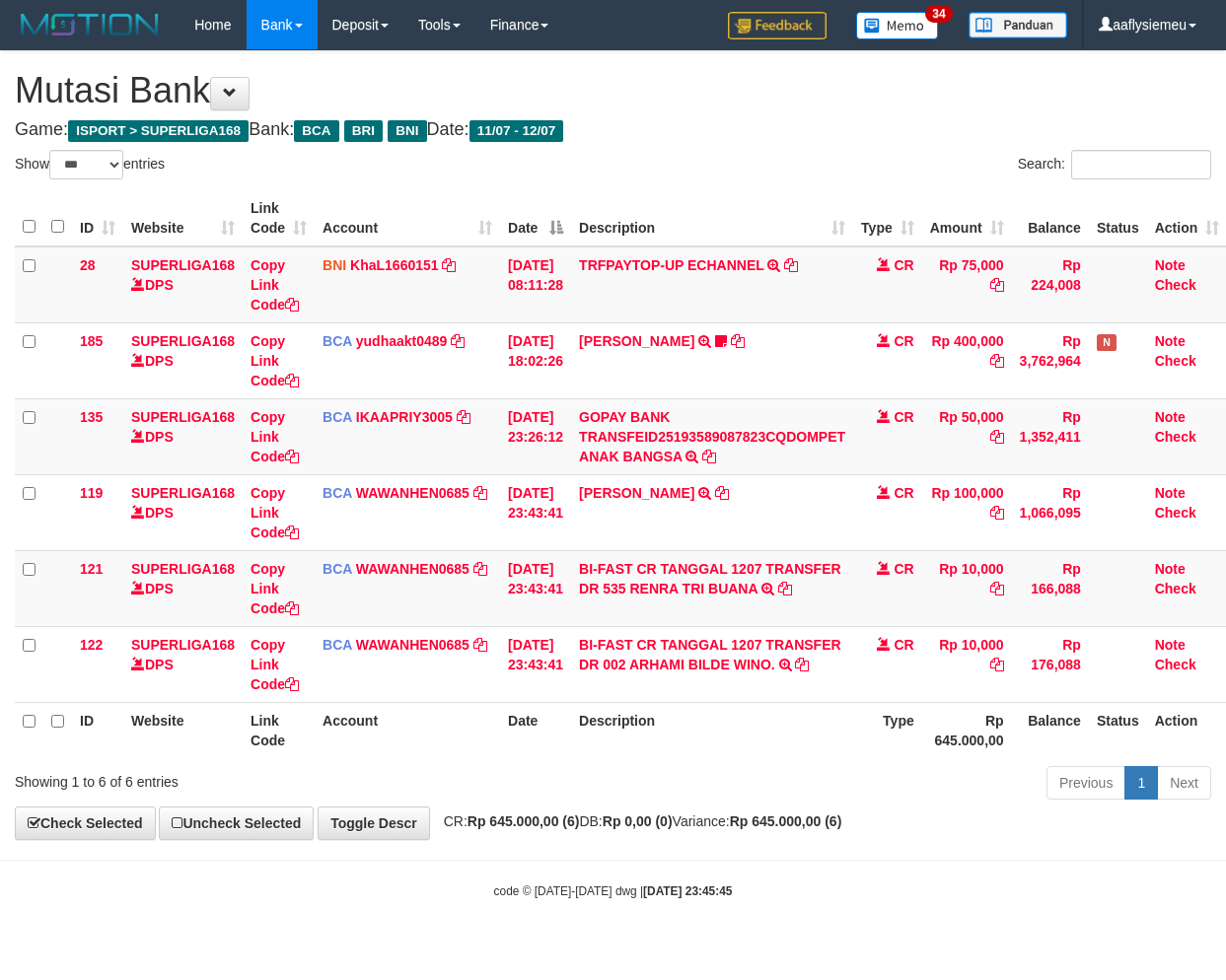select on "***" 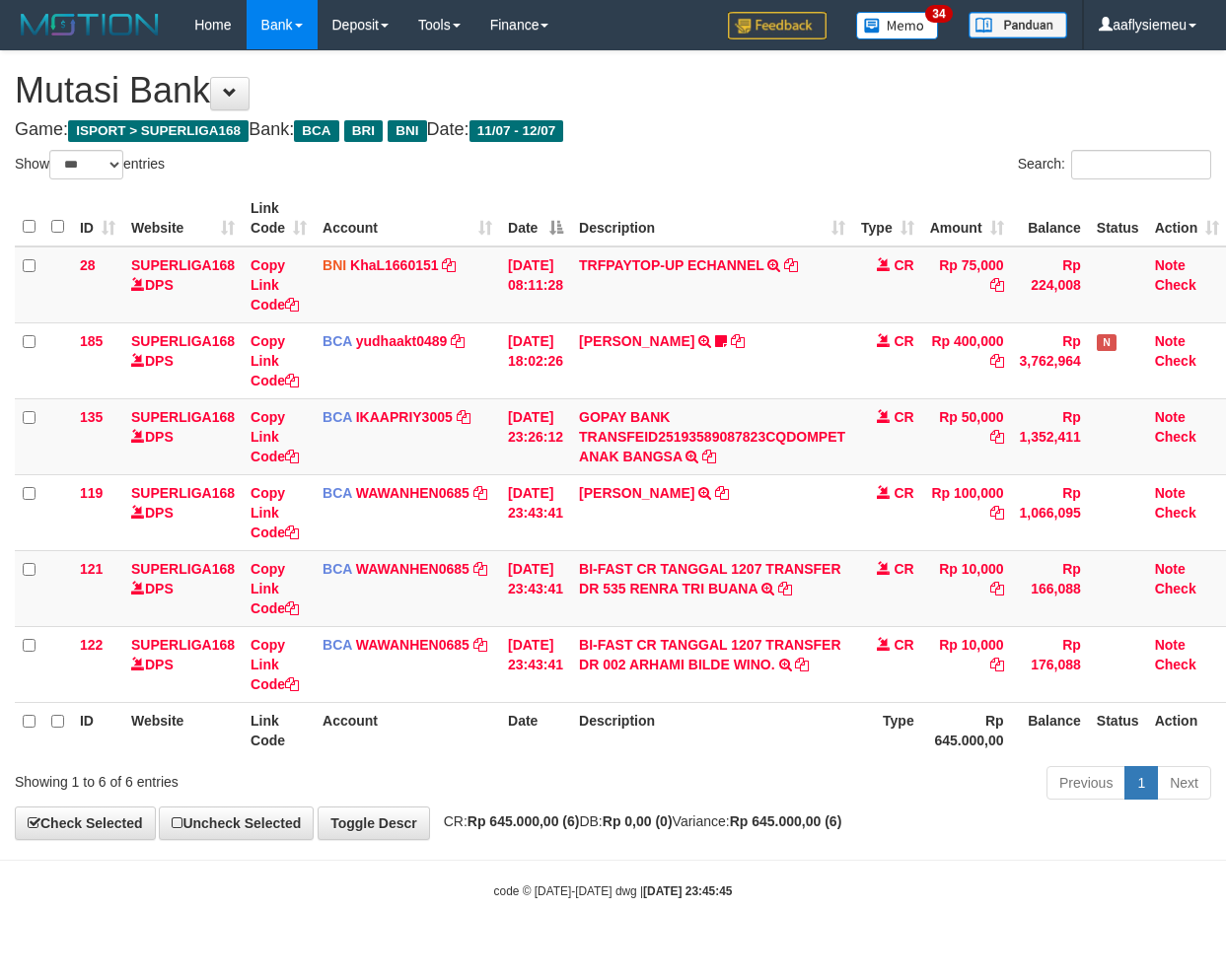 scroll, scrollTop: 0, scrollLeft: 14, axis: horizontal 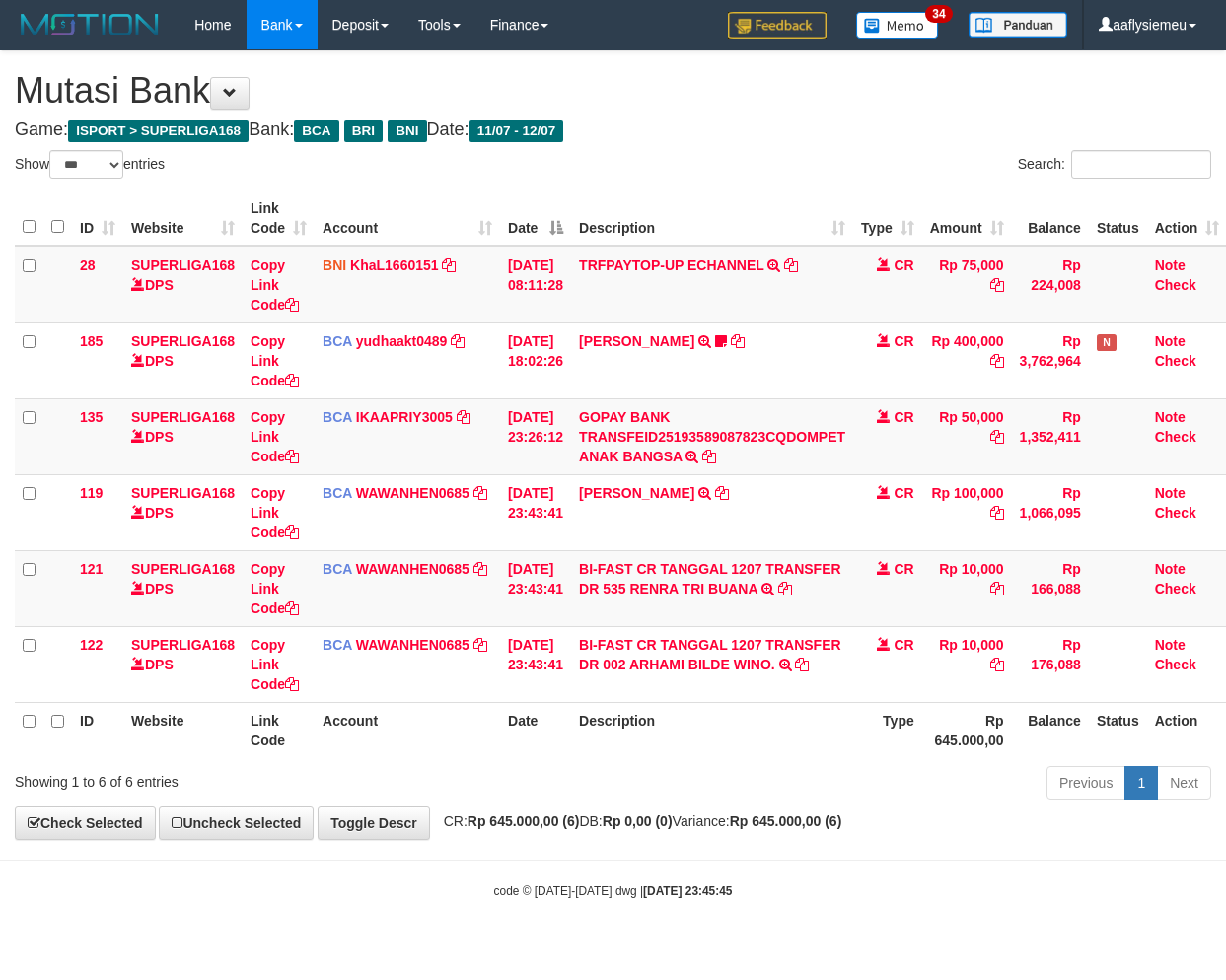 select on "***" 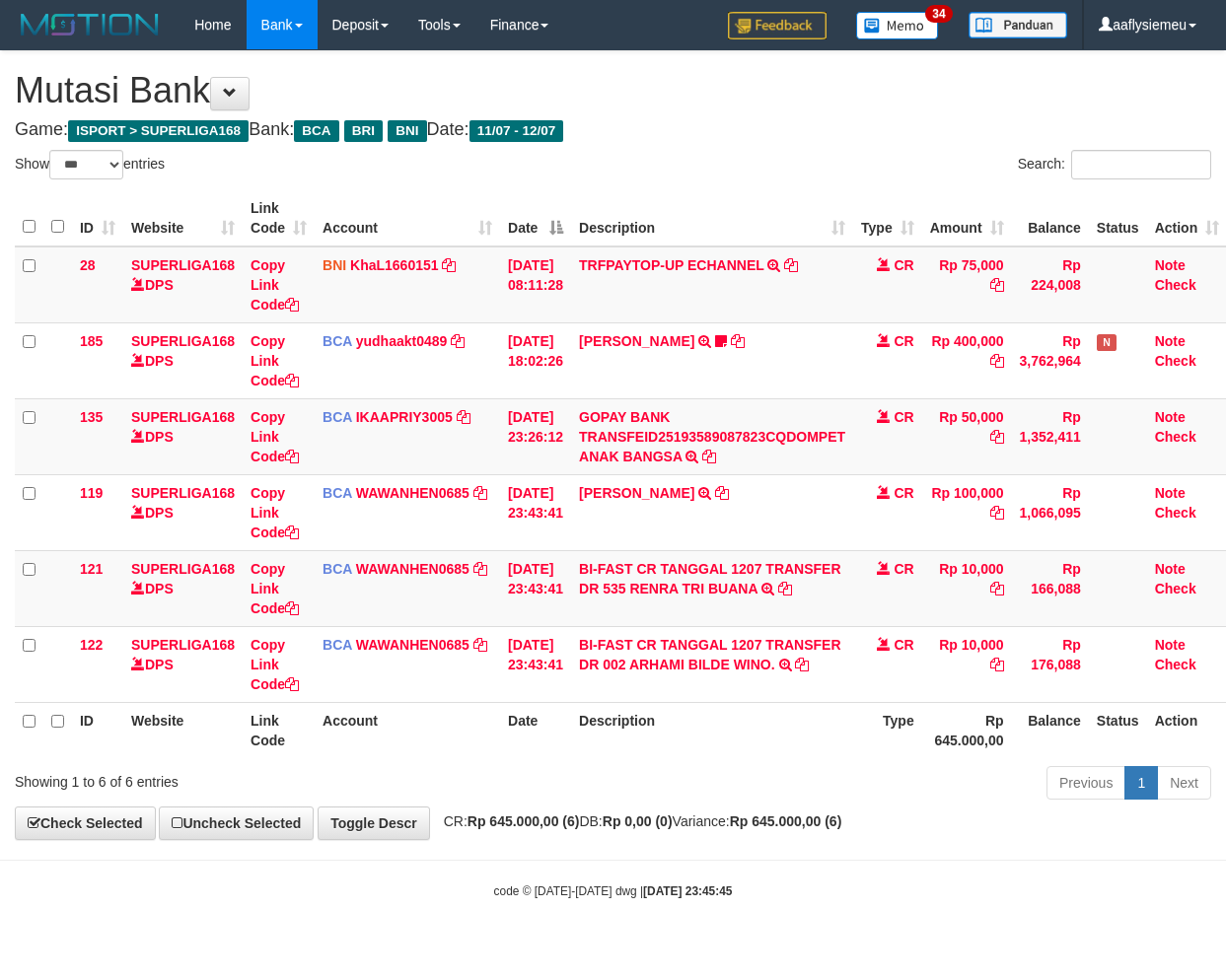 scroll, scrollTop: 0, scrollLeft: 14, axis: horizontal 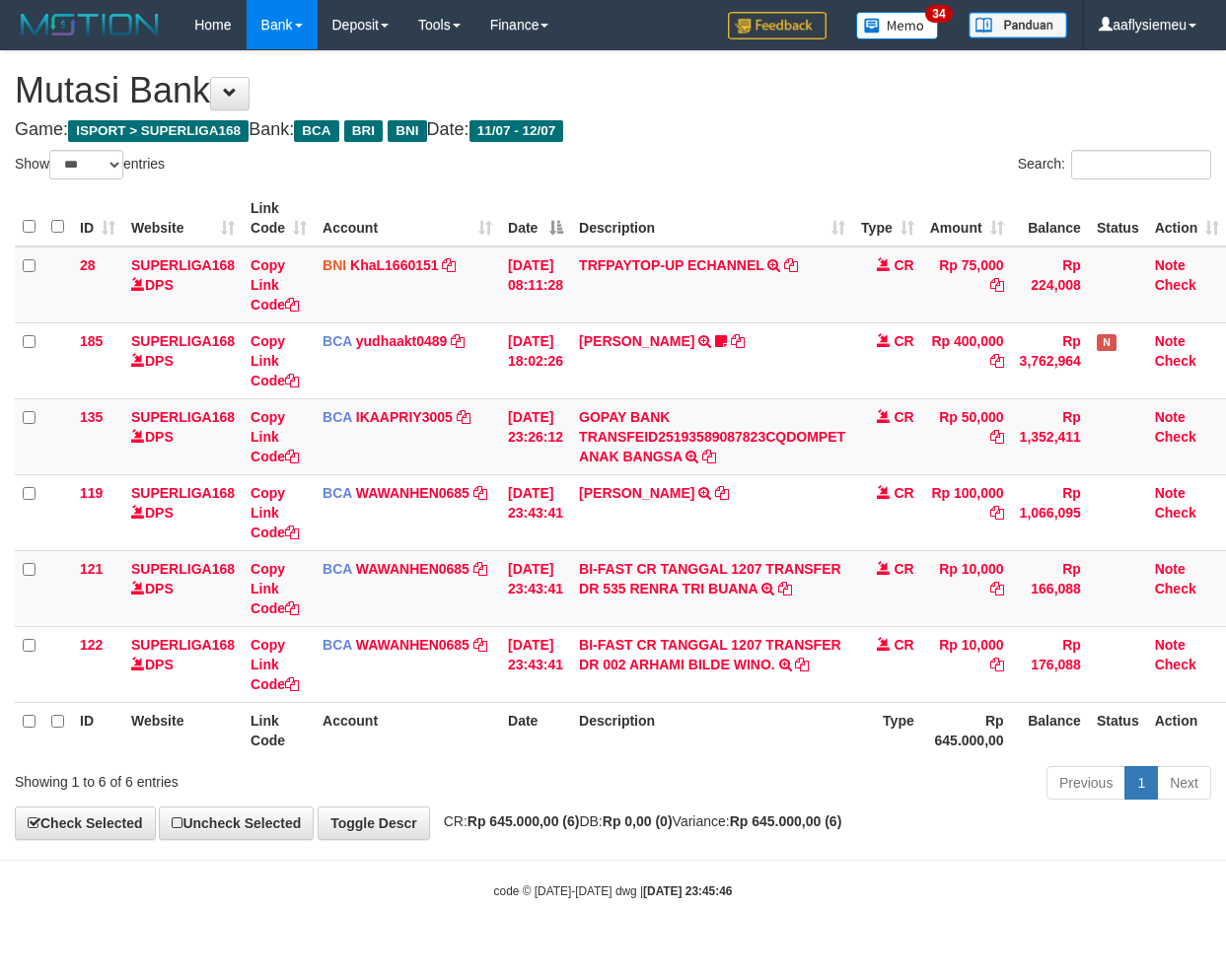 select on "***" 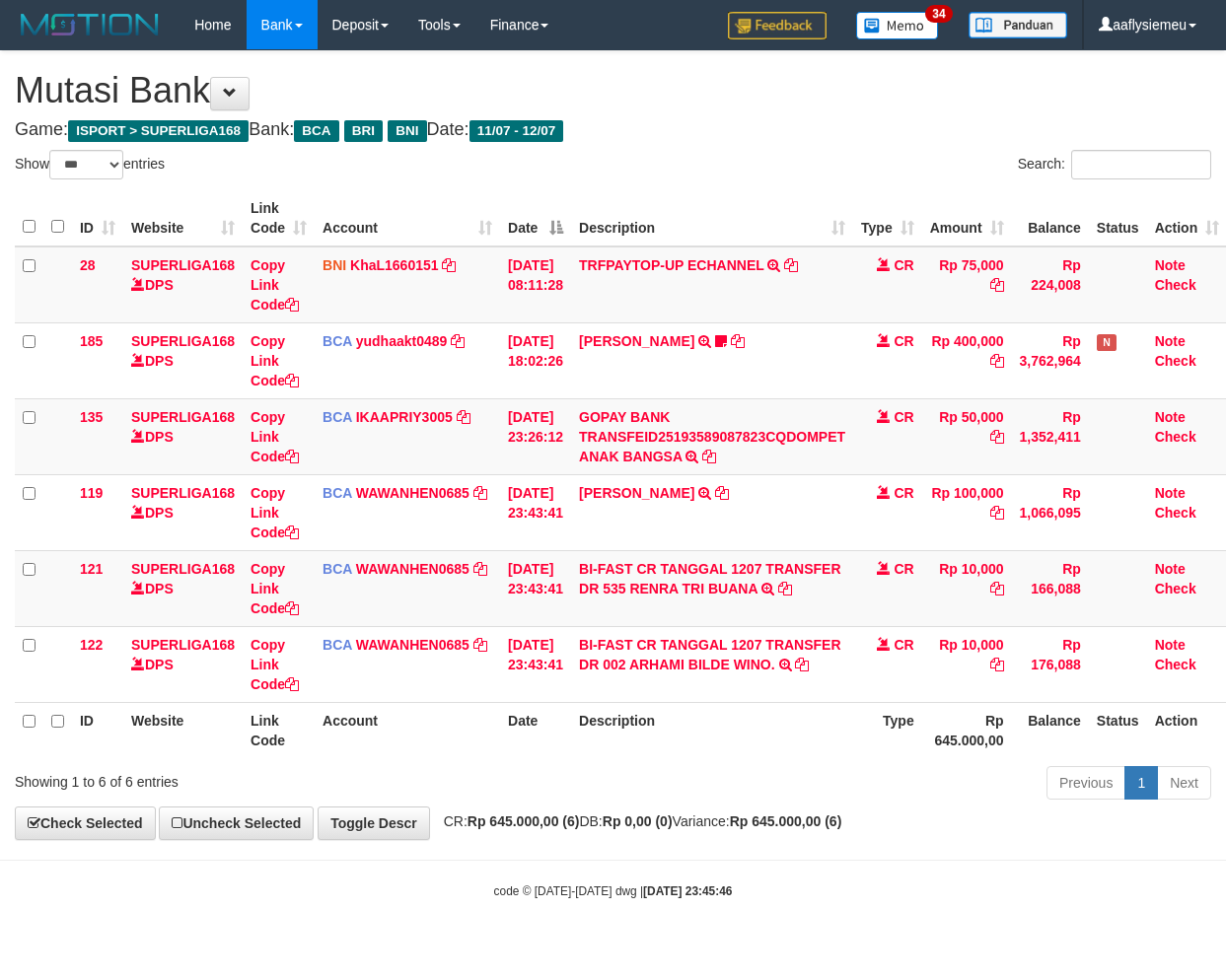 scroll, scrollTop: 0, scrollLeft: 14, axis: horizontal 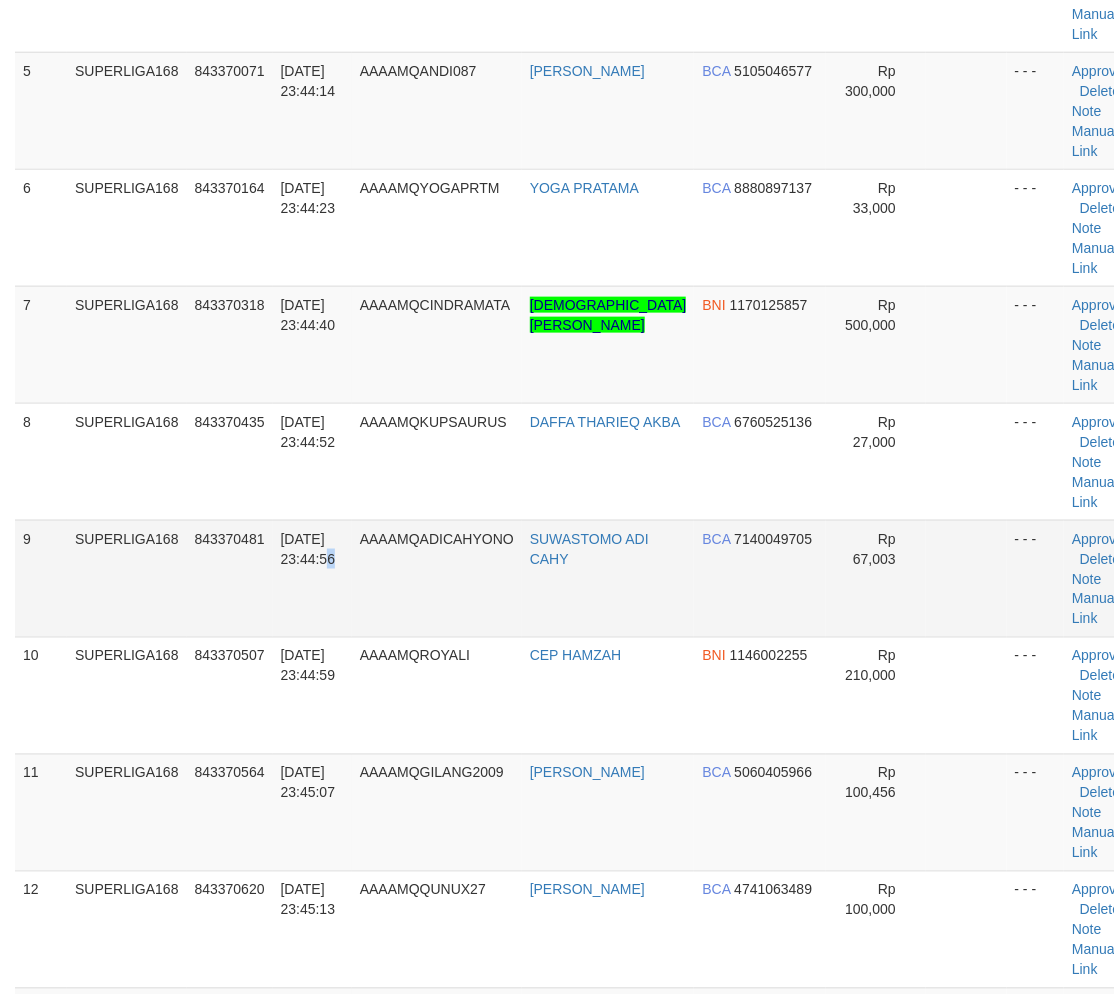 click on "[DATE] 23:44:56" at bounding box center (312, 578) 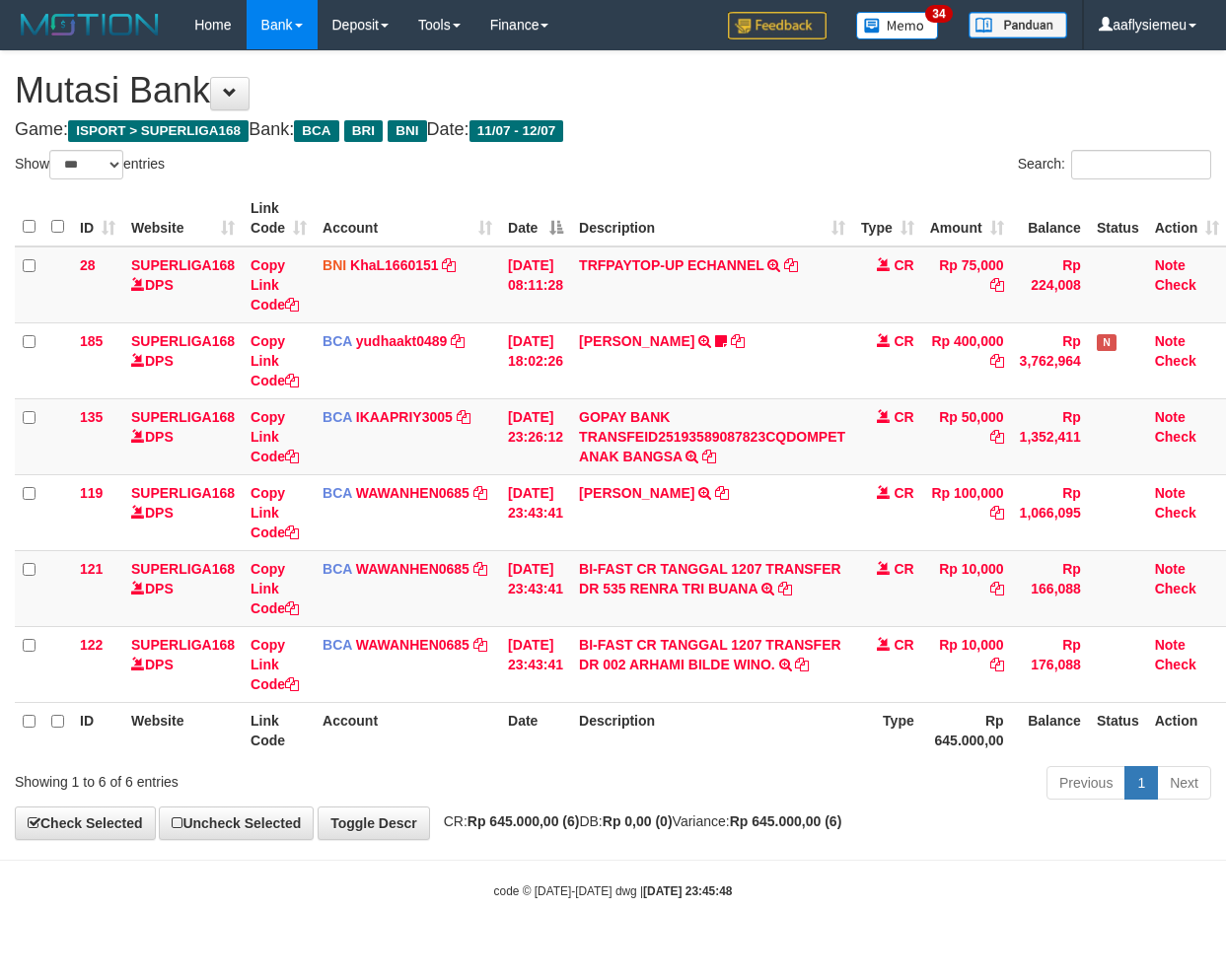 select on "***" 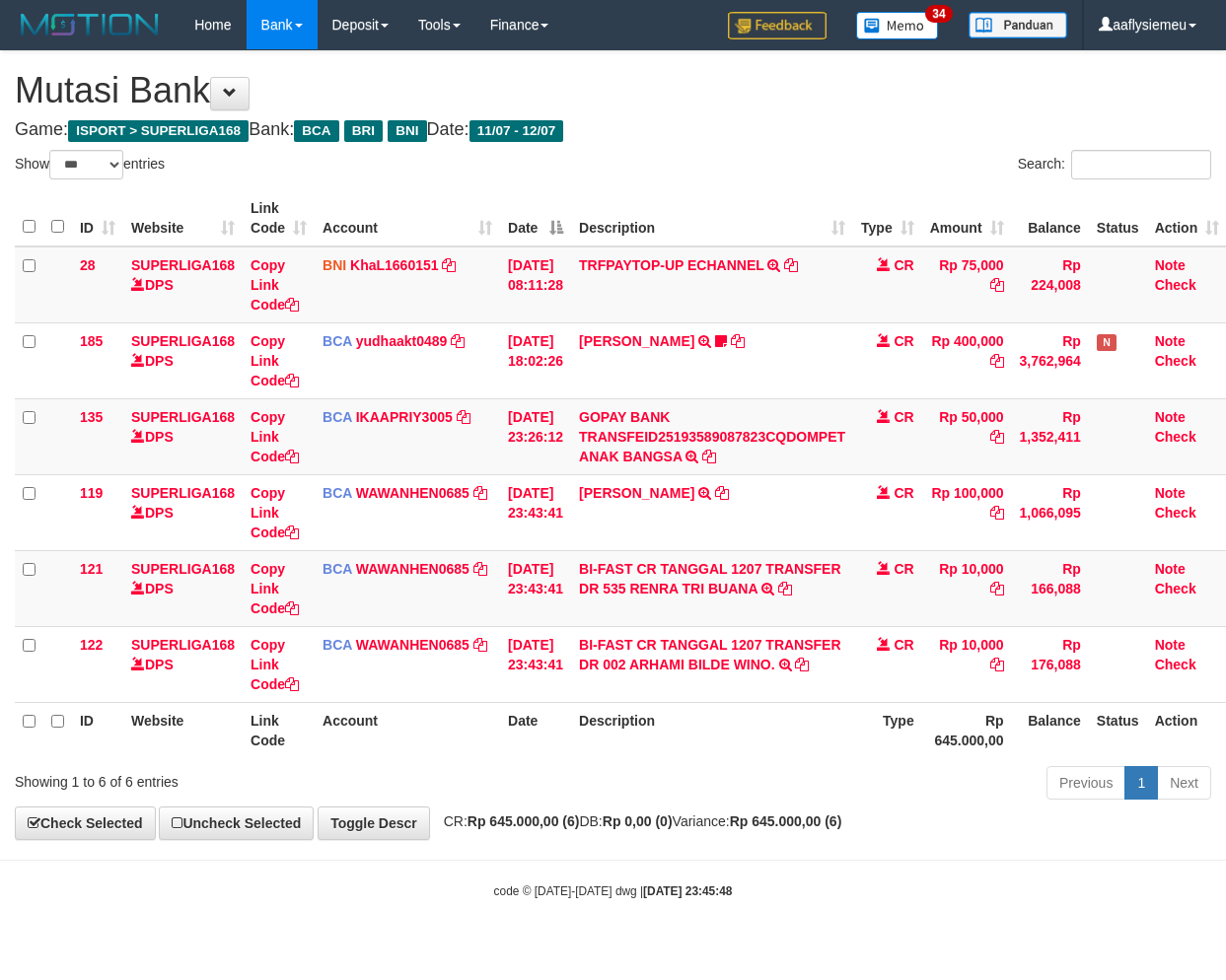 scroll, scrollTop: 0, scrollLeft: 14, axis: horizontal 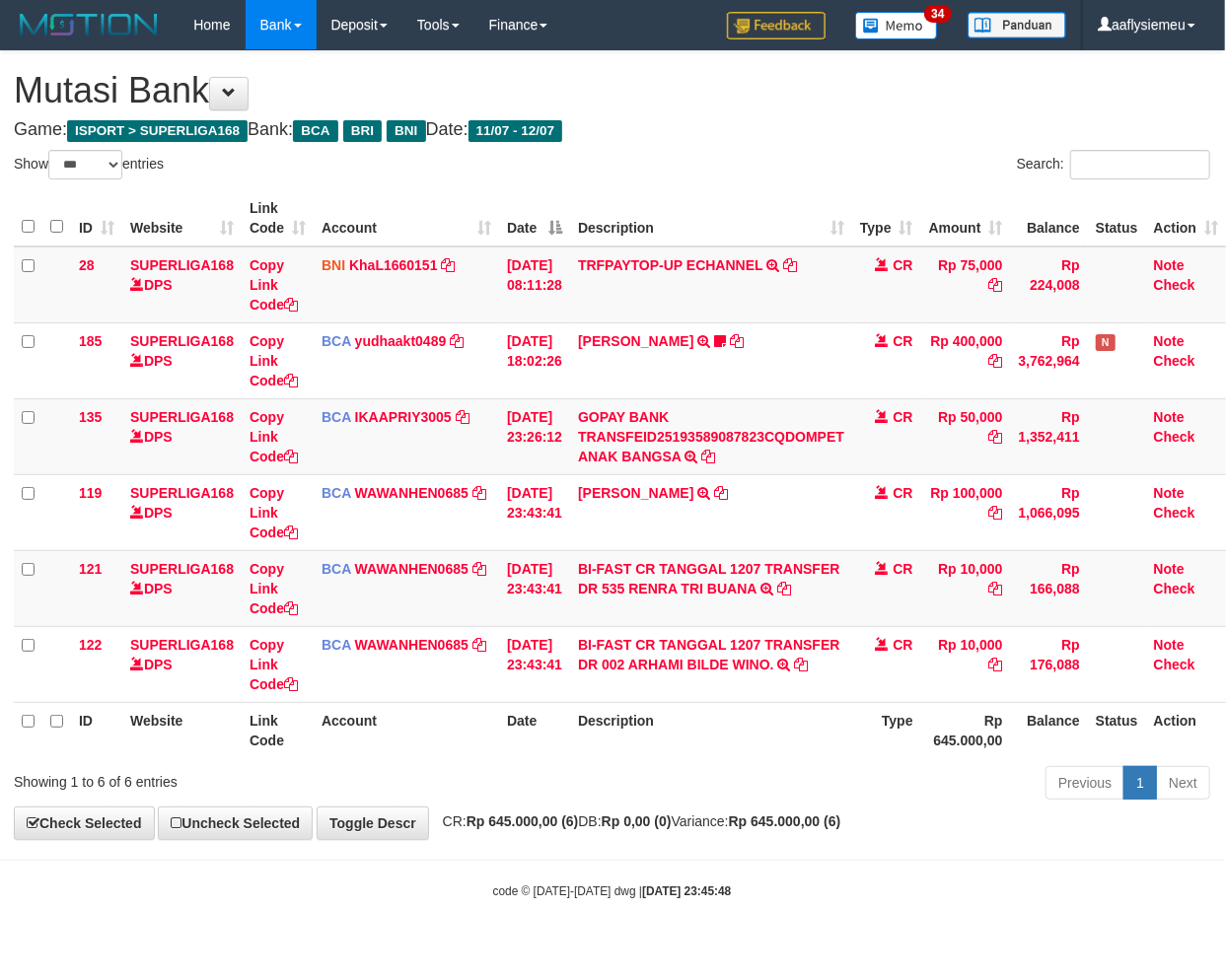 click on "**********" at bounding box center (612, 445) 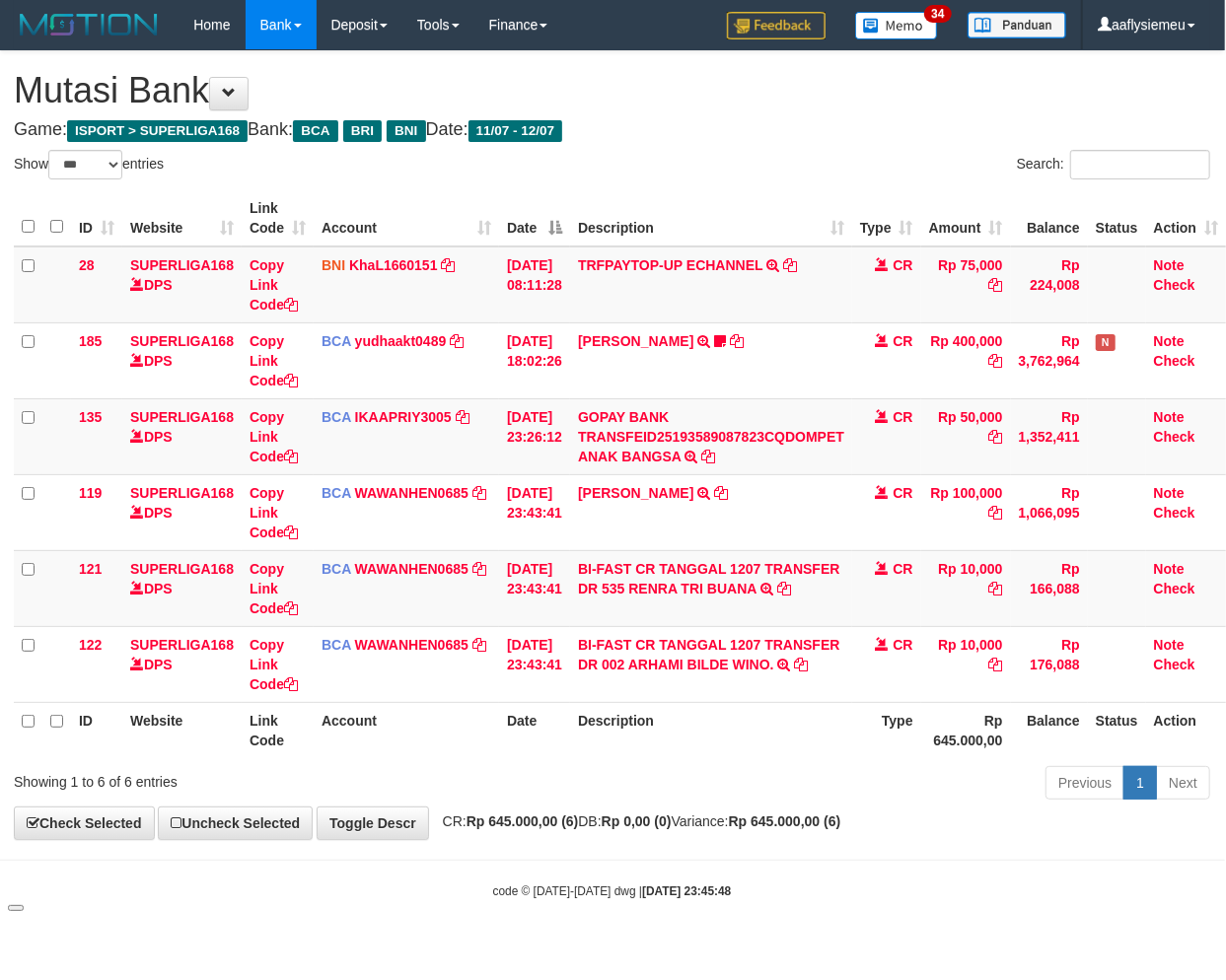 click on "Toggle navigation
Home
Bank
Account List
Load
By Website
Group
[ISPORT]													SUPERLIGA168
By Load Group (DPS)
34" at bounding box center (612, 474) 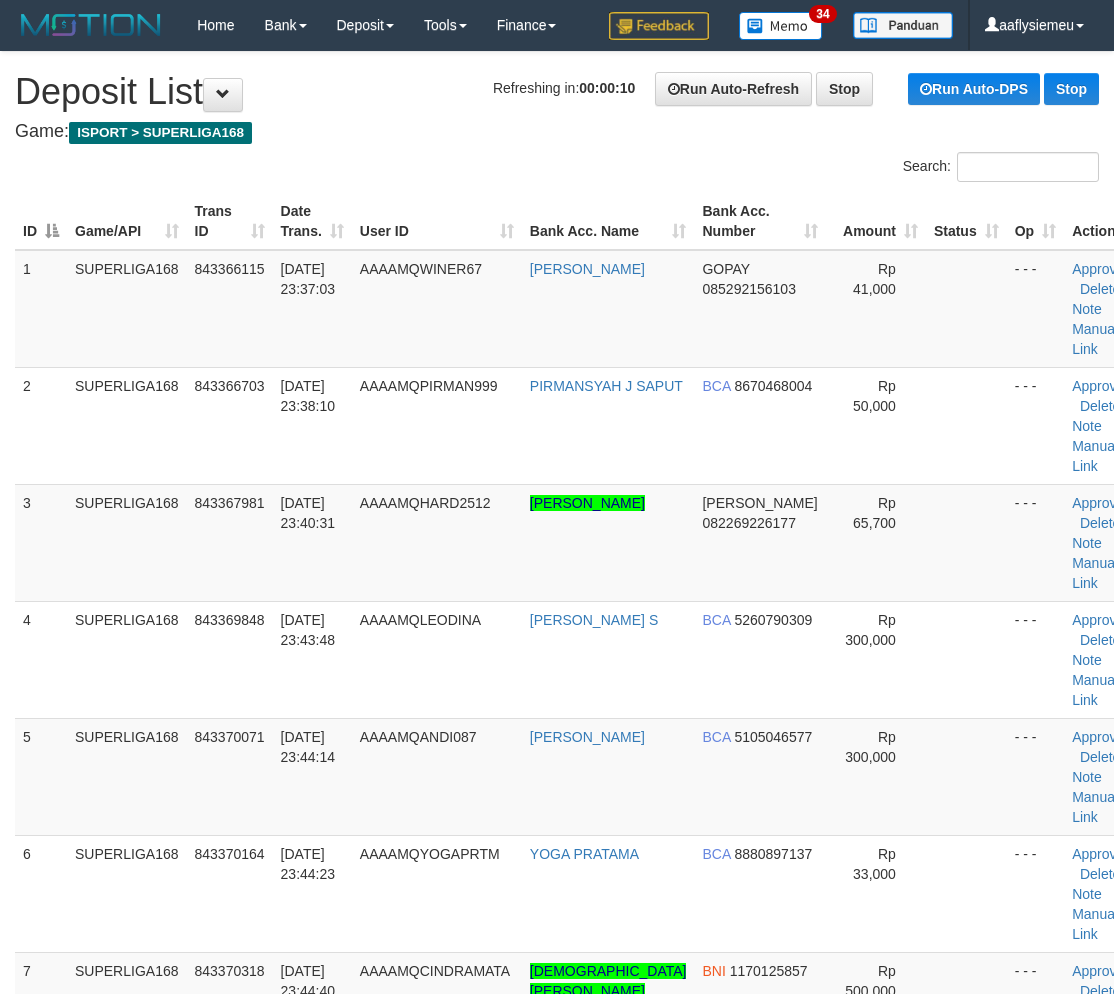 scroll, scrollTop: 666, scrollLeft: 0, axis: vertical 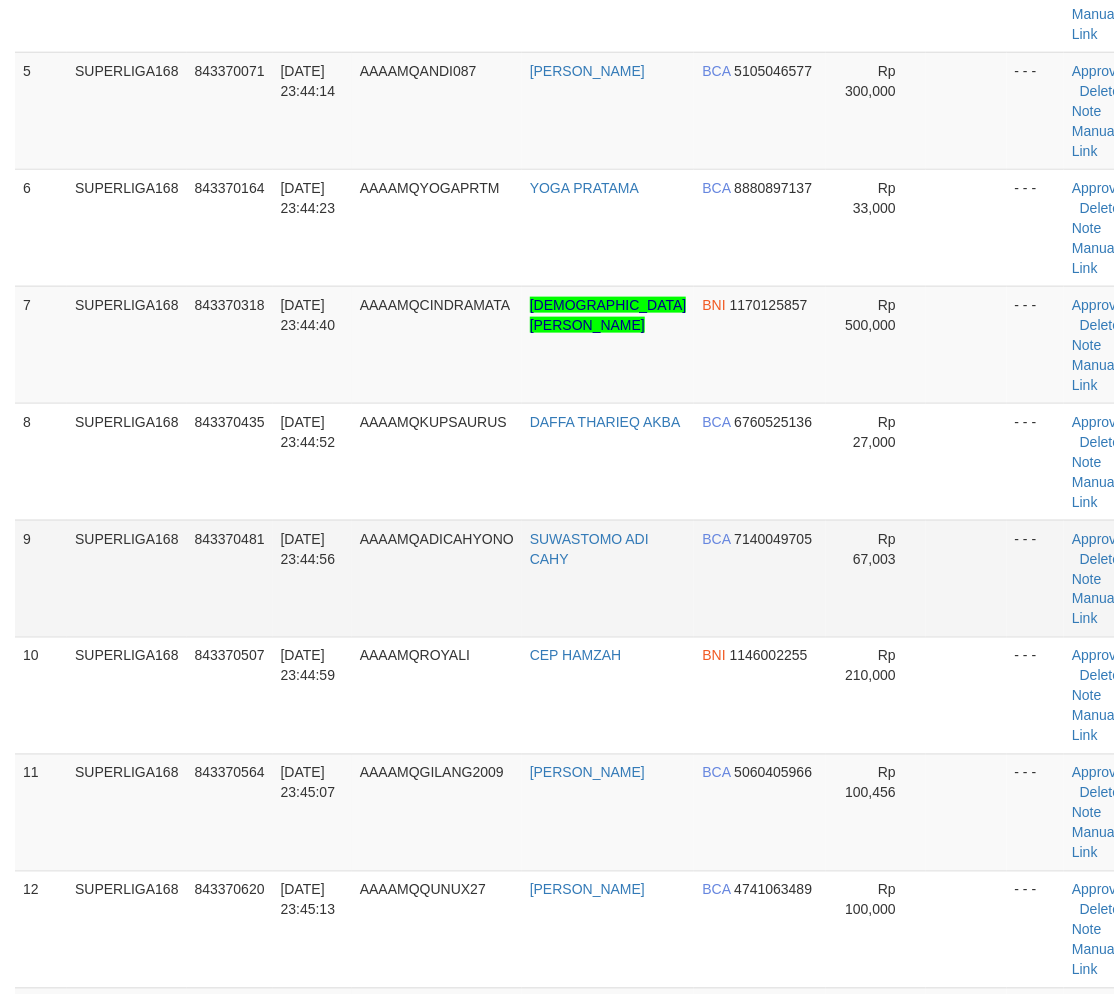 click on "SUPERLIGA168" at bounding box center [127, 578] 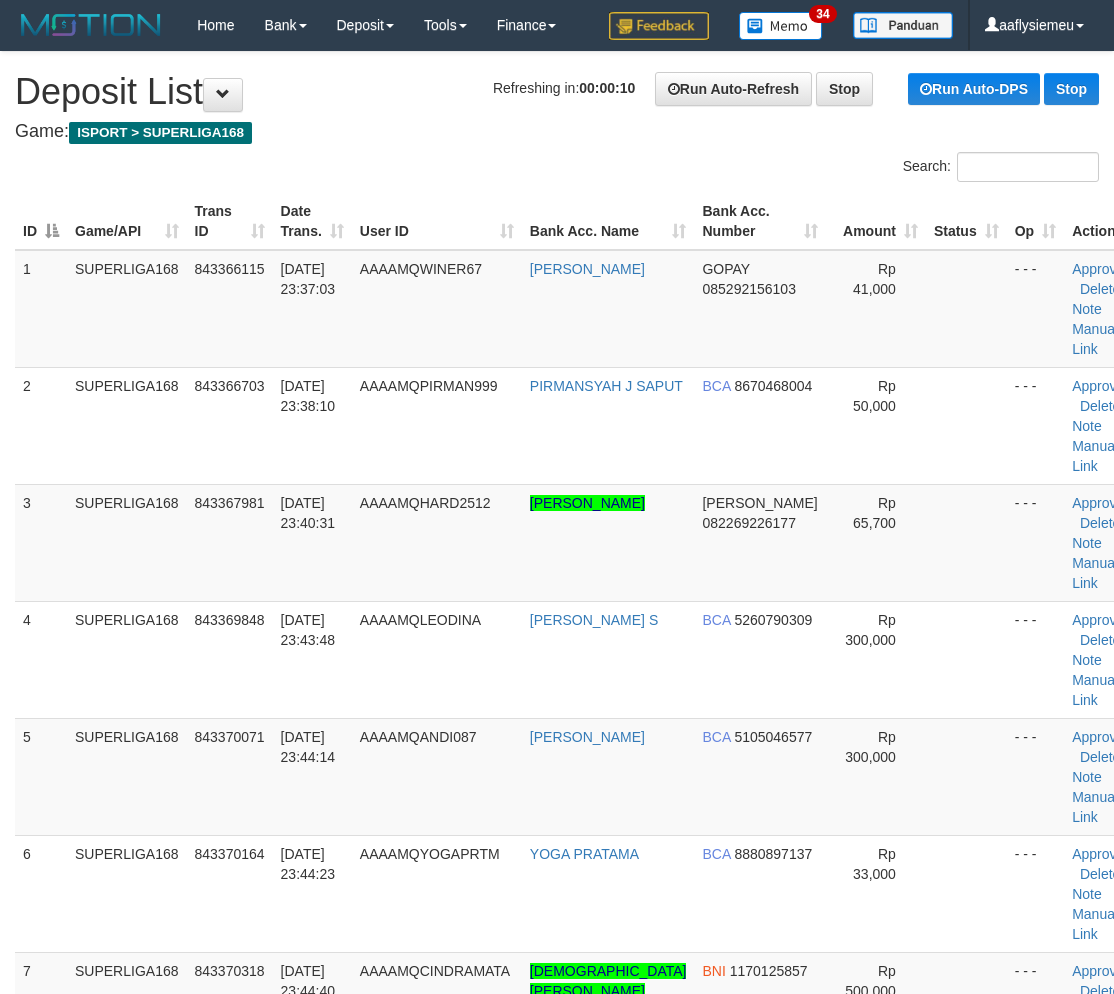 scroll, scrollTop: 666, scrollLeft: 0, axis: vertical 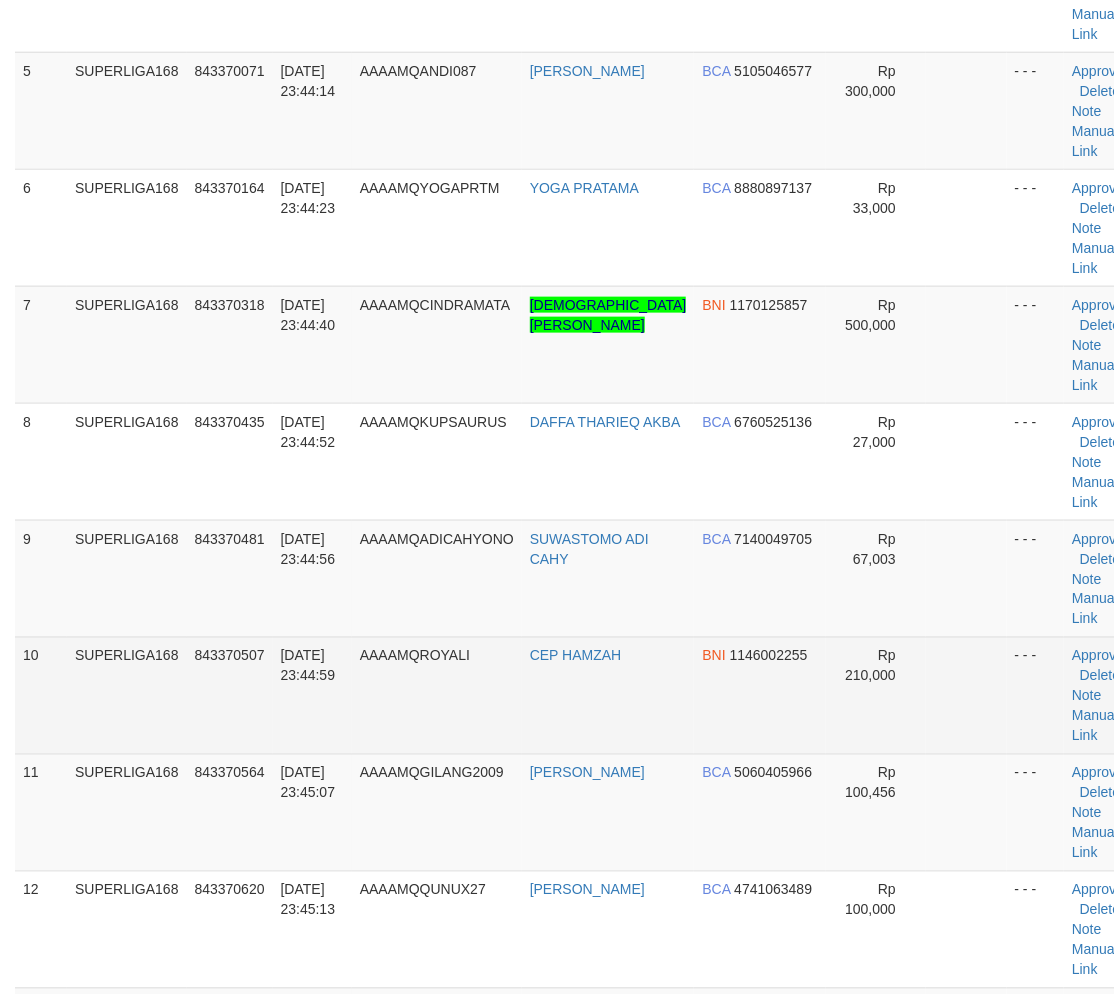 drag, startPoint x: 54, startPoint y: 657, endPoint x: 20, endPoint y: 693, distance: 49.517673 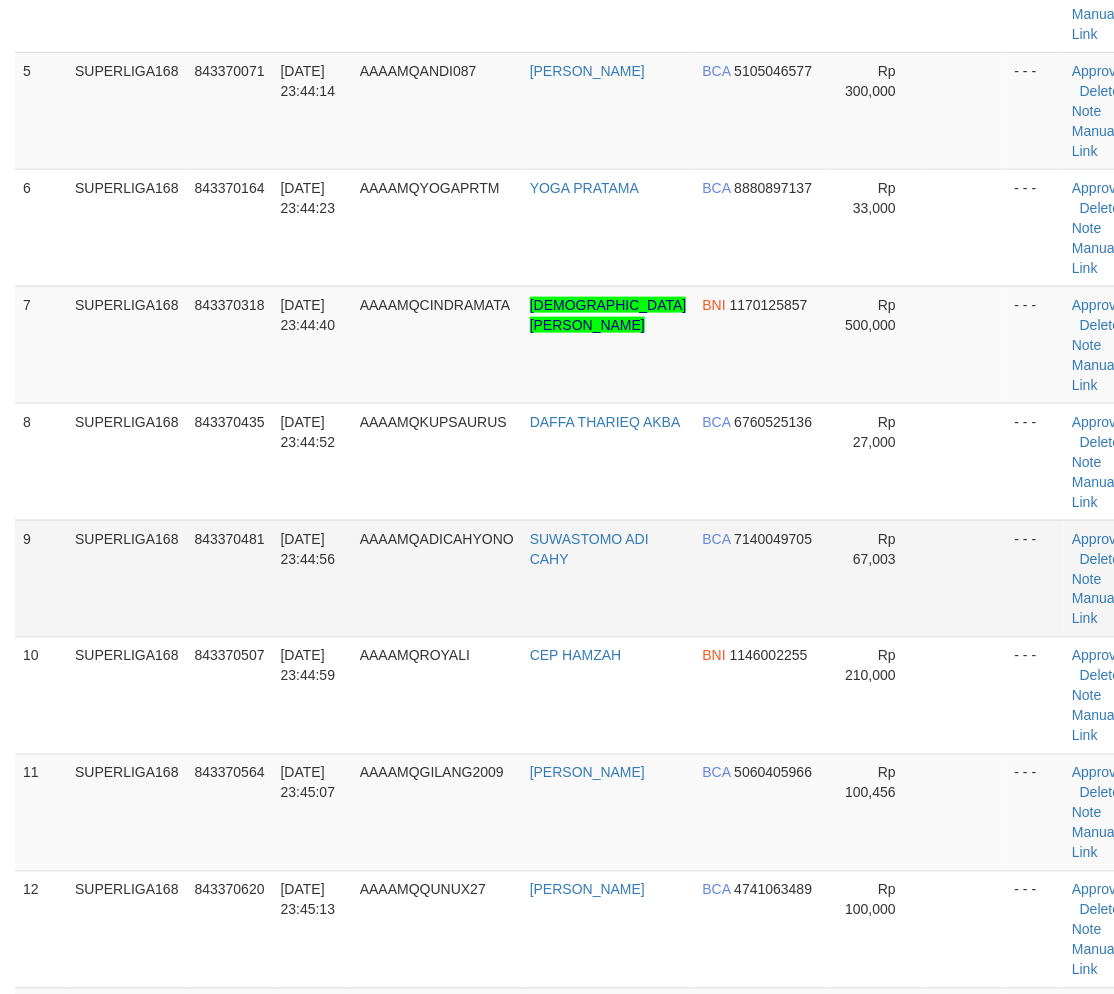 click on "SUPERLIGA168" at bounding box center [127, 578] 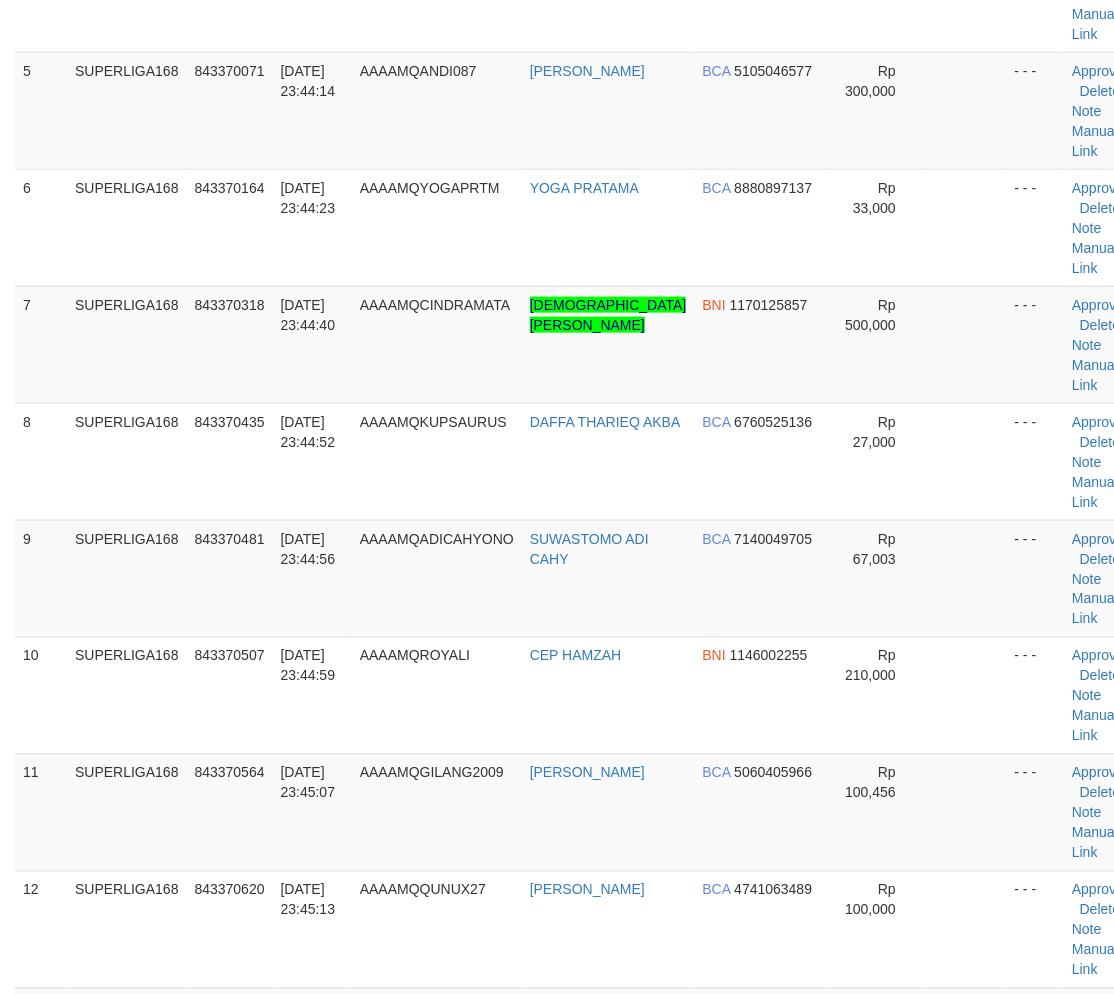 click on "ID Game/API Trans ID Date Trans. User ID Bank Acc. Name Bank Acc. Number Amount Status Op Action
1
SUPERLIGA168
843366115
12/07/2025 23:37:03
AAAAMQWINER67
ABDURRAHMAN
GOPAY
085292156103
Rp 41,000
- - -
Approve
Delete
Note
Manual Link
2
SUPERLIGA168
843366703
12/07/2025 23:38:10
AAAAMQPIRMAN999
PIRMANSYAH J SAPUT
ID" at bounding box center [557, 520] 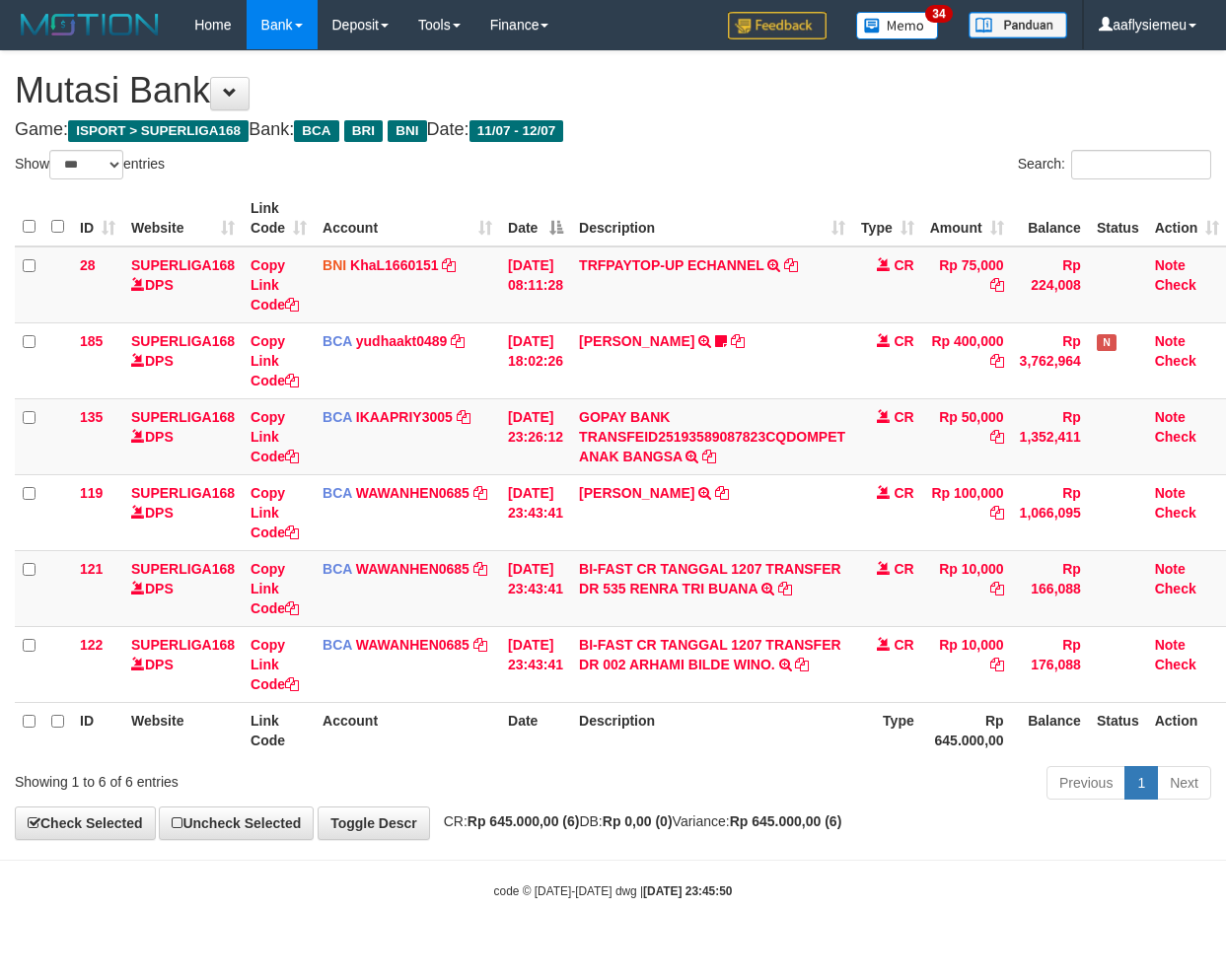 select on "***" 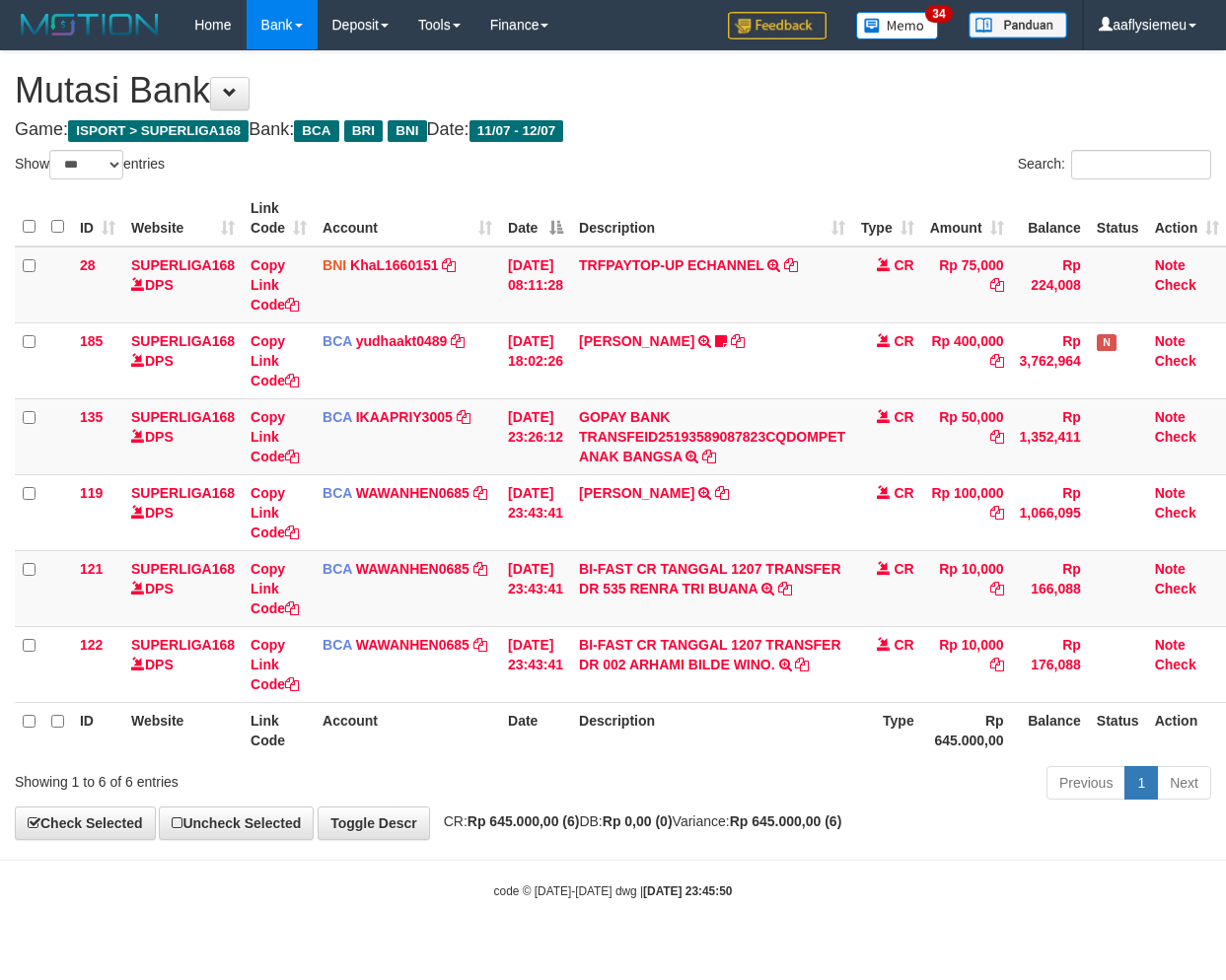 scroll, scrollTop: 0, scrollLeft: 14, axis: horizontal 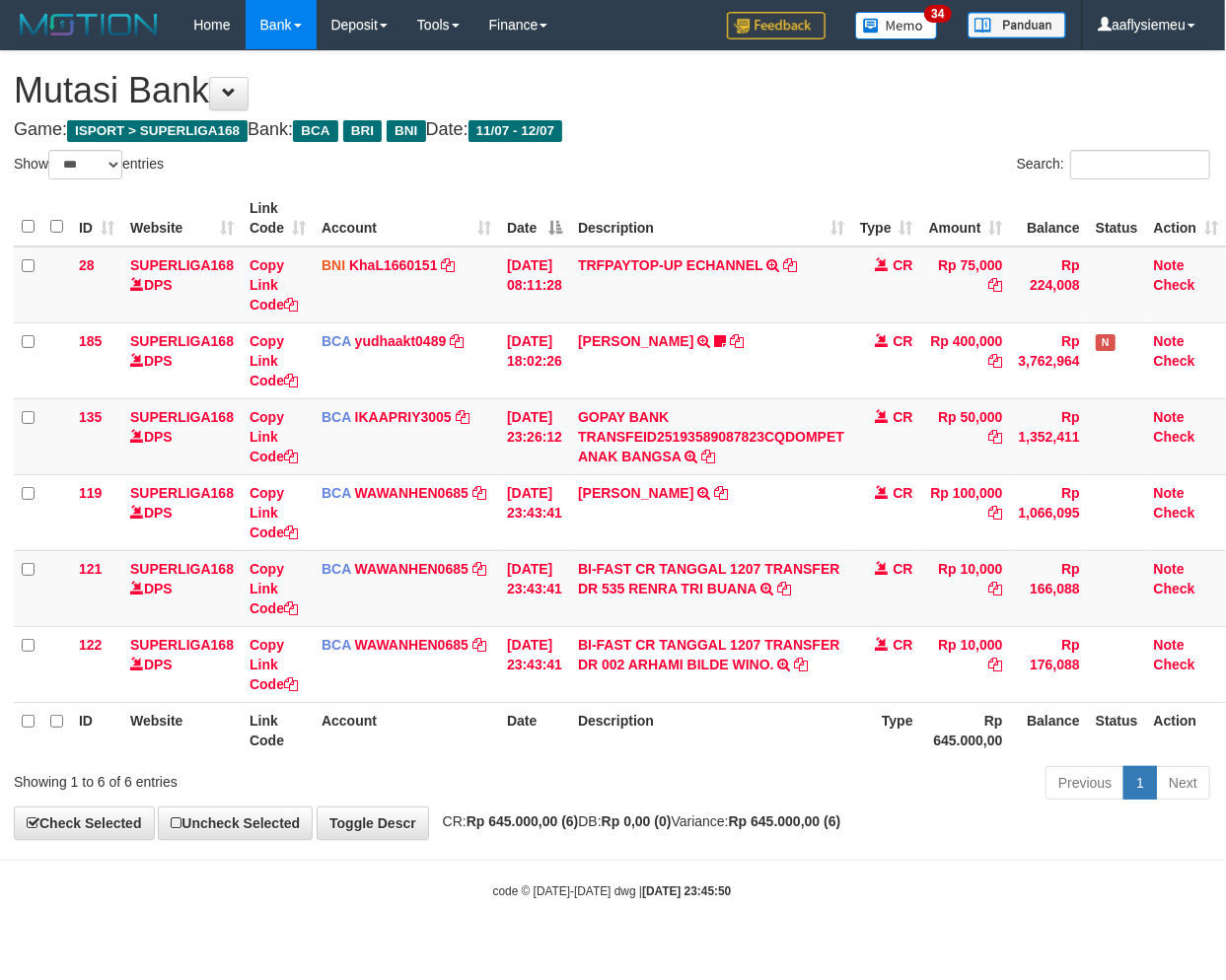 click on "**********" at bounding box center (612, 445) 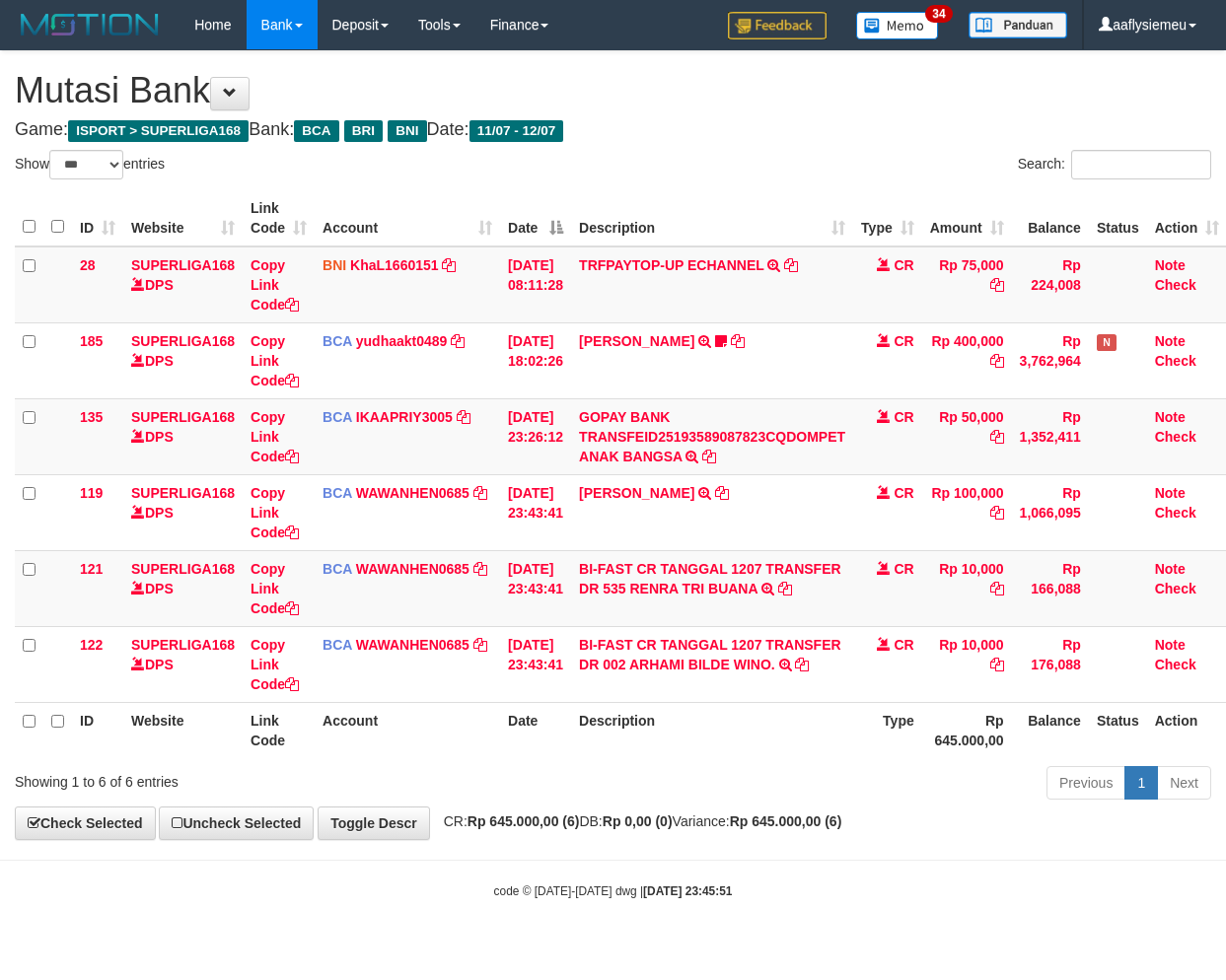 select on "***" 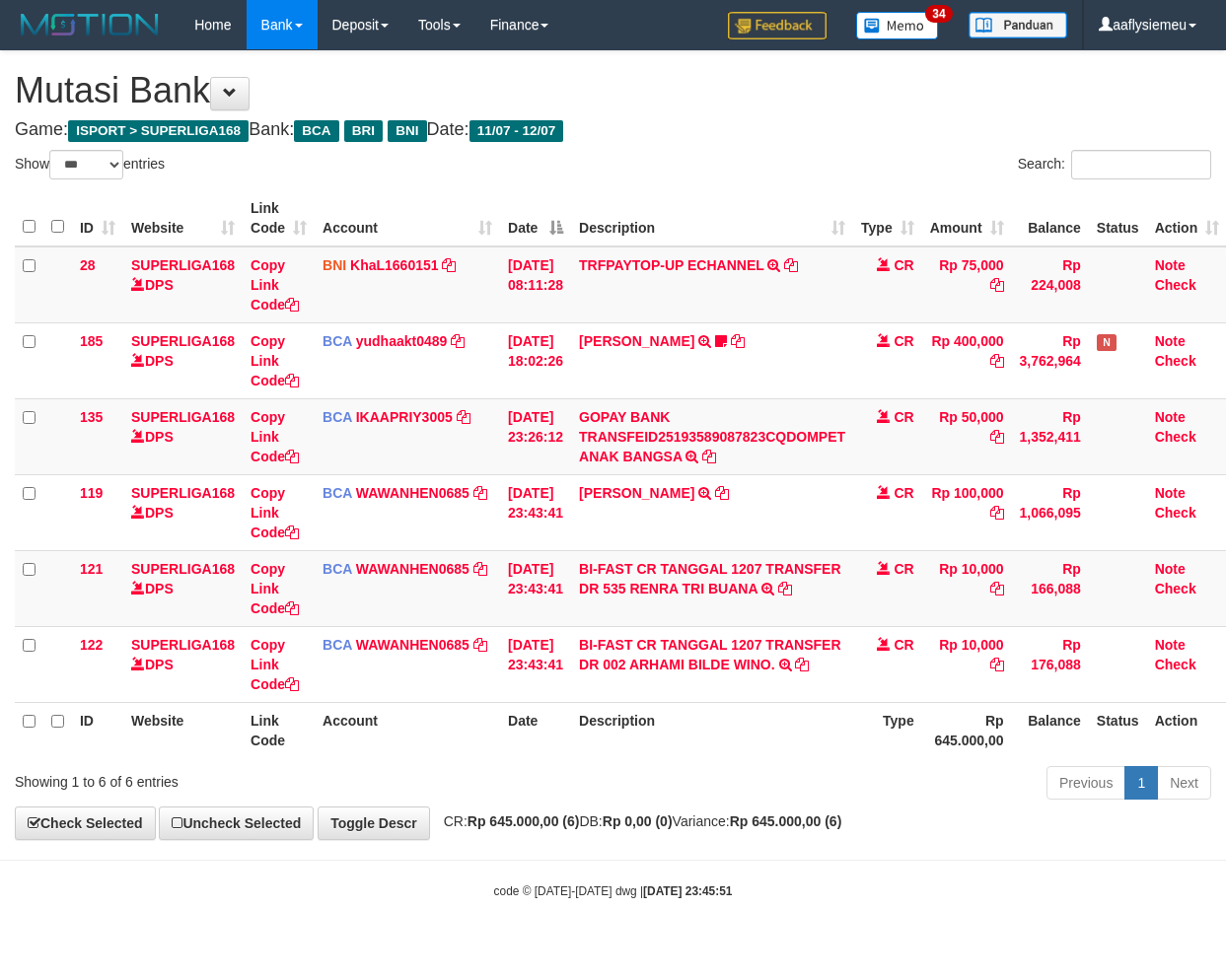 scroll, scrollTop: 0, scrollLeft: 14, axis: horizontal 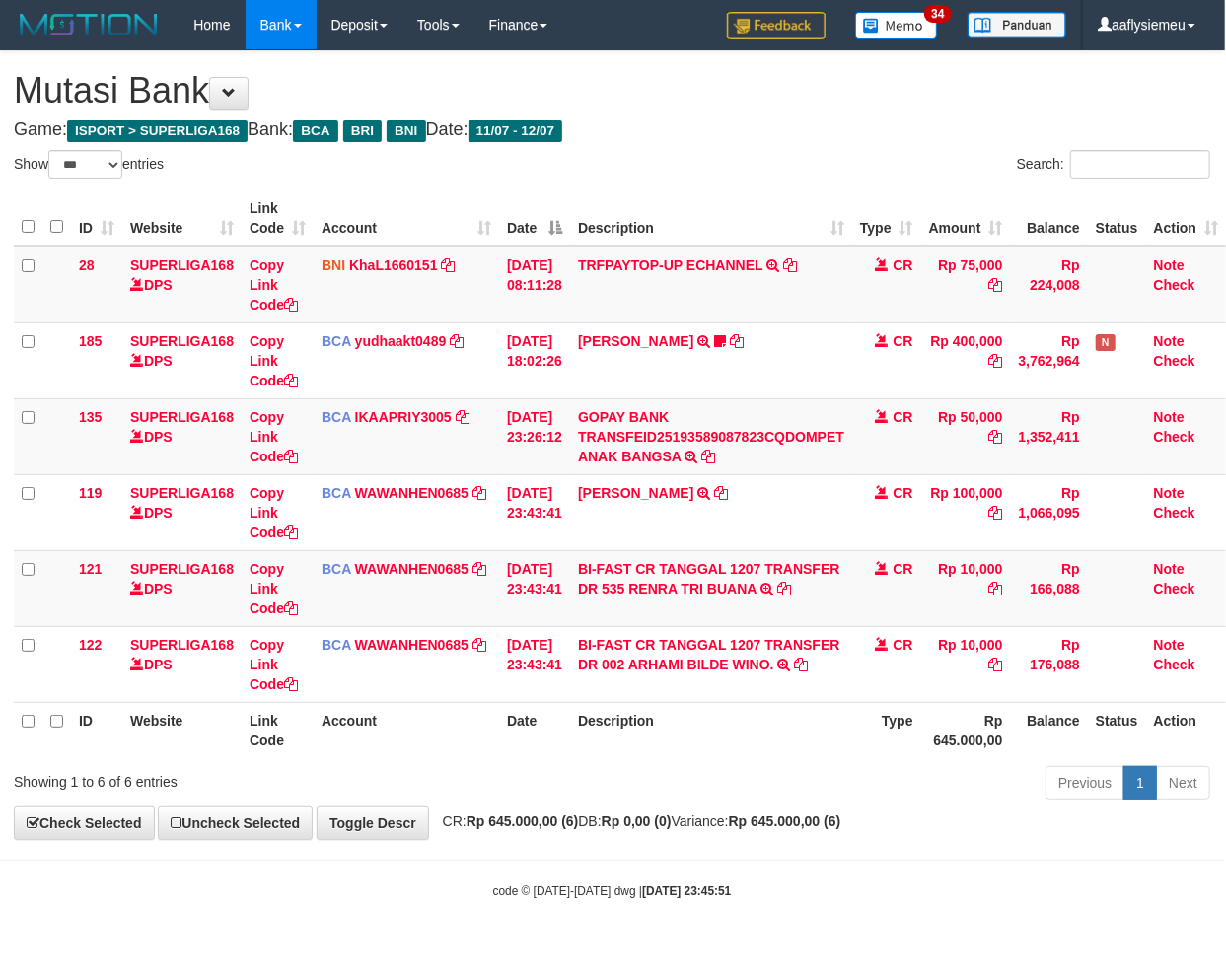 click on "**********" at bounding box center (612, 445) 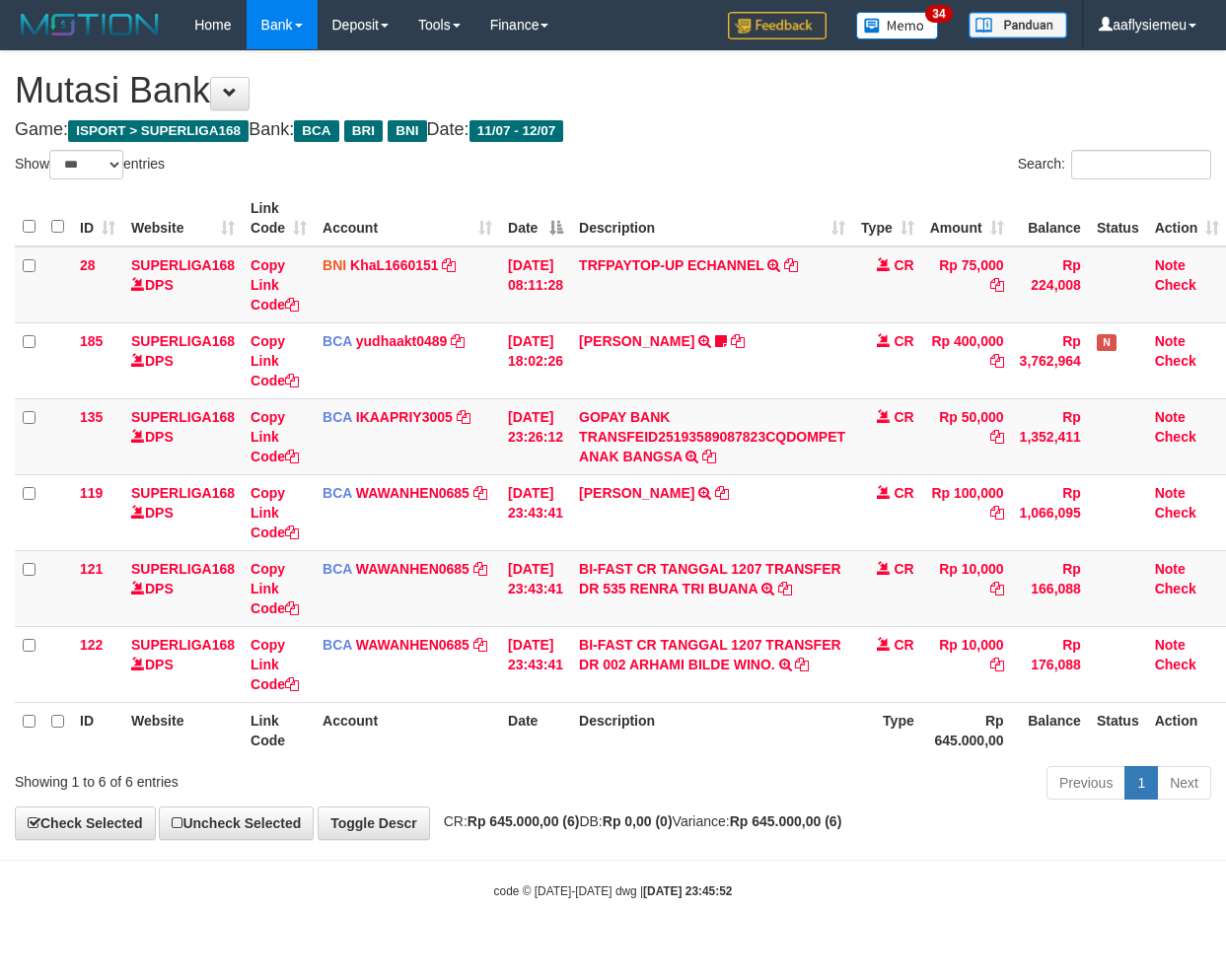 select on "***" 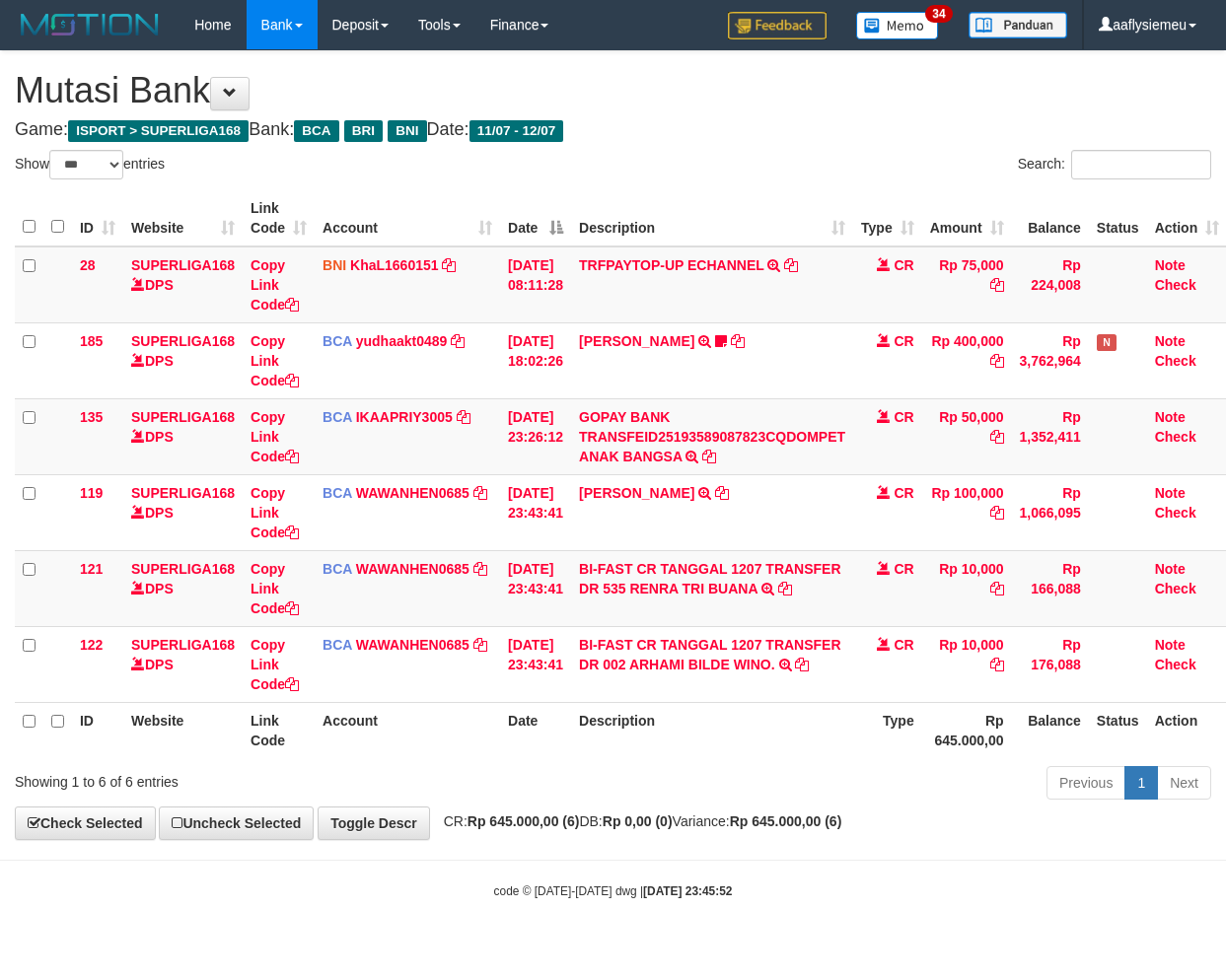 scroll, scrollTop: 0, scrollLeft: 14, axis: horizontal 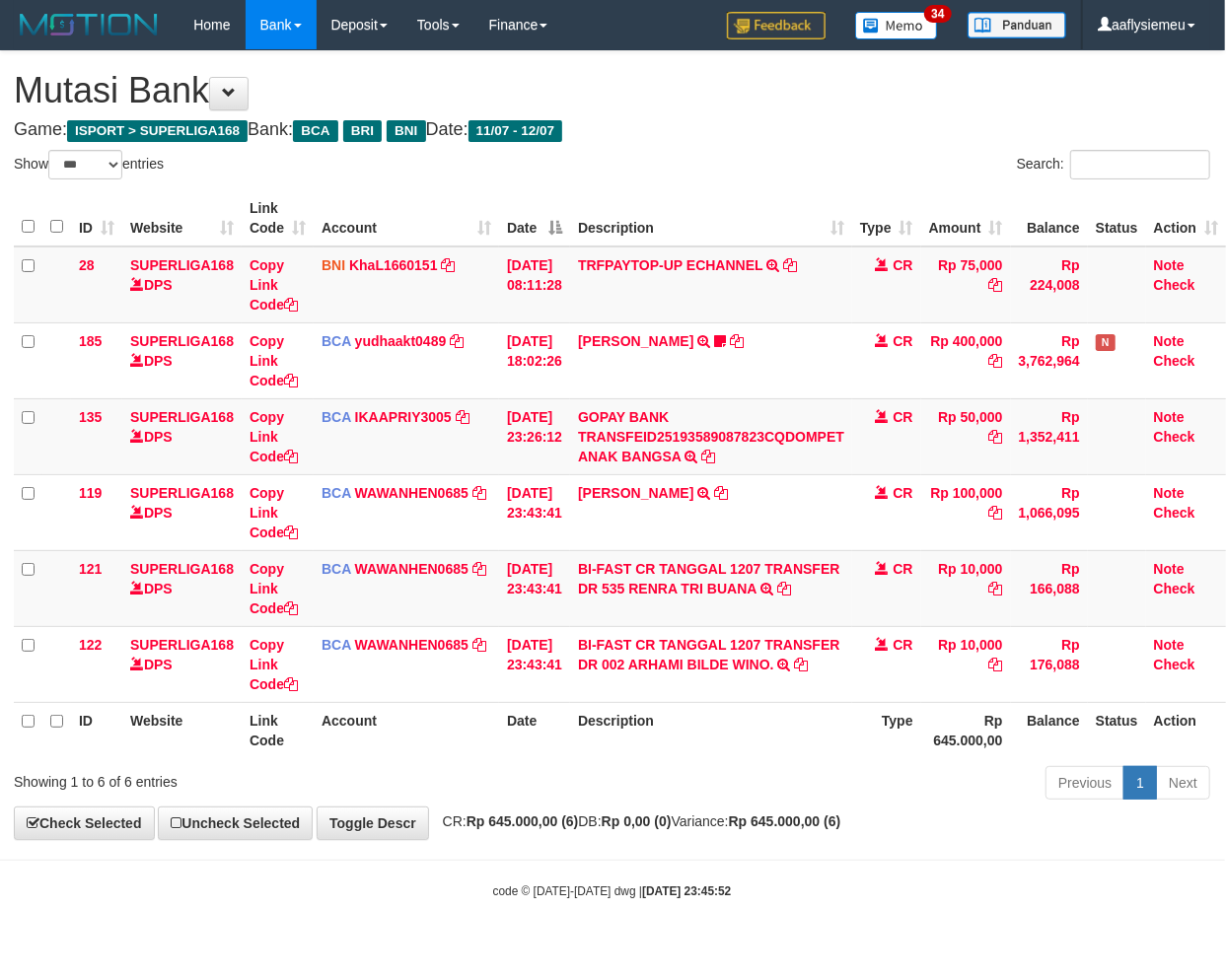 drag, startPoint x: 671, startPoint y: 864, endPoint x: 705, endPoint y: 836, distance: 44.04543 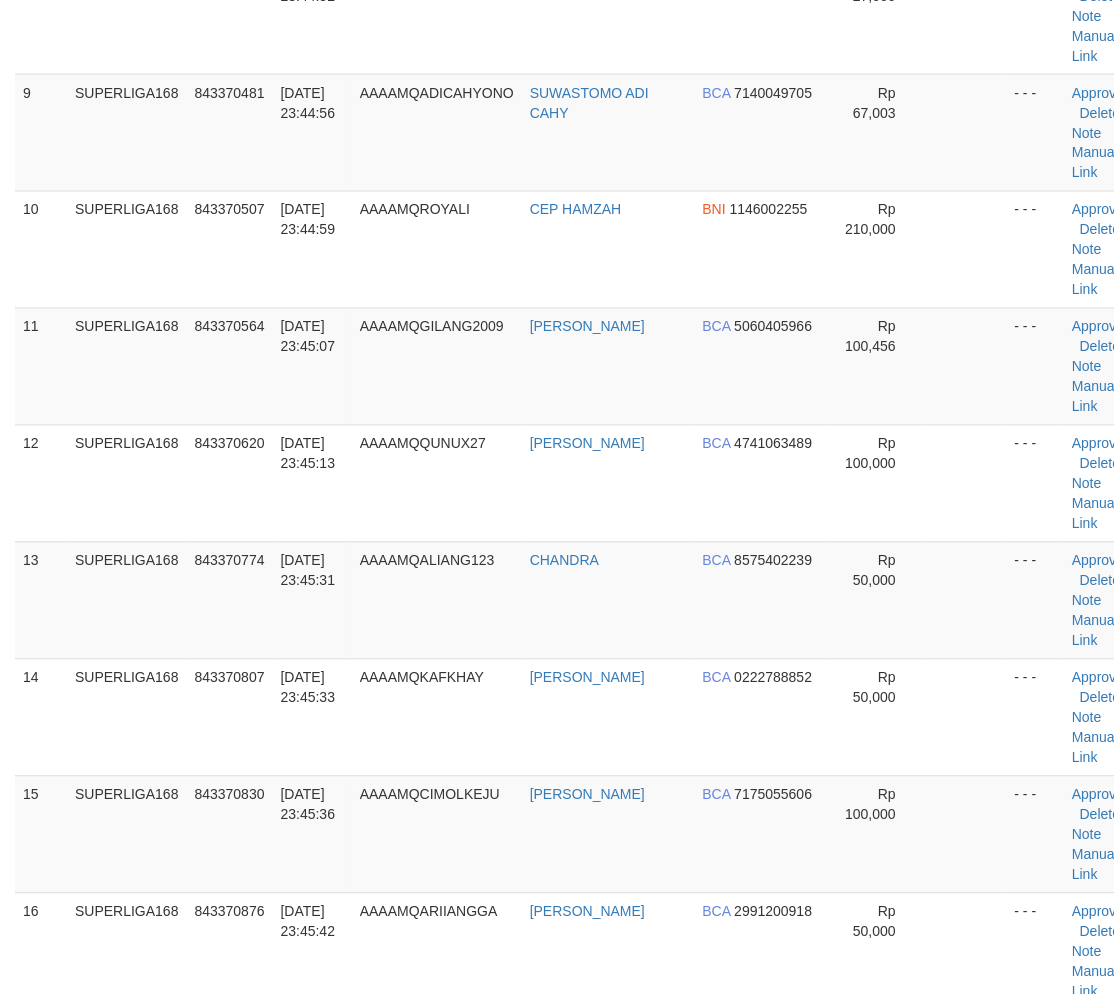scroll, scrollTop: 1222, scrollLeft: 0, axis: vertical 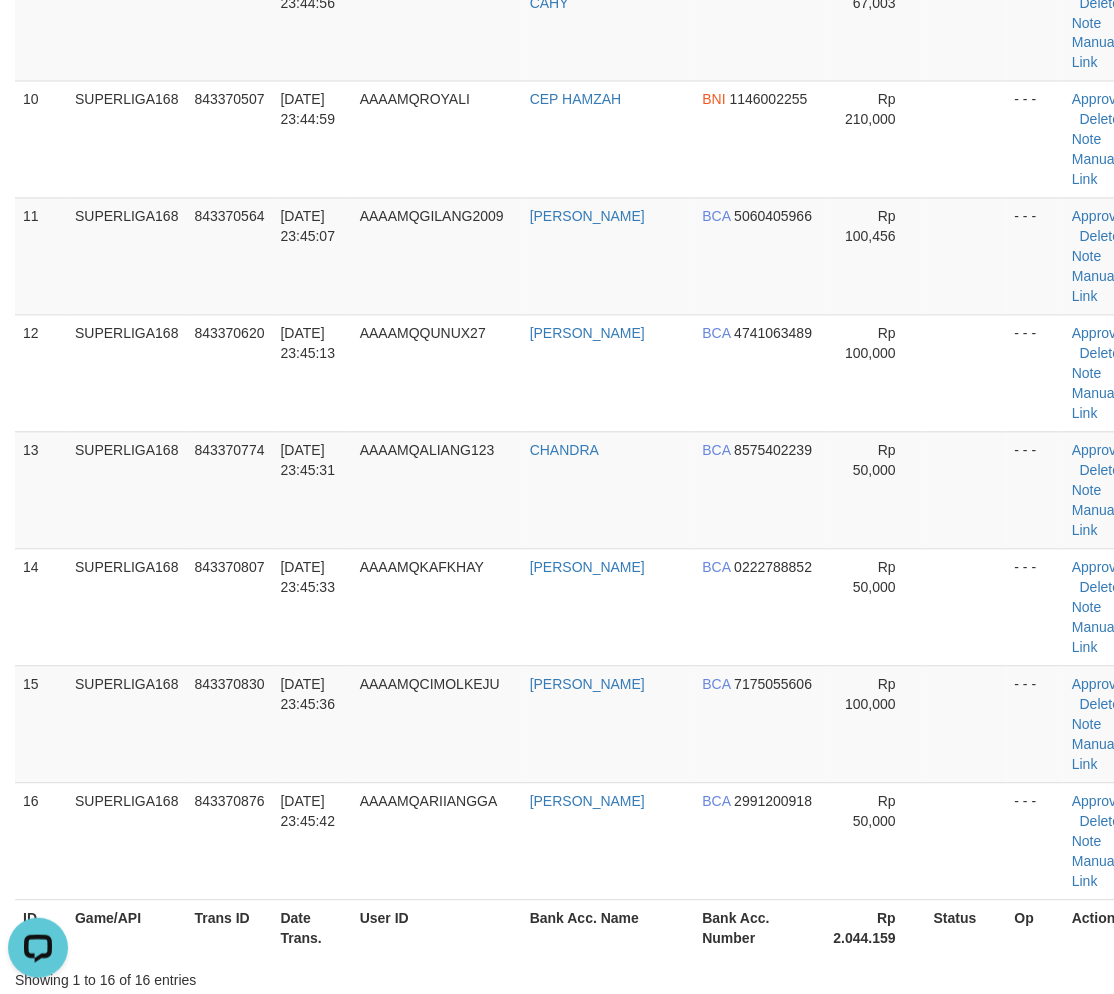 drag, startPoint x: 243, startPoint y: 510, endPoint x: 1, endPoint y: 674, distance: 292.33542 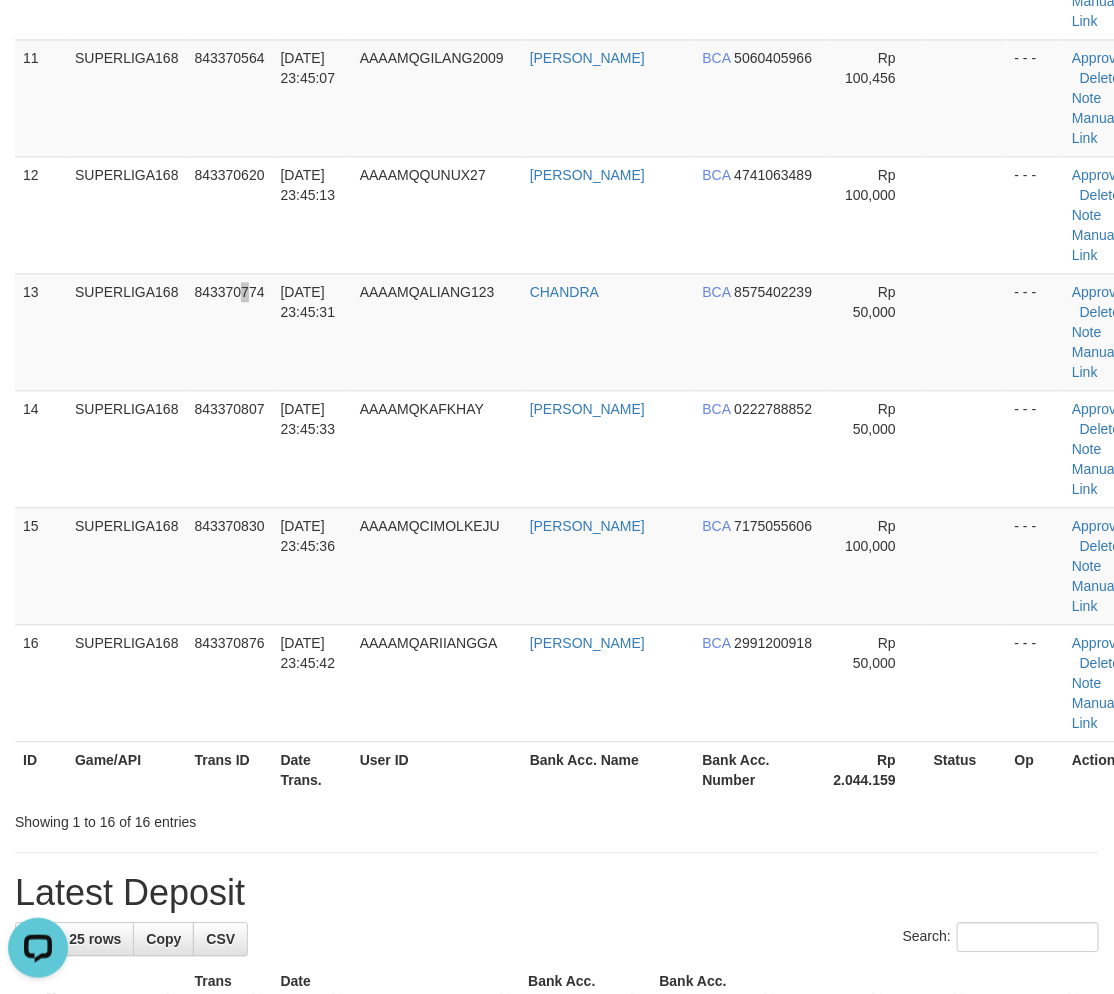 scroll, scrollTop: 1777, scrollLeft: 0, axis: vertical 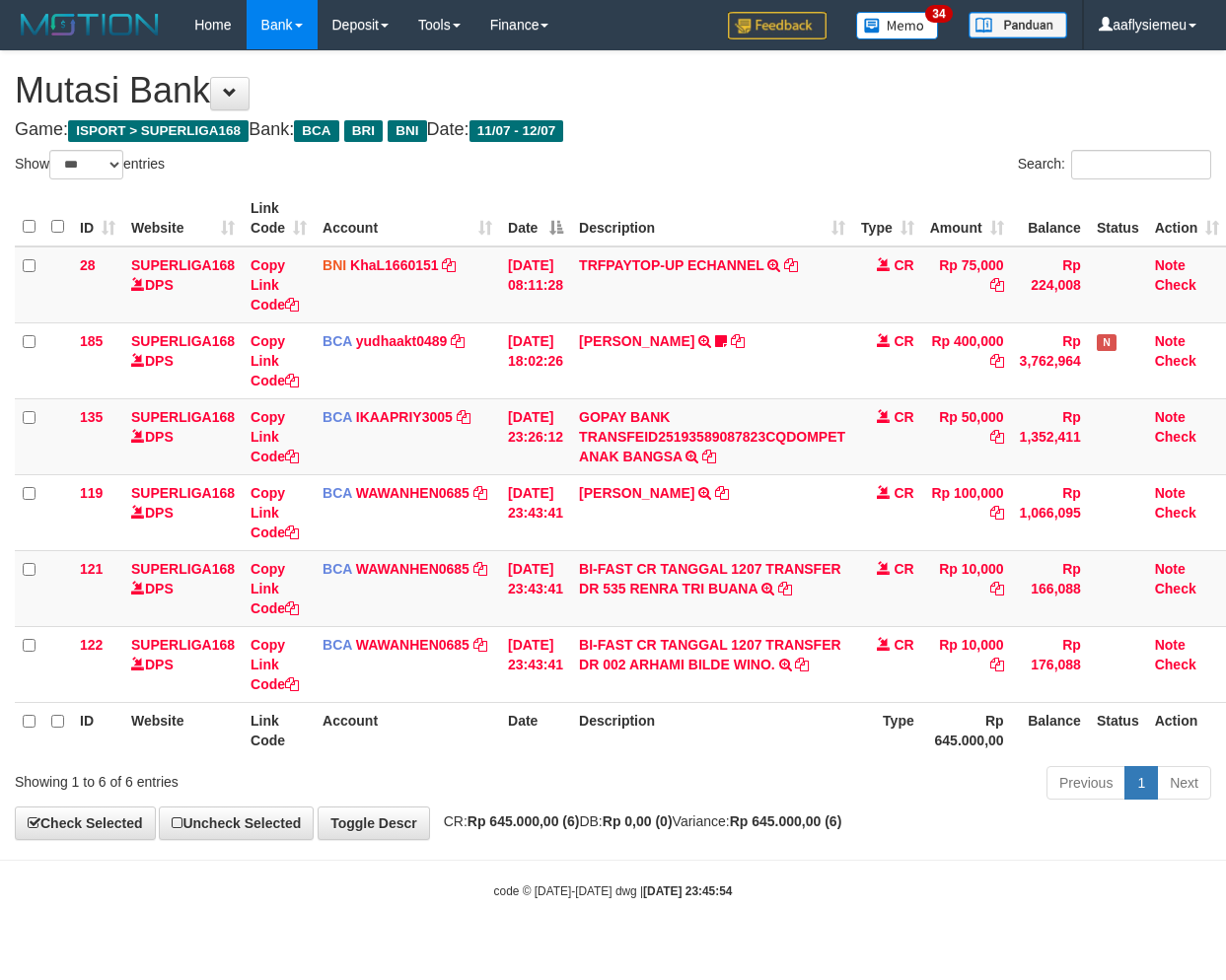 select on "***" 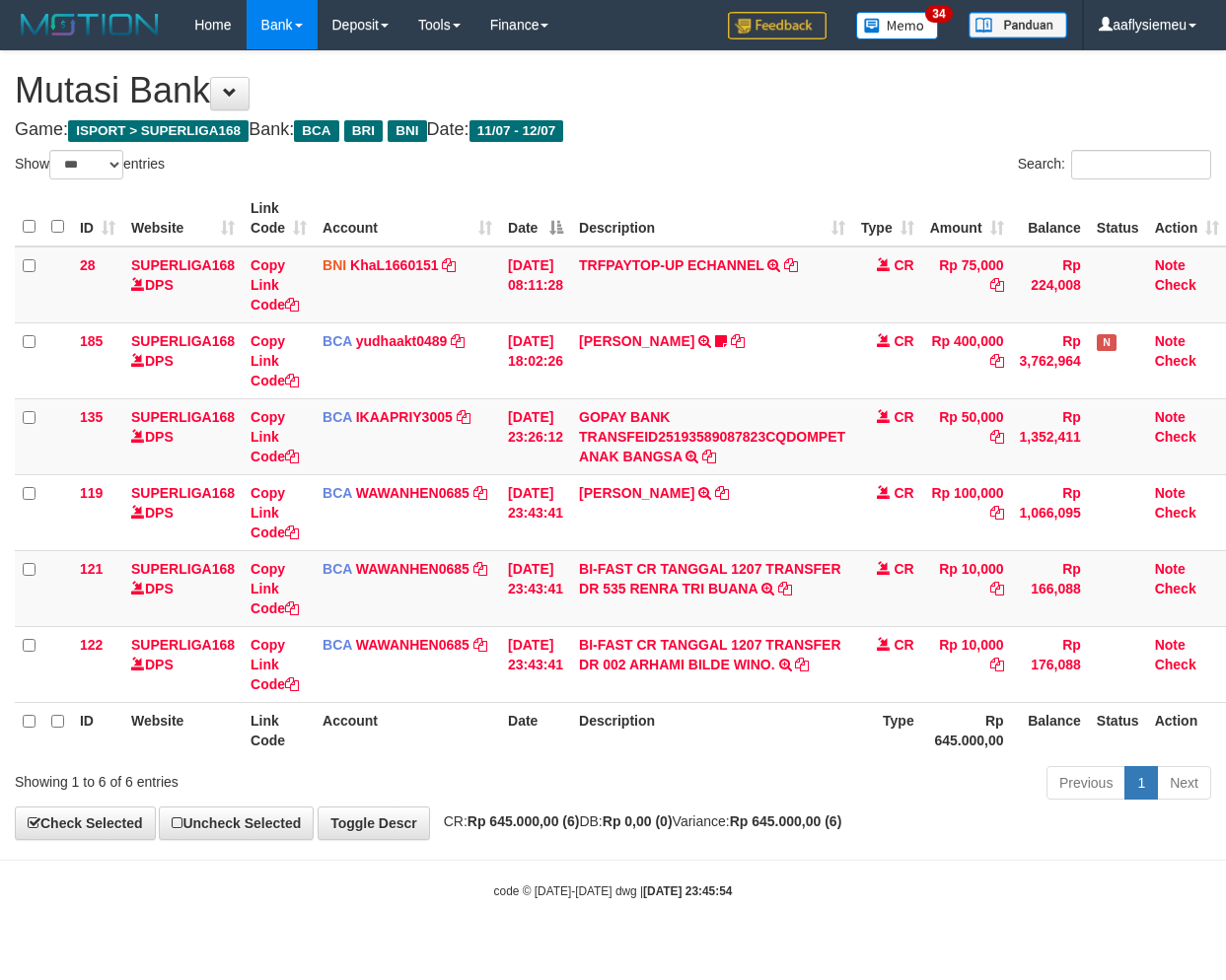 scroll, scrollTop: 0, scrollLeft: 14, axis: horizontal 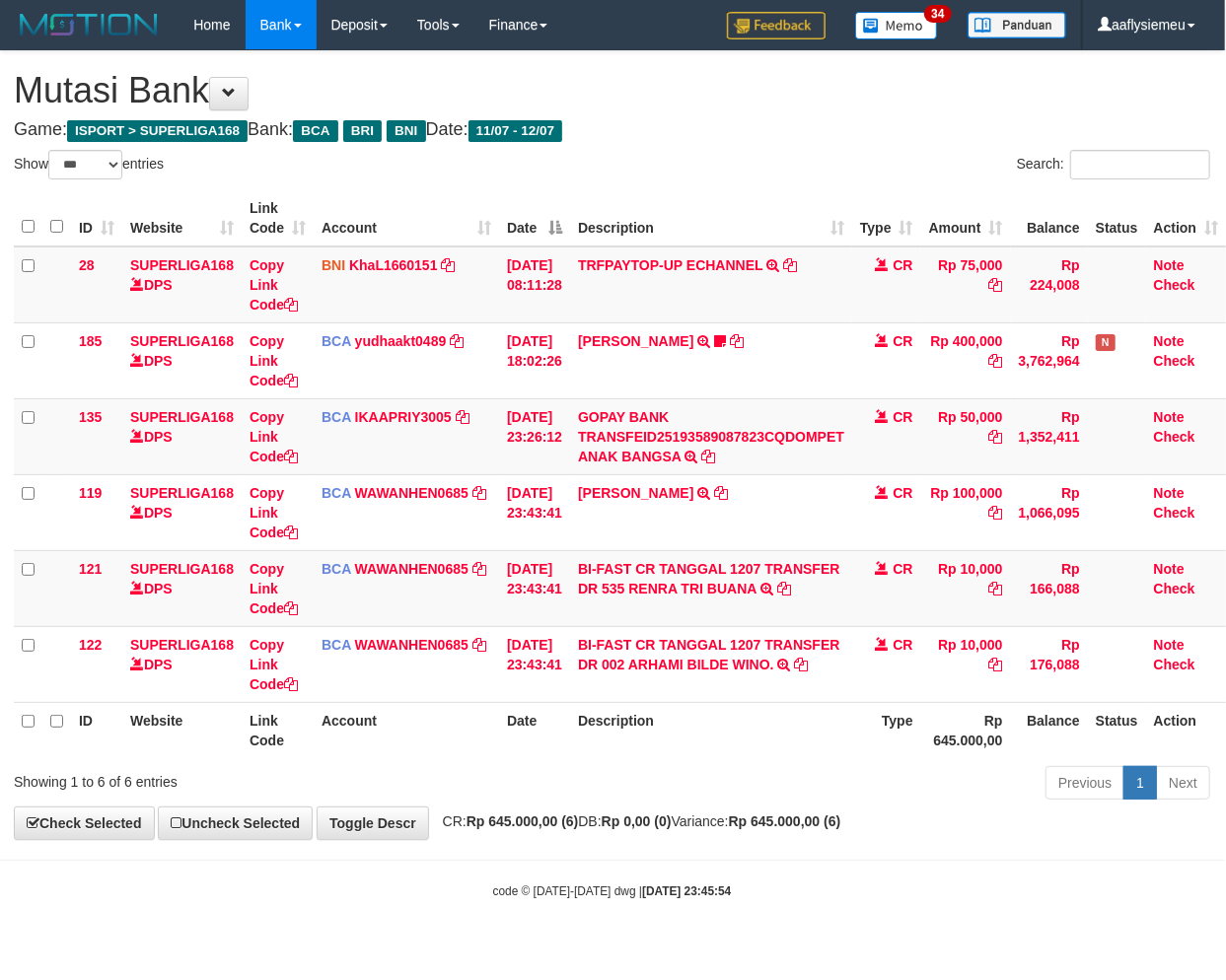 click on "Toggle navigation
Home
Bank
Account List
Load
By Website
Group
[ISPORT]													SUPERLIGA168
By Load Group (DPS)
34" at bounding box center [612, 474] 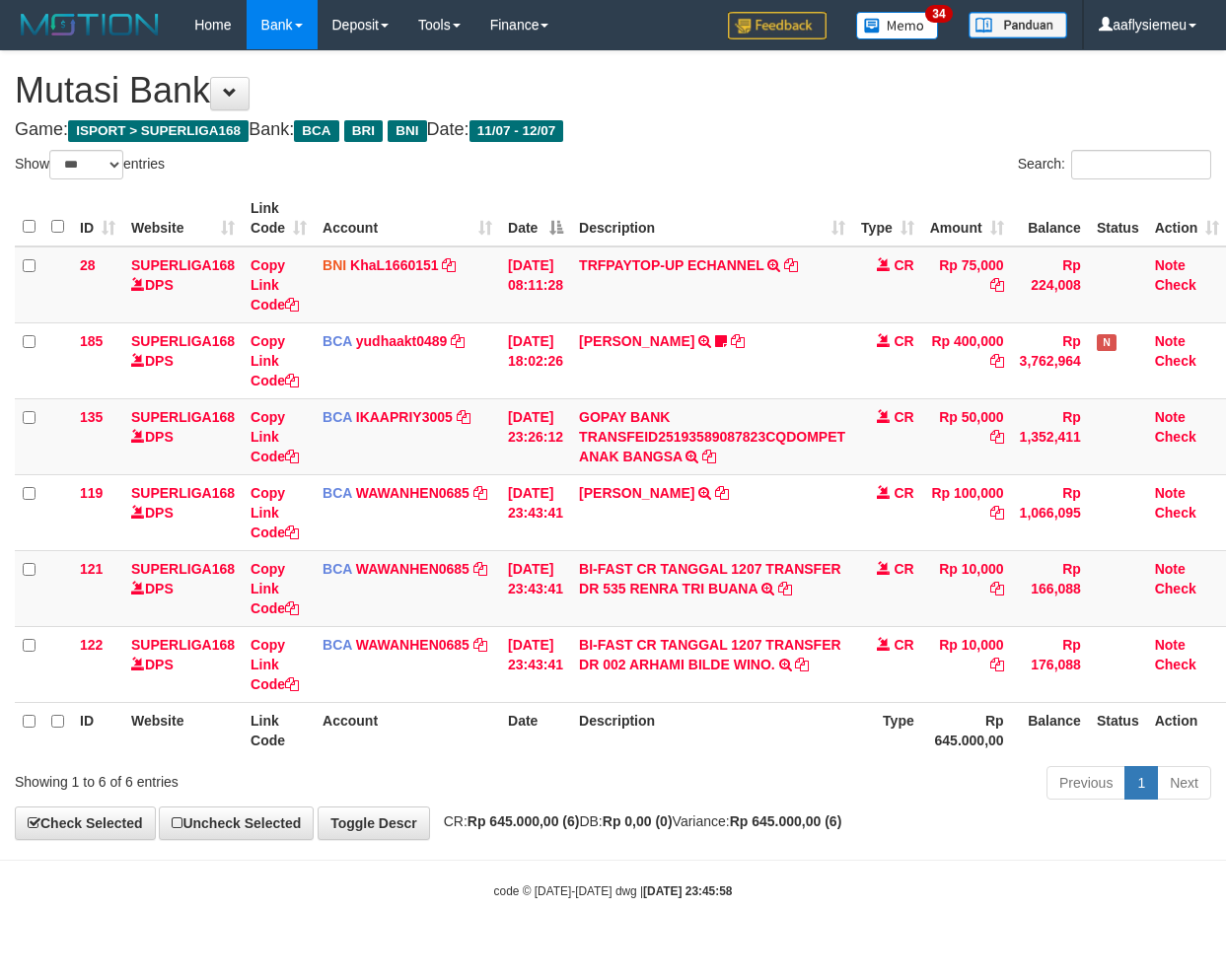 select on "***" 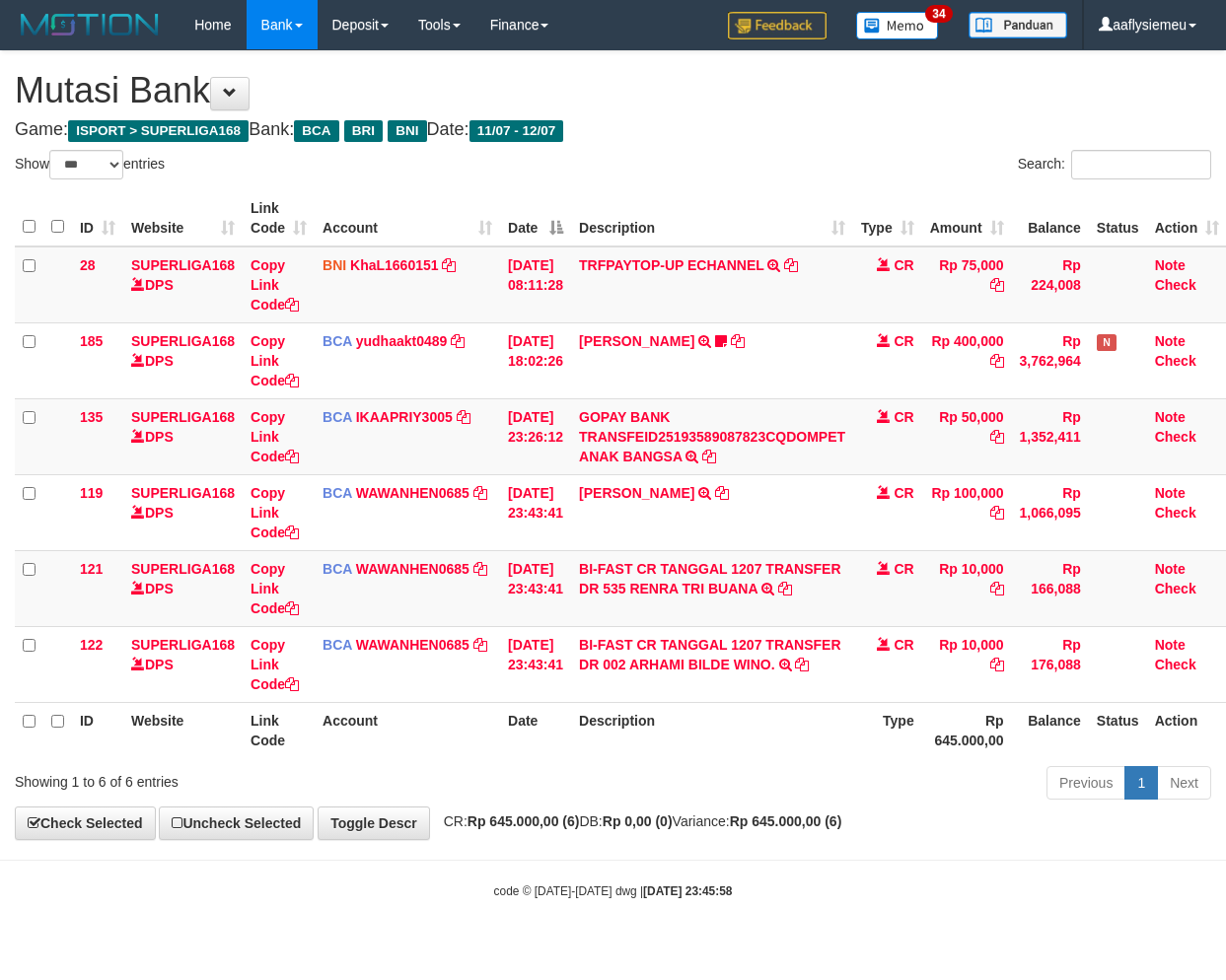 scroll, scrollTop: 0, scrollLeft: 0, axis: both 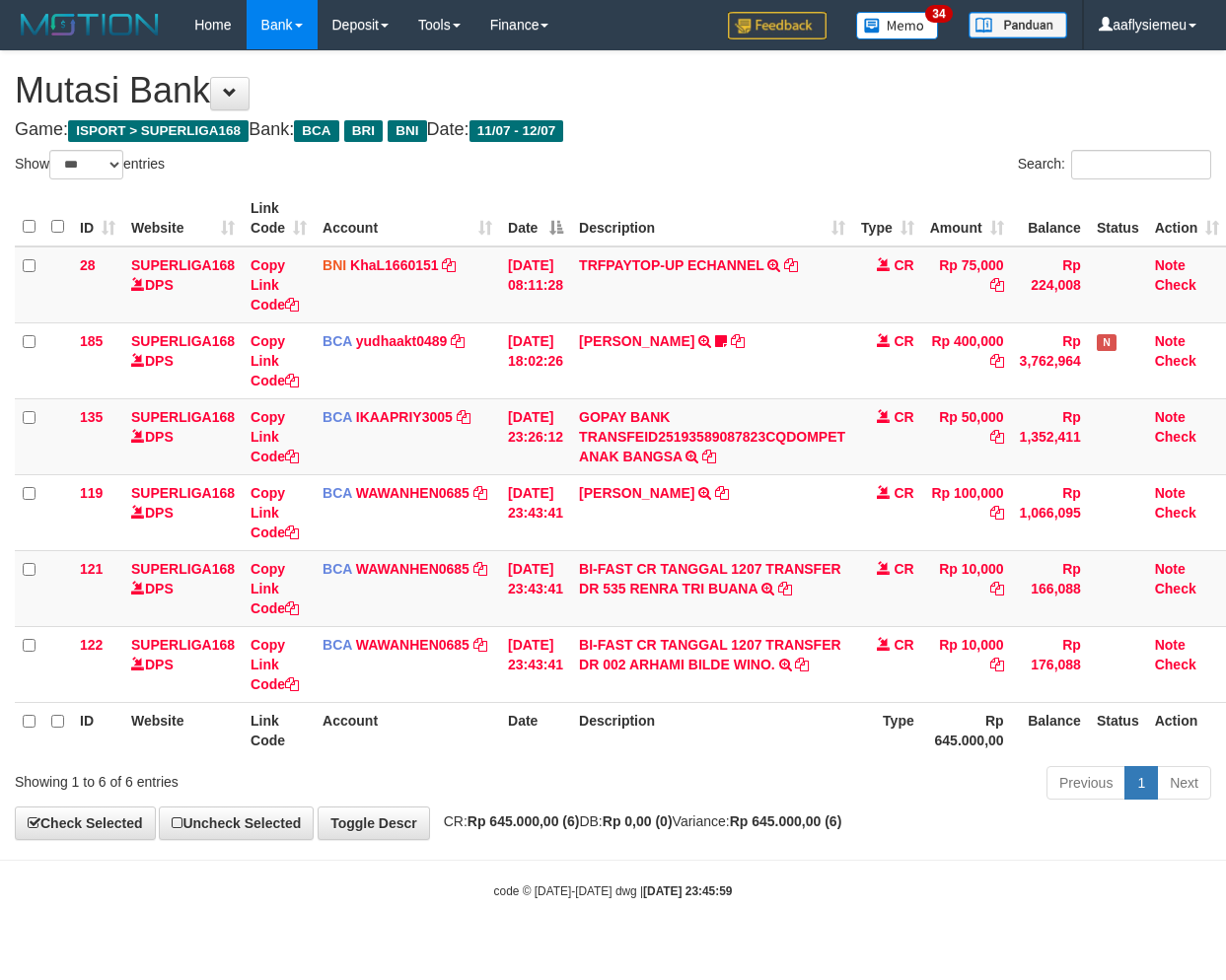 select on "***" 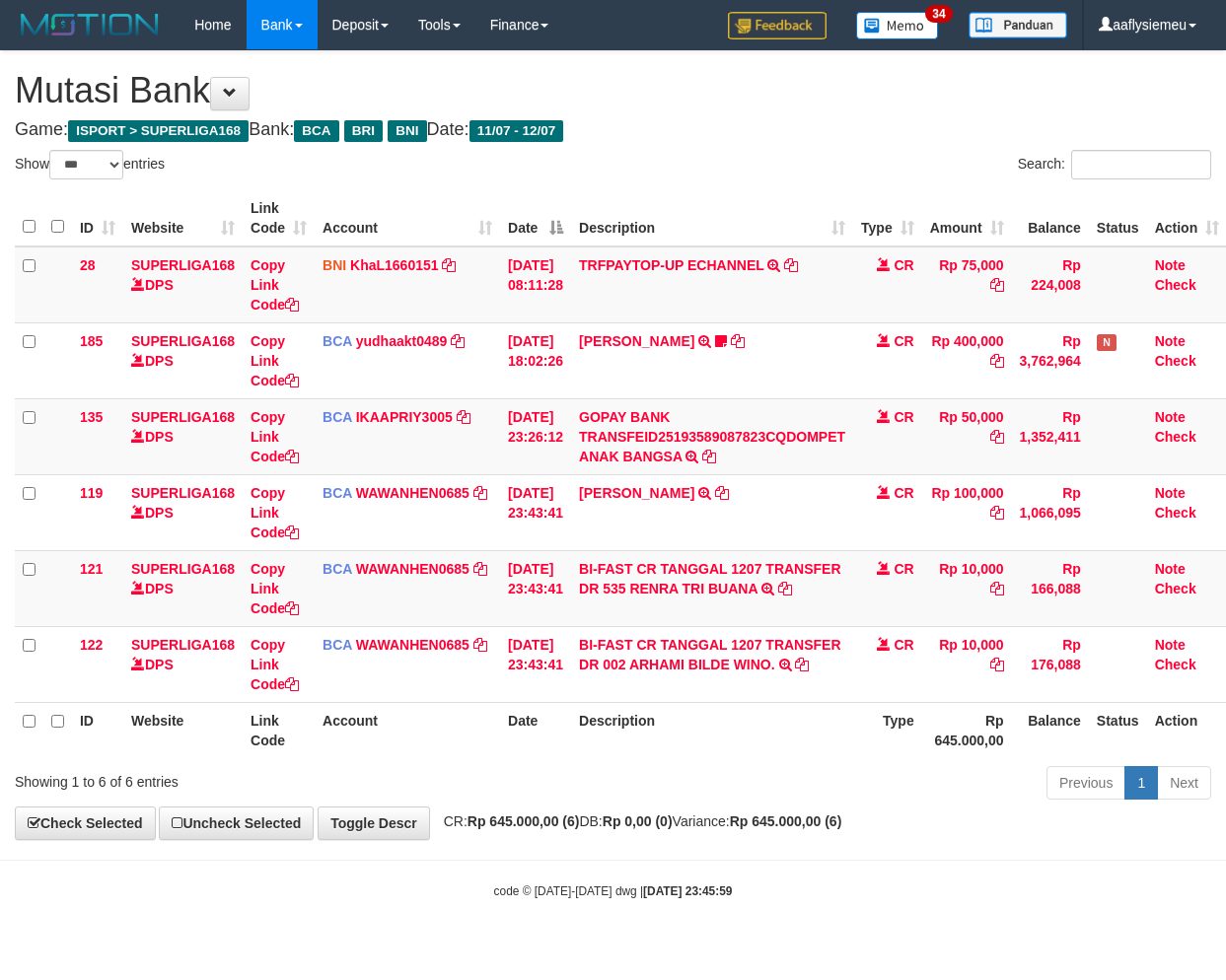 scroll, scrollTop: 0, scrollLeft: 0, axis: both 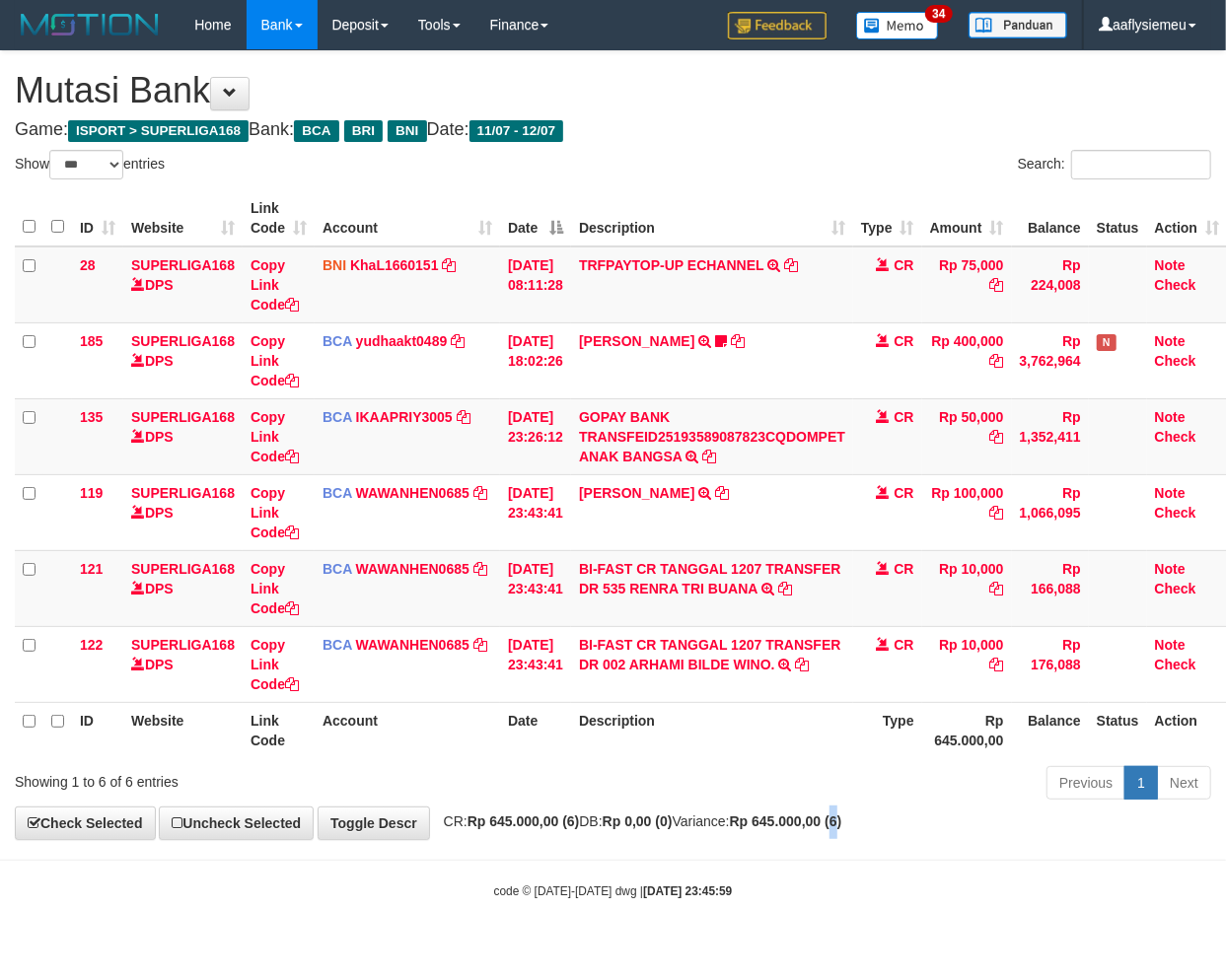 click on "Rp 645.000,00 (6)" at bounding box center [786, 821] 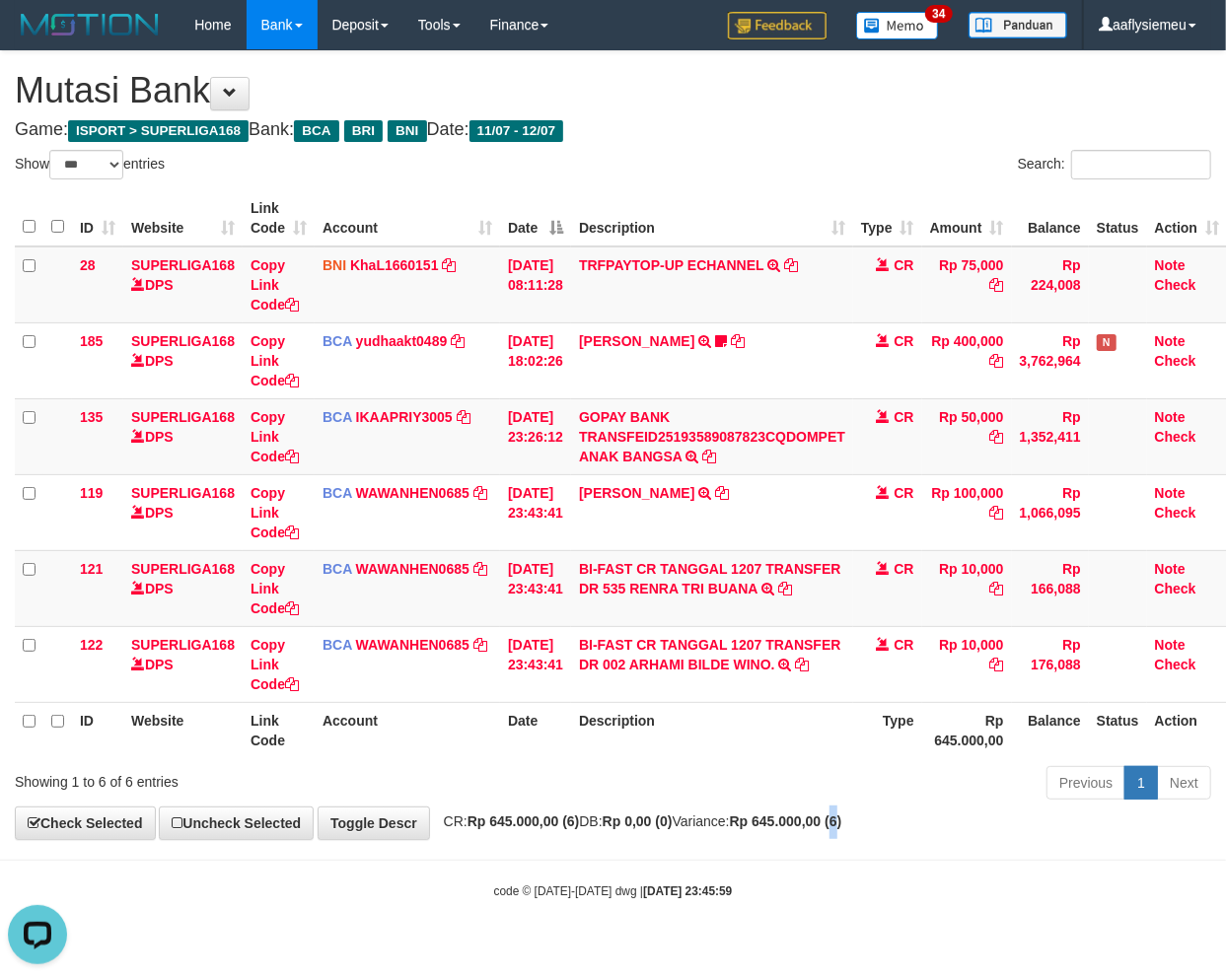 scroll, scrollTop: 0, scrollLeft: 0, axis: both 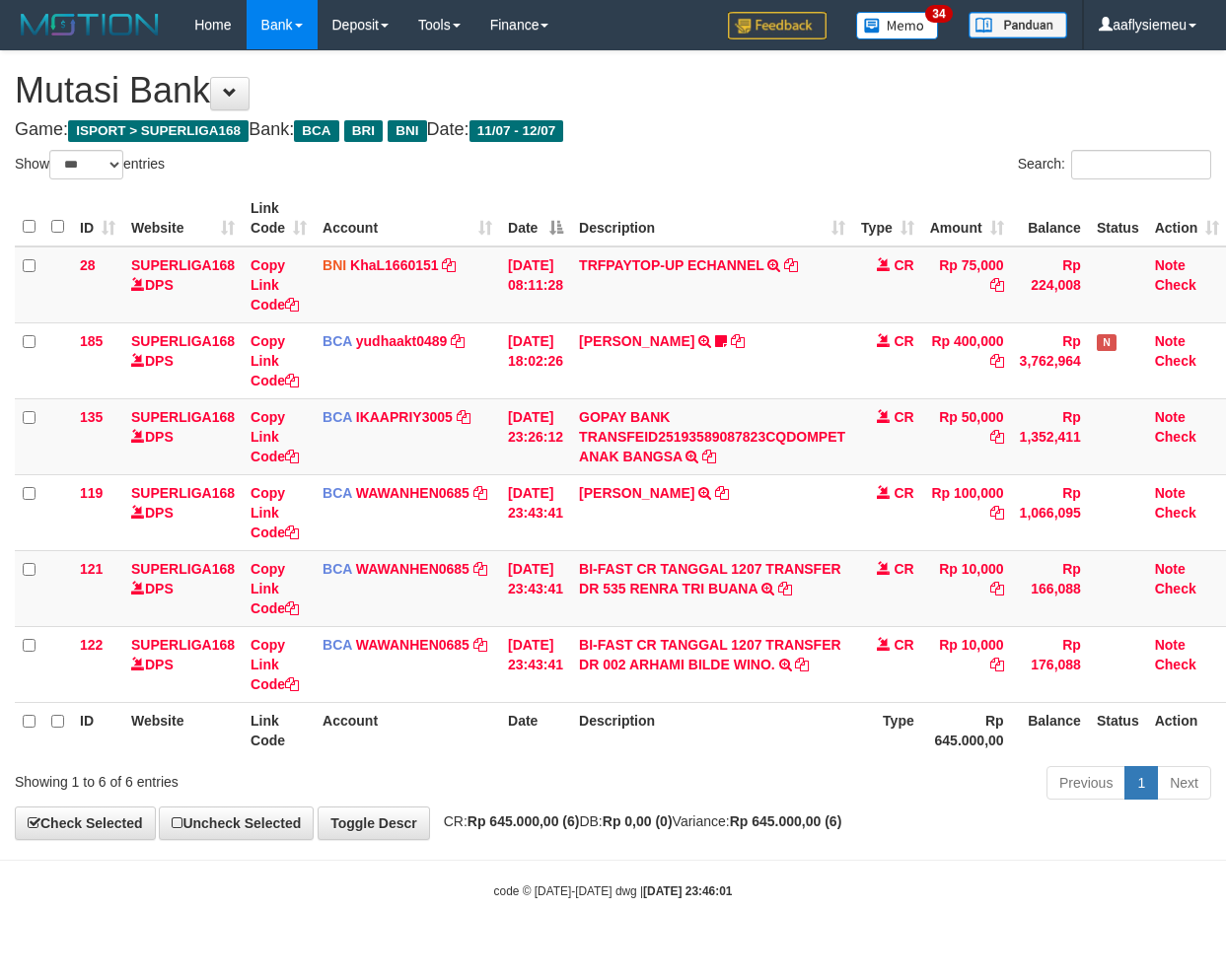 select on "***" 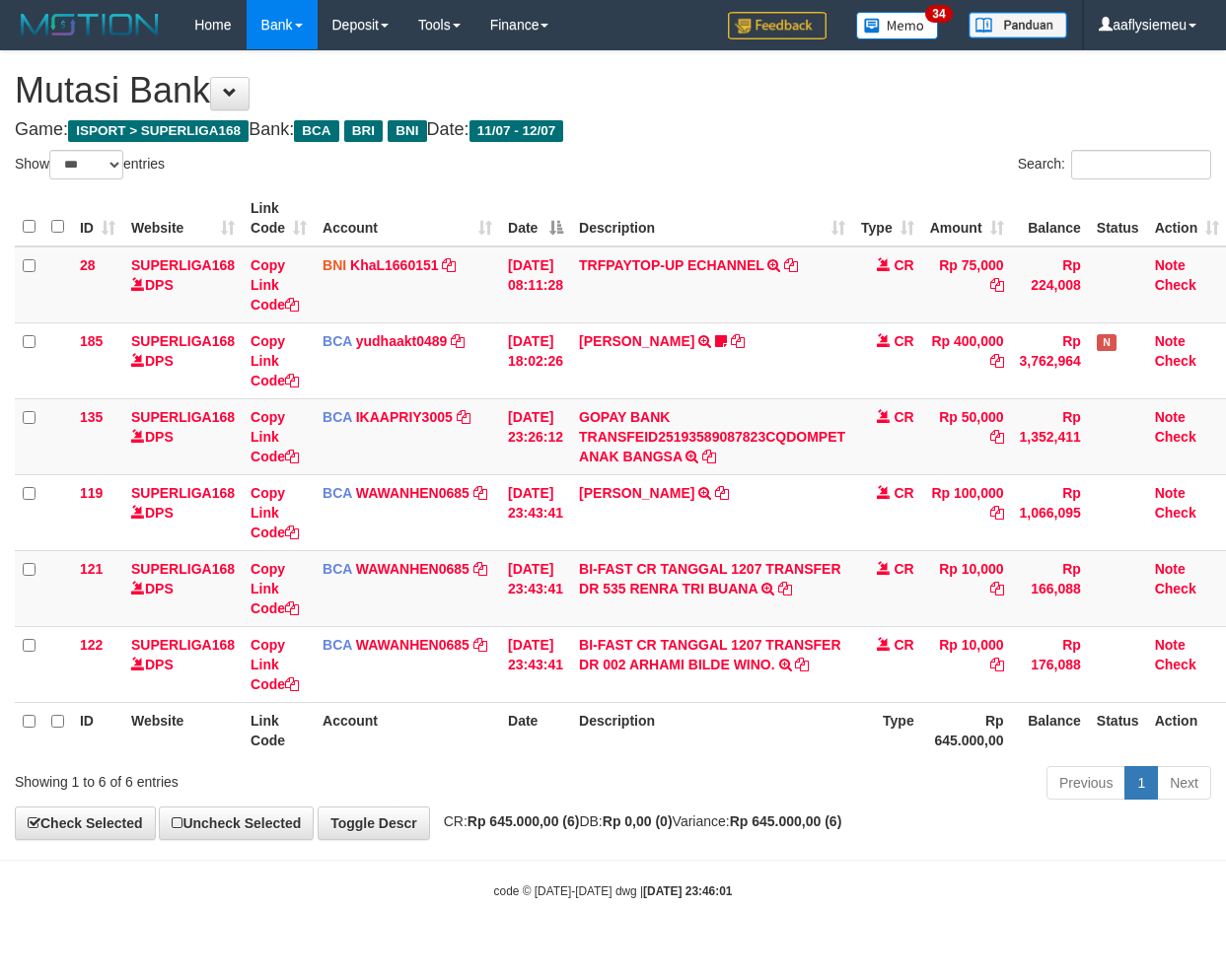 scroll, scrollTop: 0, scrollLeft: 0, axis: both 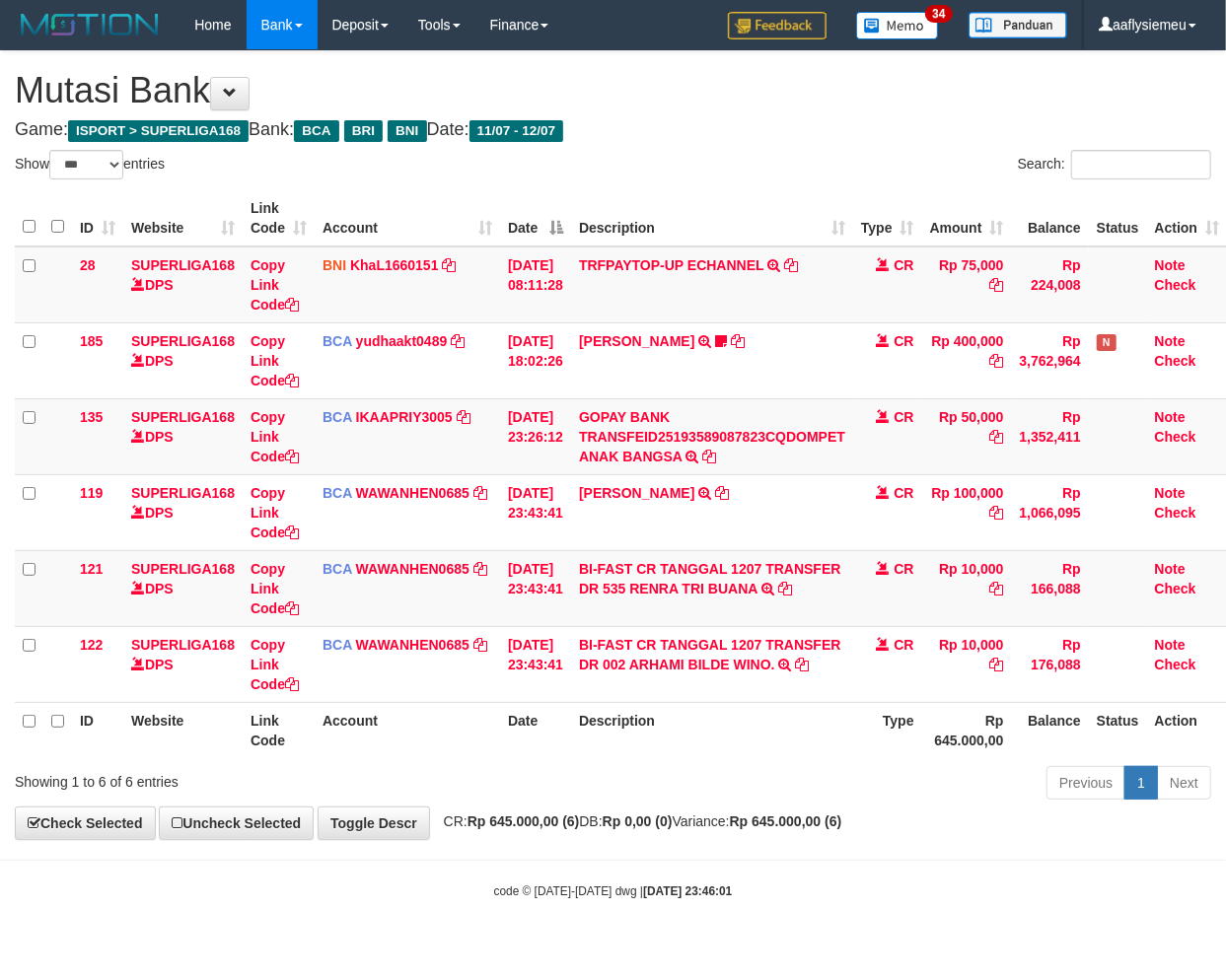 click on "Toggle navigation
Home
Bank
Account List
Load
By Website
Group
[ISPORT]													SUPERLIGA168
By Load Group (DPS)
34" at bounding box center (613, 474) 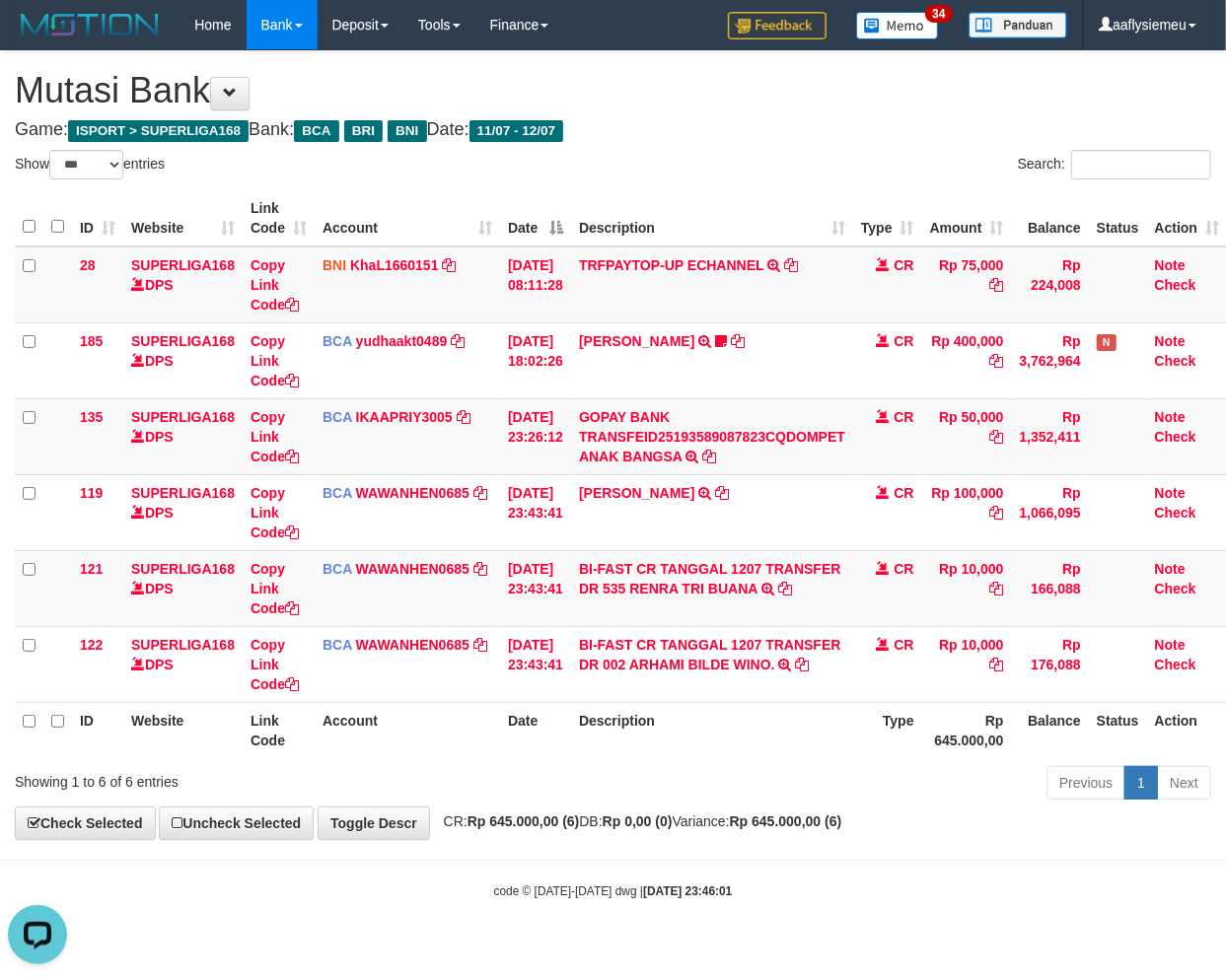 scroll, scrollTop: 0, scrollLeft: 0, axis: both 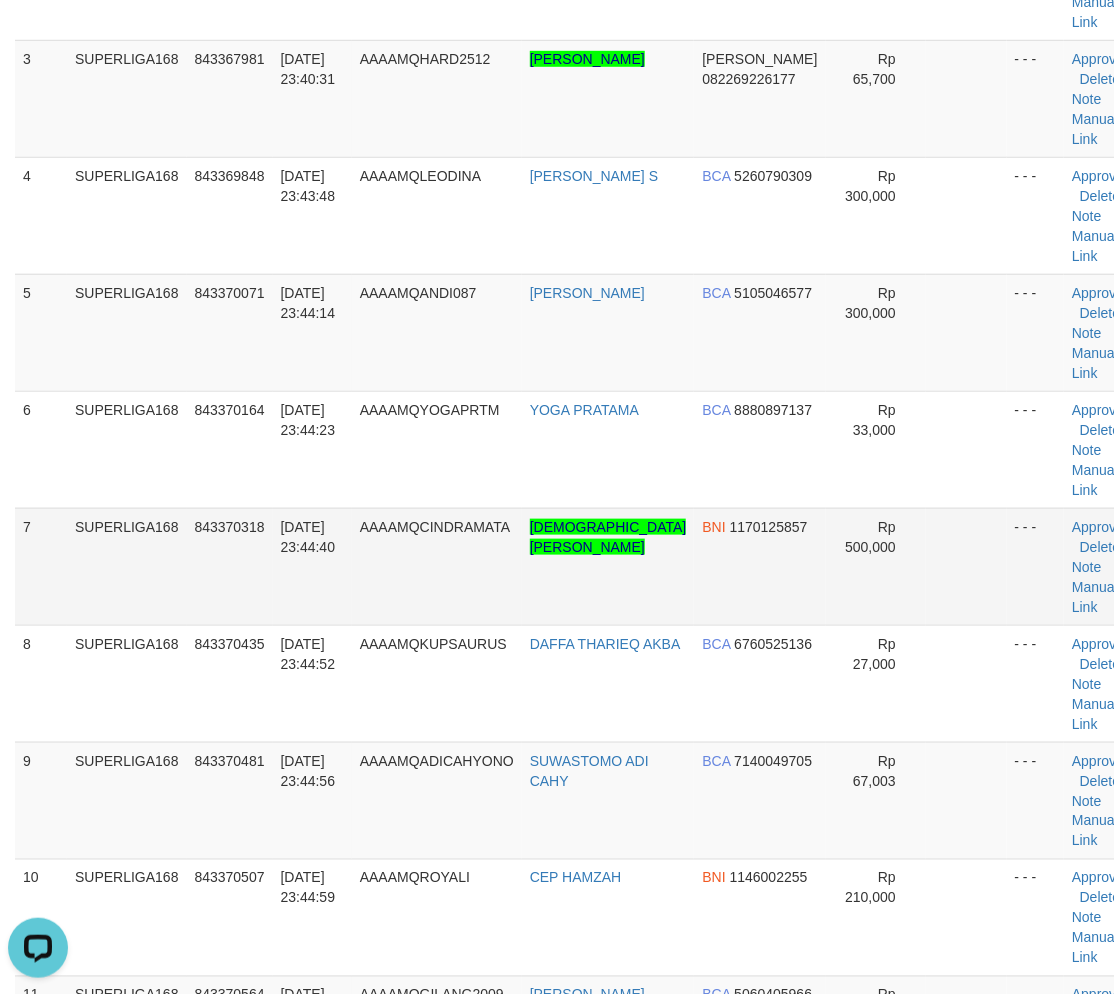 click on "7" at bounding box center [41, 566] 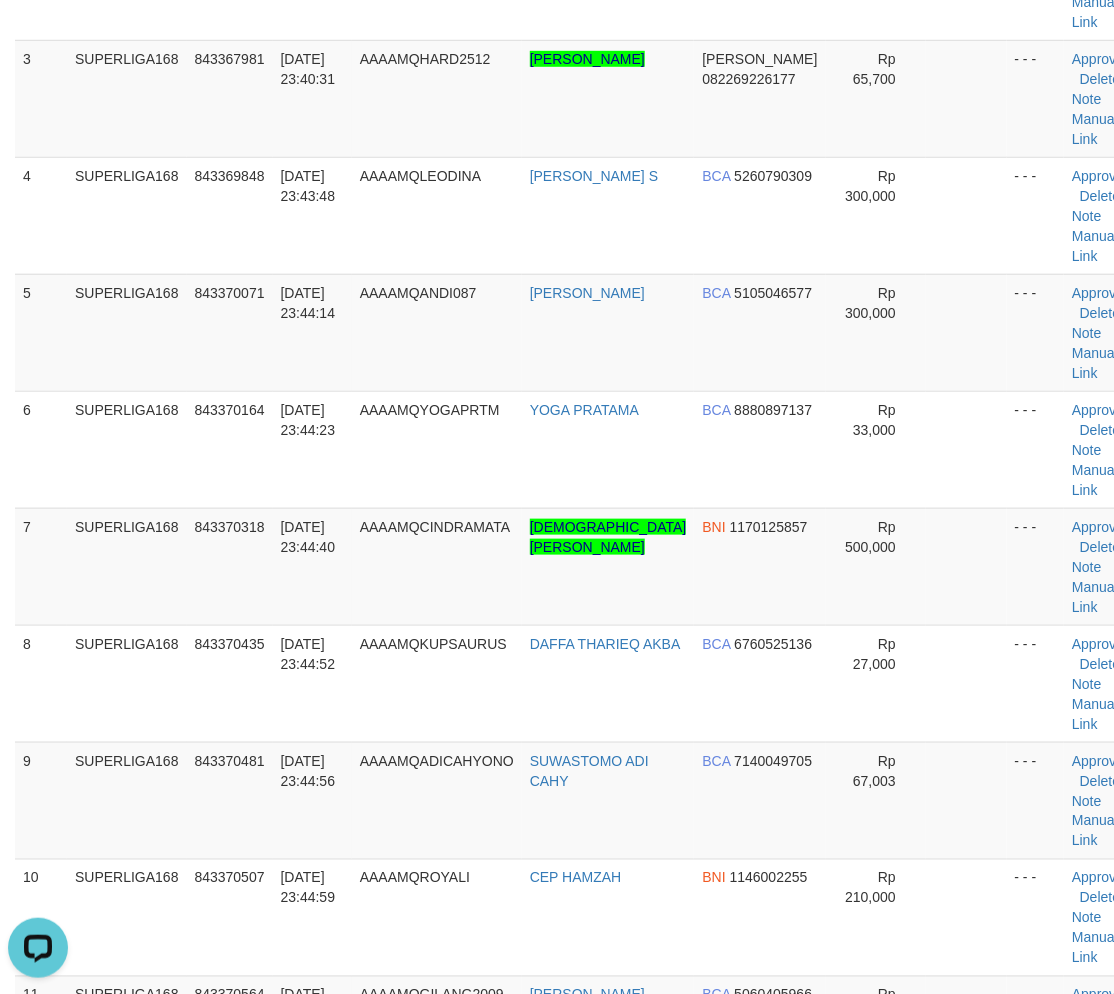 scroll, scrollTop: 1173, scrollLeft: 0, axis: vertical 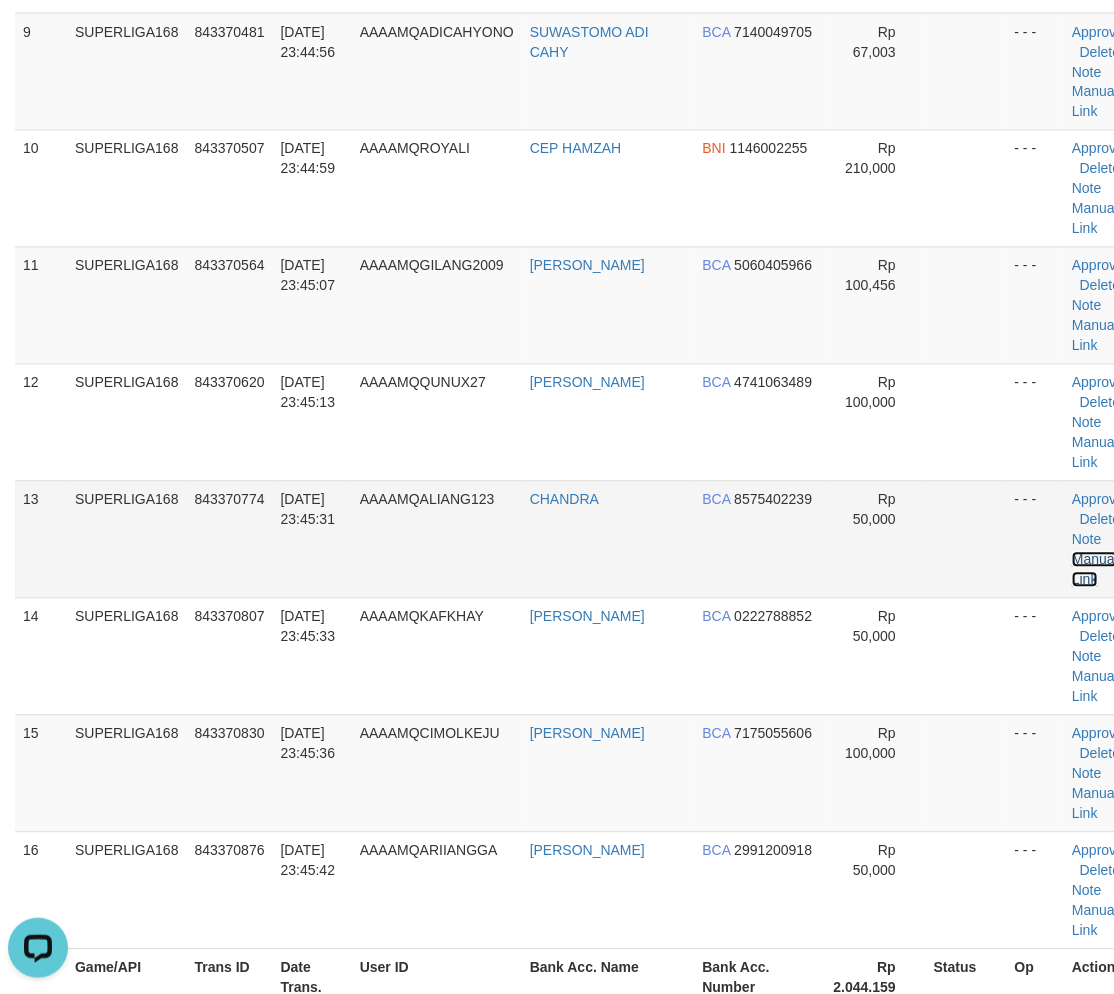 click on "Manual Link" at bounding box center [1095, 570] 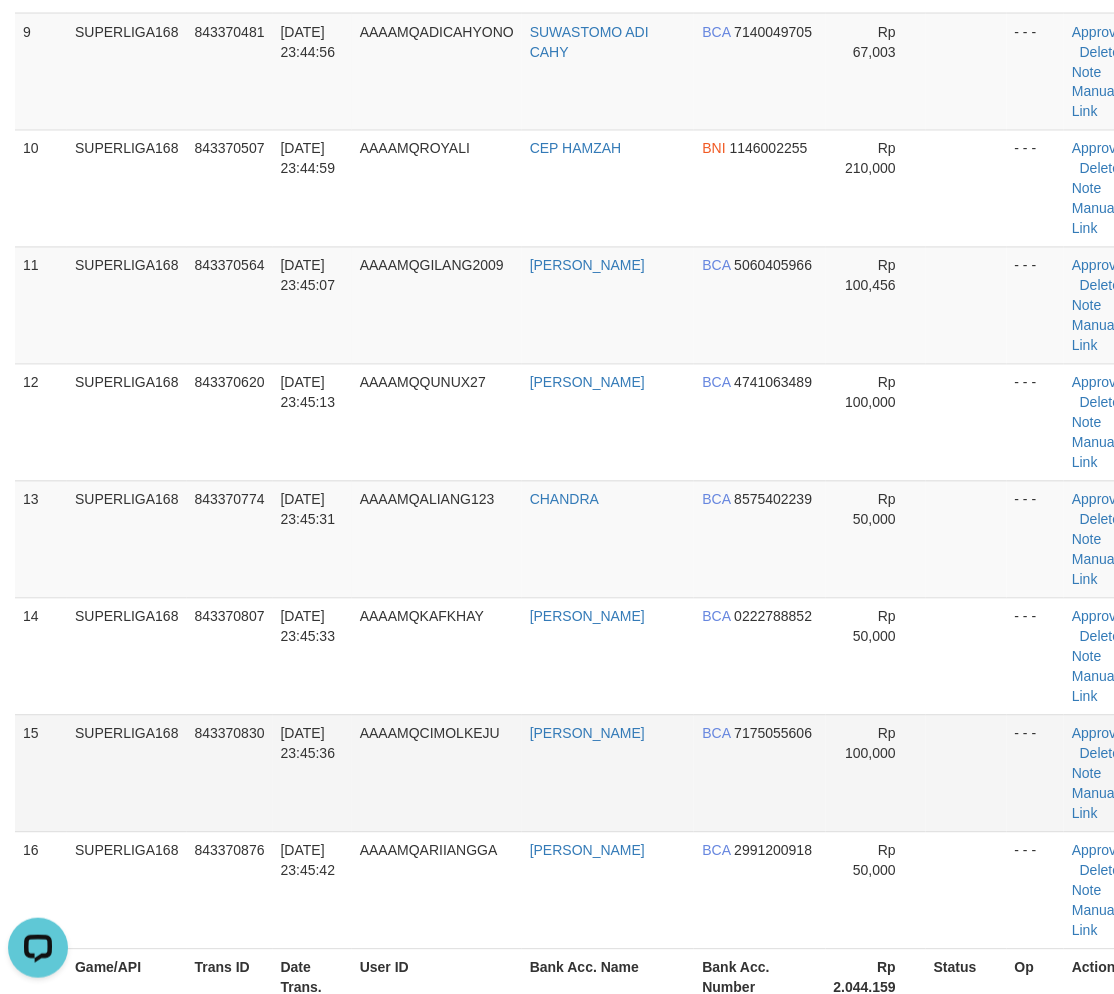 click on "843370830" at bounding box center (230, 773) 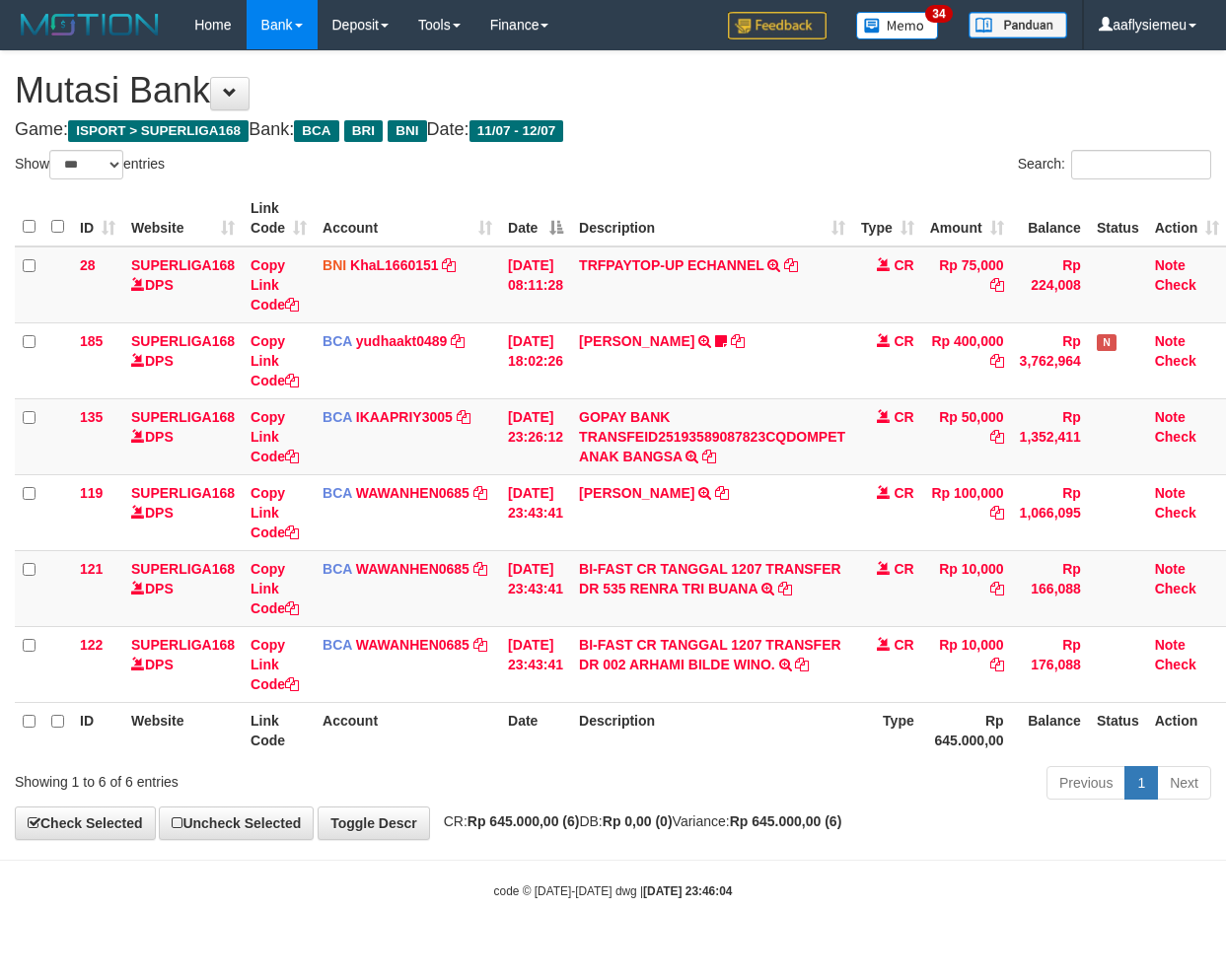 select on "***" 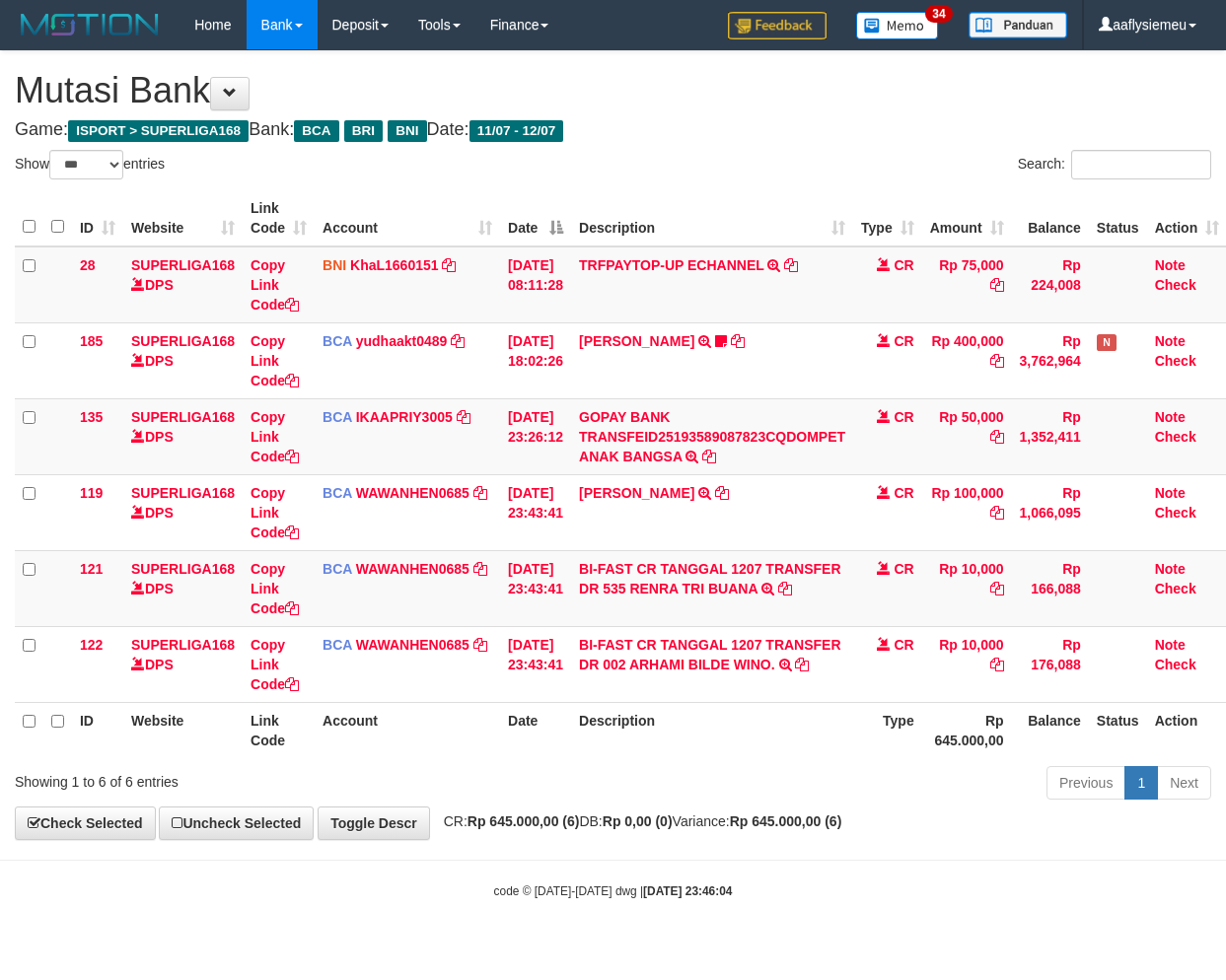 scroll, scrollTop: 0, scrollLeft: 0, axis: both 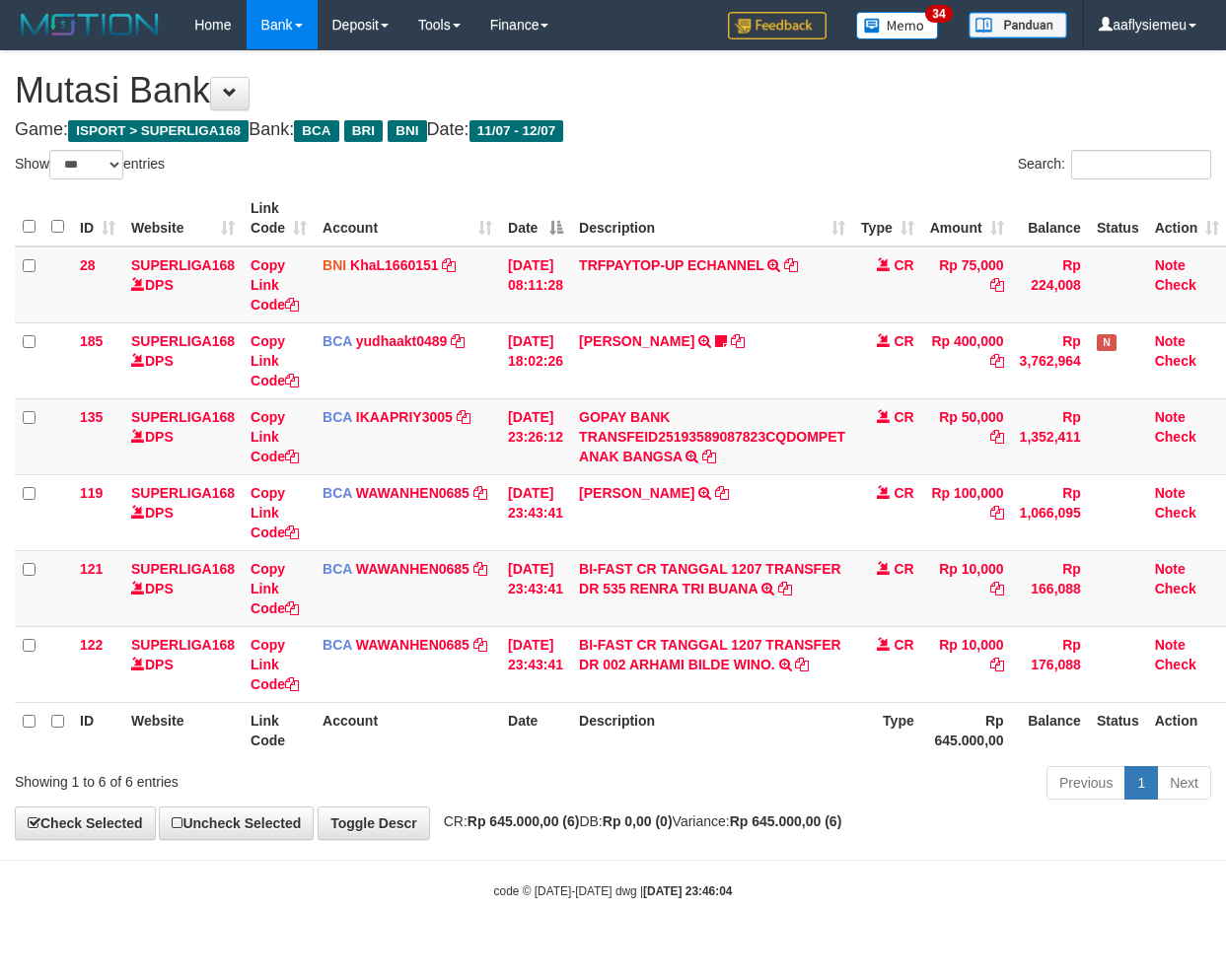 select on "***" 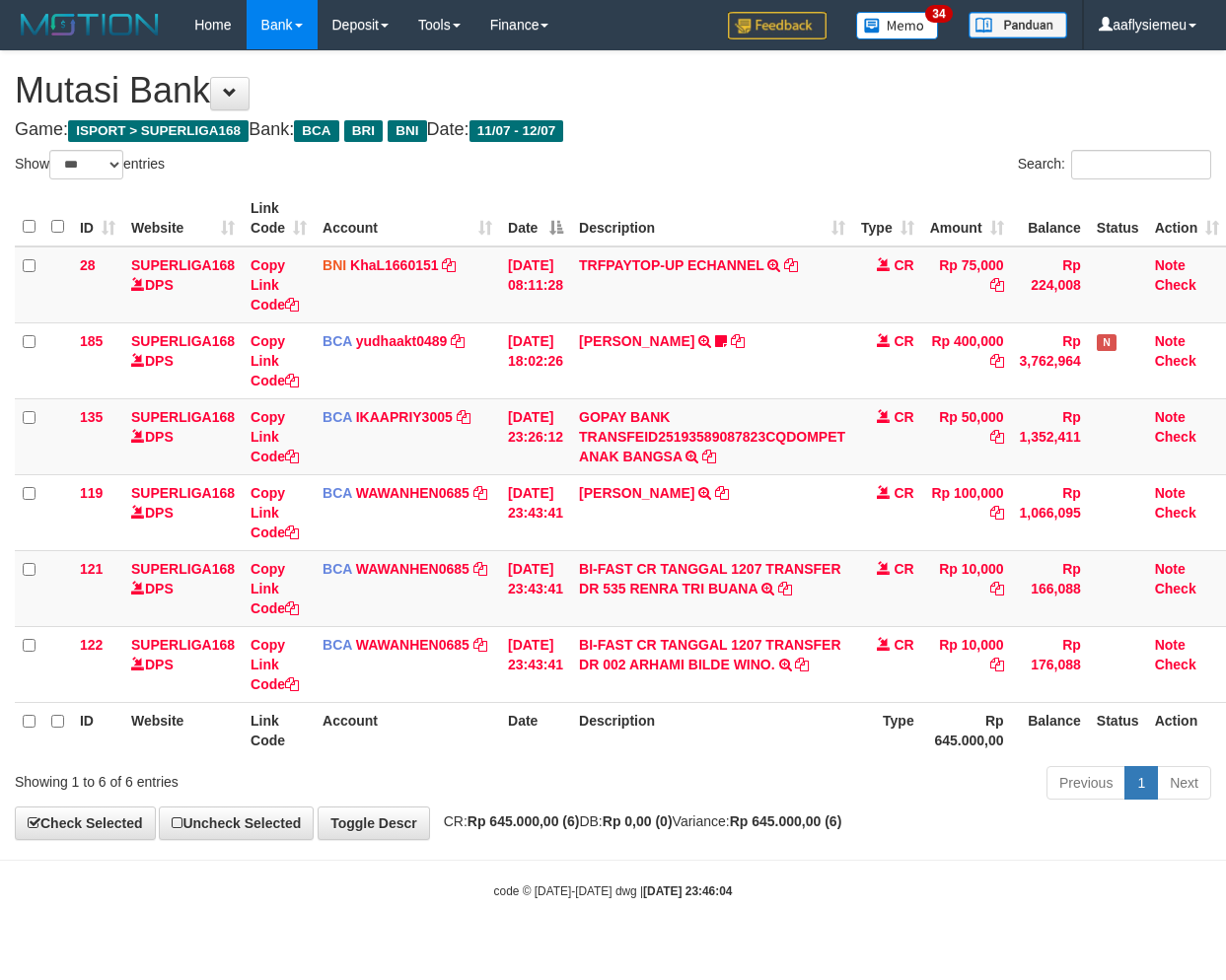 scroll, scrollTop: 0, scrollLeft: 0, axis: both 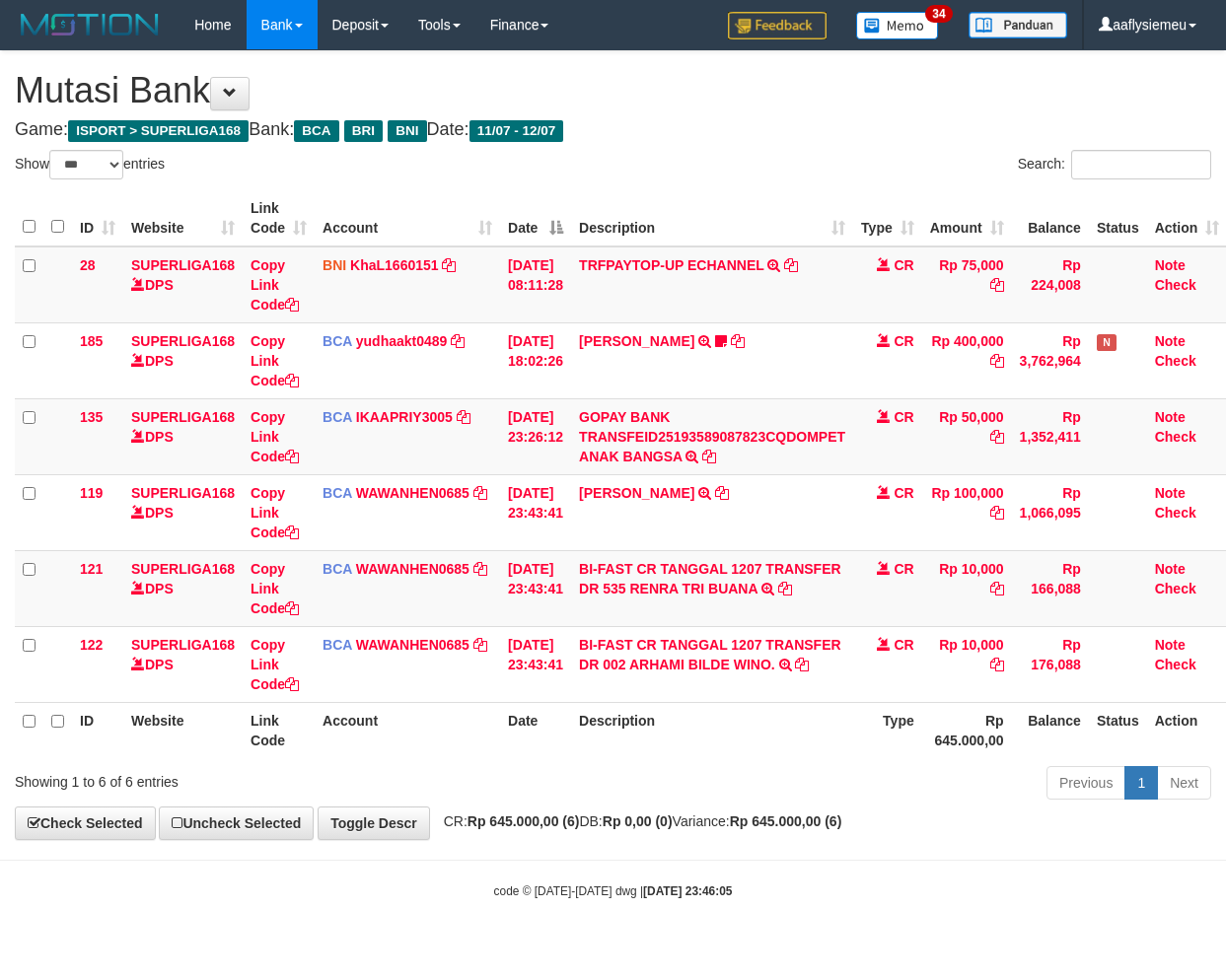 select on "***" 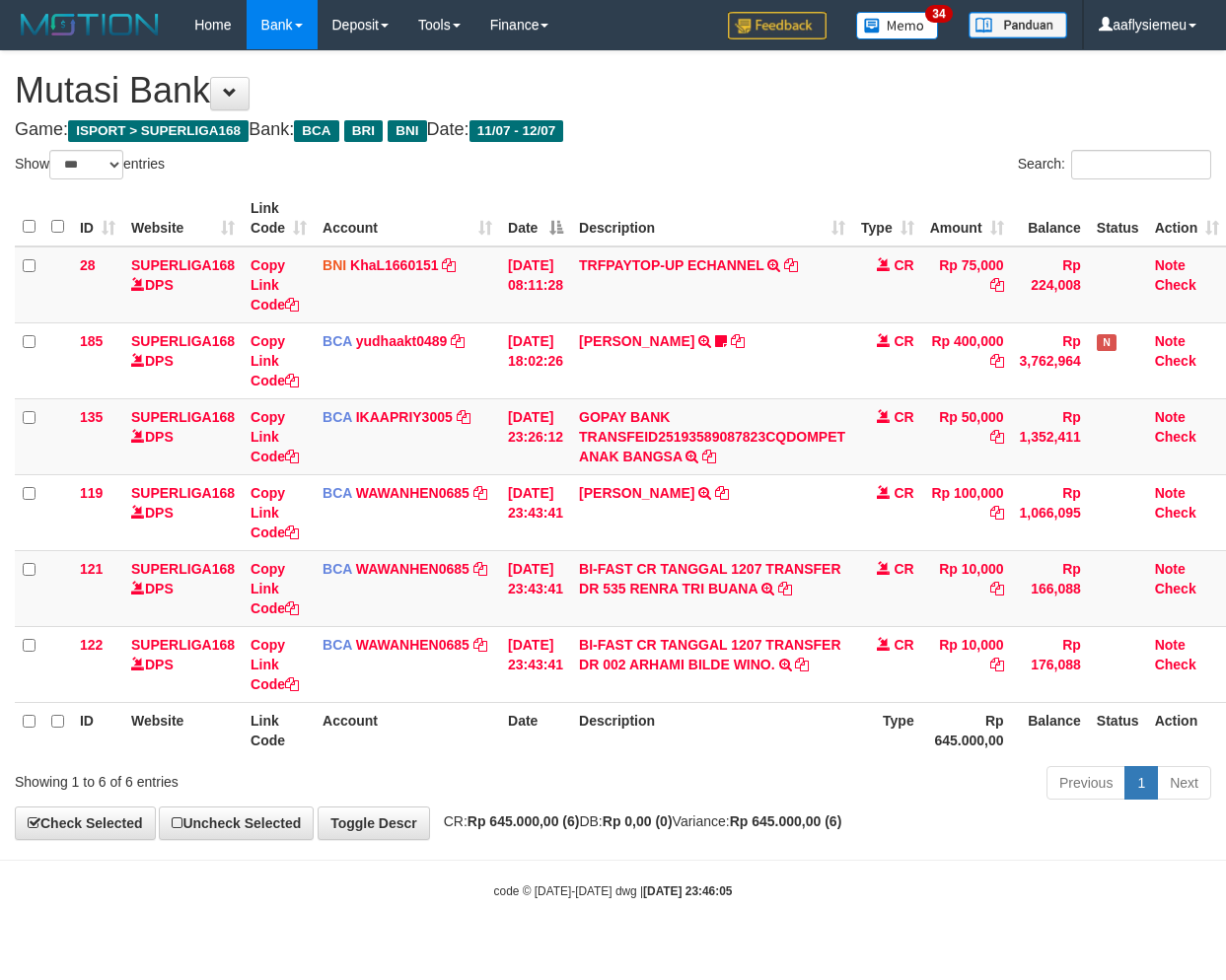 scroll, scrollTop: 0, scrollLeft: 0, axis: both 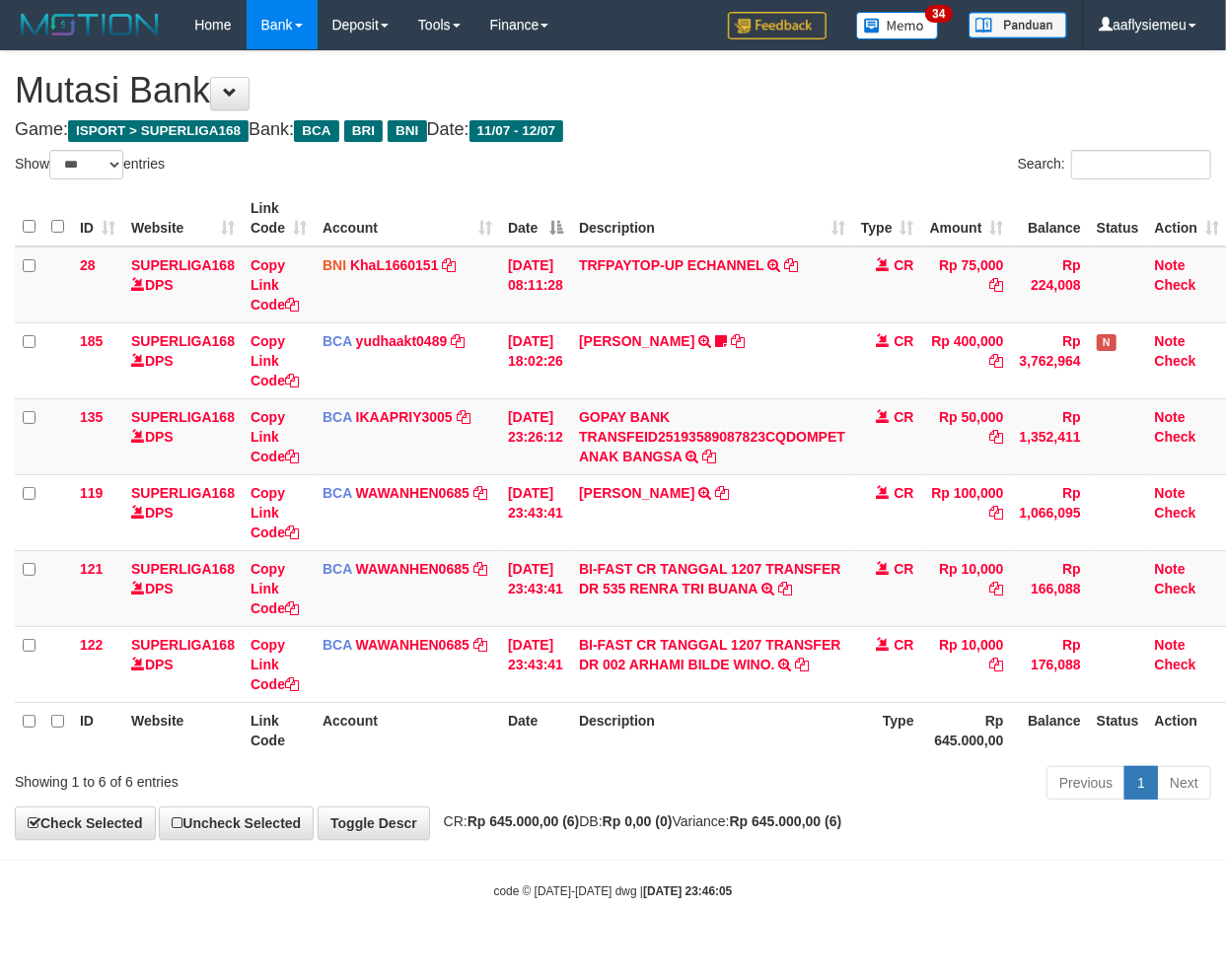drag, startPoint x: 700, startPoint y: 759, endPoint x: 1225, endPoint y: 641, distance: 538.0976 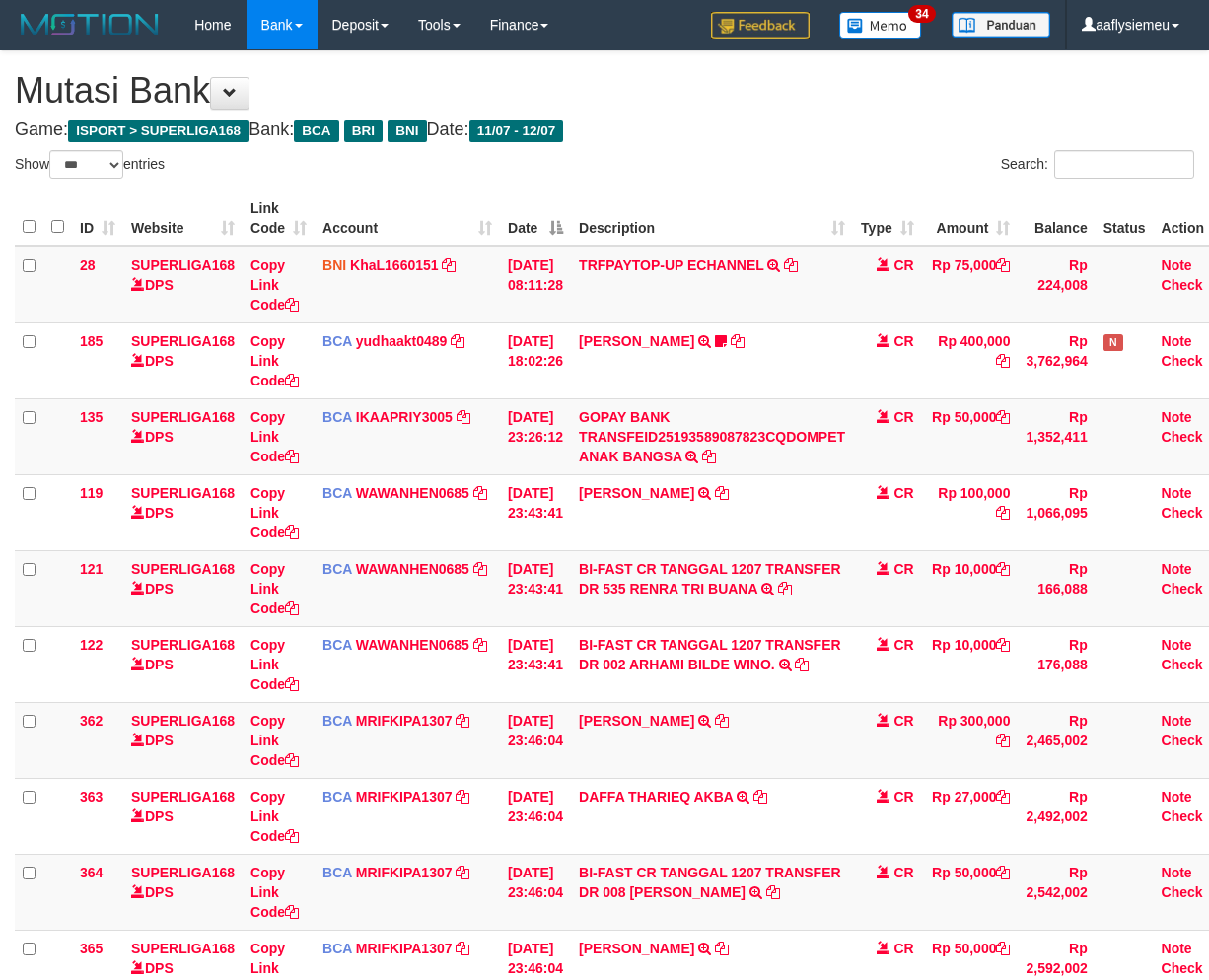 select on "***" 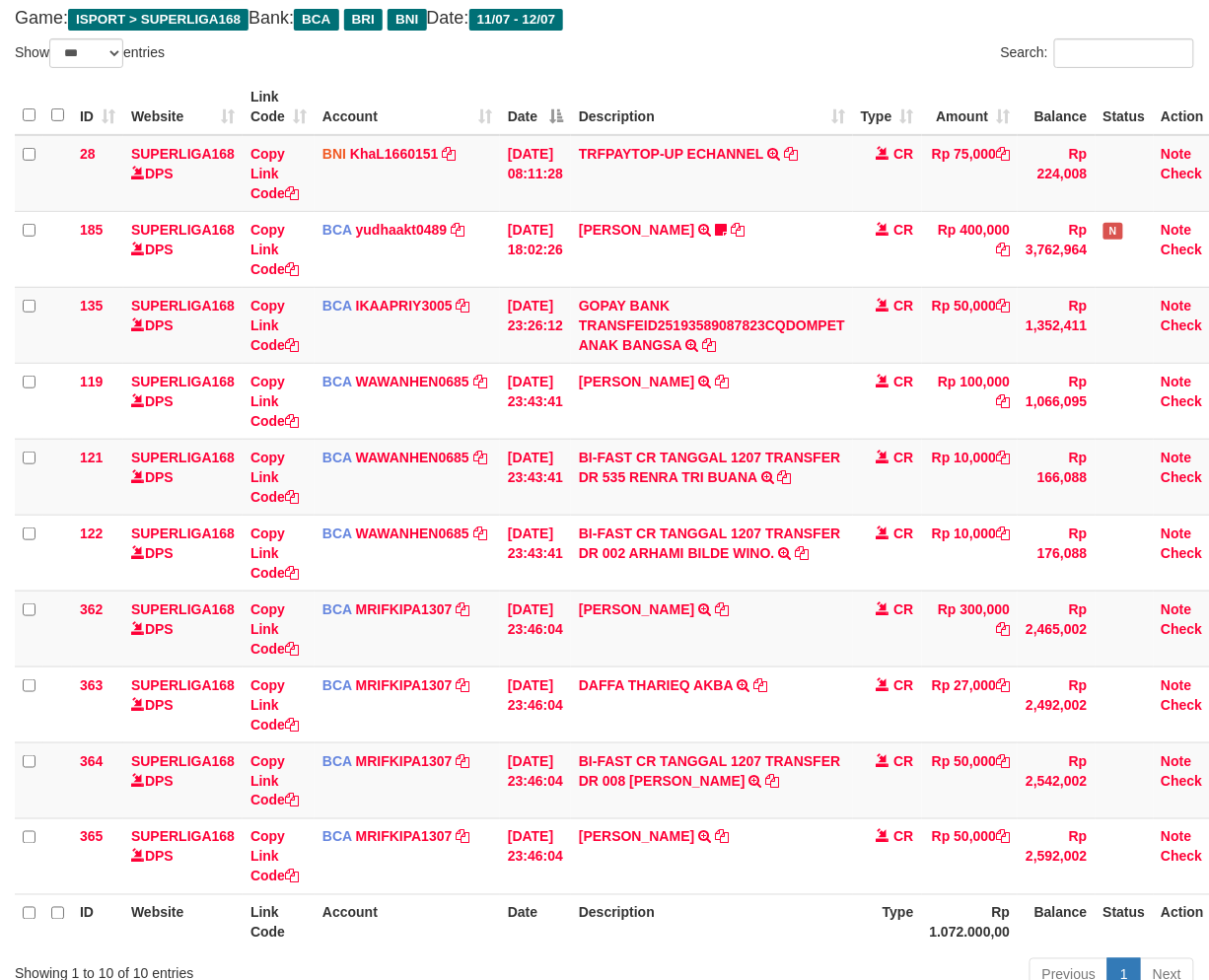 scroll, scrollTop: 219, scrollLeft: 0, axis: vertical 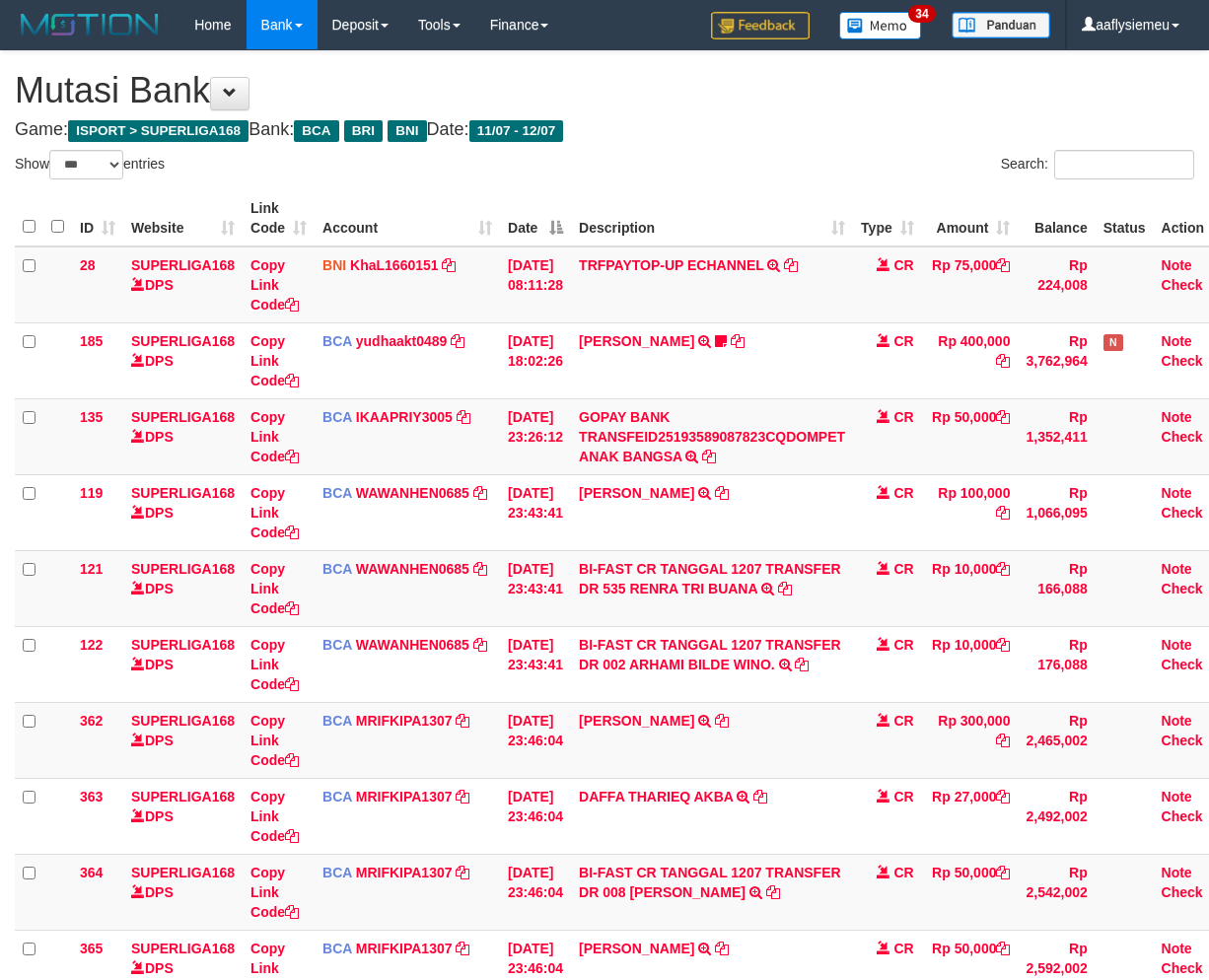 select on "***" 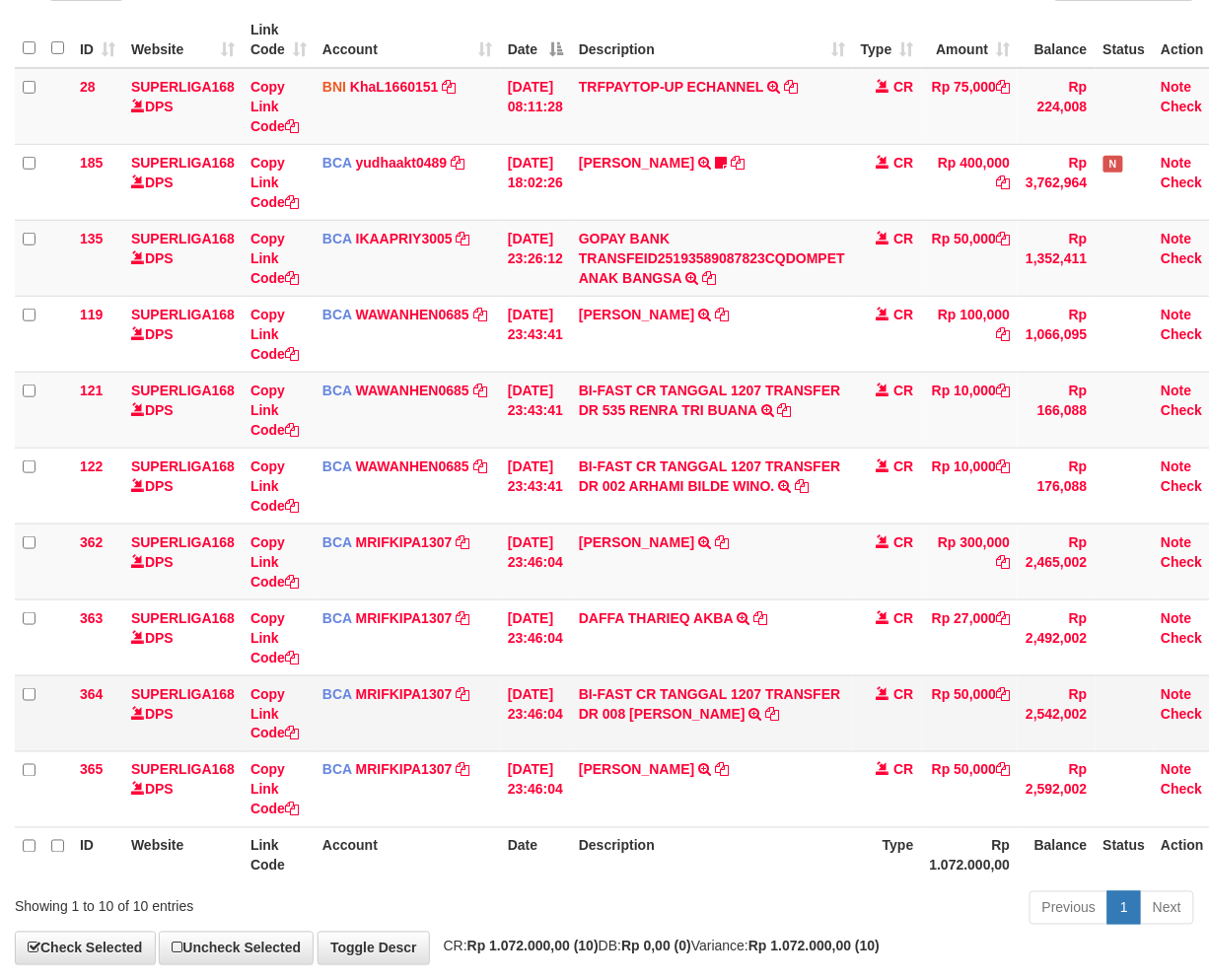 click on "BI-FAST CR TANGGAL 1207 TRANSFER DR 008 CHANDRA         BI-FAST CR TANGGAL :12/07 TRANSFER DR 008 [PERSON_NAME]" at bounding box center [712, 713] 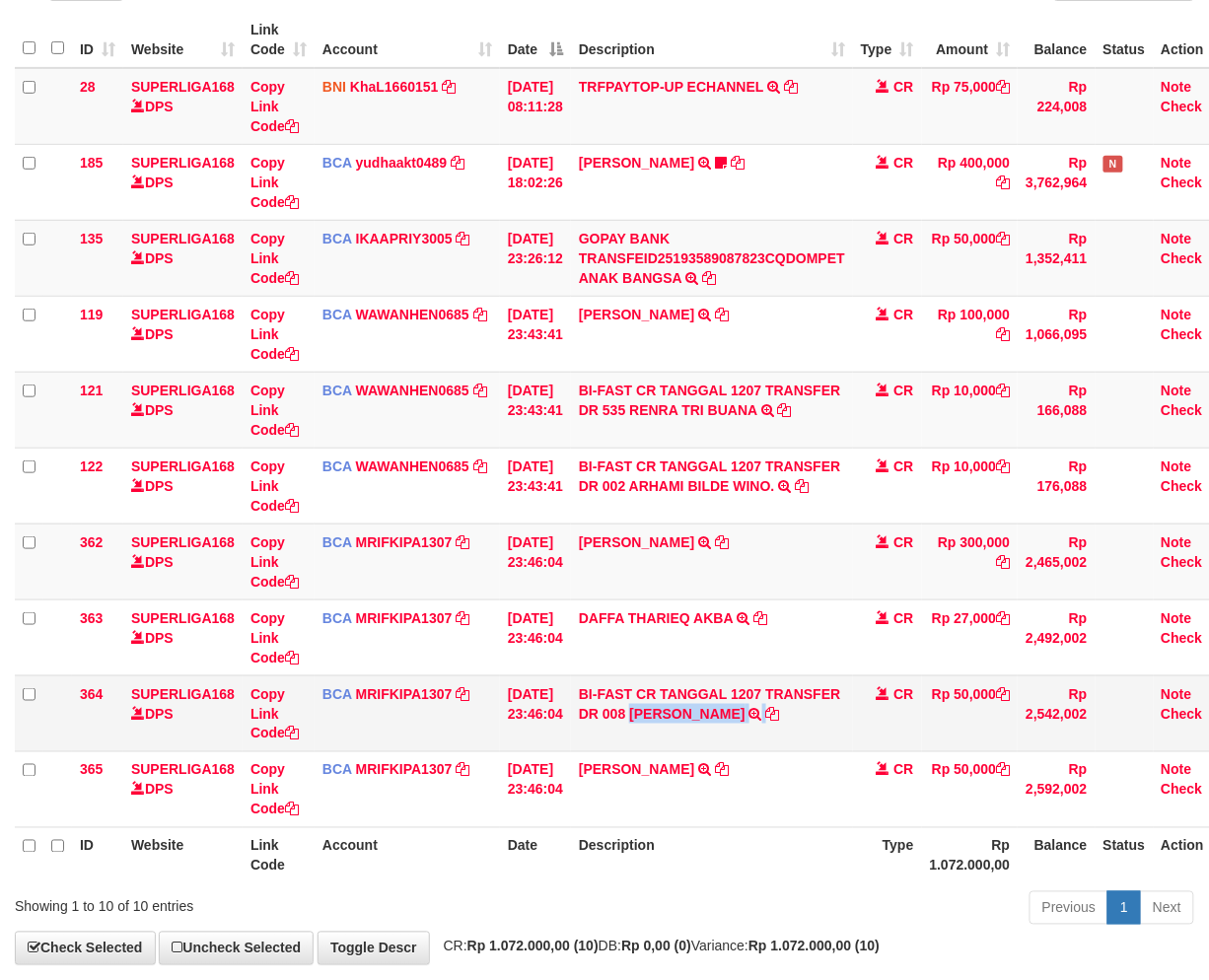 copy on "CHANDRA" 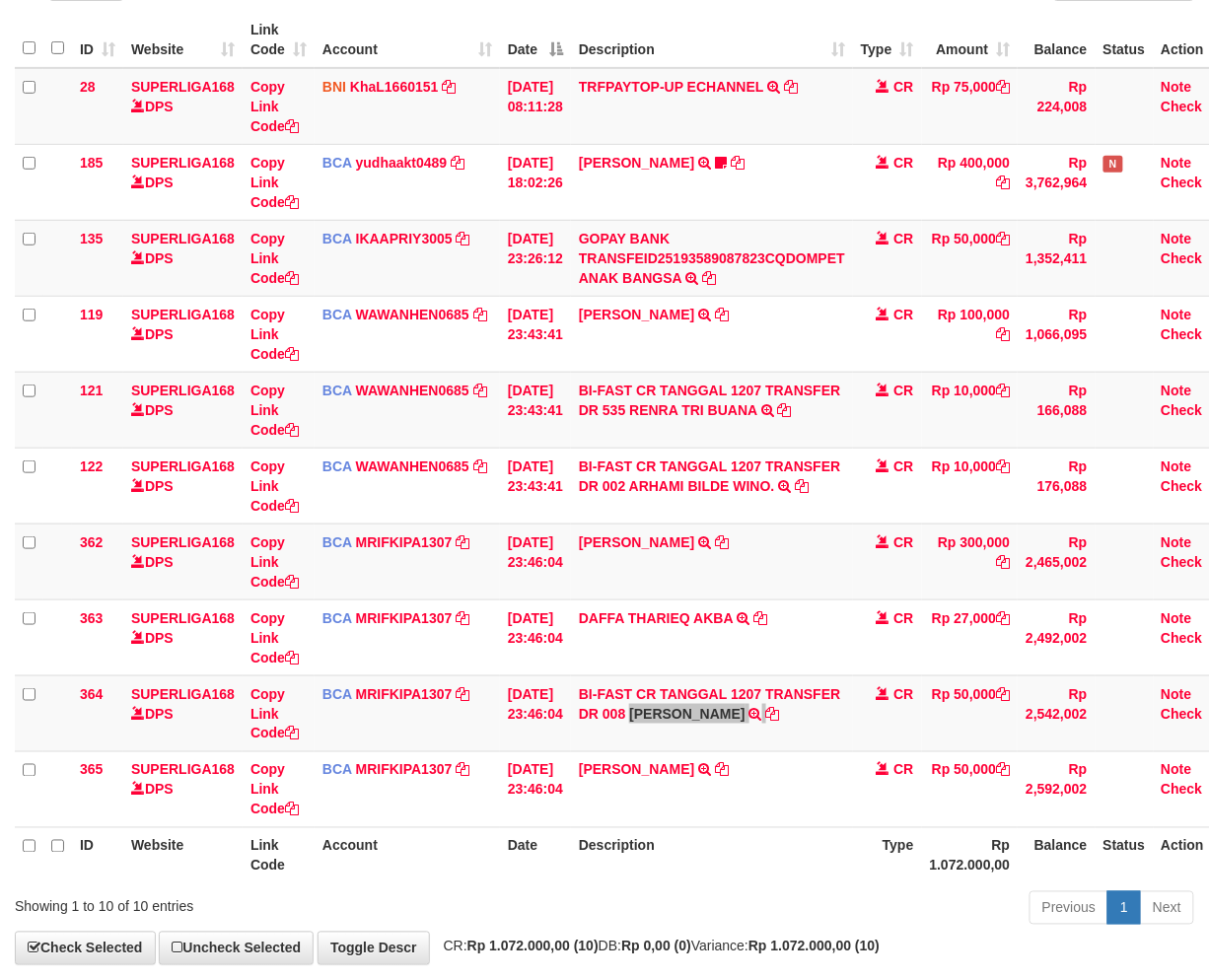 scroll, scrollTop: 219, scrollLeft: 0, axis: vertical 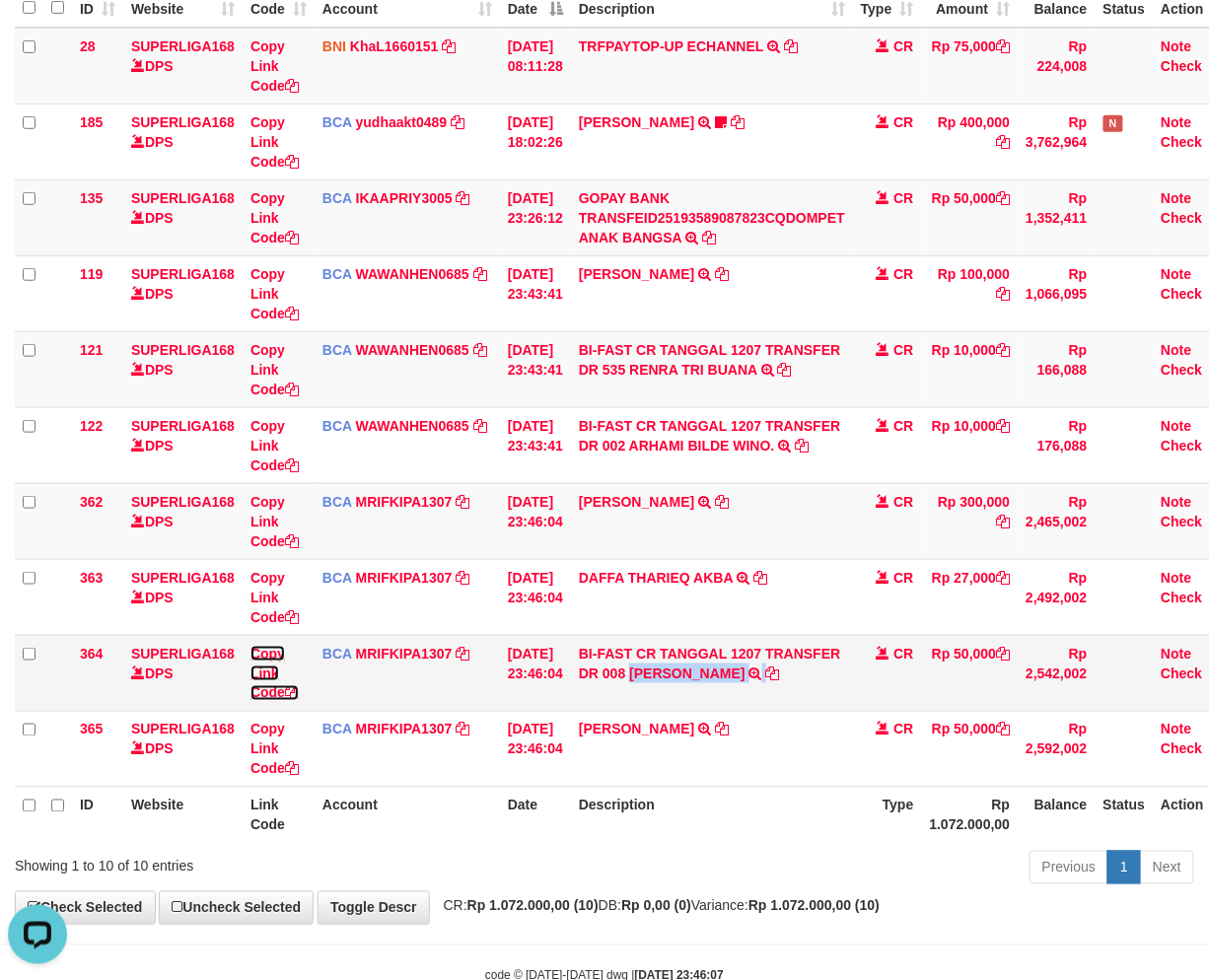drag, startPoint x: 272, startPoint y: 691, endPoint x: 395, endPoint y: 698, distance: 123.19903 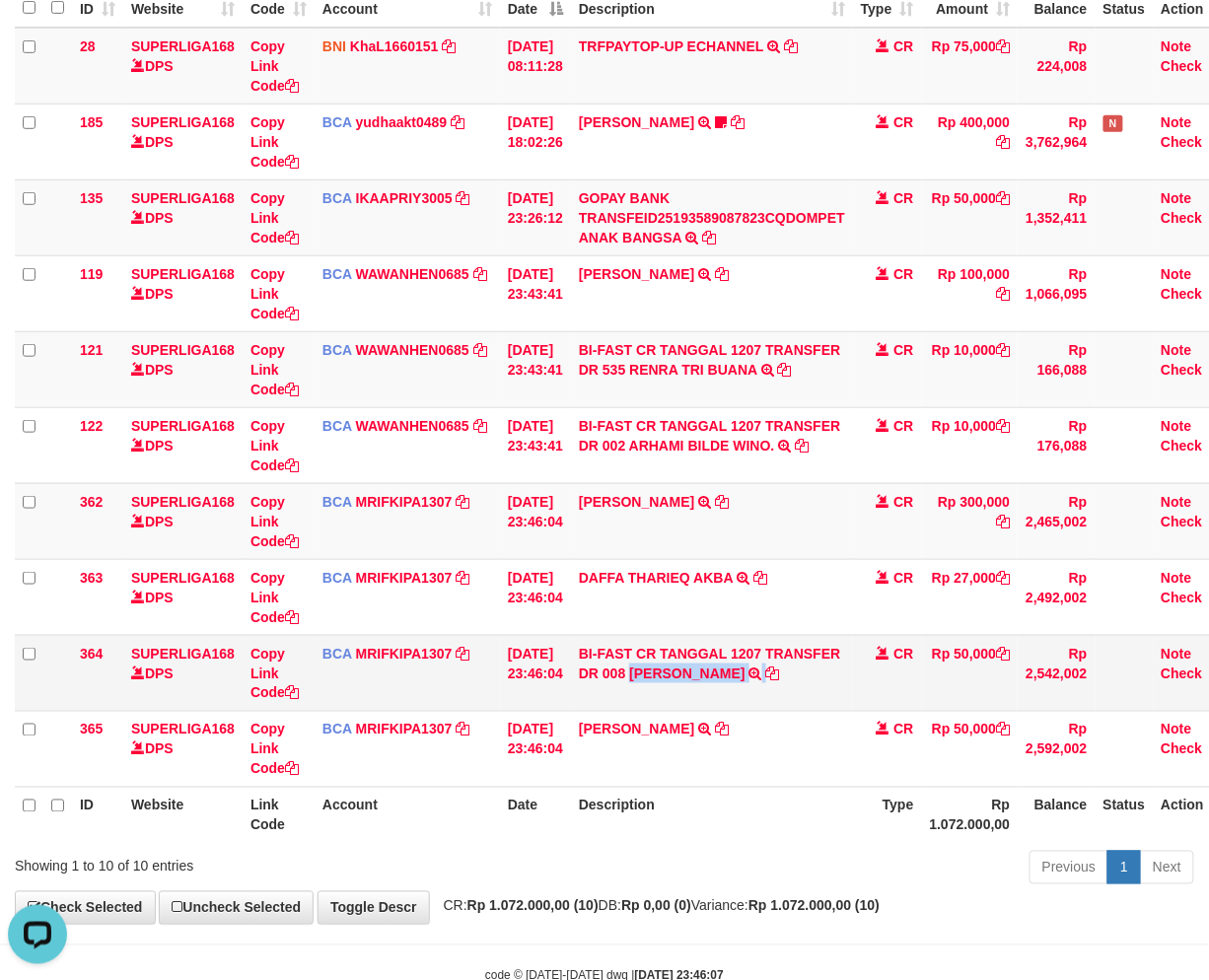 copy on "CHANDRA" 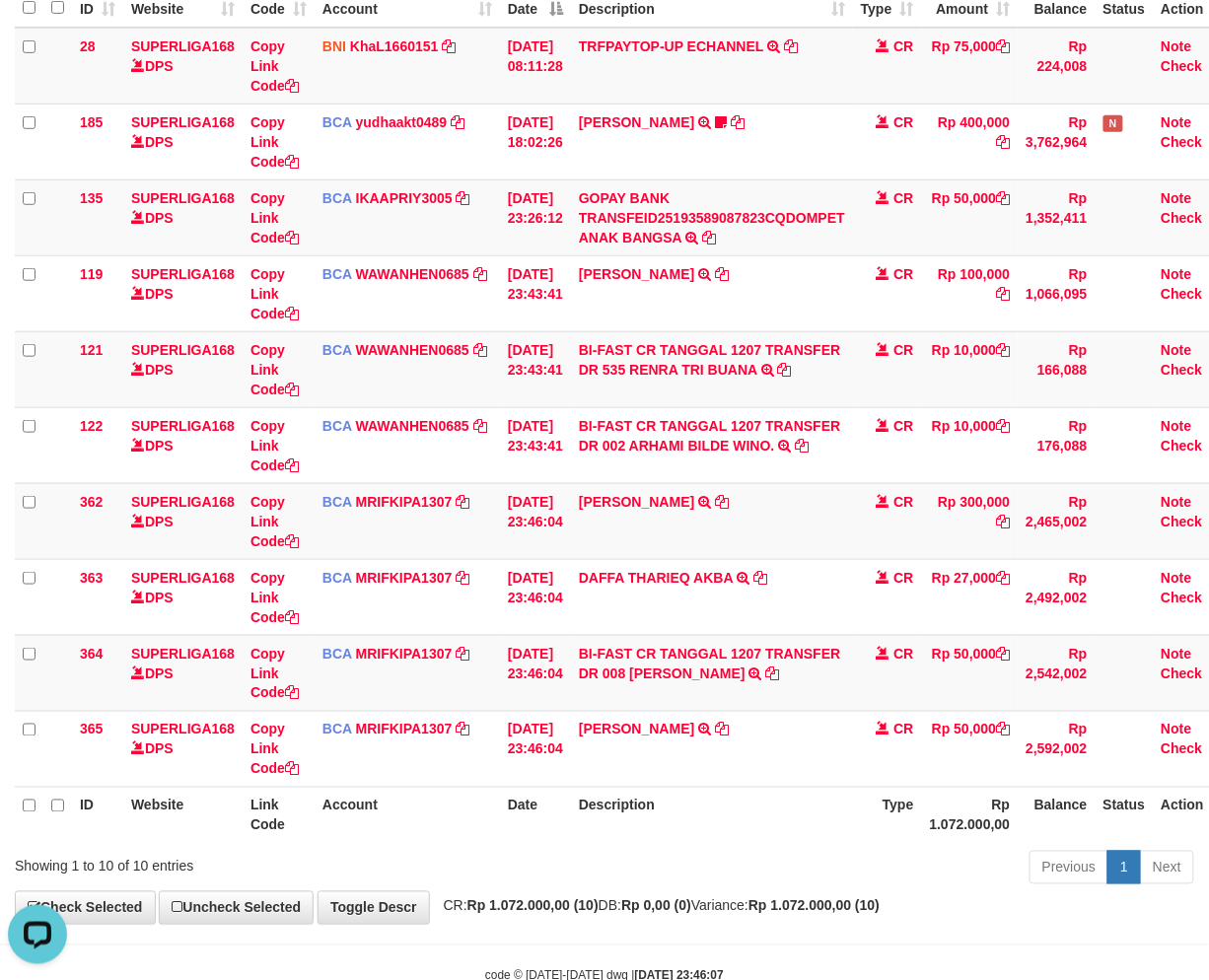 scroll, scrollTop: 315, scrollLeft: 0, axis: vertical 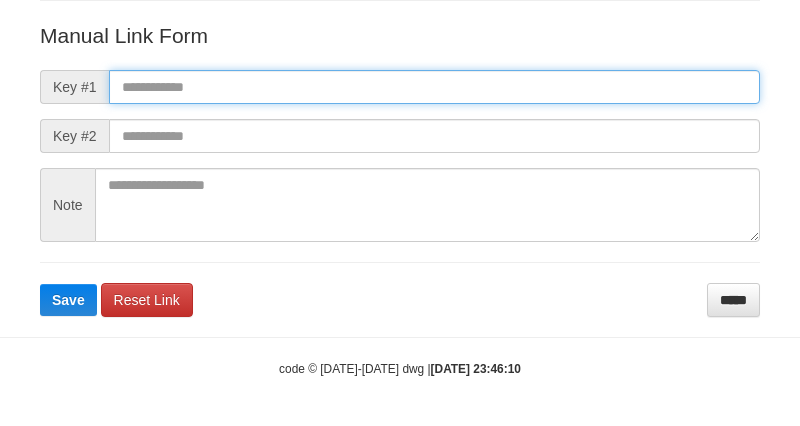 drag, startPoint x: 126, startPoint y: 93, endPoint x: 120, endPoint y: 131, distance: 38.470768 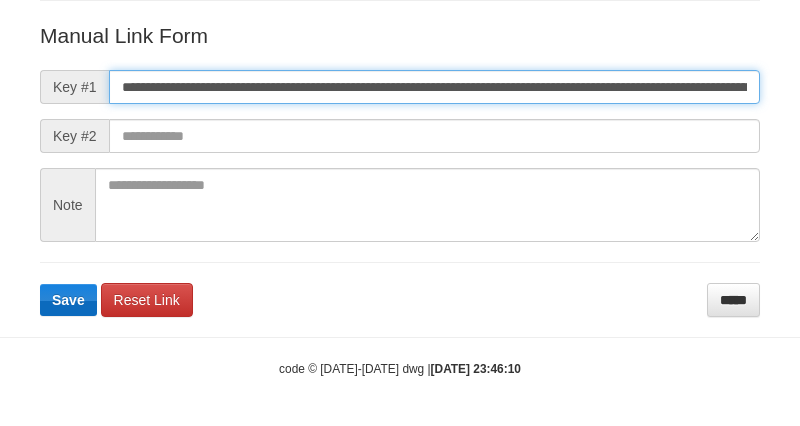 scroll, scrollTop: 0, scrollLeft: 1441, axis: horizontal 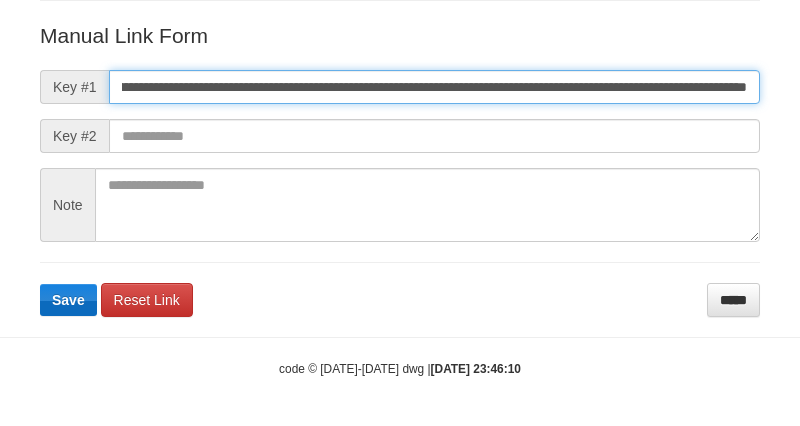 type on "**********" 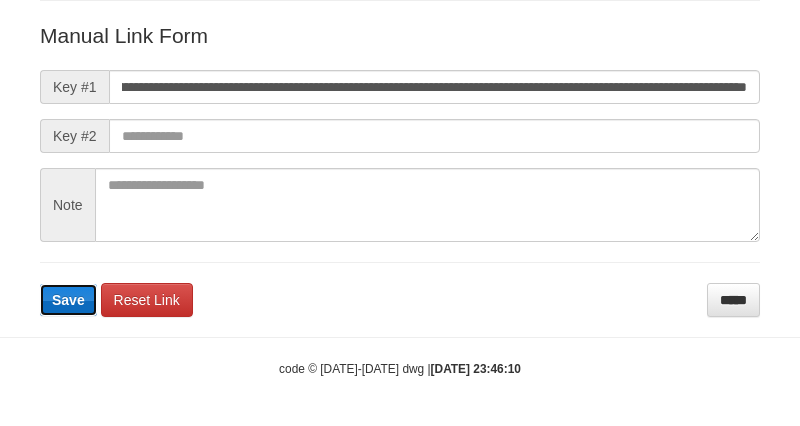 type 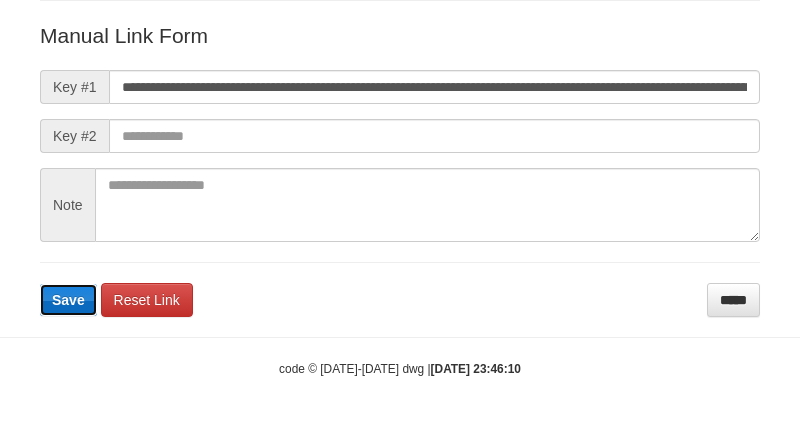 click on "Save" at bounding box center (68, 300) 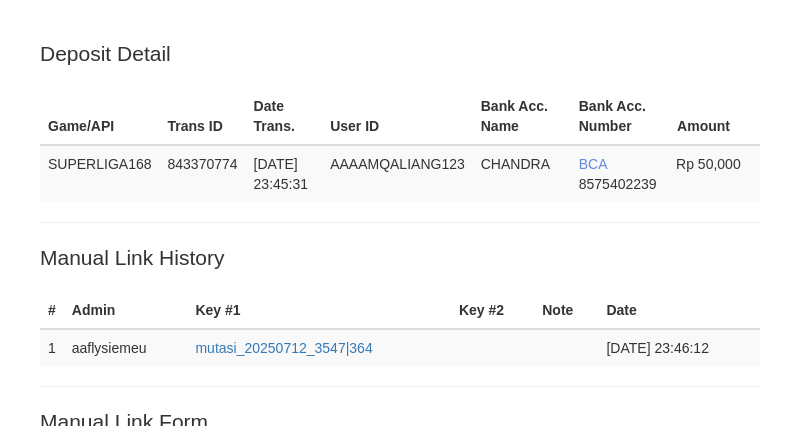 scroll, scrollTop: 385, scrollLeft: 0, axis: vertical 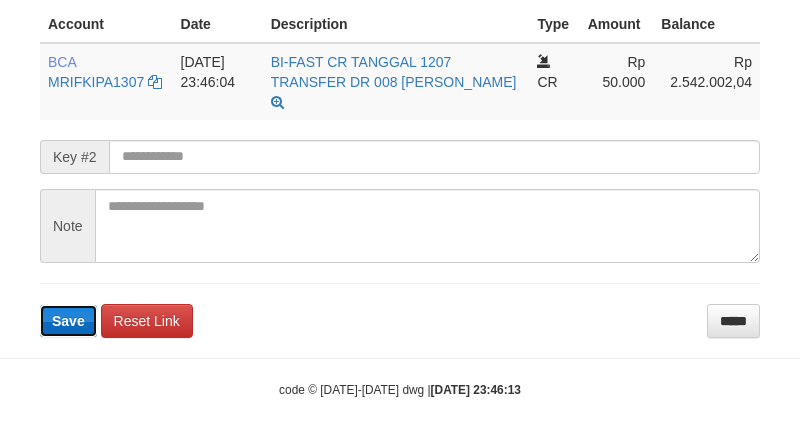 click on "Save" at bounding box center [68, 321] 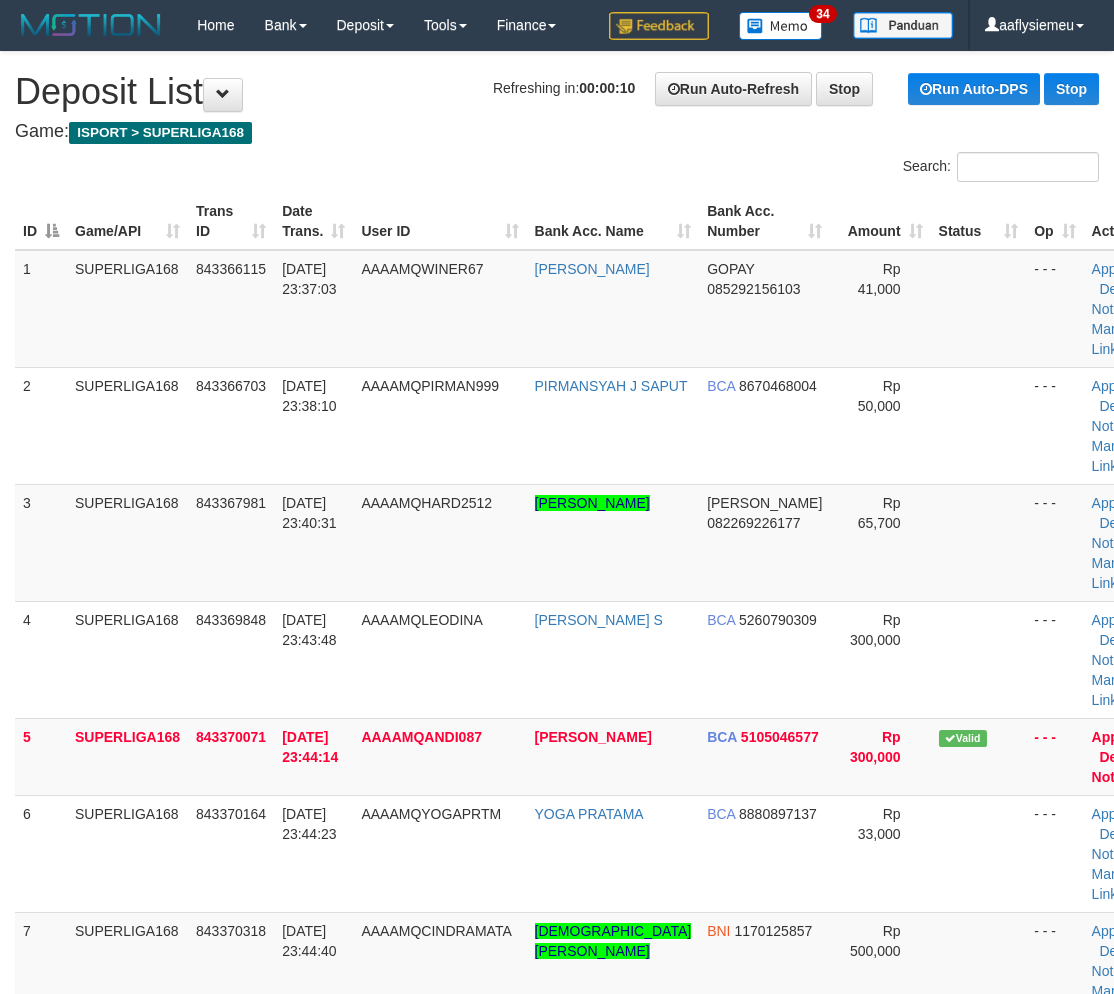 scroll, scrollTop: 1173, scrollLeft: 0, axis: vertical 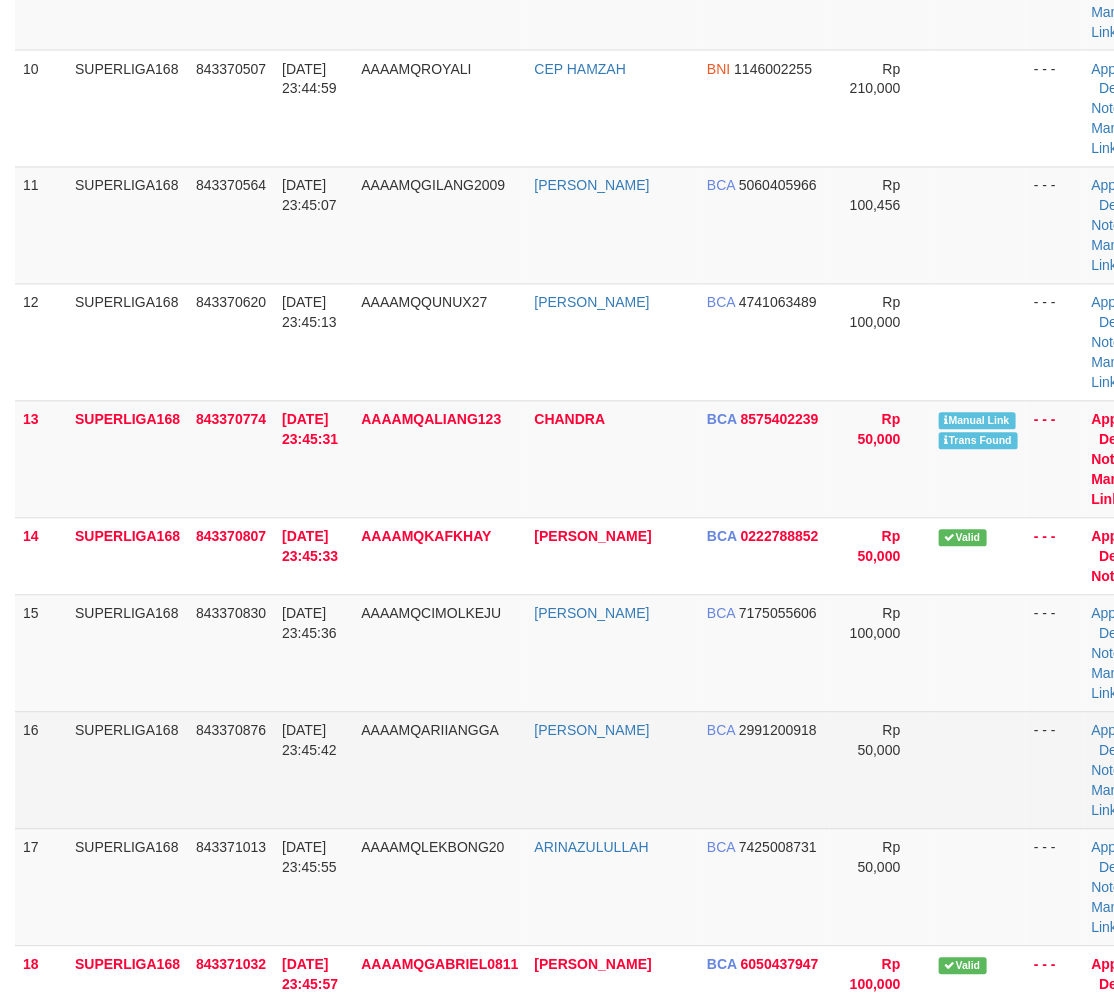 click on "SUPERLIGA168" at bounding box center [127, 770] 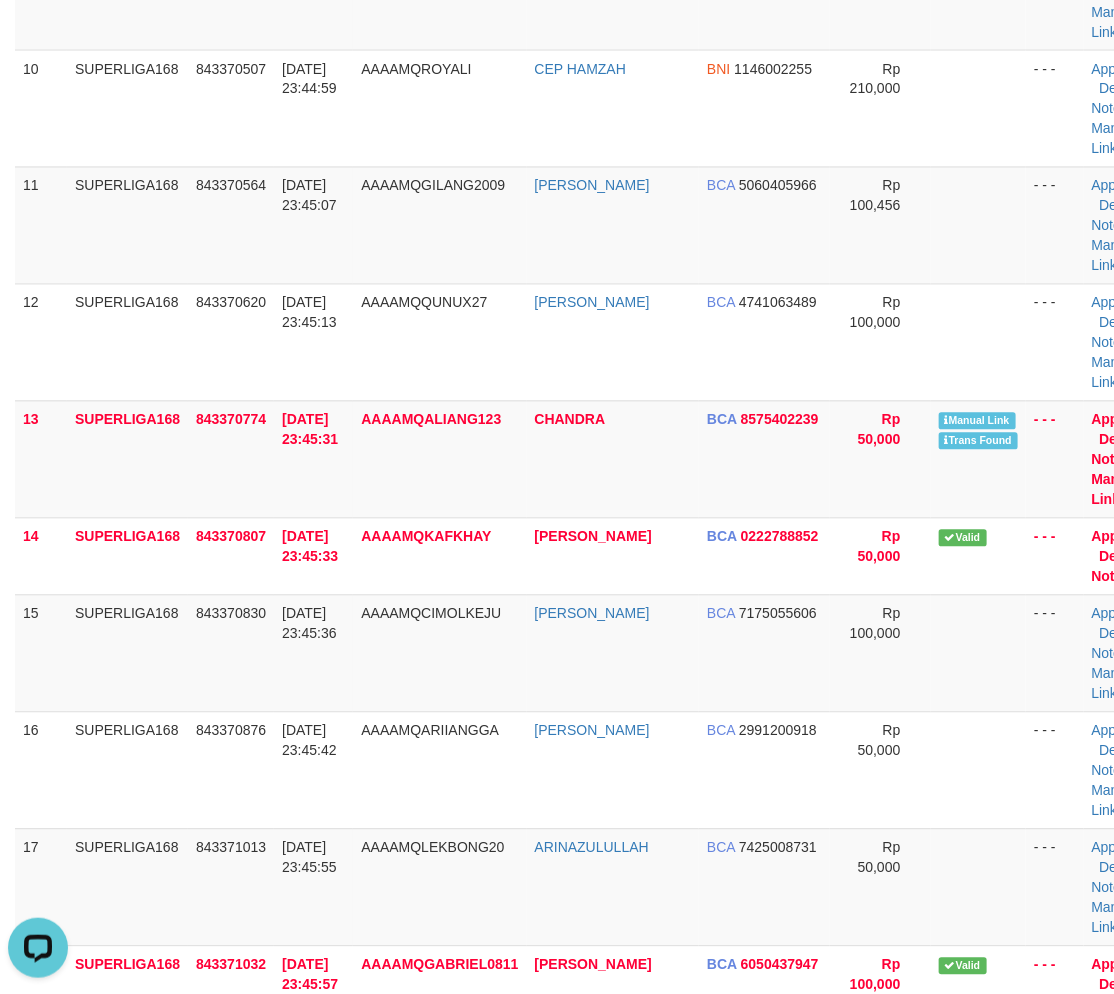 scroll, scrollTop: 0, scrollLeft: 0, axis: both 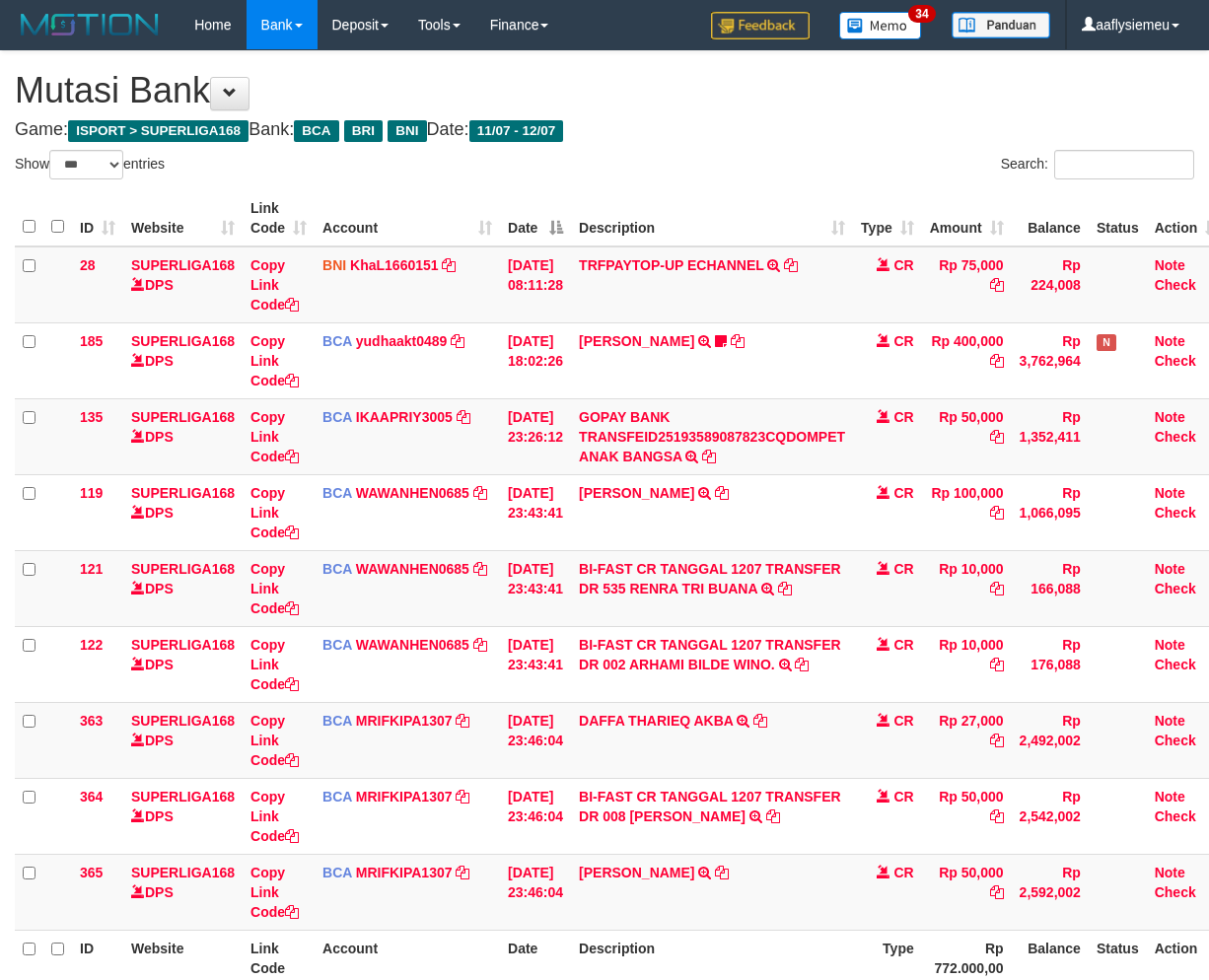 select on "***" 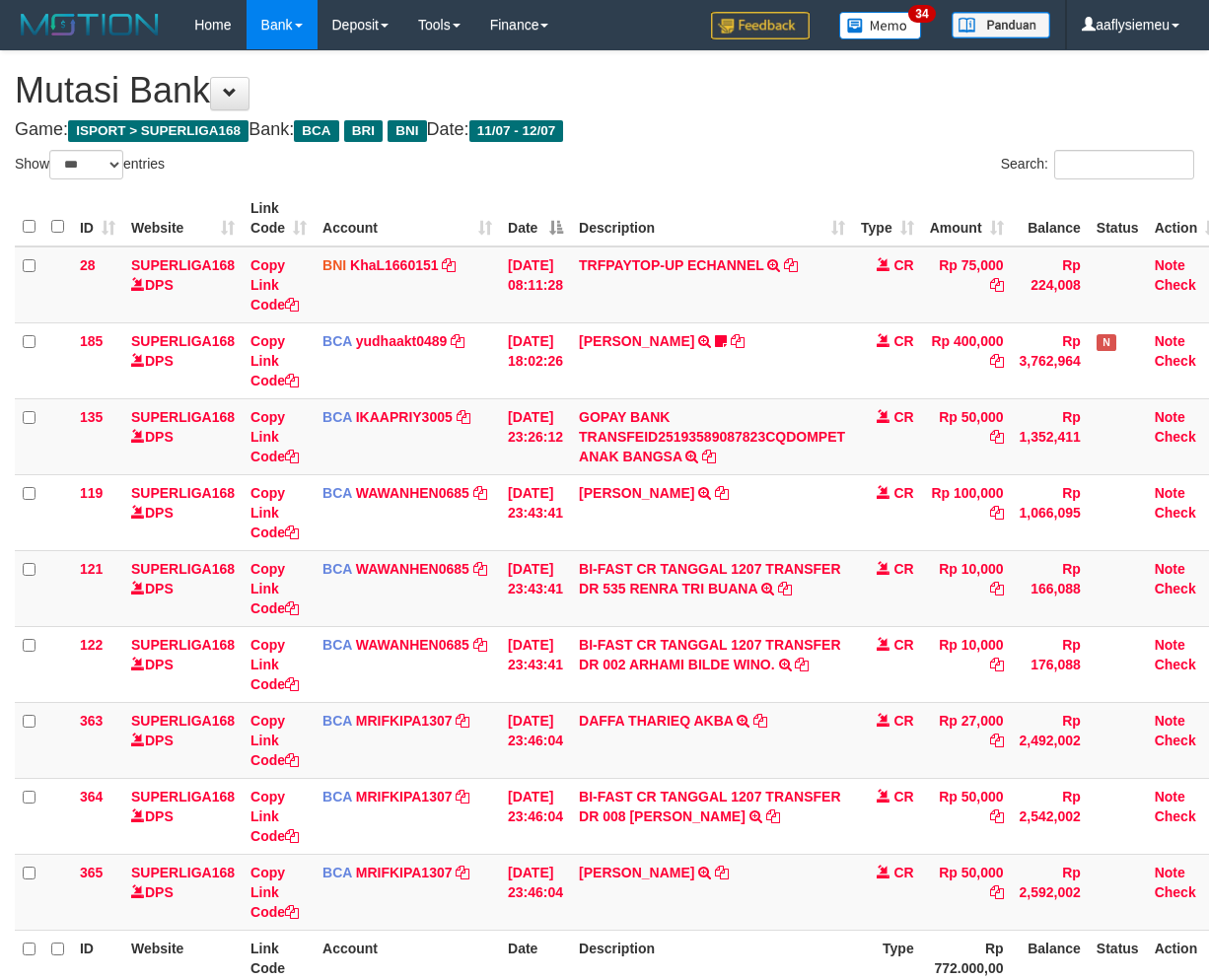 scroll, scrollTop: 72, scrollLeft: 0, axis: vertical 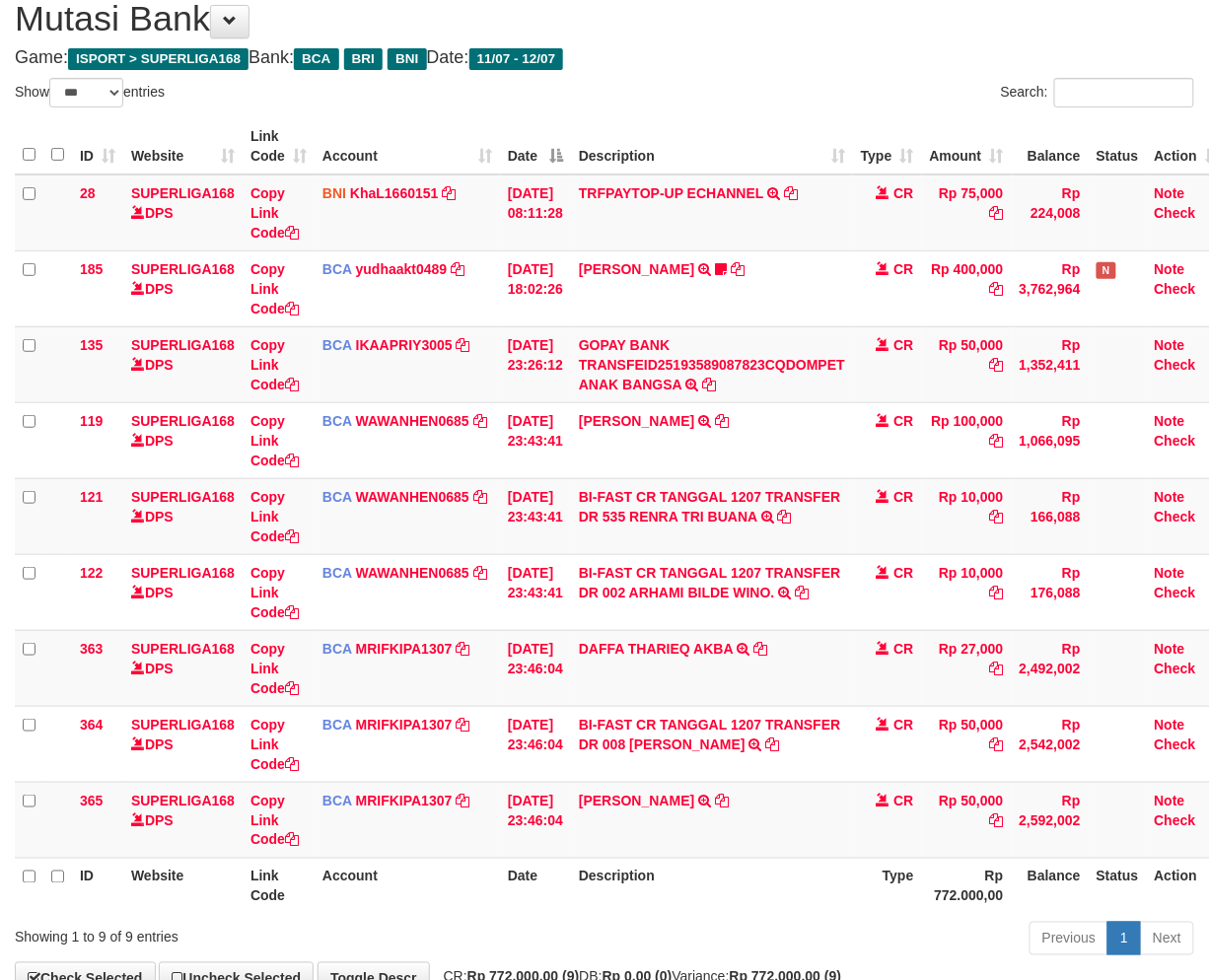 click on "Type" at bounding box center (888, 885) 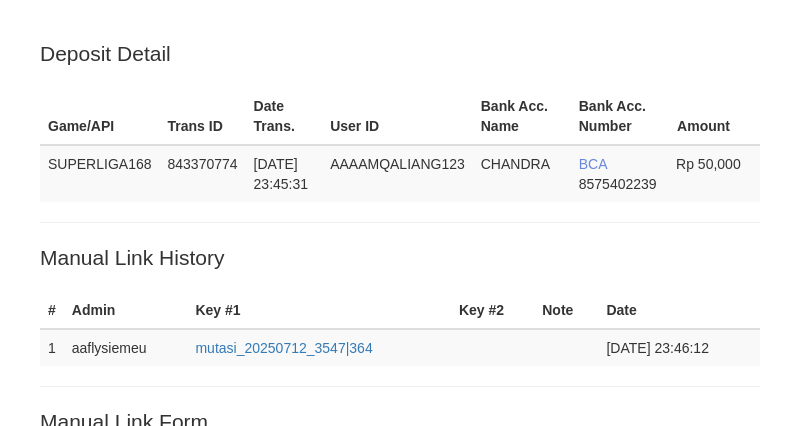scroll, scrollTop: 500, scrollLeft: 0, axis: vertical 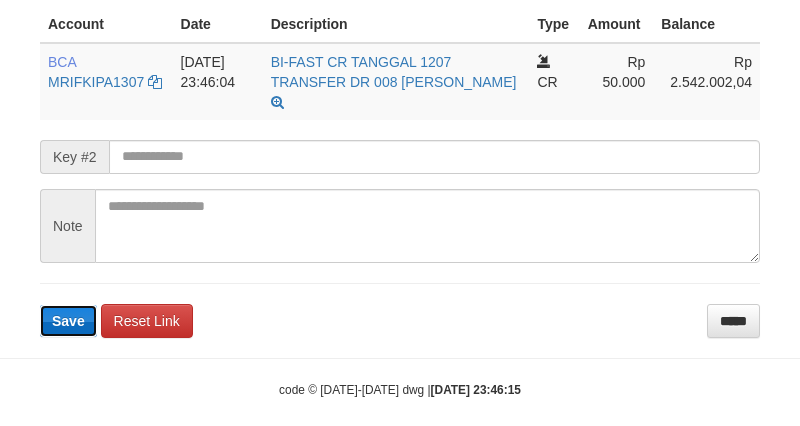 click on "Save" at bounding box center (68, 321) 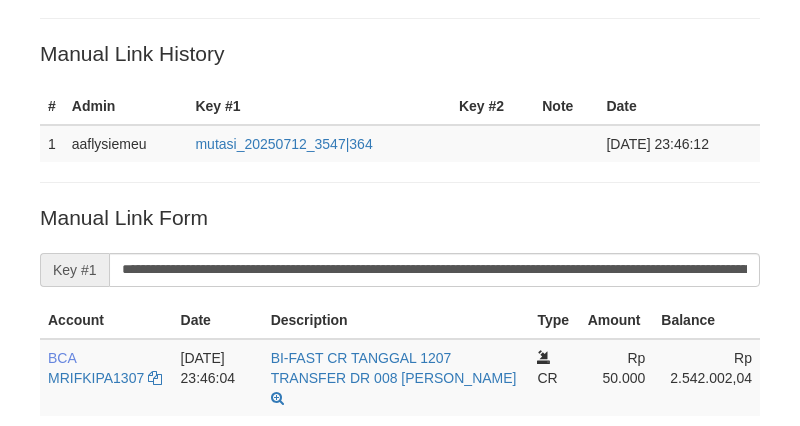 scroll, scrollTop: 0, scrollLeft: 0, axis: both 